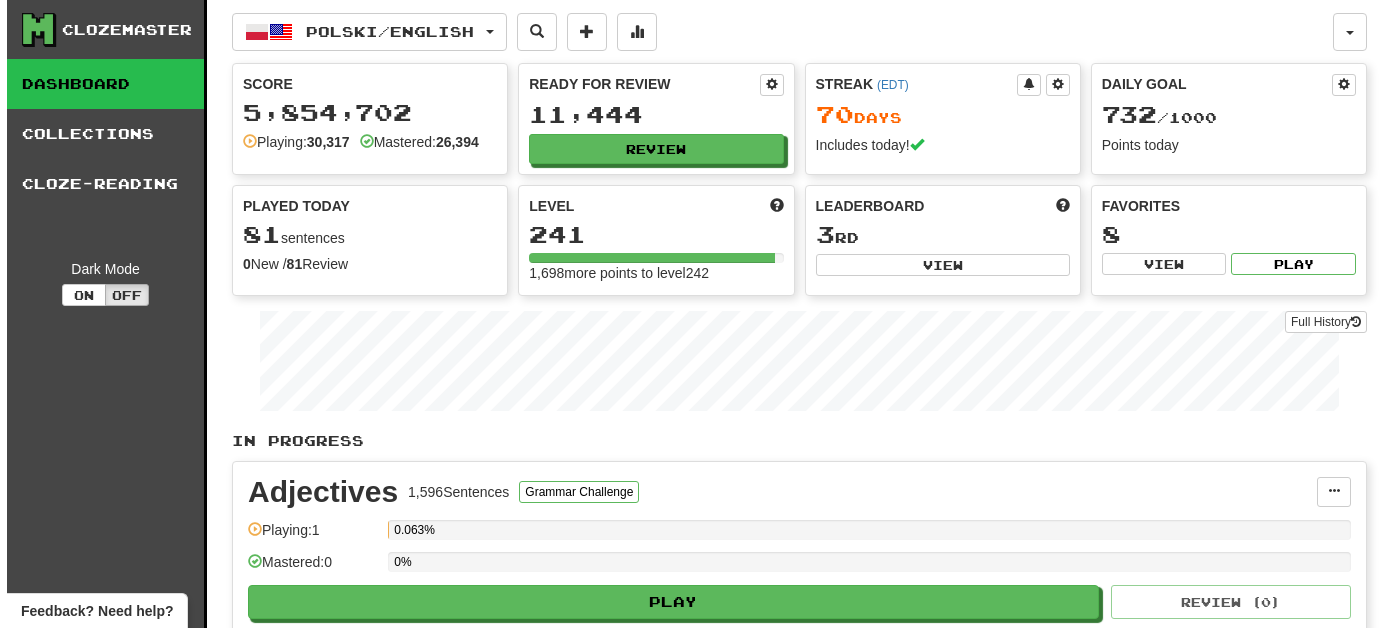 scroll, scrollTop: 0, scrollLeft: 0, axis: both 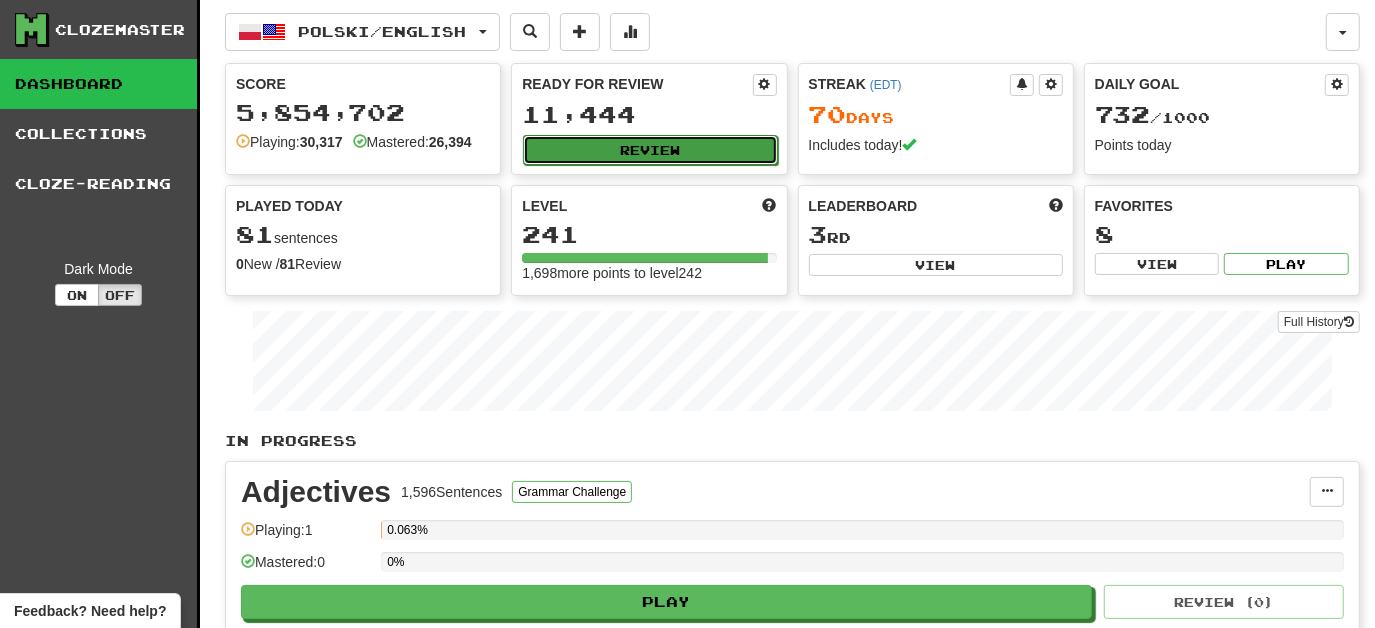 click on "Review" at bounding box center (650, 150) 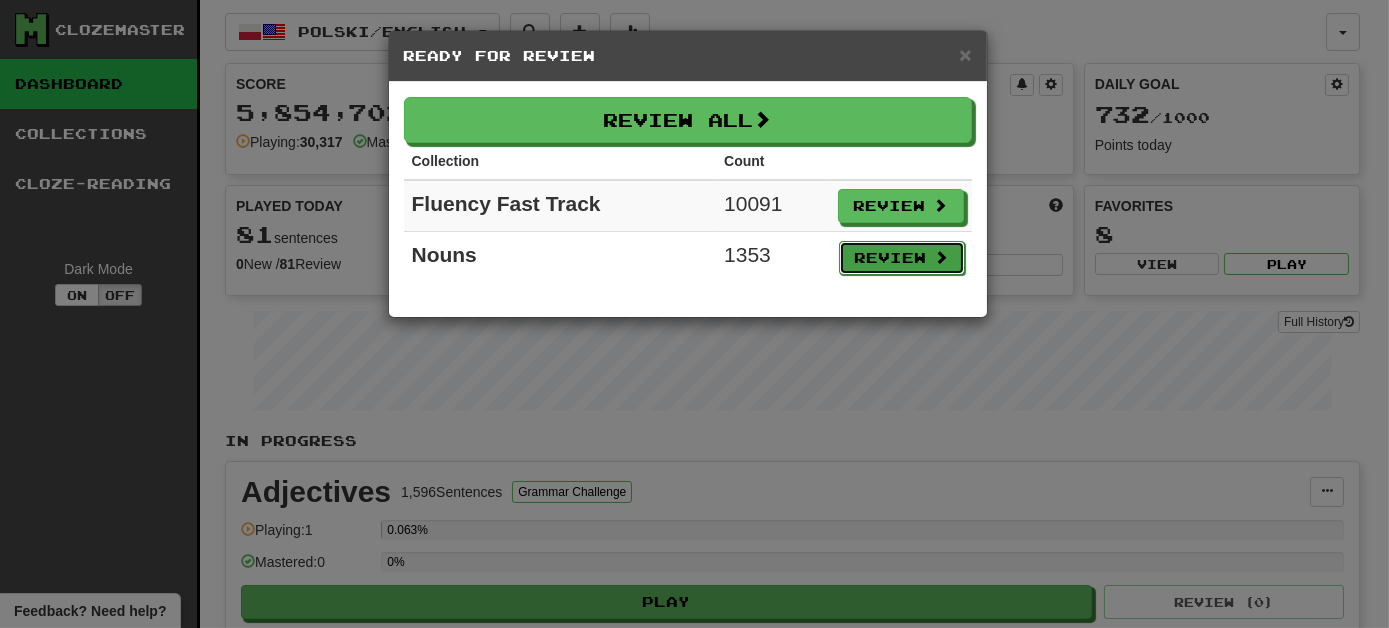 click on "Review" at bounding box center [902, 258] 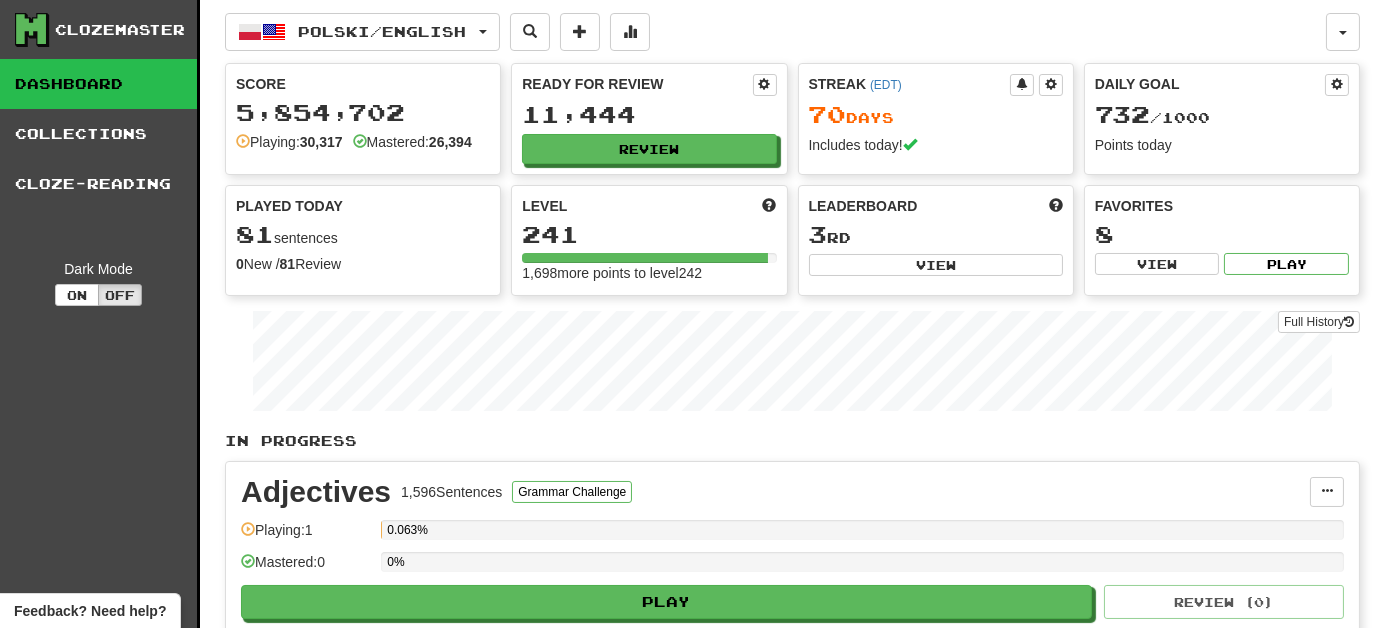 select on "***" 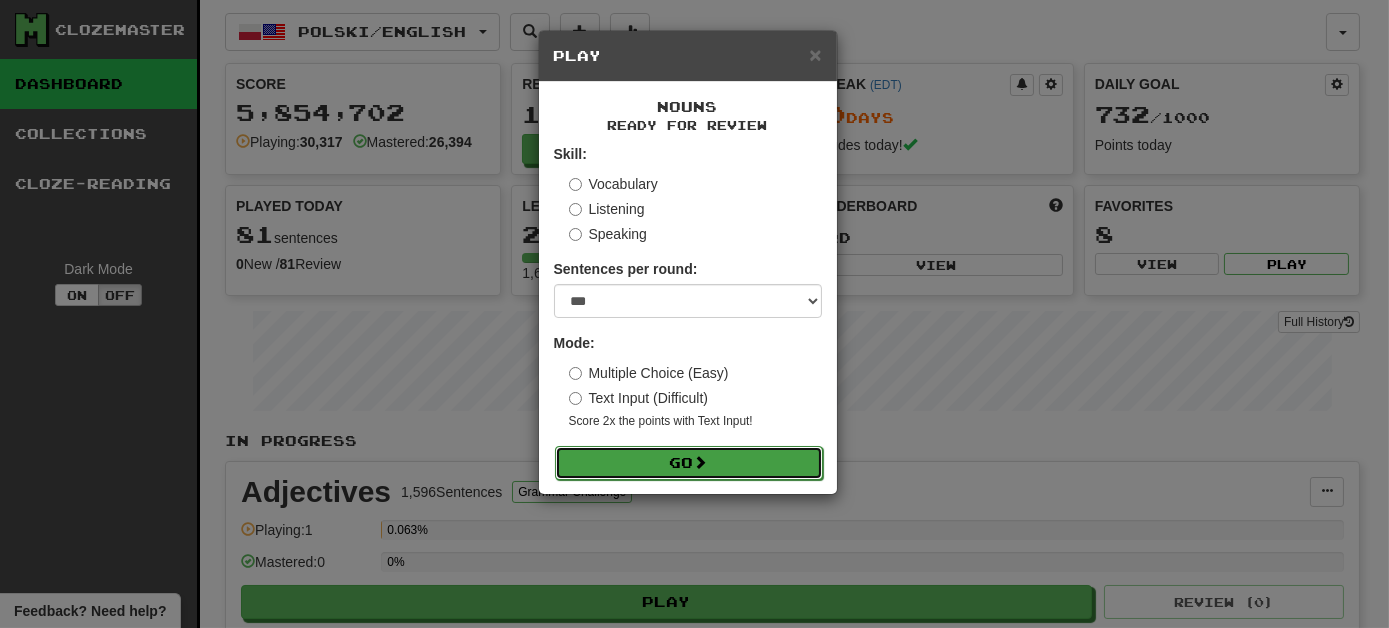 click on "Go" at bounding box center [689, 463] 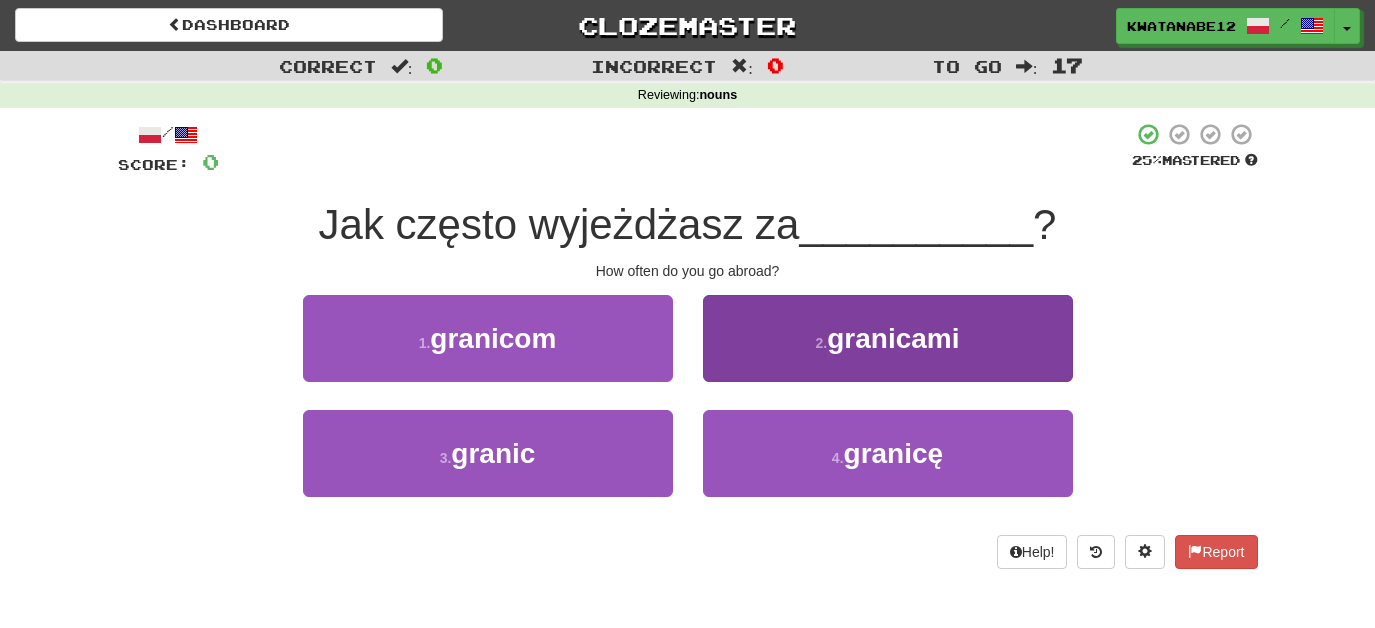 scroll, scrollTop: 0, scrollLeft: 0, axis: both 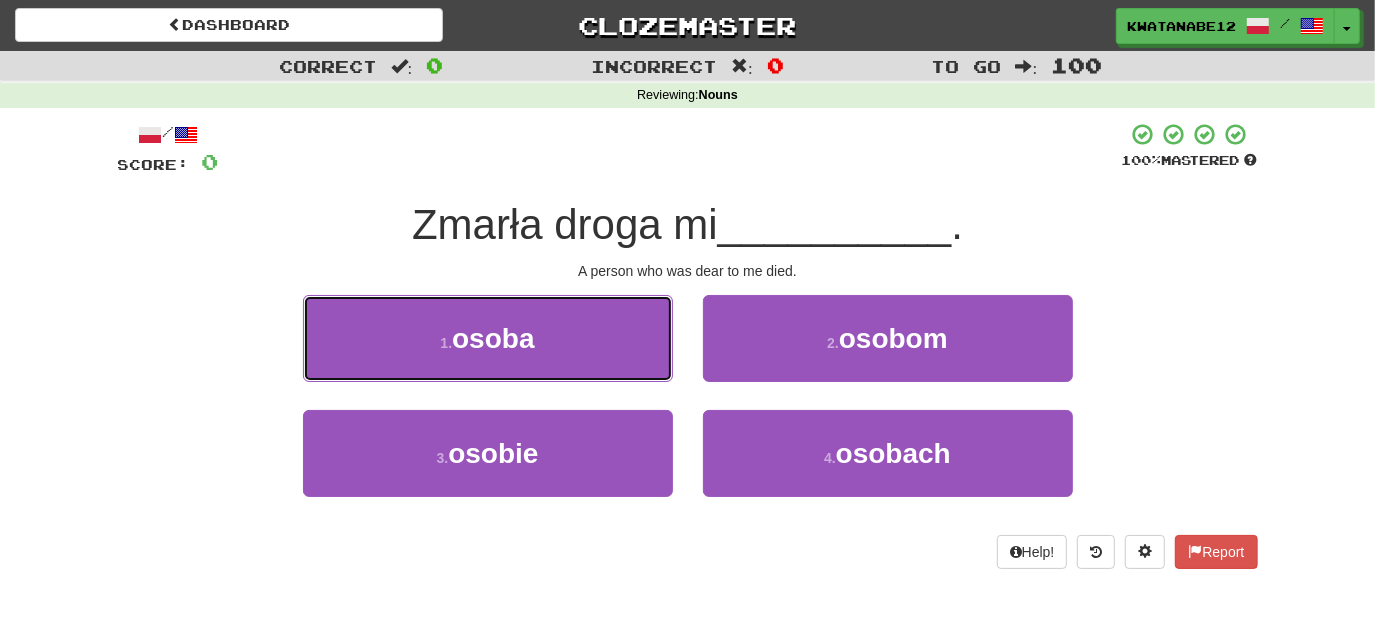 drag, startPoint x: 637, startPoint y: 341, endPoint x: 685, endPoint y: 349, distance: 48.6621 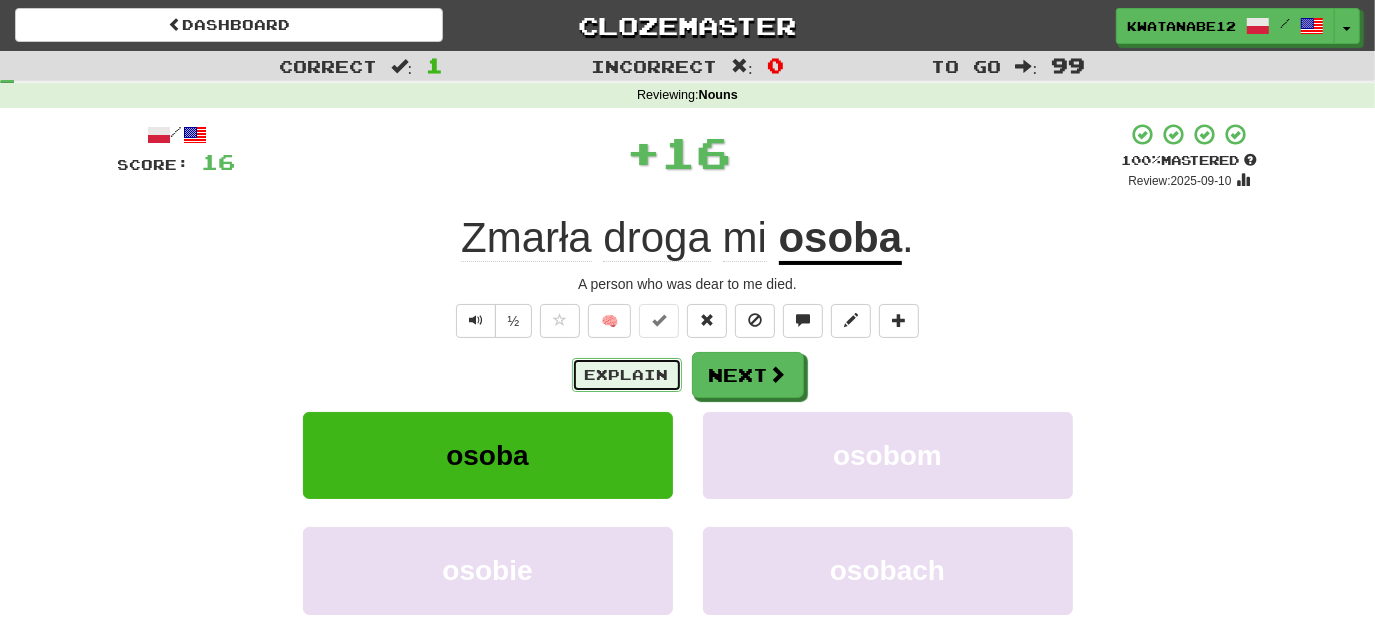 click on "Explain" at bounding box center (627, 375) 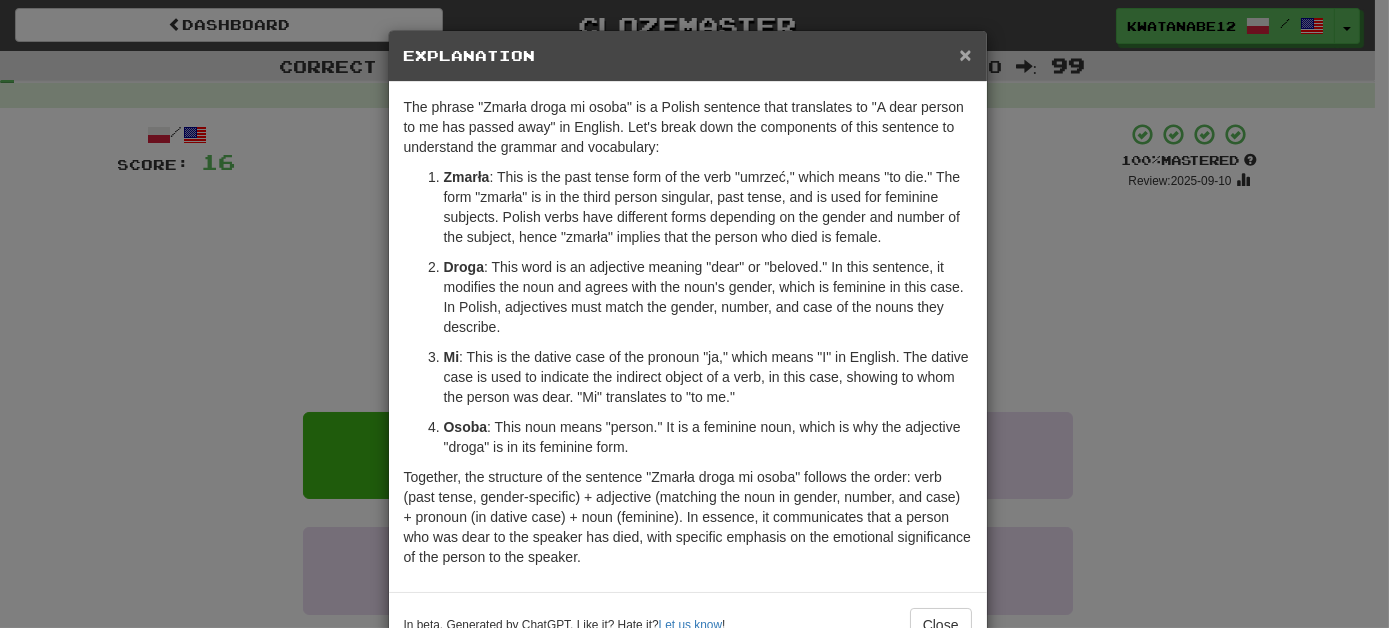 drag, startPoint x: 960, startPoint y: 55, endPoint x: 953, endPoint y: 73, distance: 19.313208 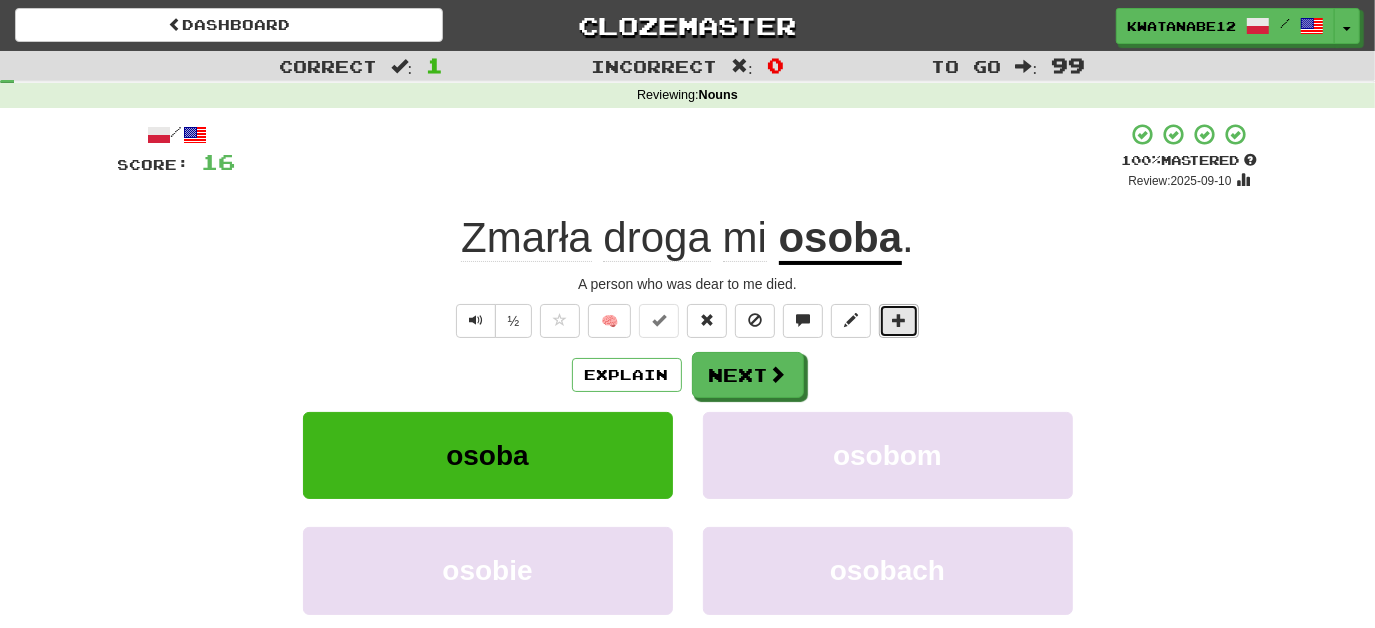 click at bounding box center (899, 321) 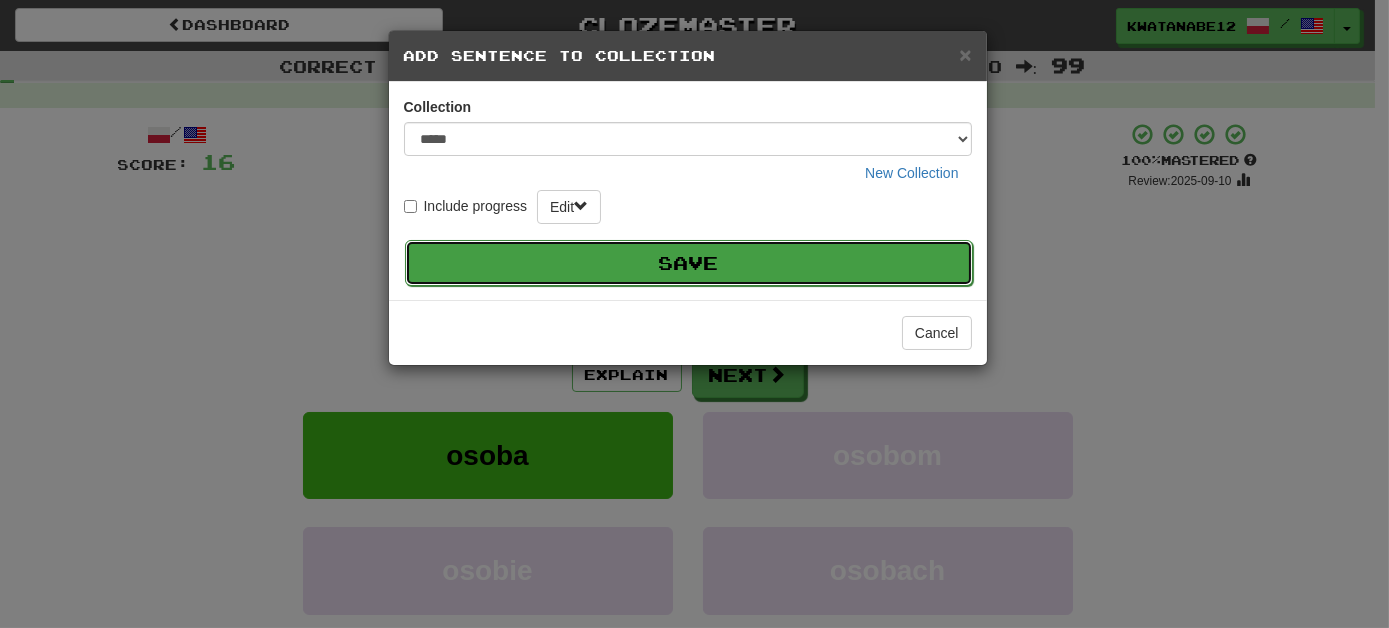 click on "Save" at bounding box center (689, 263) 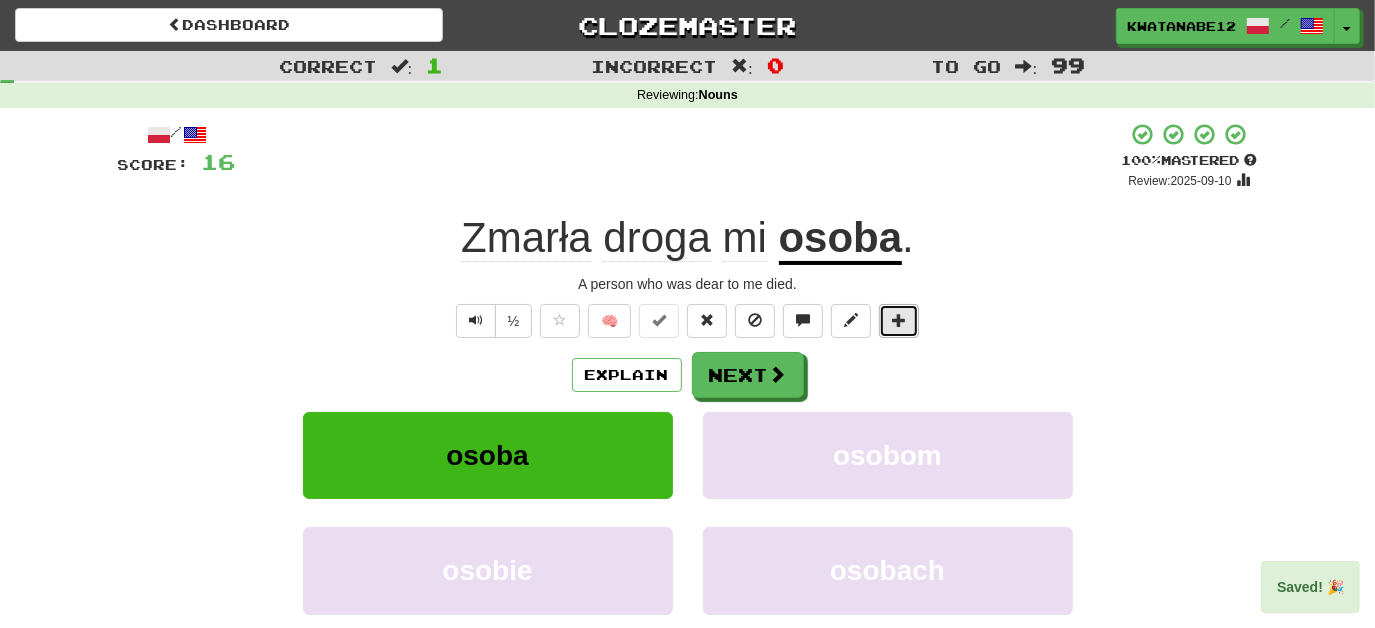 click at bounding box center [899, 321] 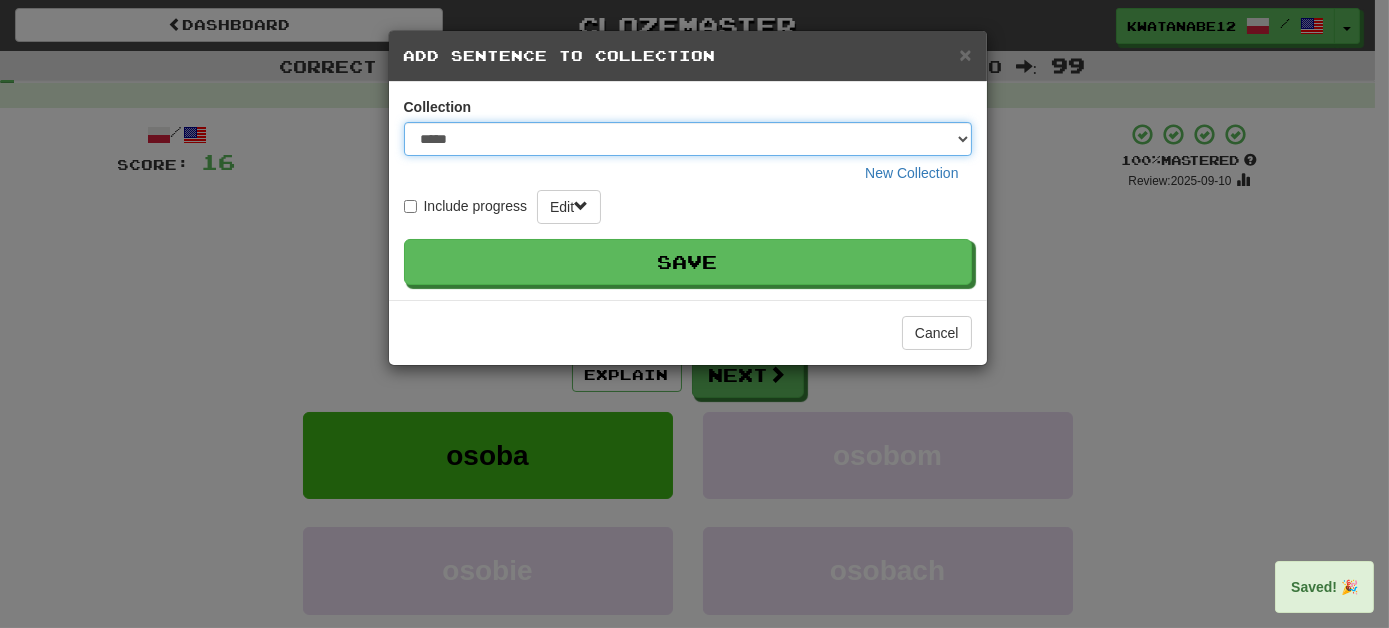 click on "***** ****** ******** **** *********" at bounding box center [688, 139] 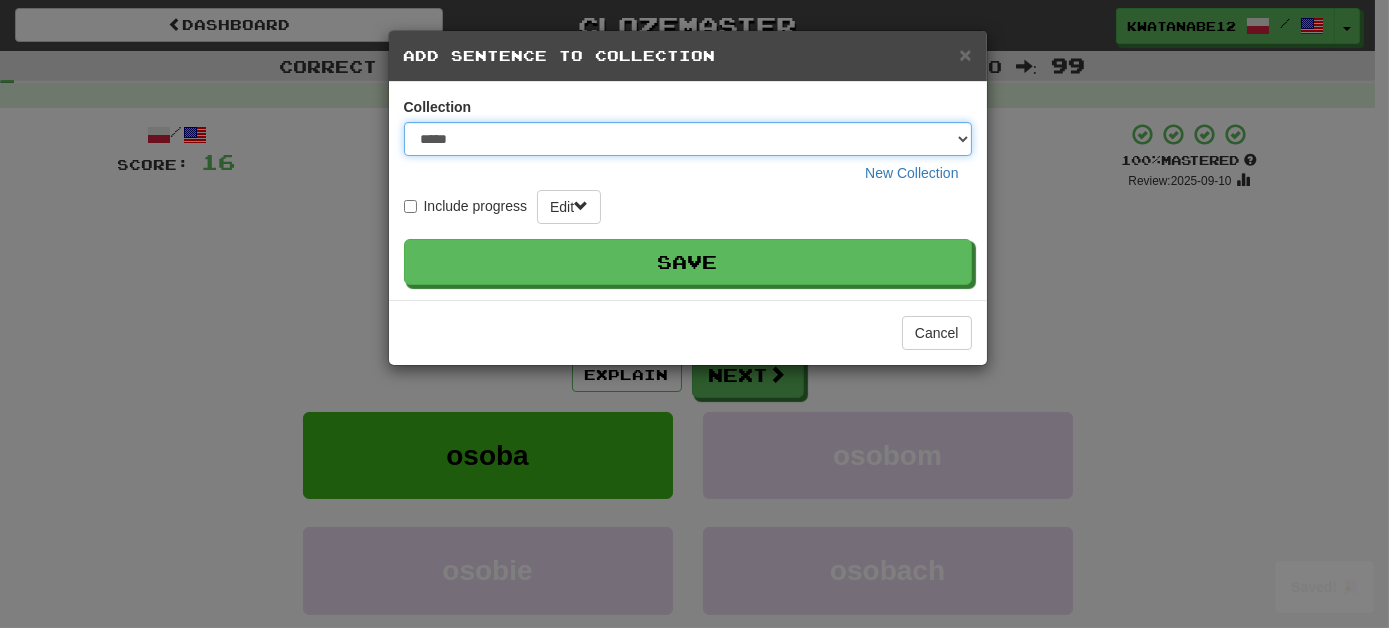 select on "****" 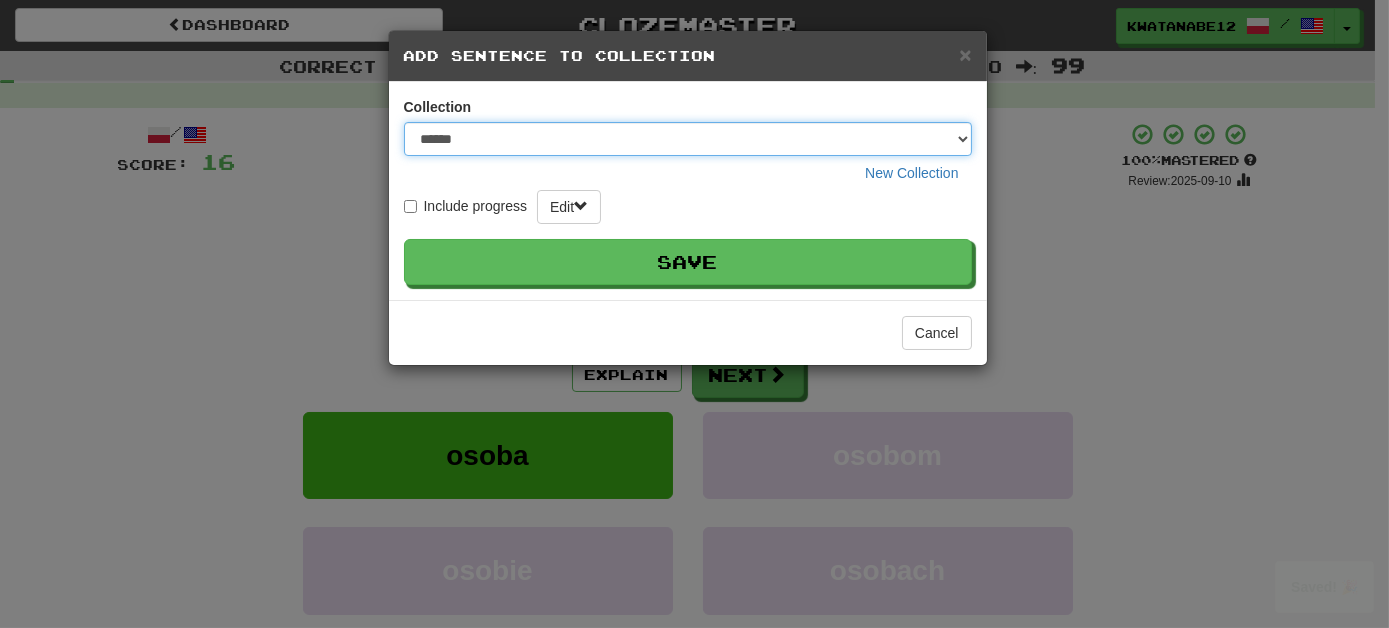 click on "***** ****** ******** **** *********" at bounding box center (688, 139) 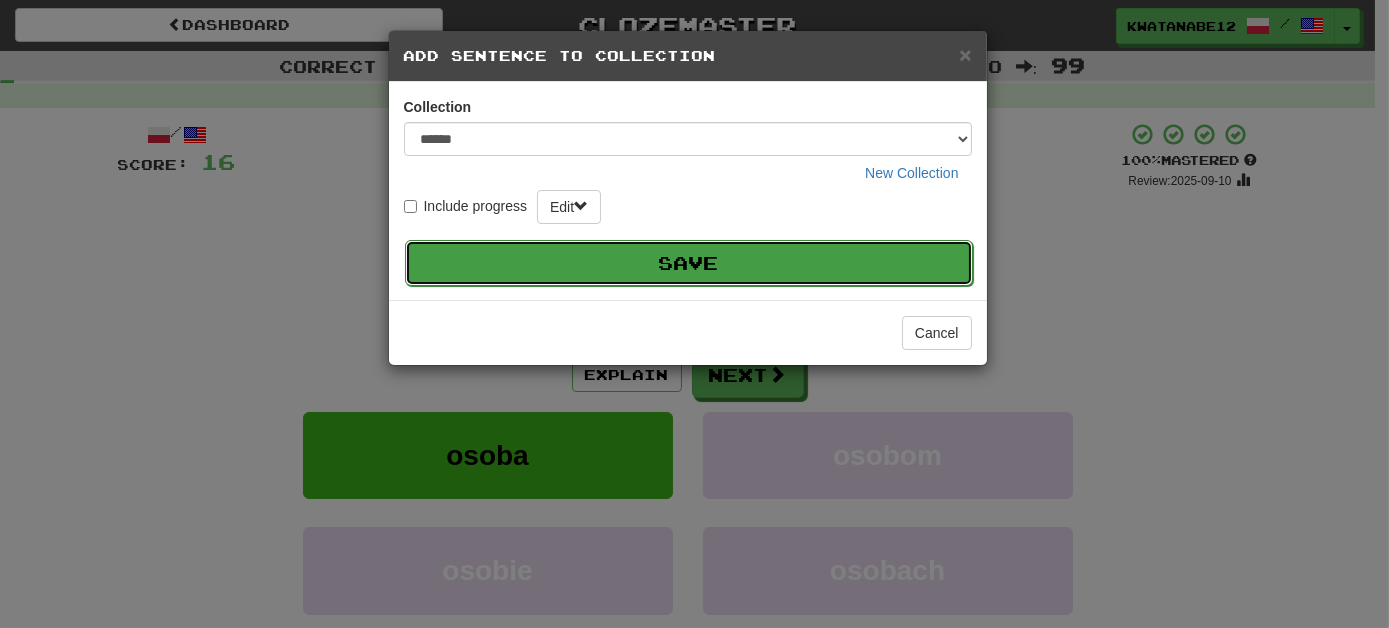 click on "Save" at bounding box center [689, 263] 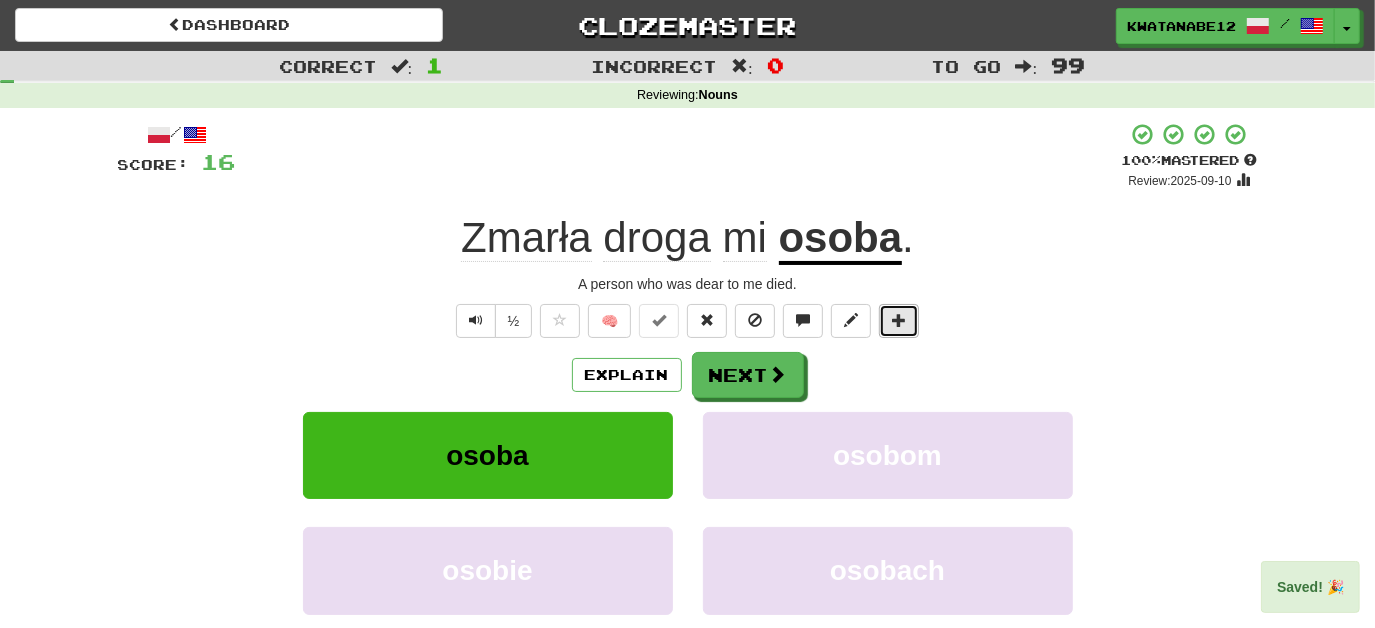 click at bounding box center (899, 320) 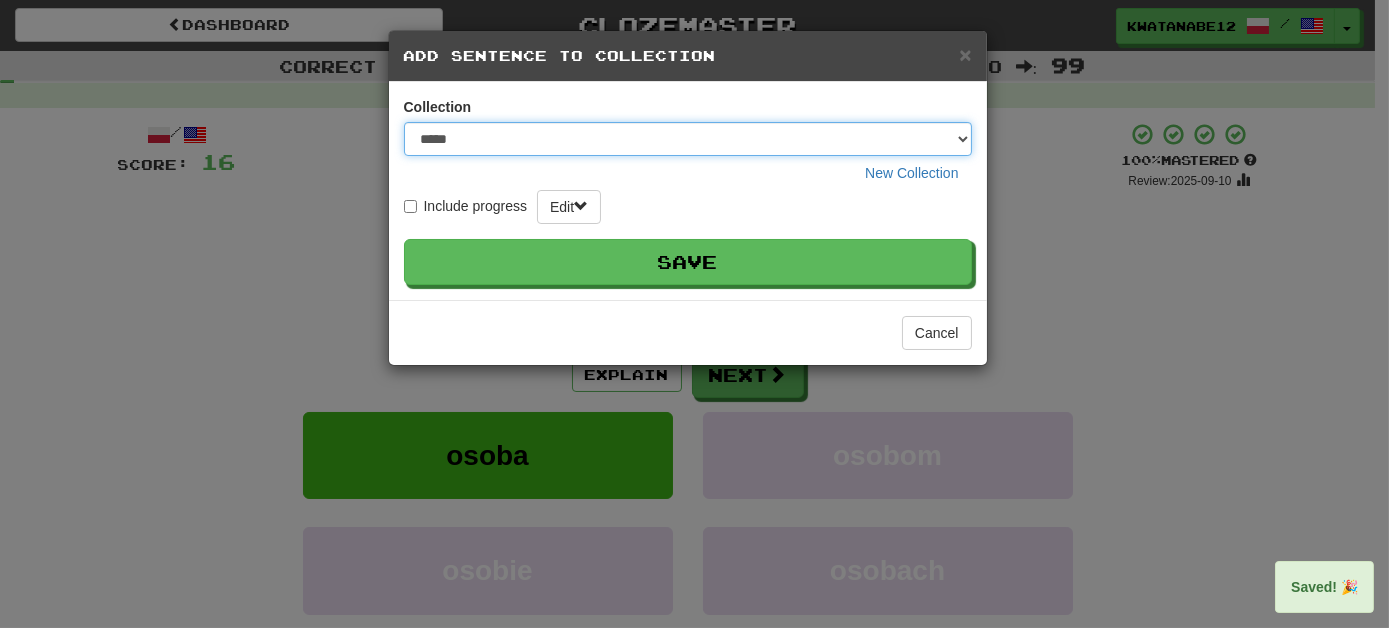 click on "***** ****** ******** **** *********" at bounding box center [688, 139] 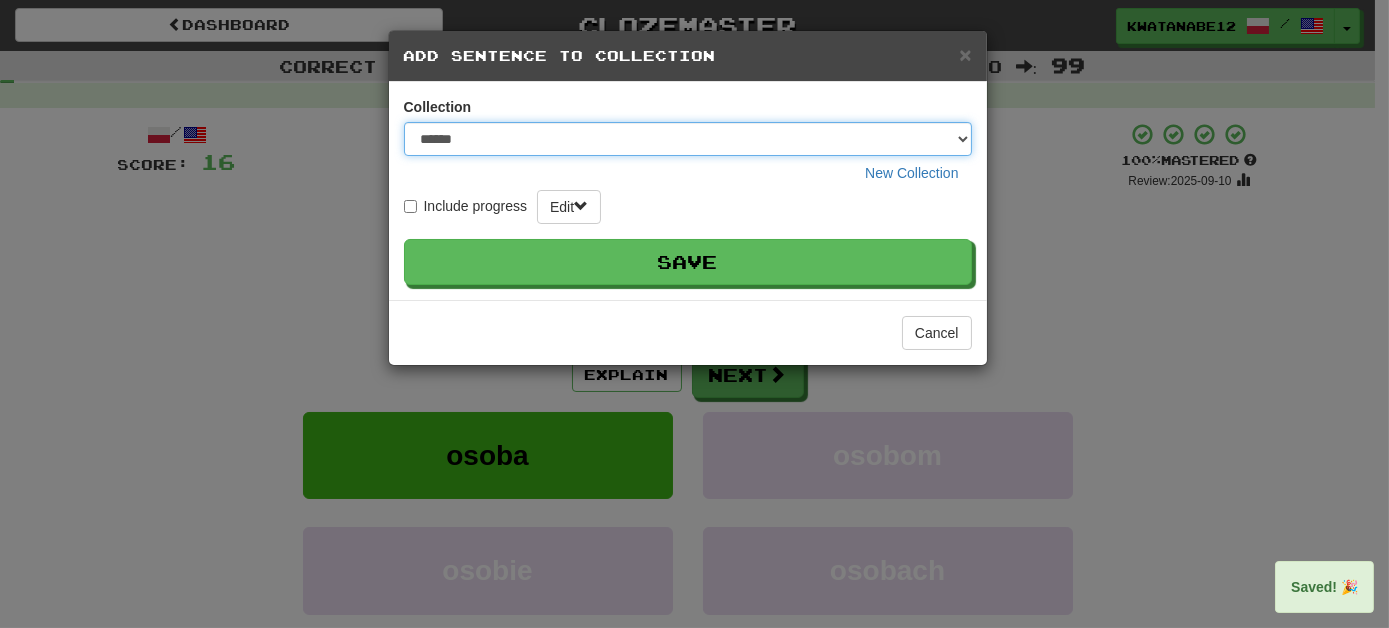 click on "***** ****** ******** **** *********" at bounding box center (688, 139) 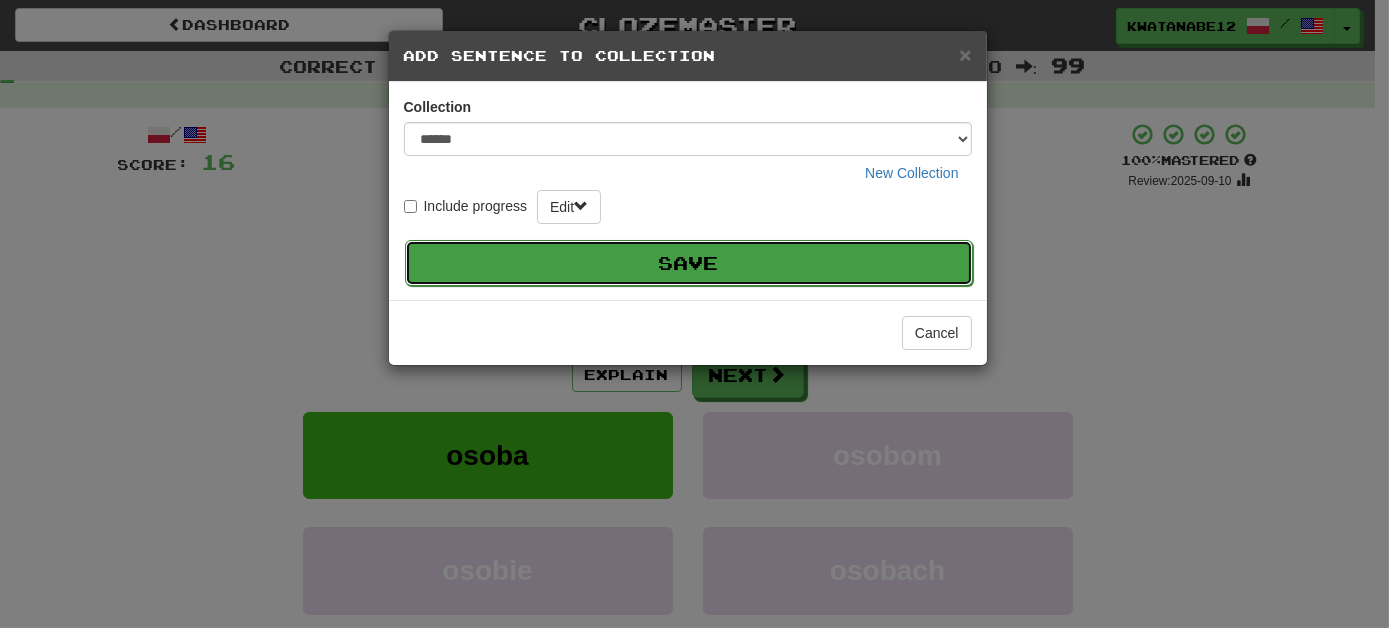 click on "Save" at bounding box center [689, 263] 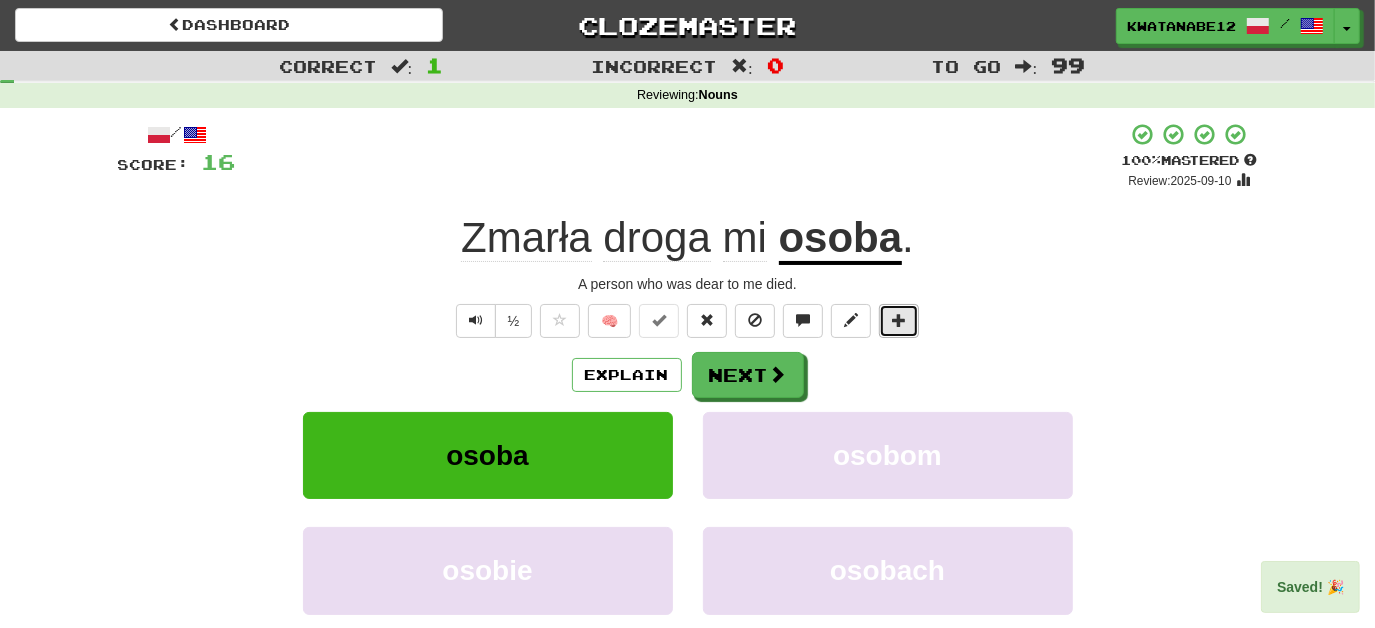 click at bounding box center (899, 321) 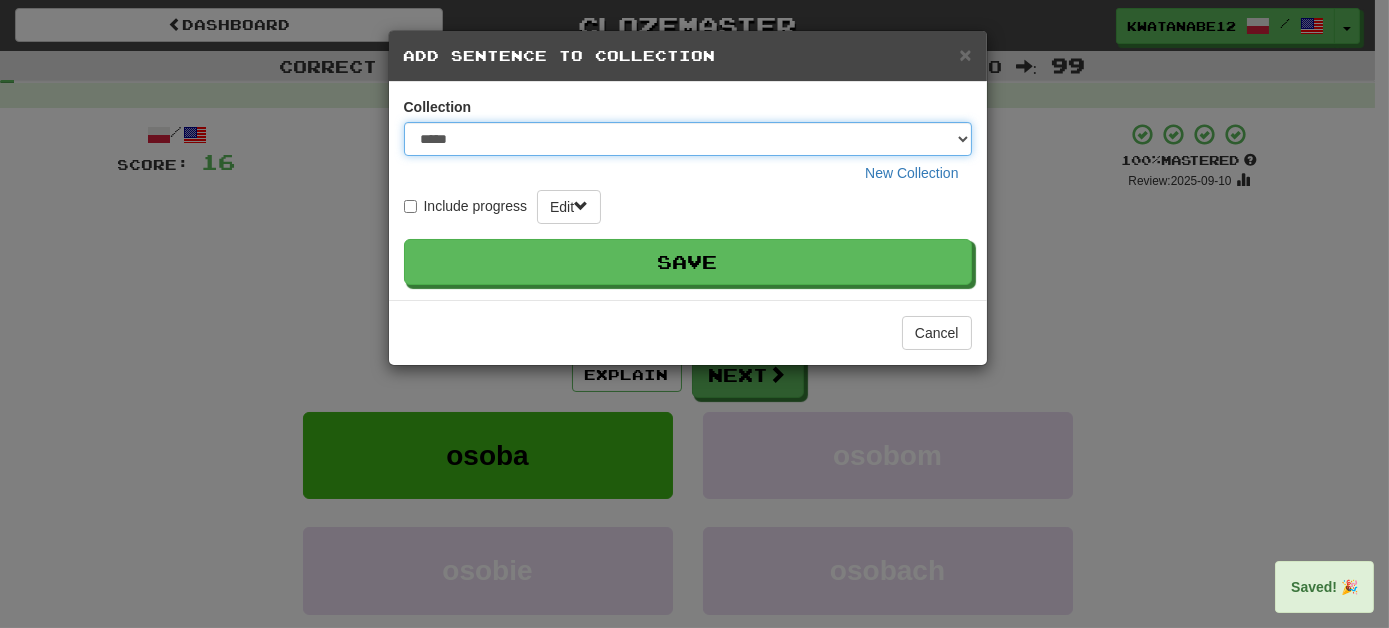 click on "***** ****** ******** **** *********" at bounding box center (688, 139) 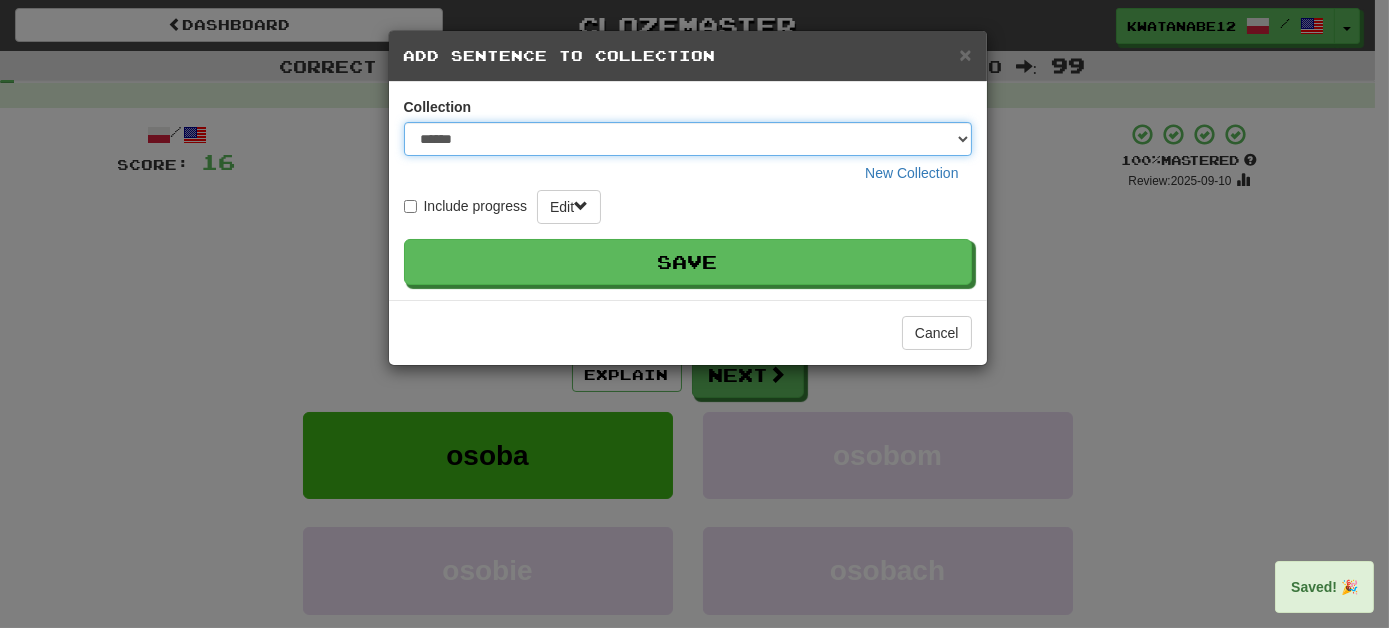 click on "***** ****** ******** **** *********" at bounding box center [688, 139] 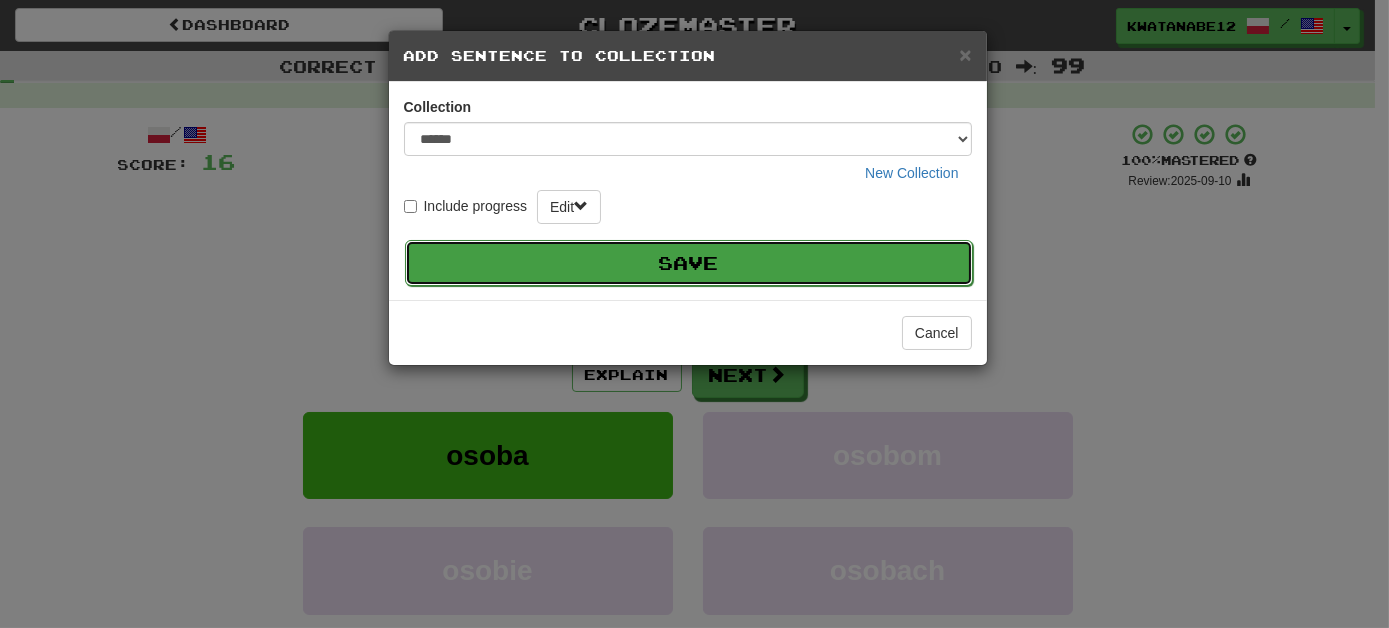 click on "Save" at bounding box center (689, 263) 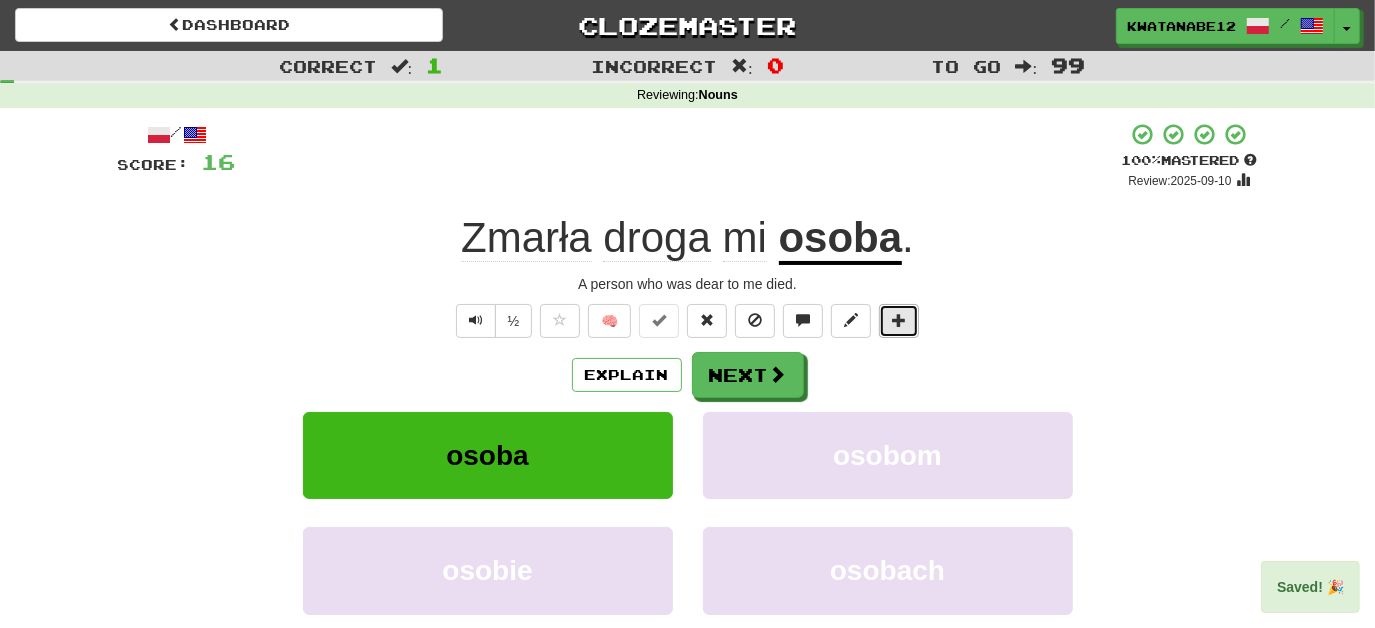 click at bounding box center (899, 321) 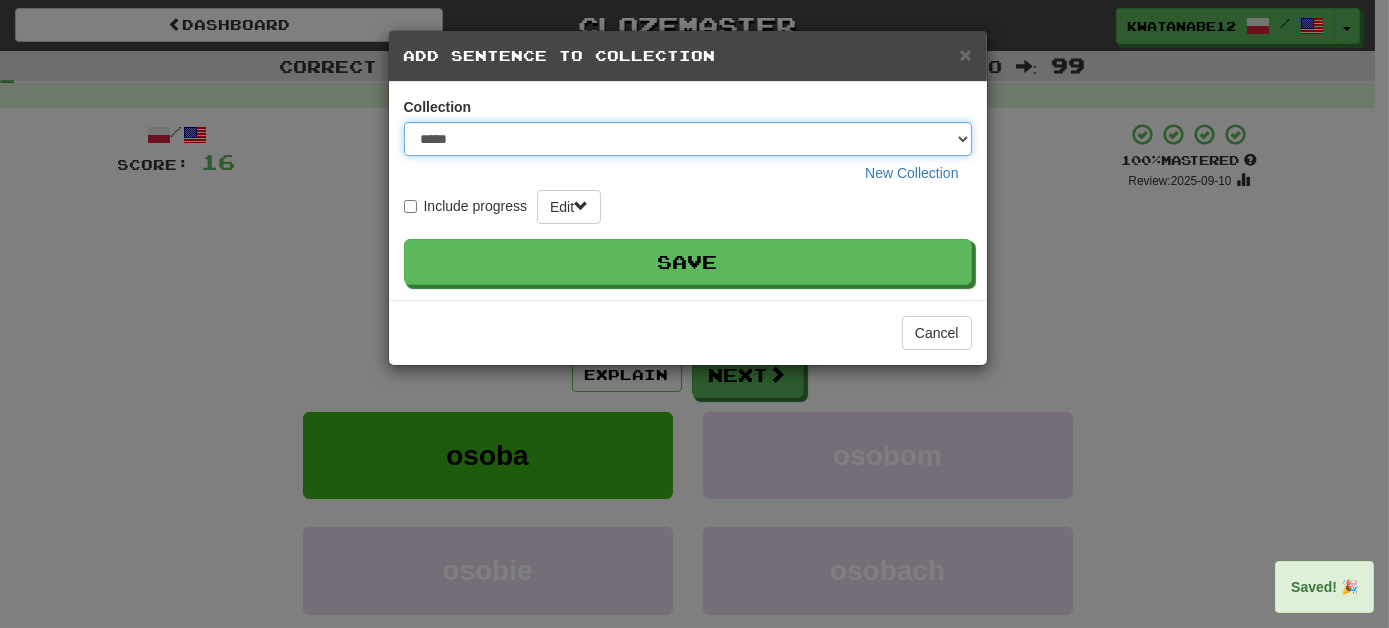 click on "***** ****** ******** **** *********" at bounding box center (688, 139) 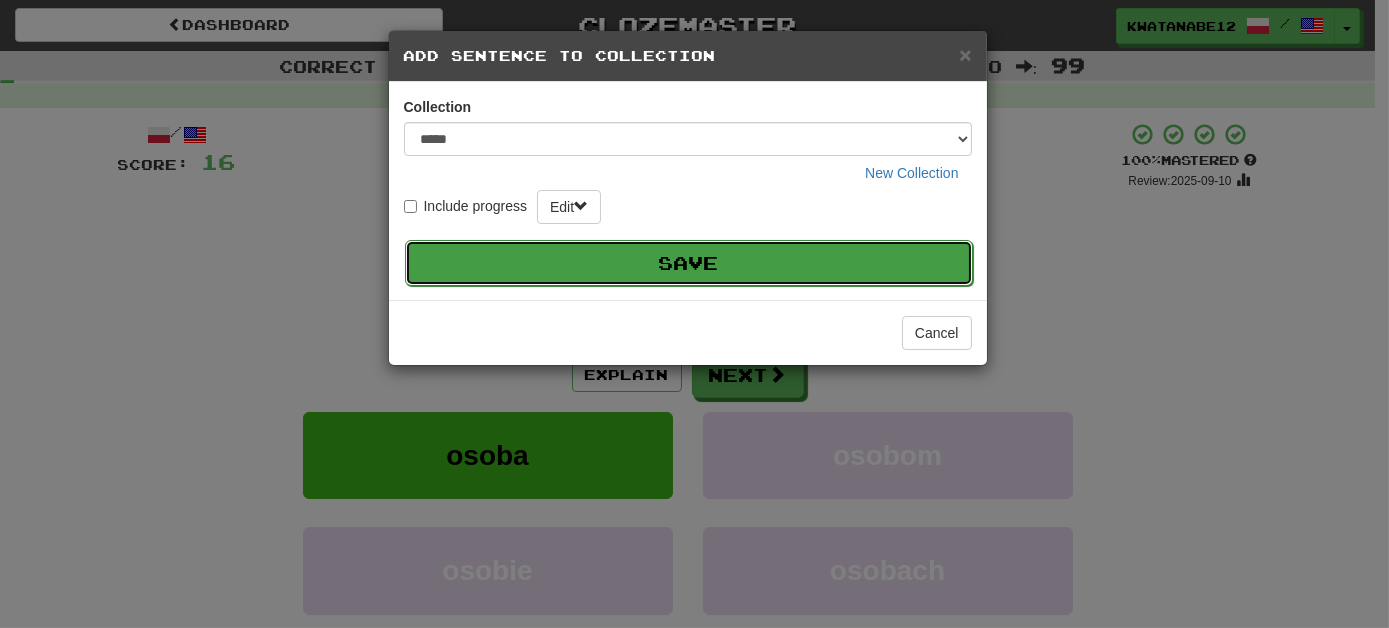 click on "Save" at bounding box center (689, 263) 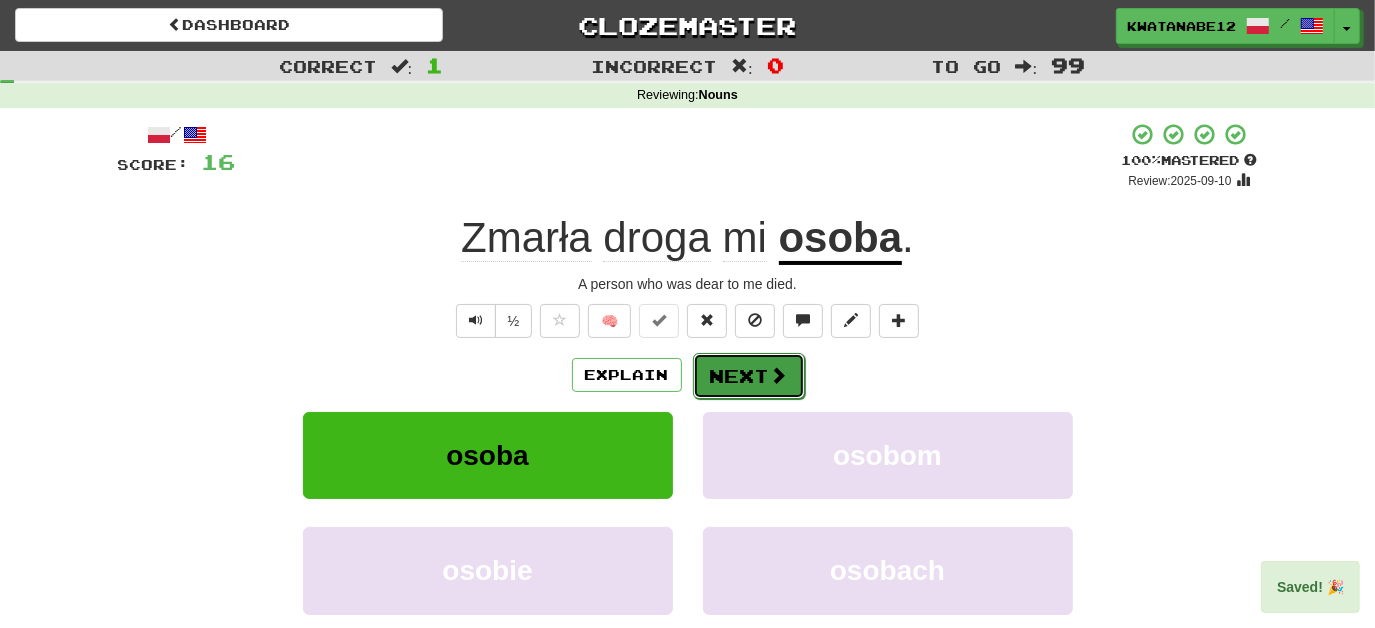 click at bounding box center (779, 375) 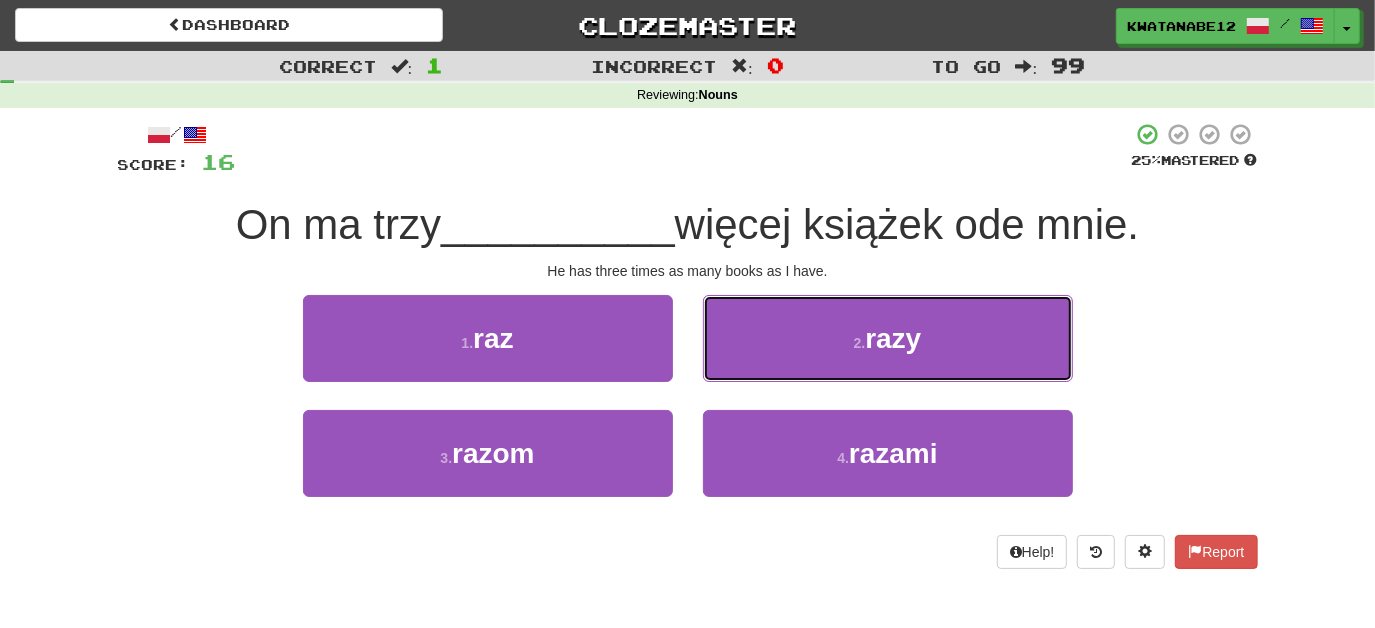 click on "2 .  razy" at bounding box center [888, 338] 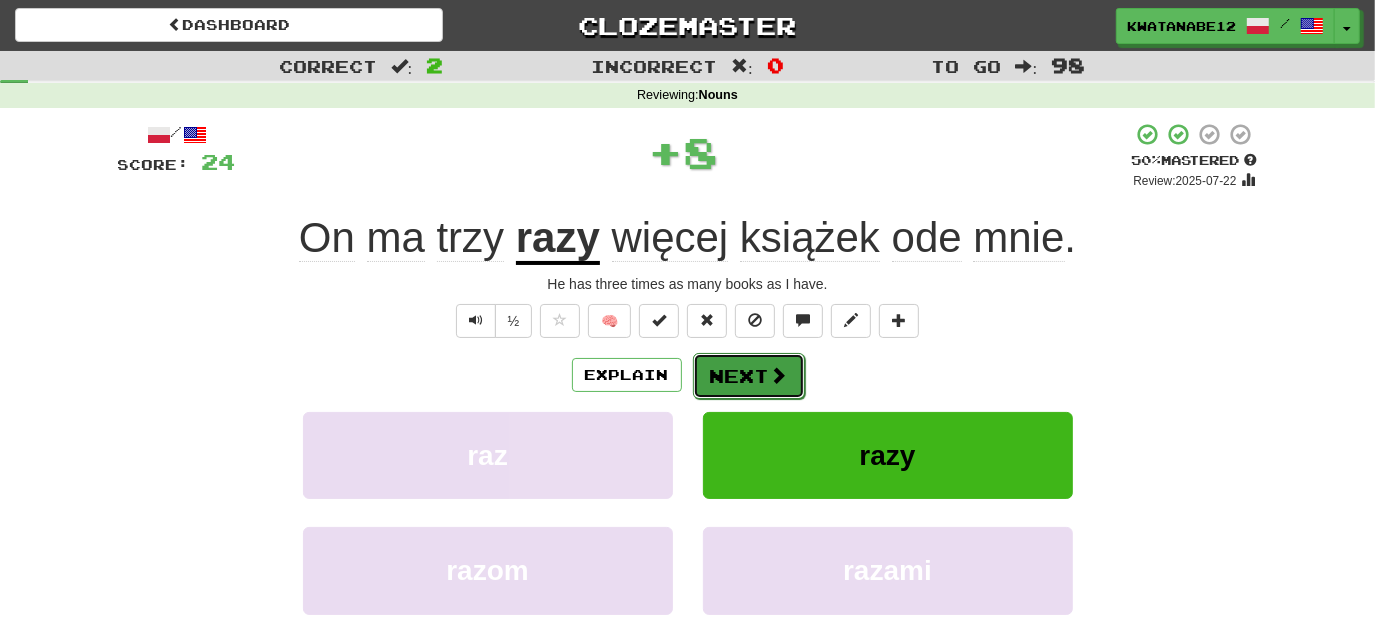 click on "Next" at bounding box center [749, 376] 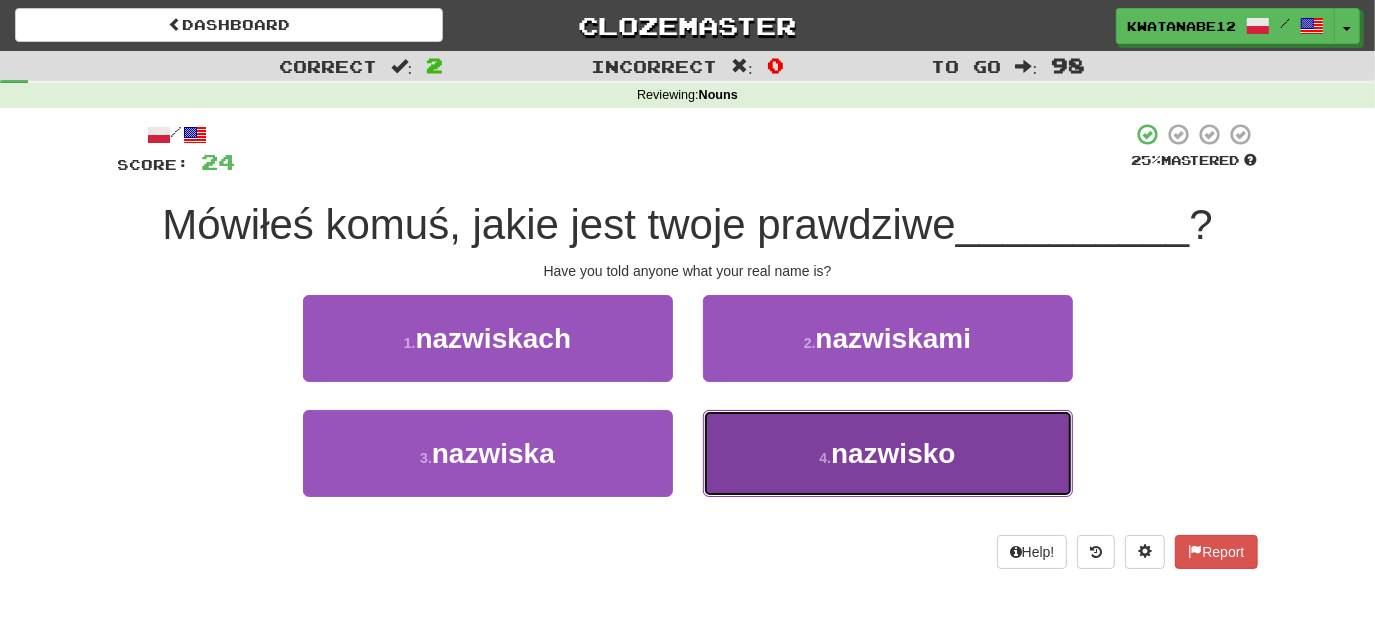 click on "4 .  nazwisko" at bounding box center [888, 453] 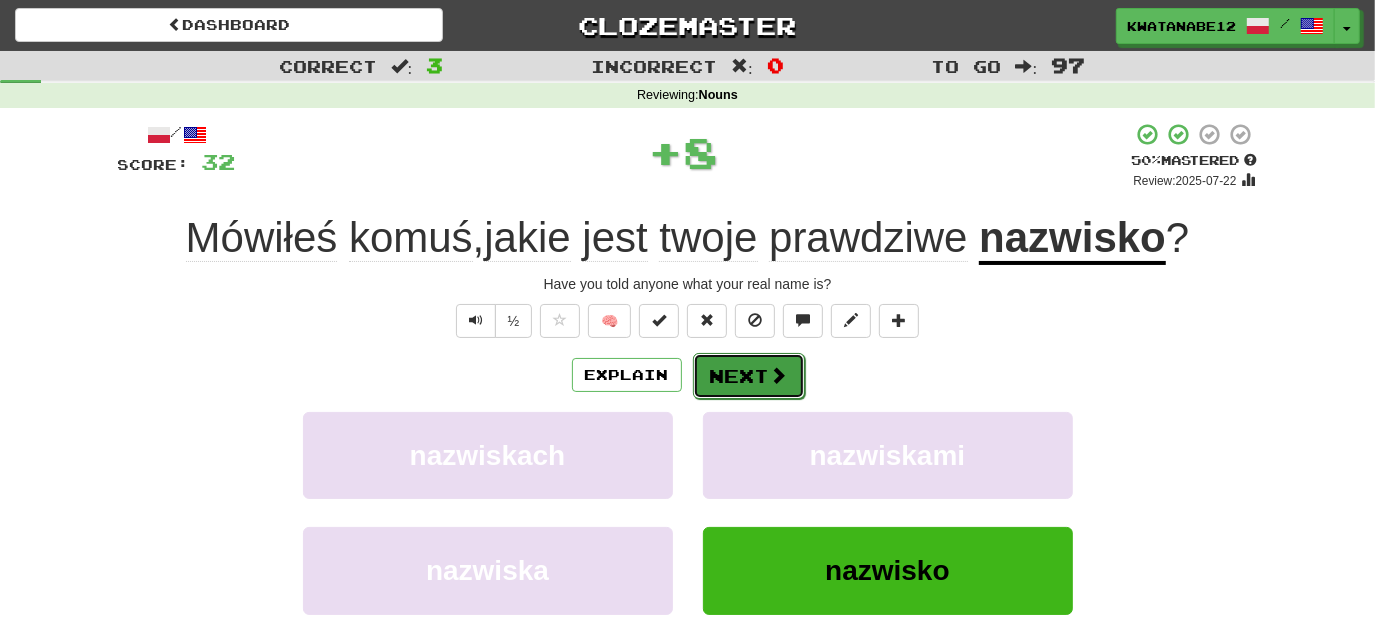 click on "Next" at bounding box center (749, 376) 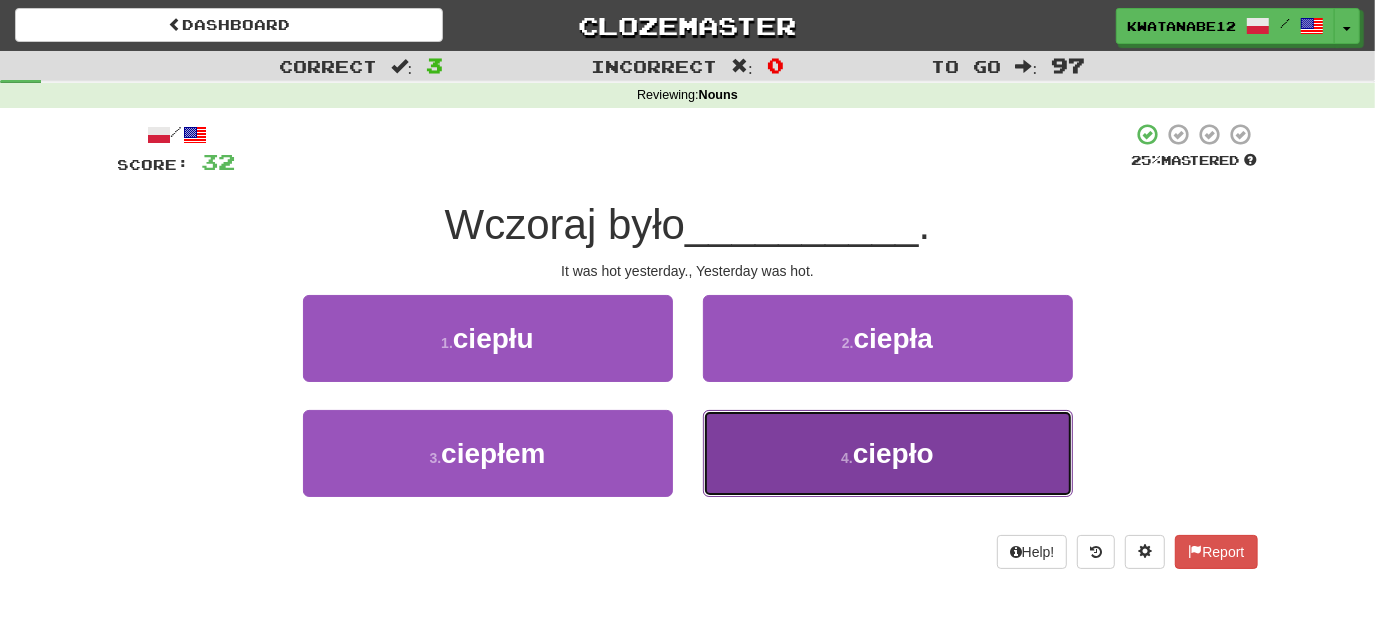 click on "4 .  ciepło" at bounding box center [888, 453] 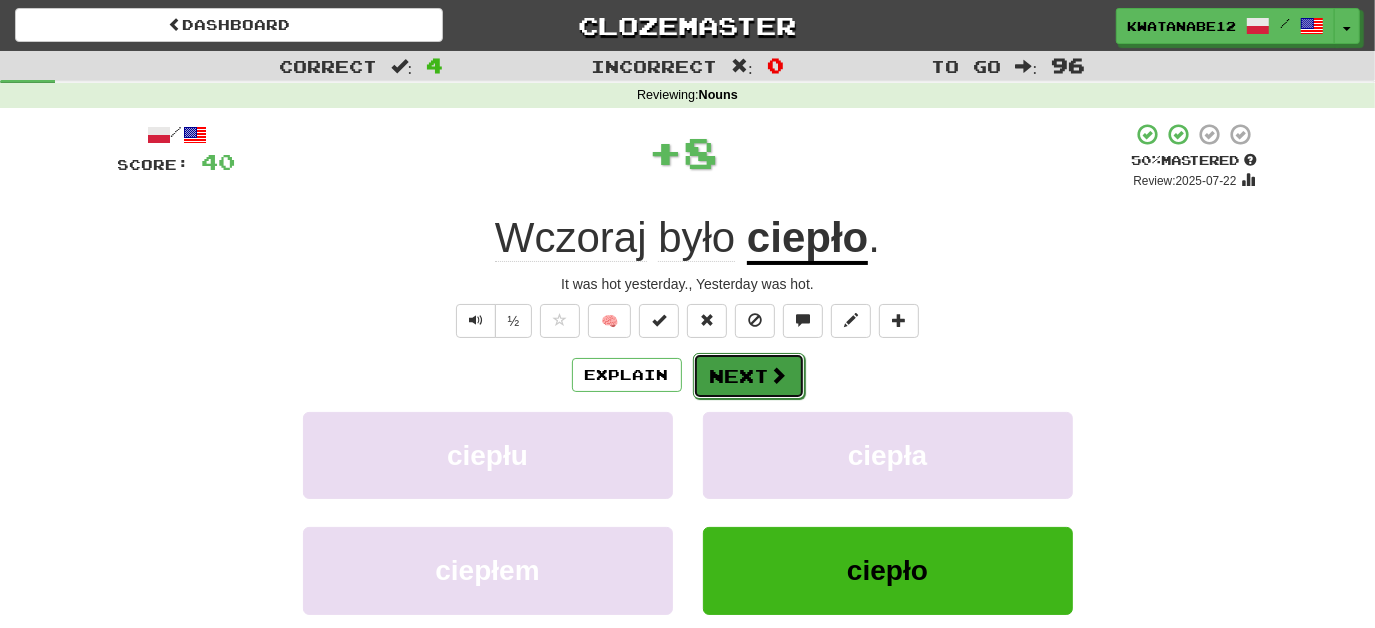 click on "Next" at bounding box center (749, 376) 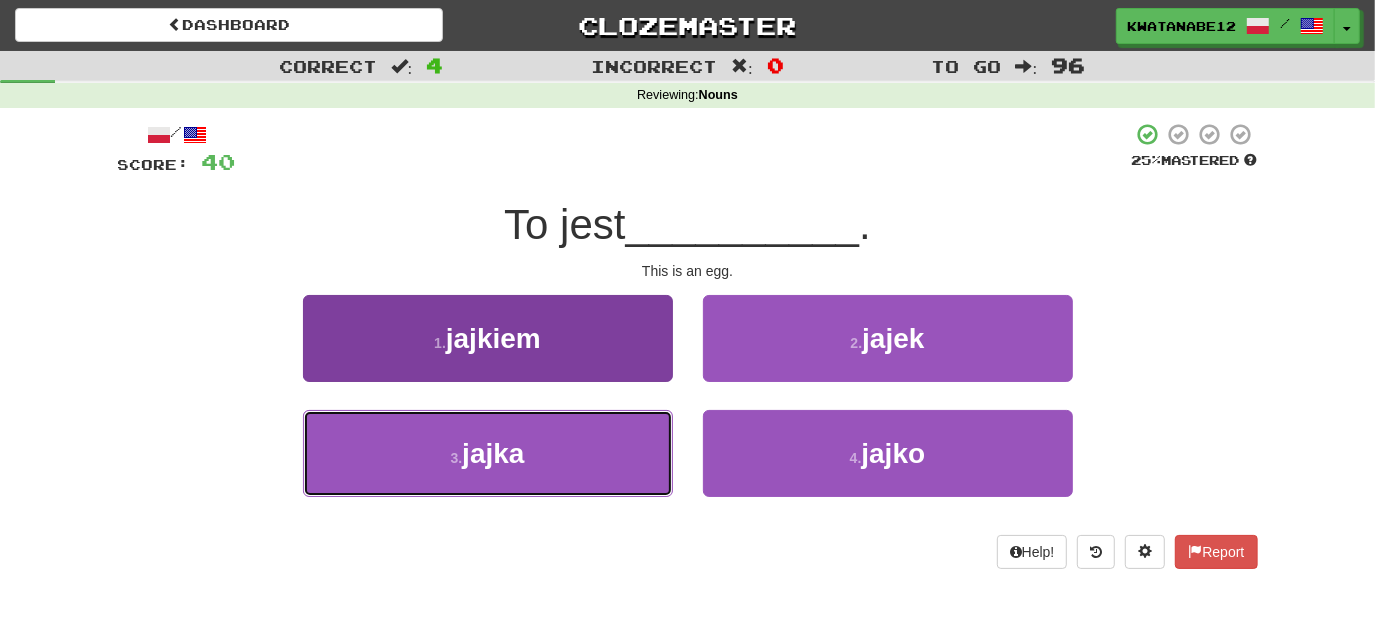 drag, startPoint x: 604, startPoint y: 437, endPoint x: 667, endPoint y: 412, distance: 67.77905 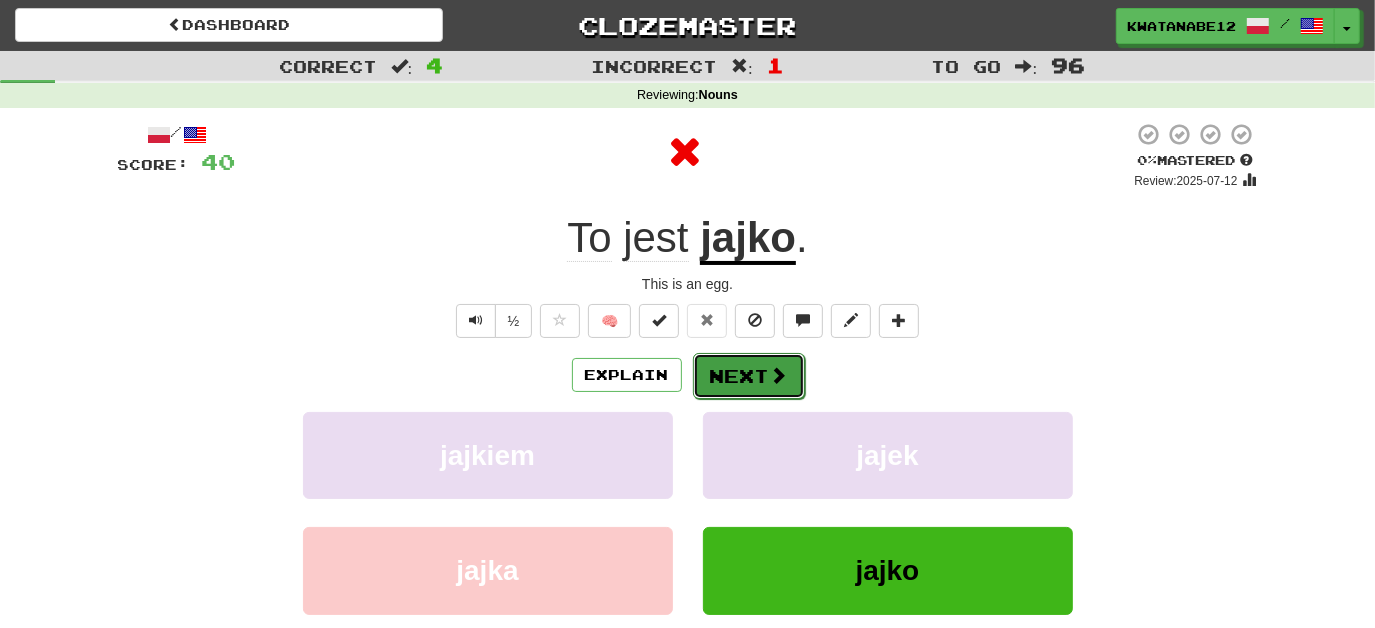 click on "Next" at bounding box center (749, 376) 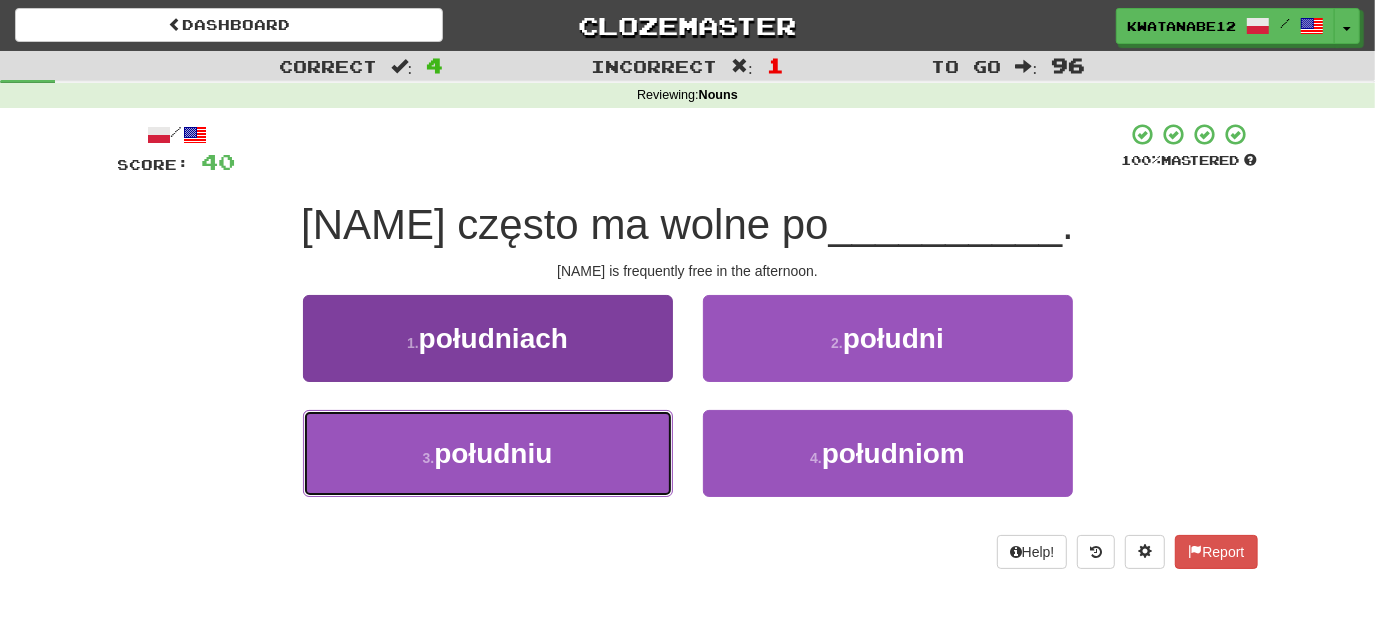 click on "południu" at bounding box center (493, 453) 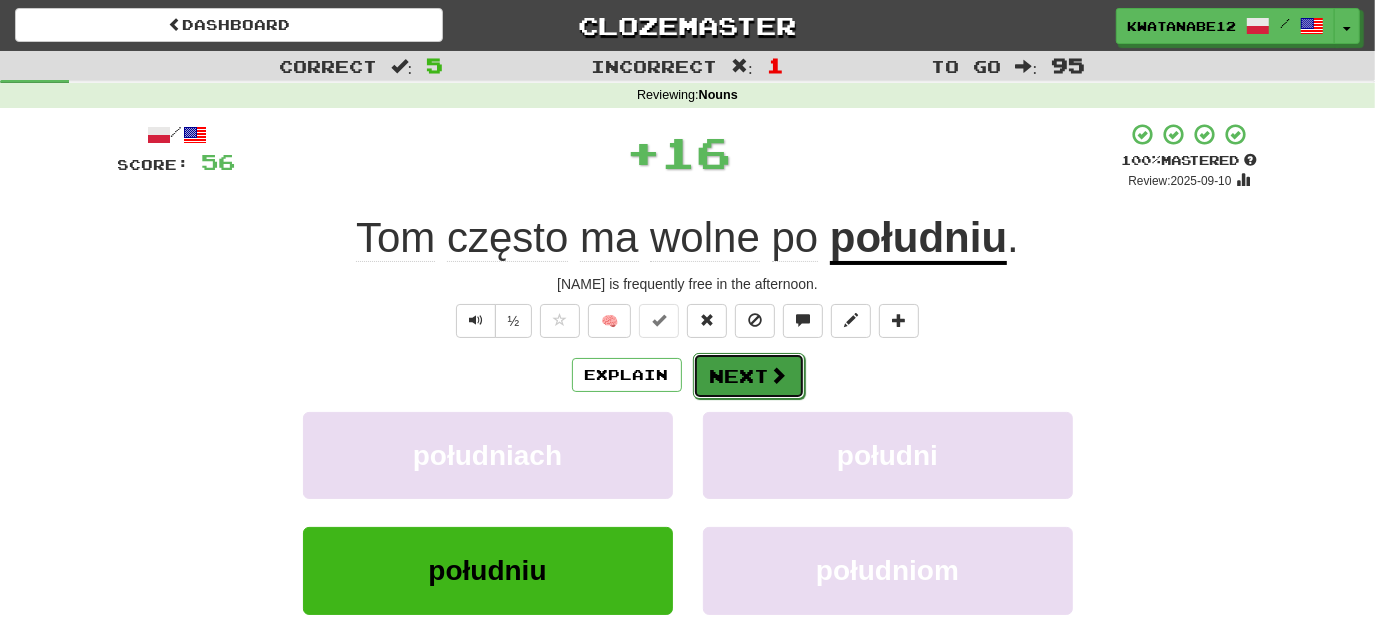 click on "Next" at bounding box center (749, 376) 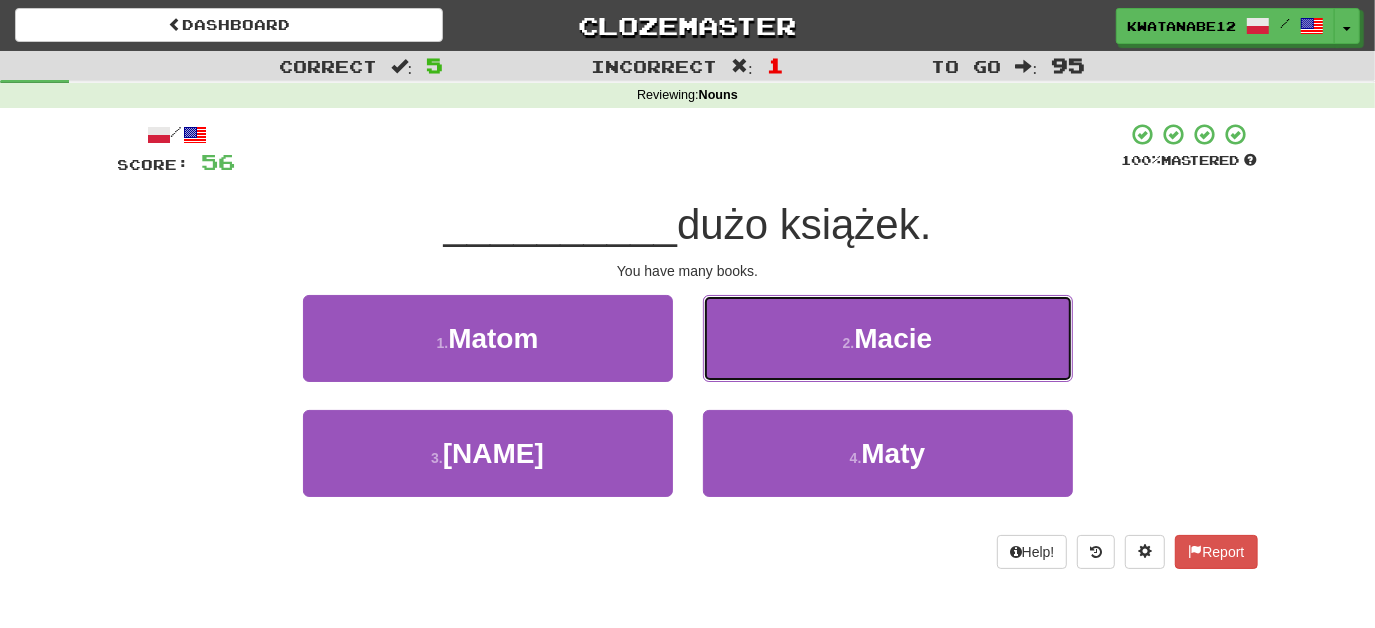 click on "2 .  Macie" at bounding box center (888, 338) 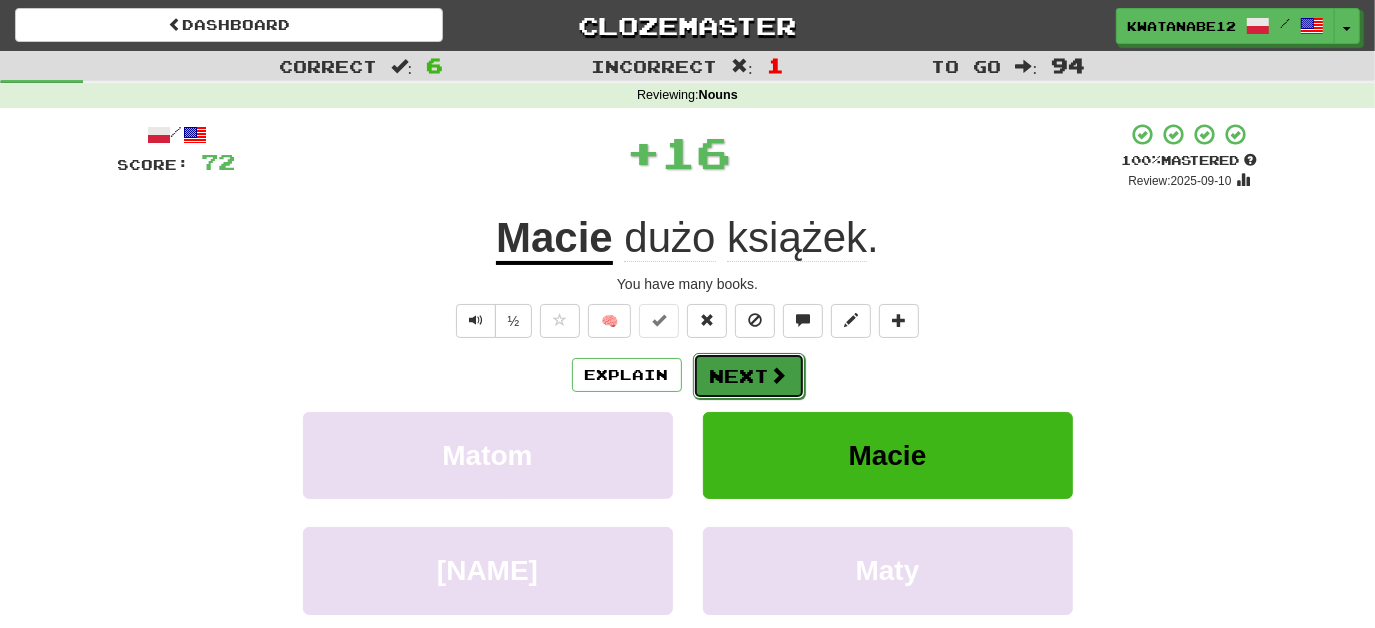 click on "Next" at bounding box center (749, 376) 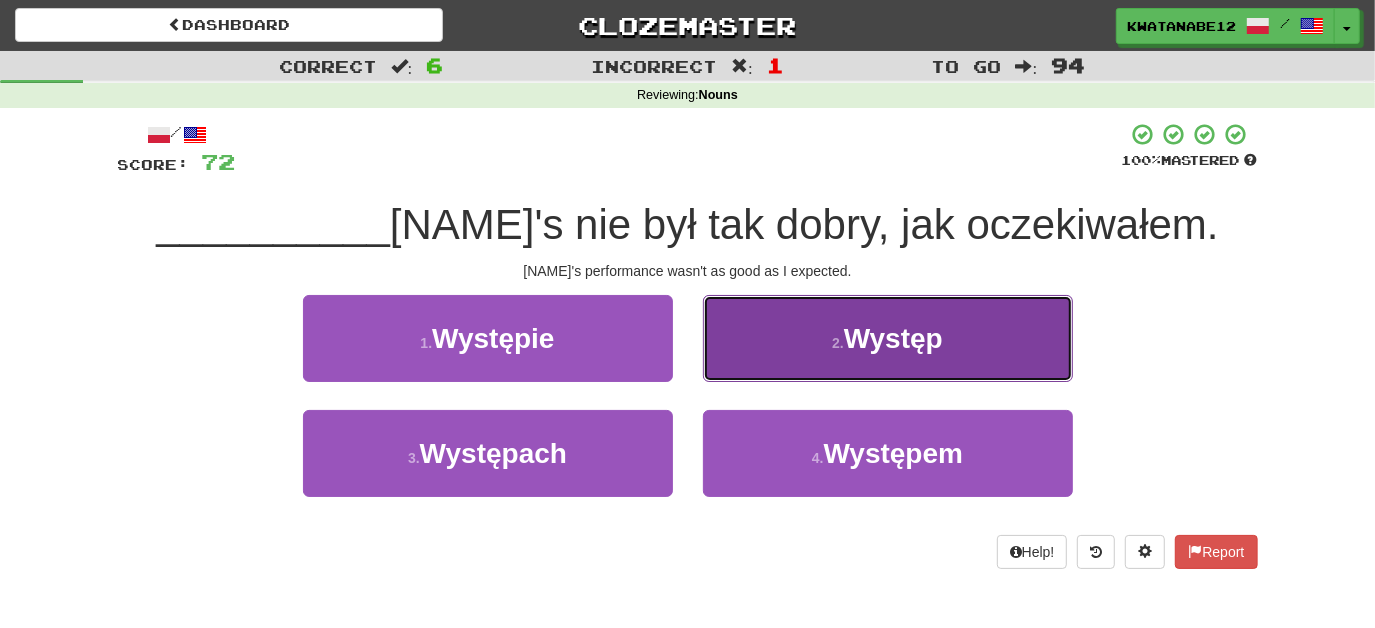 click on "2 .  Występ" at bounding box center (888, 338) 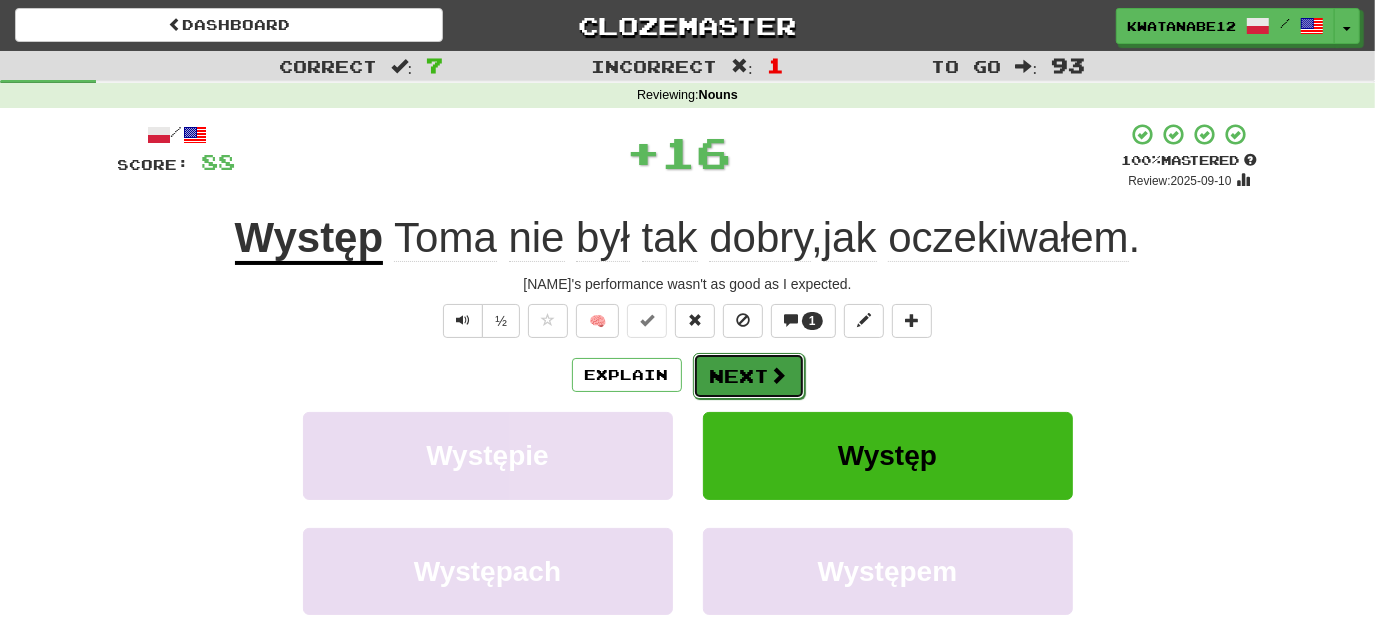 click on "Next" at bounding box center [749, 376] 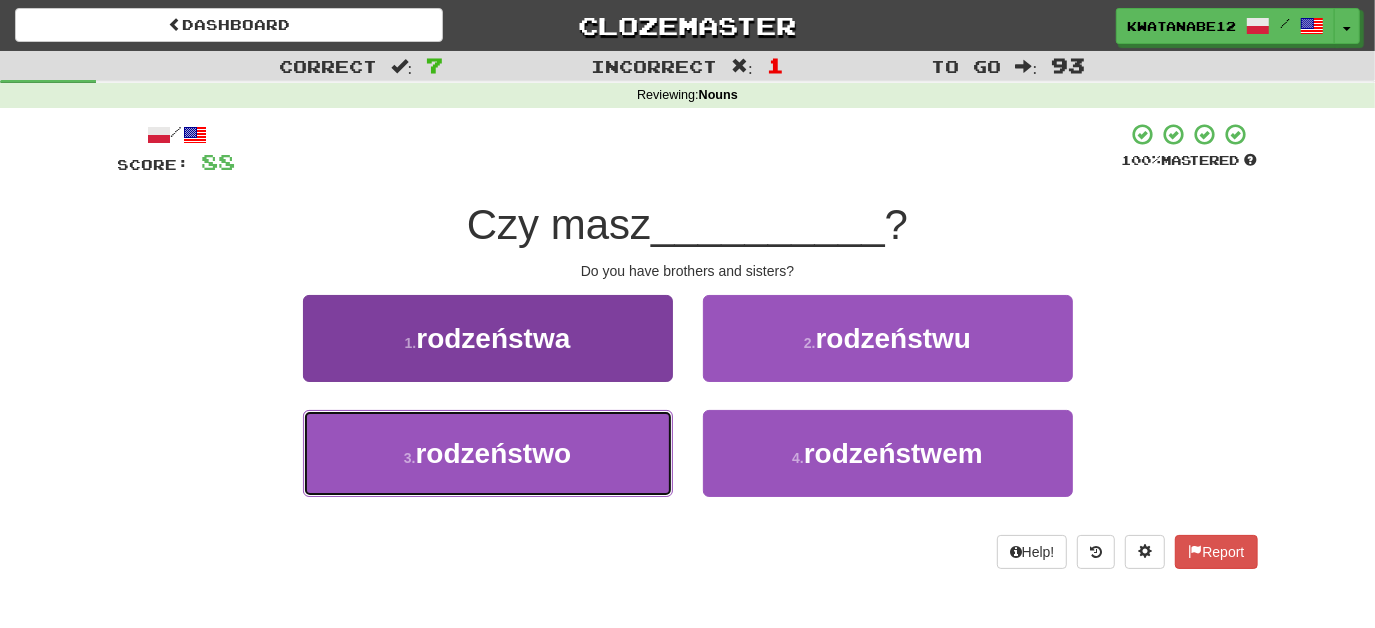 click on "3 .  rodzeństwo" at bounding box center (488, 453) 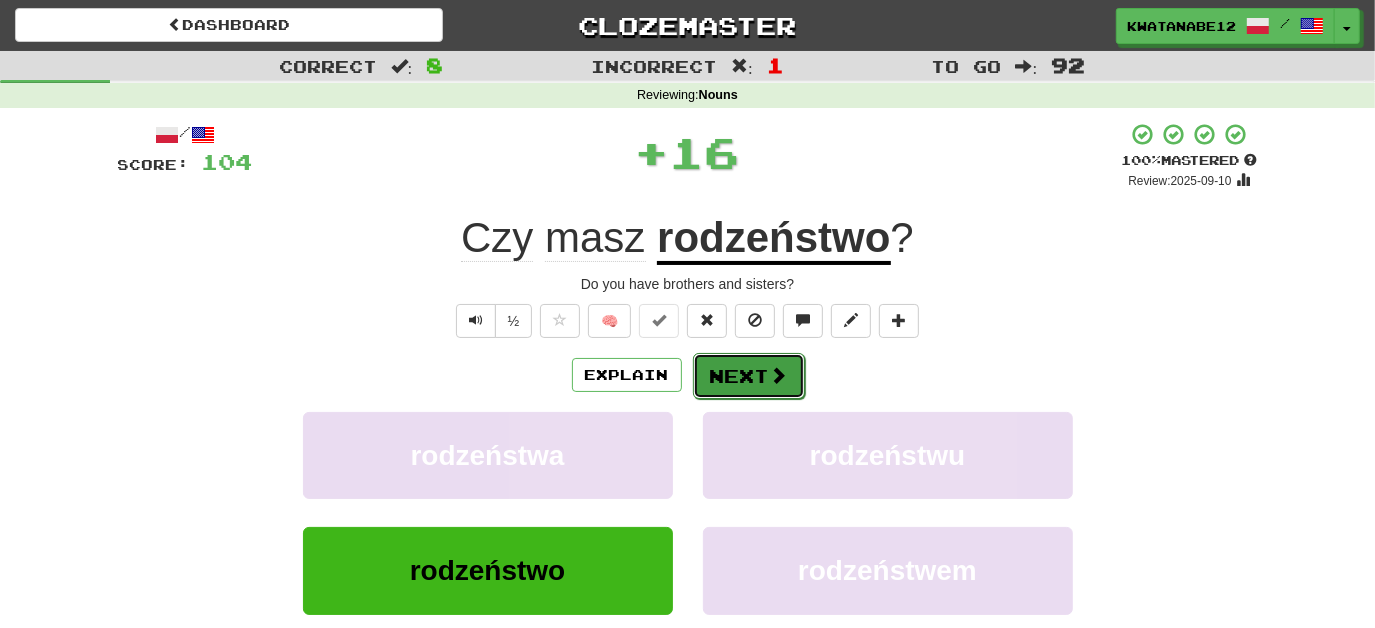 click on "Next" at bounding box center [749, 376] 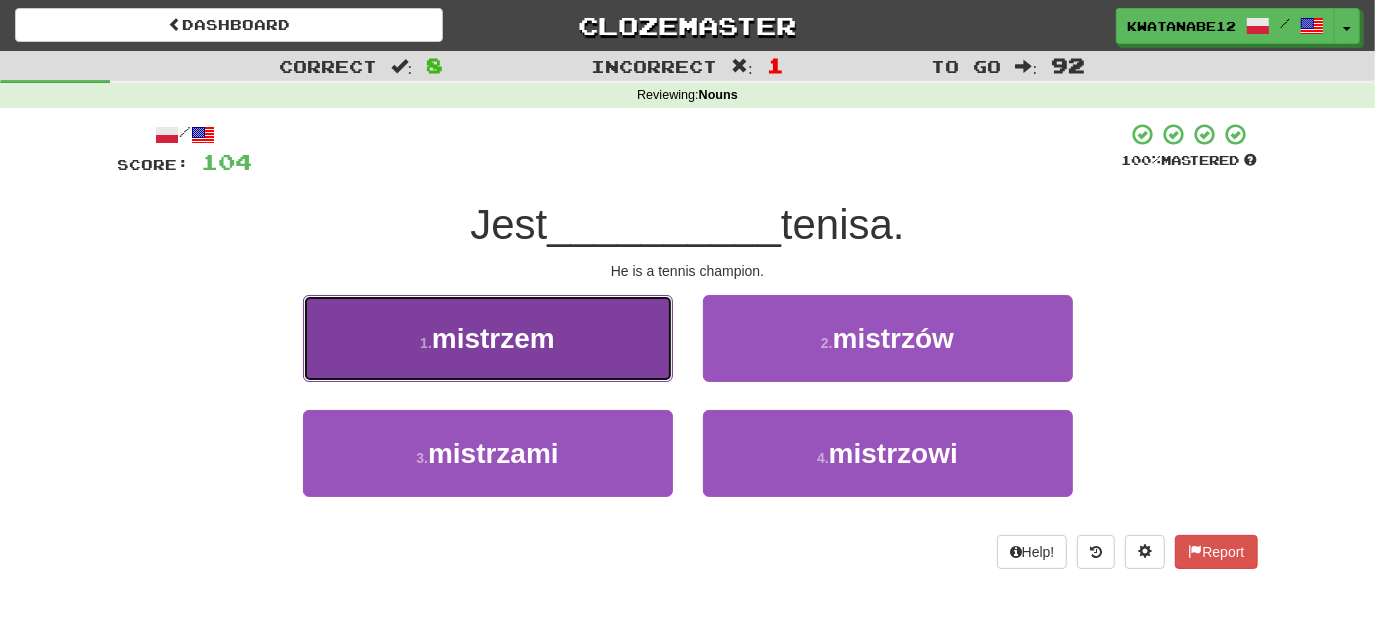 click on "1 .  mistrzem" at bounding box center [488, 338] 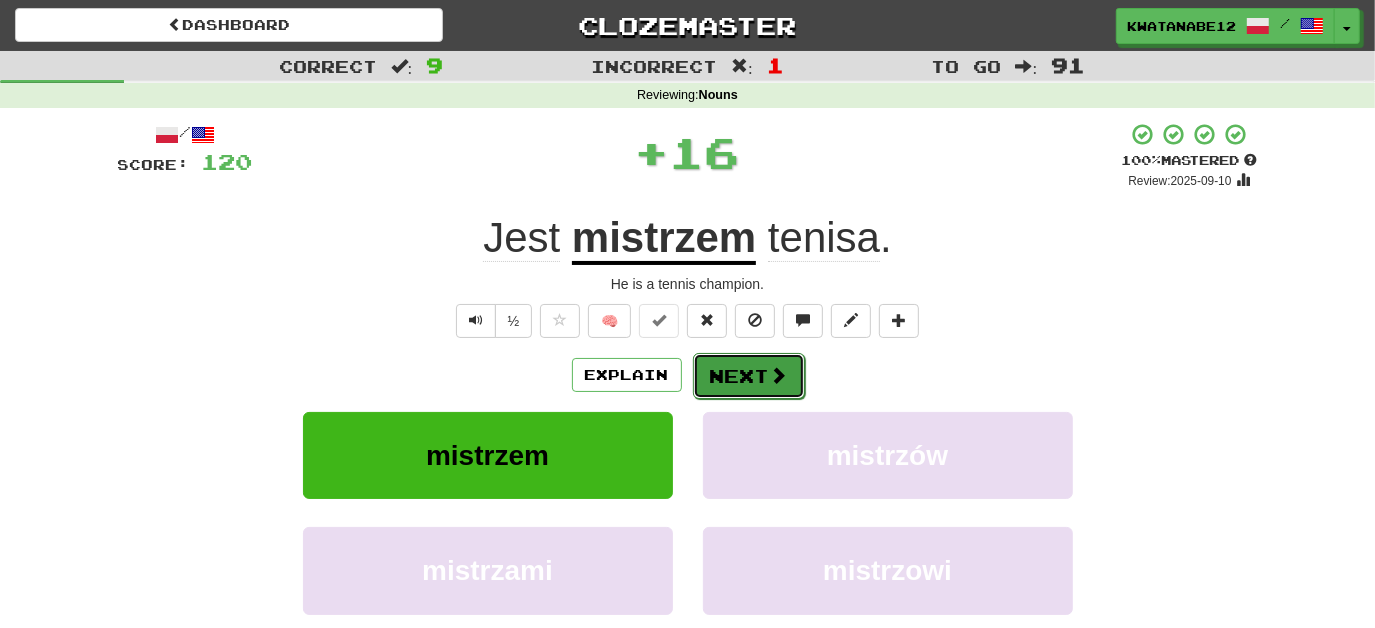 click on "Next" at bounding box center (749, 376) 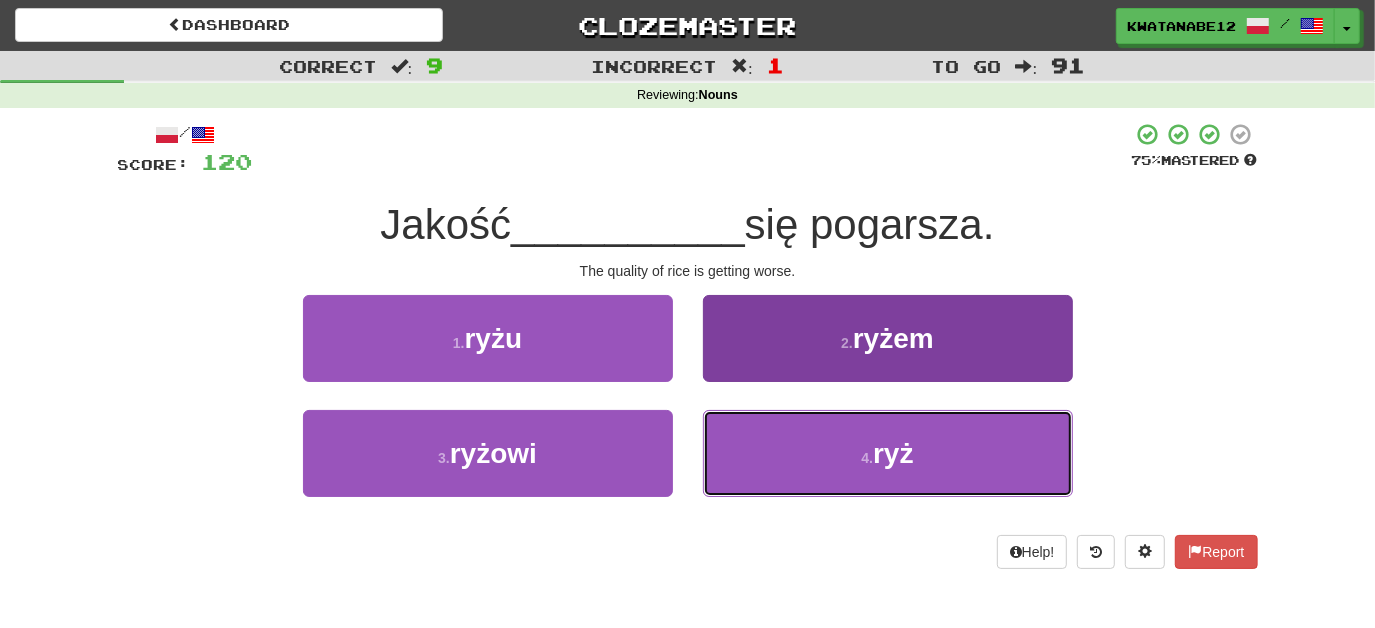 click on "4 .  ryż" at bounding box center (888, 453) 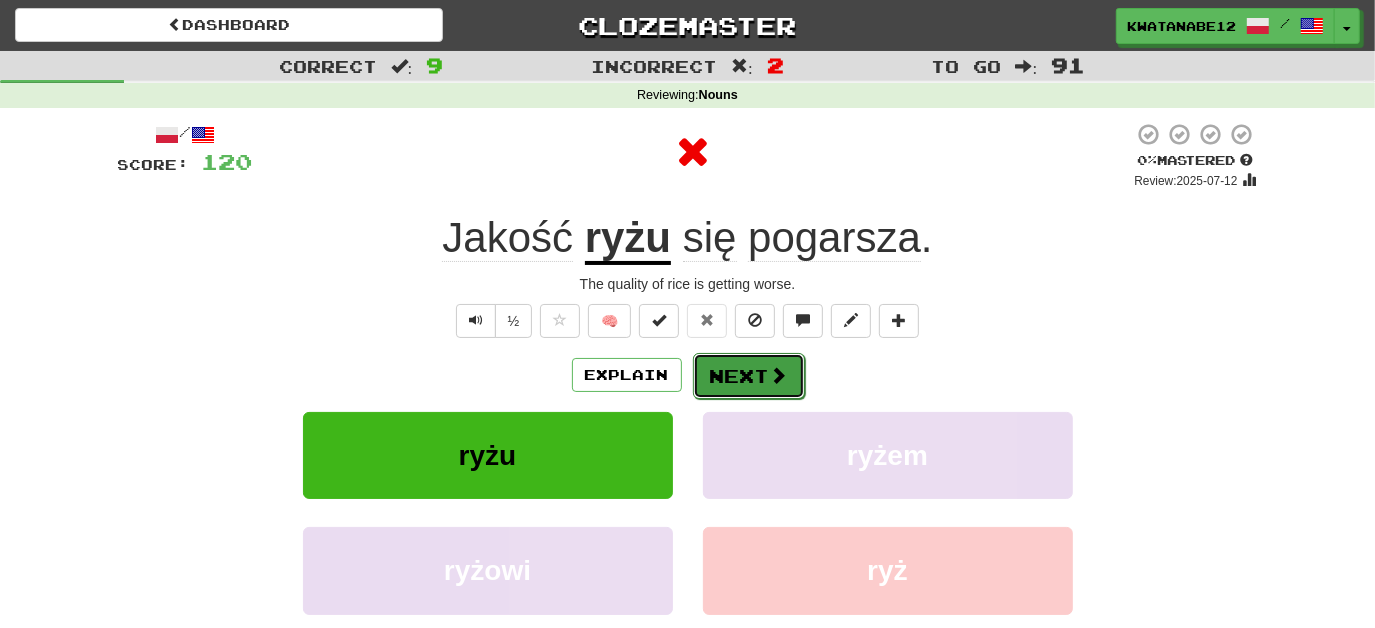 click on "Next" at bounding box center (749, 376) 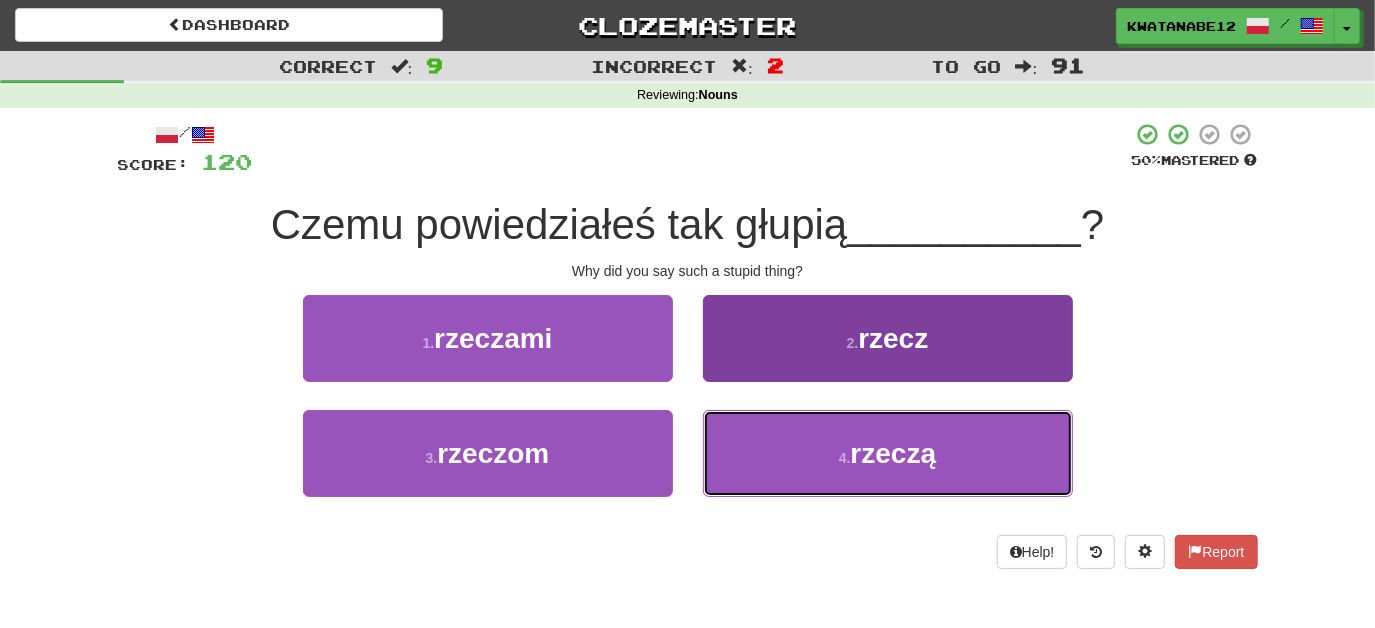 drag, startPoint x: 784, startPoint y: 450, endPoint x: 777, endPoint y: 433, distance: 18.384777 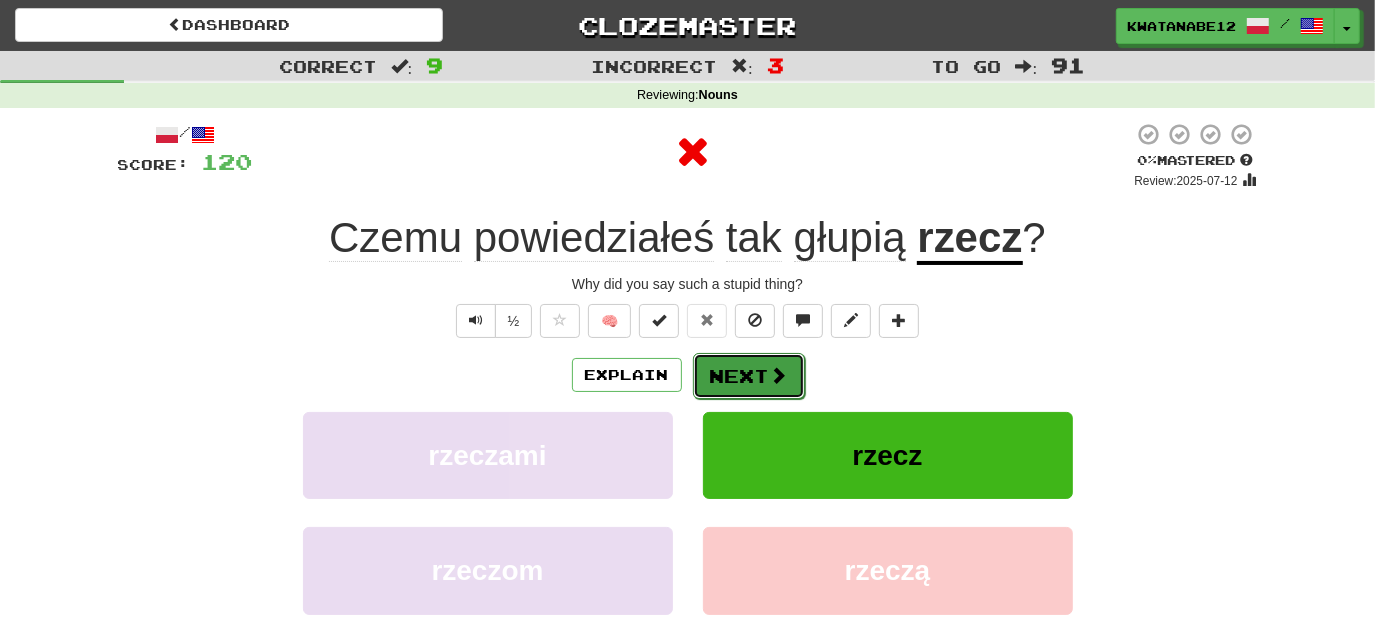 click on "Next" at bounding box center [749, 376] 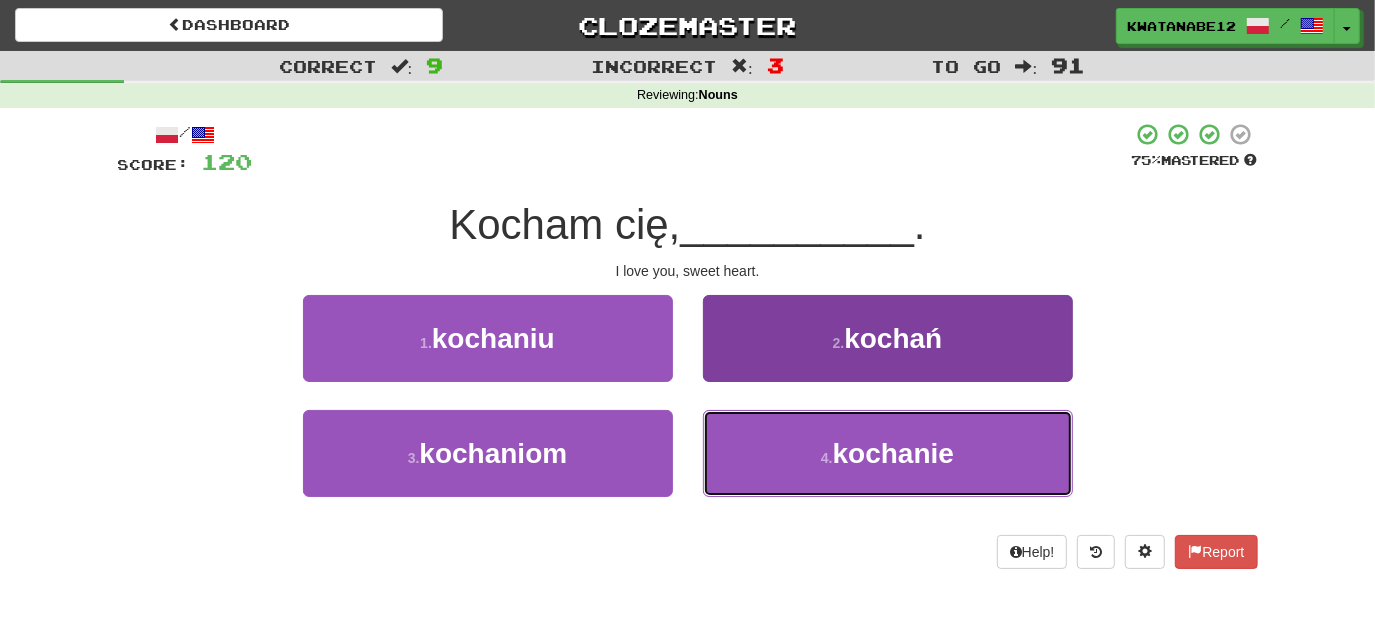 click on "4 .  kochanie" at bounding box center (888, 453) 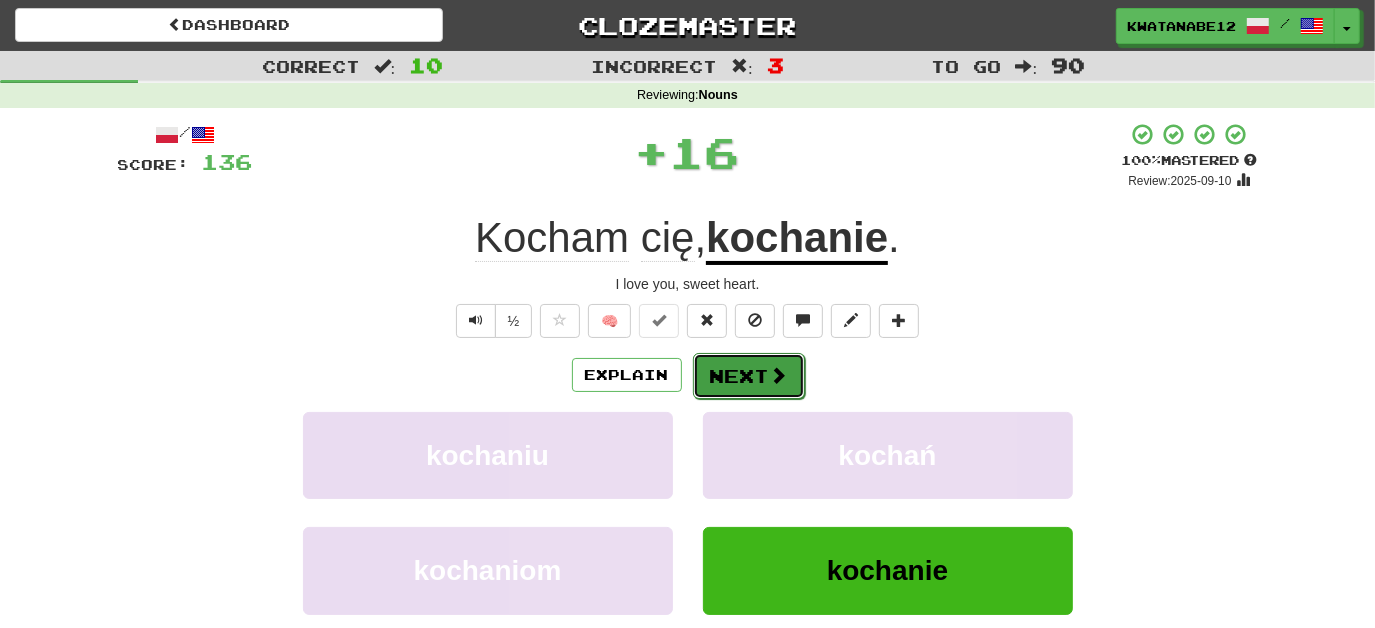 click on "Next" at bounding box center (749, 376) 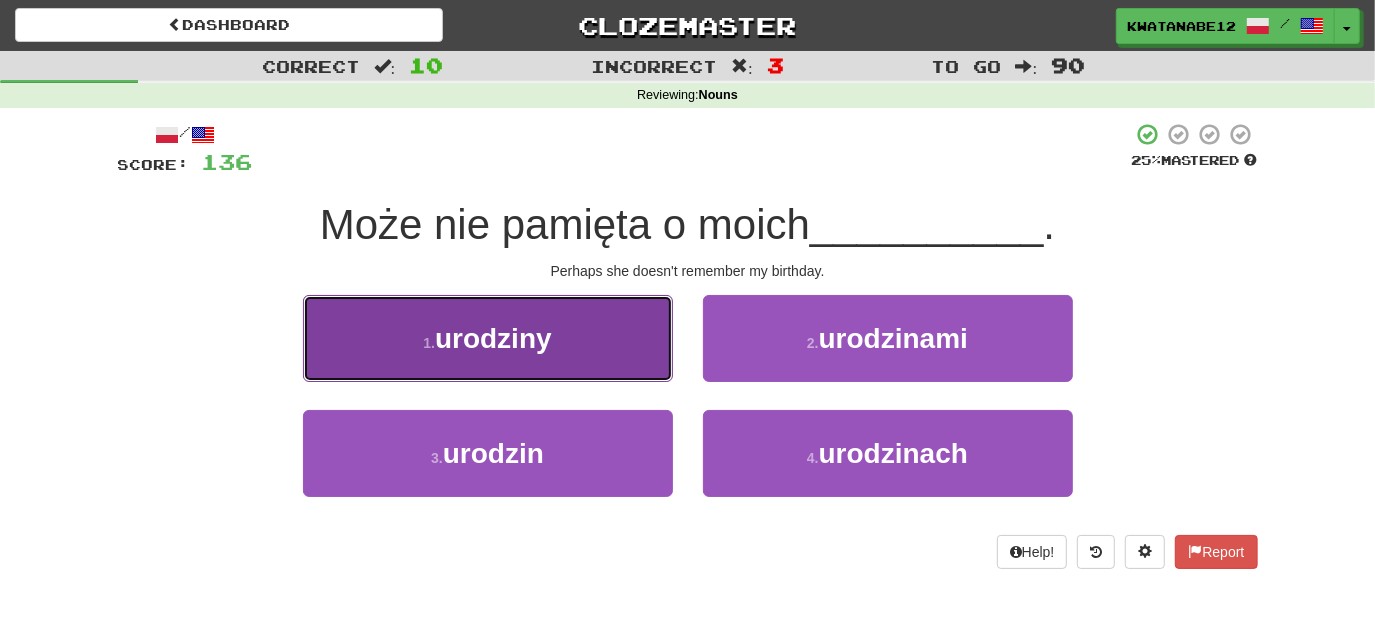 drag, startPoint x: 626, startPoint y: 356, endPoint x: 653, endPoint y: 365, distance: 28.460499 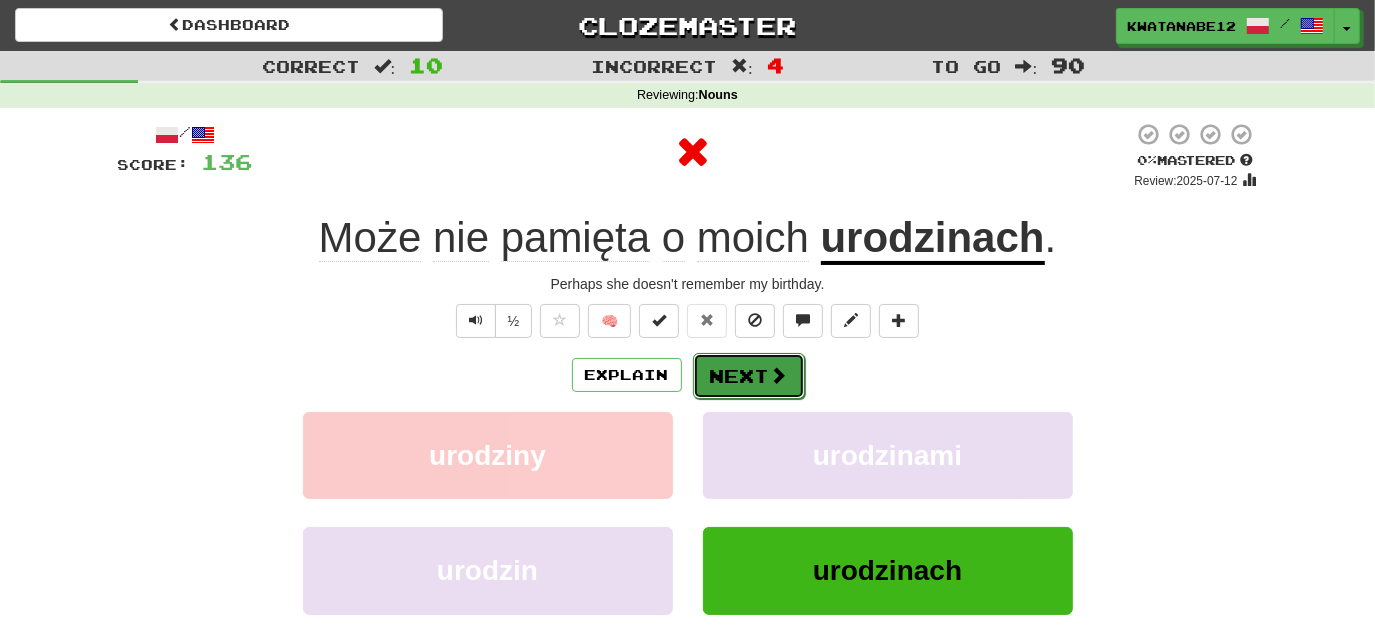 click on "Next" at bounding box center [749, 376] 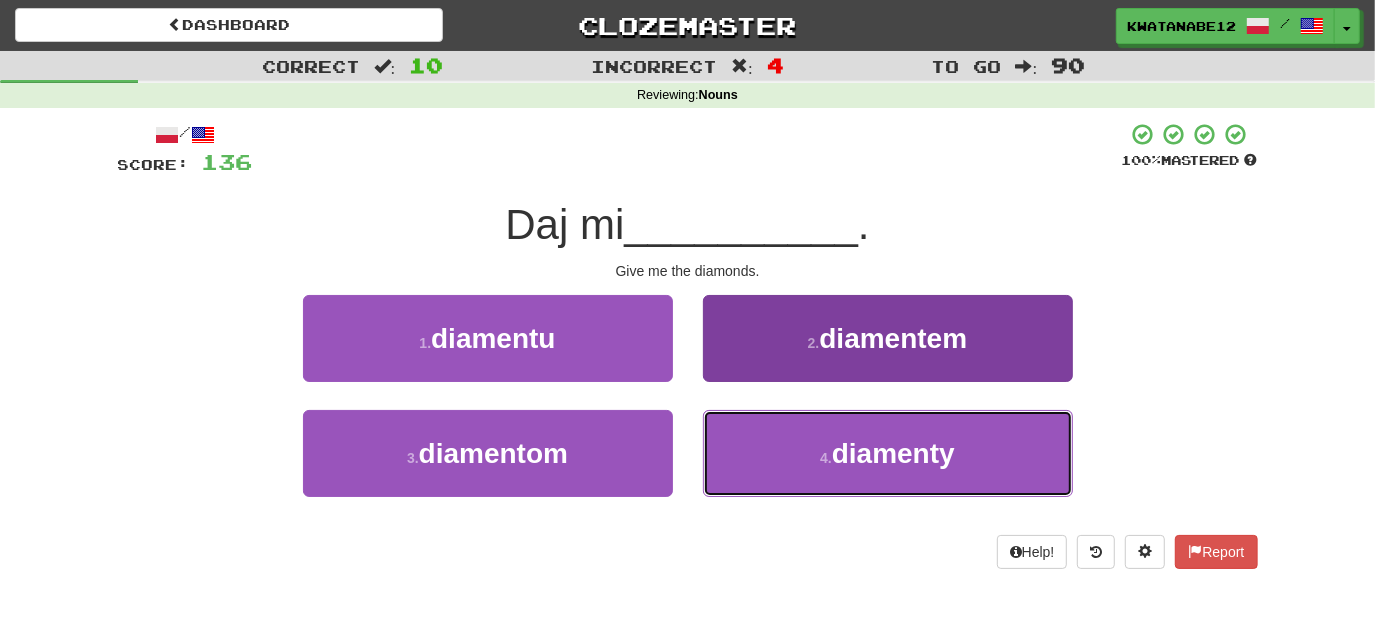 click on "4 .  diamenty" at bounding box center (888, 453) 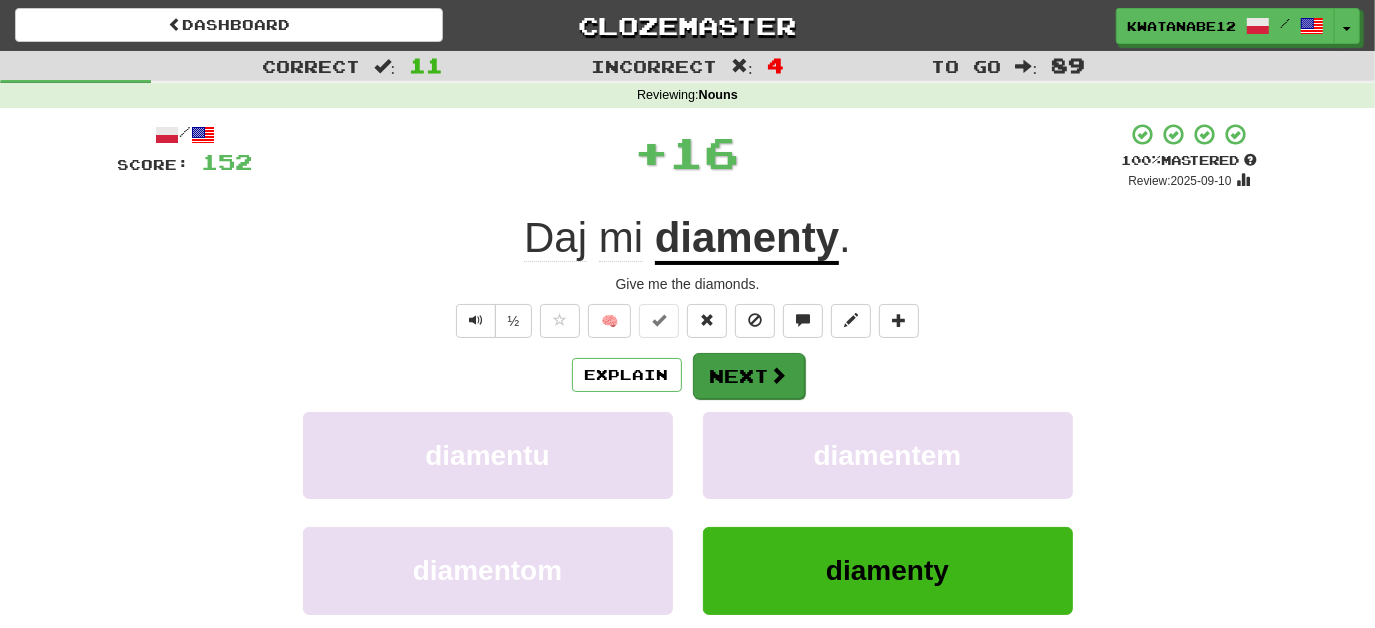 click on "Explain Next diamentu diamentem diamentom diamenty Learn more: diamentu diamentem diamentom diamenty" at bounding box center (688, 512) 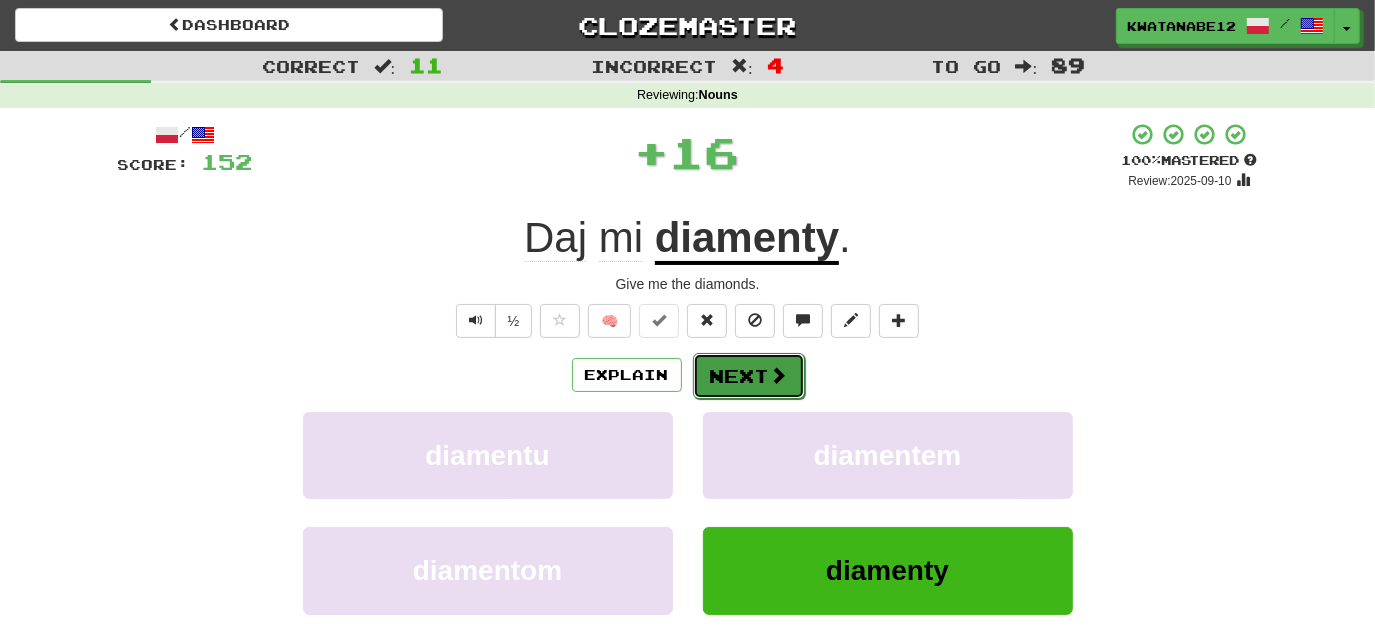 click on "Next" at bounding box center [749, 376] 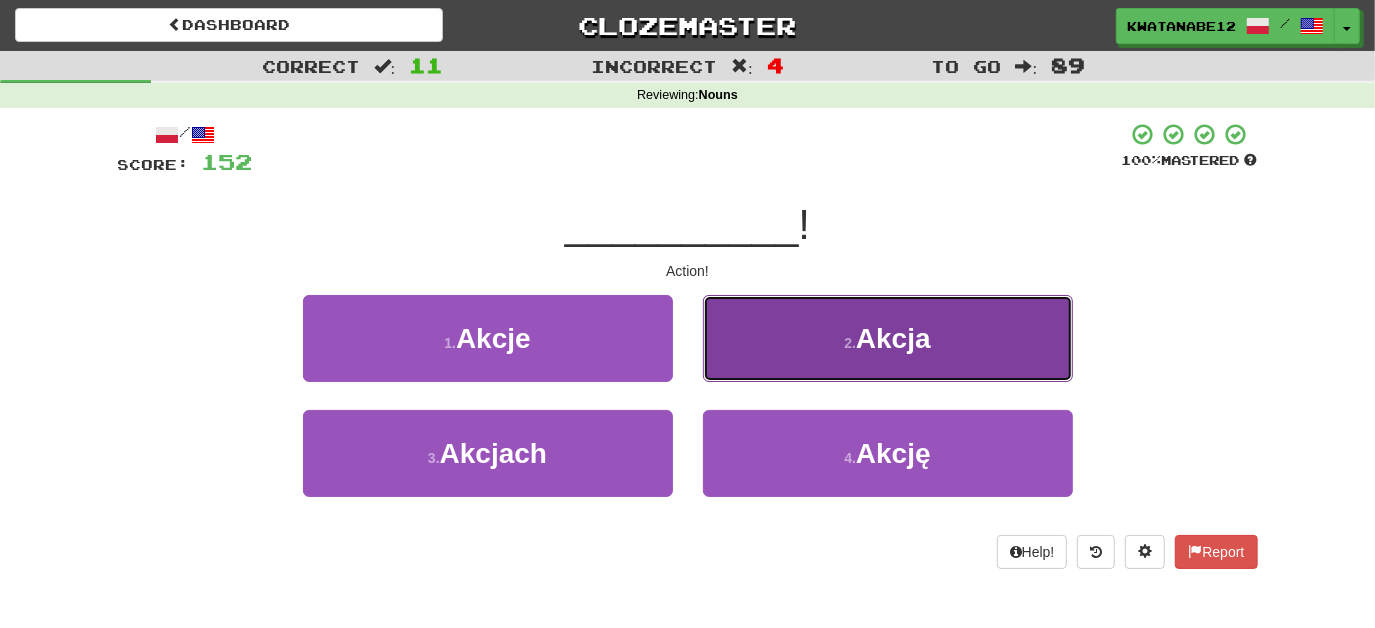 click on "2 .  Akcja" at bounding box center (888, 338) 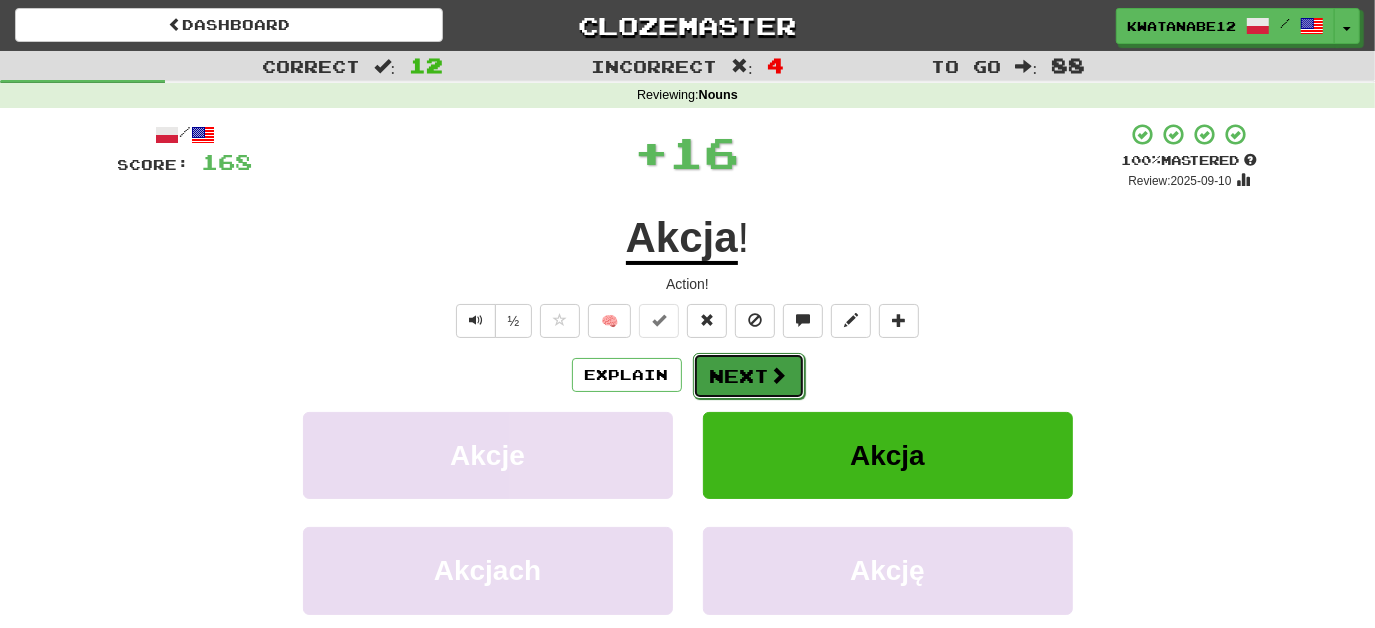 click on "Next" at bounding box center [749, 376] 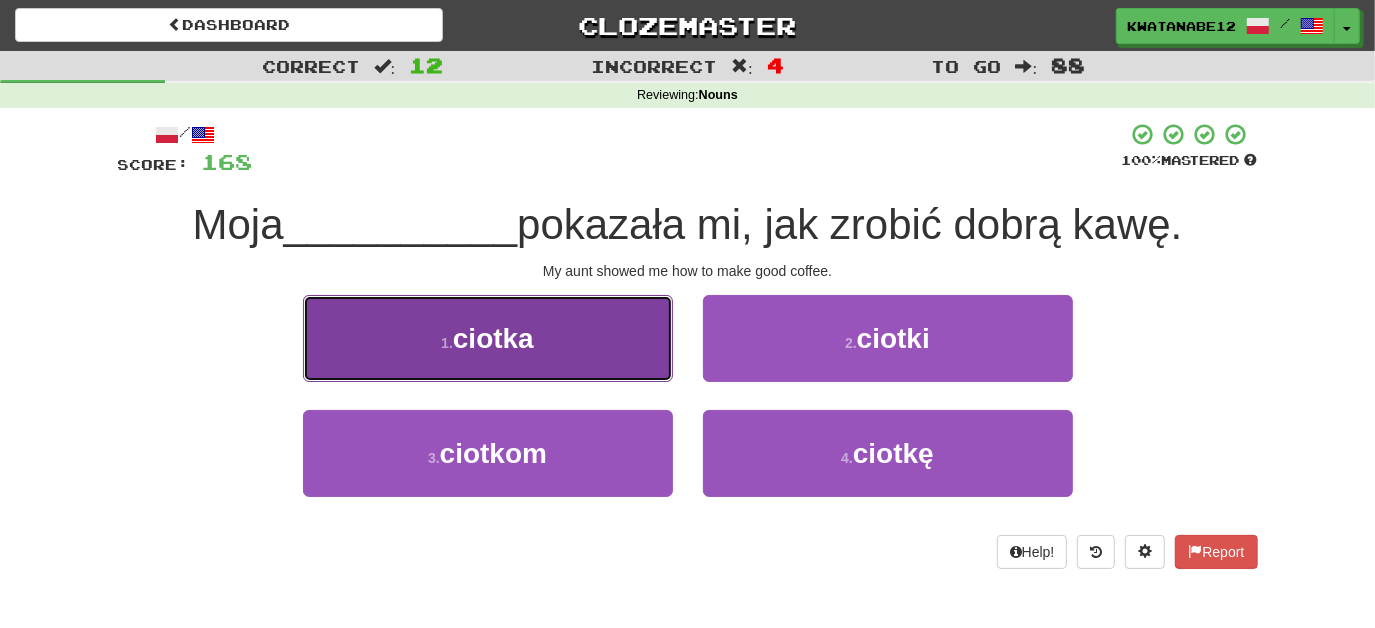 click on "1 .  ciotka" at bounding box center (488, 338) 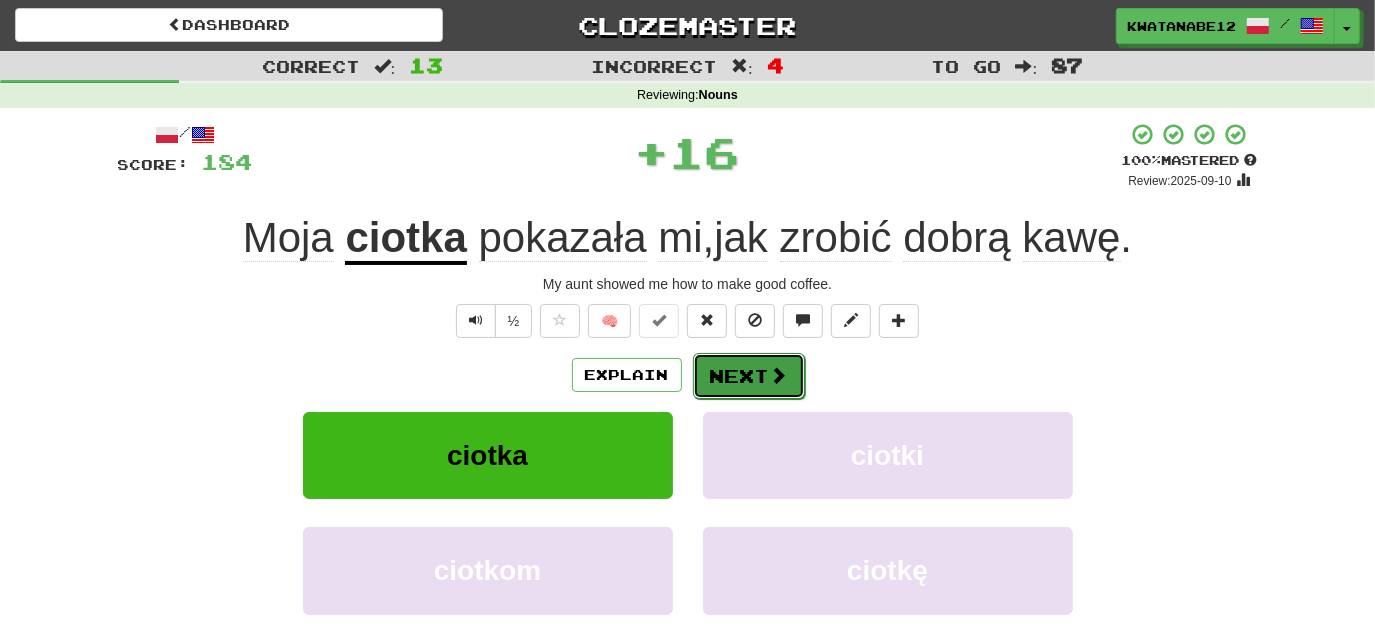 click on "Next" at bounding box center (749, 376) 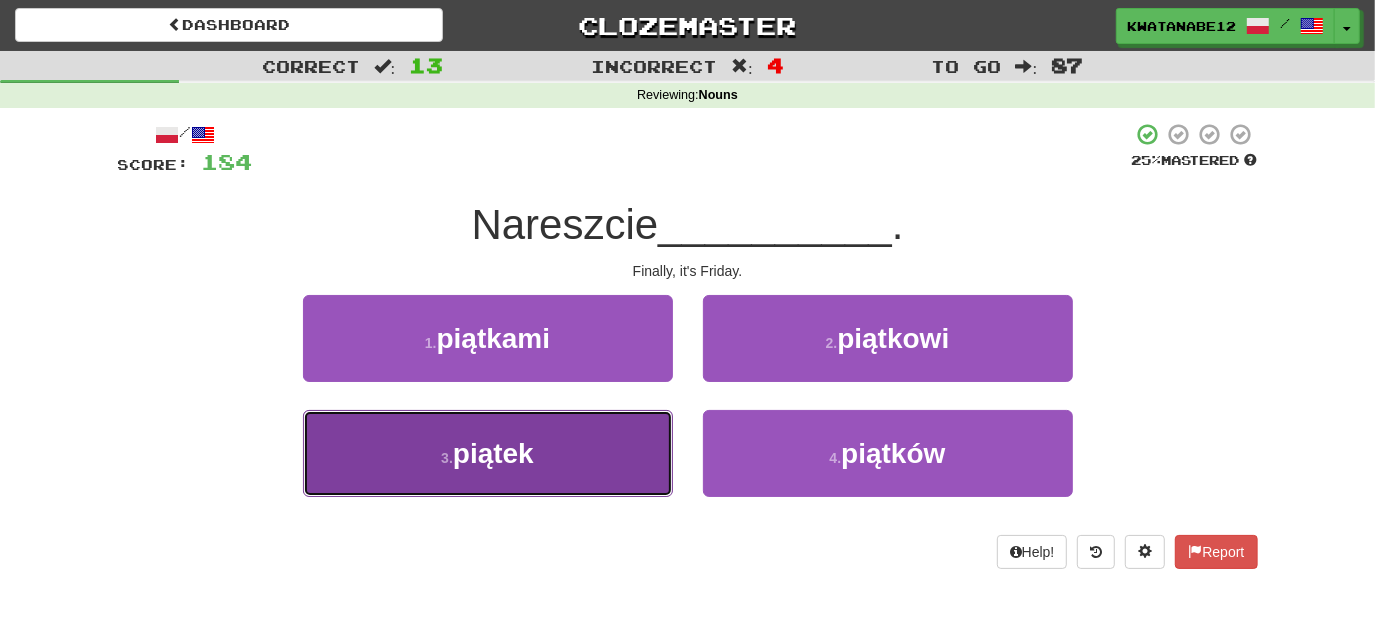 drag, startPoint x: 601, startPoint y: 443, endPoint x: 663, endPoint y: 409, distance: 70.71068 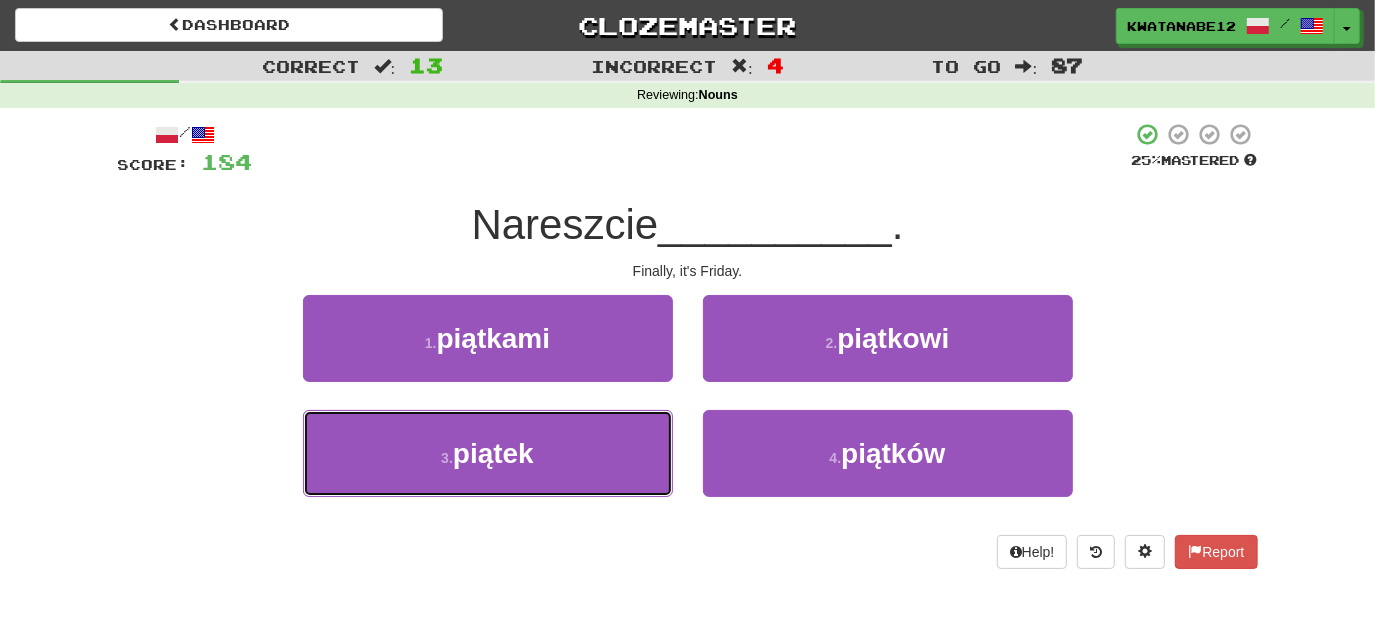 click on "3 .  piątek" at bounding box center (488, 453) 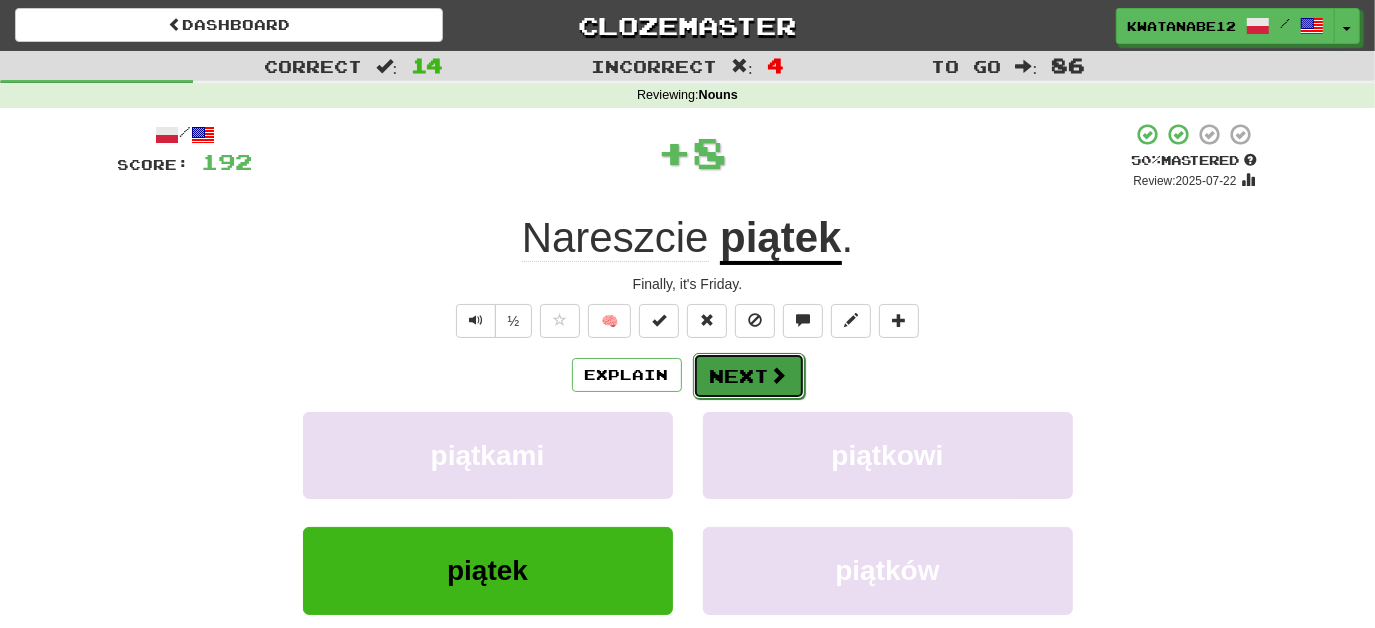 click on "Next" at bounding box center (749, 376) 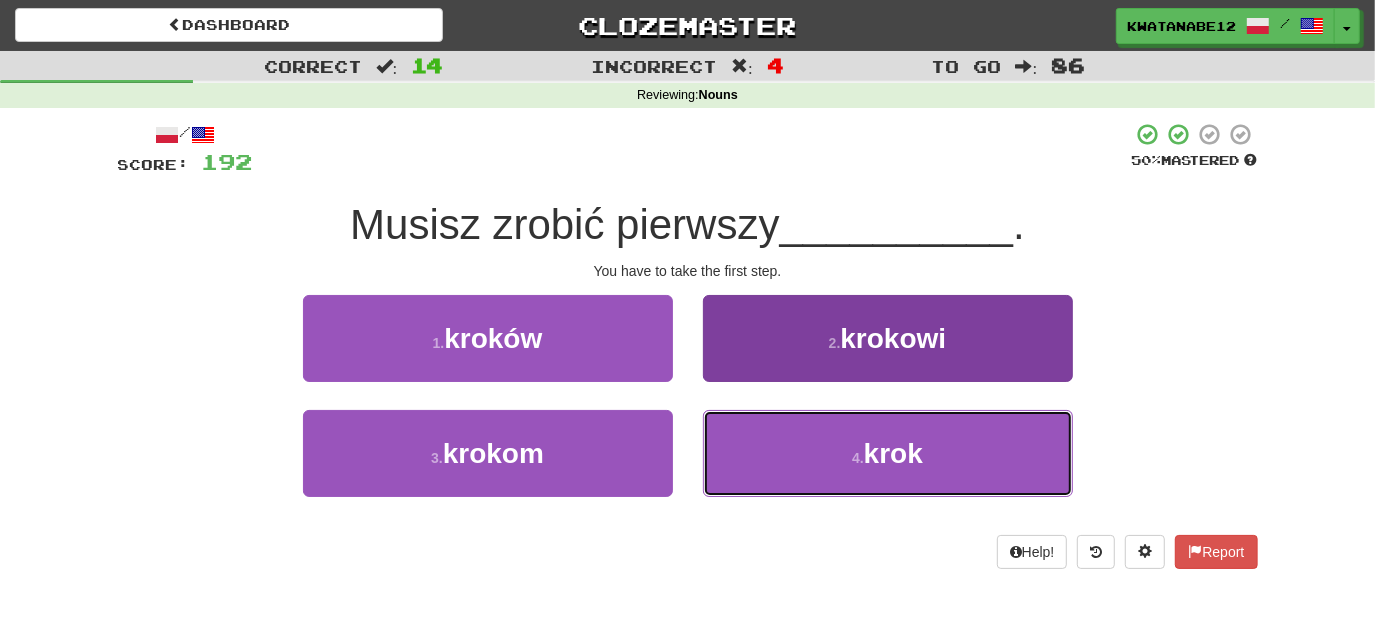 click on "4 .  krok" at bounding box center (888, 453) 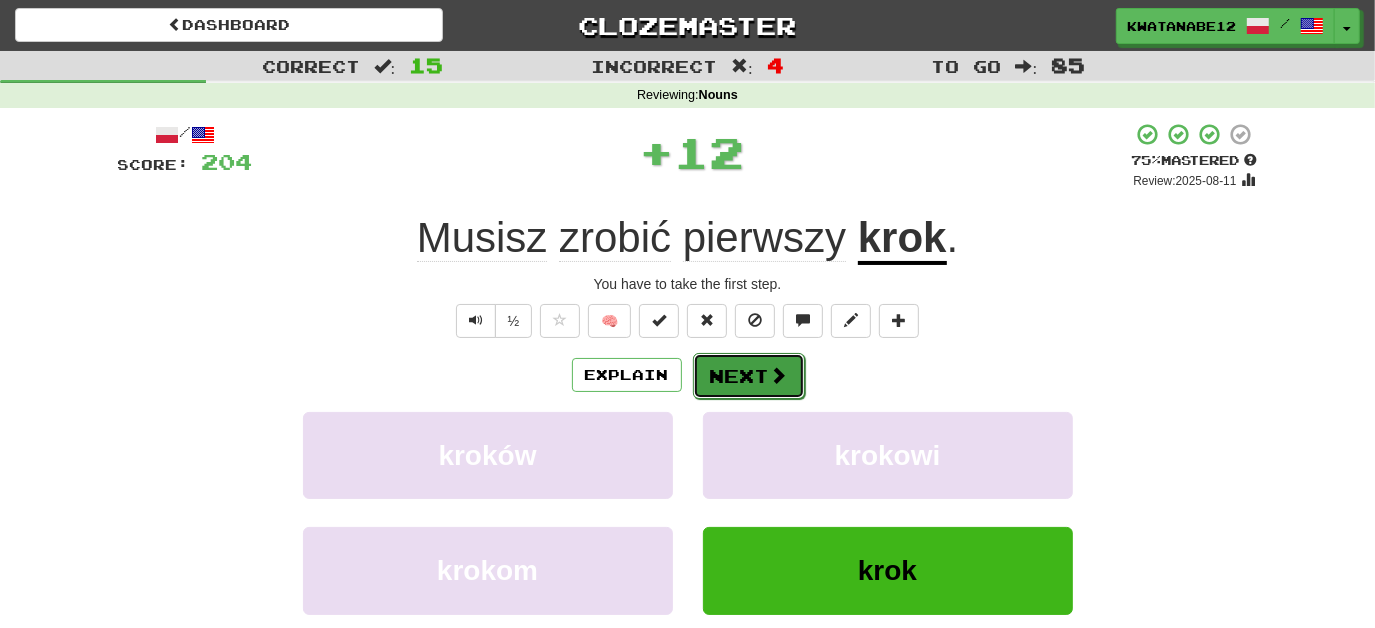 click on "Next" at bounding box center (749, 376) 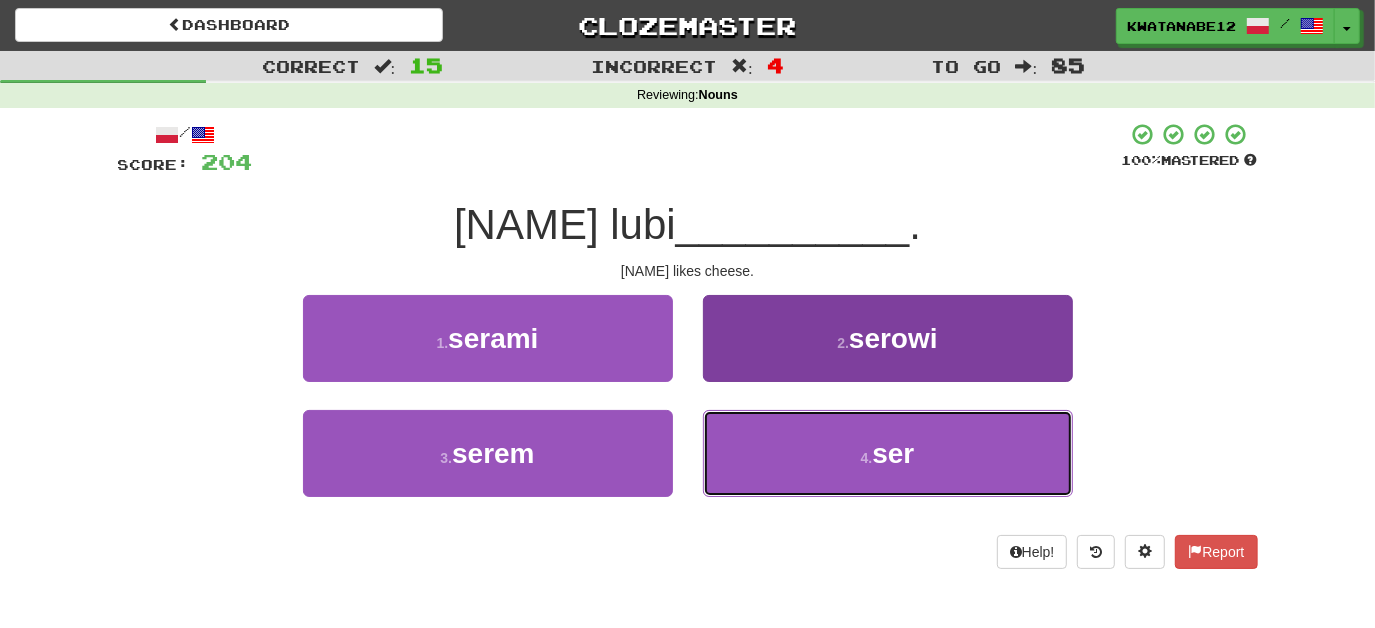 click on "4 .  ser" at bounding box center [888, 453] 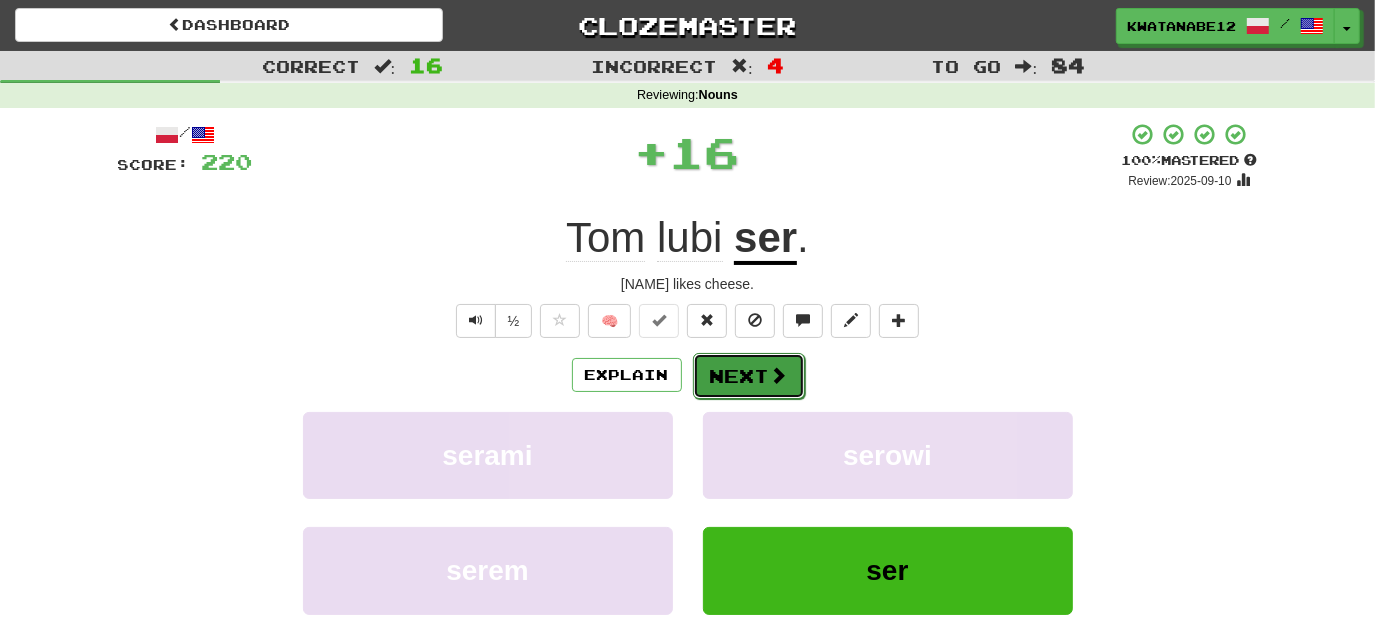 click on "Next" at bounding box center [749, 376] 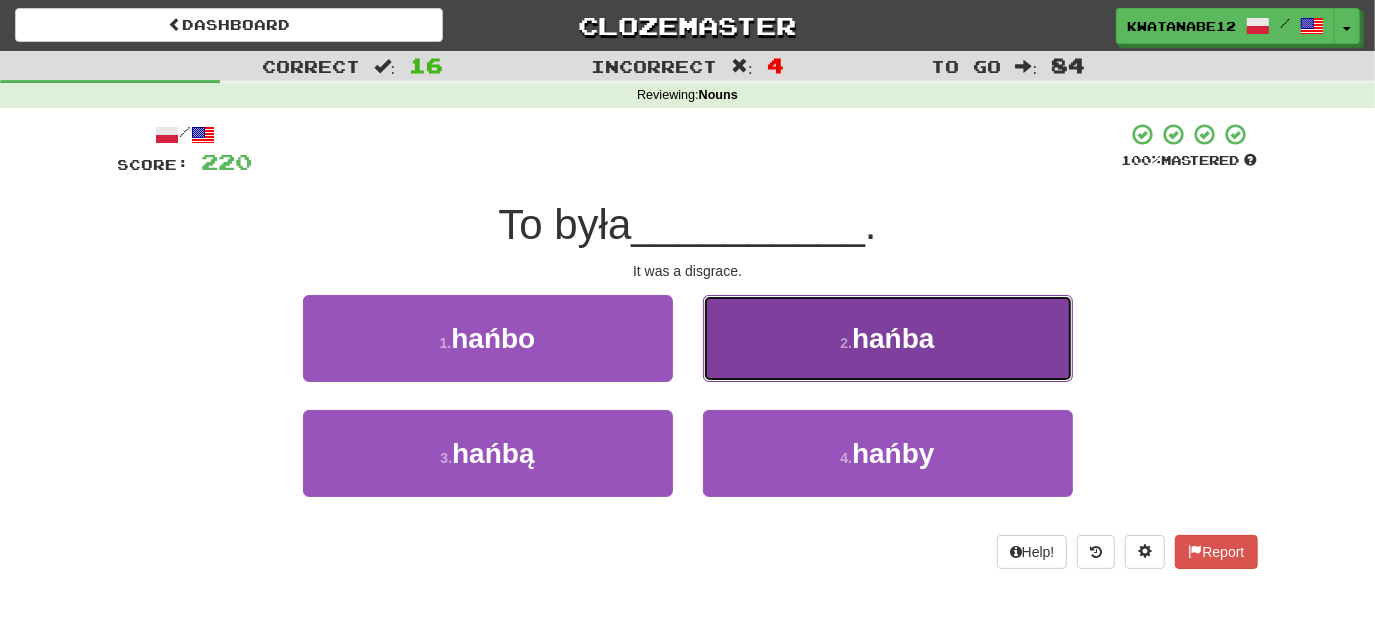click on "2 .  hańba" at bounding box center (888, 338) 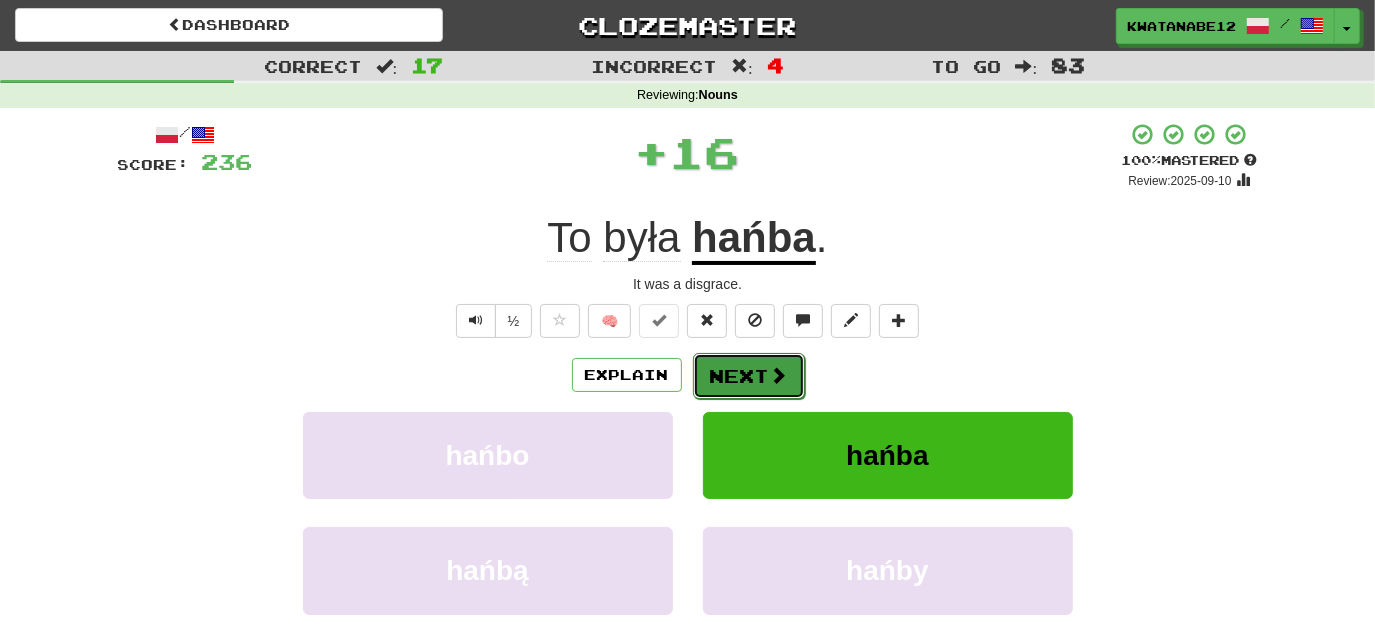 click on "Next" at bounding box center [749, 376] 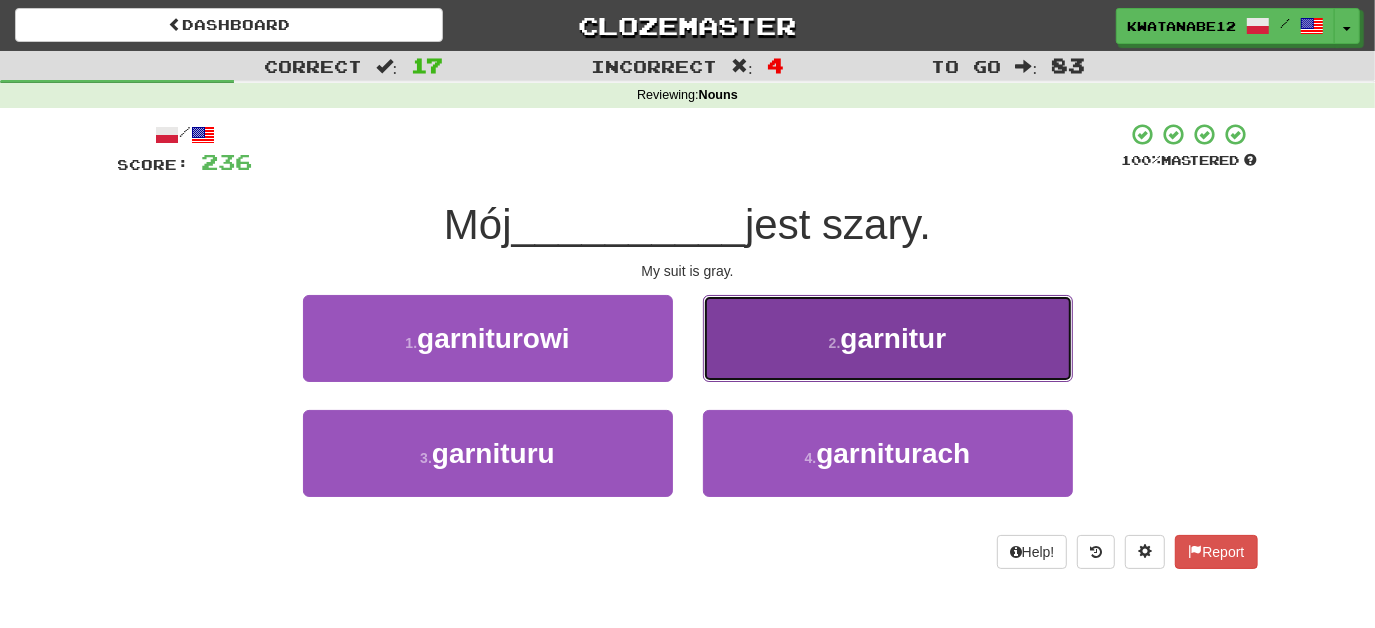 click on "2 .  garnitur" at bounding box center (888, 338) 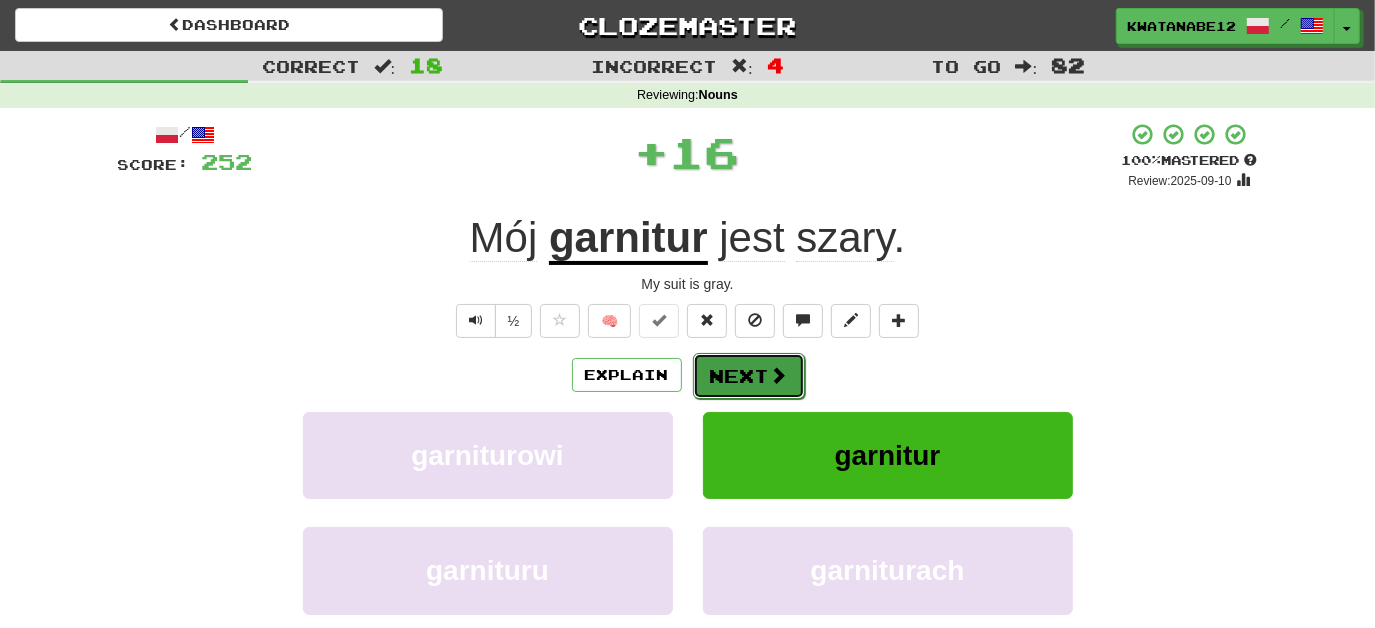 click on "Next" at bounding box center [749, 376] 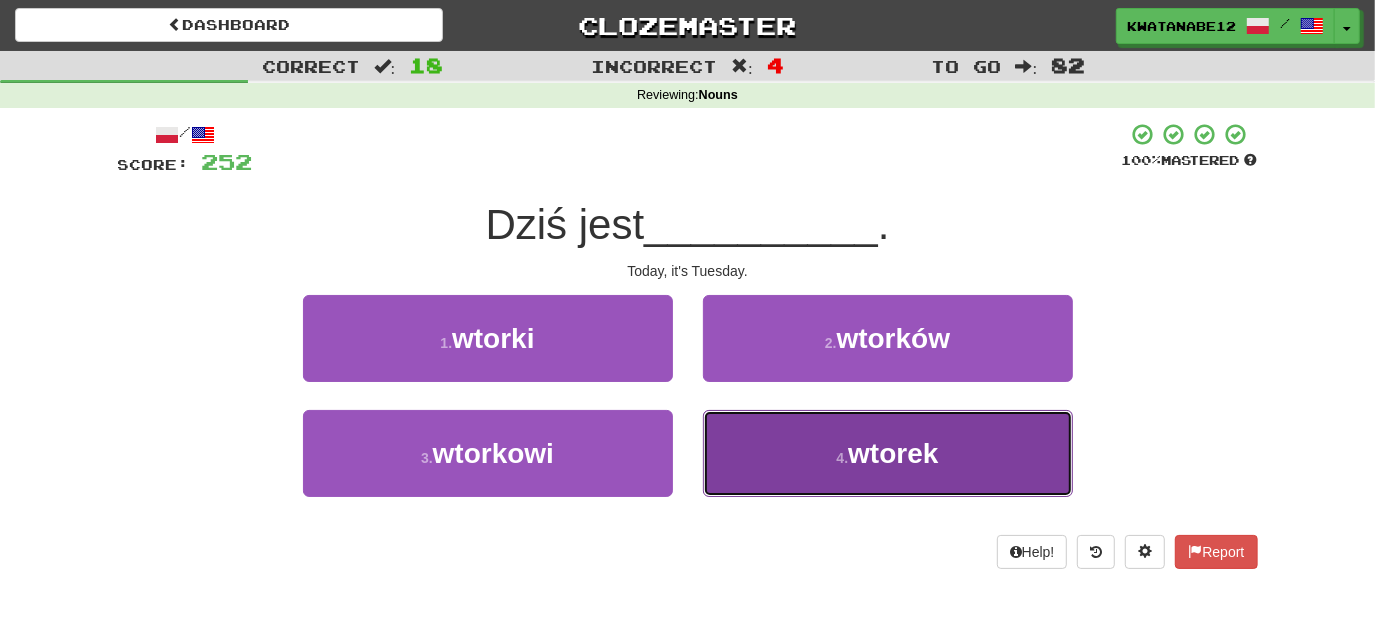 drag, startPoint x: 749, startPoint y: 424, endPoint x: 746, endPoint y: 404, distance: 20.22375 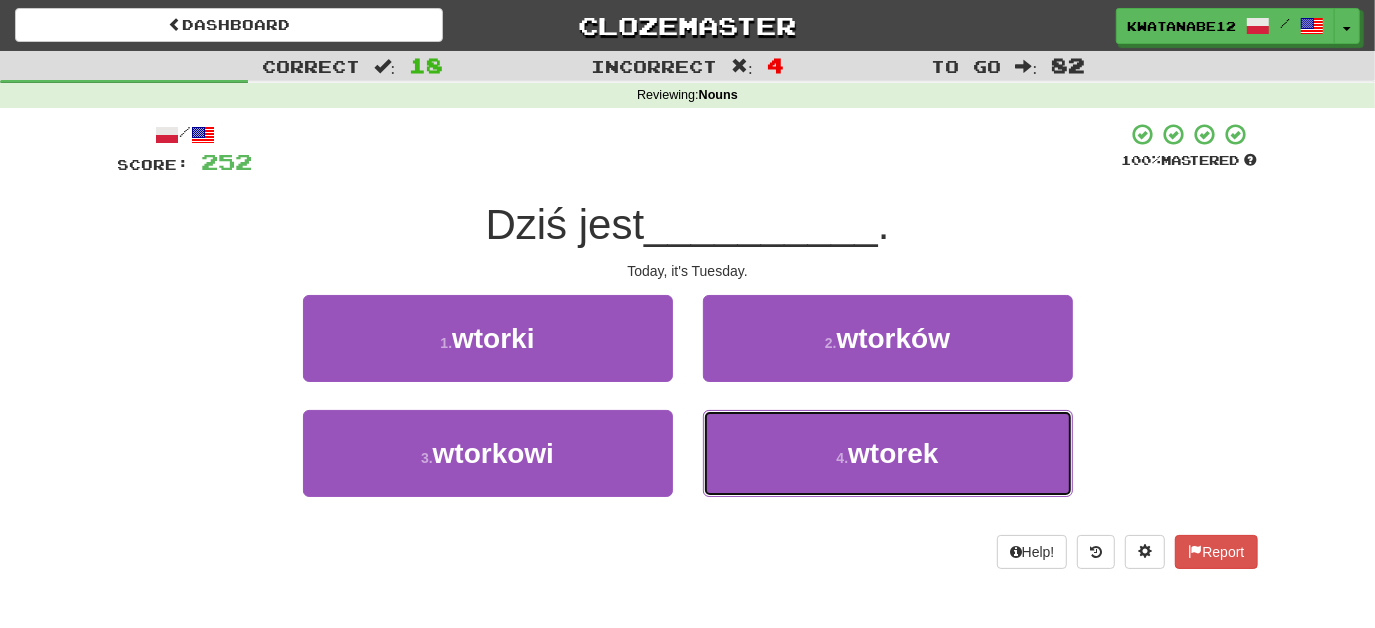 click on "4 .  wtorek" at bounding box center [888, 453] 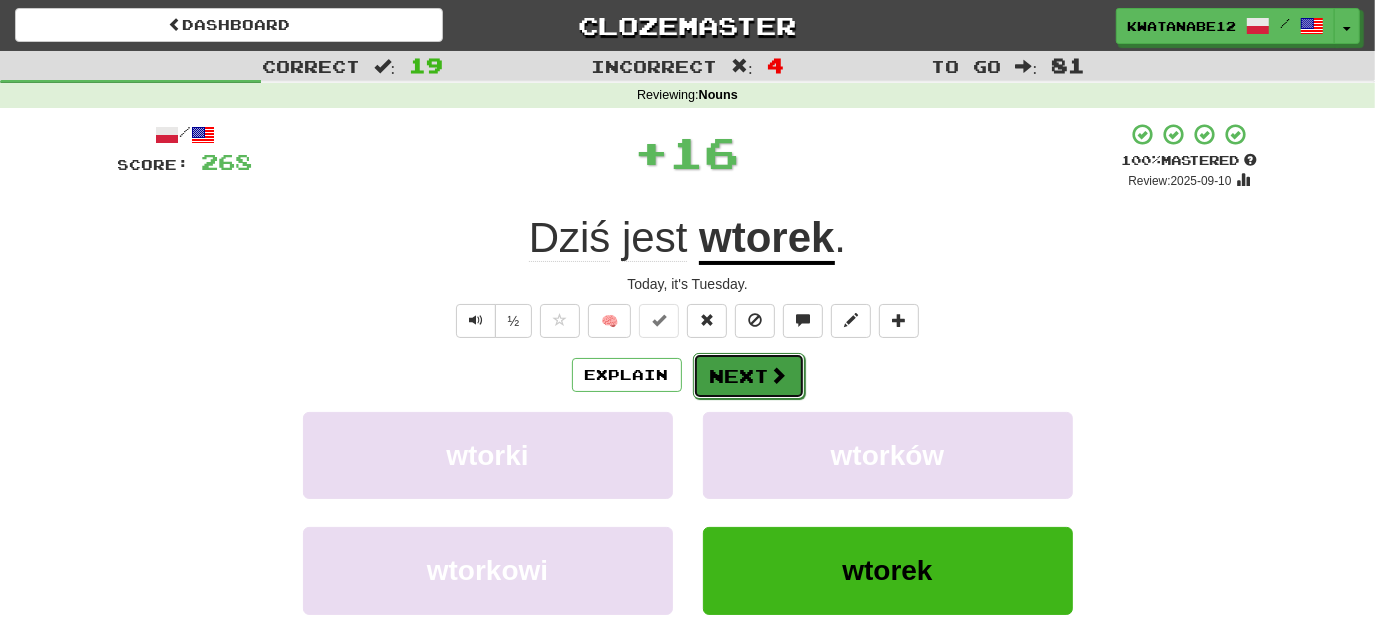click on "Next" at bounding box center (749, 376) 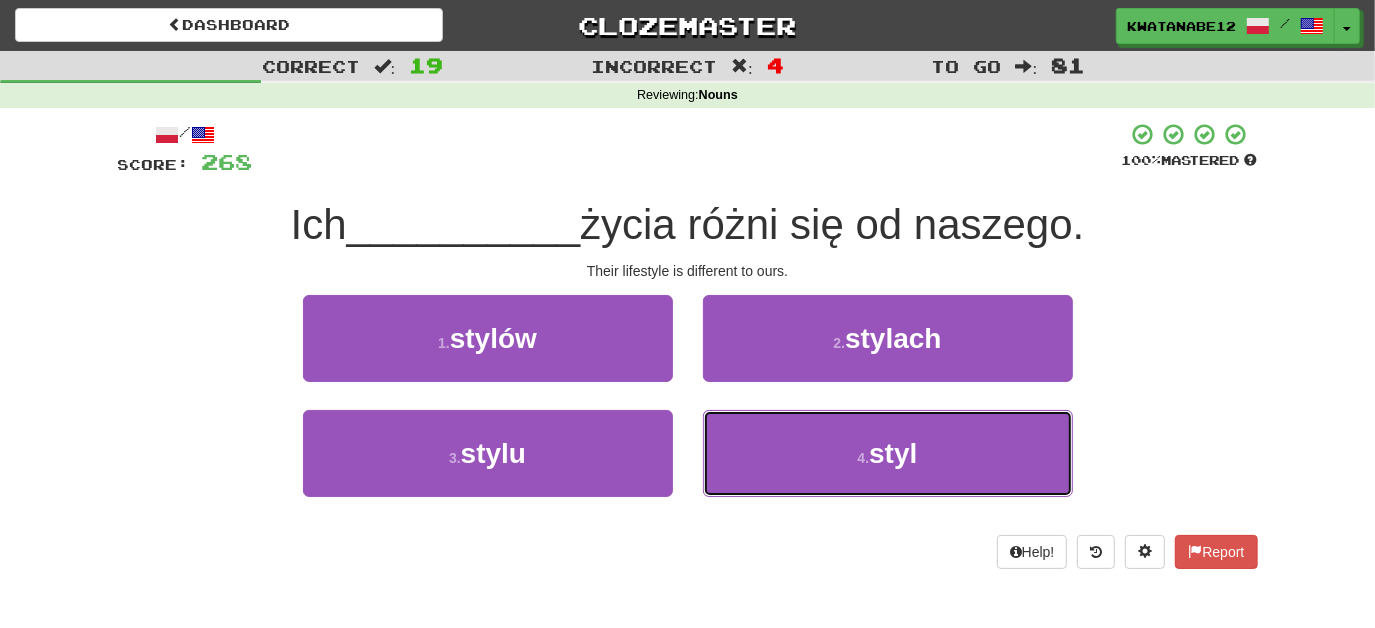 drag, startPoint x: 768, startPoint y: 447, endPoint x: 758, endPoint y: 399, distance: 49.0306 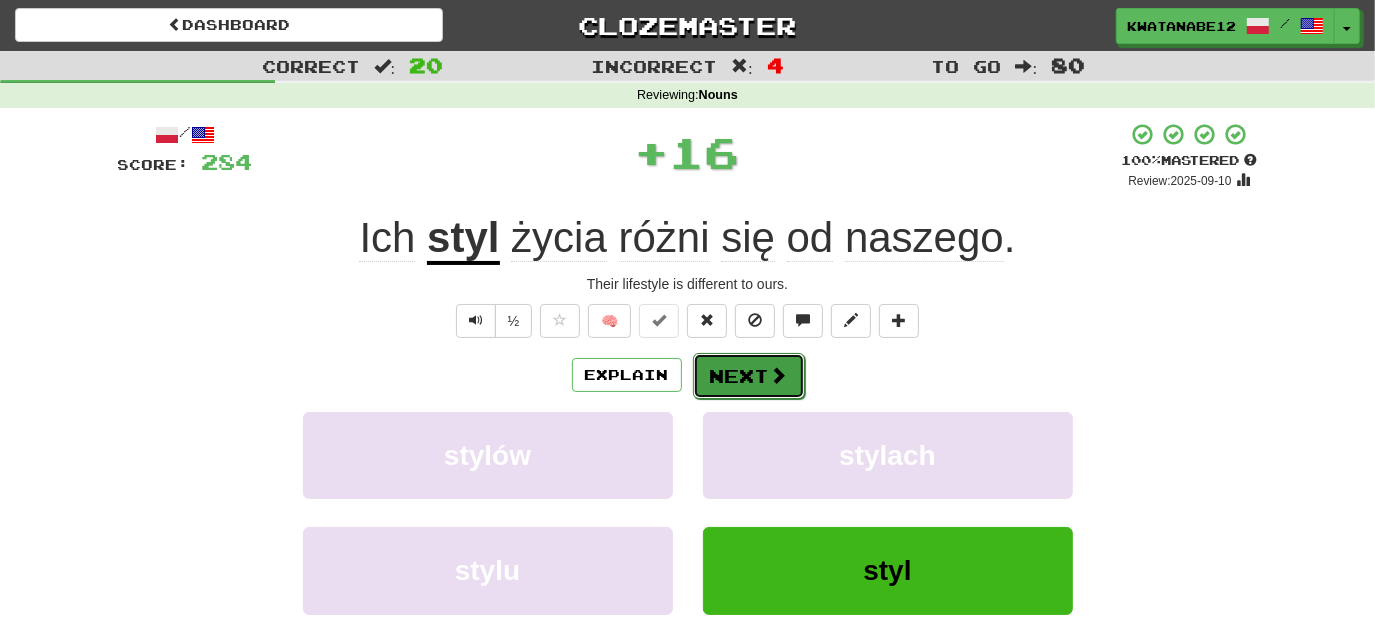 click on "Next" at bounding box center (749, 376) 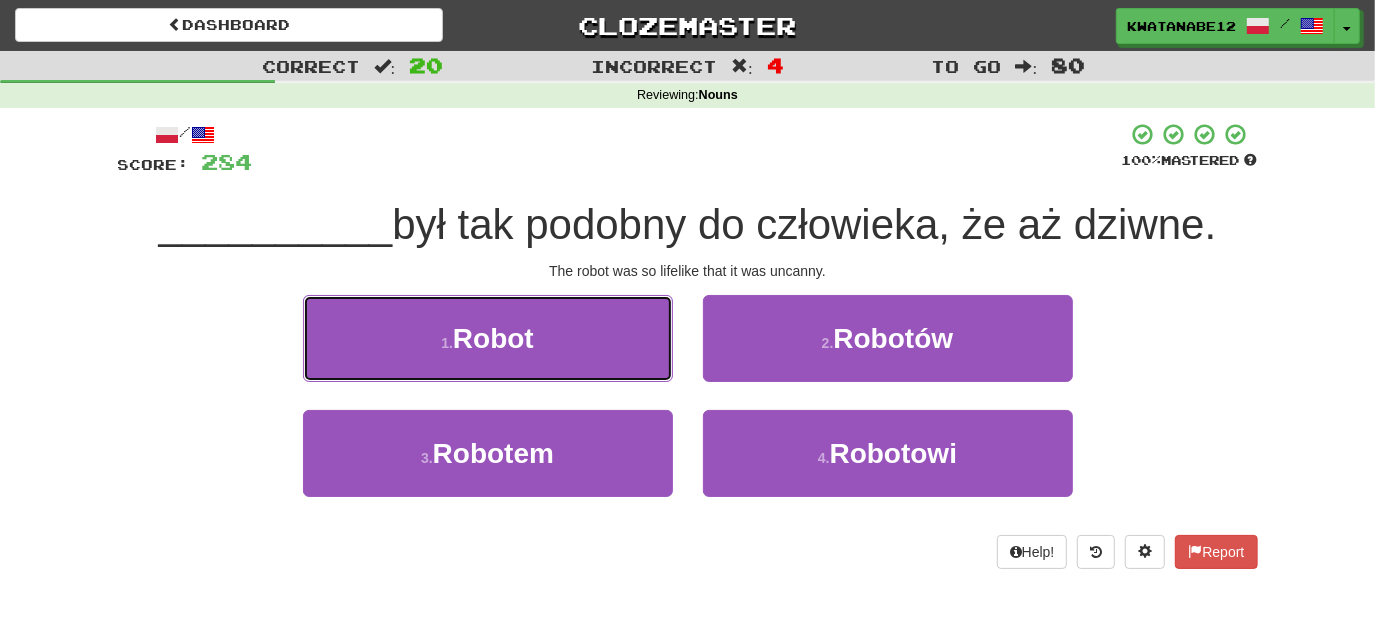 click on "1 .  Robot" at bounding box center [488, 338] 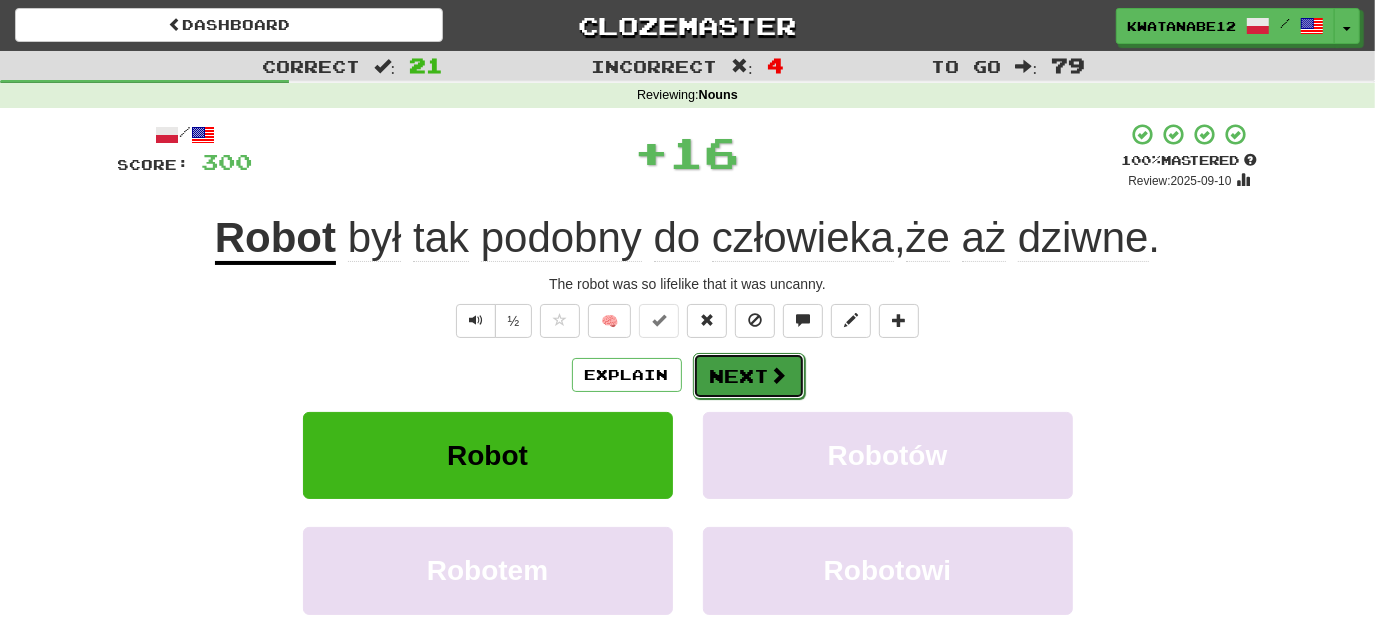 click on "Next" at bounding box center [749, 376] 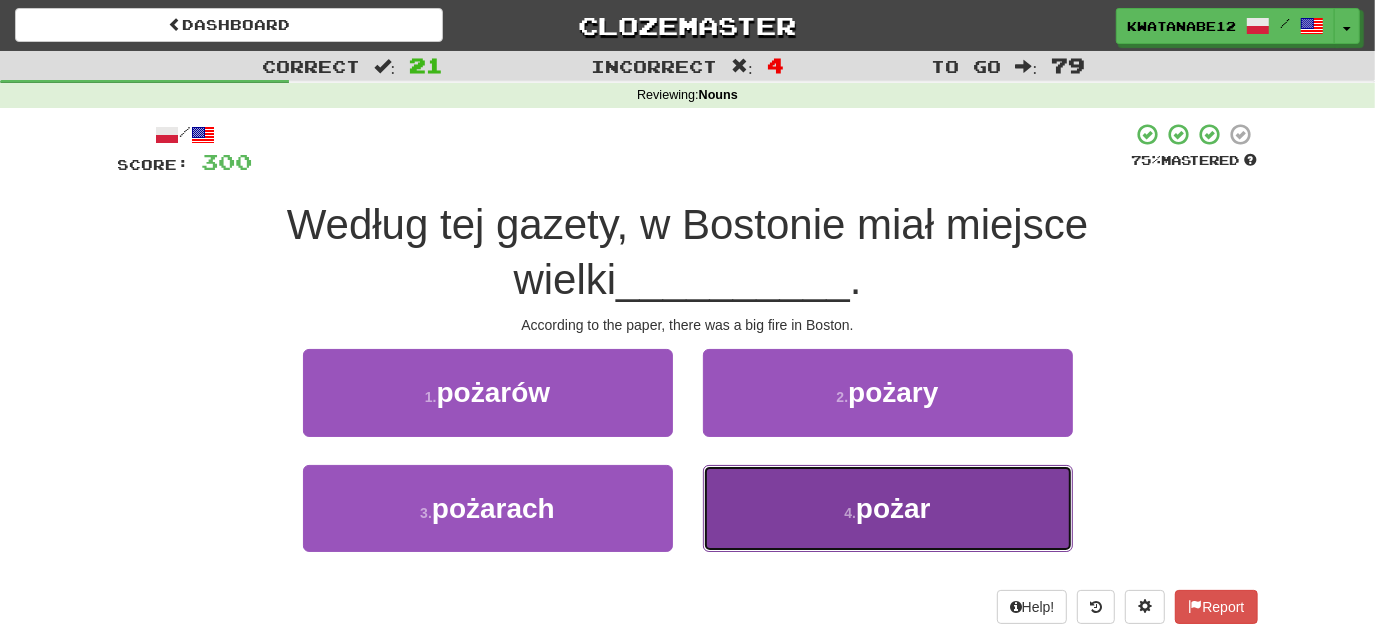 click on "4 .  pożar" at bounding box center [888, 508] 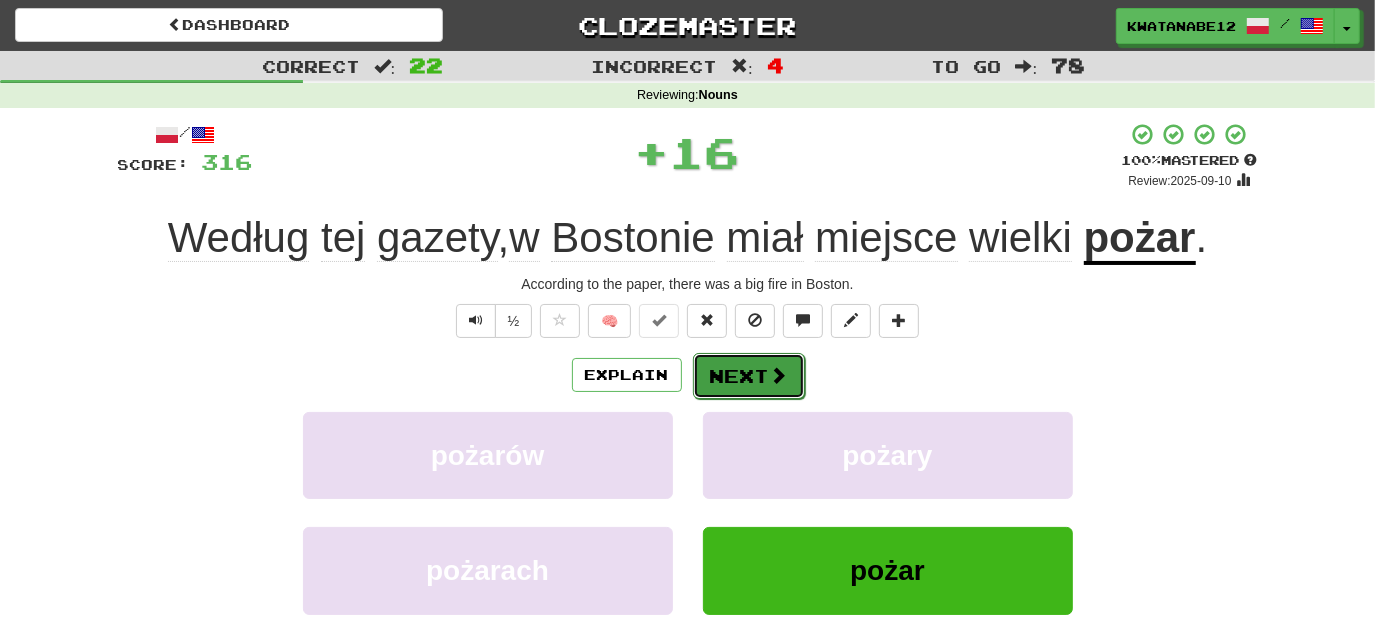 click on "Next" at bounding box center (749, 376) 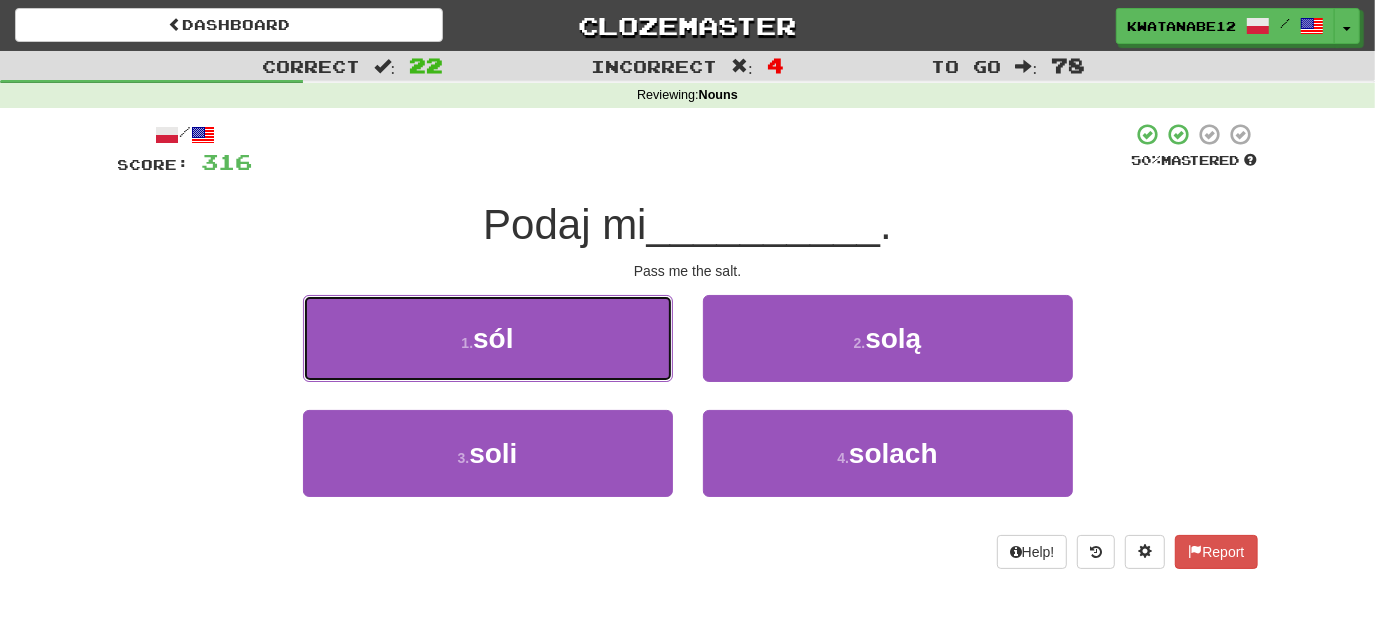 drag, startPoint x: 592, startPoint y: 336, endPoint x: 626, endPoint y: 350, distance: 36.769554 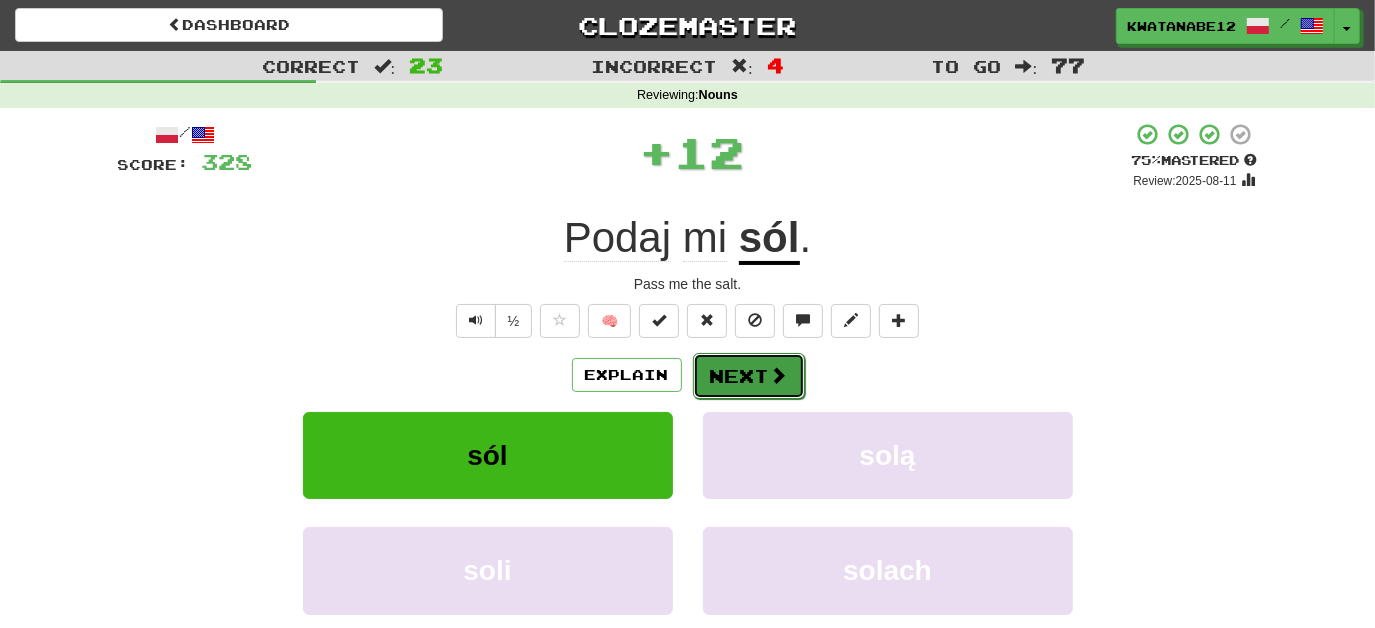 click on "Next" at bounding box center (749, 376) 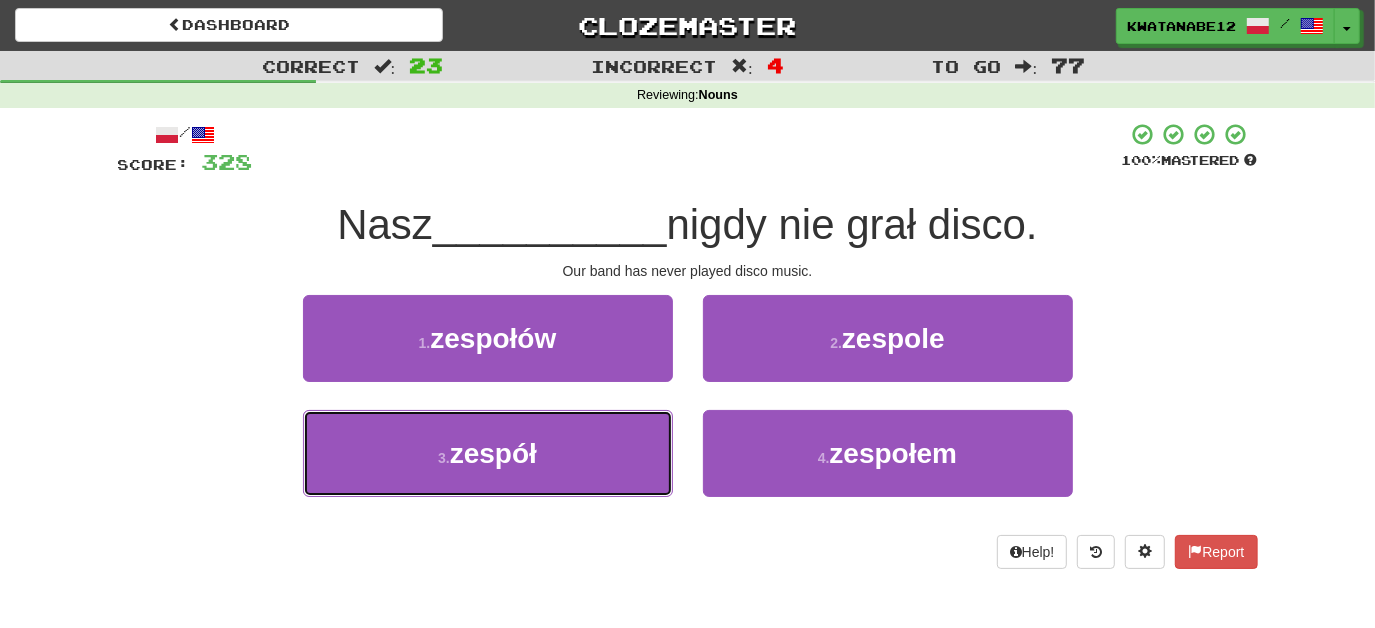 drag, startPoint x: 596, startPoint y: 444, endPoint x: 706, endPoint y: 402, distance: 117.74549 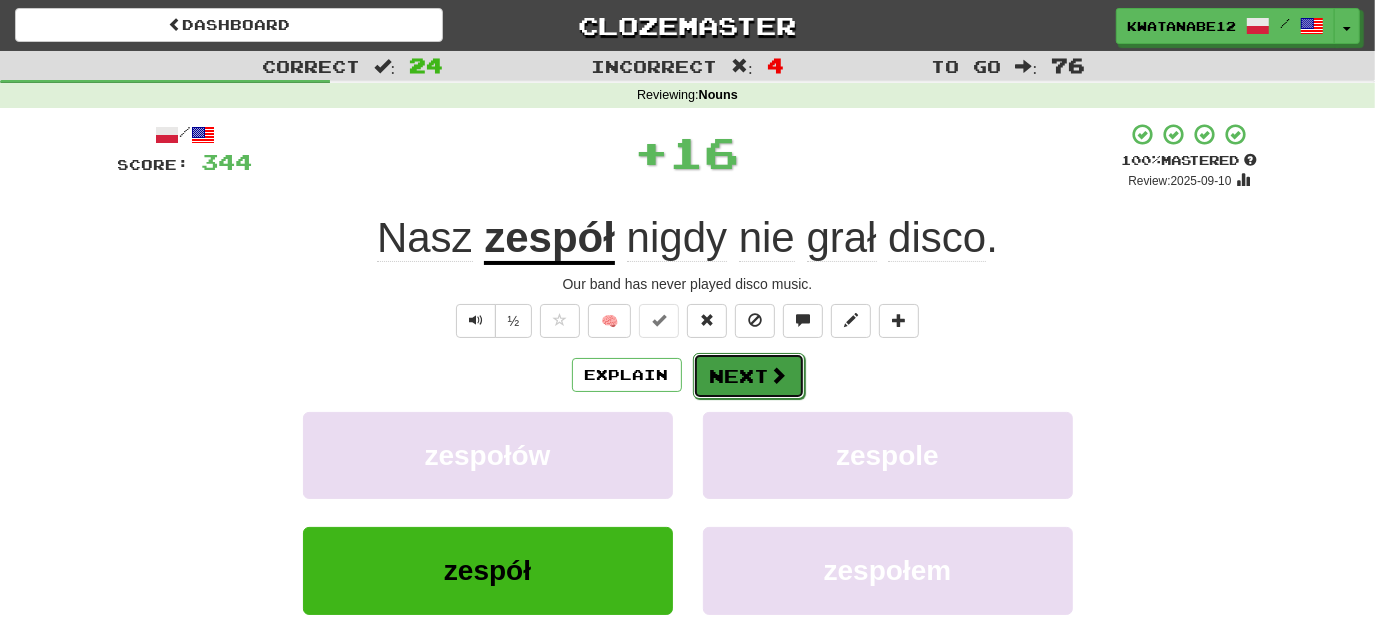click on "Next" at bounding box center [749, 376] 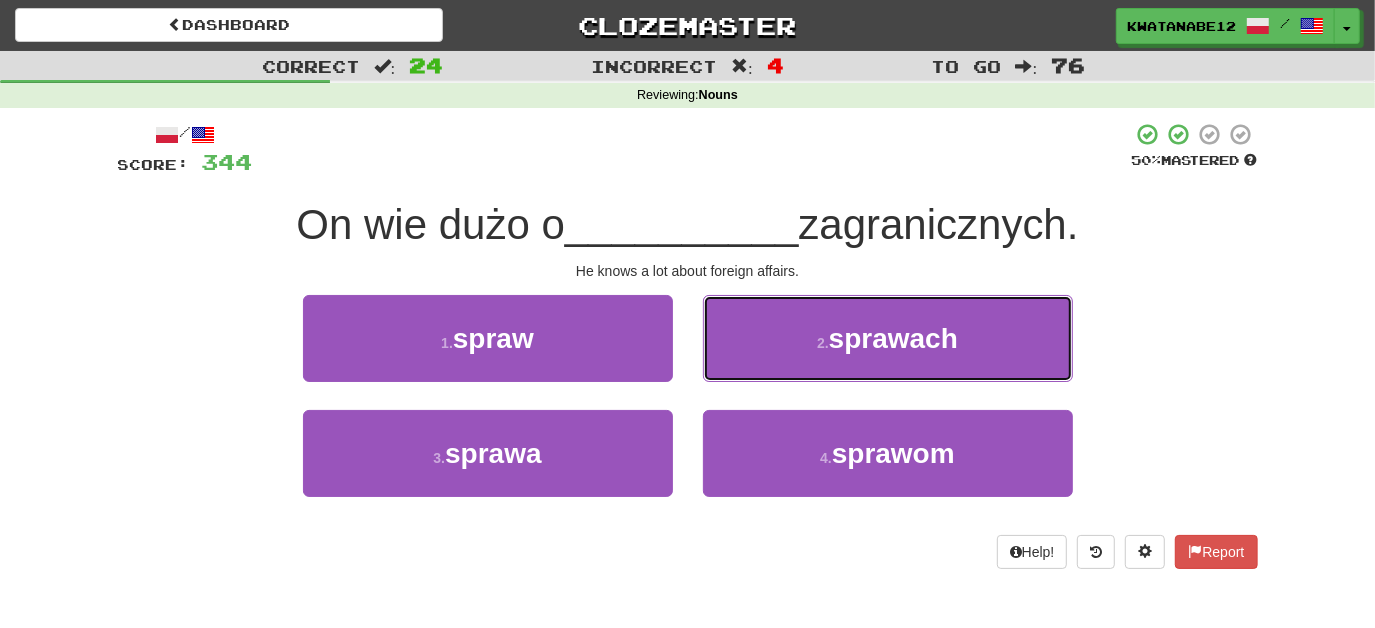 drag, startPoint x: 739, startPoint y: 332, endPoint x: 728, endPoint y: 346, distance: 17.804493 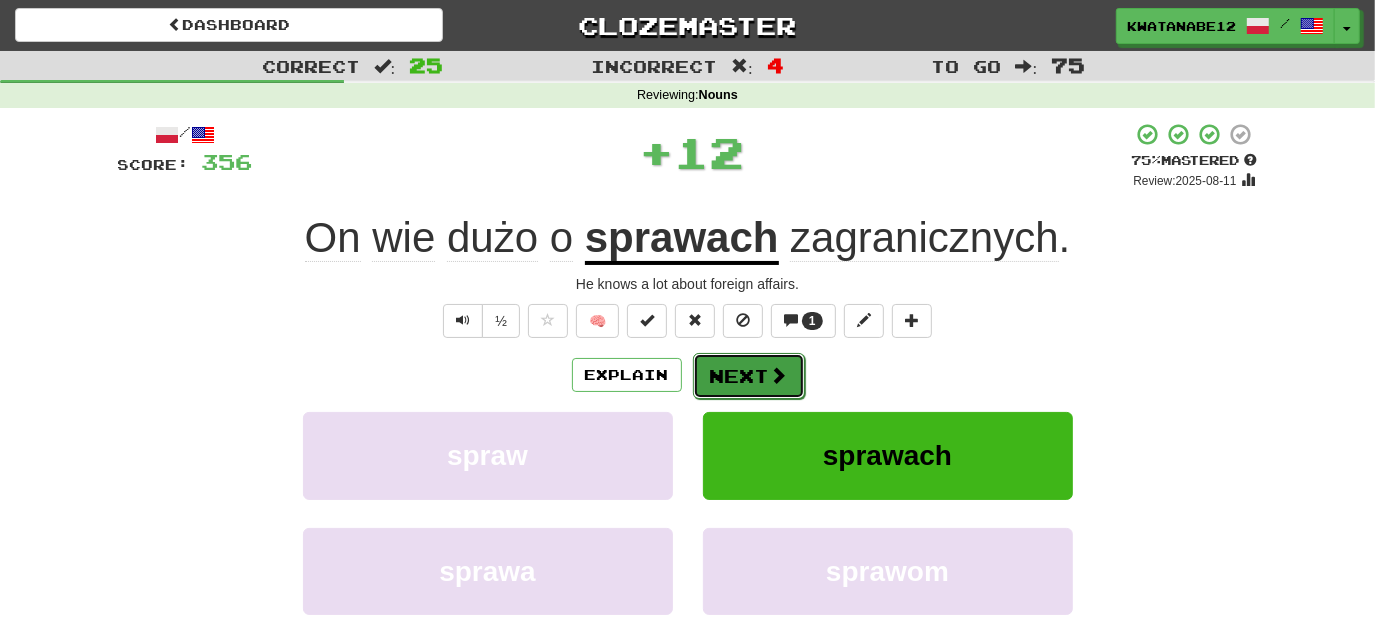 click on "Next" at bounding box center [749, 376] 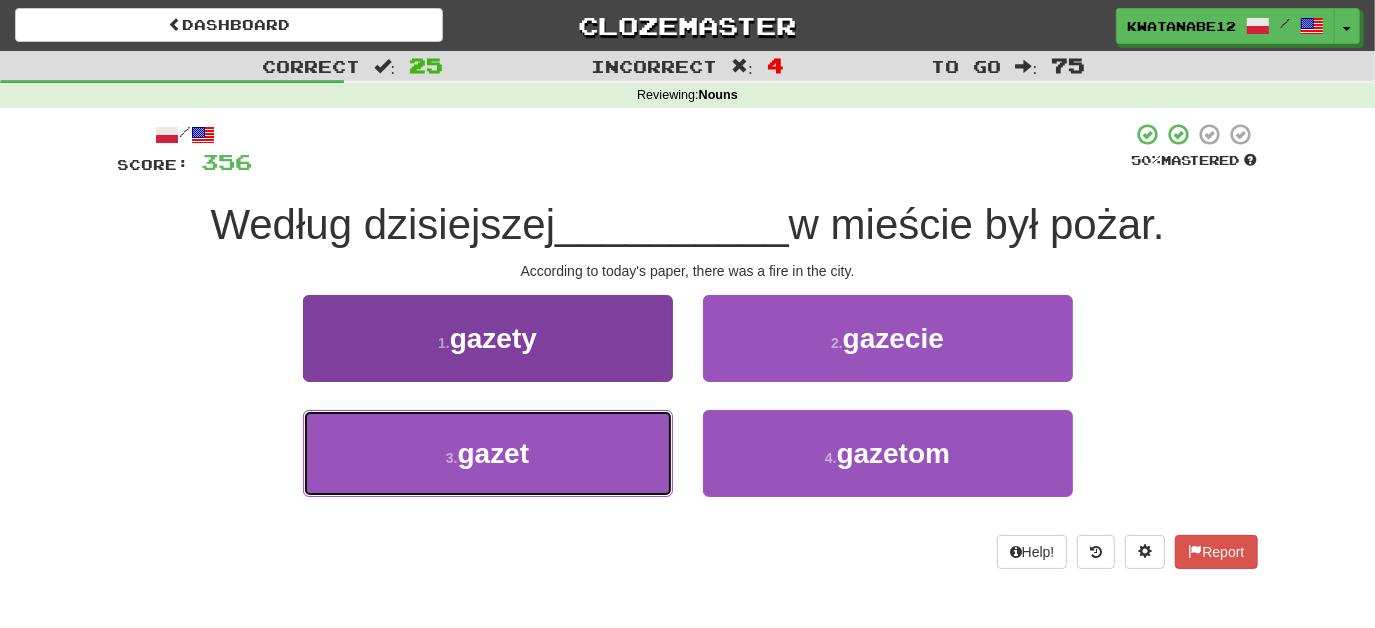 click on "3 .  gazet" at bounding box center [488, 453] 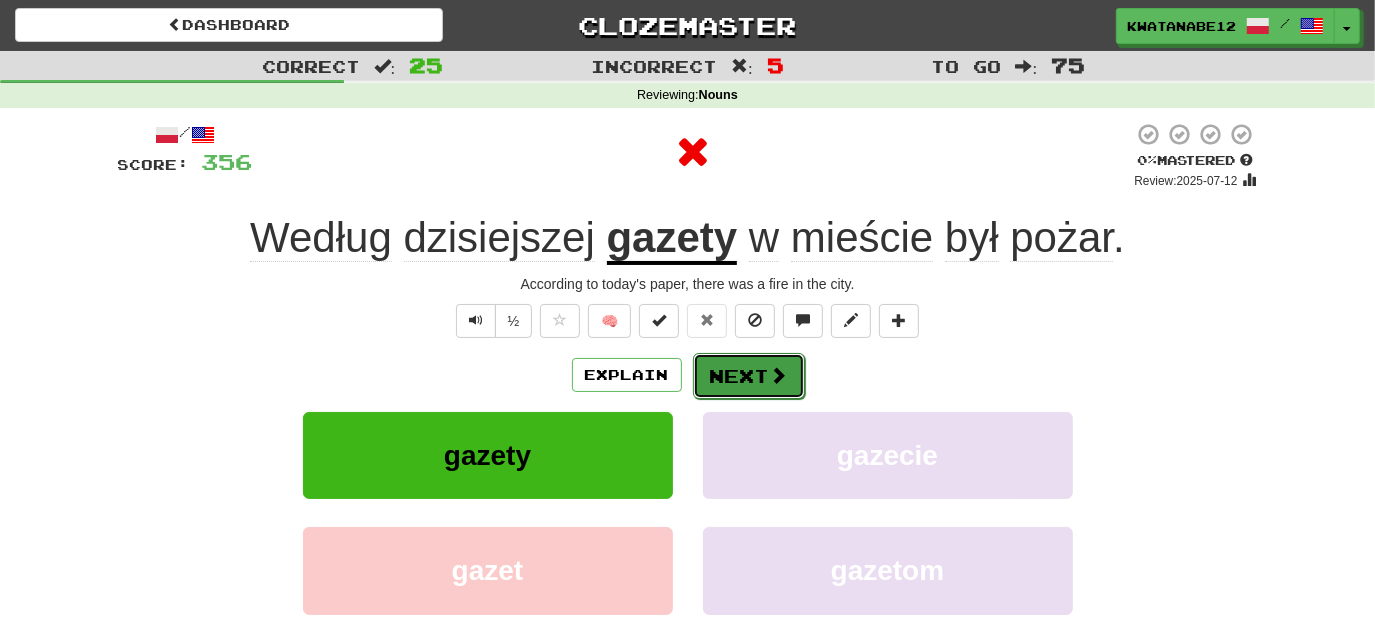 click on "Next" at bounding box center [749, 376] 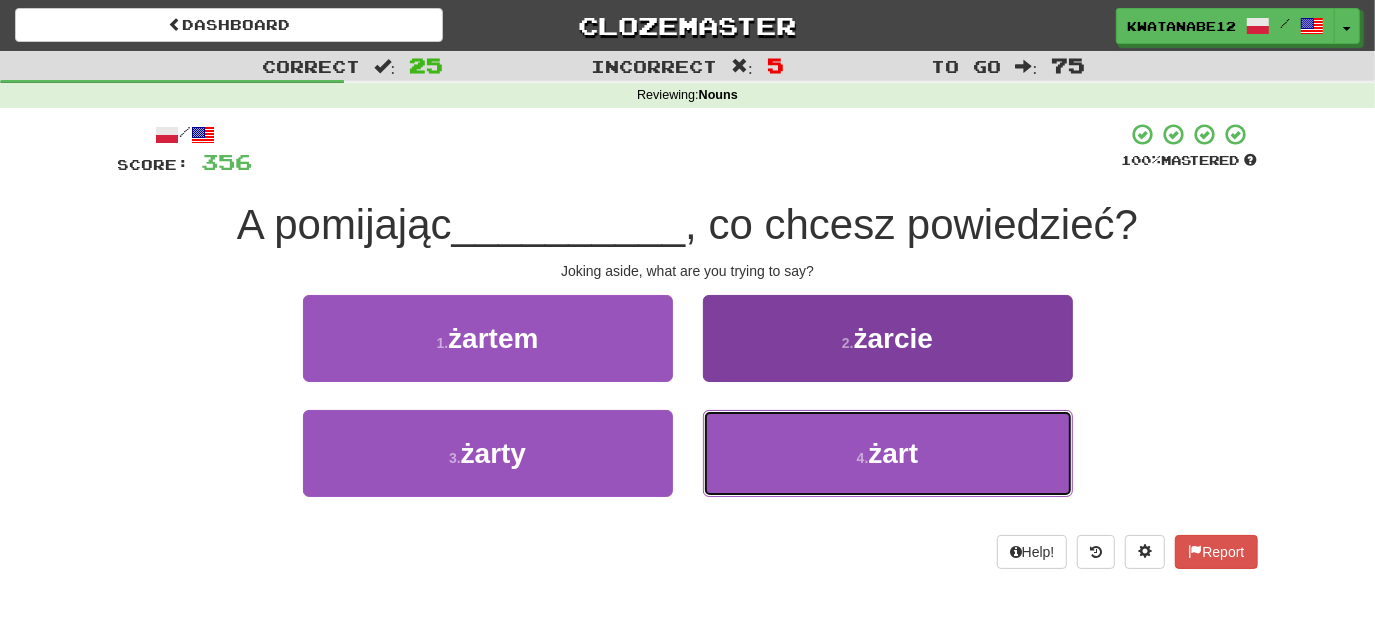 click on "4 .  żart" at bounding box center (888, 453) 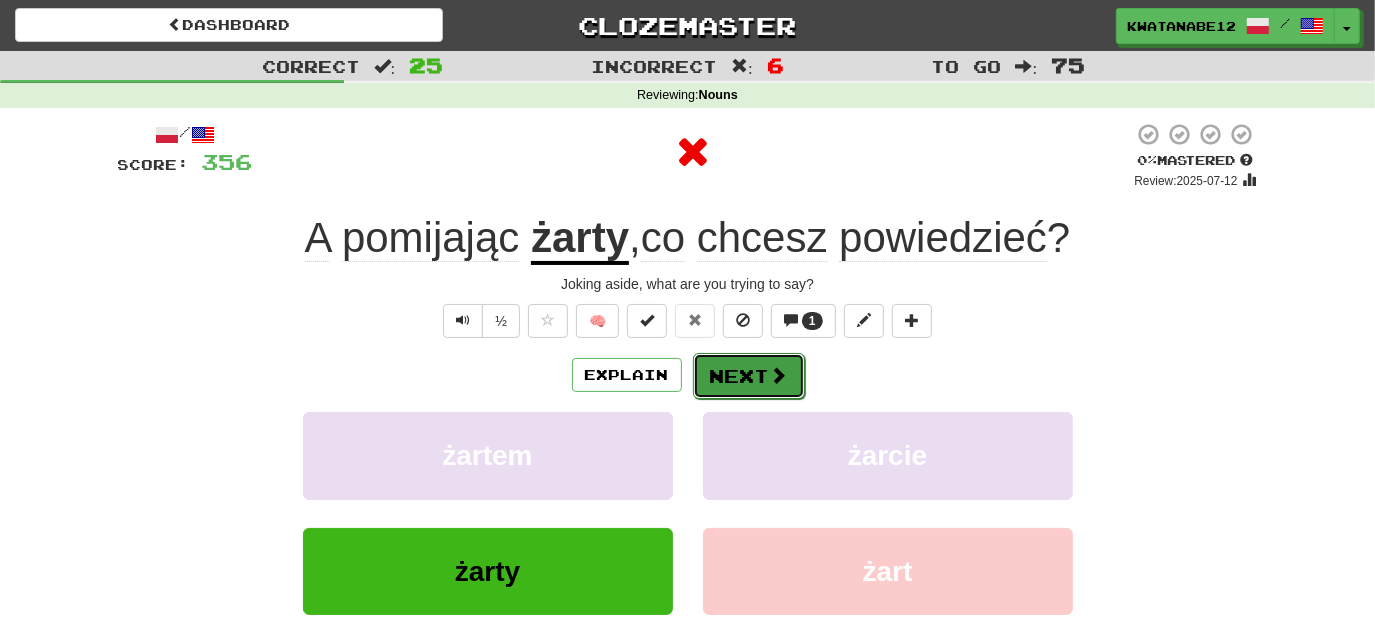 click on "Next" at bounding box center [749, 376] 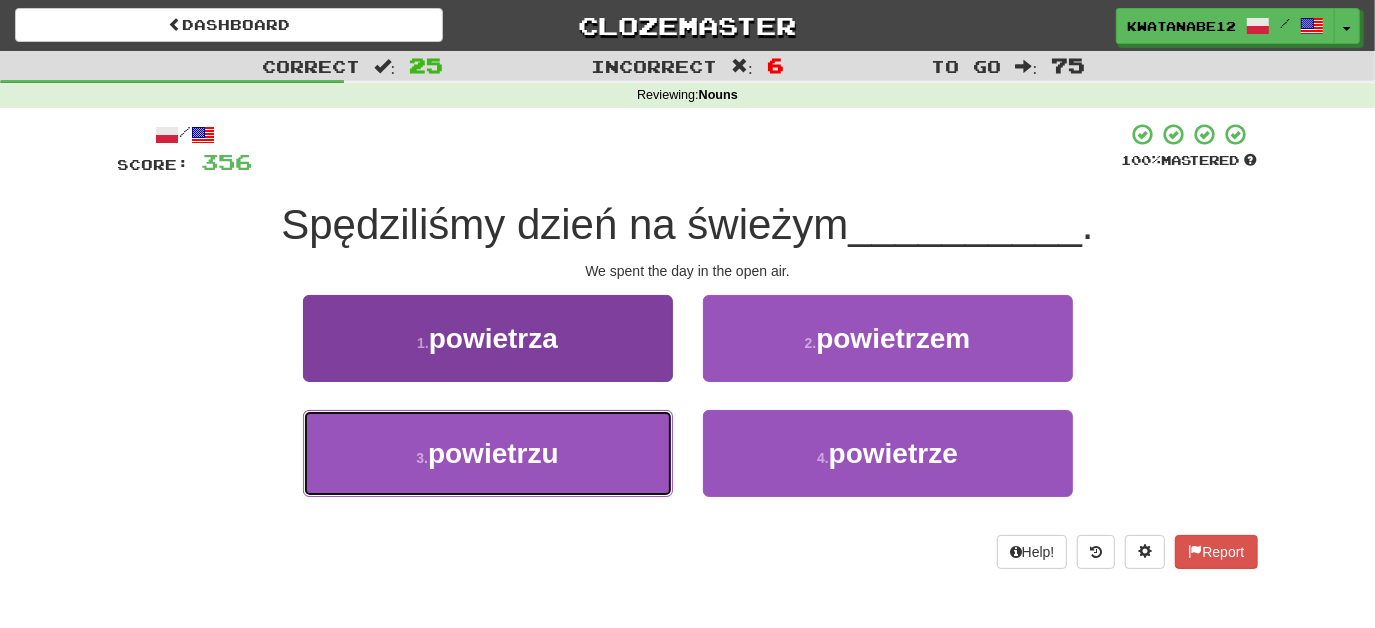 click on "3 .  powietrzu" at bounding box center (488, 453) 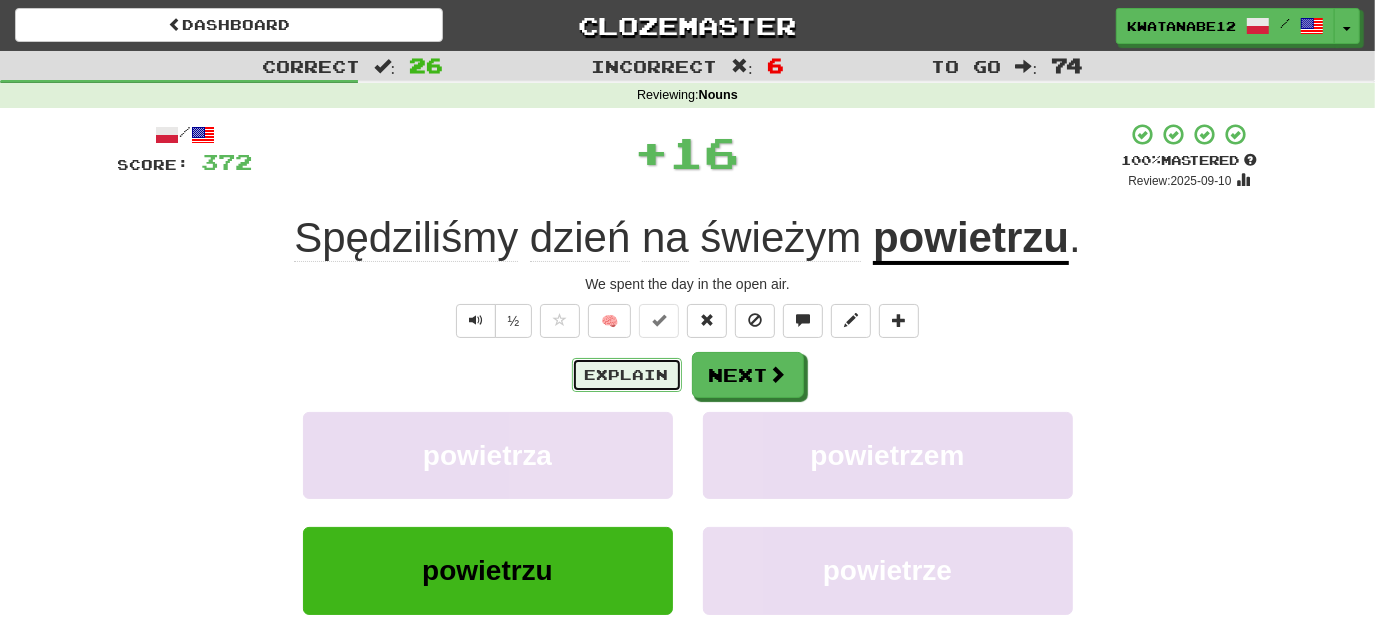 click on "Explain" at bounding box center (627, 375) 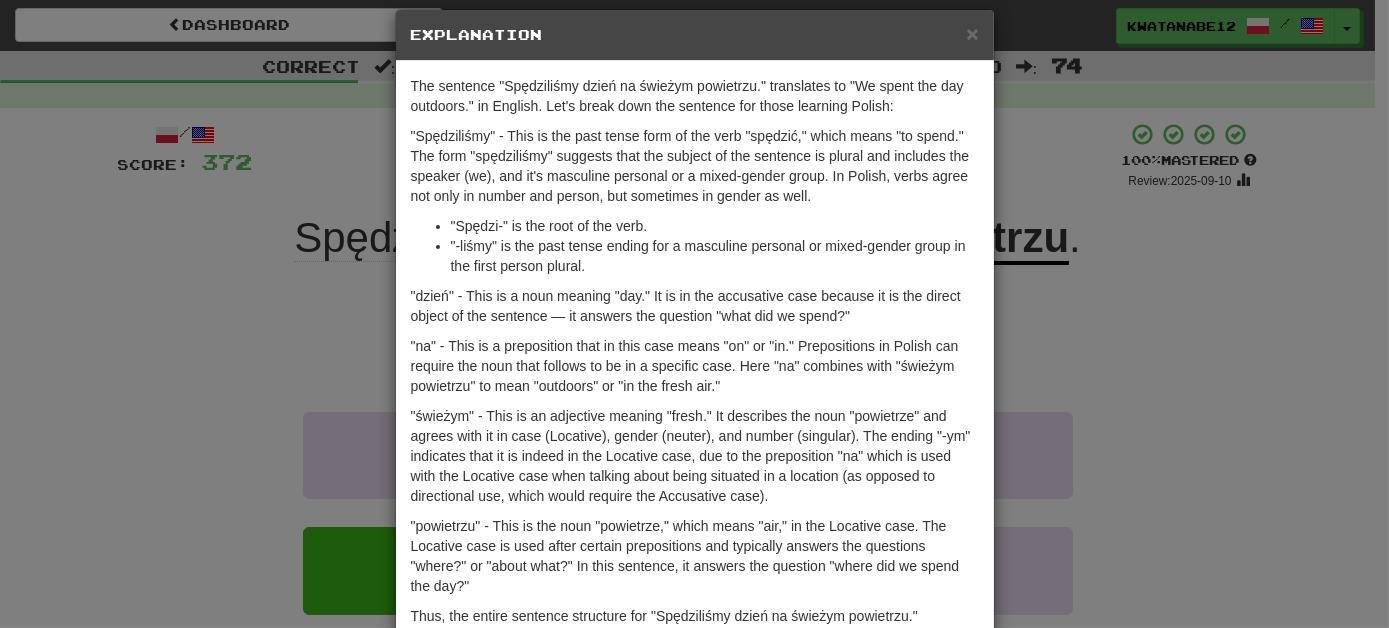 scroll, scrollTop: 21, scrollLeft: 0, axis: vertical 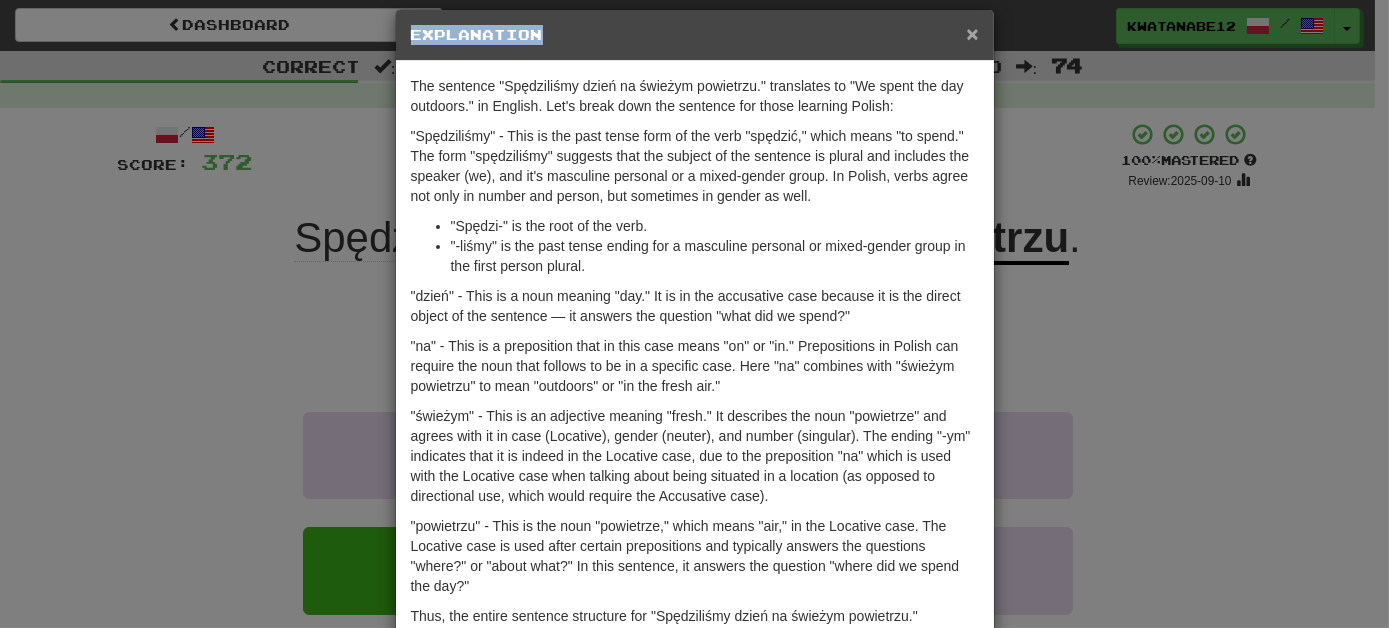 click on "× Explanation" at bounding box center [695, 35] 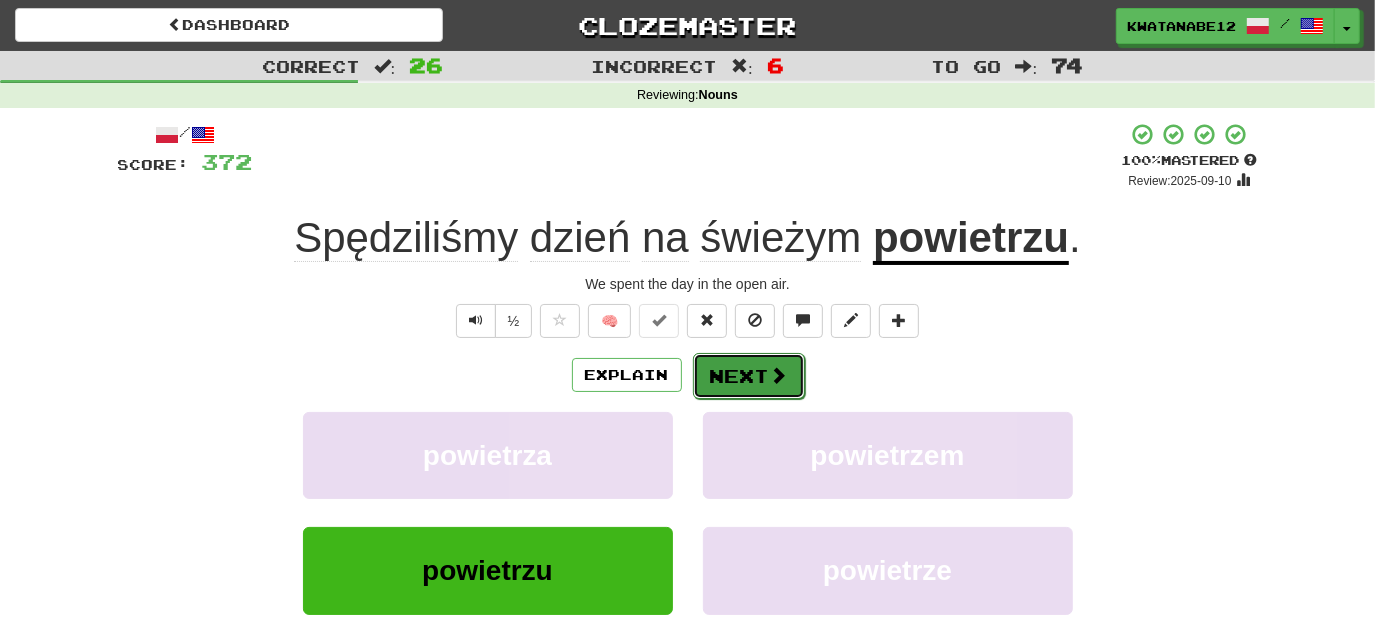 click on "Next" at bounding box center (749, 376) 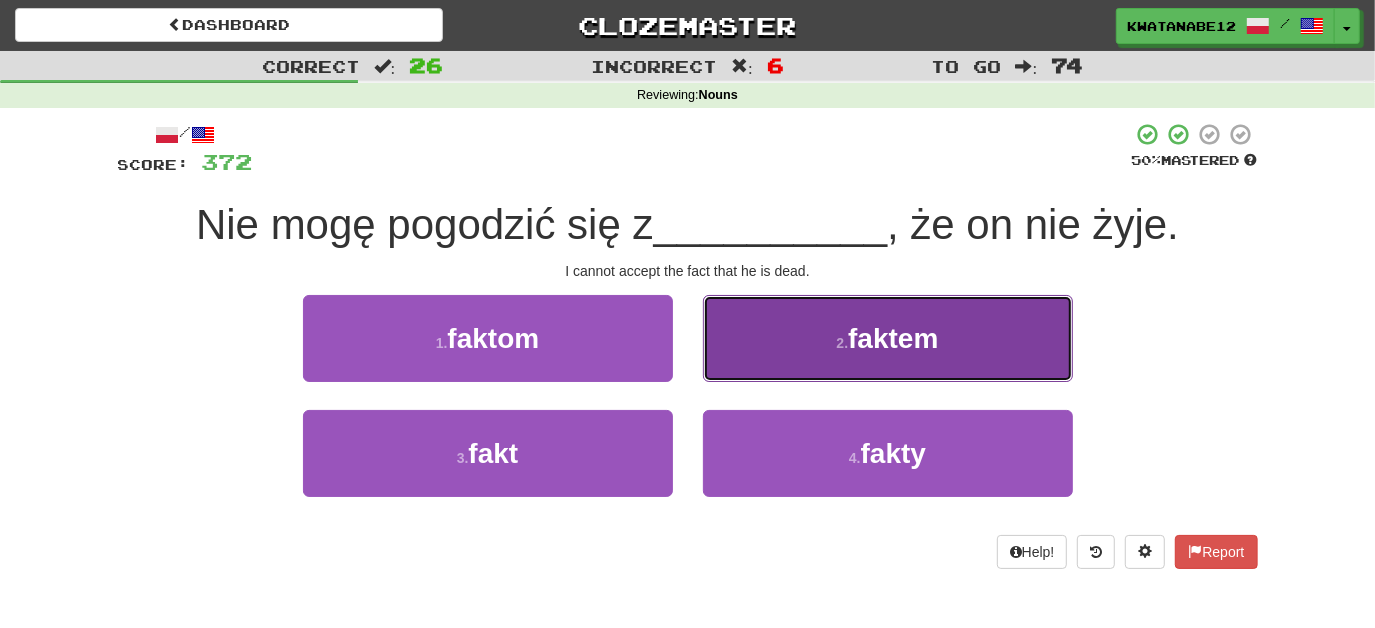 click on "2 .  faktem" at bounding box center (888, 338) 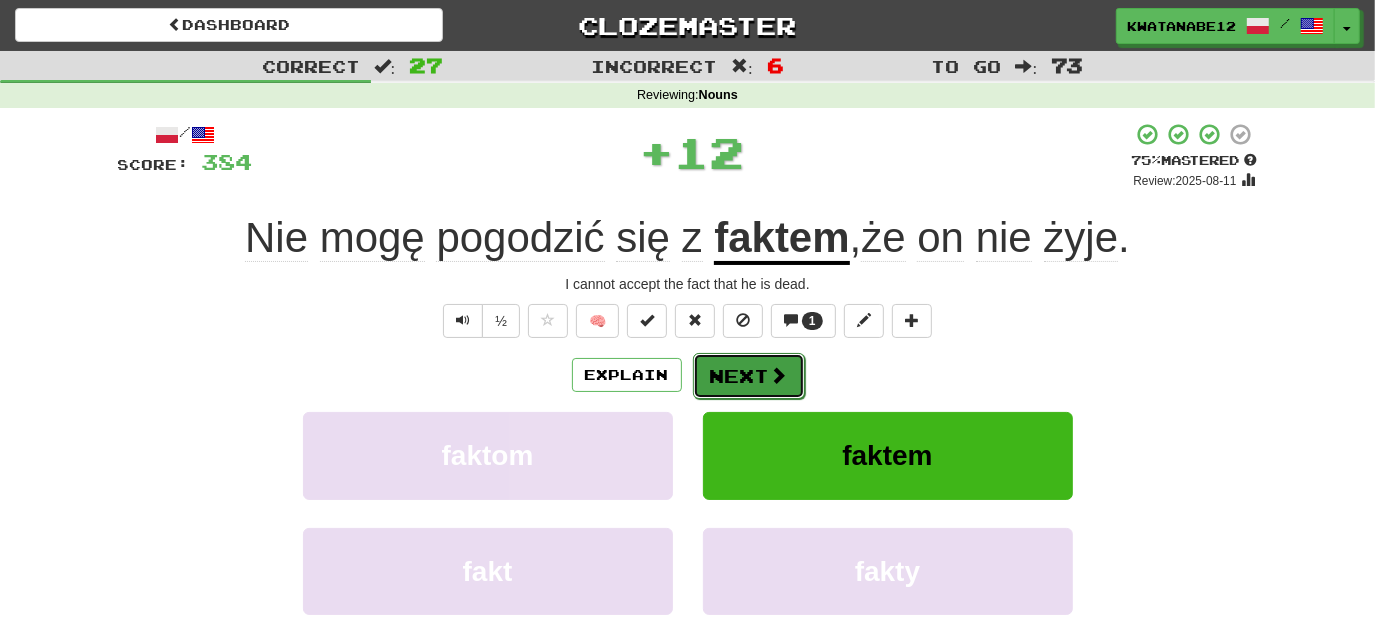 click on "Next" at bounding box center [749, 376] 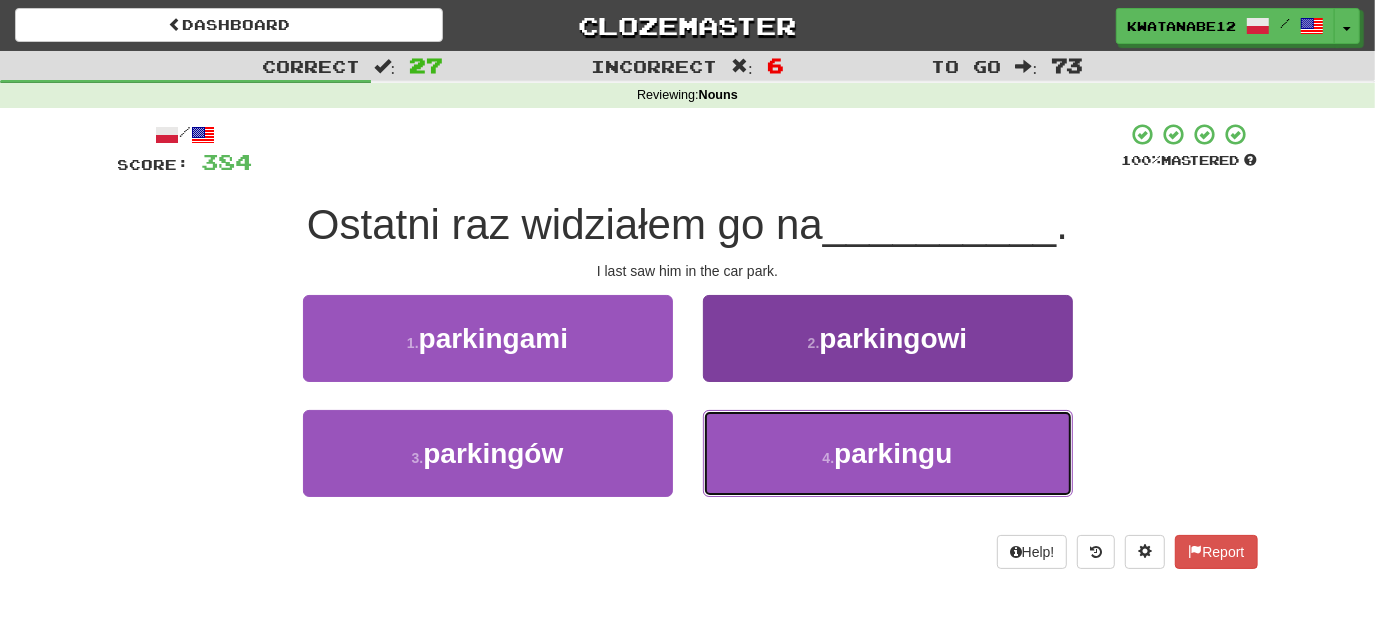 click on "4 .  parkingu" at bounding box center (888, 453) 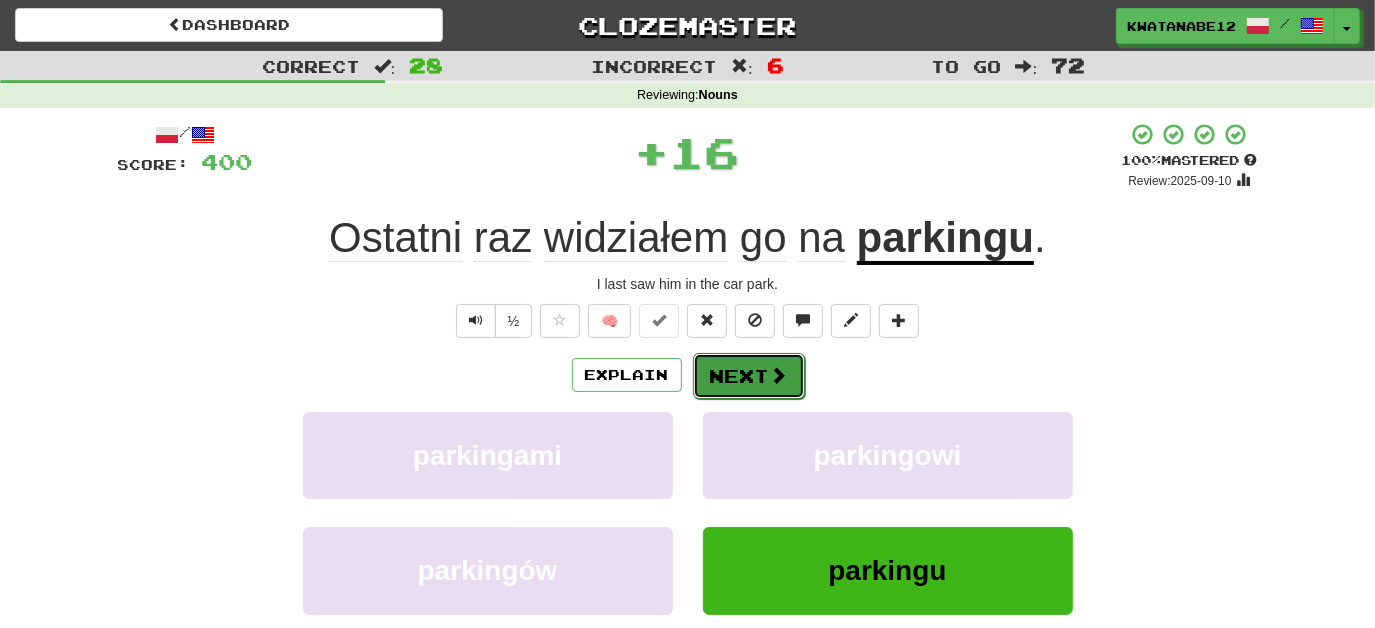 click on "Next" at bounding box center [749, 376] 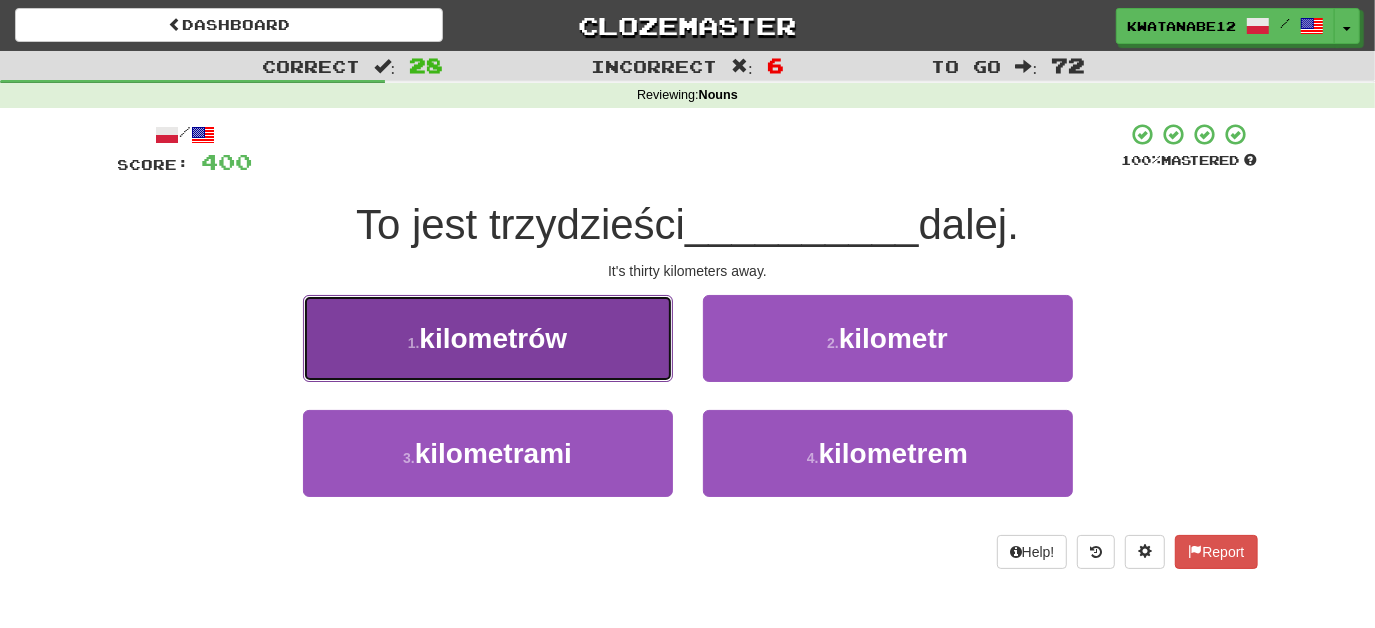 click on "1 .  kilometrów" at bounding box center (488, 338) 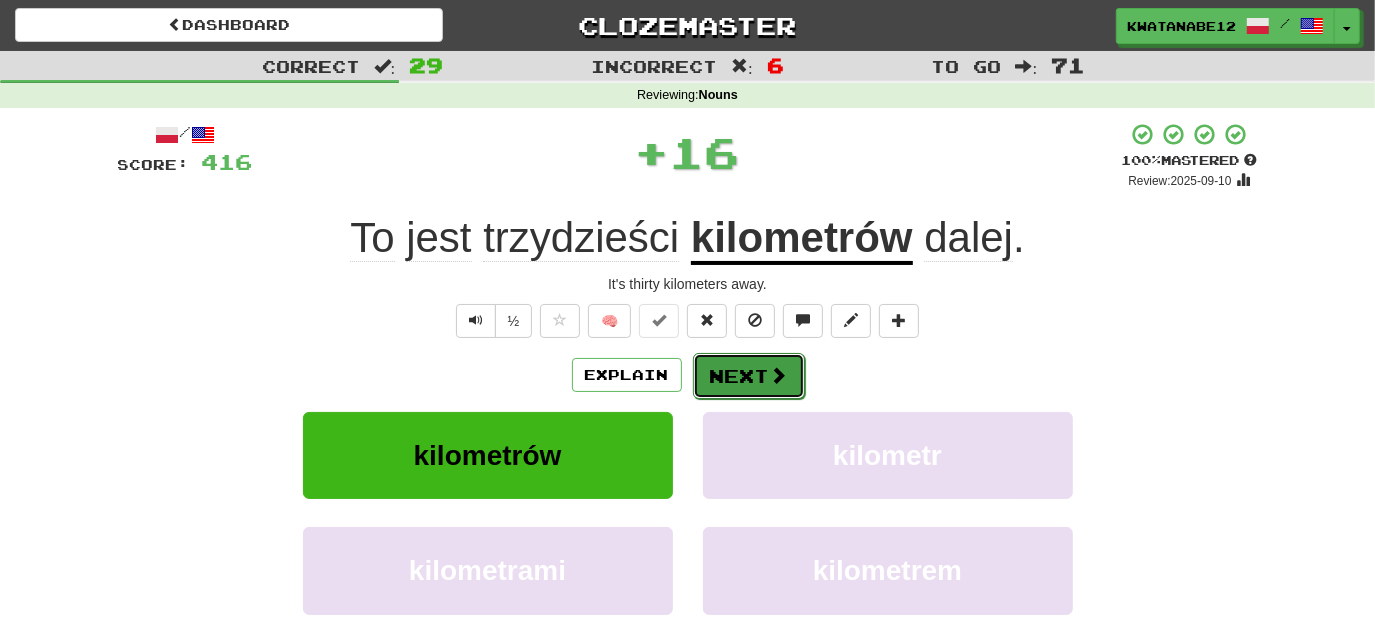 click on "Next" at bounding box center (749, 376) 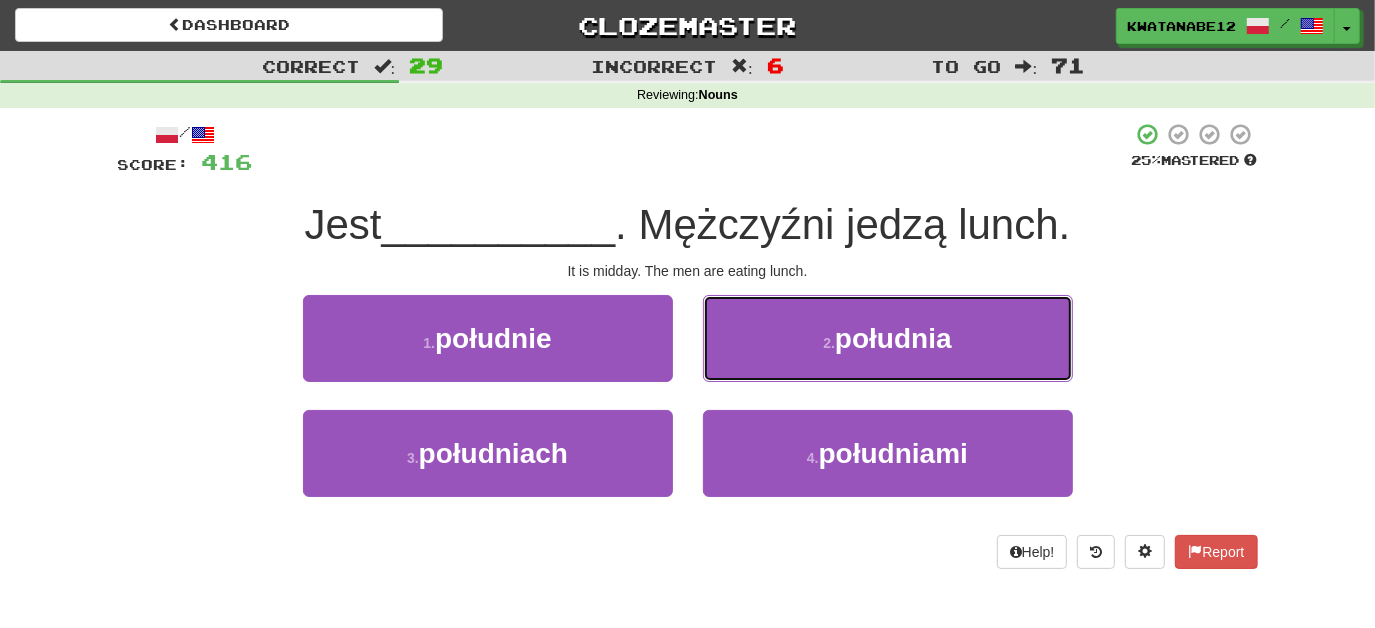 click on "2 .  południa" at bounding box center [888, 338] 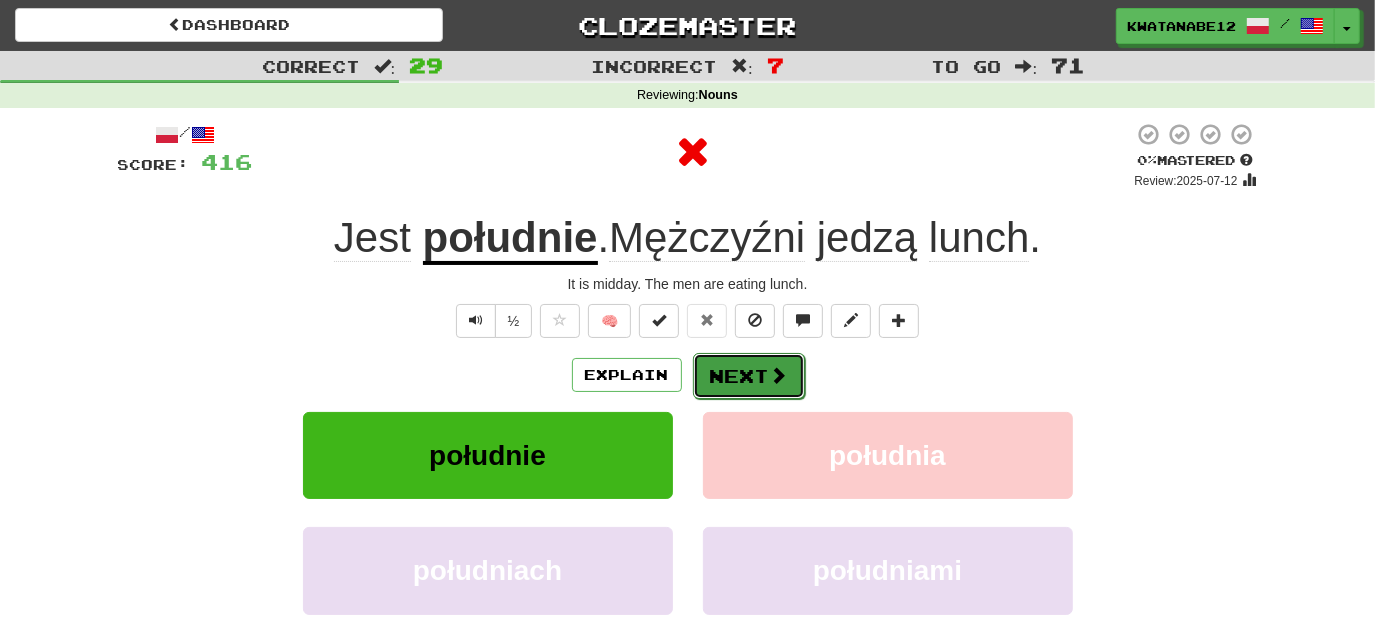 click on "Next" at bounding box center (749, 376) 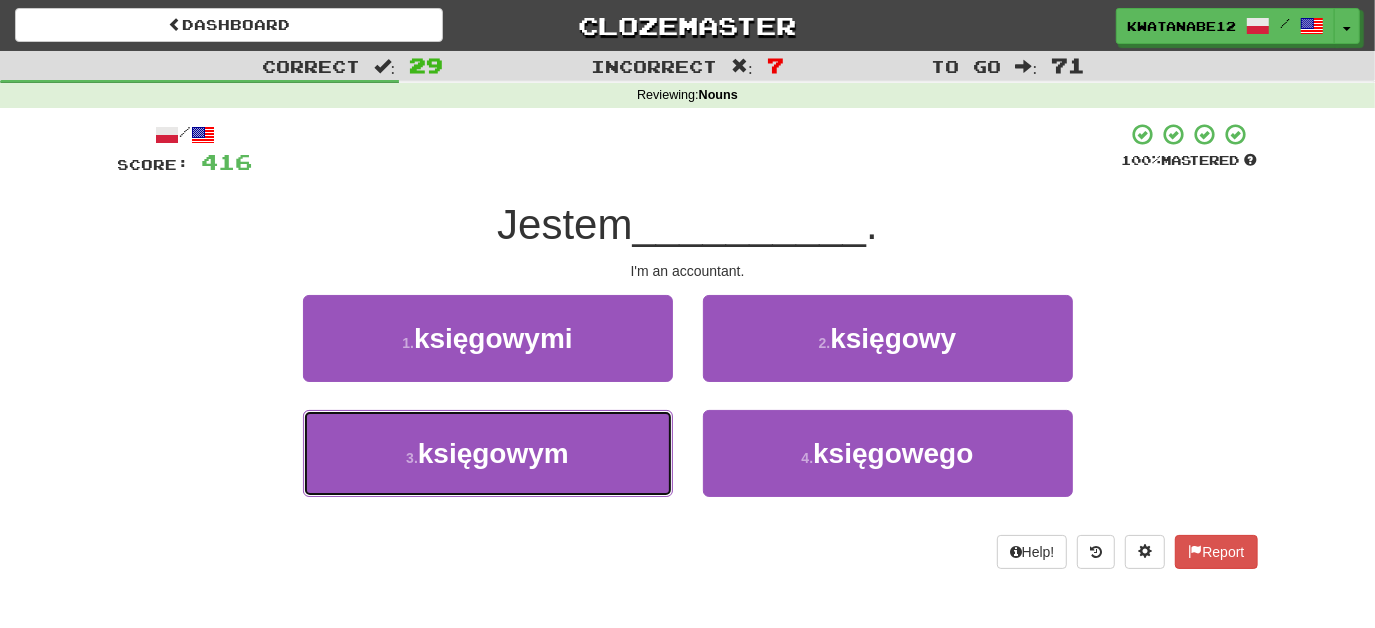 drag, startPoint x: 633, startPoint y: 431, endPoint x: 696, endPoint y: 415, distance: 65 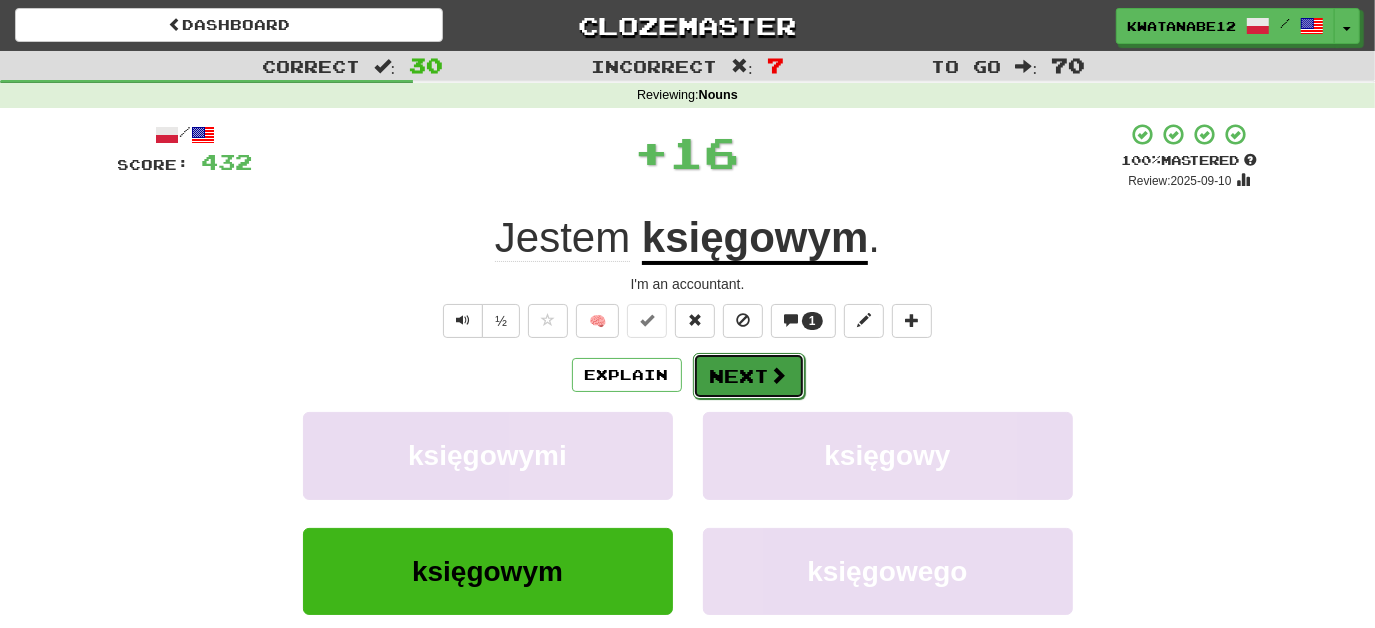 click on "Next" at bounding box center (749, 376) 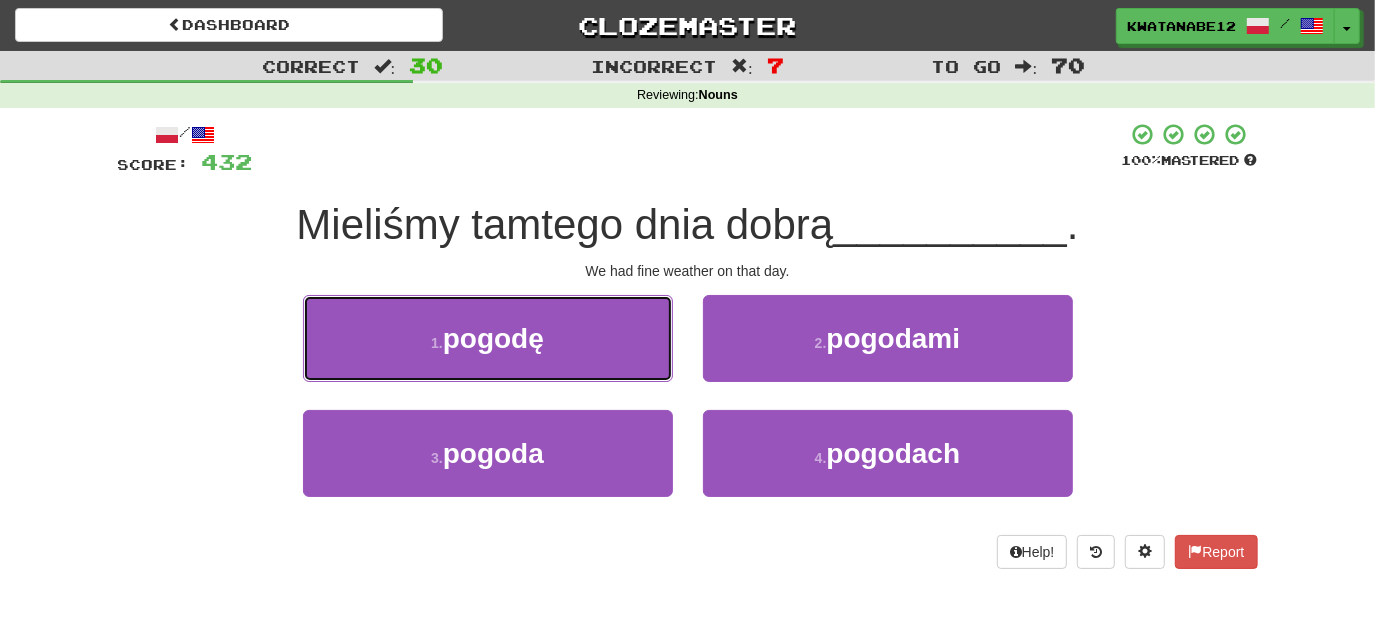 drag, startPoint x: 605, startPoint y: 348, endPoint x: 686, endPoint y: 349, distance: 81.00617 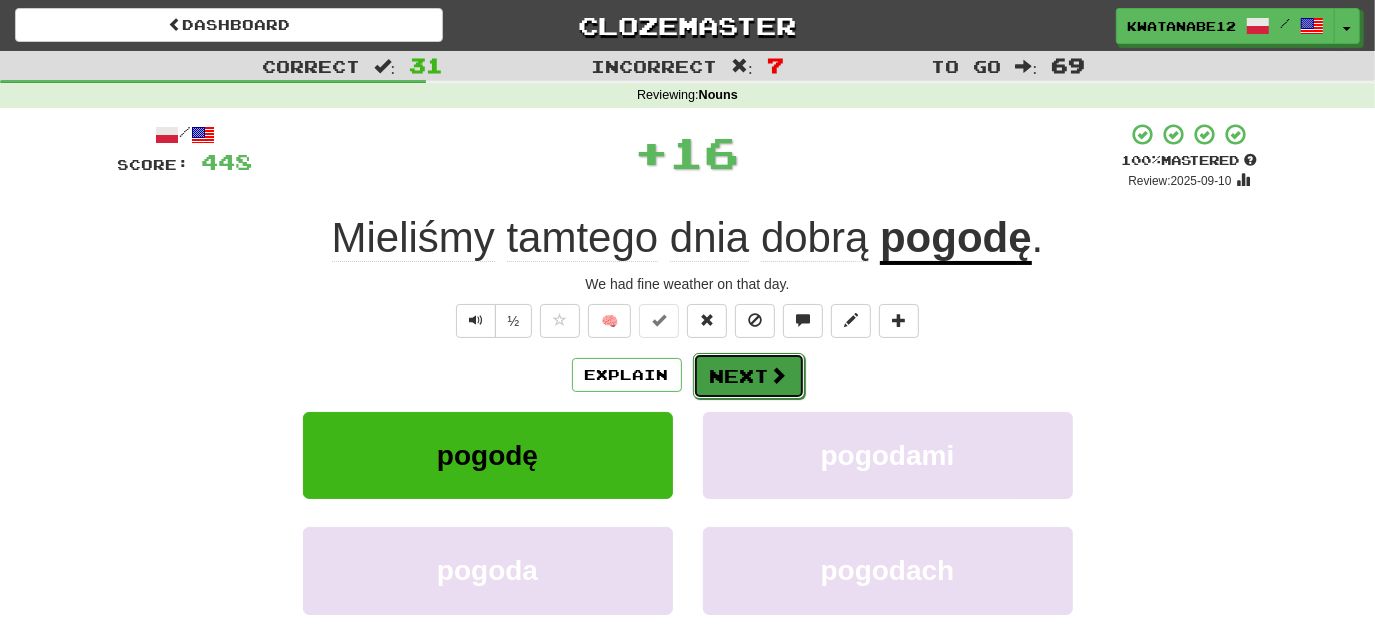 click on "Next" at bounding box center (749, 376) 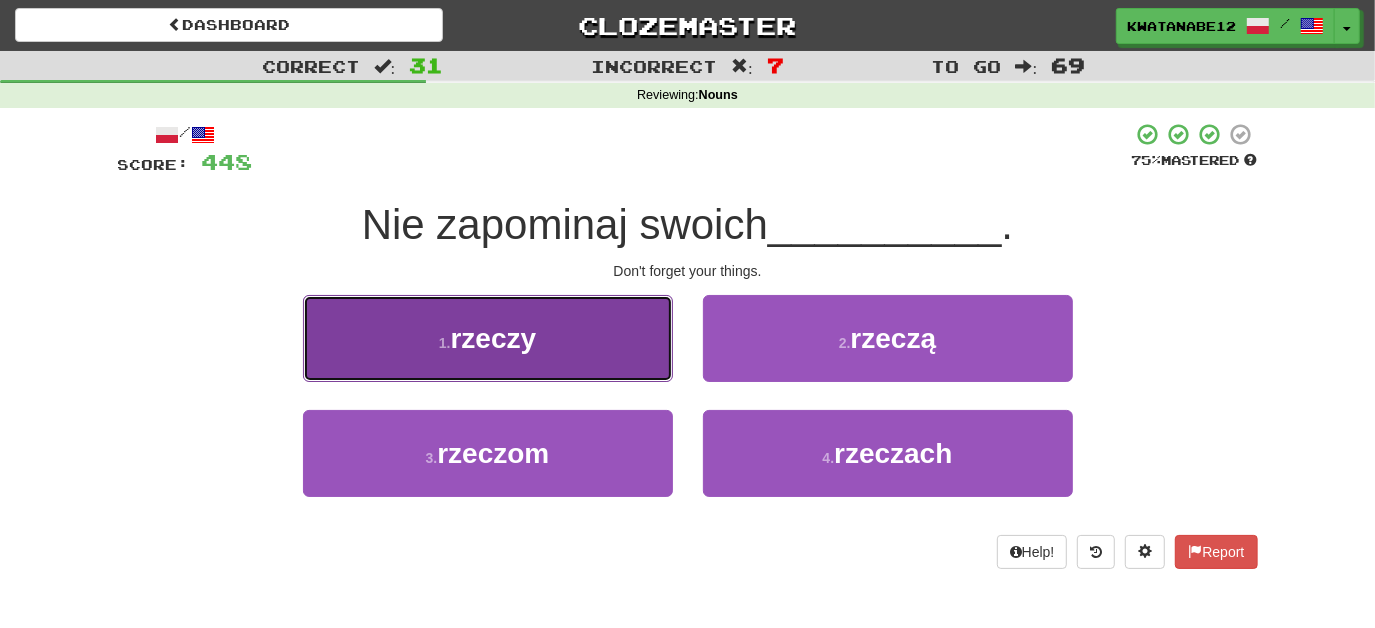 click on "1 .  rzeczy" at bounding box center [488, 338] 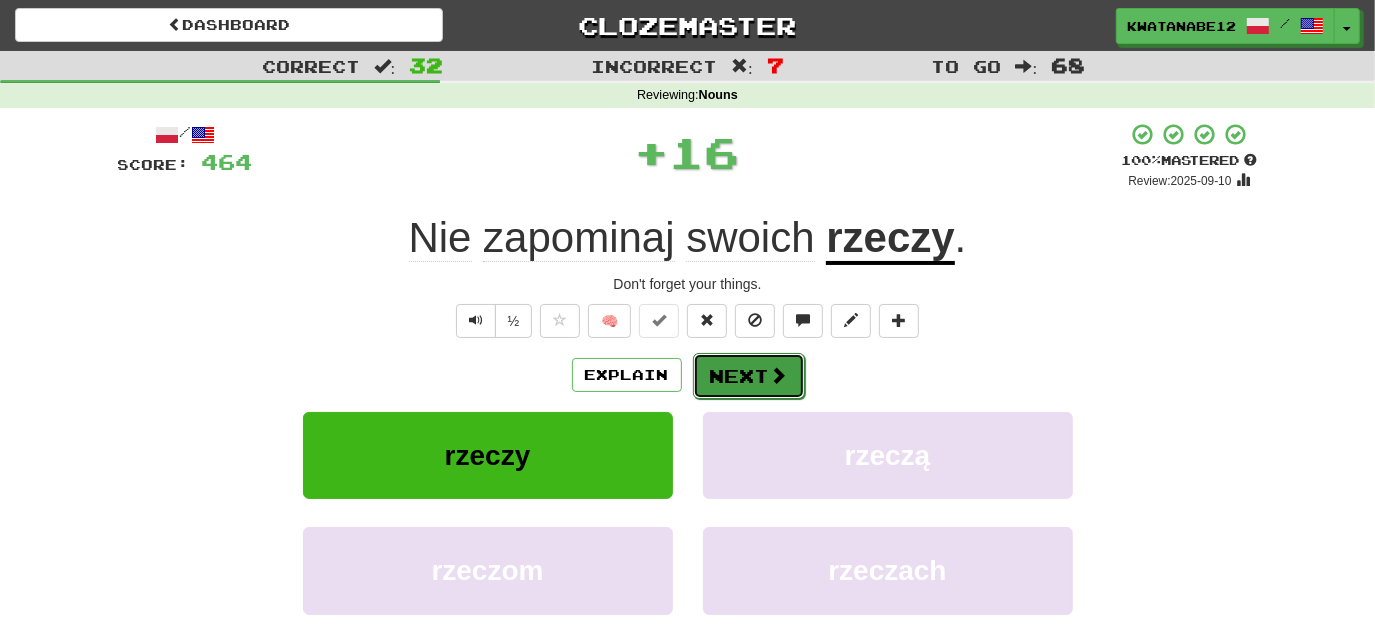 click on "Next" at bounding box center [749, 376] 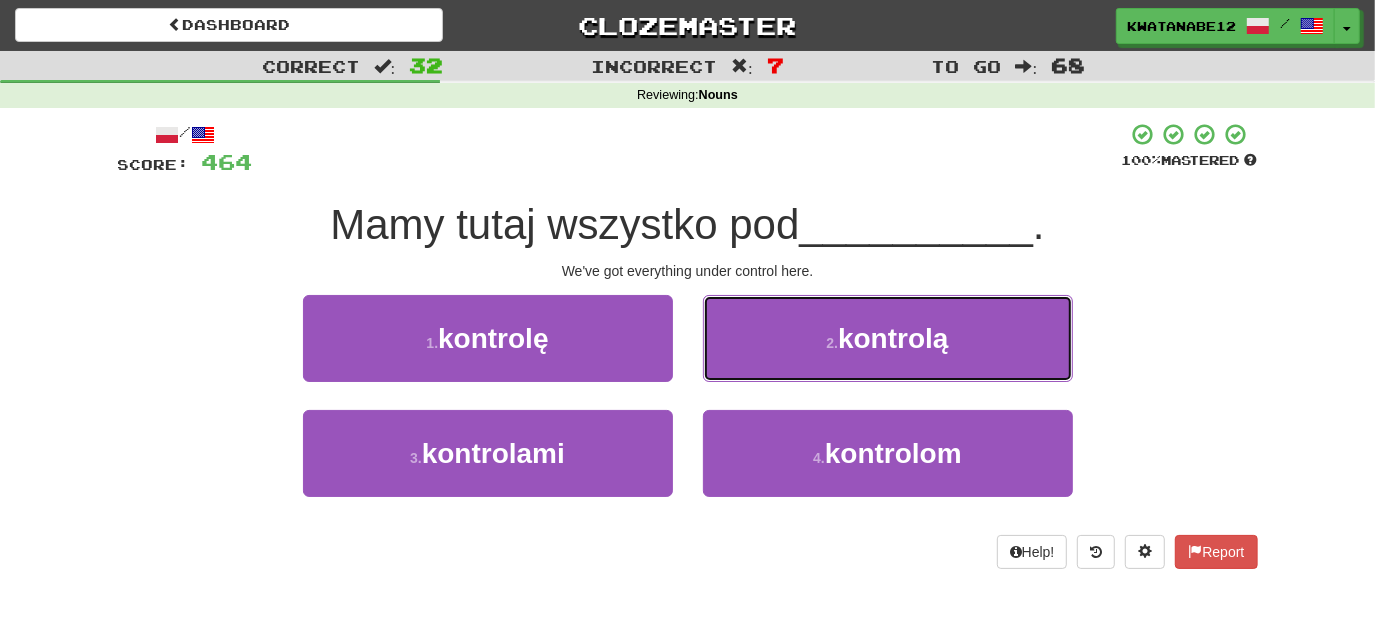 drag, startPoint x: 750, startPoint y: 335, endPoint x: 744, endPoint y: 348, distance: 14.3178215 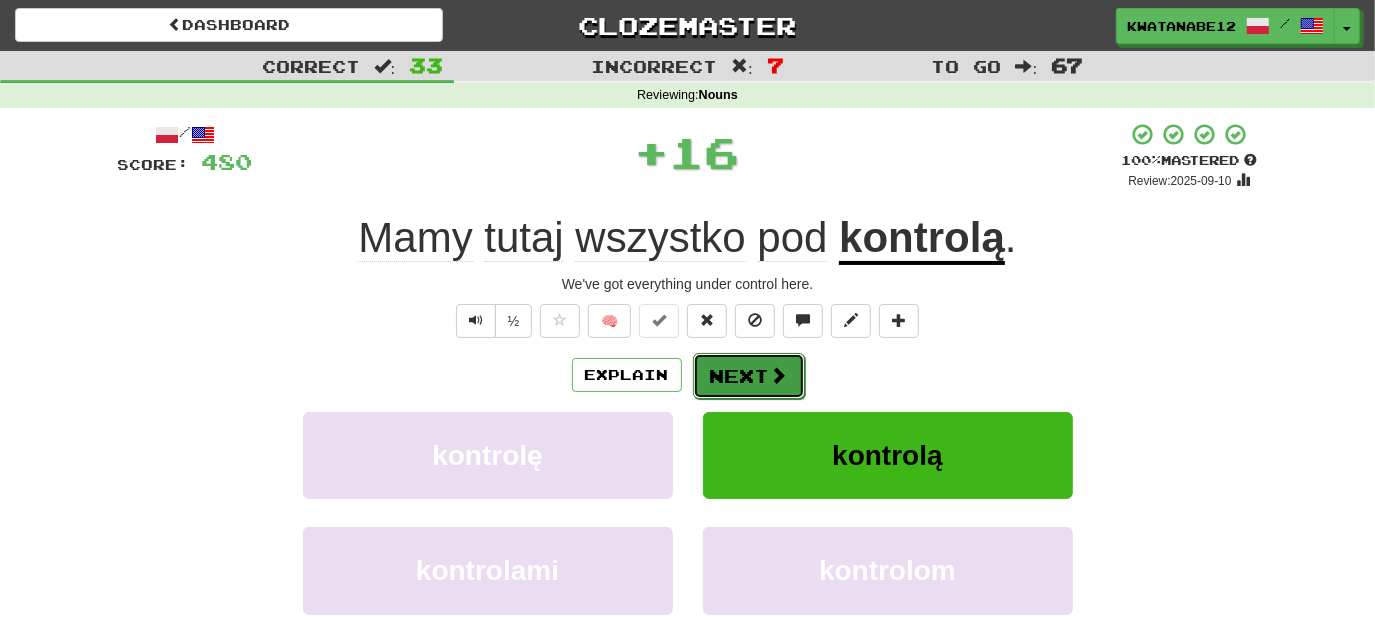 click on "Next" at bounding box center (749, 376) 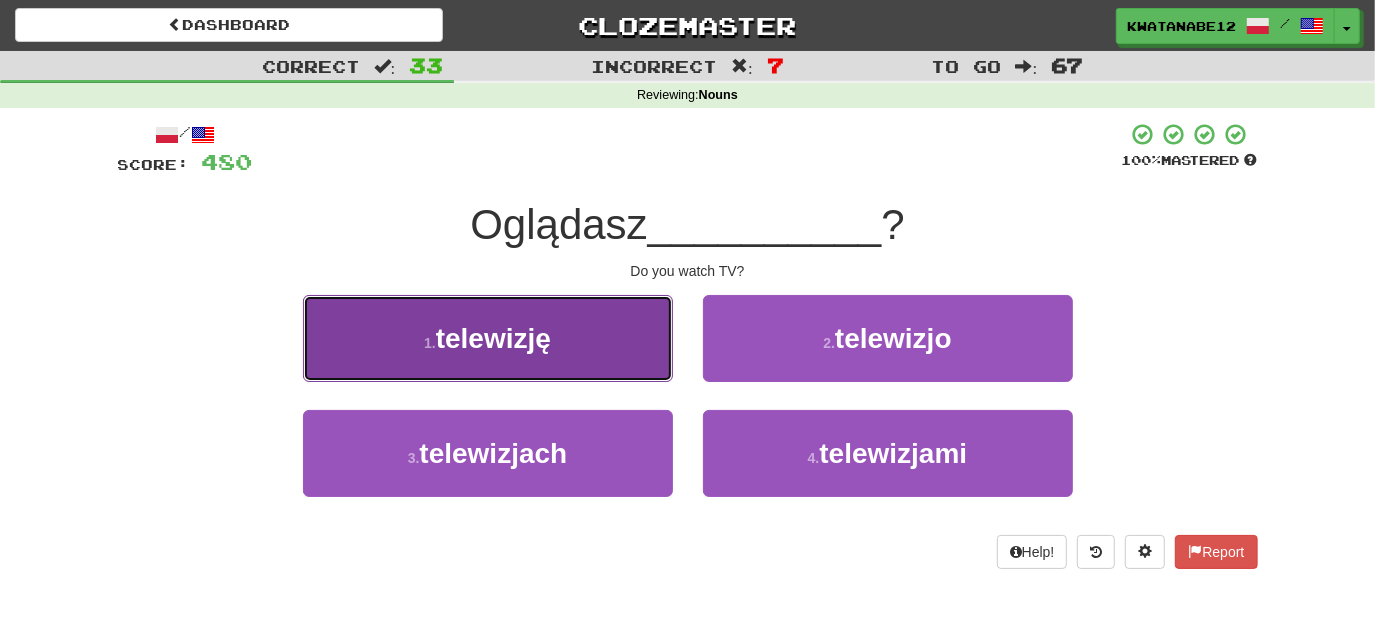 click on "1 .  telewizję" at bounding box center [488, 338] 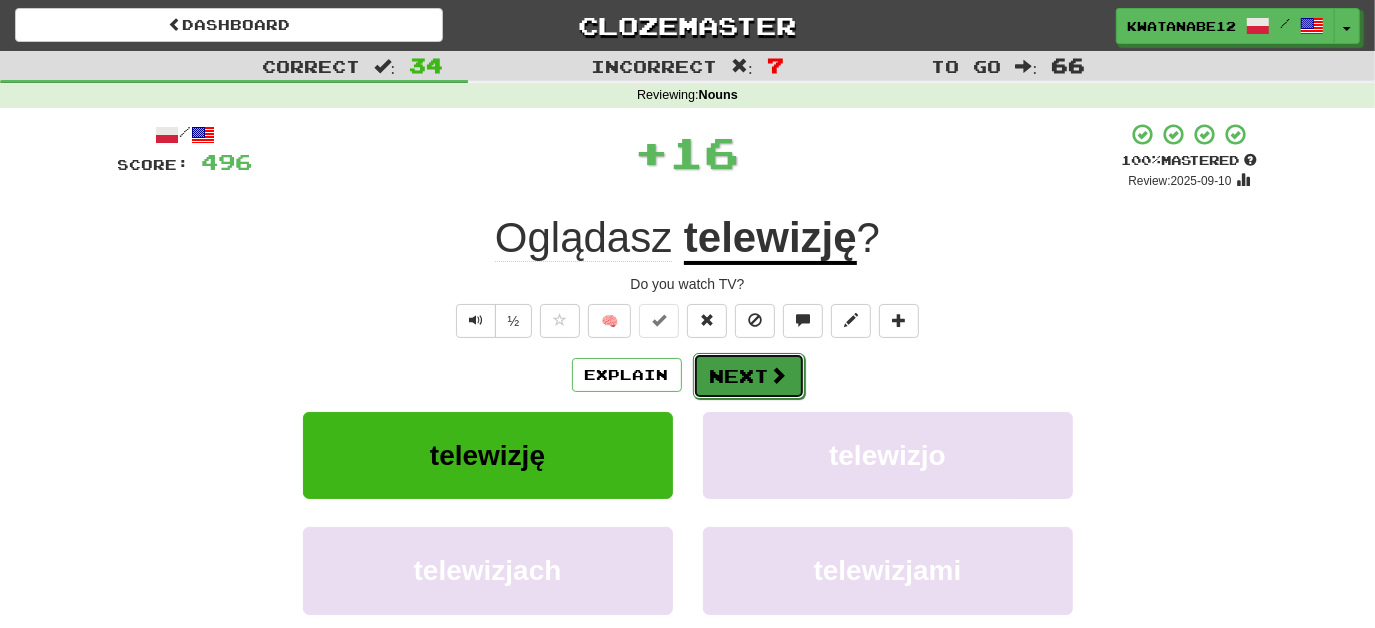 click on "Next" at bounding box center [749, 376] 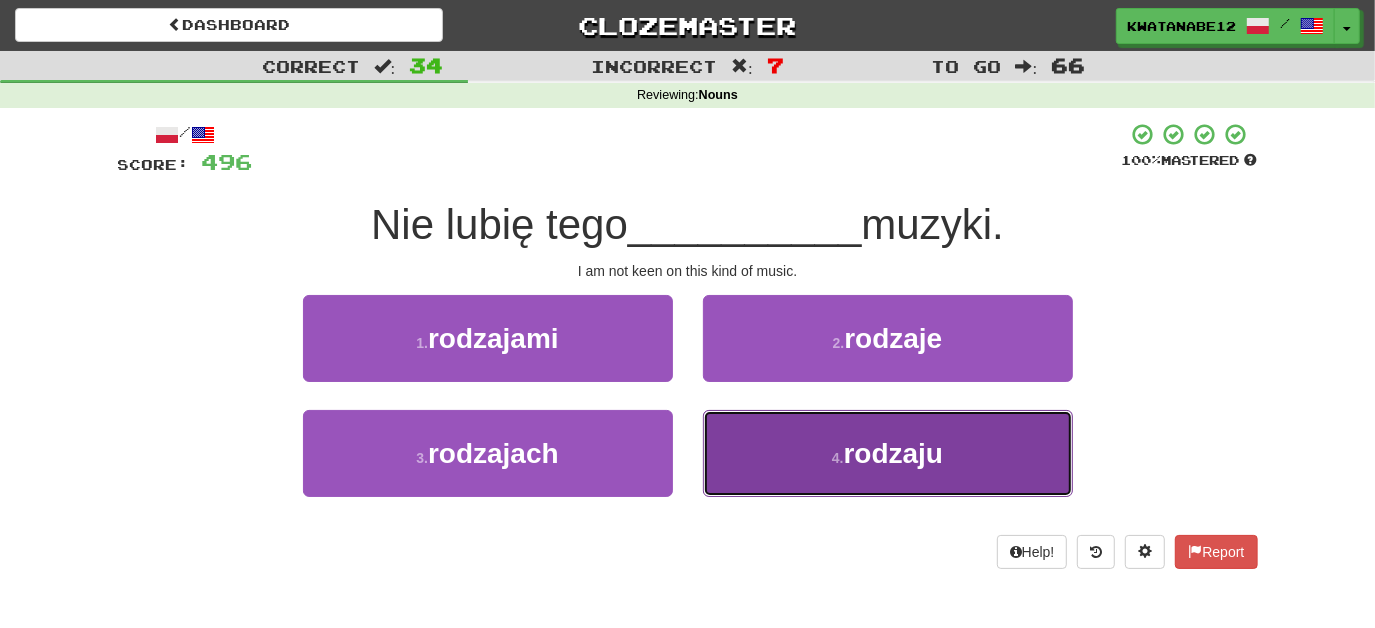 click on "4 .  rodzaju" at bounding box center [888, 453] 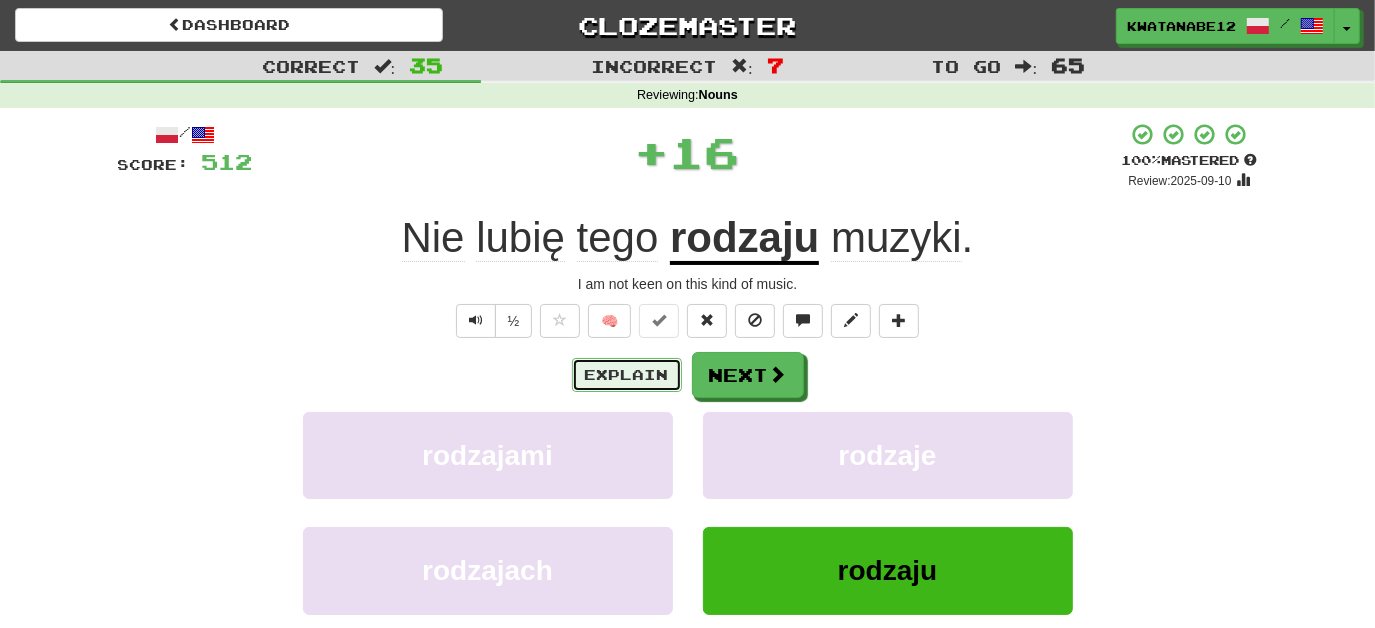 click on "Explain" at bounding box center (627, 375) 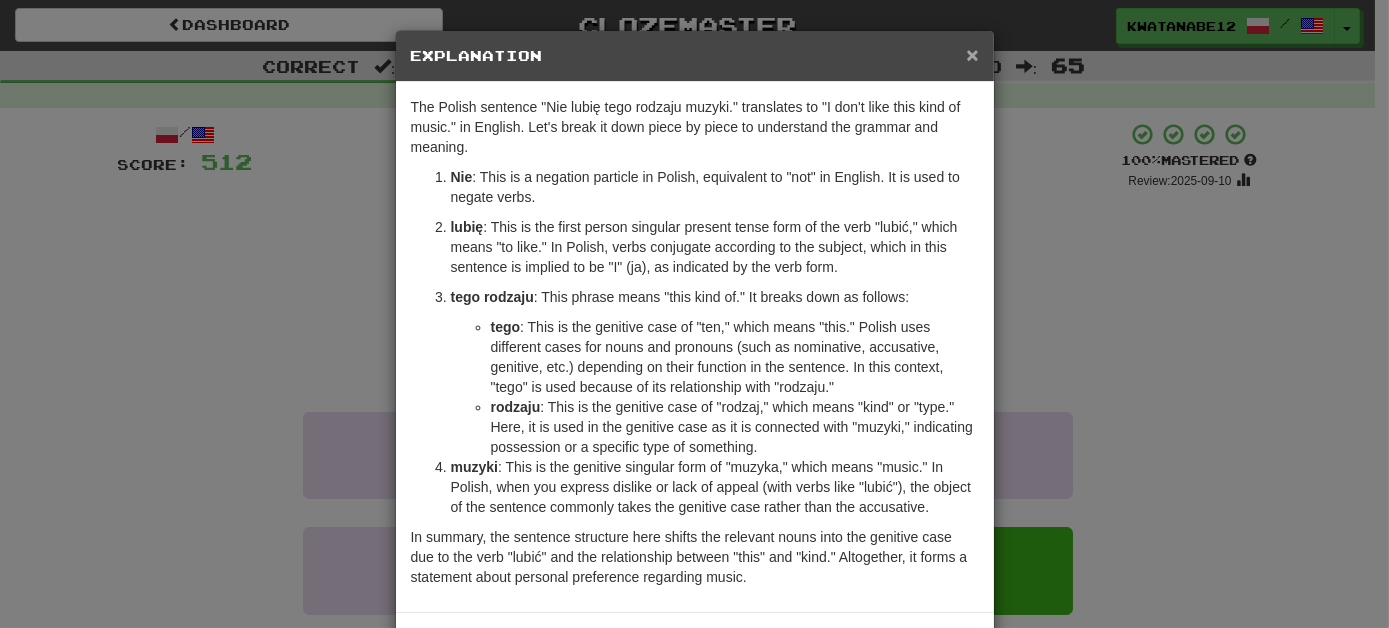 click on "×" at bounding box center [972, 54] 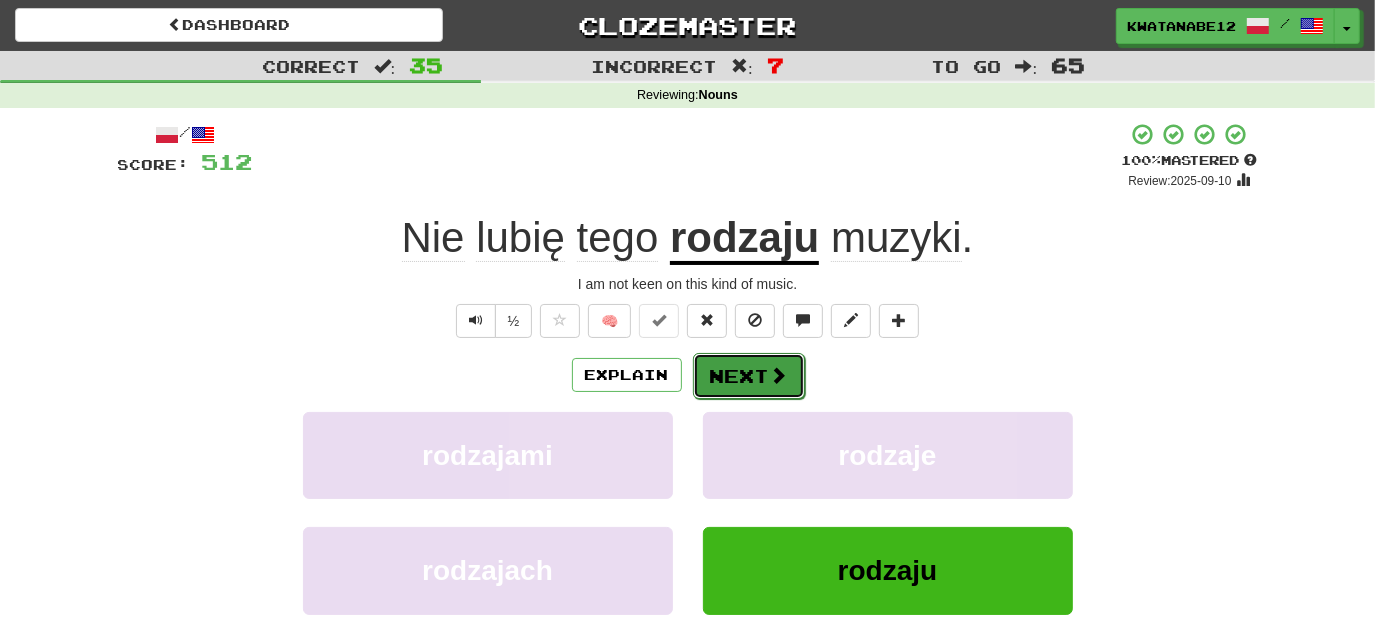 click on "Next" at bounding box center [749, 376] 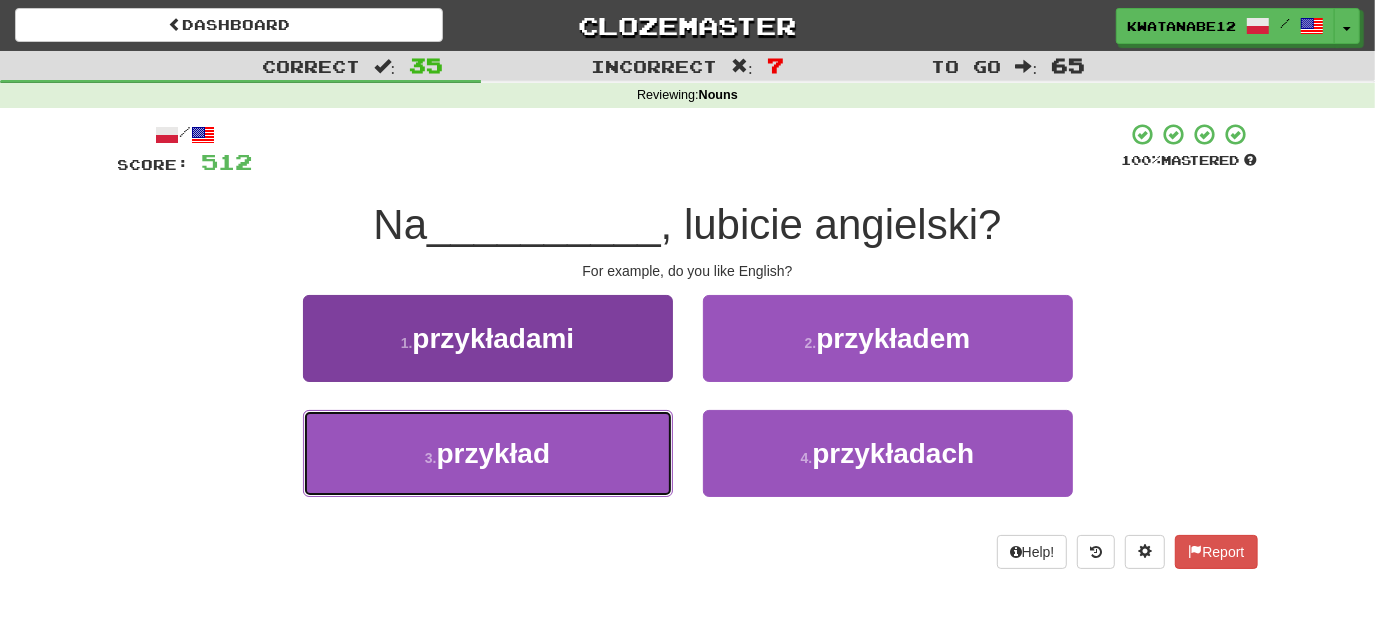 drag, startPoint x: 608, startPoint y: 426, endPoint x: 620, endPoint y: 420, distance: 13.416408 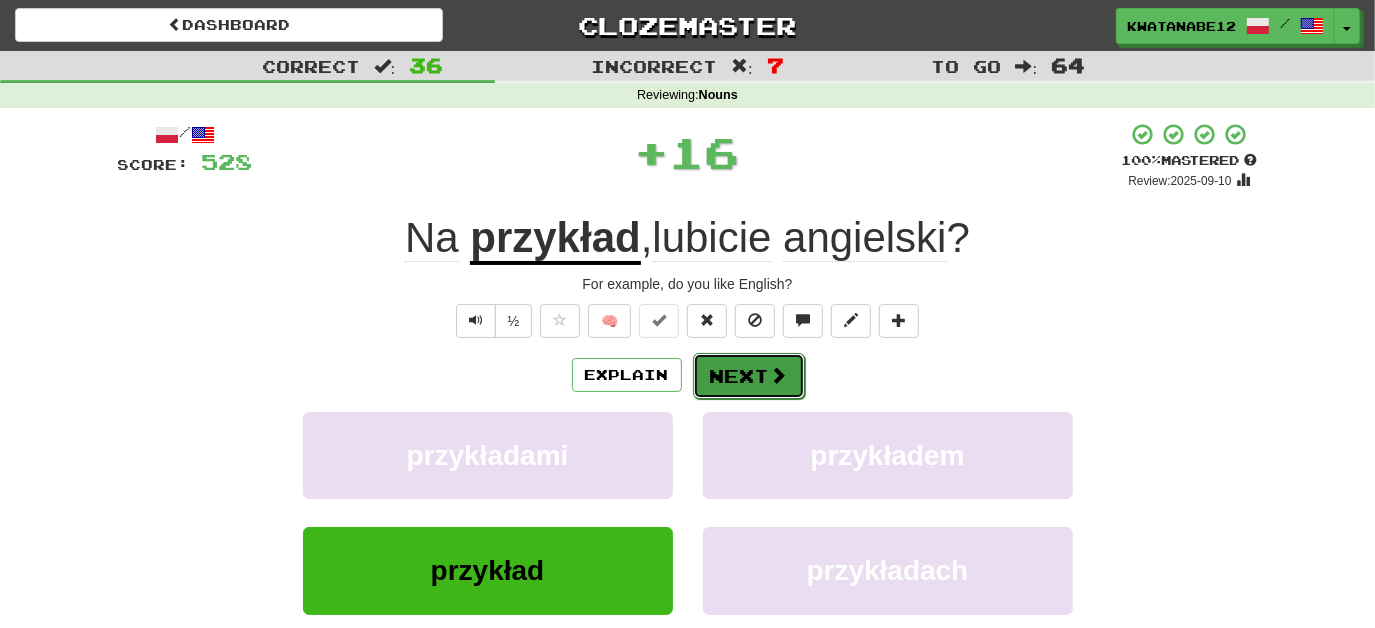 click on "Next" at bounding box center (749, 376) 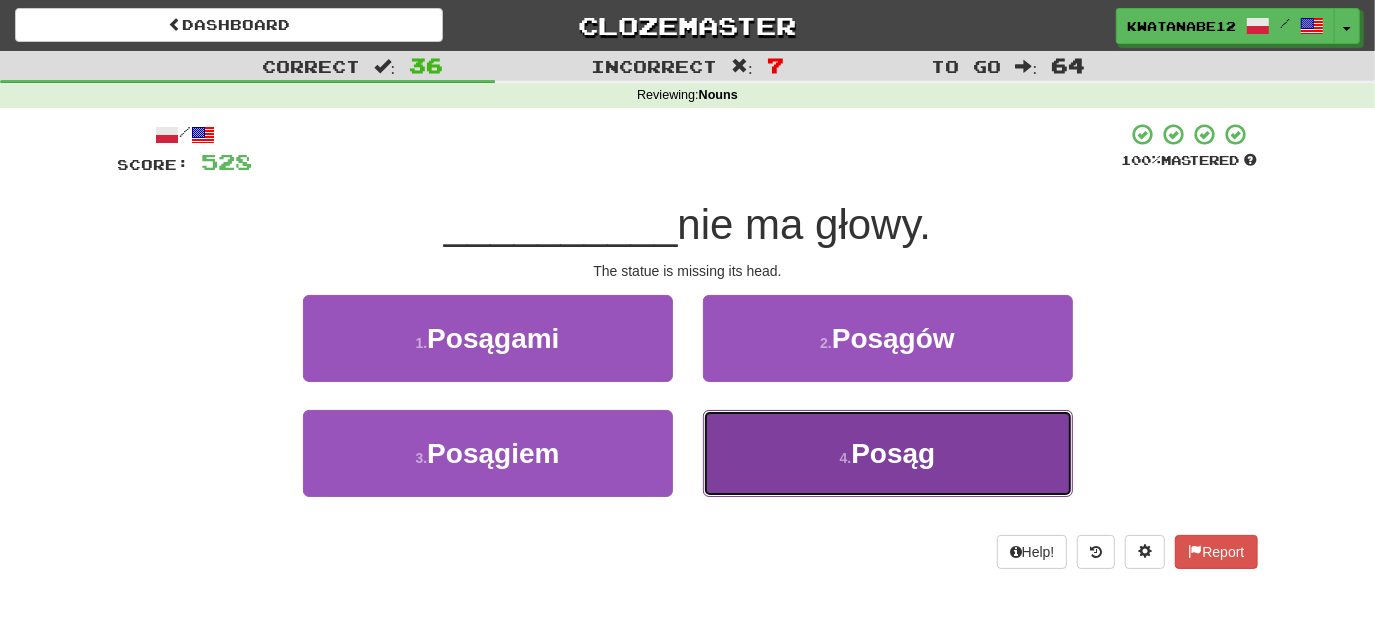 click on "4 .  Posąg" at bounding box center (888, 453) 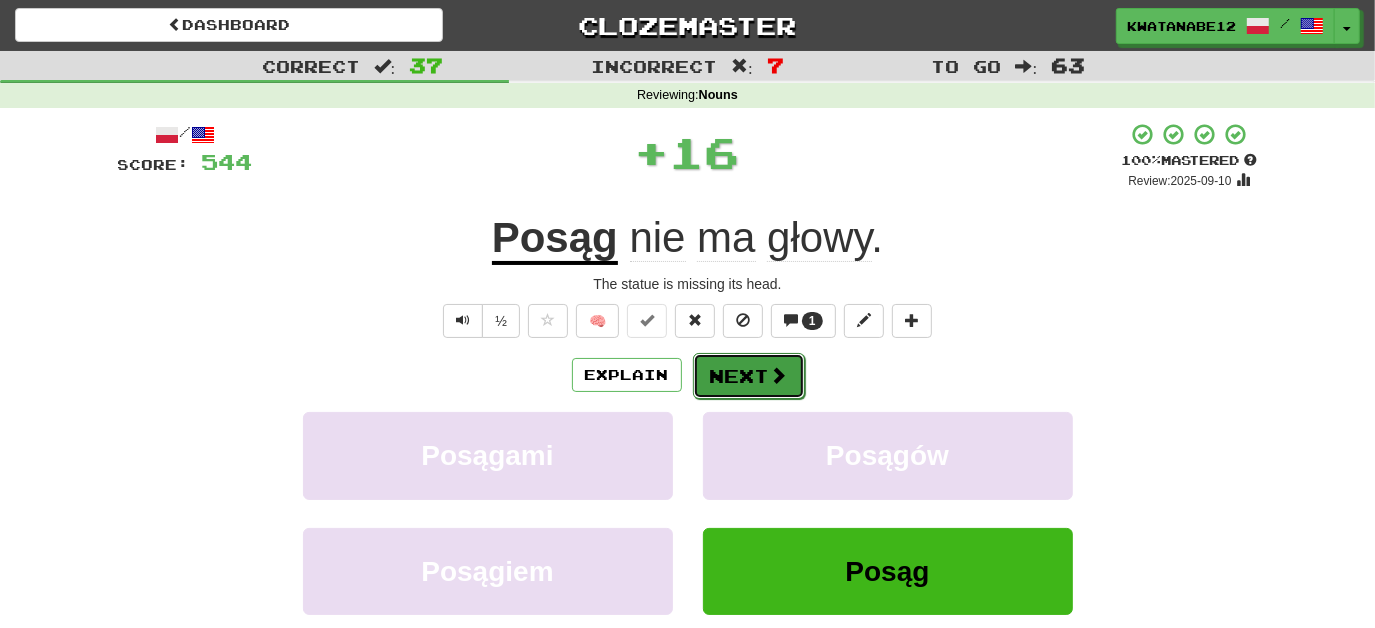 click on "Next" at bounding box center [749, 376] 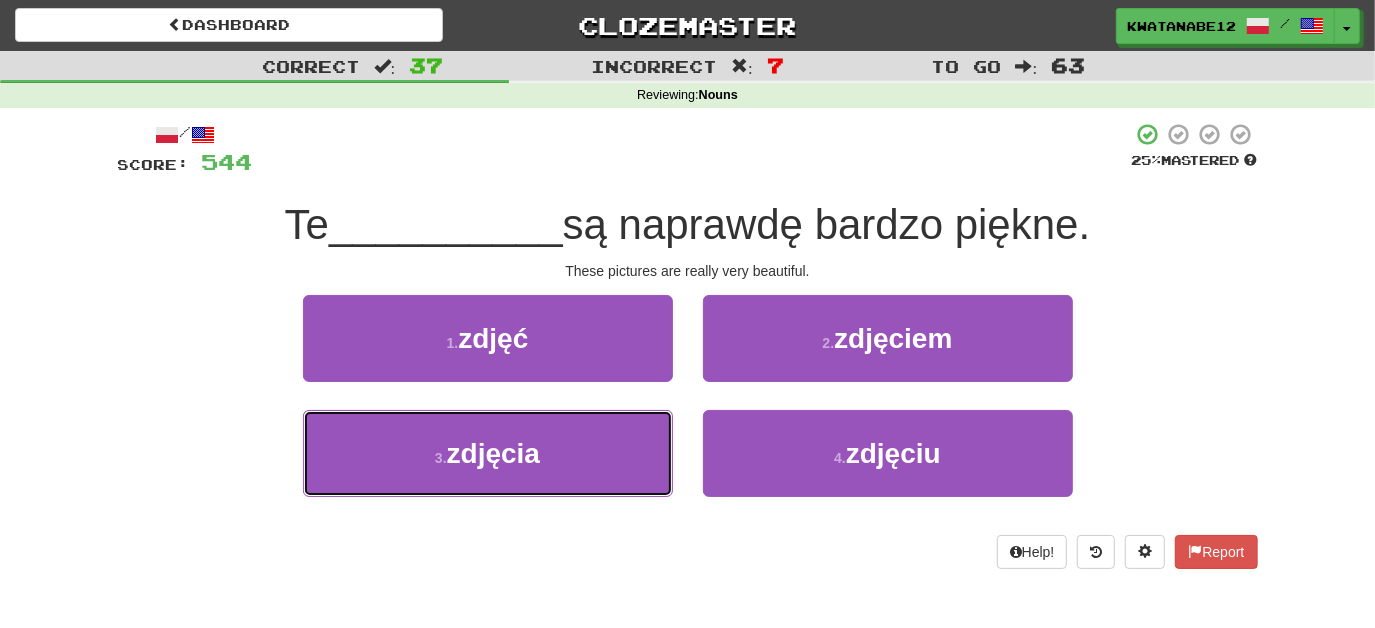 drag, startPoint x: 621, startPoint y: 433, endPoint x: 703, endPoint y: 400, distance: 88.391174 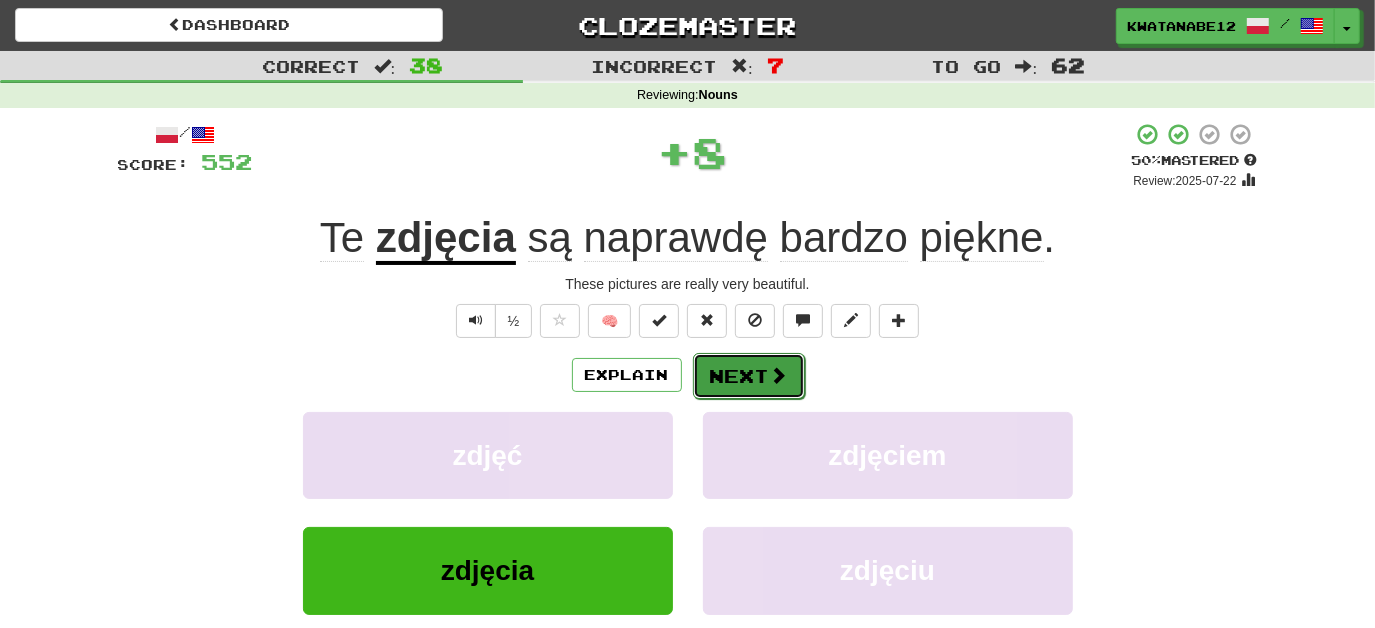 click on "Next" at bounding box center (749, 376) 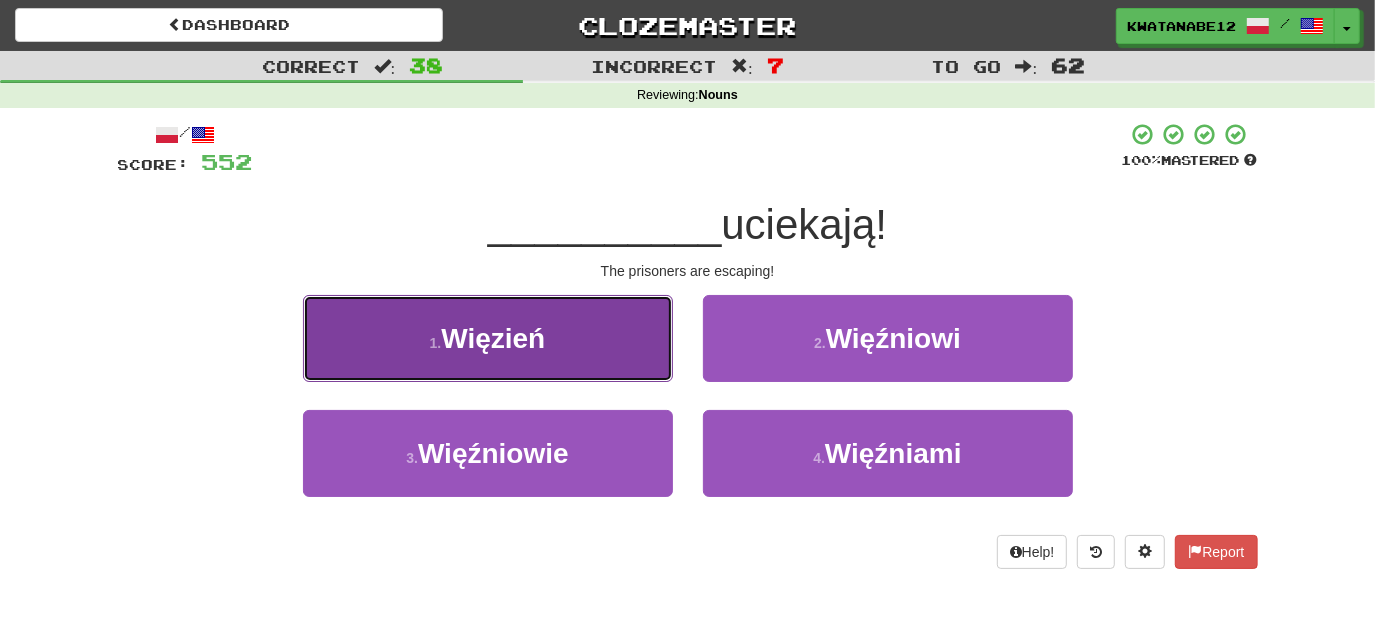 click on "1 .  Więzień" at bounding box center (488, 338) 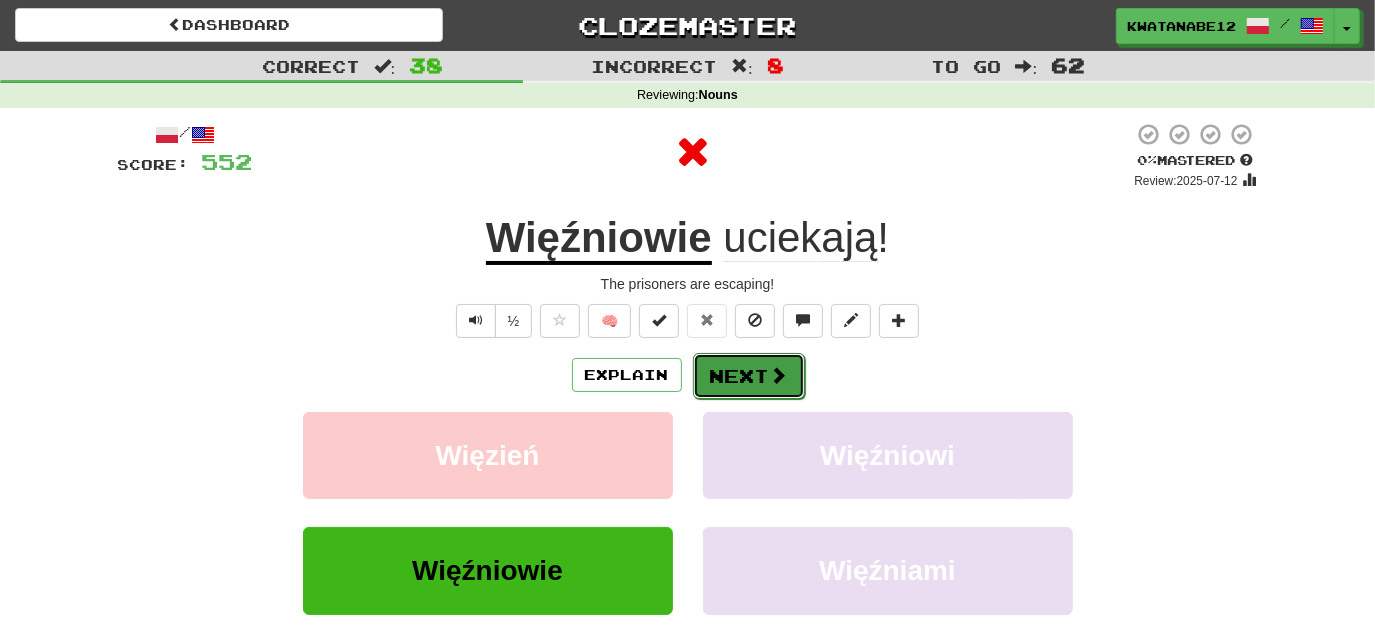 click on "Next" at bounding box center (749, 376) 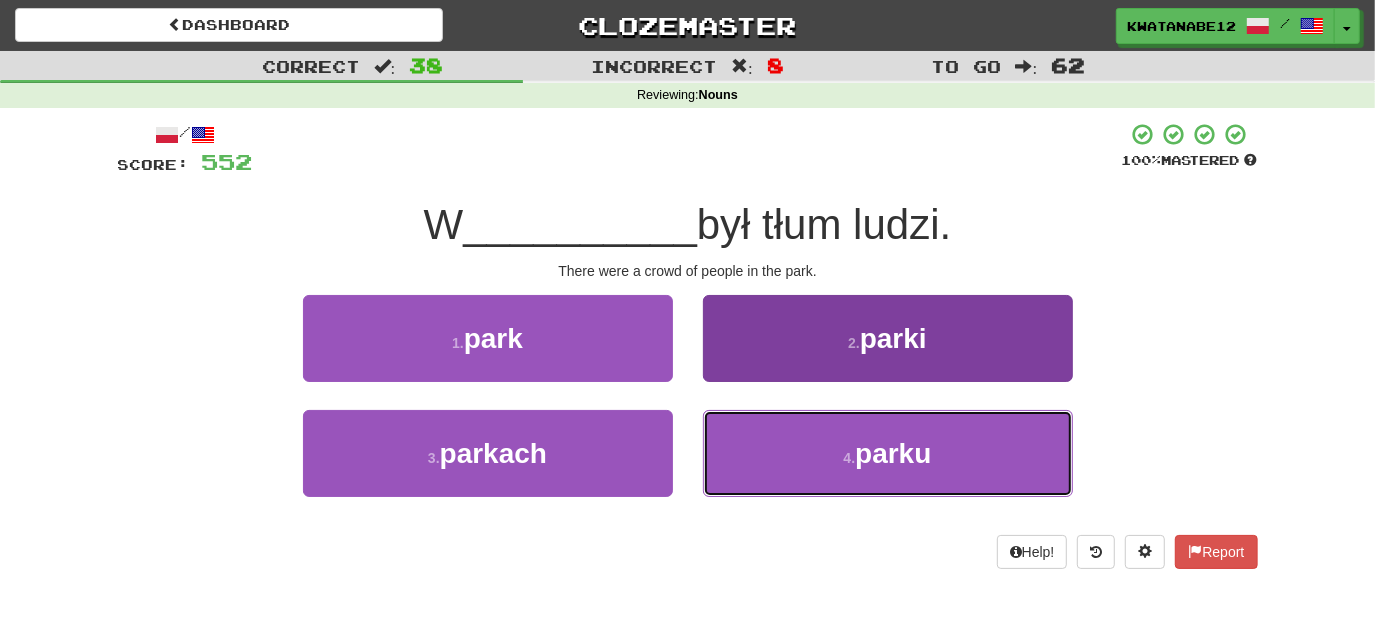 click on "4 .  parku" at bounding box center (888, 453) 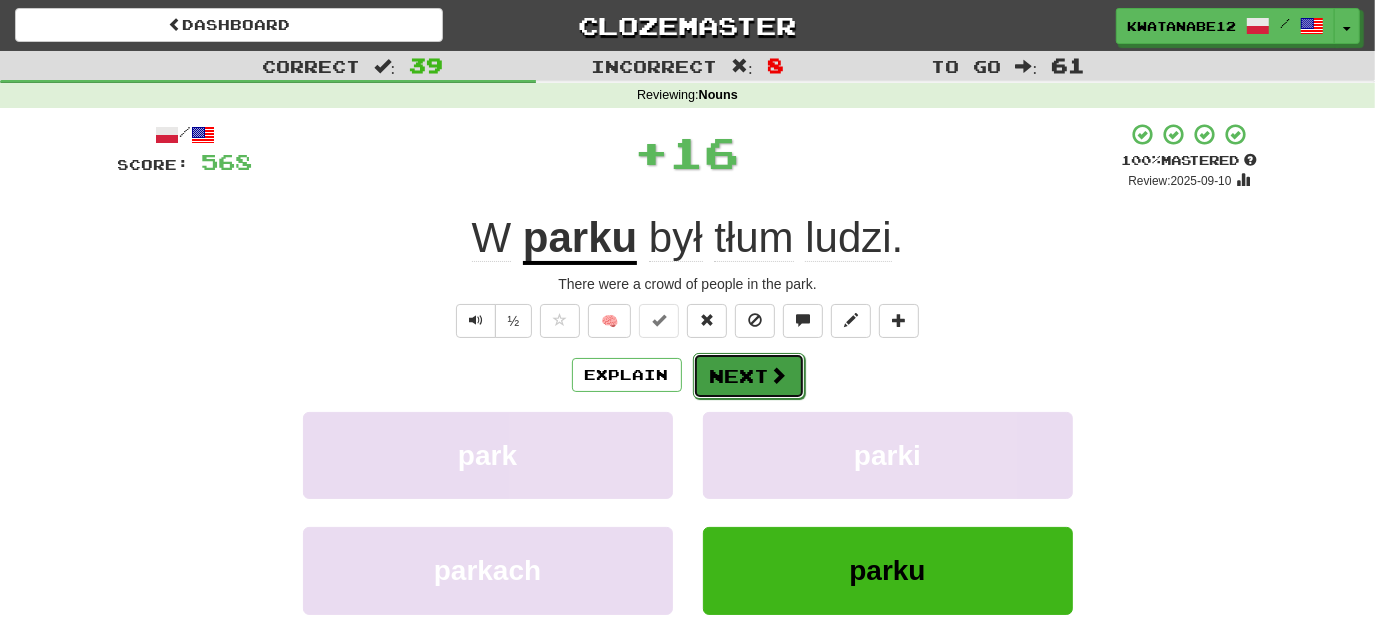 click on "Next" at bounding box center (749, 376) 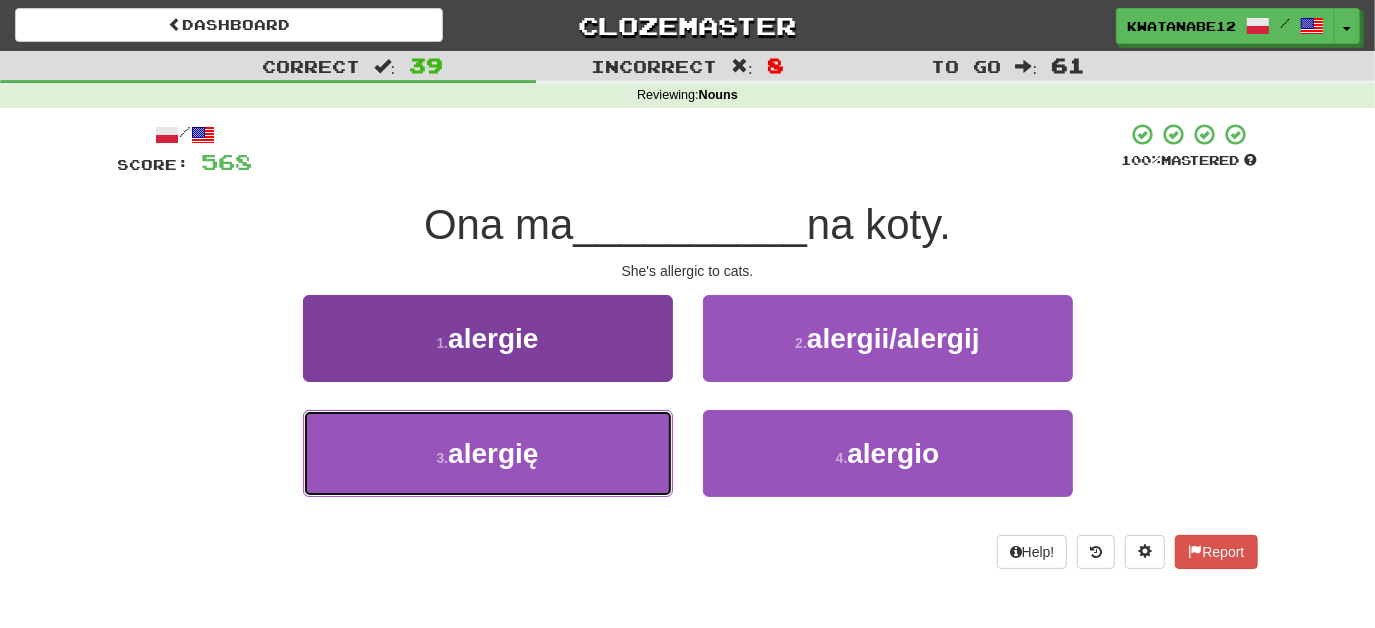click on "3 .  alergię" at bounding box center [488, 453] 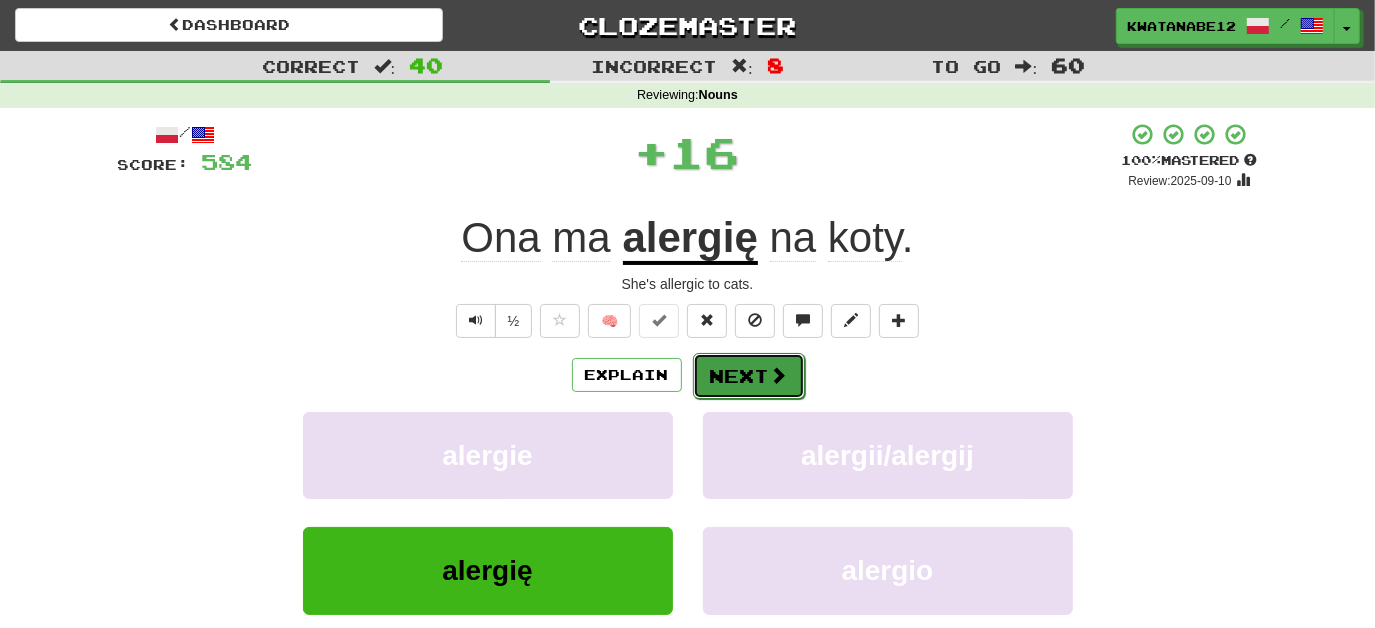 click on "Next" at bounding box center [749, 376] 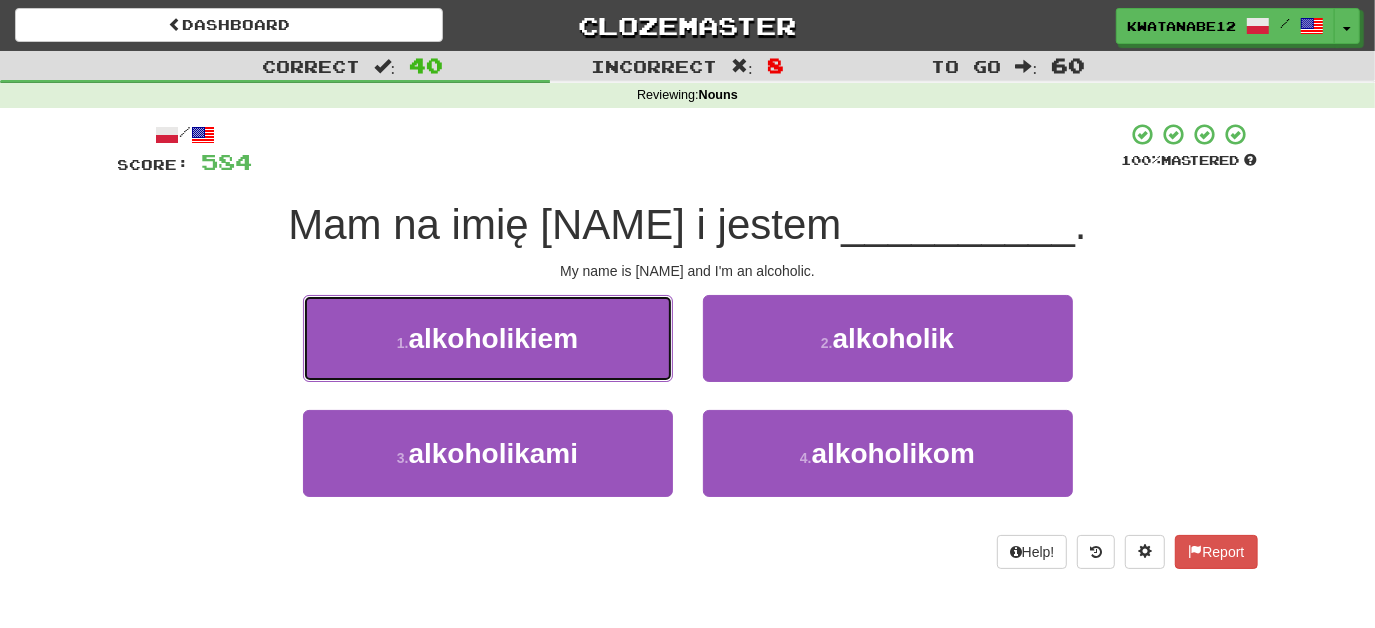 drag, startPoint x: 621, startPoint y: 343, endPoint x: 656, endPoint y: 348, distance: 35.35534 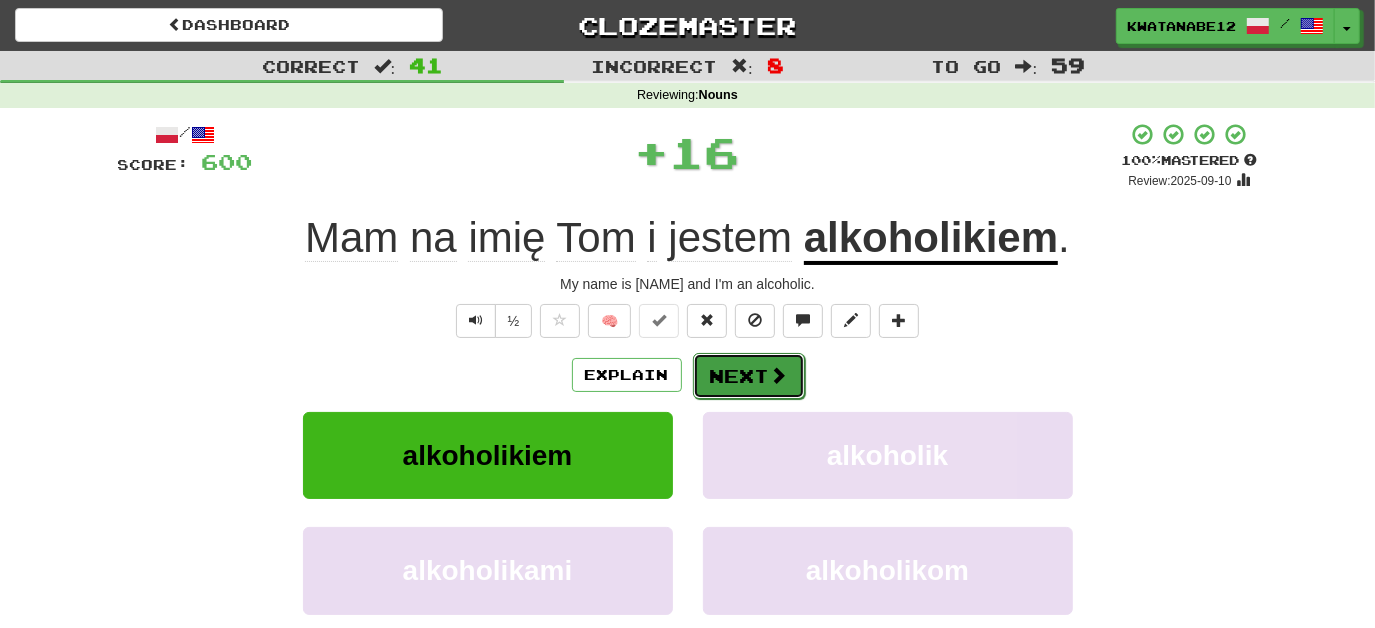 click on "Next" at bounding box center [749, 376] 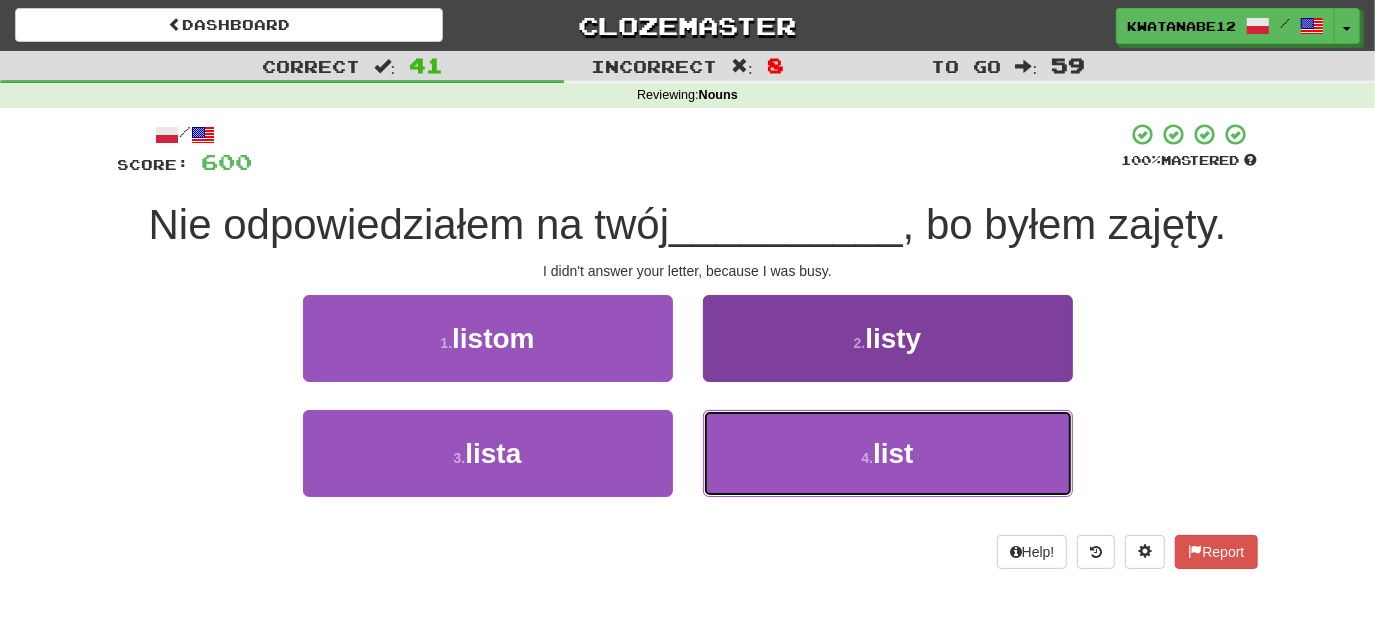drag, startPoint x: 783, startPoint y: 462, endPoint x: 781, endPoint y: 452, distance: 10.198039 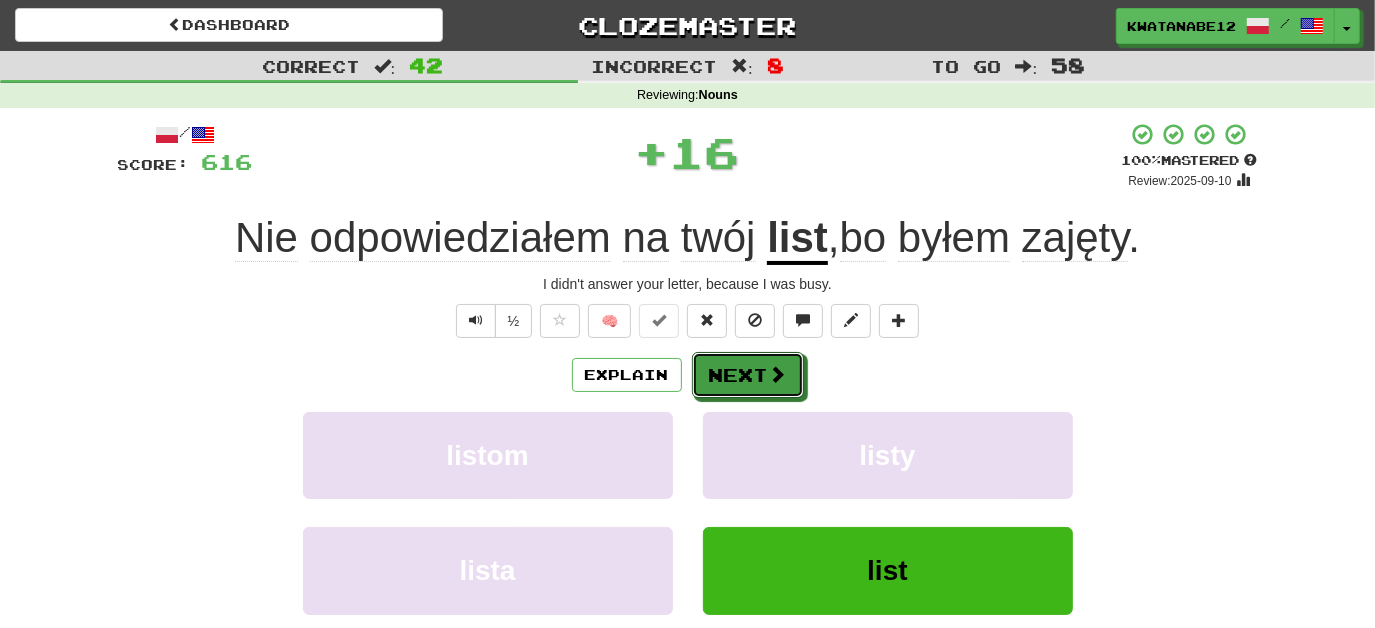 click on "Explain Next" at bounding box center [688, 375] 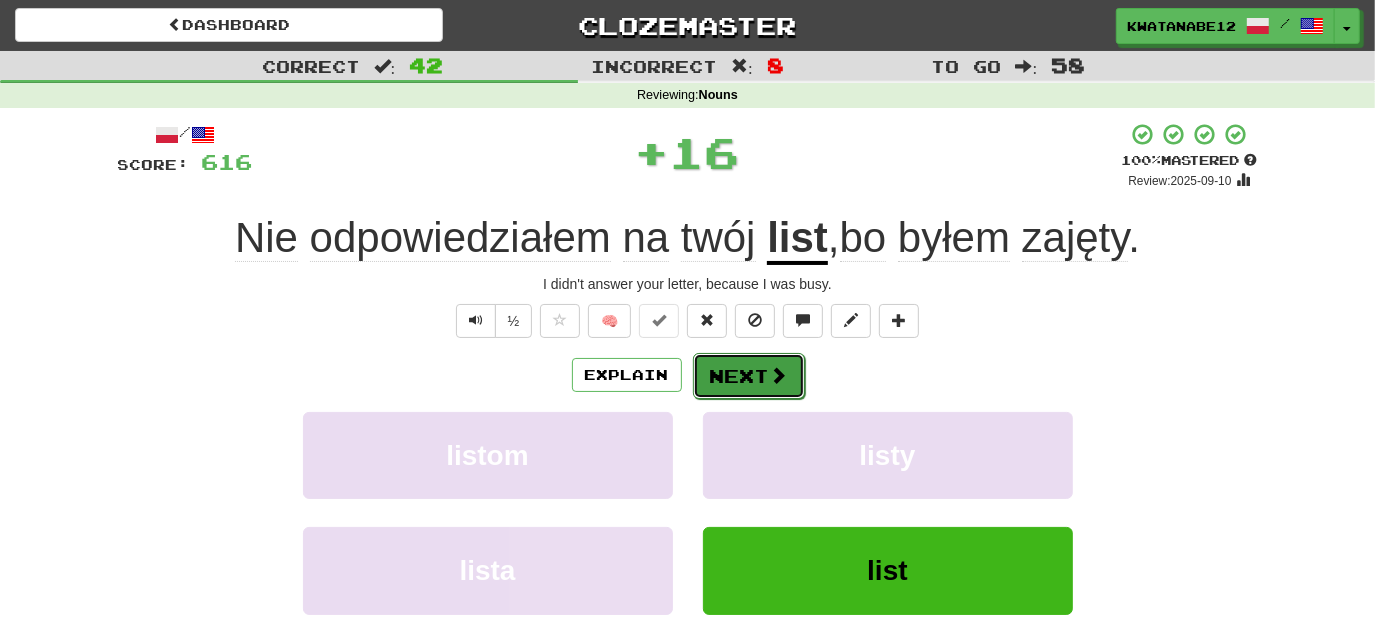 click on "Next" at bounding box center [749, 376] 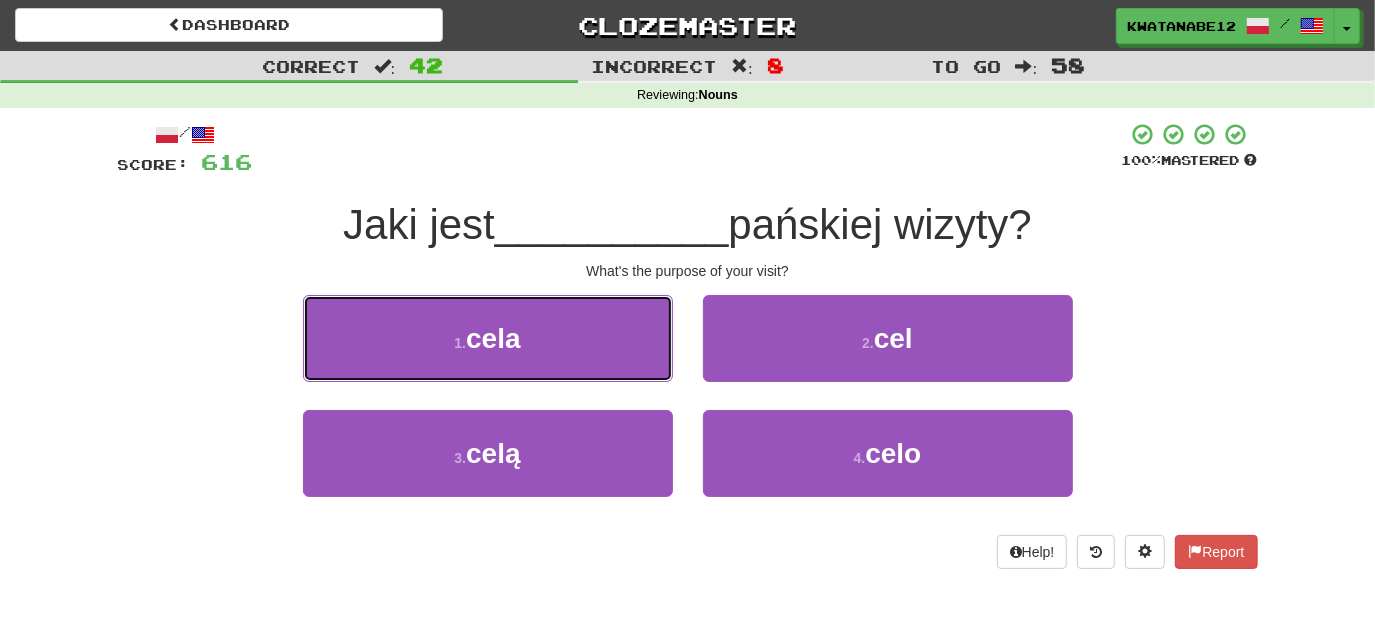 drag, startPoint x: 617, startPoint y: 350, endPoint x: 712, endPoint y: 349, distance: 95.005264 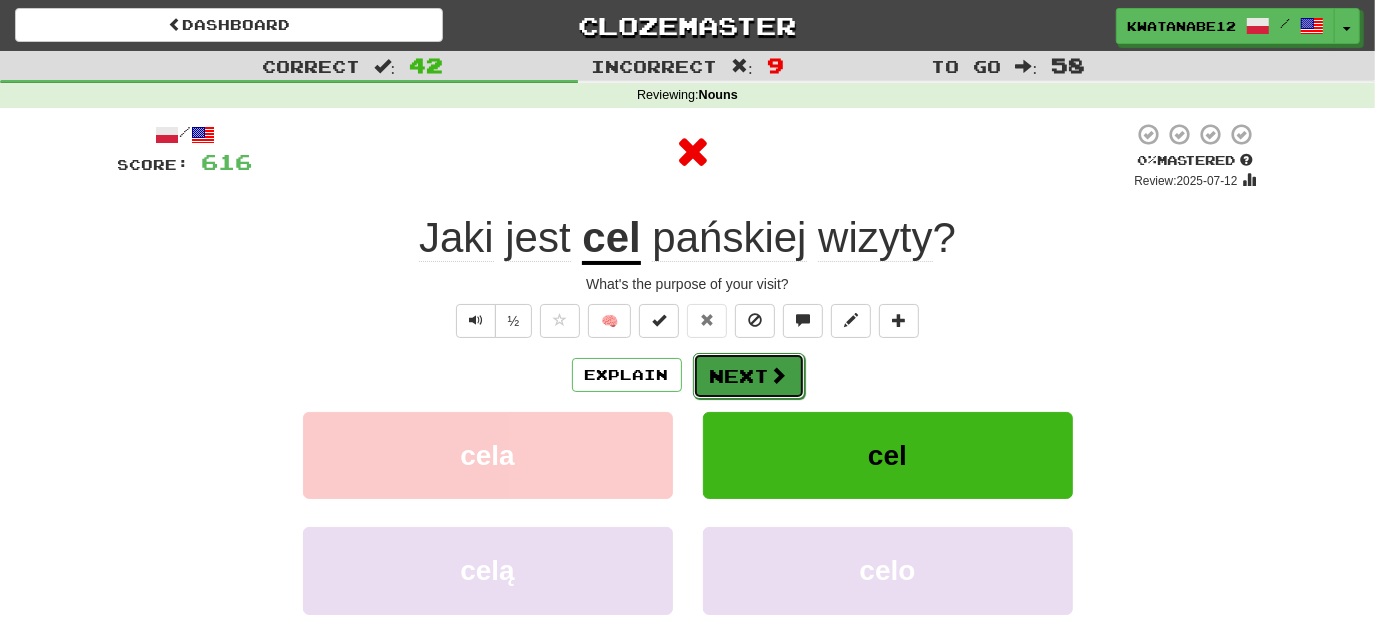 click on "Next" at bounding box center (749, 376) 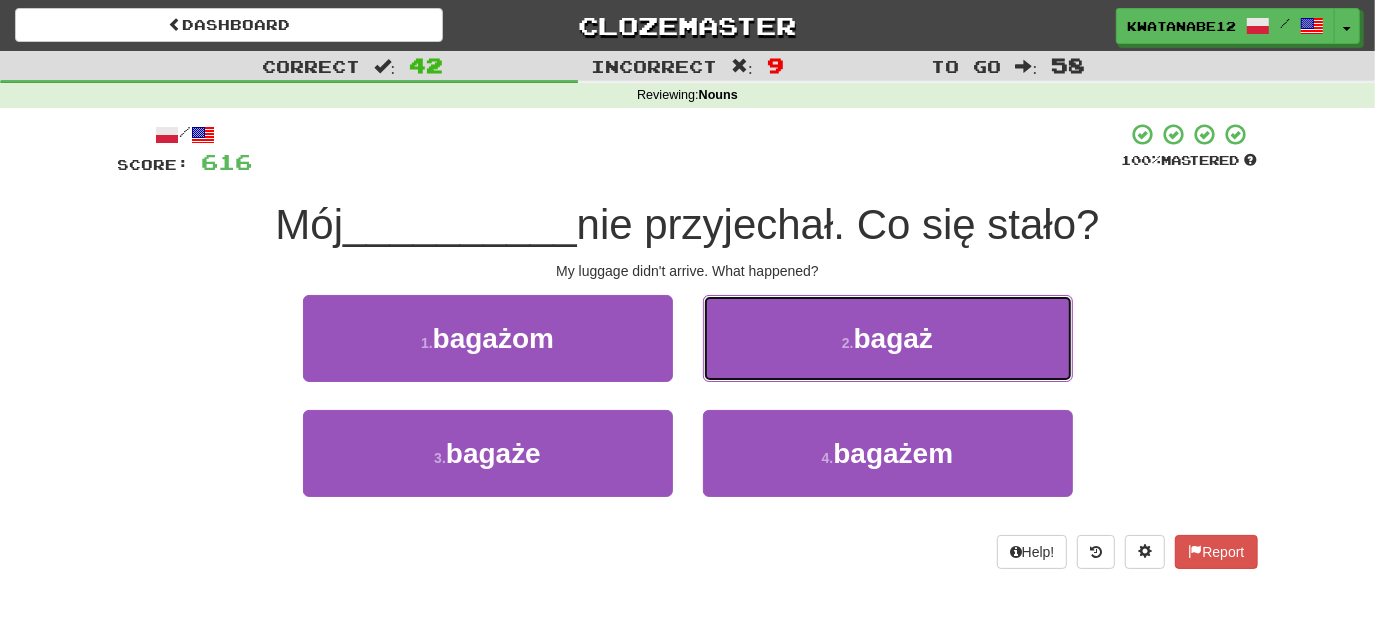 click on "2 .  bagaż" at bounding box center [888, 338] 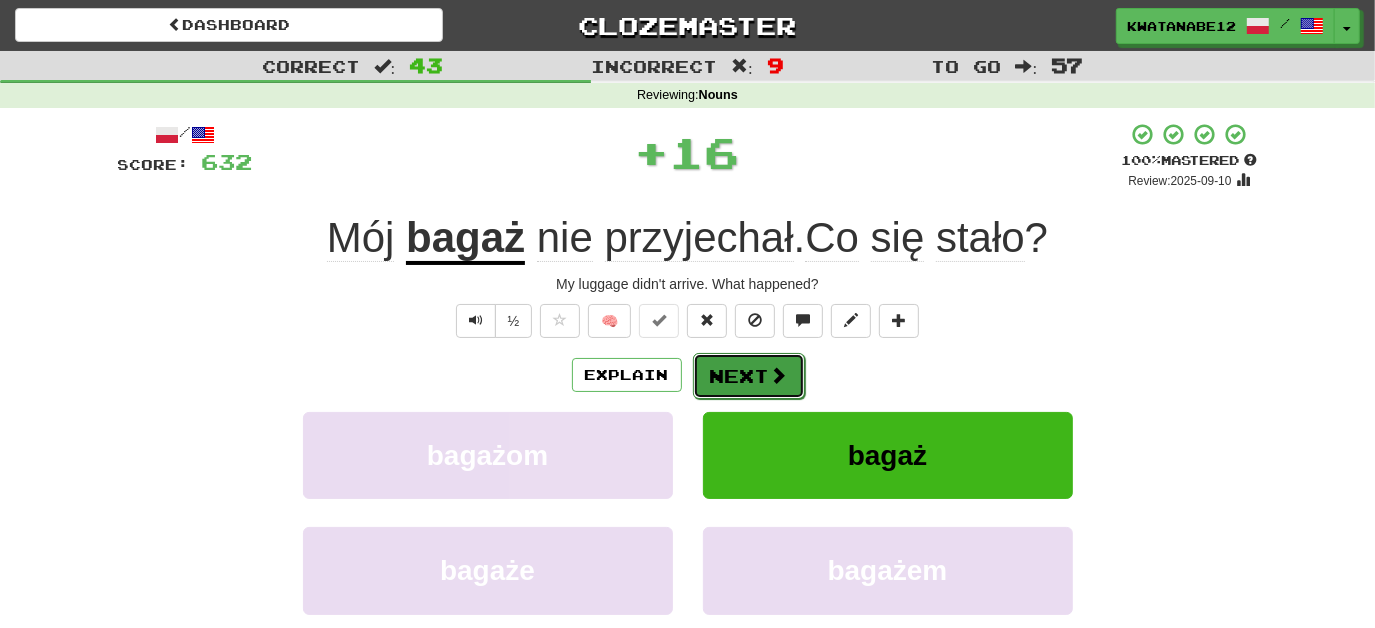click on "Next" at bounding box center (749, 376) 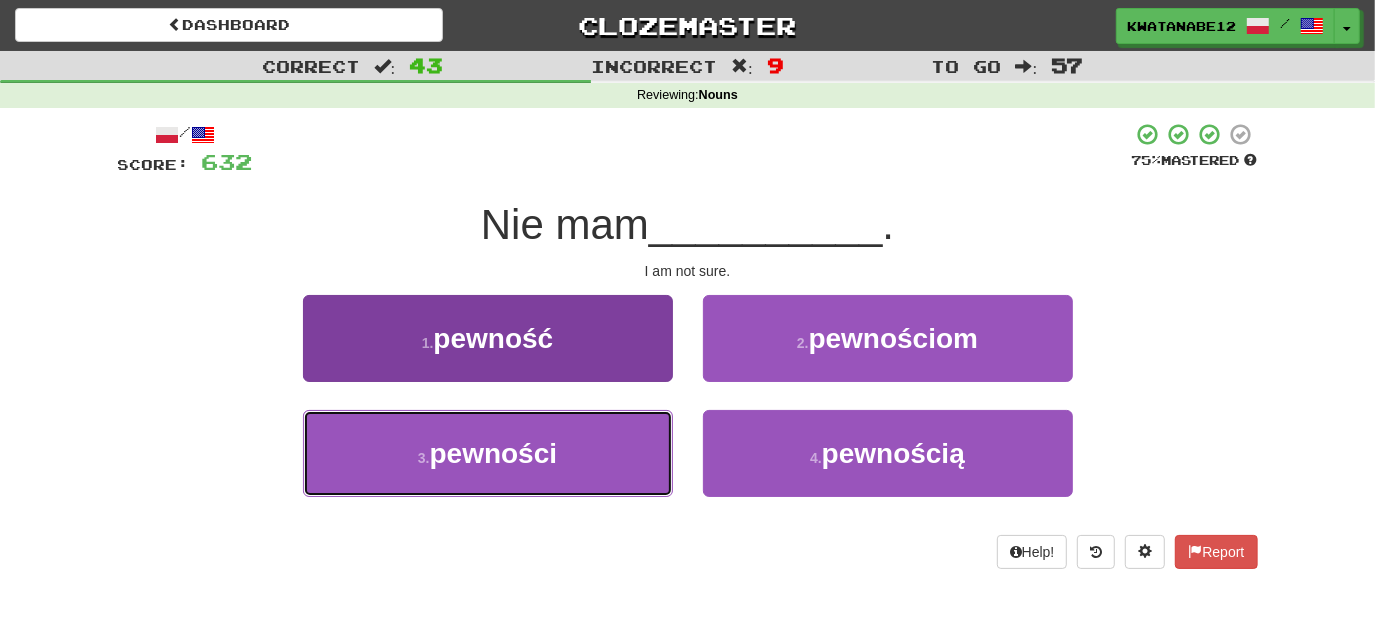 drag, startPoint x: 602, startPoint y: 457, endPoint x: 617, endPoint y: 451, distance: 16.155495 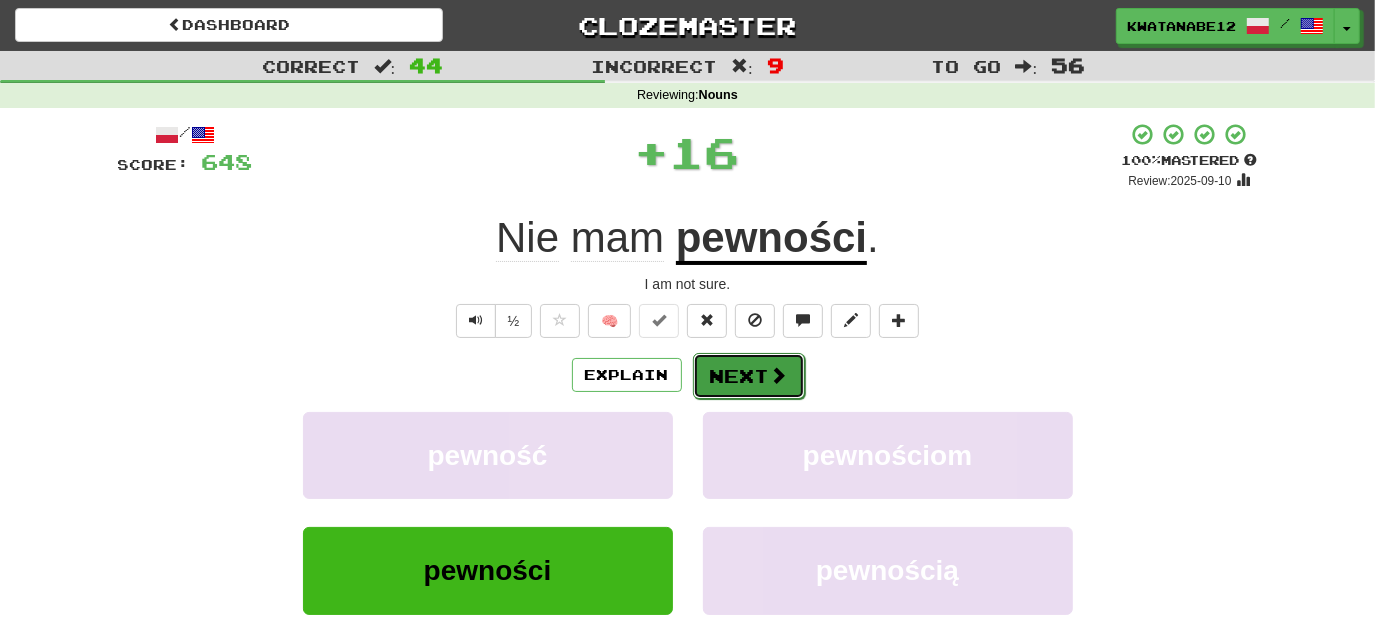click on "Next" at bounding box center [749, 376] 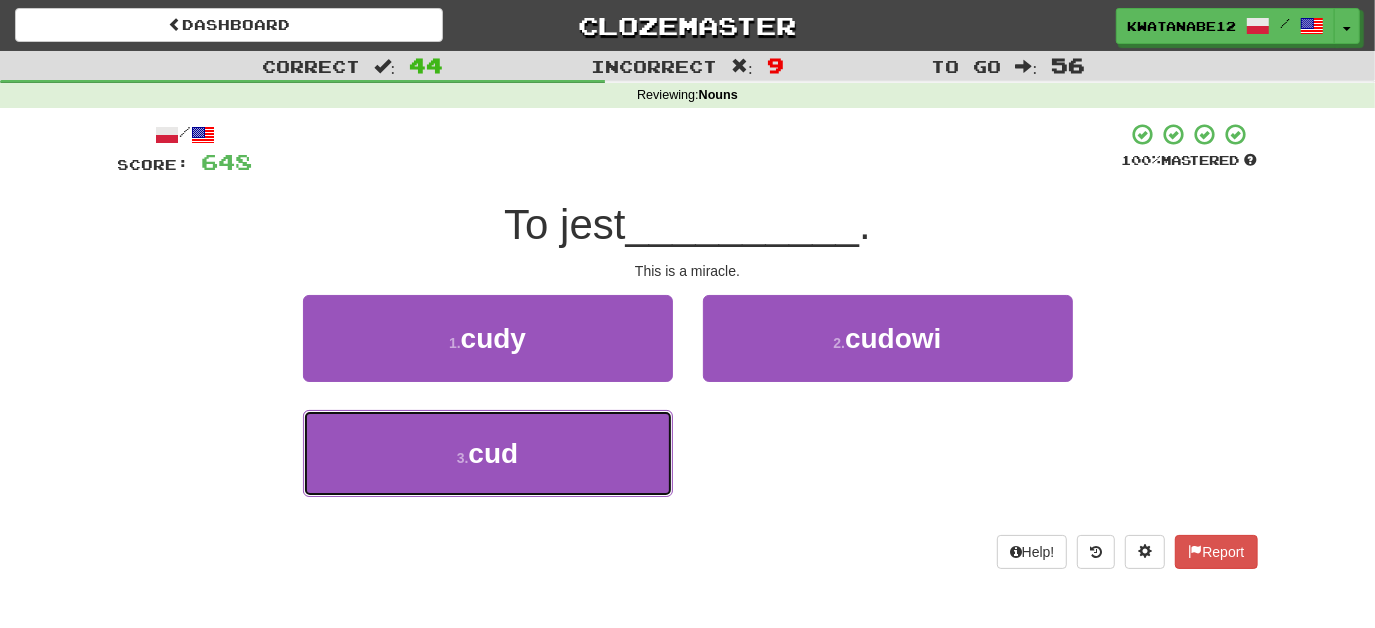 drag, startPoint x: 597, startPoint y: 458, endPoint x: 720, endPoint y: 401, distance: 135.56548 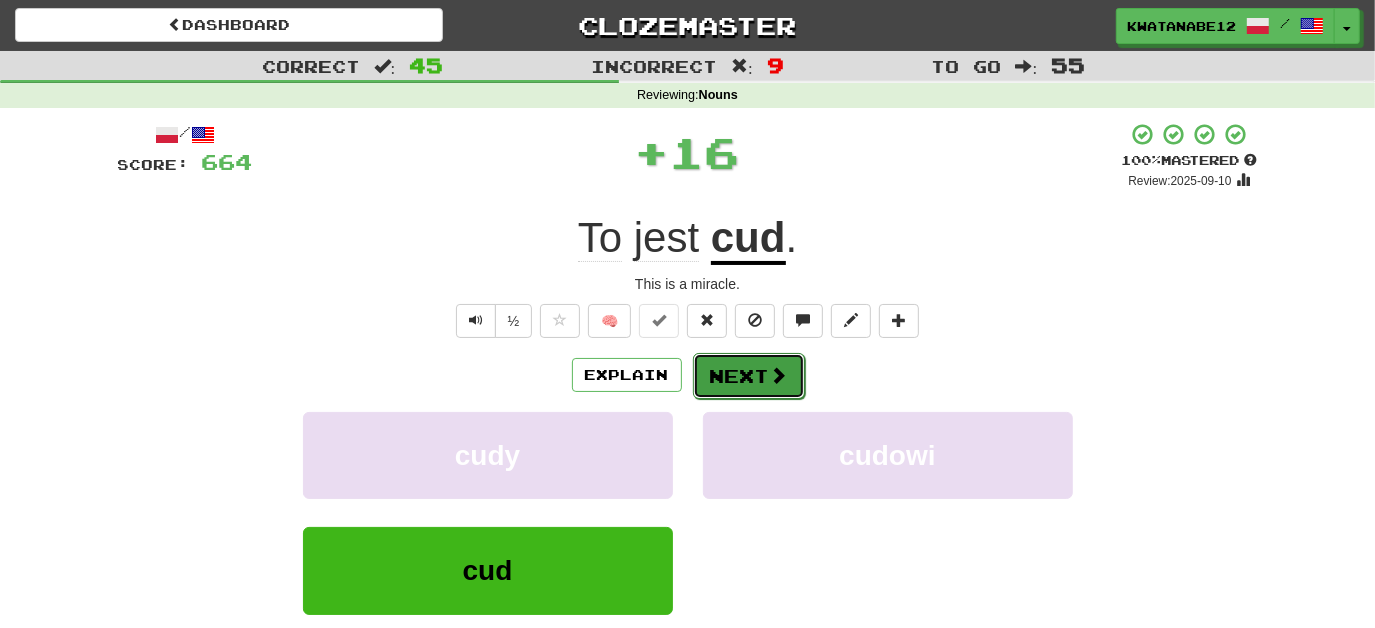 click on "Next" at bounding box center (749, 376) 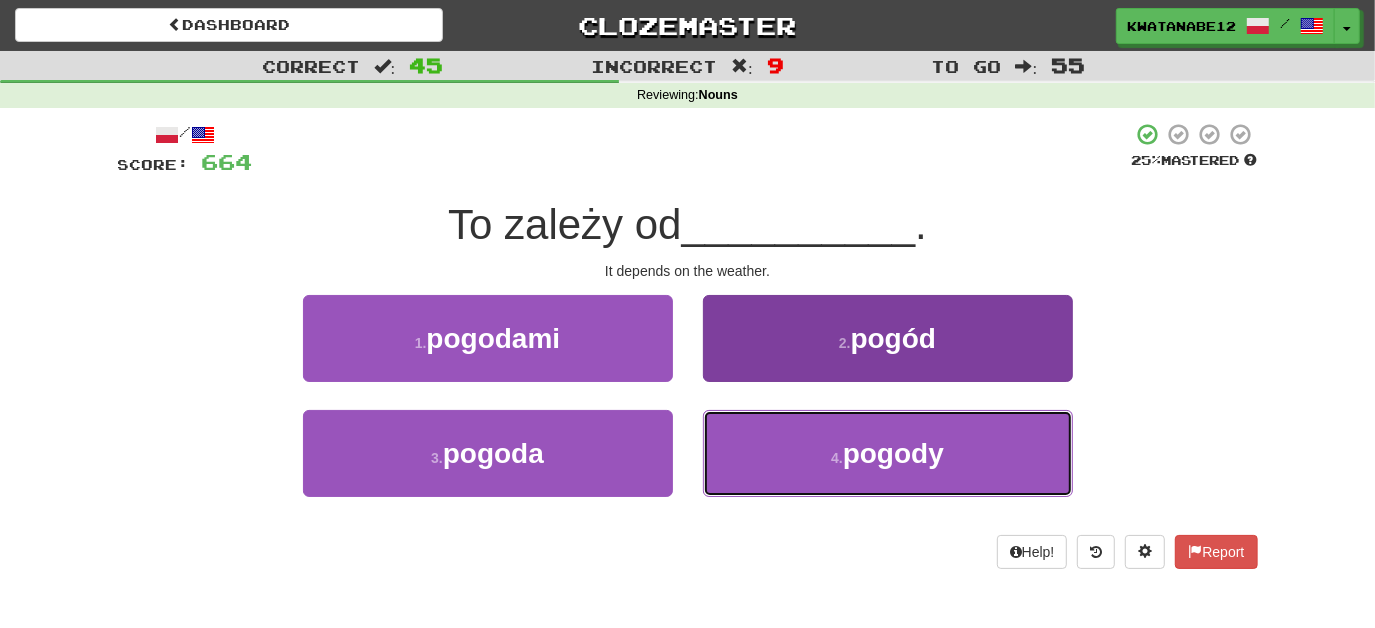 click on "4 .  pogody" at bounding box center [888, 453] 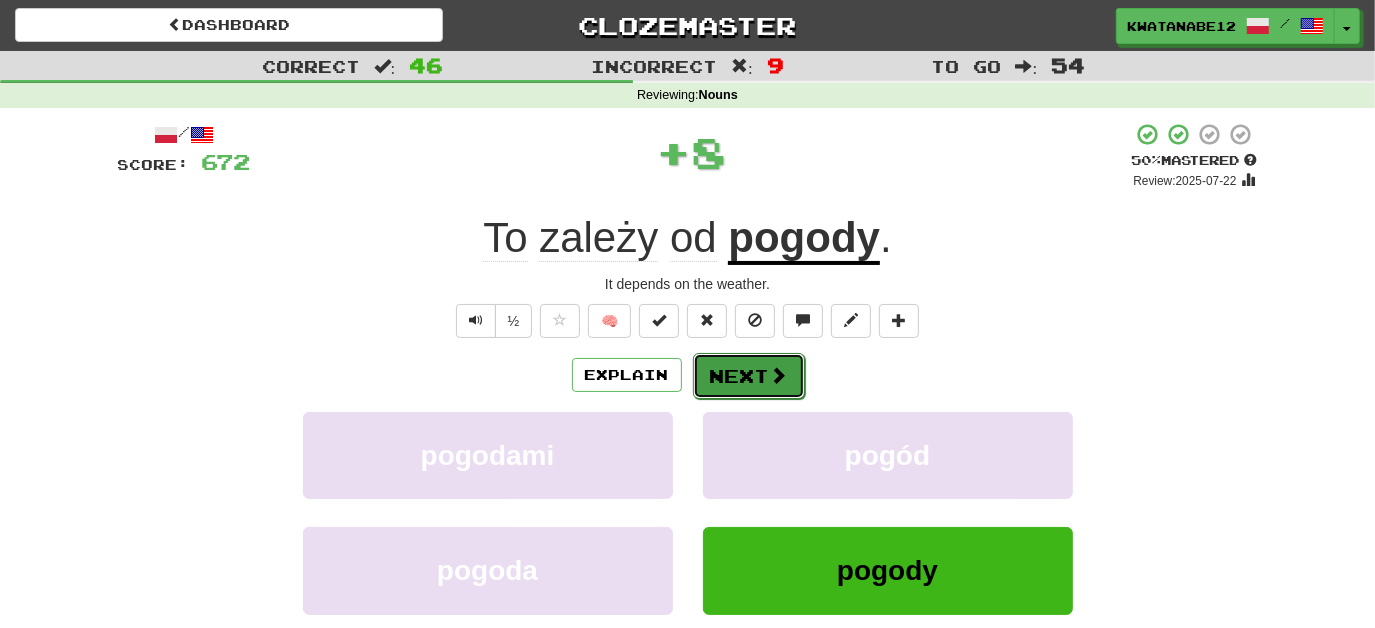 click on "Next" at bounding box center (749, 376) 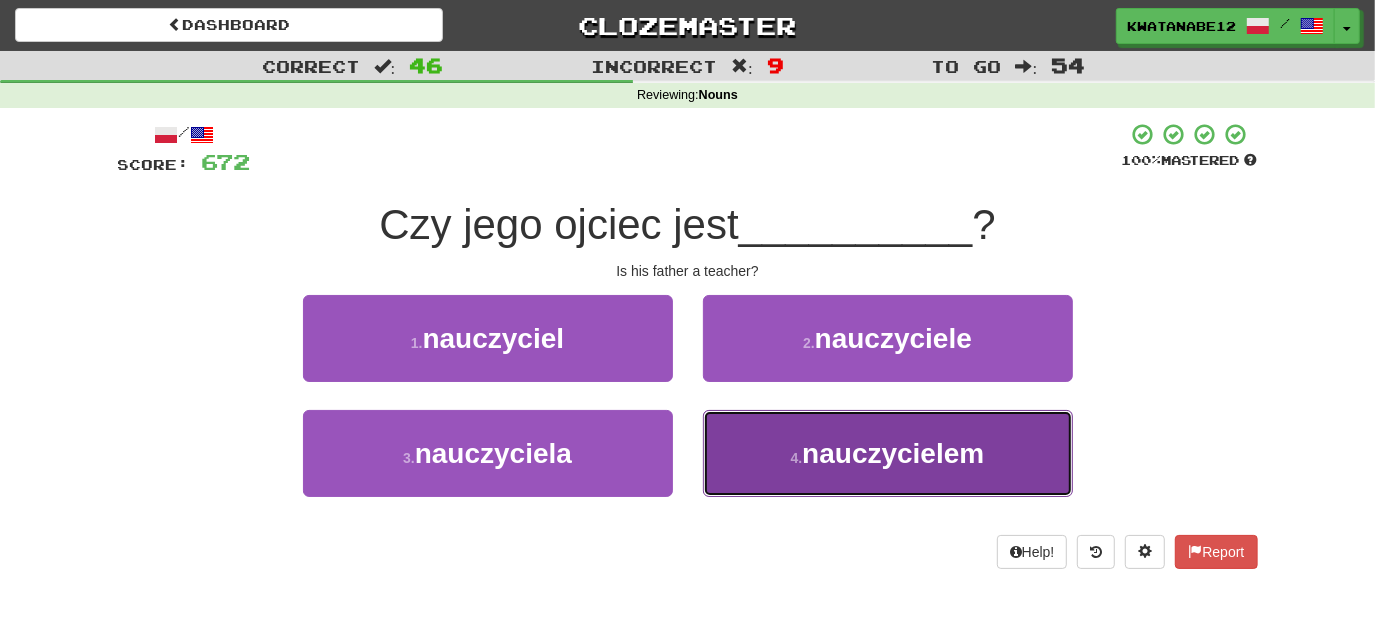 click on "4 .  nauczycielem" at bounding box center (888, 453) 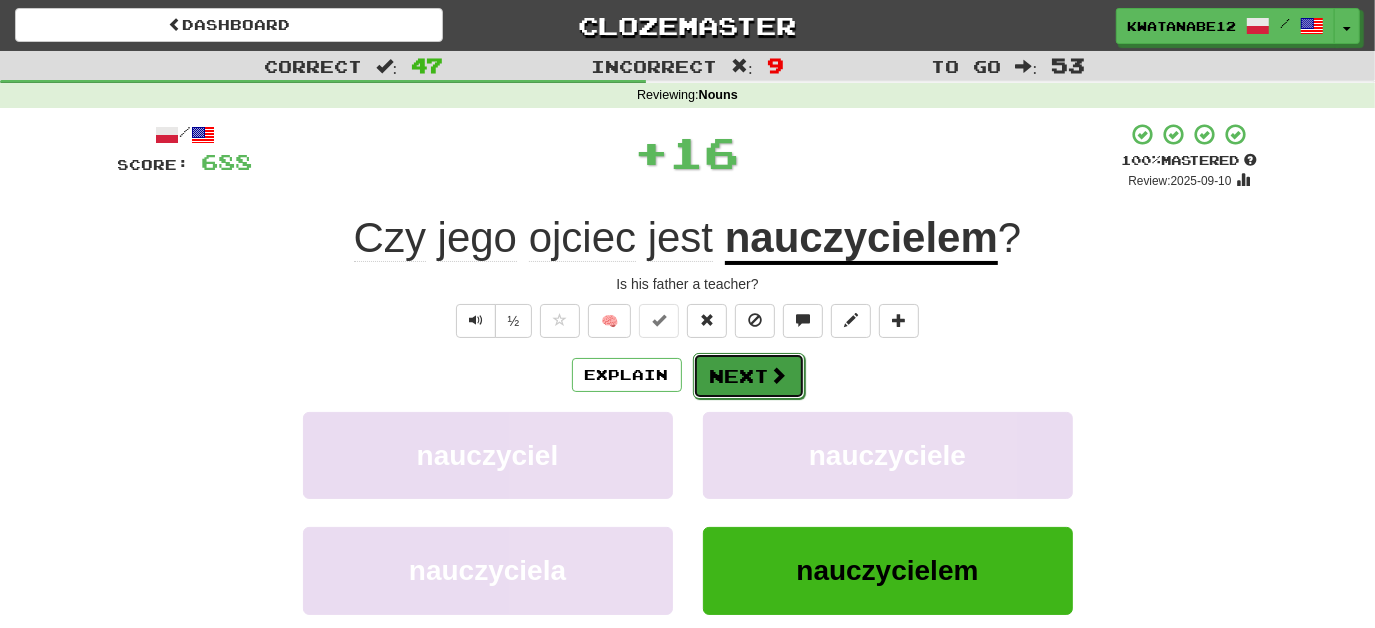 click on "Next" at bounding box center (749, 376) 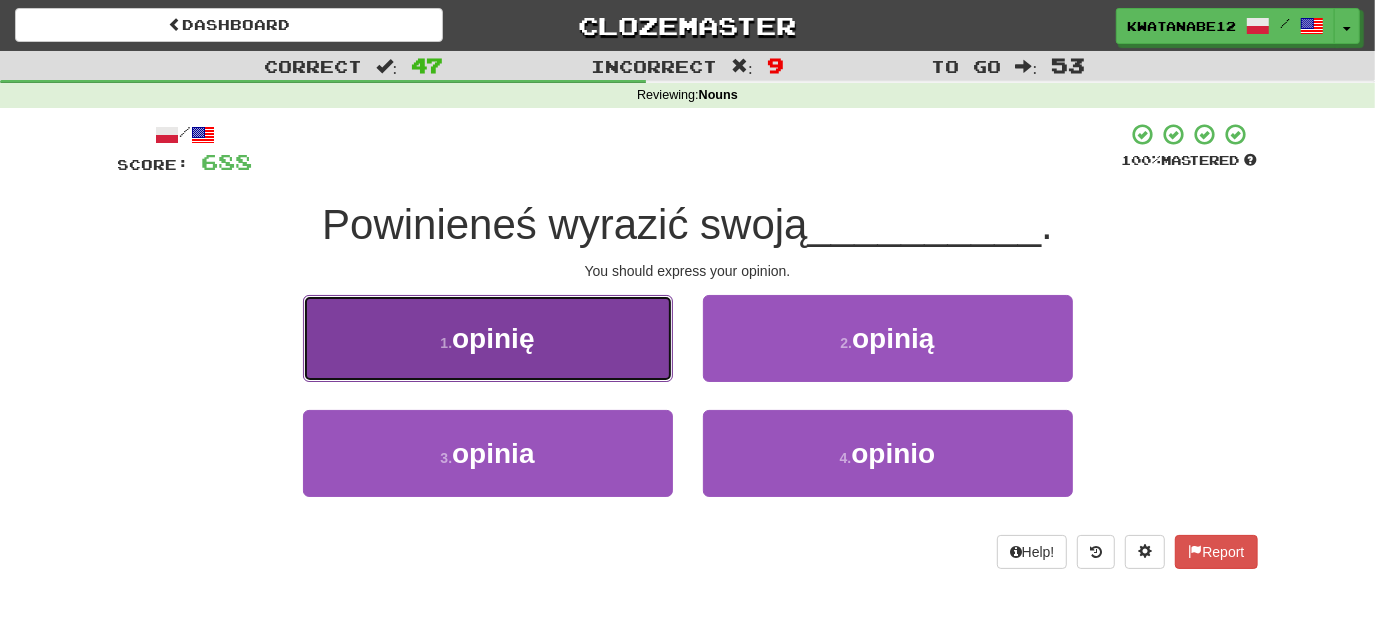 click on "1 .  opinię" at bounding box center (488, 338) 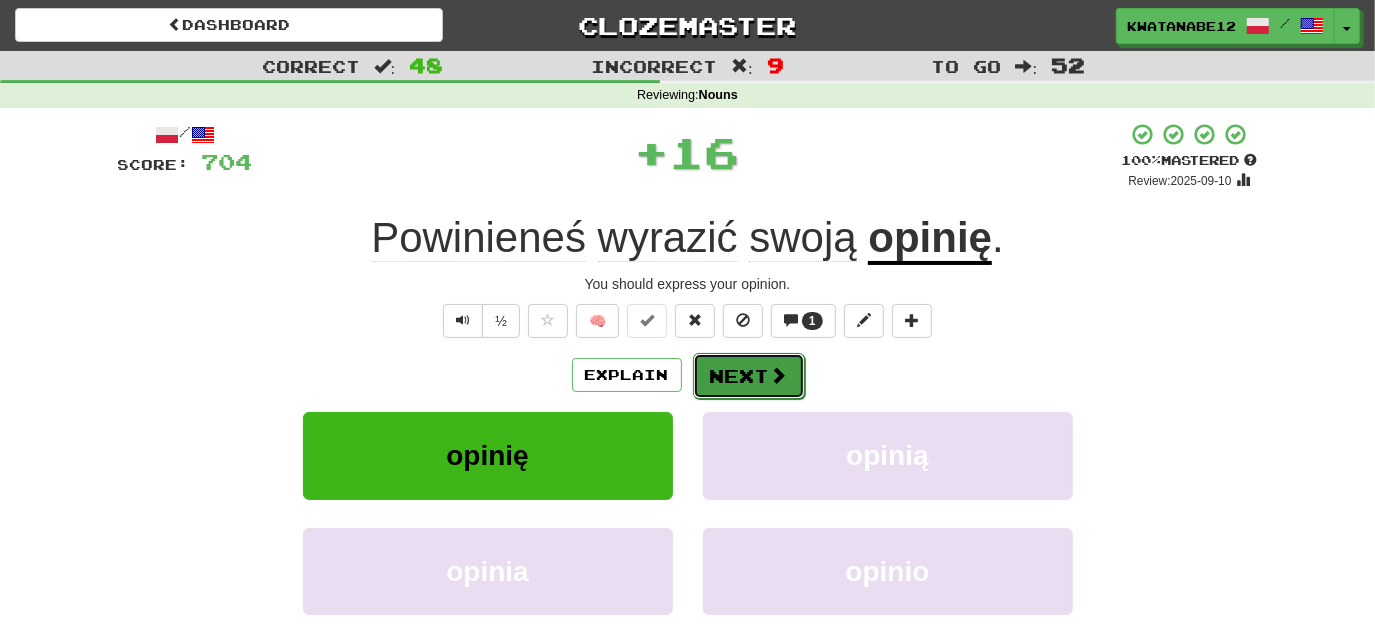 click on "Next" at bounding box center (749, 376) 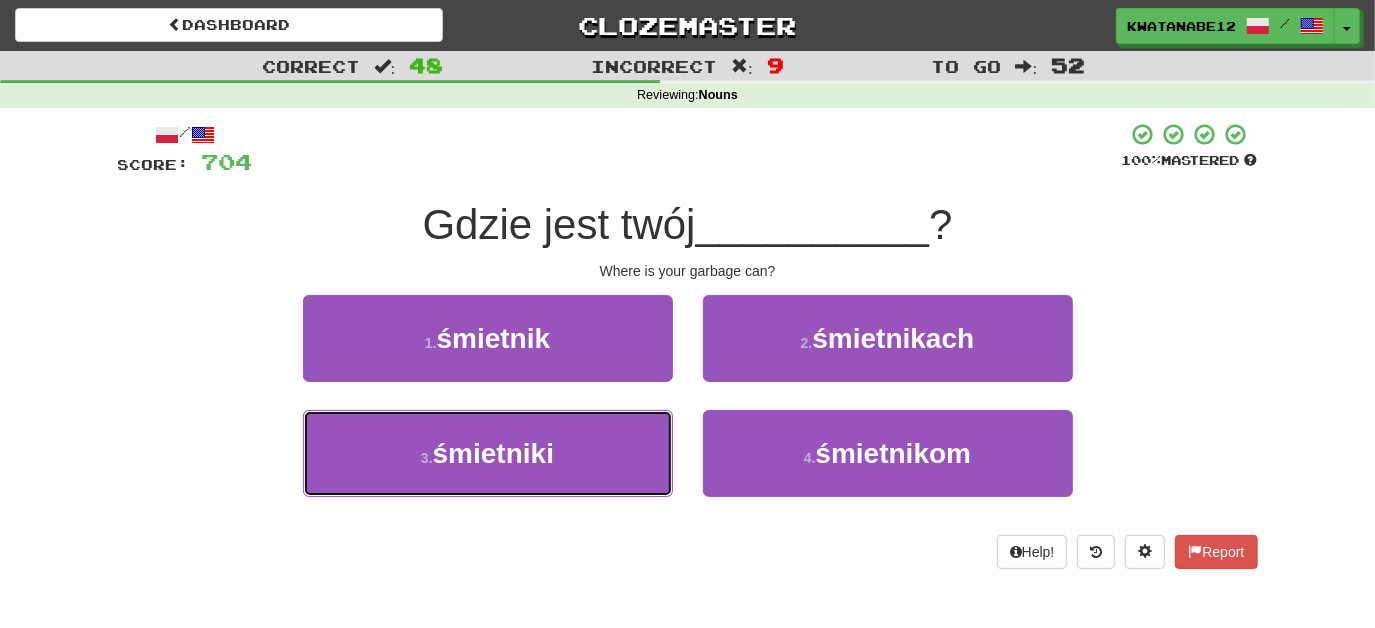 drag, startPoint x: 608, startPoint y: 442, endPoint x: 670, endPoint y: 406, distance: 71.693794 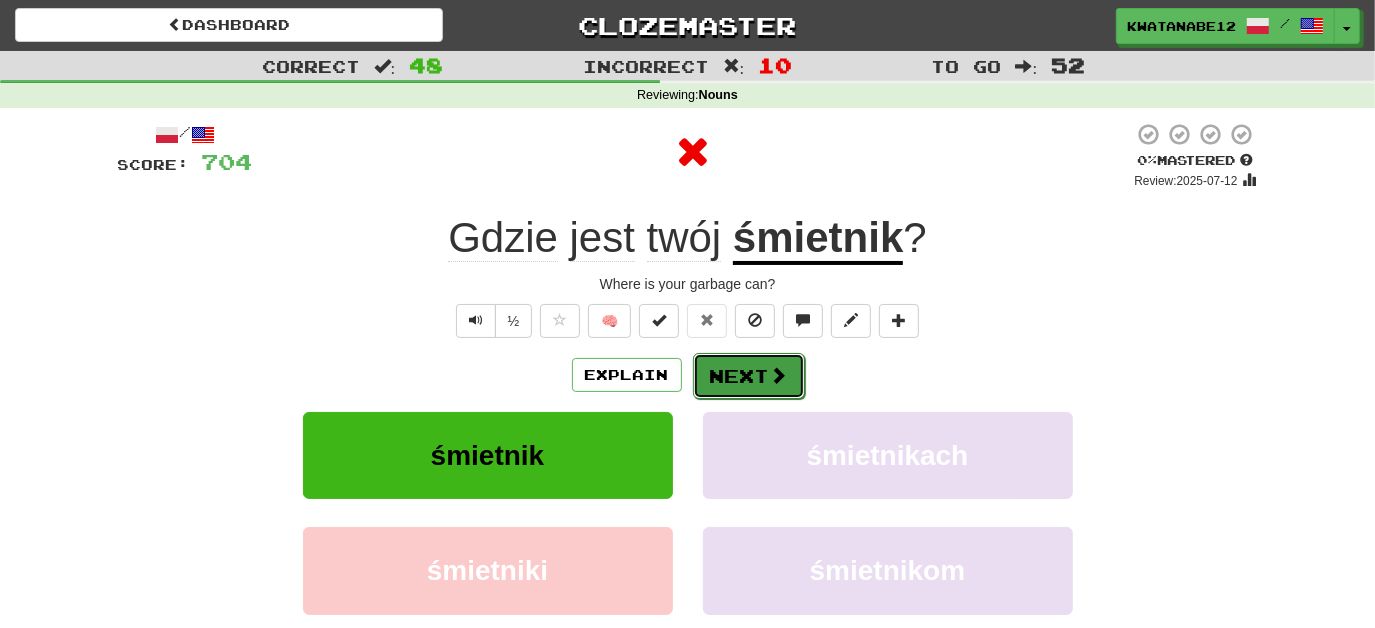 click on "Next" at bounding box center [749, 376] 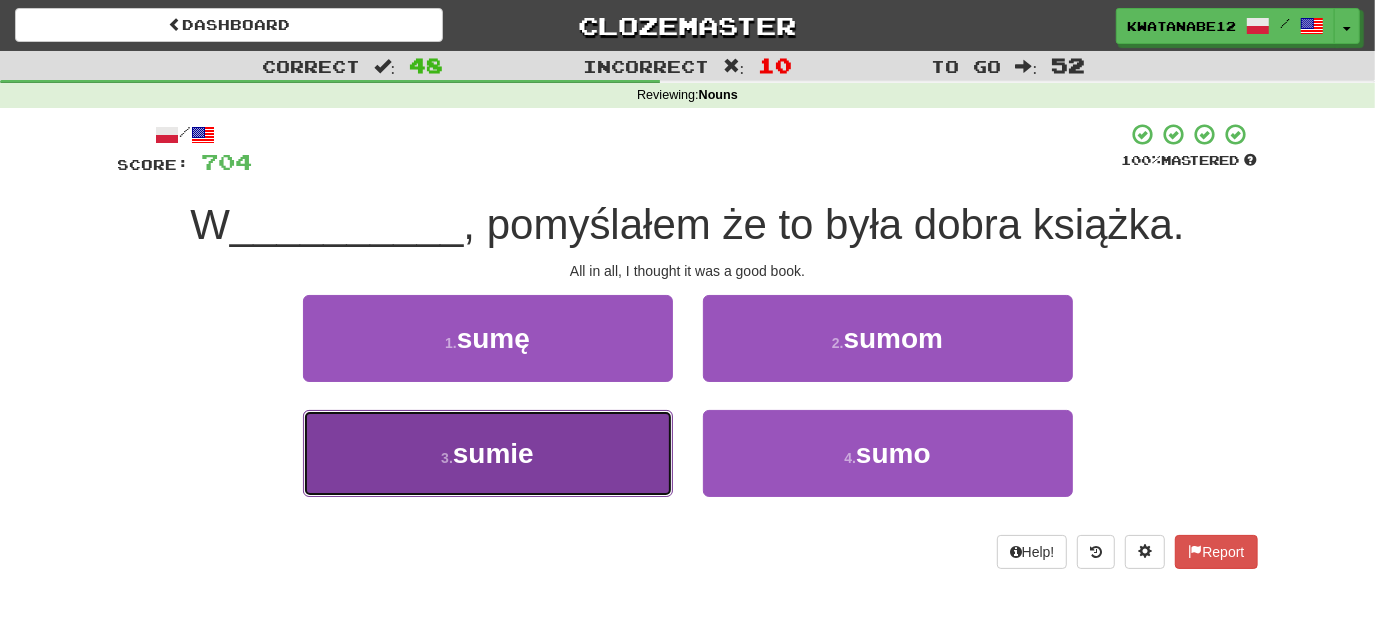 drag, startPoint x: 602, startPoint y: 458, endPoint x: 675, endPoint y: 409, distance: 87.92042 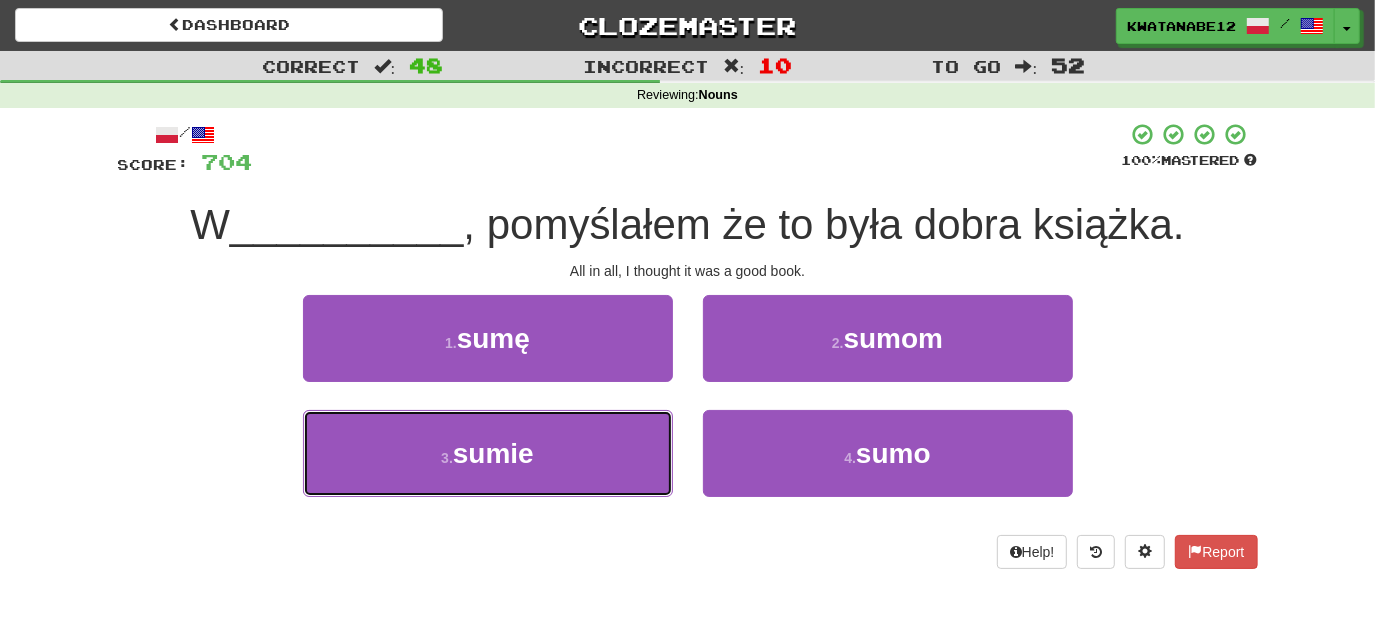 click on "3 .  sumie" at bounding box center [488, 453] 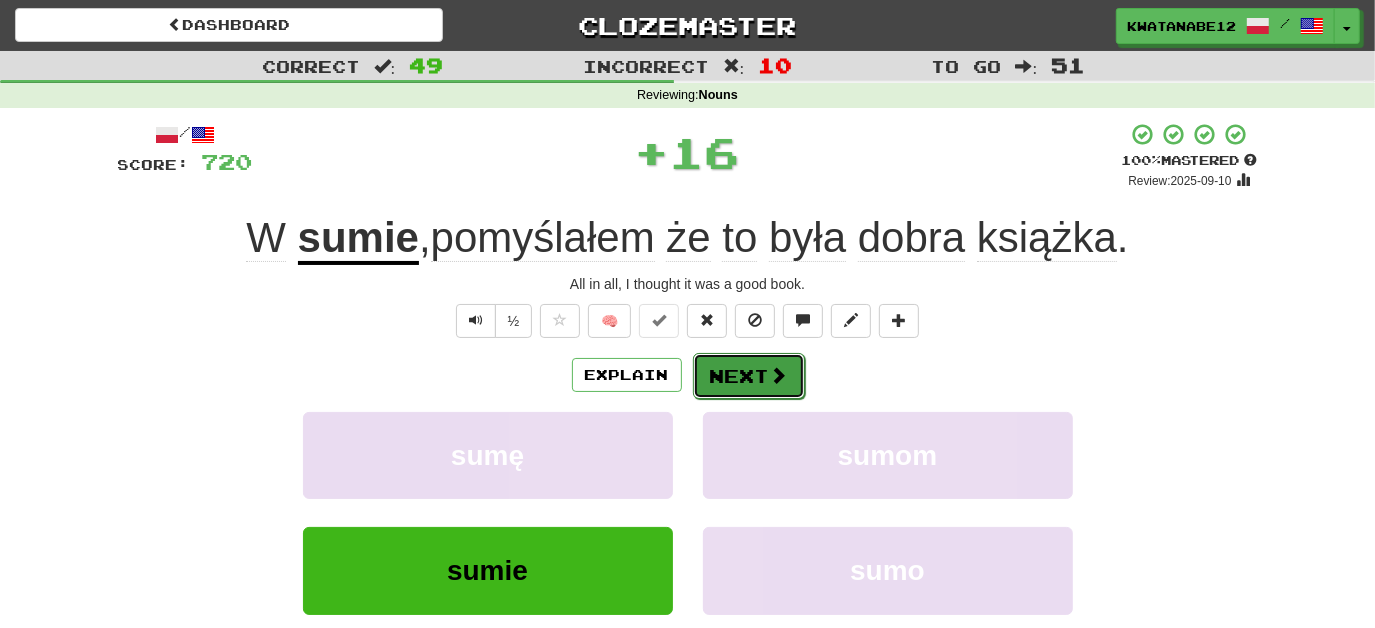 click on "Next" at bounding box center [749, 376] 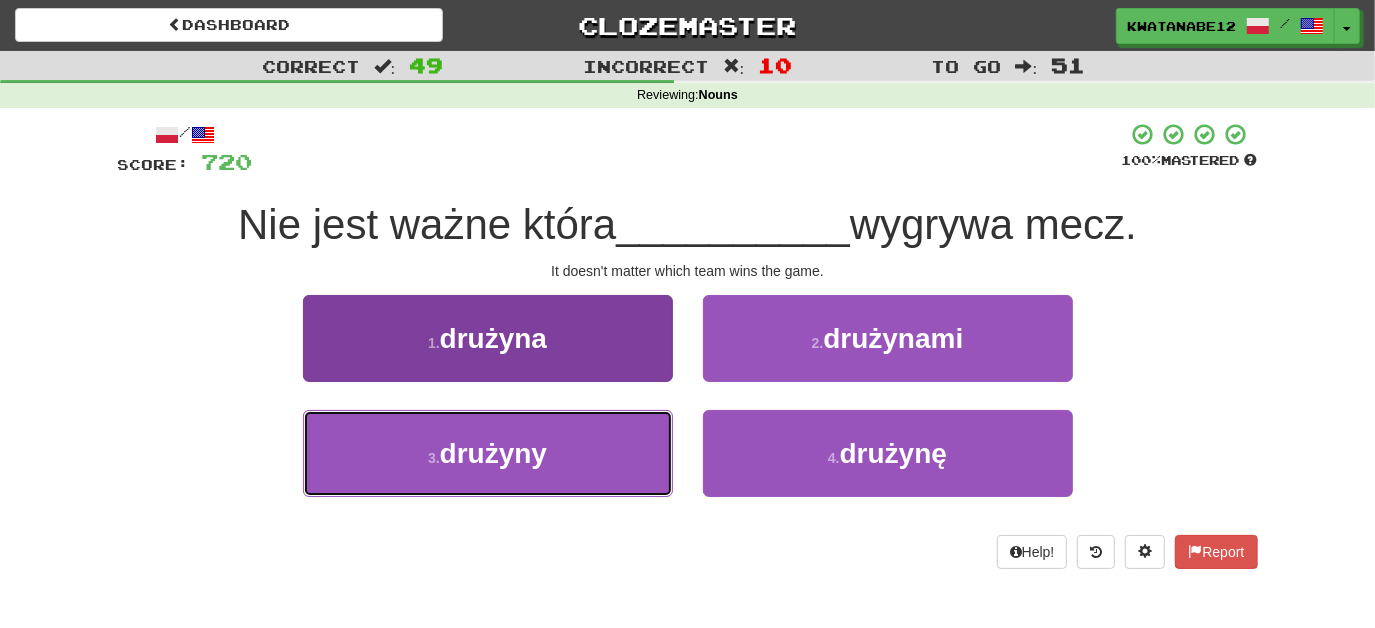 drag, startPoint x: 606, startPoint y: 452, endPoint x: 625, endPoint y: 441, distance: 21.954498 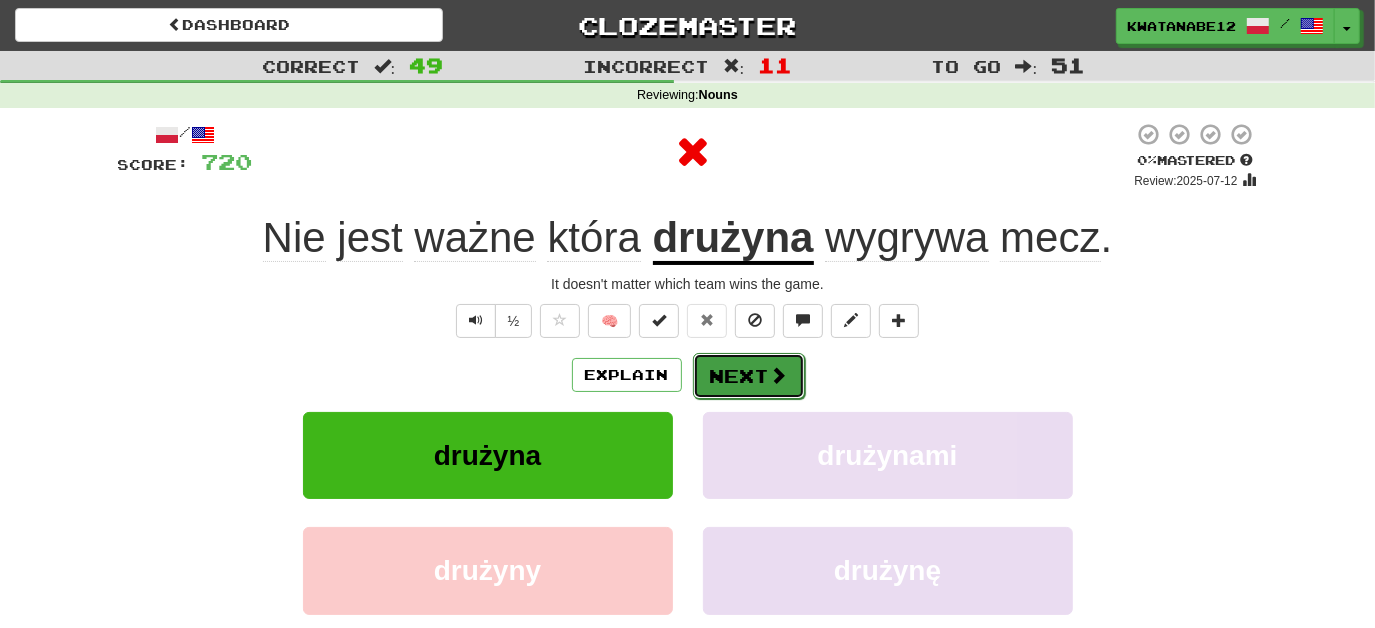 click on "Next" at bounding box center [749, 376] 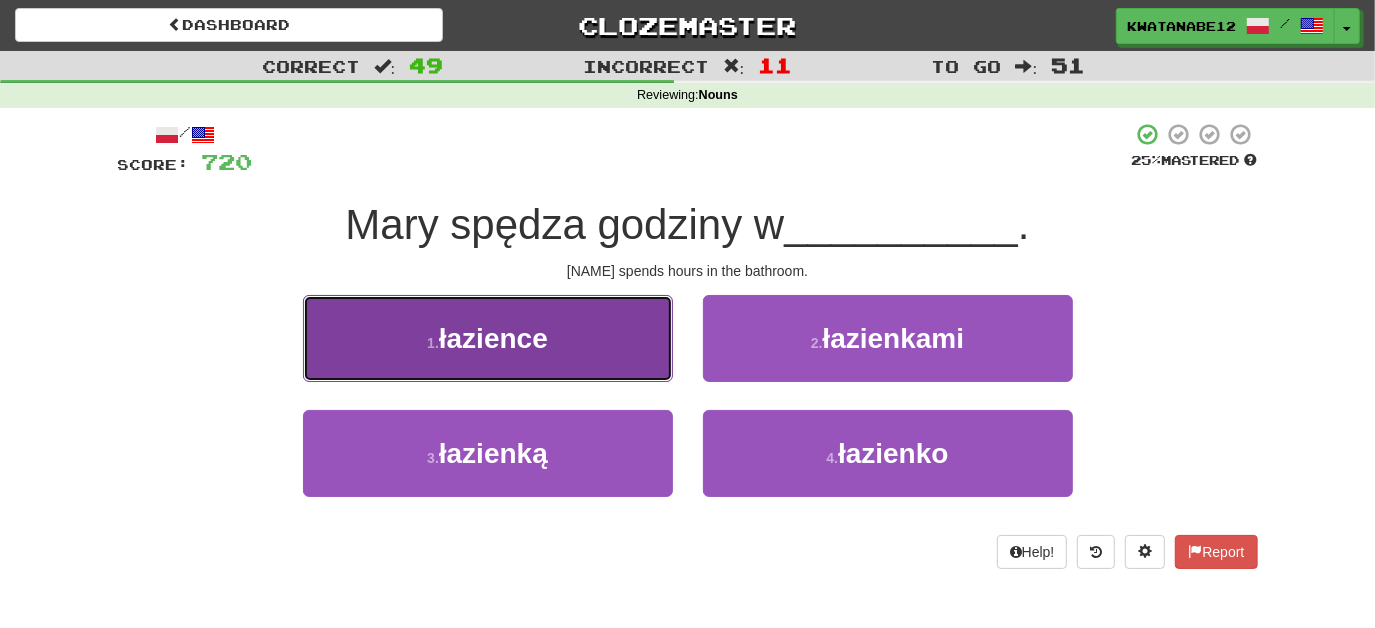 click on "1 .  łazience" at bounding box center [488, 338] 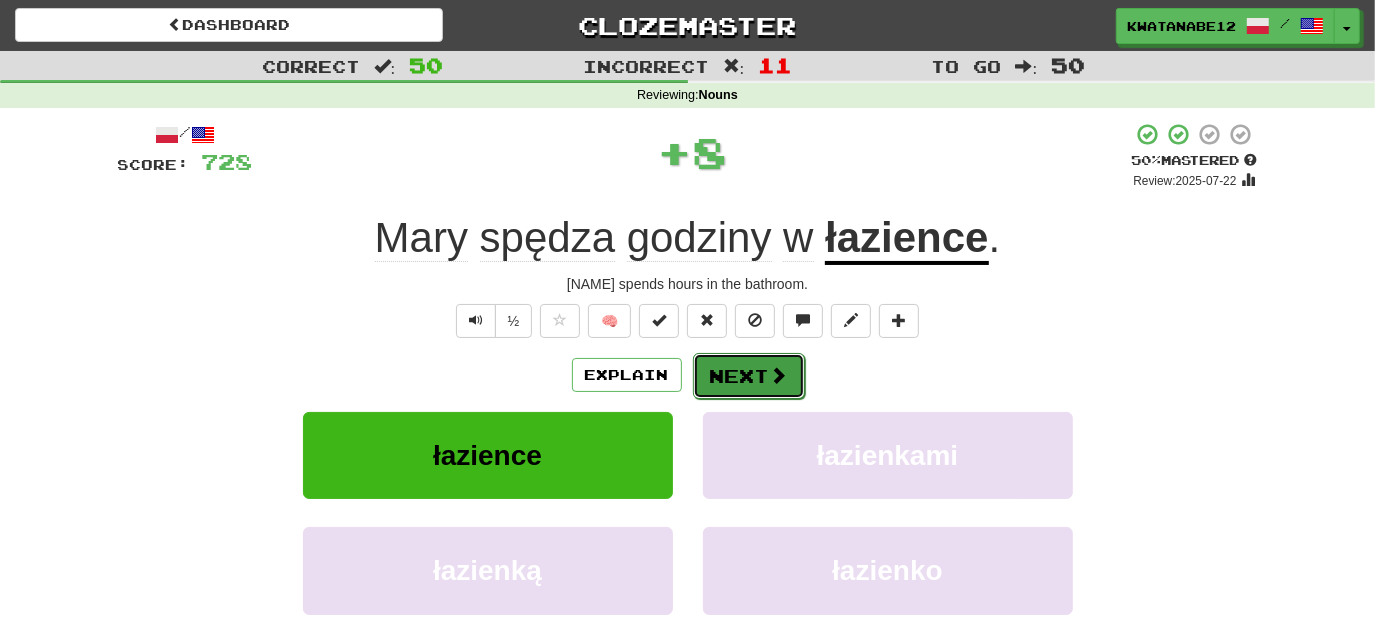 click on "Next" at bounding box center [749, 376] 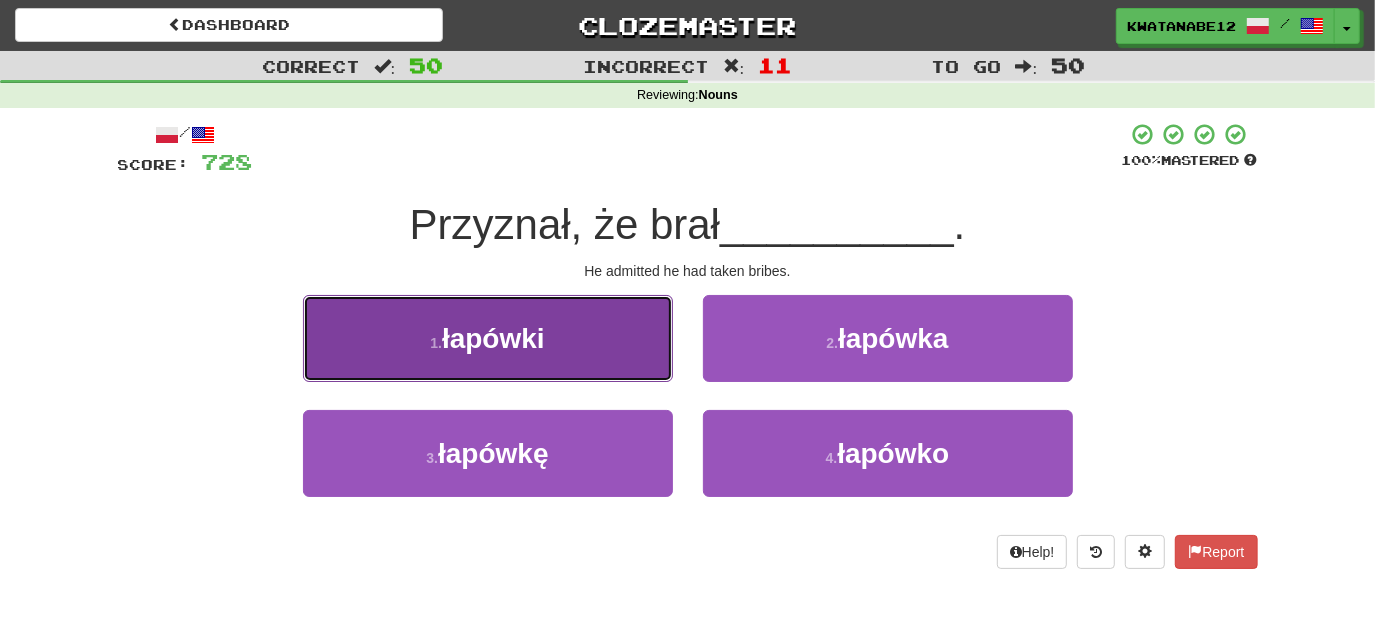 click on "1 .  łapówki" at bounding box center [488, 338] 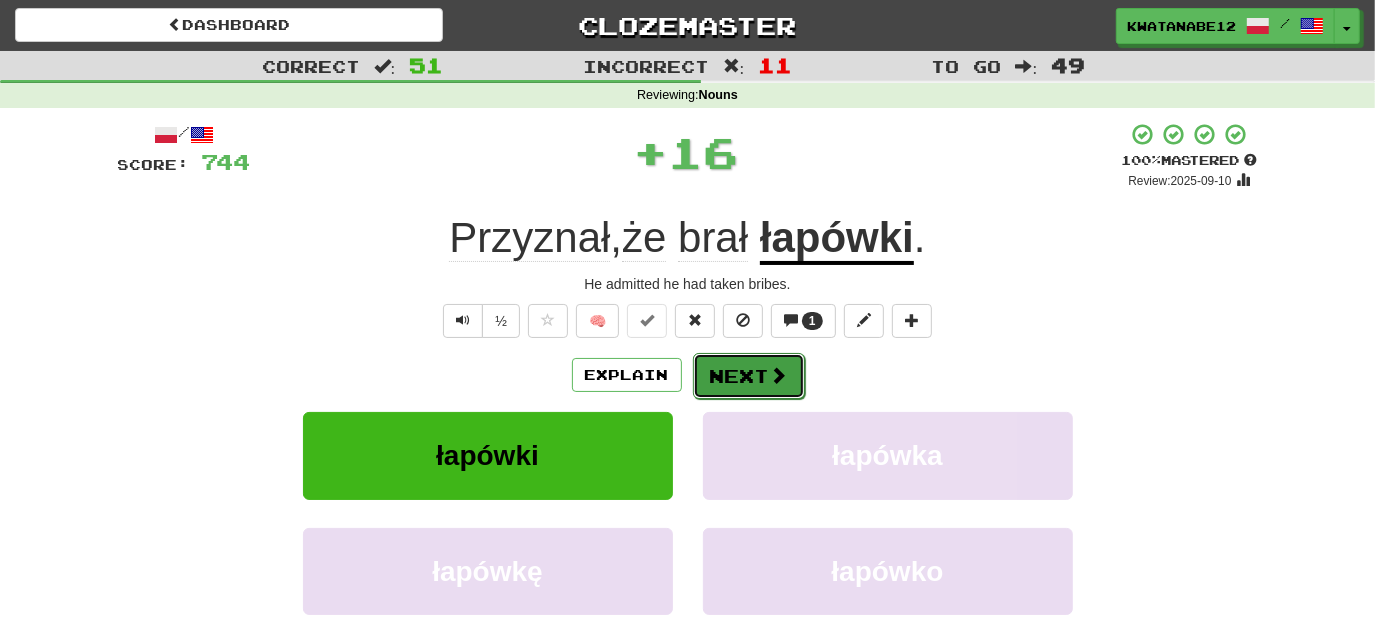 click on "Next" at bounding box center [749, 376] 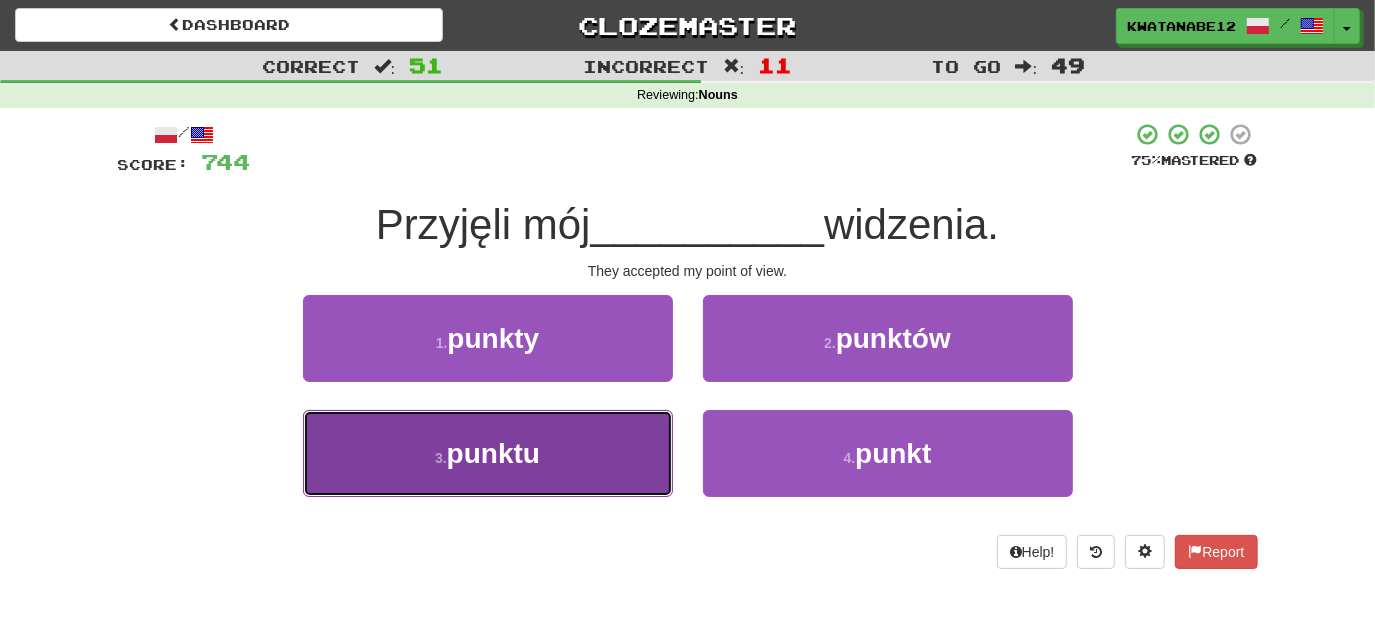 click on "3 .  punktu" at bounding box center (488, 453) 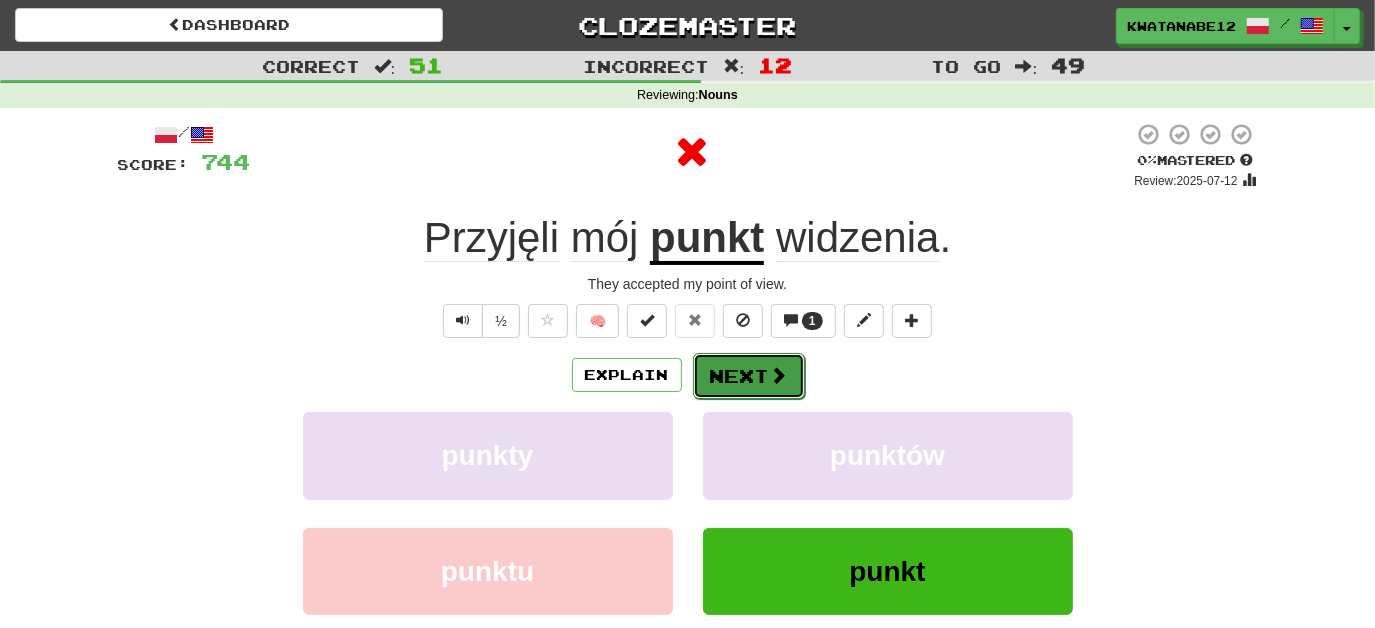 click on "Next" at bounding box center [749, 376] 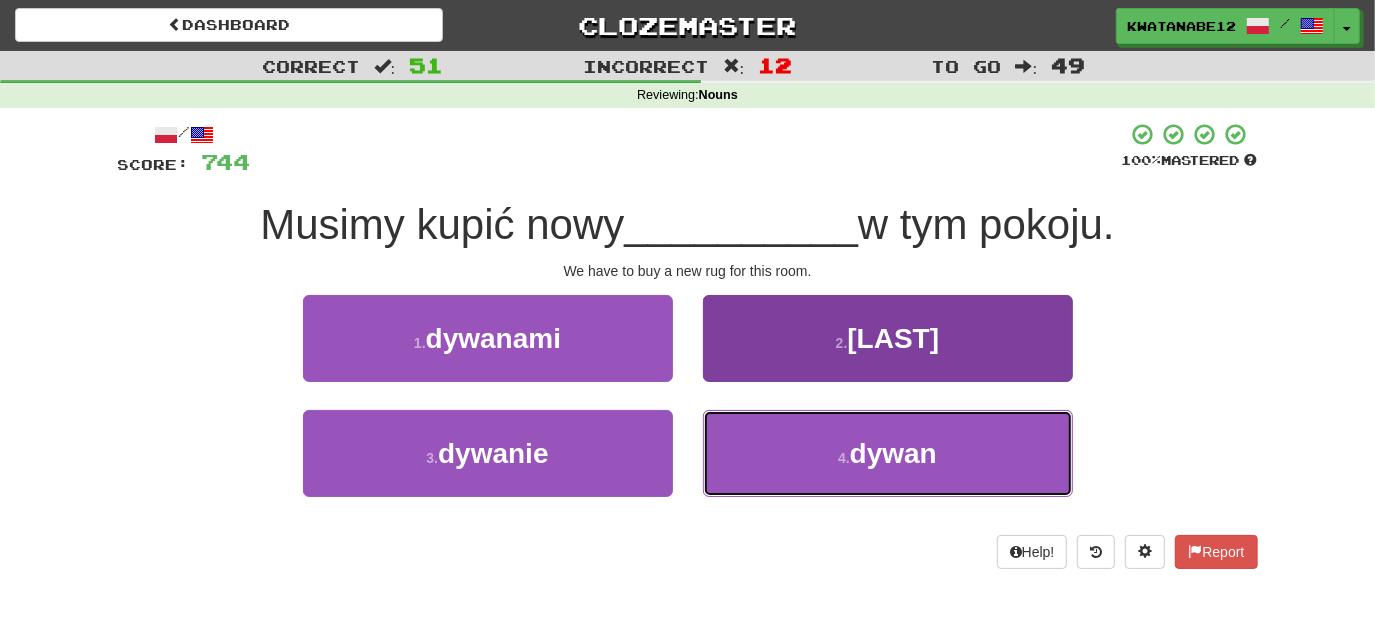 drag, startPoint x: 726, startPoint y: 429, endPoint x: 727, endPoint y: 415, distance: 14.035668 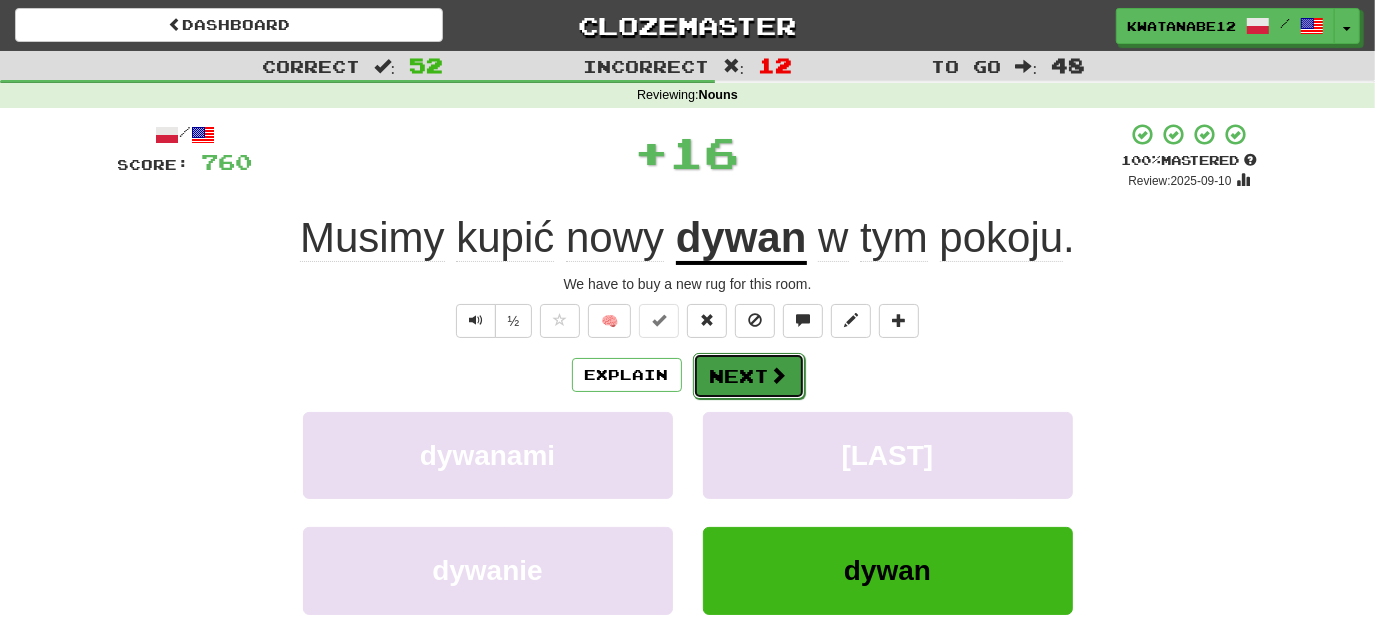 click on "Next" at bounding box center (749, 376) 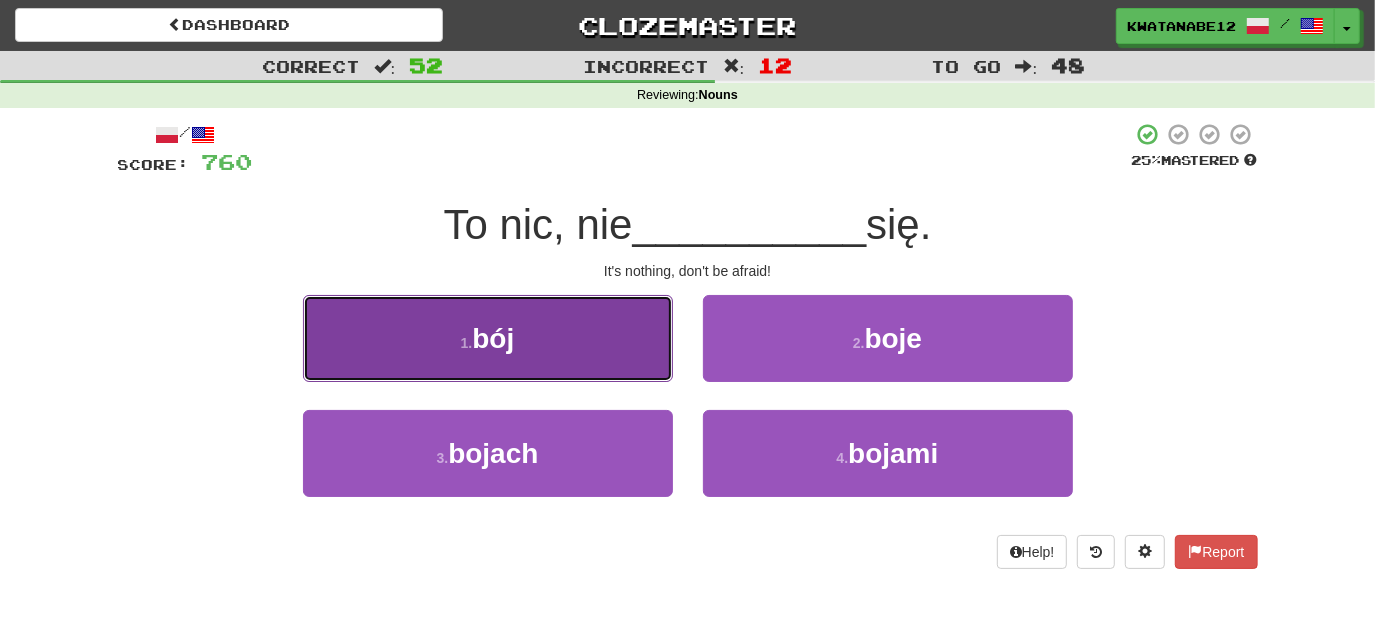 click on "1 .  bój" at bounding box center (488, 338) 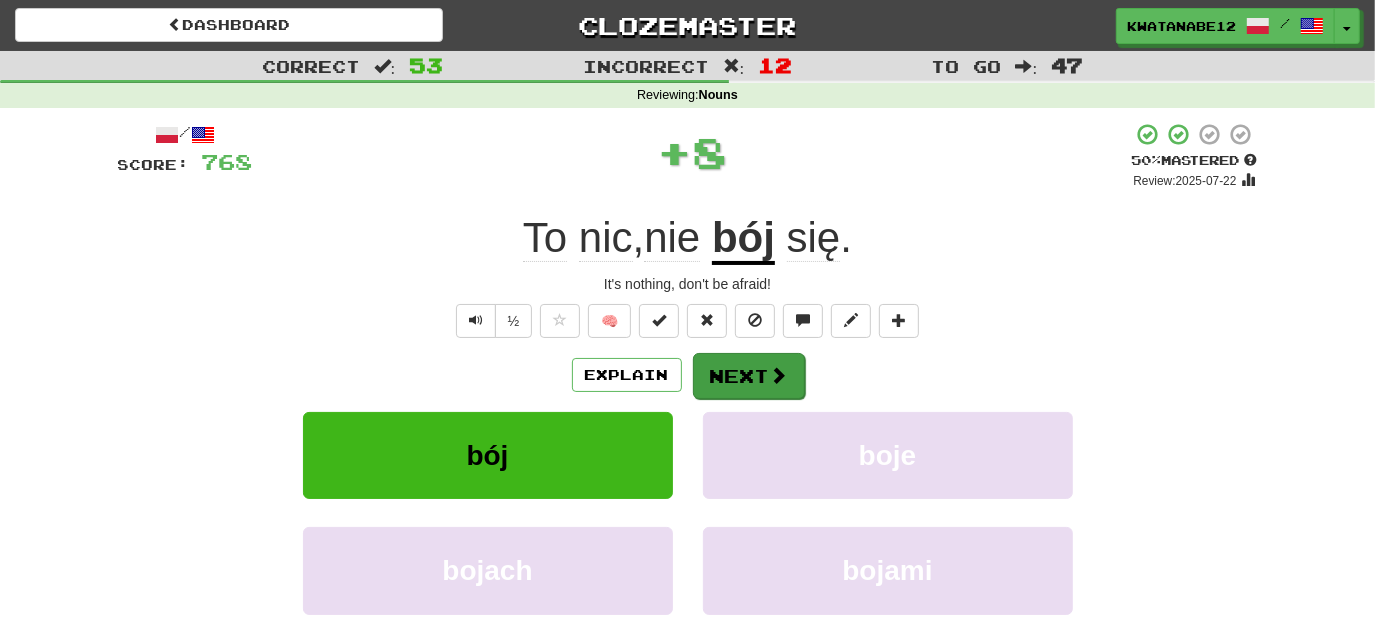 drag, startPoint x: 738, startPoint y: 346, endPoint x: 745, endPoint y: 355, distance: 11.401754 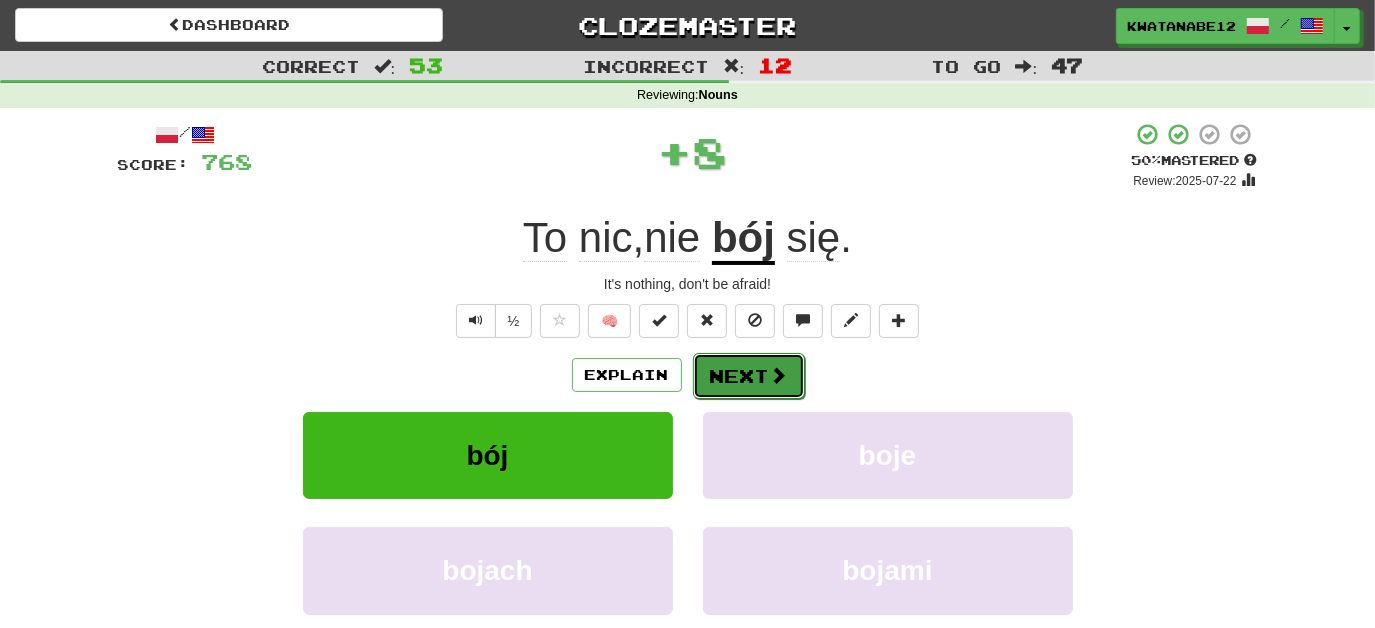 click on "Next" at bounding box center (749, 376) 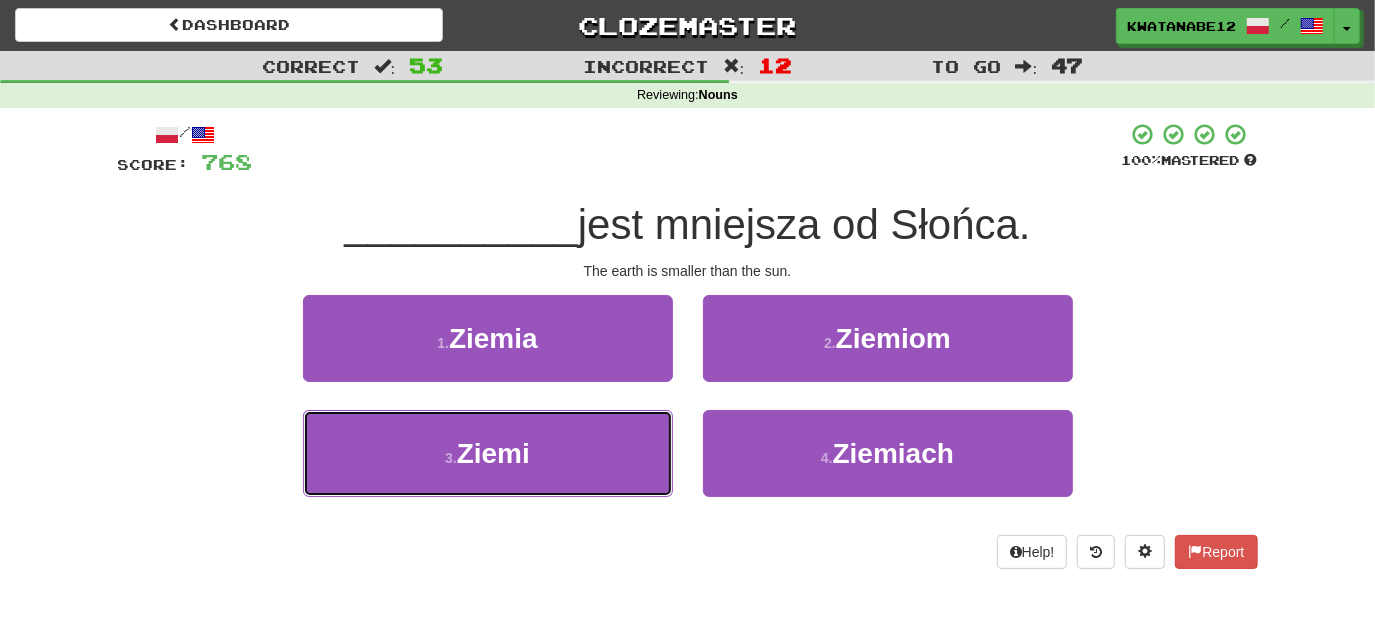 drag, startPoint x: 632, startPoint y: 434, endPoint x: 679, endPoint y: 416, distance: 50.32892 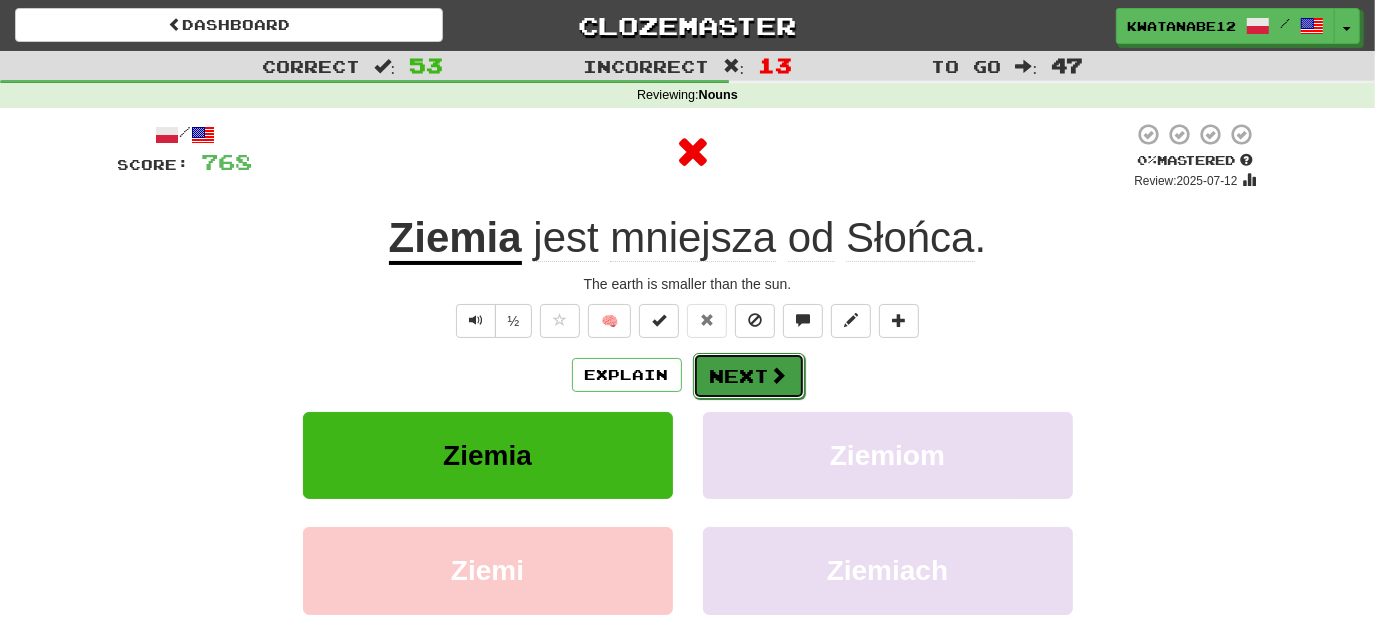 click on "Next" at bounding box center [749, 376] 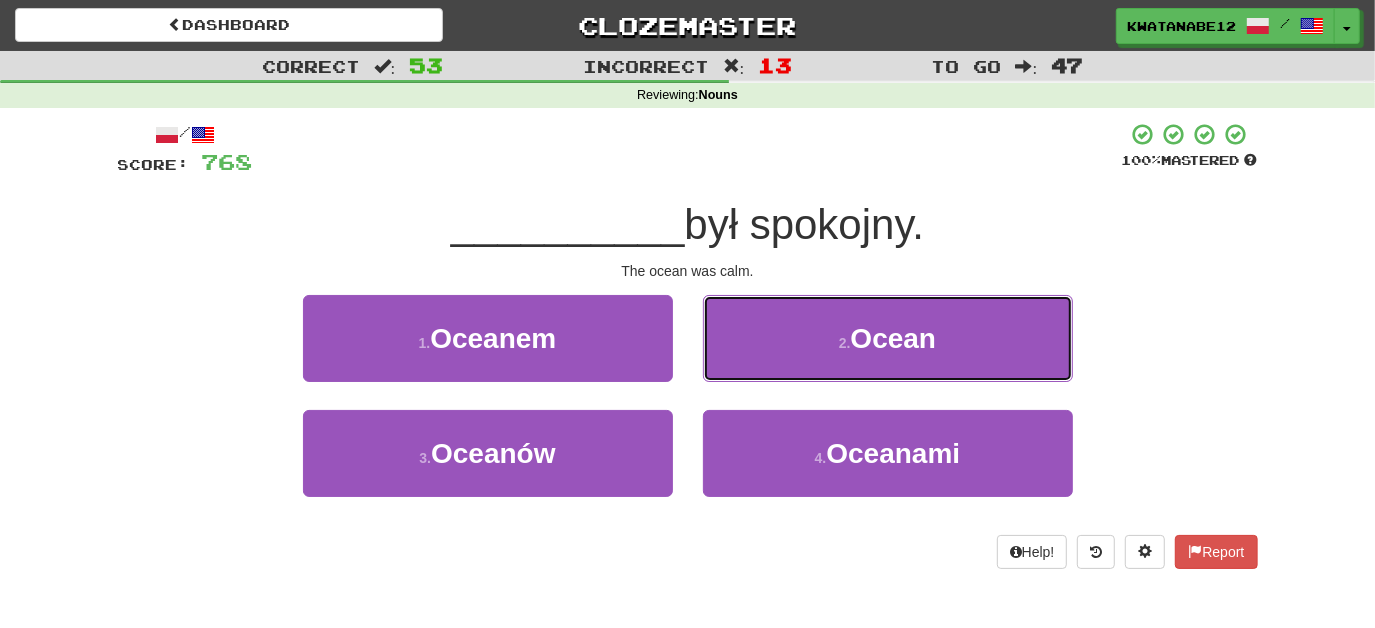 drag, startPoint x: 739, startPoint y: 335, endPoint x: 727, endPoint y: 342, distance: 13.892444 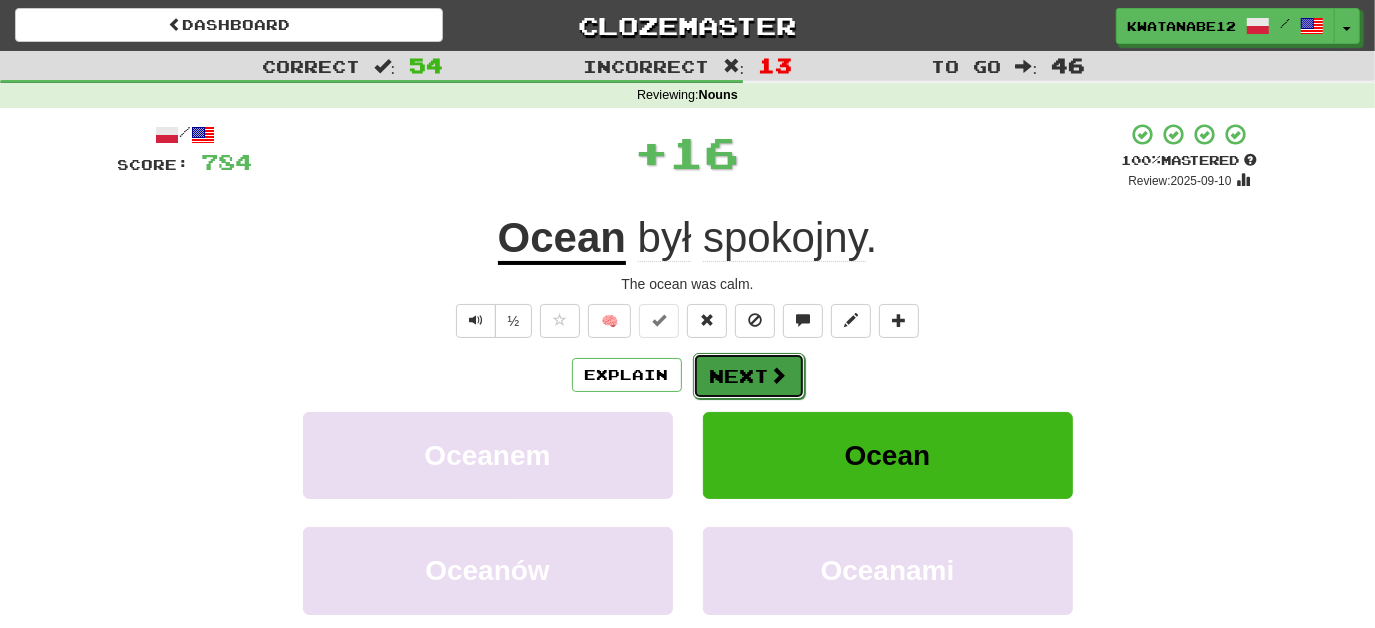 click on "Next" at bounding box center (749, 376) 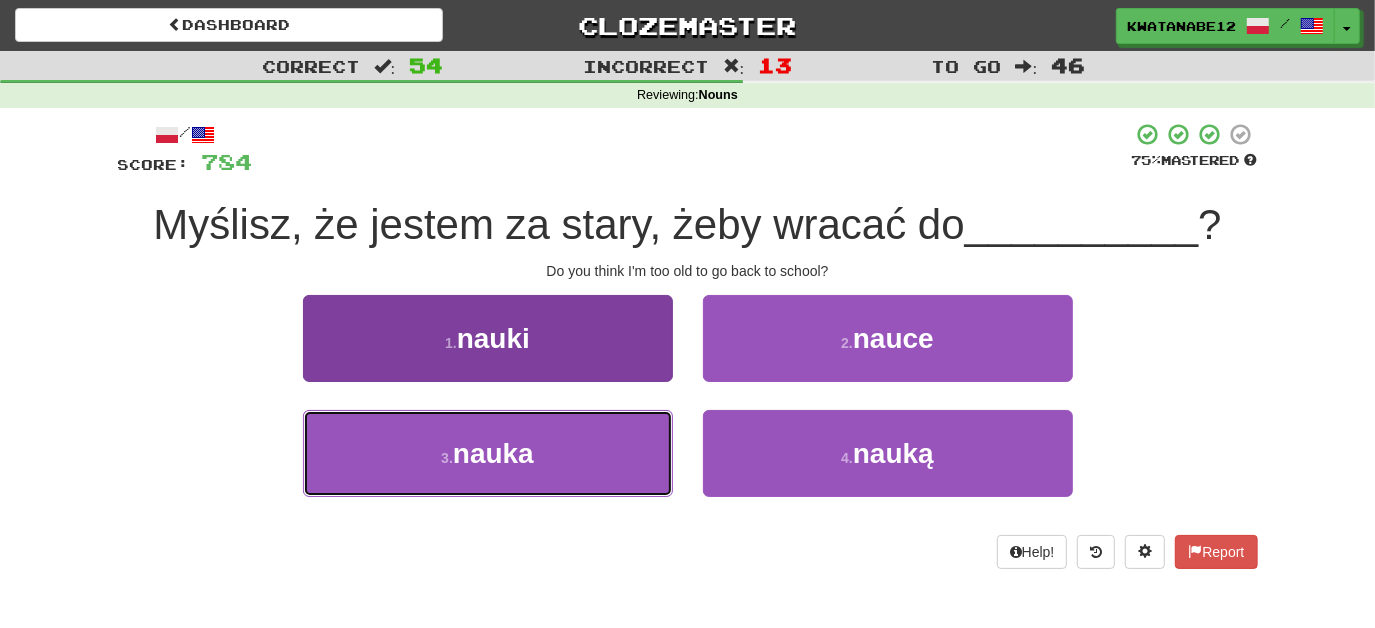 drag, startPoint x: 608, startPoint y: 442, endPoint x: 641, endPoint y: 424, distance: 37.589893 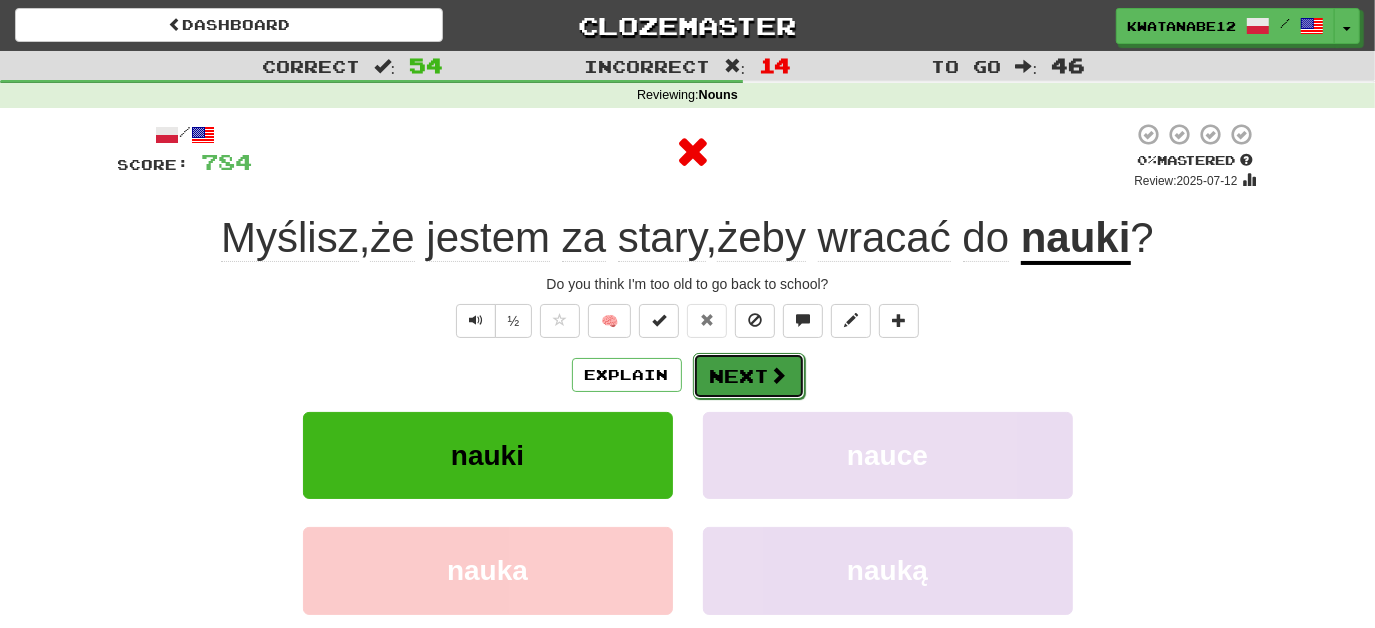 click on "Next" at bounding box center (749, 376) 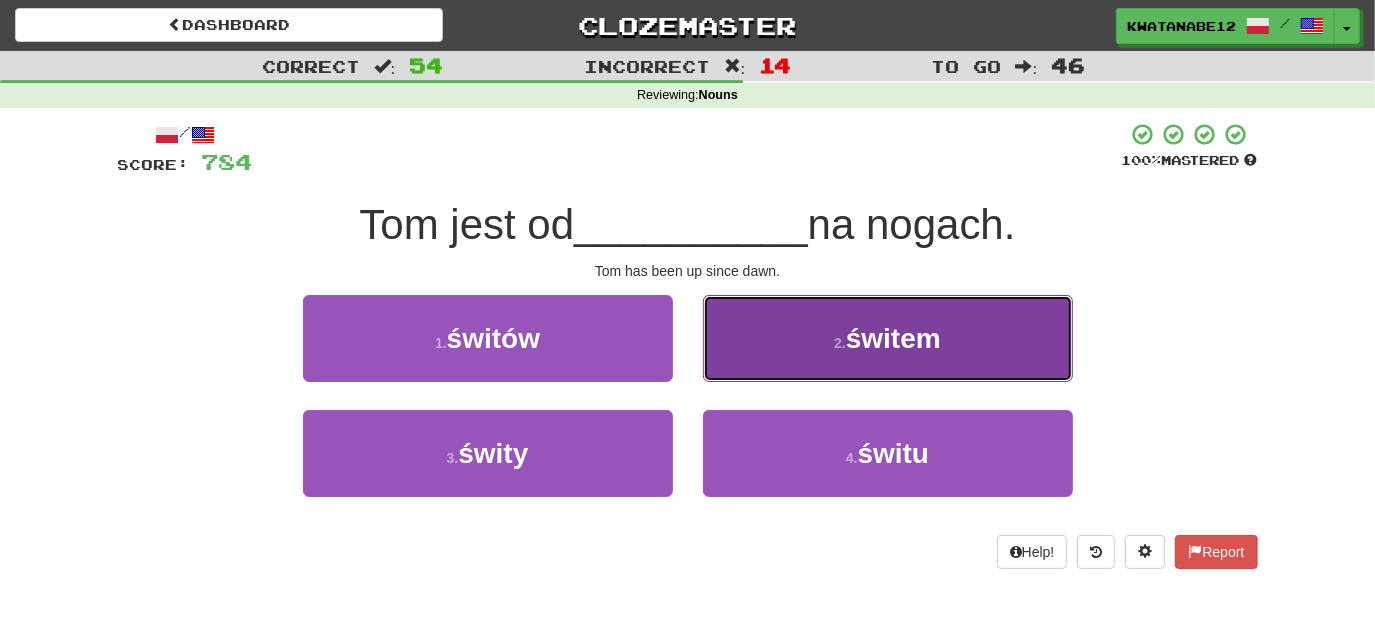 click on "2 .  świtem" at bounding box center [888, 338] 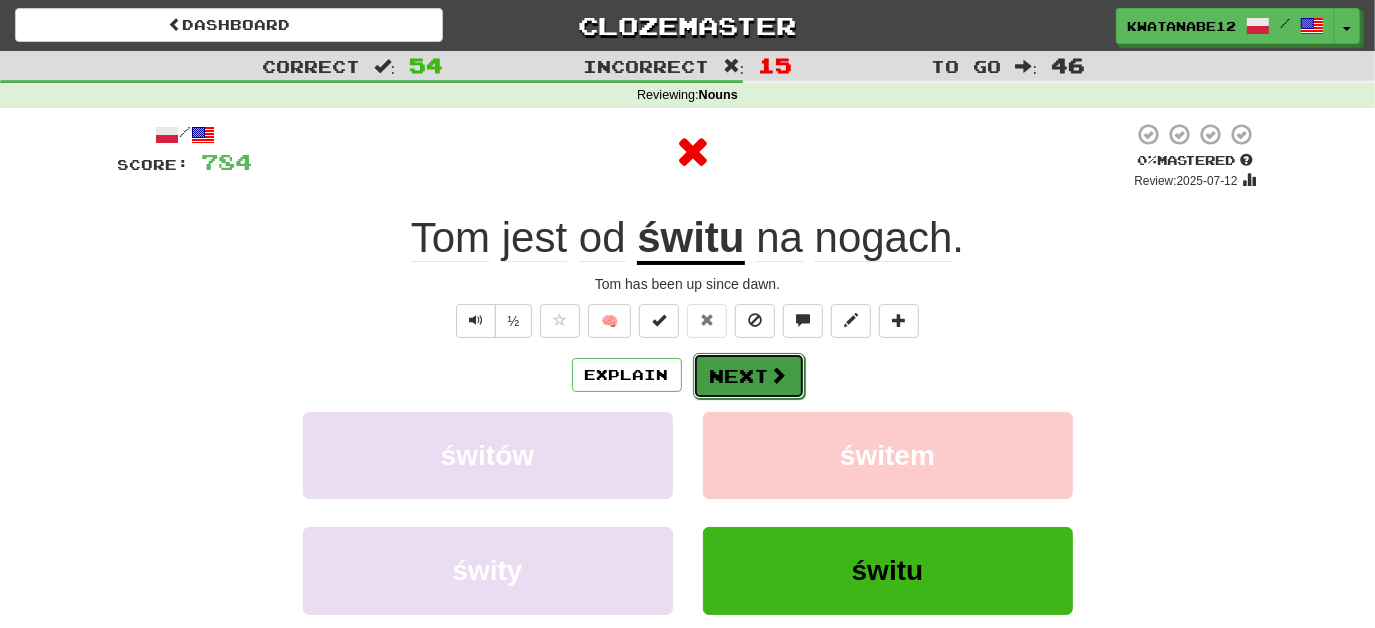 click on "Next" at bounding box center (749, 376) 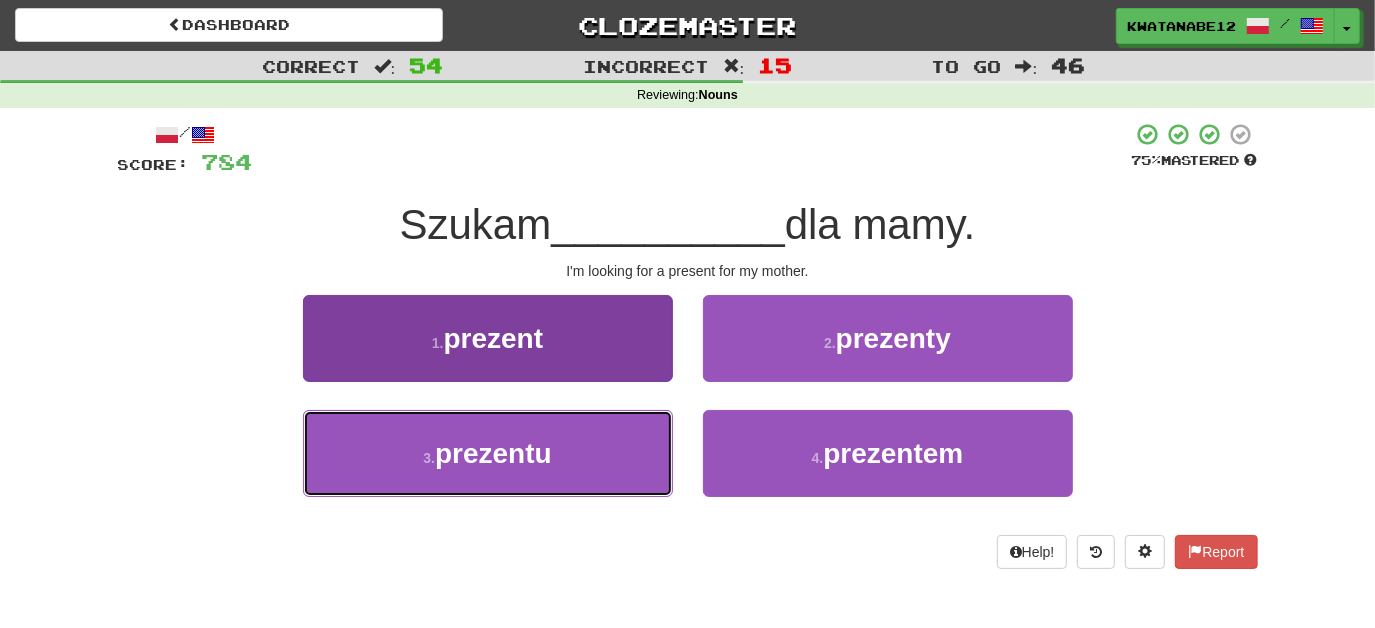 drag, startPoint x: 616, startPoint y: 446, endPoint x: 672, endPoint y: 430, distance: 58.24088 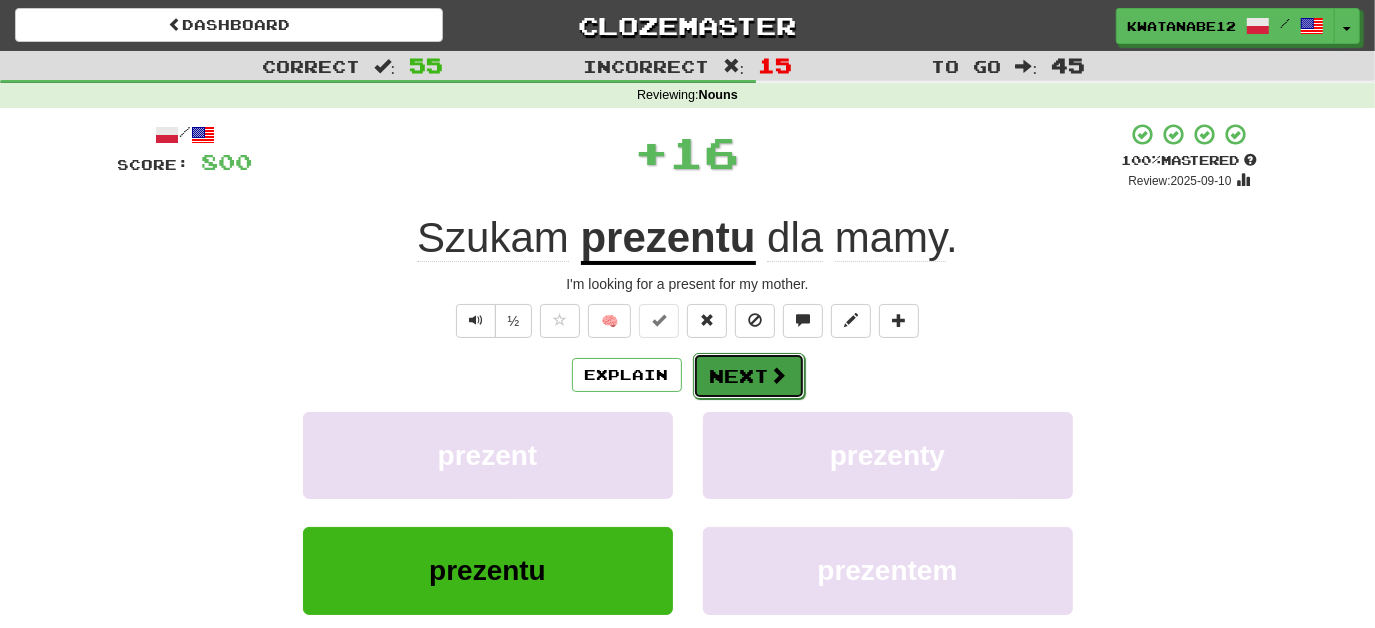 click on "Next" at bounding box center (749, 376) 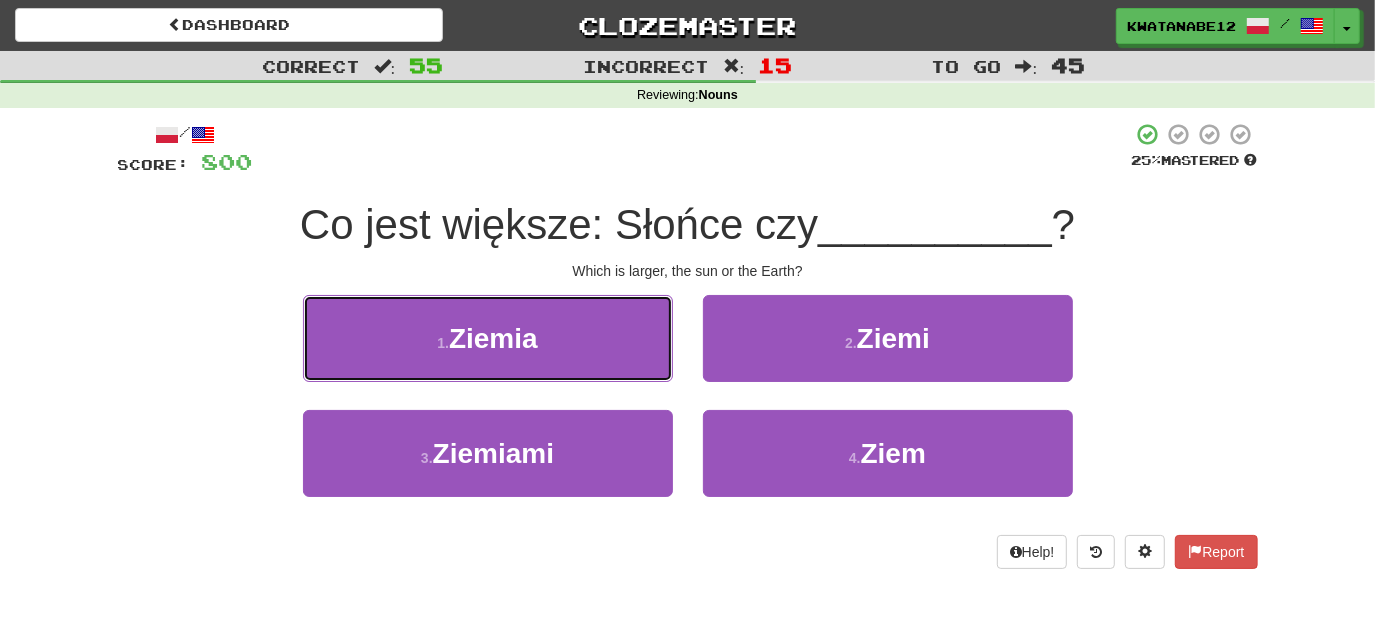 drag, startPoint x: 618, startPoint y: 348, endPoint x: 631, endPoint y: 349, distance: 13.038404 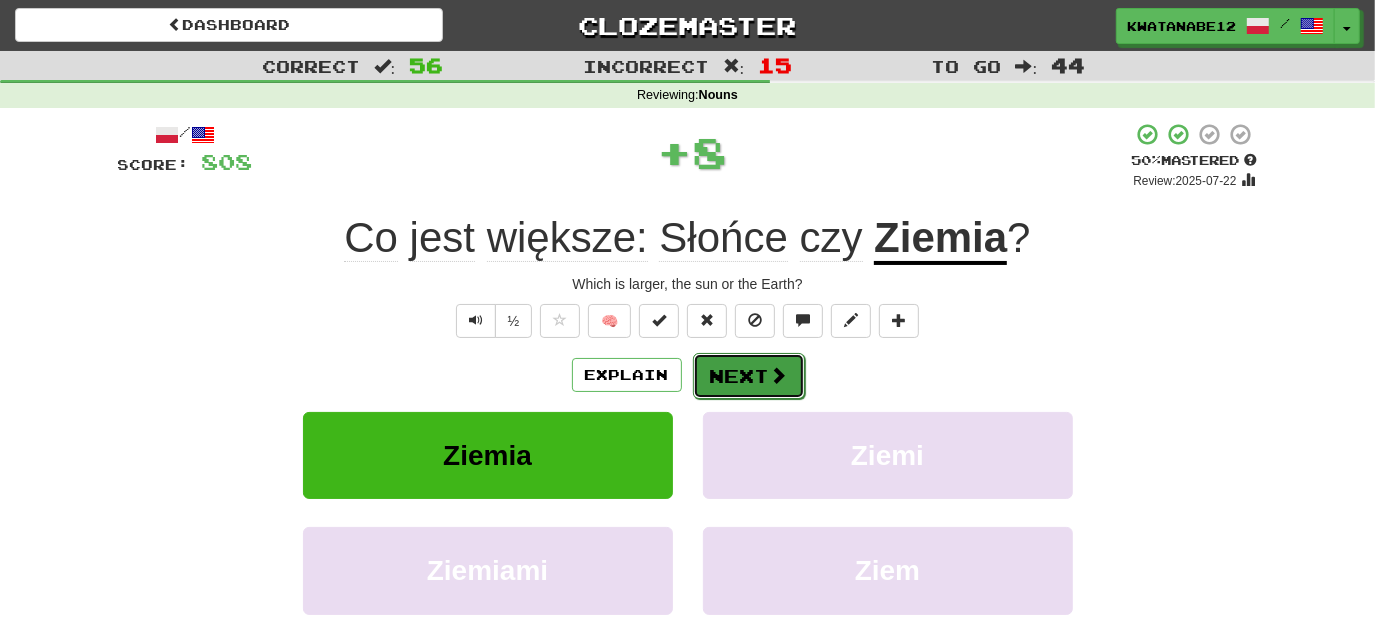 click on "Next" at bounding box center [749, 376] 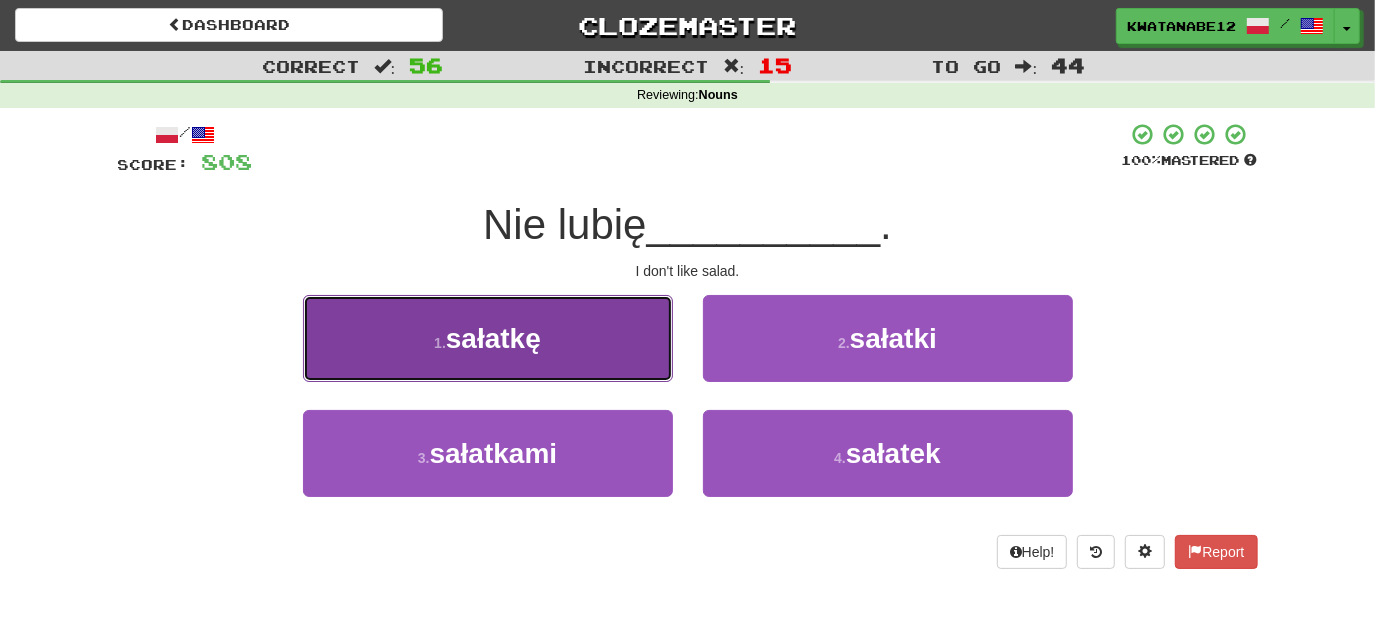 drag, startPoint x: 624, startPoint y: 362, endPoint x: 635, endPoint y: 365, distance: 11.401754 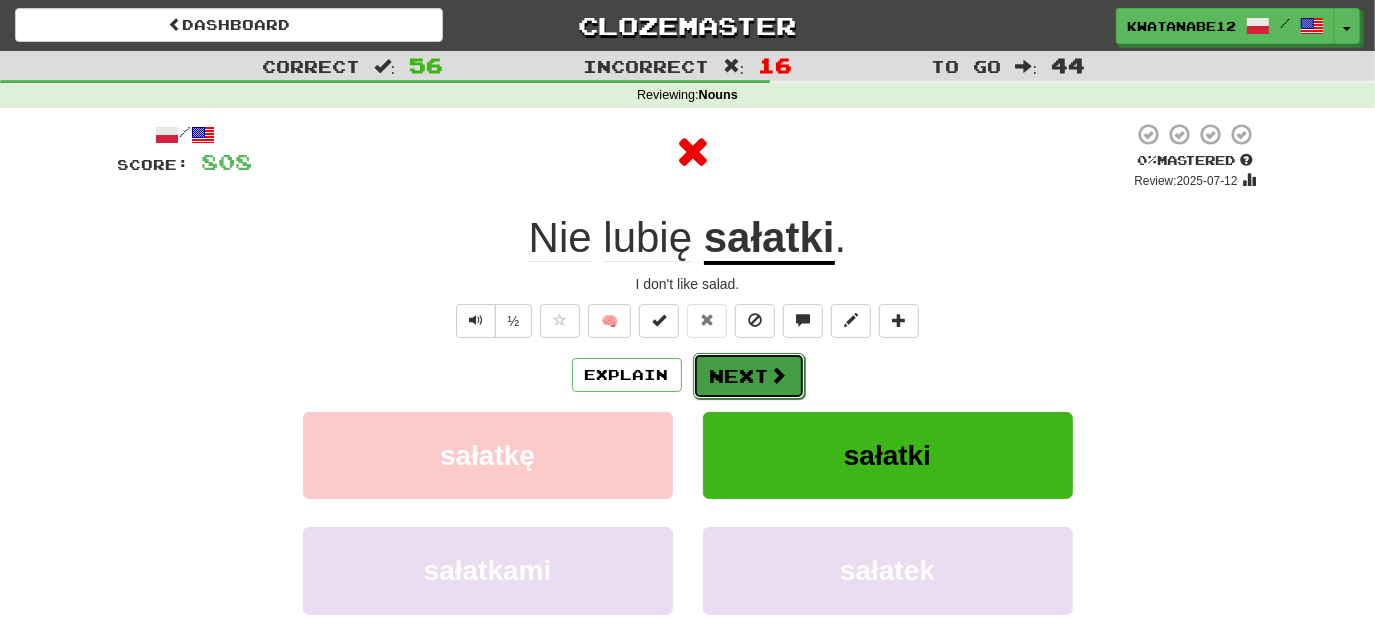 click on "Next" at bounding box center [749, 376] 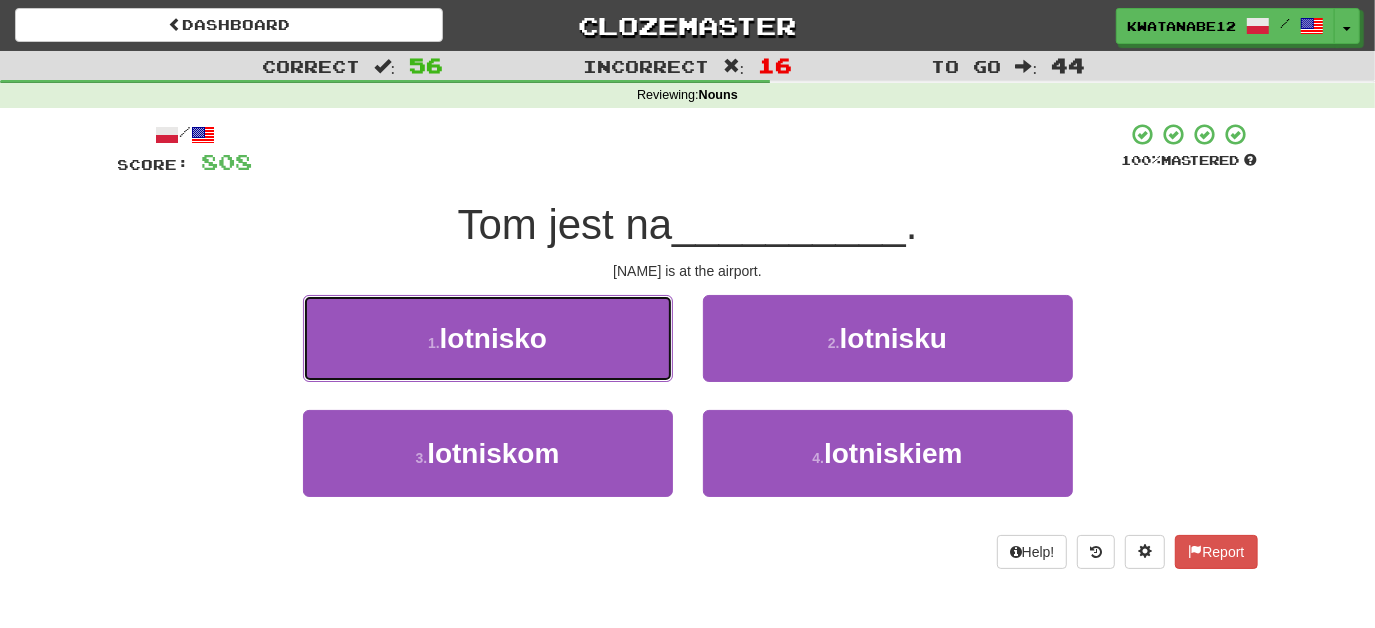 drag, startPoint x: 653, startPoint y: 338, endPoint x: 679, endPoint y: 343, distance: 26.476404 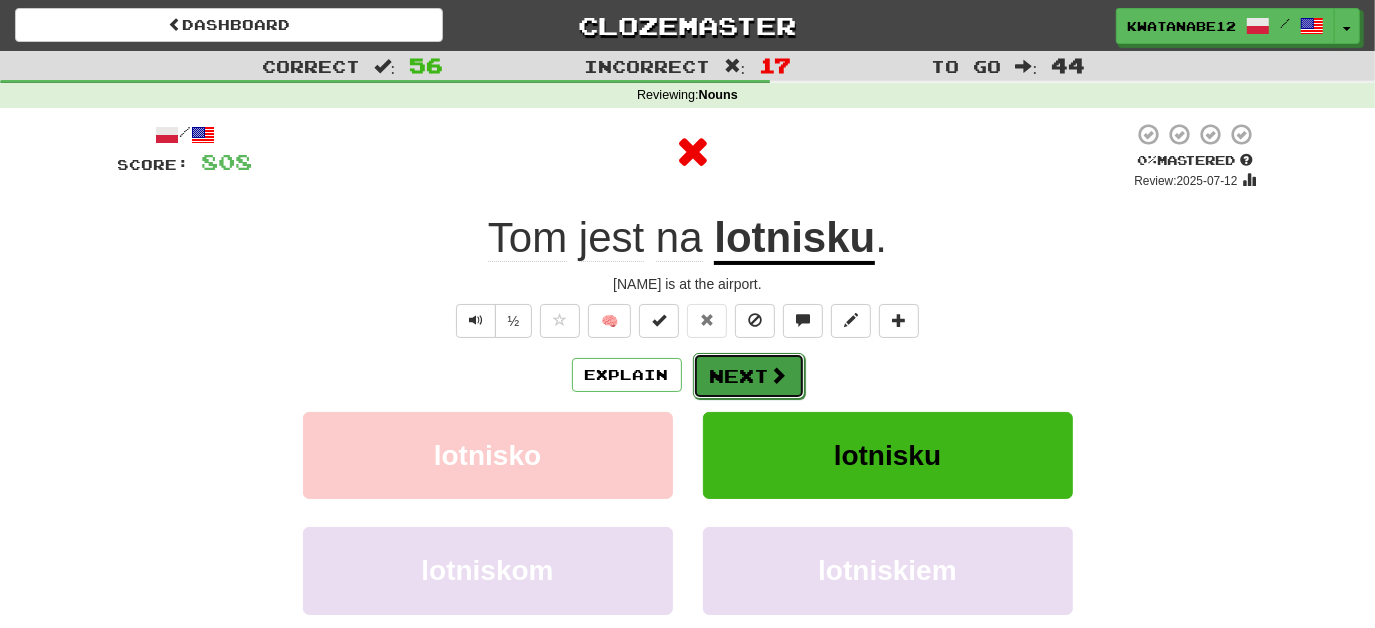 click on "Next" at bounding box center (749, 376) 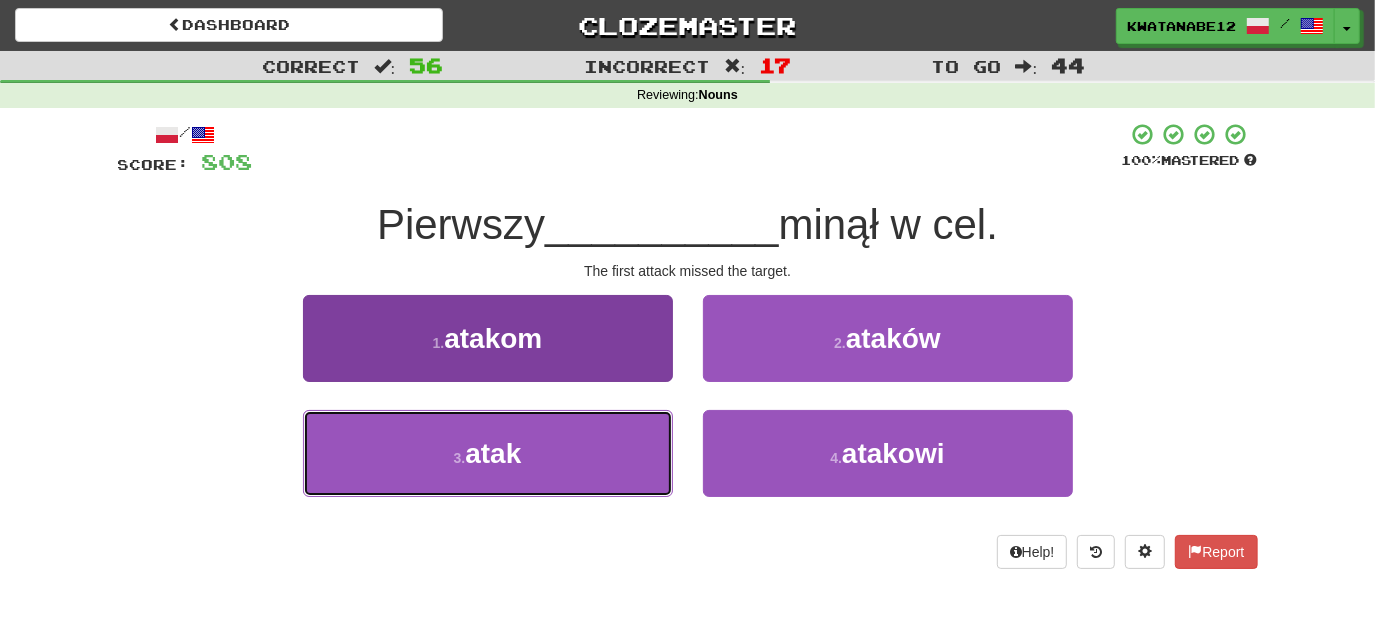 drag, startPoint x: 634, startPoint y: 439, endPoint x: 665, endPoint y: 432, distance: 31.780497 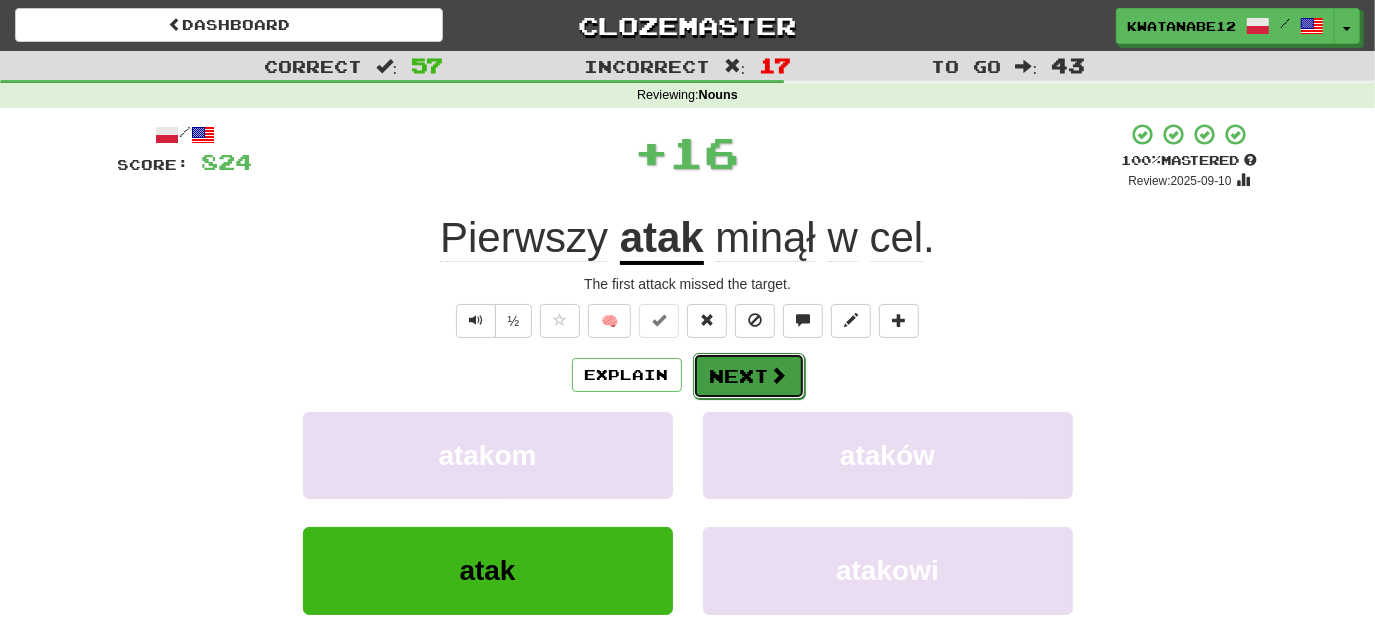 click on "Next" at bounding box center [749, 376] 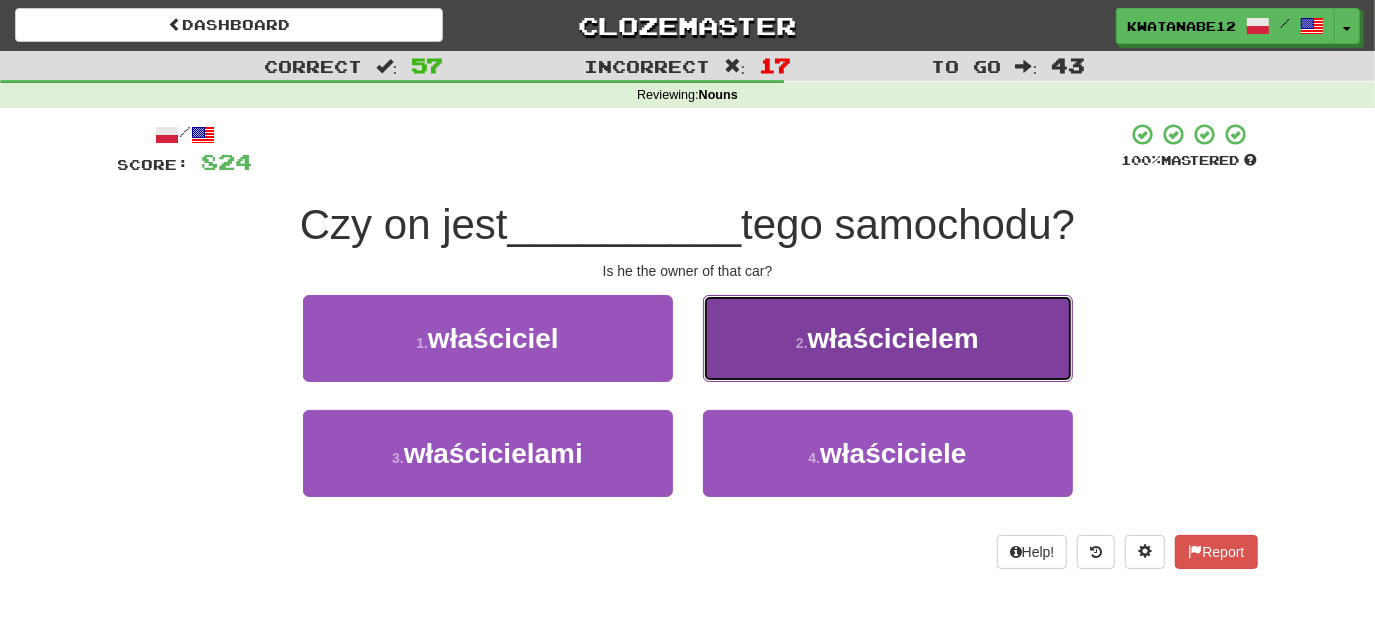 click on "2 .  właścicielem" at bounding box center [888, 338] 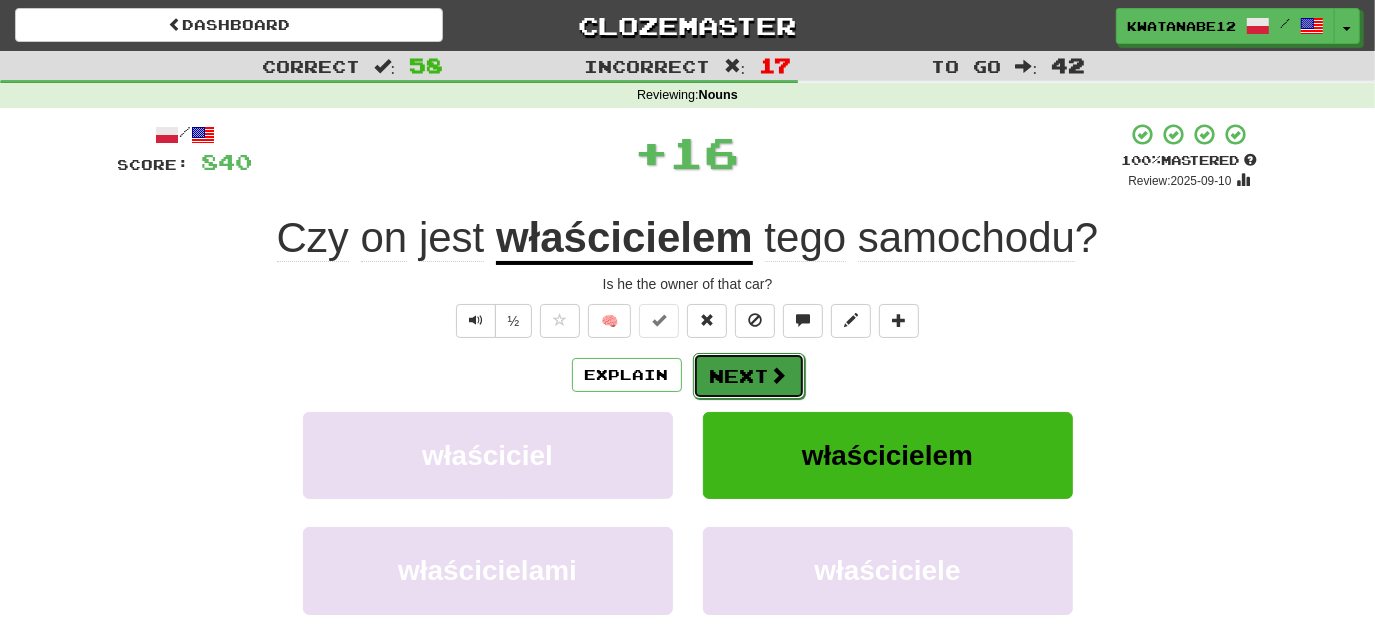 click on "Next" at bounding box center (749, 376) 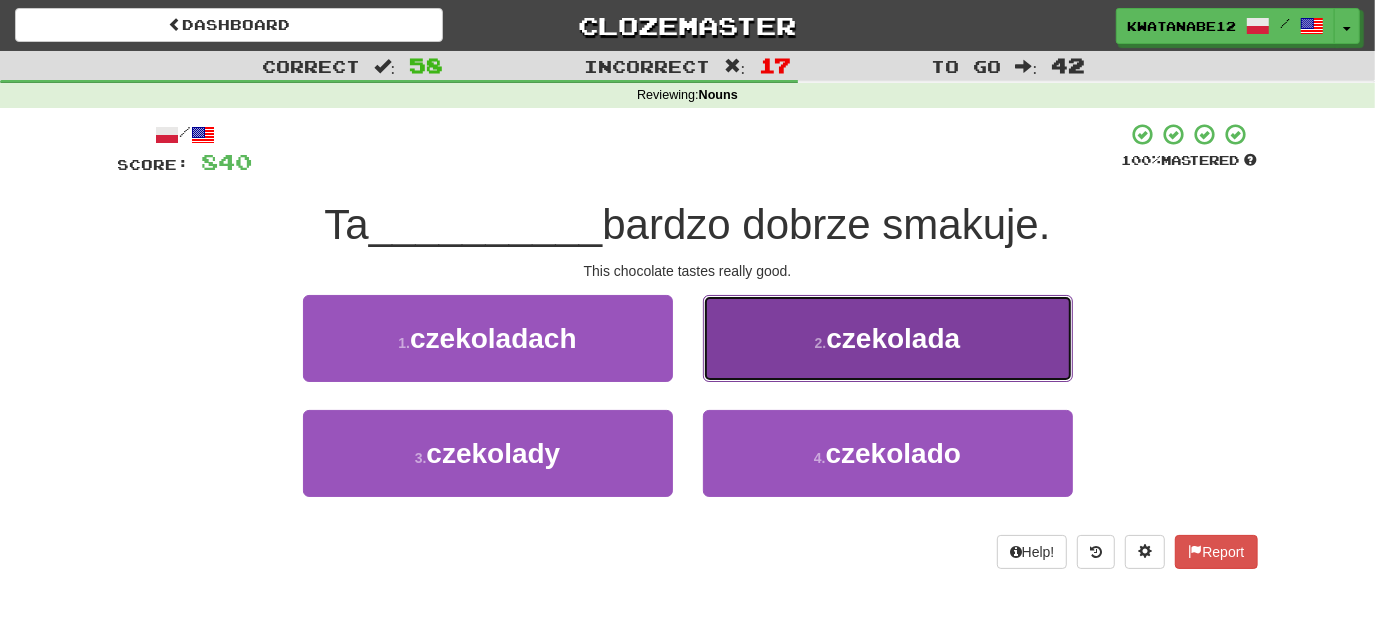 drag, startPoint x: 738, startPoint y: 340, endPoint x: 725, endPoint y: 352, distance: 17.691807 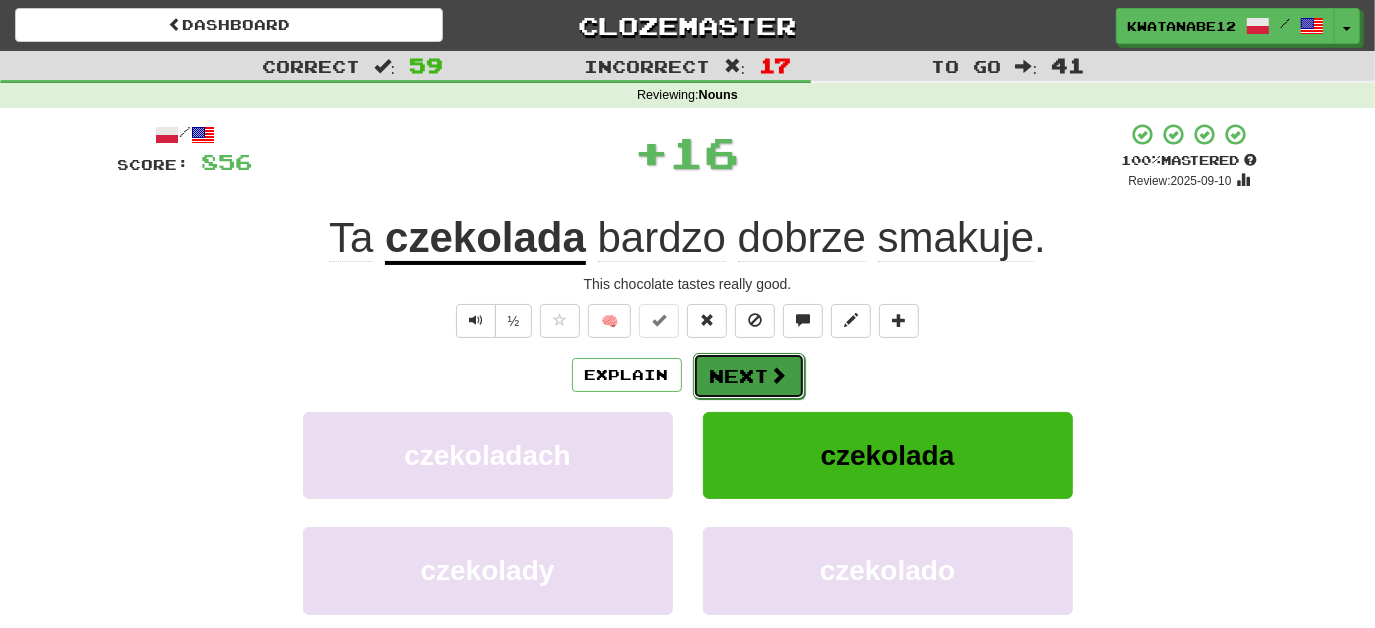 click on "Next" at bounding box center (749, 376) 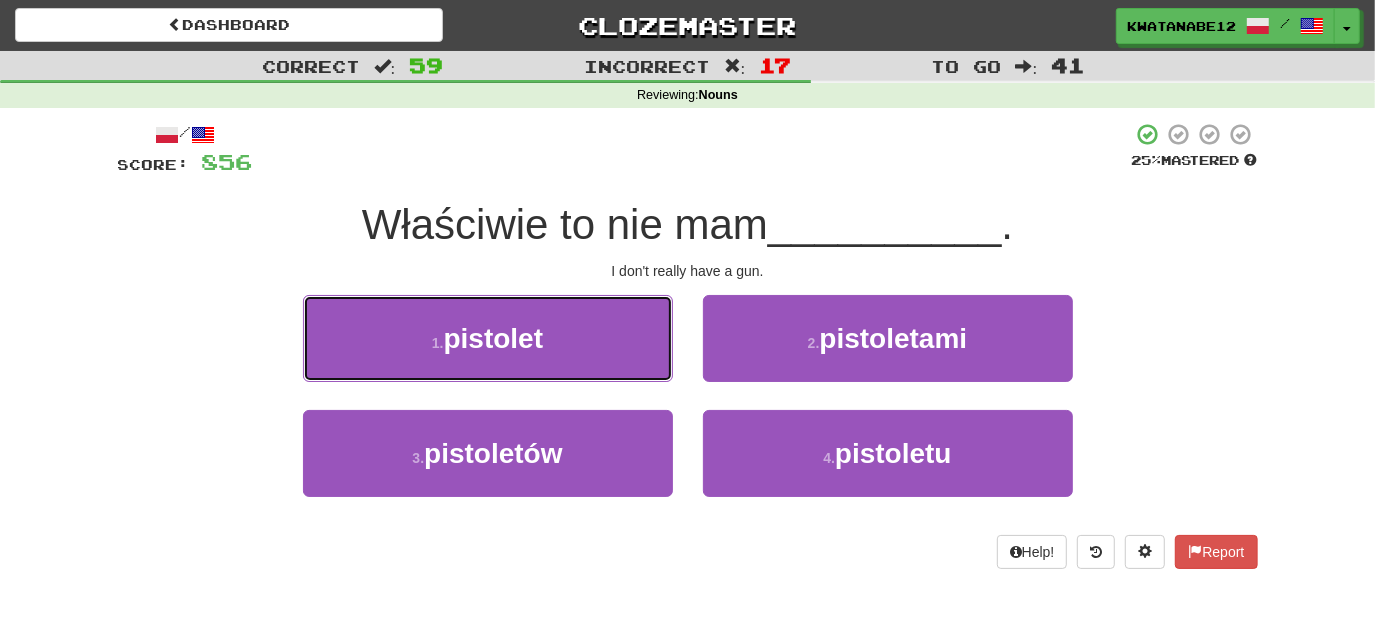drag, startPoint x: 618, startPoint y: 335, endPoint x: 627, endPoint y: 348, distance: 15.811388 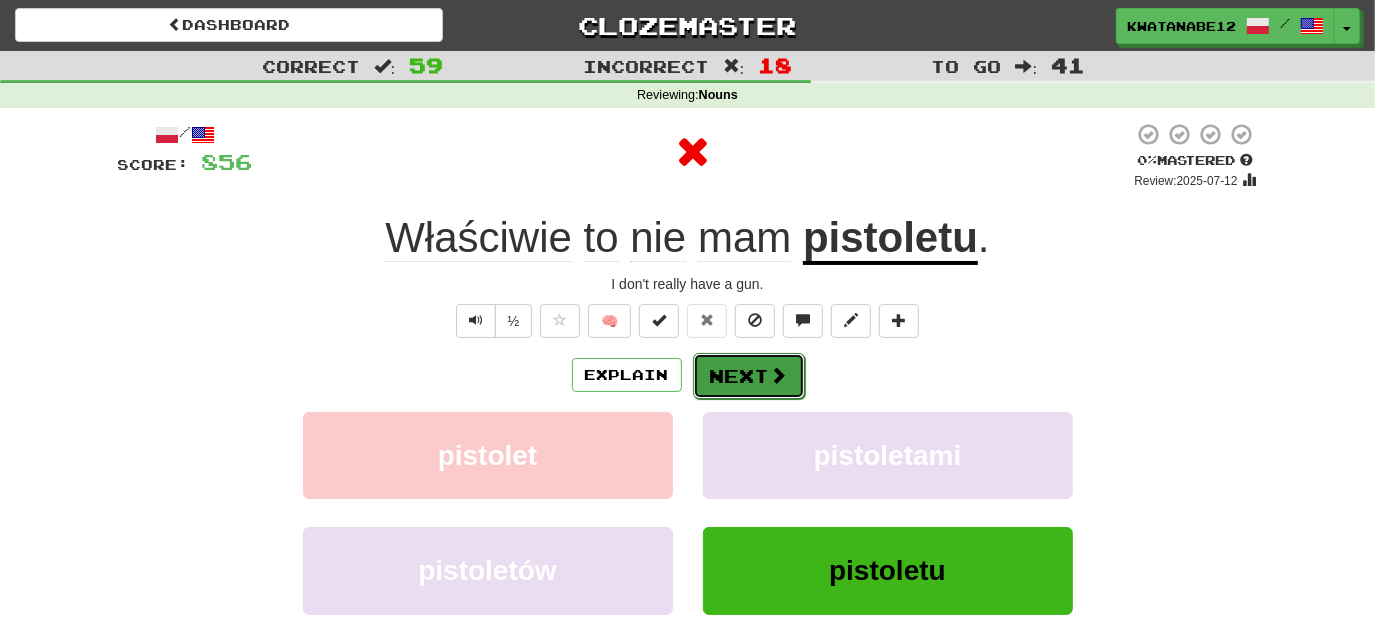 click on "Next" at bounding box center [749, 376] 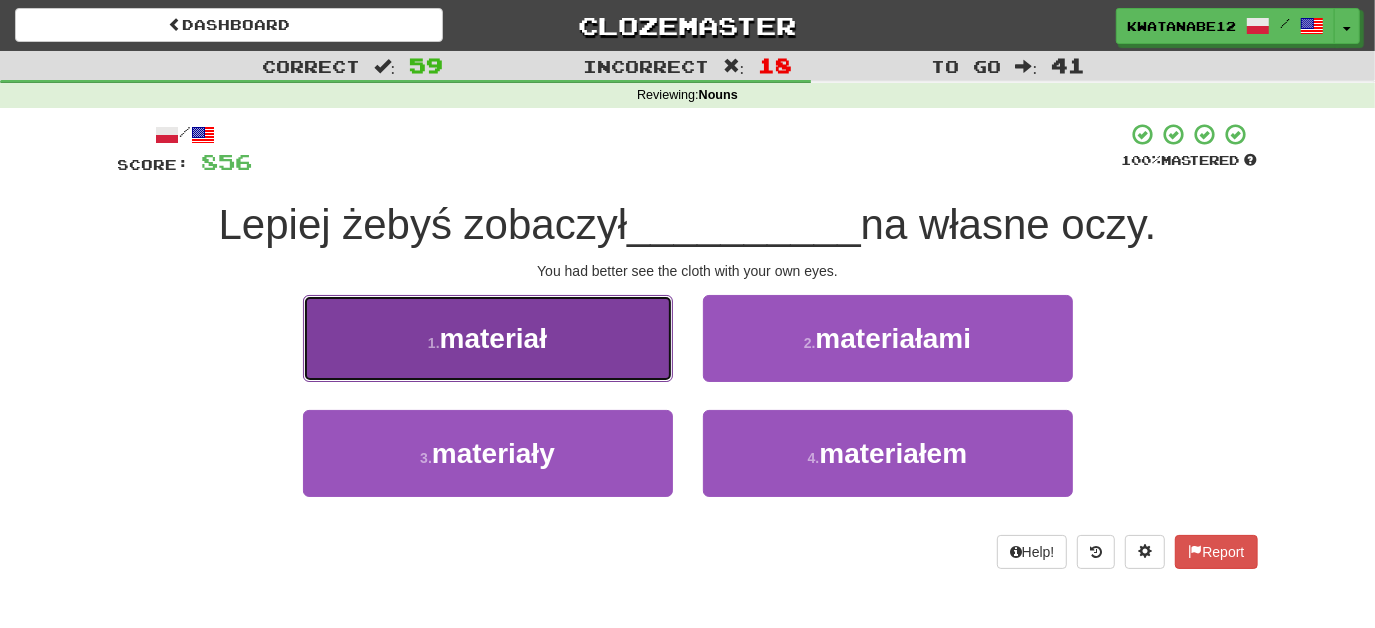 drag, startPoint x: 634, startPoint y: 354, endPoint x: 645, endPoint y: 355, distance: 11.045361 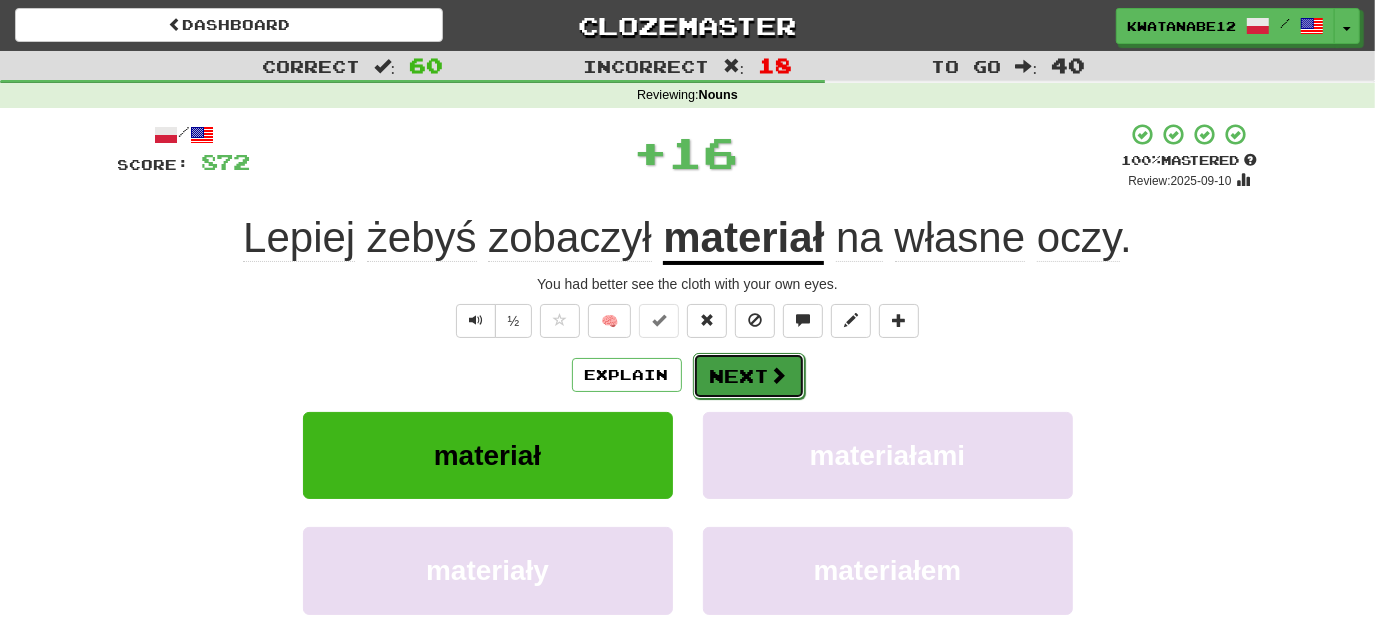click on "Next" at bounding box center [749, 376] 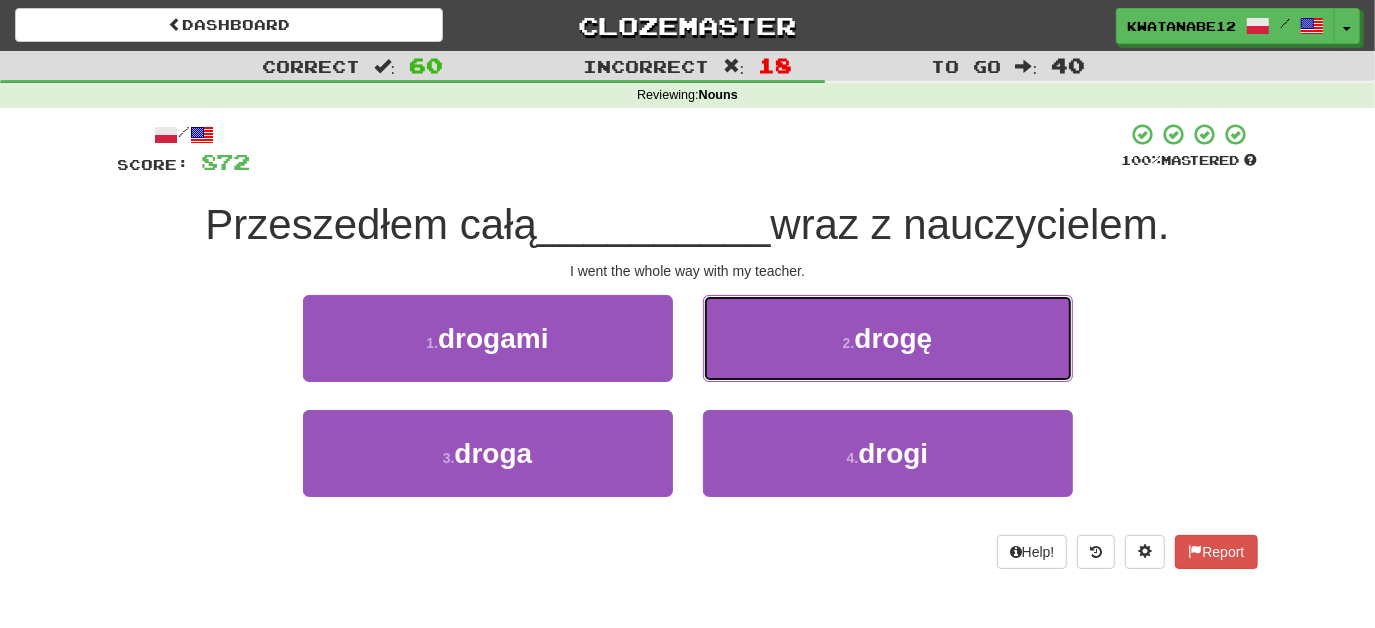 drag, startPoint x: 770, startPoint y: 302, endPoint x: 754, endPoint y: 347, distance: 47.759815 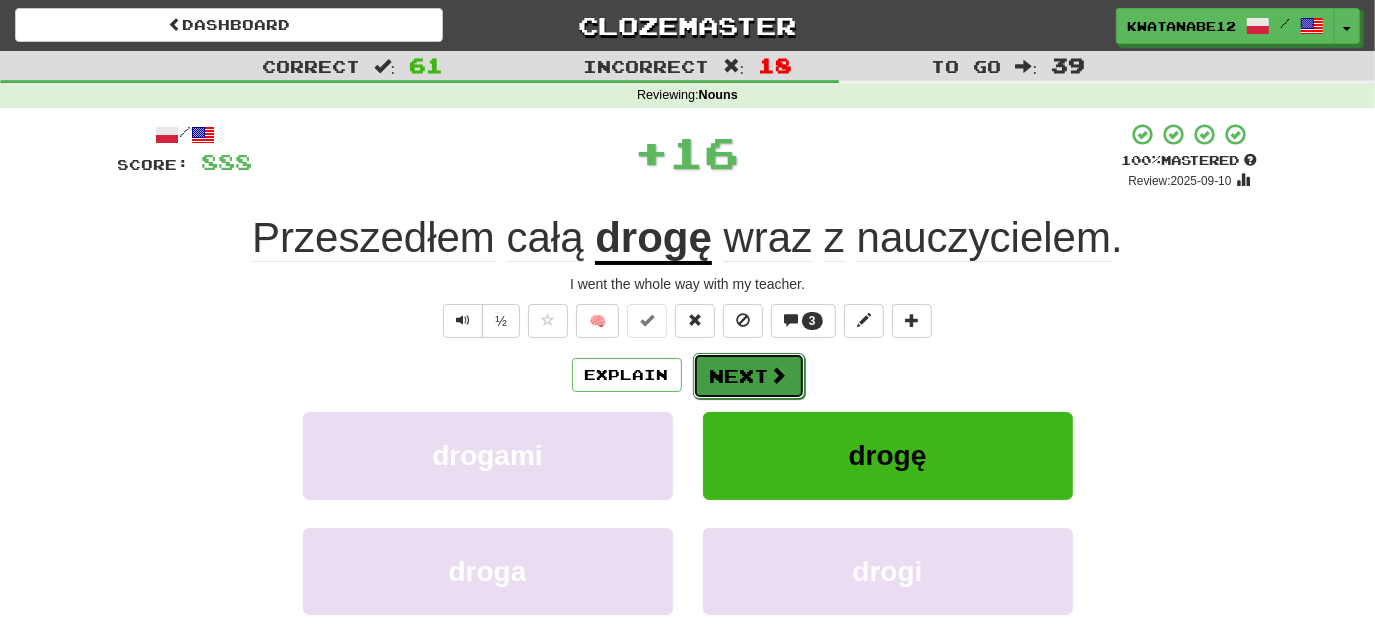 click on "Next" at bounding box center [749, 376] 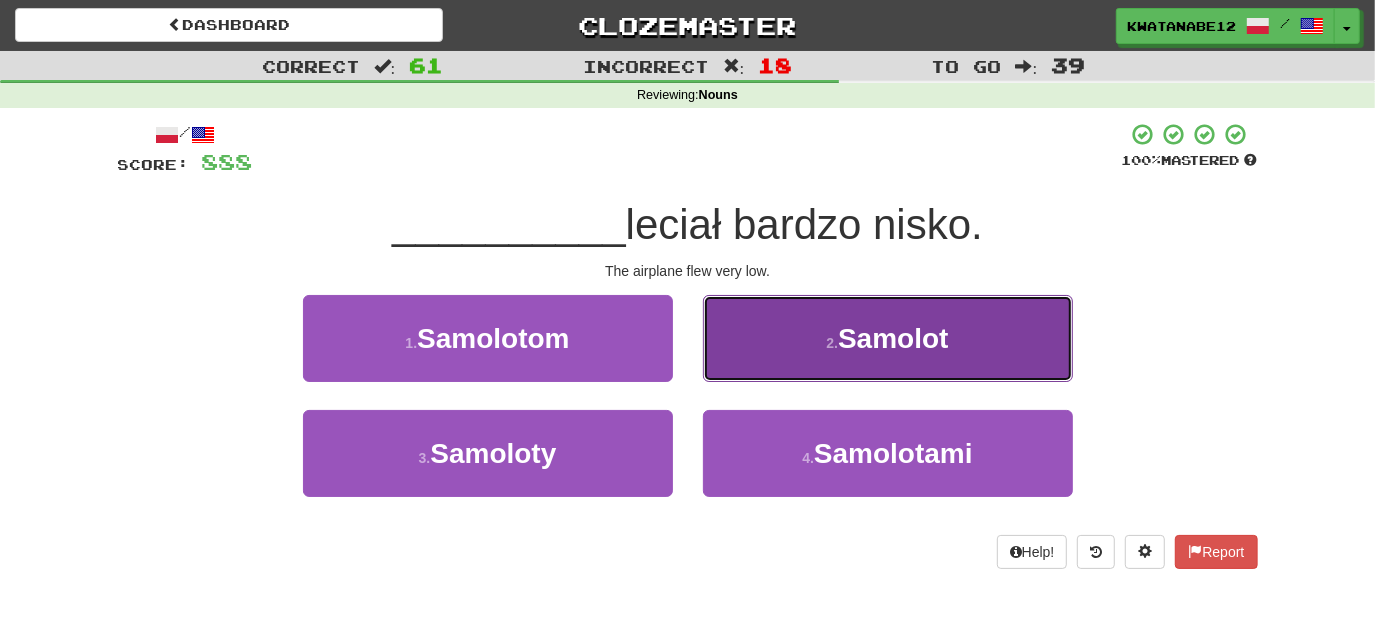 click on "2 .  Samolot" at bounding box center [888, 338] 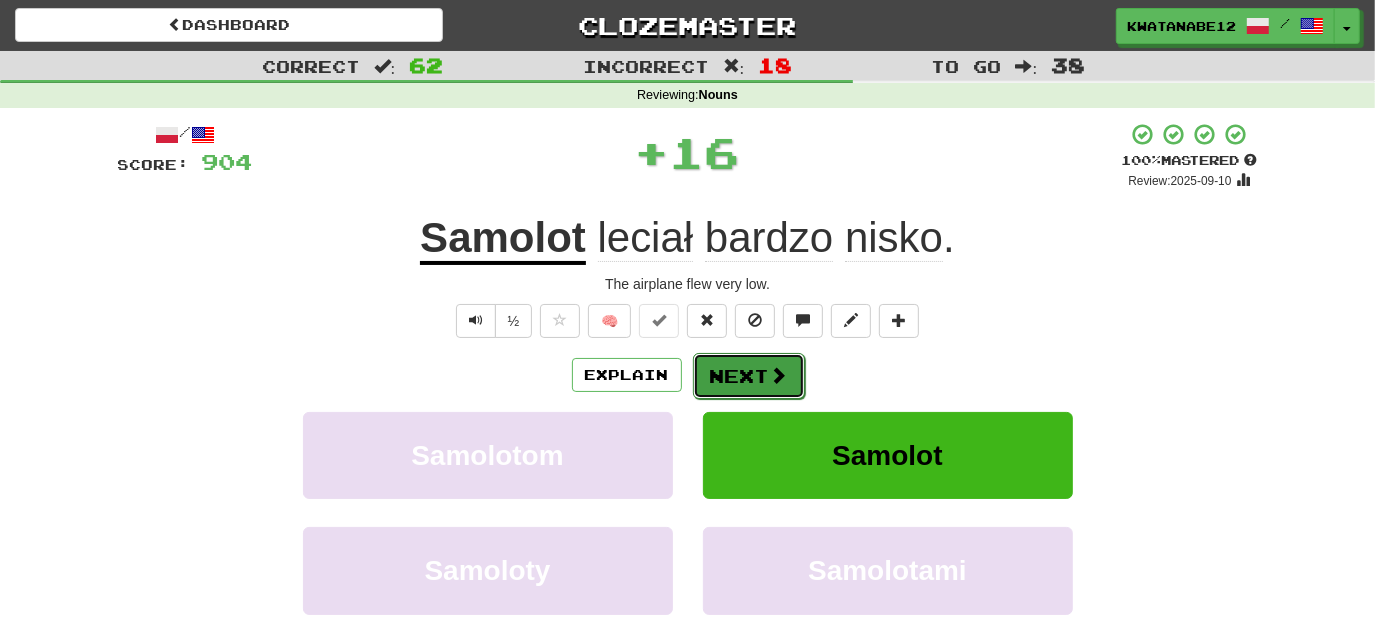 click on "Next" at bounding box center (749, 376) 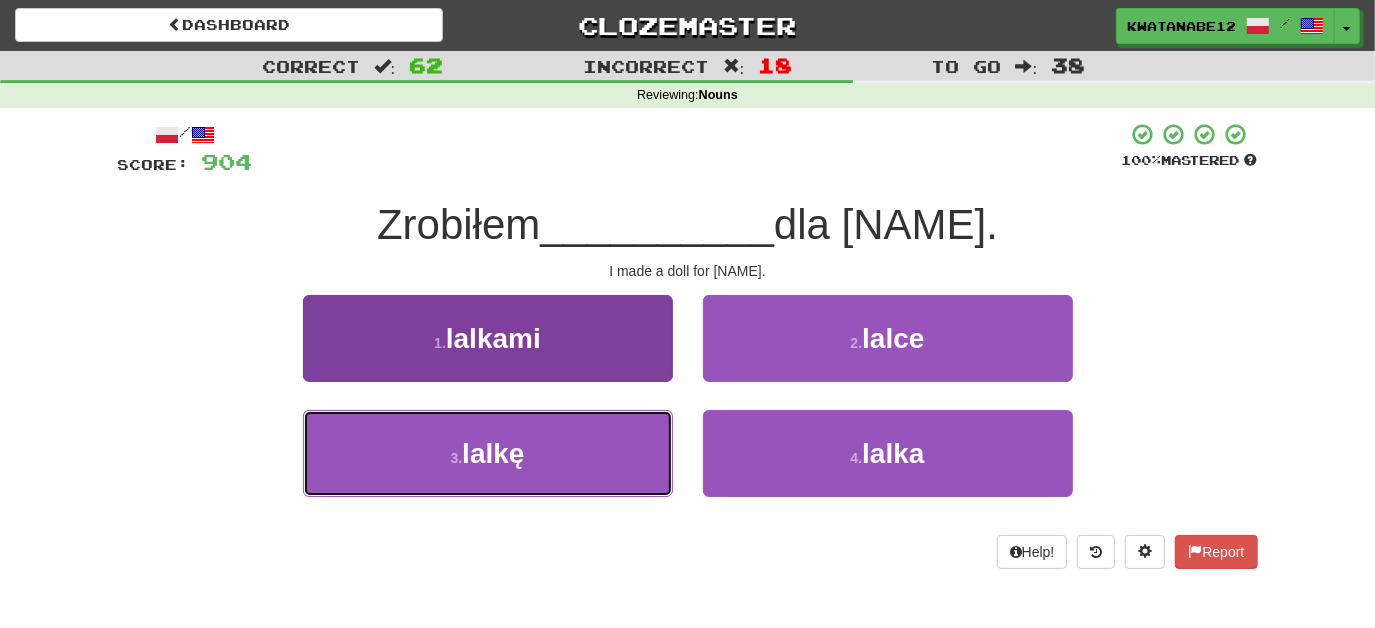 drag, startPoint x: 594, startPoint y: 449, endPoint x: 651, endPoint y: 426, distance: 61.46544 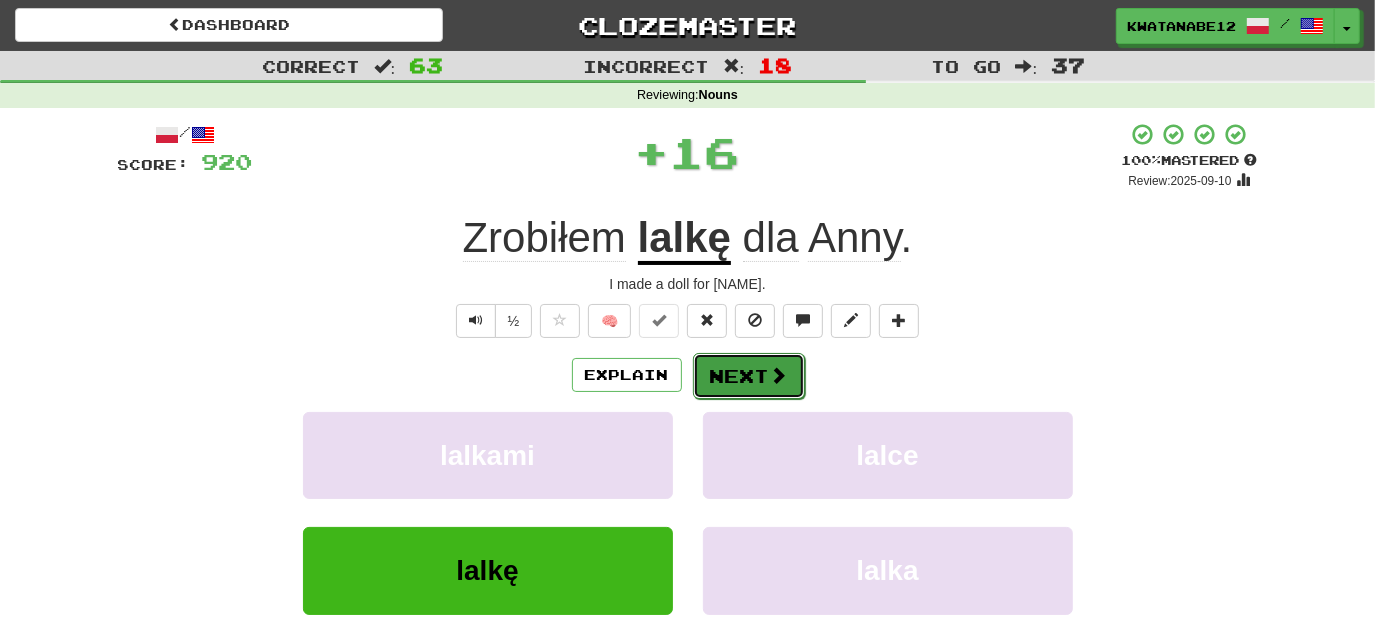 click on "Next" at bounding box center [749, 376] 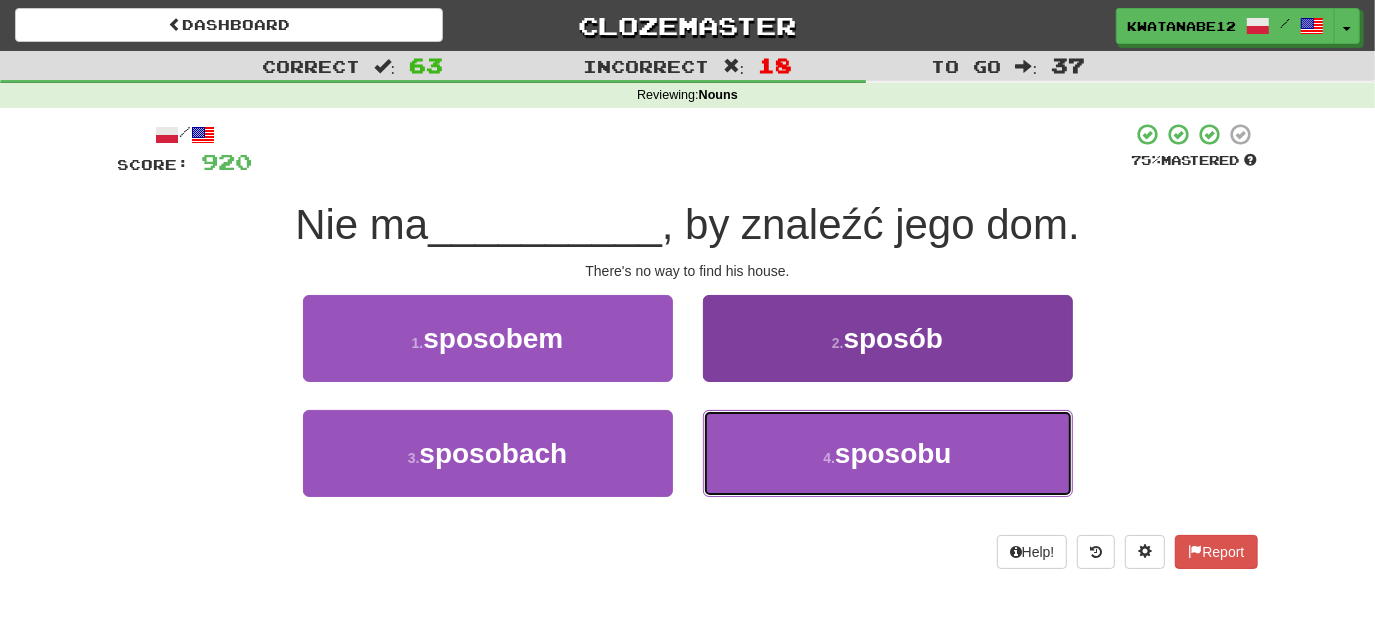 click on "4 .  sposobu" at bounding box center [888, 453] 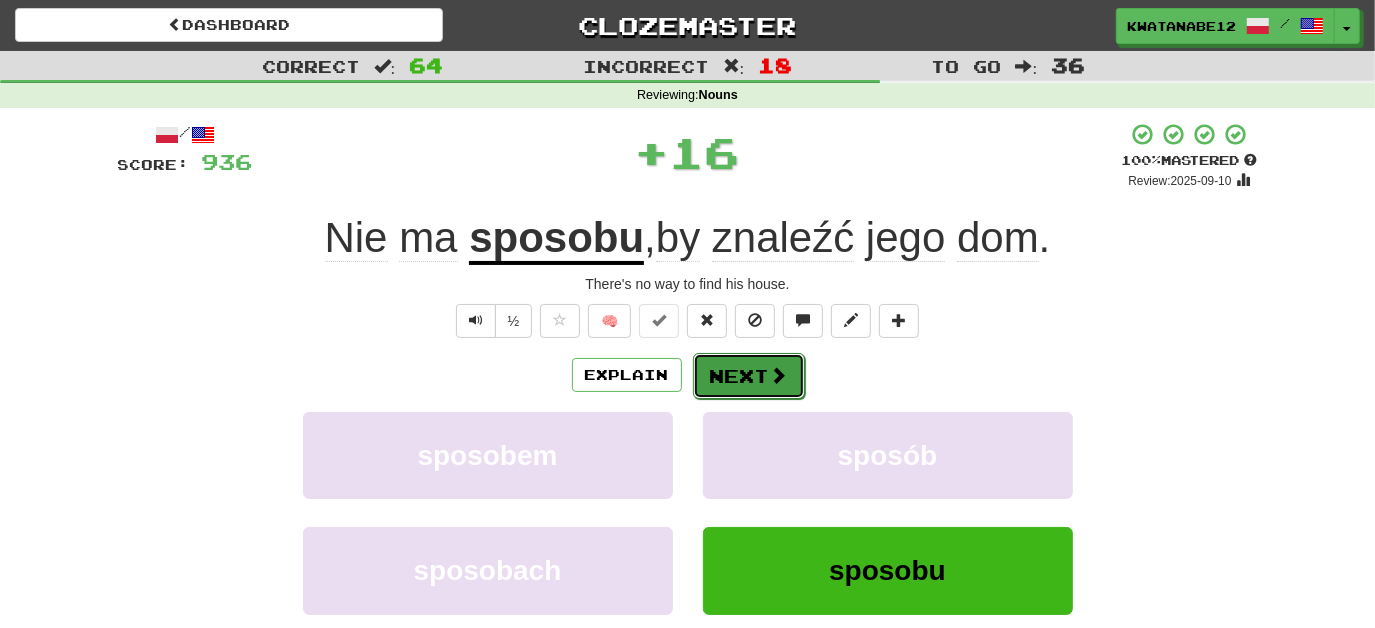 click on "Next" at bounding box center (749, 376) 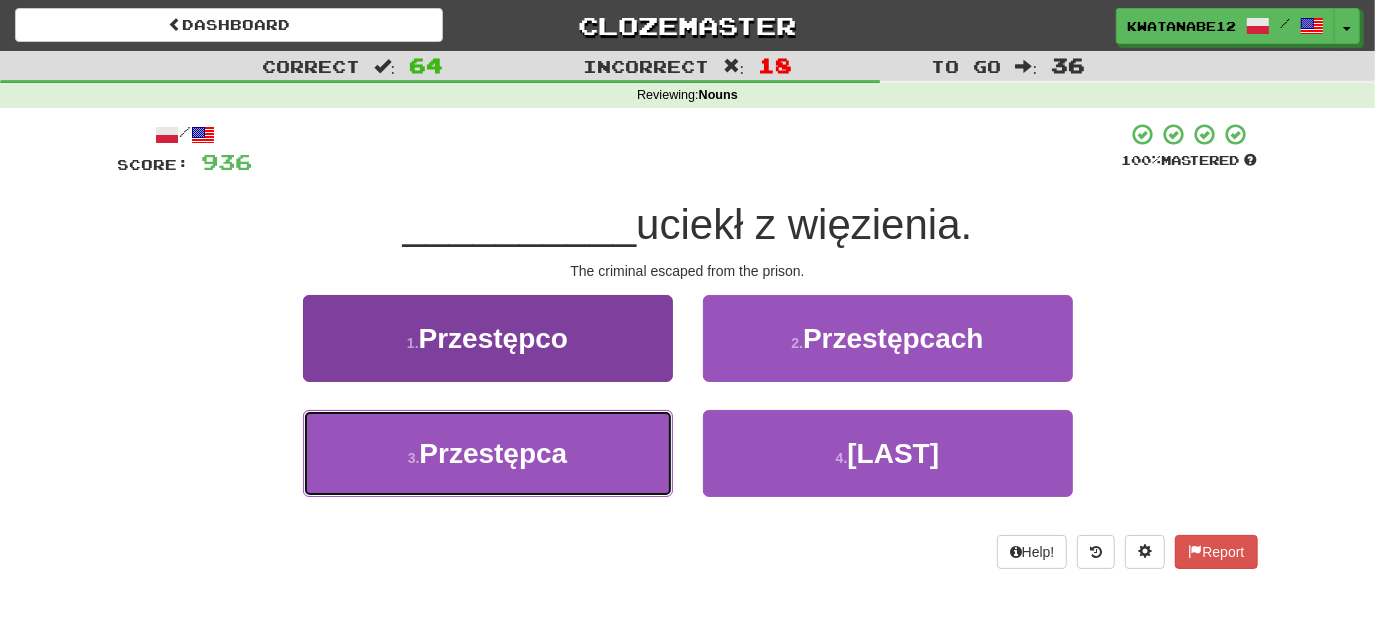 drag, startPoint x: 605, startPoint y: 487, endPoint x: 668, endPoint y: 443, distance: 76.843994 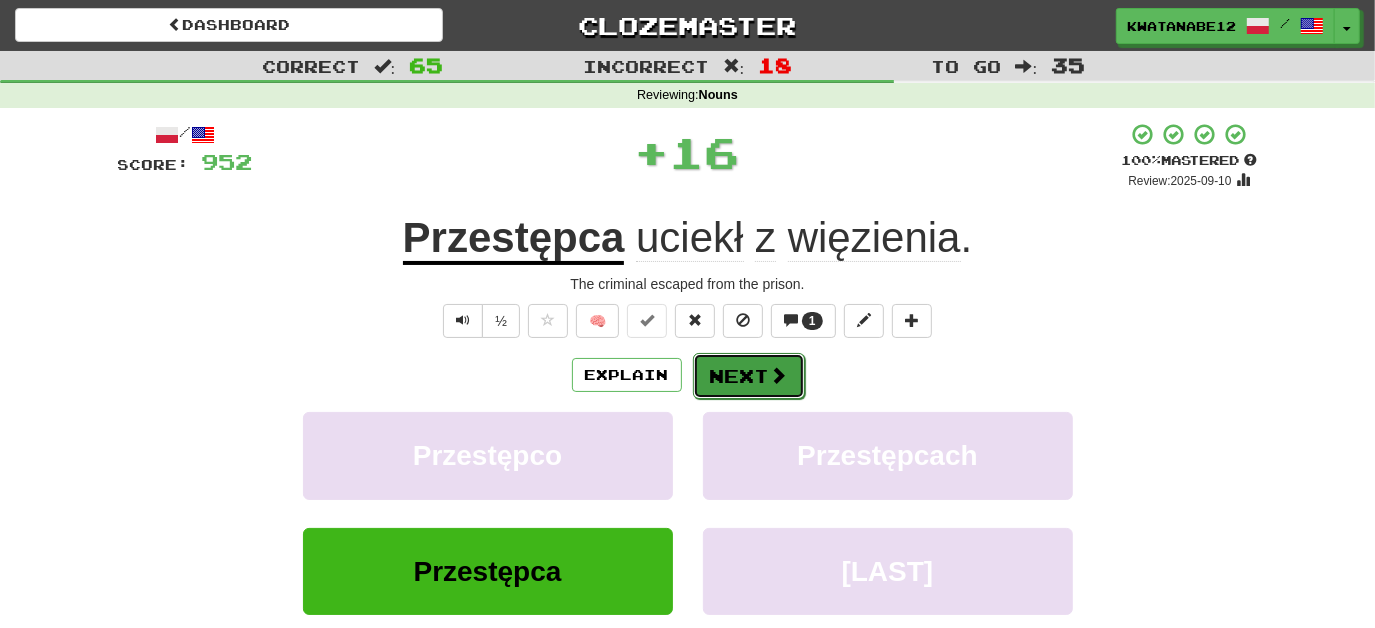 click on "Next" at bounding box center [749, 376] 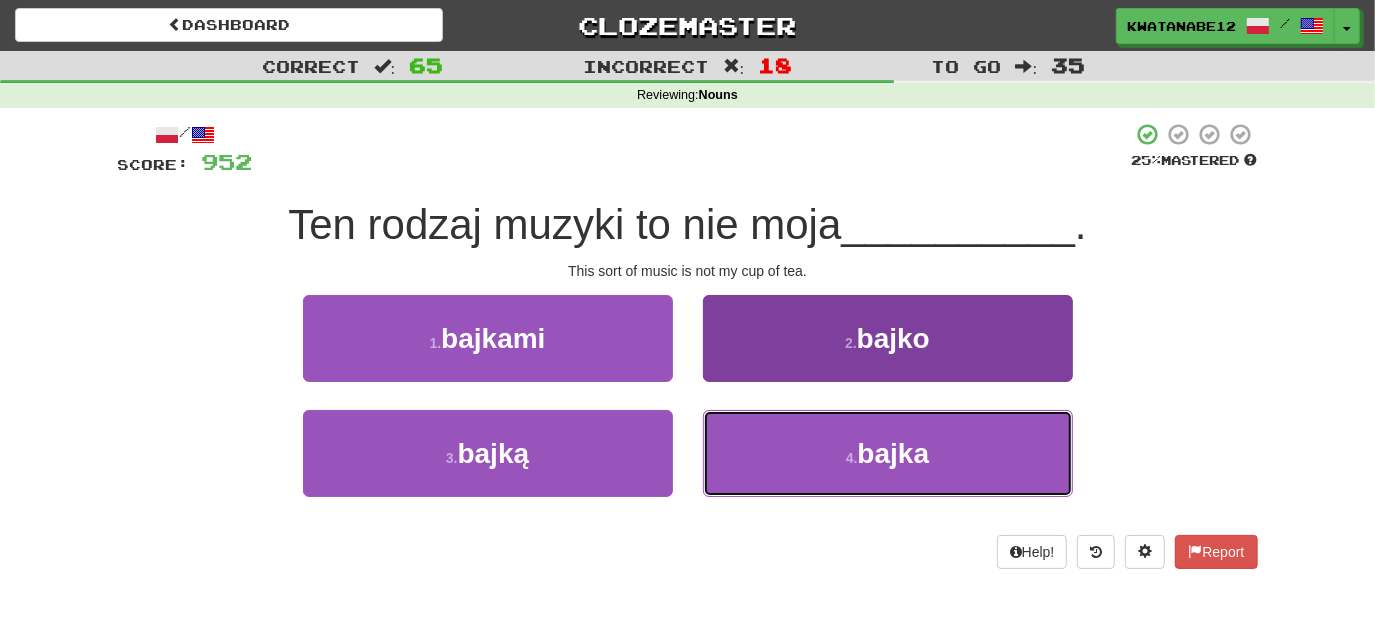 click on "4 .  bajka" at bounding box center (888, 453) 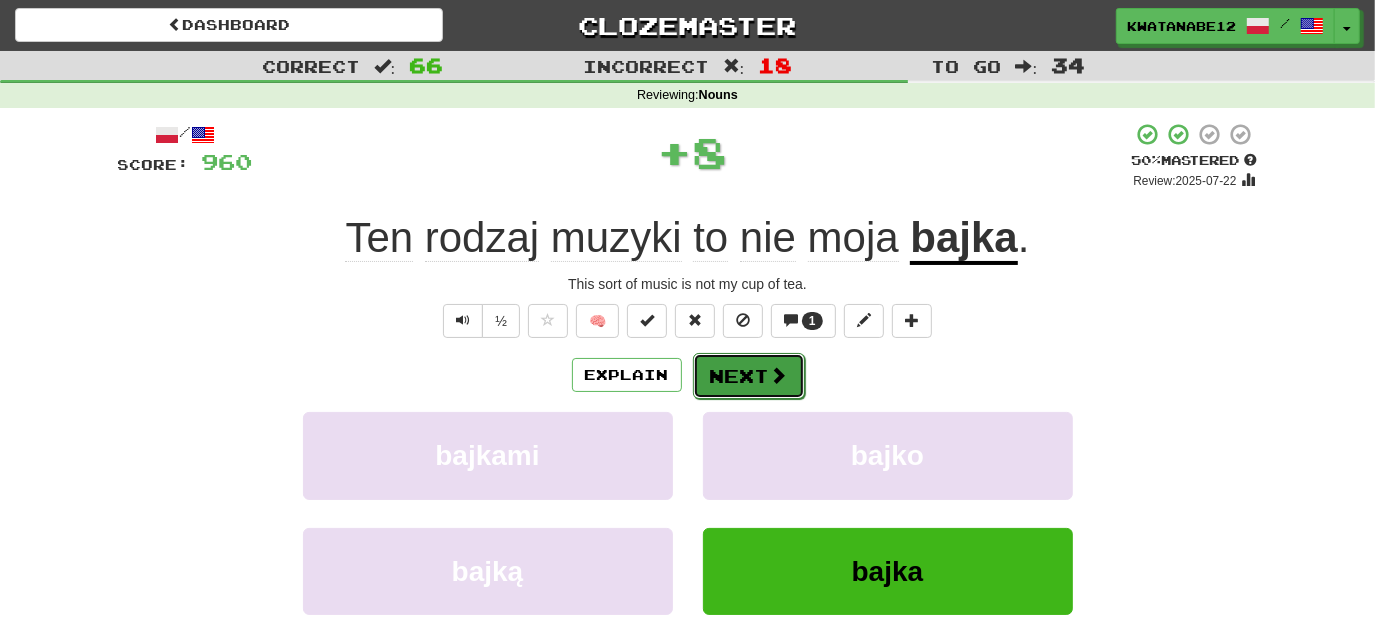click on "Next" at bounding box center [749, 376] 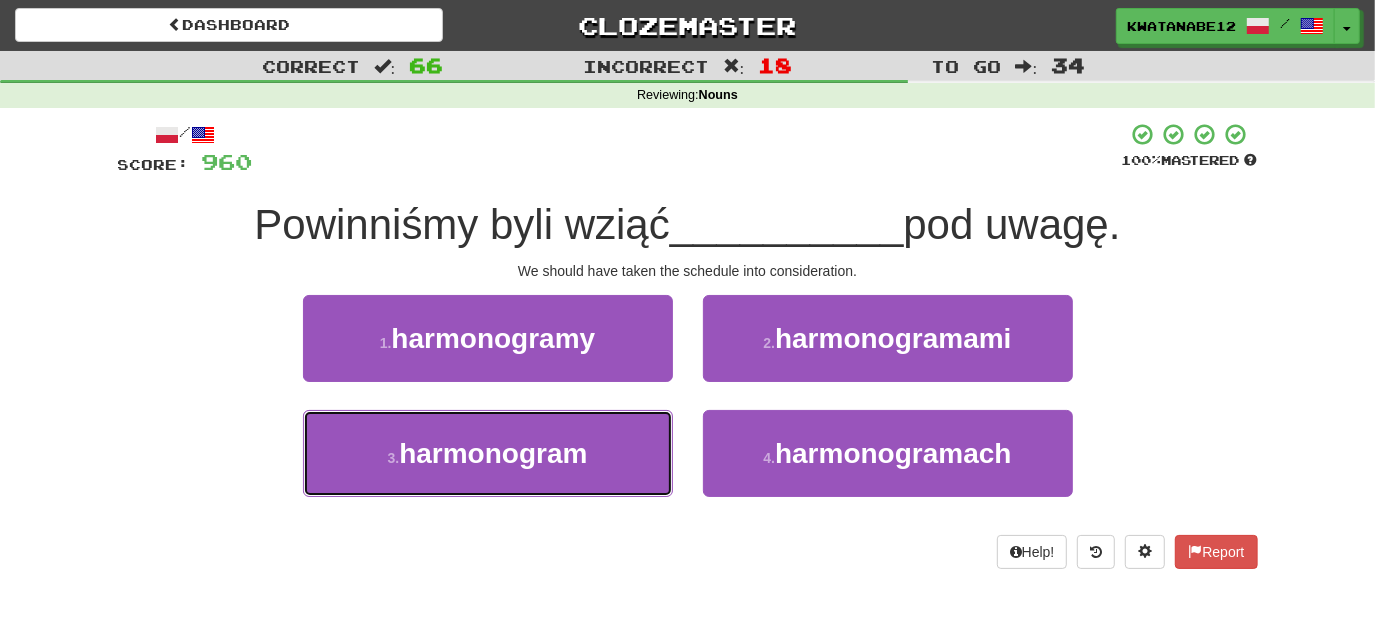 drag, startPoint x: 621, startPoint y: 458, endPoint x: 672, endPoint y: 421, distance: 63.007935 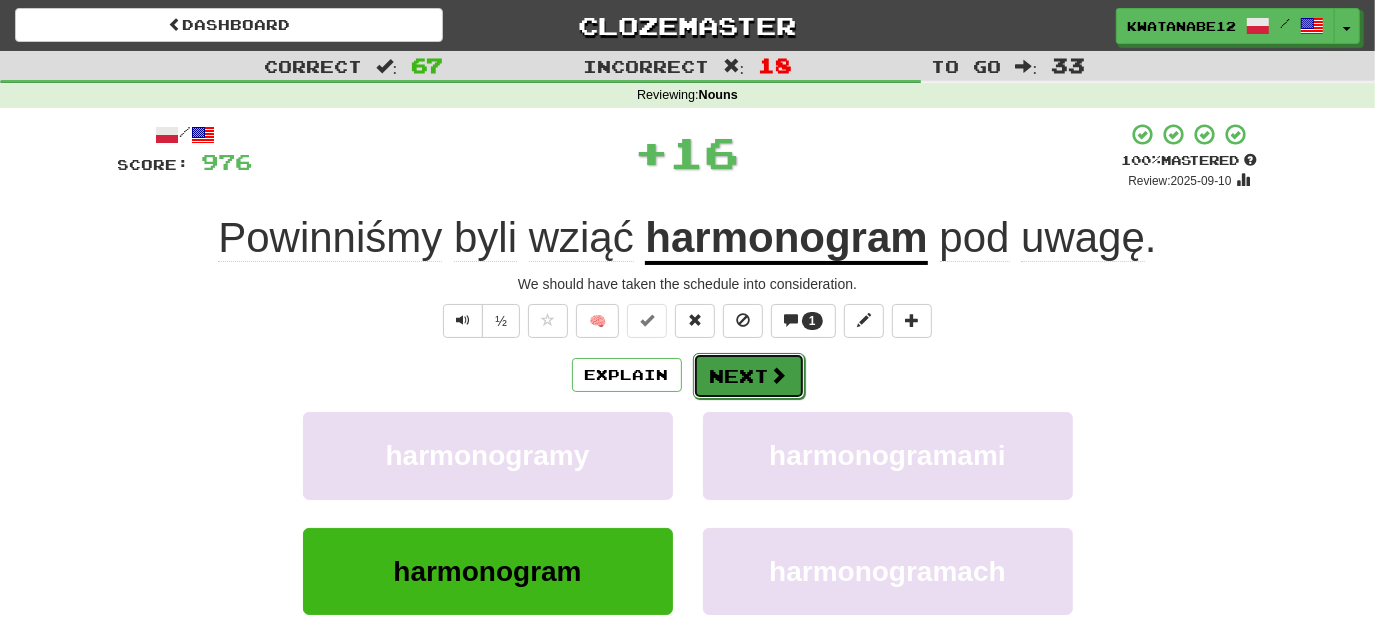click on "Next" at bounding box center [749, 376] 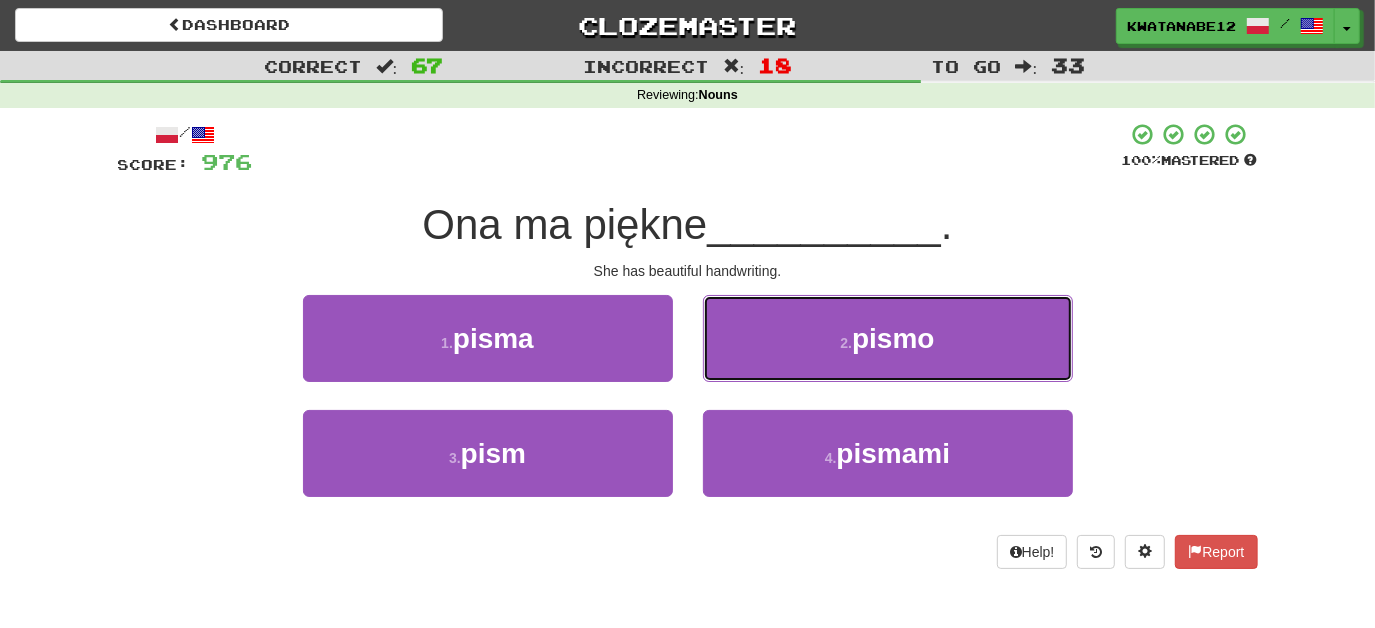 click on "2 .  pismo" at bounding box center (888, 338) 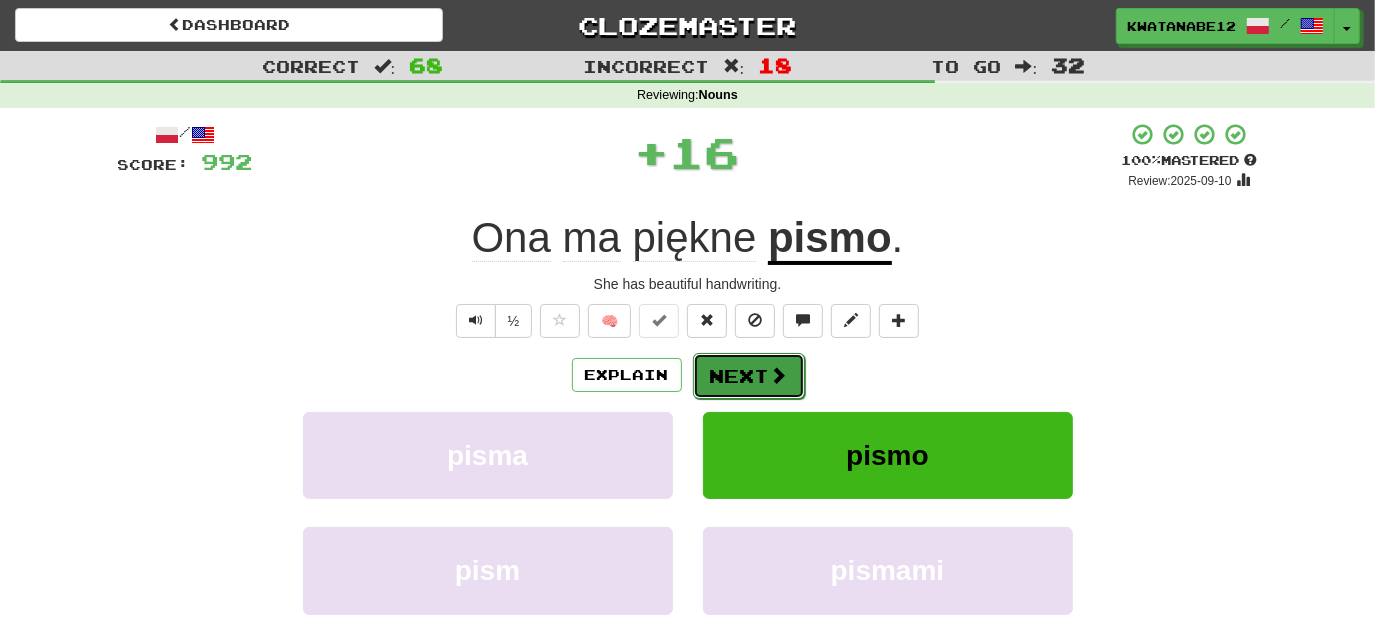 click on "Next" at bounding box center (749, 376) 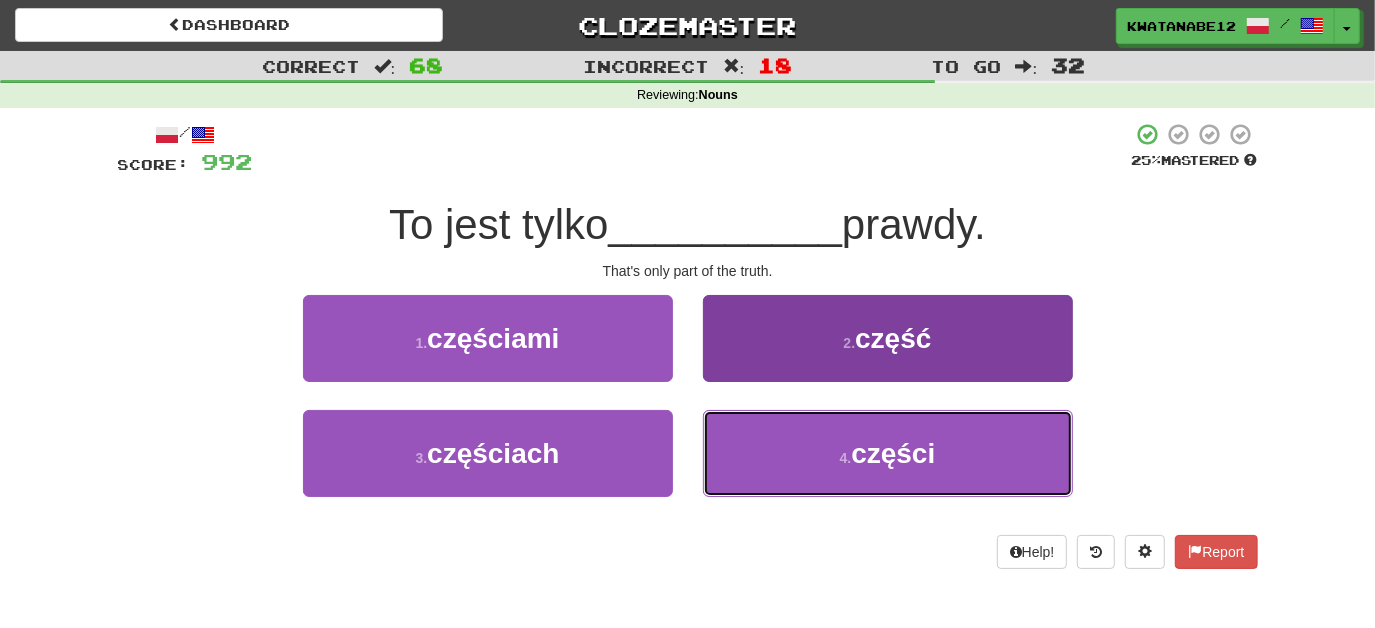 drag, startPoint x: 752, startPoint y: 439, endPoint x: 739, endPoint y: 412, distance: 29.966648 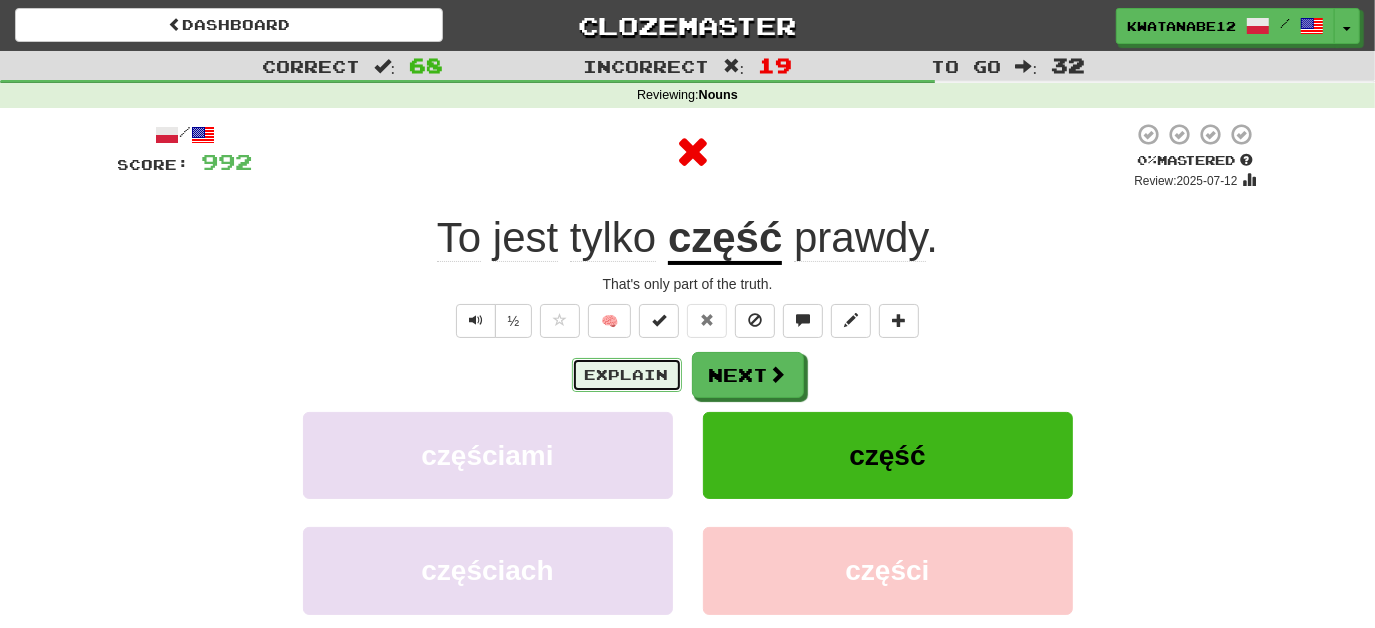 click on "Explain" at bounding box center (627, 375) 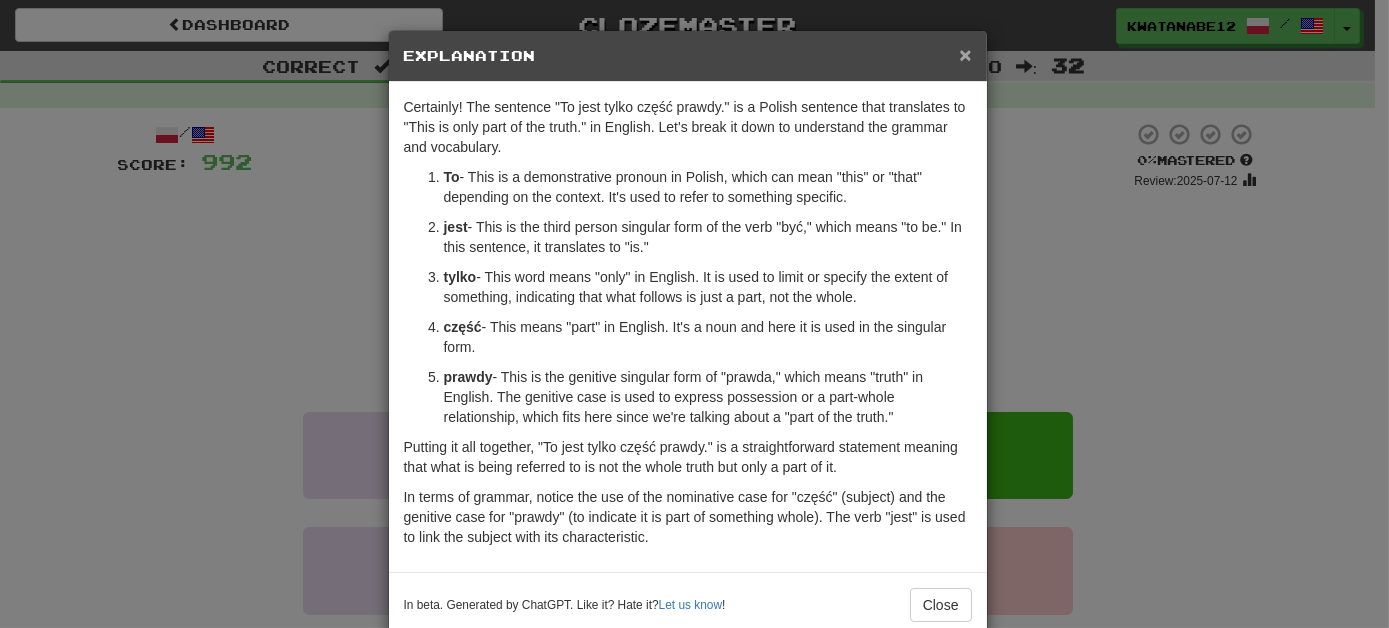 click on "×" at bounding box center (965, 54) 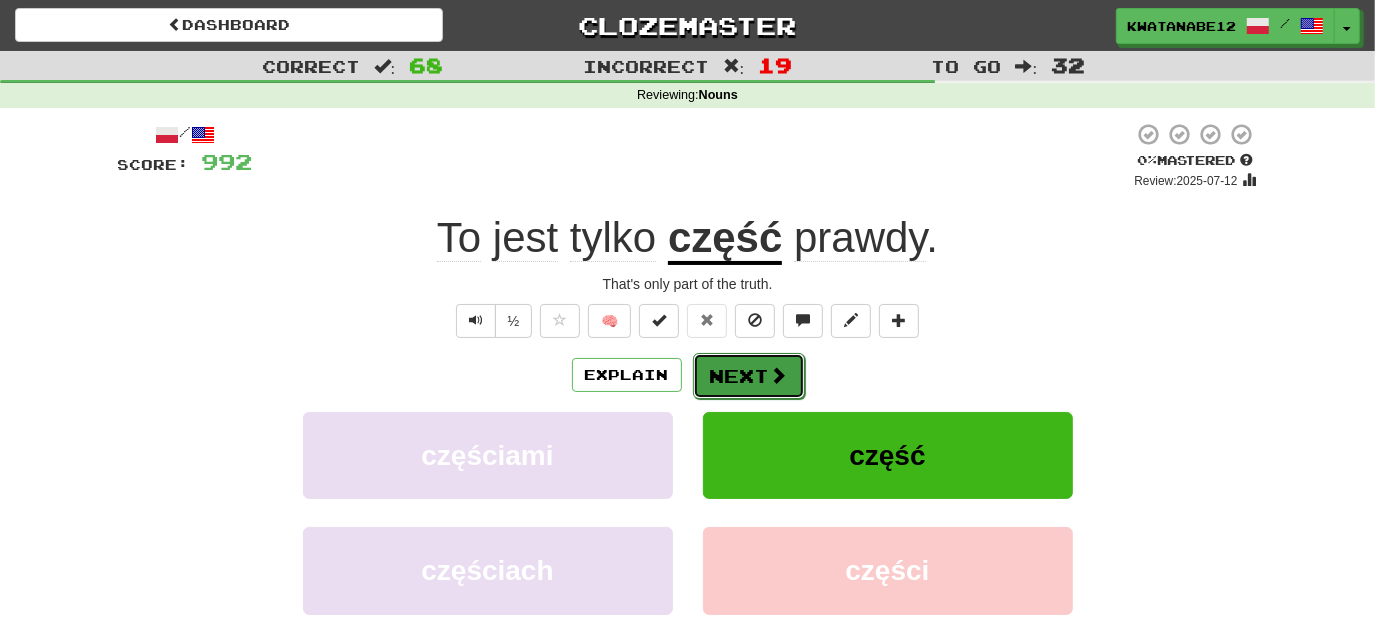 click at bounding box center (779, 375) 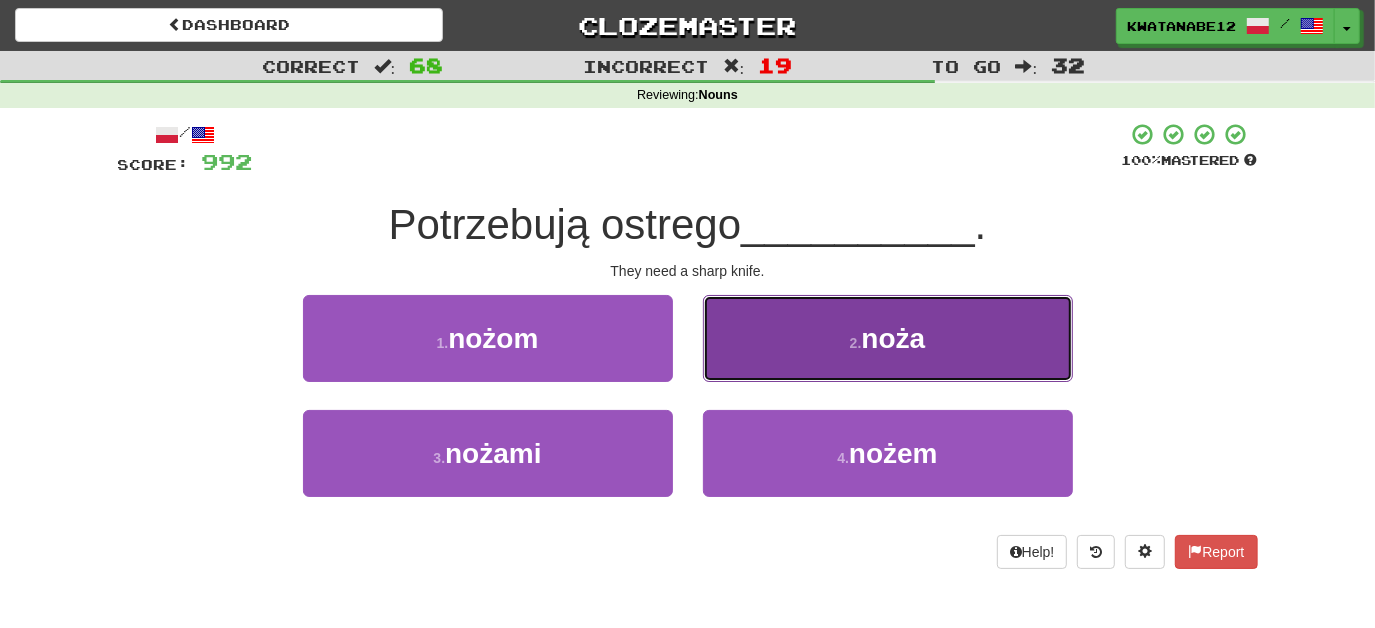 click on "2 .  noża" at bounding box center (888, 338) 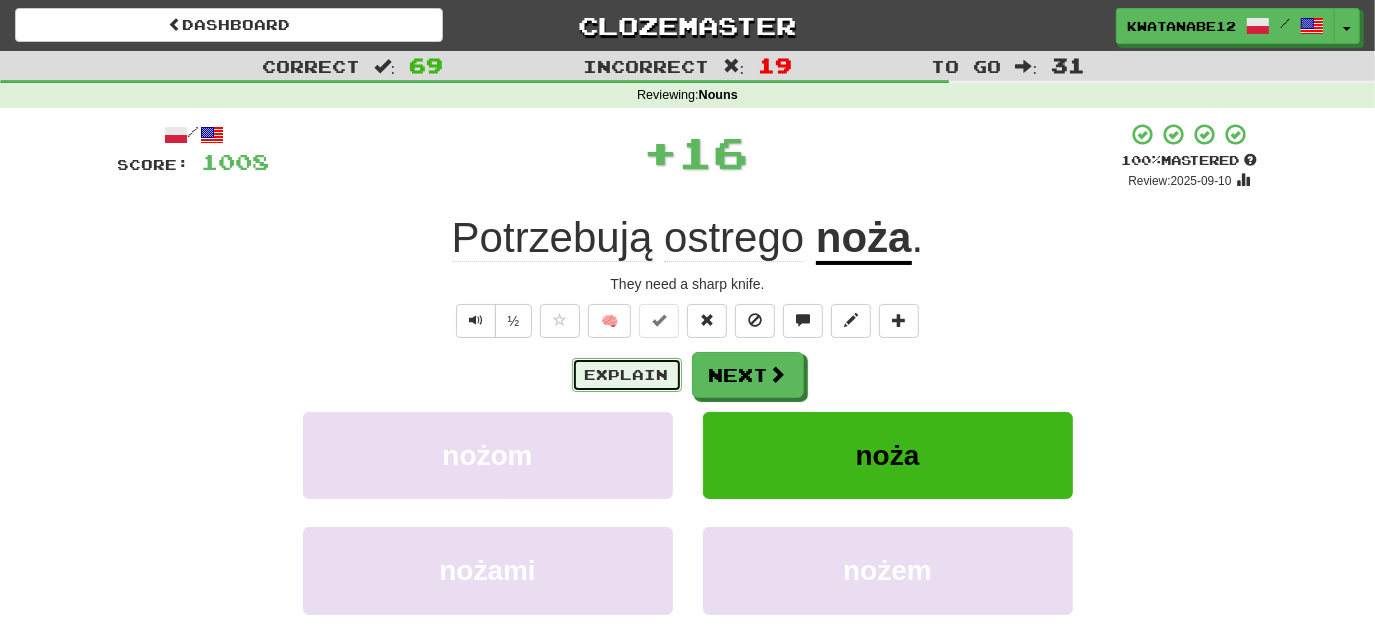 click on "Explain" at bounding box center [627, 375] 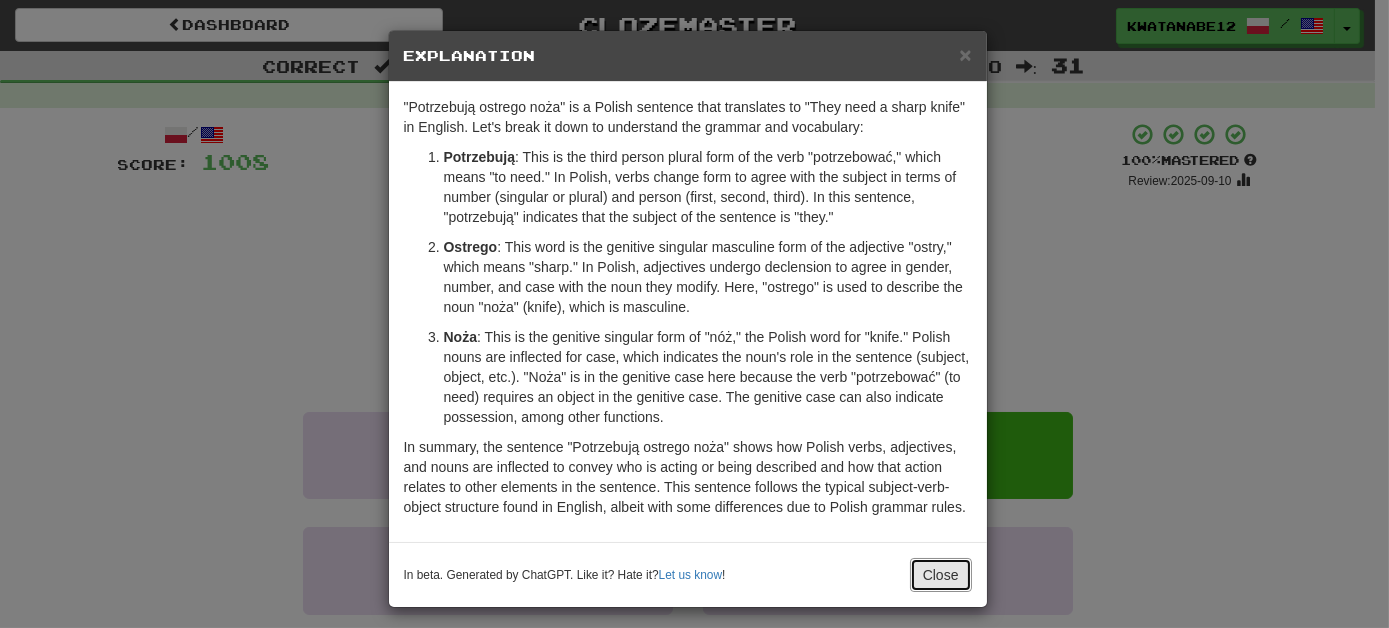 drag, startPoint x: 938, startPoint y: 566, endPoint x: 928, endPoint y: 552, distance: 17.20465 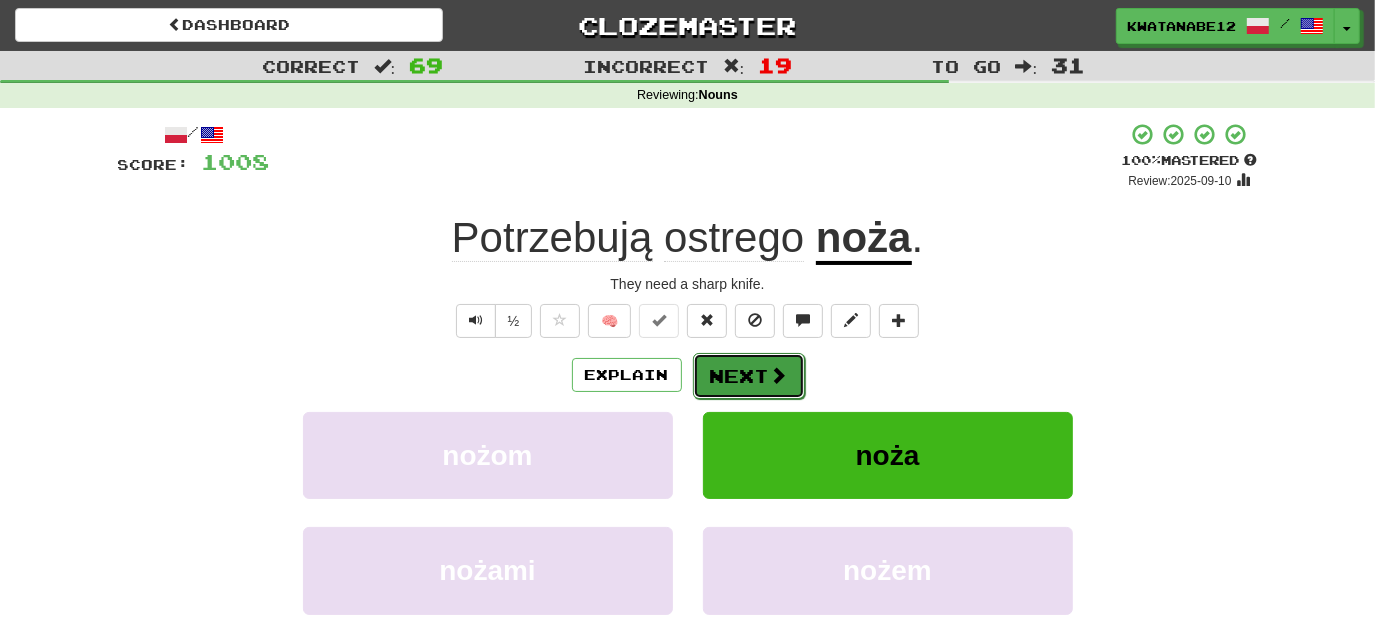 click at bounding box center (779, 375) 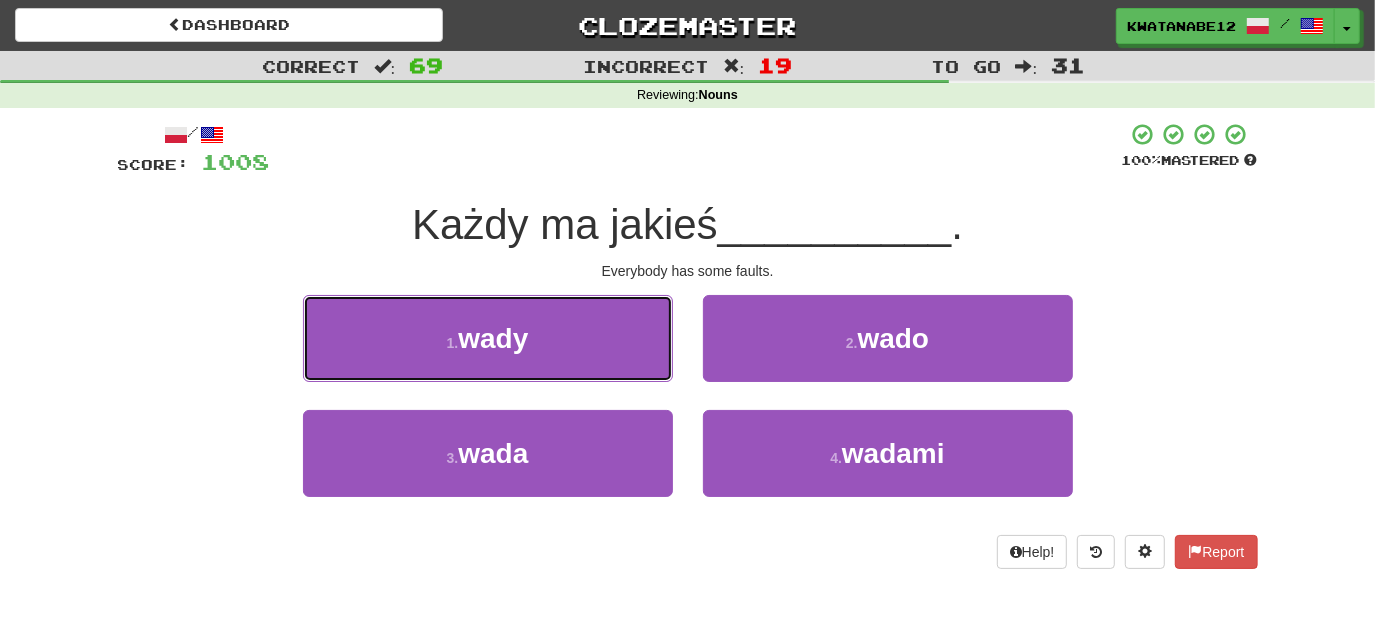 drag, startPoint x: 632, startPoint y: 345, endPoint x: 679, endPoint y: 349, distance: 47.169907 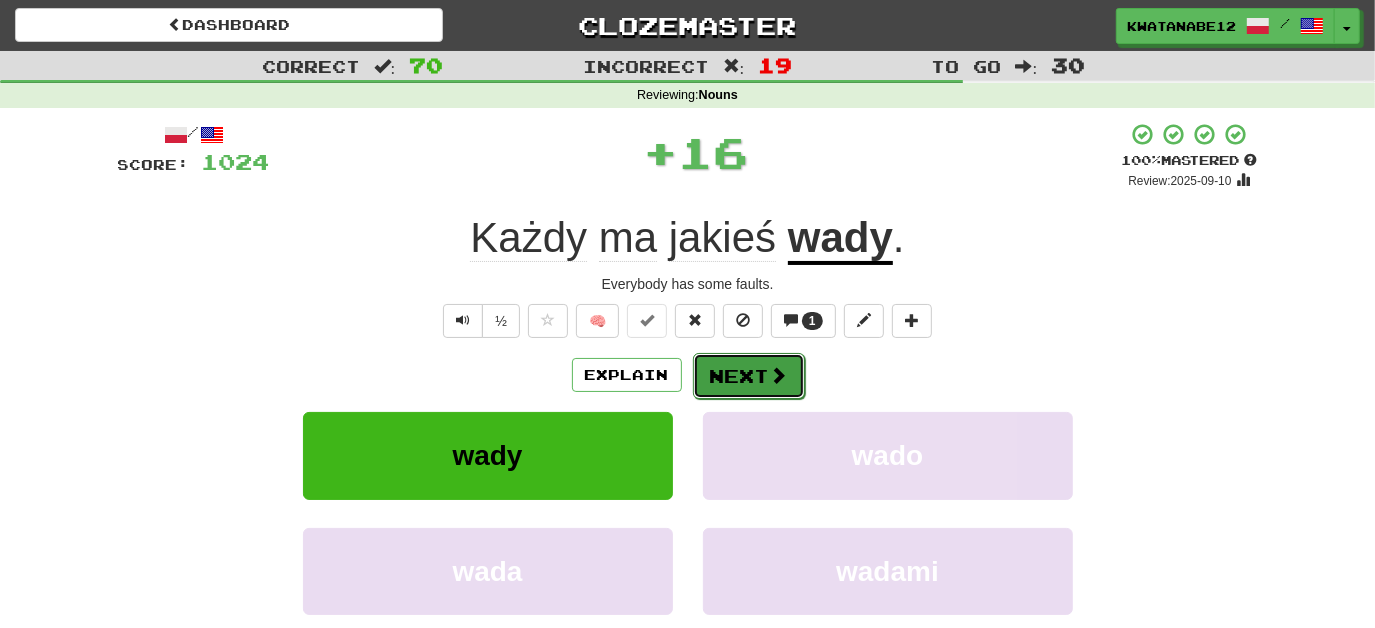 click on "Next" at bounding box center (749, 376) 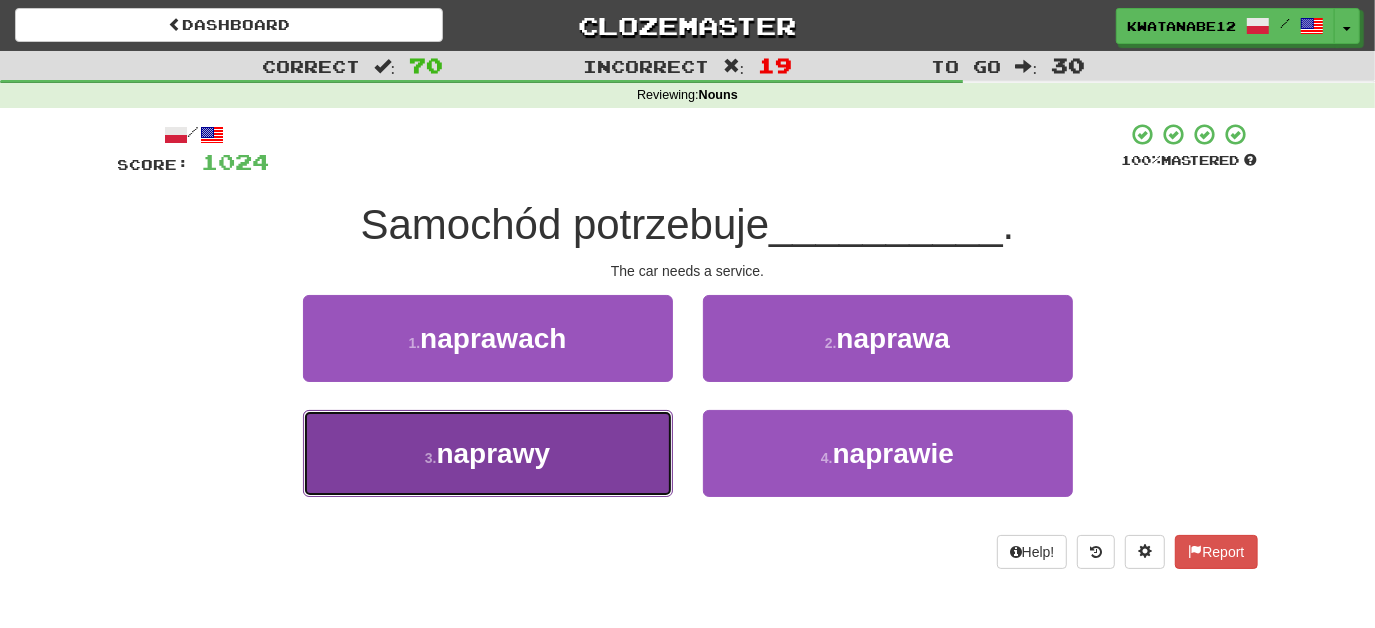drag, startPoint x: 634, startPoint y: 431, endPoint x: 700, endPoint y: 410, distance: 69.260376 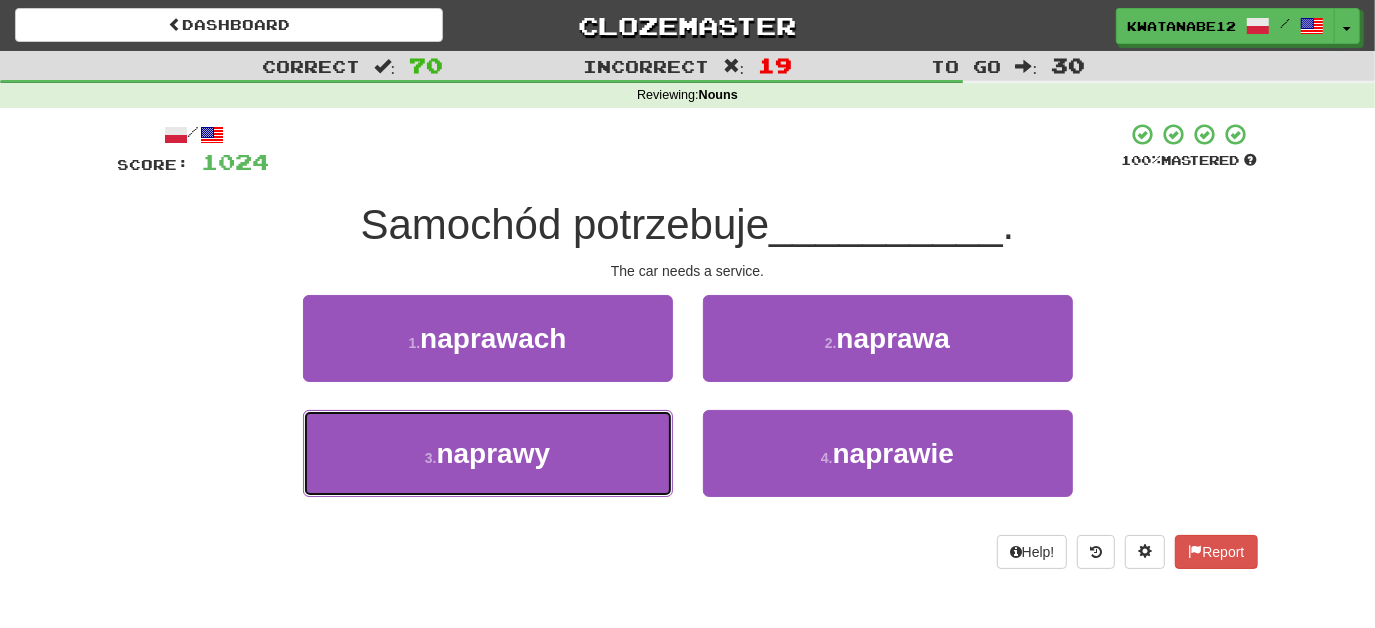 click on "3 .  naprawy" at bounding box center [488, 453] 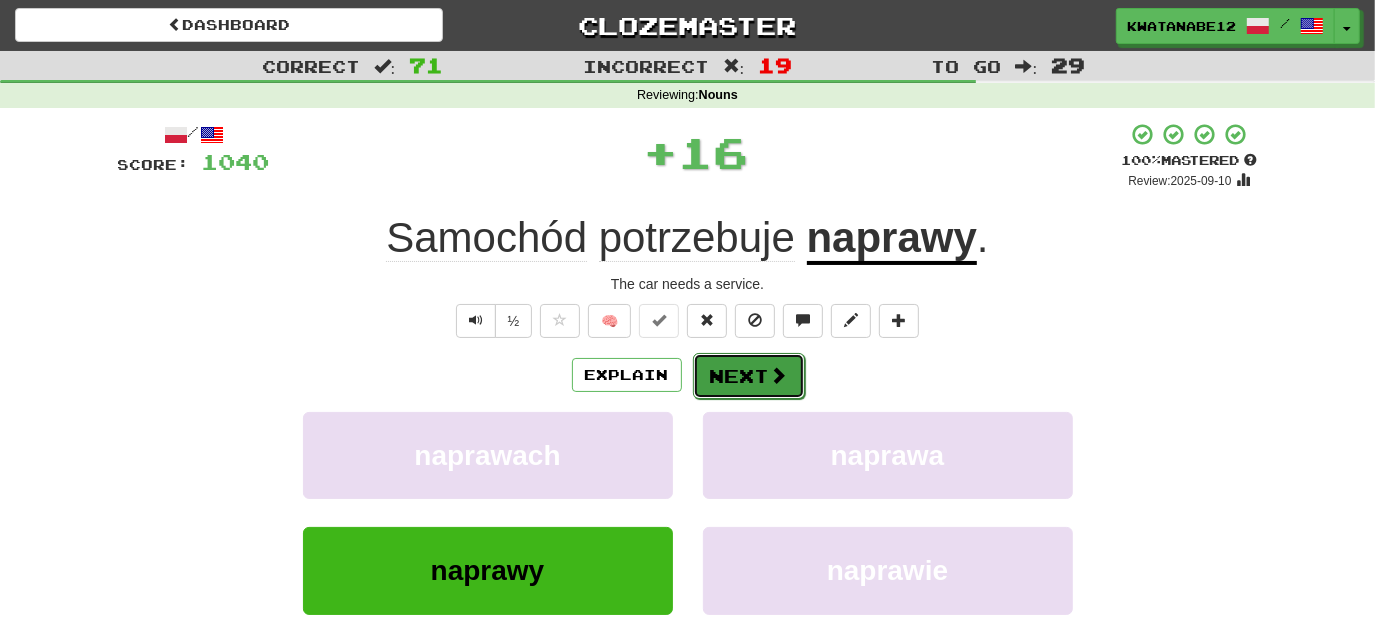 click on "Next" at bounding box center [749, 376] 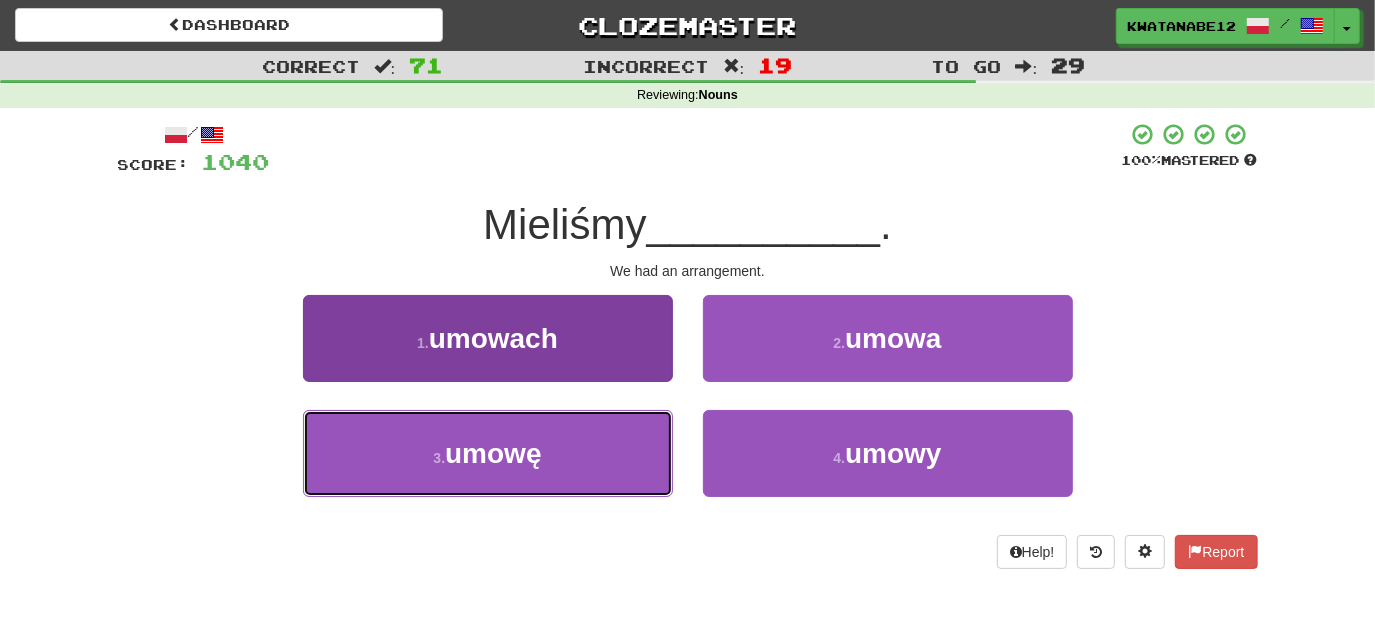 drag, startPoint x: 599, startPoint y: 458, endPoint x: 650, endPoint y: 426, distance: 60.207973 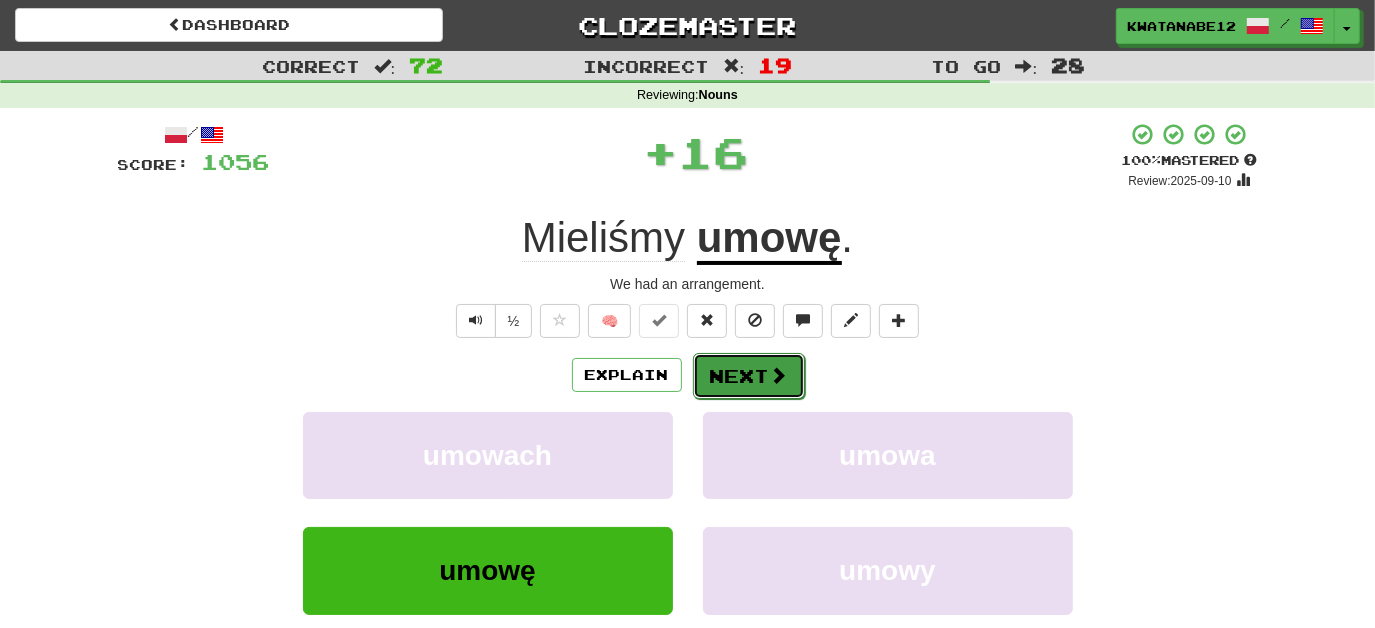 click on "Next" at bounding box center [749, 376] 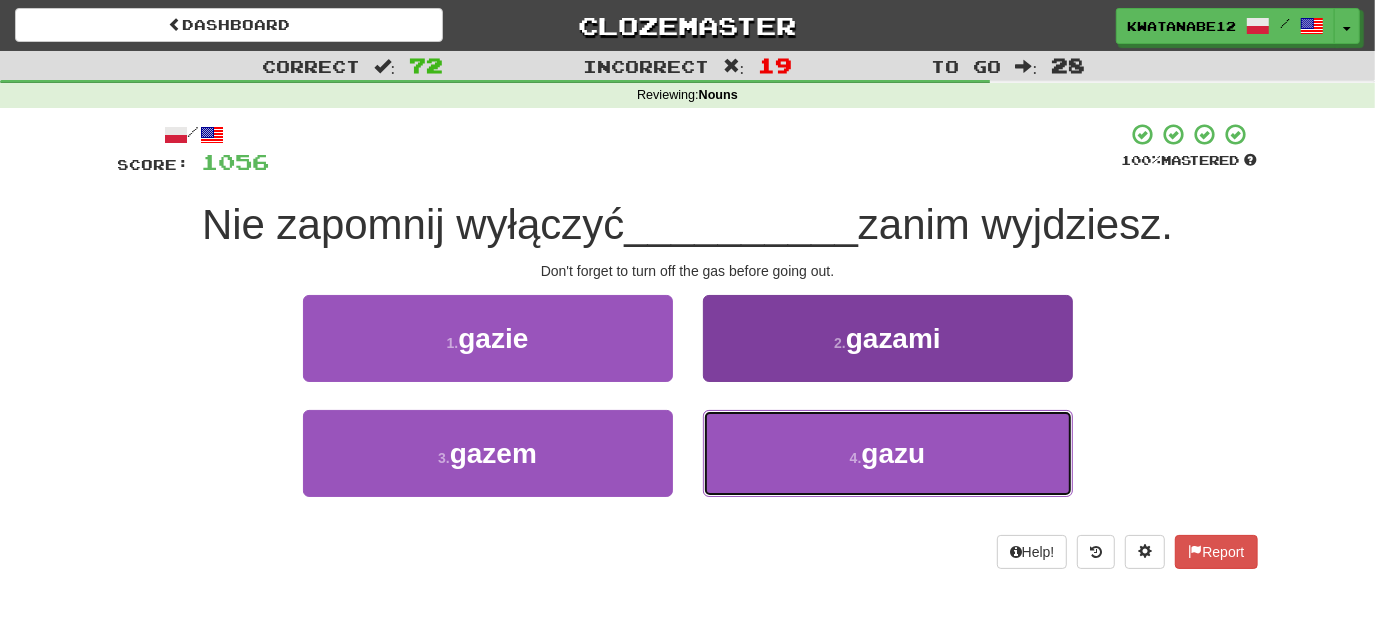 drag, startPoint x: 786, startPoint y: 436, endPoint x: 781, endPoint y: 410, distance: 26.476404 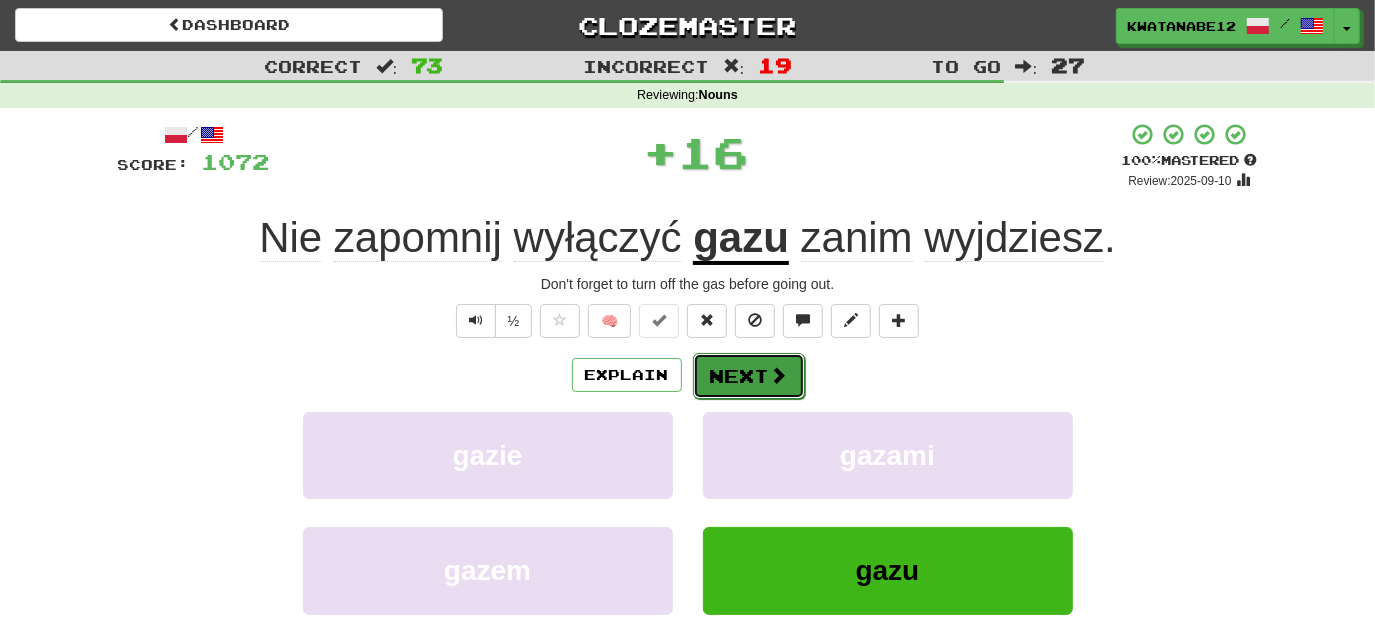 click on "Next" at bounding box center [749, 376] 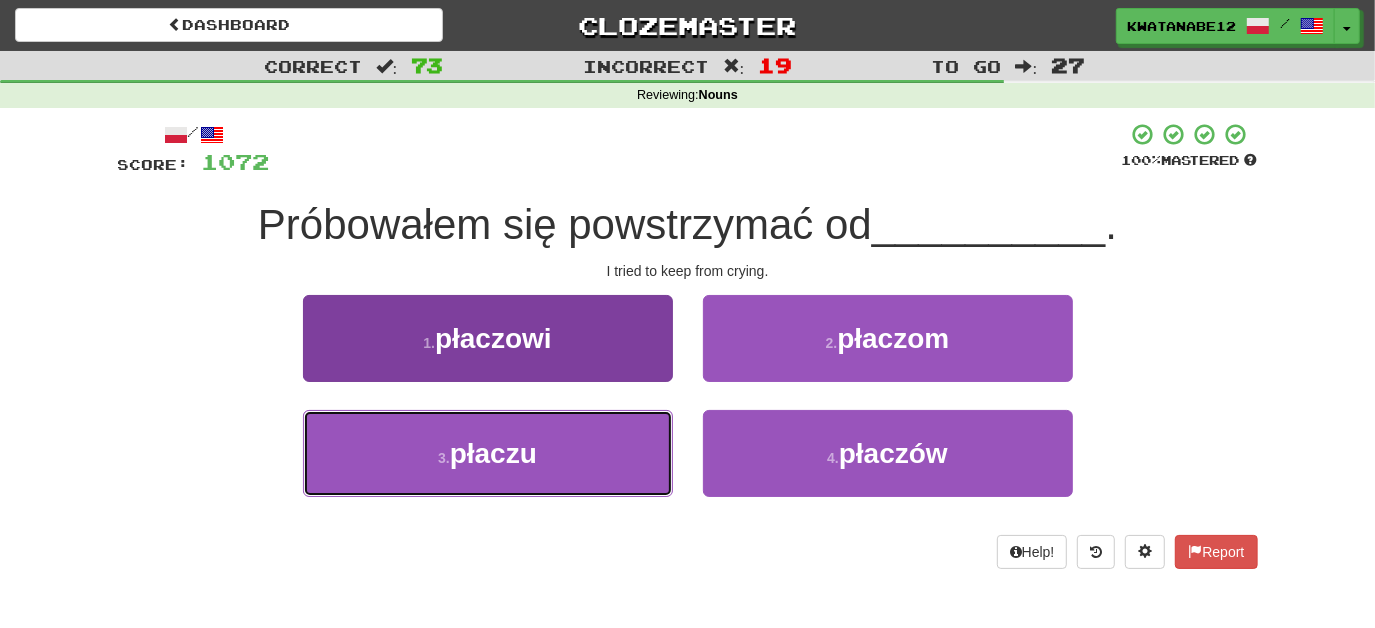 drag, startPoint x: 598, startPoint y: 431, endPoint x: 610, endPoint y: 426, distance: 13 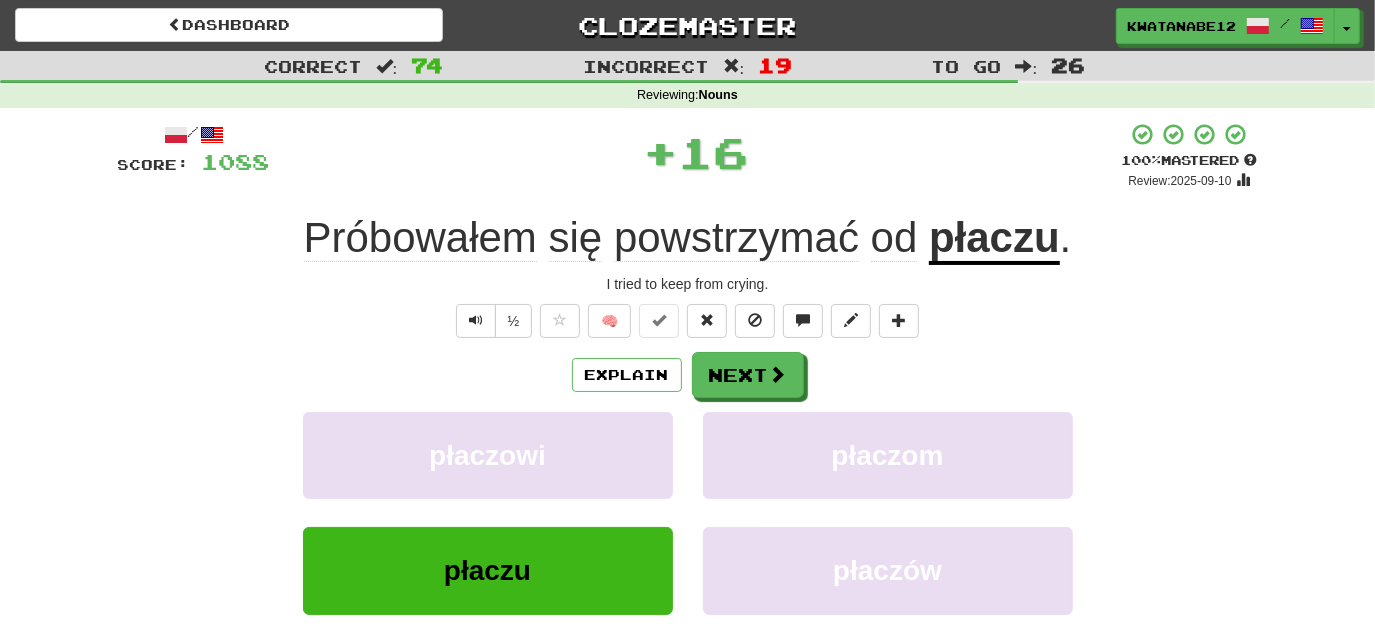 click on "/  Score:   1088 + 16 100 %  Mastered Review:  2025-09-10 Próbowałem   się   powstrzymać   od   płaczu . I tried to keep from crying. ½ 🧠 Explain Next płaczowi płaczom płaczu płaczów Learn more: płaczowi płaczom płaczu płaczów  Help!  Report Sentence Source" at bounding box center (688, 435) 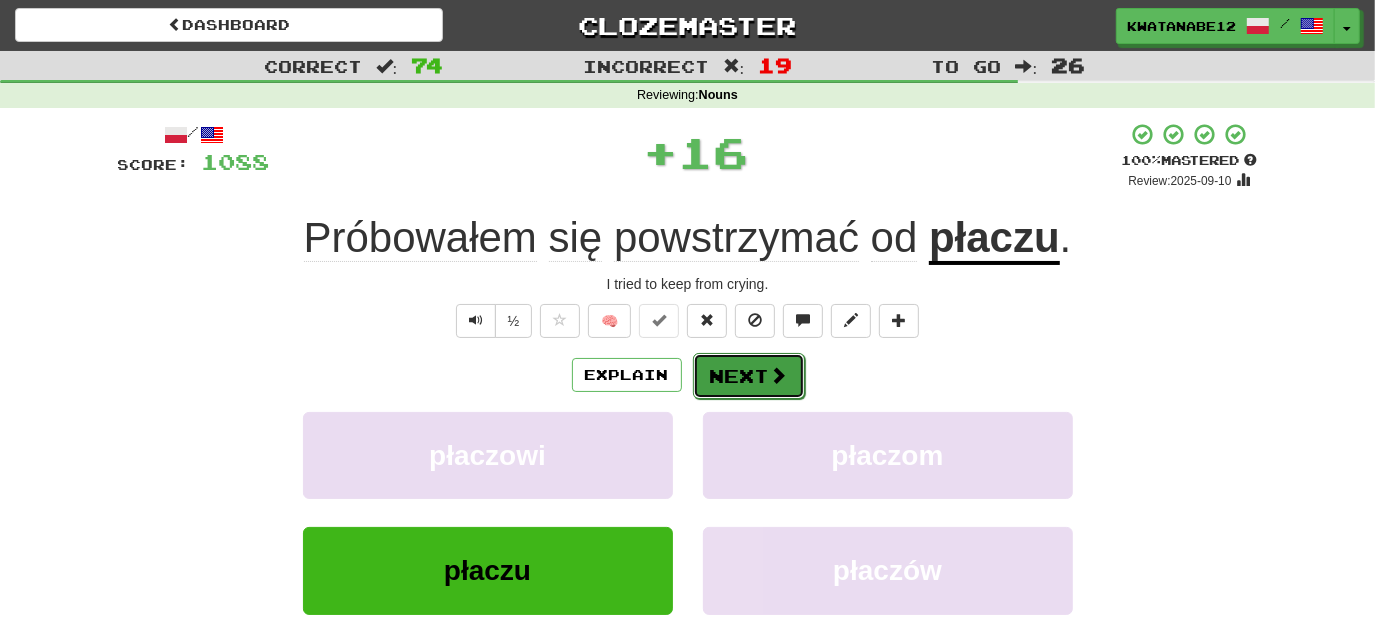 click on "Next" at bounding box center [749, 376] 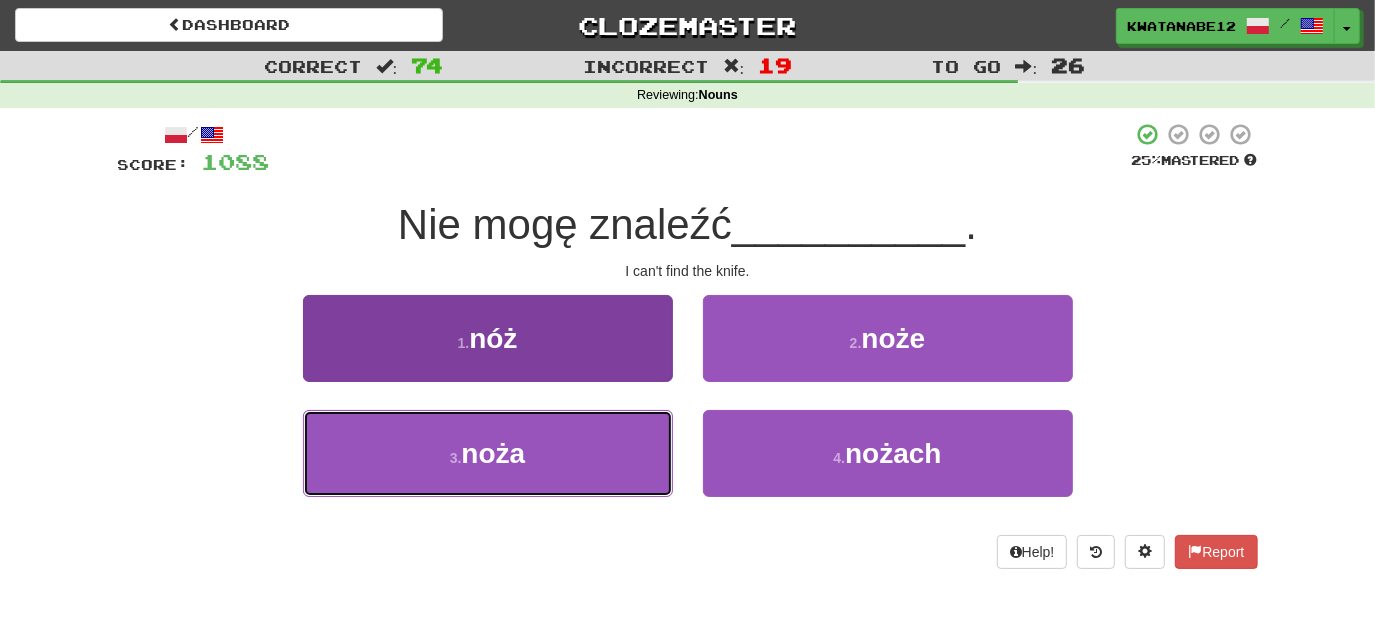 click on "3 .  noża" at bounding box center [488, 453] 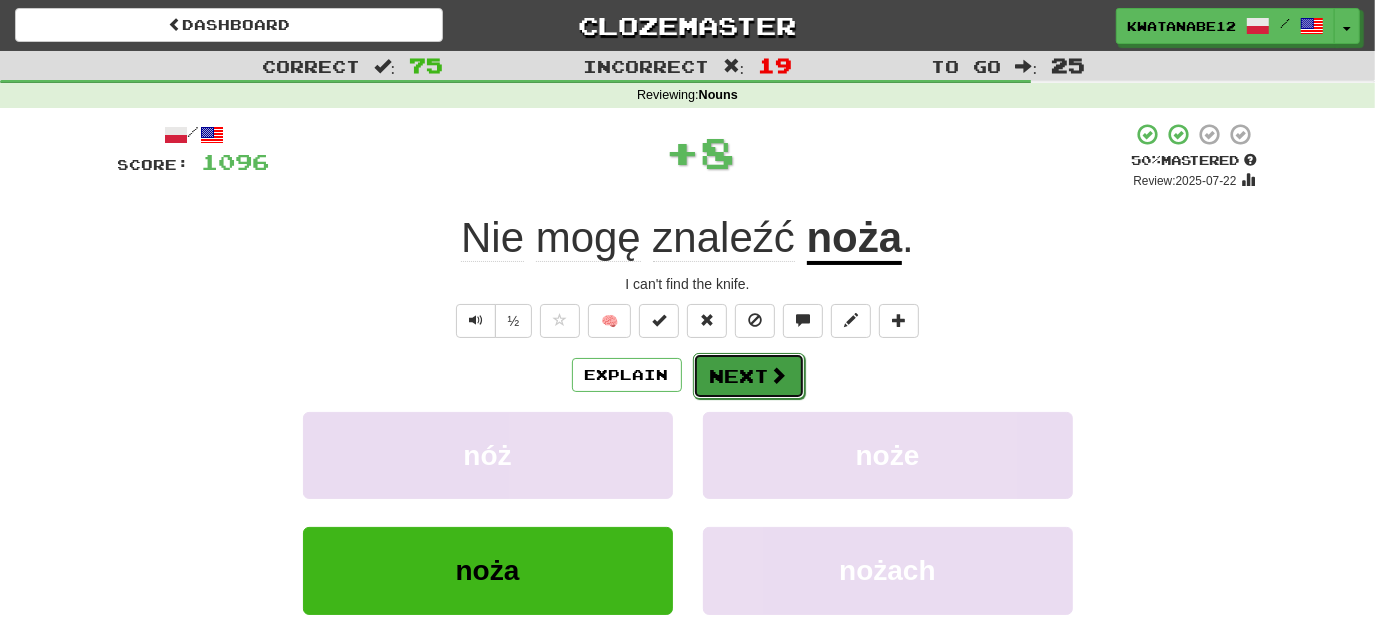click on "Next" at bounding box center (749, 376) 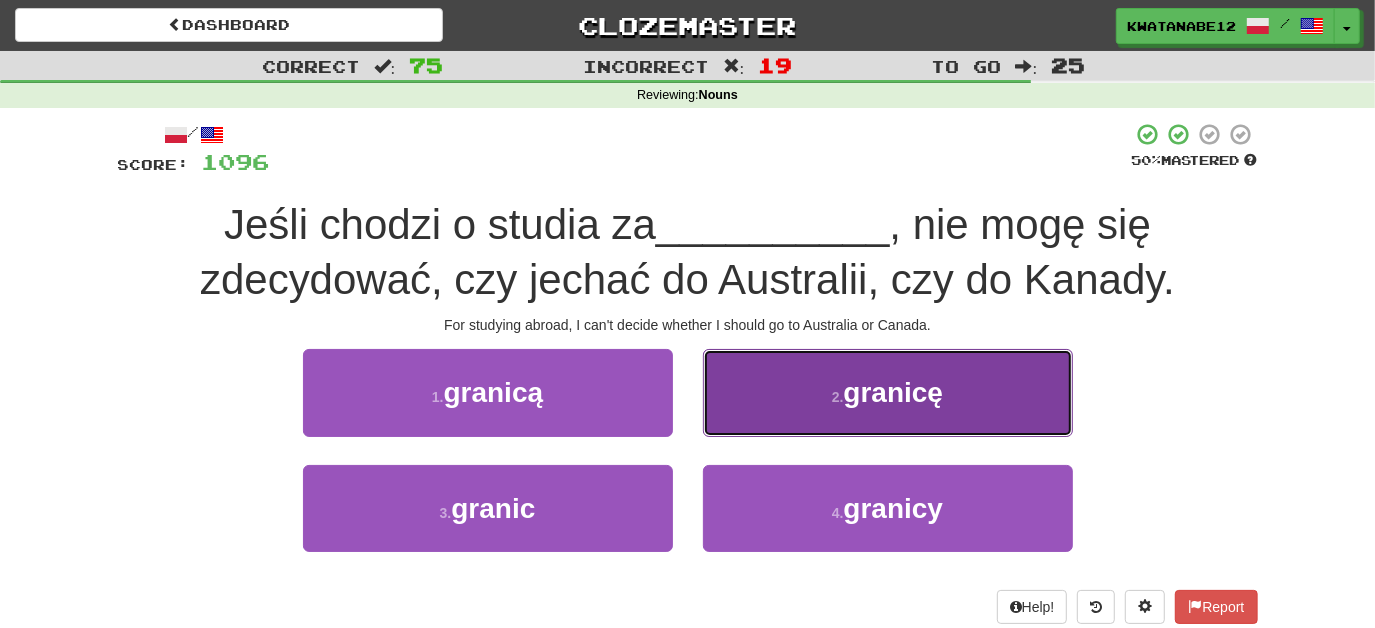 click on "2 .  granicę" at bounding box center (888, 392) 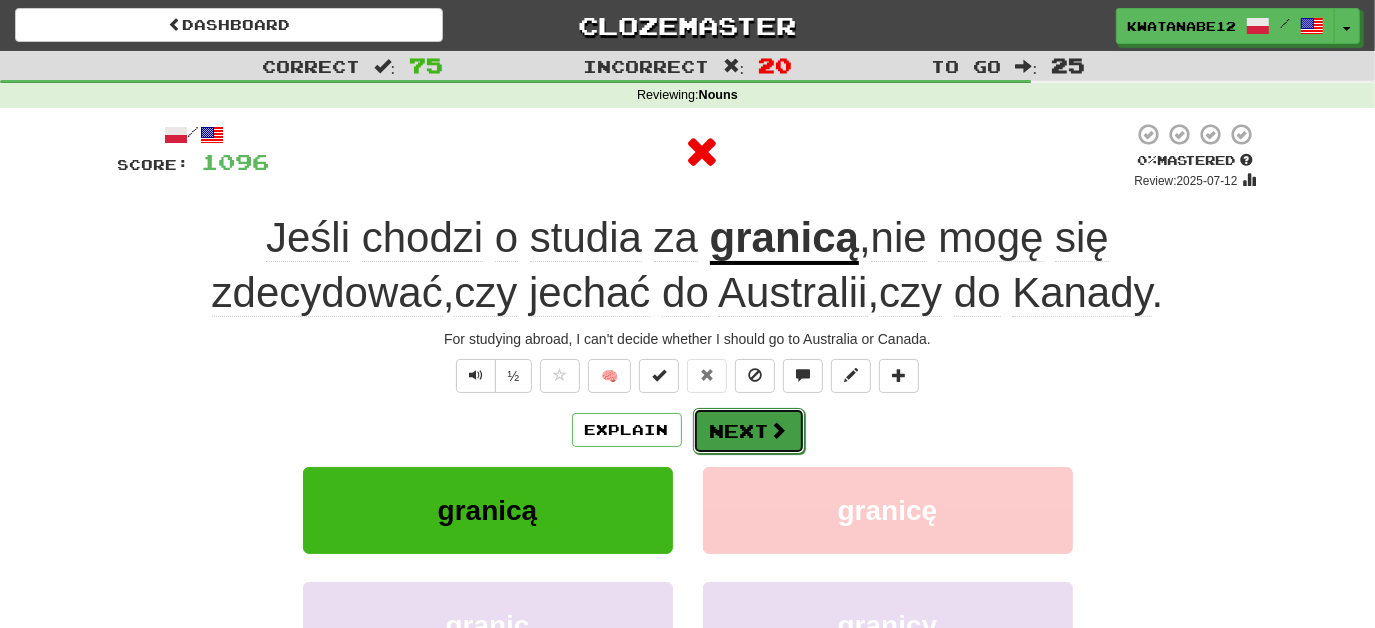 click on "Next" at bounding box center [749, 431] 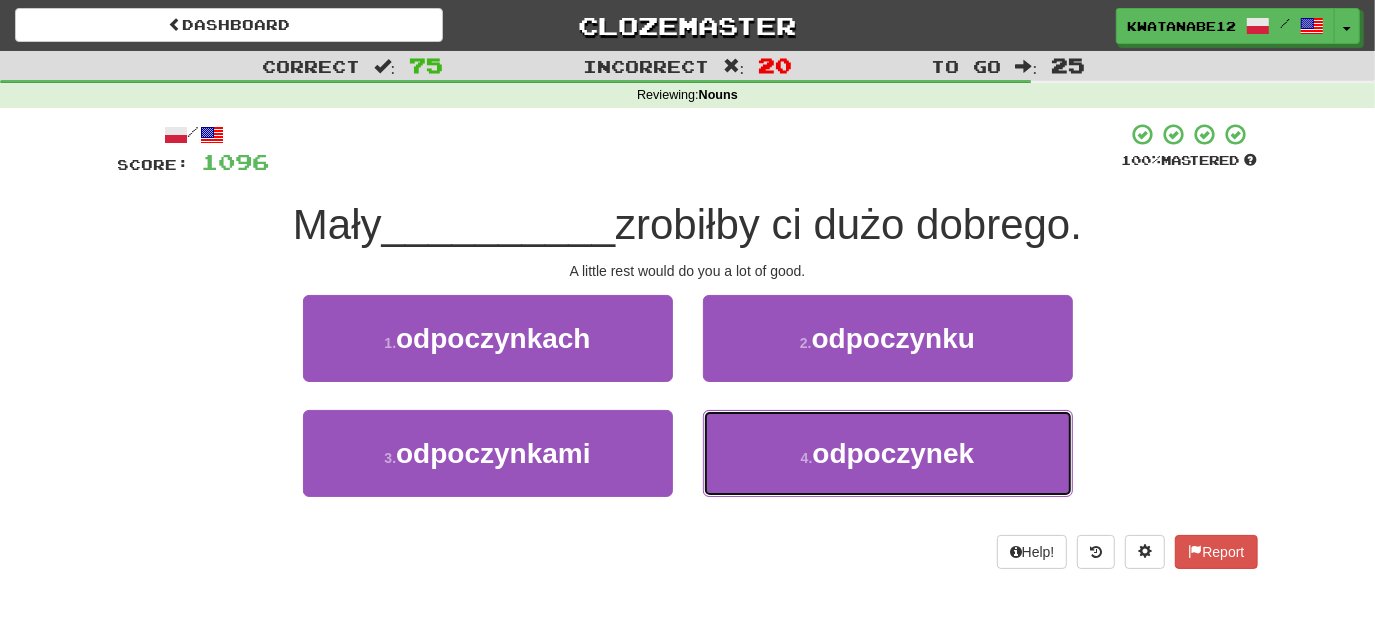drag, startPoint x: 757, startPoint y: 432, endPoint x: 730, endPoint y: 401, distance: 41.109608 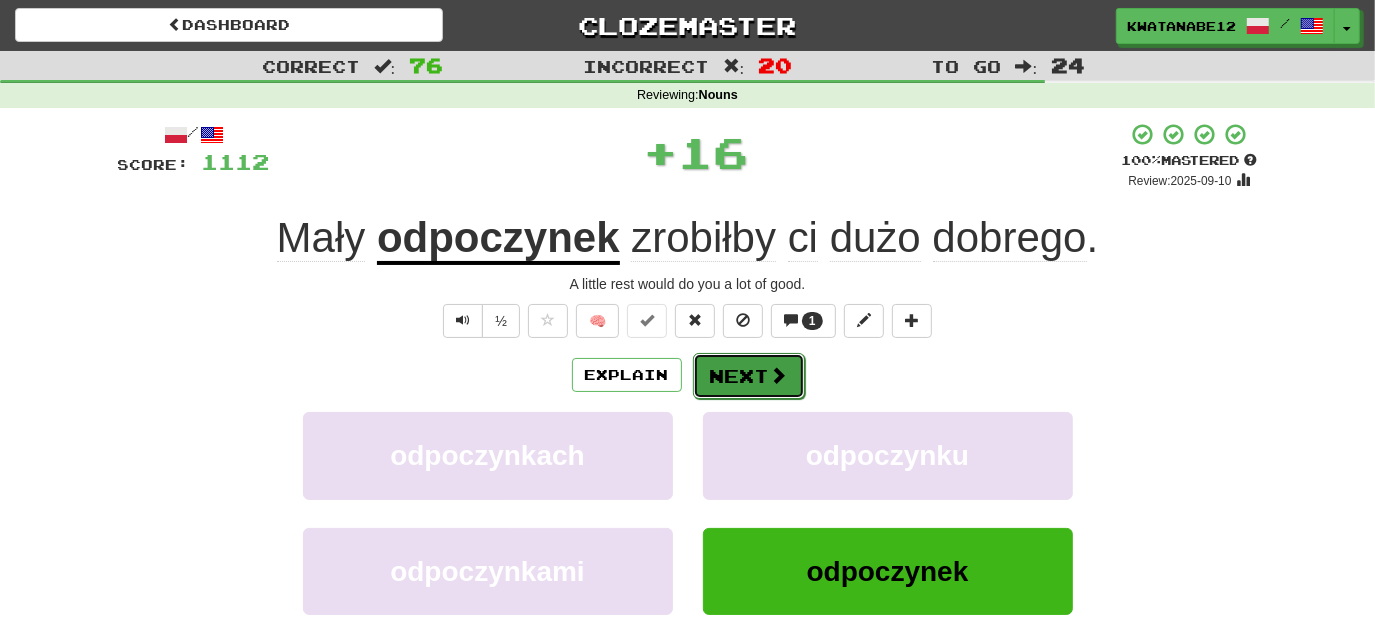 click on "Next" at bounding box center (749, 376) 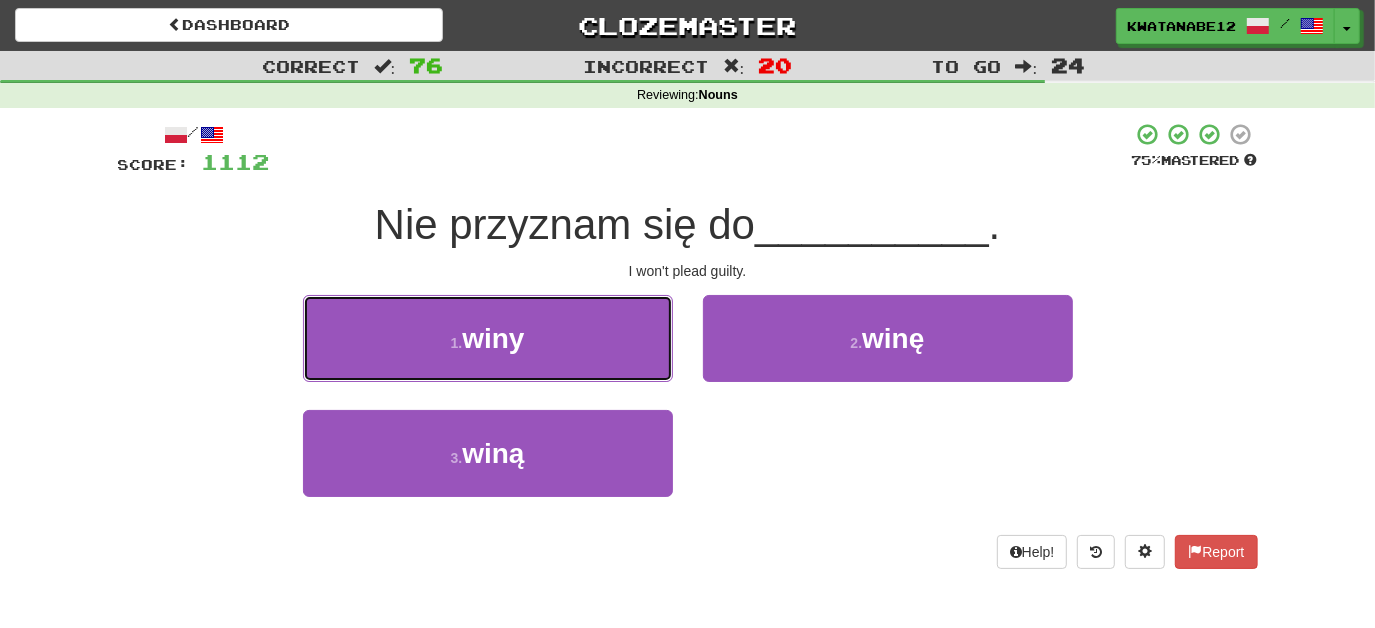 drag, startPoint x: 593, startPoint y: 349, endPoint x: 626, endPoint y: 348, distance: 33.01515 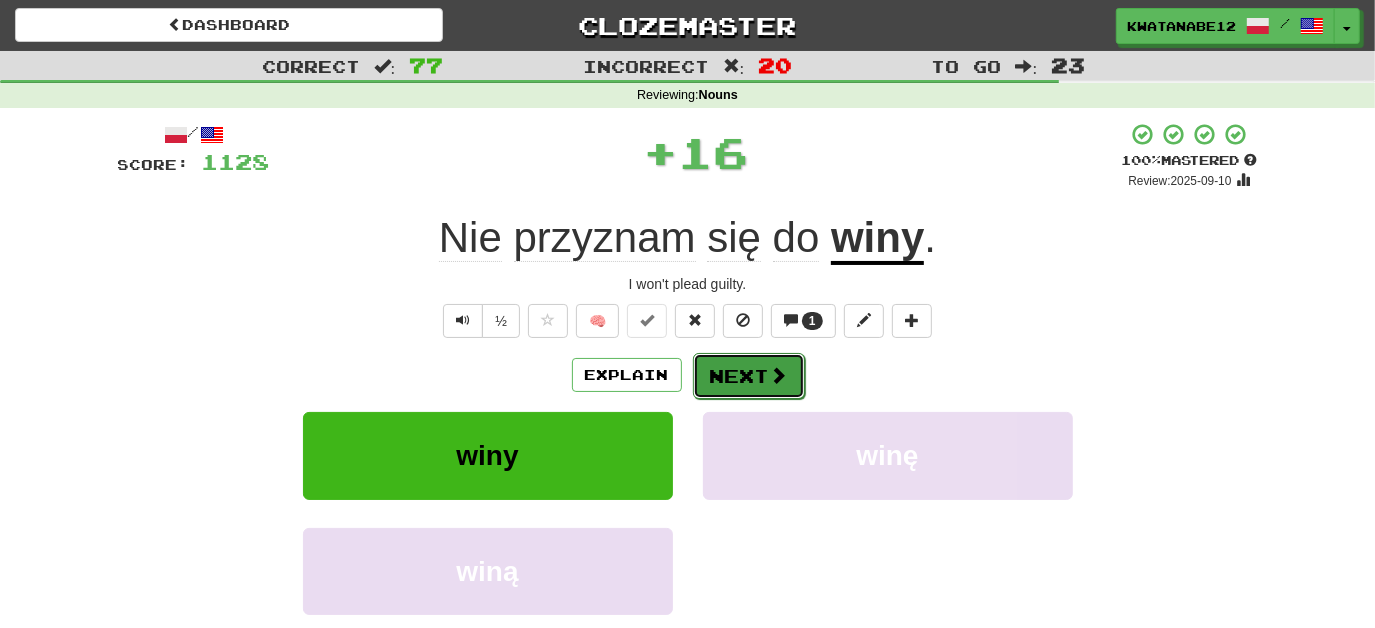 click on "Next" at bounding box center [749, 376] 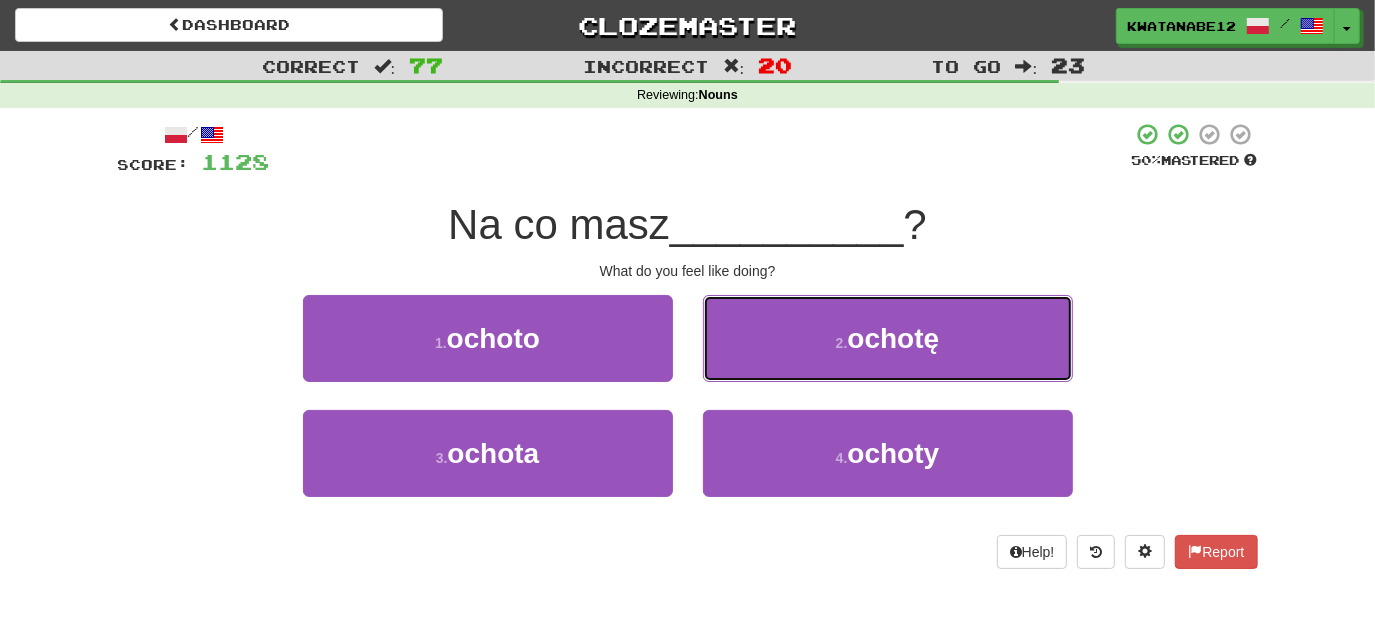 click on "2 .  ochotę" at bounding box center [888, 338] 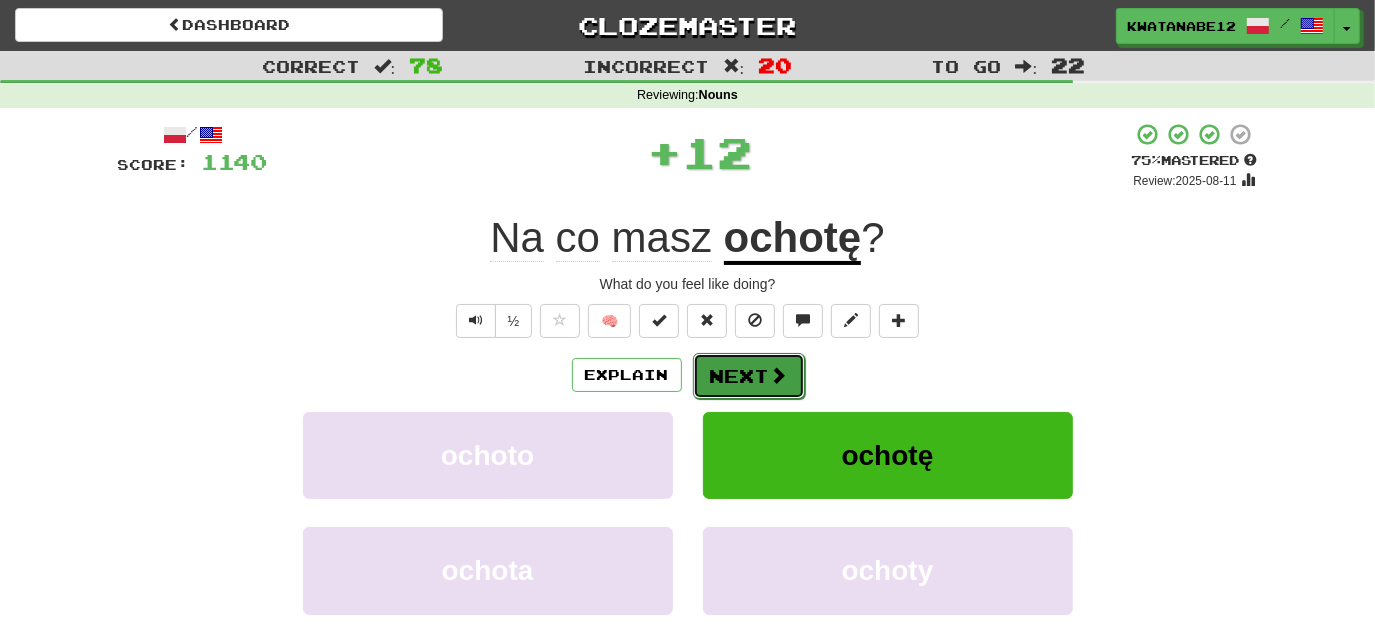click on "Next" at bounding box center (749, 376) 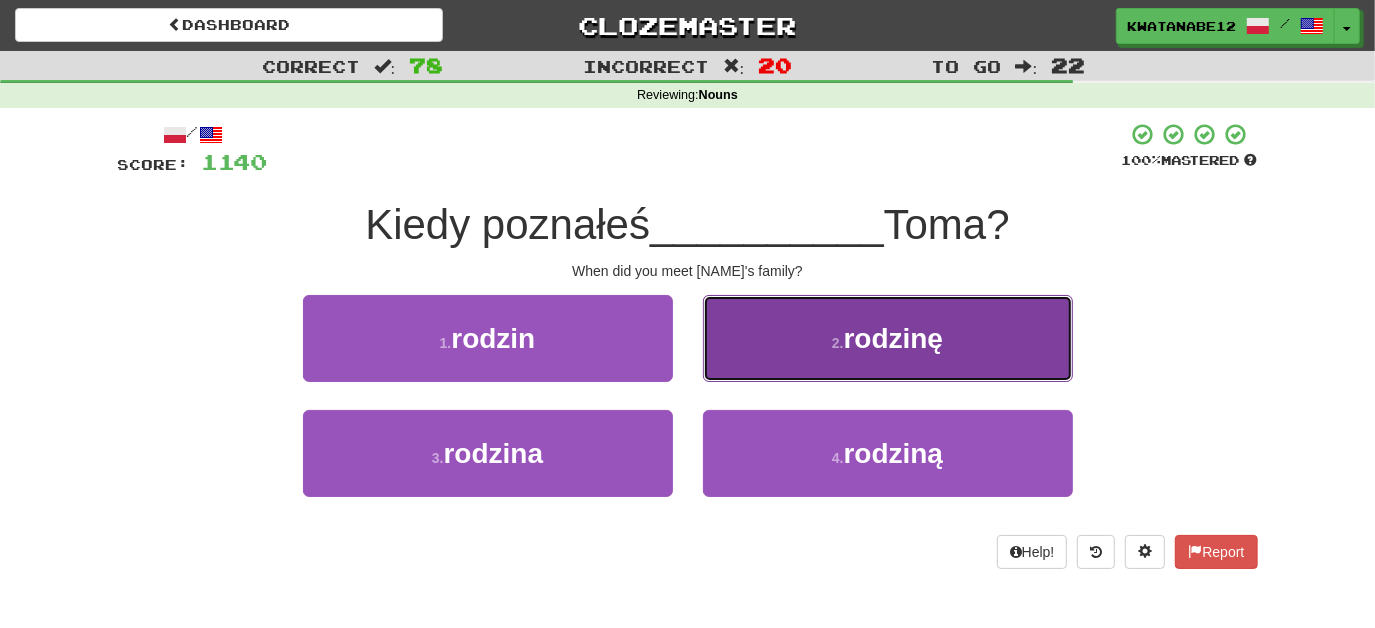 click on "2 .  rodzinę" at bounding box center [888, 338] 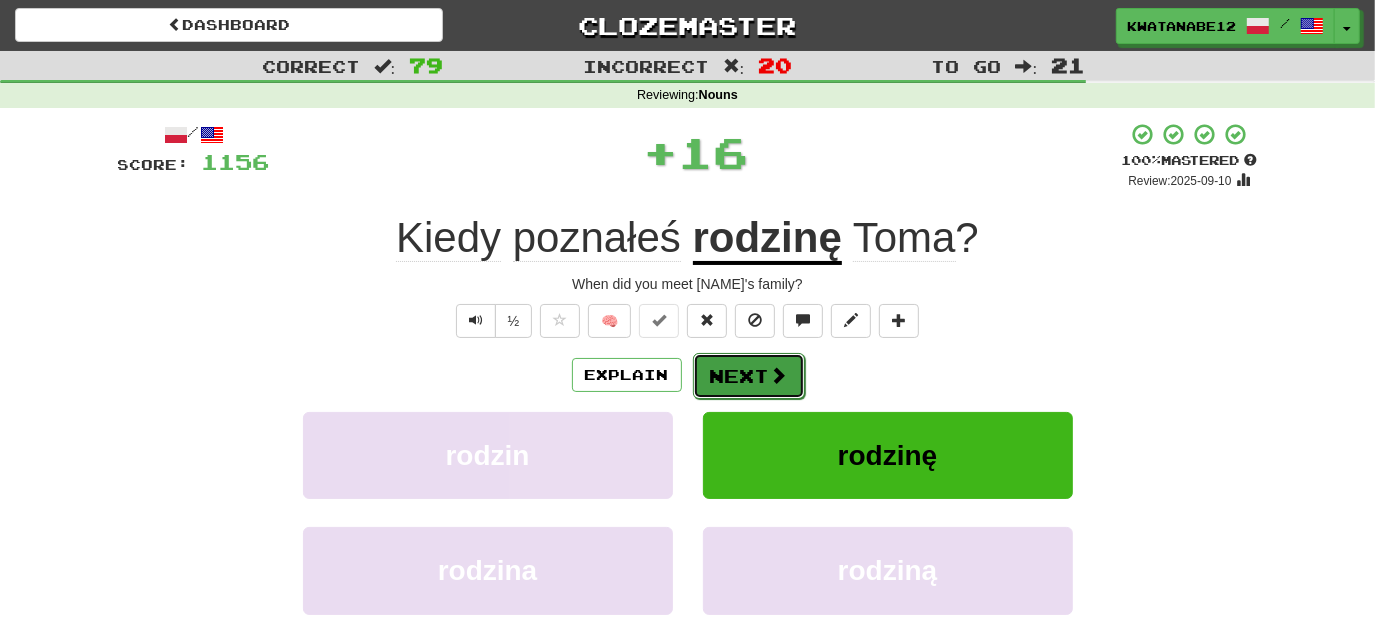 click on "Next" at bounding box center [749, 376] 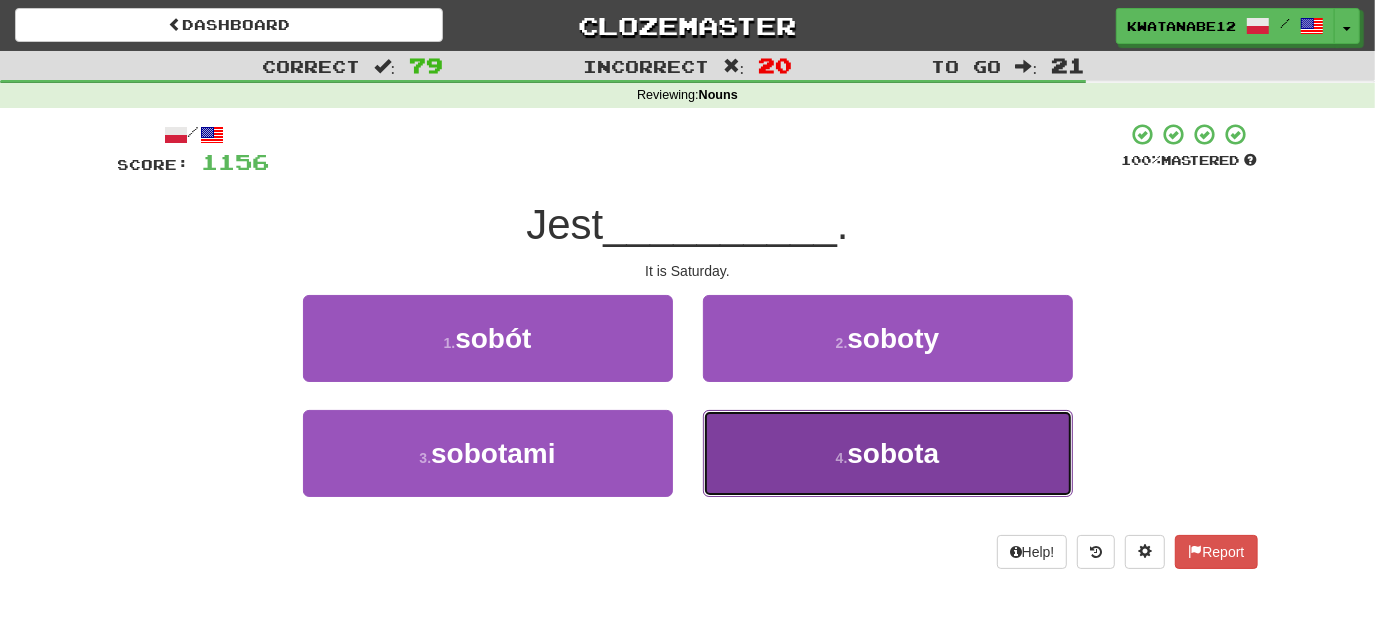 click on "4 .  sobota" at bounding box center (888, 453) 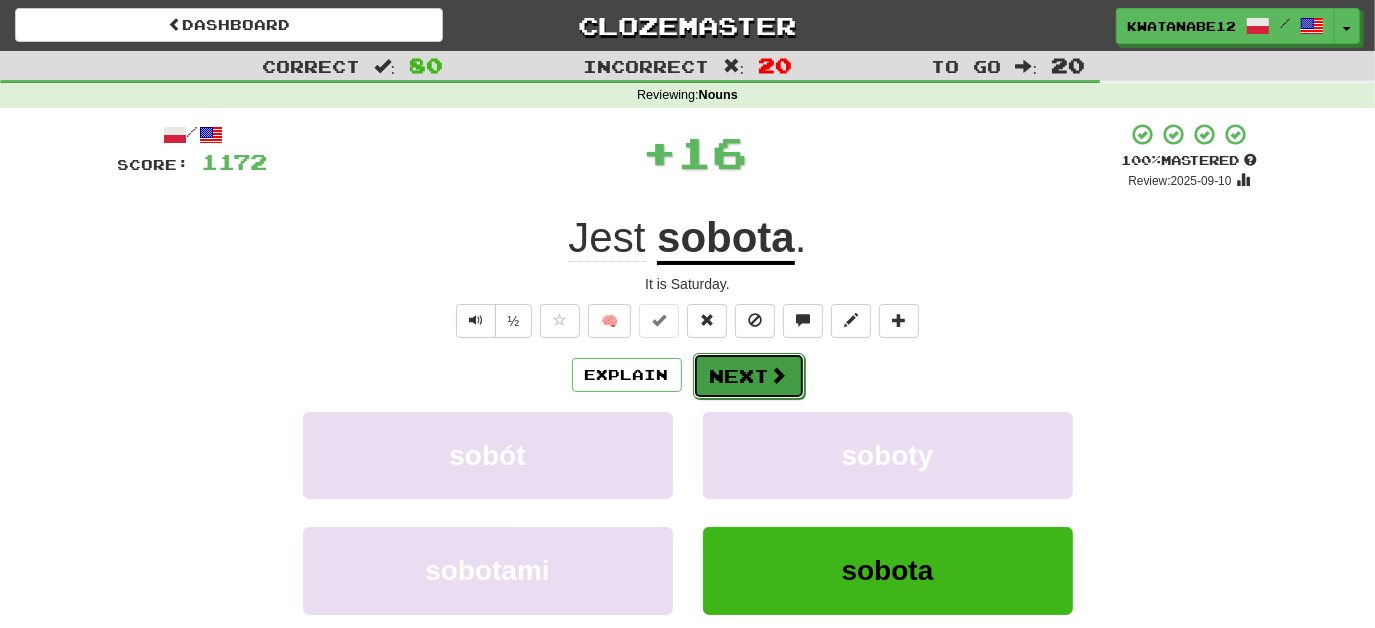 click on "Next" at bounding box center [749, 376] 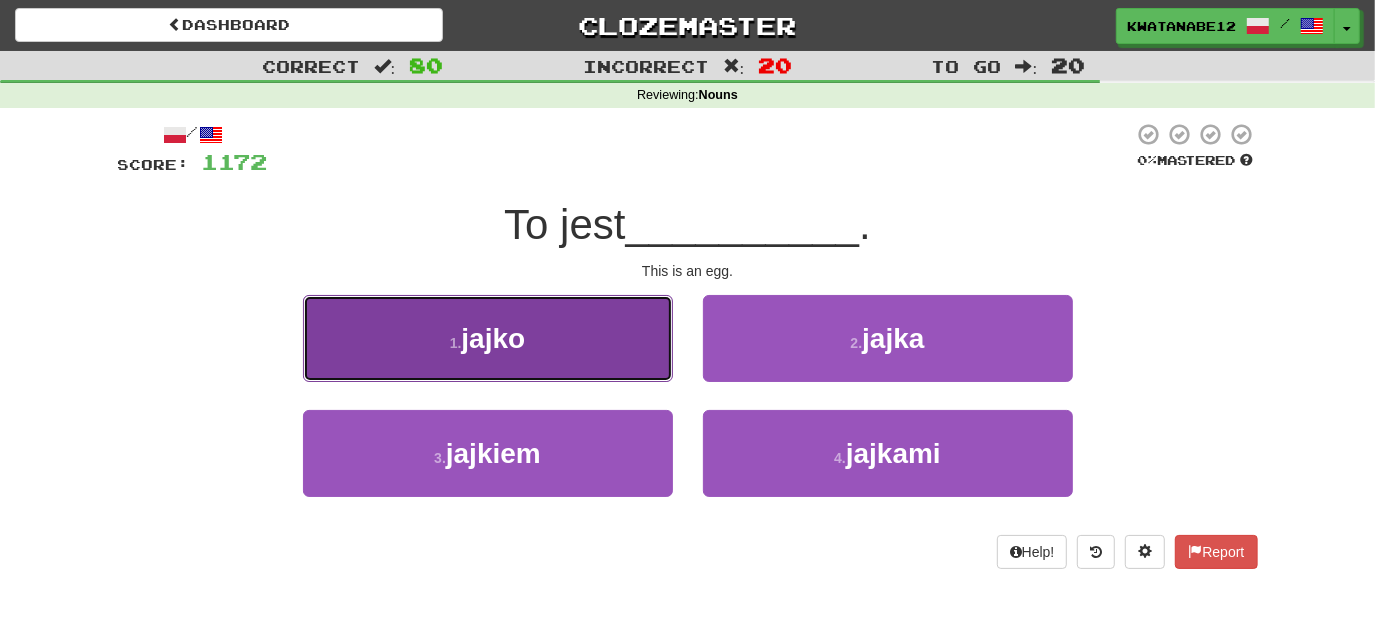click on "1 .  jajko" at bounding box center [488, 338] 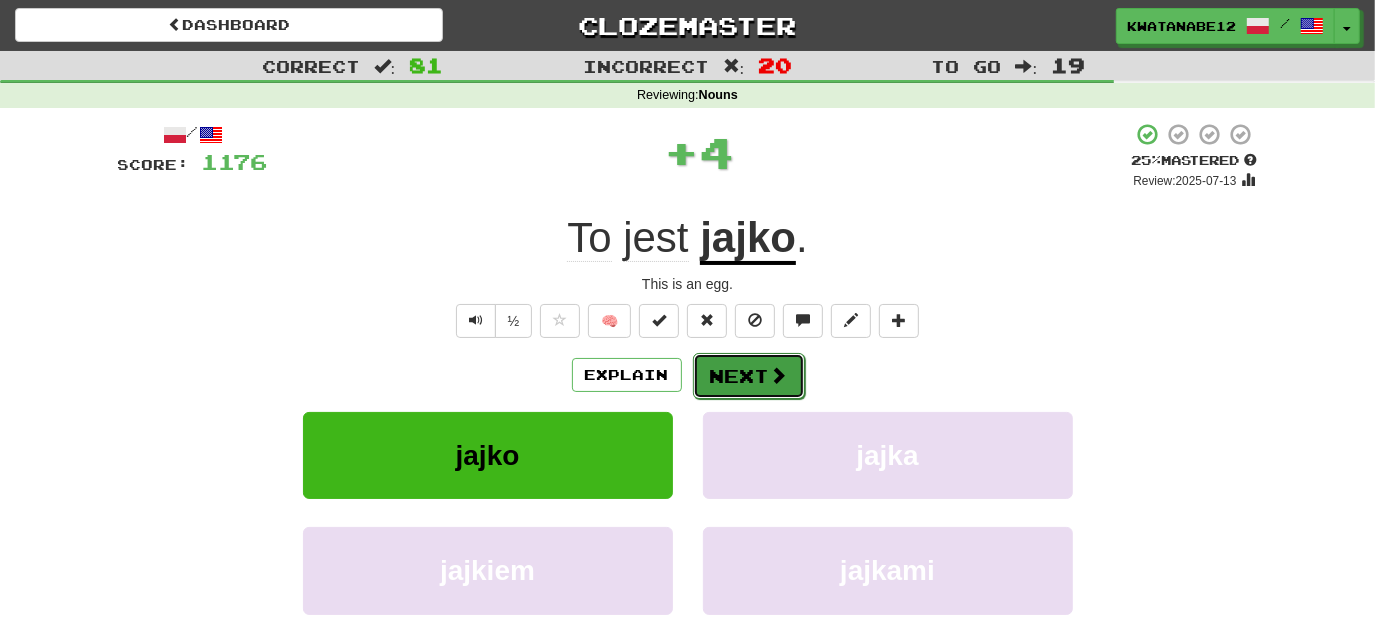 click on "Next" at bounding box center (749, 376) 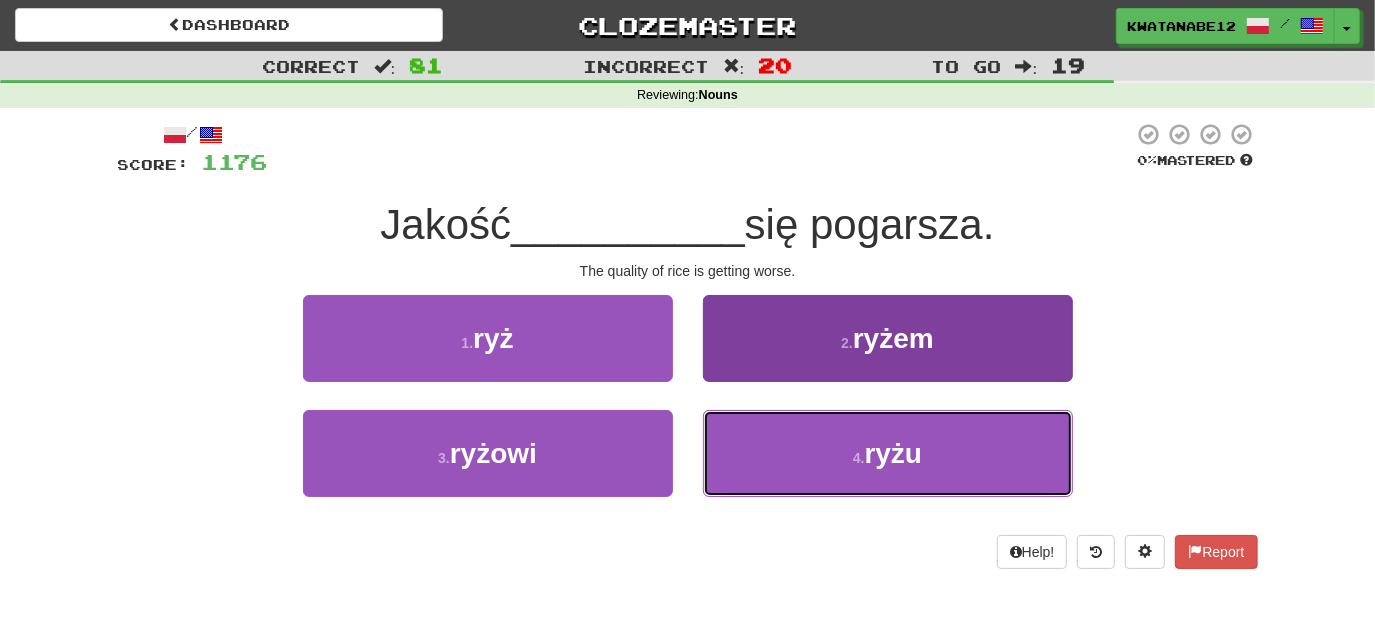 click on "4 .  ryżu" at bounding box center (888, 453) 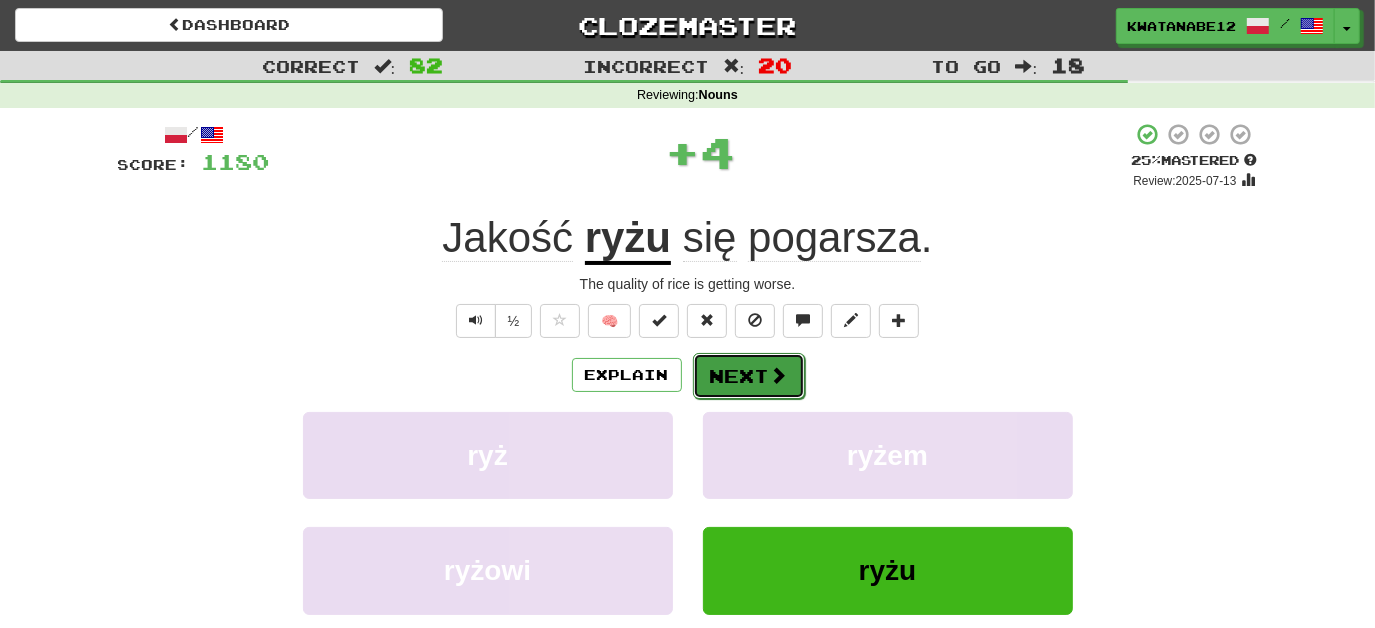 click on "Next" at bounding box center [749, 376] 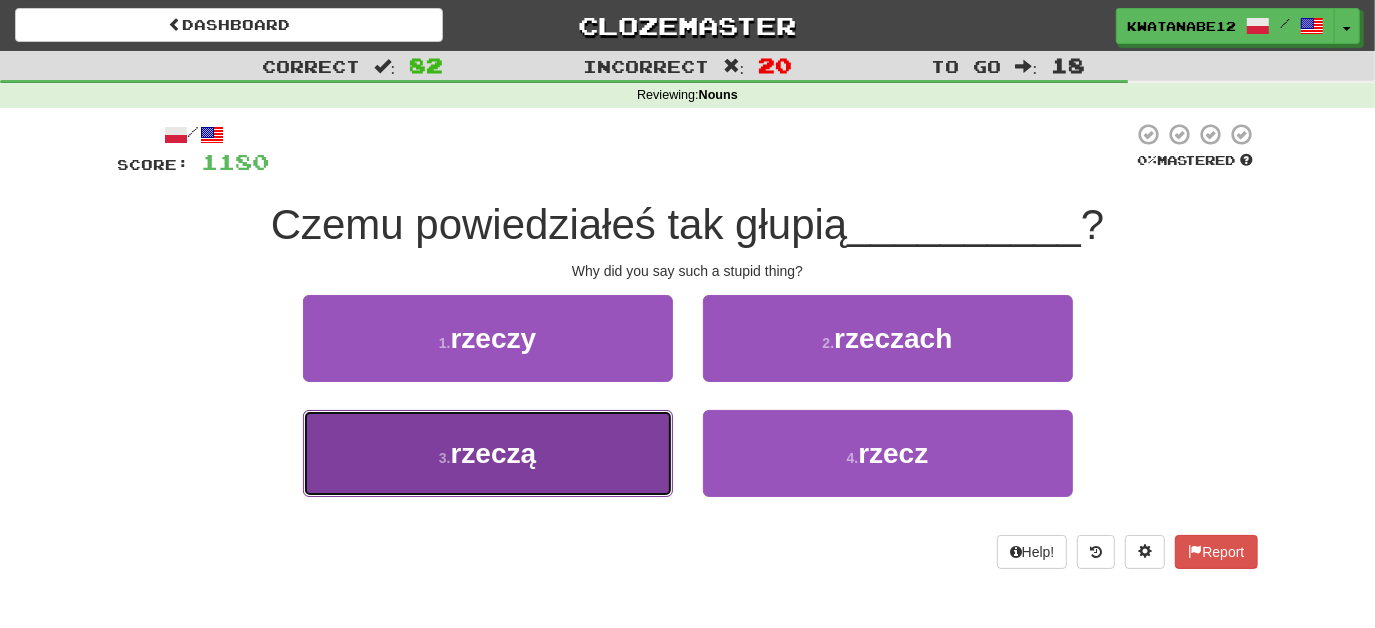 drag, startPoint x: 601, startPoint y: 444, endPoint x: 694, endPoint y: 399, distance: 103.315056 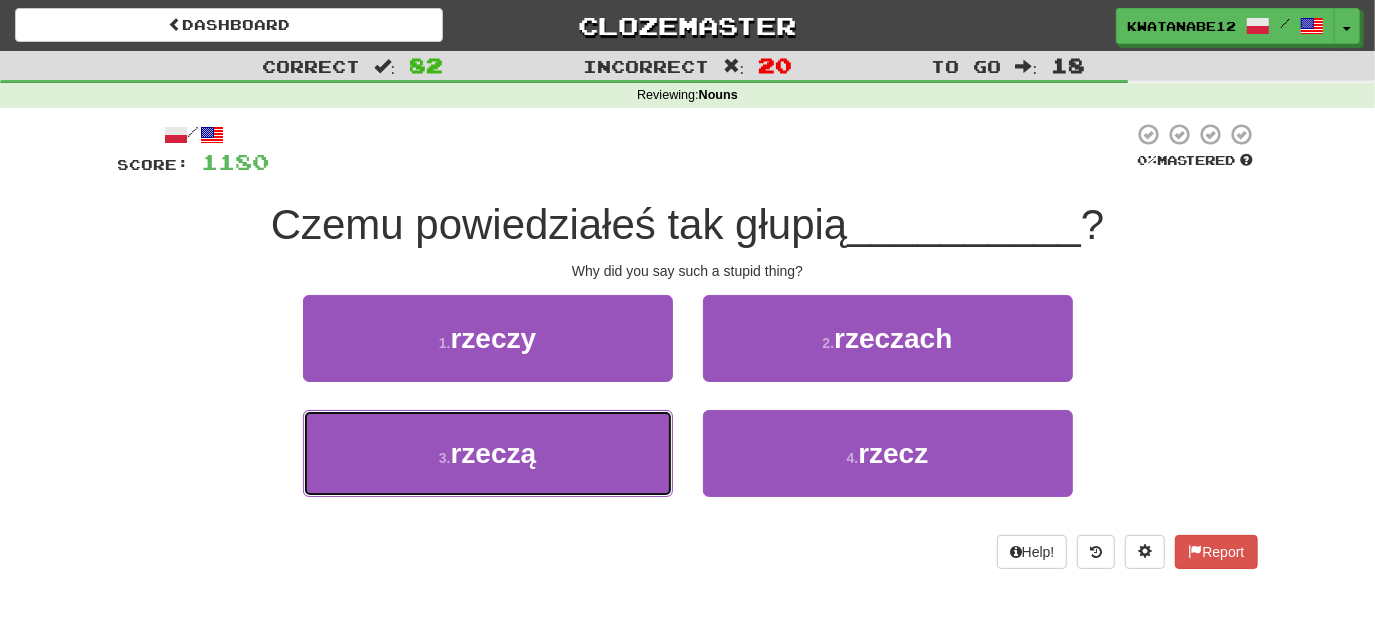 click on "3 .  rzeczą" at bounding box center [488, 453] 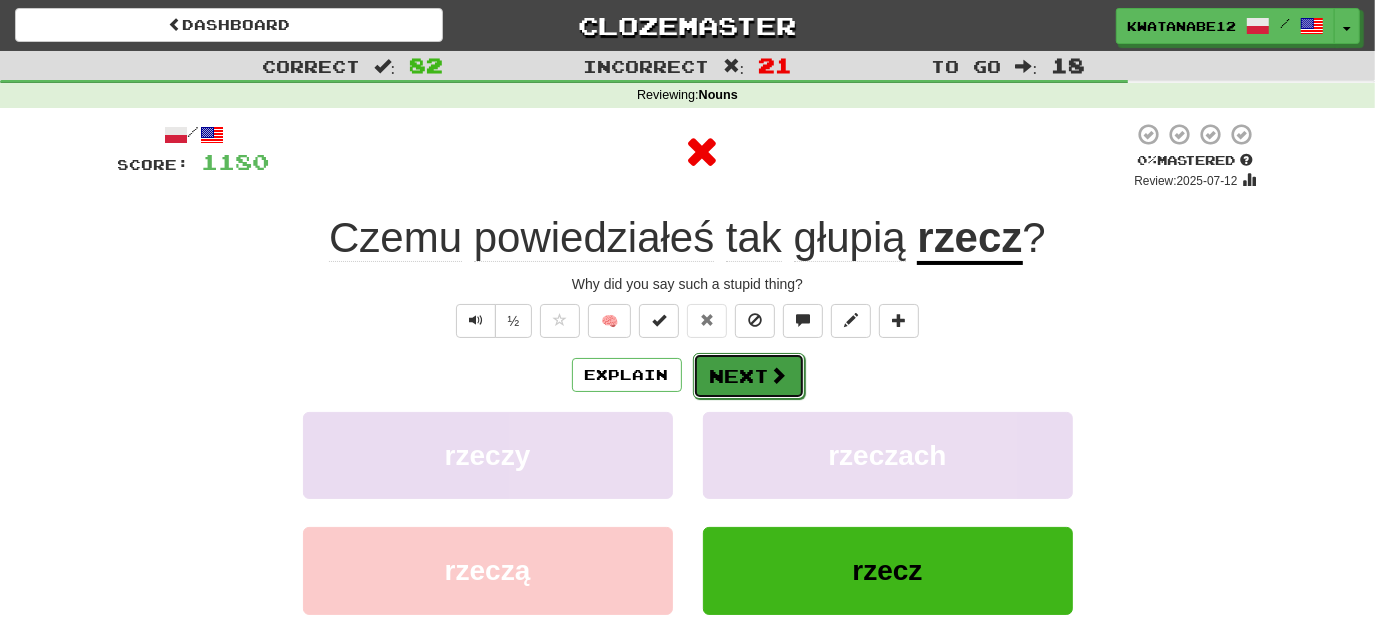 click on "Next" at bounding box center (749, 376) 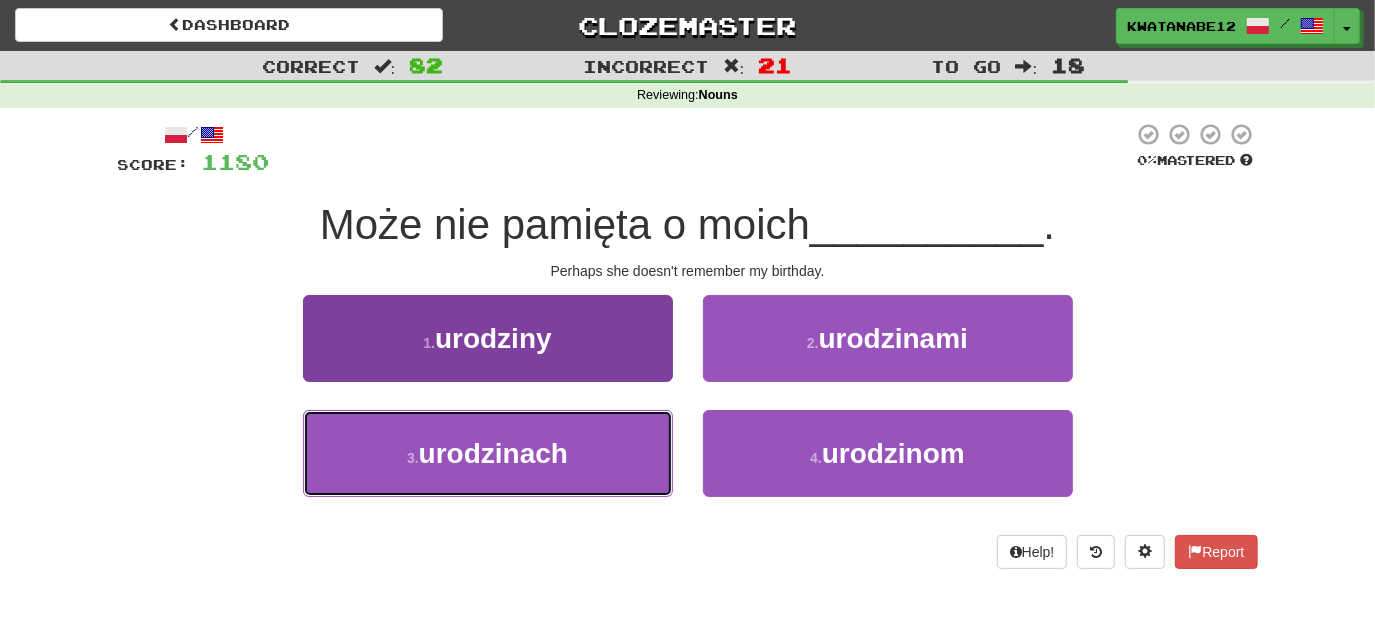 click on "3 .  urodzinach" at bounding box center (488, 453) 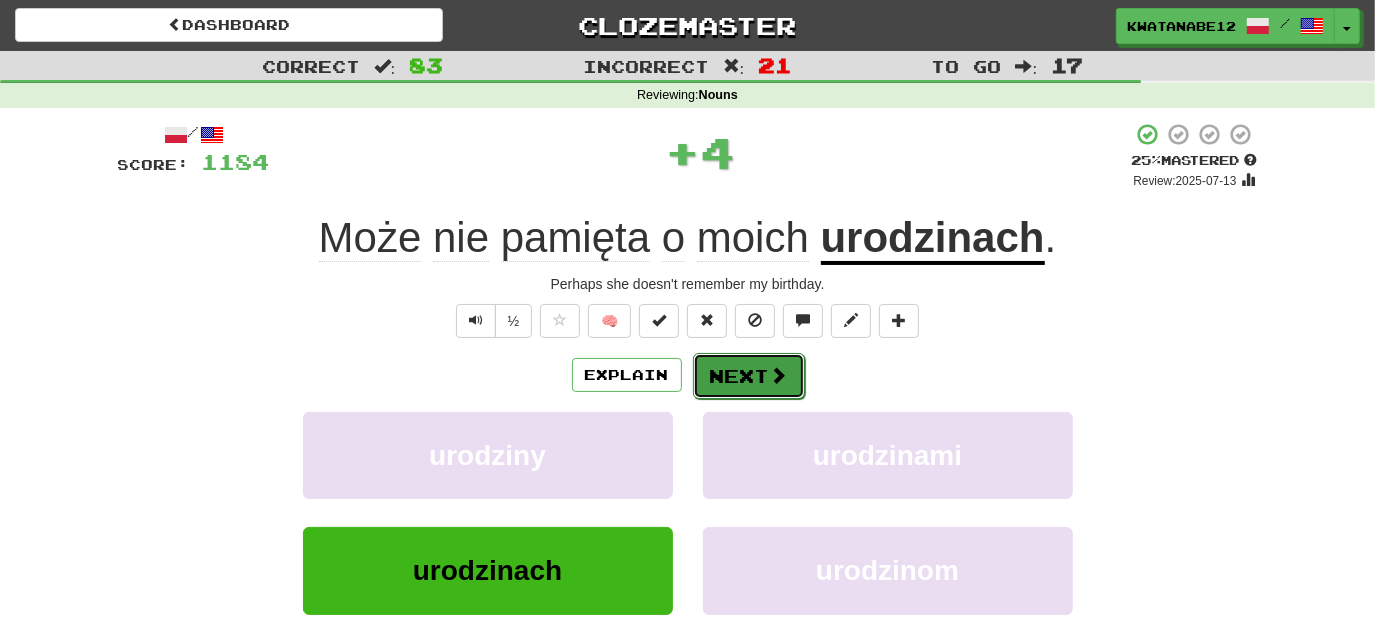 click on "Next" at bounding box center (749, 376) 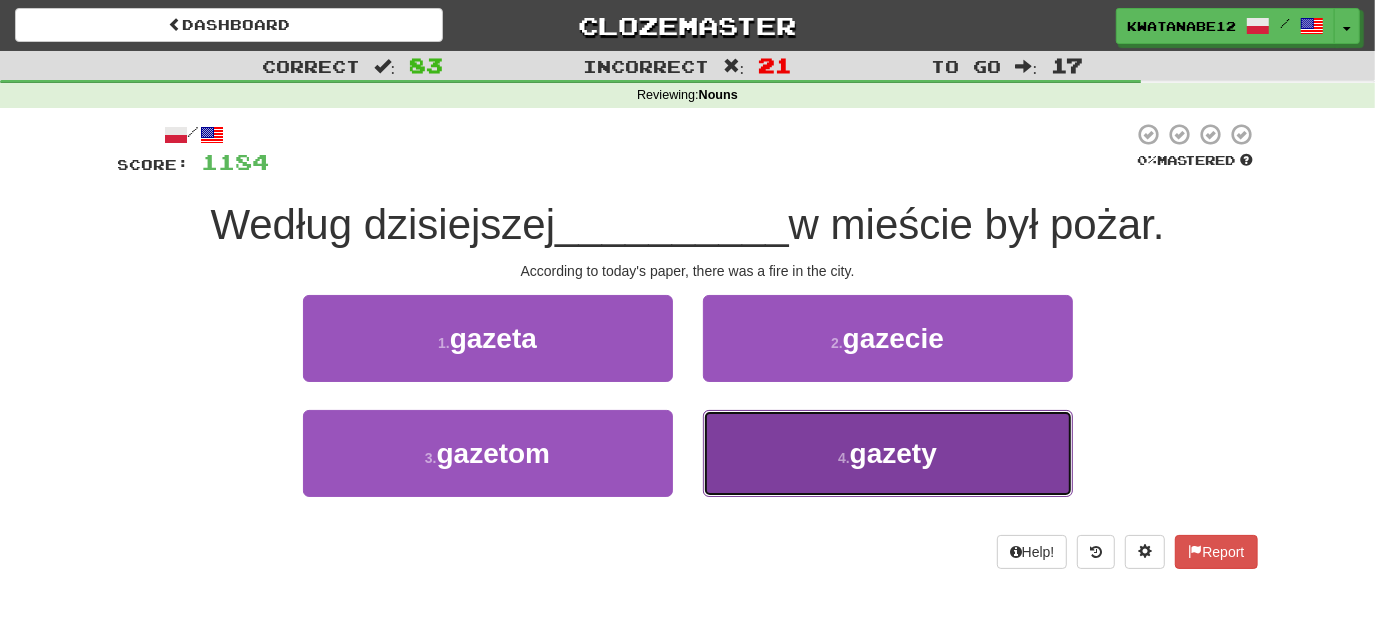 click on "gazety" at bounding box center (893, 453) 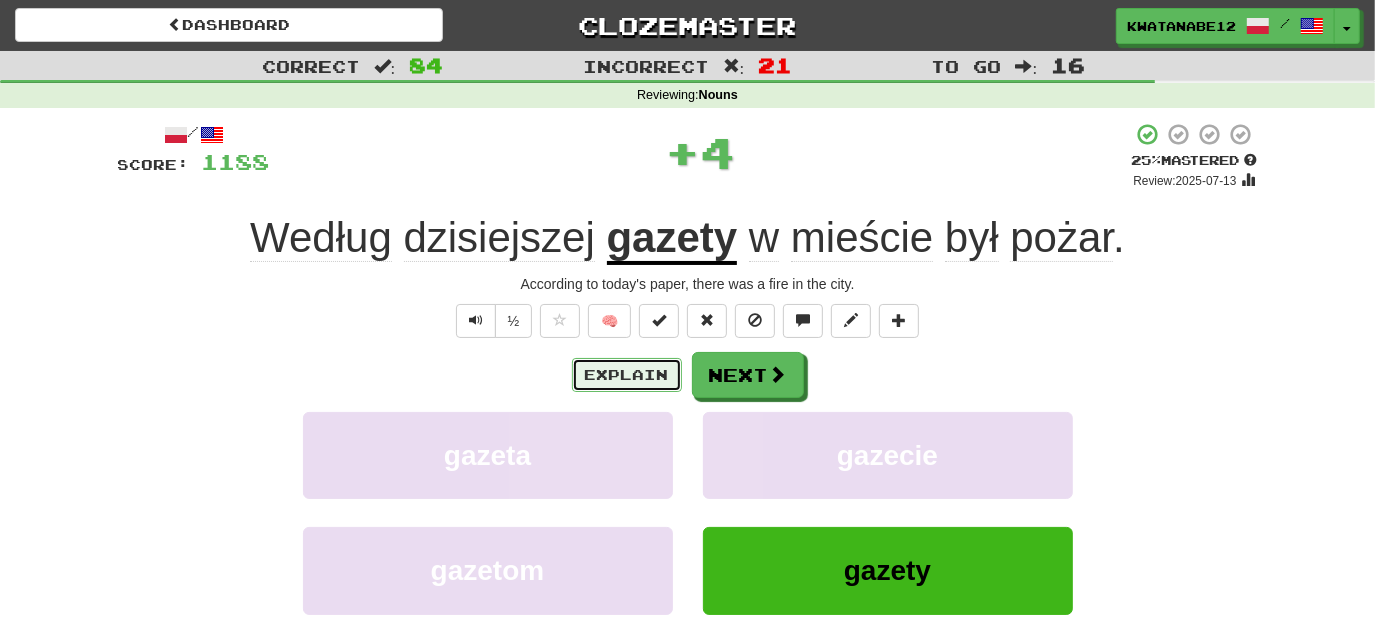 click on "Explain" at bounding box center [627, 375] 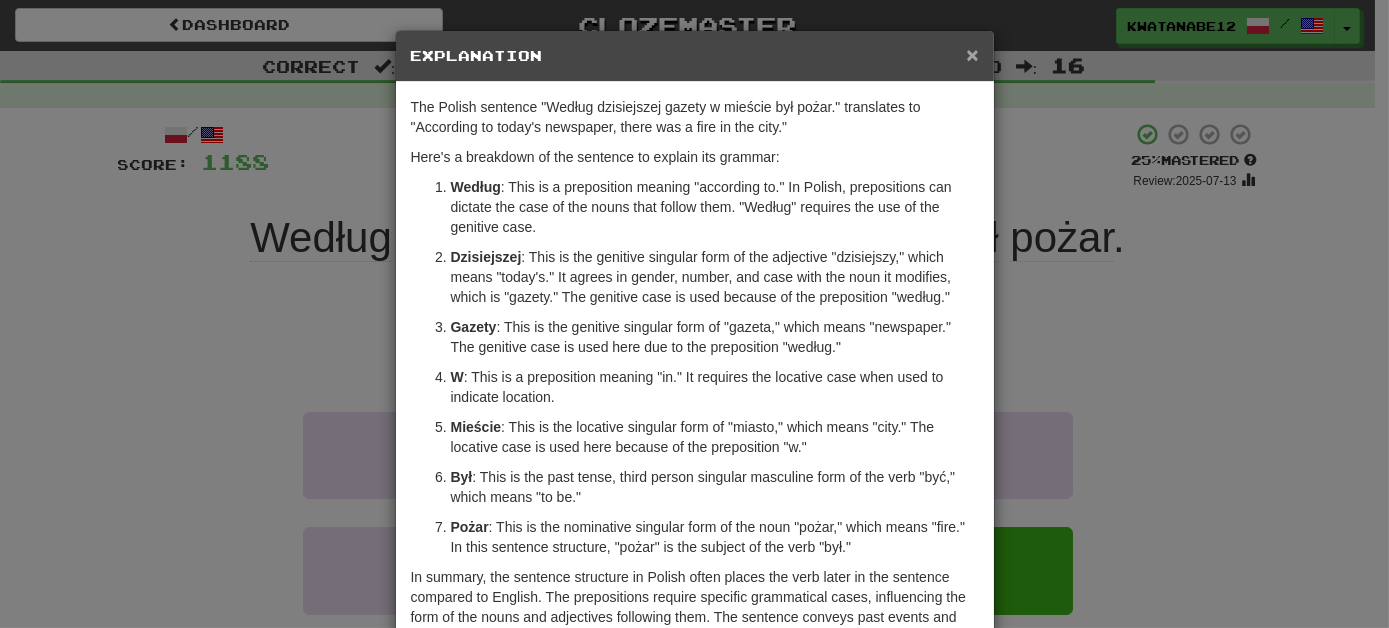 click on "×" at bounding box center (972, 54) 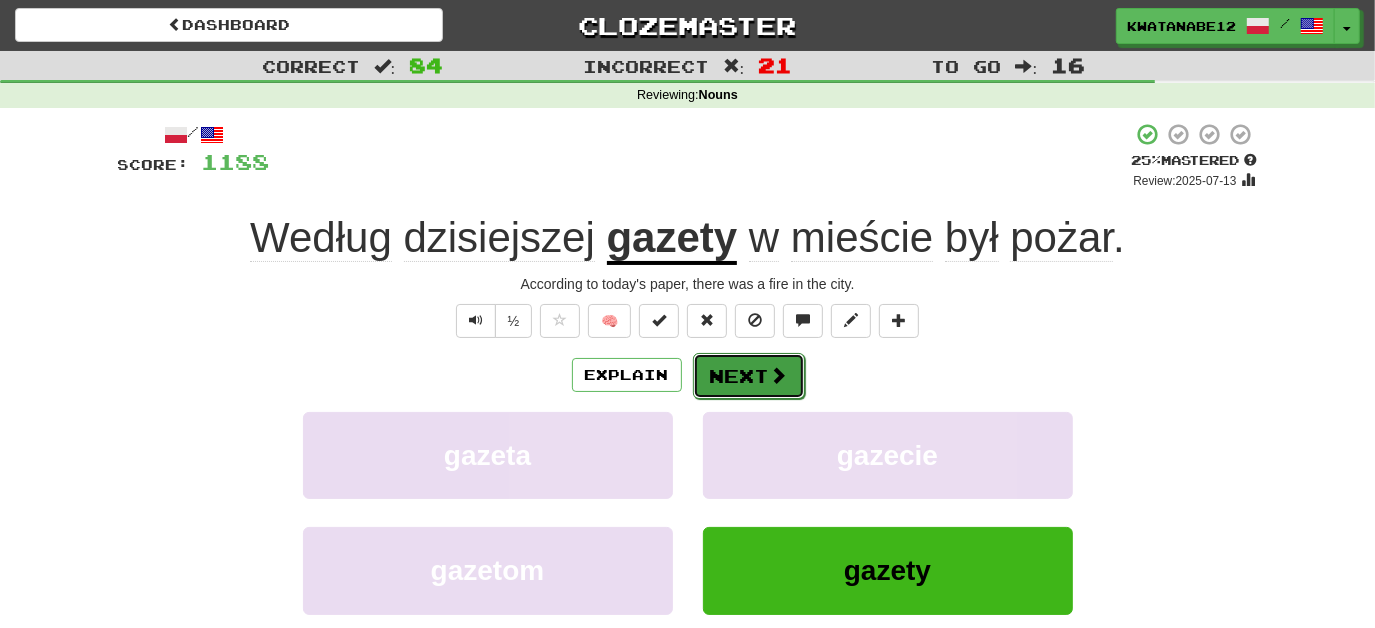 click on "Next" at bounding box center [749, 376] 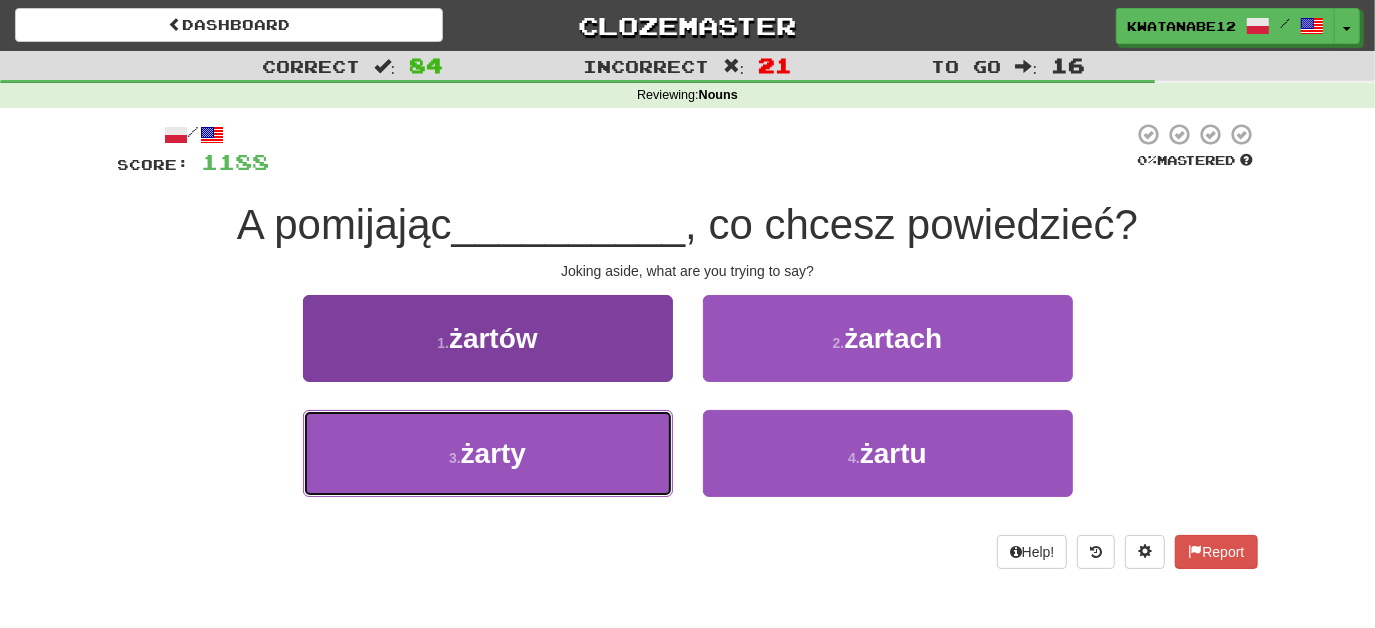 drag, startPoint x: 602, startPoint y: 455, endPoint x: 657, endPoint y: 455, distance: 55 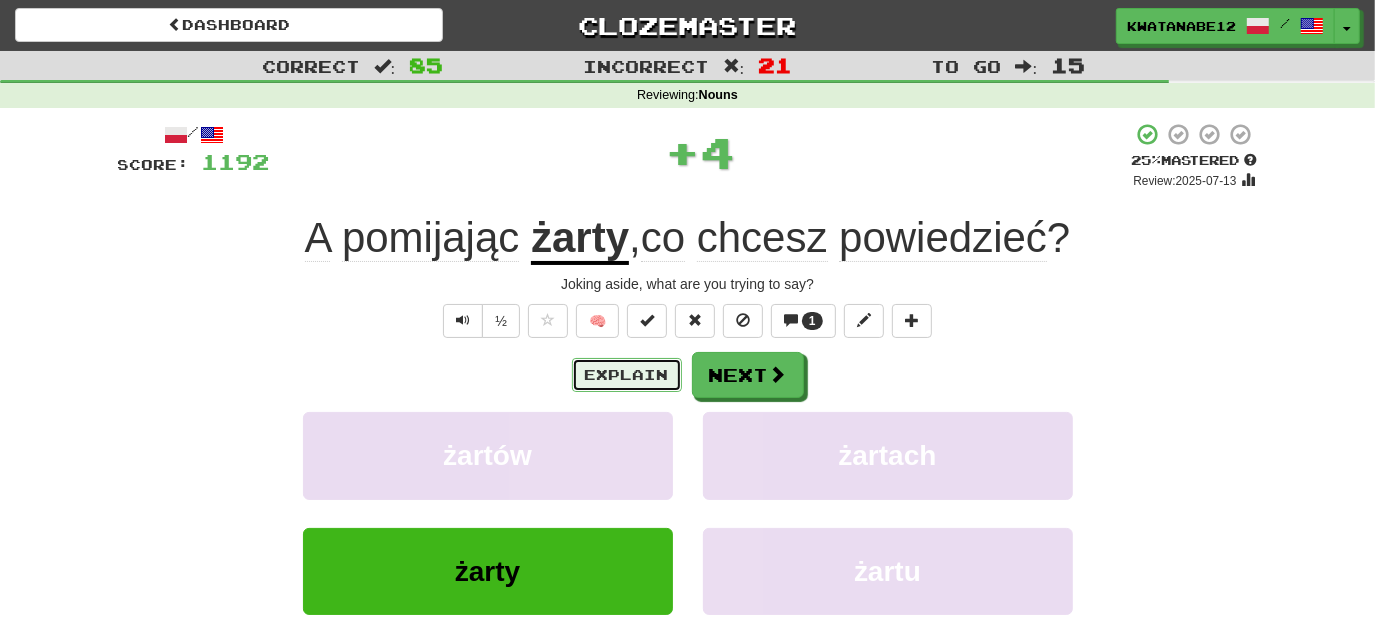 click on "Explain" at bounding box center [627, 375] 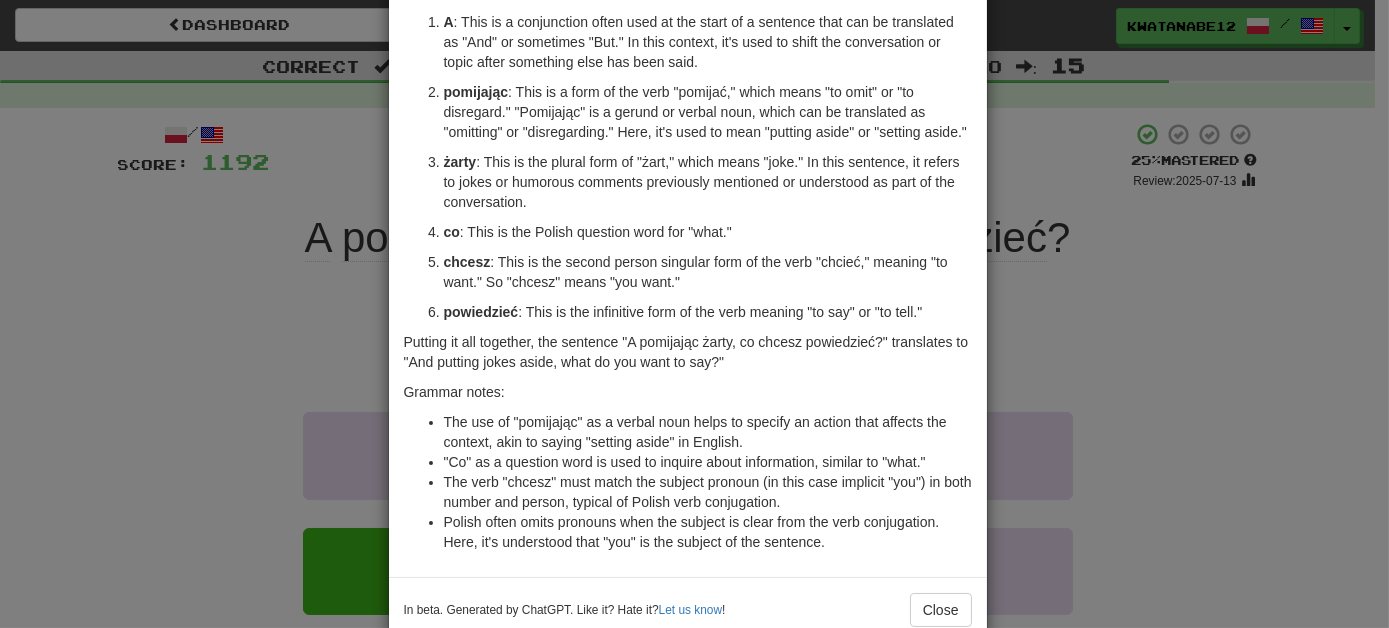 scroll, scrollTop: 0, scrollLeft: 0, axis: both 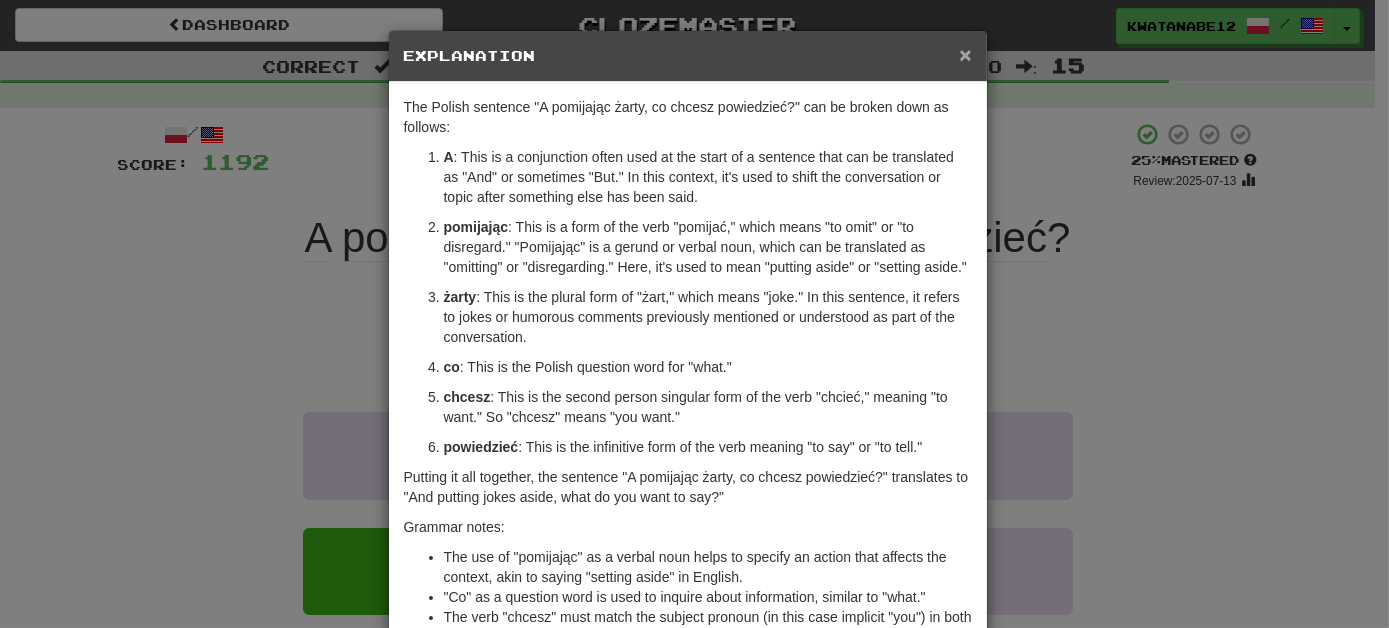 click on "×" at bounding box center [965, 54] 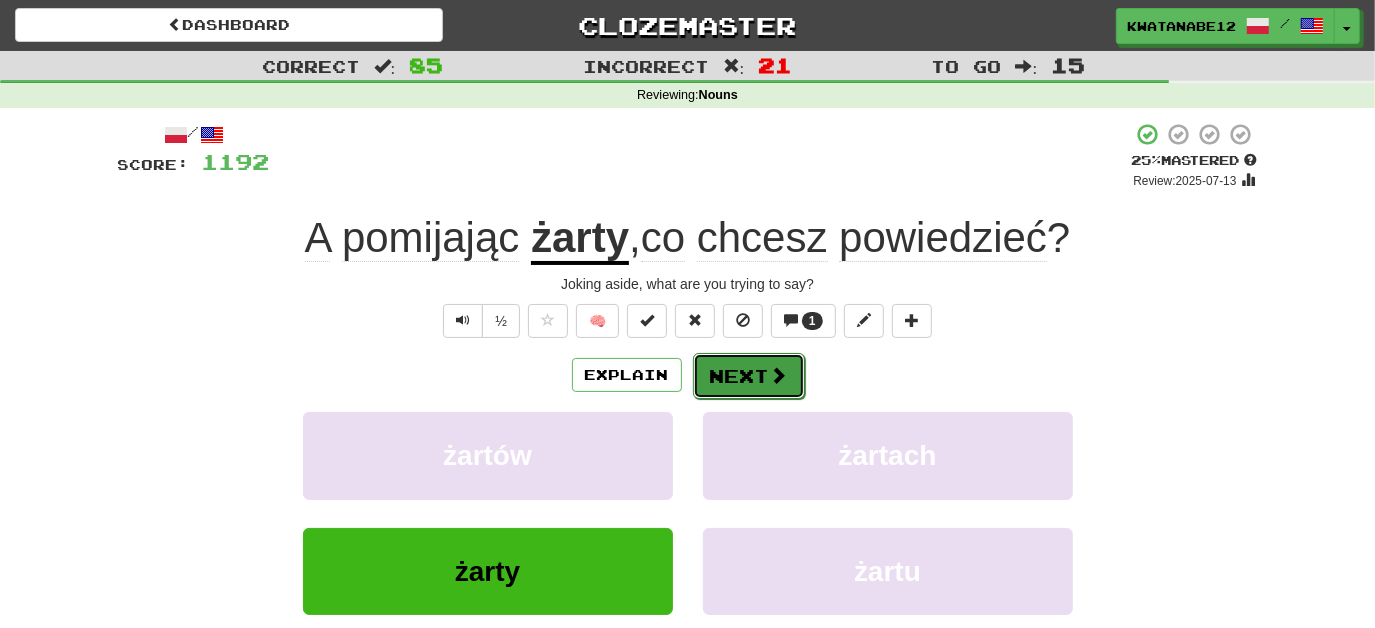 click at bounding box center (779, 375) 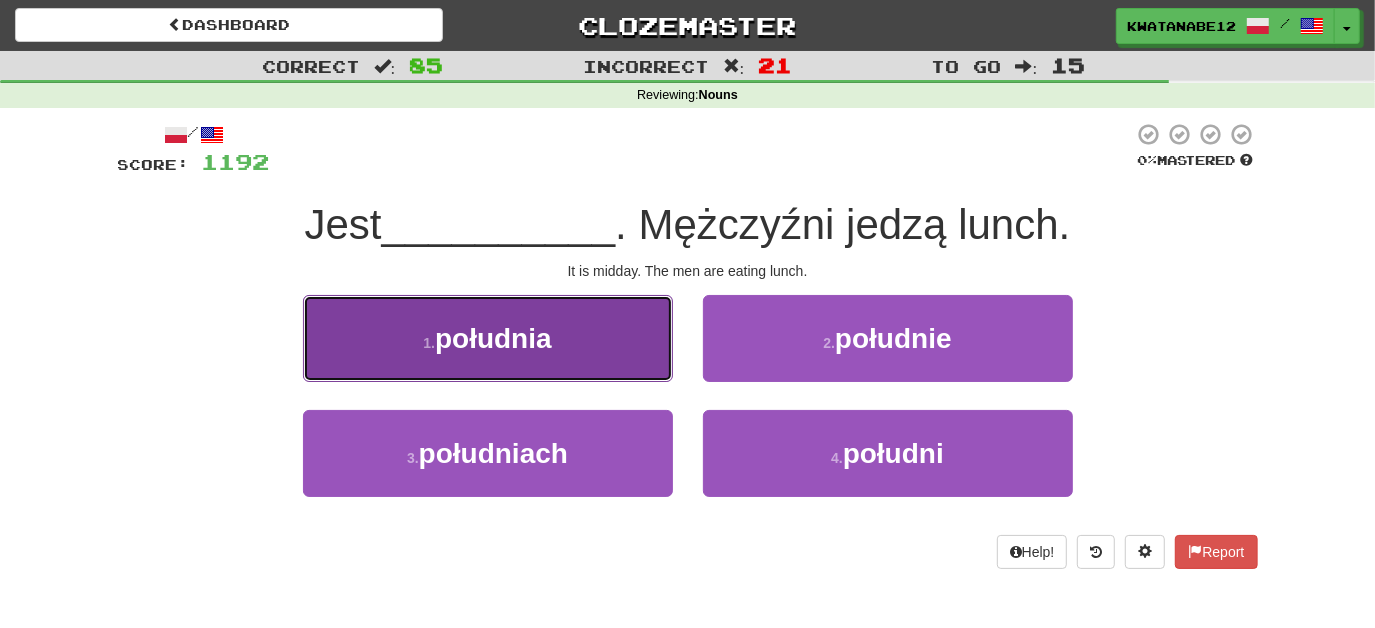 click on "1 .  południa" at bounding box center [488, 338] 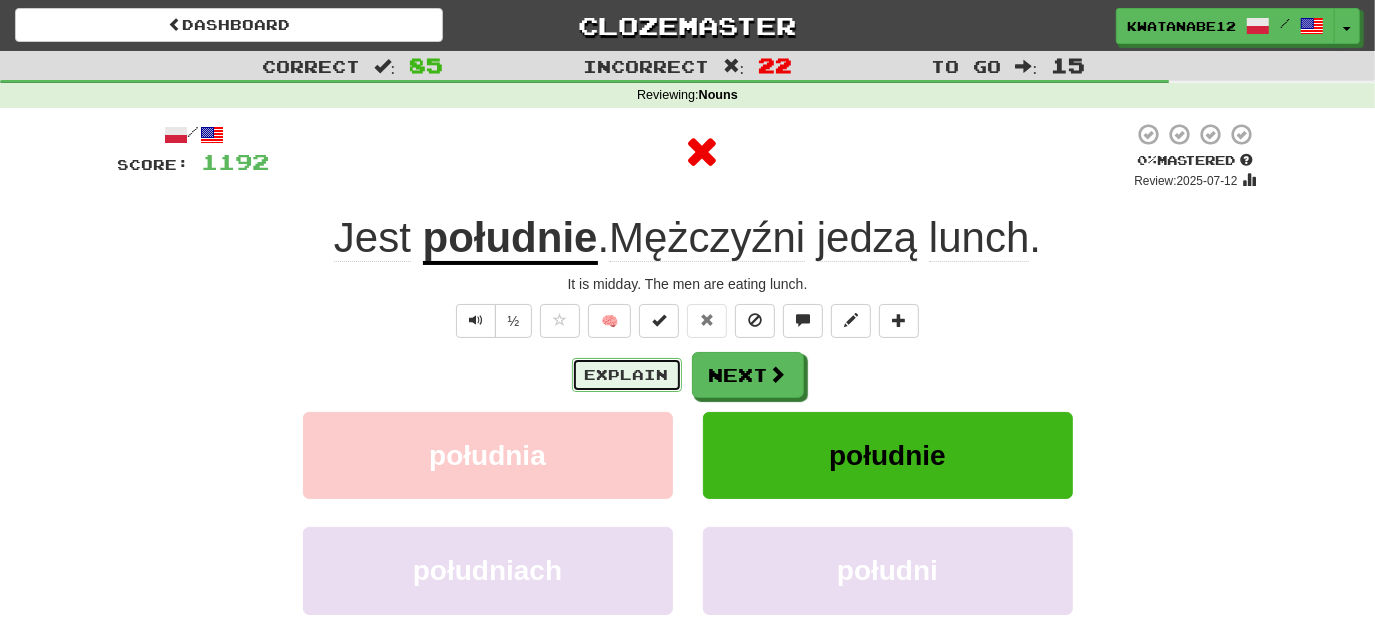 click on "Explain" at bounding box center [627, 375] 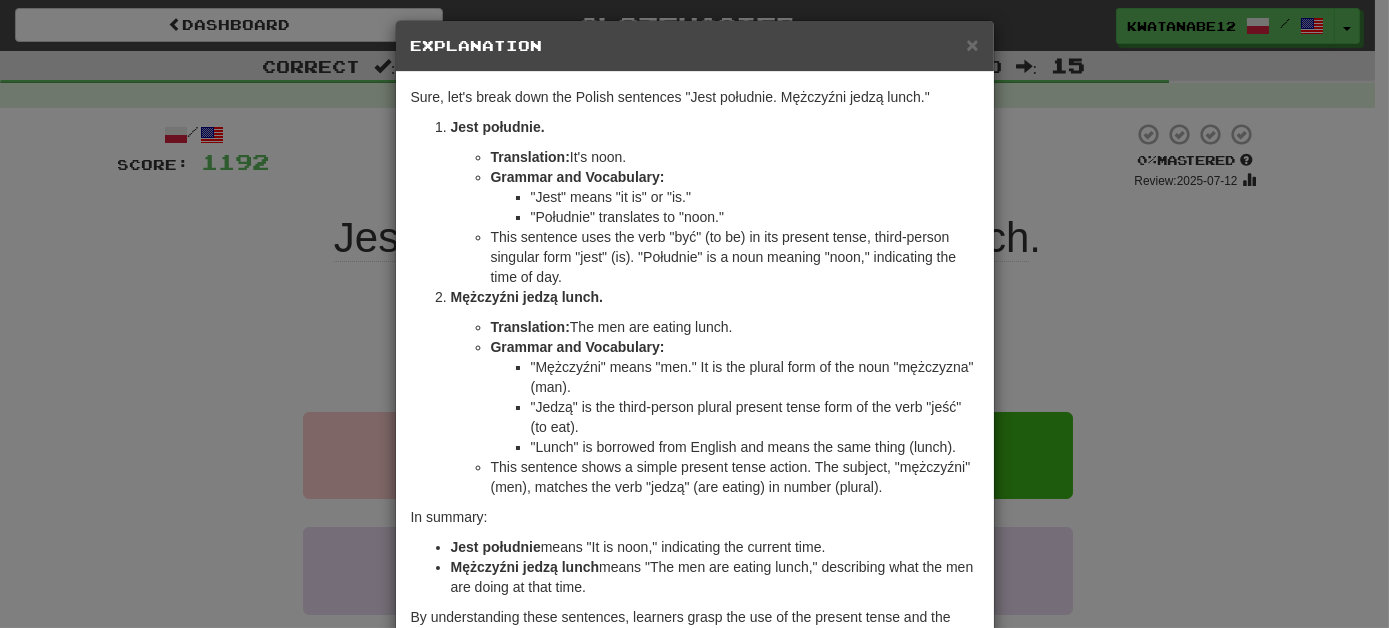 scroll, scrollTop: 0, scrollLeft: 0, axis: both 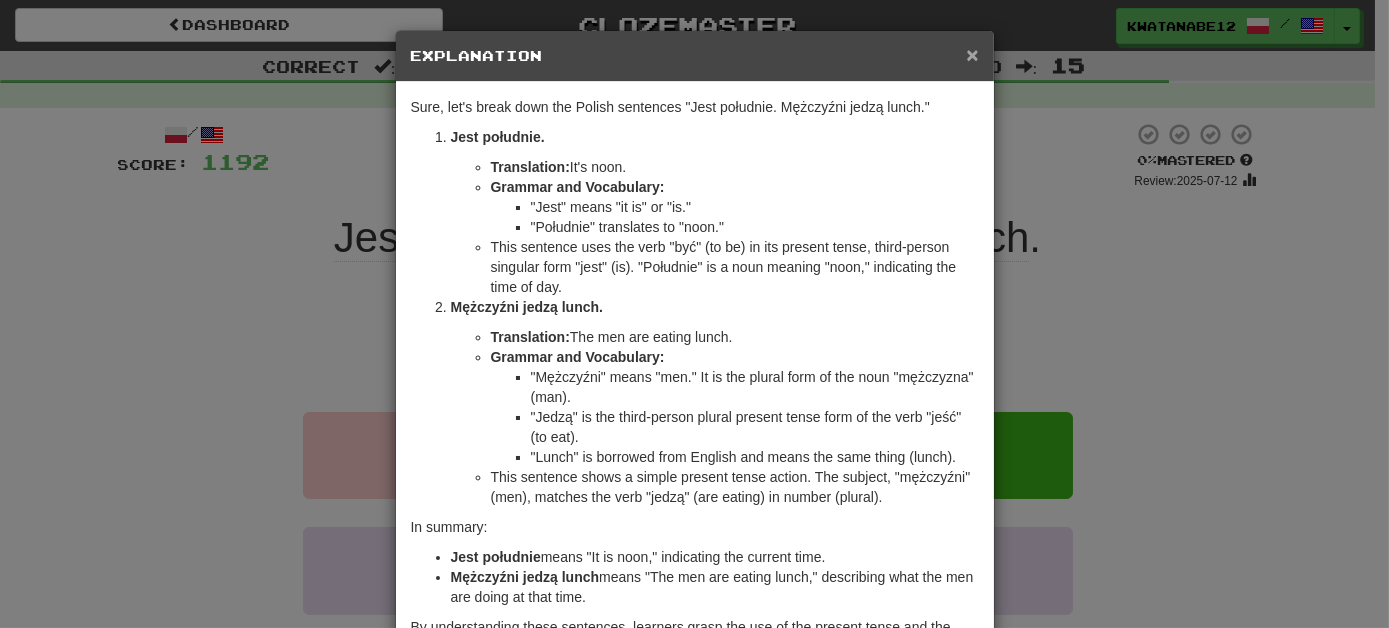 click on "×" at bounding box center (972, 54) 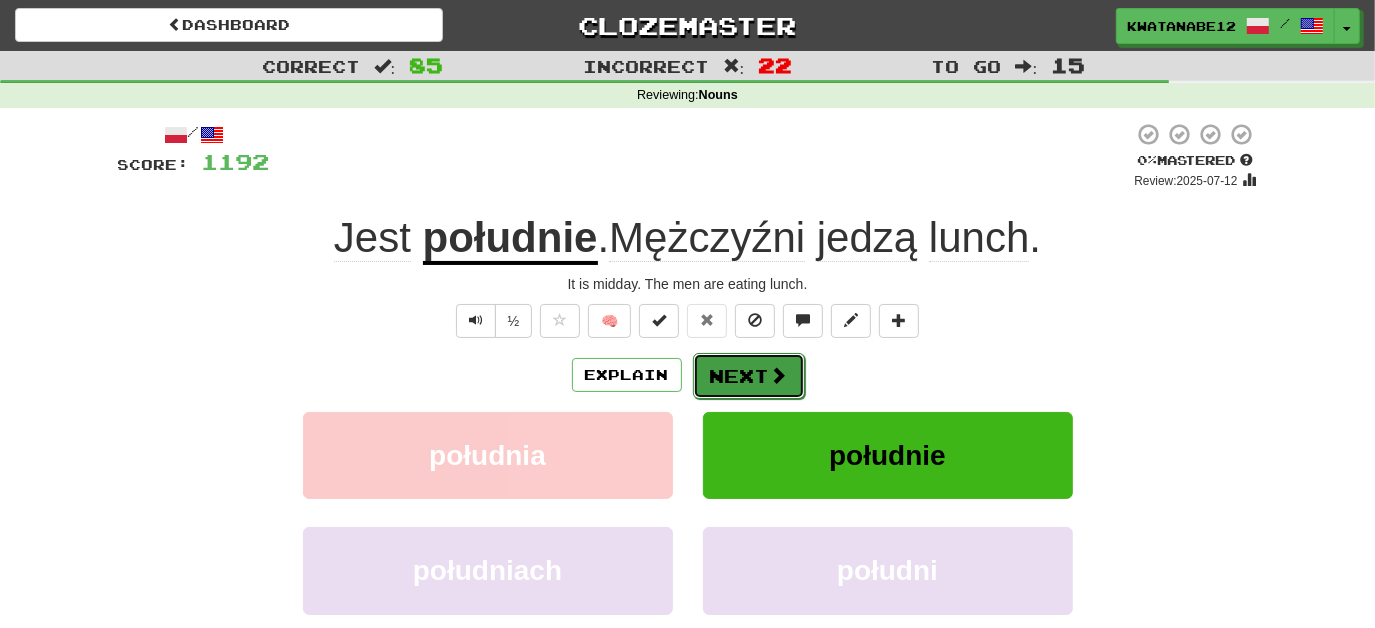 click on "Next" at bounding box center (749, 376) 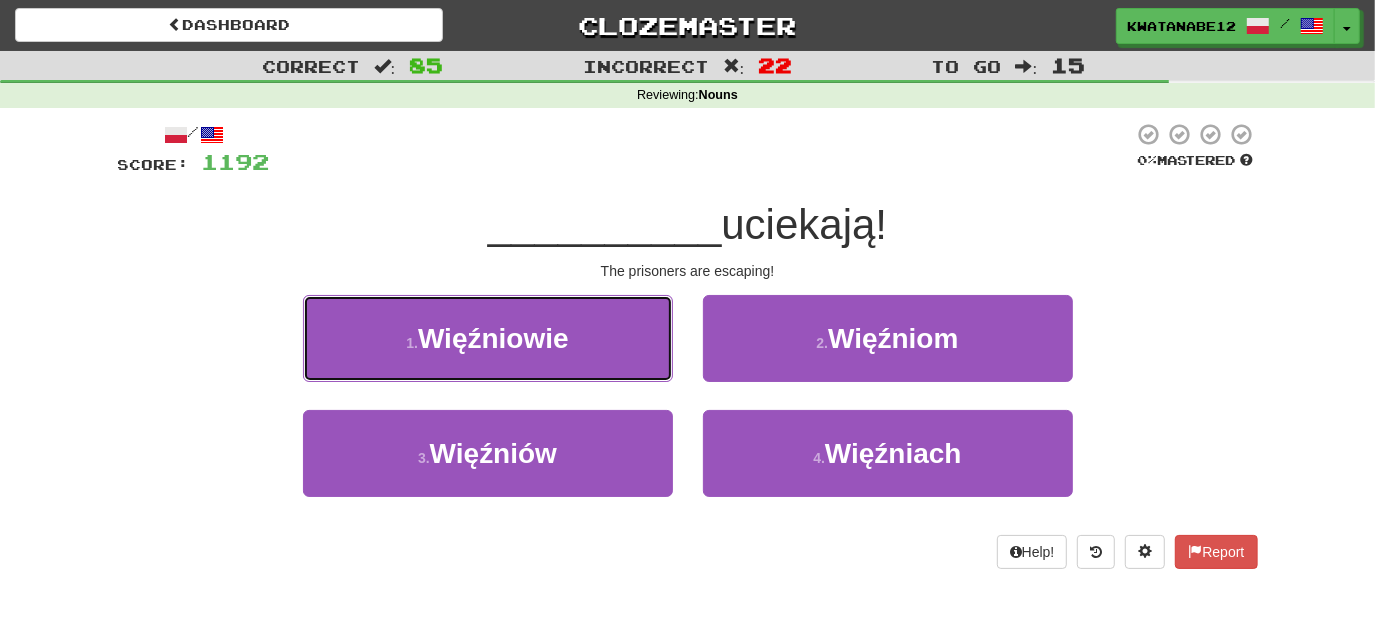 click on "1 .  Więźniowie" at bounding box center (488, 338) 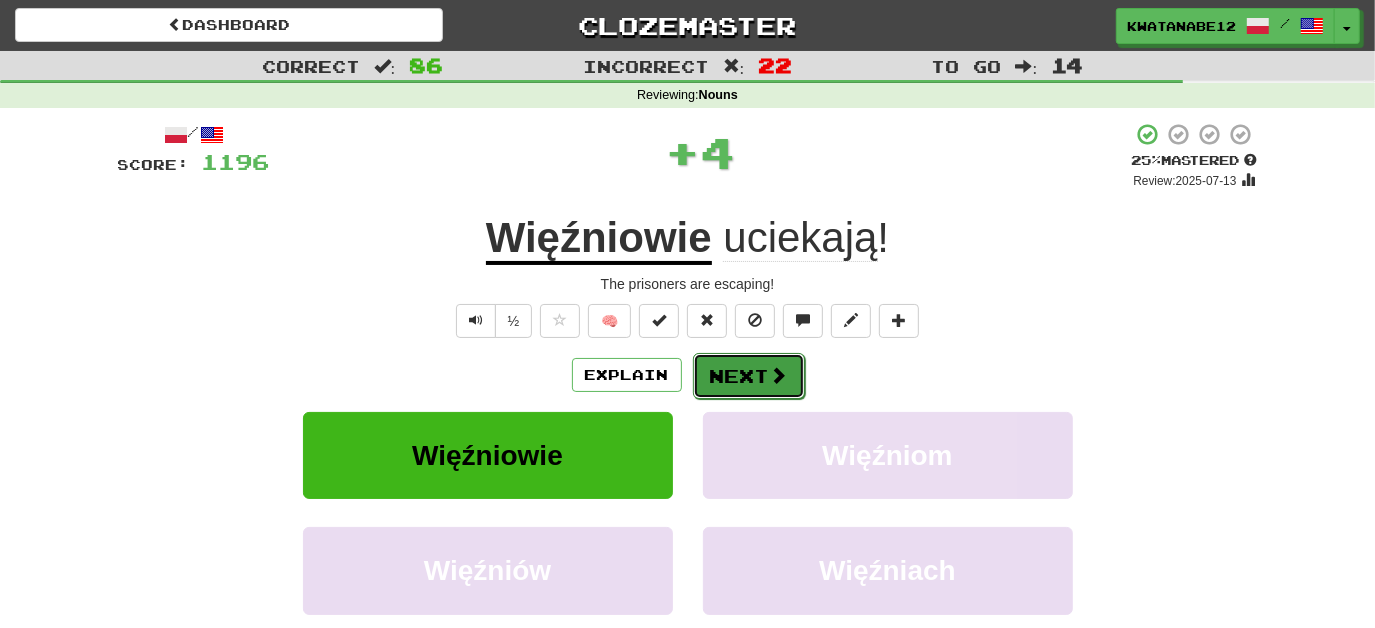 drag, startPoint x: 741, startPoint y: 357, endPoint x: 754, endPoint y: 355, distance: 13.152946 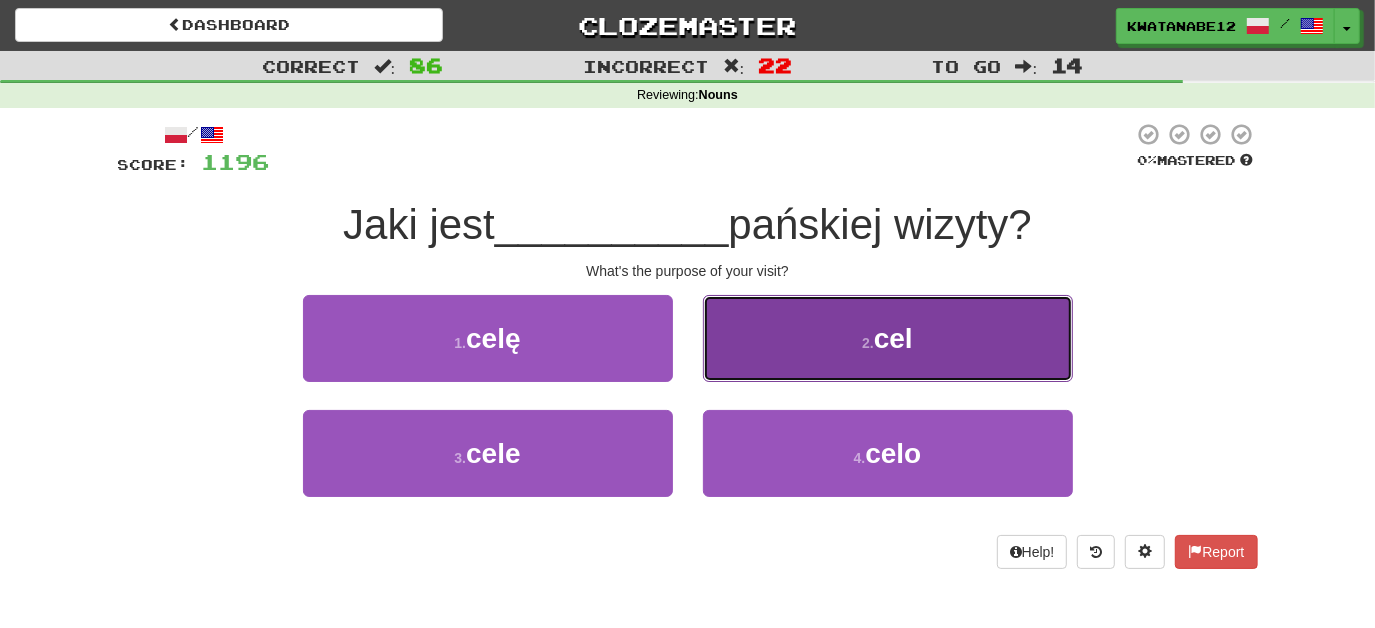 click on "2 .  cel" at bounding box center (888, 338) 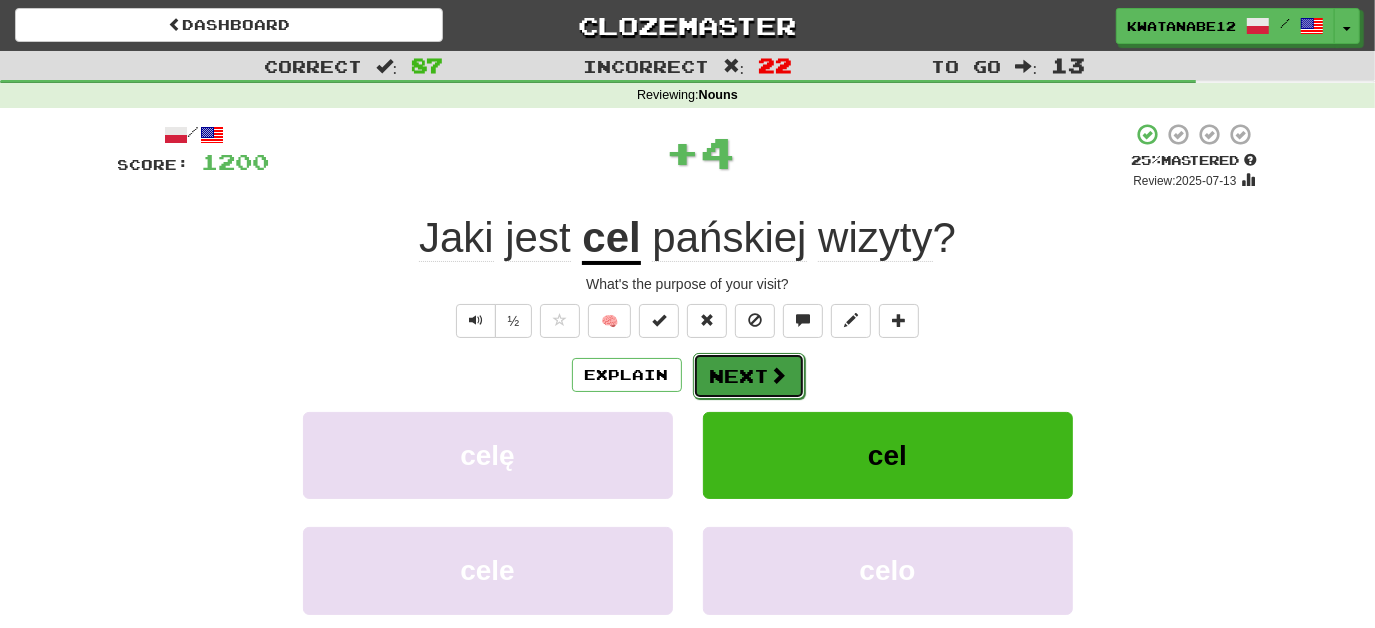 click on "Next" at bounding box center (749, 376) 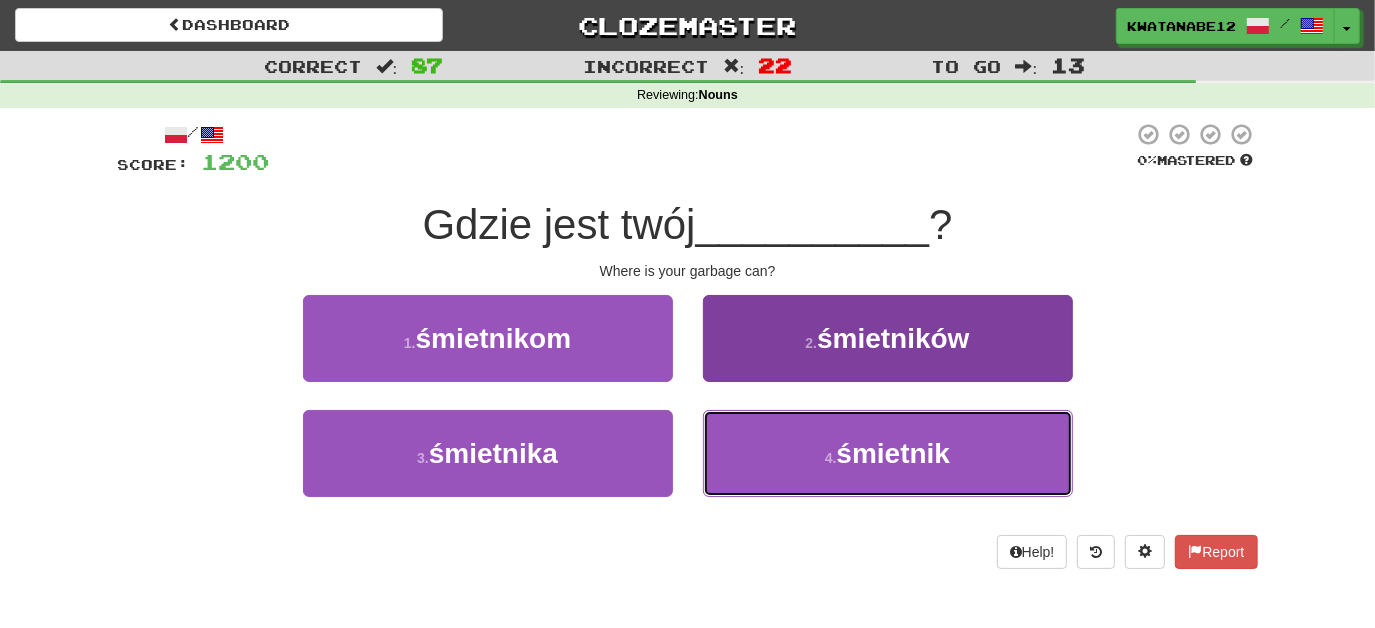 click on "4 .  śmietnik" at bounding box center (888, 453) 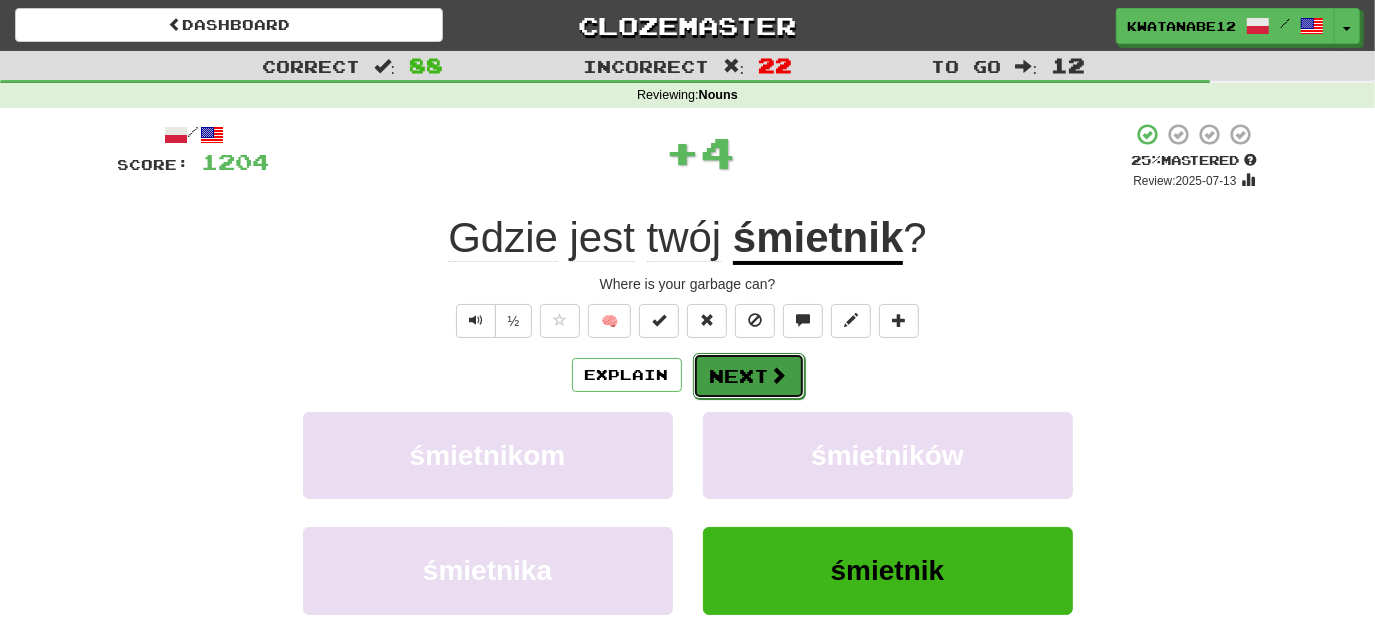 click on "Next" at bounding box center [749, 376] 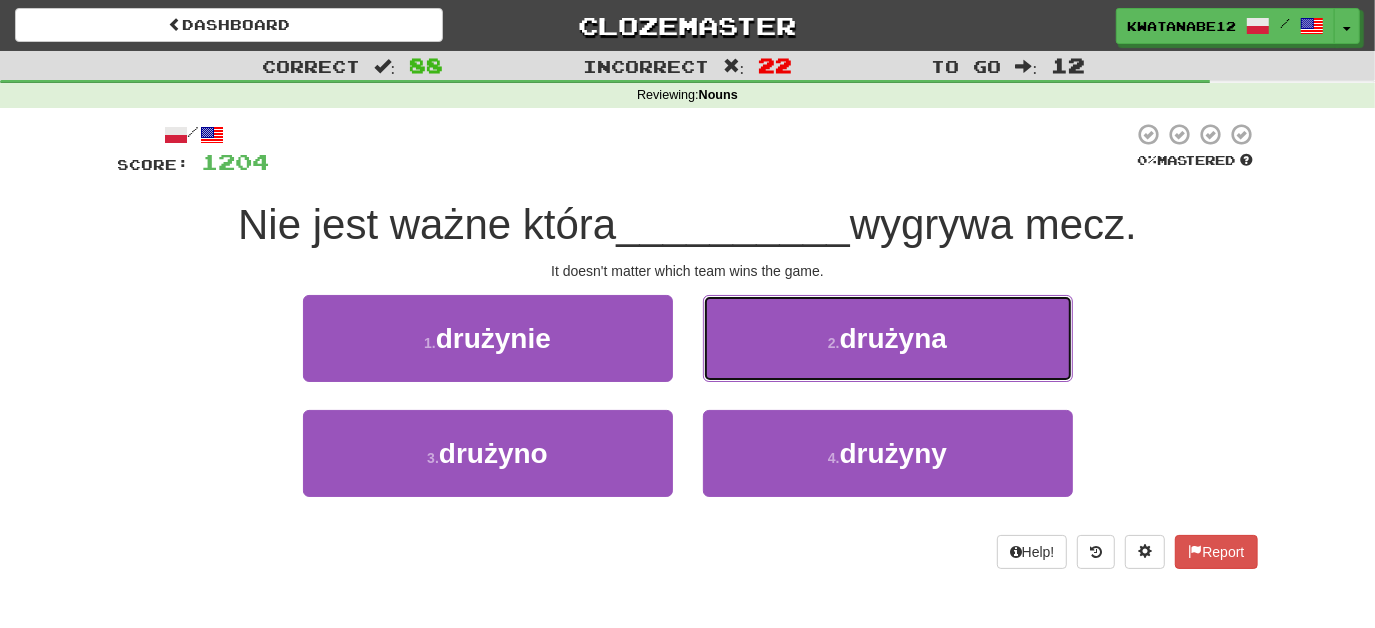 click on "2 .  drużyna" at bounding box center (888, 338) 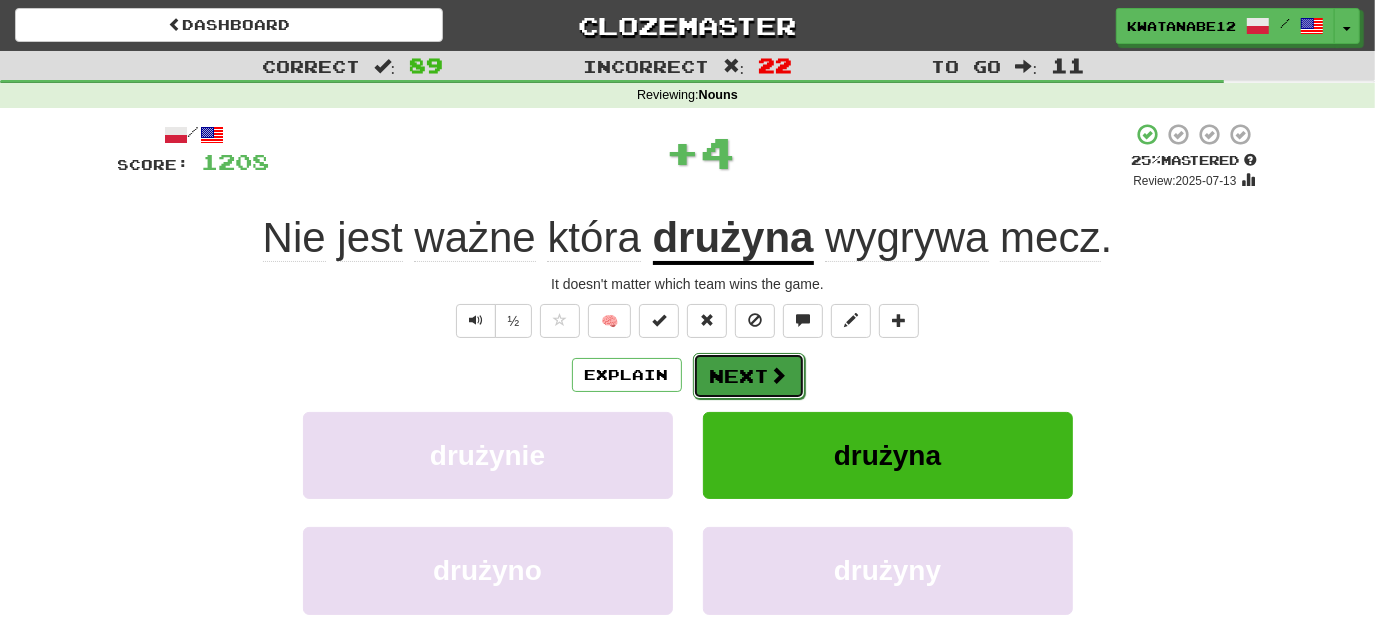 click on "Next" at bounding box center (749, 376) 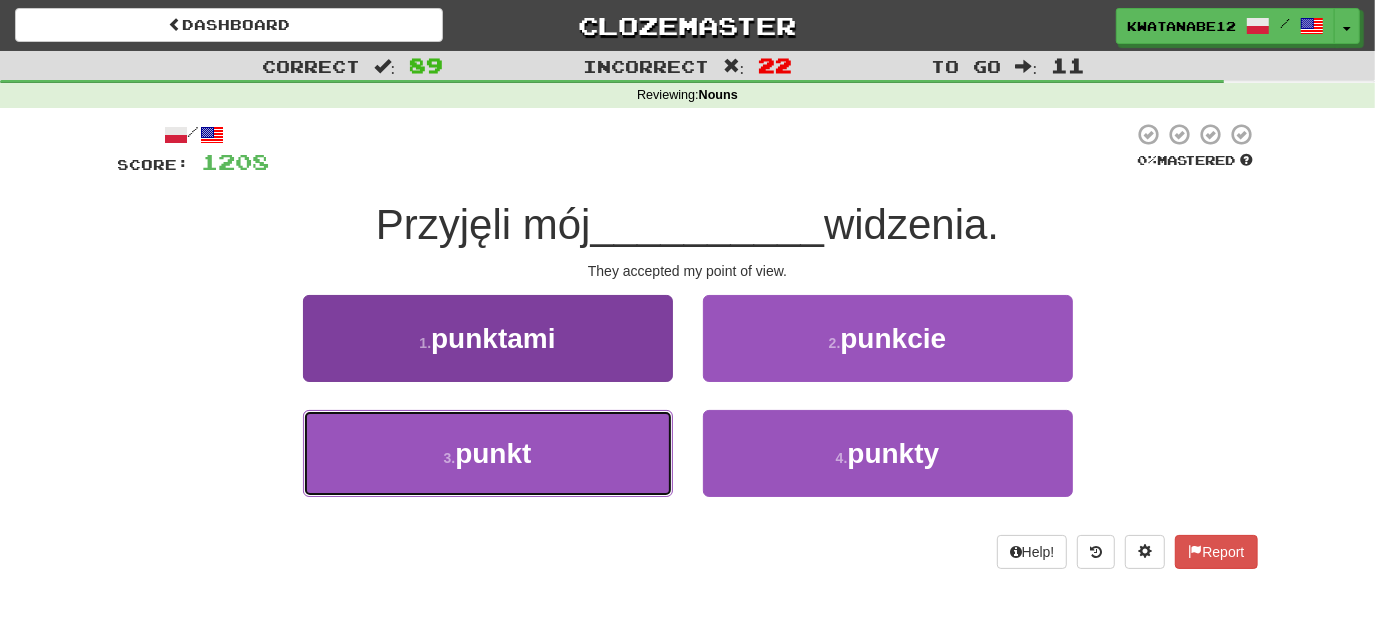 drag, startPoint x: 595, startPoint y: 440, endPoint x: 623, endPoint y: 434, distance: 28.635643 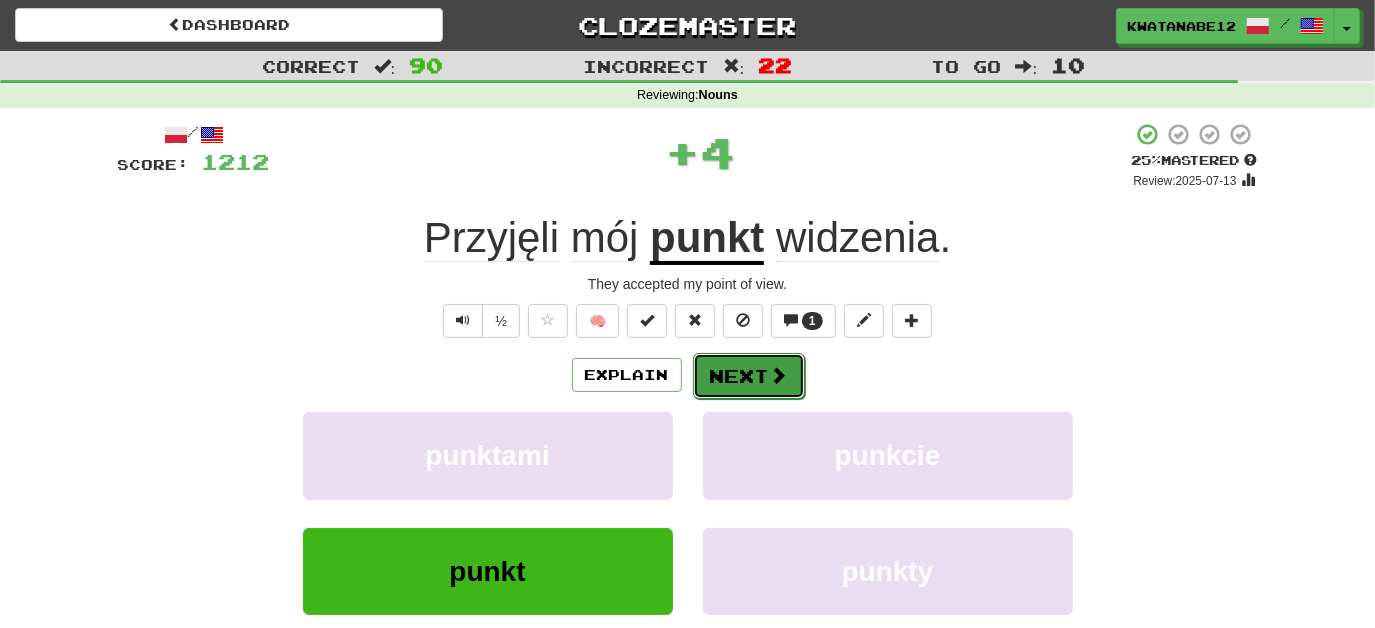 click on "Next" at bounding box center (749, 376) 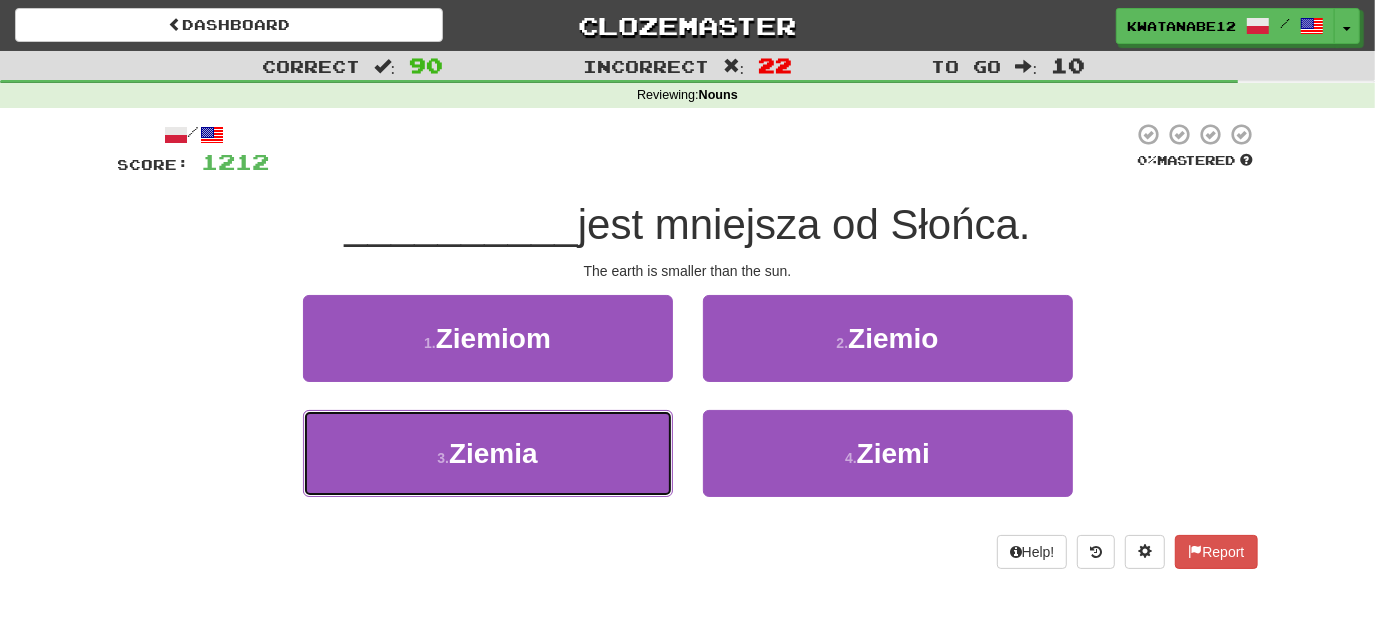drag, startPoint x: 605, startPoint y: 451, endPoint x: 677, endPoint y: 430, distance: 75 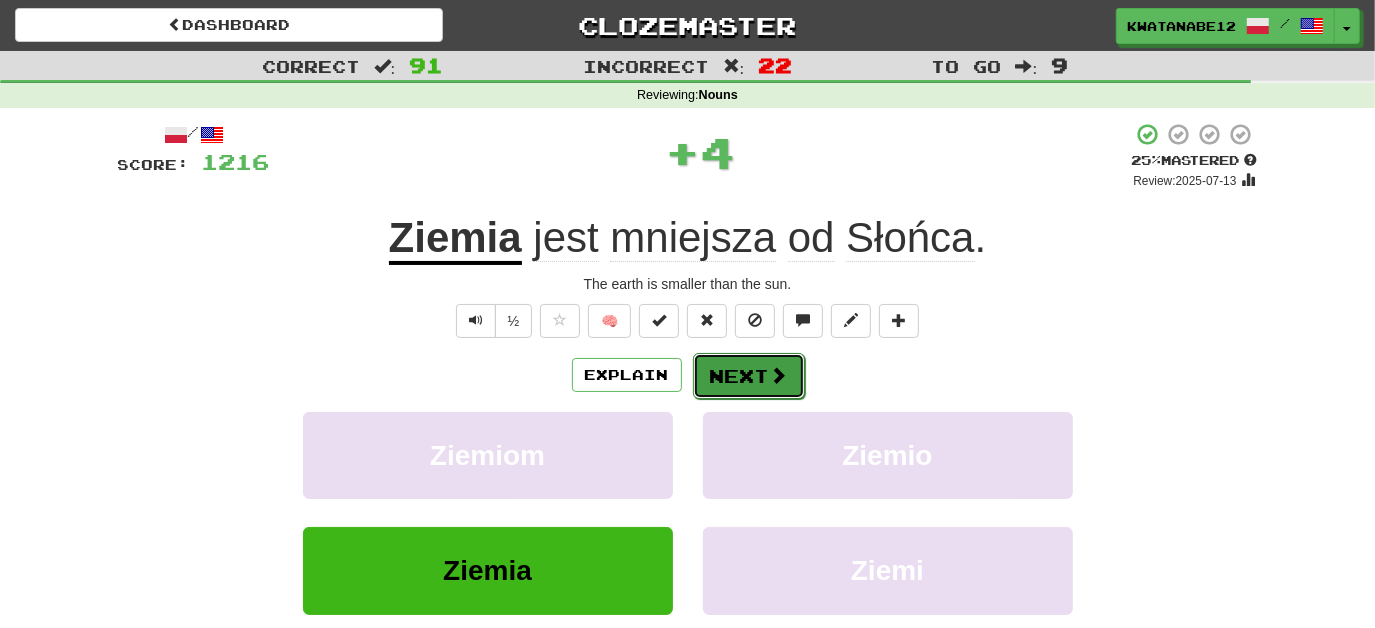 click on "Next" at bounding box center [749, 376] 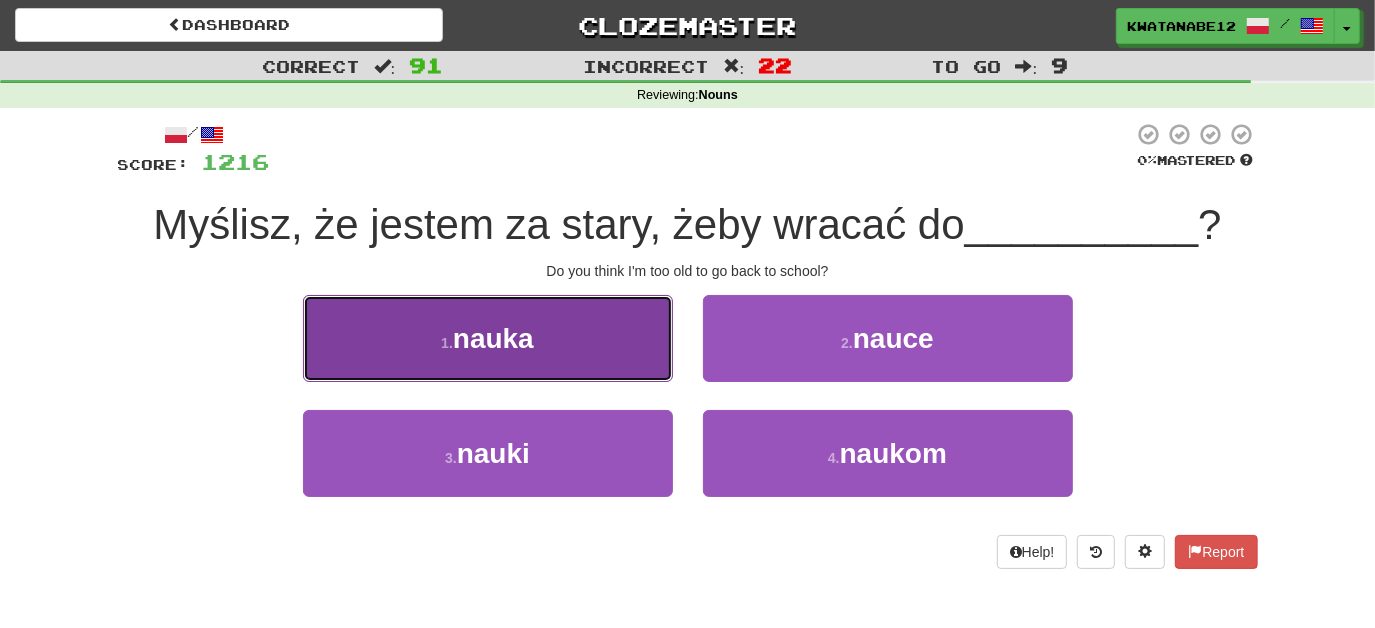 click on "1 .  nauka" at bounding box center [488, 338] 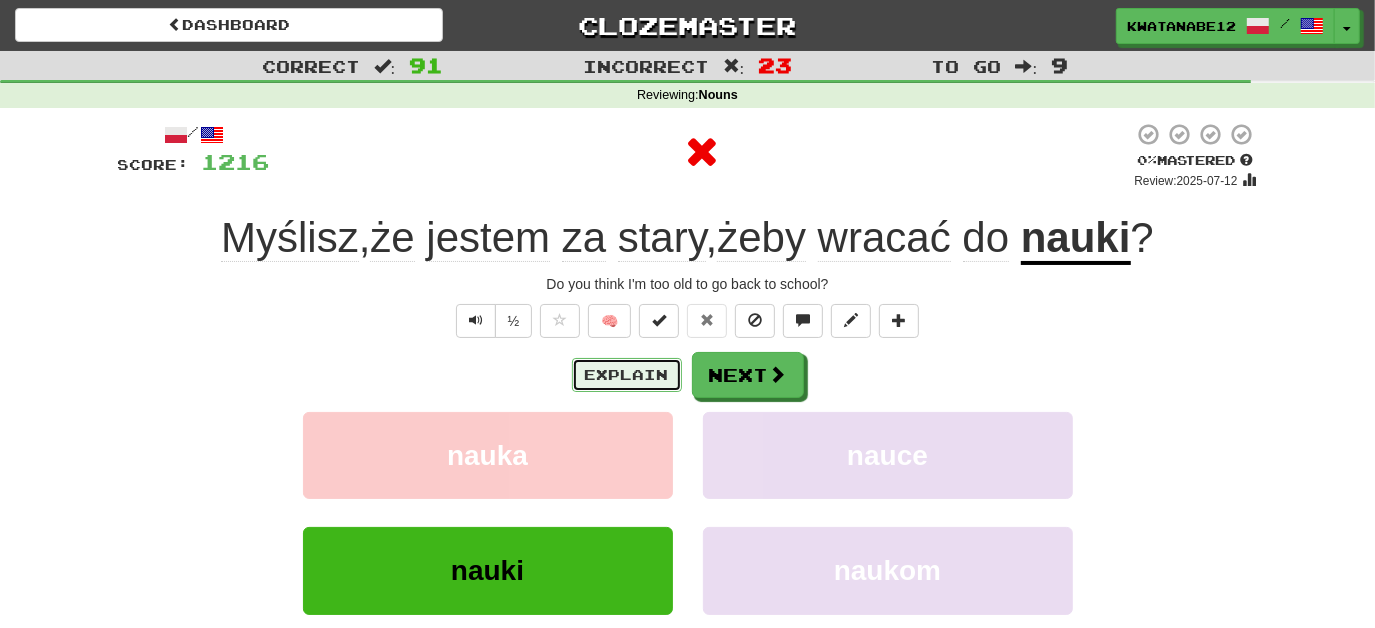 click on "Explain" at bounding box center [627, 375] 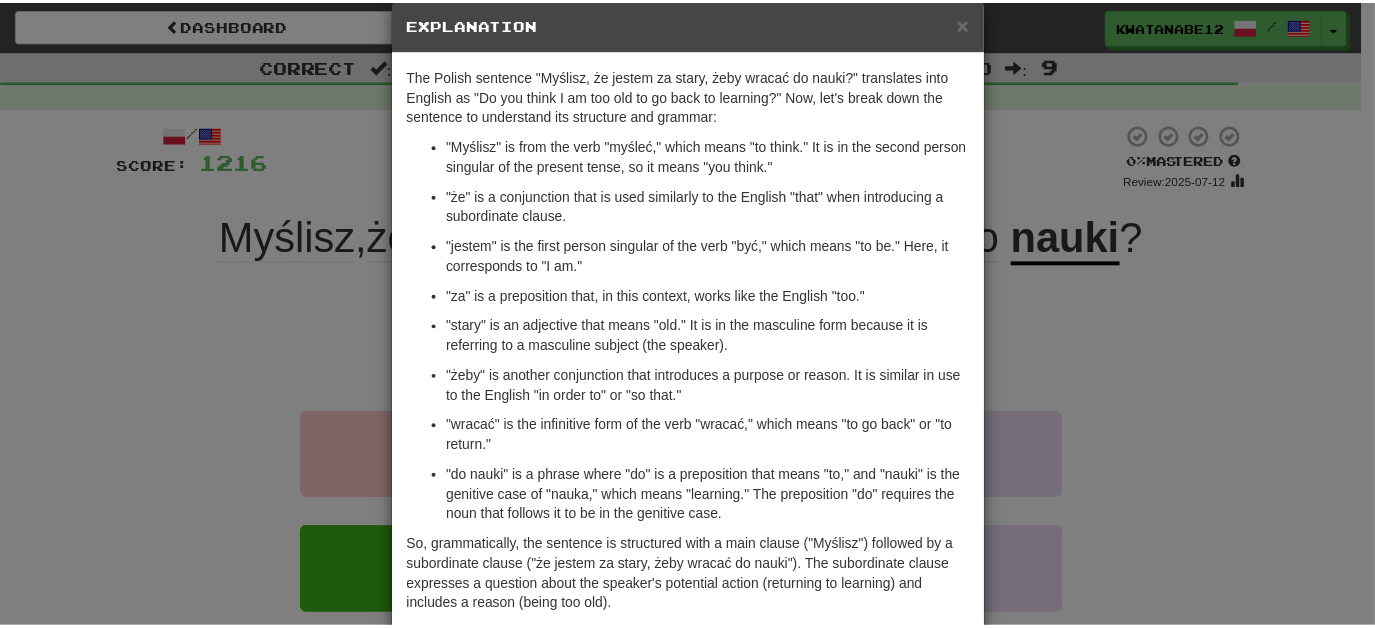 scroll, scrollTop: 32, scrollLeft: 0, axis: vertical 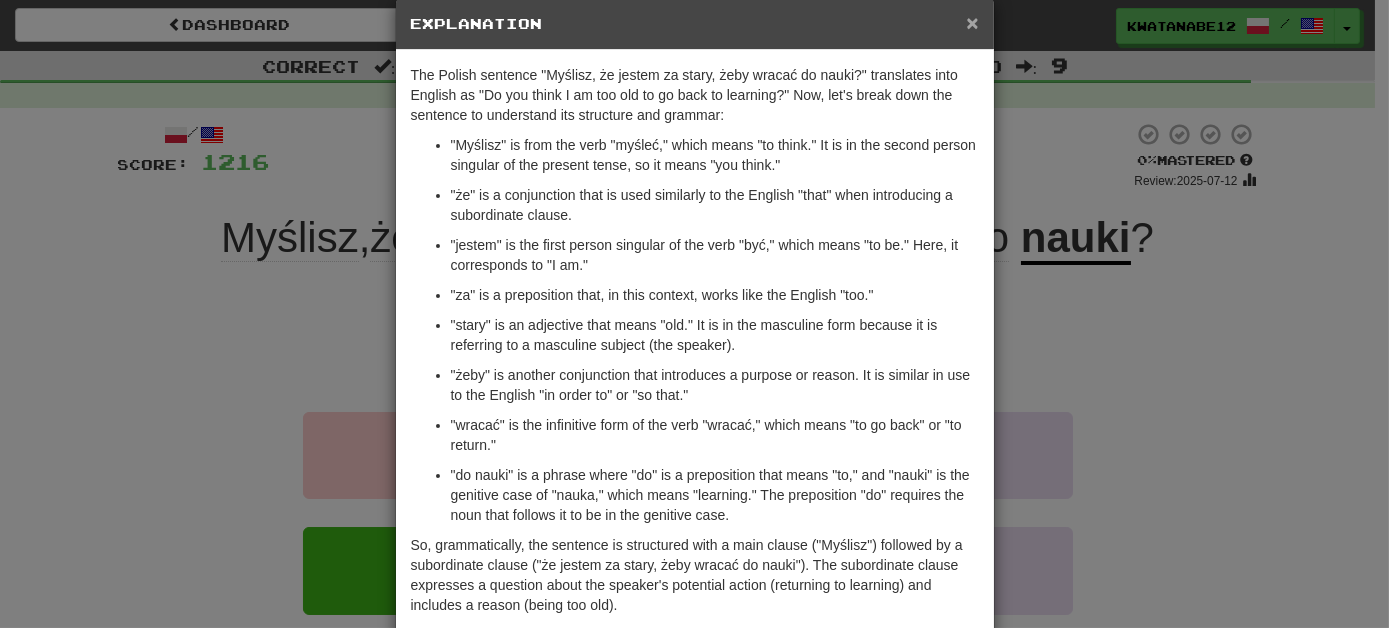 click on "×" at bounding box center [972, 22] 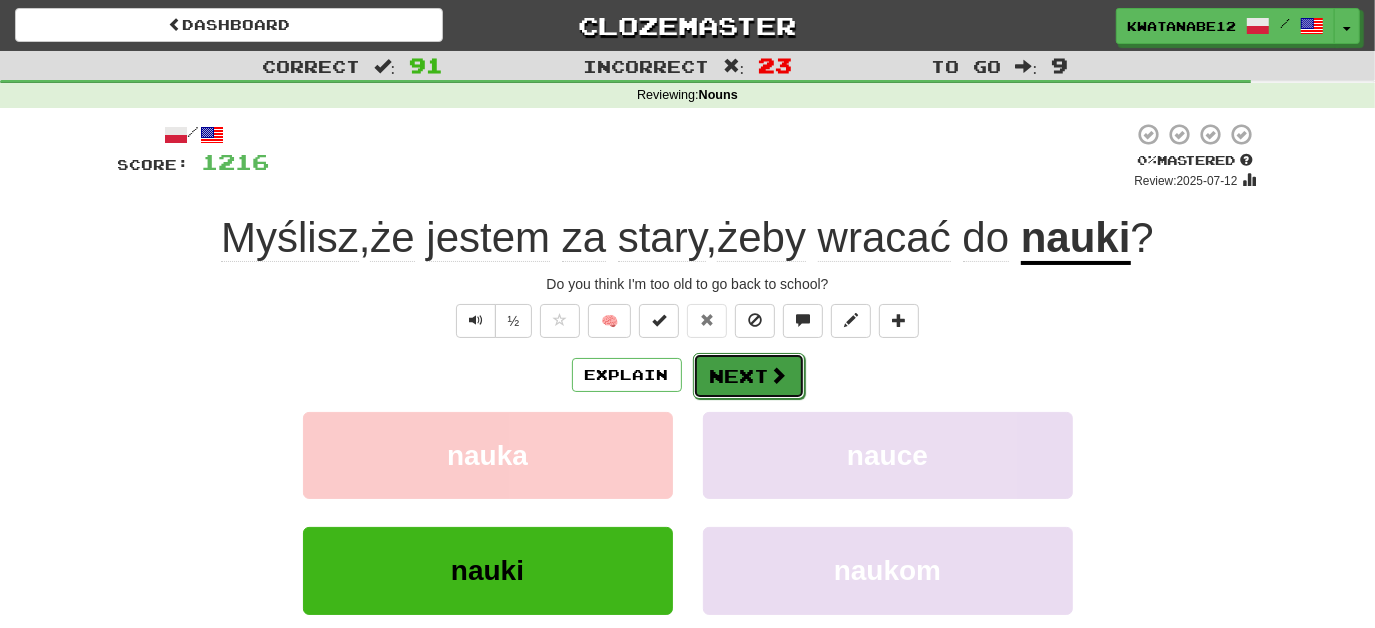 click on "Next" at bounding box center [749, 376] 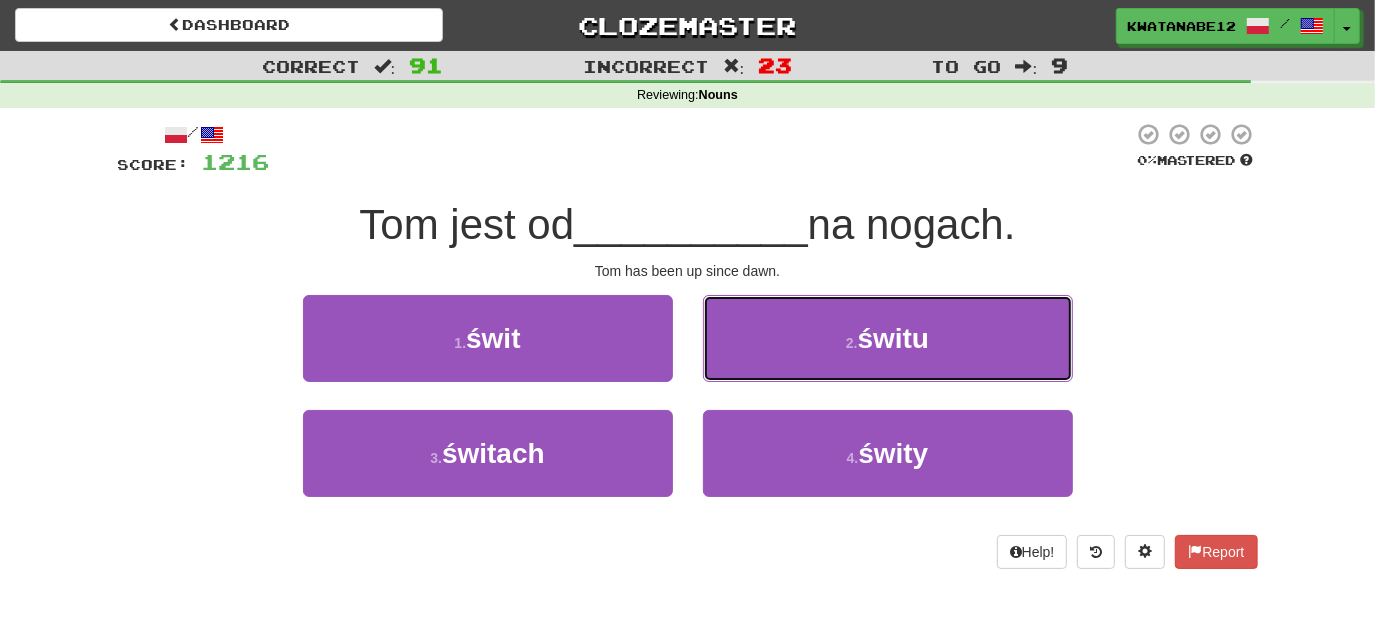 click on "2 .  świtu" at bounding box center [888, 338] 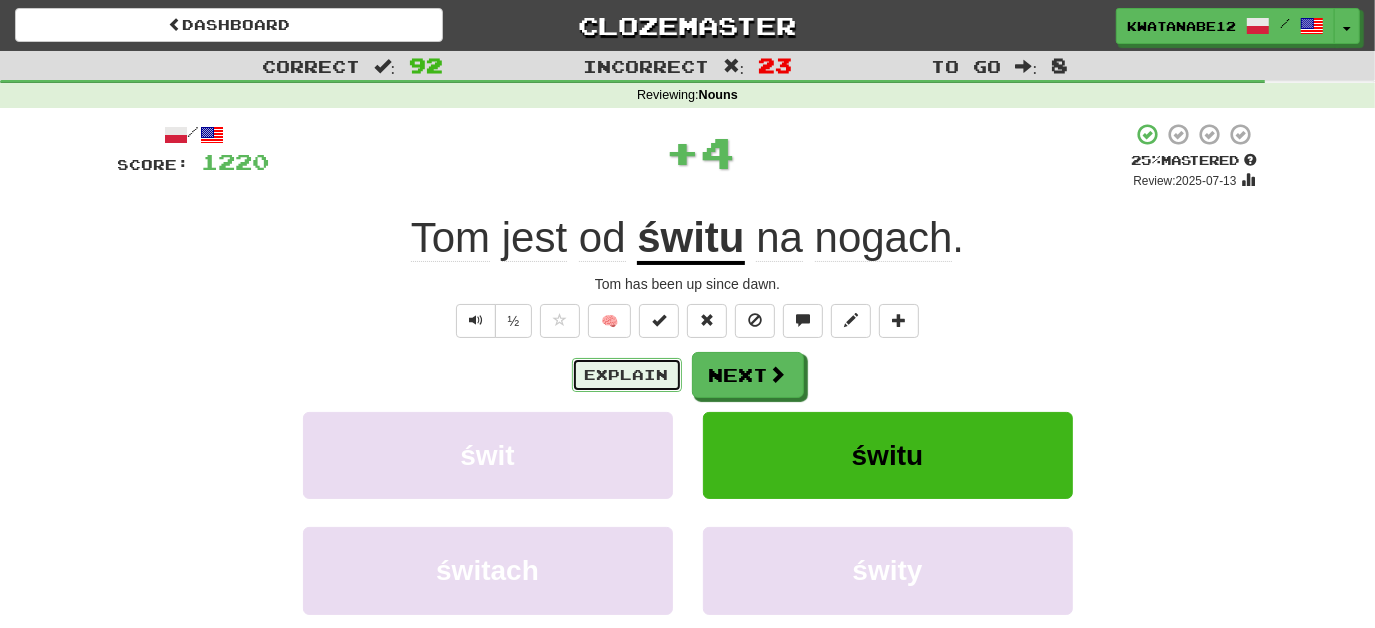 click on "Explain" at bounding box center (627, 375) 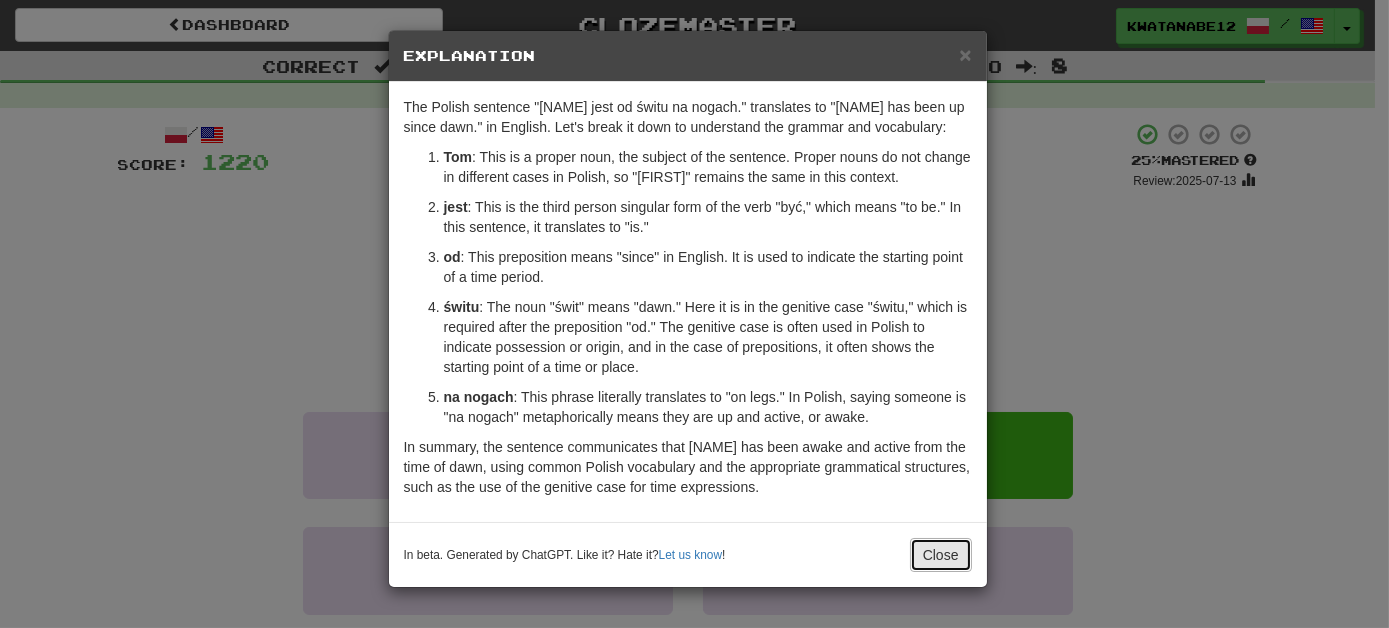 click on "Close" at bounding box center (941, 555) 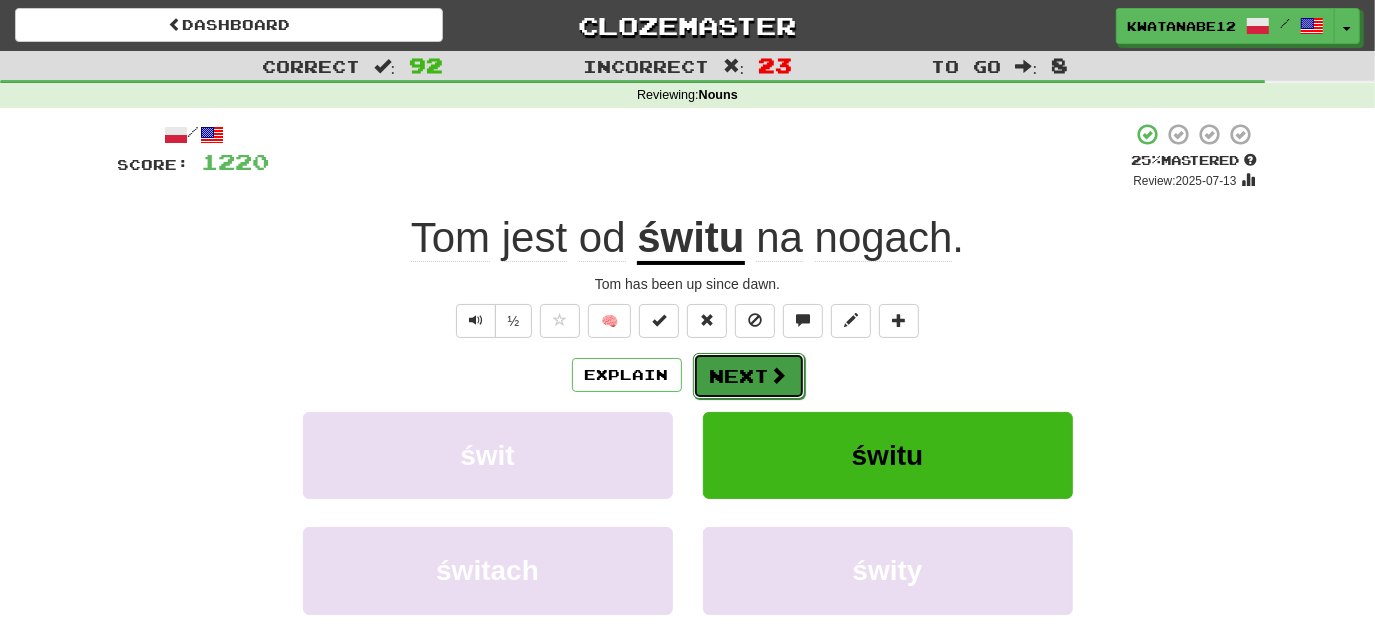click at bounding box center (779, 375) 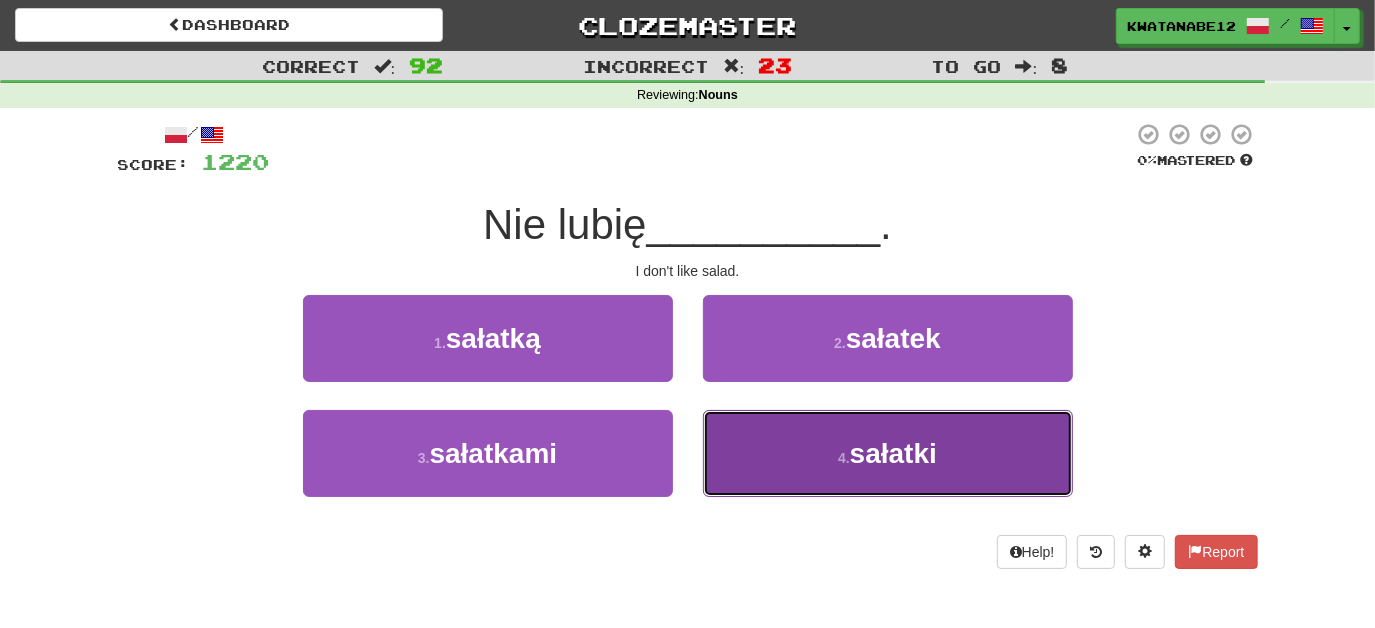 click on "4 .  sałatki" at bounding box center (888, 453) 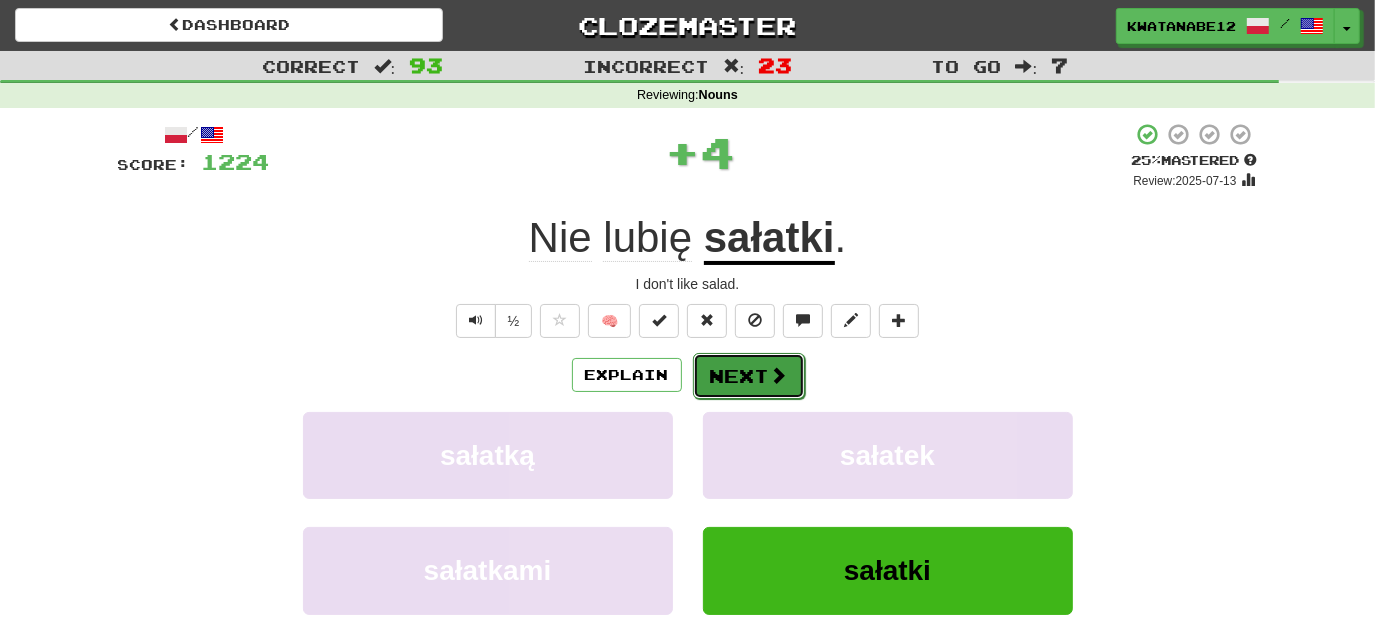 click on "Next" at bounding box center [749, 376] 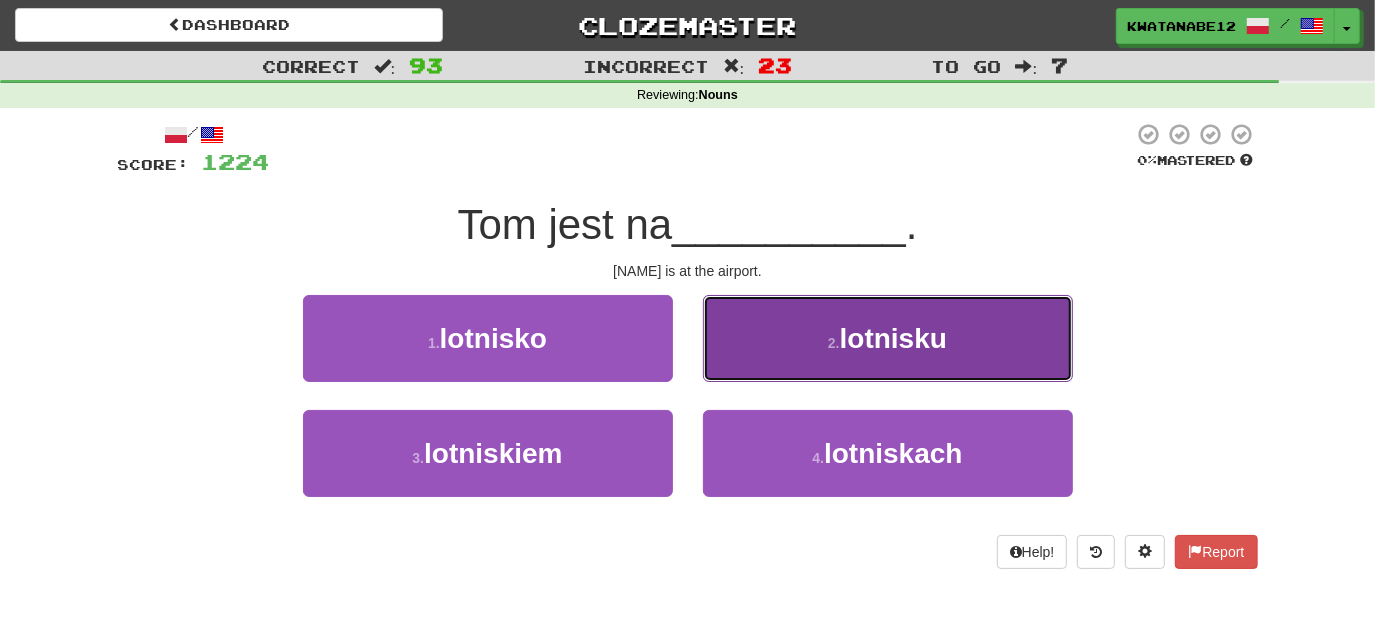 click on "2 .  lotnisku" at bounding box center (888, 338) 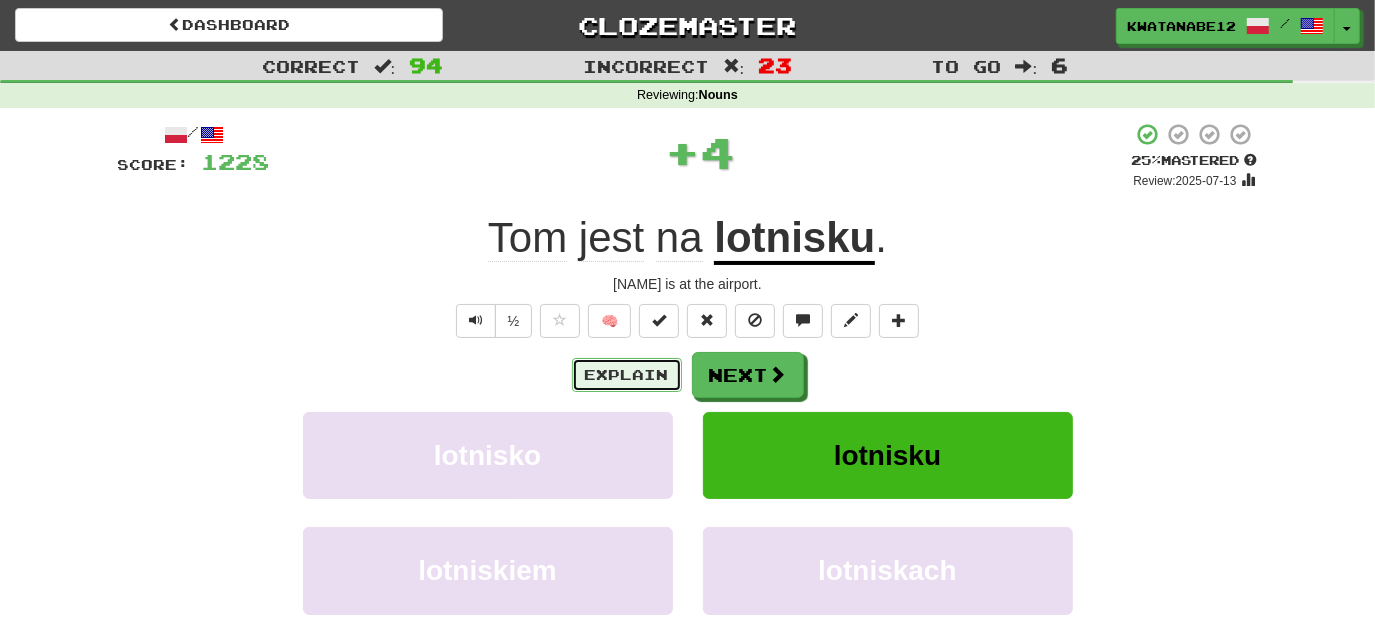 click on "Explain" at bounding box center [627, 375] 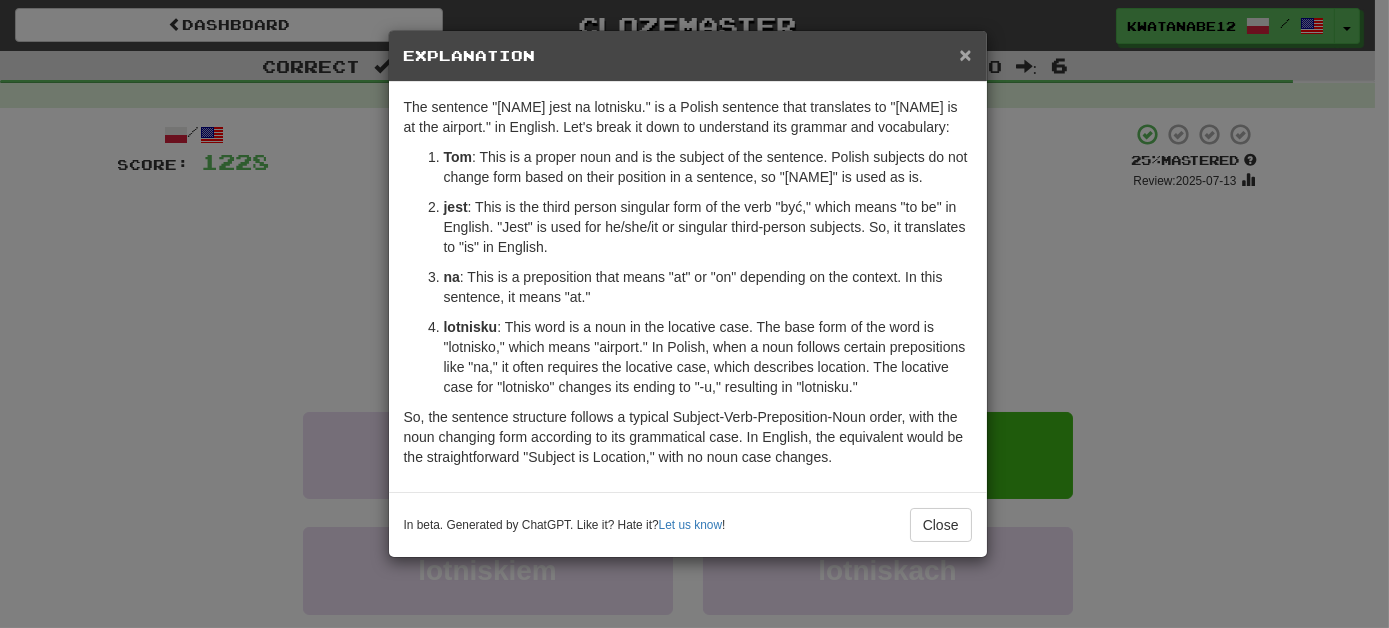 click on "×" at bounding box center [965, 54] 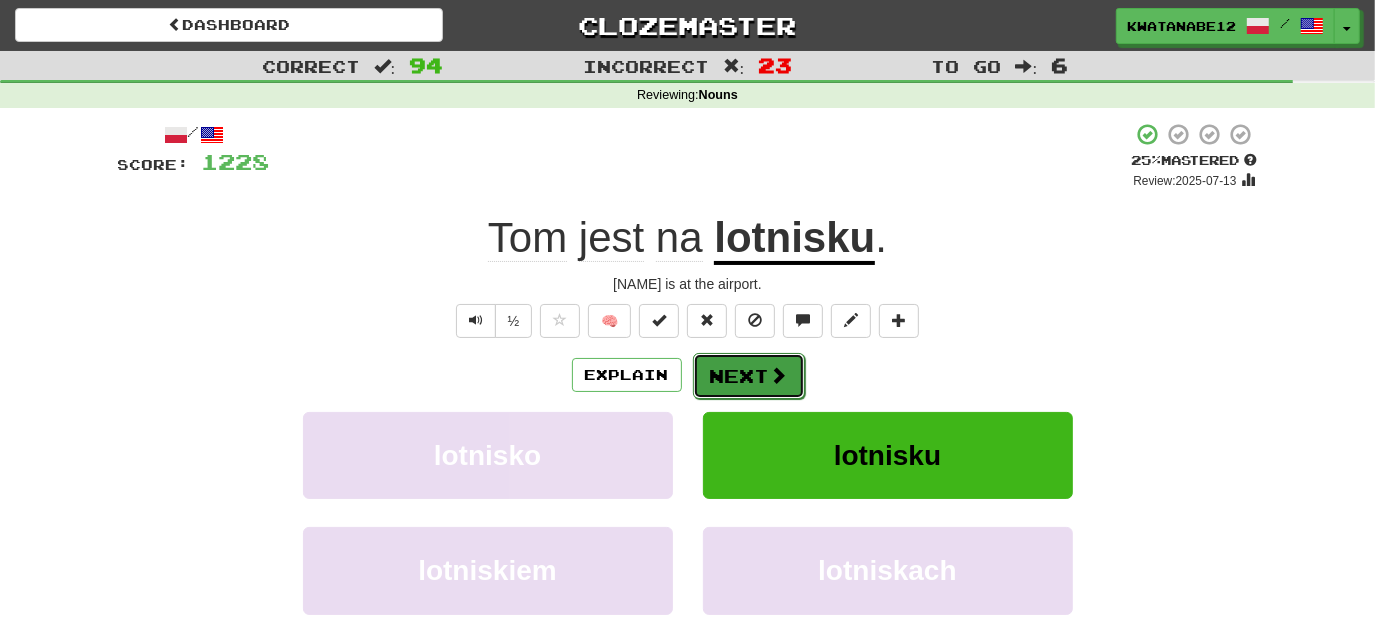 click on "Next" at bounding box center [749, 376] 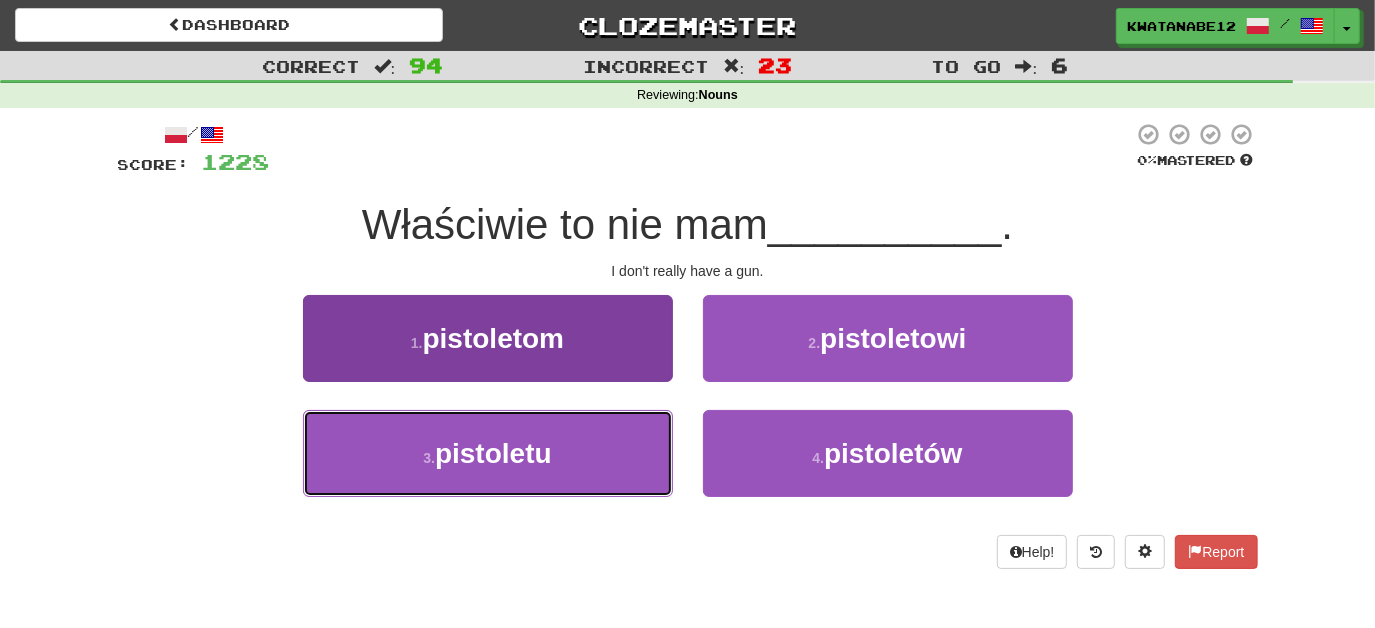 click on "3 .  pistoletu" at bounding box center [488, 453] 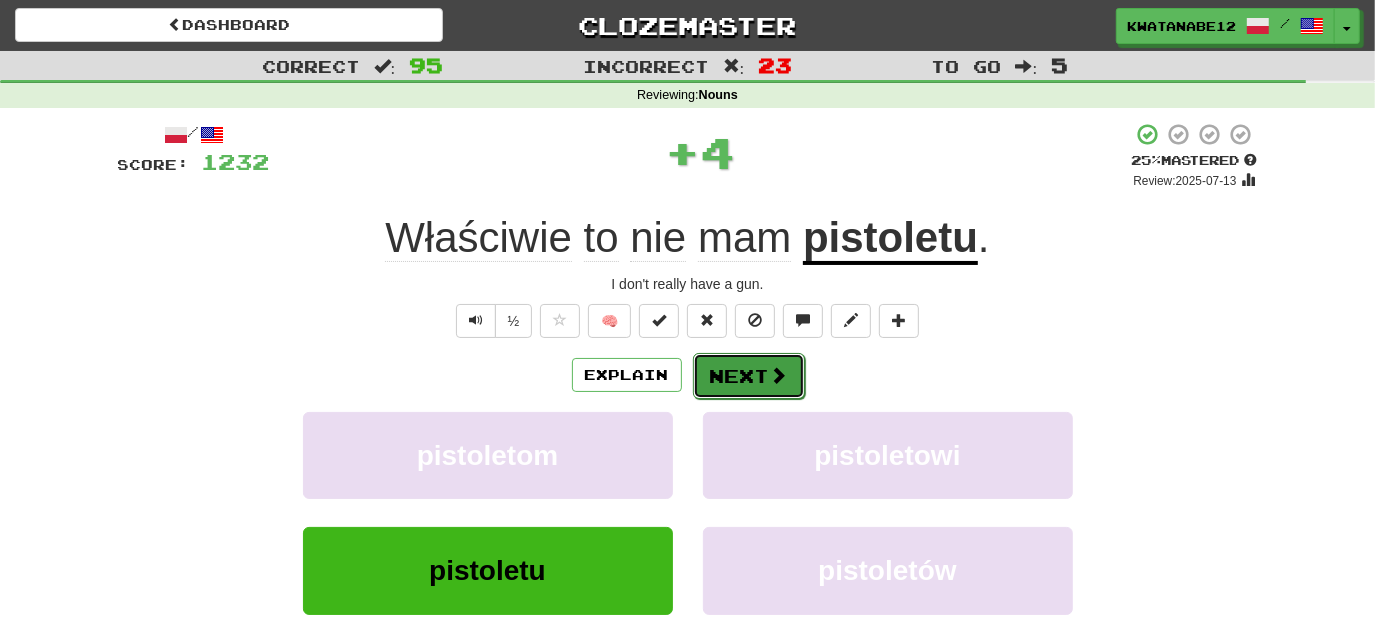click on "Next" at bounding box center [749, 376] 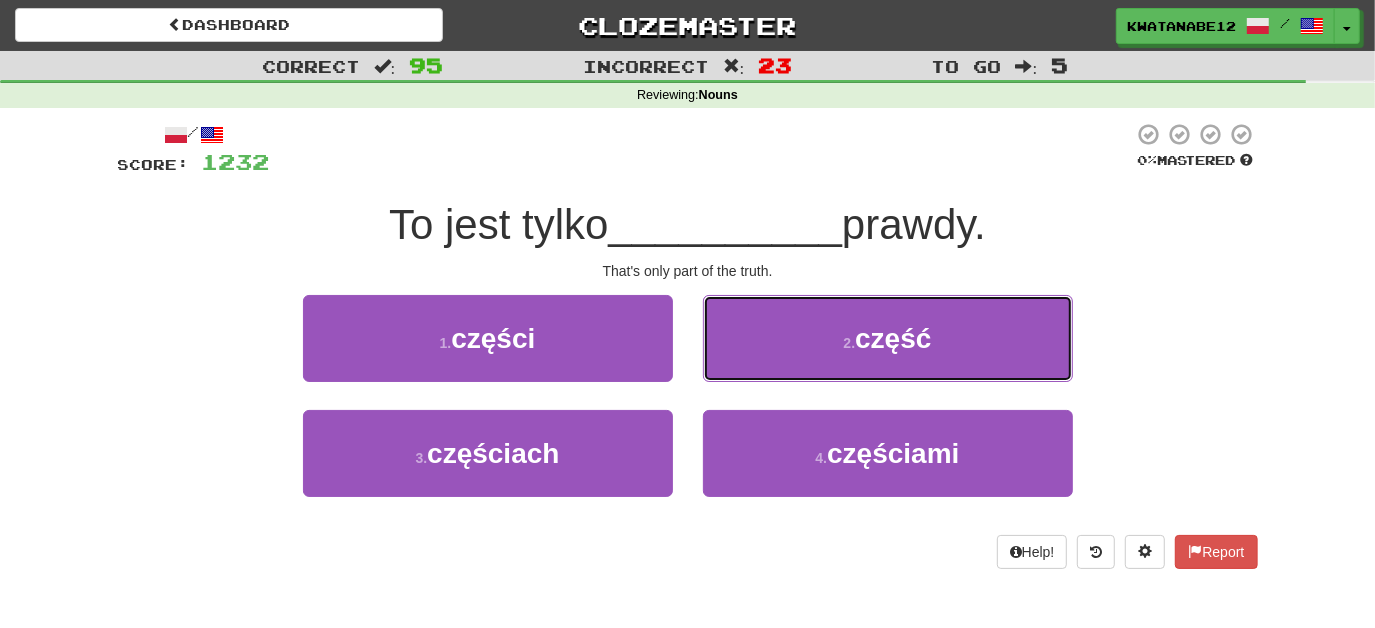click on "2 .  część" at bounding box center (888, 338) 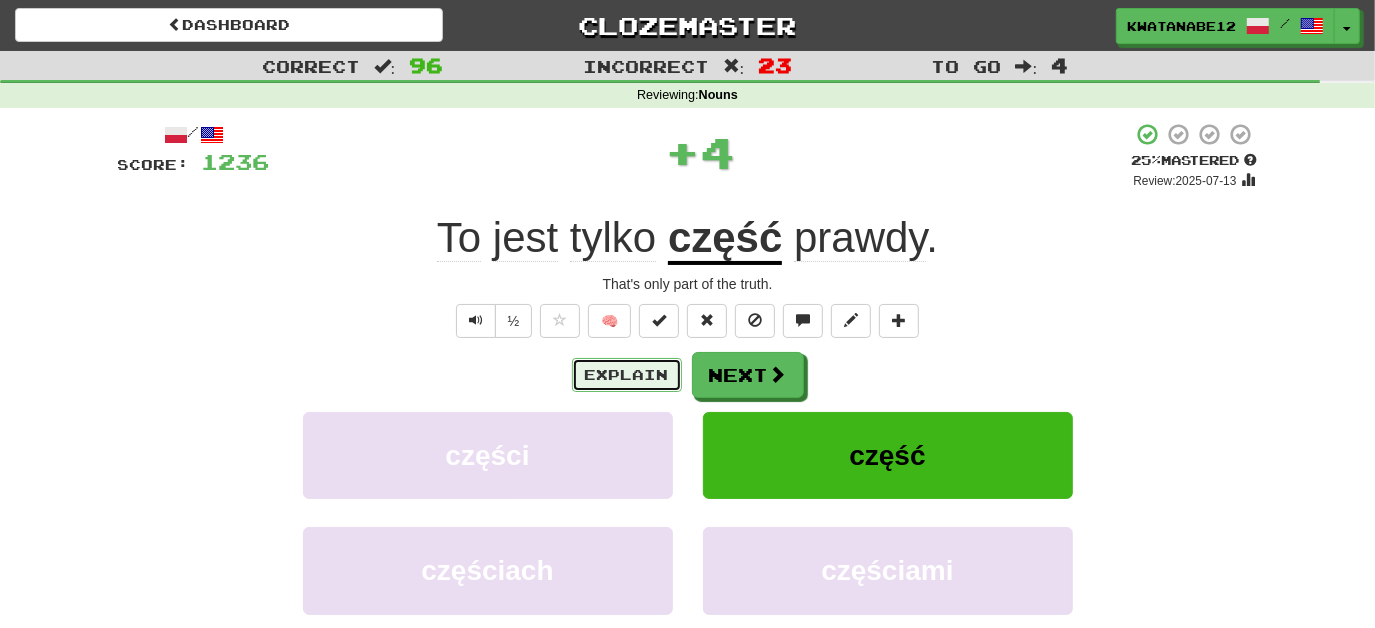 click on "Explain" at bounding box center (627, 375) 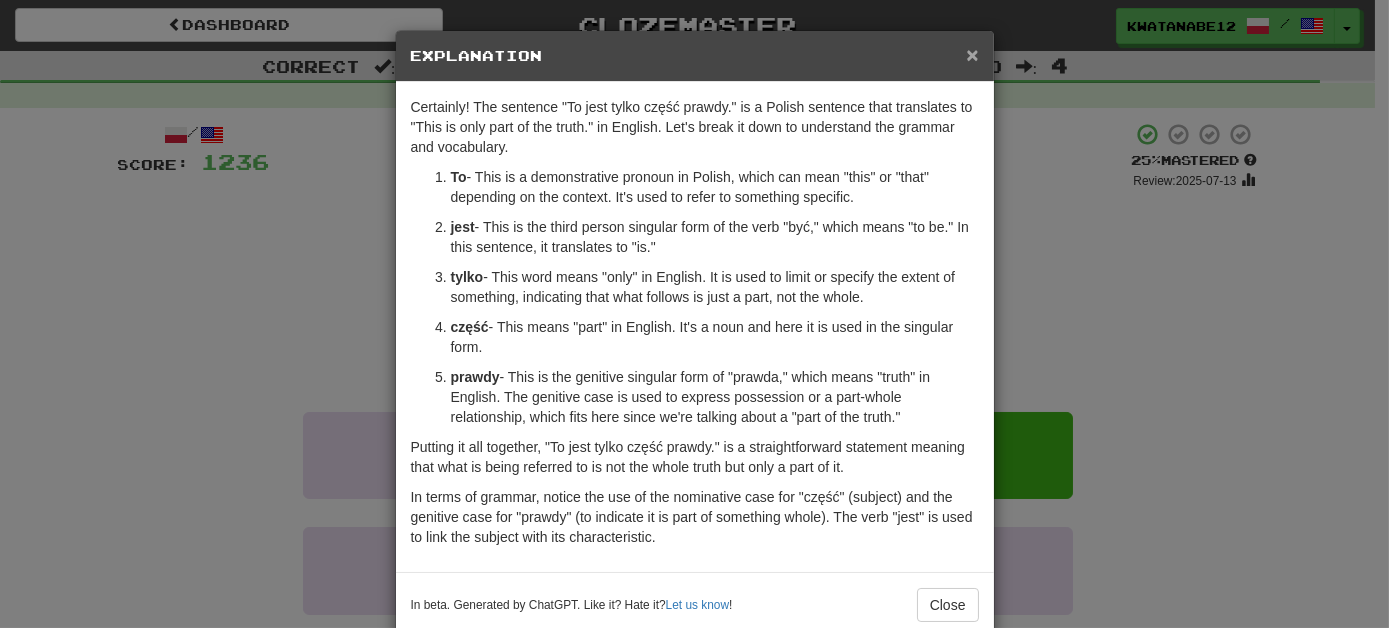 click on "×" at bounding box center (972, 54) 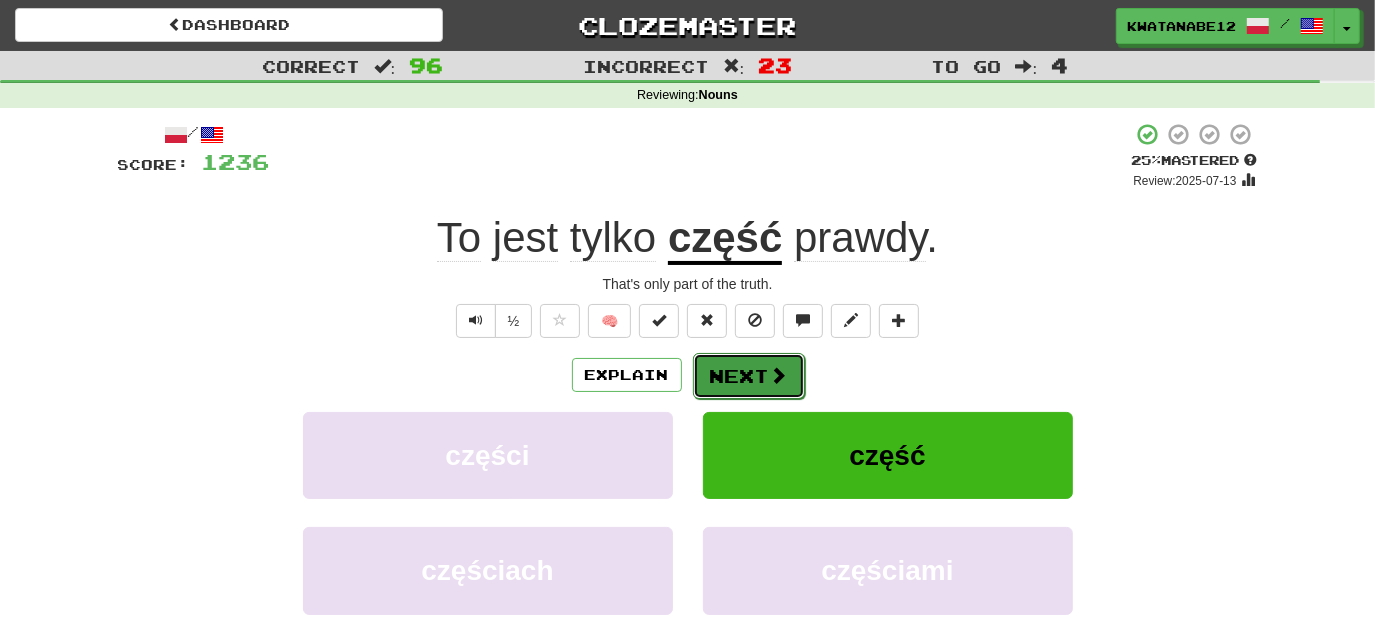click on "Next" at bounding box center [749, 376] 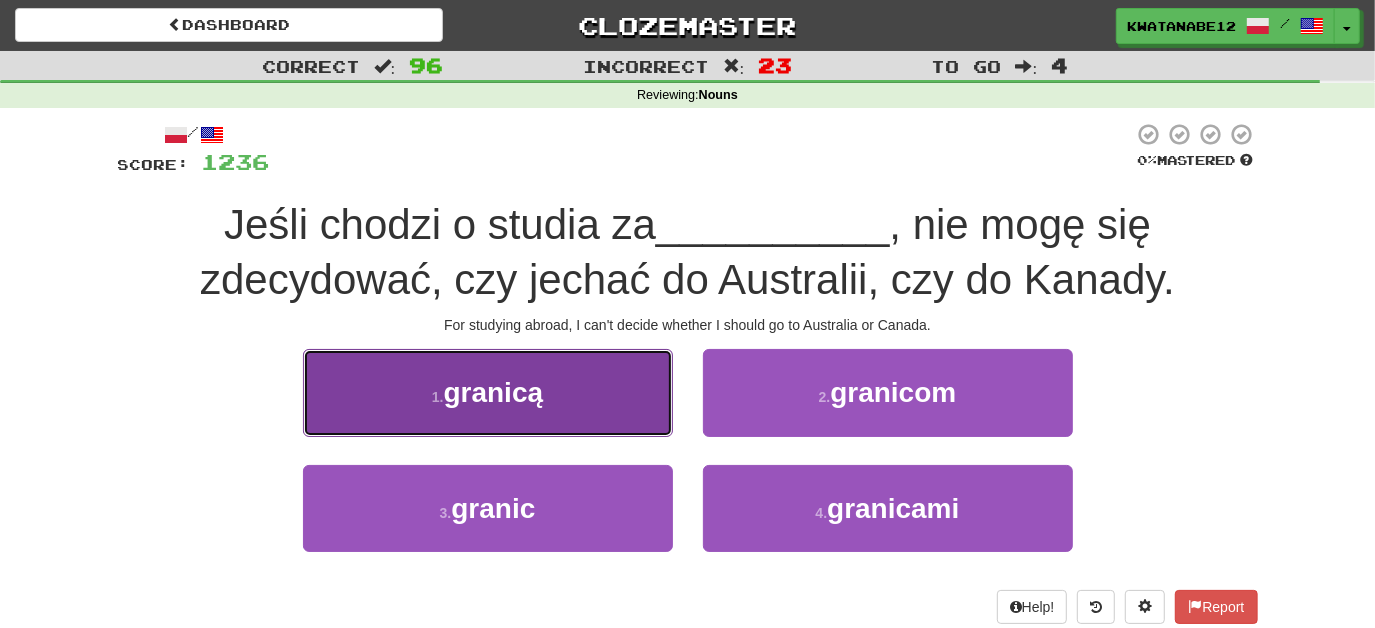 click on "1 .  granicą" at bounding box center [488, 392] 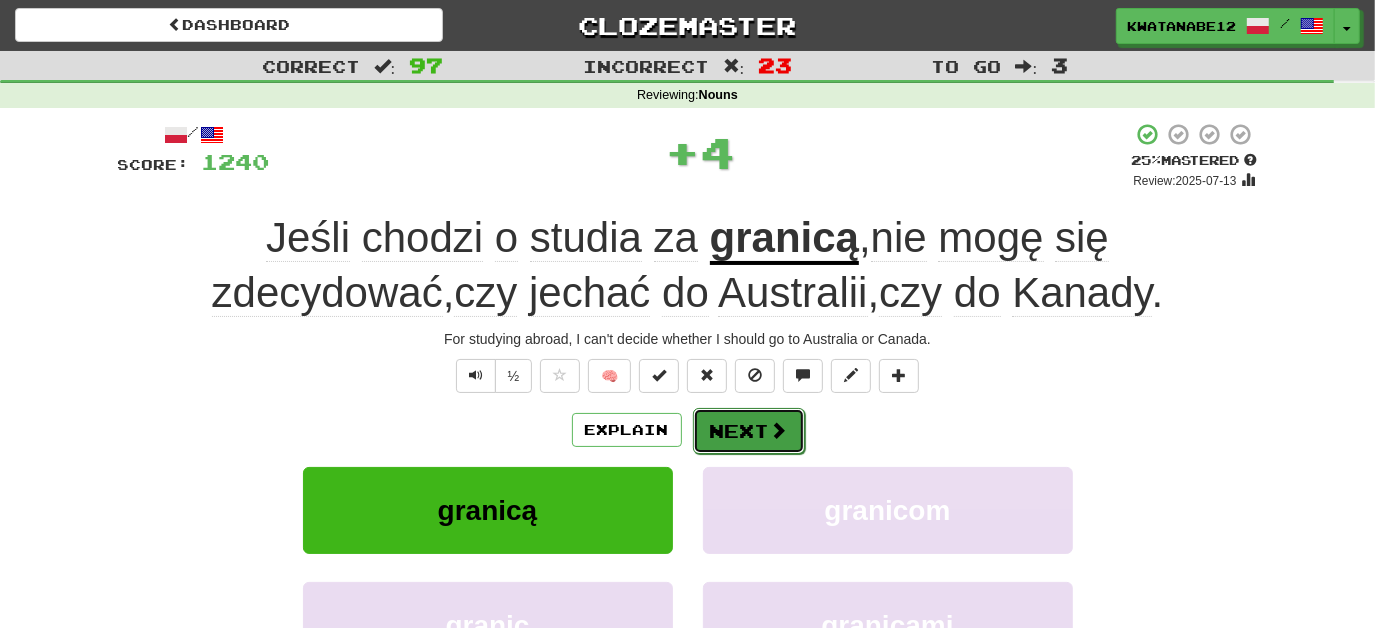 click at bounding box center [779, 430] 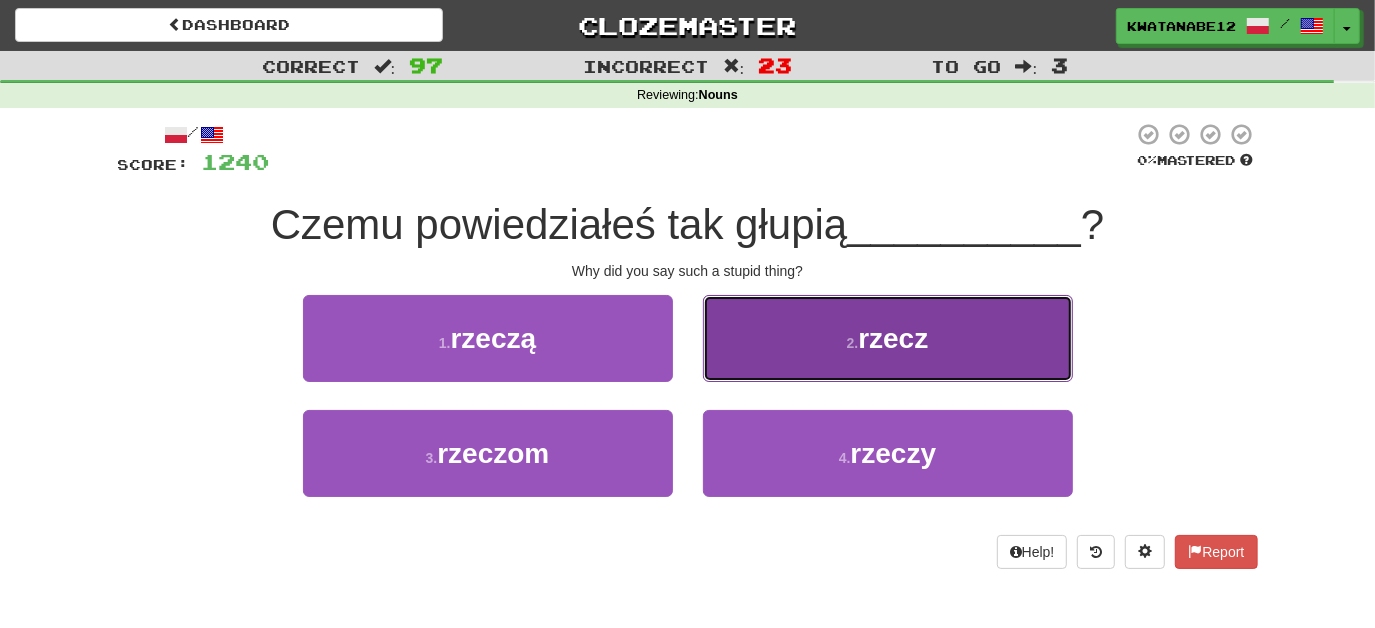 click on "2 .  rzecz" at bounding box center [888, 338] 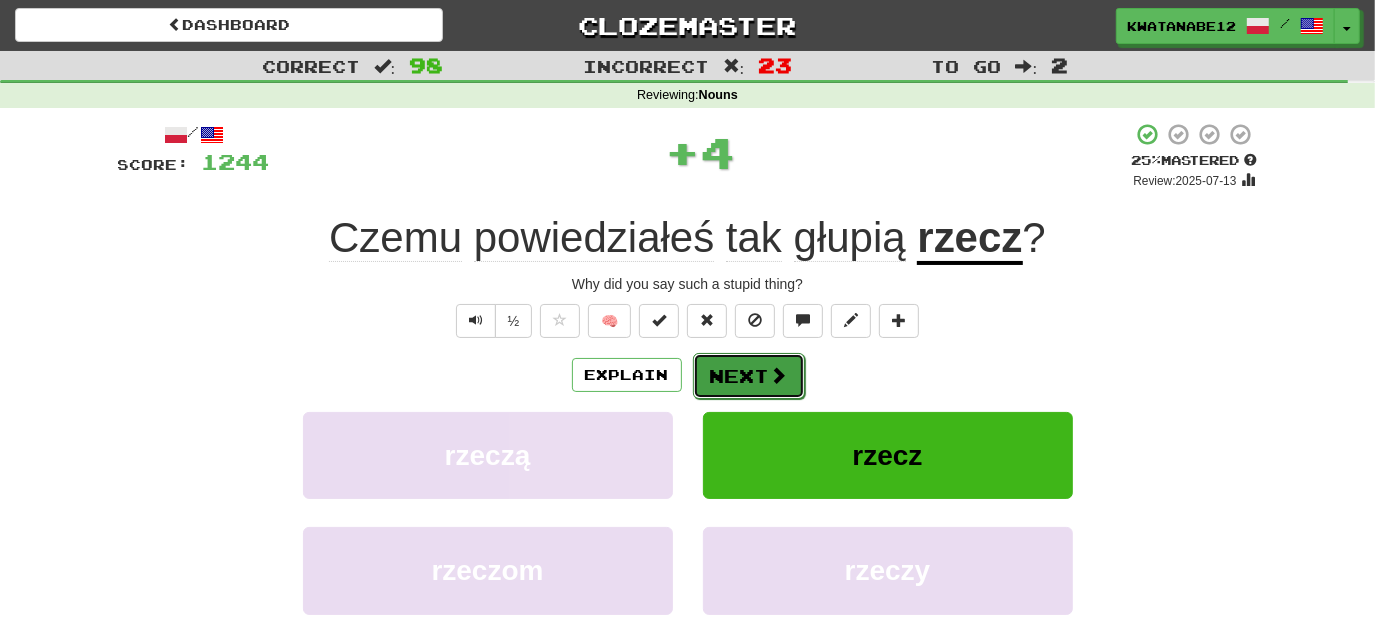 click on "Next" at bounding box center [749, 376] 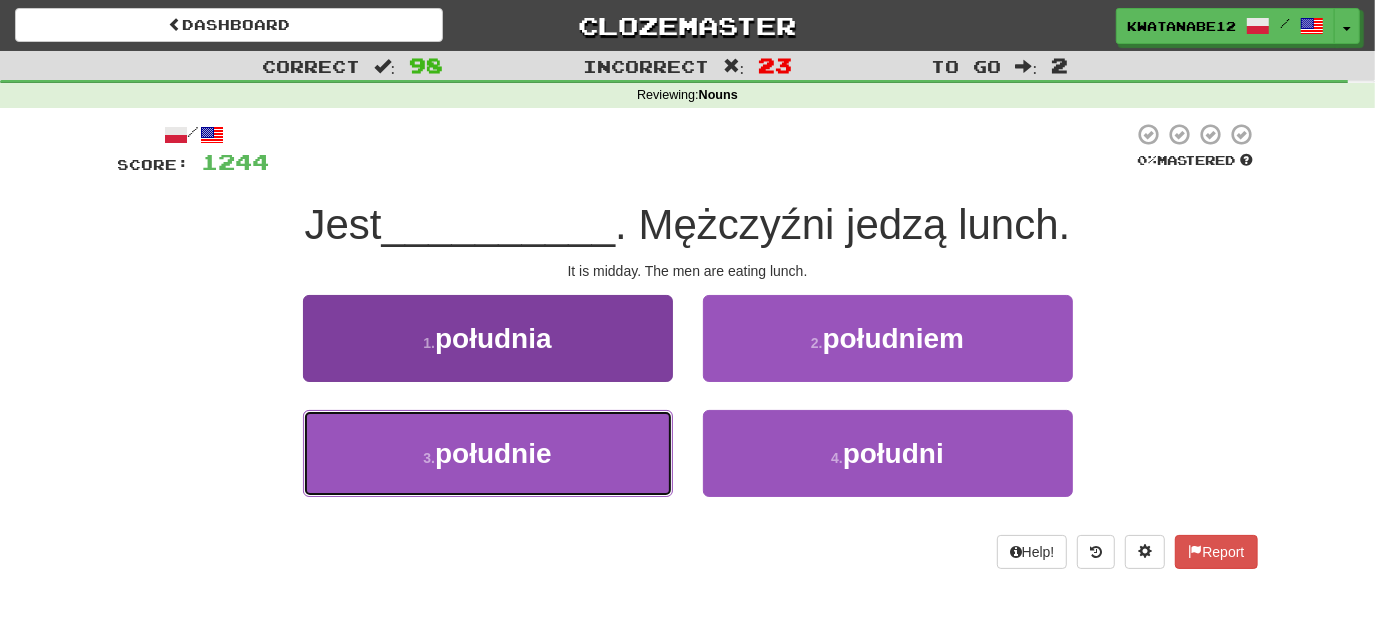 drag, startPoint x: 621, startPoint y: 441, endPoint x: 634, endPoint y: 436, distance: 13.928389 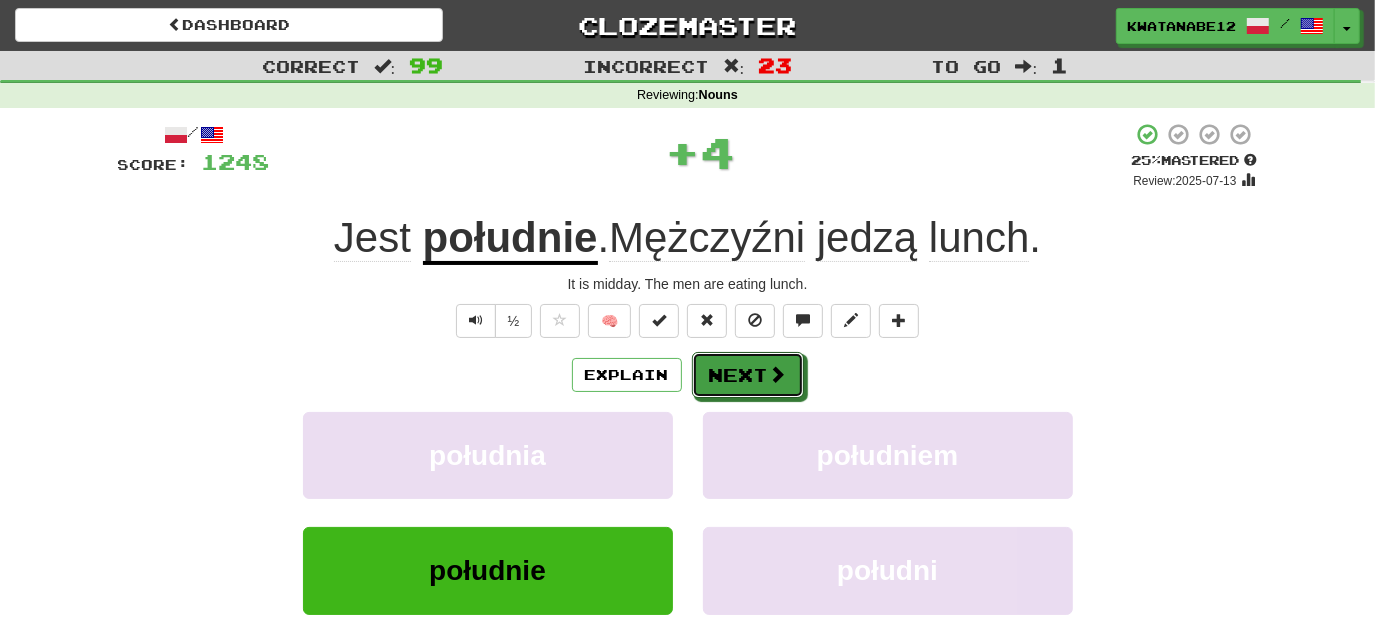 drag, startPoint x: 743, startPoint y: 380, endPoint x: 752, endPoint y: 278, distance: 102.396286 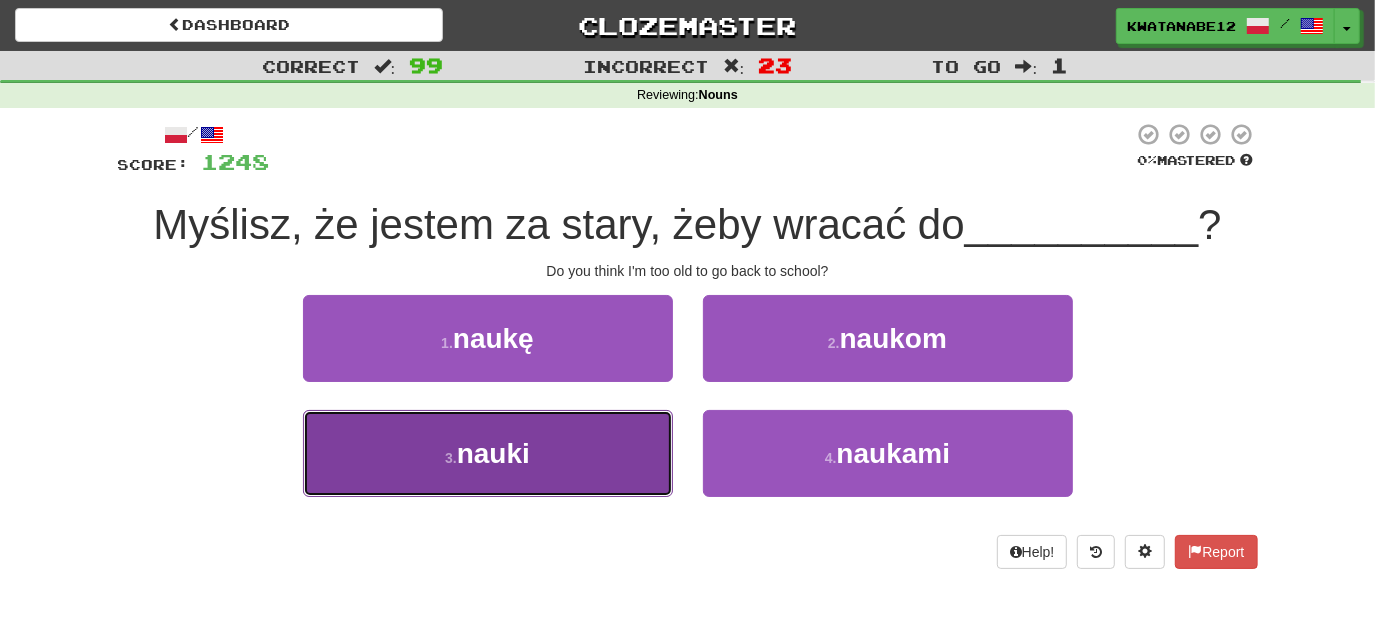click on "3 .  nauki" at bounding box center [488, 453] 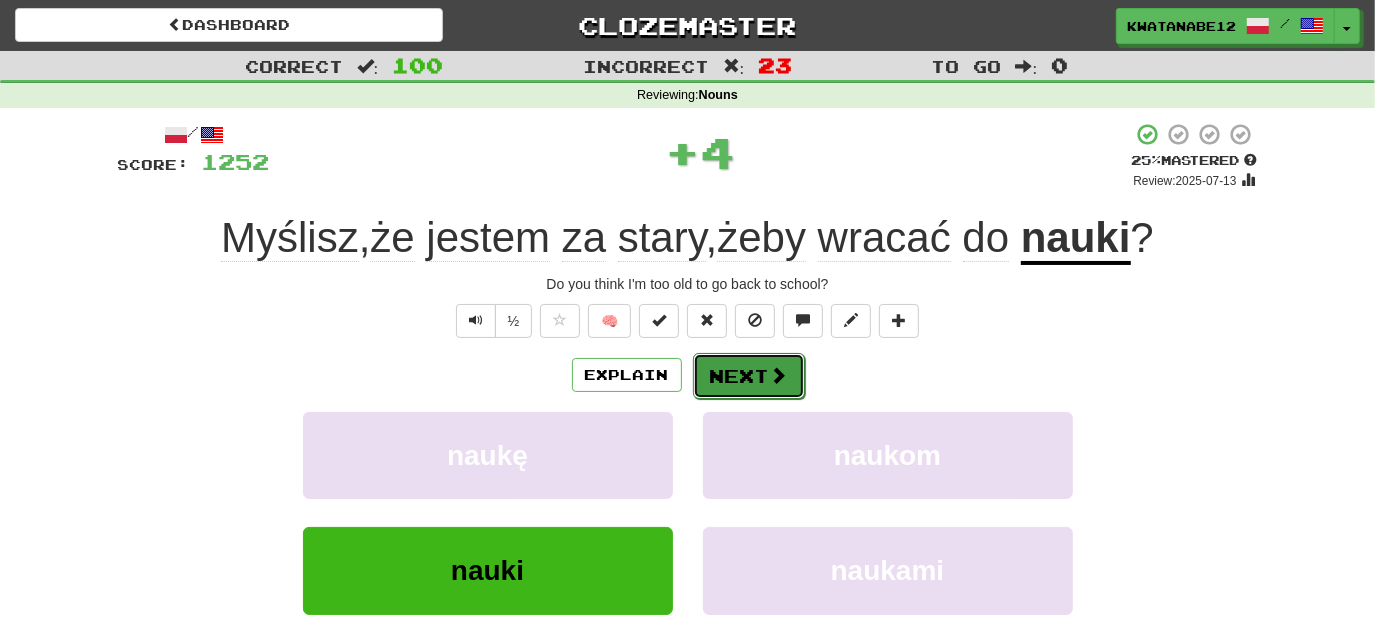 click on "Next" at bounding box center (749, 376) 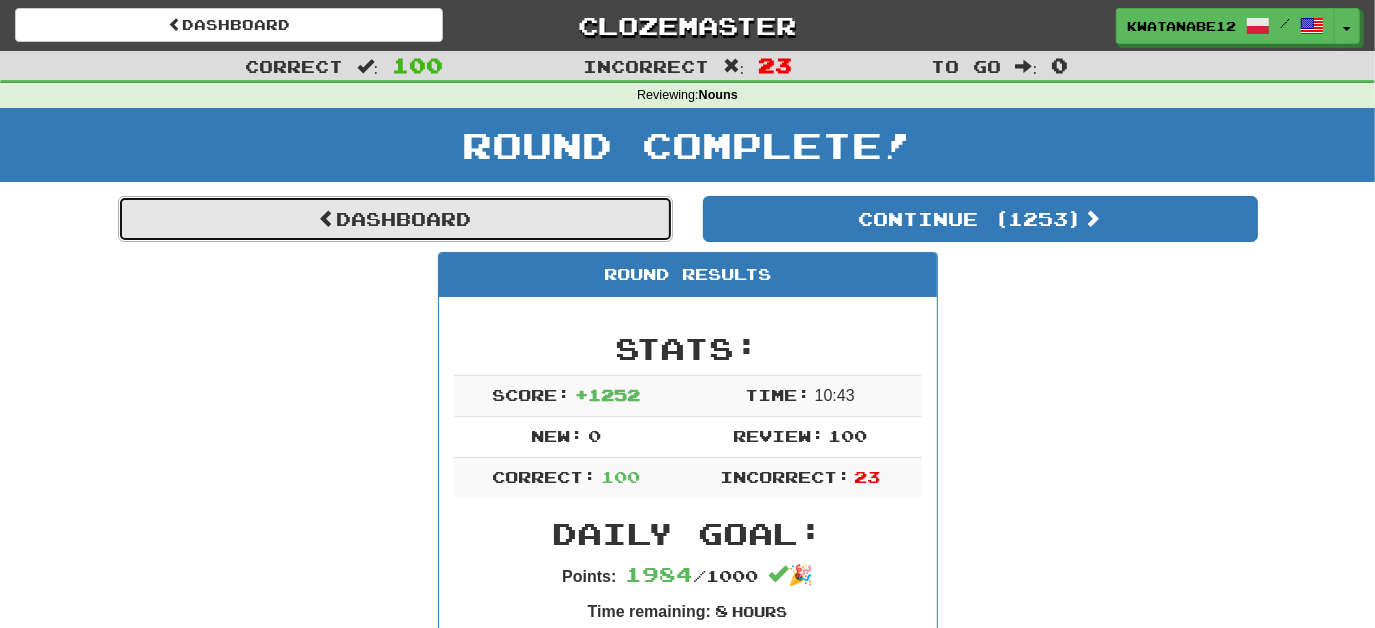 click on "Dashboard" at bounding box center (395, 219) 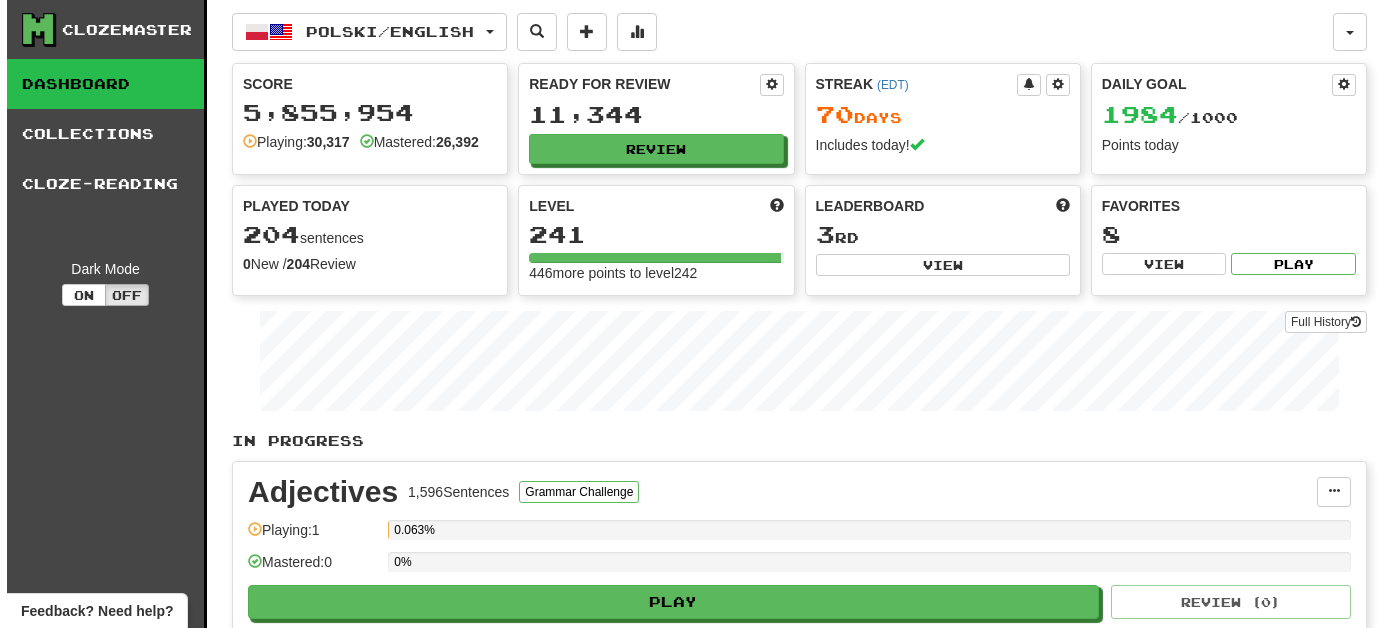 scroll, scrollTop: 0, scrollLeft: 0, axis: both 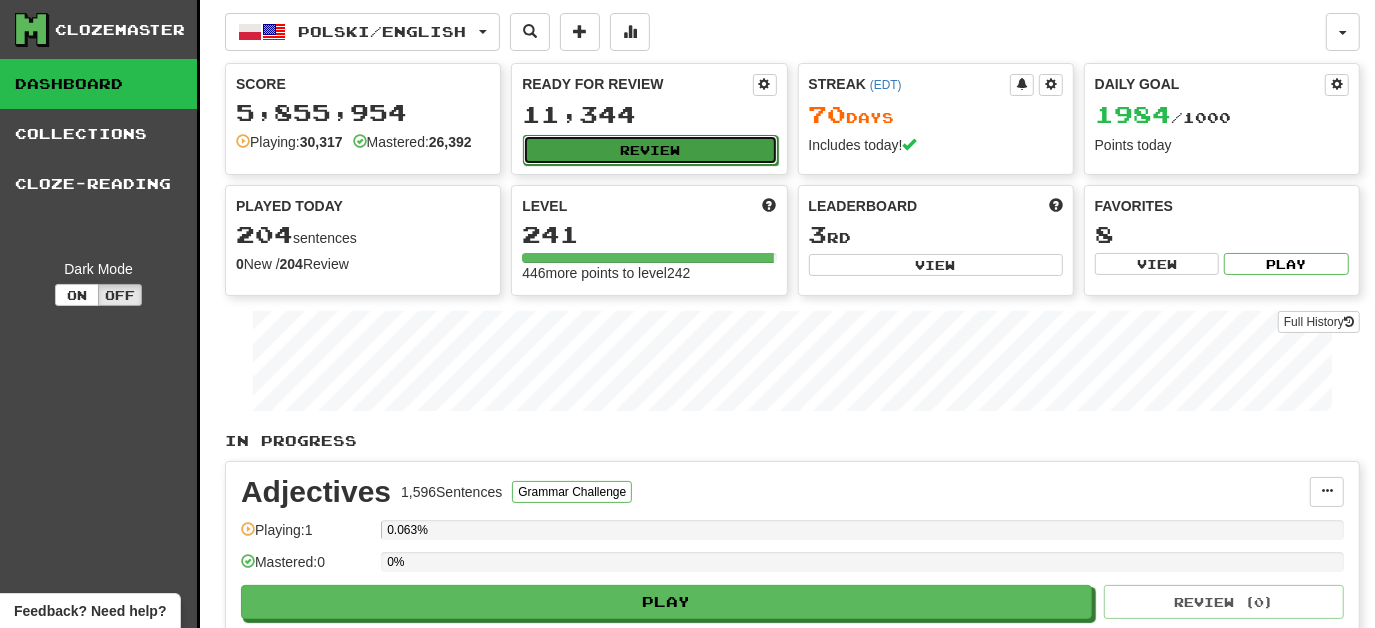 click on "Review" at bounding box center [650, 150] 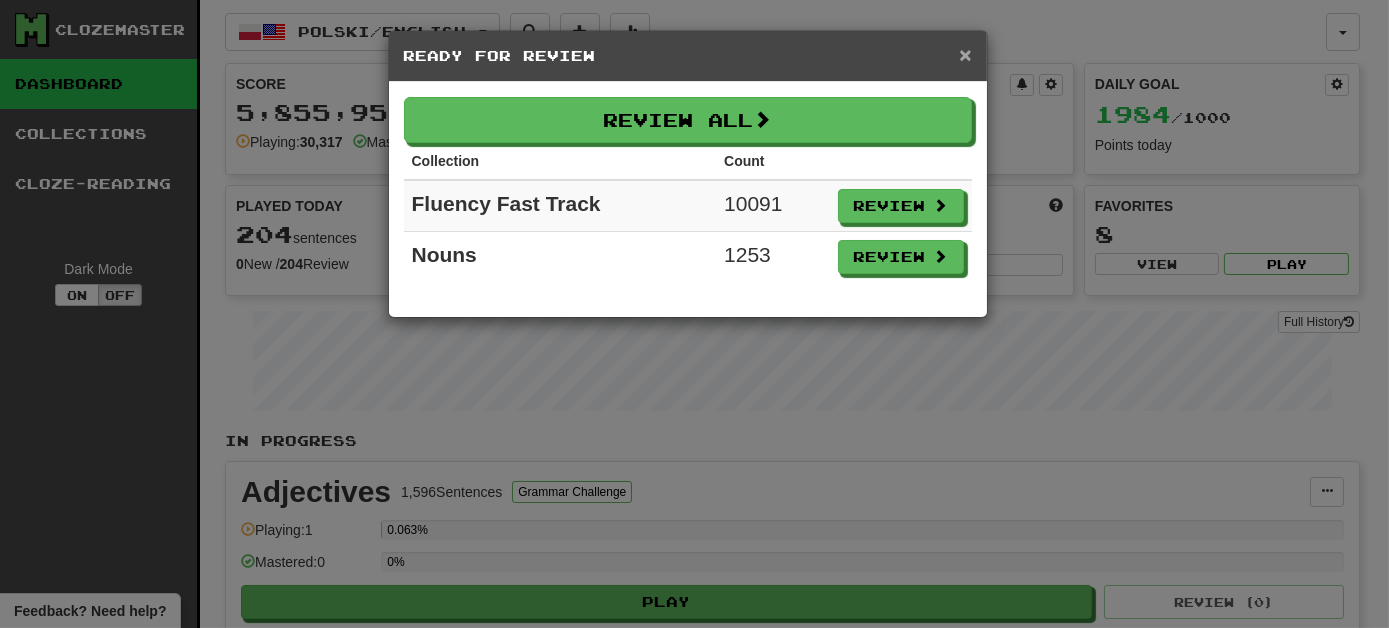 click on "×" at bounding box center (965, 54) 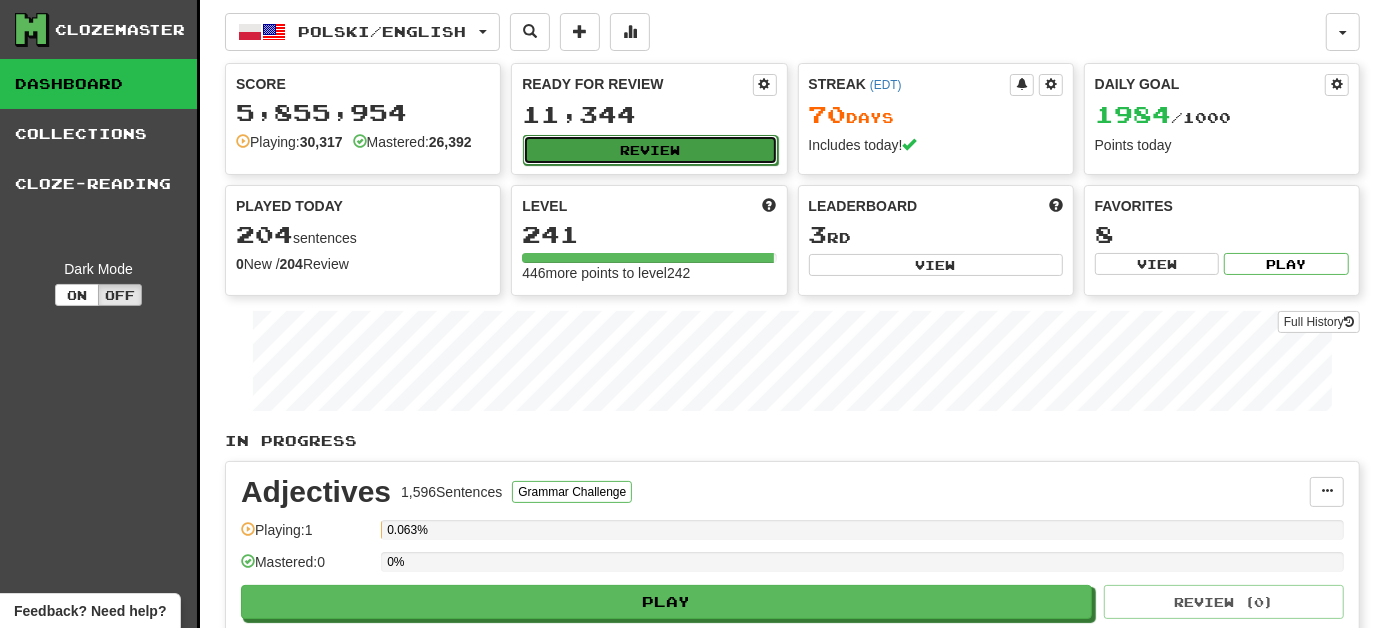 click on "Review" at bounding box center [650, 150] 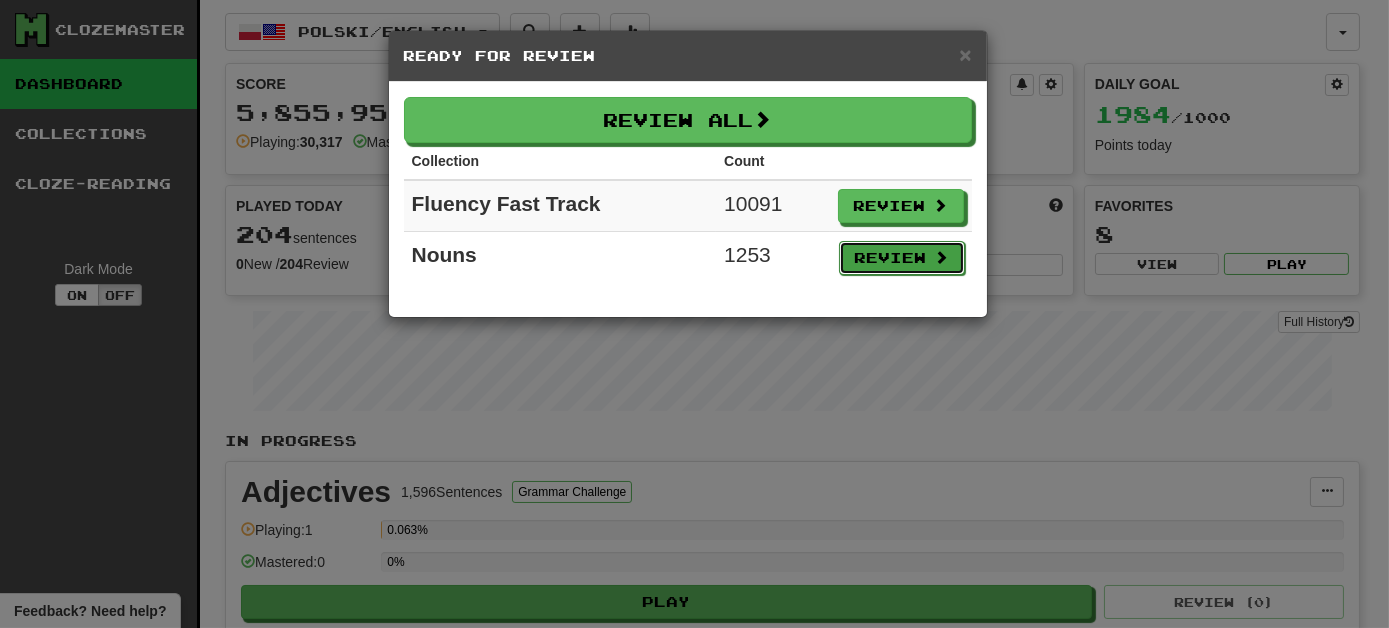 click on "Review" at bounding box center (902, 258) 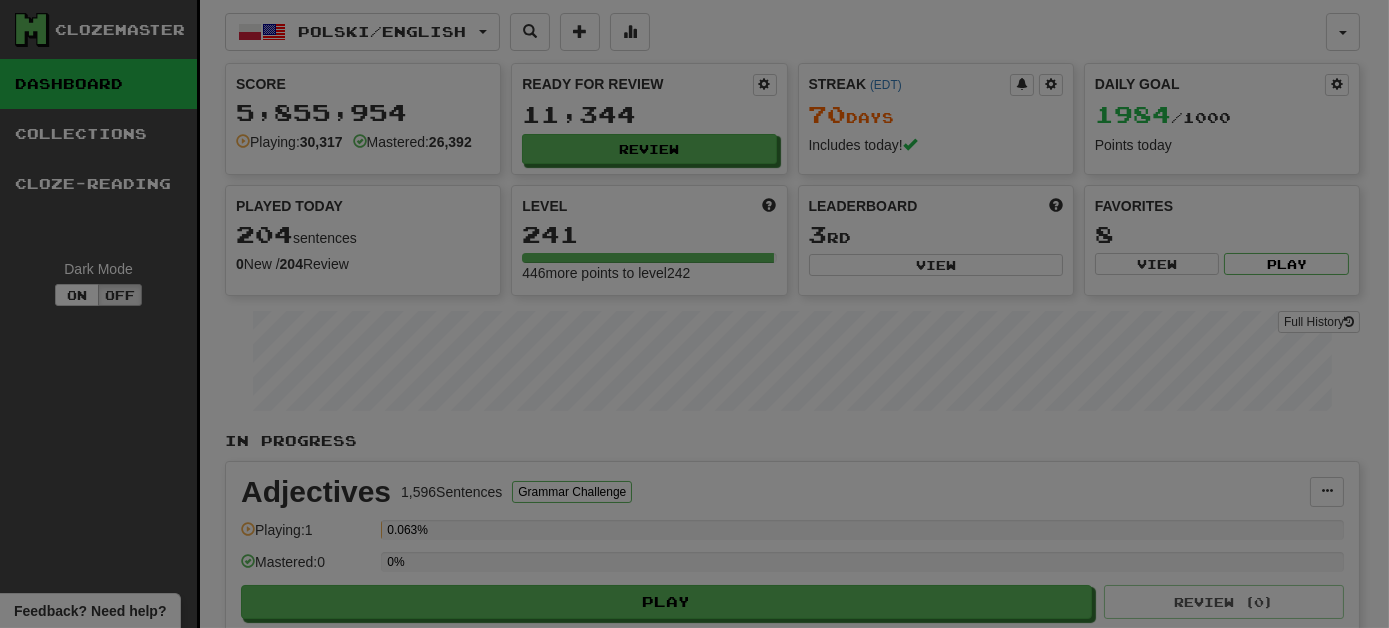 select on "***" 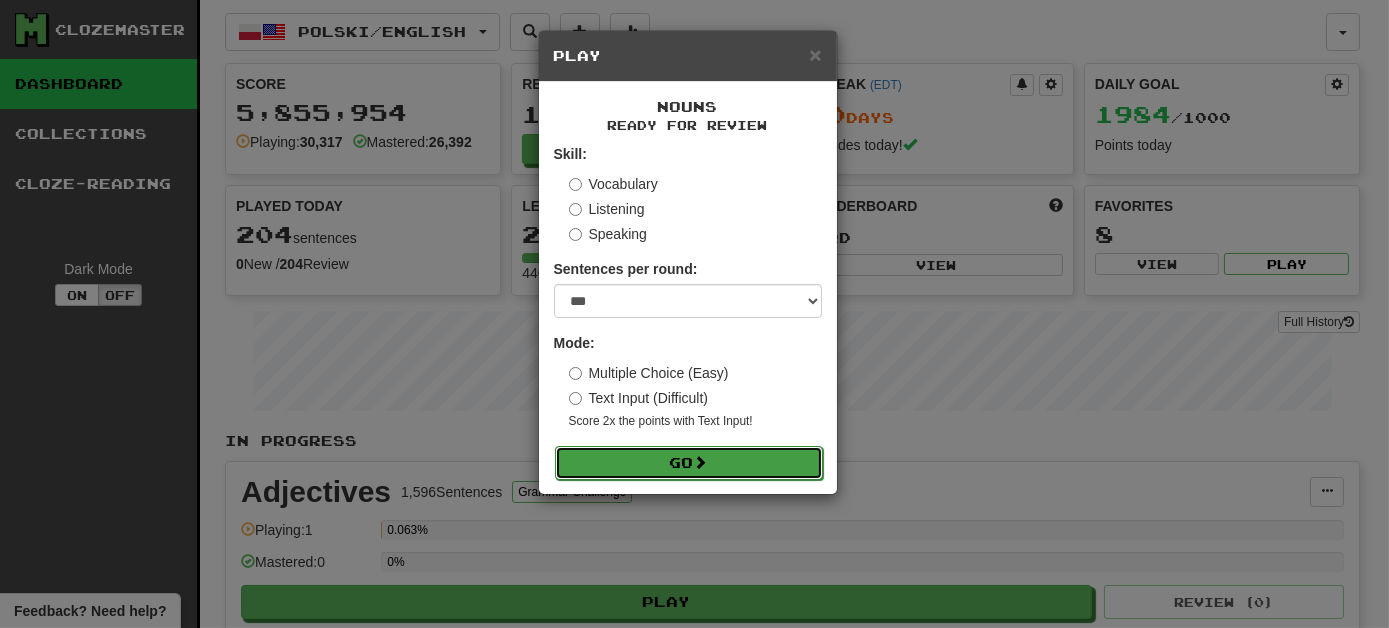 click on "Go" at bounding box center (689, 463) 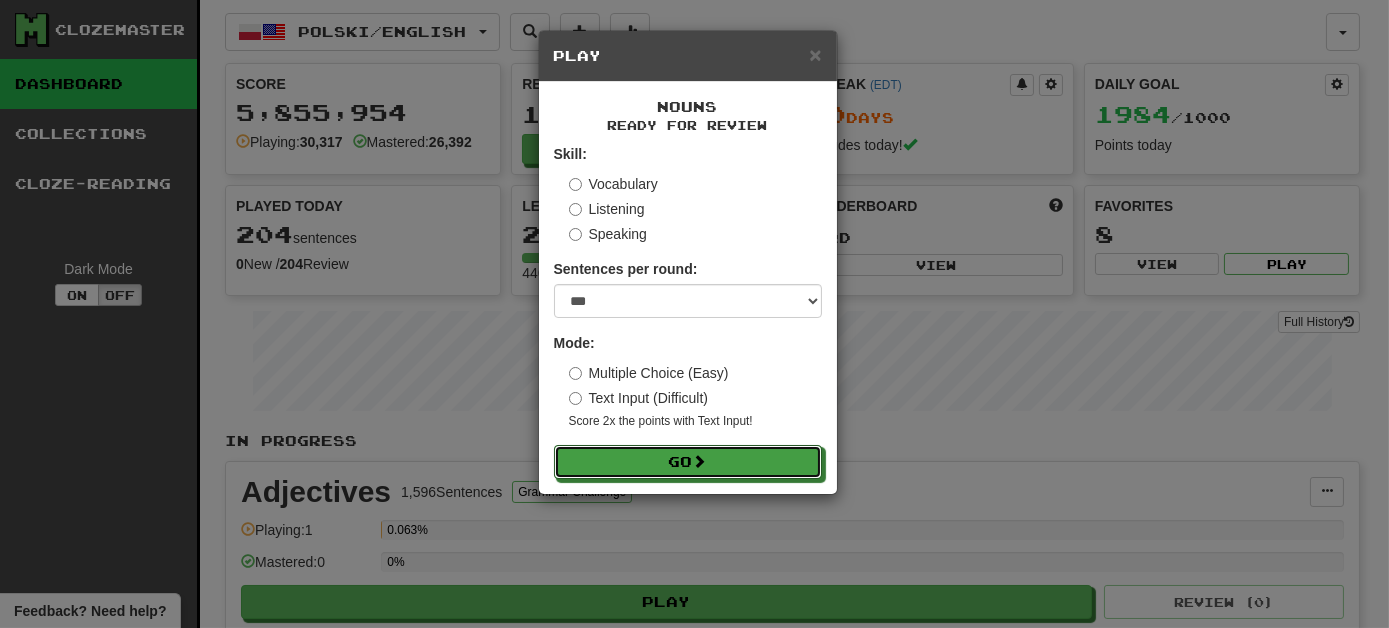 drag, startPoint x: 800, startPoint y: 457, endPoint x: 656, endPoint y: 316, distance: 201.53659 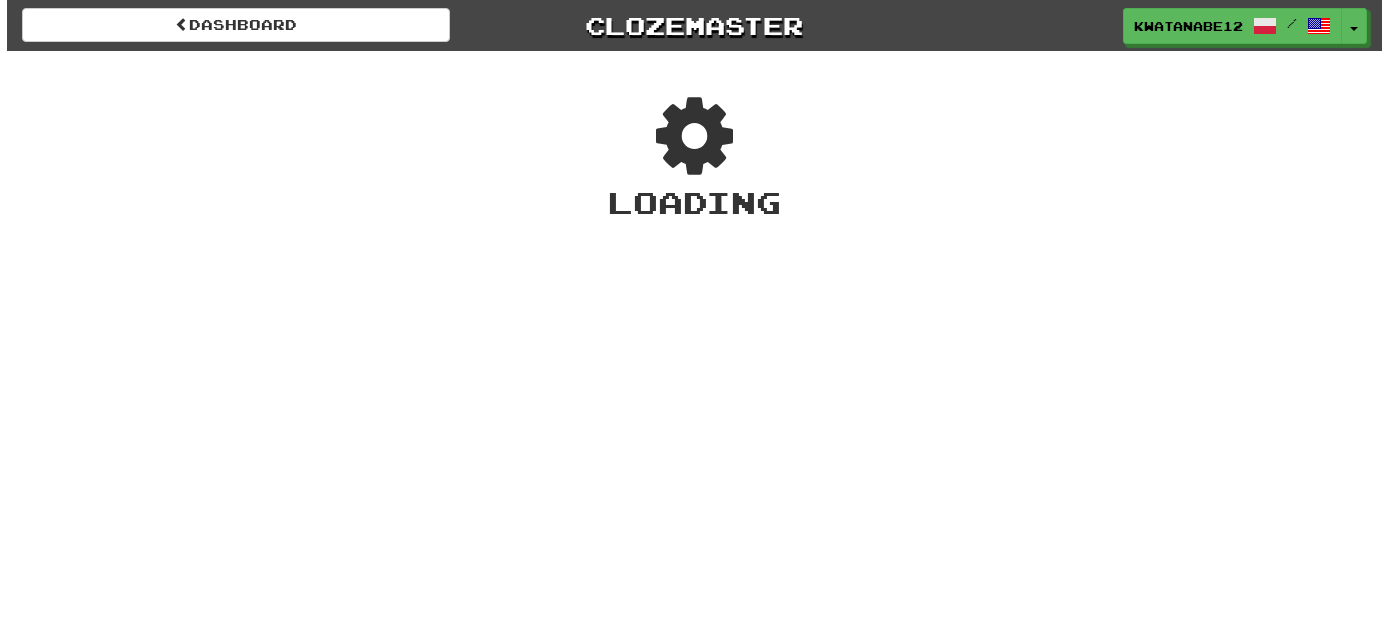 scroll, scrollTop: 0, scrollLeft: 0, axis: both 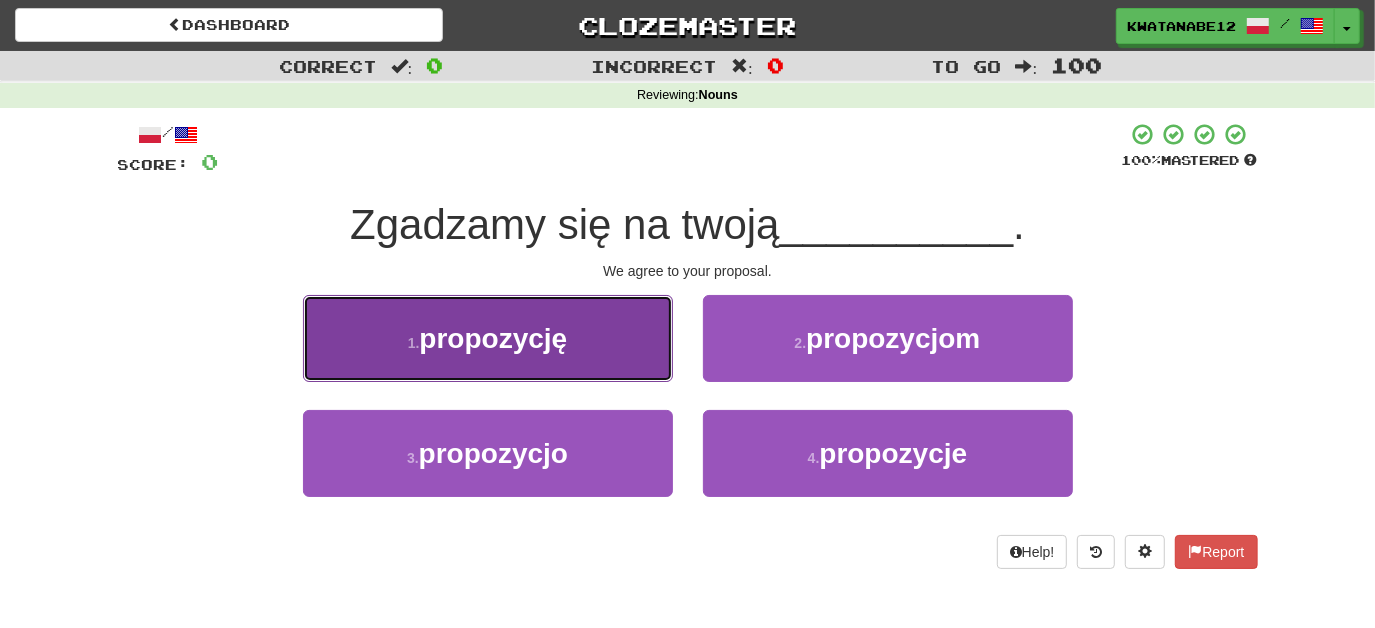 click on "1 .  propozycję" at bounding box center (488, 338) 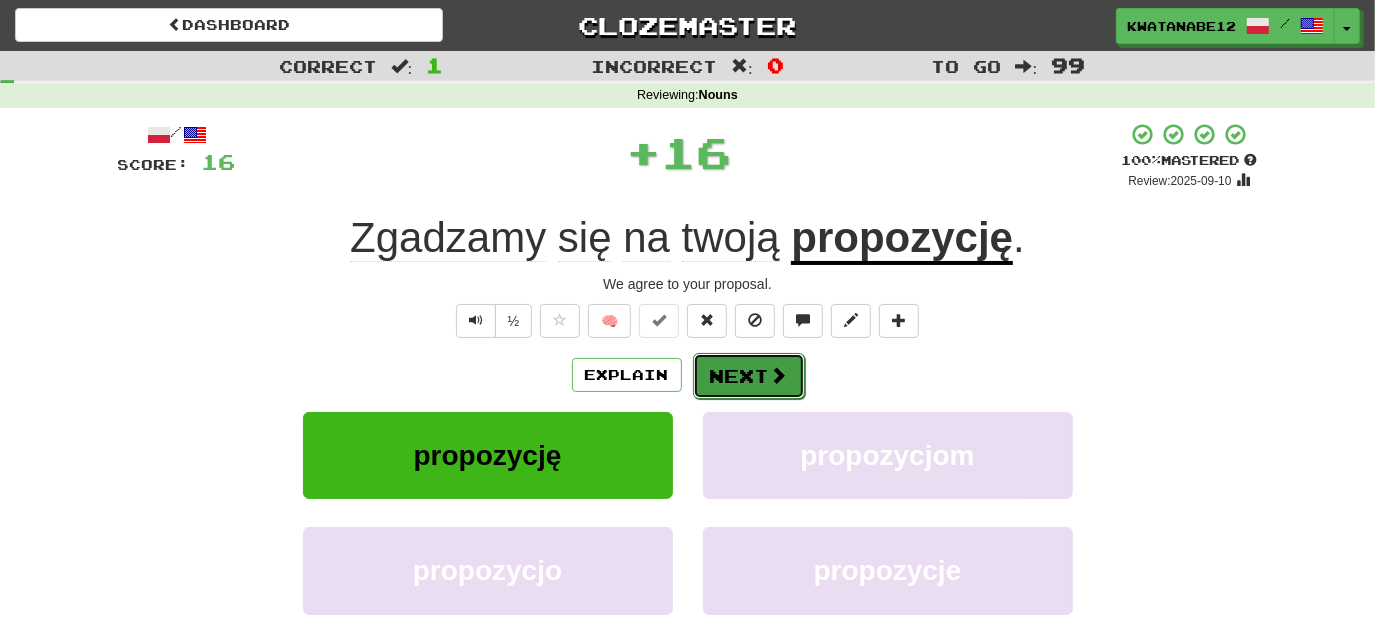 click on "Next" at bounding box center (749, 376) 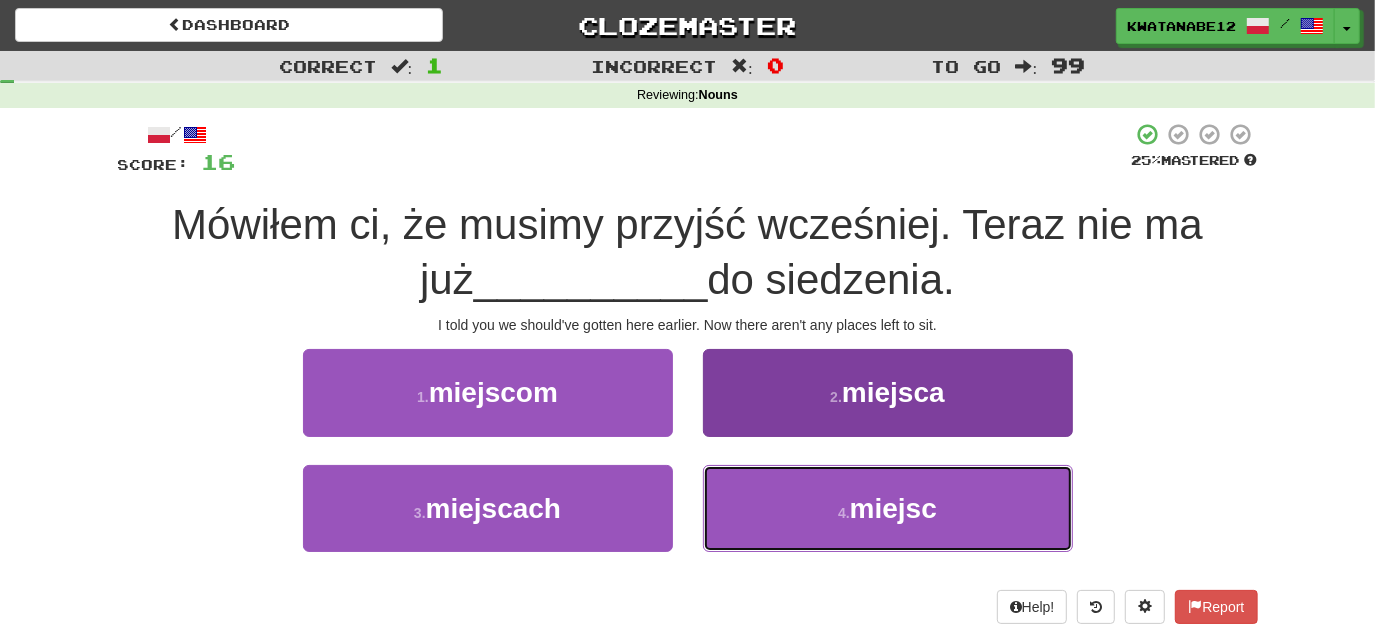 click on "4 .  miejsc" at bounding box center (888, 508) 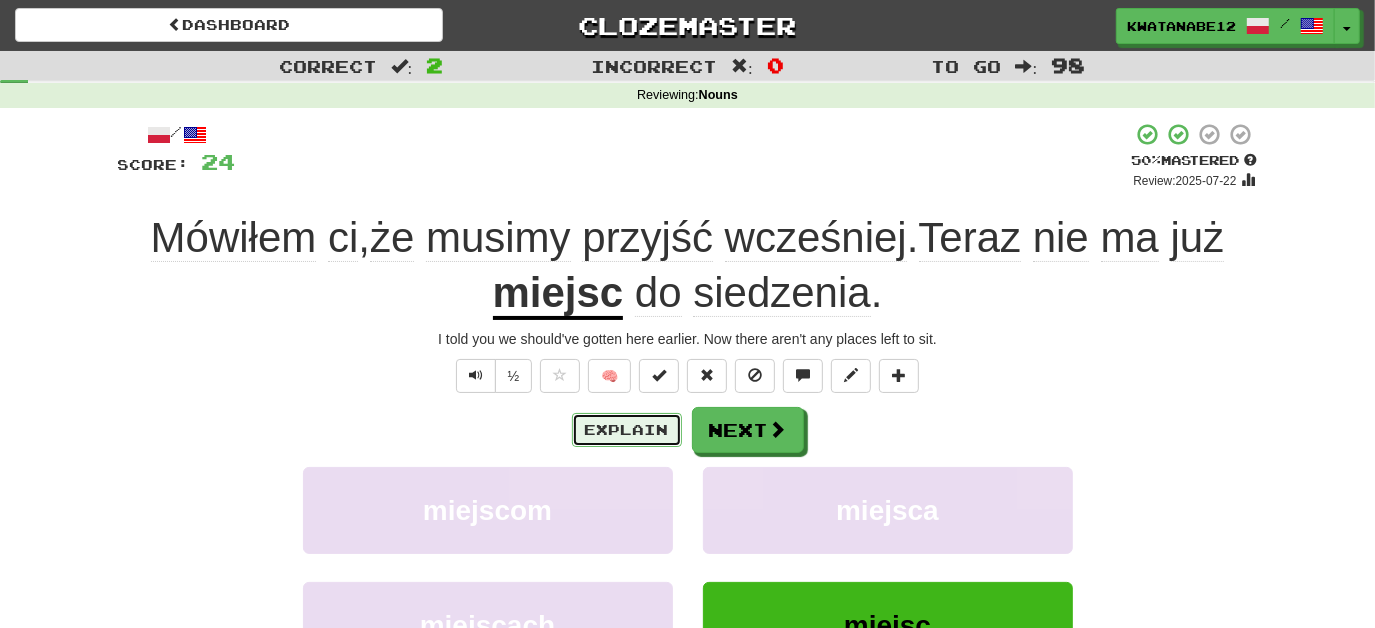 click on "Explain" at bounding box center (627, 430) 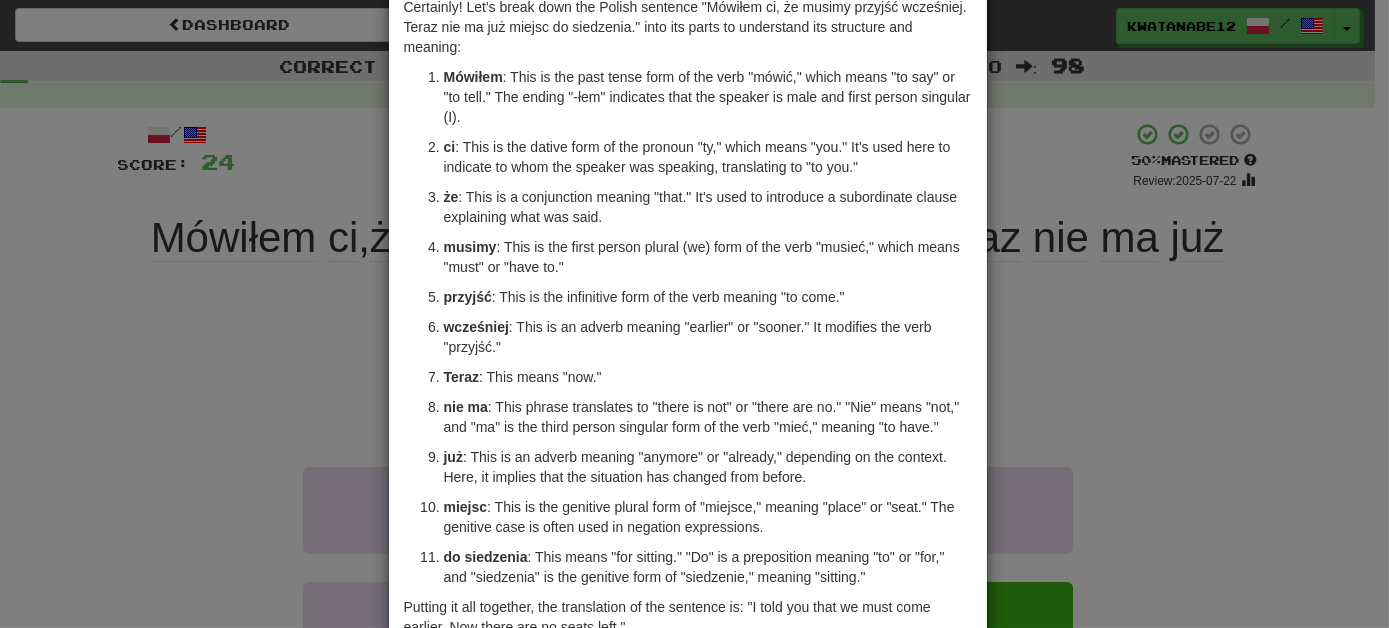 scroll, scrollTop: 0, scrollLeft: 0, axis: both 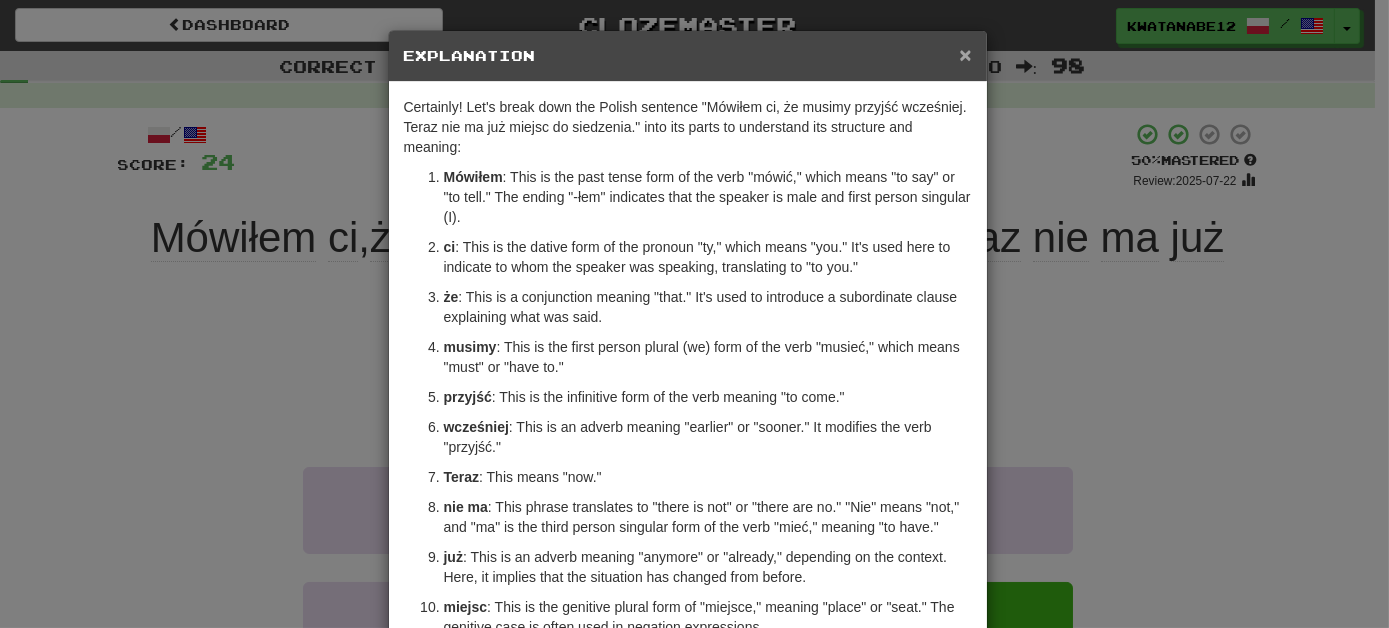 click on "×" at bounding box center (965, 54) 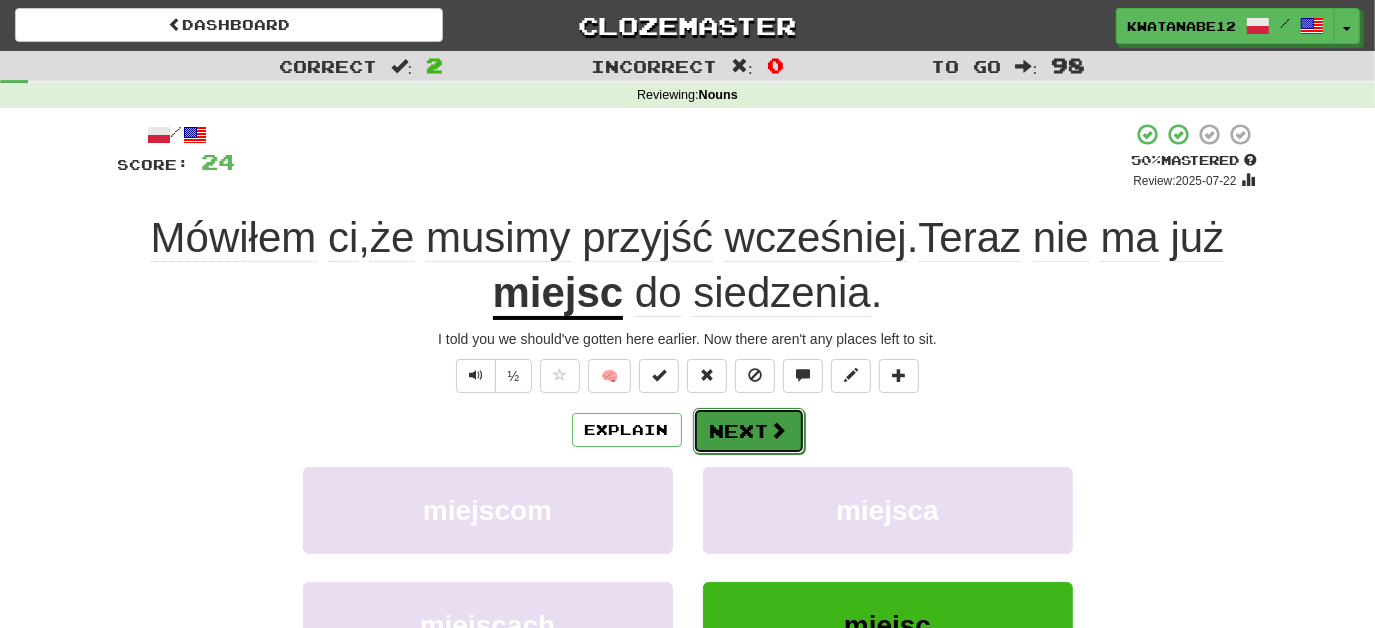 click at bounding box center [779, 430] 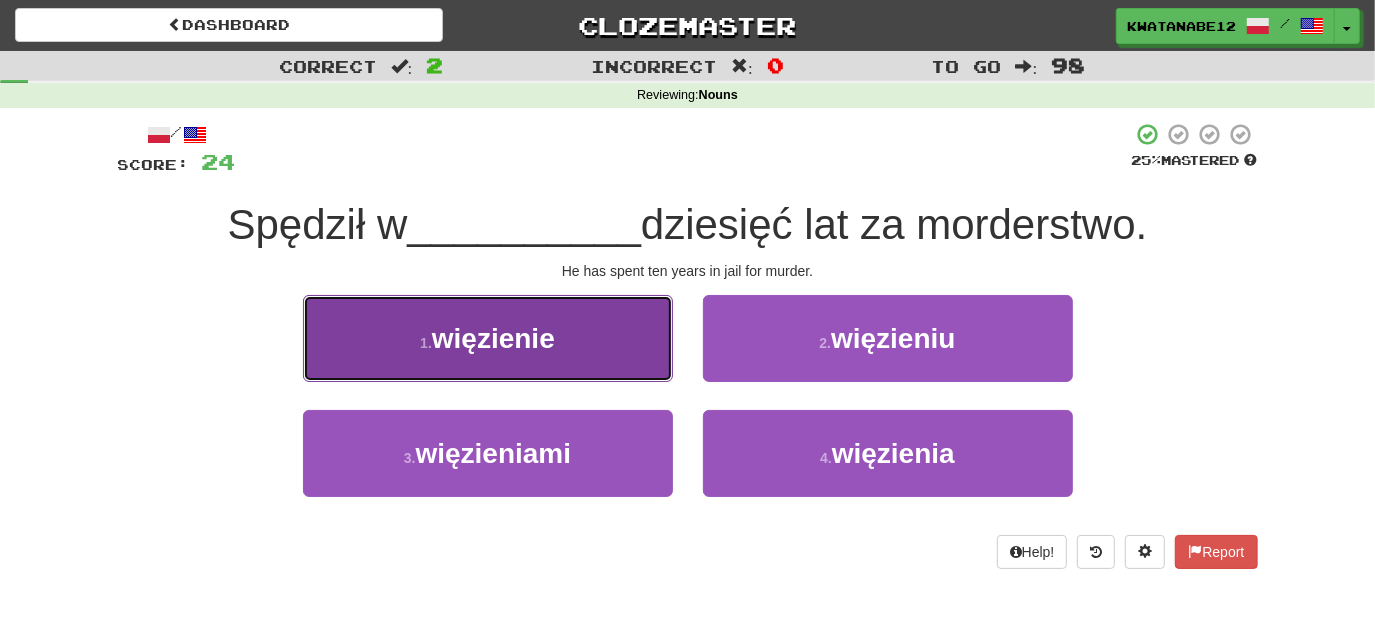 click on "1 .  więzienie" at bounding box center (488, 338) 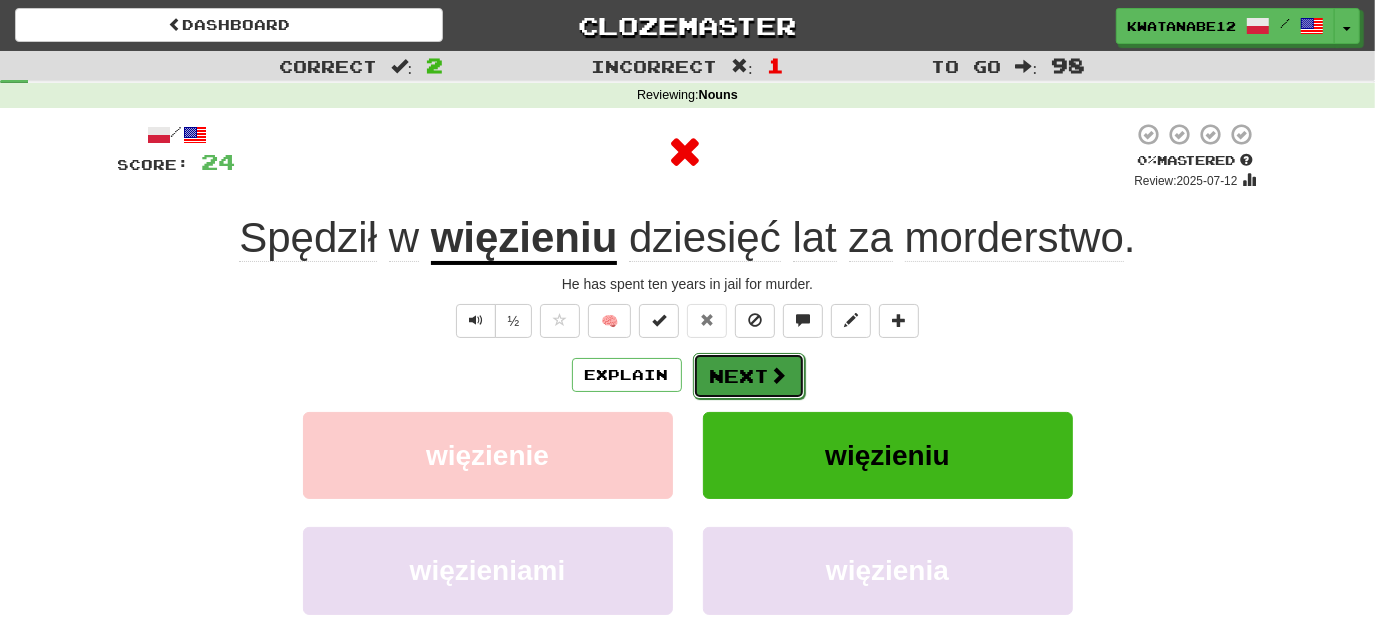 click on "Next" at bounding box center [749, 376] 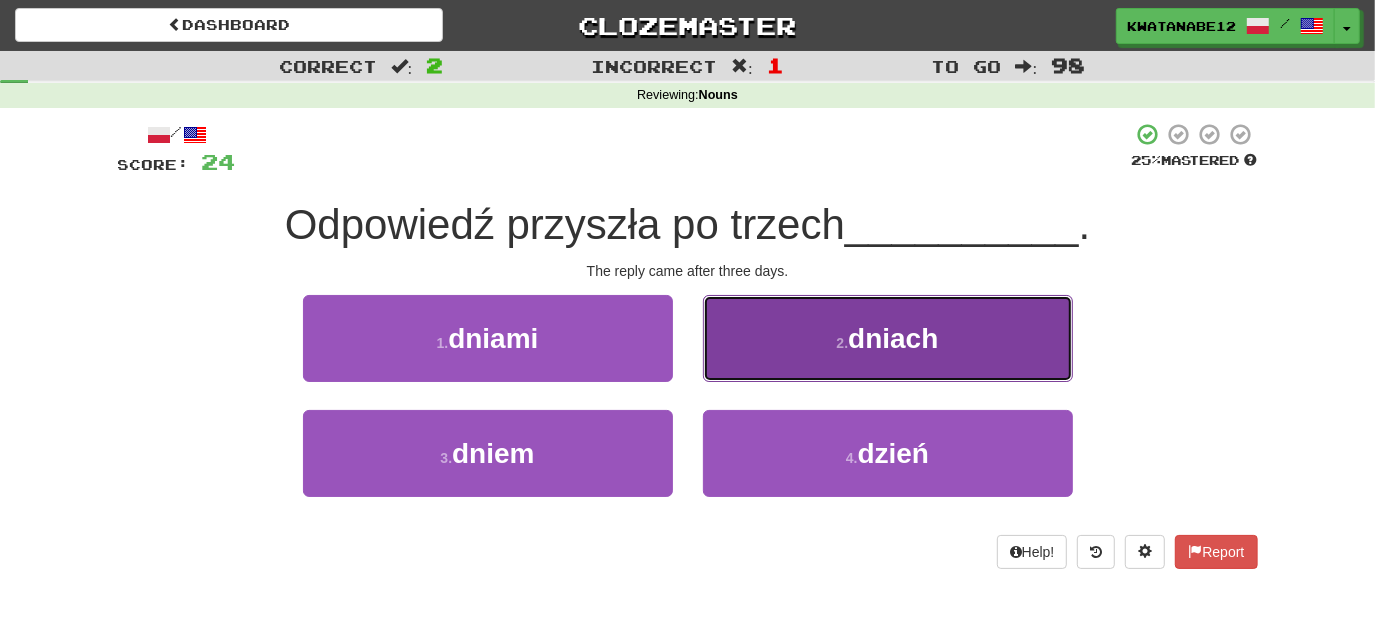 click on "2 .  dniach" at bounding box center (888, 338) 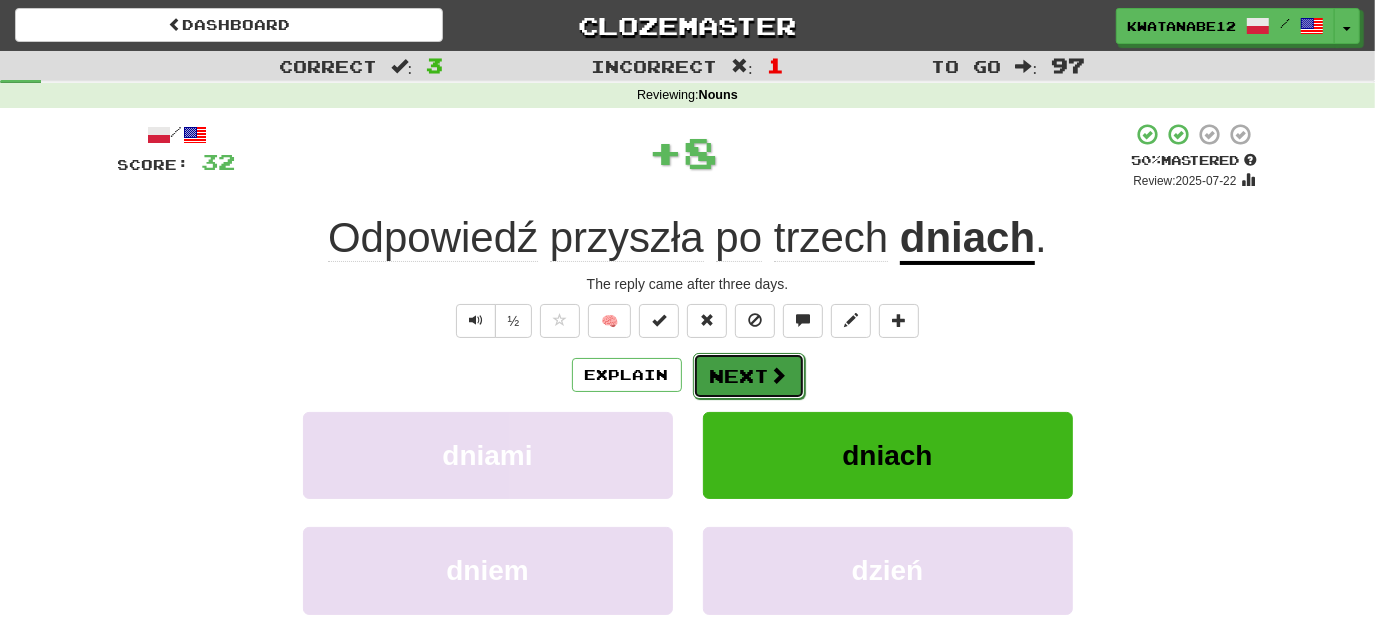 click on "Next" at bounding box center (749, 376) 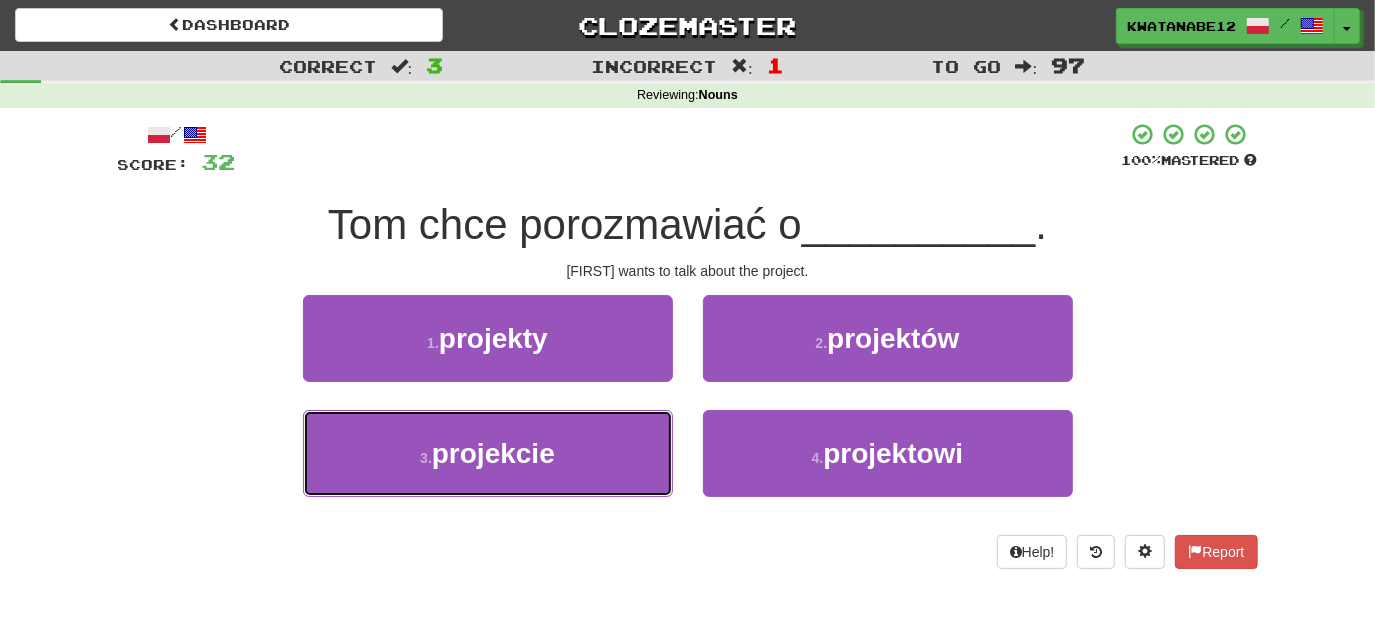 drag, startPoint x: 639, startPoint y: 428, endPoint x: 708, endPoint y: 399, distance: 74.84651 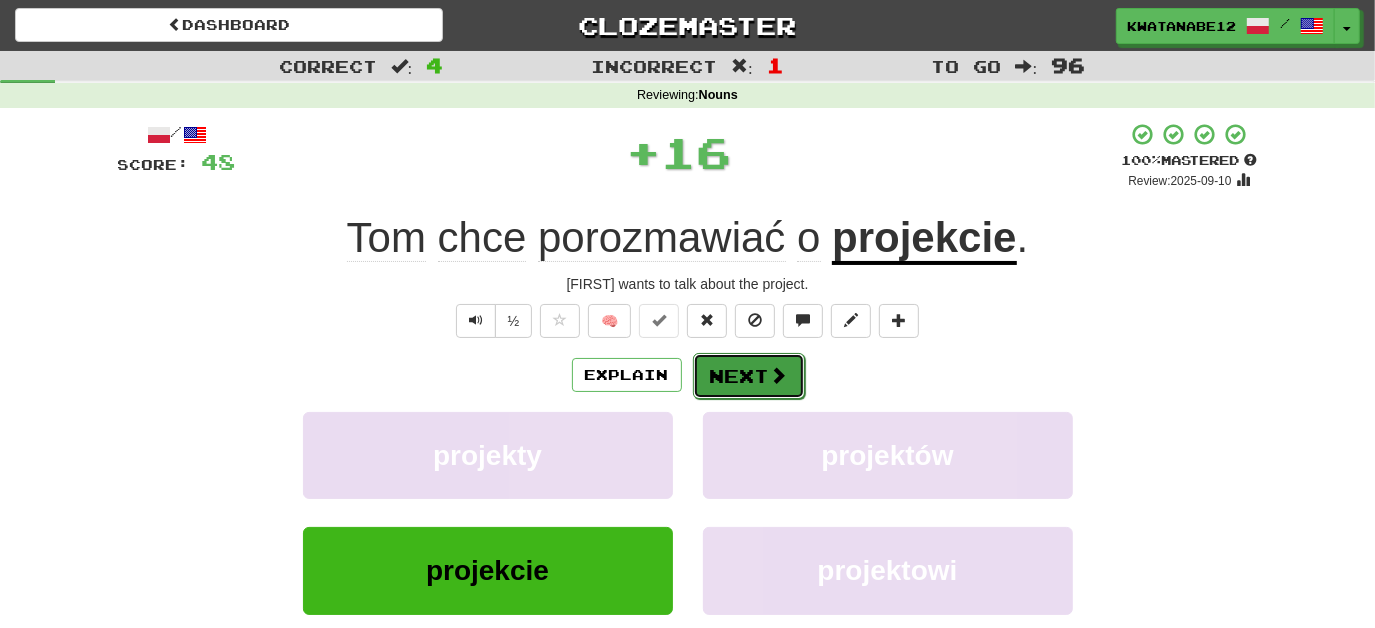 click on "Next" at bounding box center (749, 376) 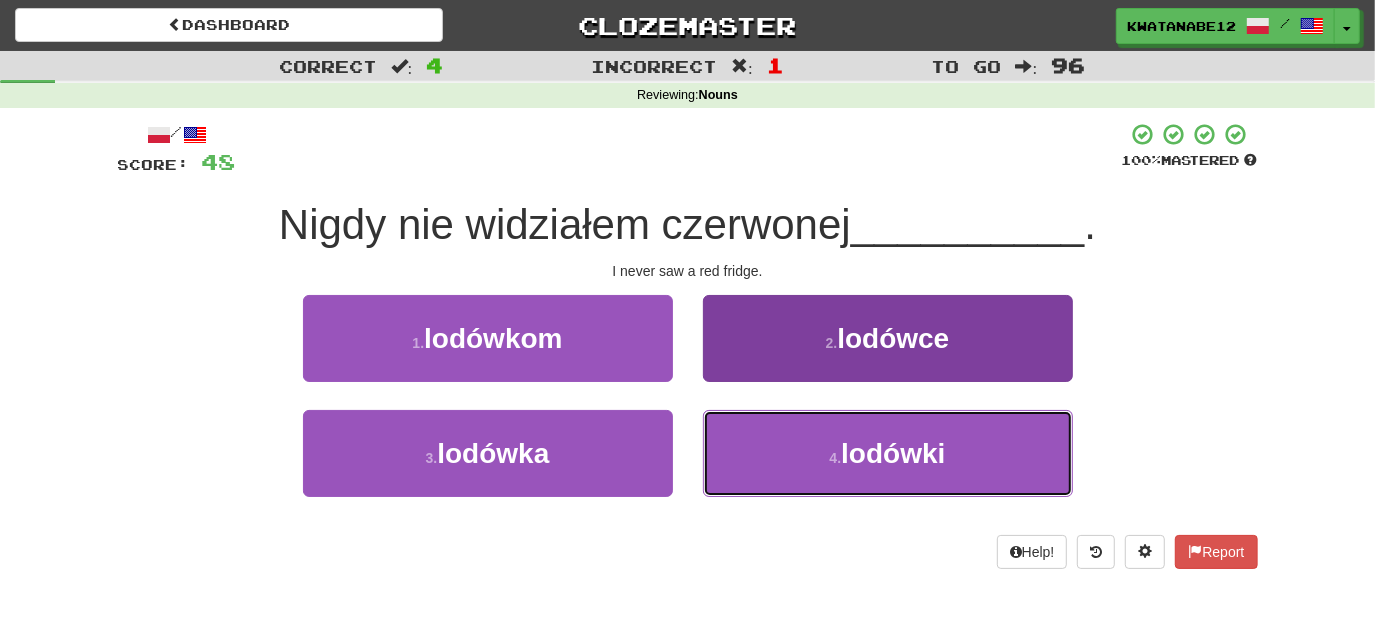 click on "4 .  lodówki" at bounding box center [888, 453] 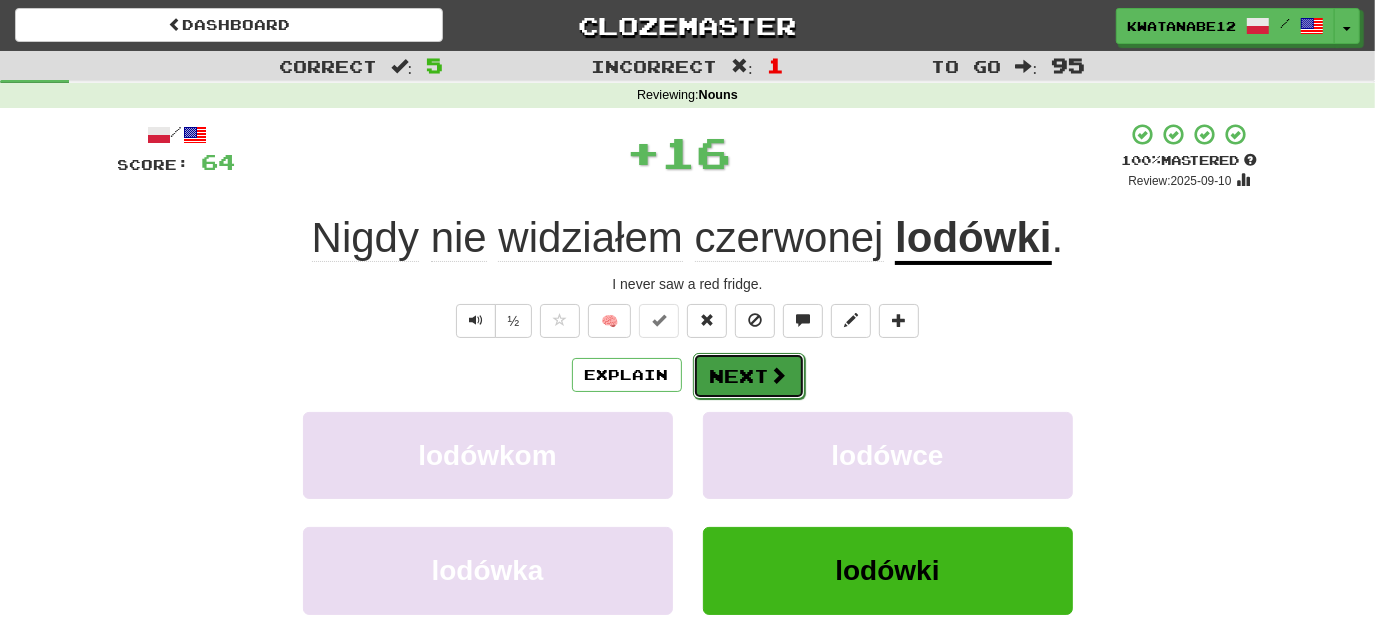 click on "Next" at bounding box center [749, 376] 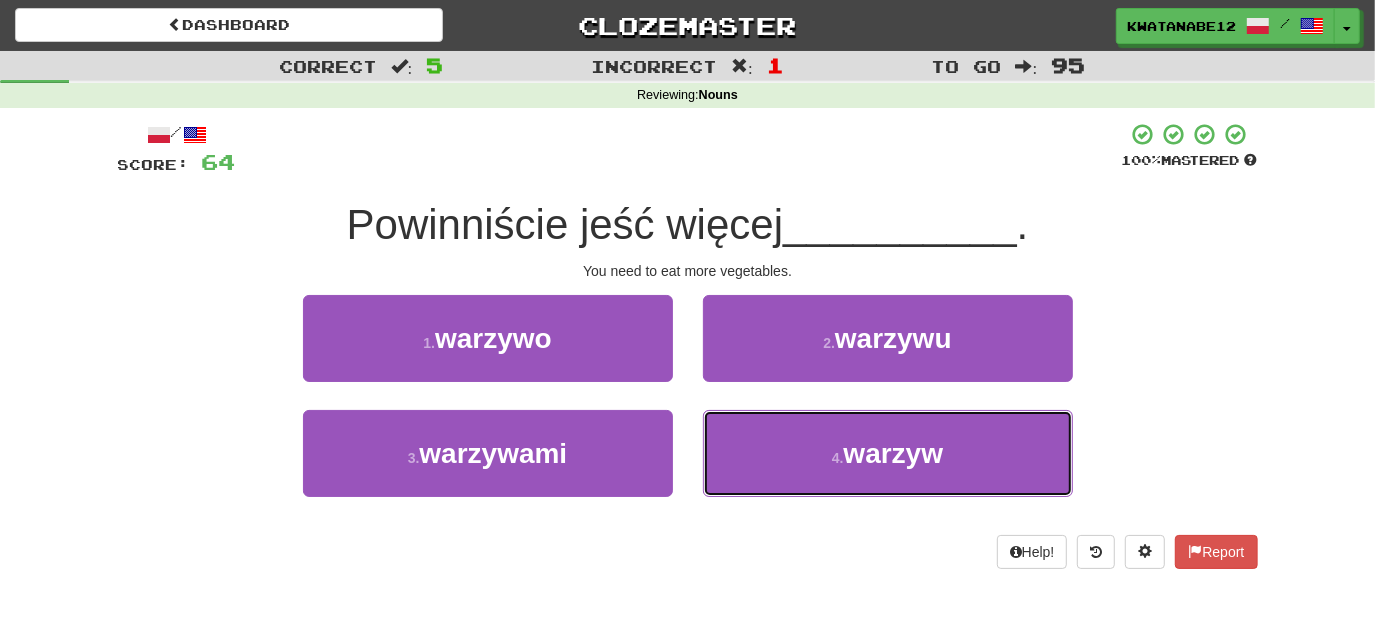 drag, startPoint x: 776, startPoint y: 429, endPoint x: 760, endPoint y: 408, distance: 26.400757 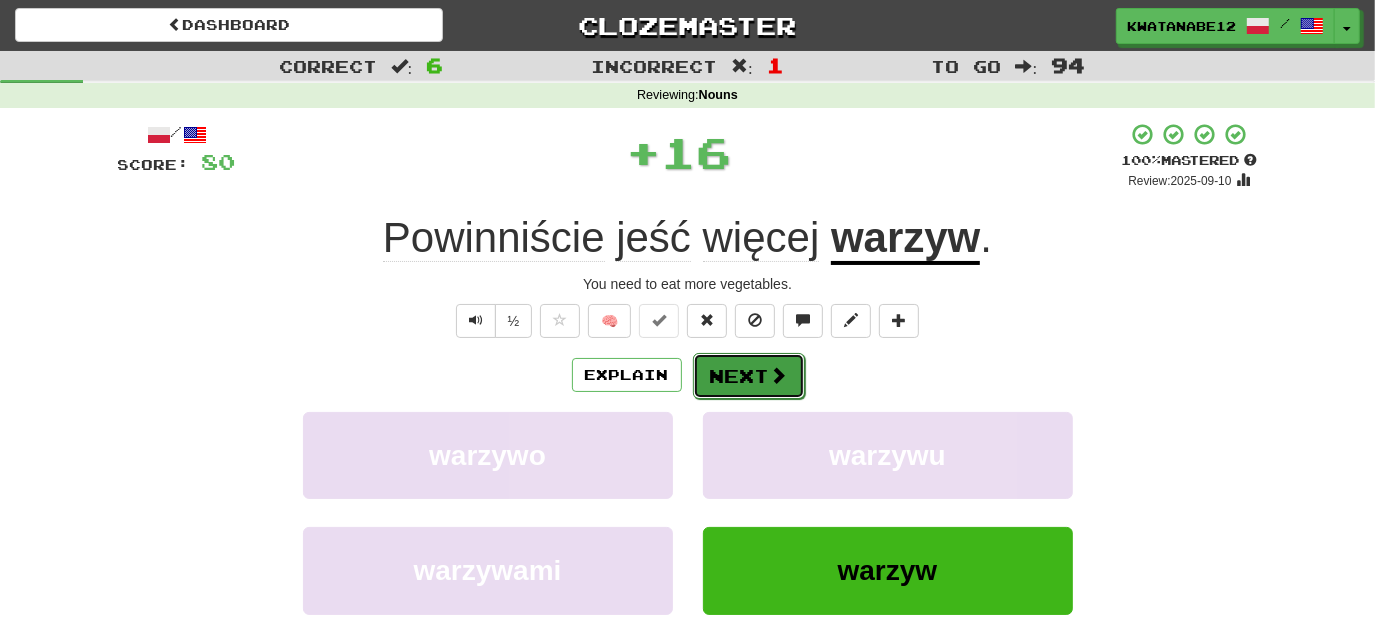 click on "Next" at bounding box center [749, 376] 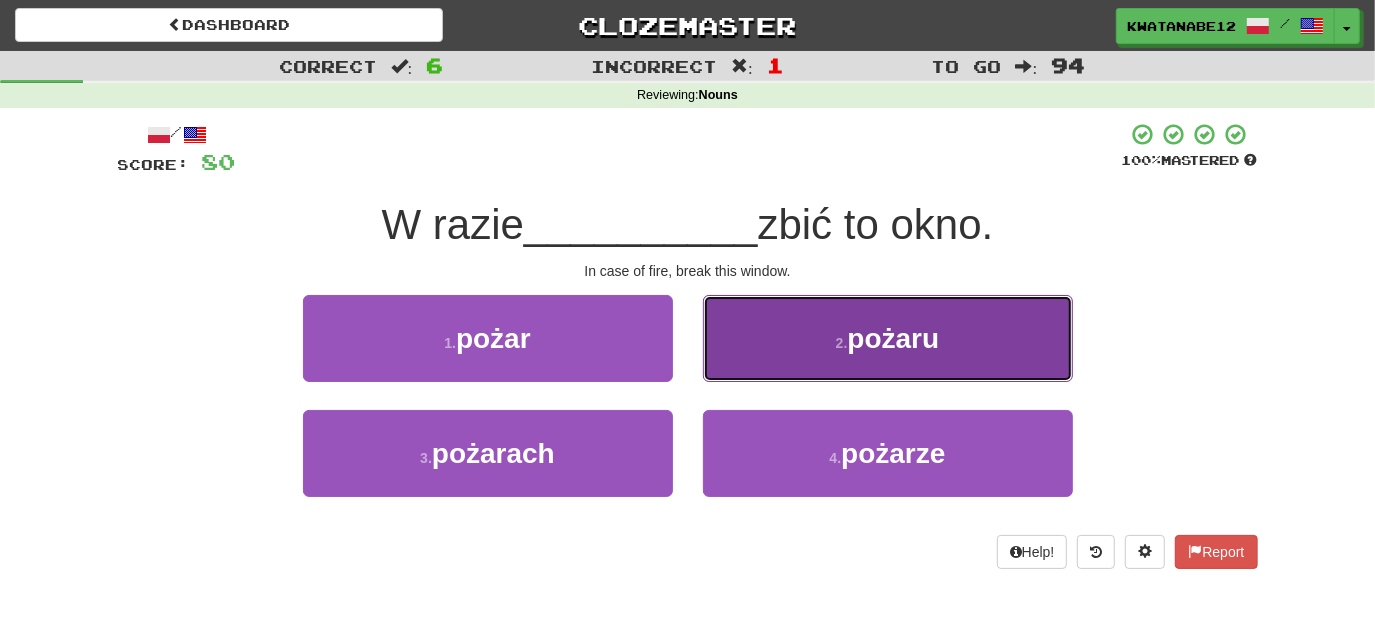 click on "2 .  pożaru" at bounding box center [888, 338] 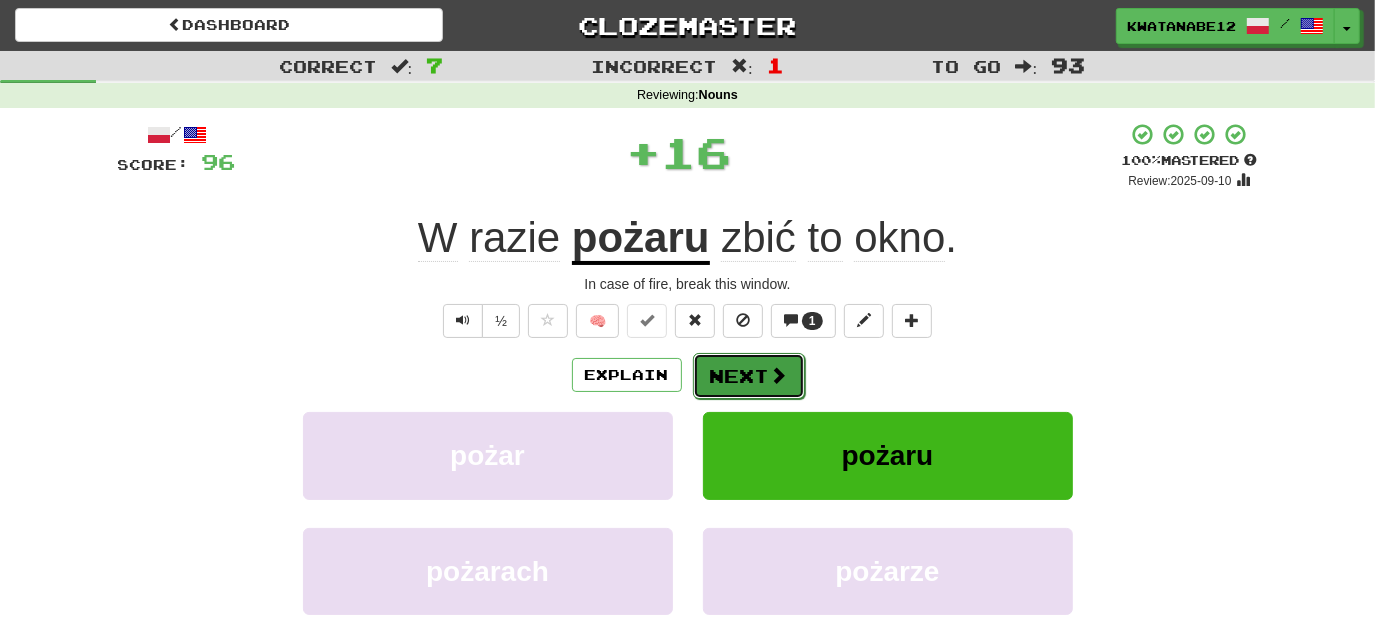 click on "Next" at bounding box center [749, 376] 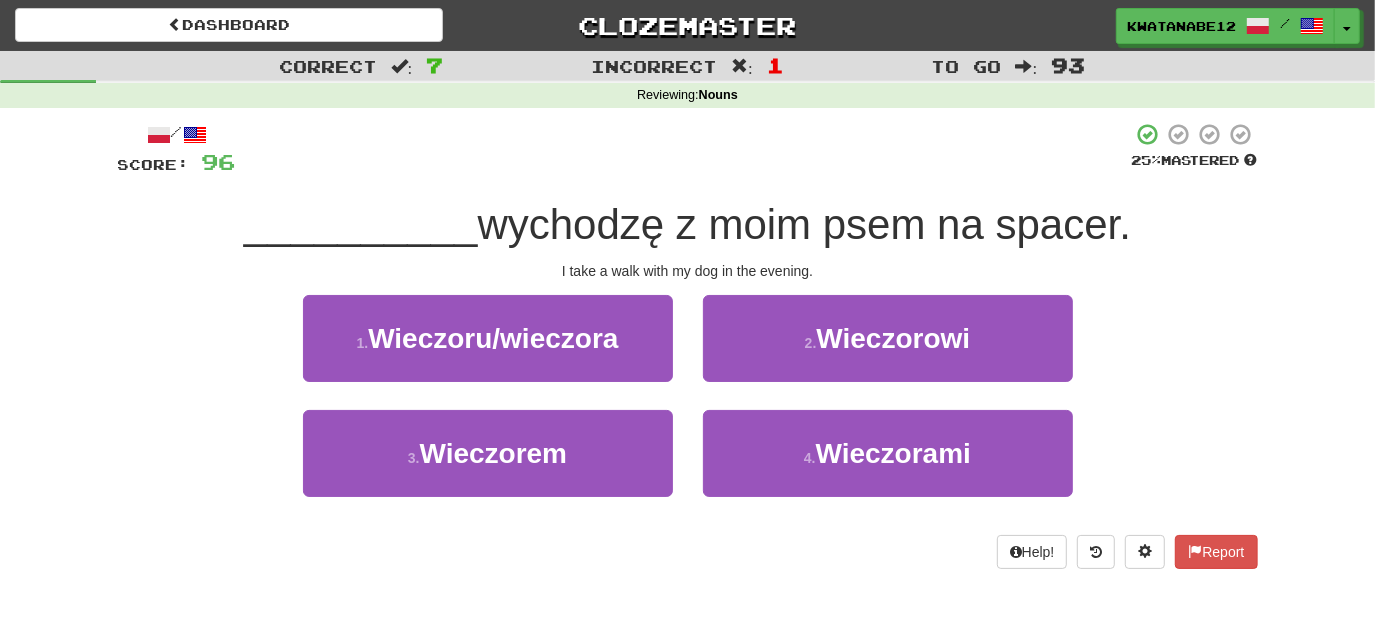 click on "1 .  Wieczoru/wieczora" at bounding box center [488, 352] 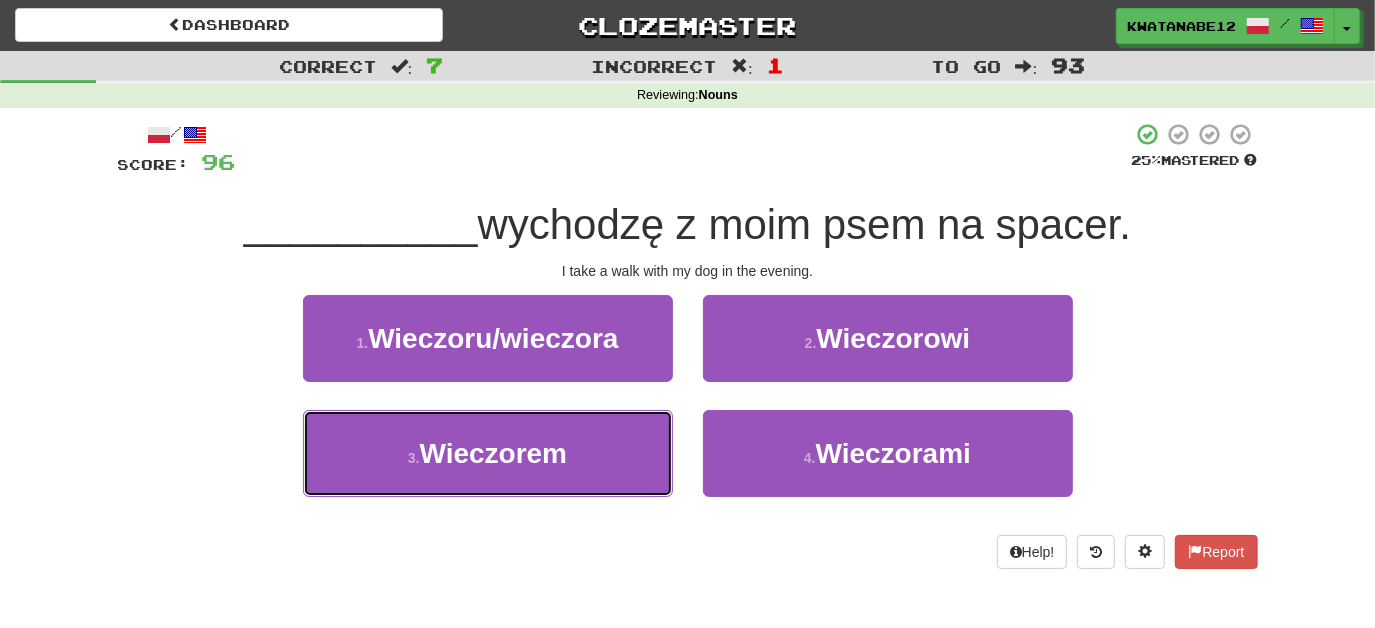 drag, startPoint x: 627, startPoint y: 452, endPoint x: 712, endPoint y: 403, distance: 98.11218 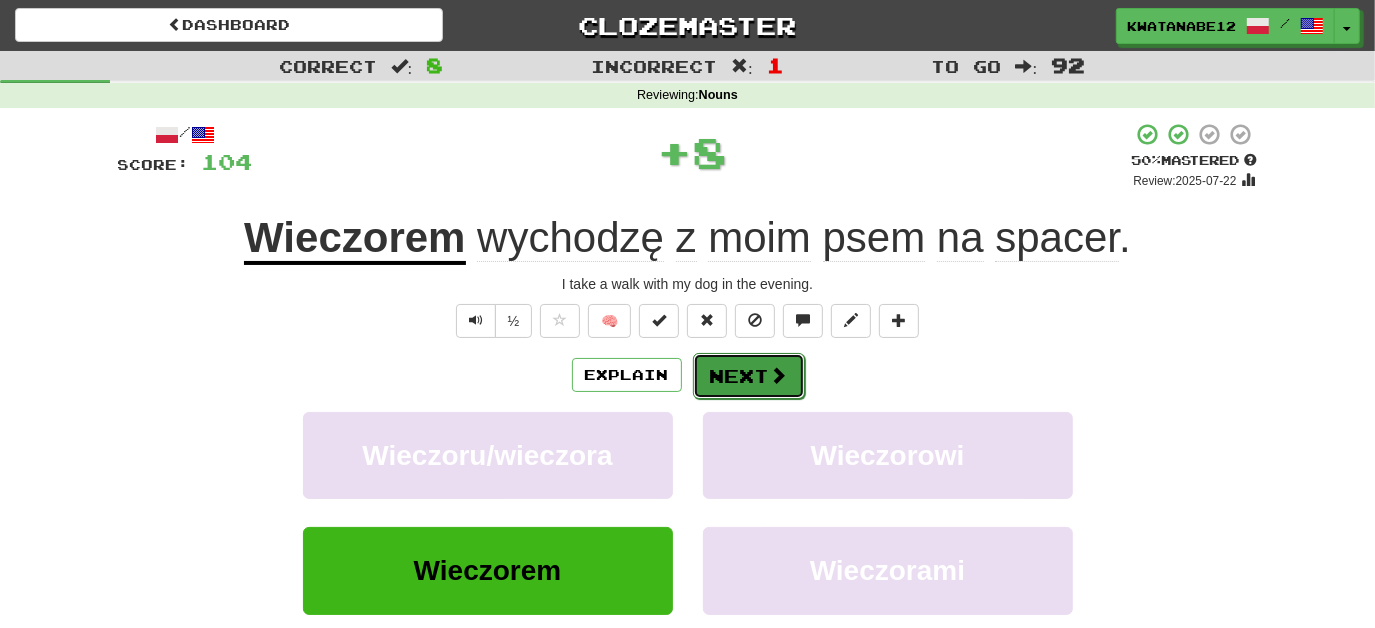 click on "Next" at bounding box center [749, 376] 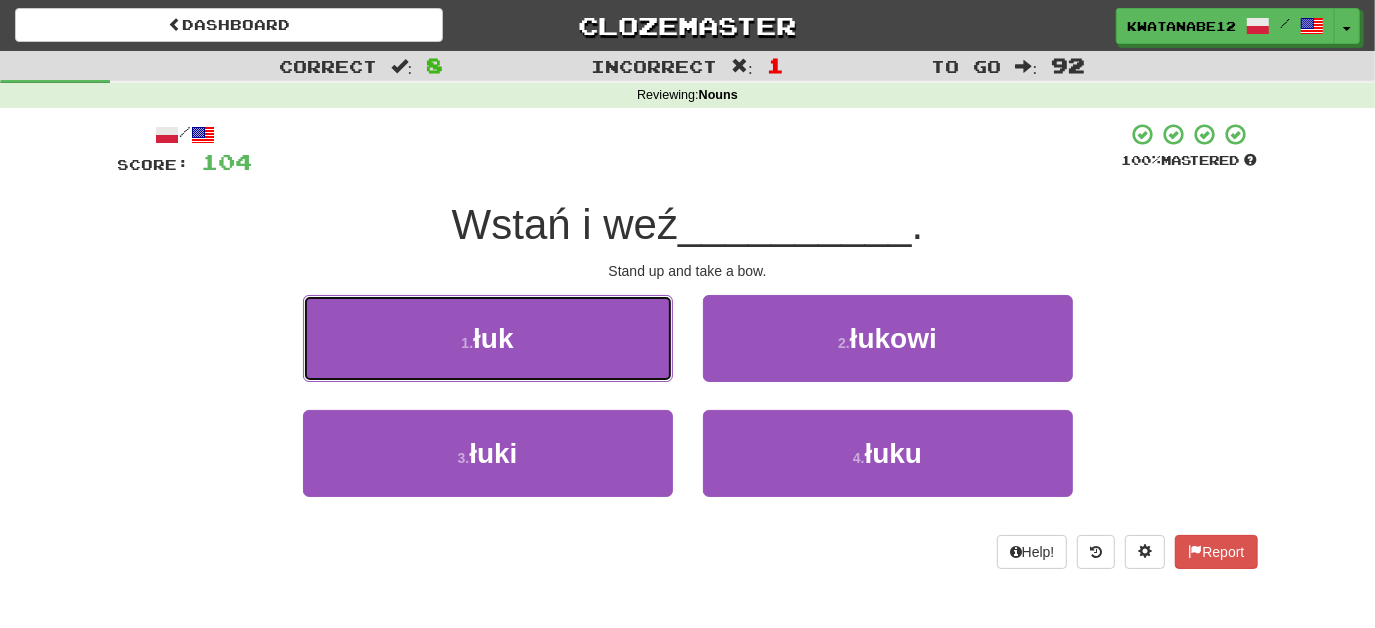 drag, startPoint x: 575, startPoint y: 348, endPoint x: 600, endPoint y: 348, distance: 25 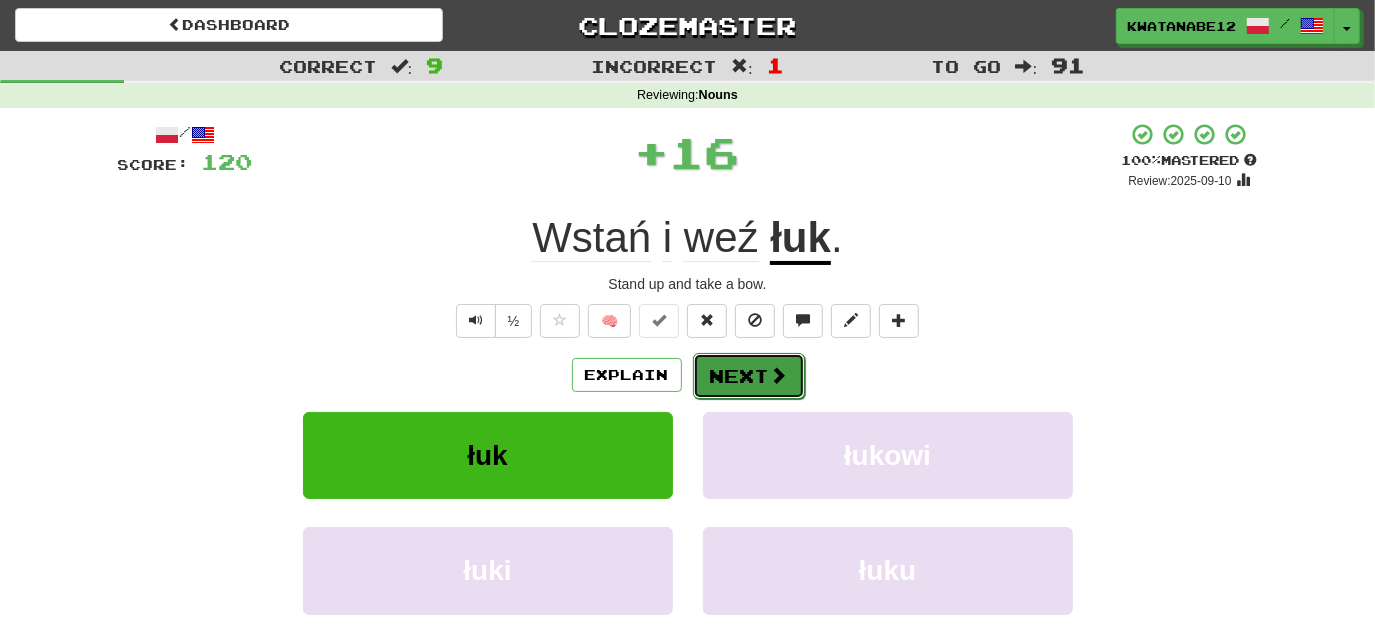 click on "Next" at bounding box center [749, 376] 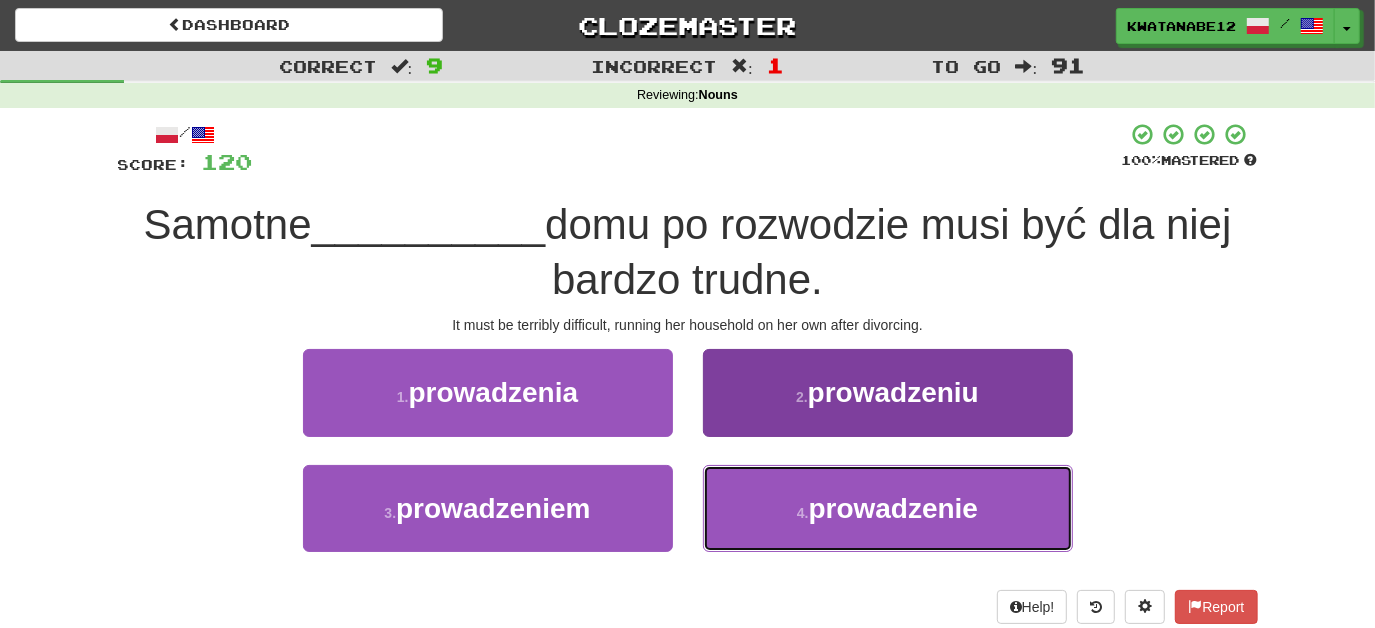 drag, startPoint x: 801, startPoint y: 492, endPoint x: 791, endPoint y: 474, distance: 20.59126 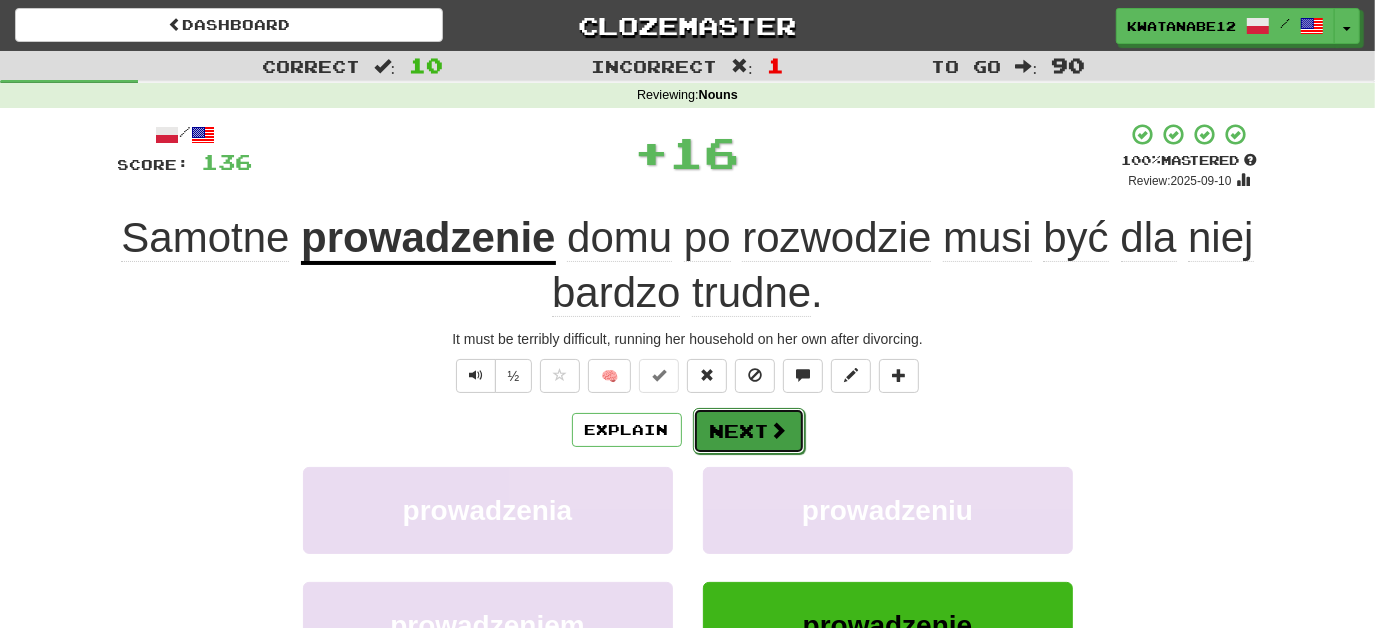 click at bounding box center [779, 430] 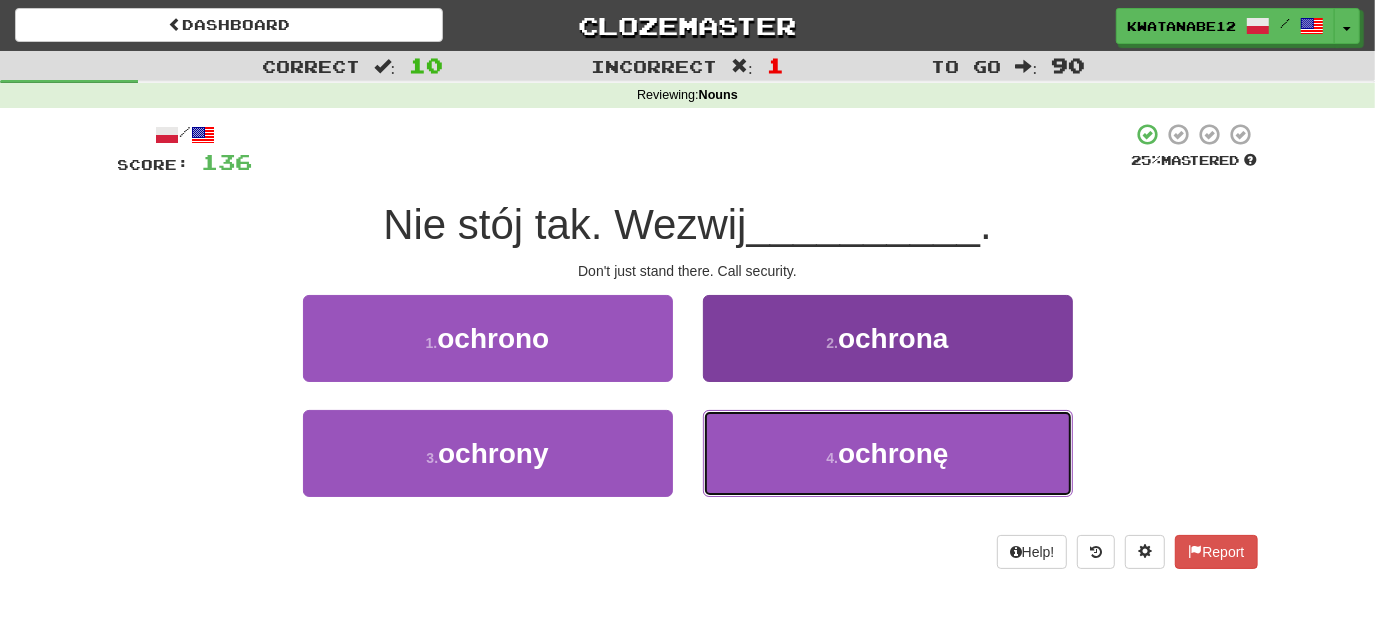 drag, startPoint x: 764, startPoint y: 460, endPoint x: 759, endPoint y: 450, distance: 11.18034 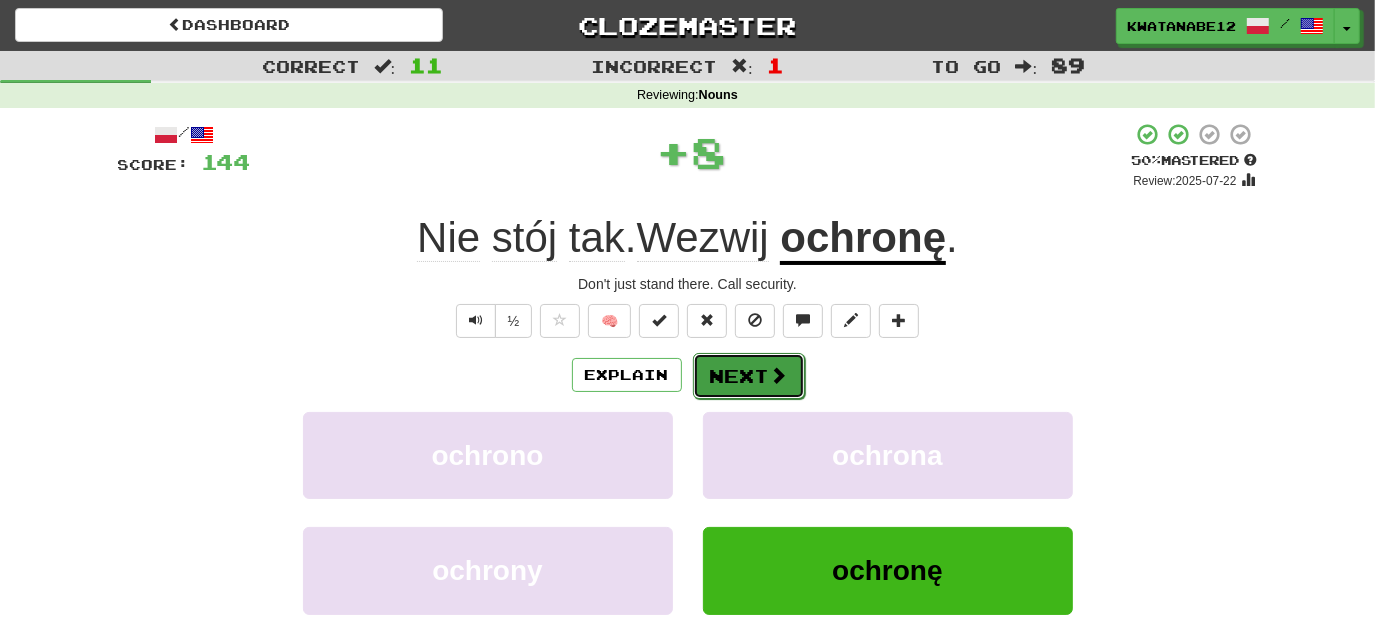click on "Next" at bounding box center (749, 376) 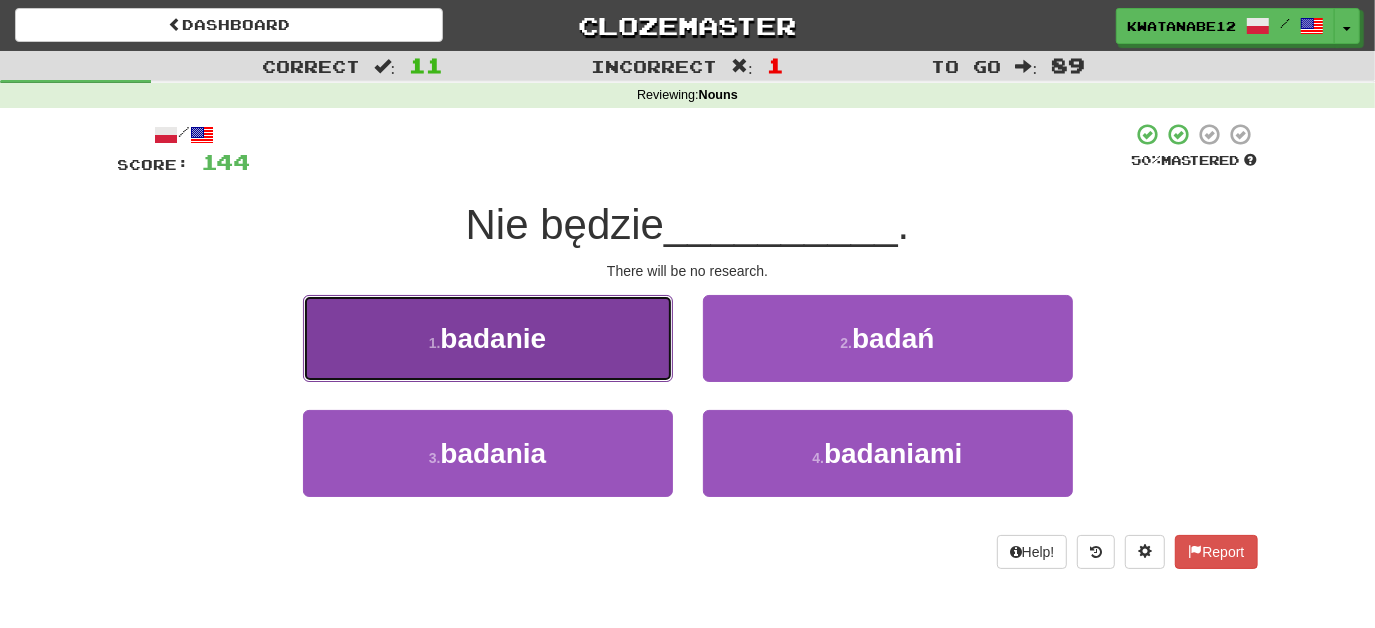 click on "1 .  badanie" at bounding box center [488, 338] 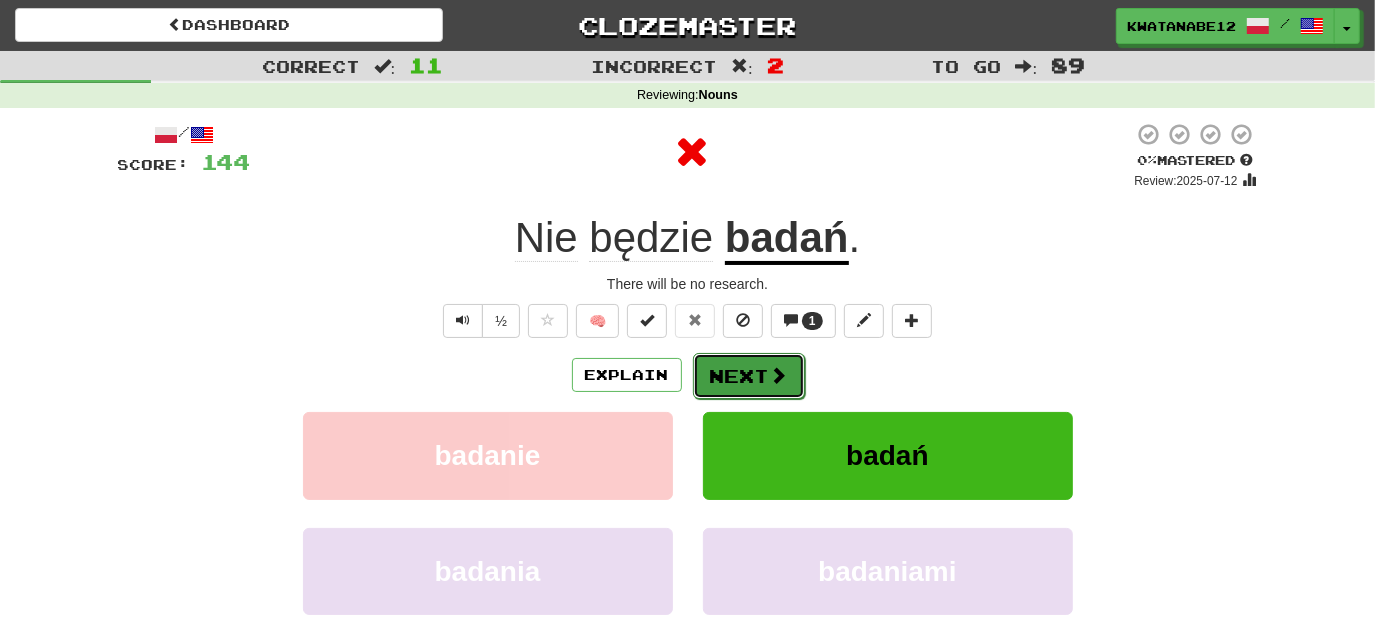 click on "Next" at bounding box center (749, 376) 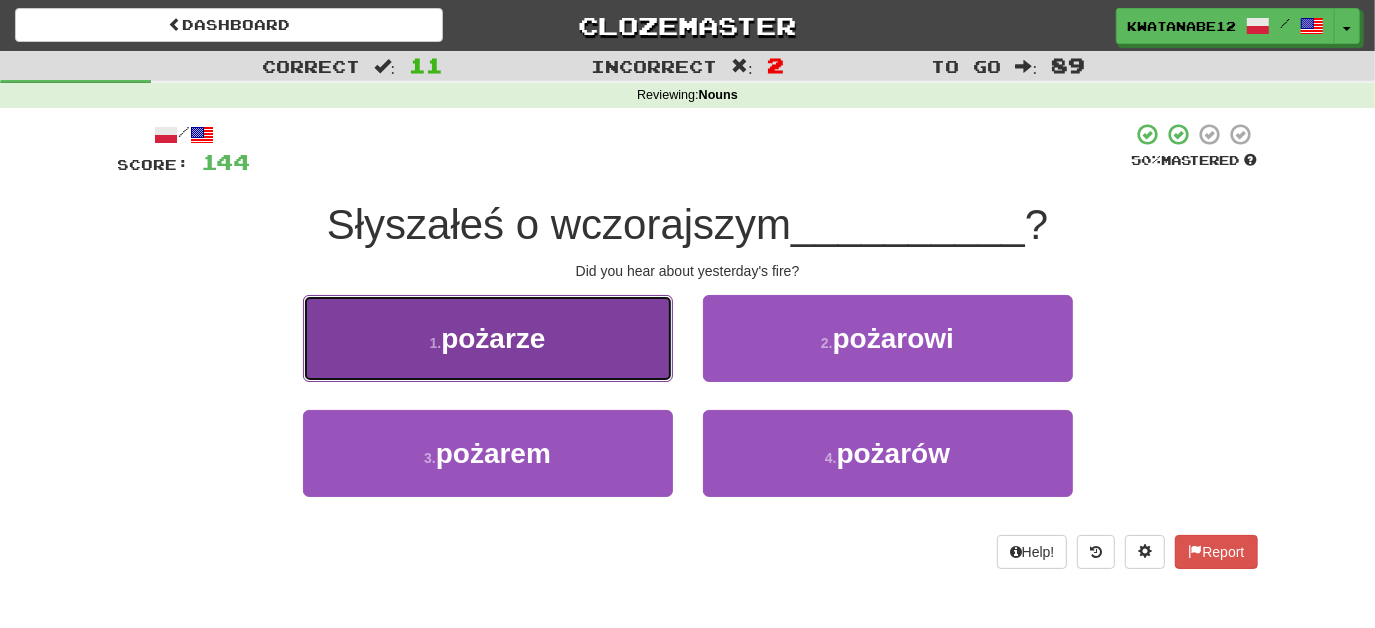 click on "1 .  pożarze" at bounding box center (488, 338) 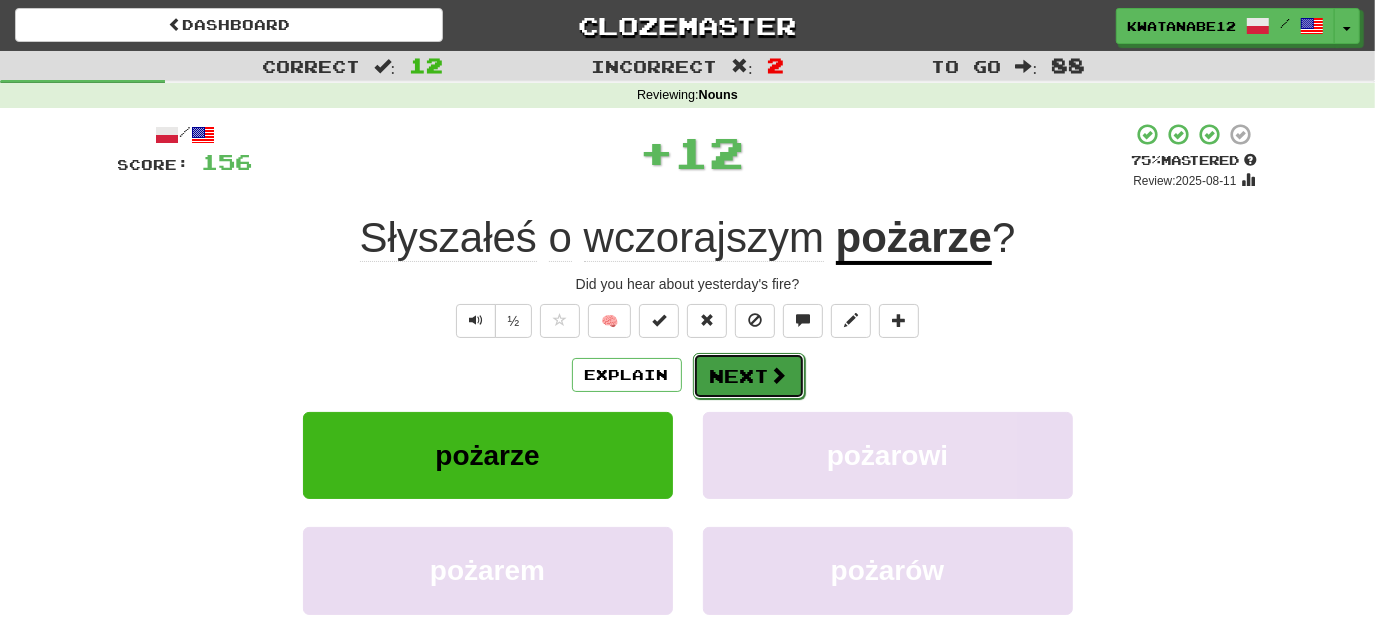 click on "Next" at bounding box center [749, 376] 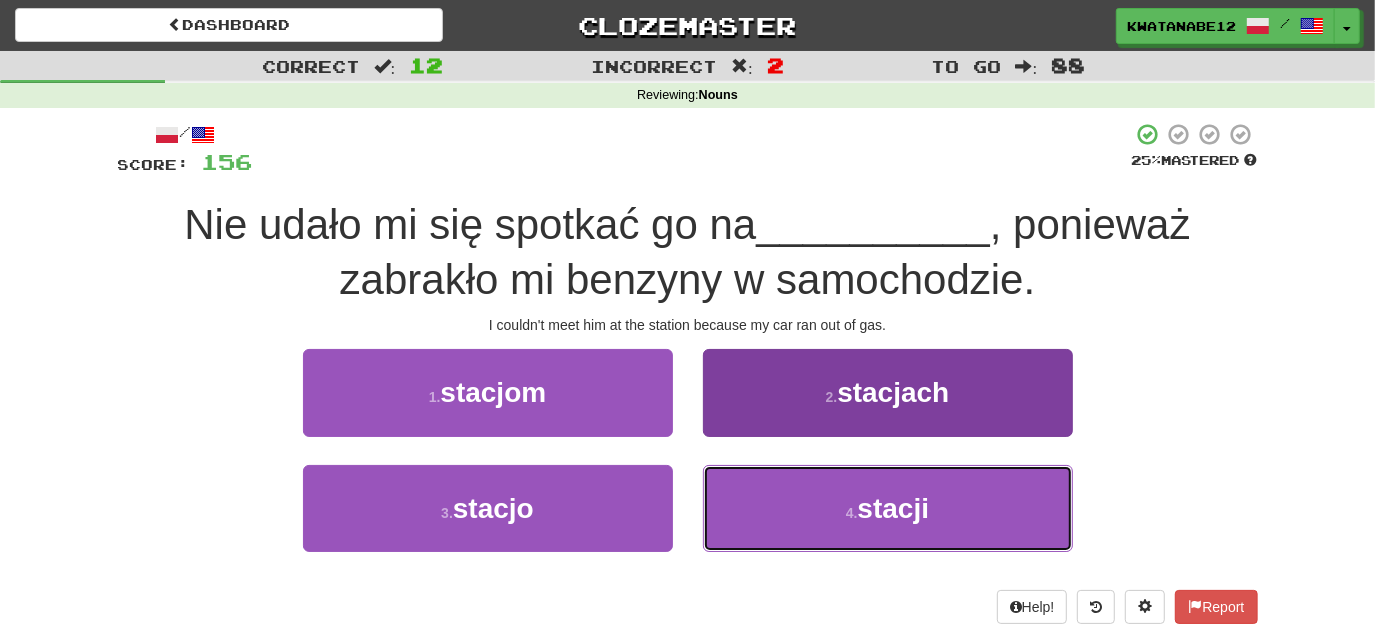 drag, startPoint x: 752, startPoint y: 495, endPoint x: 741, endPoint y: 479, distance: 19.416489 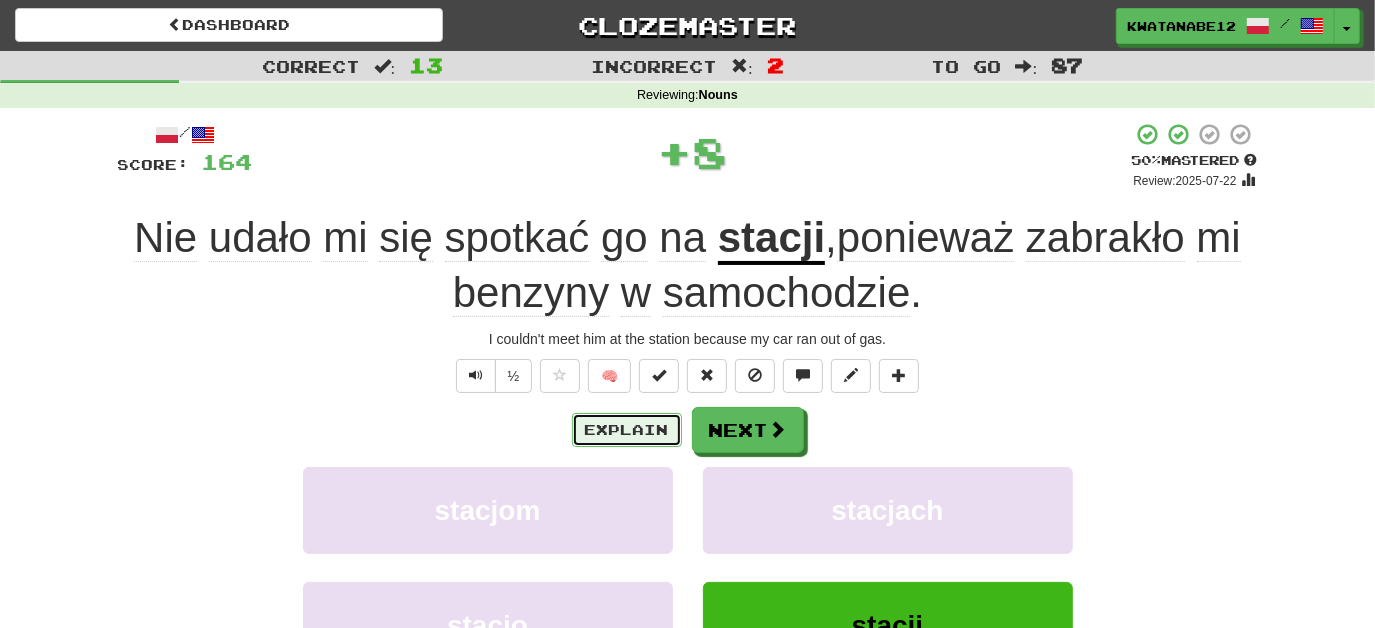 click on "Explain" at bounding box center [627, 430] 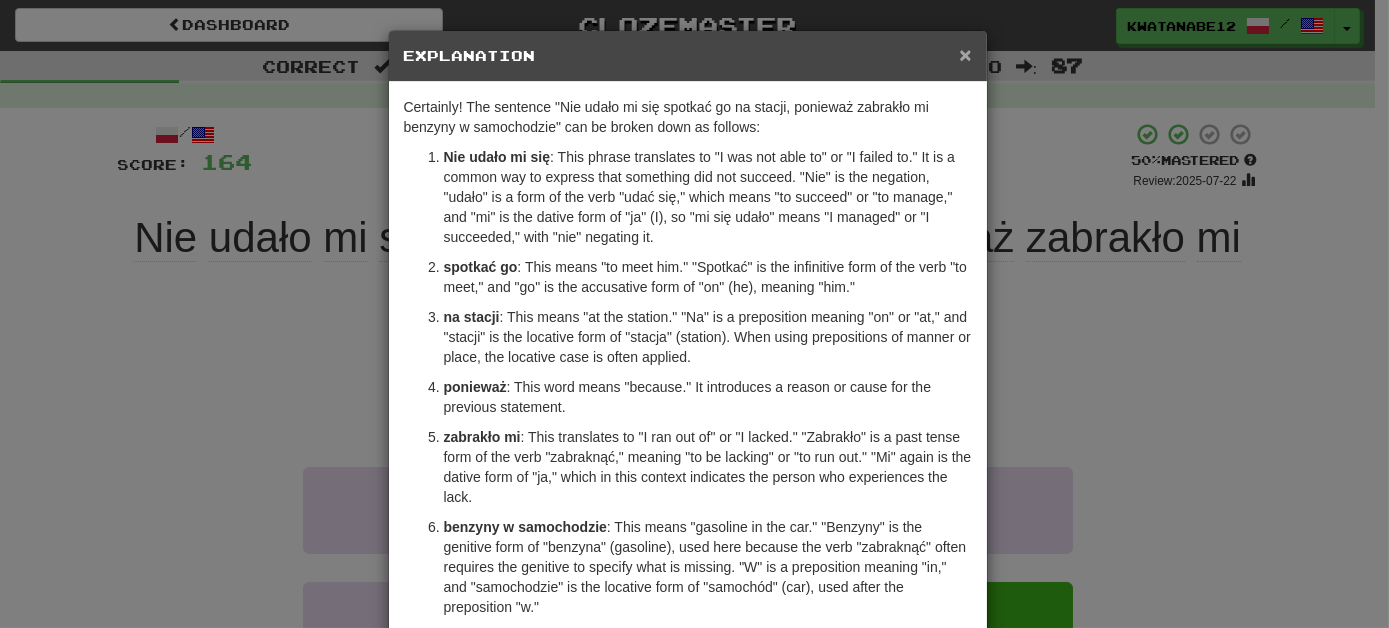 click on "×" at bounding box center [965, 54] 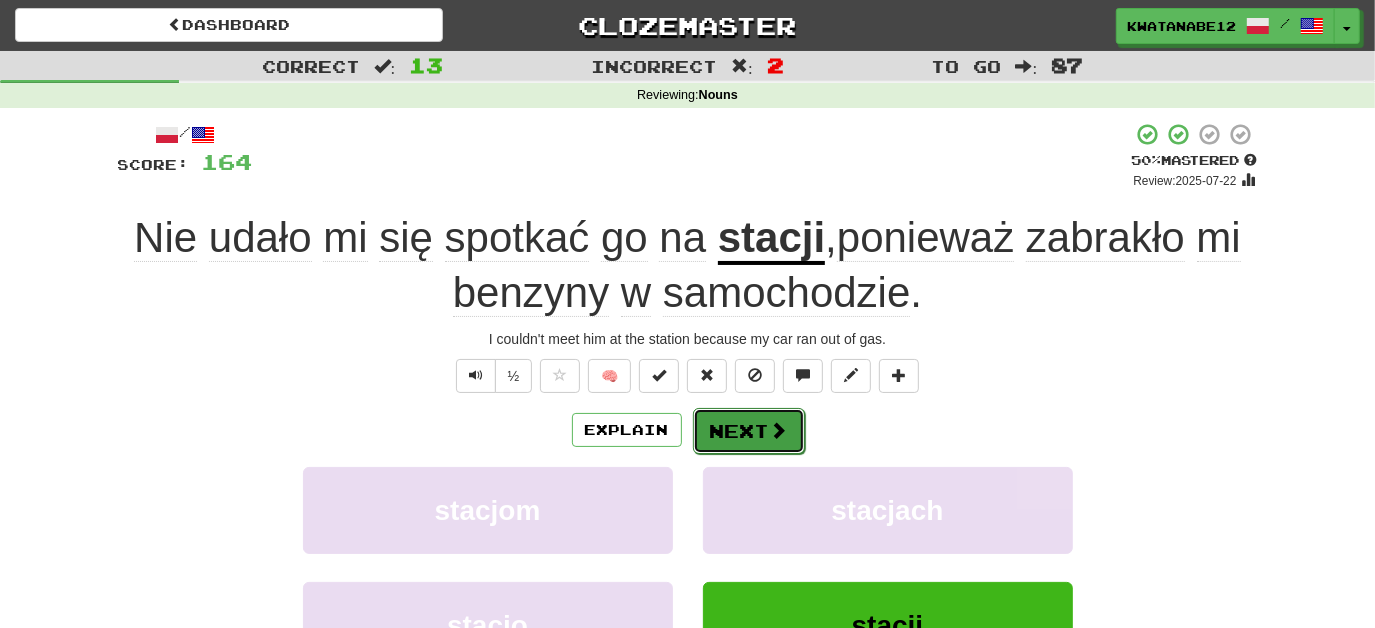click on "Next" at bounding box center [749, 431] 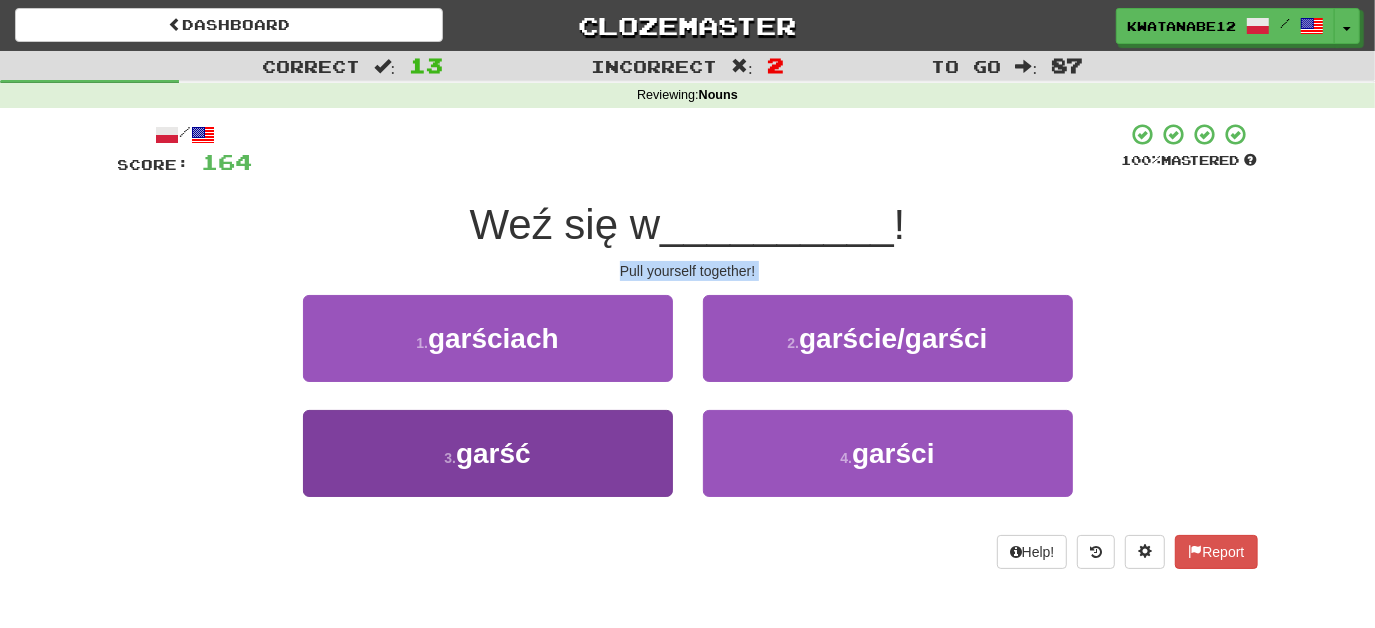 drag, startPoint x: 615, startPoint y: 276, endPoint x: 624, endPoint y: 436, distance: 160.25293 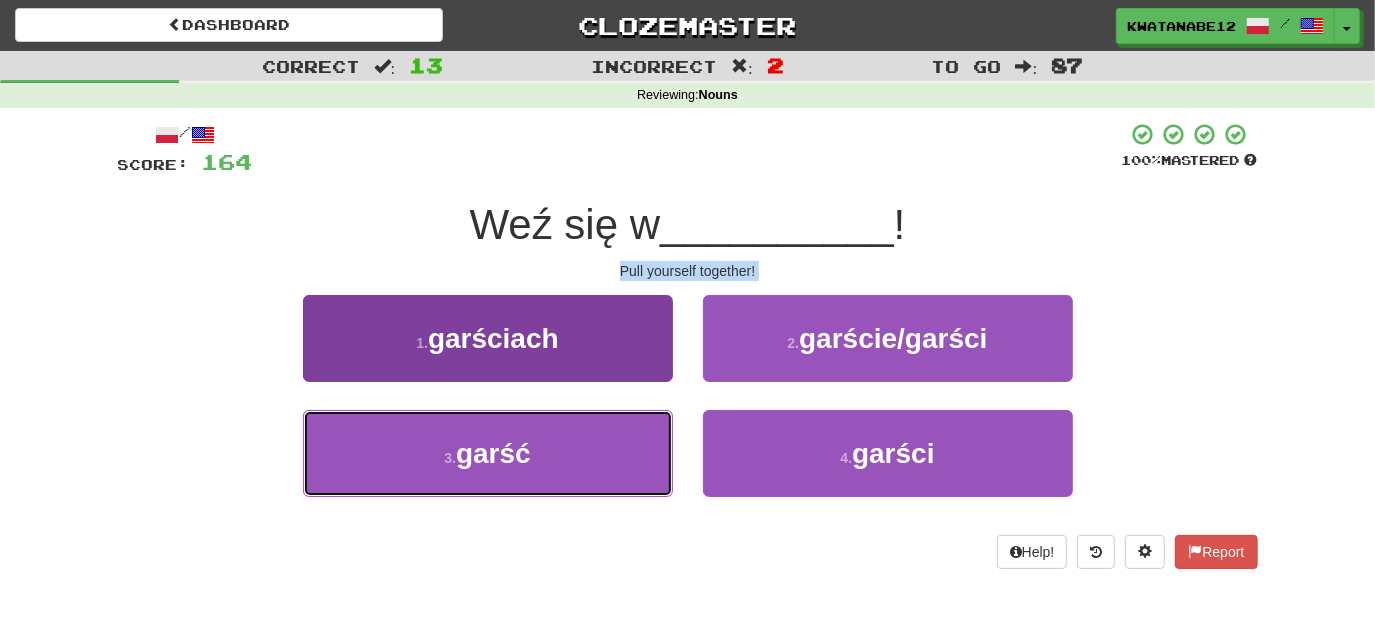 drag, startPoint x: 627, startPoint y: 445, endPoint x: 663, endPoint y: 428, distance: 39.812057 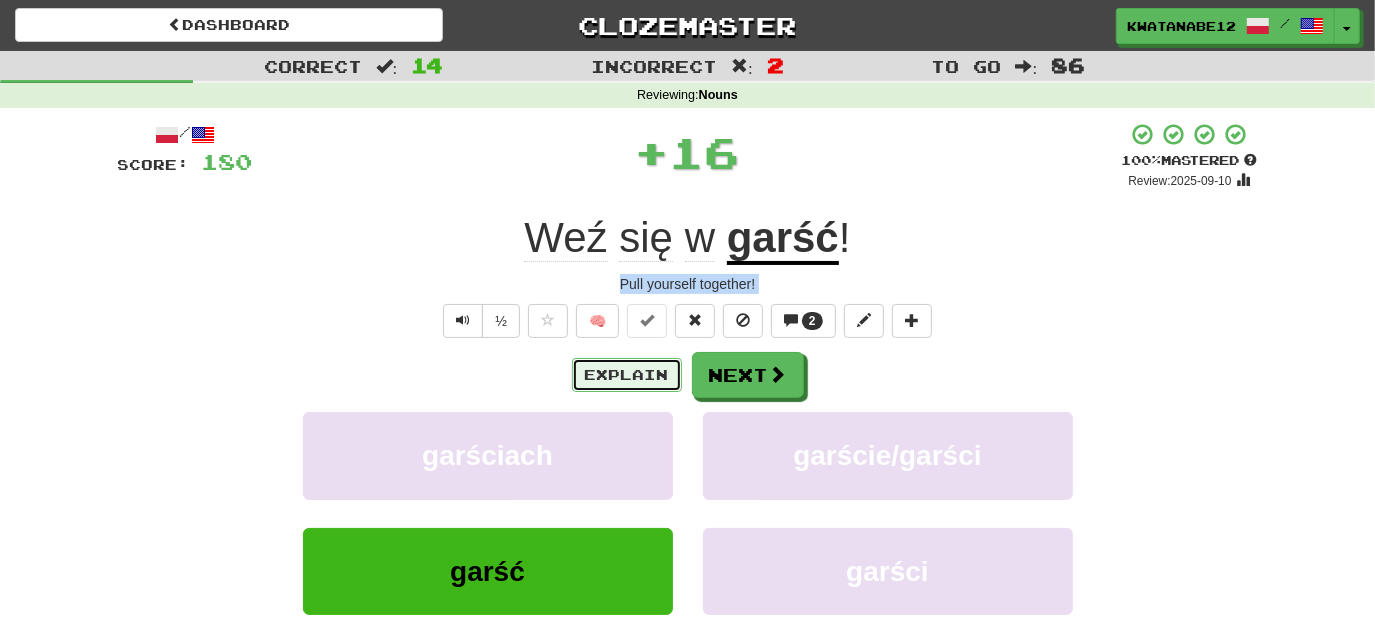 click on "Explain" at bounding box center [627, 375] 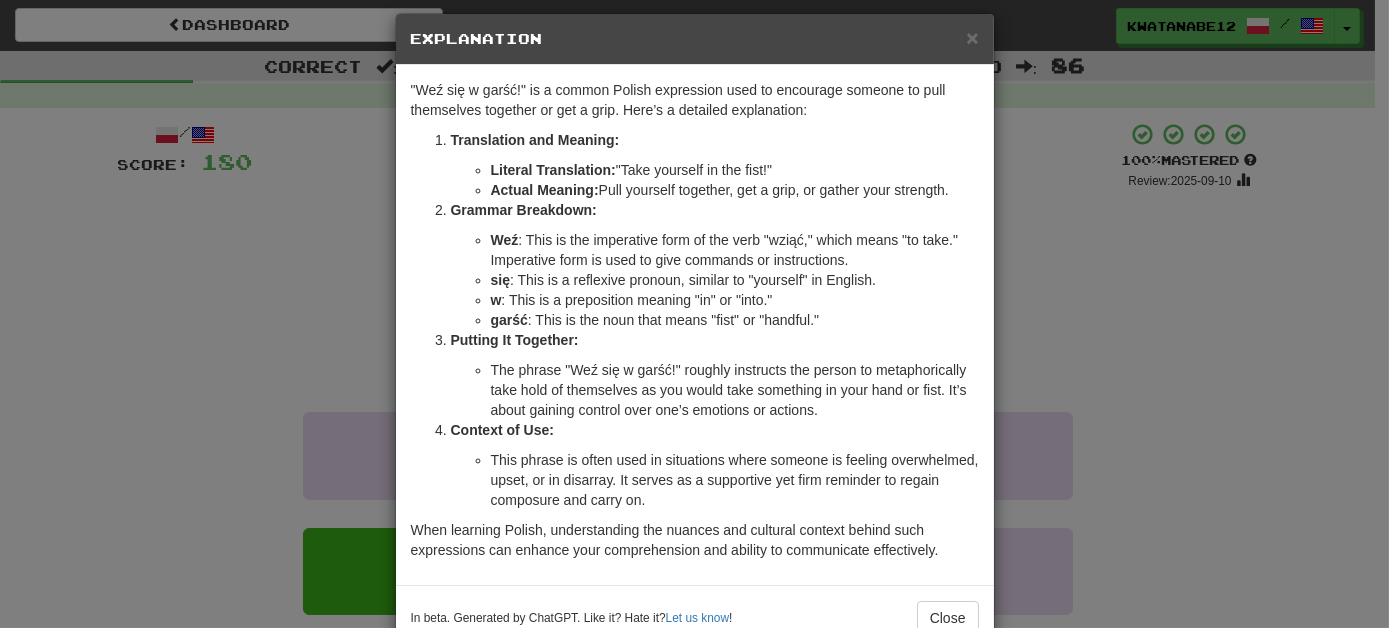 scroll, scrollTop: 16, scrollLeft: 0, axis: vertical 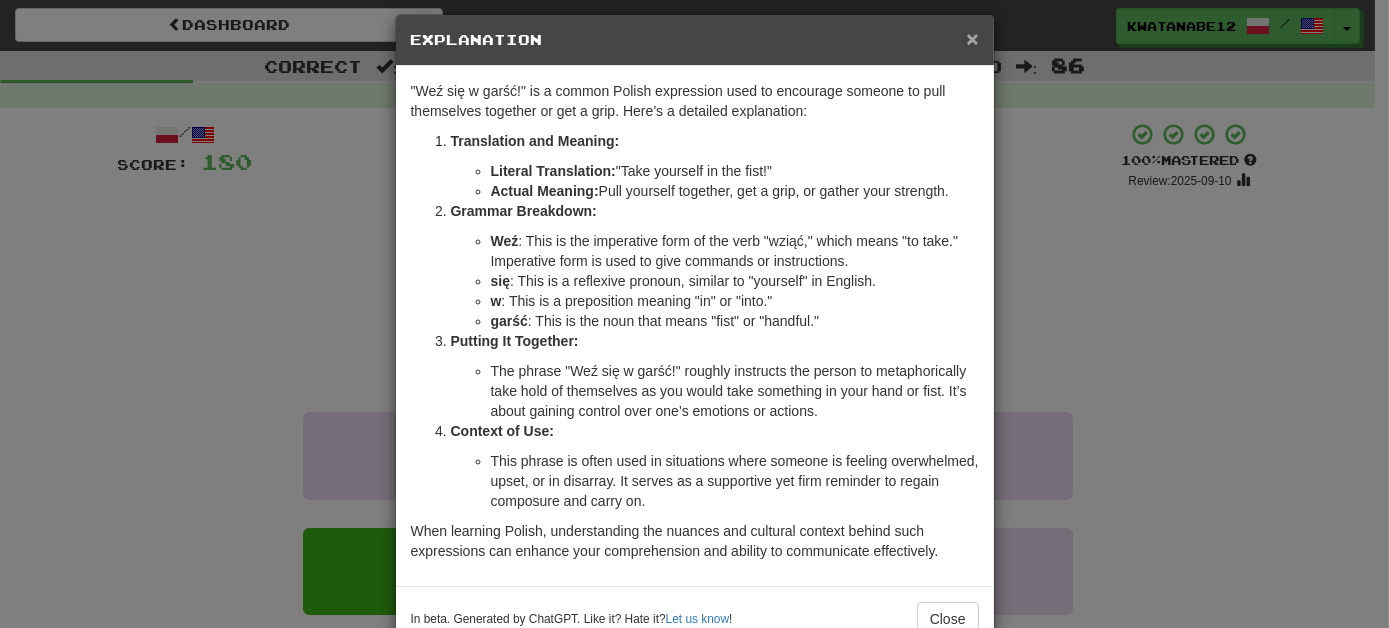 click on "×" at bounding box center (972, 38) 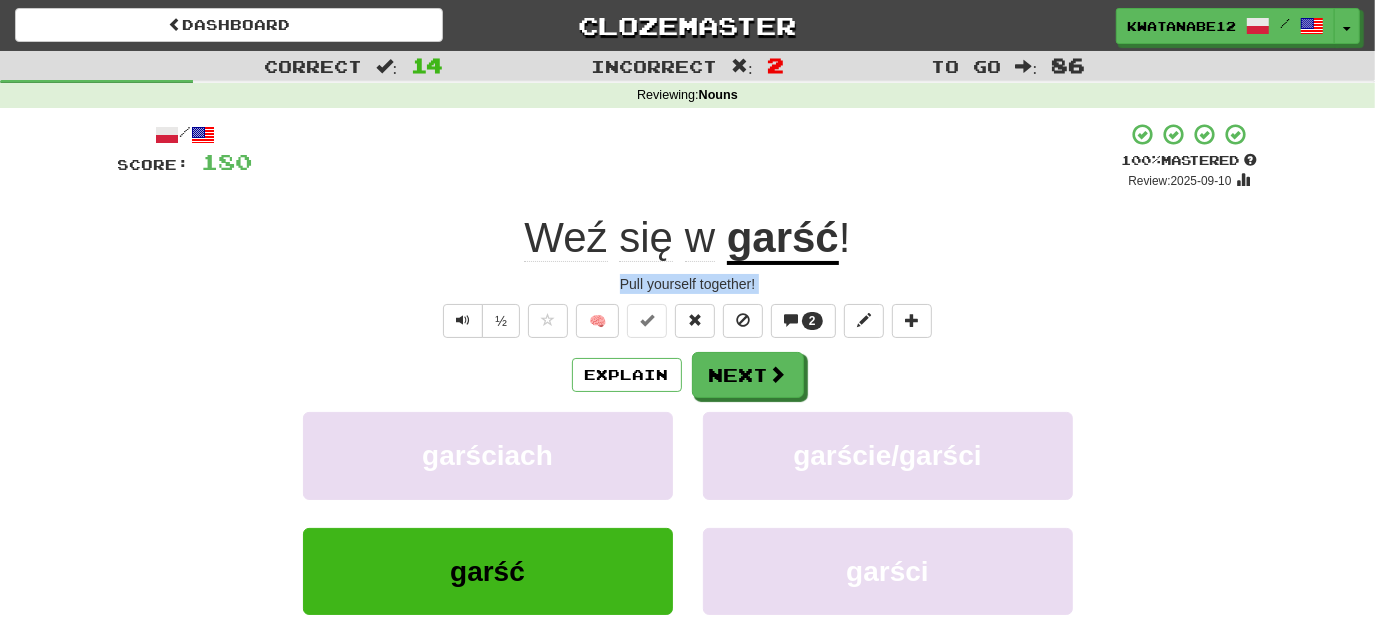click on "Pull yourself together!" at bounding box center [688, 284] 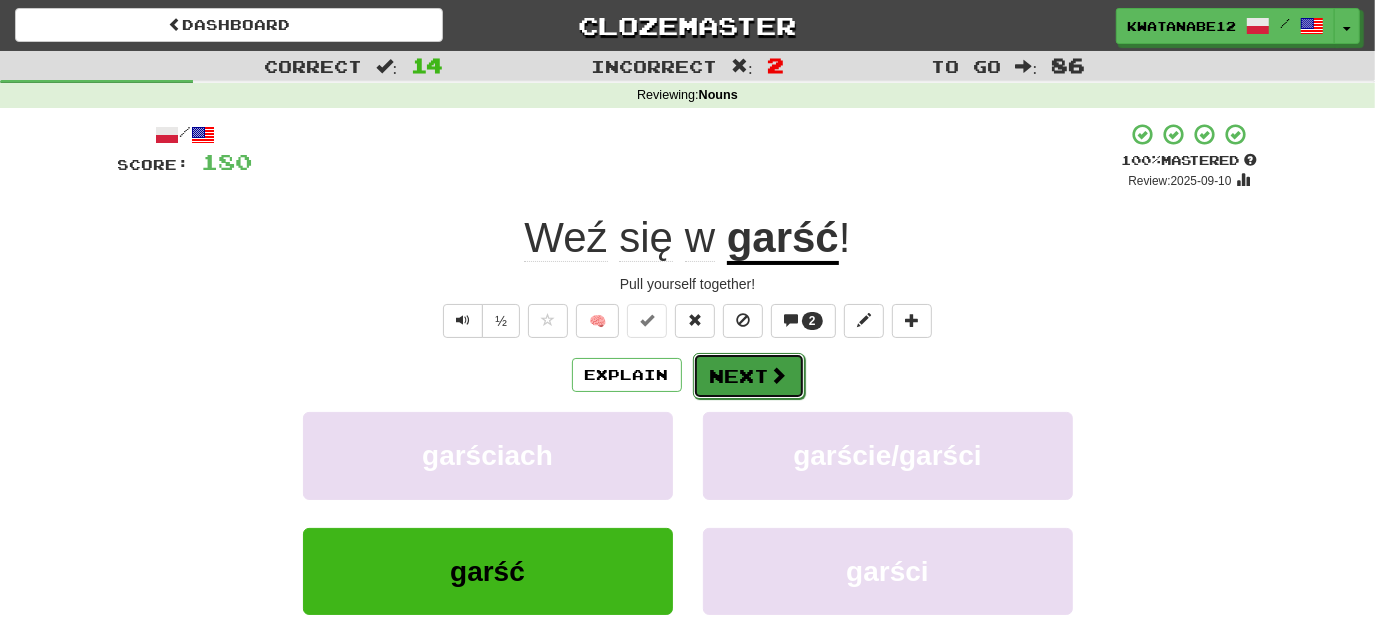 click on "Next" at bounding box center [749, 376] 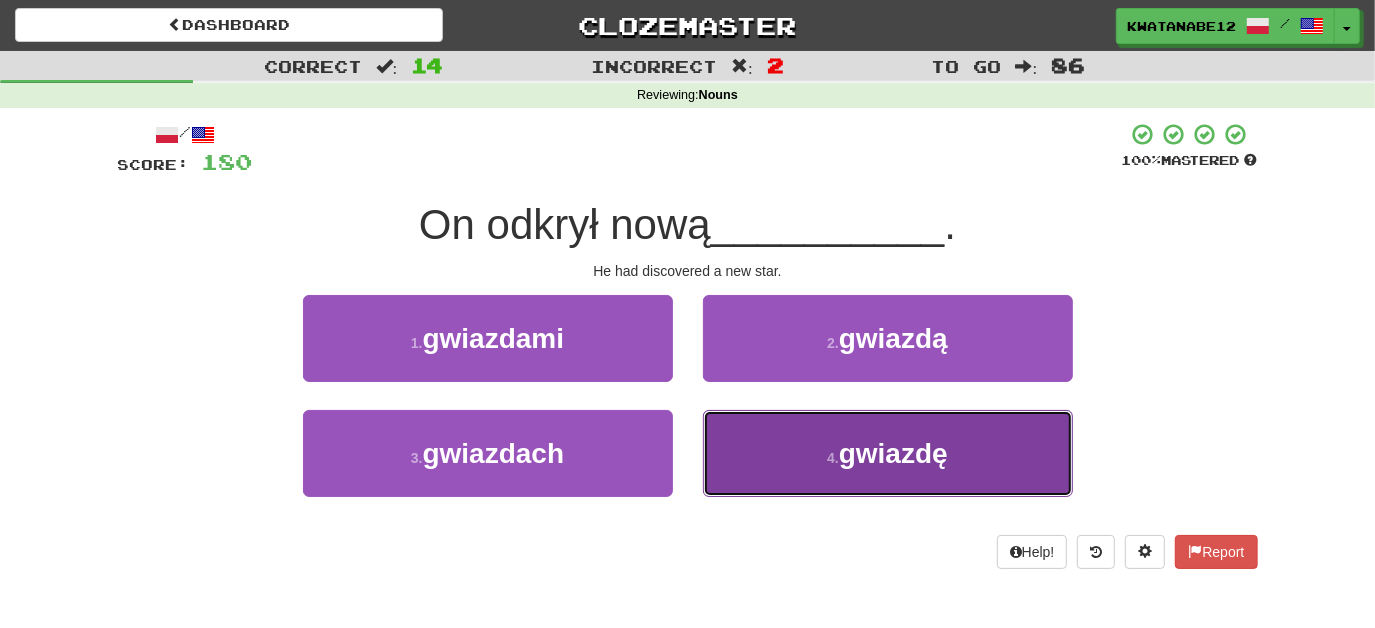 click on "4 .  gwiazdę" at bounding box center (888, 453) 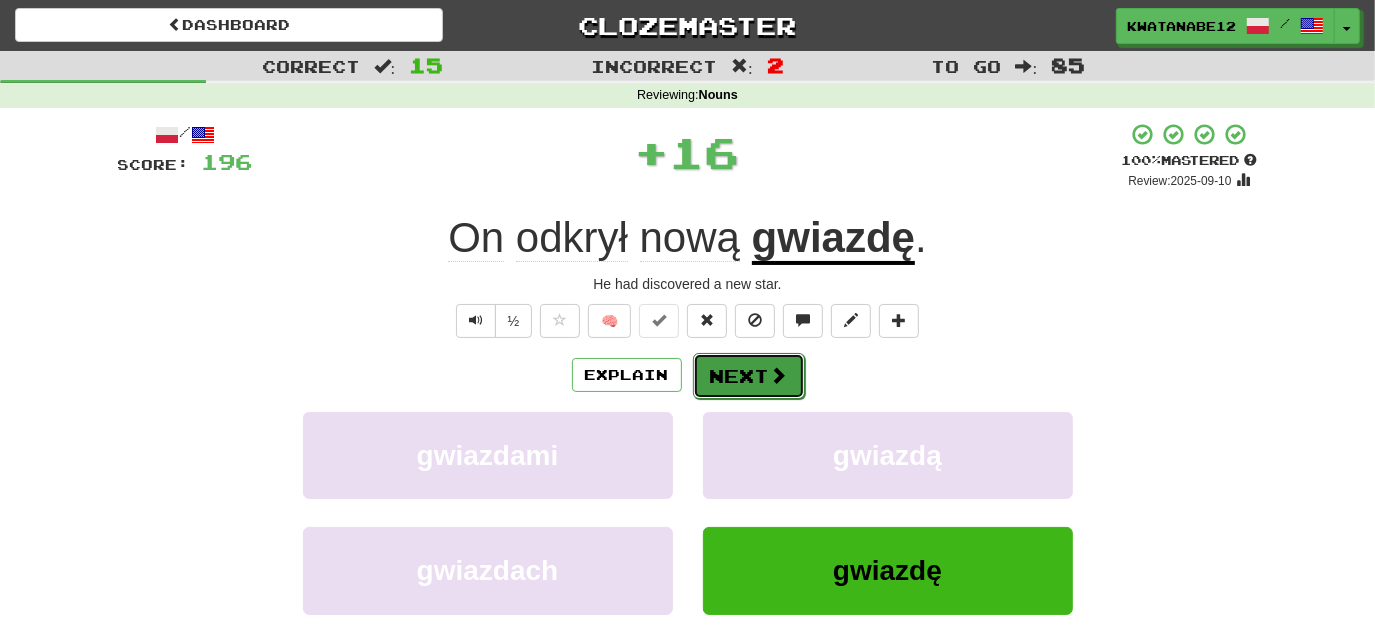 click on "Next" at bounding box center (749, 376) 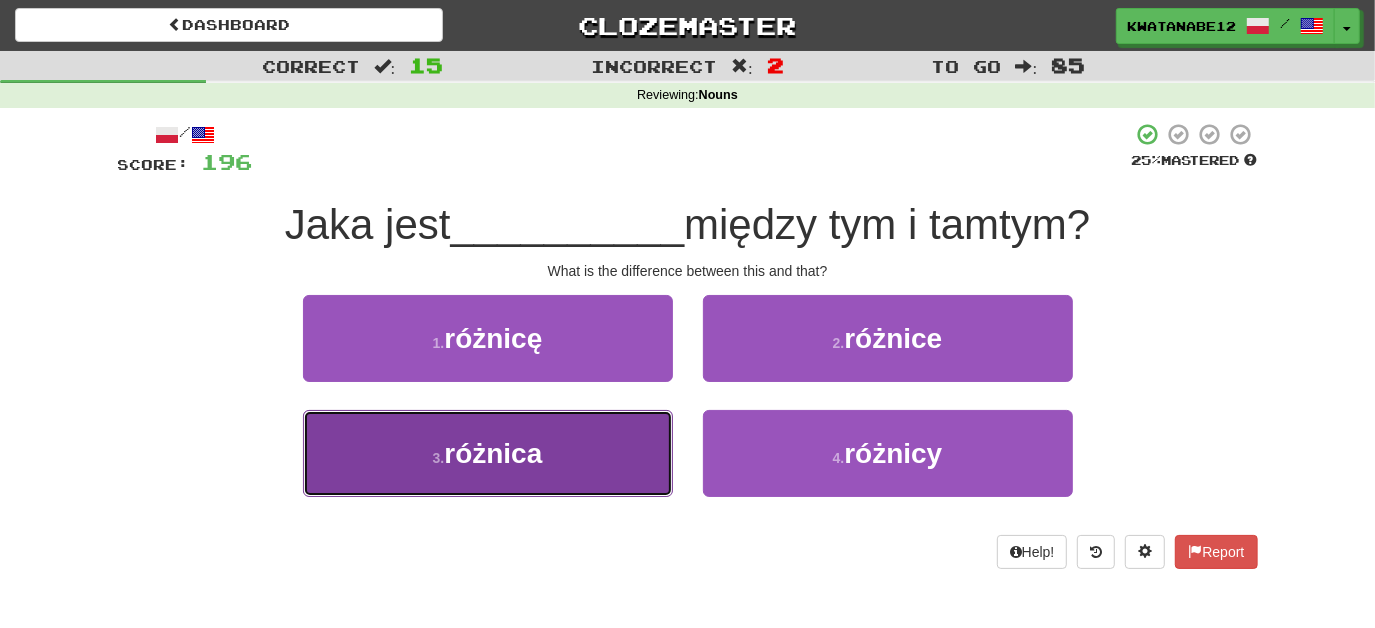 click on "3 .  różnica" at bounding box center (488, 453) 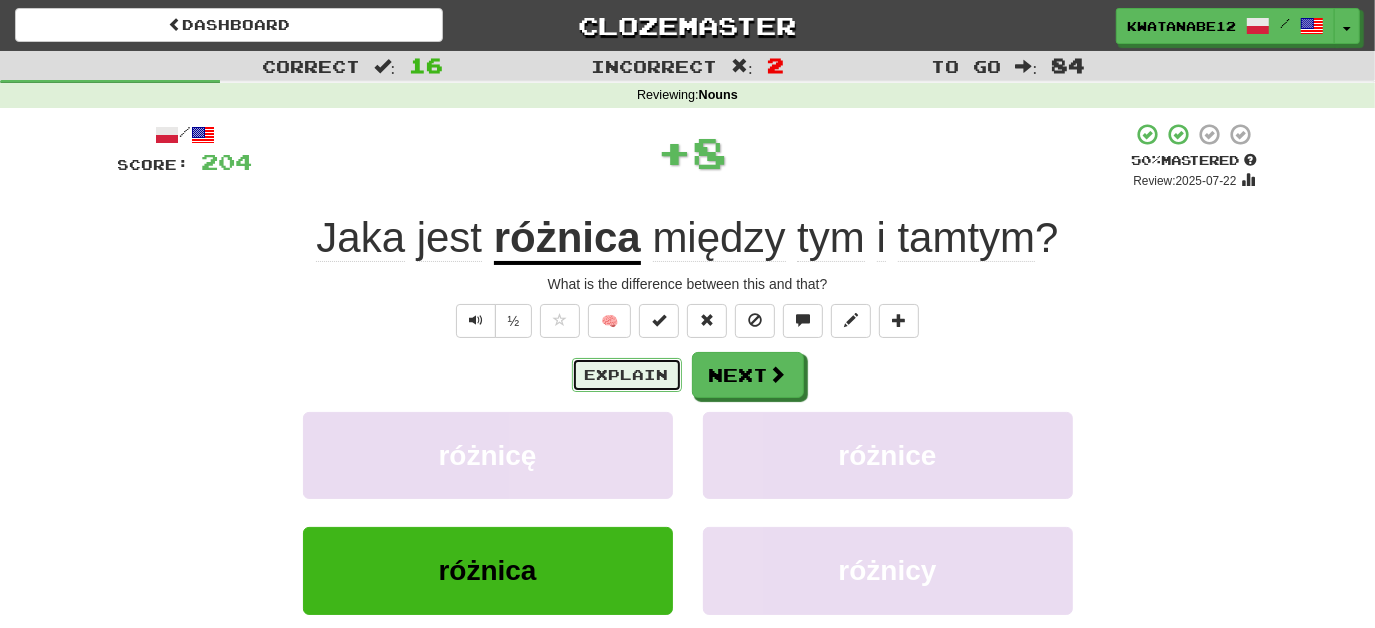 click on "Explain" at bounding box center [627, 375] 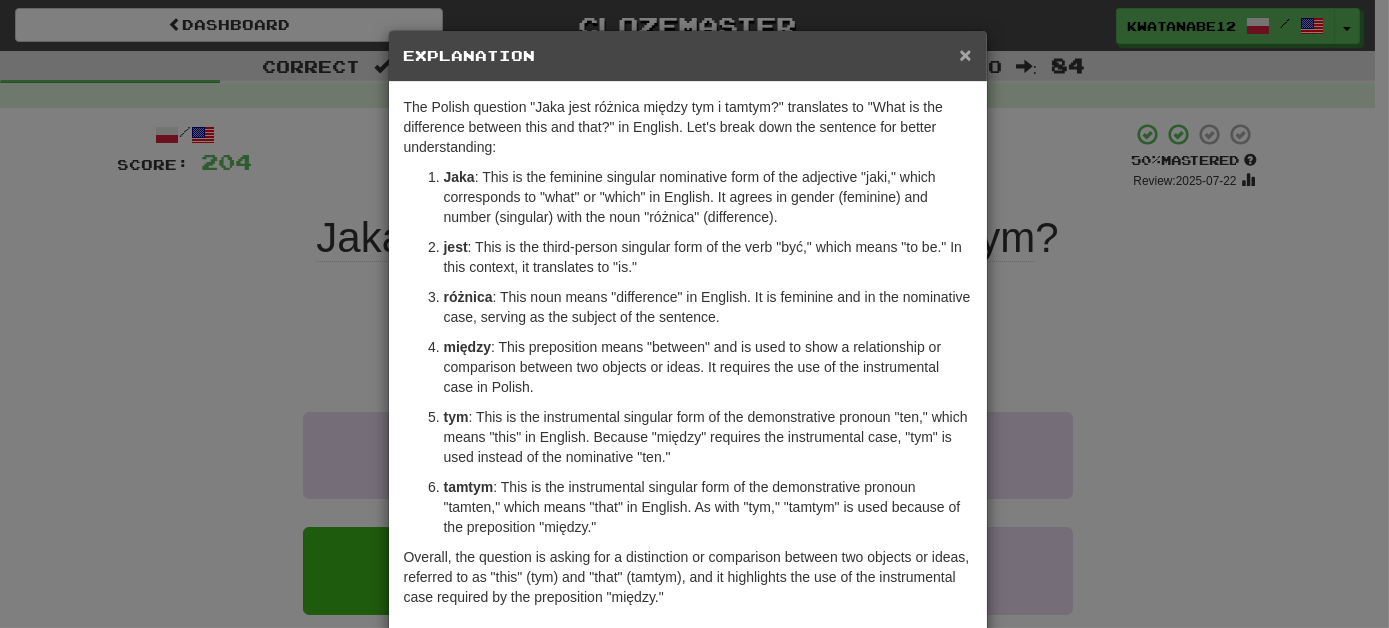 click on "×" at bounding box center [965, 54] 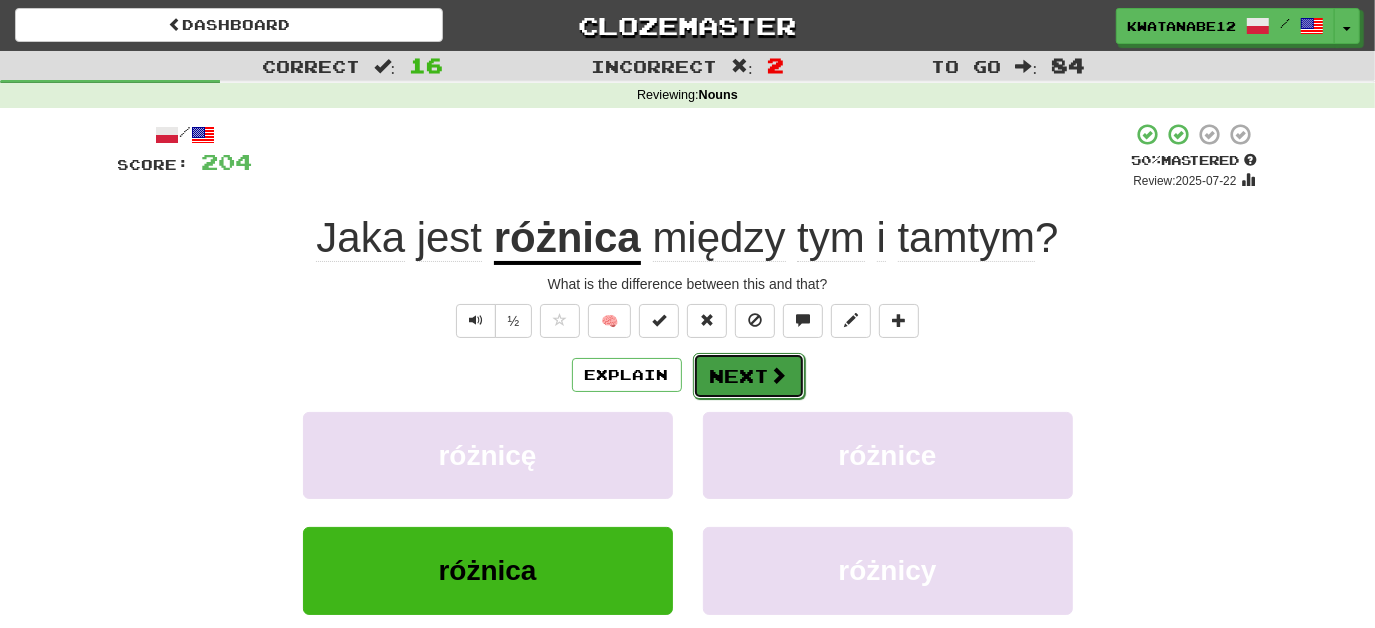 drag, startPoint x: 699, startPoint y: 388, endPoint x: 709, endPoint y: 383, distance: 11.18034 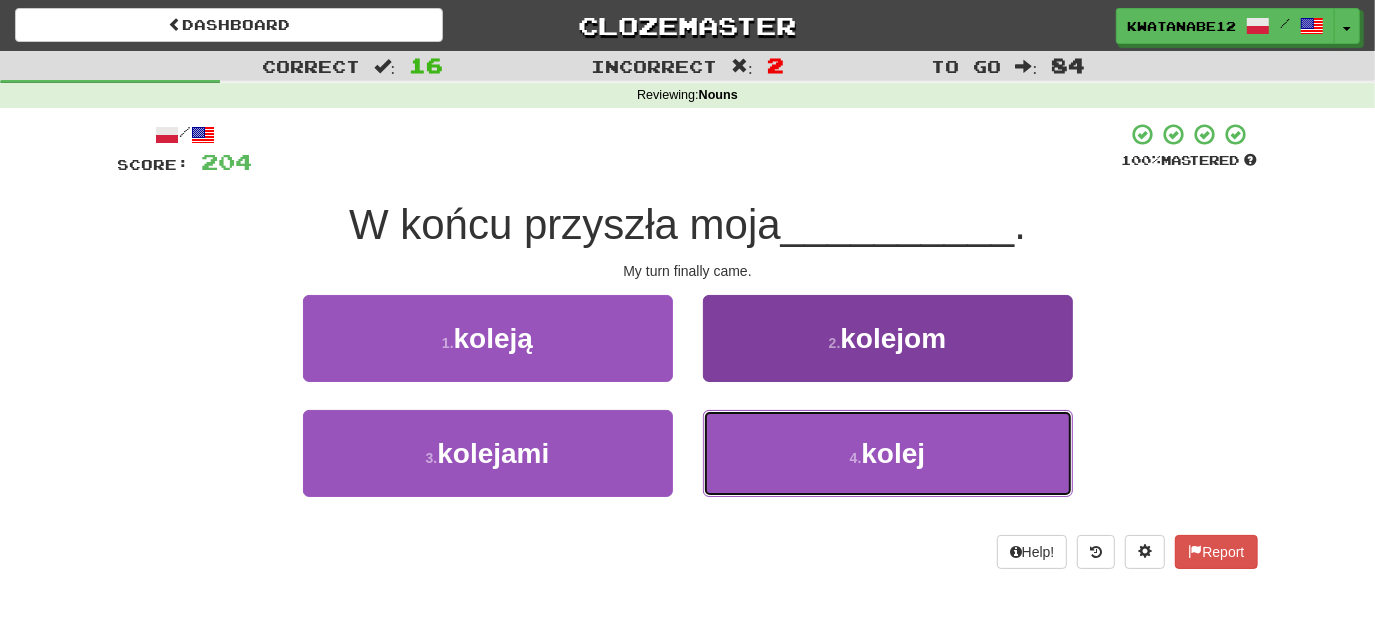 click on "4 .  kolej" at bounding box center (888, 453) 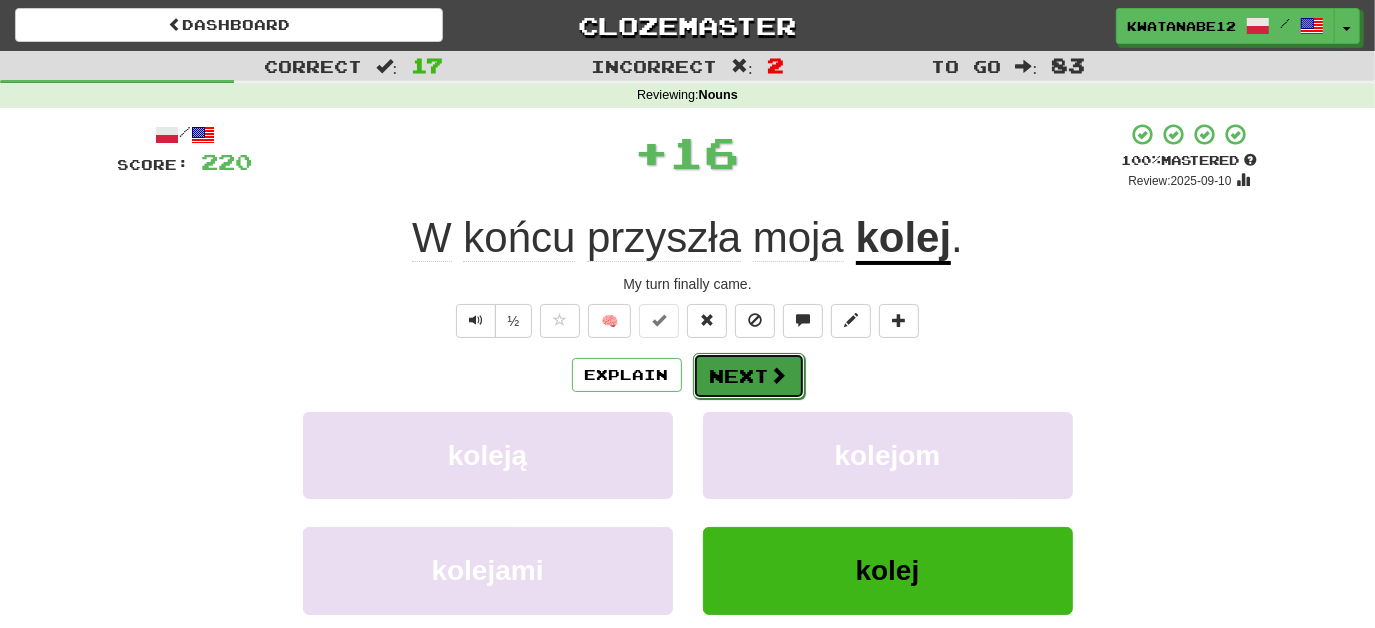 click on "Next" at bounding box center [749, 376] 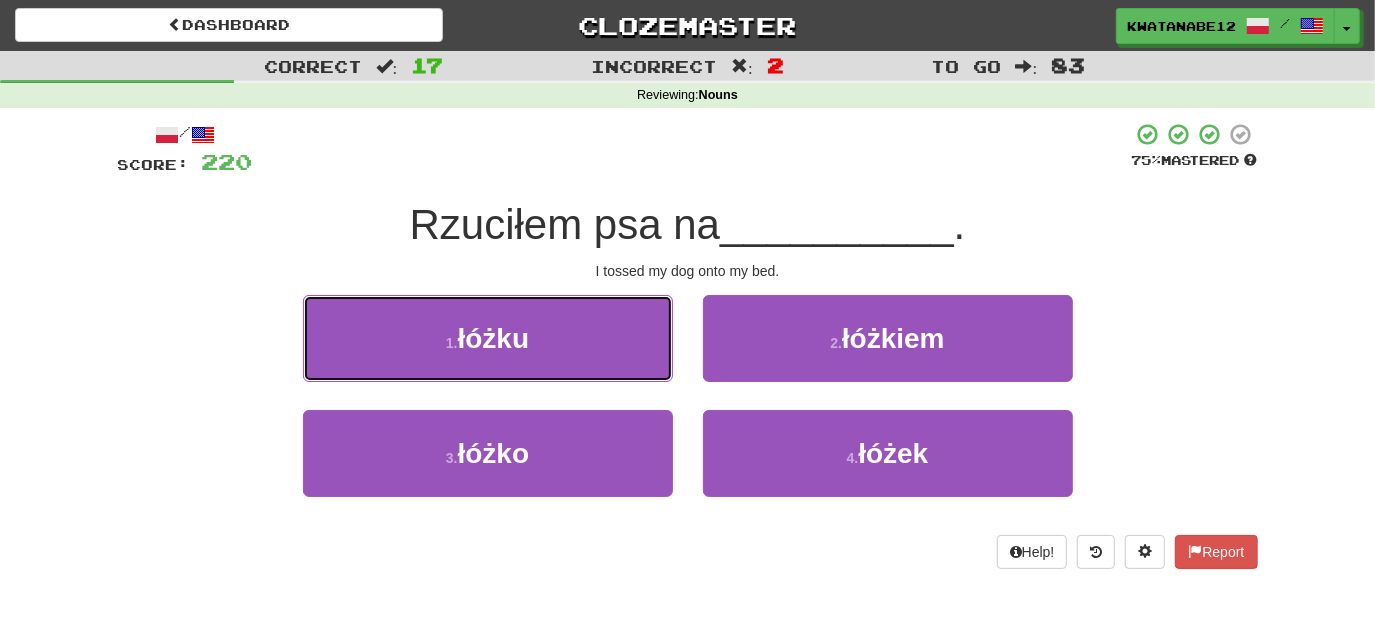 drag, startPoint x: 617, startPoint y: 331, endPoint x: 633, endPoint y: 338, distance: 17.464249 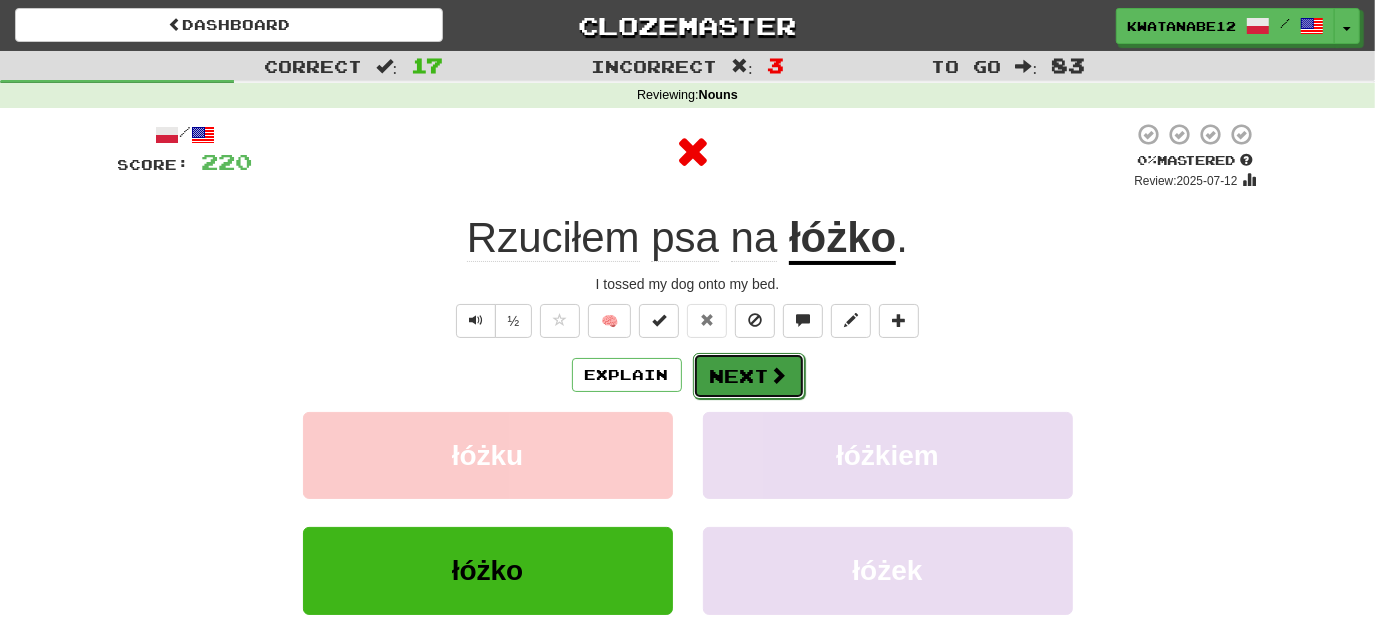 click on "Next" at bounding box center [749, 376] 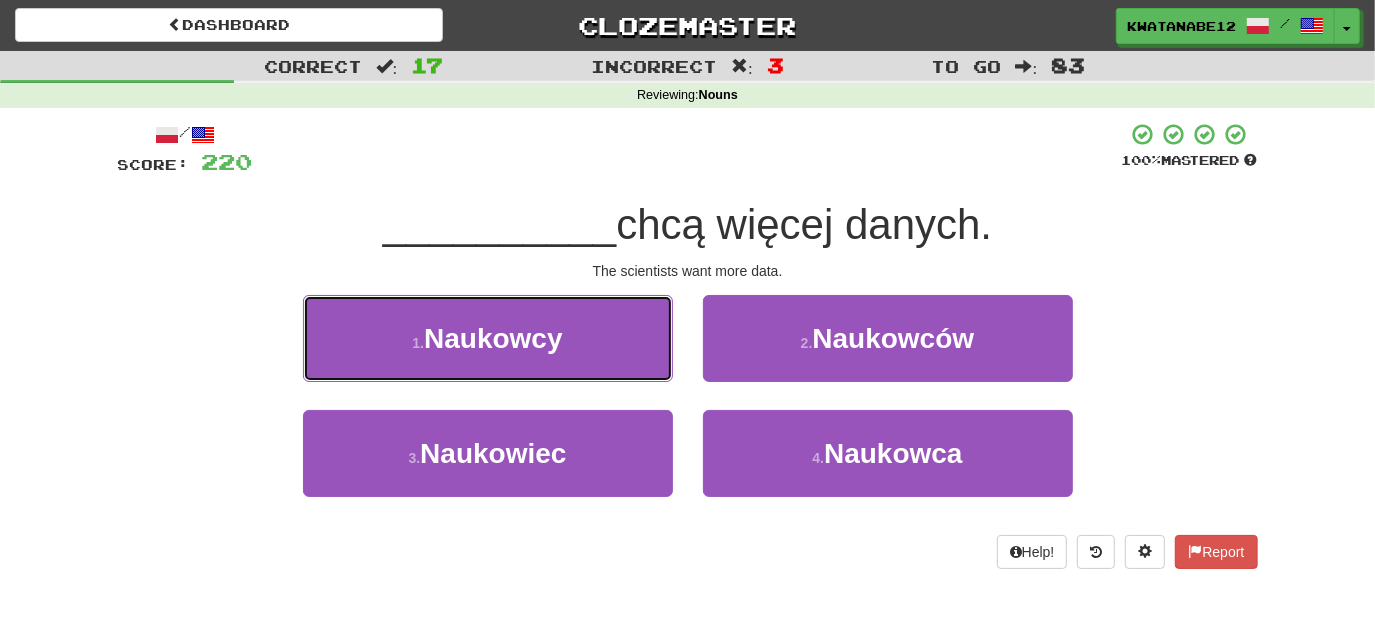 drag, startPoint x: 592, startPoint y: 340, endPoint x: 643, endPoint y: 348, distance: 51.62364 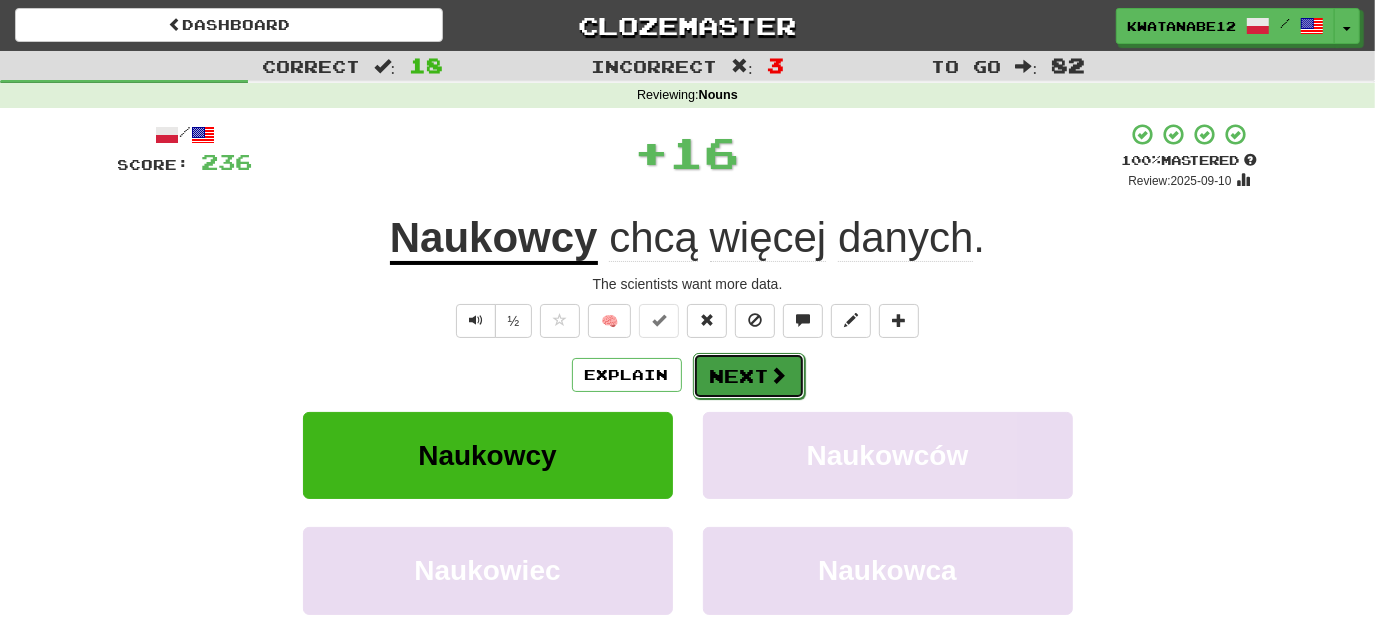 click on "Next" at bounding box center (749, 376) 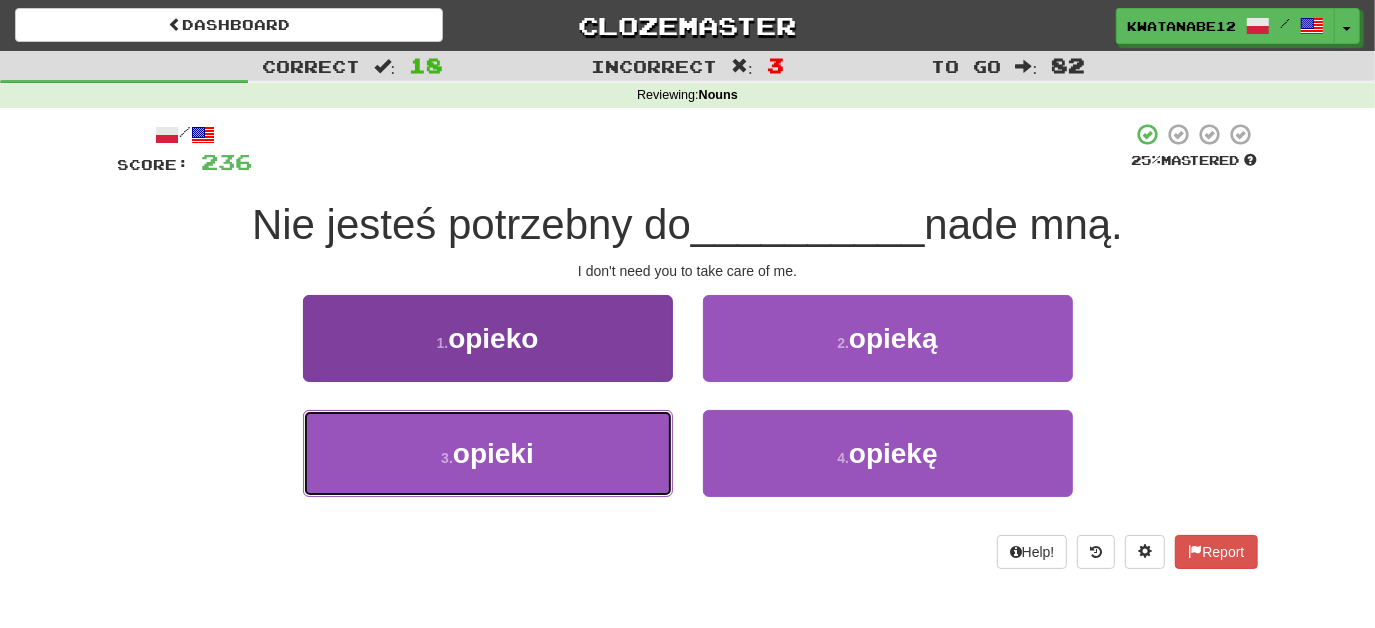 drag, startPoint x: 622, startPoint y: 481, endPoint x: 655, endPoint y: 452, distance: 43.931767 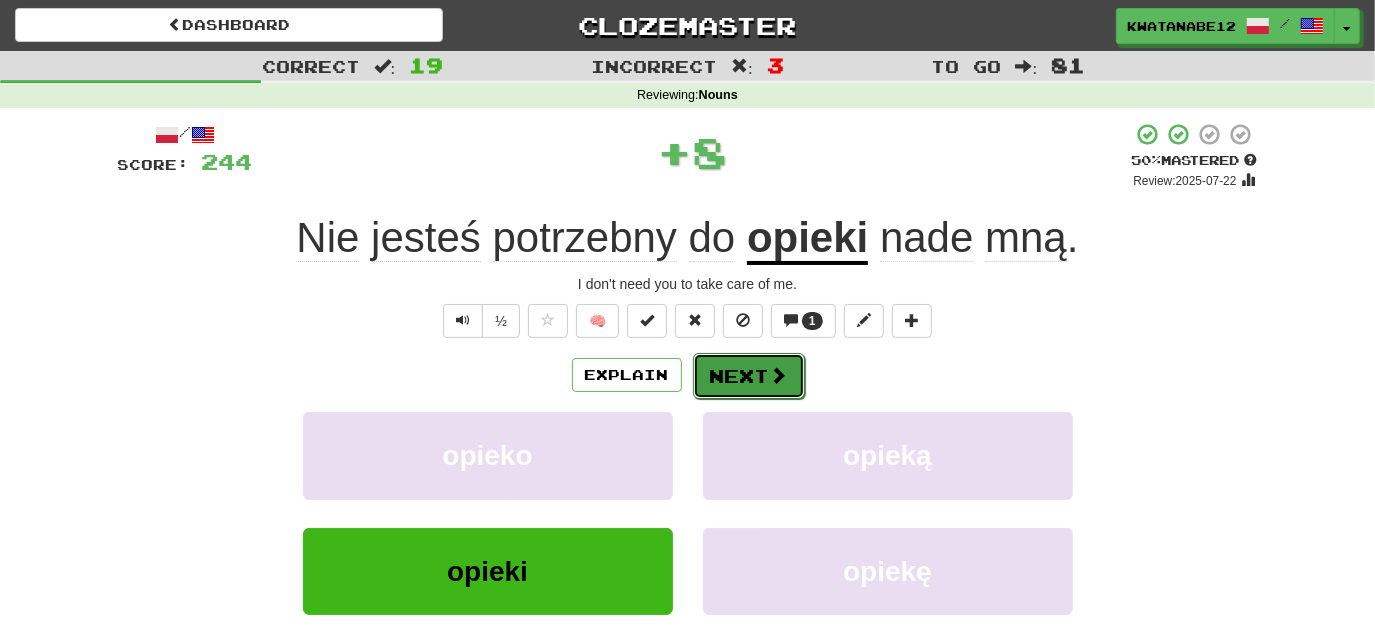 click on "Next" at bounding box center (749, 376) 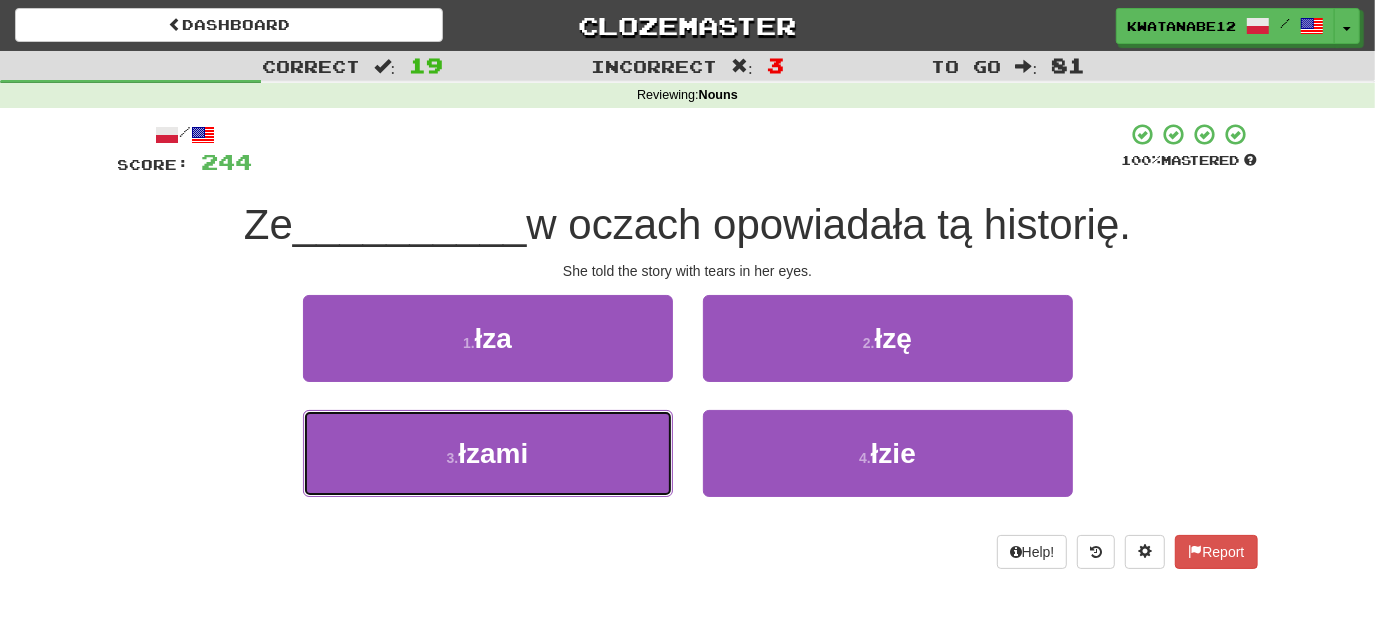 drag, startPoint x: 589, startPoint y: 452, endPoint x: 677, endPoint y: 421, distance: 93.30059 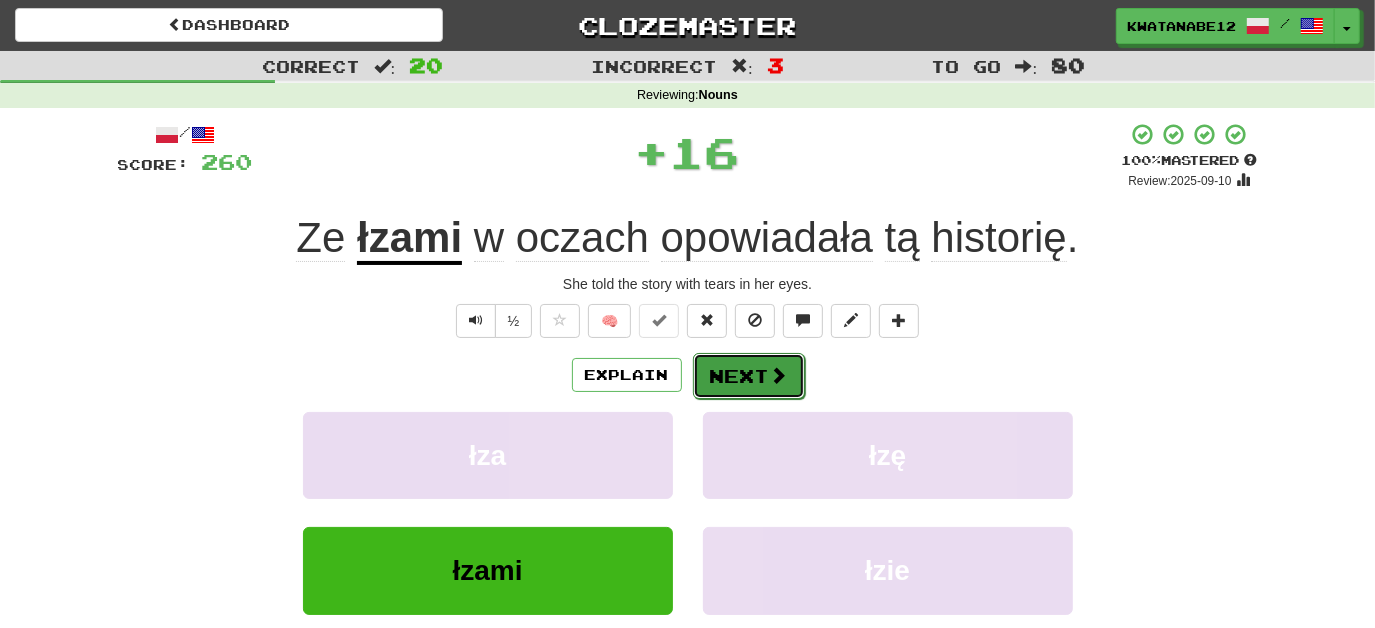 click on "Next" at bounding box center [749, 376] 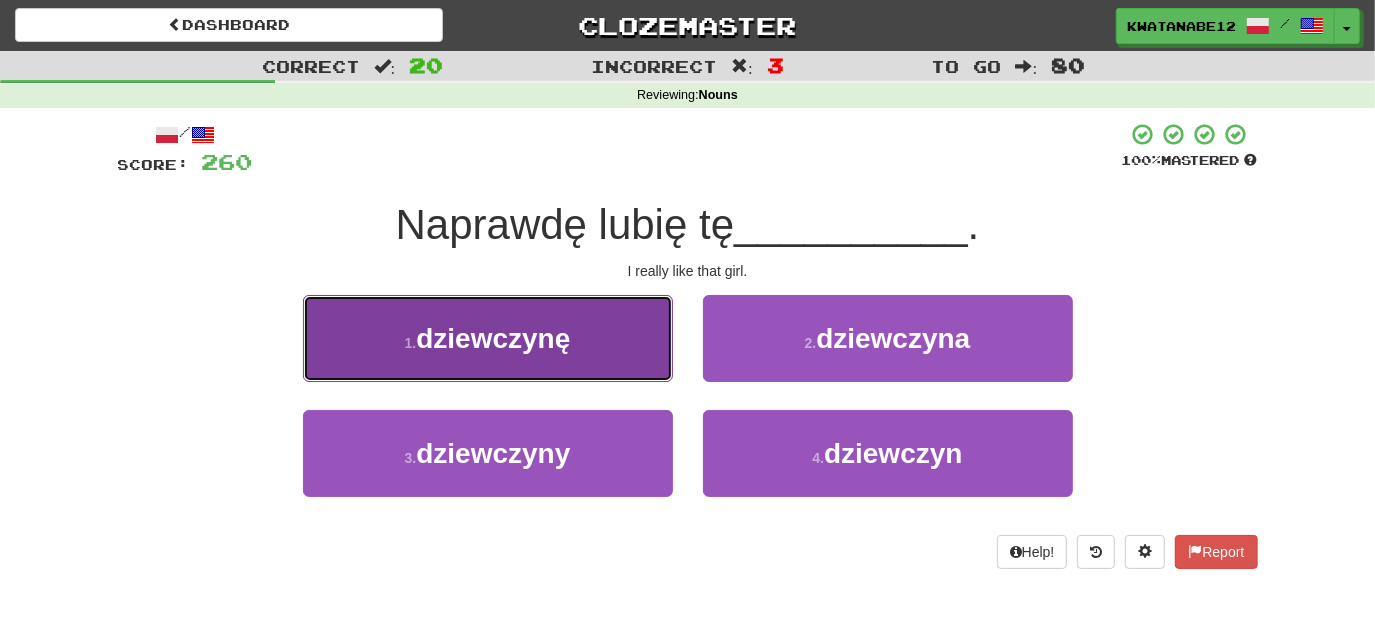 drag, startPoint x: 621, startPoint y: 359, endPoint x: 638, endPoint y: 363, distance: 17.464249 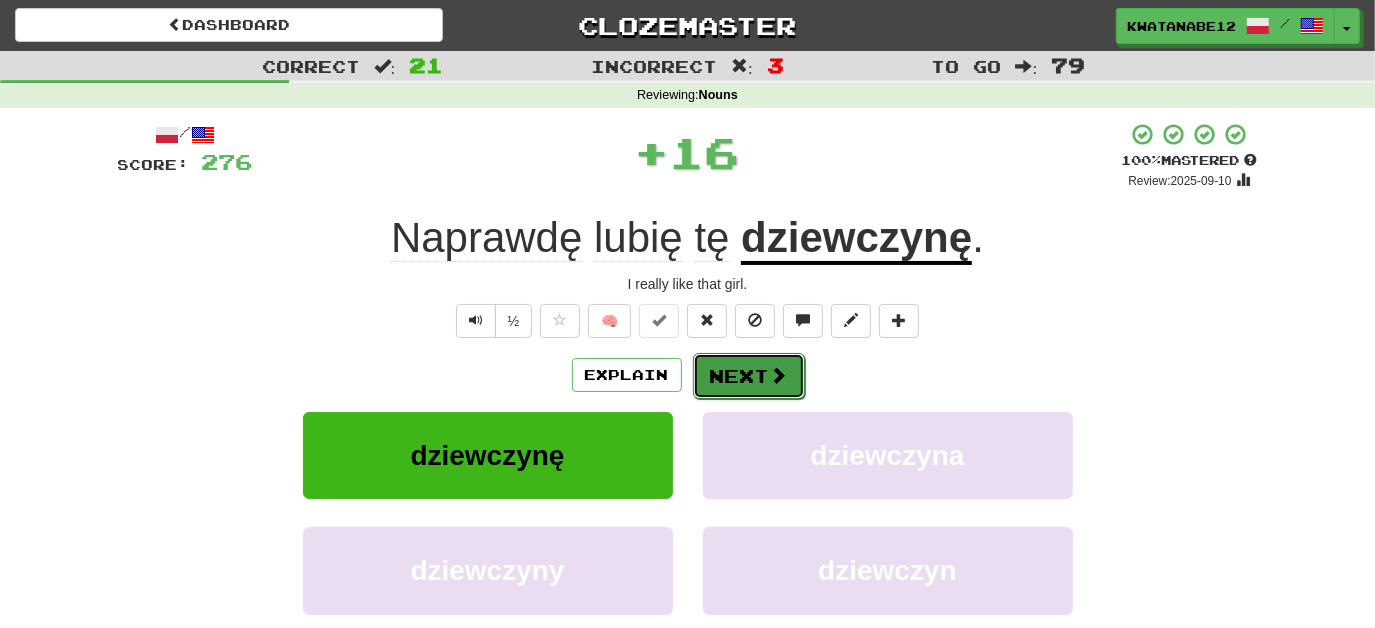 click on "Next" at bounding box center [749, 376] 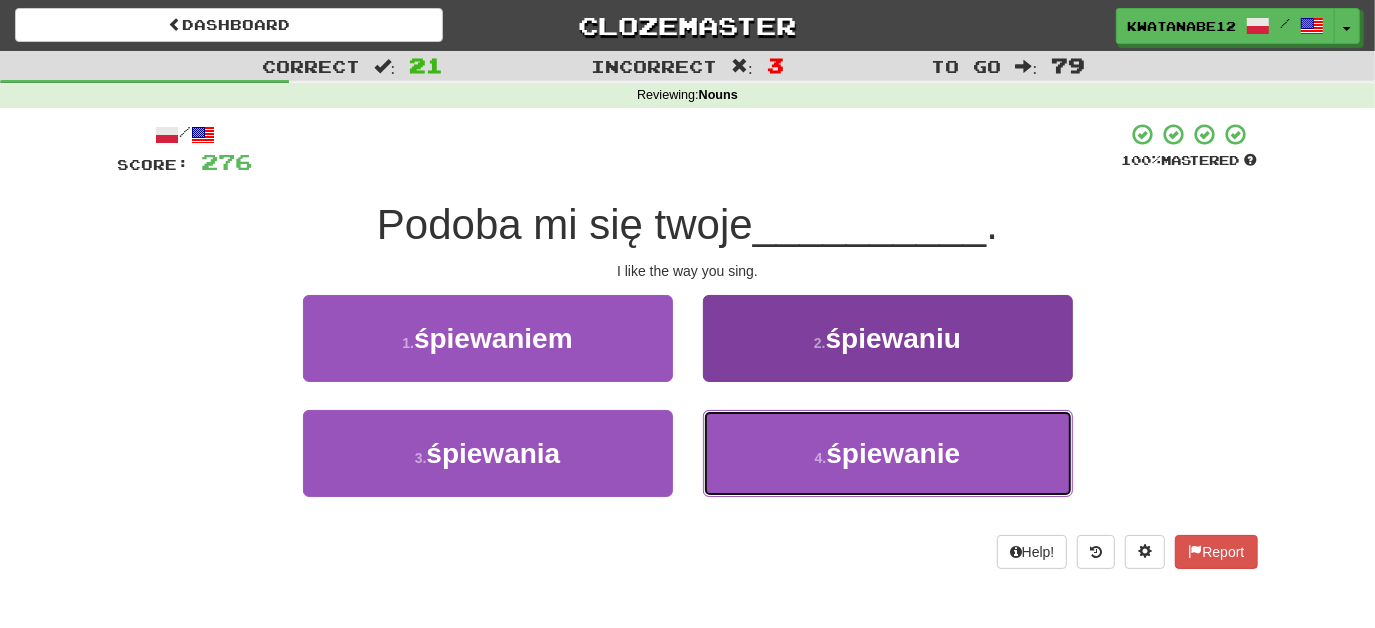 click on "4 .  śpiewanie" at bounding box center (888, 453) 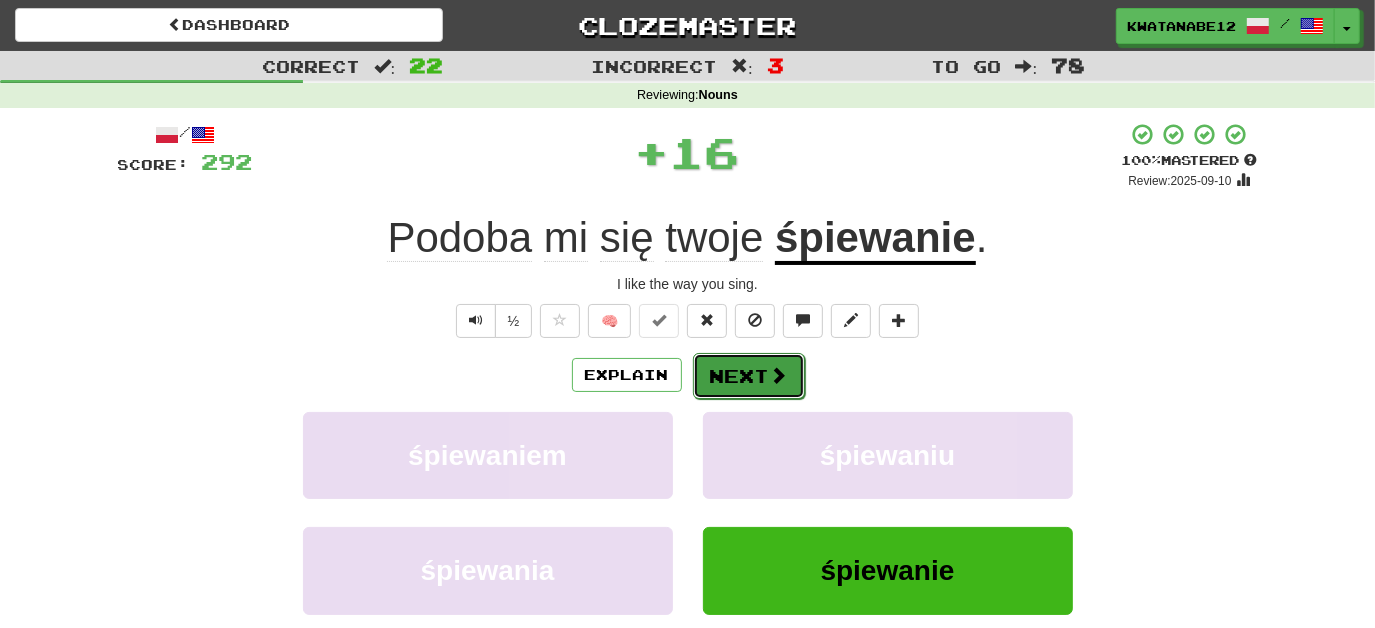 click on "Next" at bounding box center [749, 376] 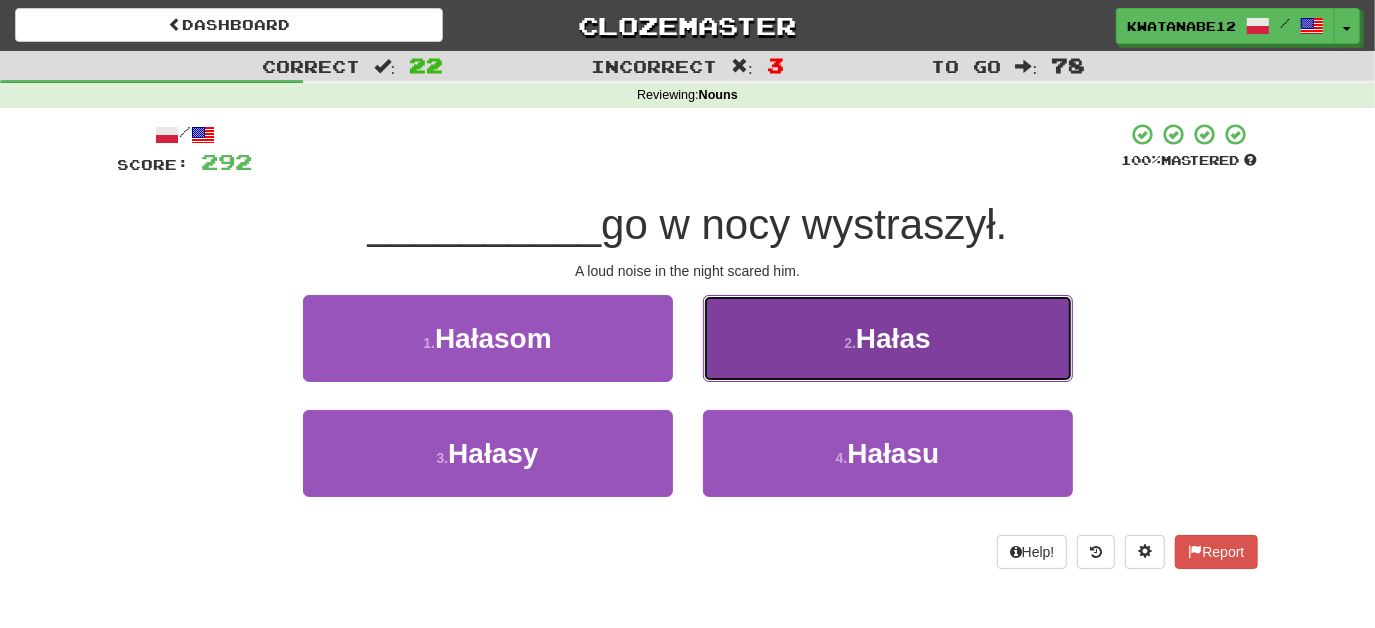 click on "2 .  Hałas" at bounding box center (888, 338) 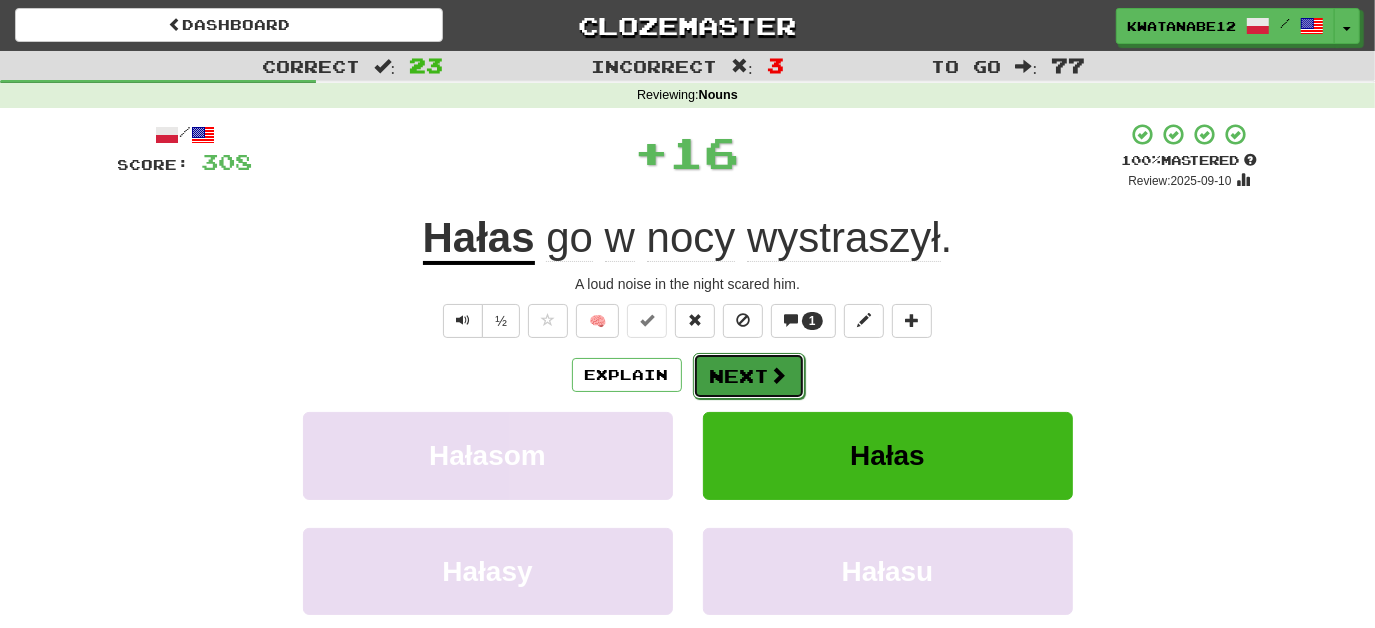click on "Next" at bounding box center [749, 376] 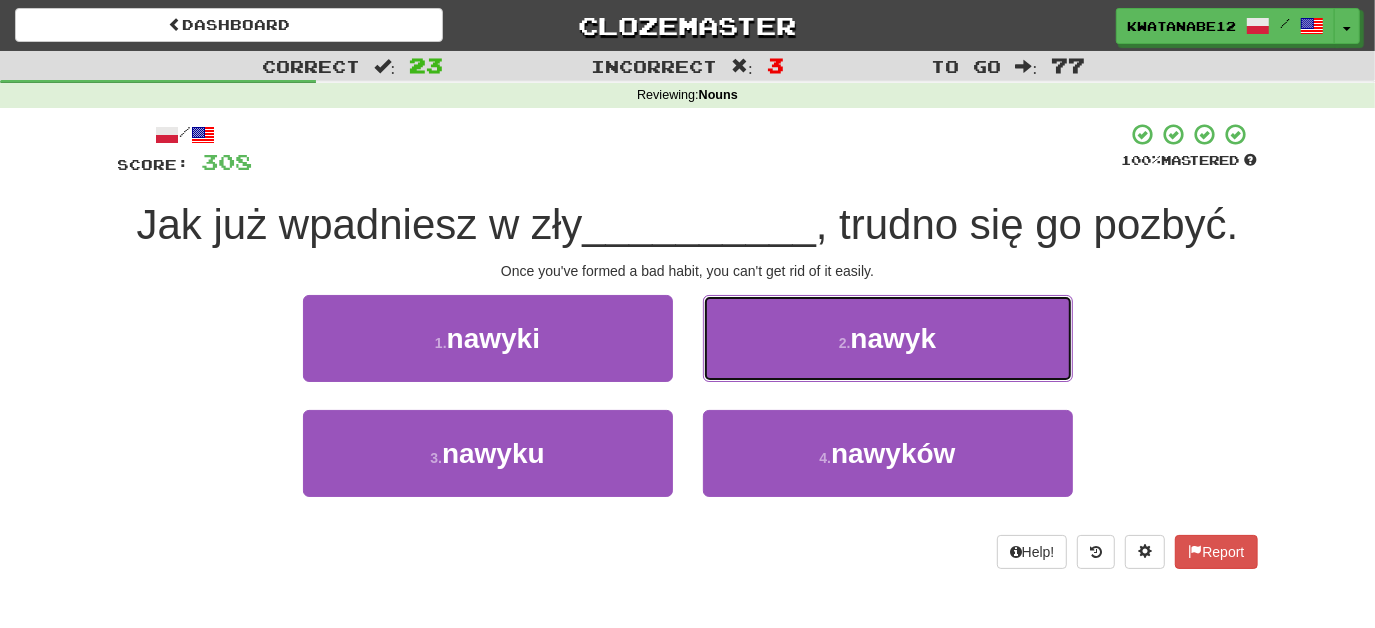 click on "2 .  nawyk" at bounding box center (888, 338) 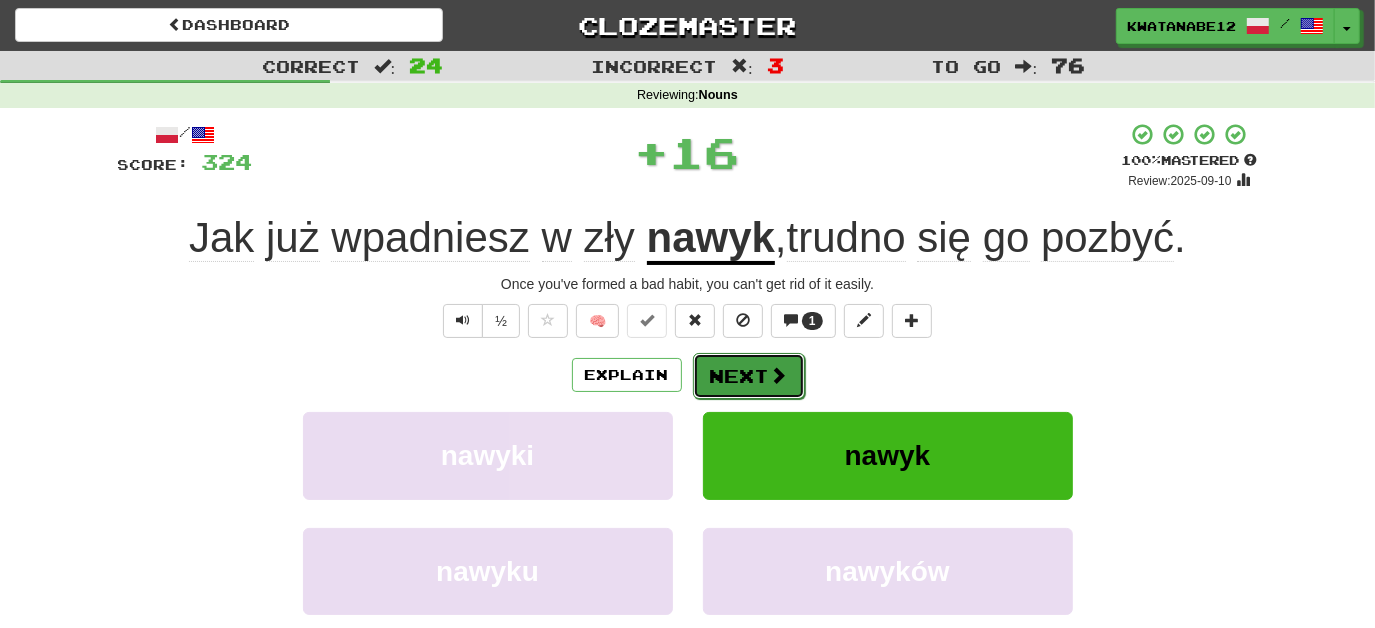 drag, startPoint x: 755, startPoint y: 372, endPoint x: 745, endPoint y: 365, distance: 12.206555 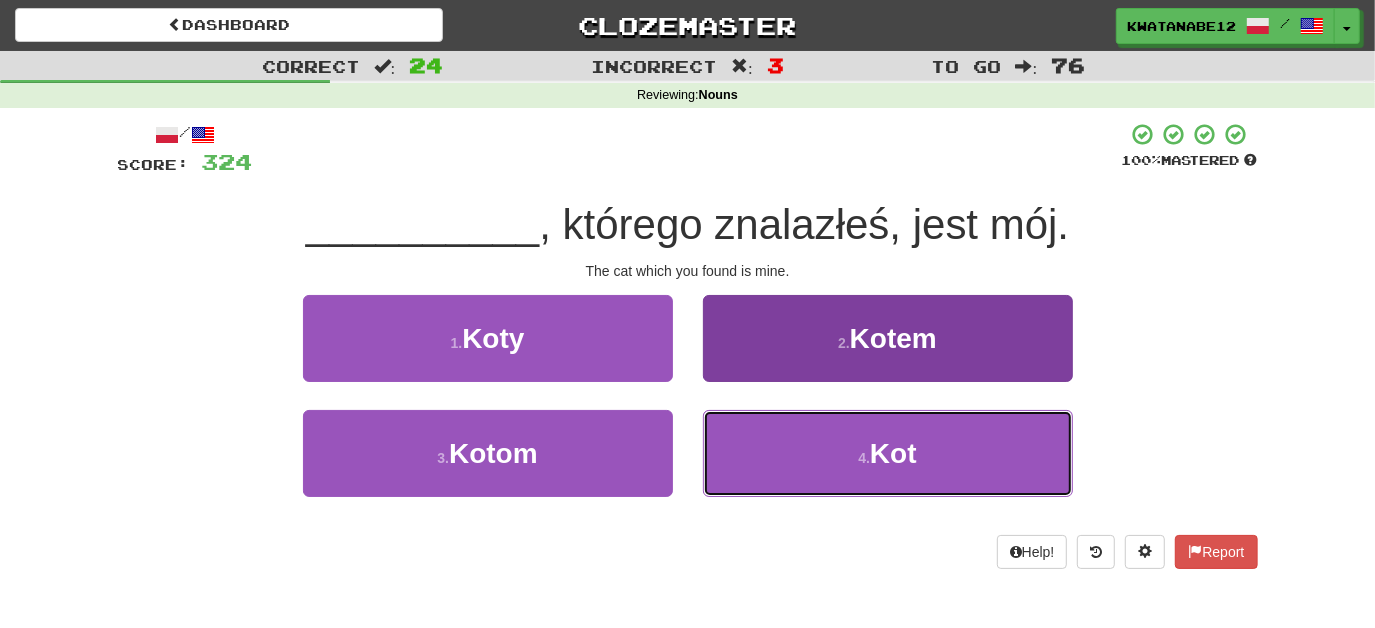 drag, startPoint x: 799, startPoint y: 442, endPoint x: 783, endPoint y: 429, distance: 20.615528 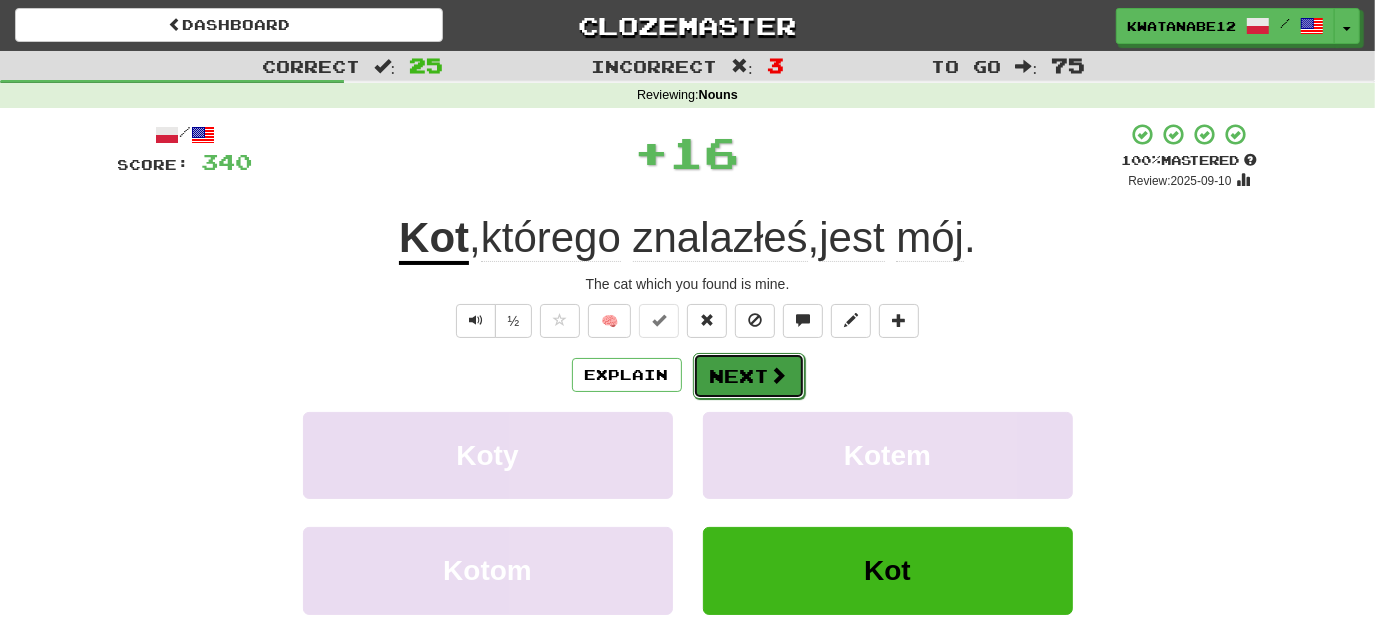click on "Next" at bounding box center [749, 376] 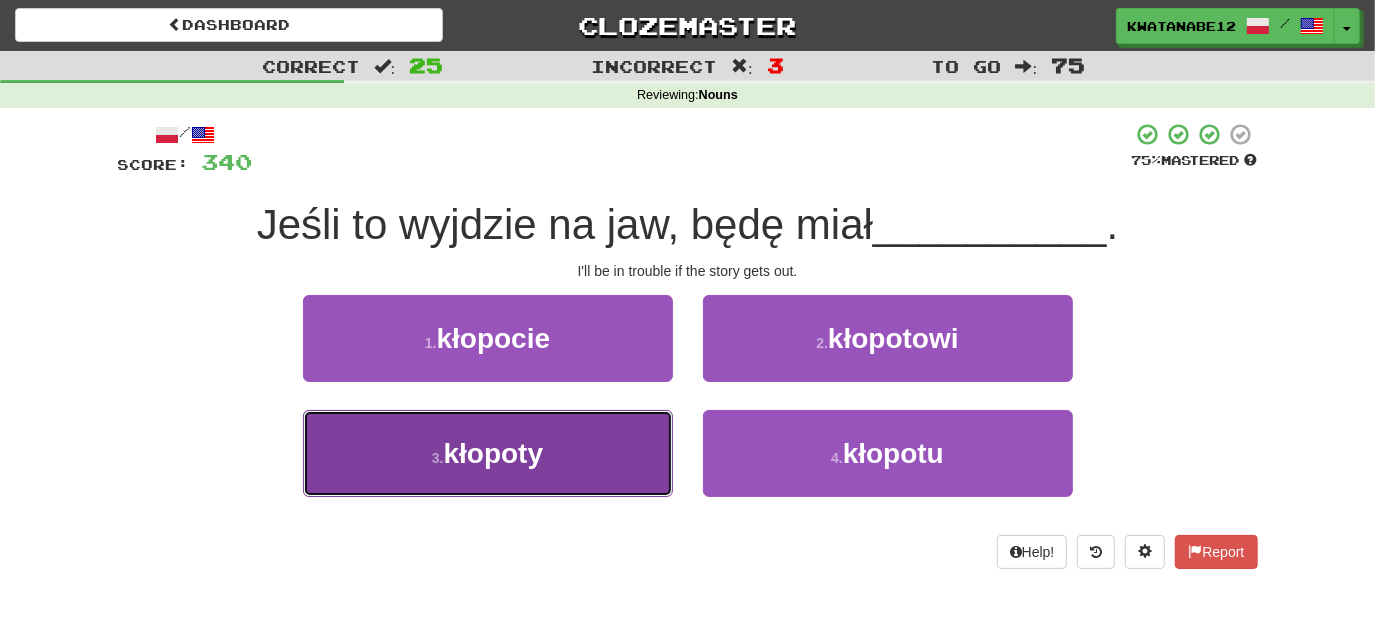 click on "3 .  kłopoty" at bounding box center [488, 453] 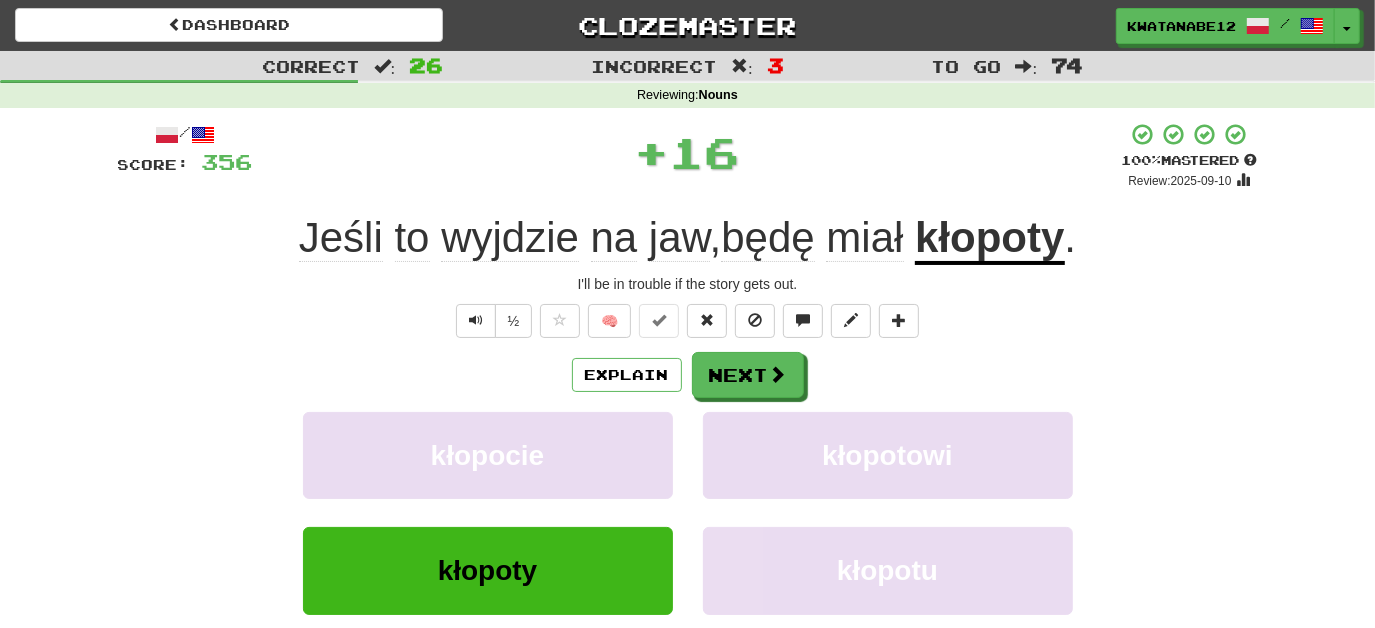 click on "Explain Next" at bounding box center [688, 375] 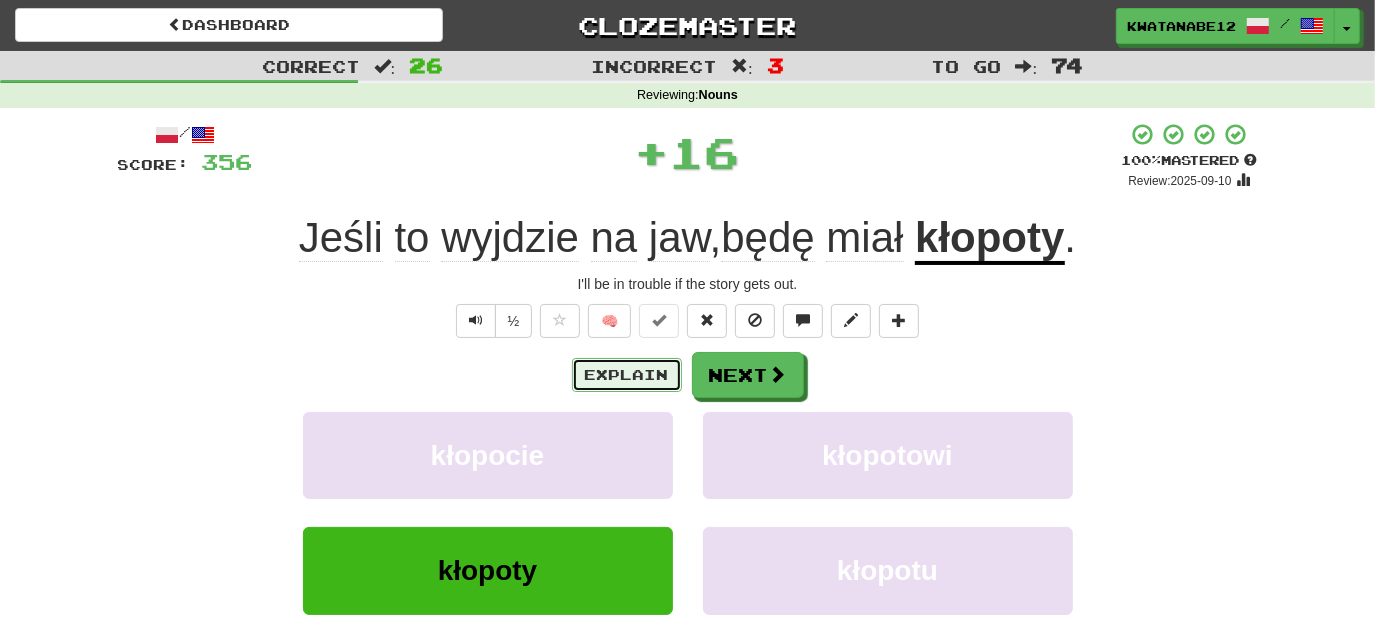 click on "Explain" at bounding box center (627, 375) 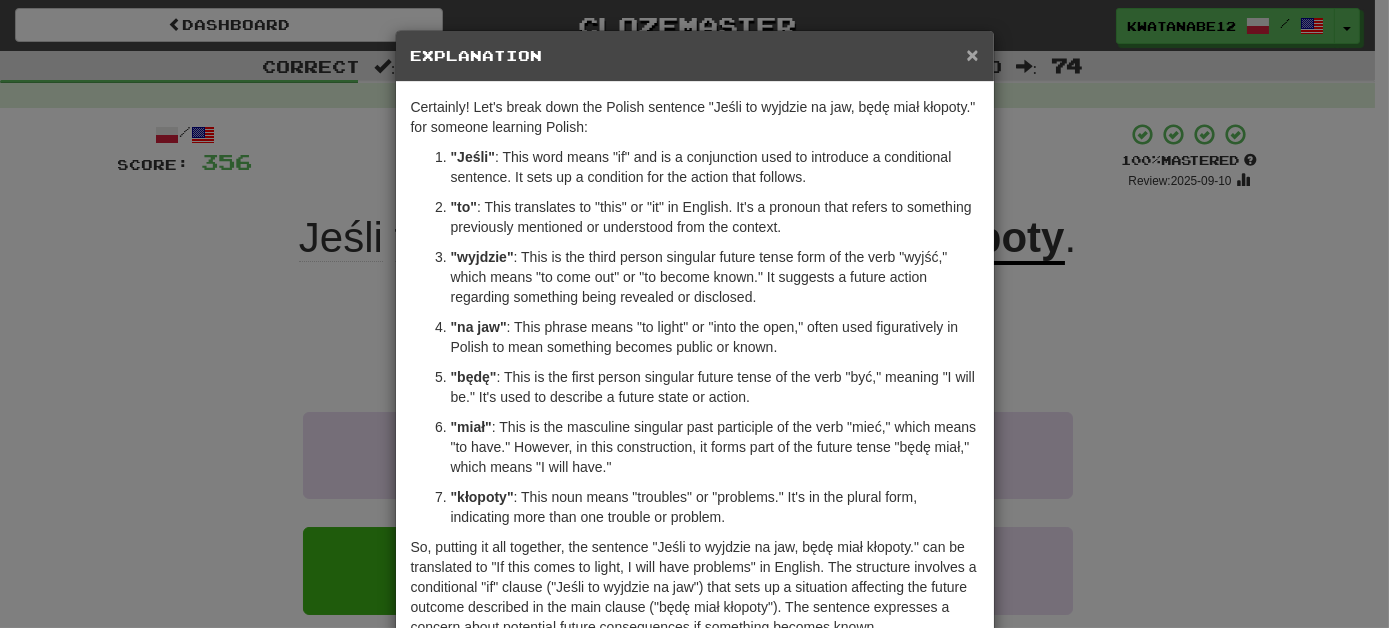 click on "×" at bounding box center (972, 54) 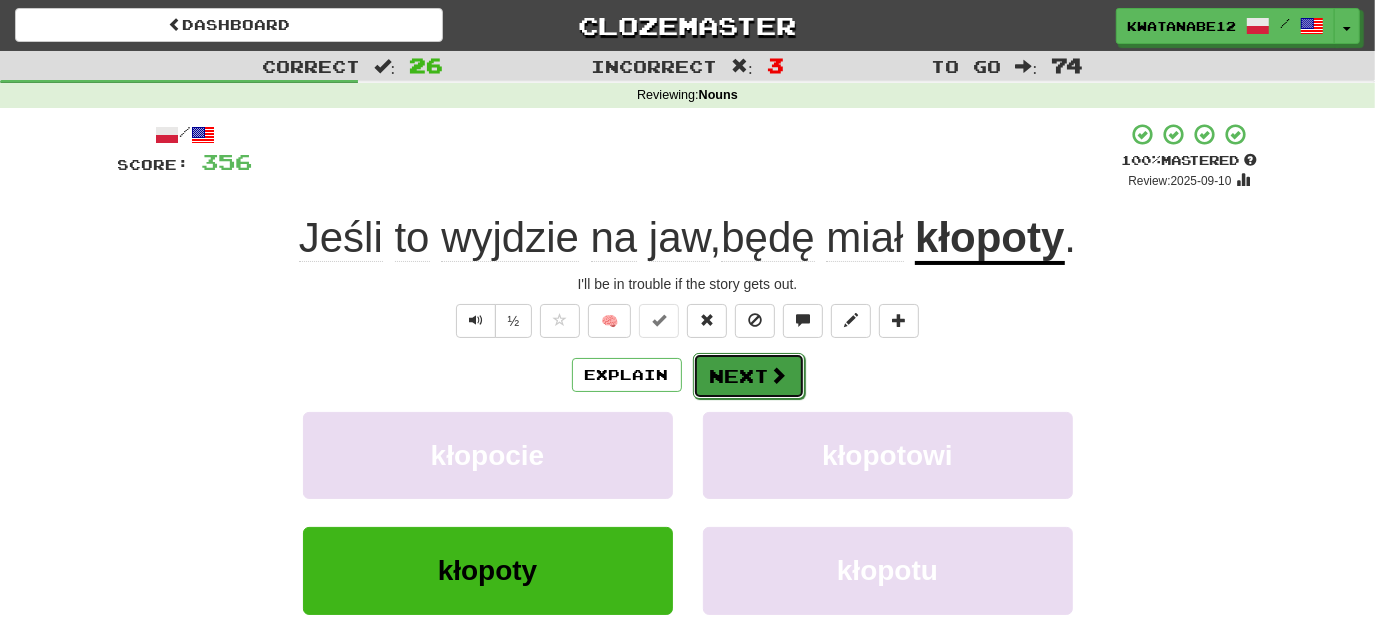 click on "Next" at bounding box center (749, 376) 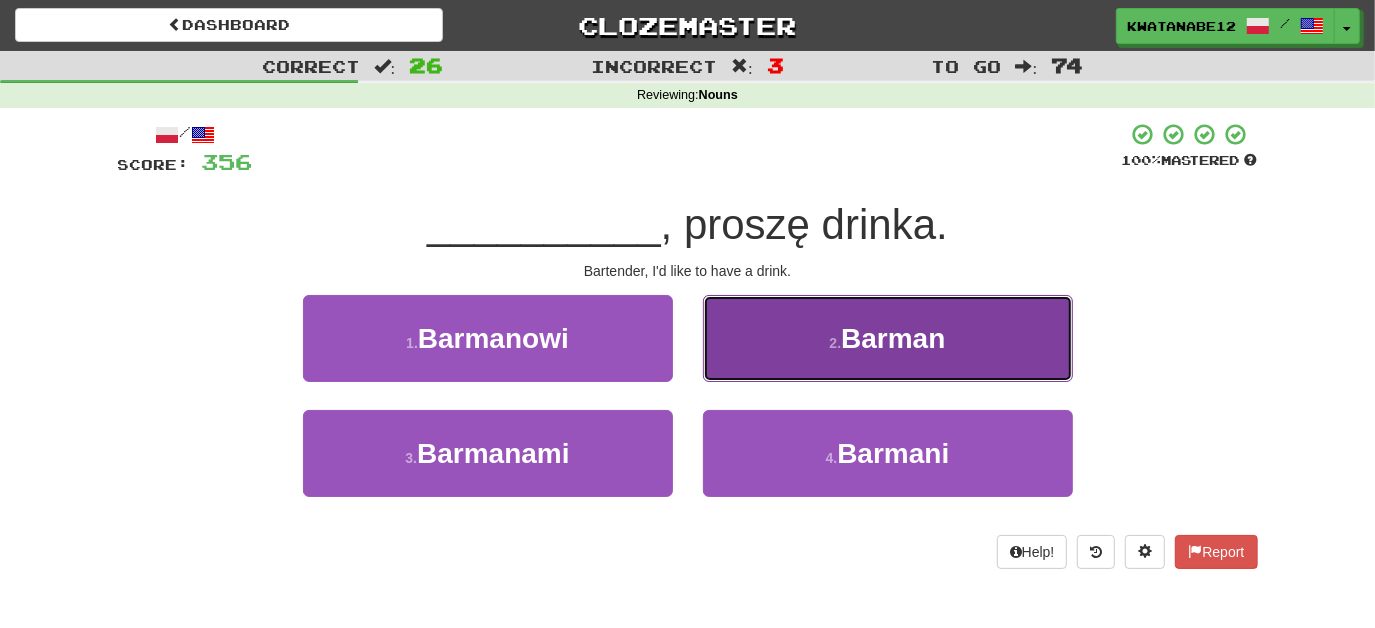 drag, startPoint x: 765, startPoint y: 351, endPoint x: 754, endPoint y: 356, distance: 12.083046 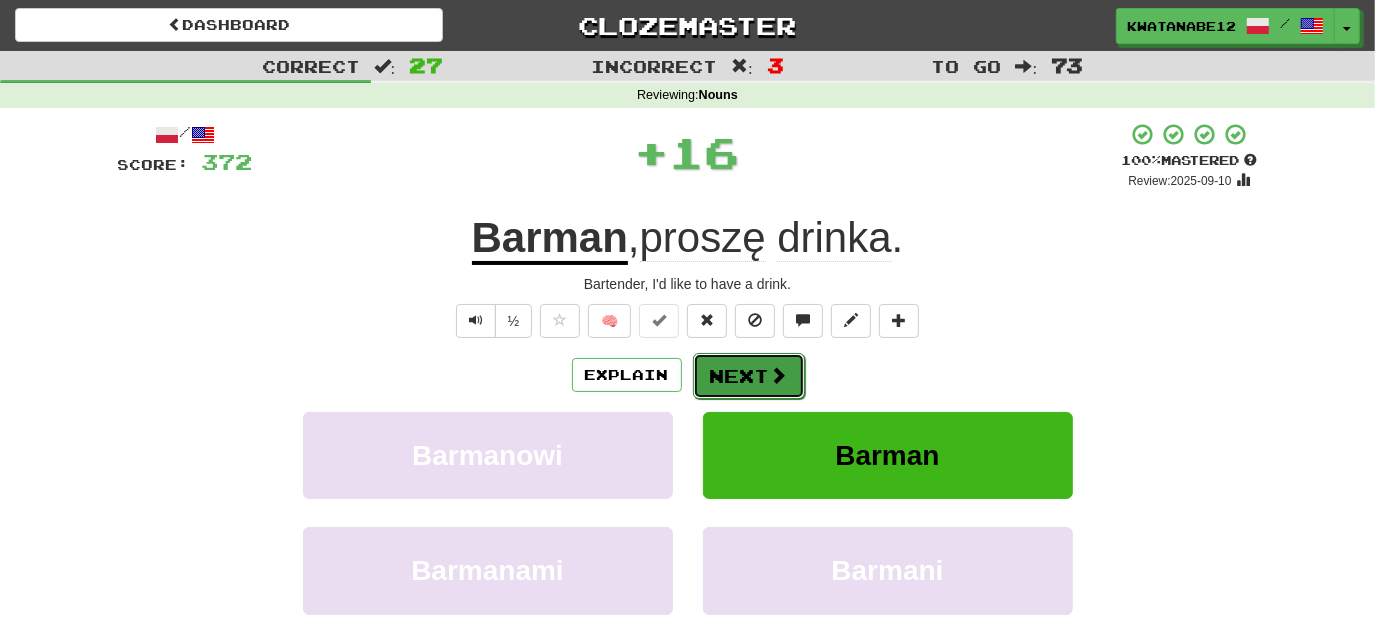 click on "Next" at bounding box center [749, 376] 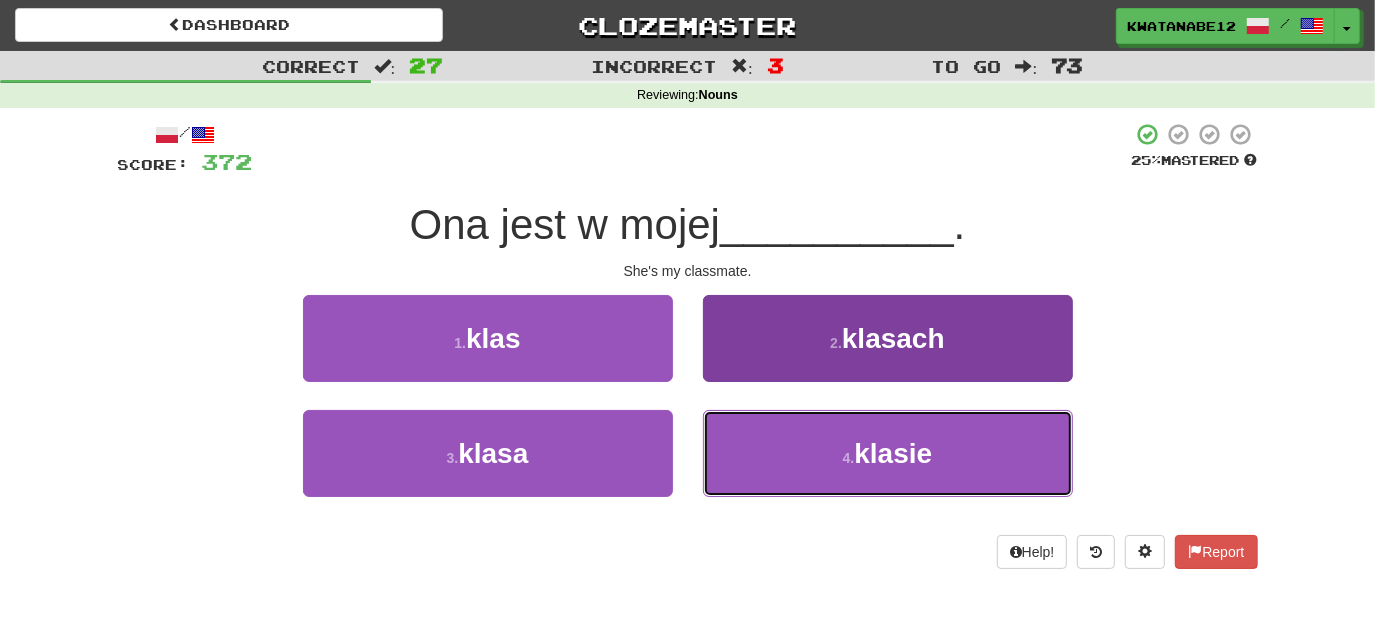 click on "4 .  klasie" at bounding box center (888, 453) 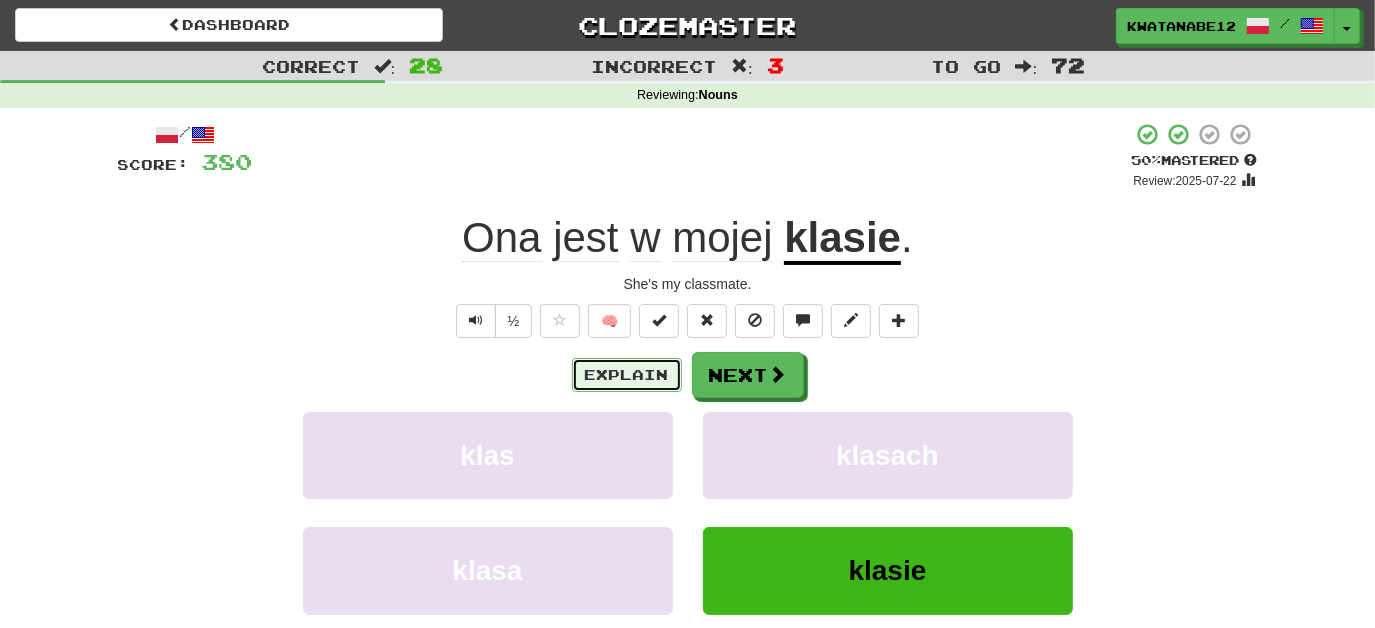 click on "Explain" at bounding box center [627, 375] 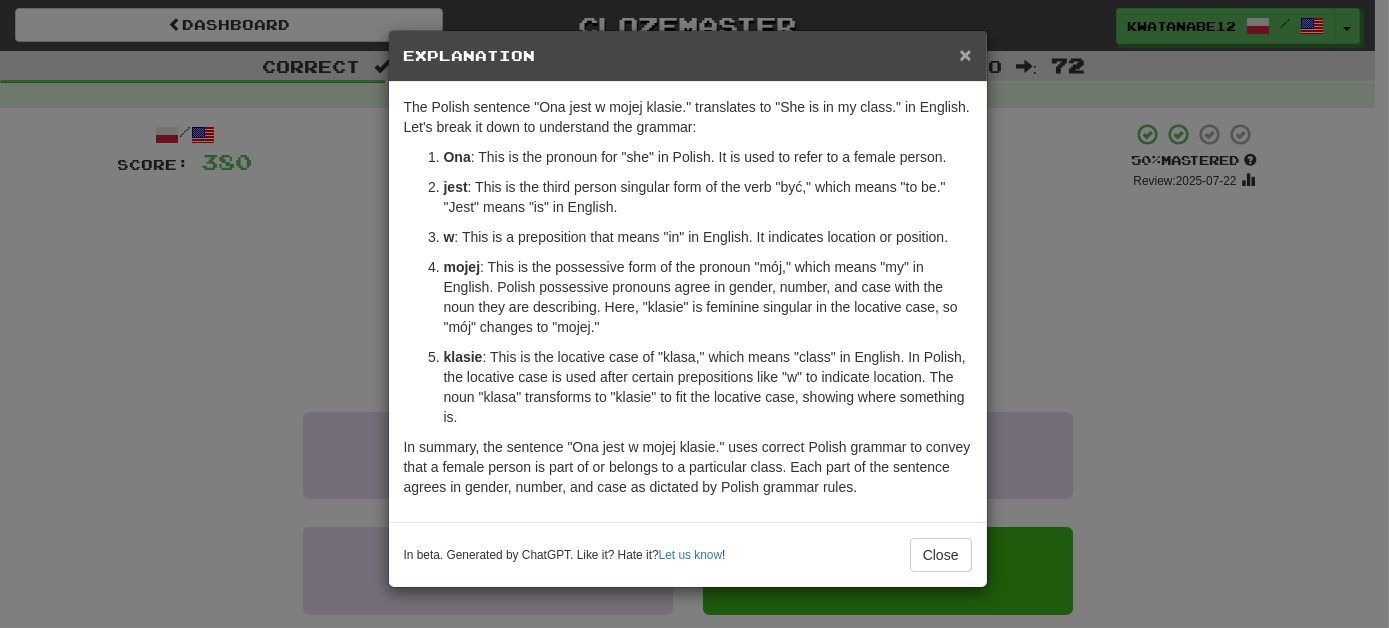 click on "×" at bounding box center [965, 54] 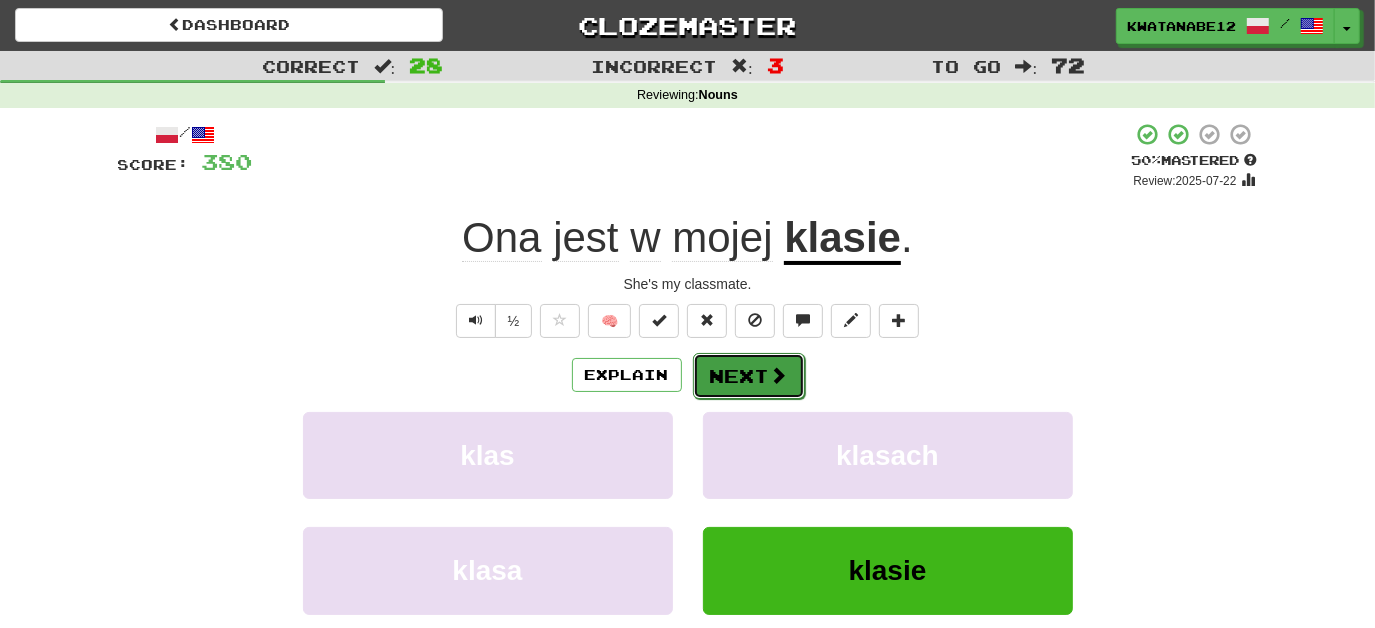 click on "Next" at bounding box center [749, 376] 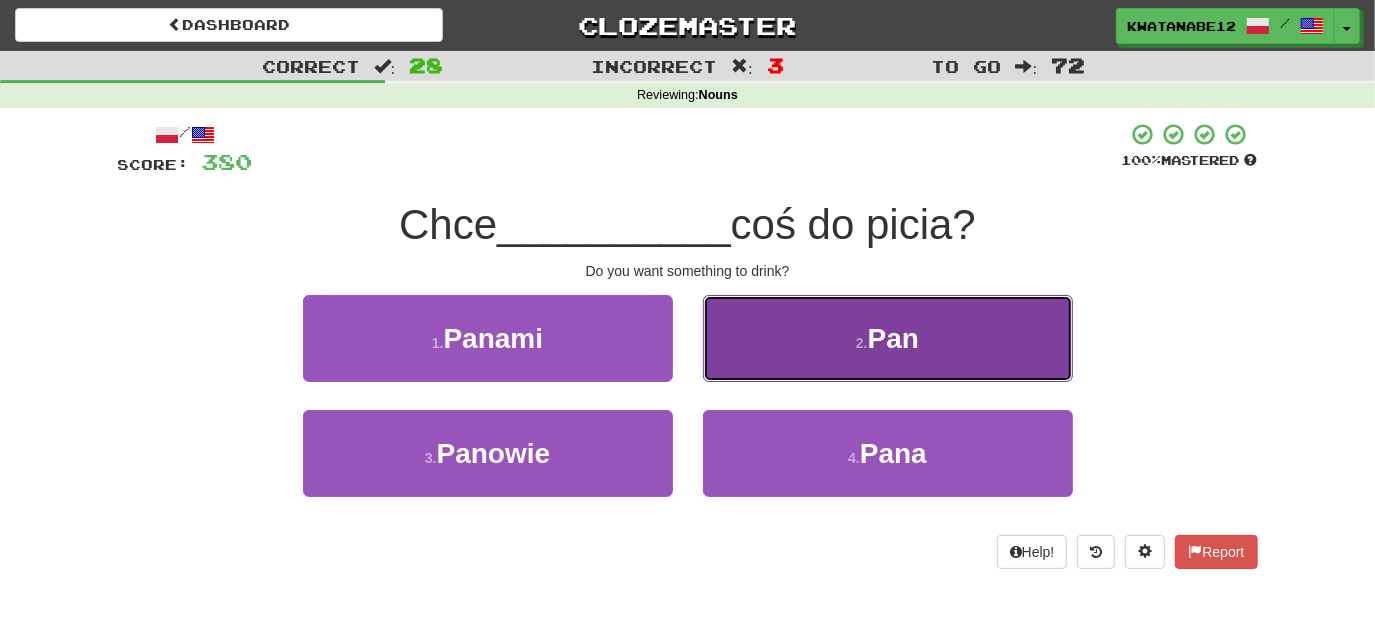 click on "2 .  Pan" at bounding box center (888, 338) 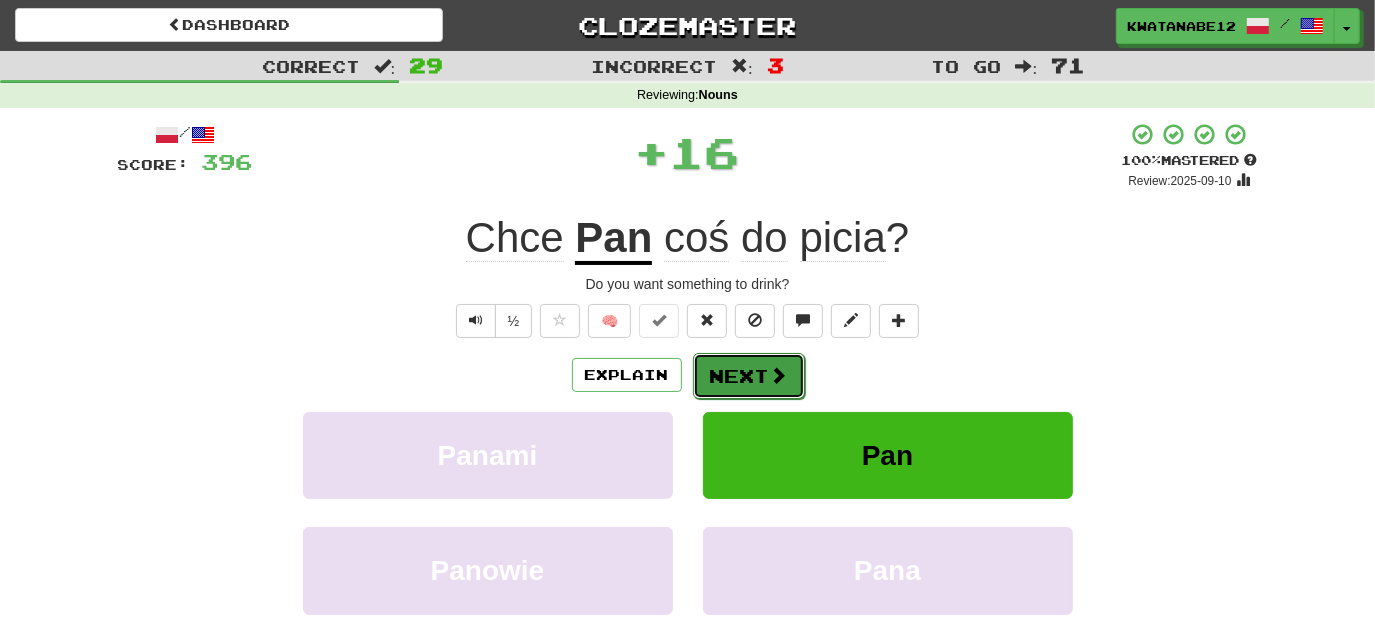 click on "Next" at bounding box center (749, 376) 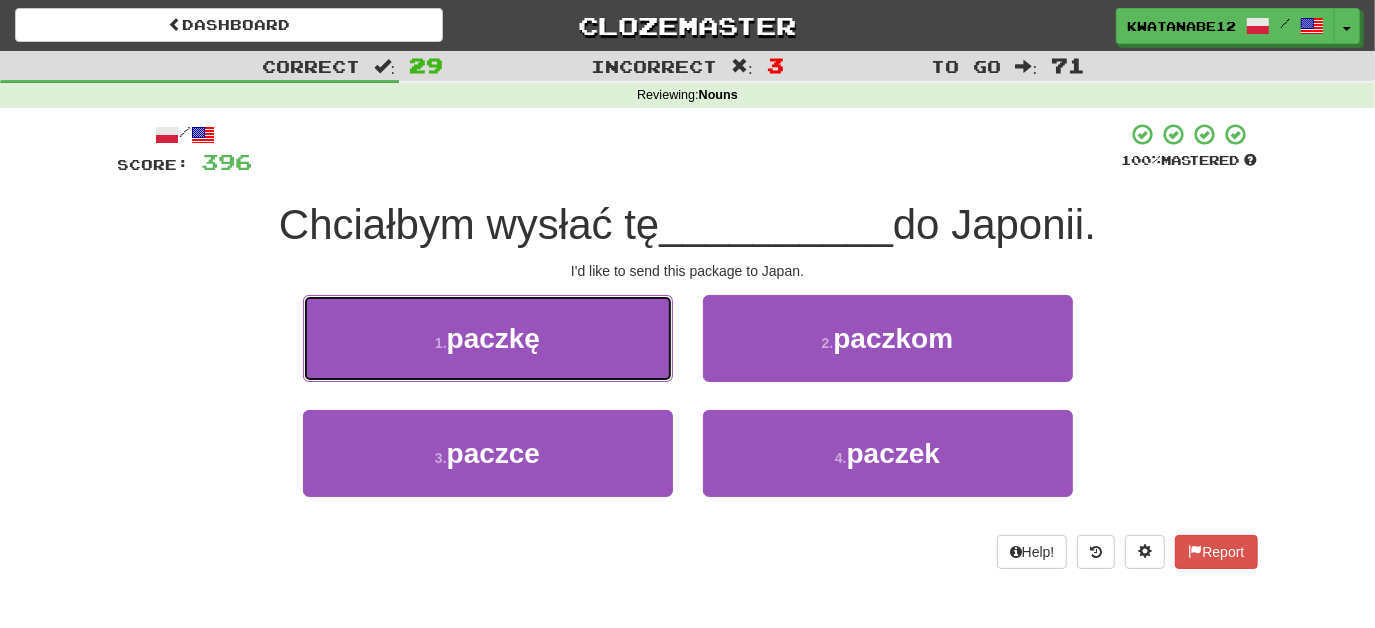 drag, startPoint x: 599, startPoint y: 349, endPoint x: 677, endPoint y: 346, distance: 78.05767 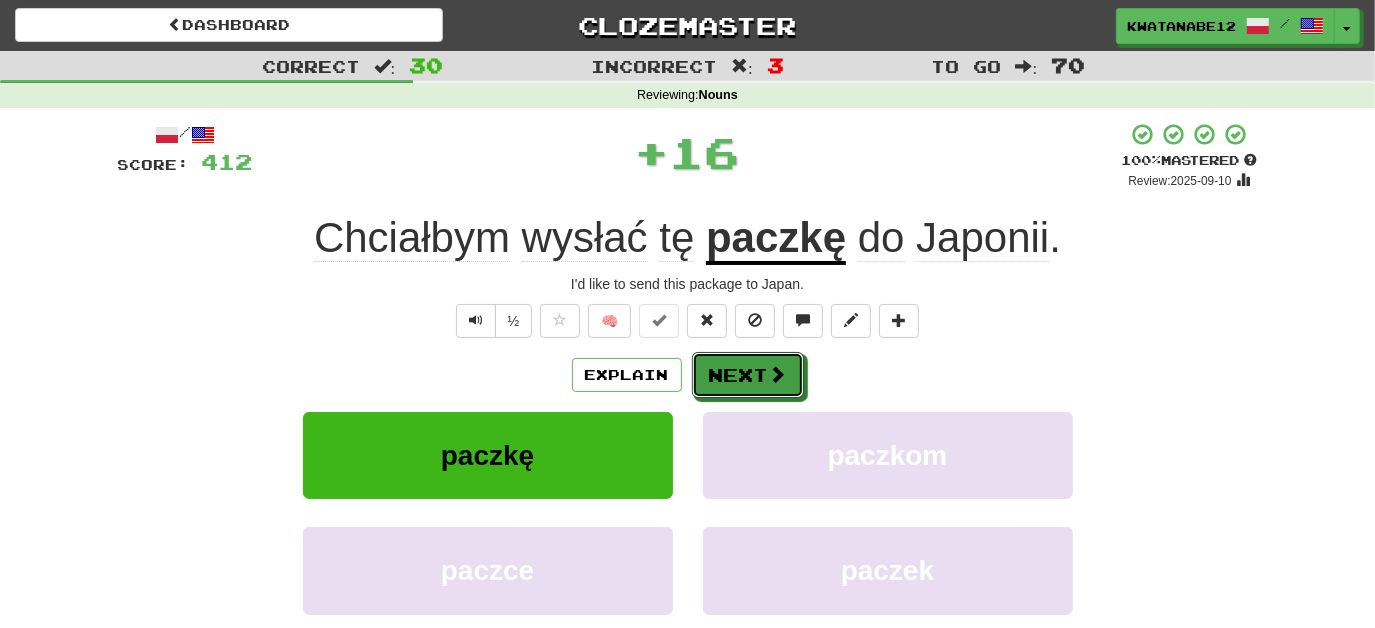 drag, startPoint x: 743, startPoint y: 362, endPoint x: 714, endPoint y: 346, distance: 33.12099 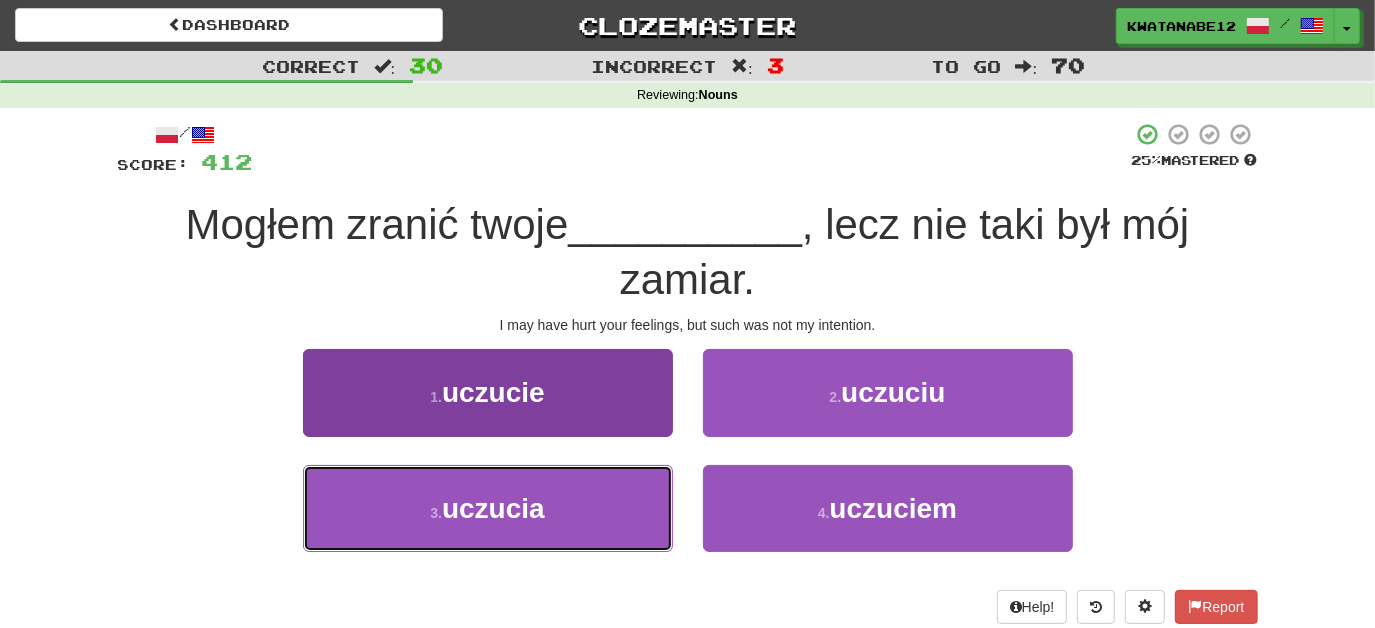 drag, startPoint x: 627, startPoint y: 488, endPoint x: 655, endPoint y: 476, distance: 30.463093 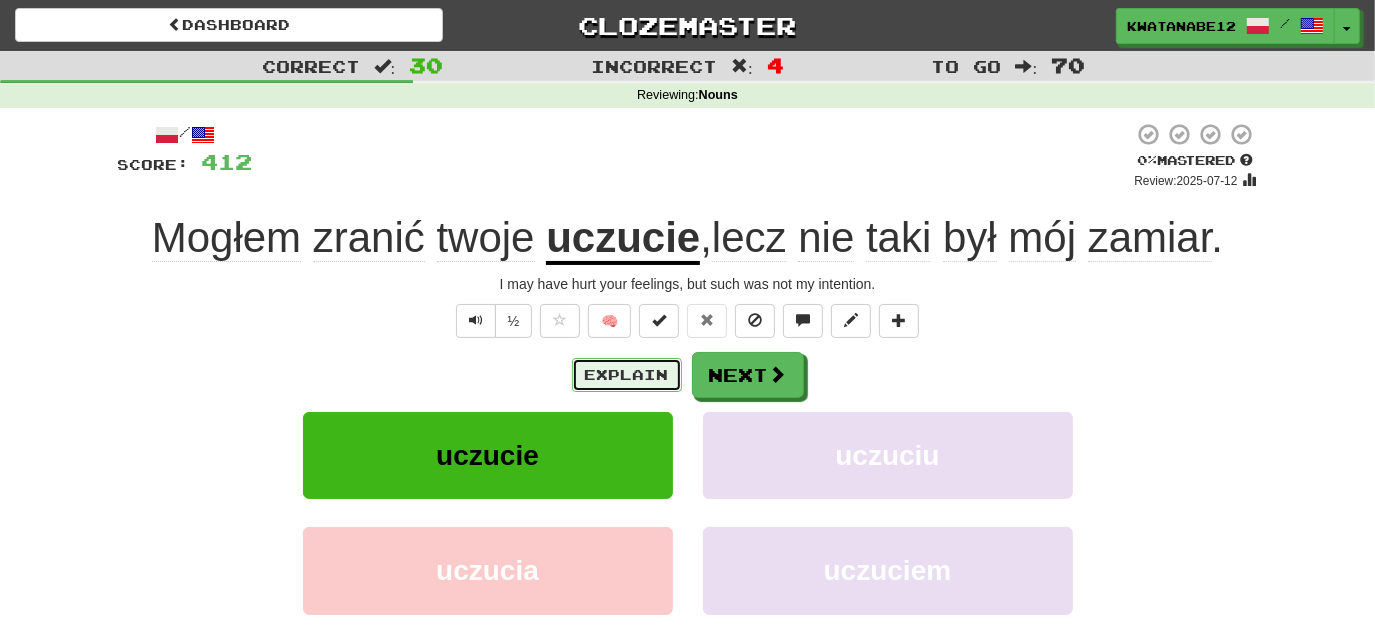 click on "Explain" at bounding box center (627, 375) 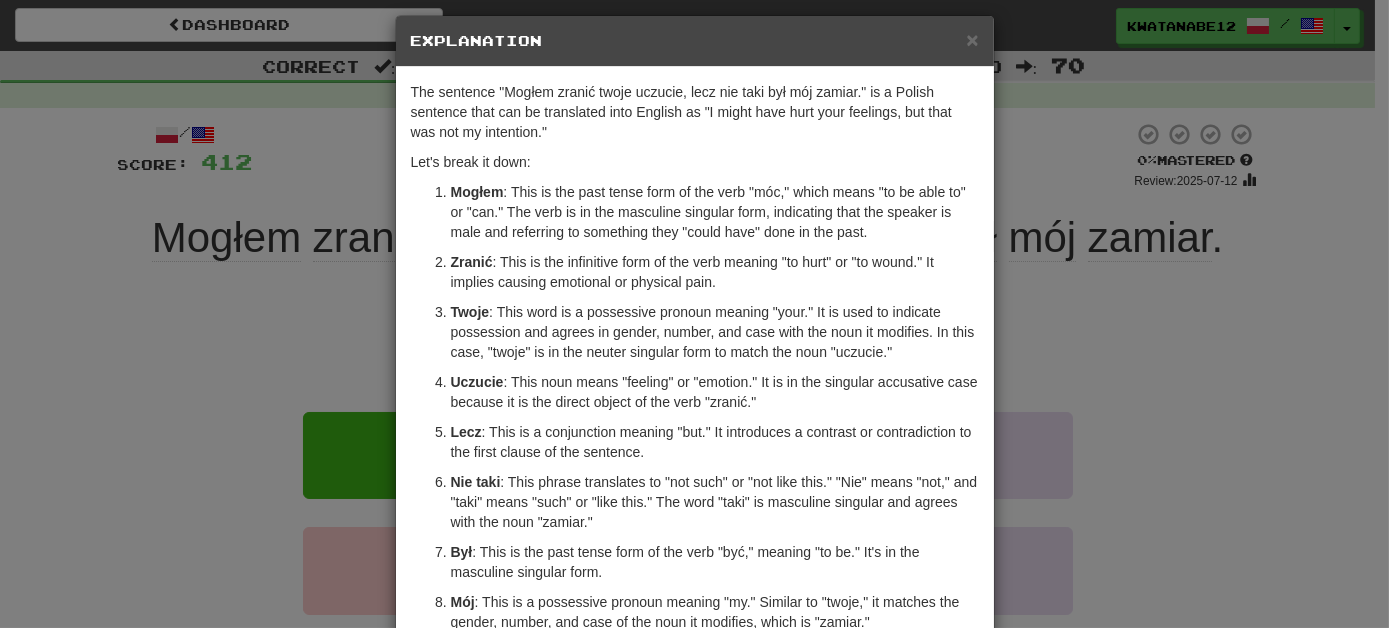 scroll, scrollTop: 22, scrollLeft: 0, axis: vertical 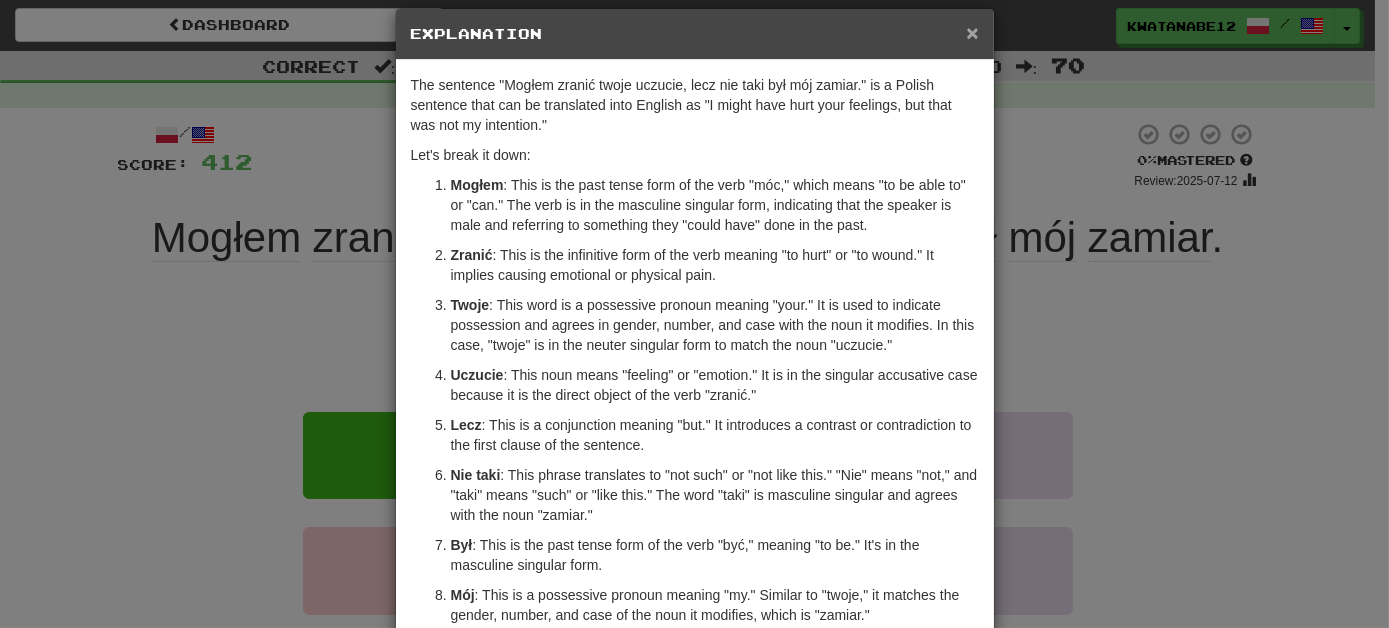 click on "×" at bounding box center [972, 32] 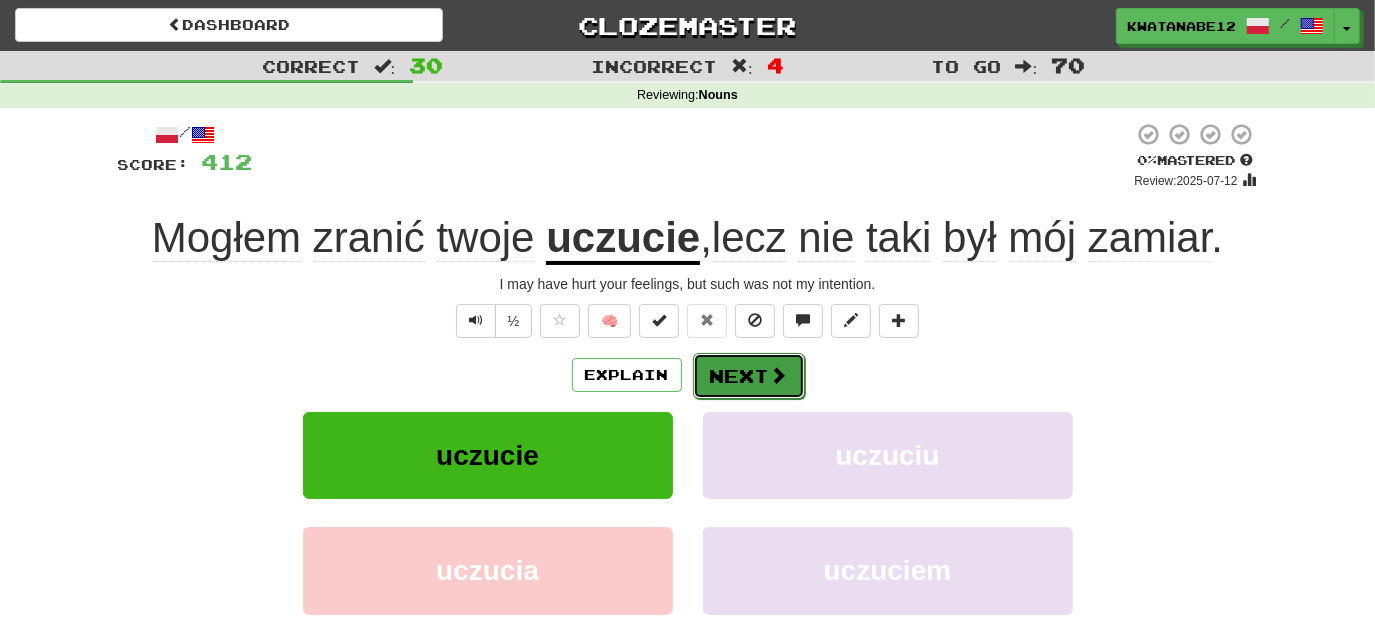 click on "Next" at bounding box center [749, 376] 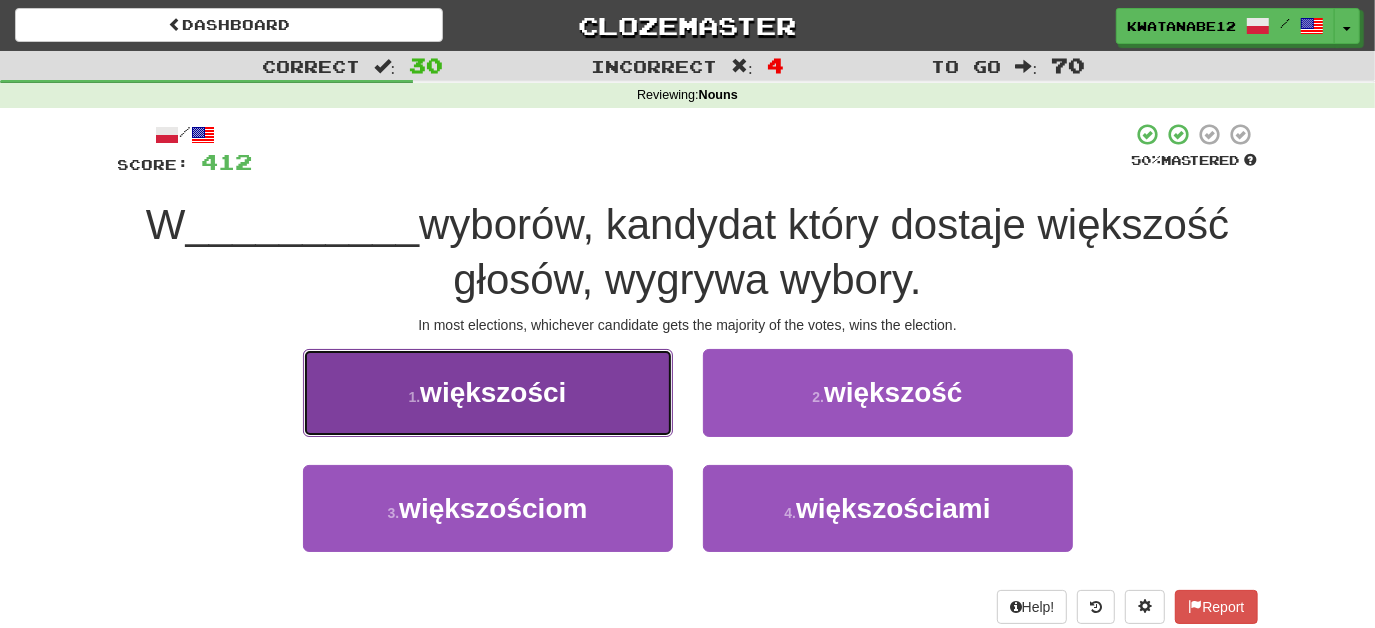 drag, startPoint x: 603, startPoint y: 420, endPoint x: 614, endPoint y: 419, distance: 11.045361 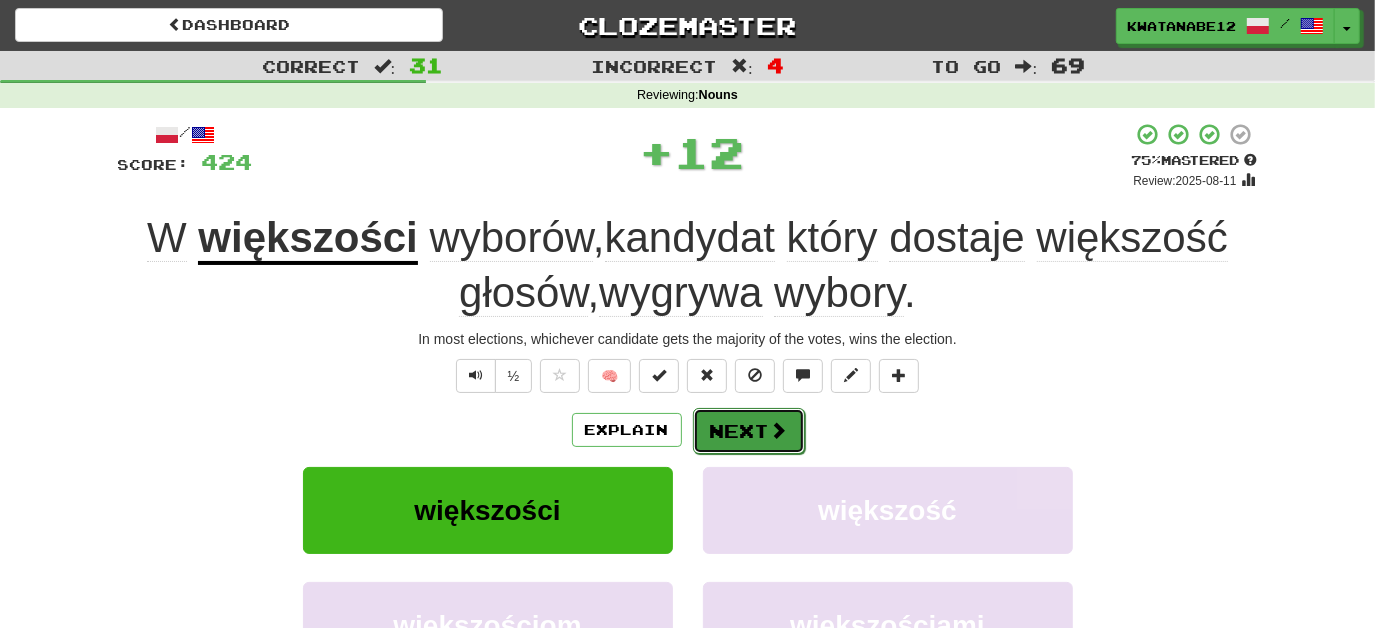 click on "Next" at bounding box center [749, 431] 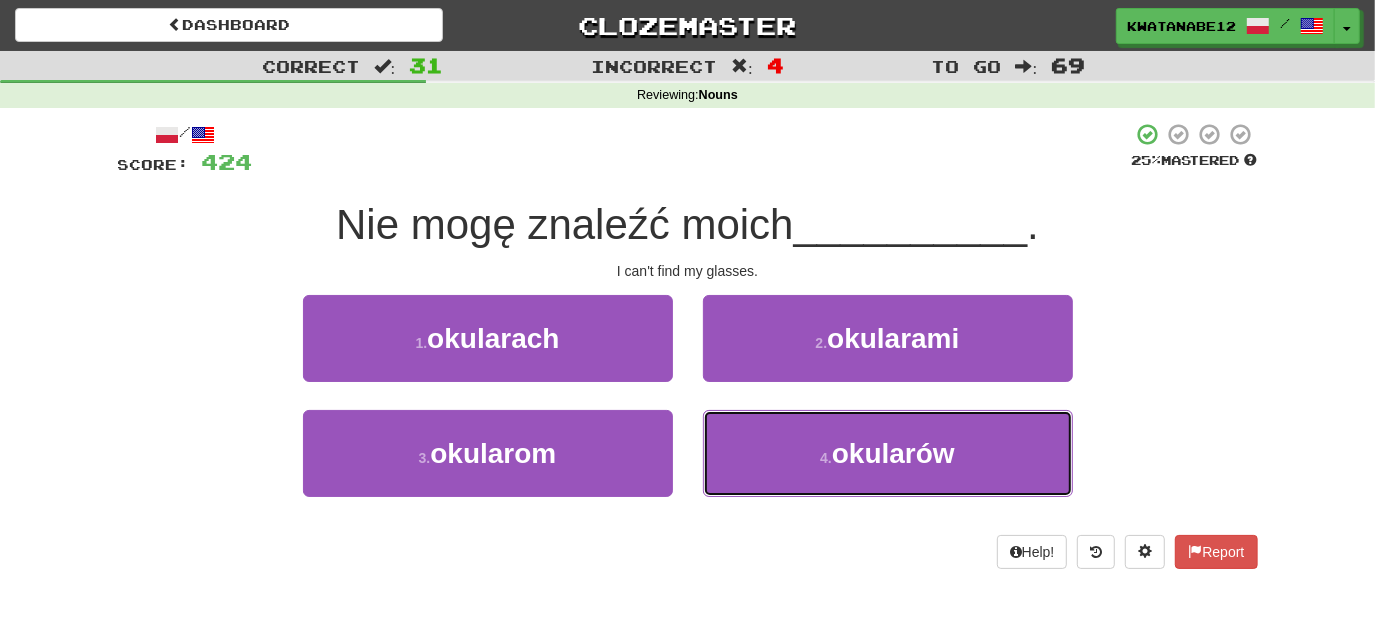 drag, startPoint x: 775, startPoint y: 436, endPoint x: 735, endPoint y: 397, distance: 55.86591 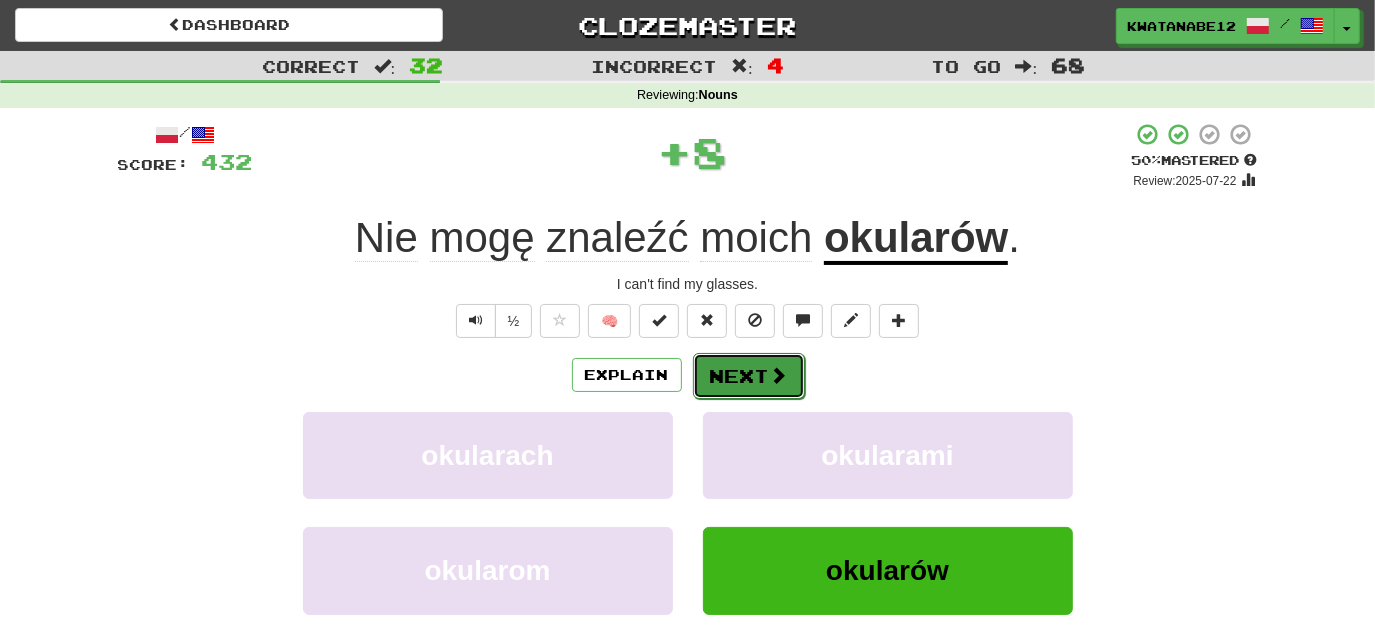 click on "Next" at bounding box center [749, 376] 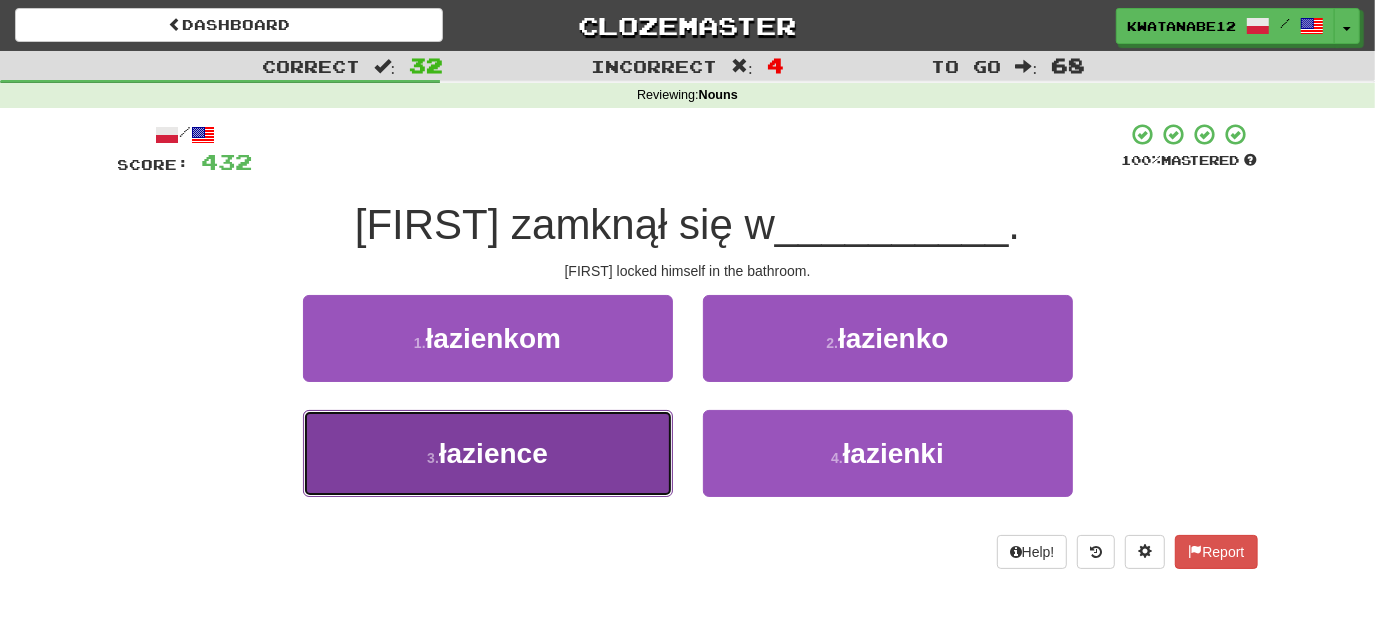 click on "3 .  łazience" at bounding box center (488, 453) 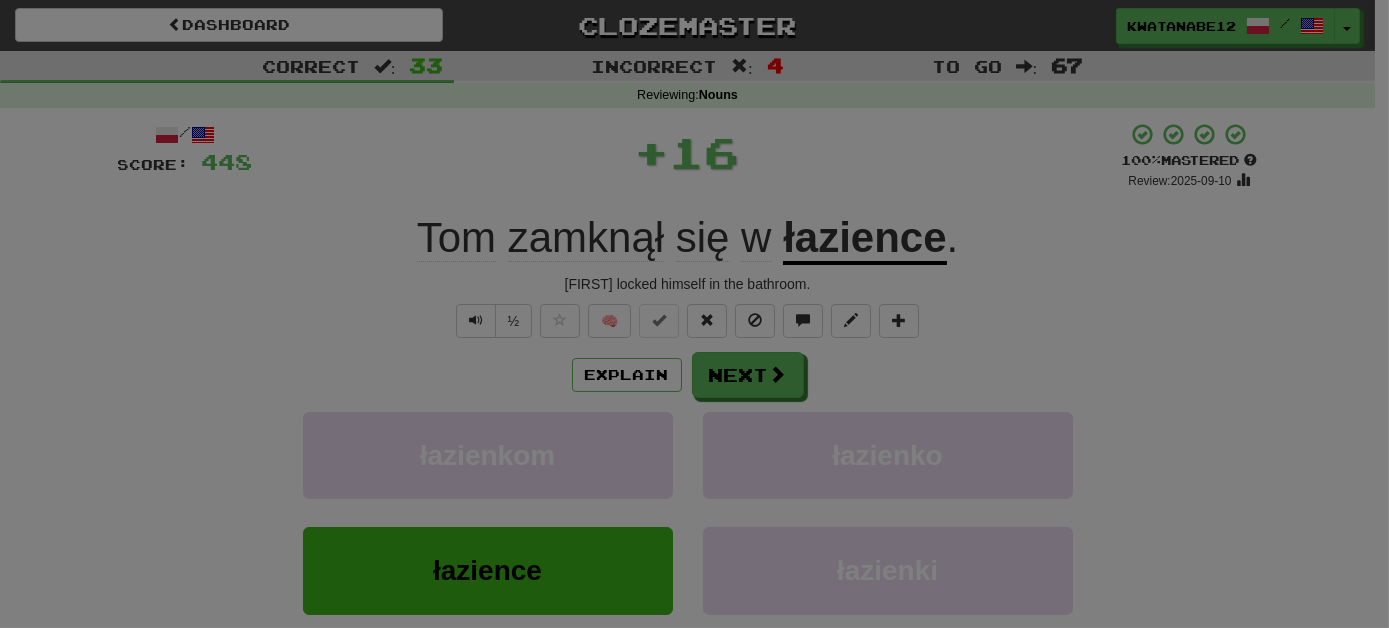 click on "/  Level: 242 +1 Tell the world!  Share Tweet  Post" at bounding box center (0, 0) 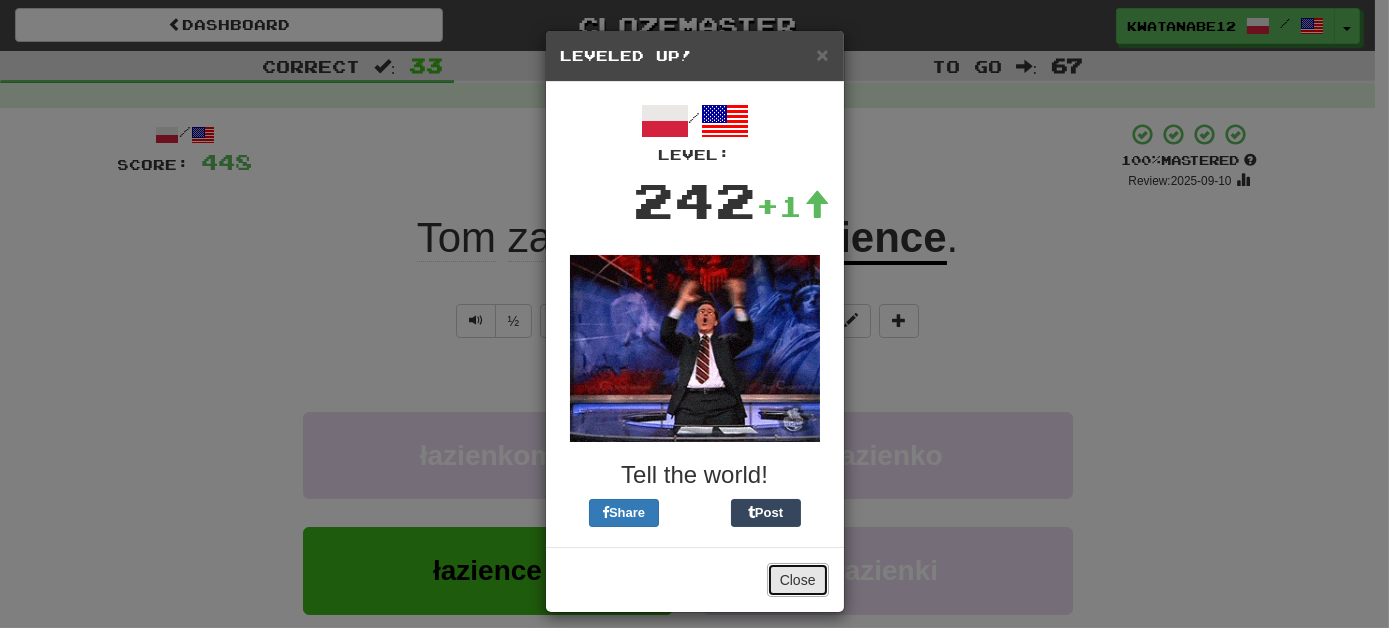 click on "Close" at bounding box center [798, 580] 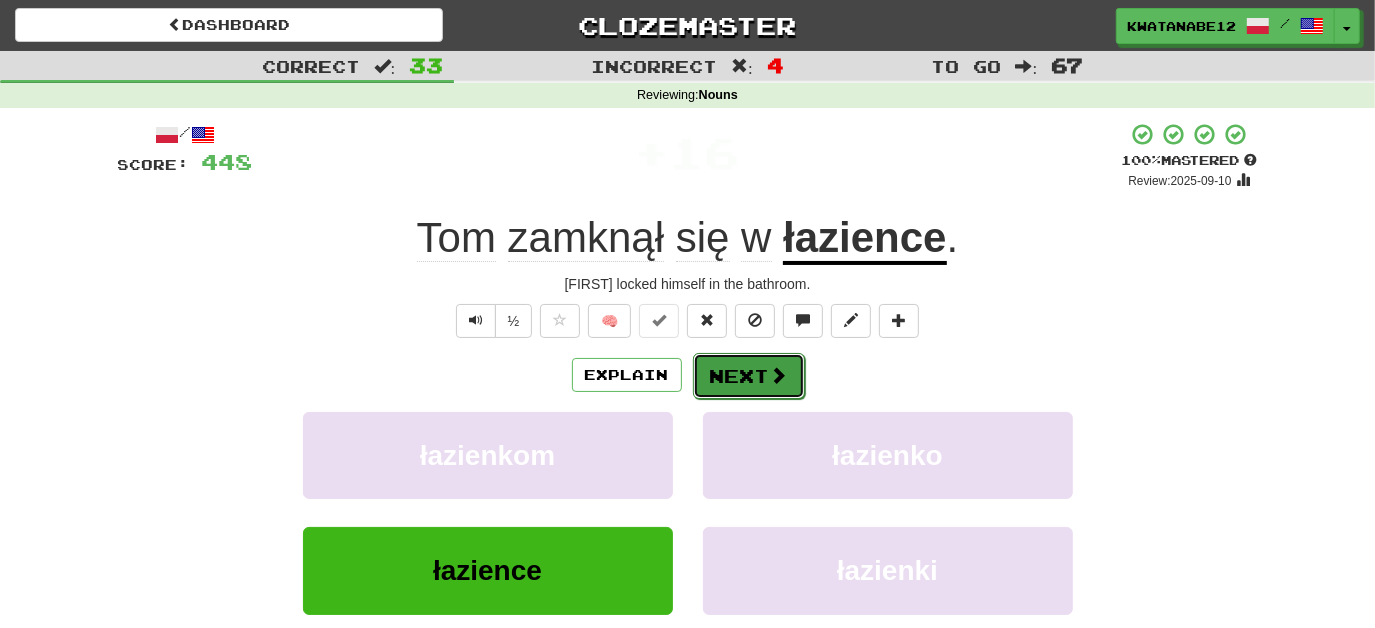 click on "Next" at bounding box center [749, 376] 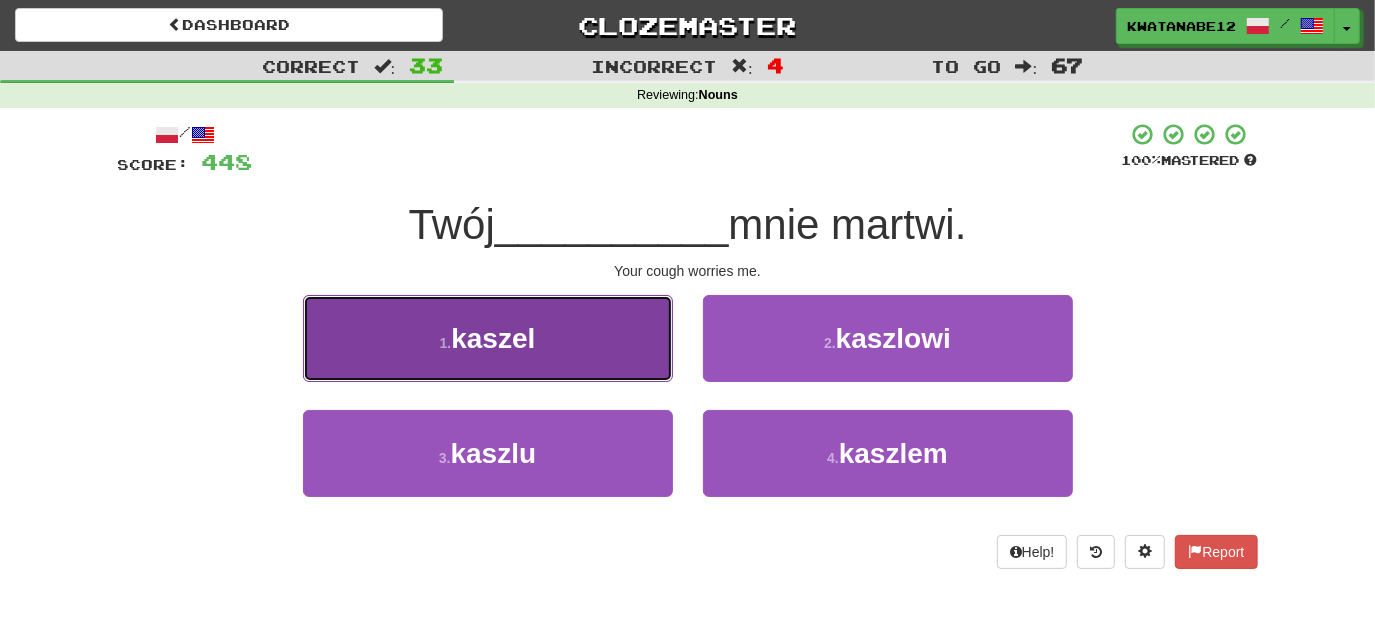 click on "1 .  kaszel" at bounding box center (488, 338) 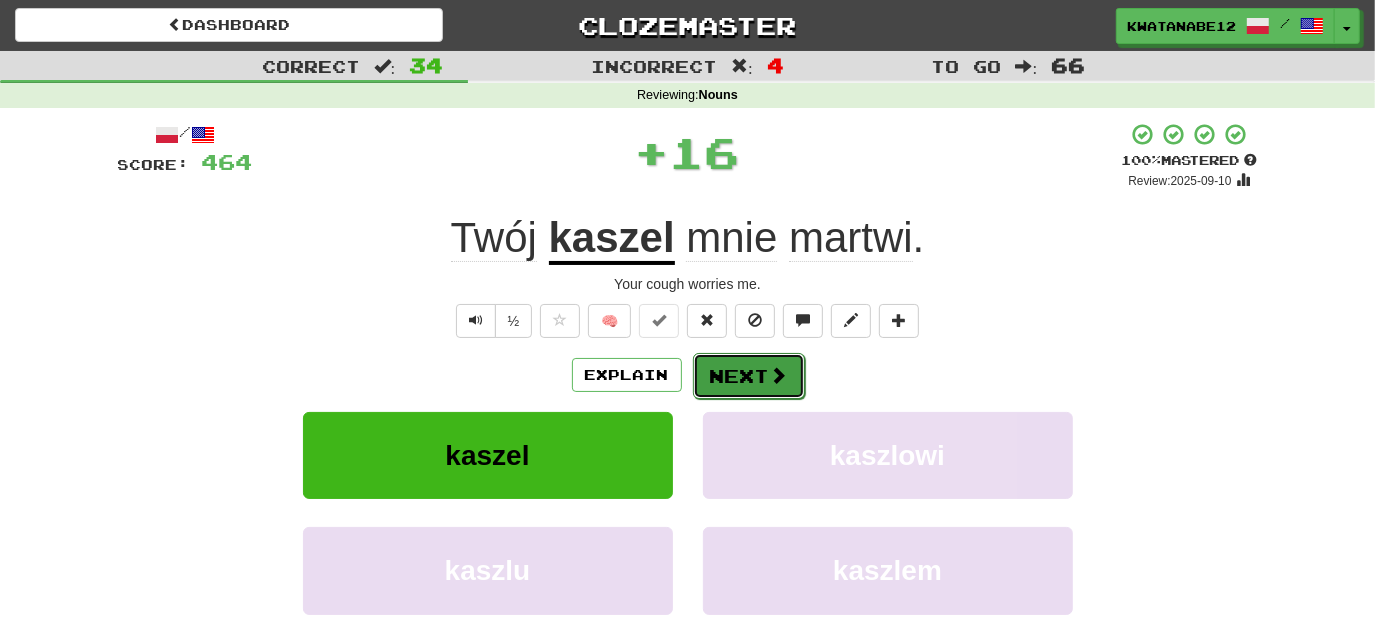 click on "Next" at bounding box center (749, 376) 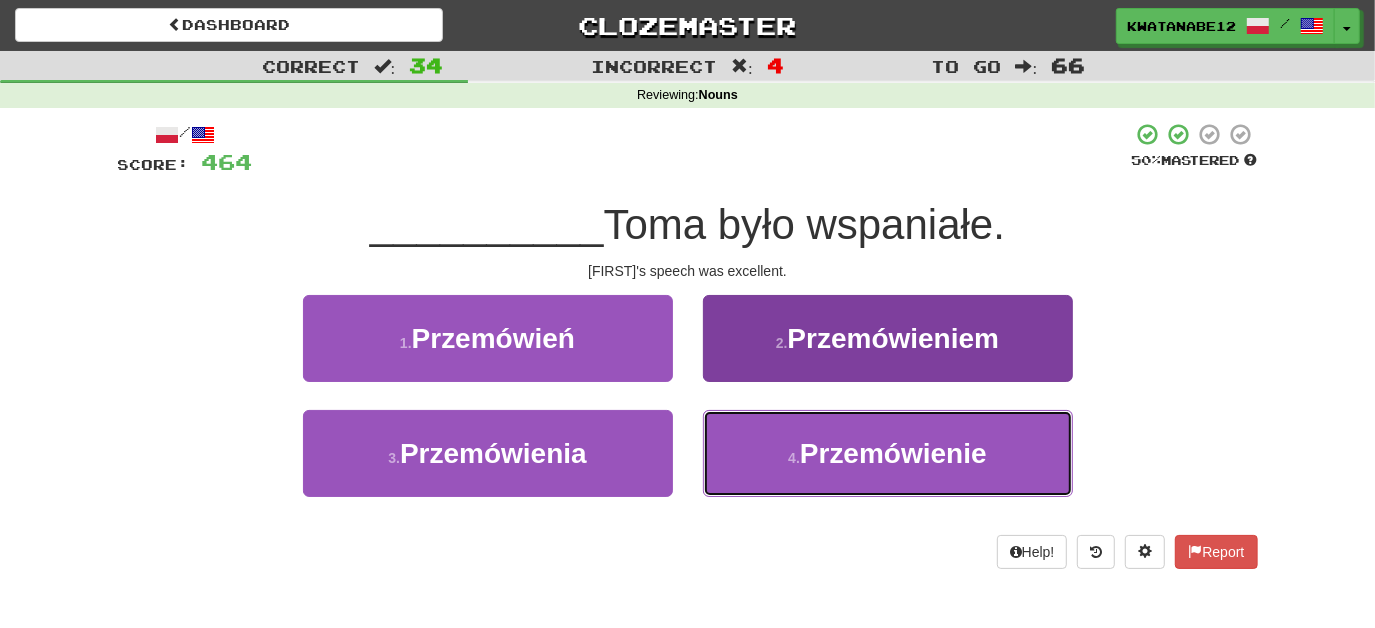 click on "4 .  Przemówienie" at bounding box center [888, 453] 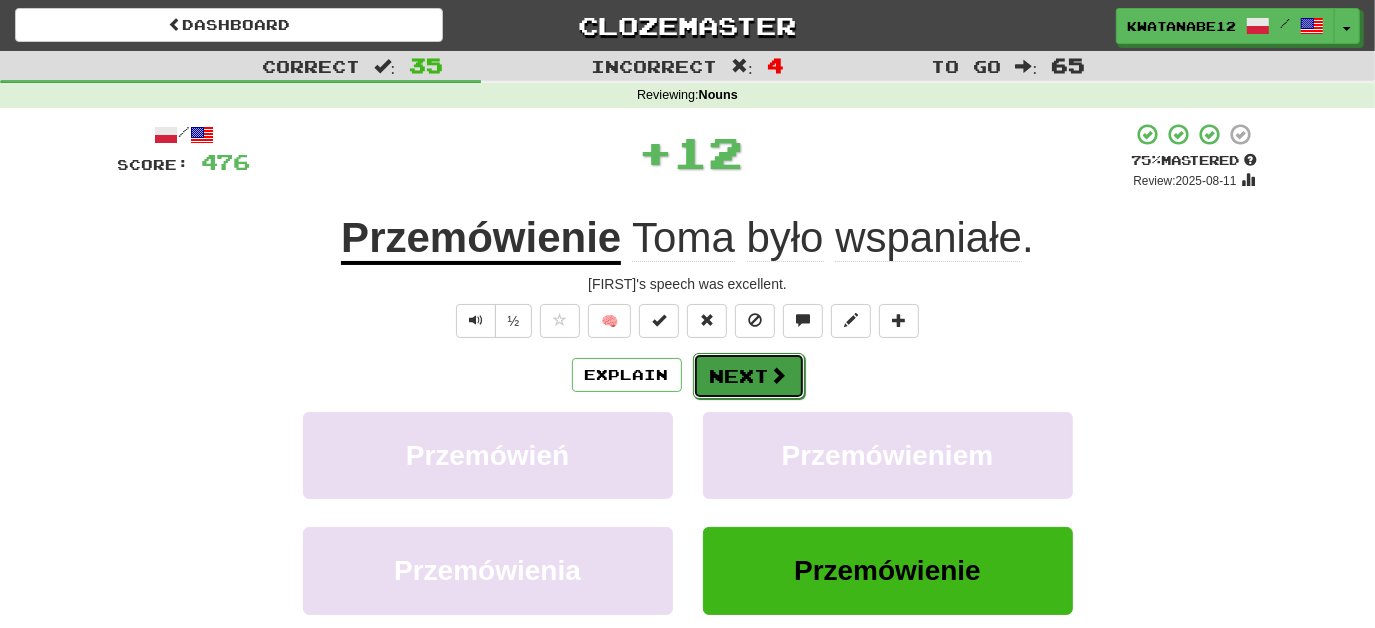 click on "Next" at bounding box center (749, 376) 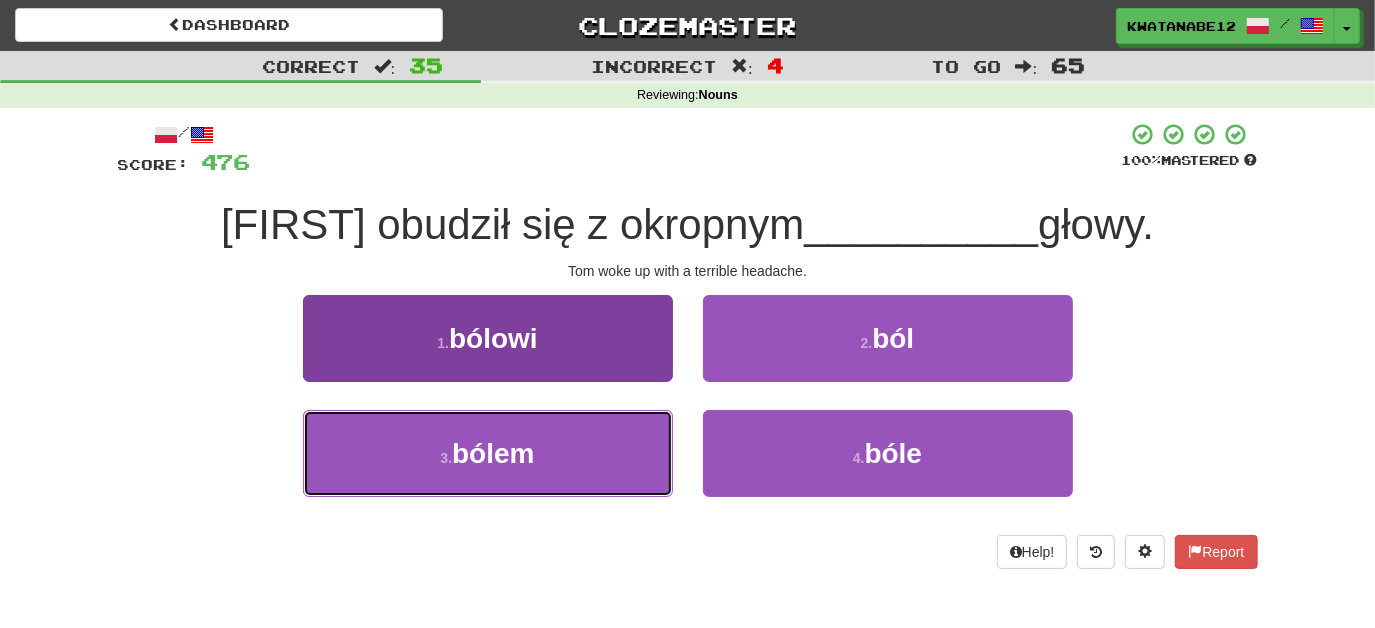 drag, startPoint x: 613, startPoint y: 459, endPoint x: 665, endPoint y: 423, distance: 63.245552 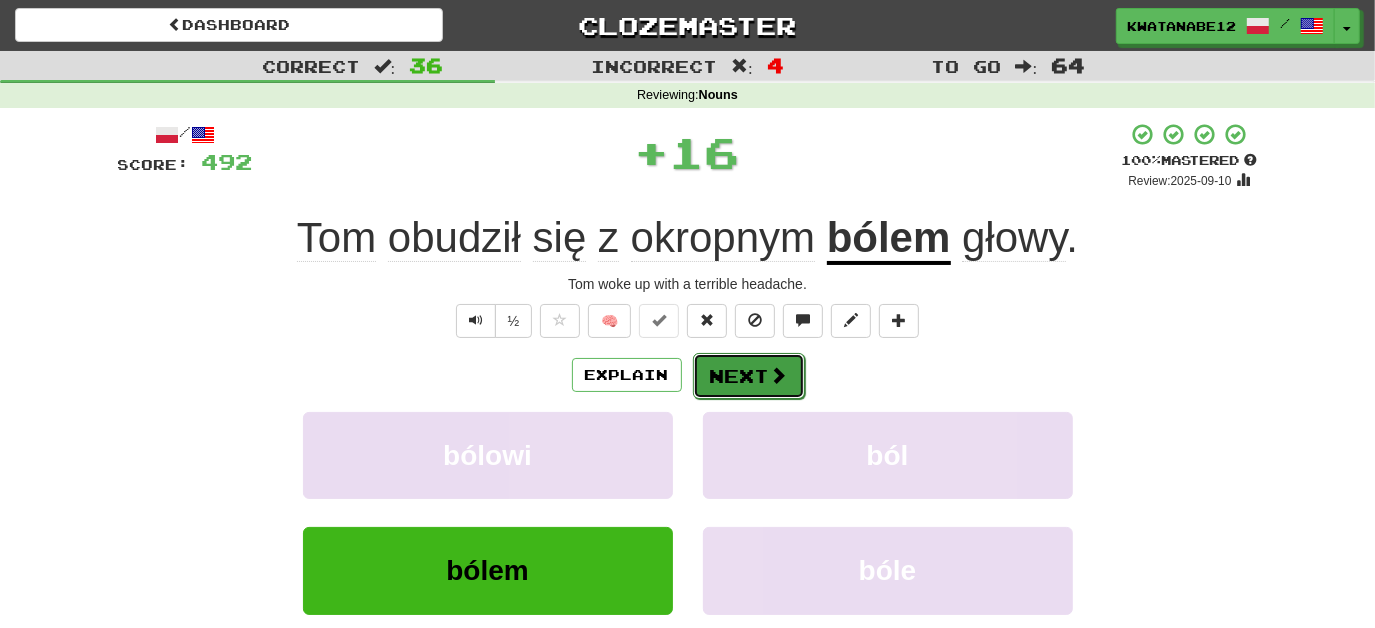 click on "Next" at bounding box center [749, 376] 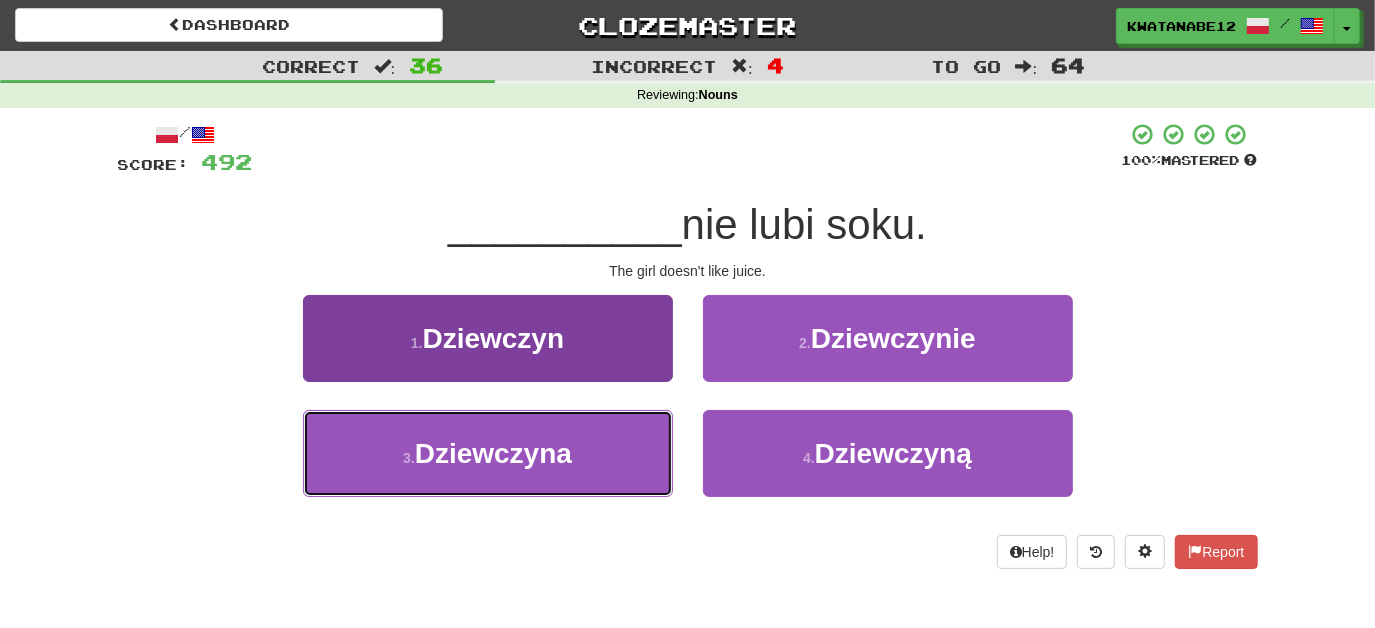 drag, startPoint x: 597, startPoint y: 468, endPoint x: 637, endPoint y: 444, distance: 46.647614 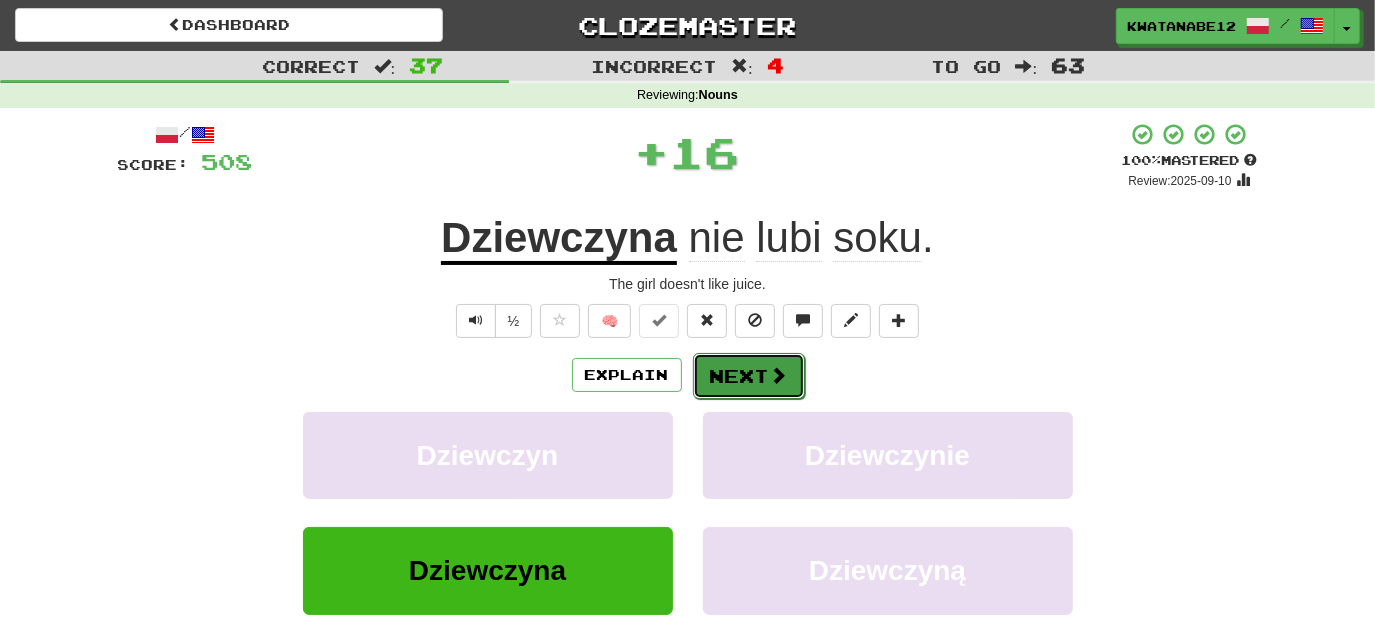 click on "Next" at bounding box center [749, 376] 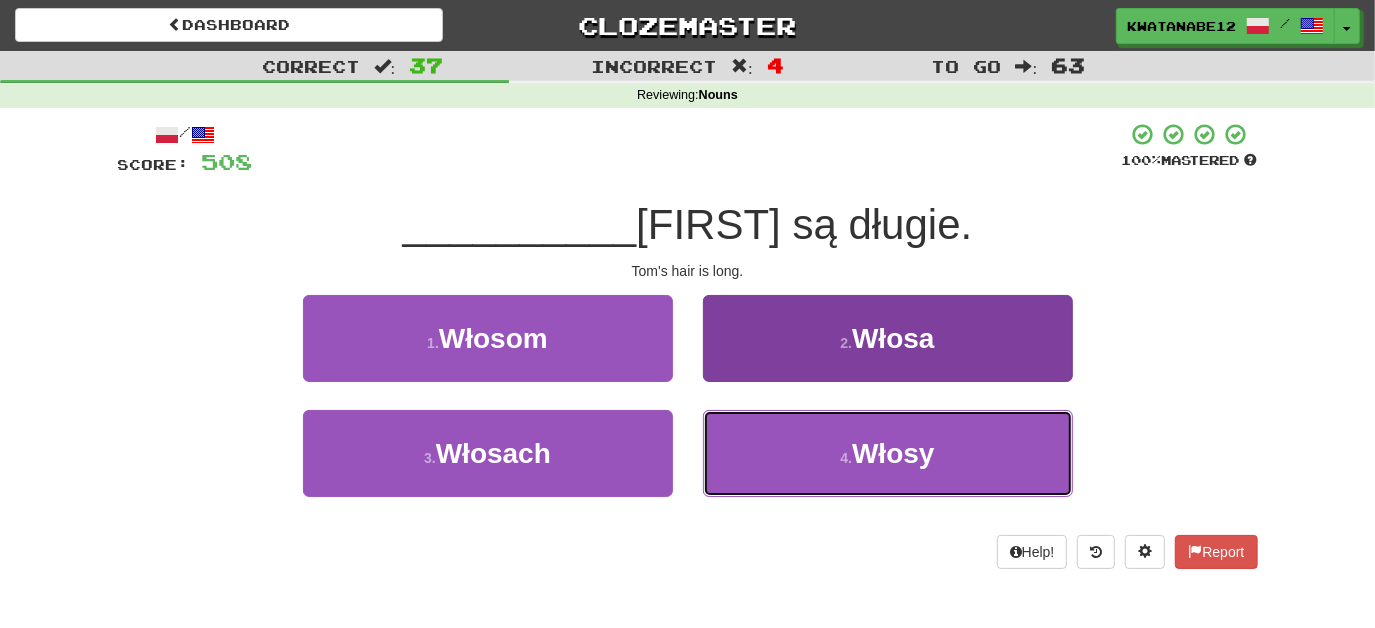 click on "4 .  Włosy" at bounding box center (888, 453) 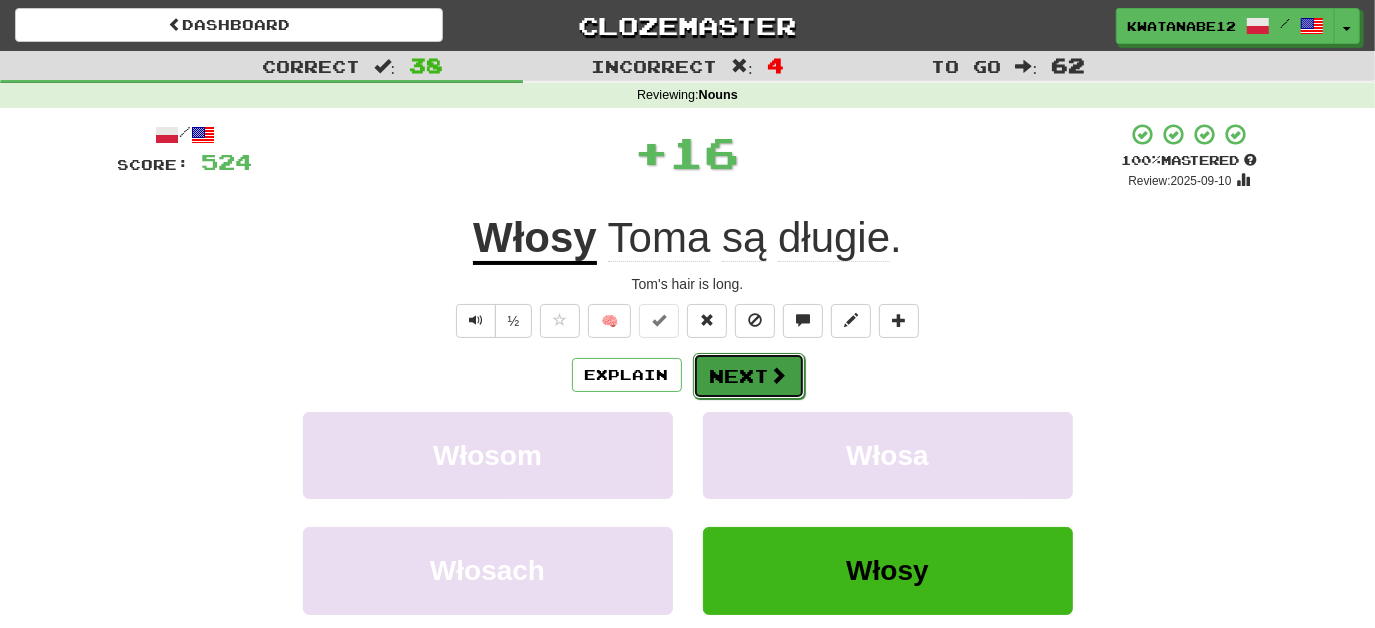 click on "Next" at bounding box center [749, 376] 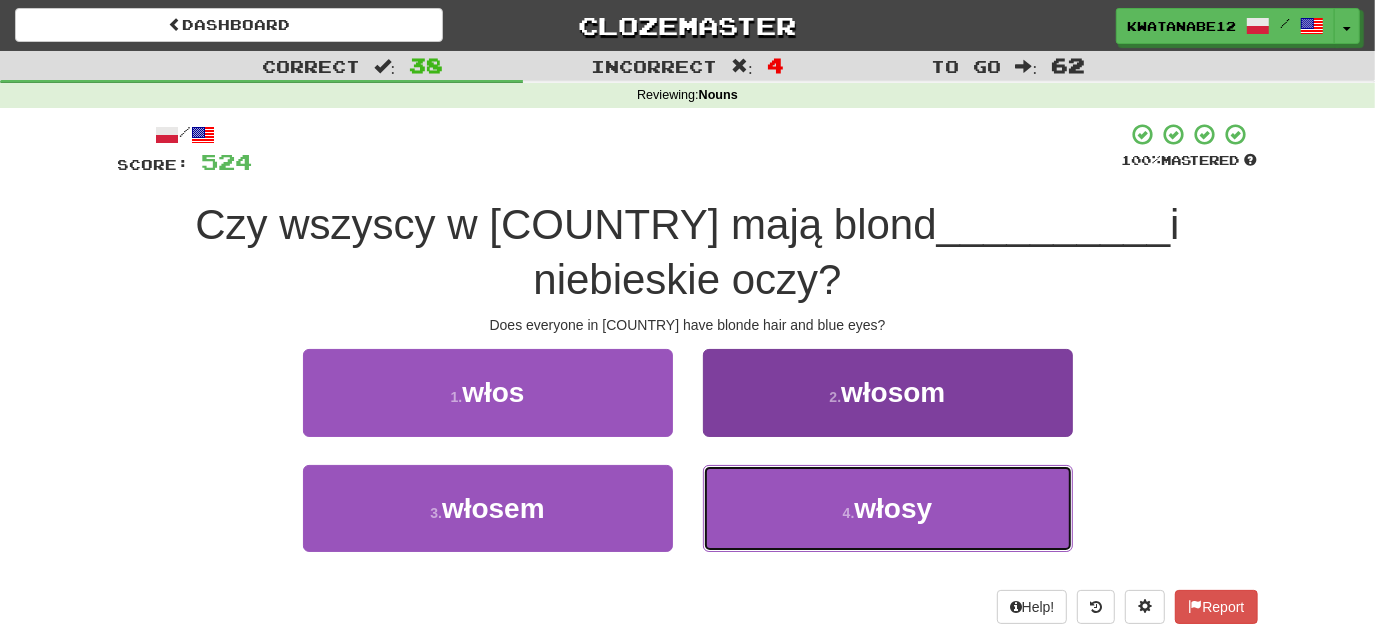 drag, startPoint x: 771, startPoint y: 492, endPoint x: 768, endPoint y: 458, distance: 34.132095 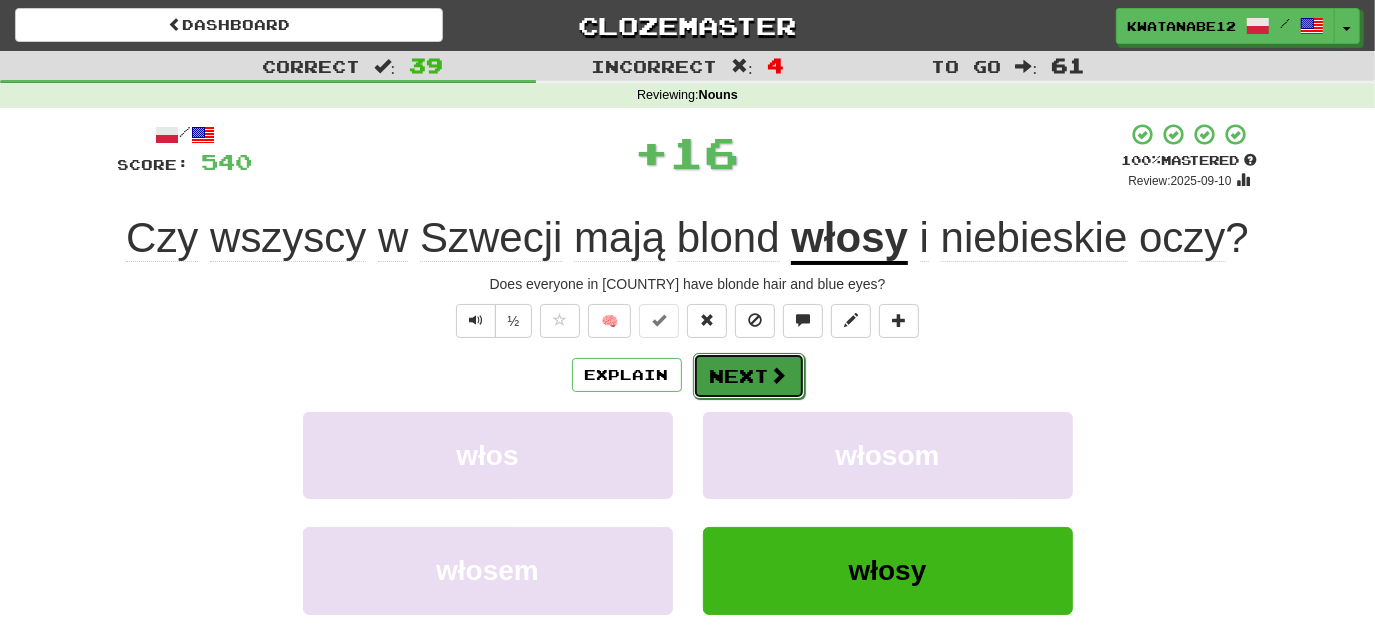 click on "Next" at bounding box center (749, 376) 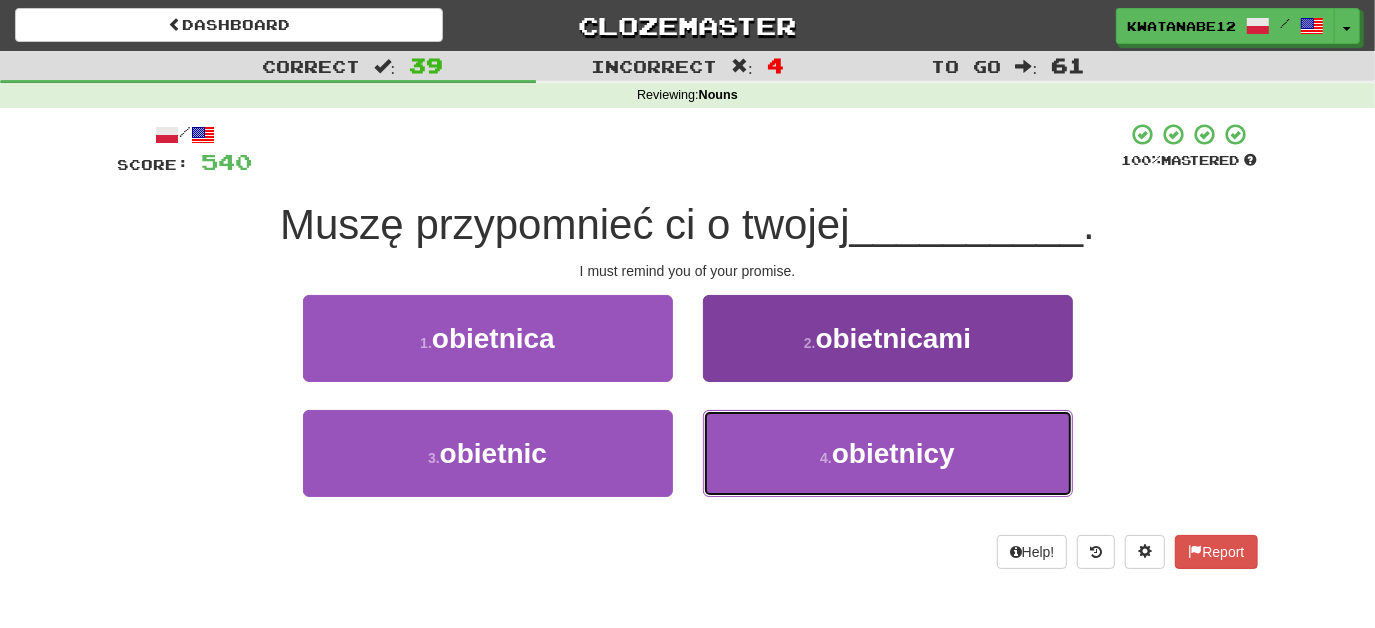 click on "4 .  obietnicy" at bounding box center [888, 453] 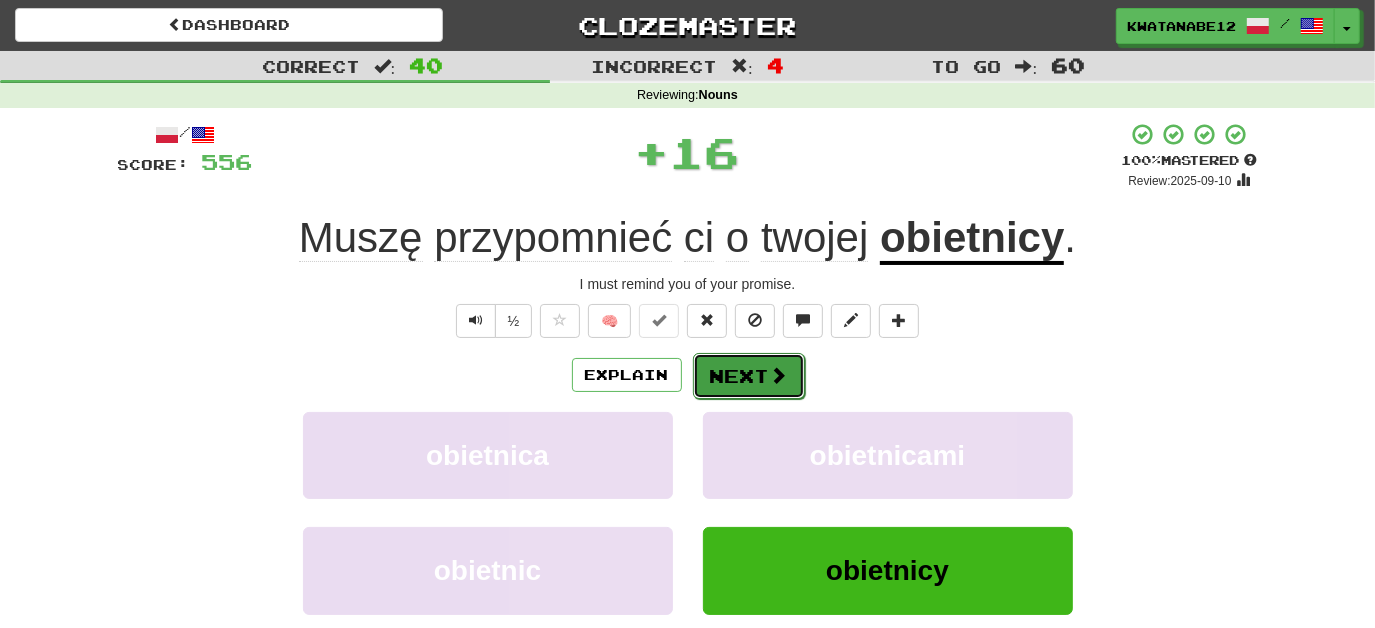 click on "Next" at bounding box center (749, 376) 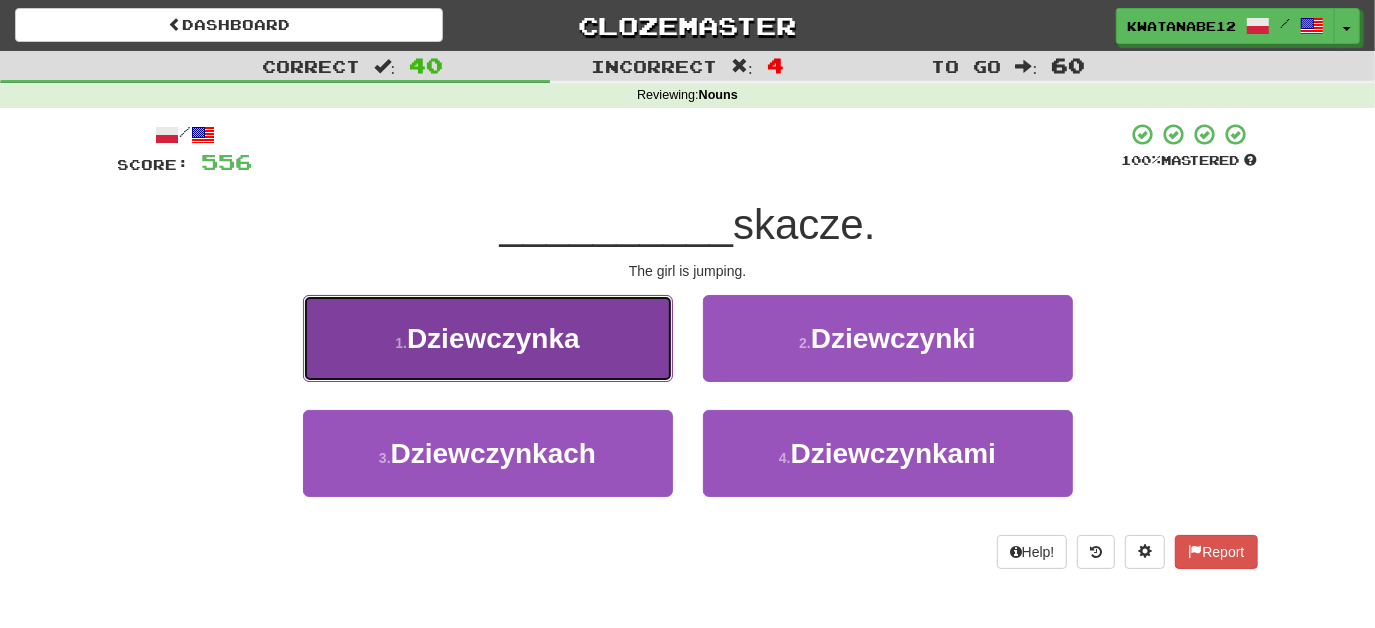 drag, startPoint x: 605, startPoint y: 362, endPoint x: 632, endPoint y: 360, distance: 27.073973 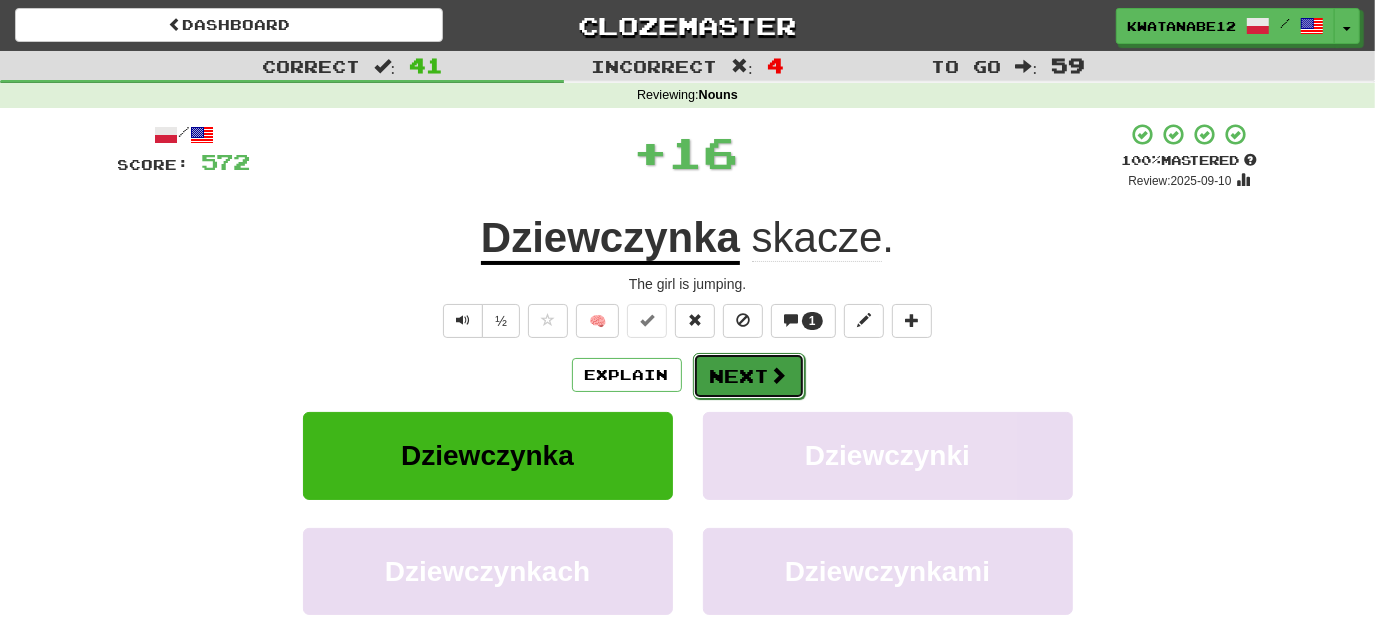 click on "Next" at bounding box center [749, 376] 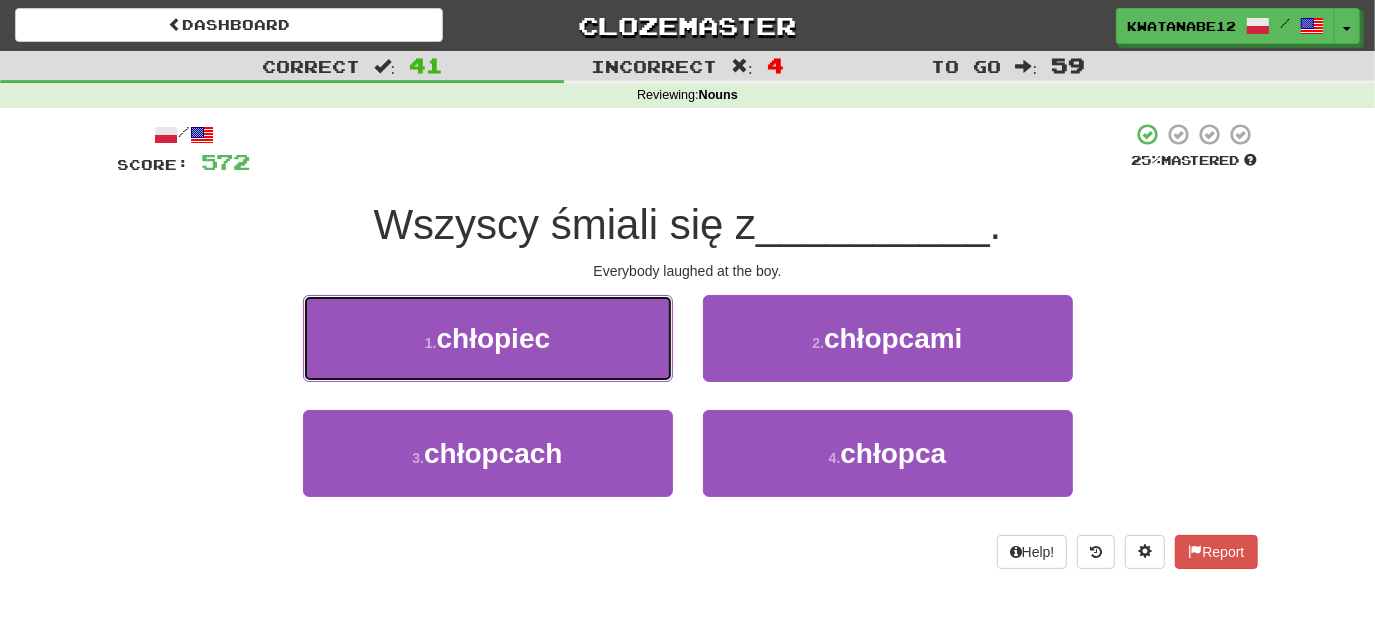 drag, startPoint x: 623, startPoint y: 338, endPoint x: 680, endPoint y: 349, distance: 58.0517 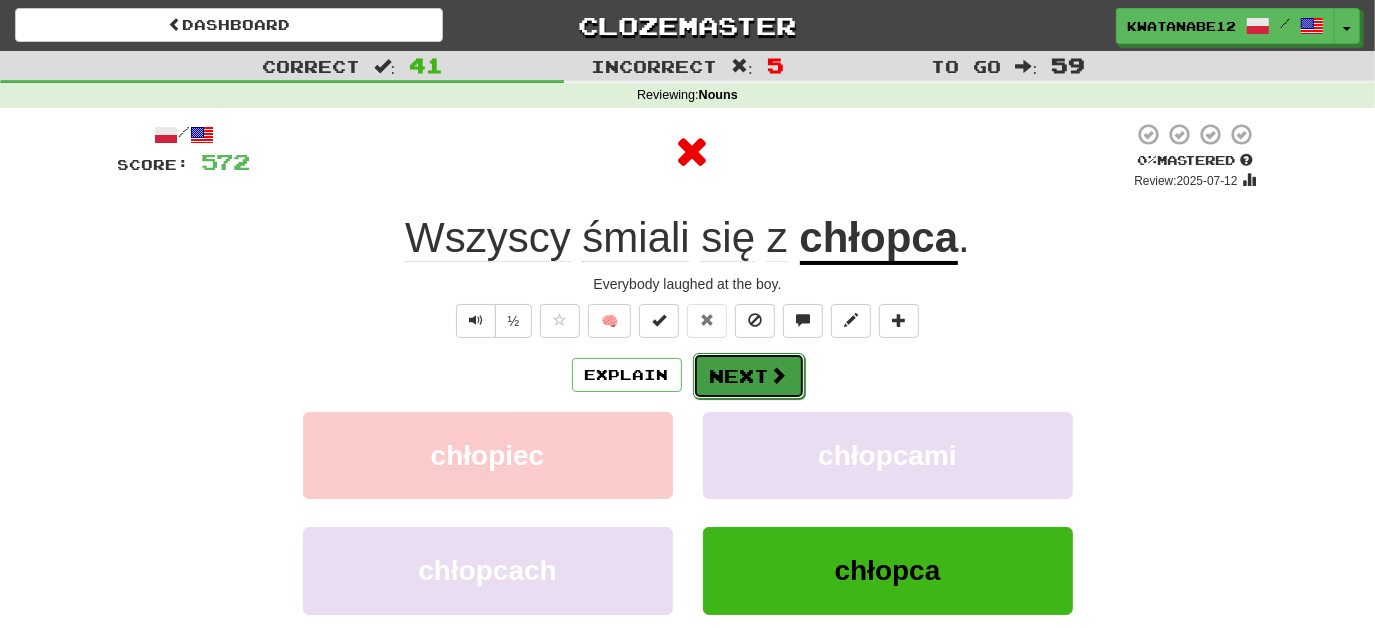 click on "Next" at bounding box center (749, 376) 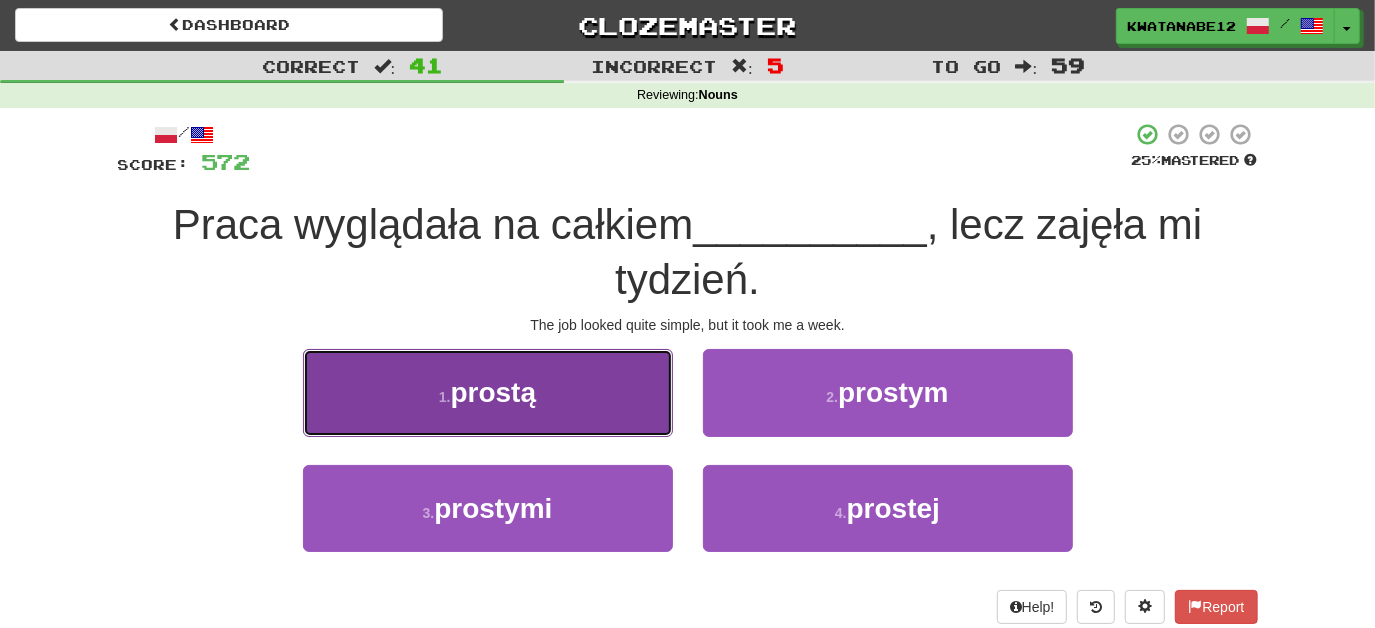 click on "1 .  prostą" at bounding box center [488, 392] 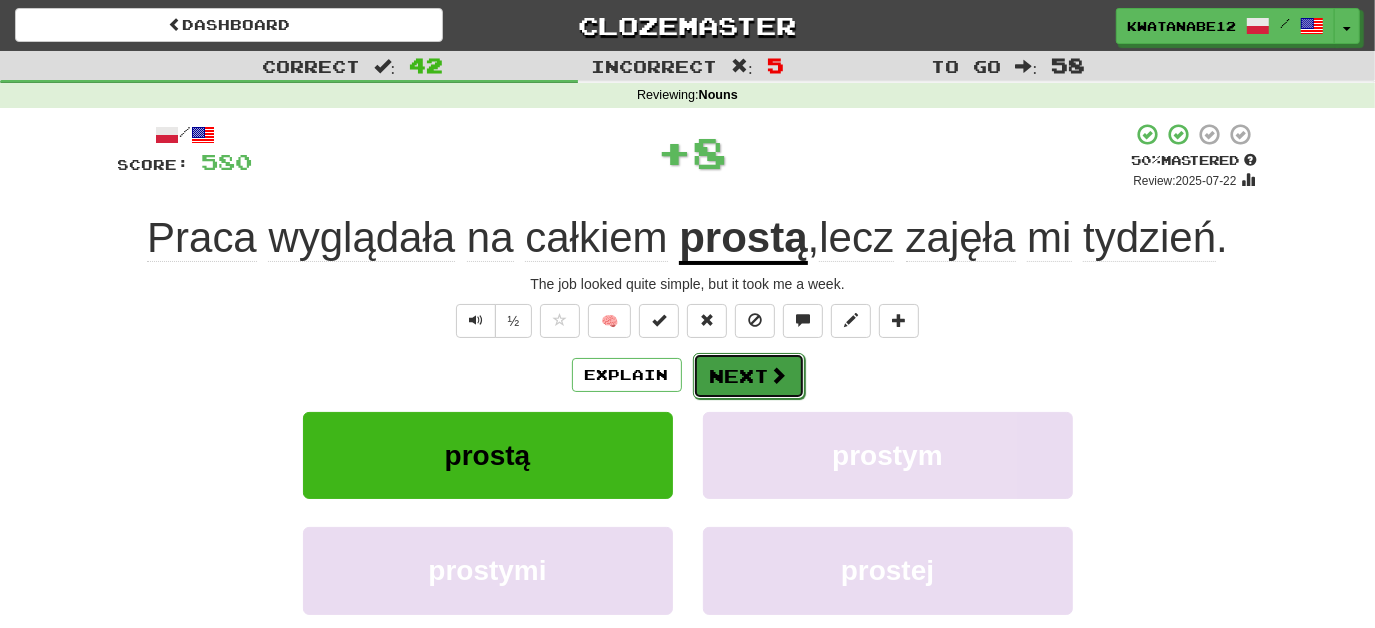 click on "Next" at bounding box center [749, 376] 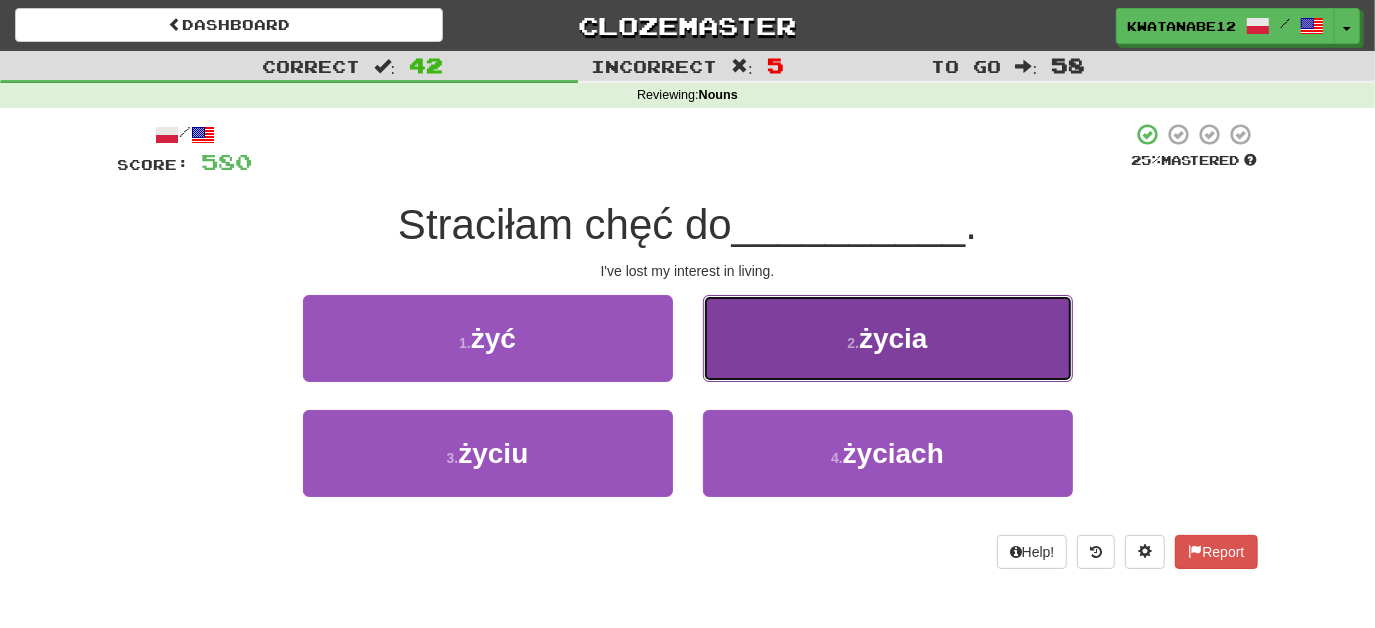 click on "2 .  życia" at bounding box center (888, 338) 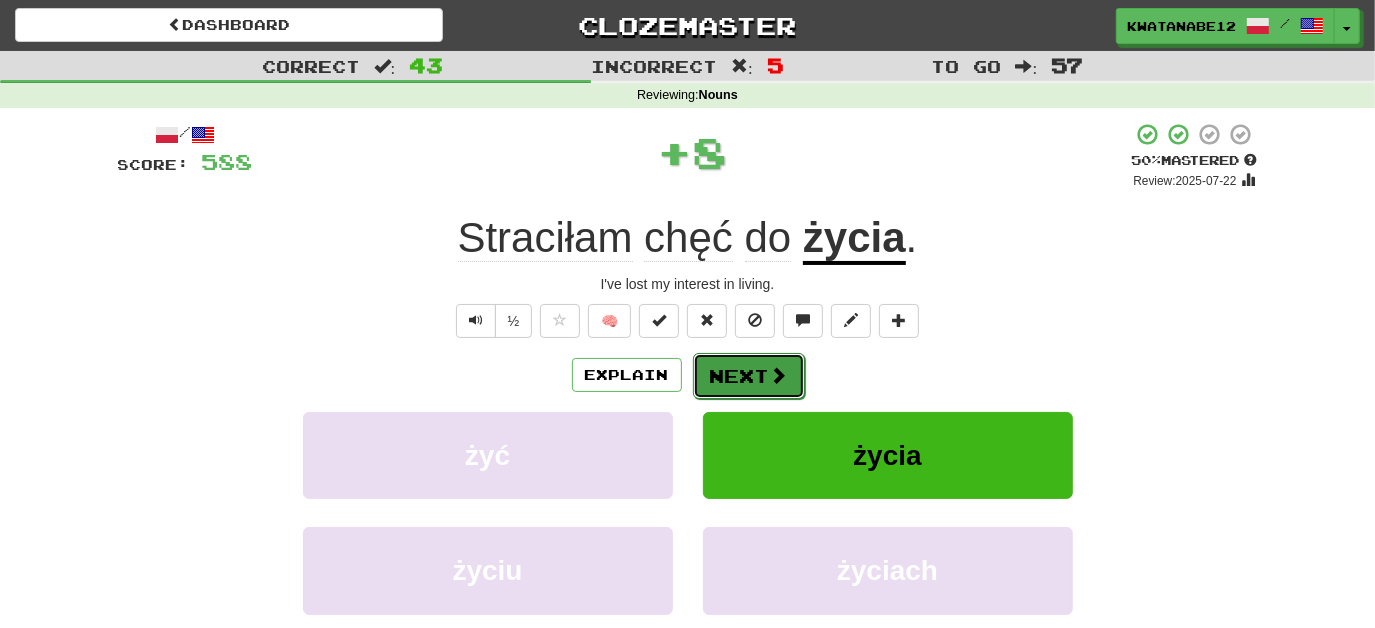 click on "Next" at bounding box center [749, 376] 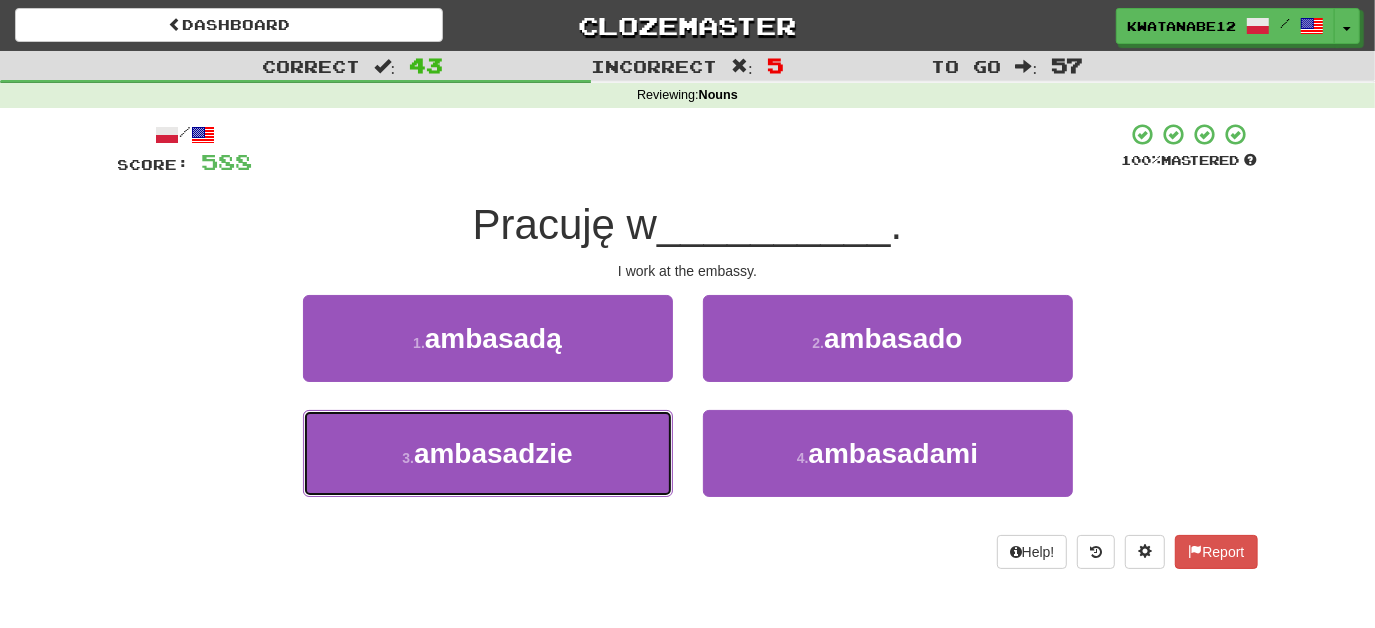 drag, startPoint x: 624, startPoint y: 451, endPoint x: 702, endPoint y: 399, distance: 93.74433 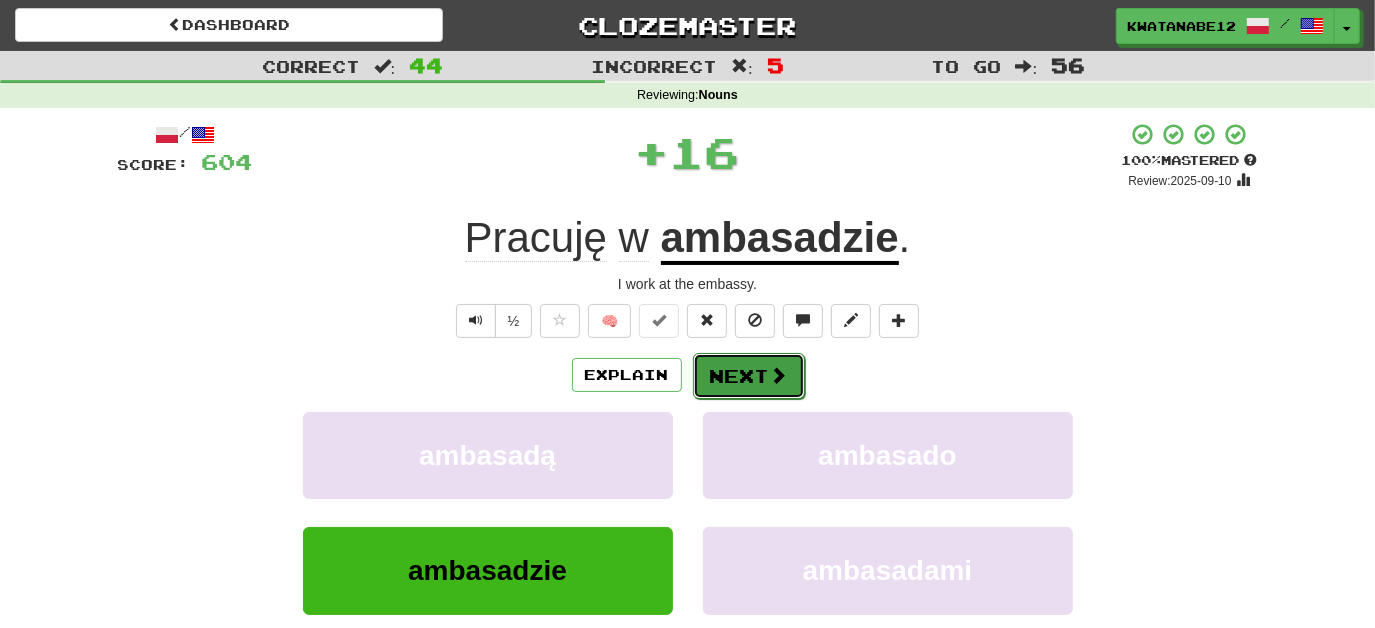 click on "Next" at bounding box center [749, 376] 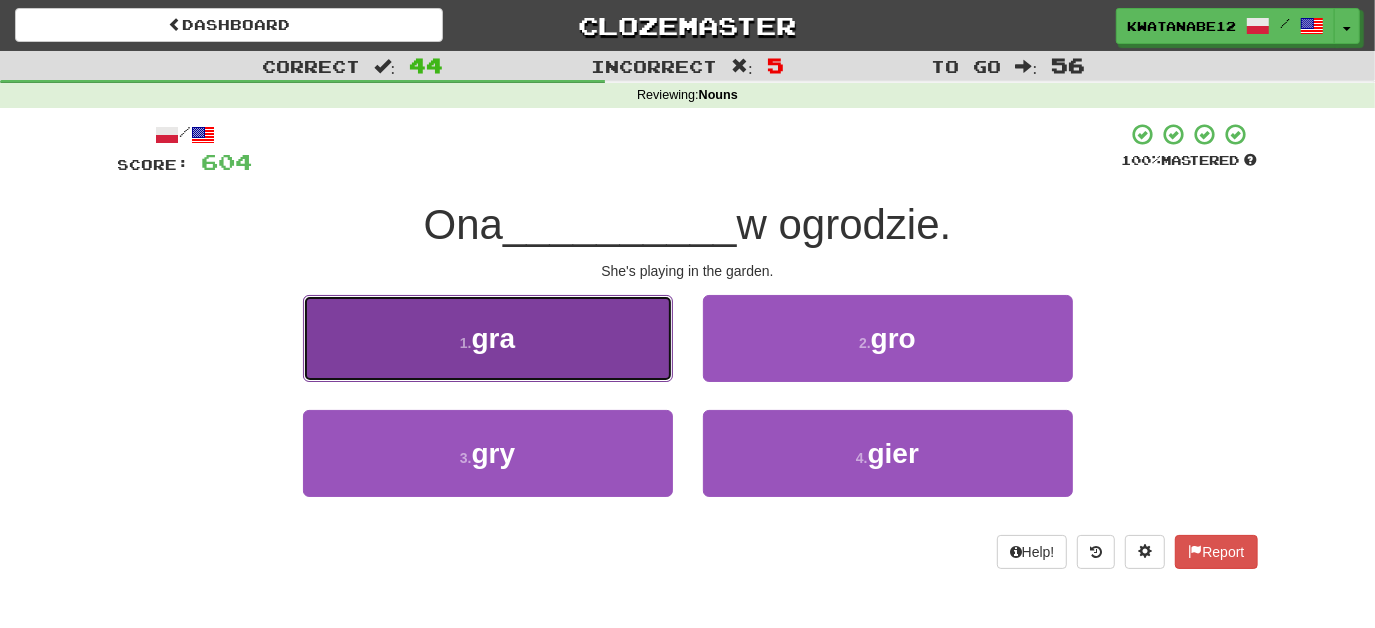 drag, startPoint x: 615, startPoint y: 303, endPoint x: 628, endPoint y: 306, distance: 13.341664 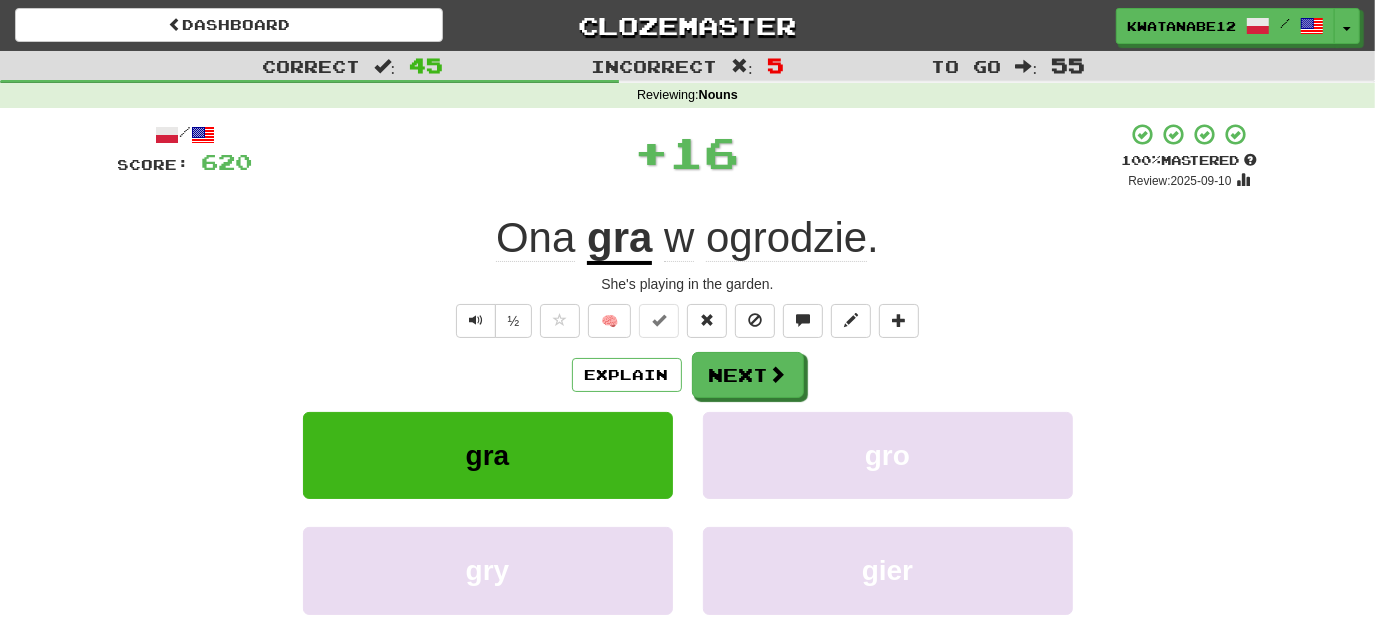 click on "/  Score:   620 + 16 100 %  Mastered Review:  2025-09-10 Ona   gra   w   ogrodzie . She's playing in the garden. ½ 🧠 Explain Next gra gro gry gier Learn more: gra gro gry gier  Help!  Report Sentence Source" at bounding box center [688, 435] 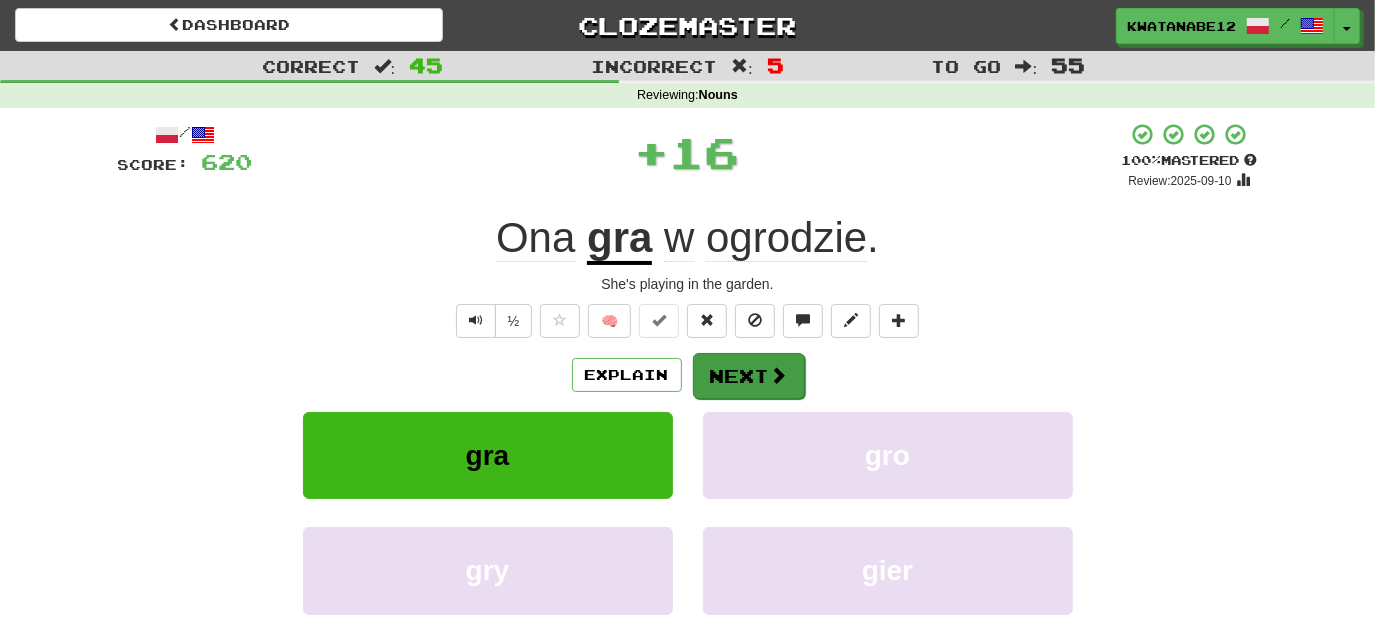 drag, startPoint x: 786, startPoint y: 340, endPoint x: 744, endPoint y: 364, distance: 48.373547 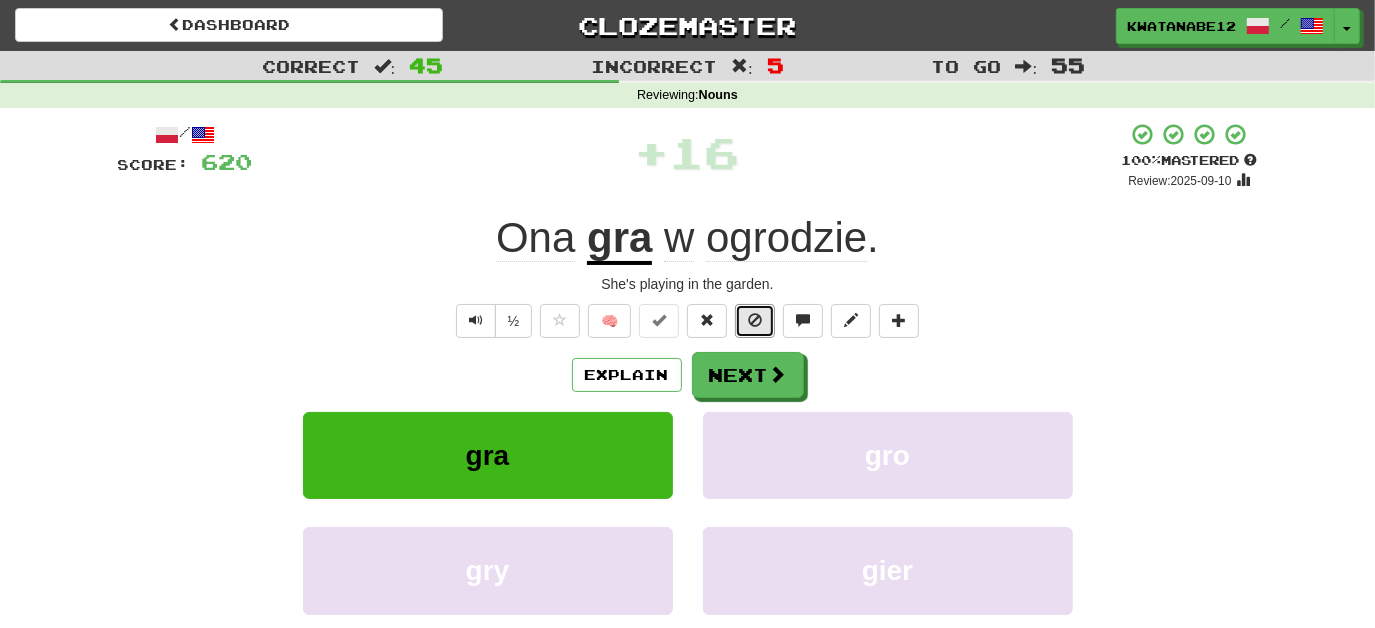 drag, startPoint x: 770, startPoint y: 314, endPoint x: 773, endPoint y: 340, distance: 26.172504 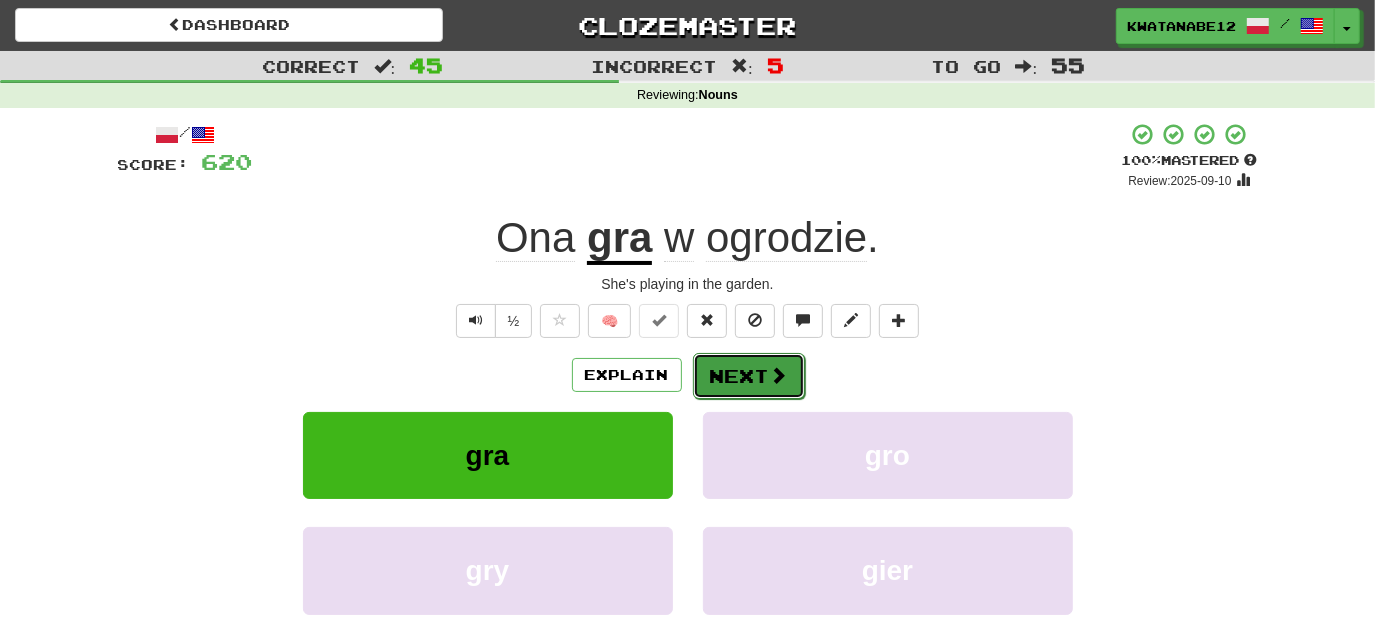 click on "Next" at bounding box center (749, 376) 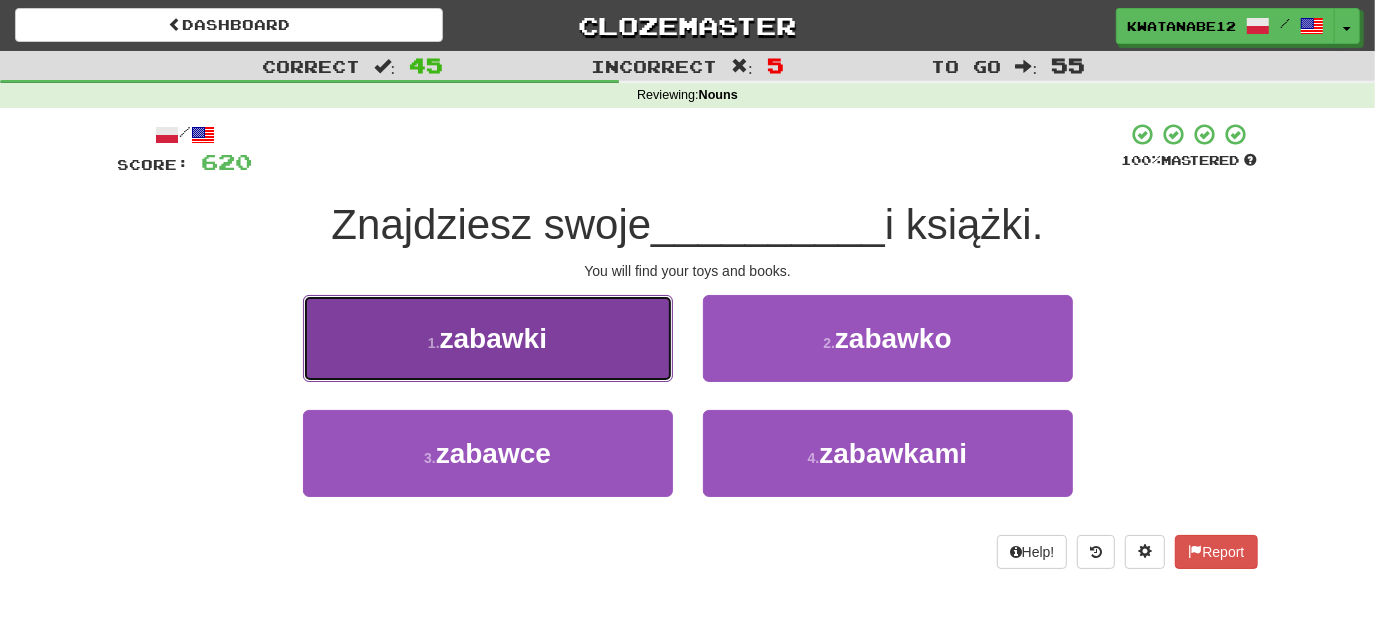 click on "1 .  zabawki" at bounding box center (488, 338) 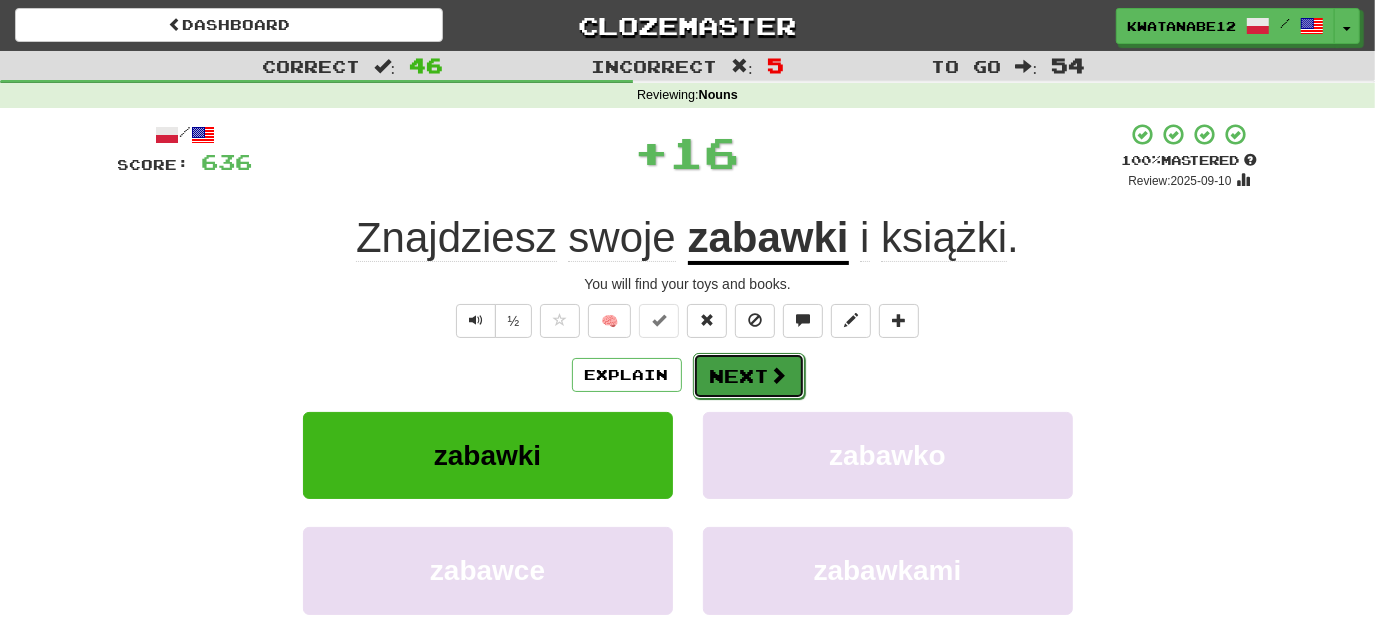 click on "Next" at bounding box center (749, 376) 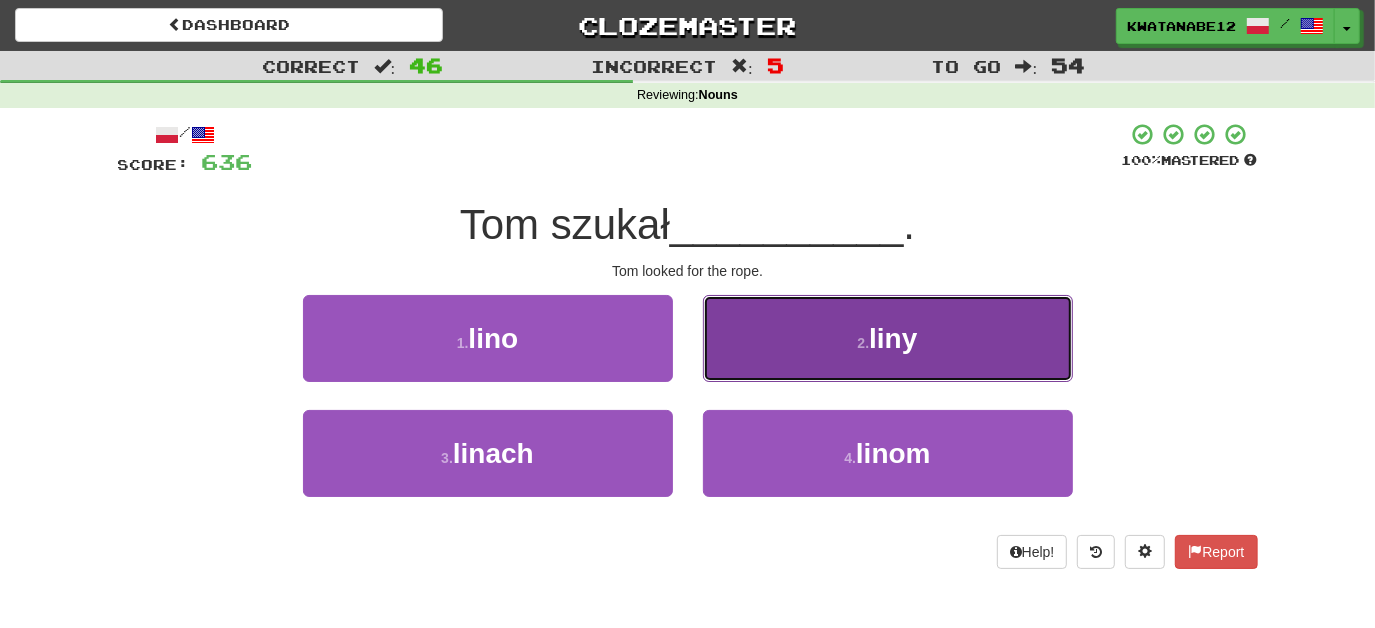 click on "2 .  liny" at bounding box center [888, 338] 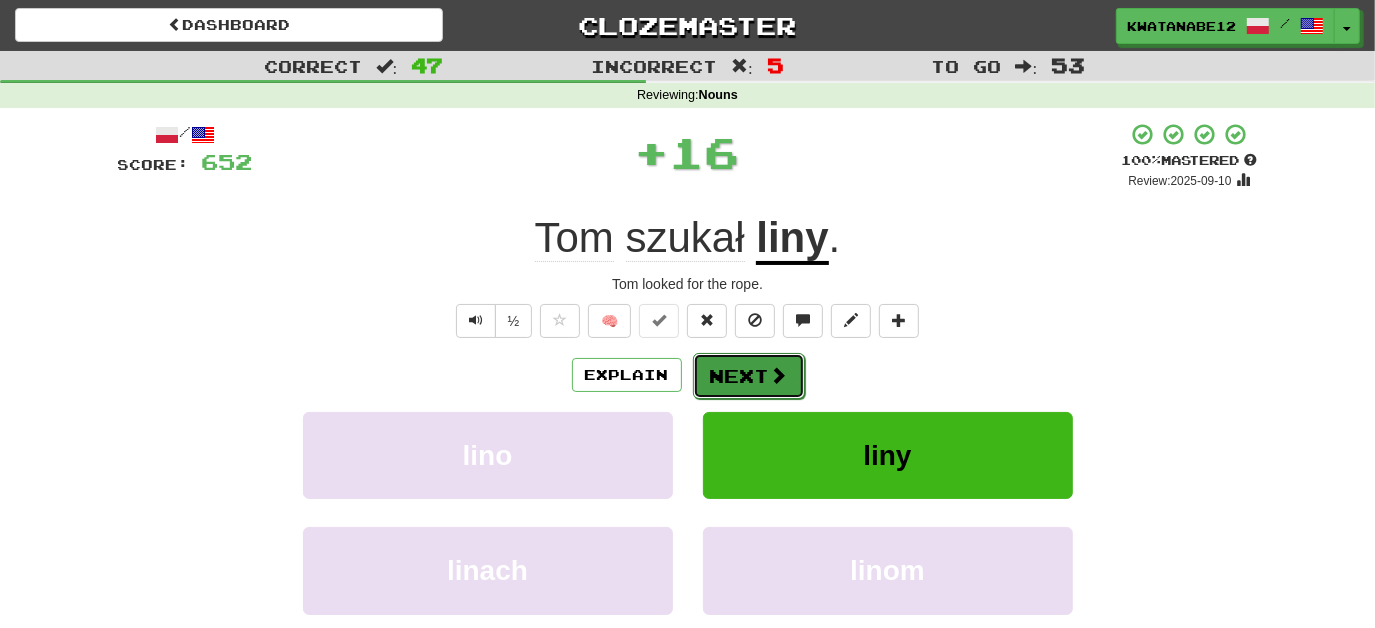 click on "Next" at bounding box center (749, 376) 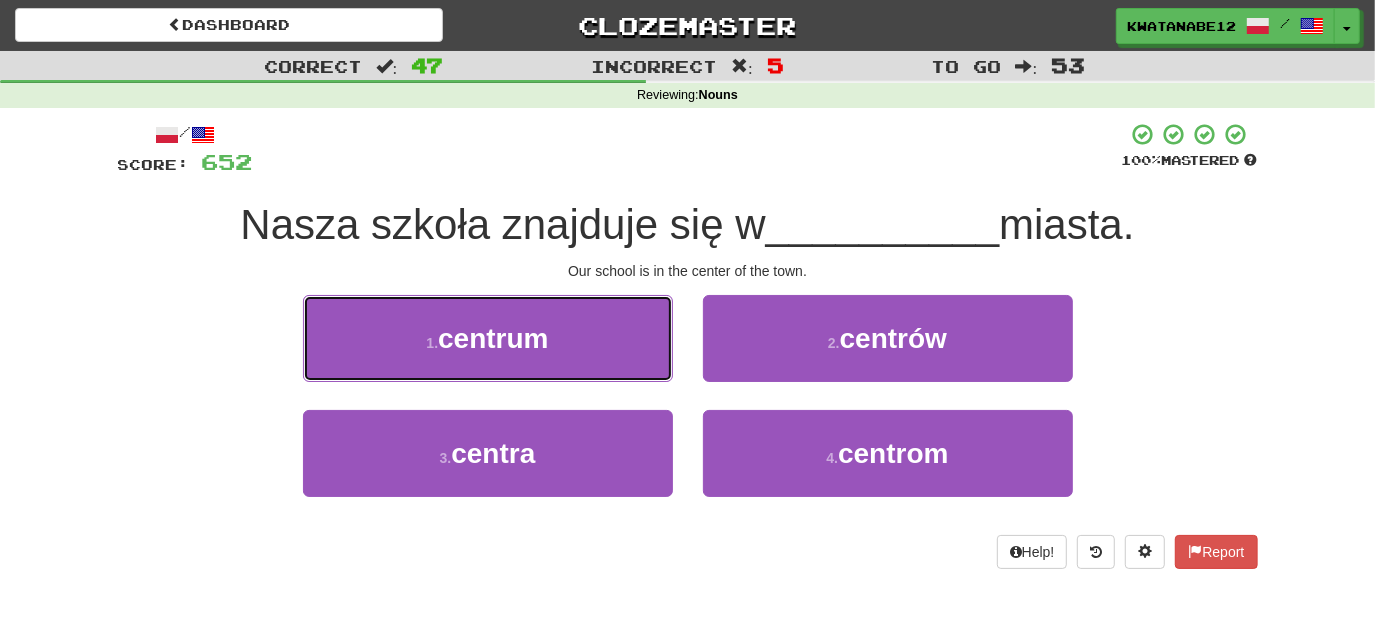 drag, startPoint x: 596, startPoint y: 338, endPoint x: 701, endPoint y: 346, distance: 105.30432 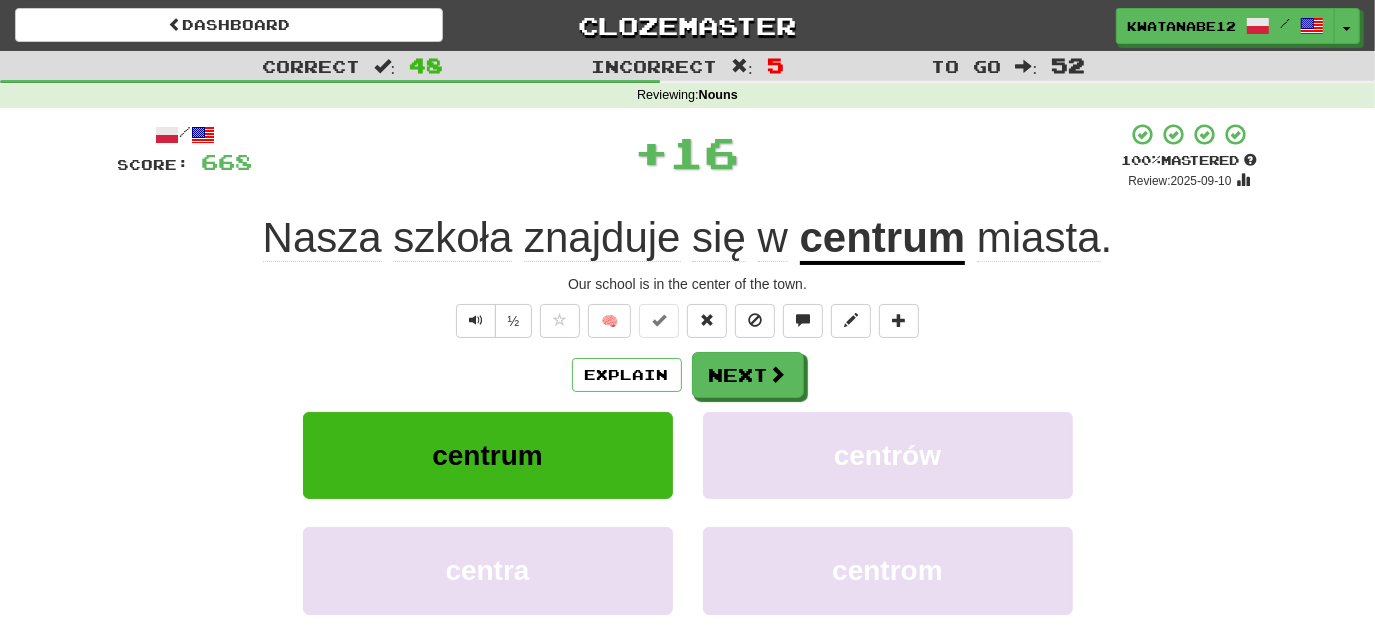 click on "/  Score:   668 + 16 100 %  Mastered Review:  2025-09-10 Nasza   szkoła   znajduje   się   w   centrum   miasta . Our school is in the center of the town. ½ 🧠 Explain Next centrum centrów centra centrom Learn more: centrum centrów centra centrom  Help!  Report Sentence Source" at bounding box center [688, 435] 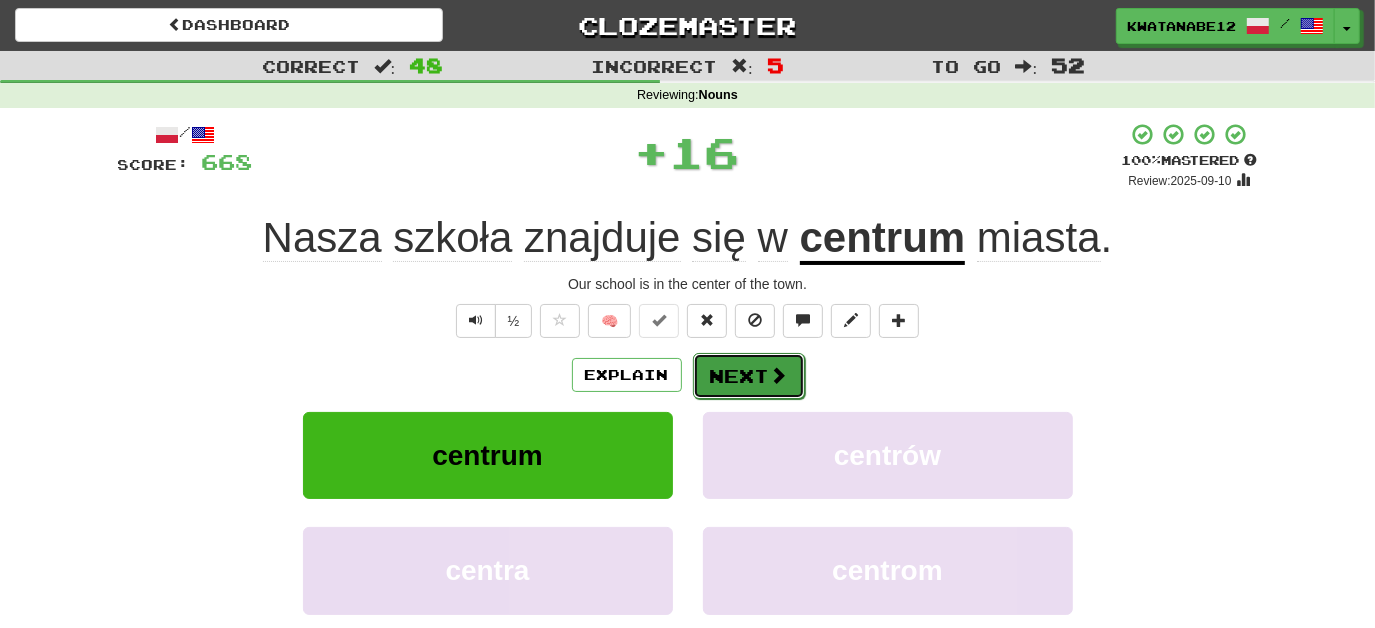 click on "Next" at bounding box center (749, 376) 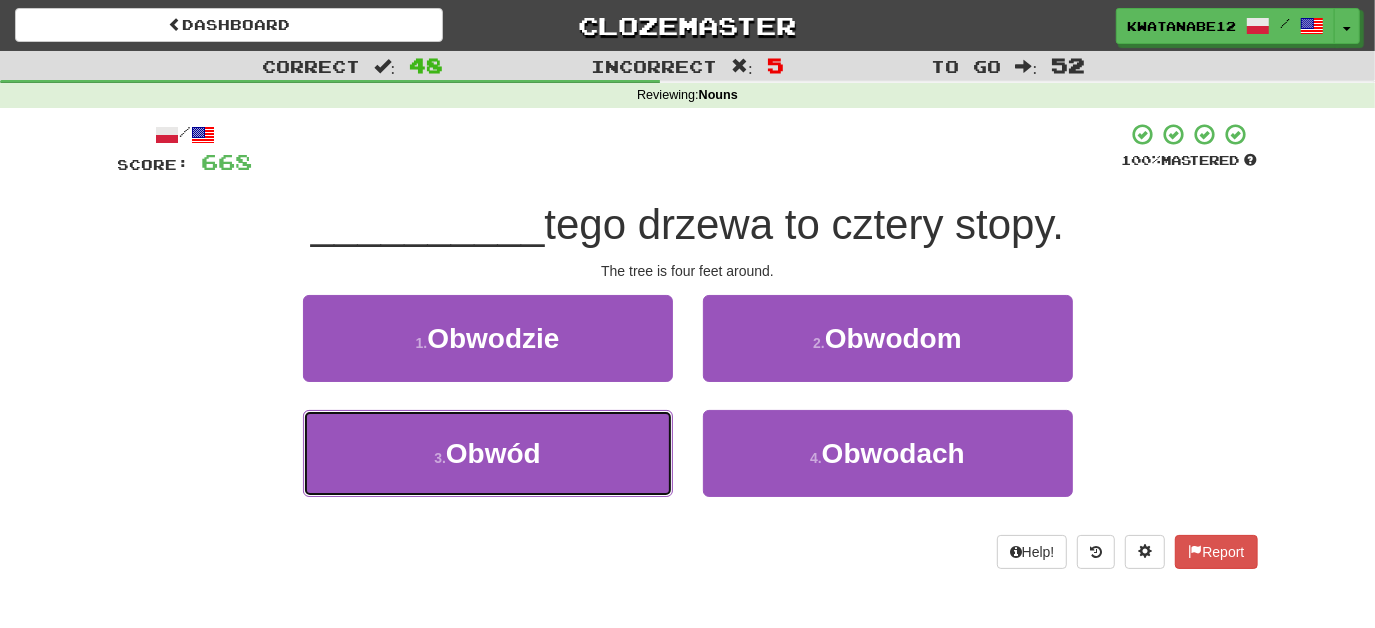 drag, startPoint x: 610, startPoint y: 439, endPoint x: 670, endPoint y: 408, distance: 67.53518 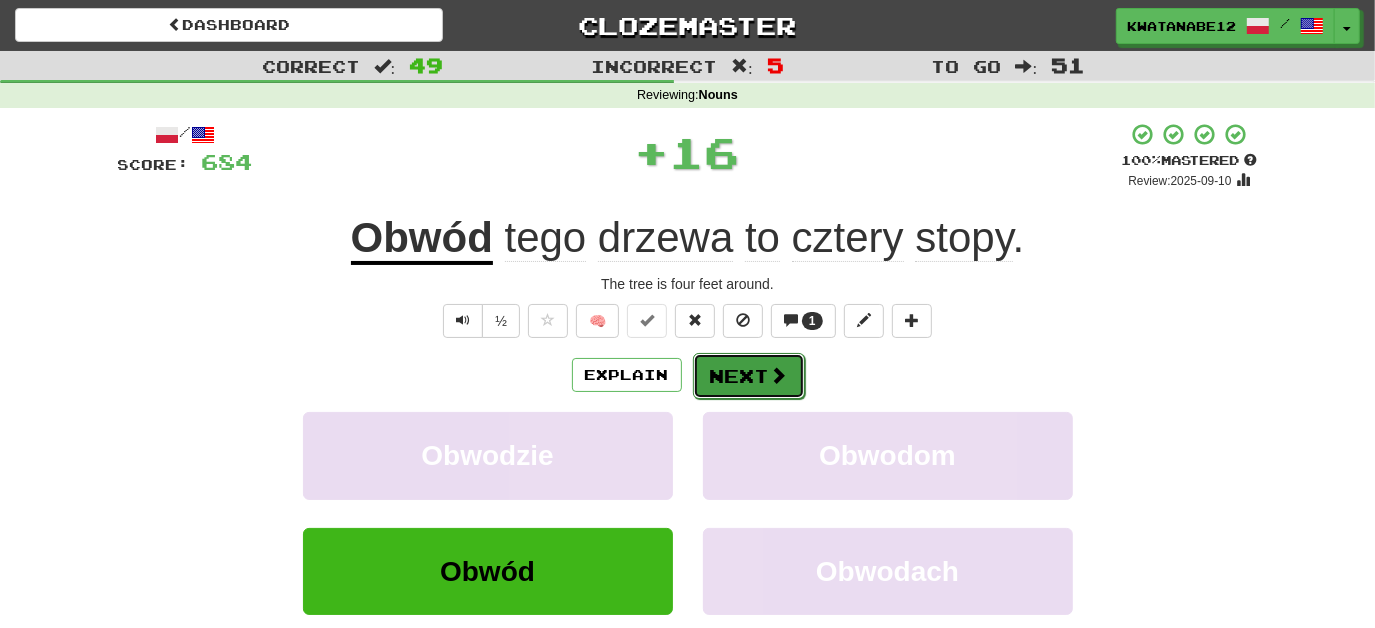 click on "Next" at bounding box center [749, 376] 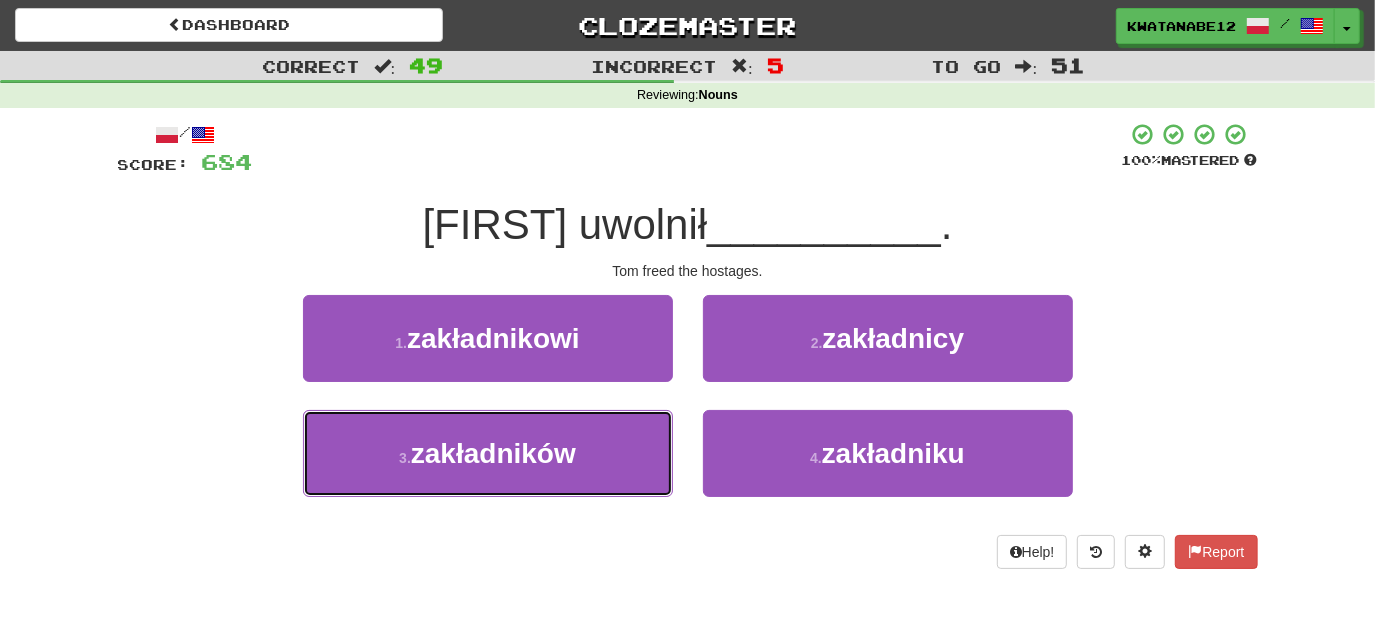 drag, startPoint x: 617, startPoint y: 457, endPoint x: 713, endPoint y: 401, distance: 111.13955 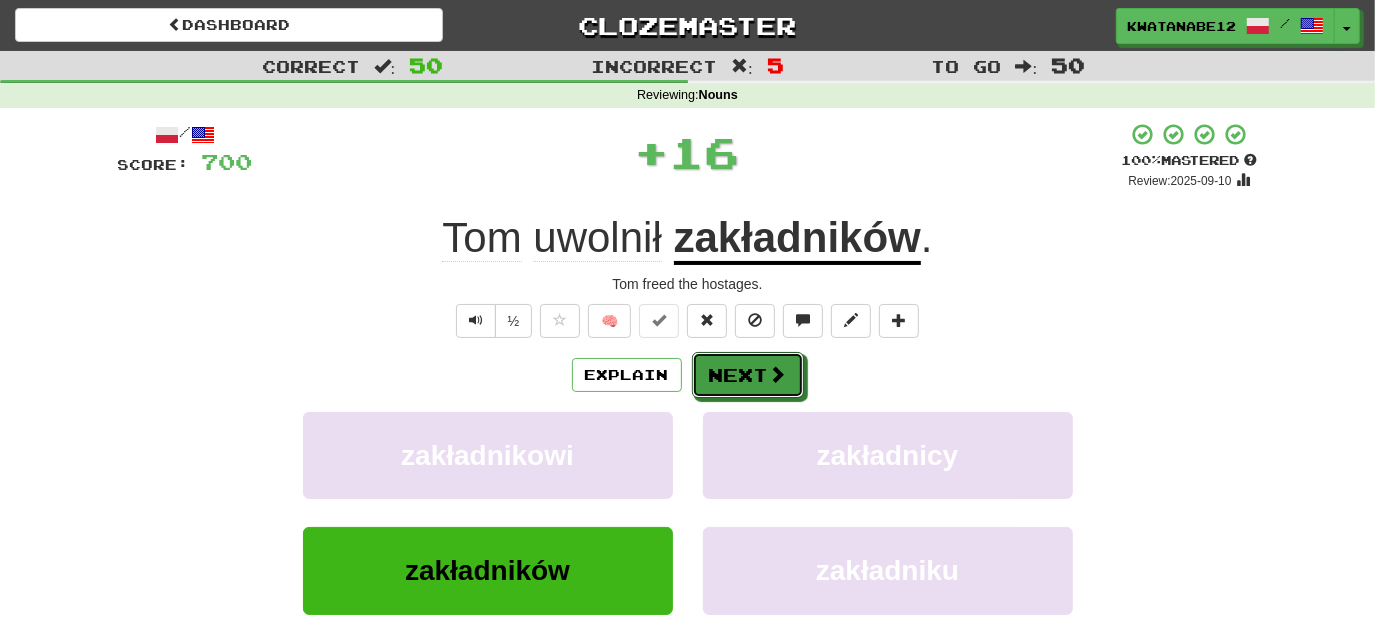 drag, startPoint x: 745, startPoint y: 372, endPoint x: 642, endPoint y: 276, distance: 140.80128 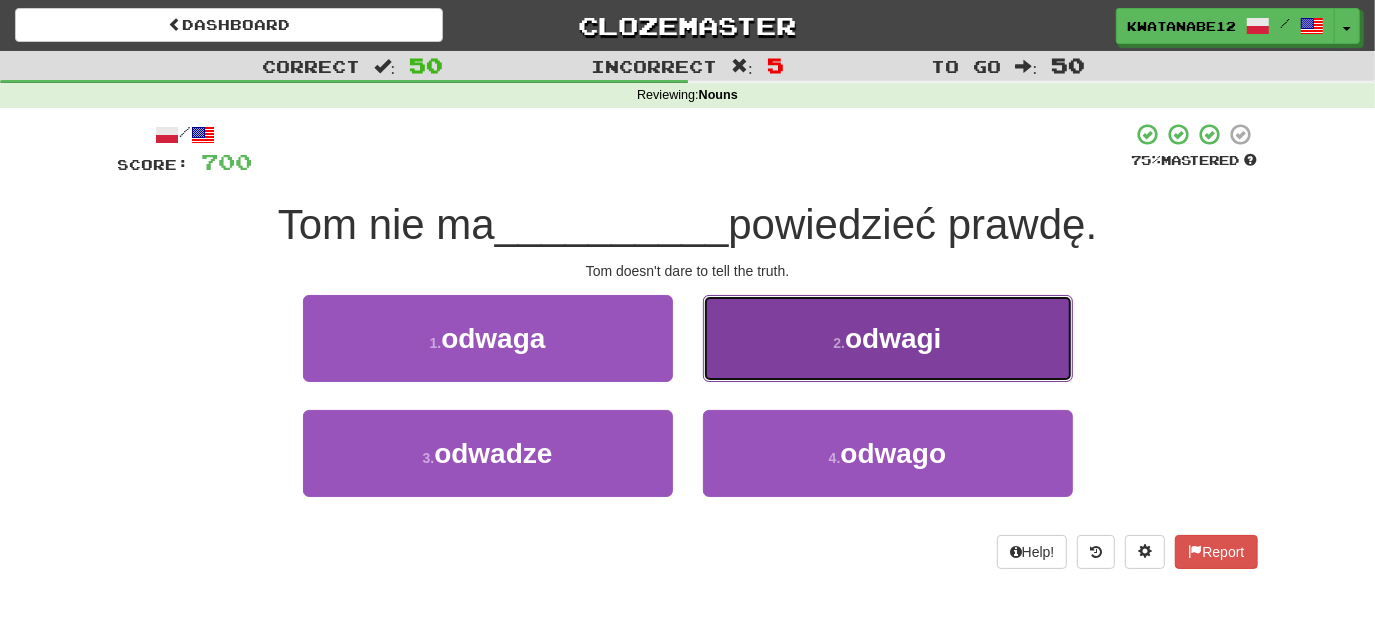click on "2 .  odwagi" at bounding box center [888, 338] 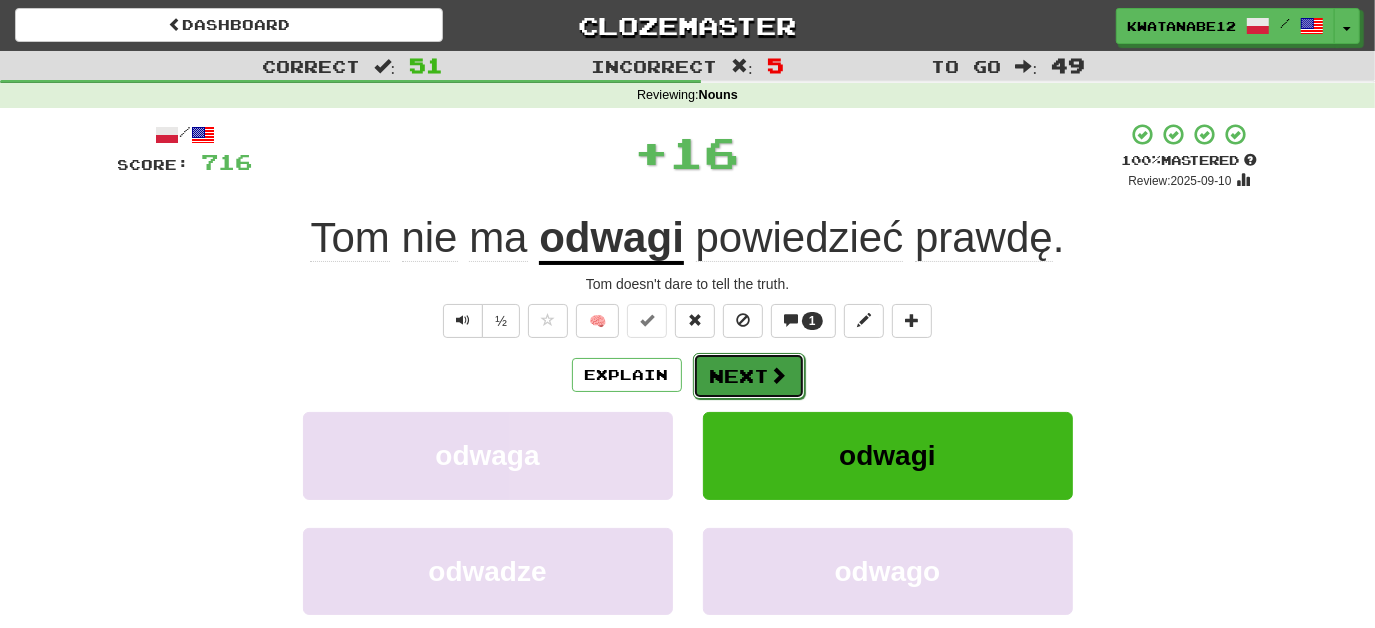 click on "Next" at bounding box center [749, 376] 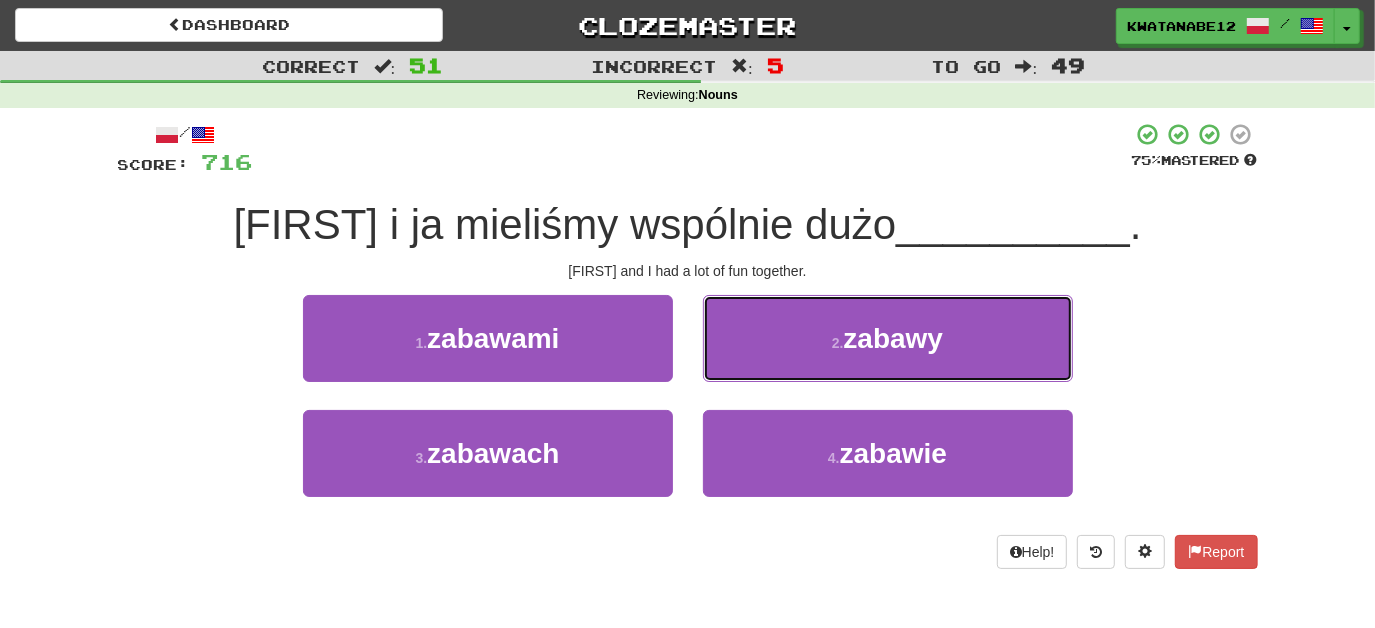click on "2 .  zabawy" at bounding box center [888, 338] 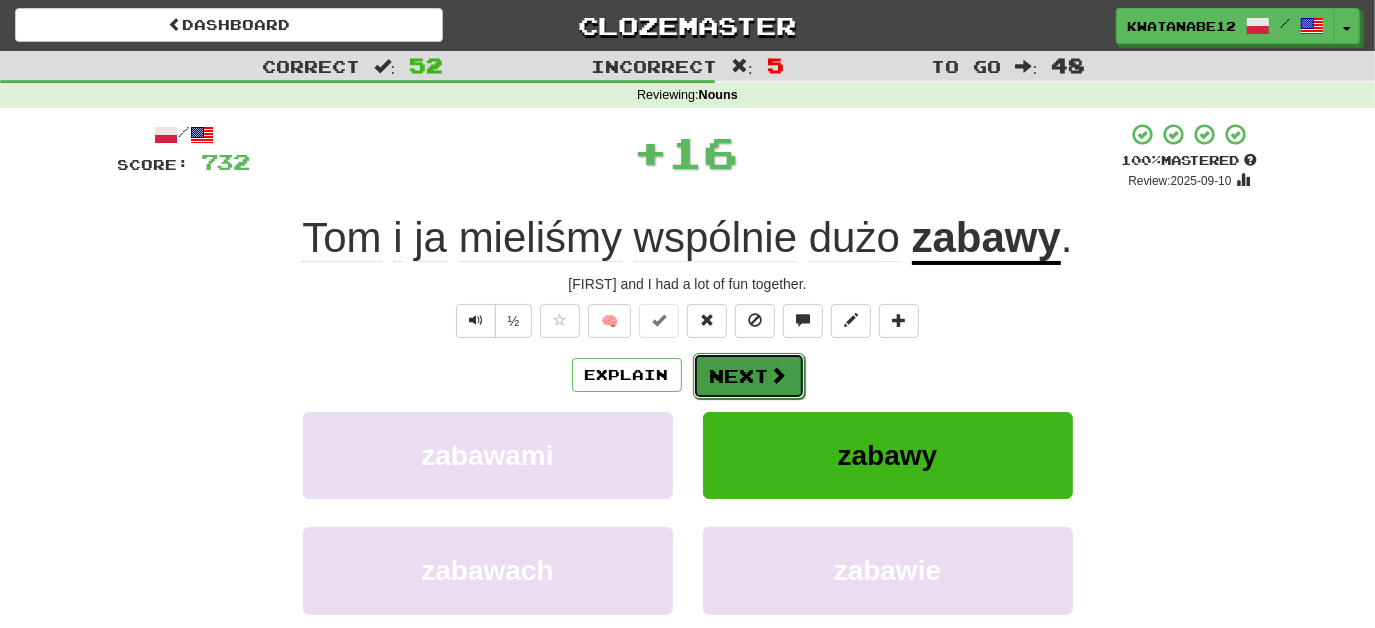 click on "Next" at bounding box center (749, 376) 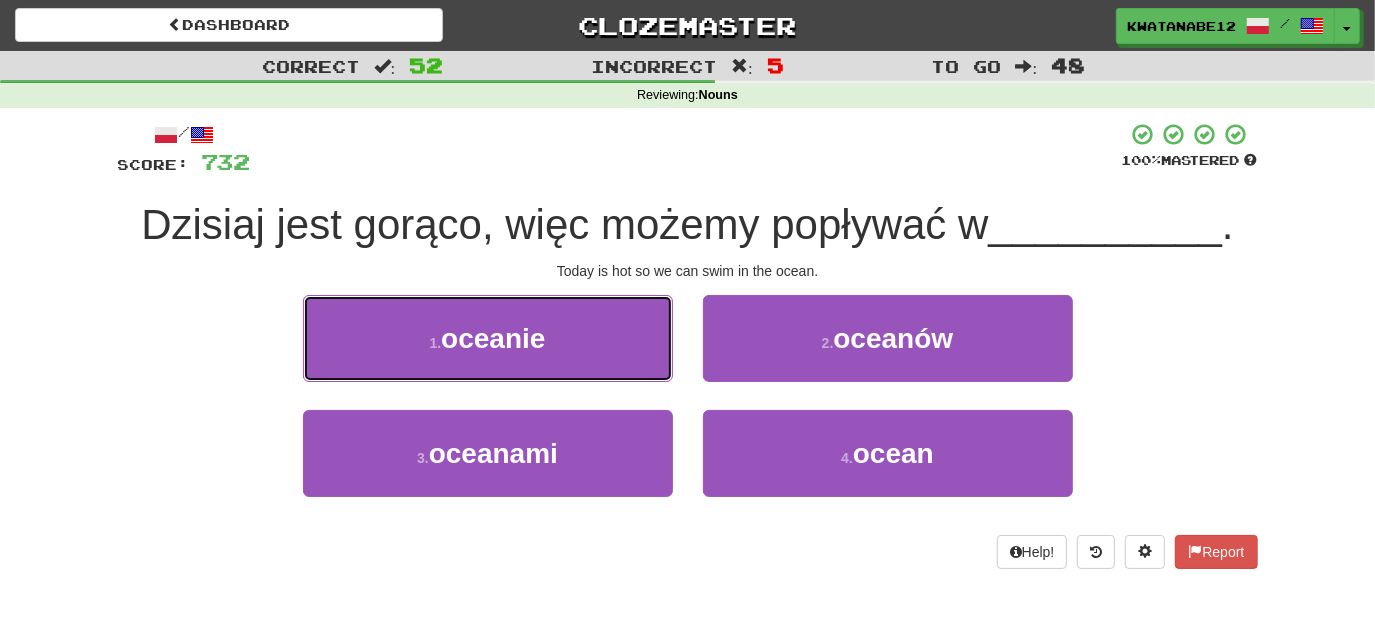 drag, startPoint x: 629, startPoint y: 332, endPoint x: 708, endPoint y: 345, distance: 80.06248 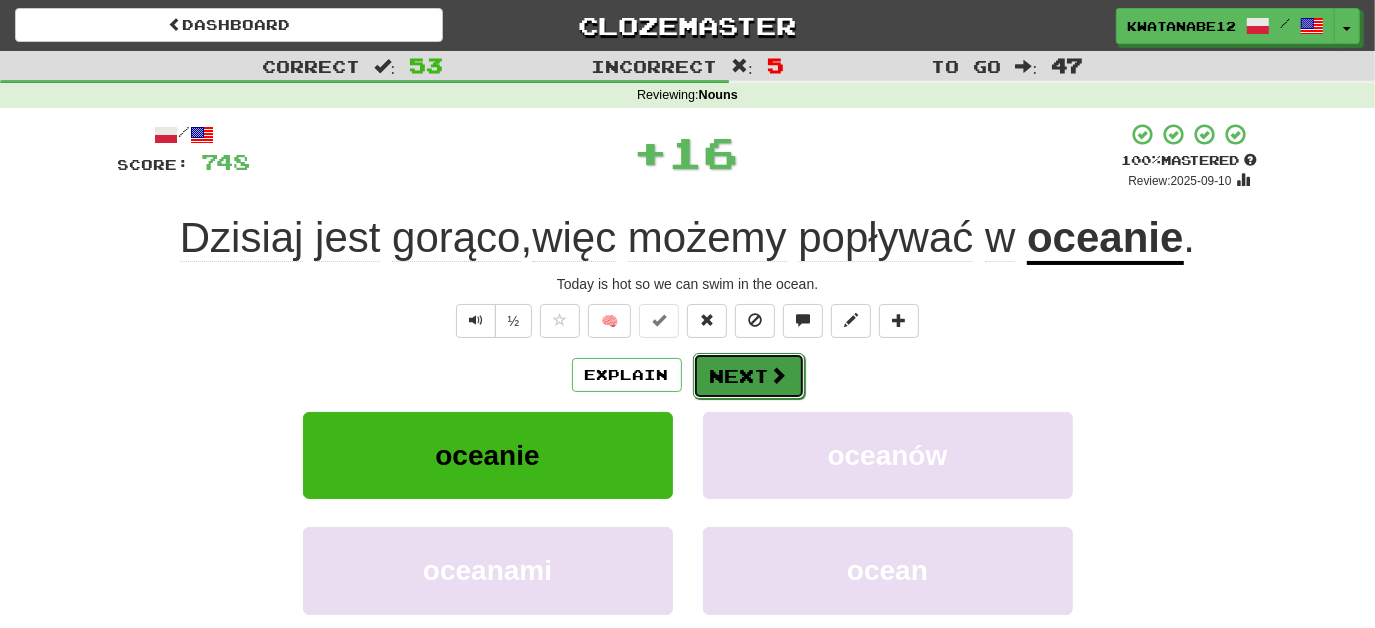 click on "Next" at bounding box center [749, 376] 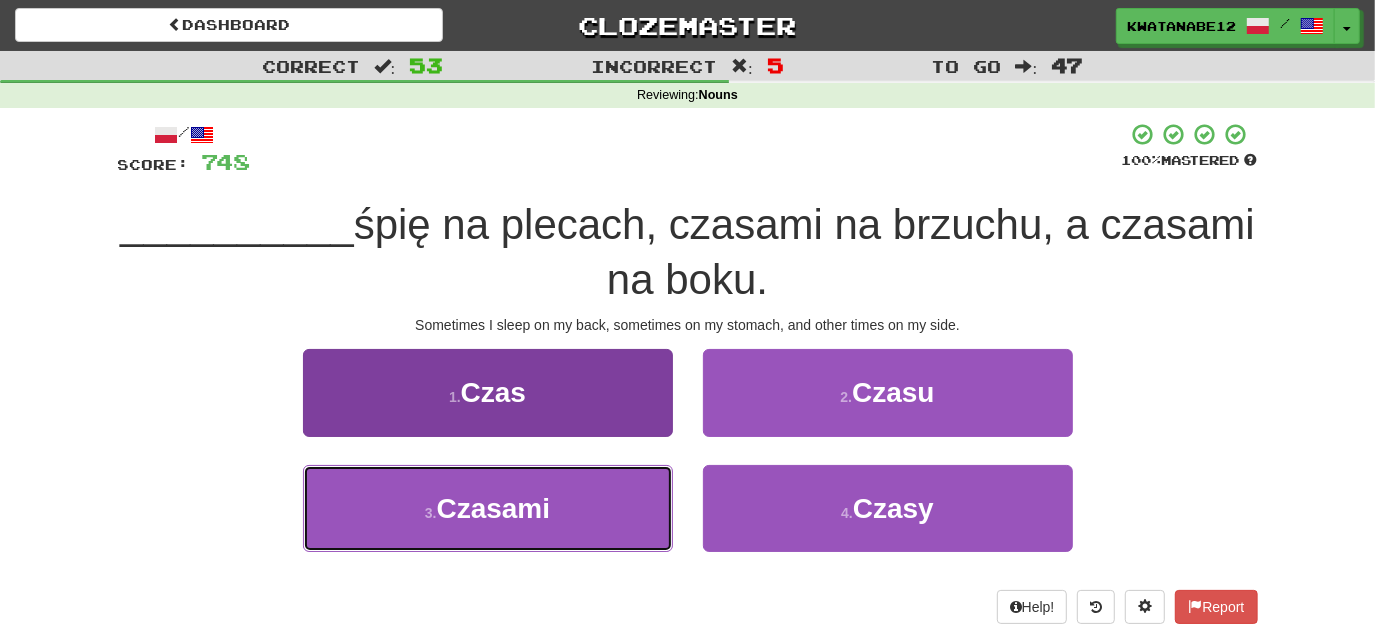 click on "3 .  Czasami" at bounding box center (488, 508) 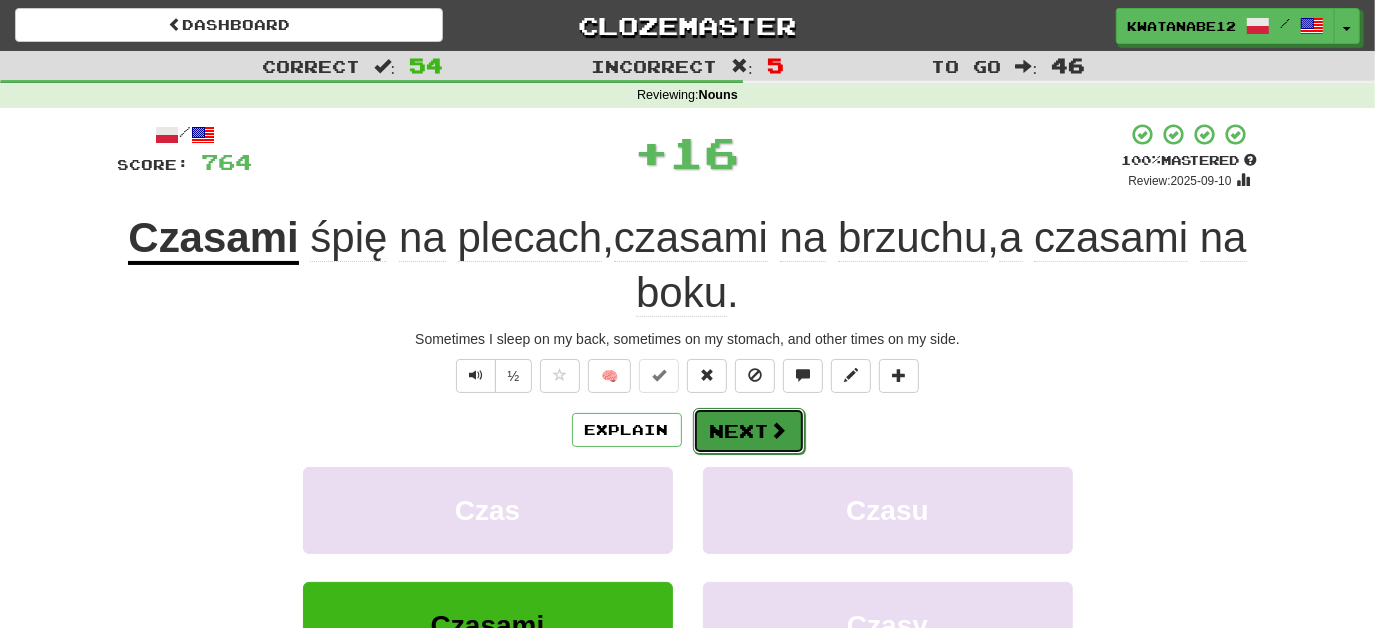 click on "Next" at bounding box center [749, 431] 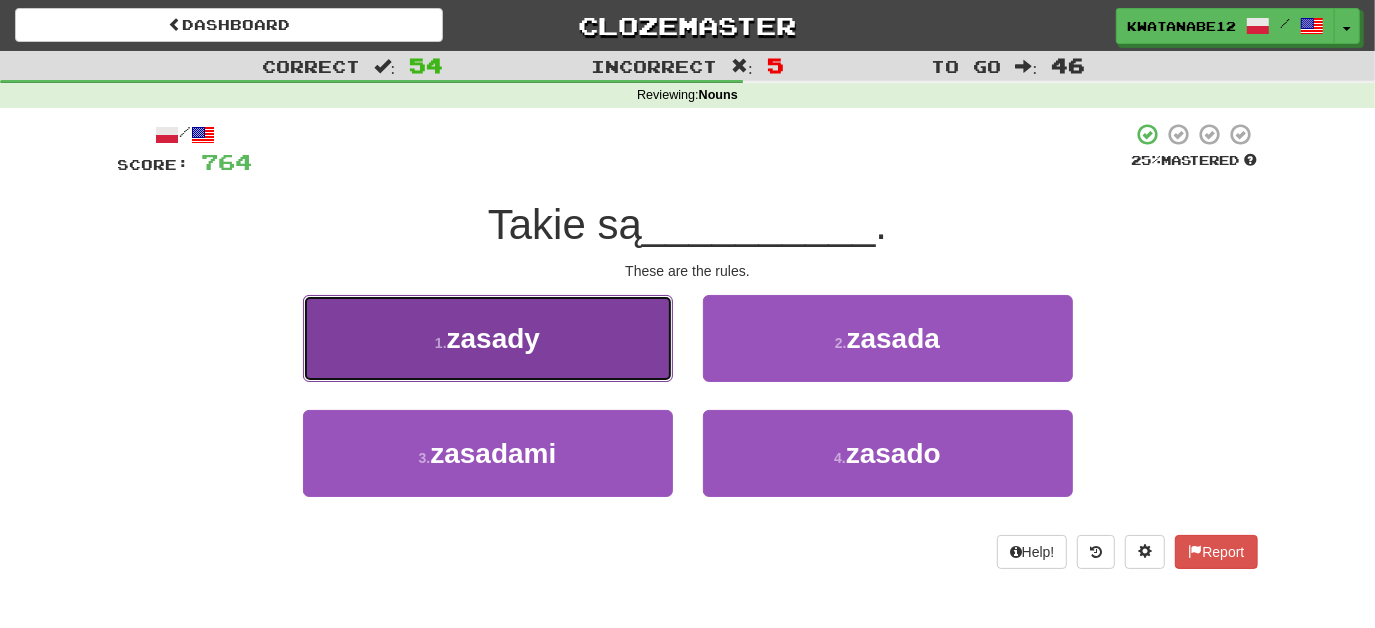 click on "1 .  zasady" at bounding box center [488, 338] 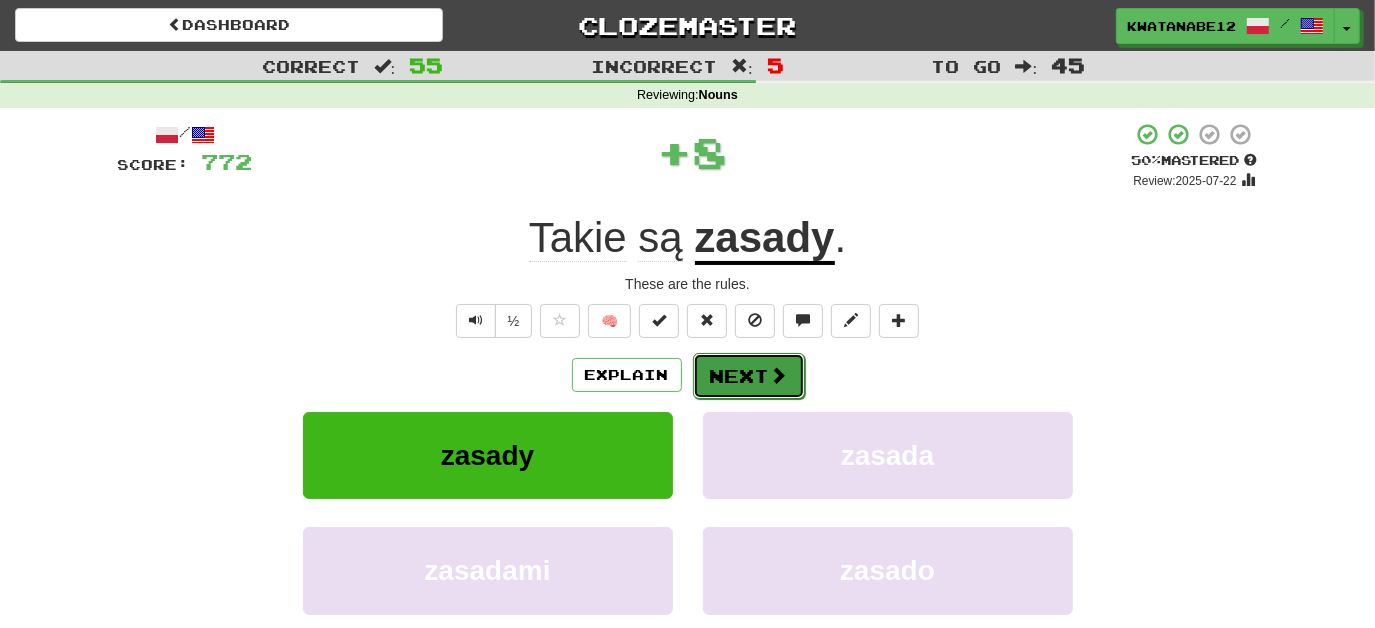 click on "Next" at bounding box center [749, 376] 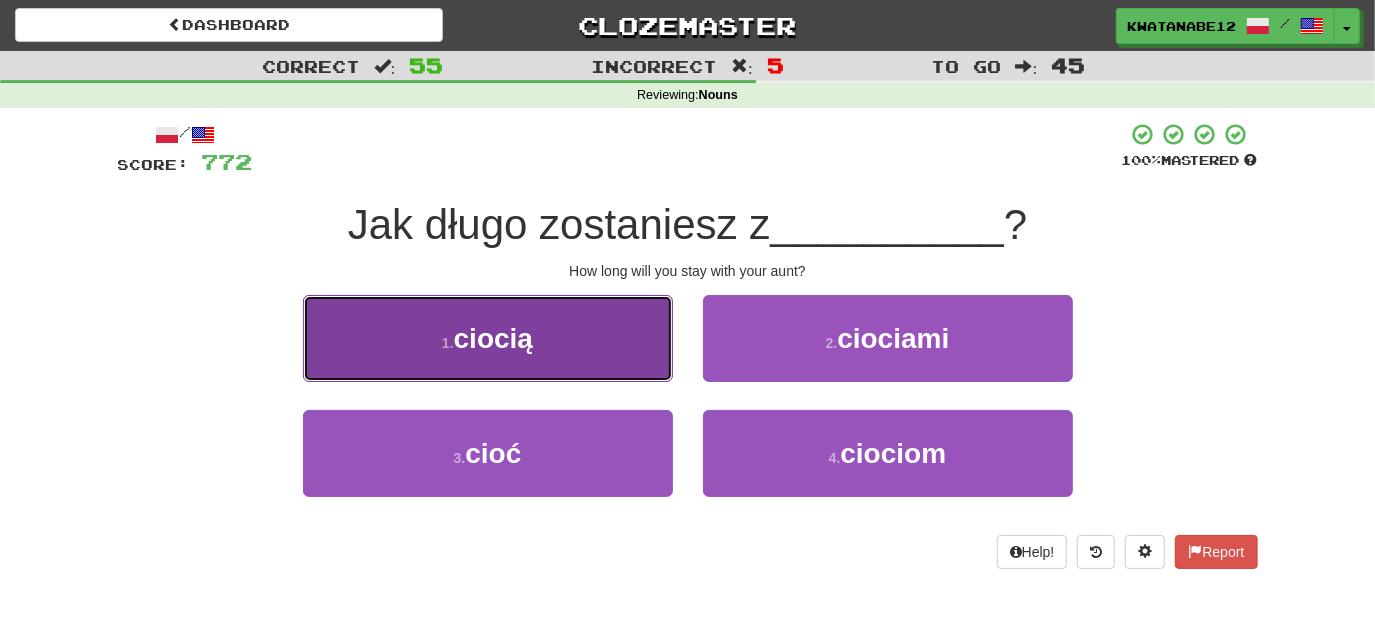 drag, startPoint x: 610, startPoint y: 353, endPoint x: 625, endPoint y: 356, distance: 15.297058 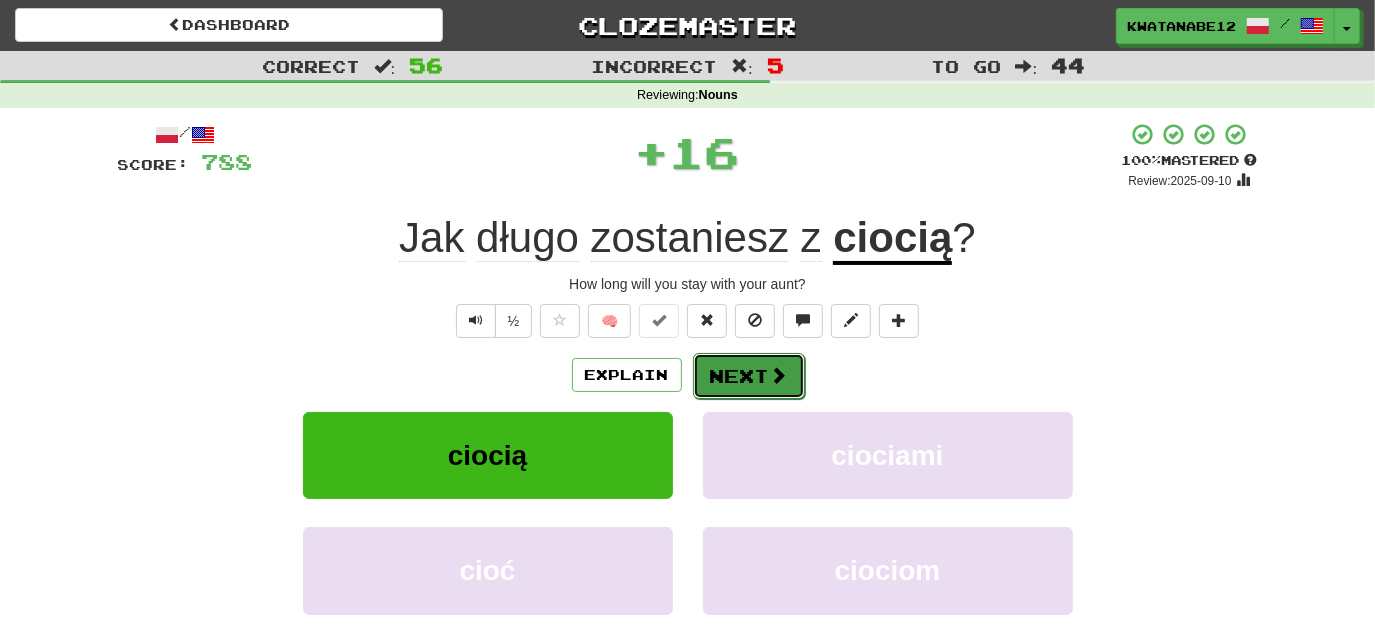 click on "Next" at bounding box center [749, 376] 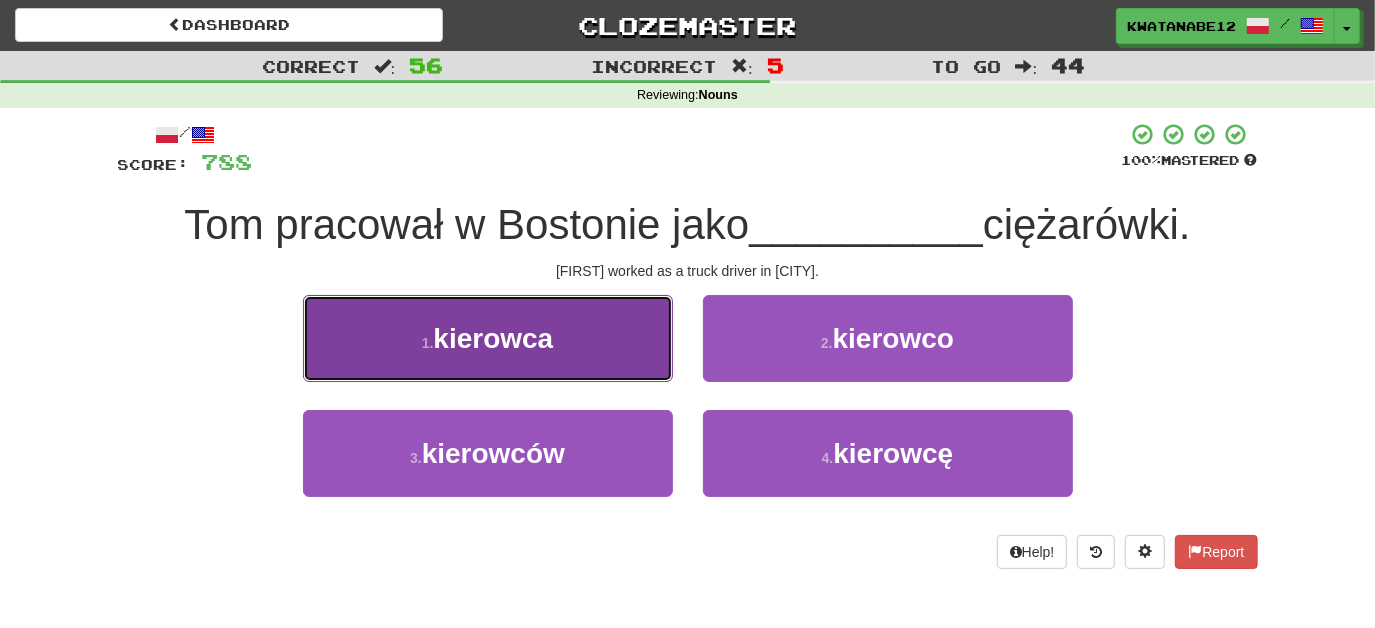 click on "1 .  kierowca" at bounding box center [488, 338] 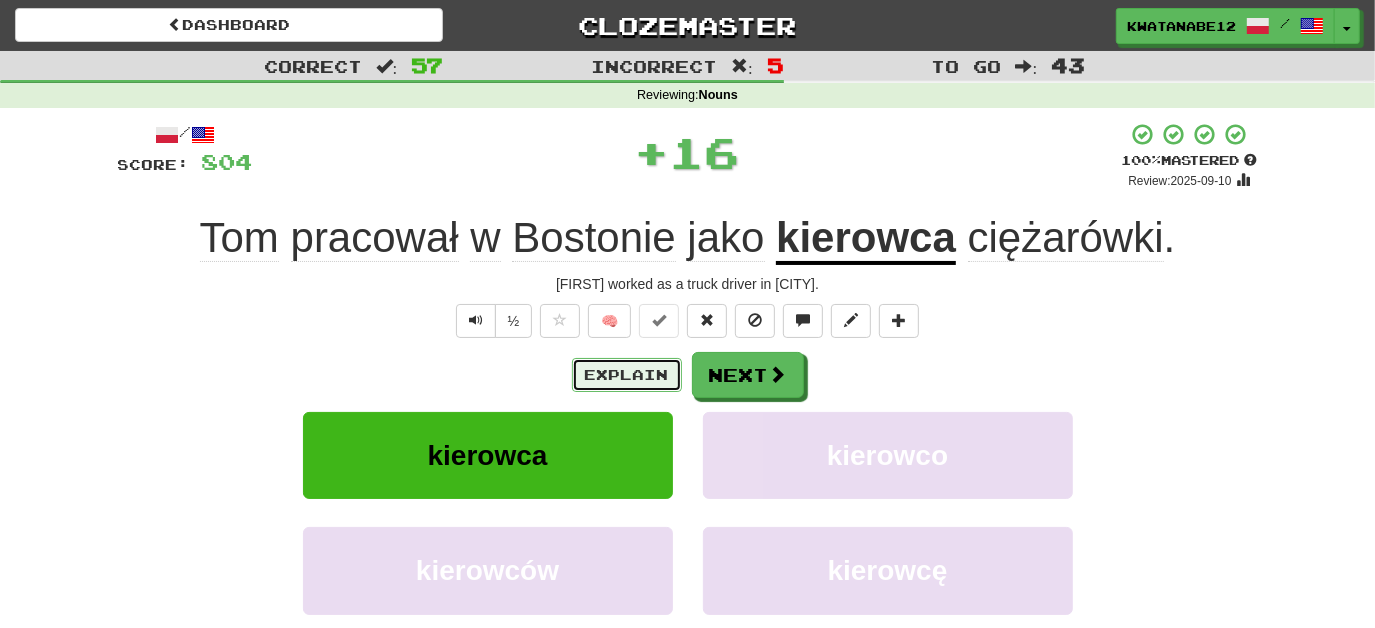 click on "Explain" at bounding box center (627, 375) 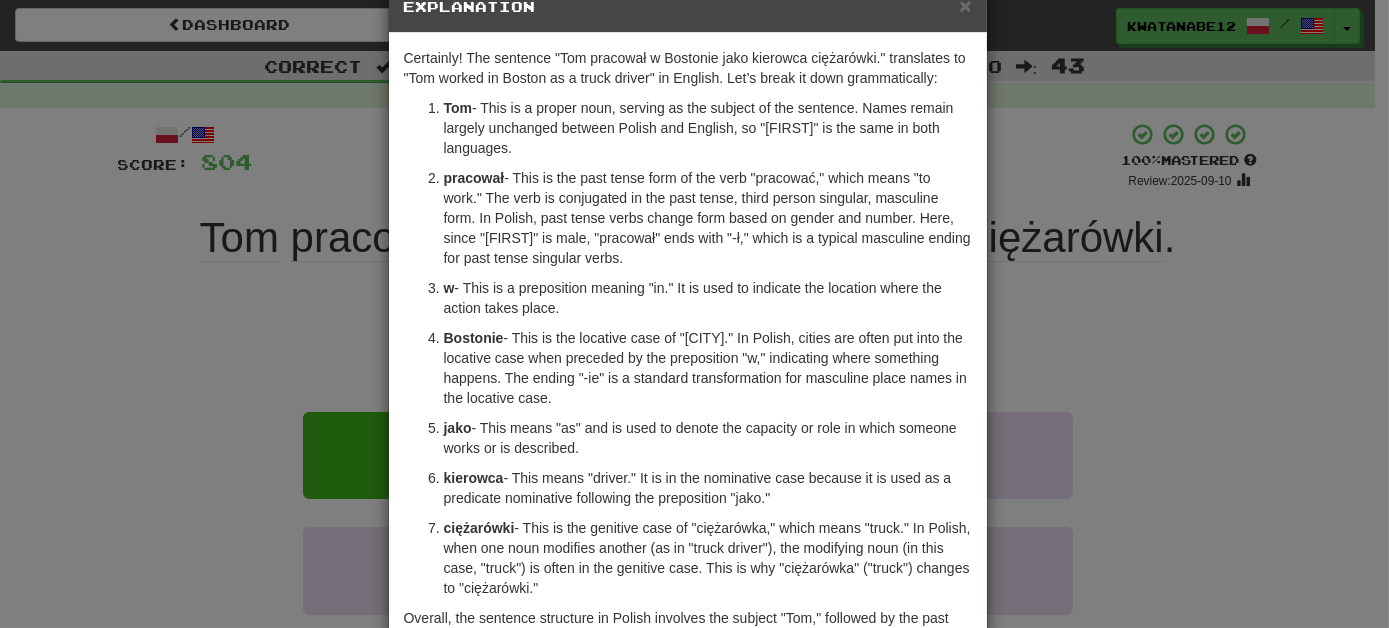 scroll, scrollTop: 0, scrollLeft: 0, axis: both 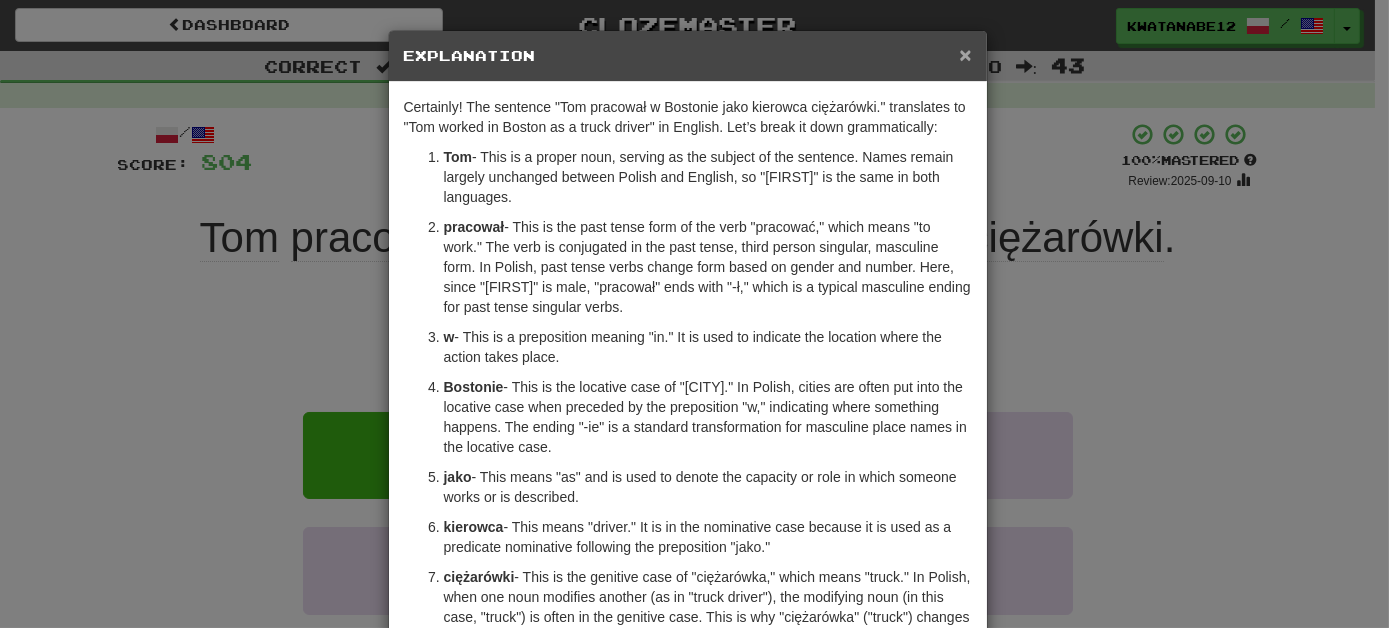 click on "×" at bounding box center [965, 54] 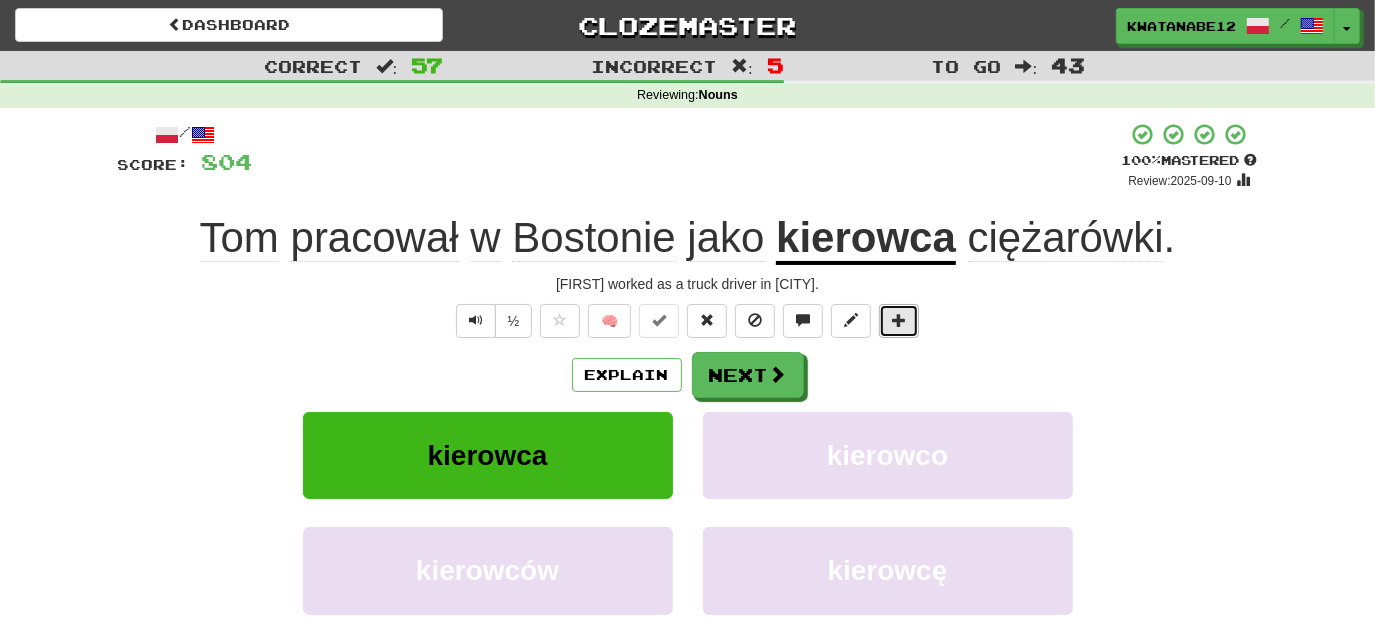 click at bounding box center (899, 321) 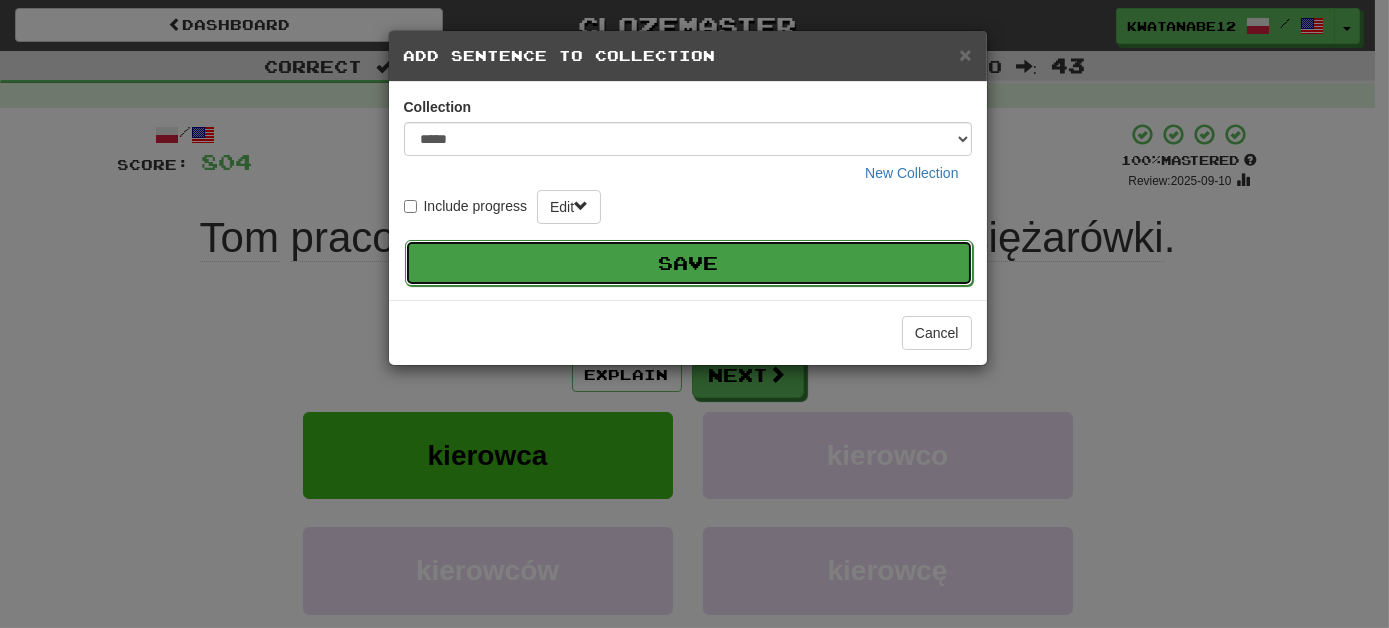 click on "Save" at bounding box center (689, 263) 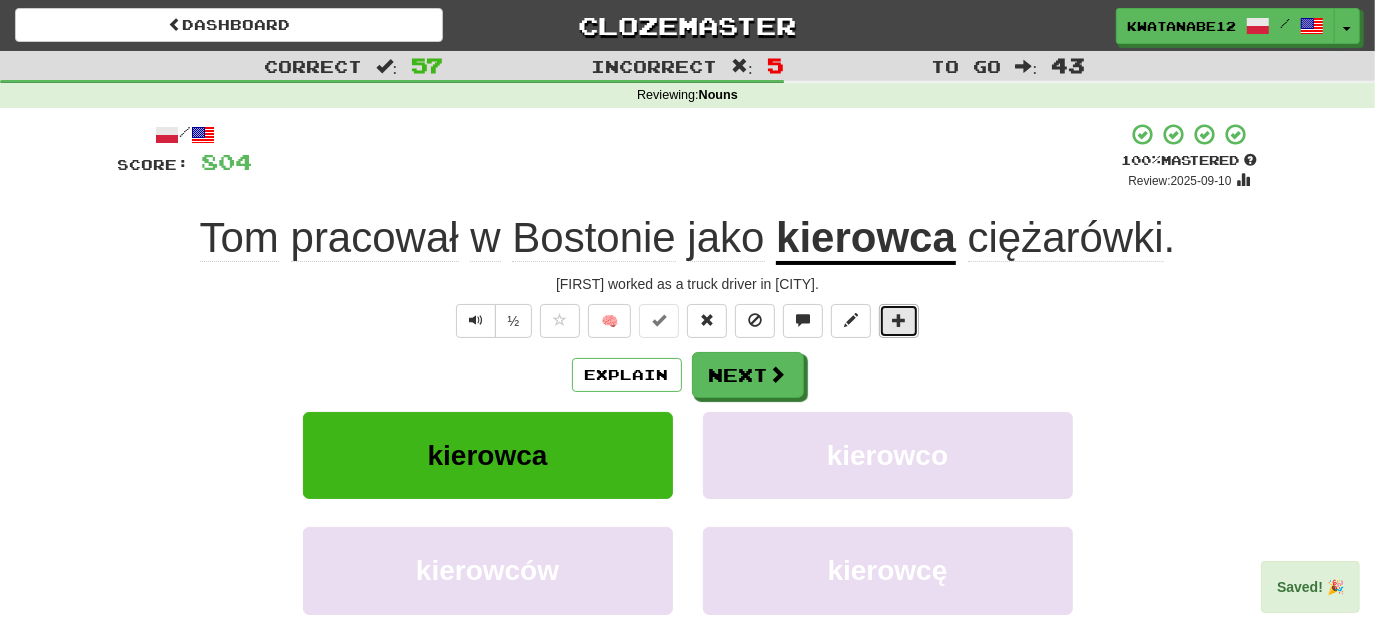 click at bounding box center [899, 321] 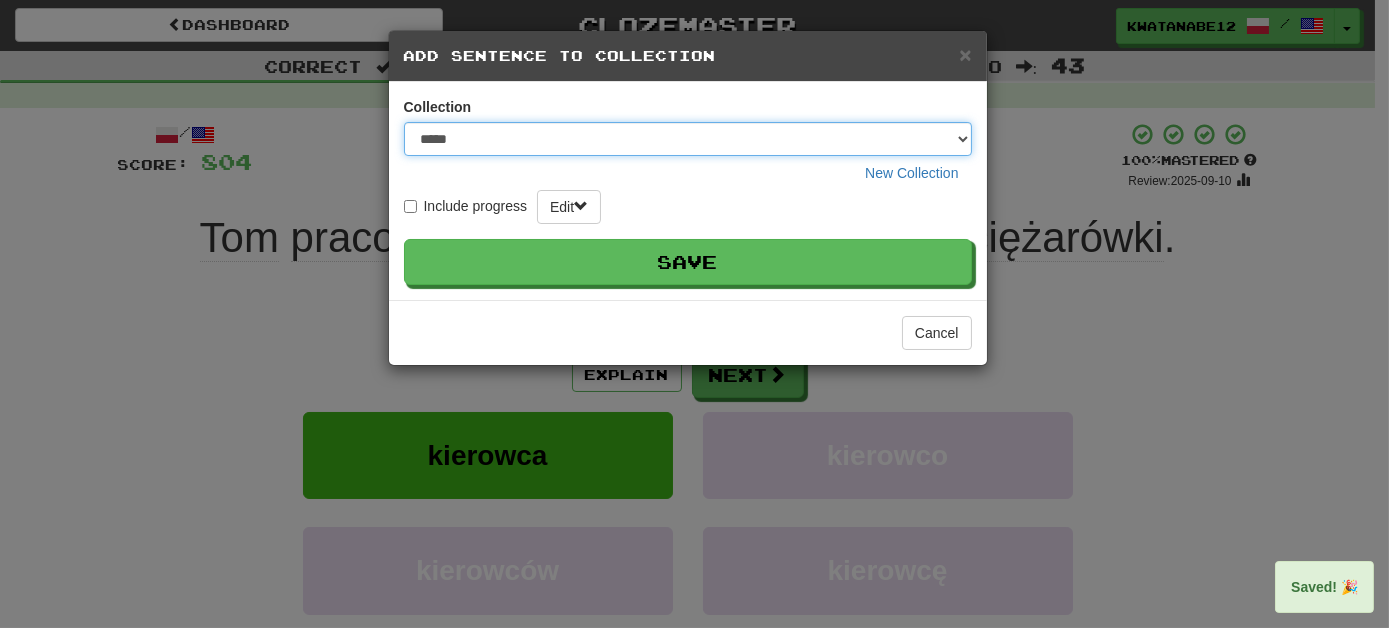 click on "***** ****** ******** **** *********" at bounding box center (688, 139) 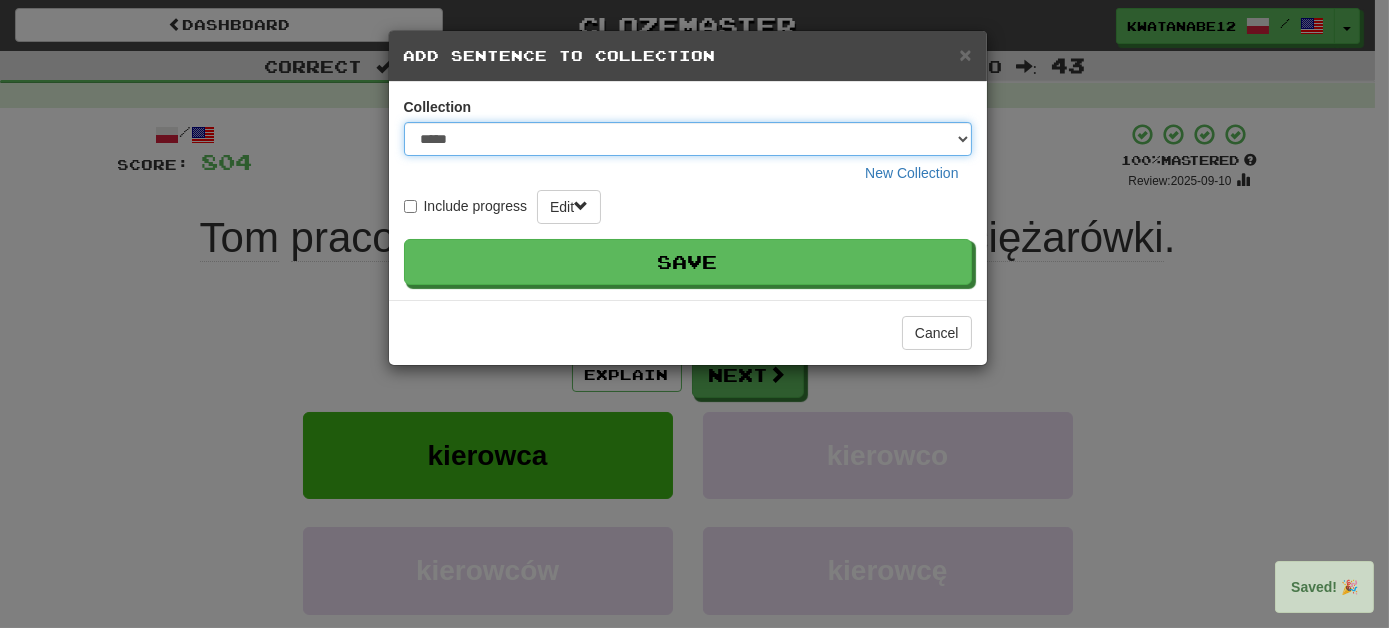 select on "****" 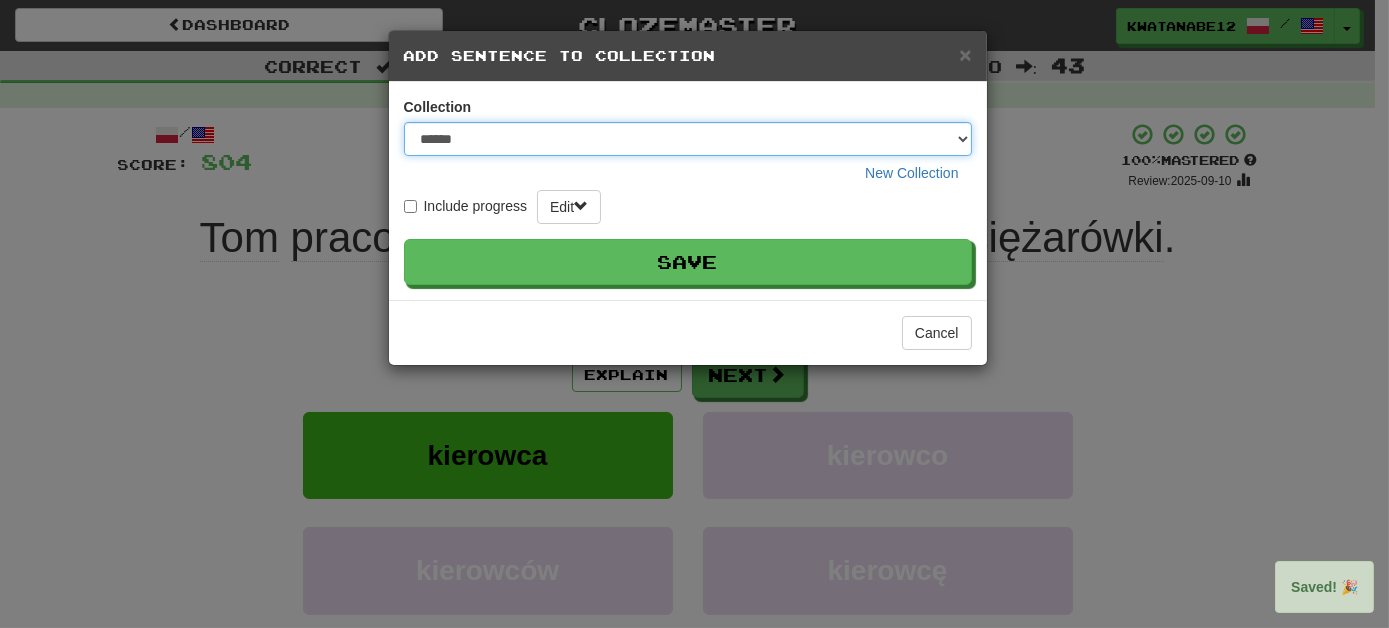 click on "***** ****** ******** **** *********" at bounding box center (688, 139) 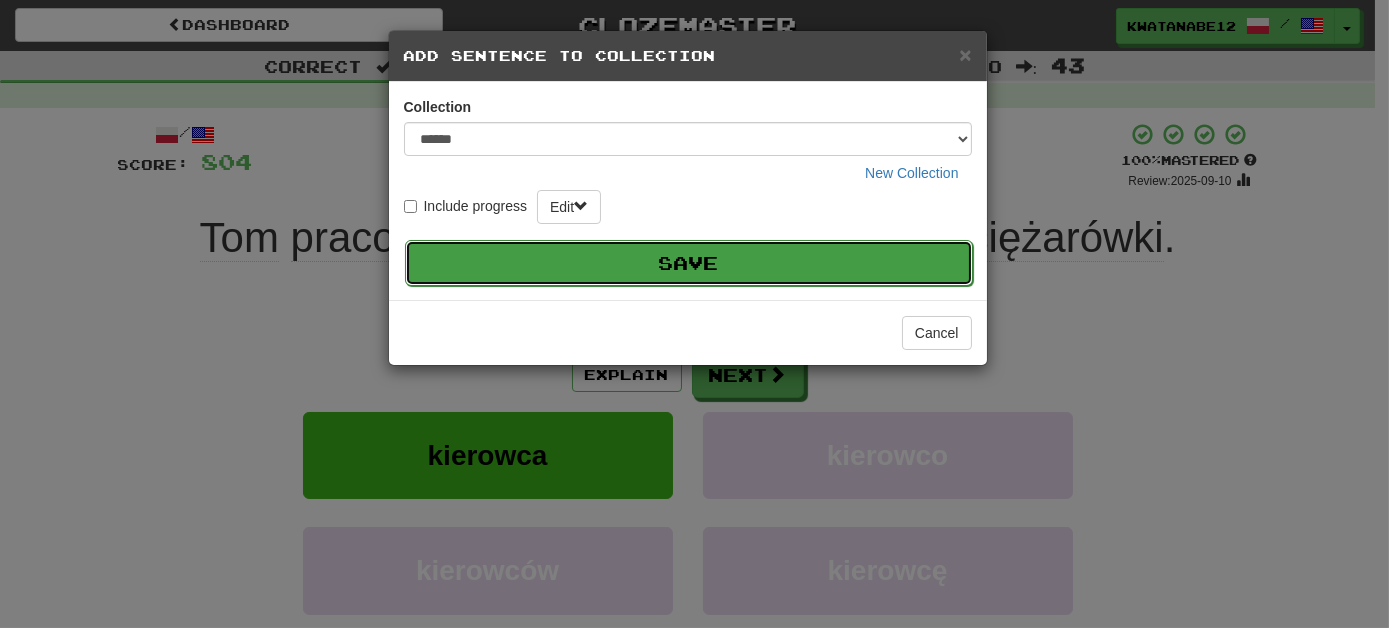 click on "Save" at bounding box center (689, 263) 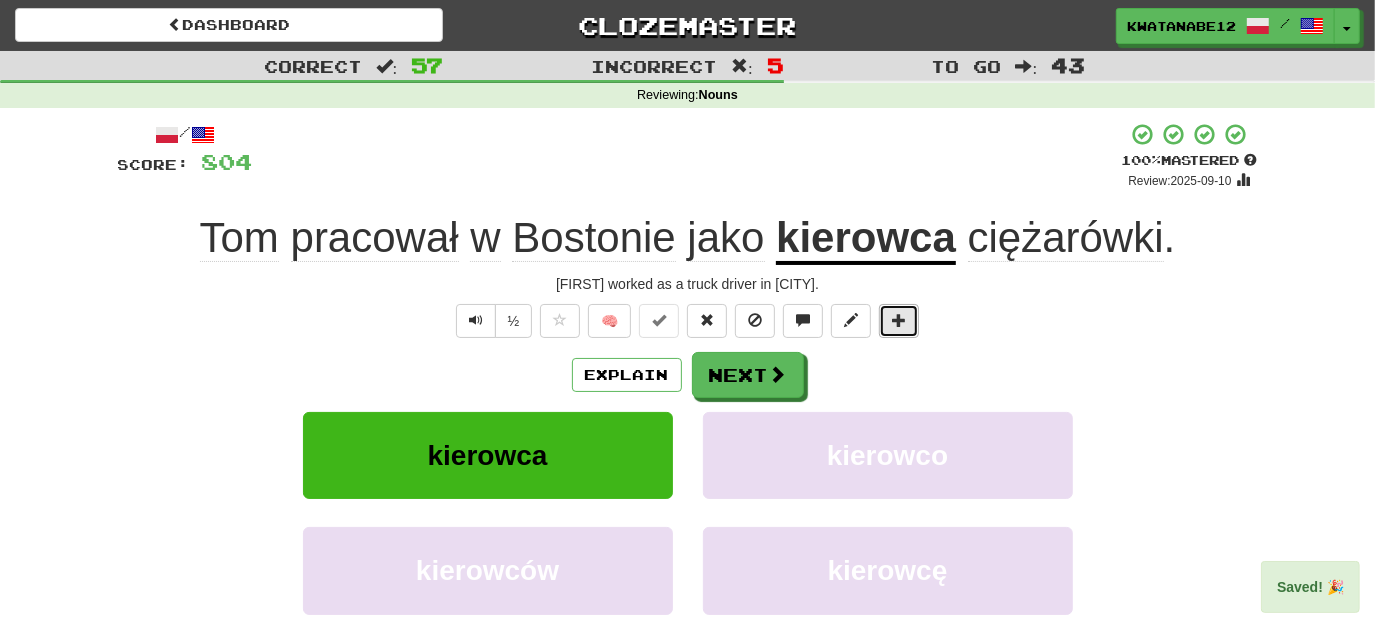 click at bounding box center [899, 320] 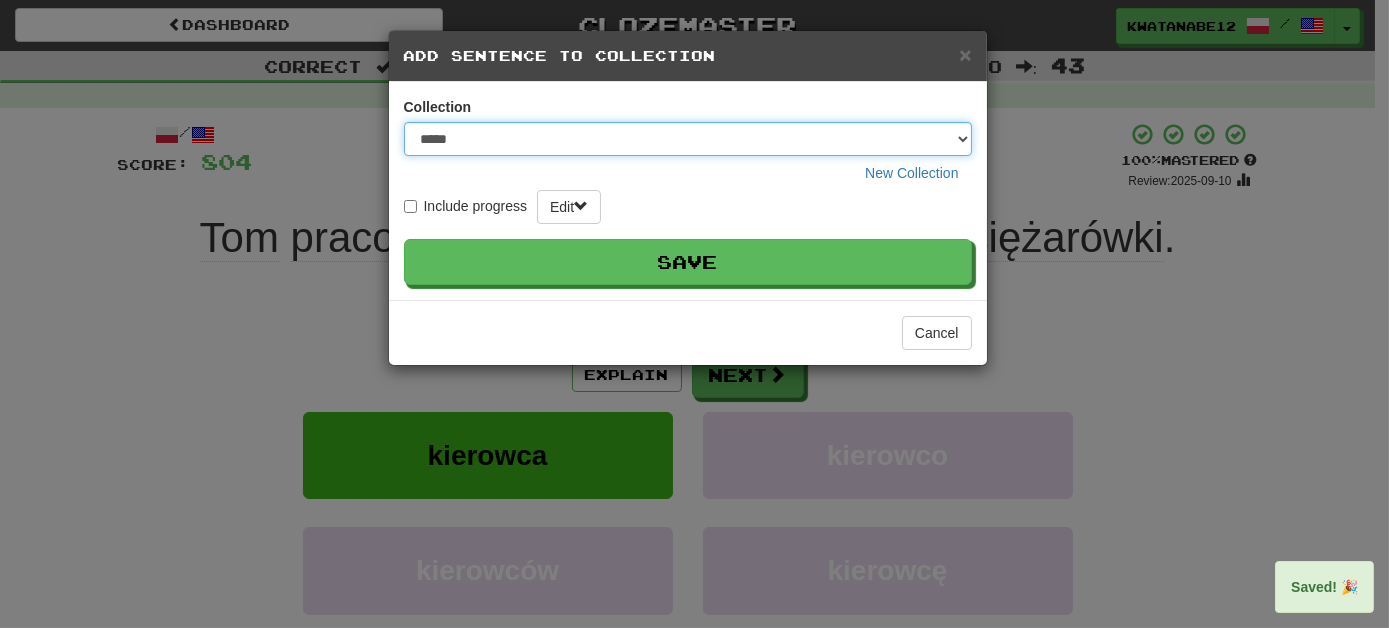 drag, startPoint x: 965, startPoint y: 140, endPoint x: 958, endPoint y: 154, distance: 15.652476 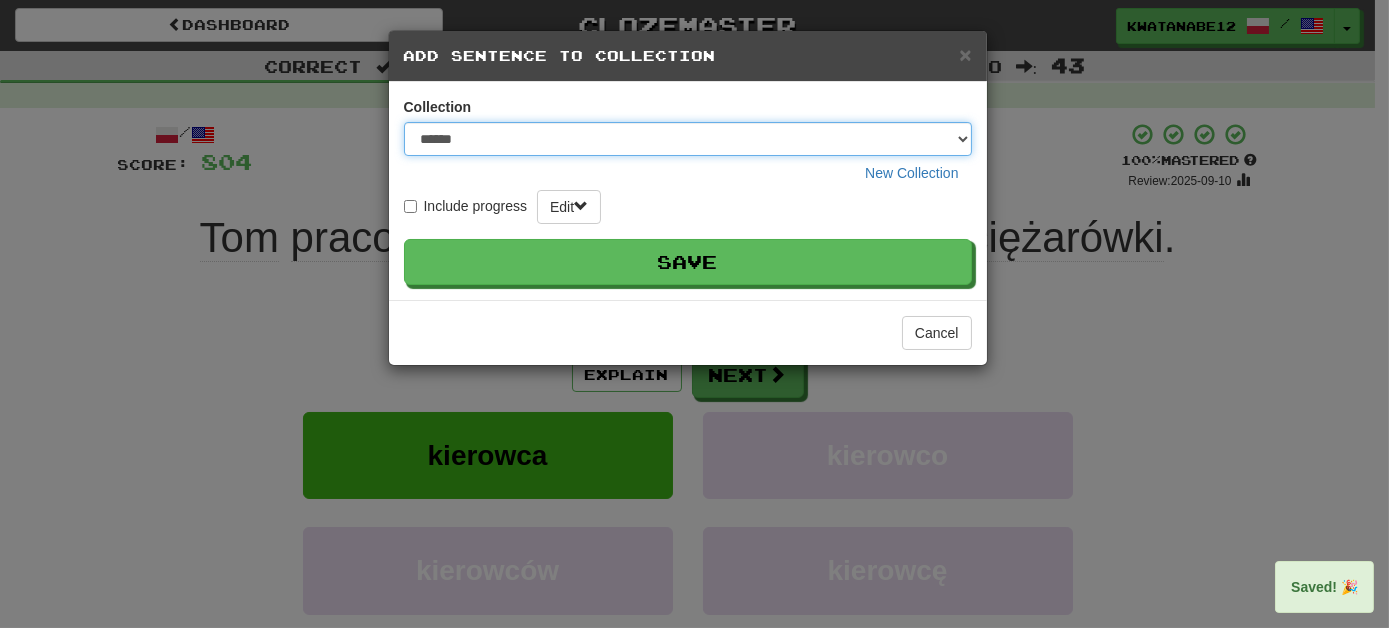 click on "***** ****** ******** **** *********" at bounding box center (688, 139) 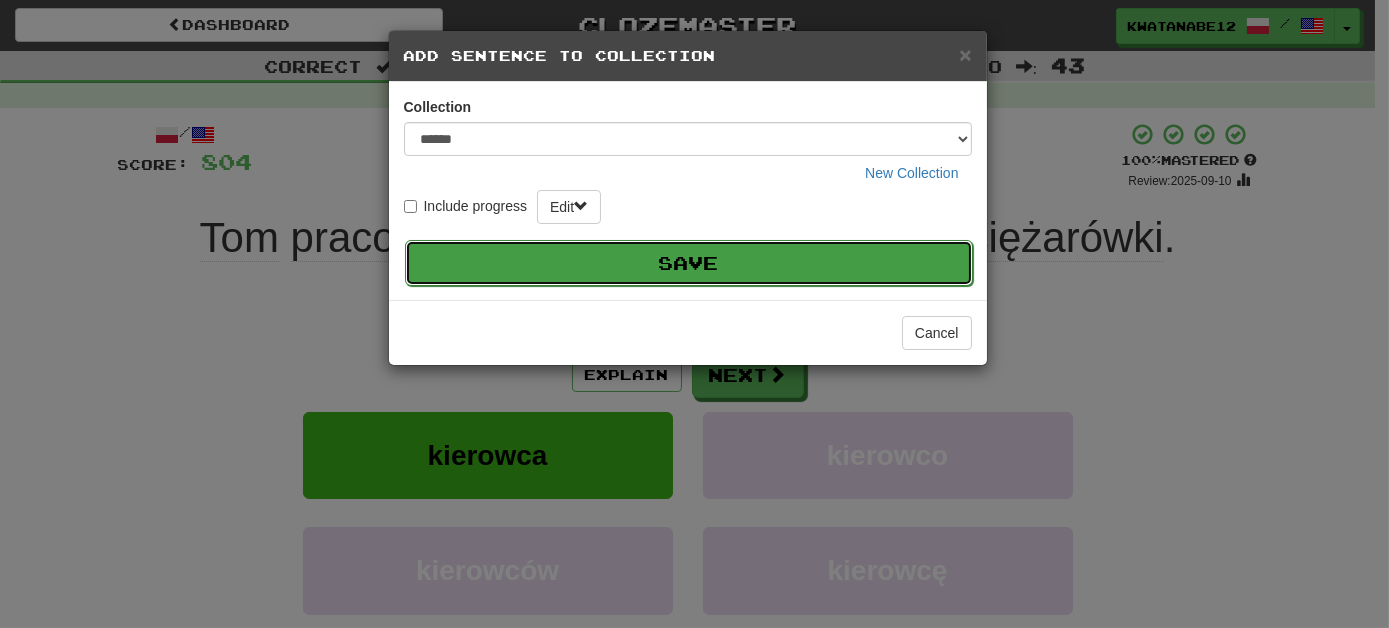 click on "Save" at bounding box center [689, 263] 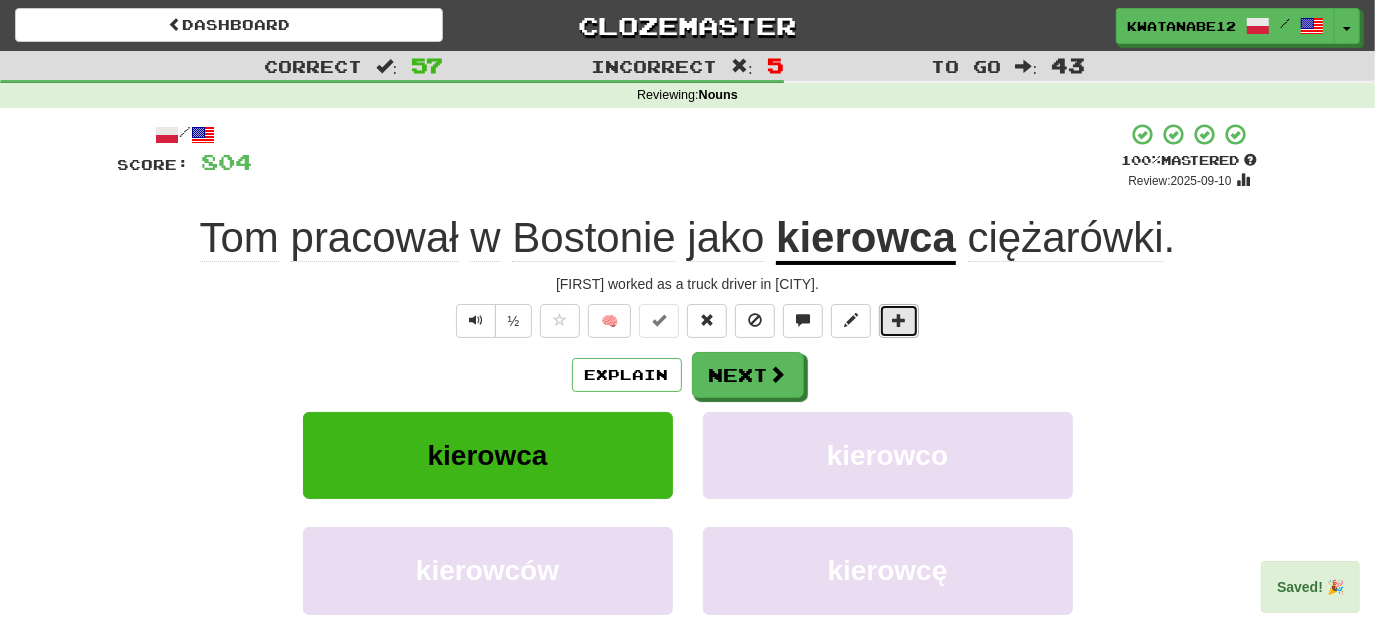 click at bounding box center (899, 321) 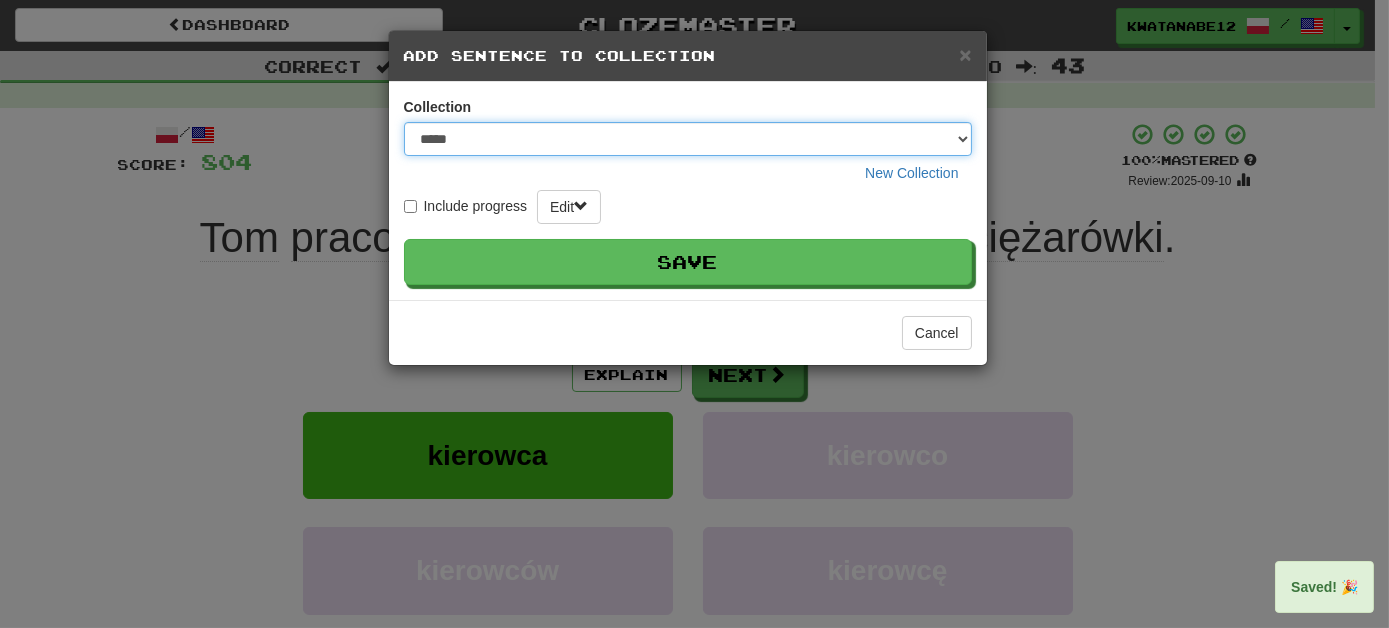 click on "***** ****** ******** **** *********" at bounding box center (688, 139) 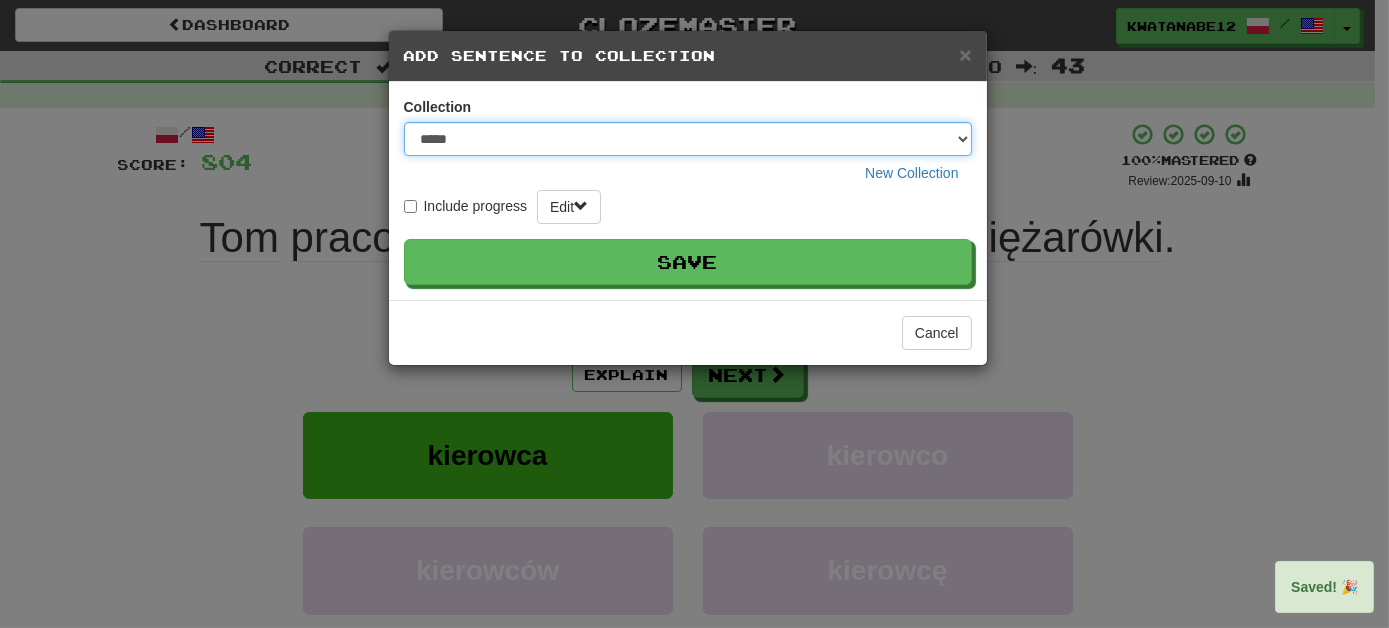 select on "****" 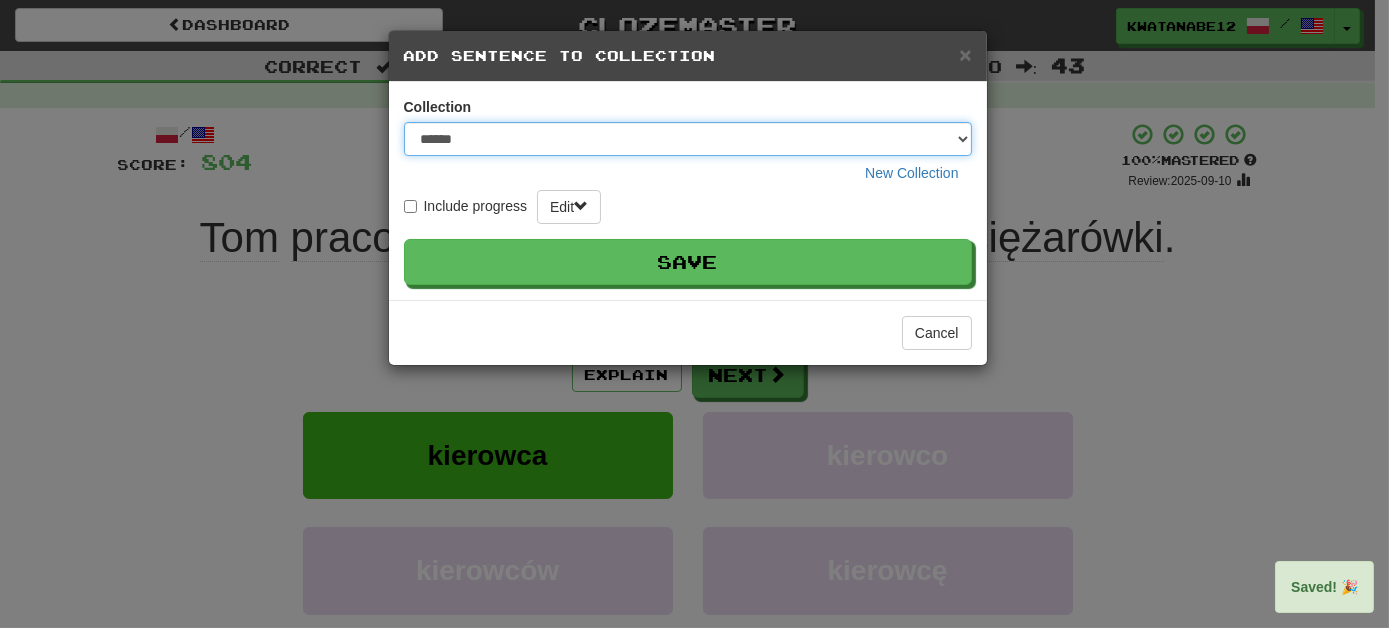 click on "***** ****** ******** **** *********" at bounding box center (688, 139) 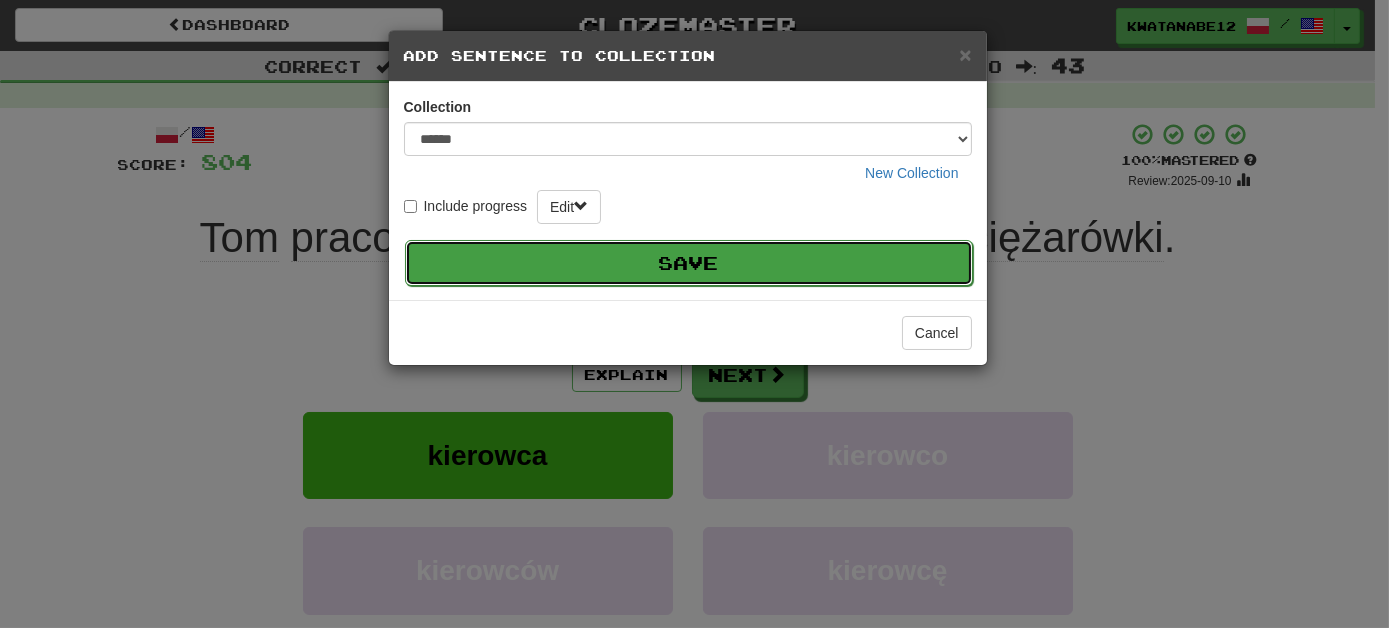 click on "Save" at bounding box center [689, 263] 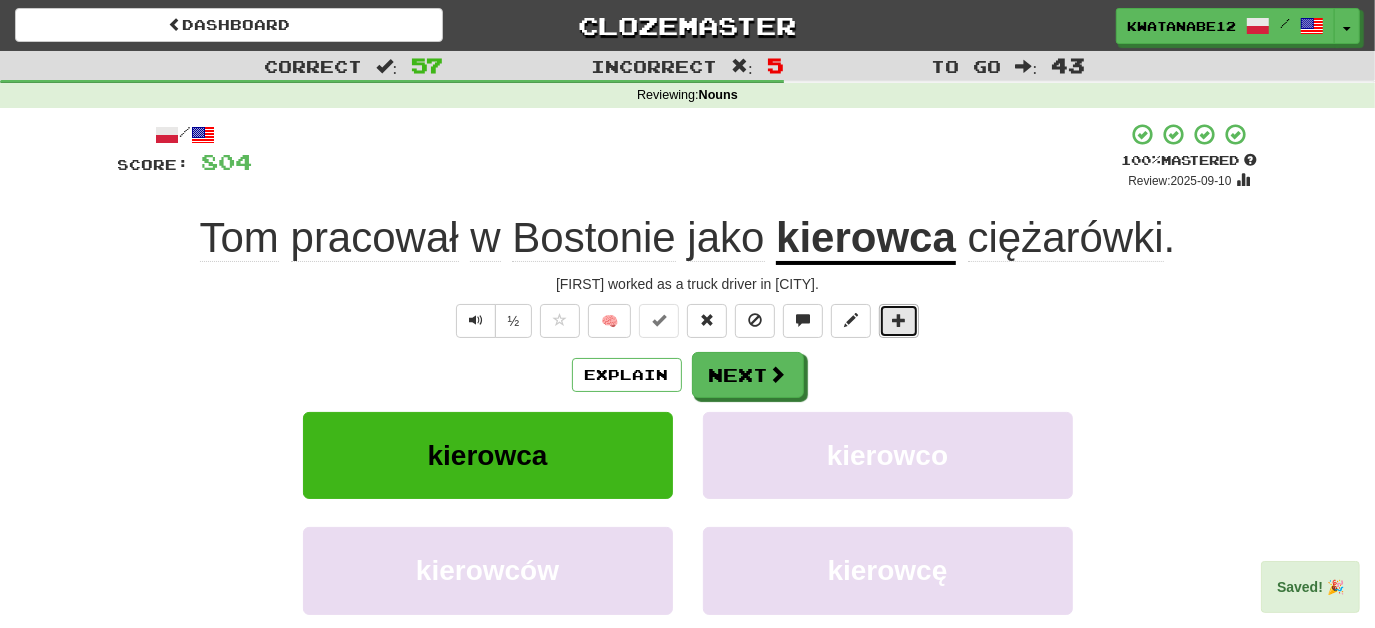 click at bounding box center (899, 321) 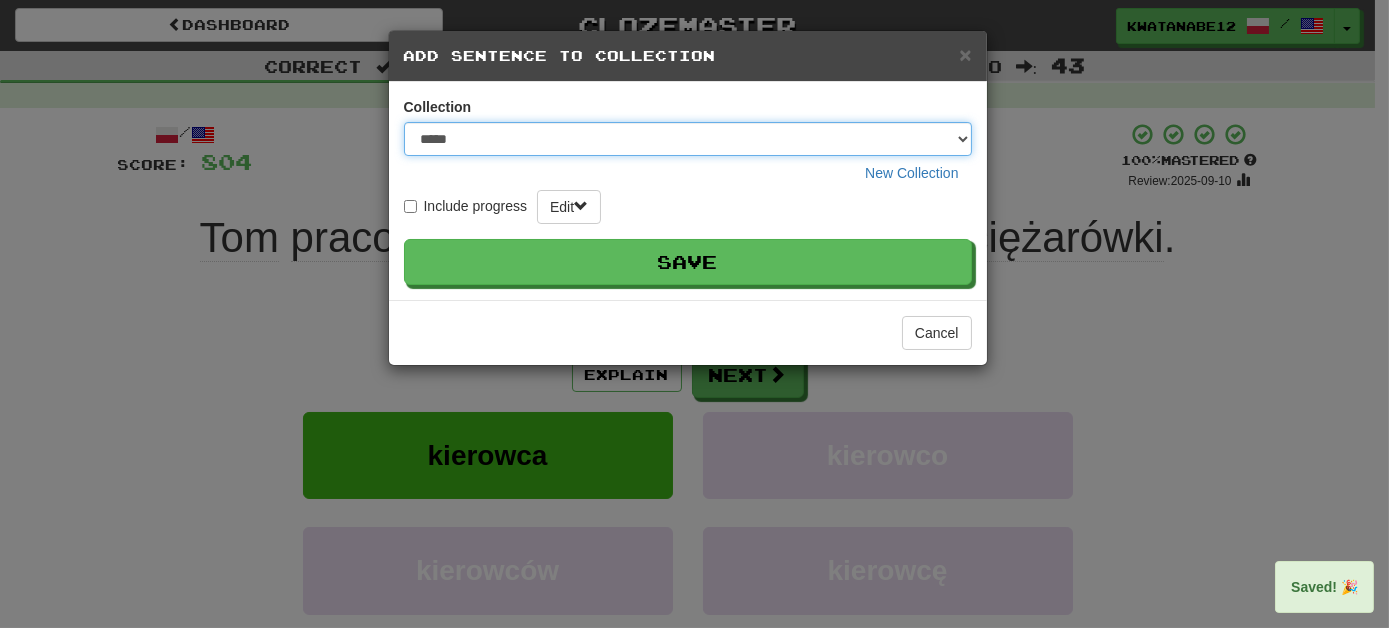 click on "***** ****** ******** **** *********" at bounding box center [688, 139] 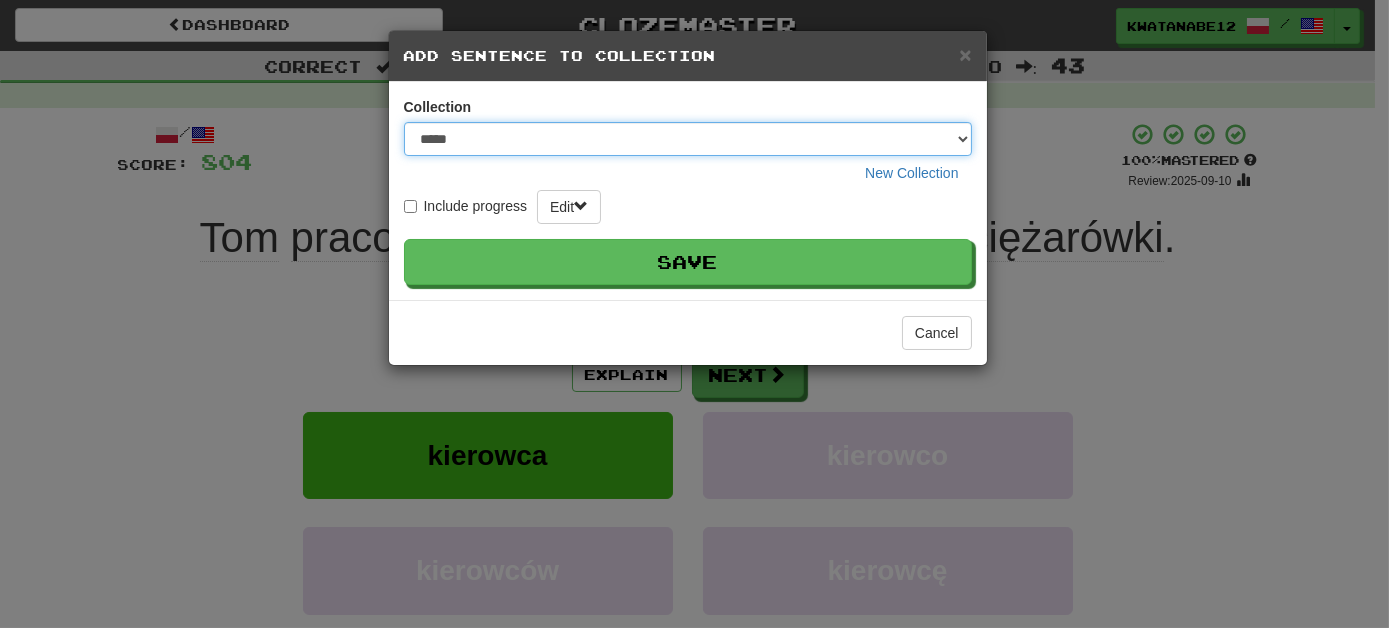 select on "*****" 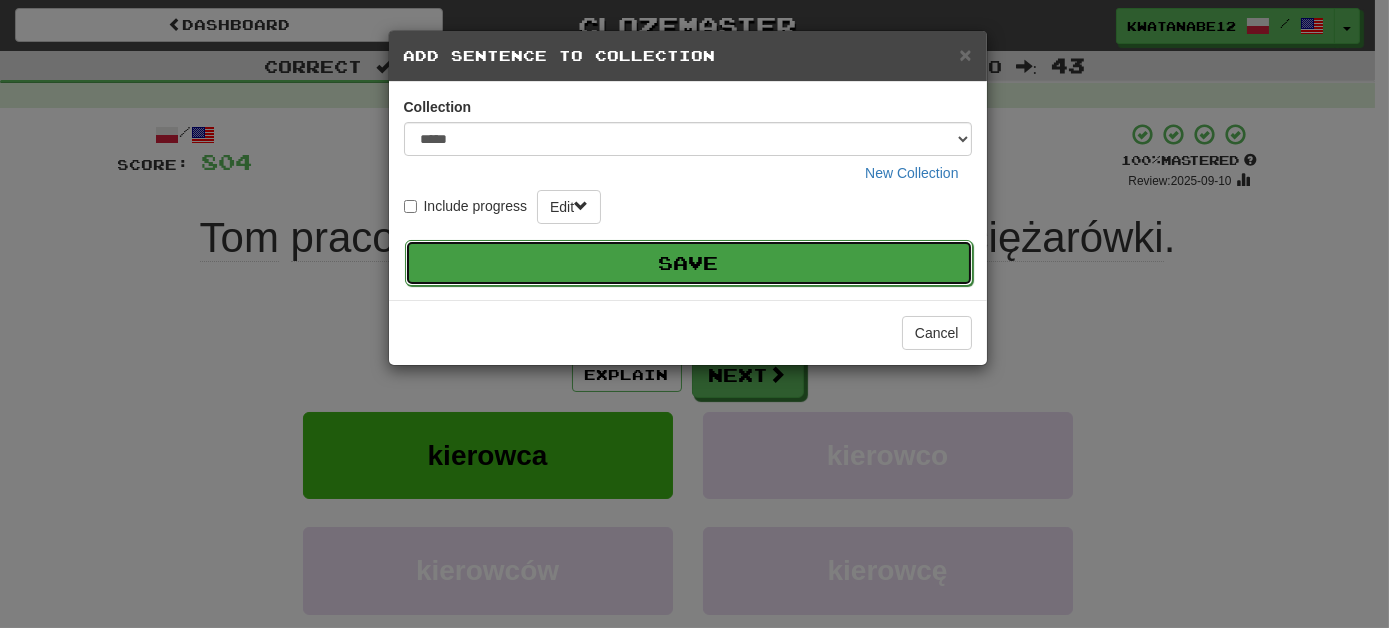 click on "Save" at bounding box center (689, 263) 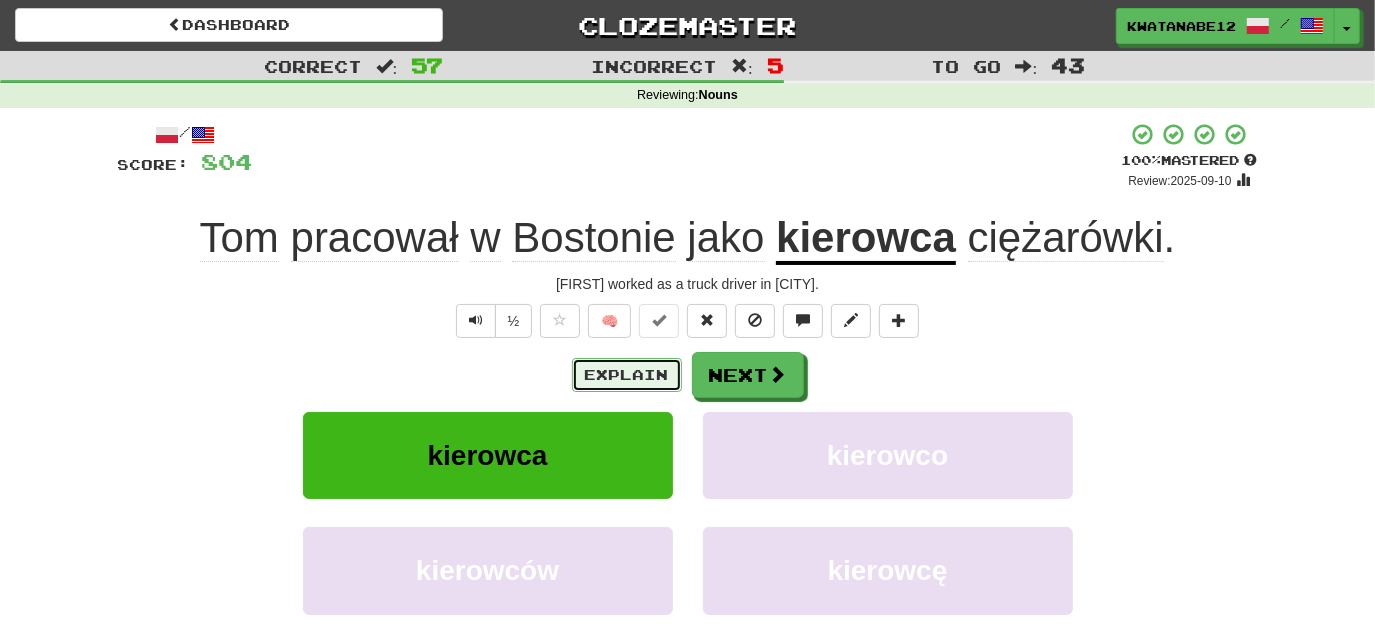 click on "Explain" at bounding box center [627, 375] 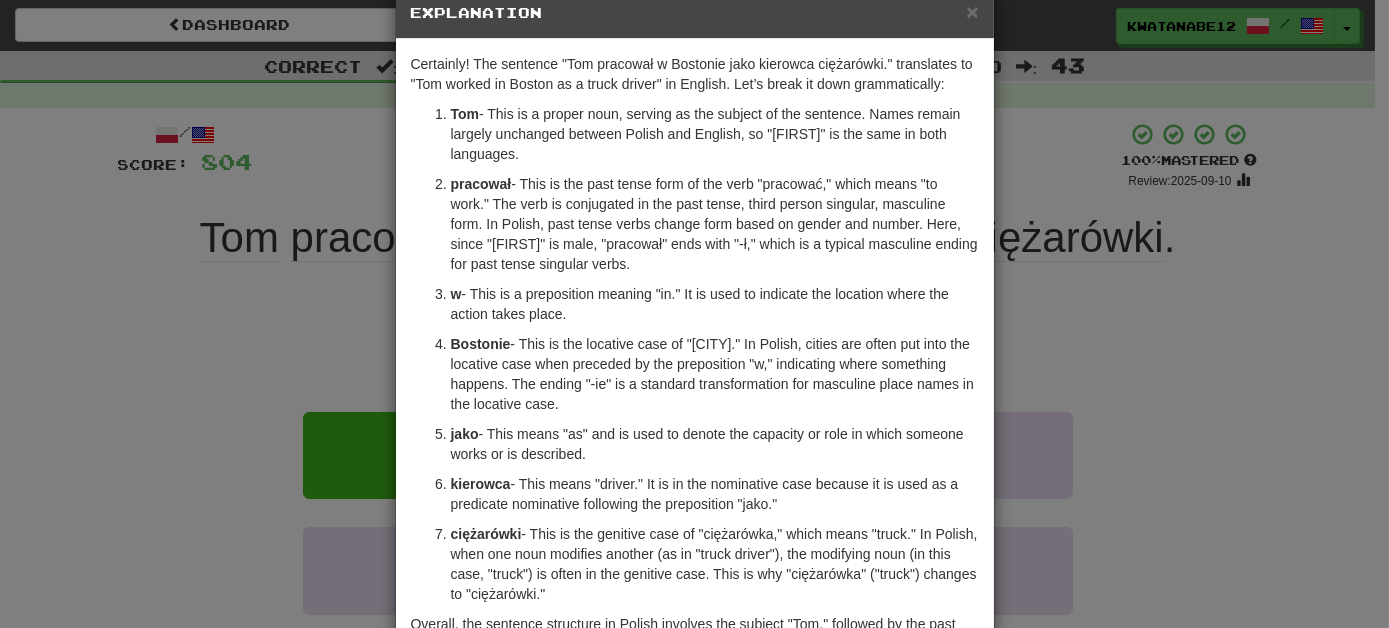 scroll, scrollTop: 39, scrollLeft: 0, axis: vertical 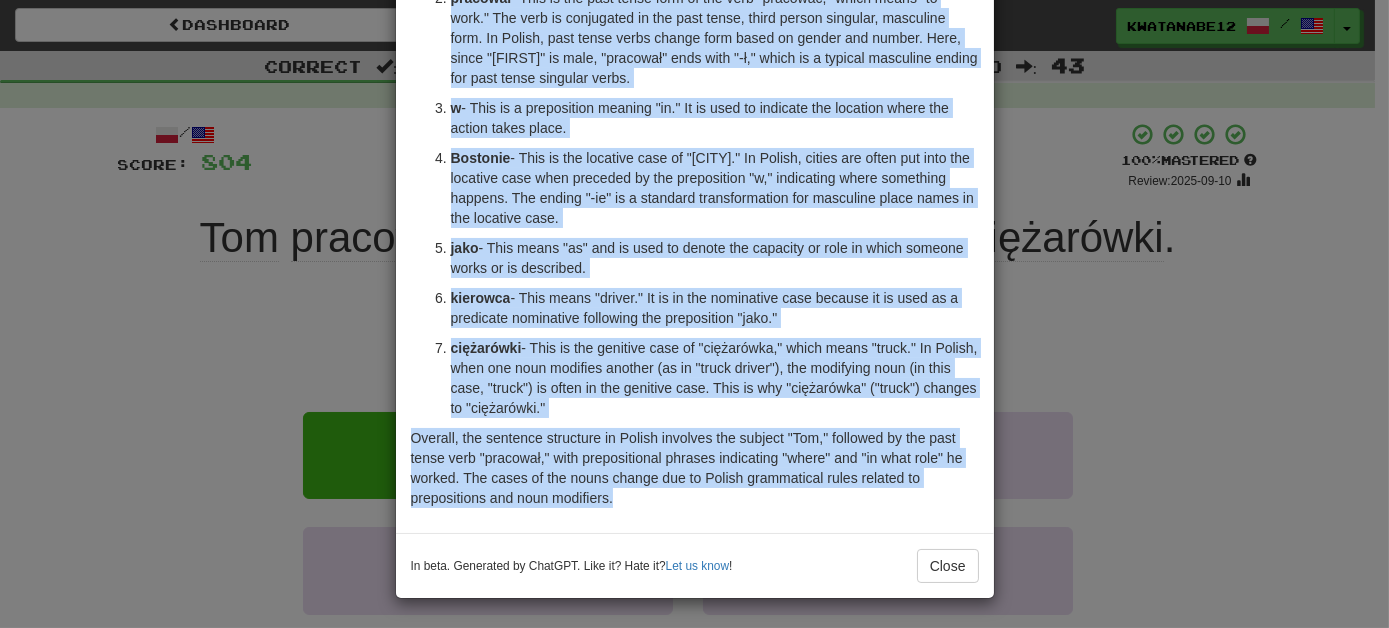 drag, startPoint x: 402, startPoint y: 66, endPoint x: 728, endPoint y: 512, distance: 552.44183 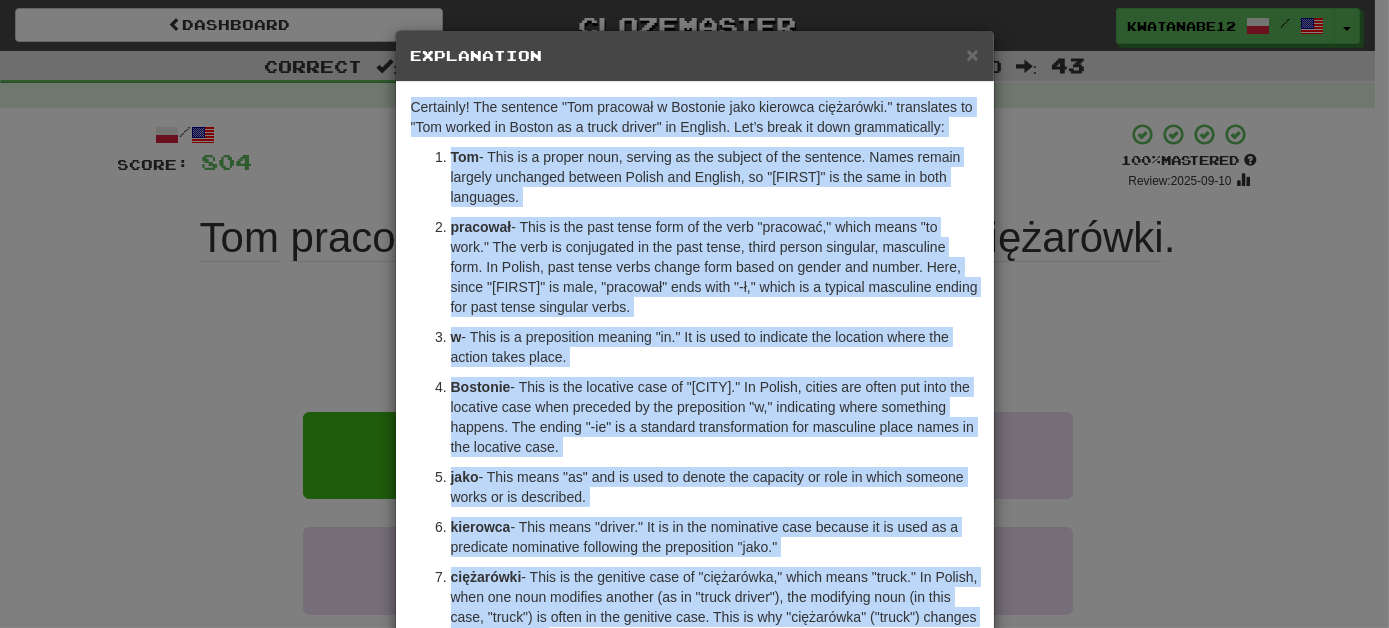scroll, scrollTop: 0, scrollLeft: 0, axis: both 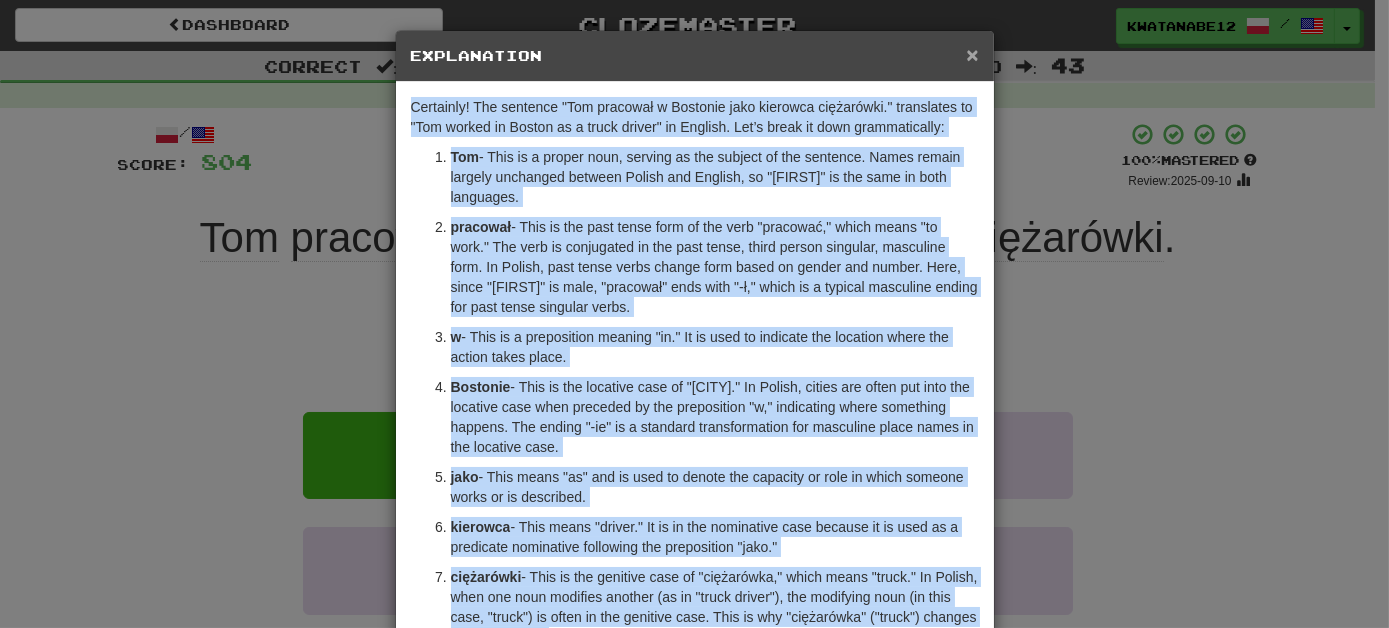 click on "×" at bounding box center [972, 54] 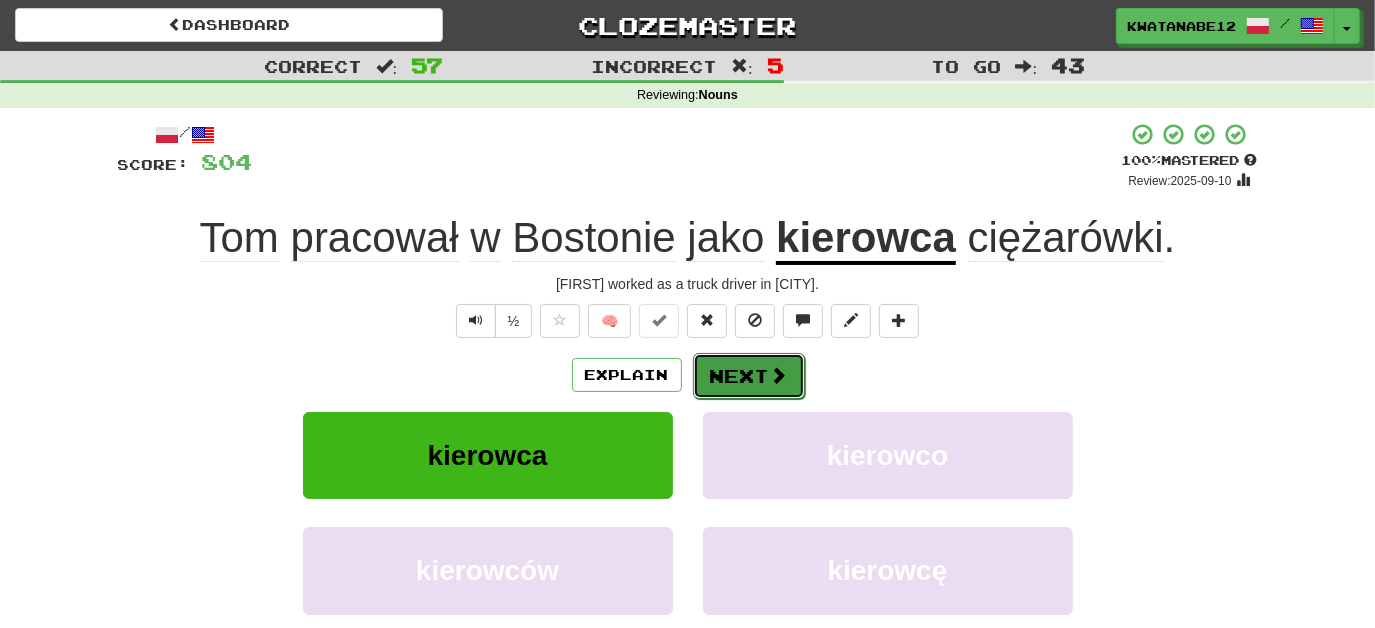 click at bounding box center [779, 375] 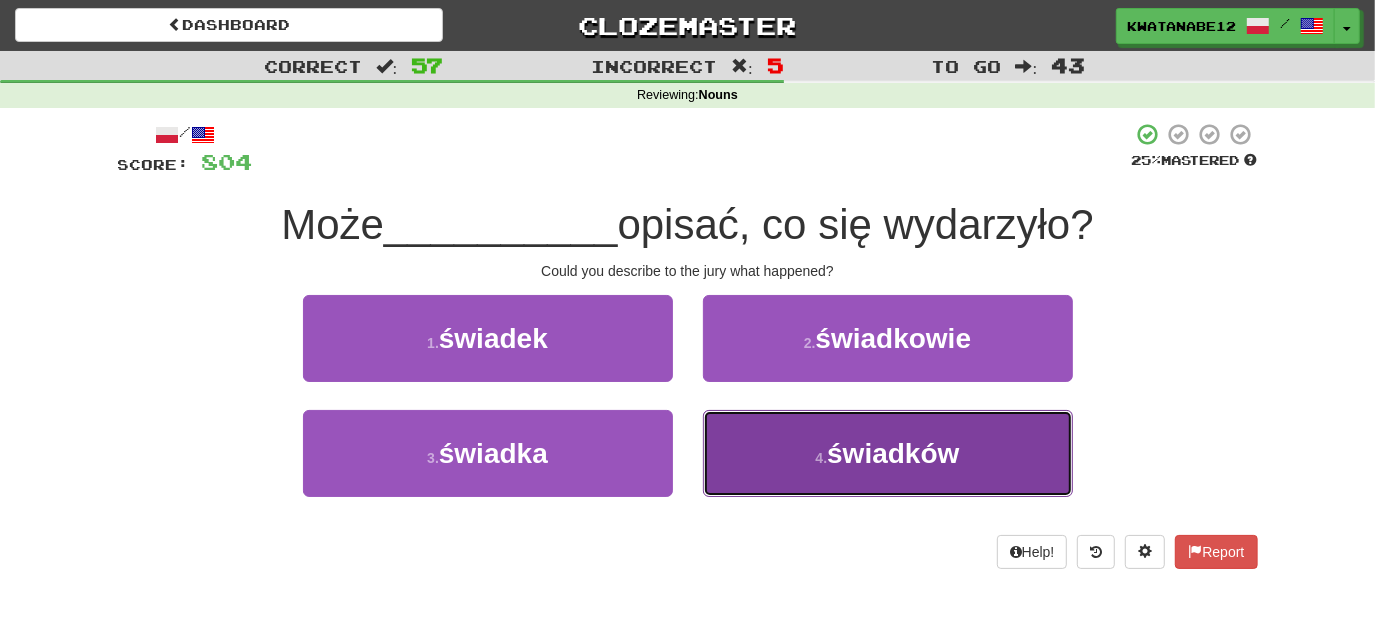 click on "4 .  świadków" at bounding box center (888, 453) 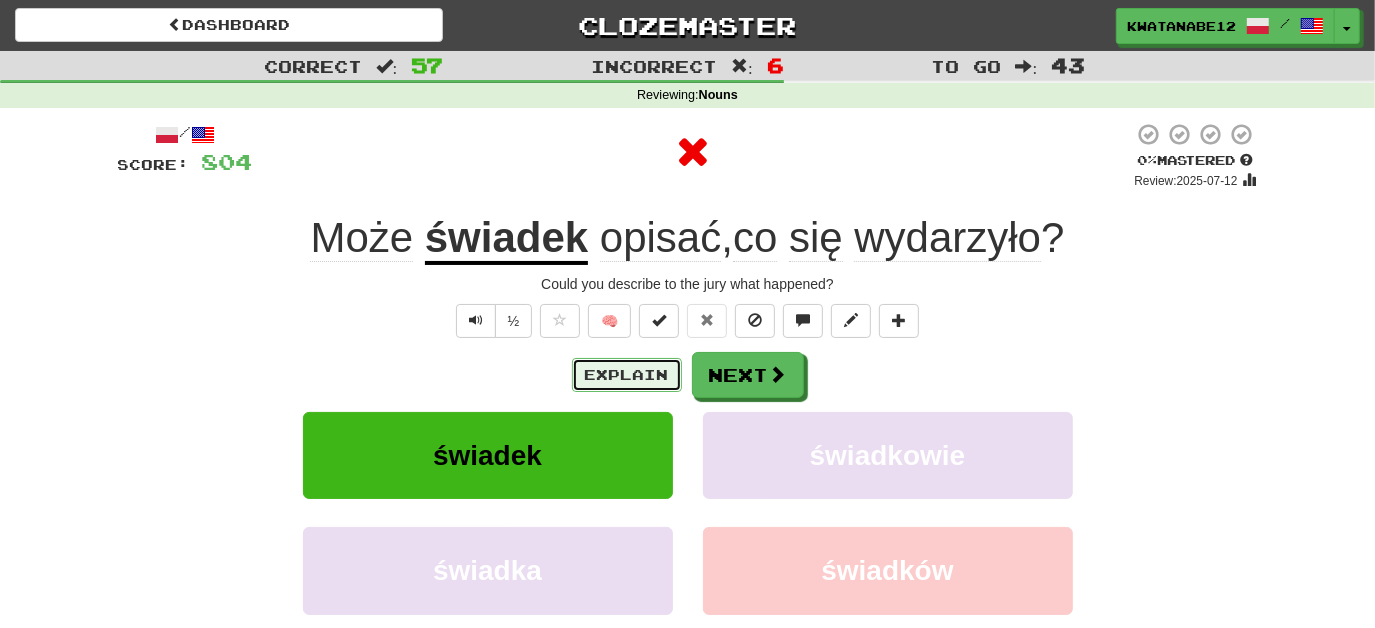 click on "Explain" at bounding box center (627, 375) 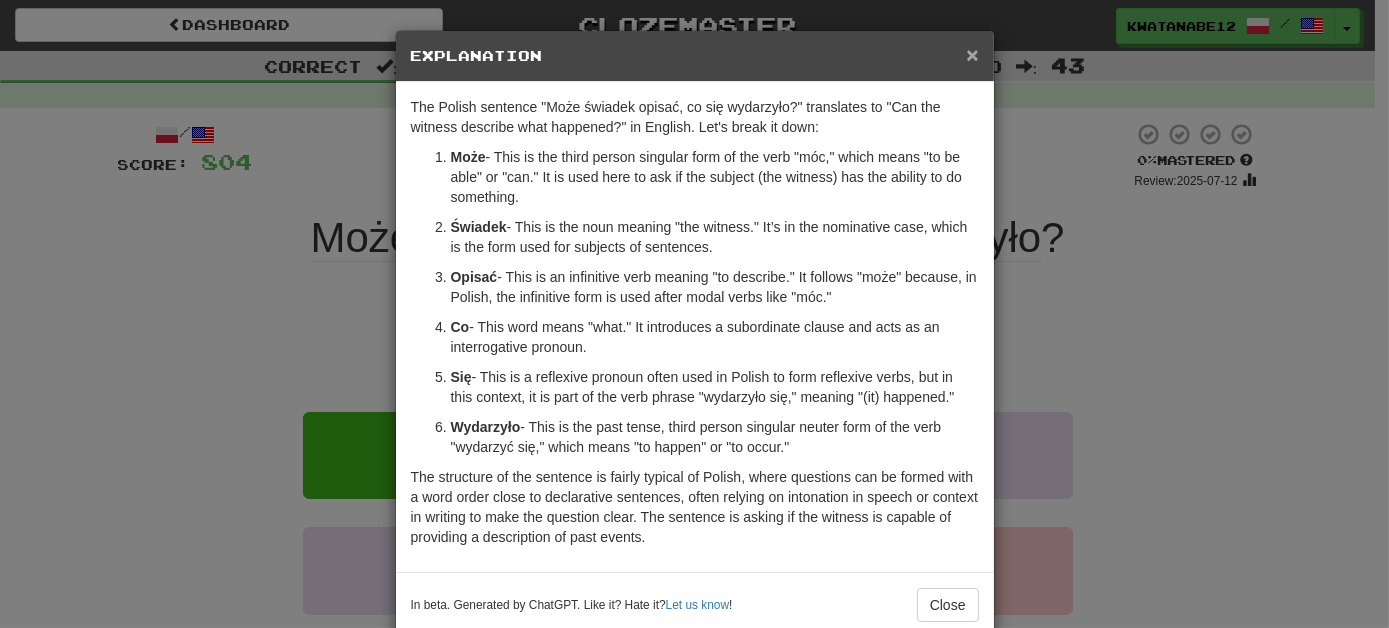 click on "×" at bounding box center (972, 54) 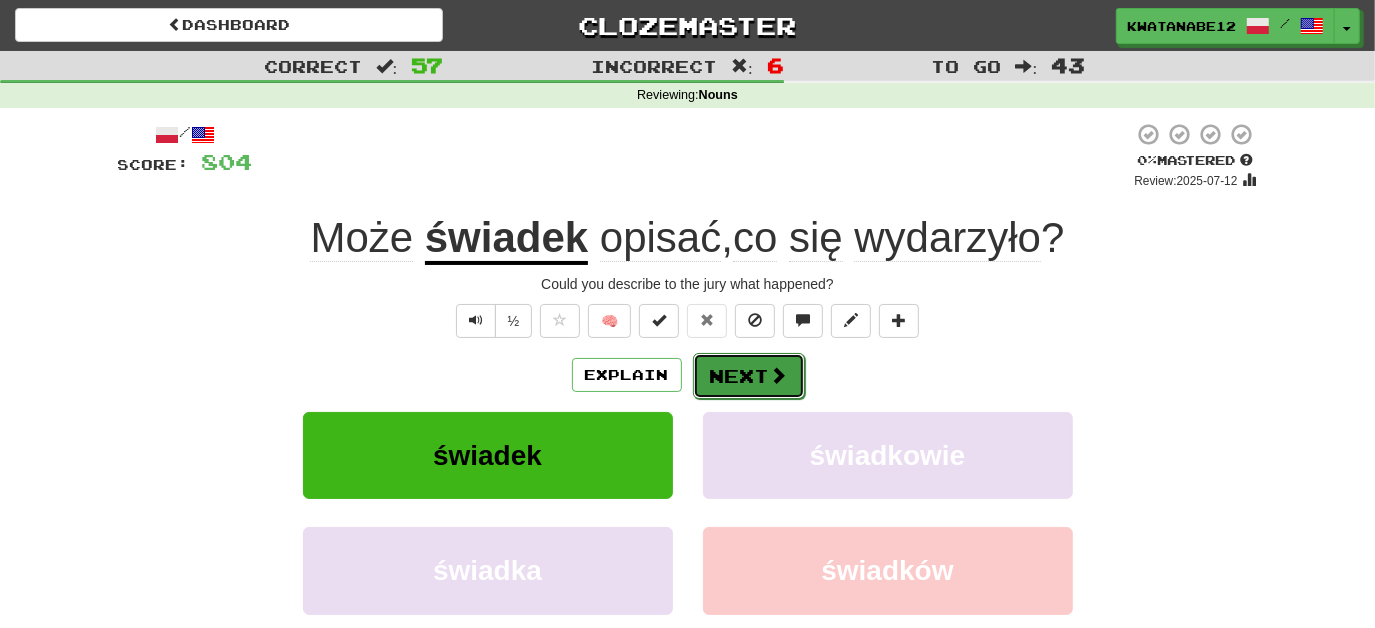 click on "Next" at bounding box center [749, 376] 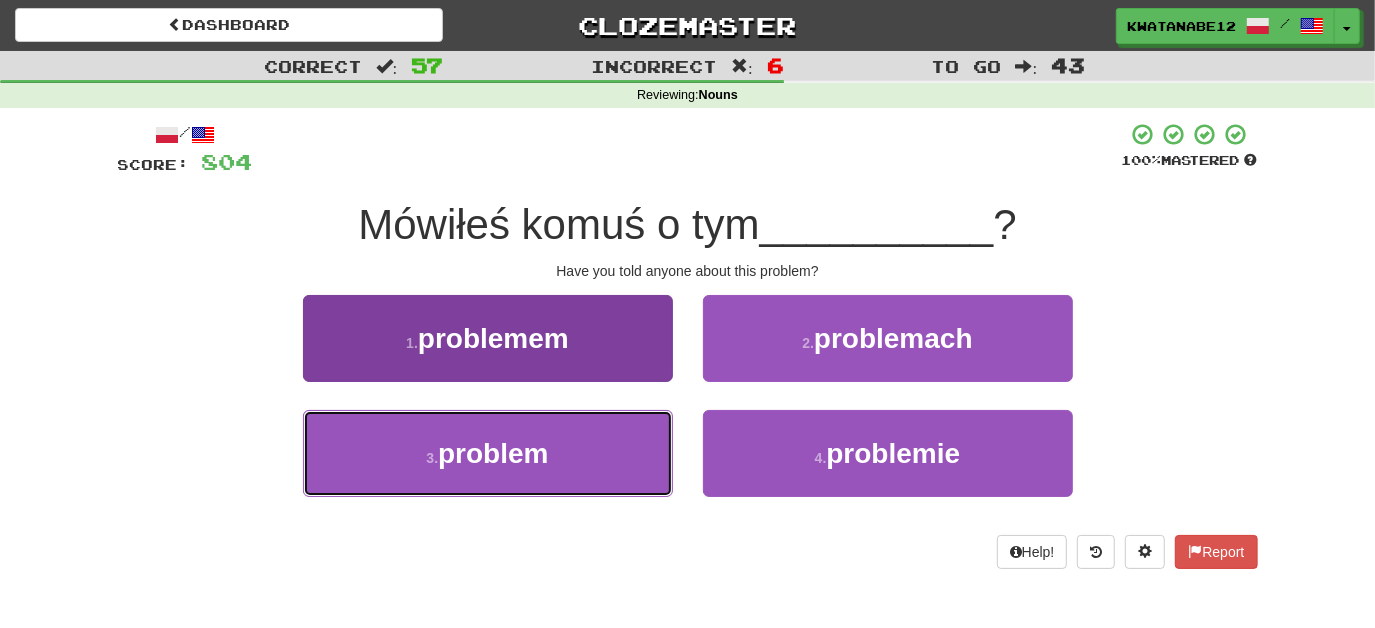 click on "problem" at bounding box center [493, 453] 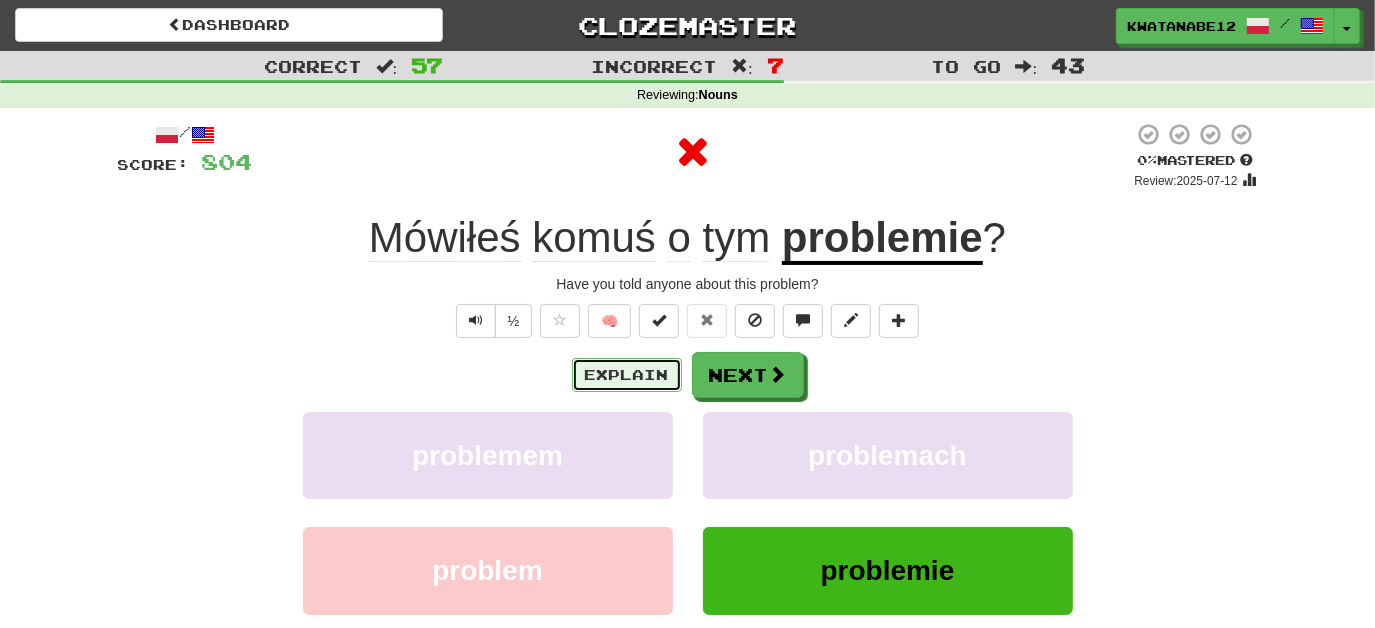 click on "Explain" at bounding box center (627, 375) 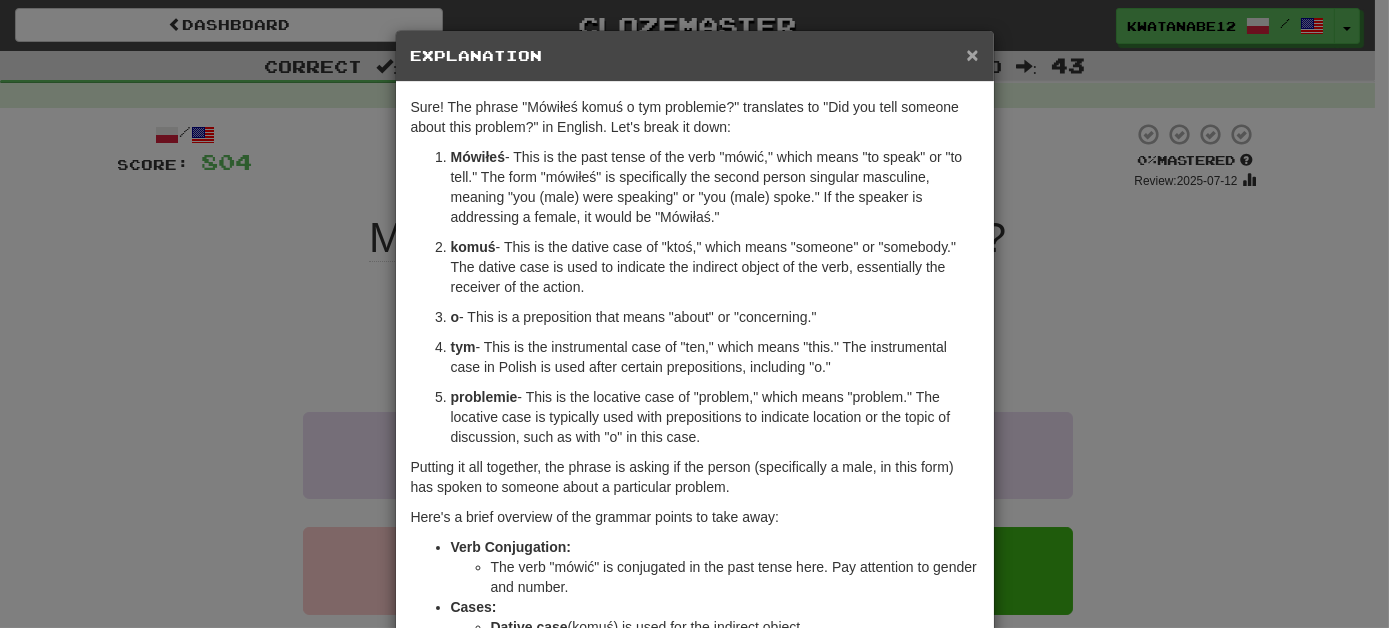 click on "×" at bounding box center (972, 54) 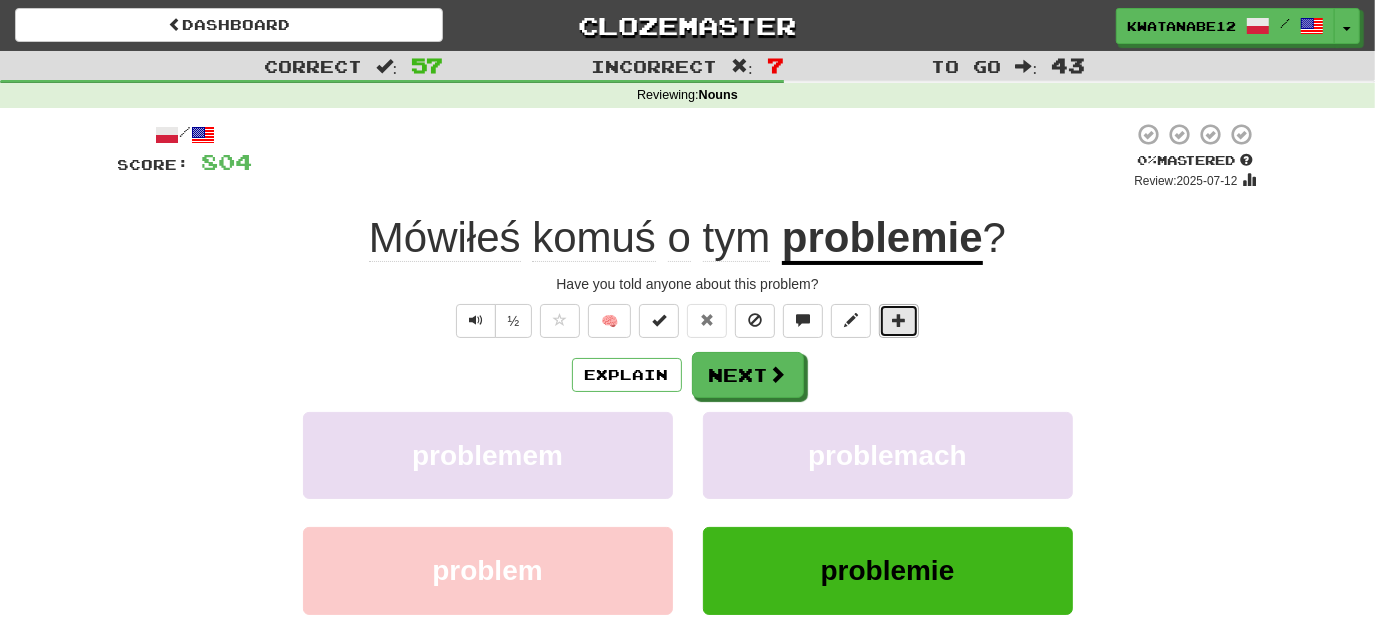 click at bounding box center (899, 321) 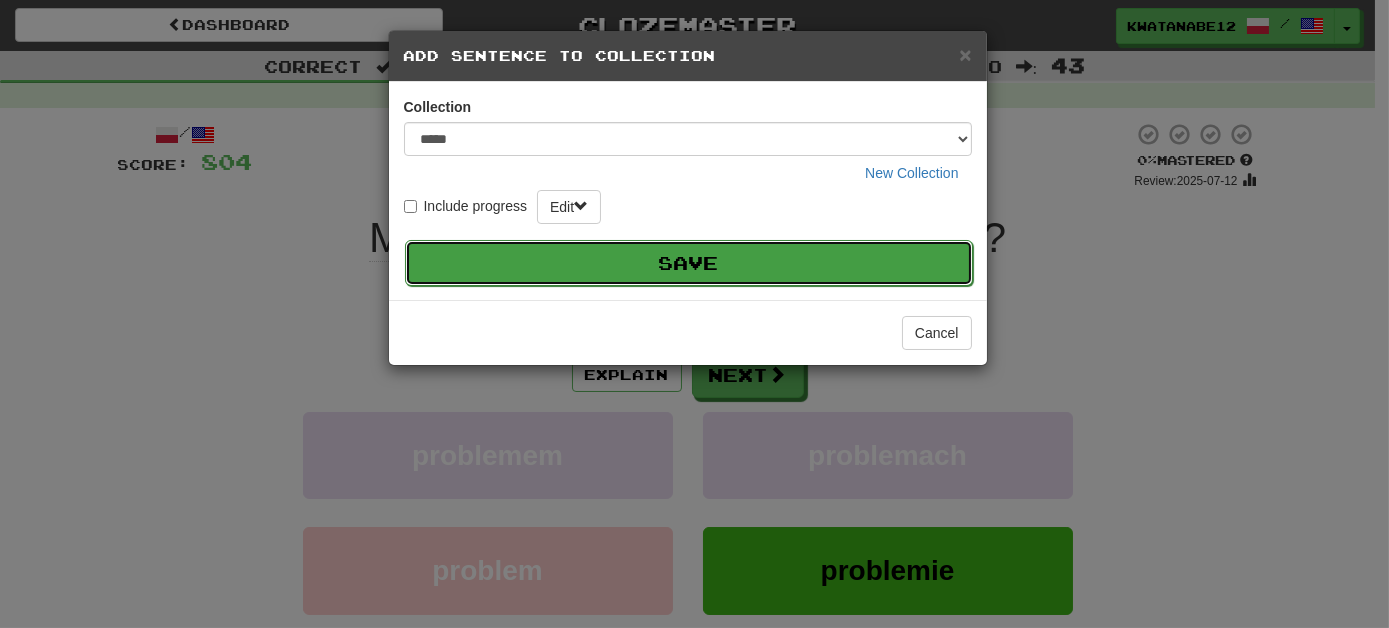click on "Save" at bounding box center (689, 263) 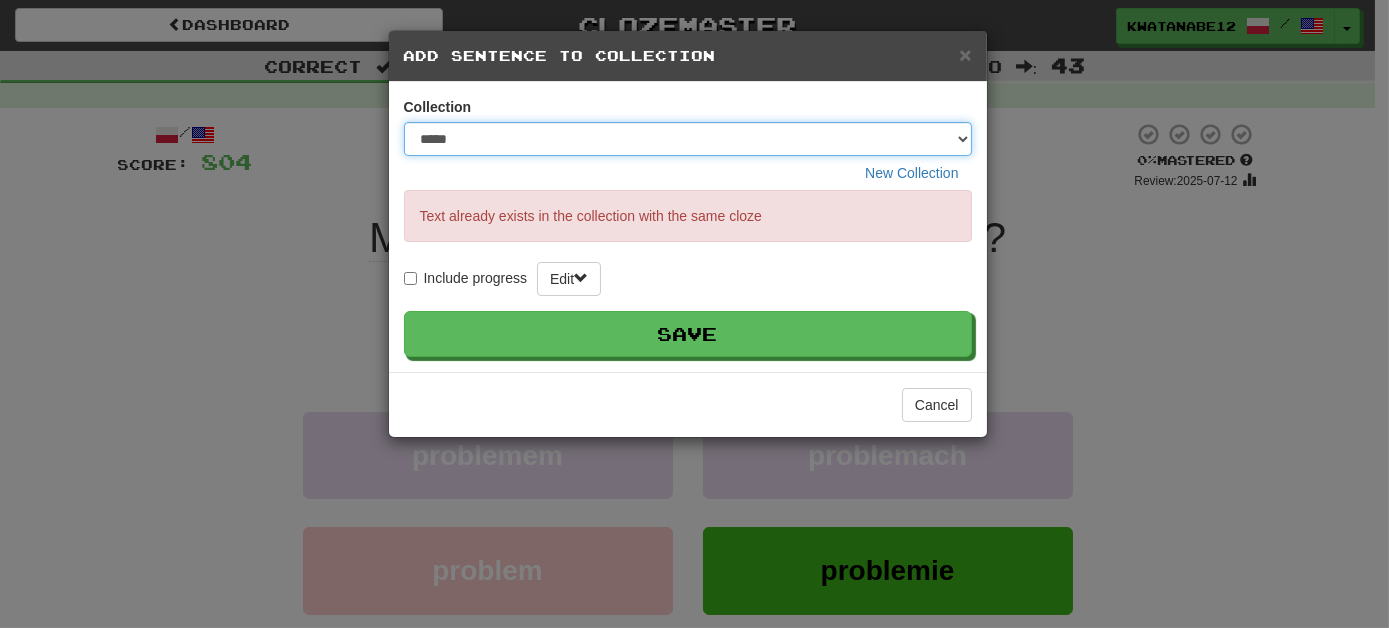 click on "***** ****** ******** **** *********" at bounding box center [688, 139] 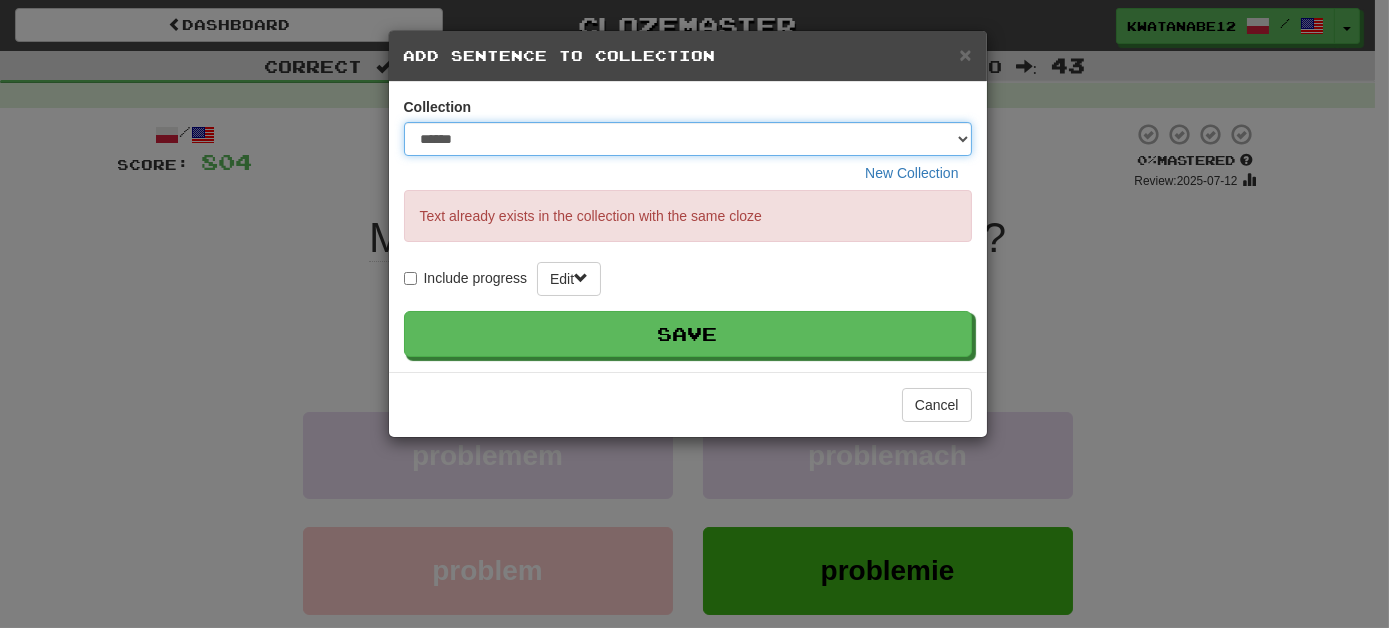 click on "***** ****** ******** **** *********" at bounding box center (688, 139) 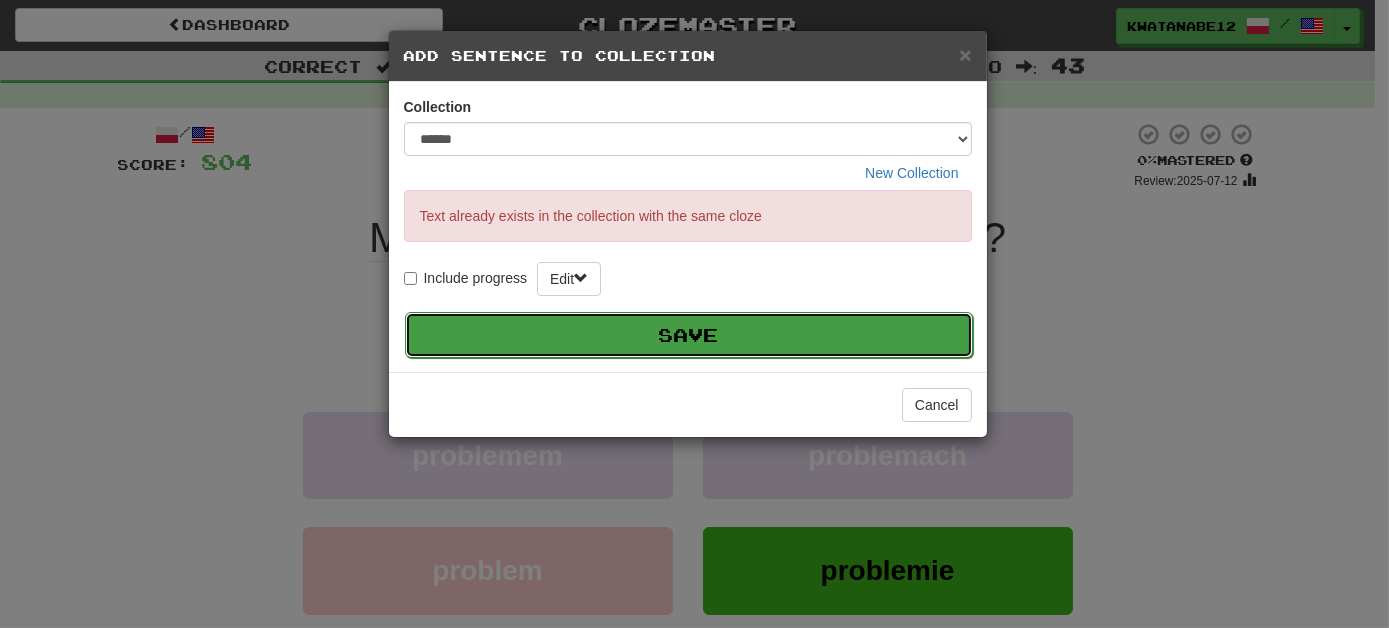 click on "Save" at bounding box center [689, 335] 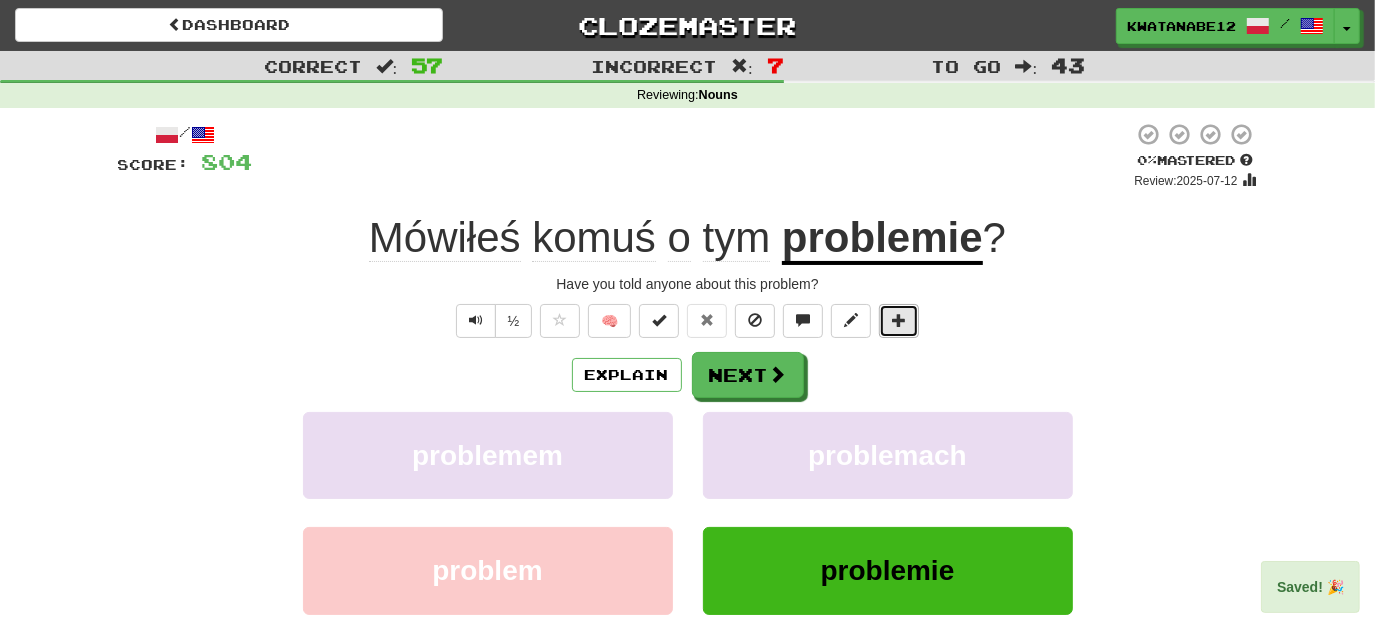 click at bounding box center (899, 320) 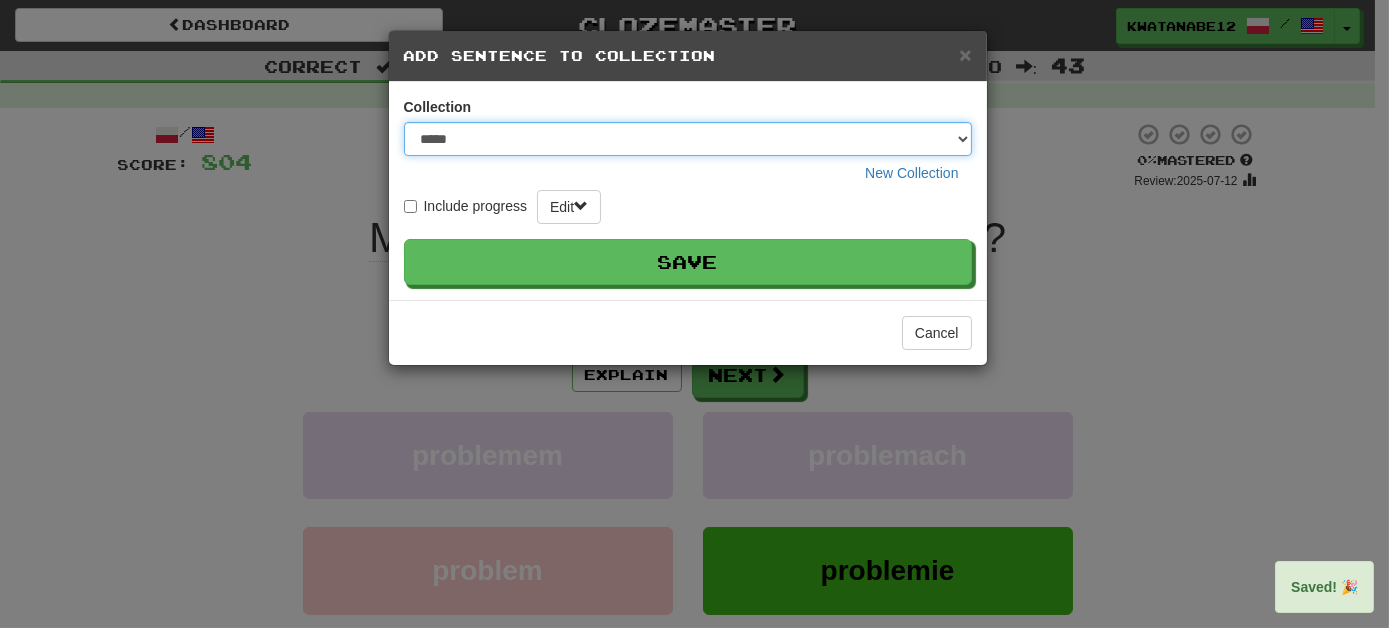 click on "***** ****** ******** **** *********" at bounding box center (688, 139) 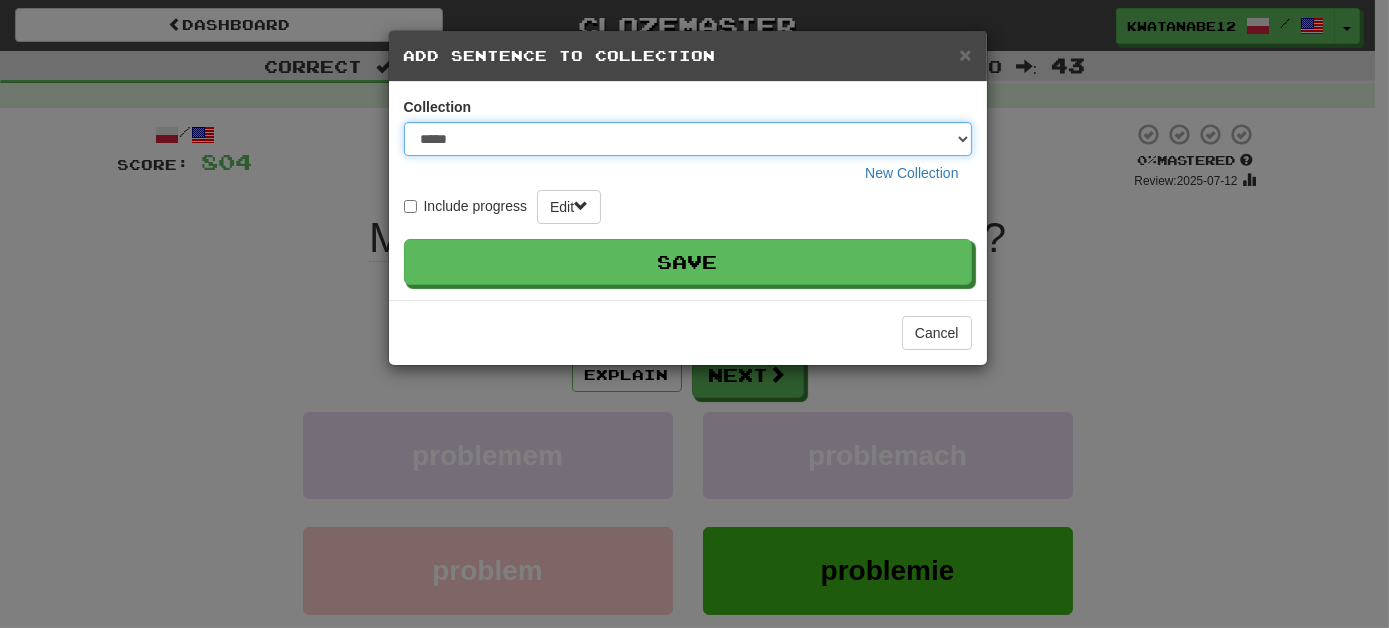 select on "****" 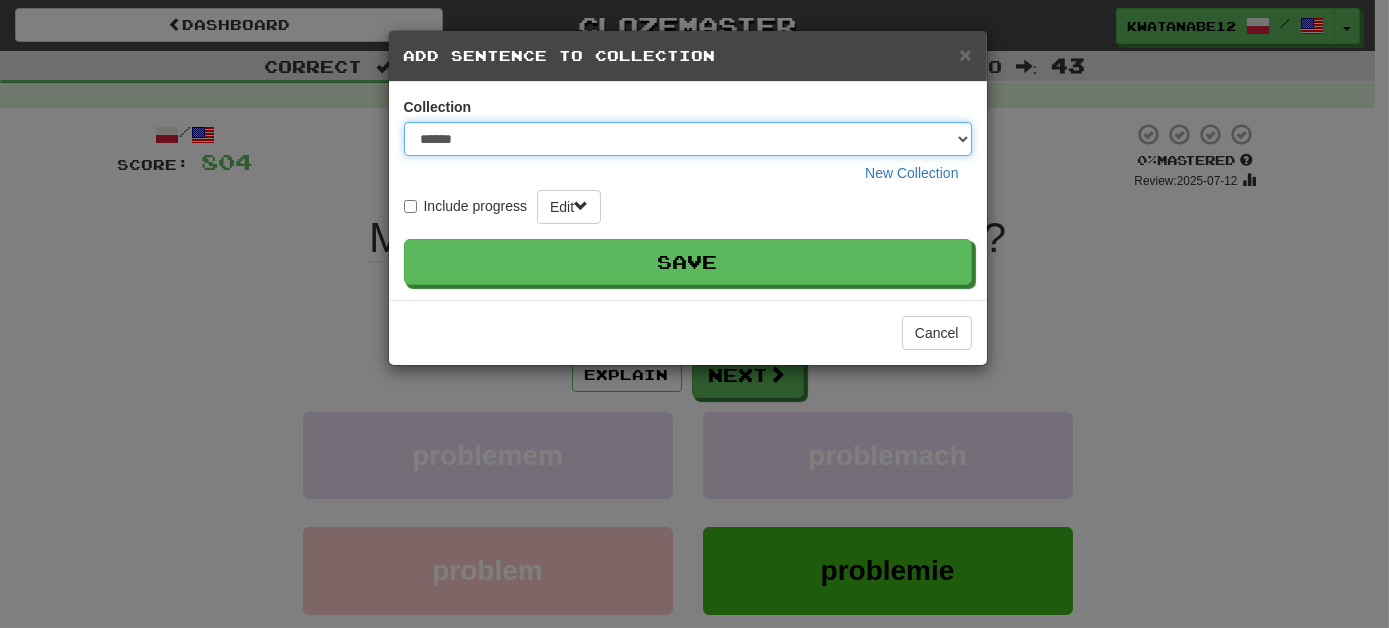 click on "***** ****** ******** **** *********" at bounding box center [688, 139] 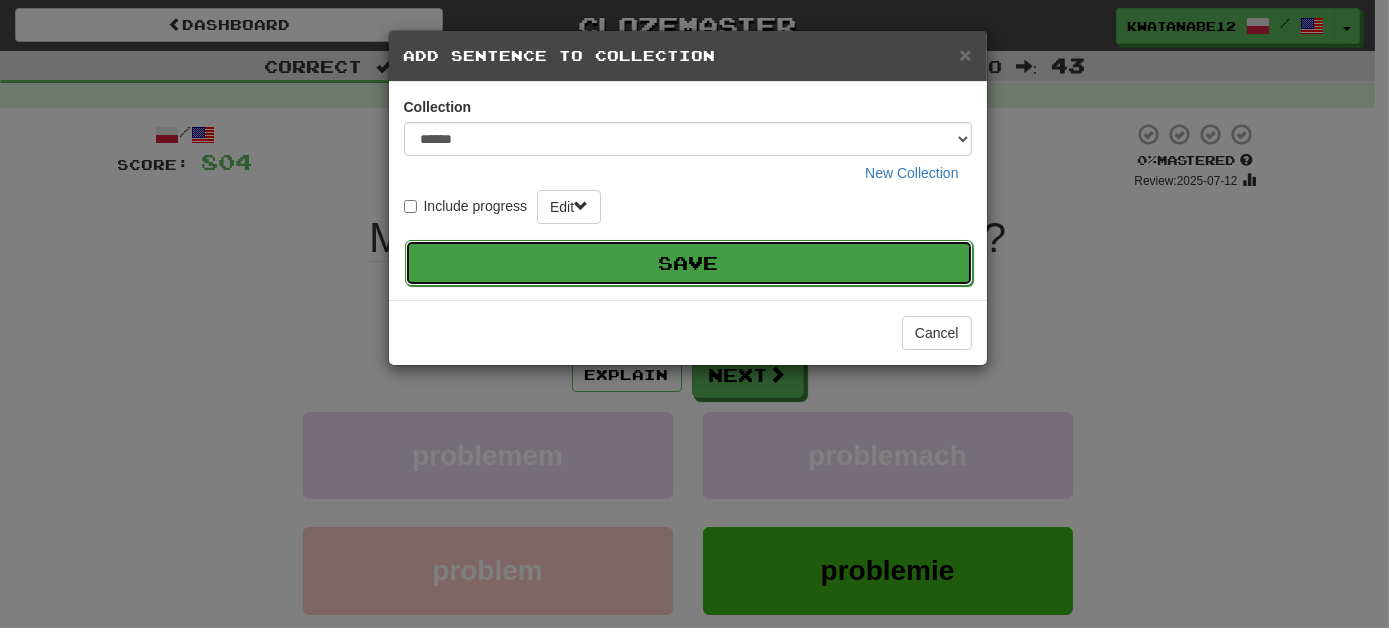 click on "Save" at bounding box center [689, 263] 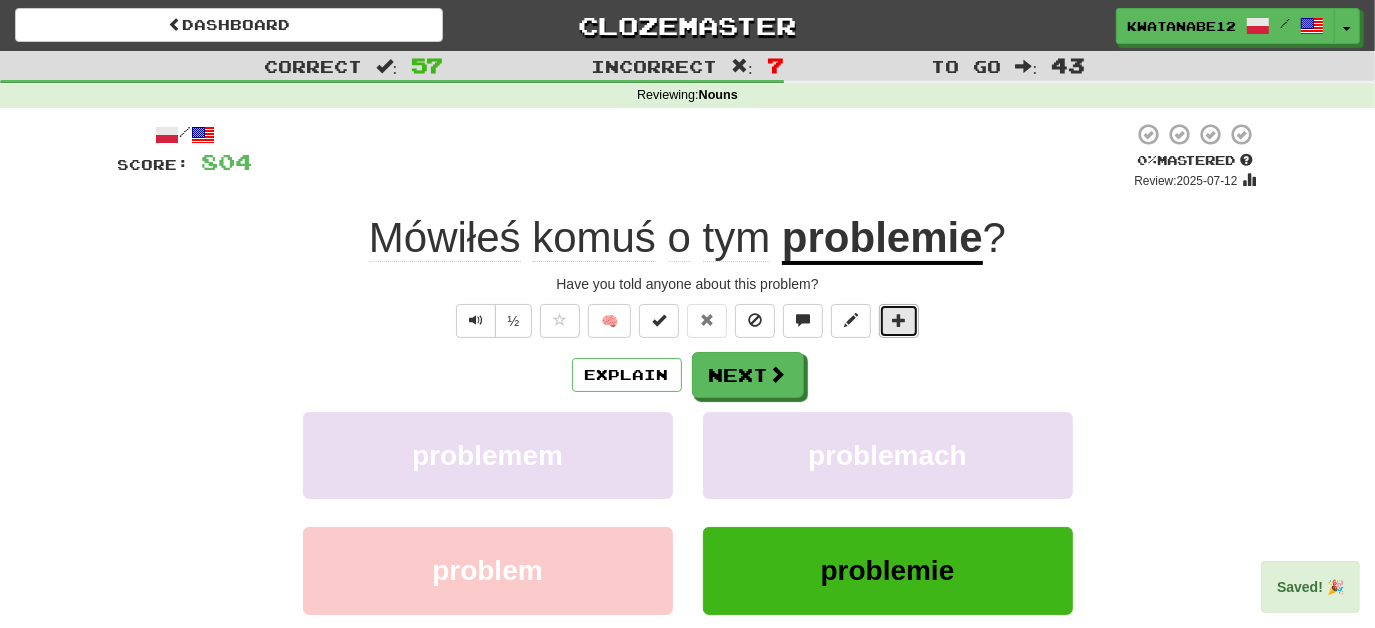 click at bounding box center (899, 320) 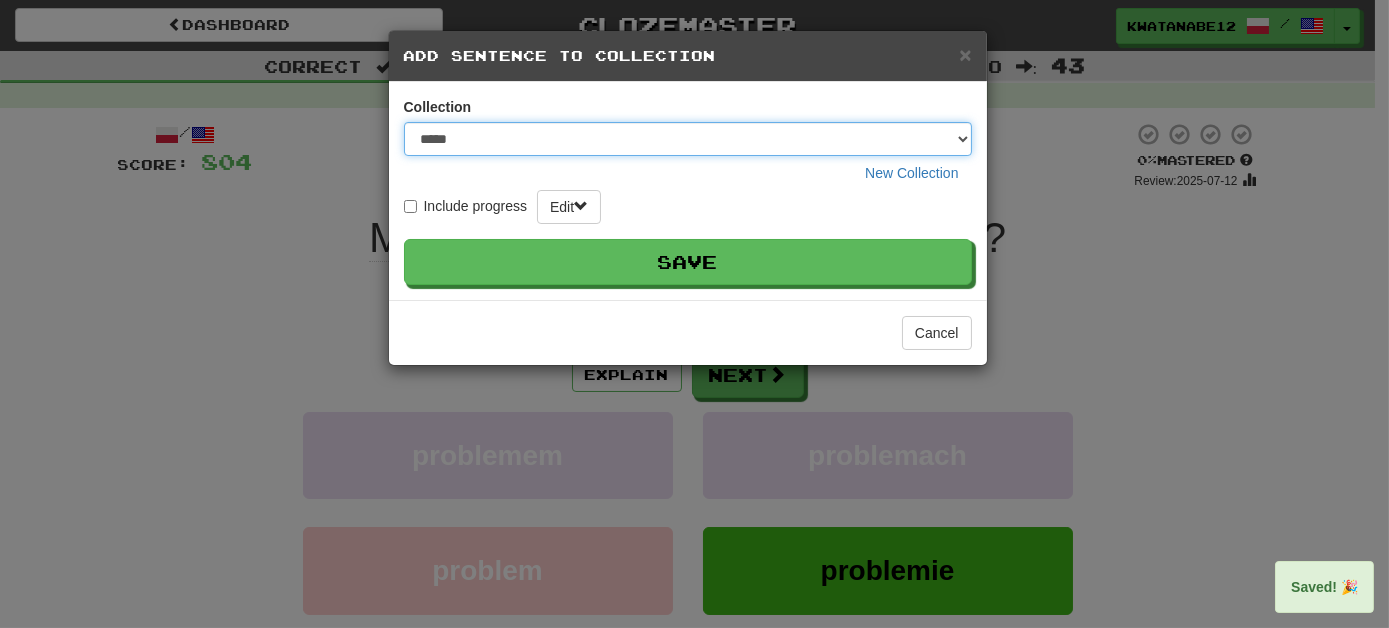 click on "***** ****** ******** **** *********" at bounding box center (688, 139) 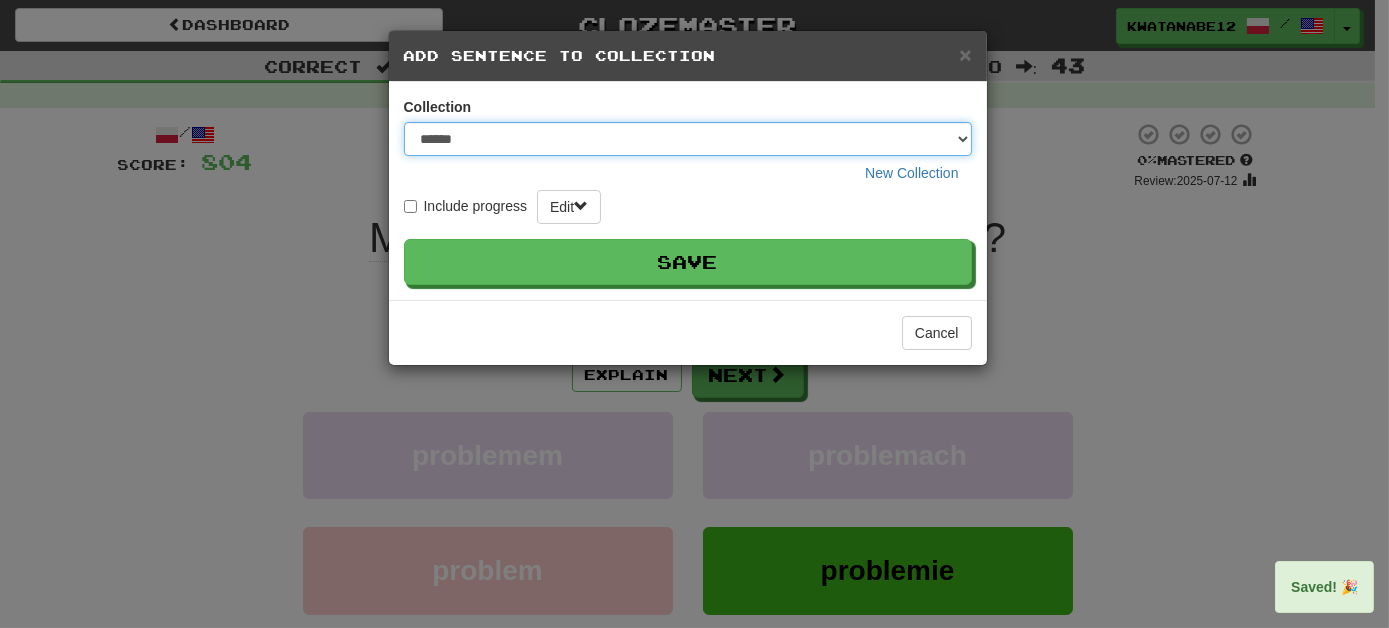 click on "***** ****** ******** **** *********" at bounding box center (688, 139) 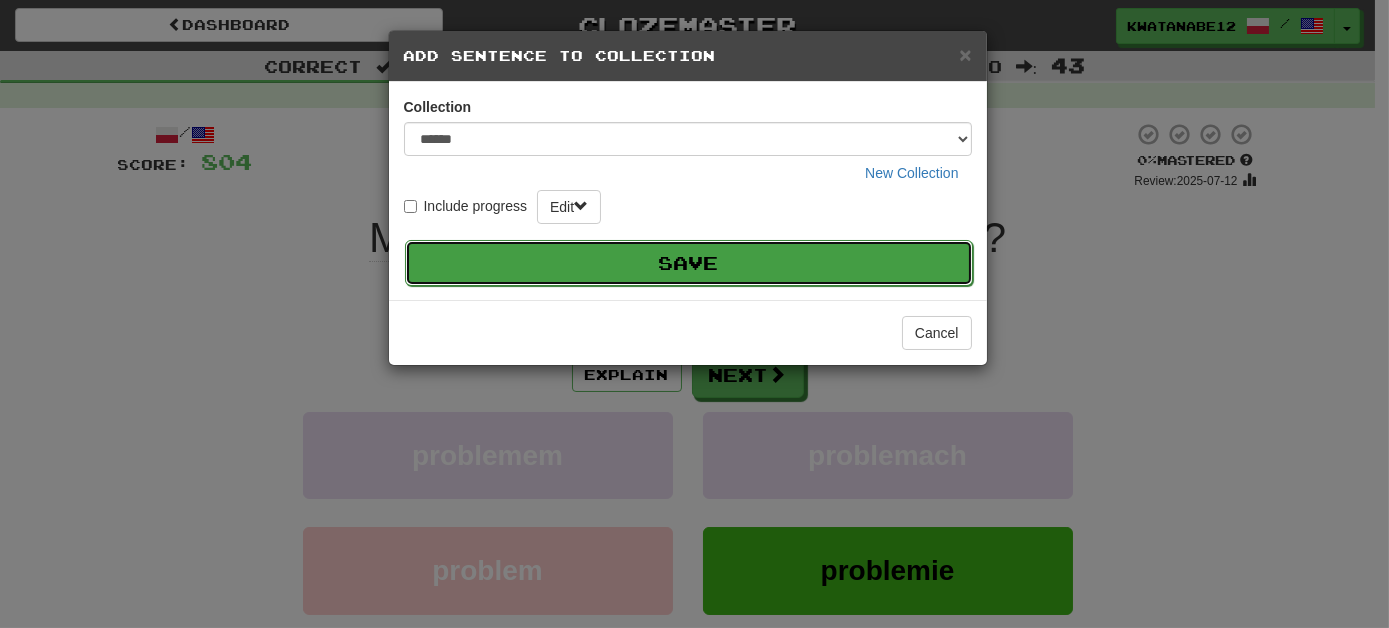 click on "Save" at bounding box center (689, 263) 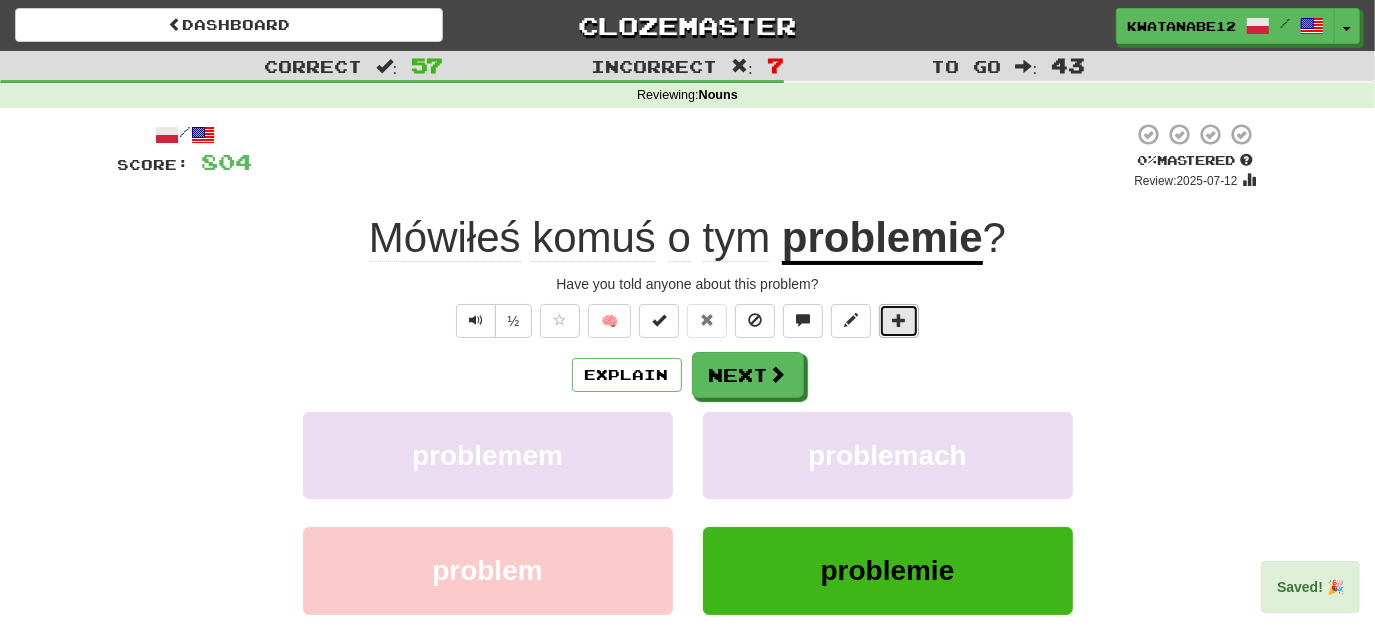 click at bounding box center (899, 320) 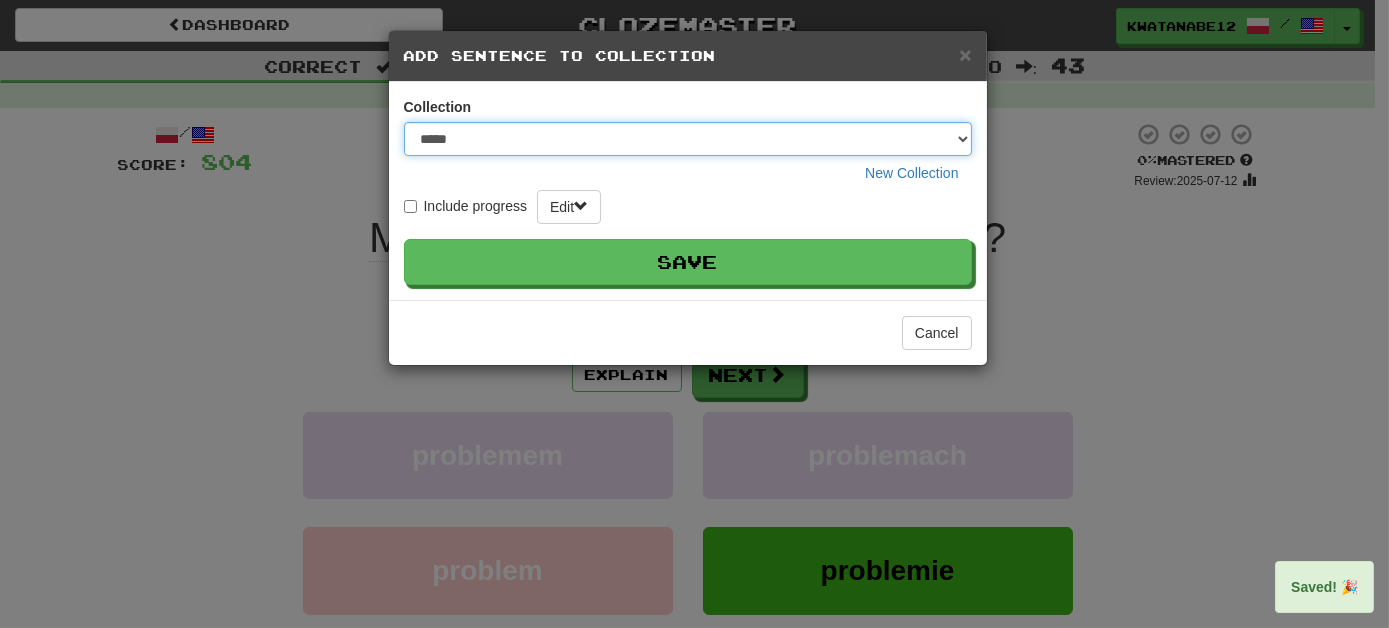 drag, startPoint x: 960, startPoint y: 132, endPoint x: 950, endPoint y: 154, distance: 24.166092 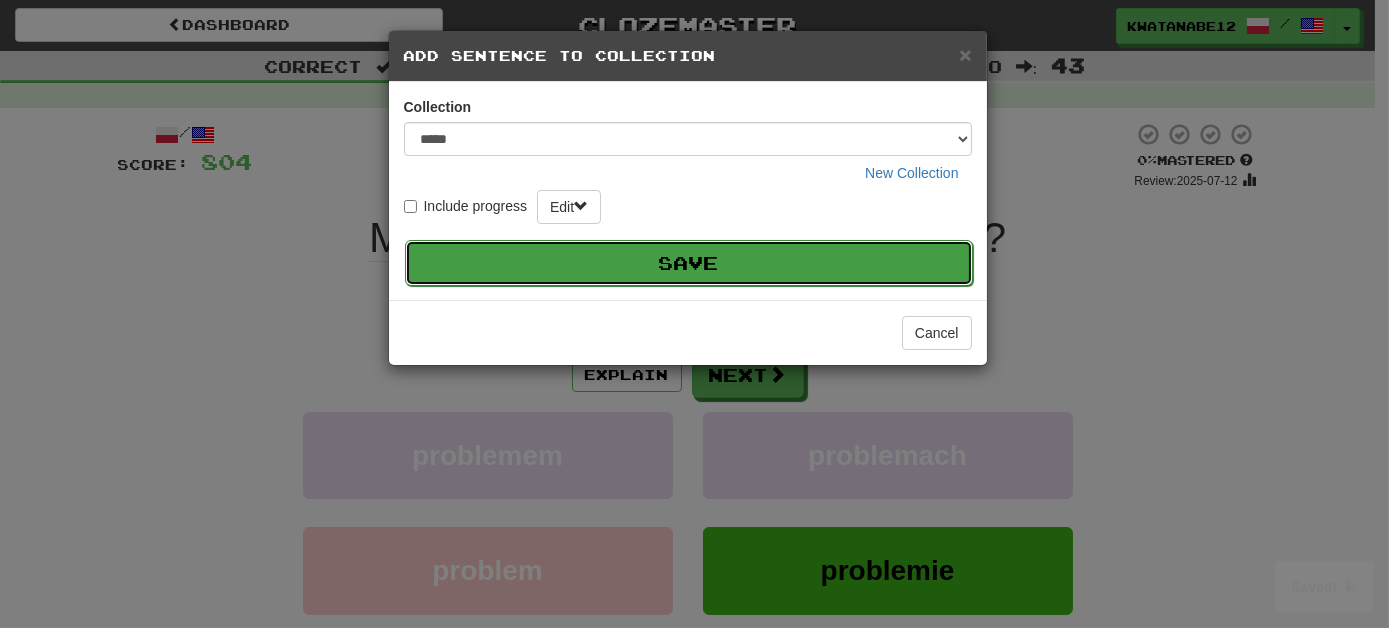 click on "Save" at bounding box center (689, 263) 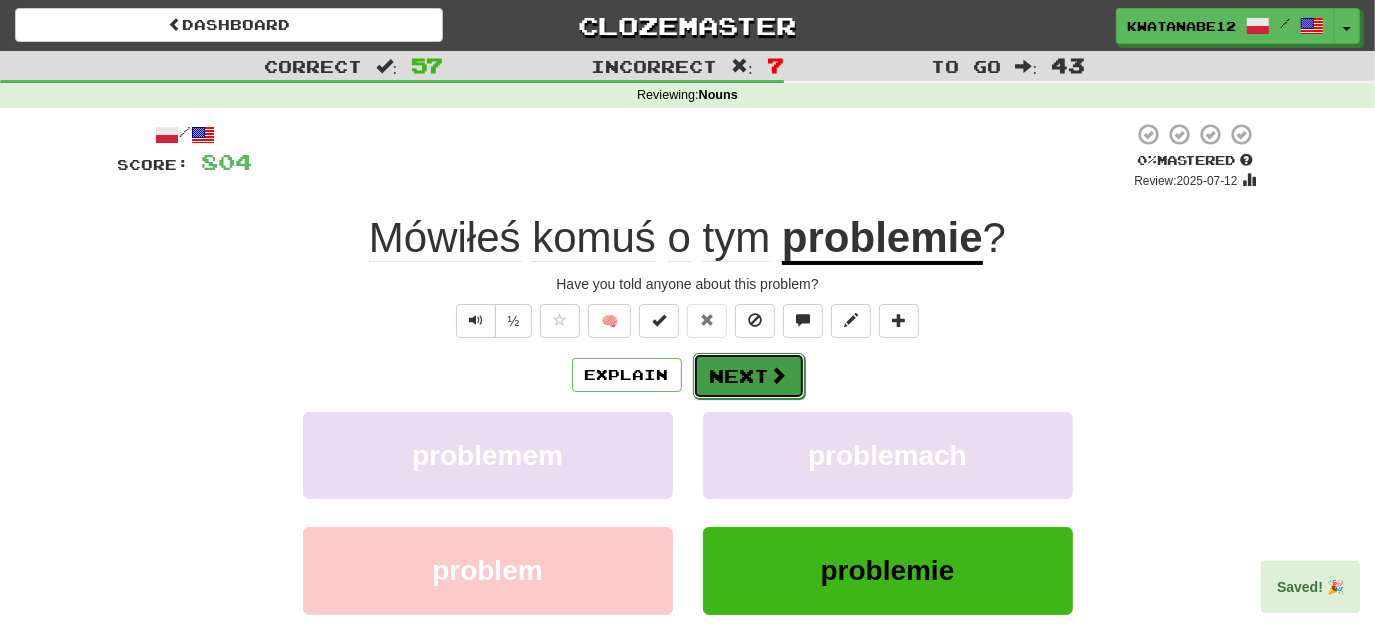 click at bounding box center [779, 375] 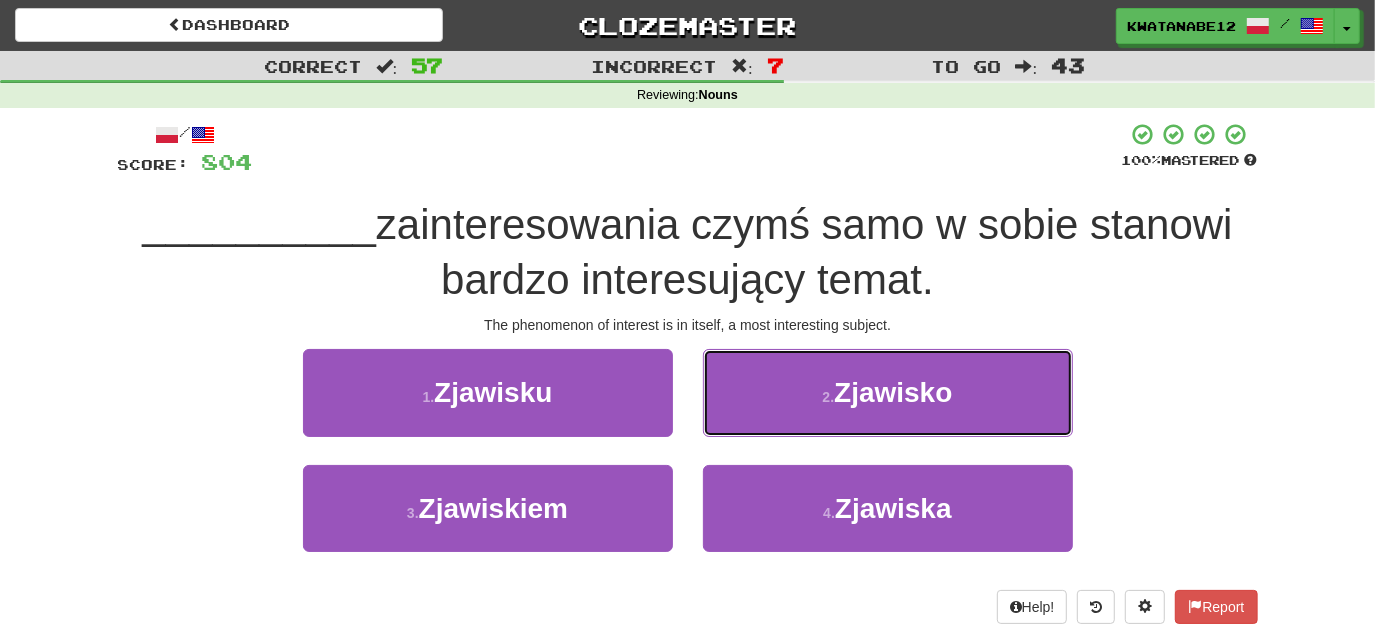 click on "2 .  Zjawisko" at bounding box center (888, 392) 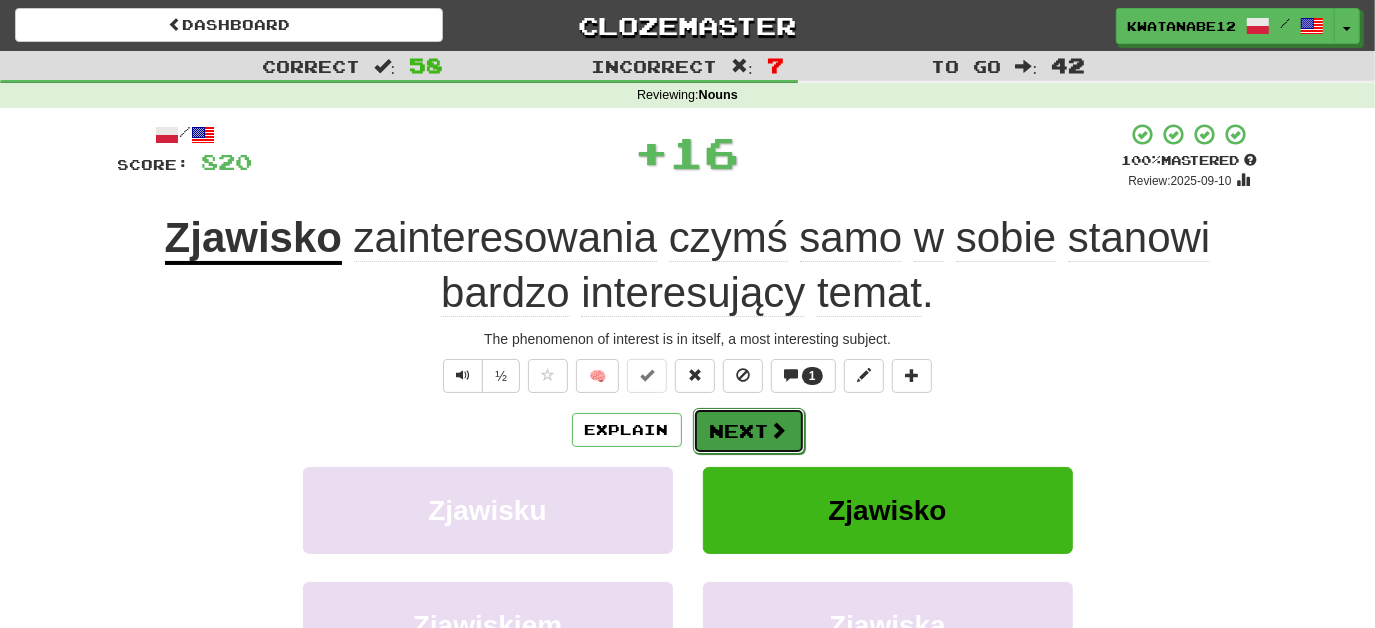 click on "Next" at bounding box center [749, 431] 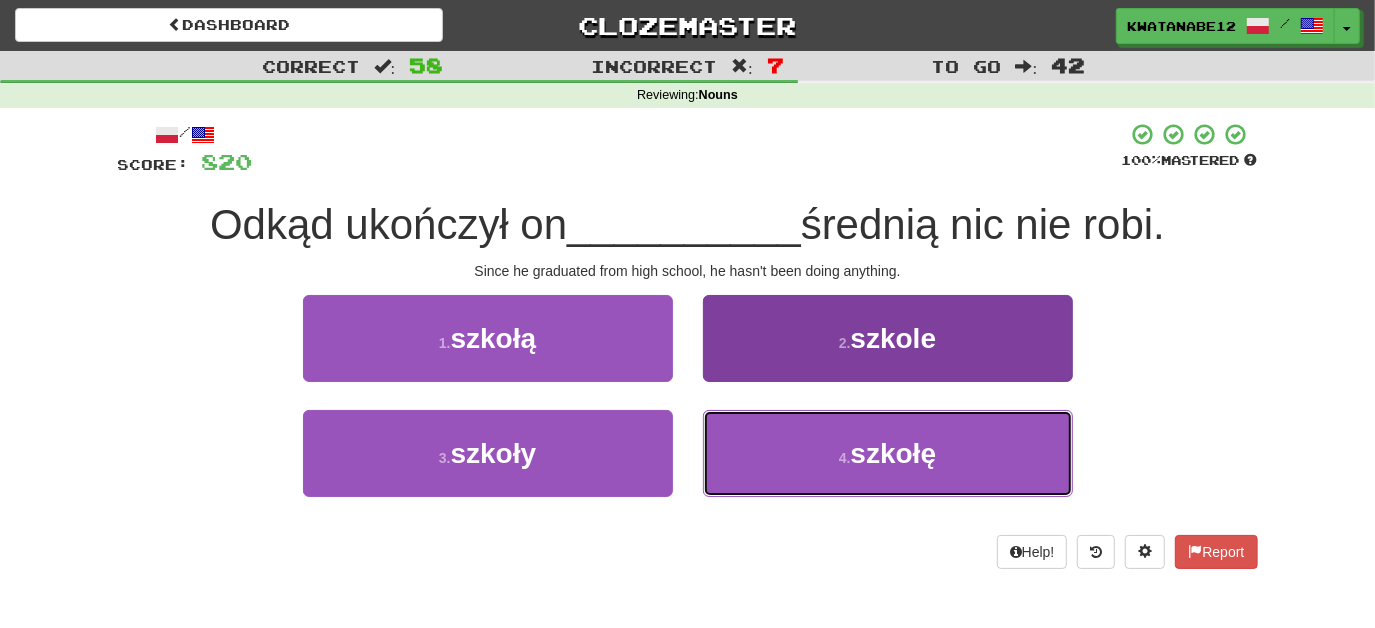 click on "4 .  szkołę" at bounding box center [888, 453] 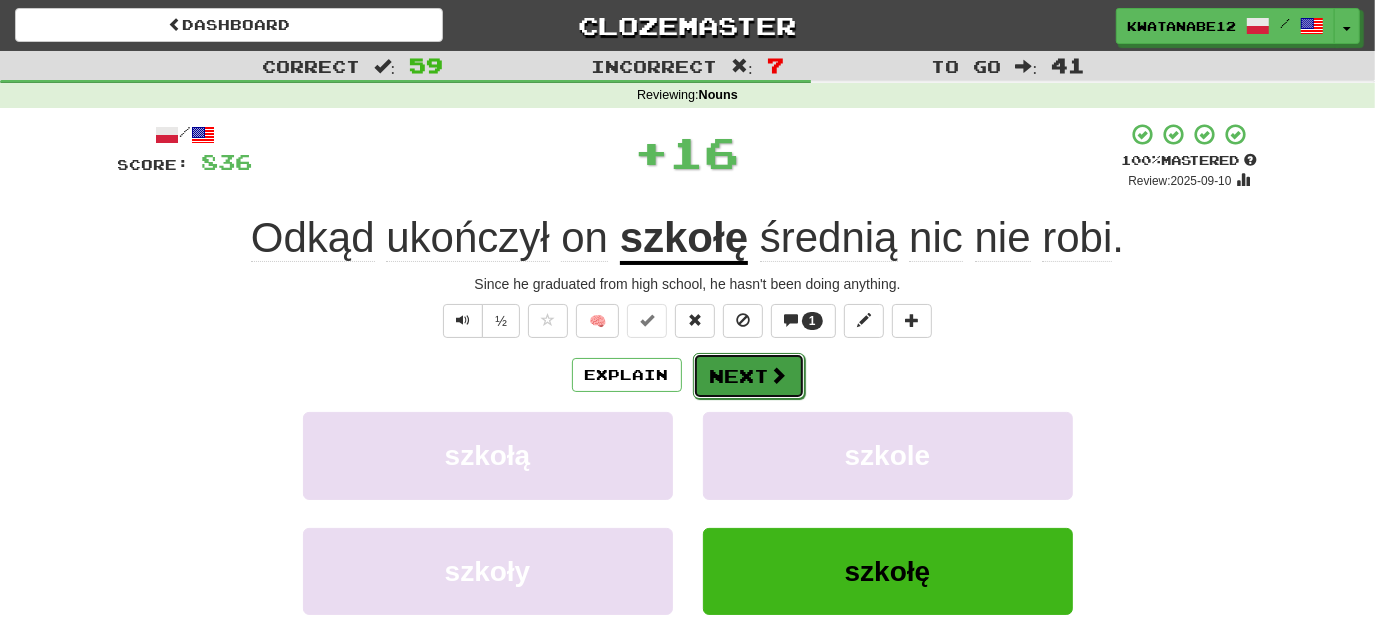 click on "Next" at bounding box center [749, 376] 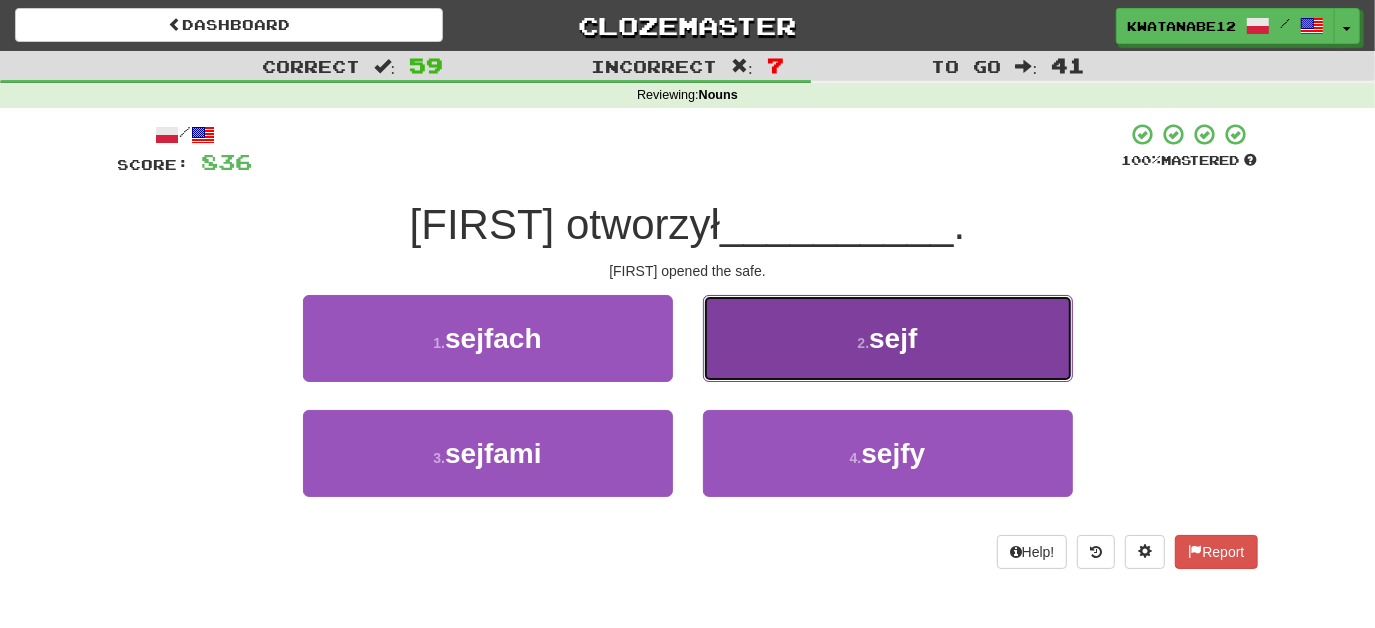 drag, startPoint x: 768, startPoint y: 343, endPoint x: 766, endPoint y: 355, distance: 12.165525 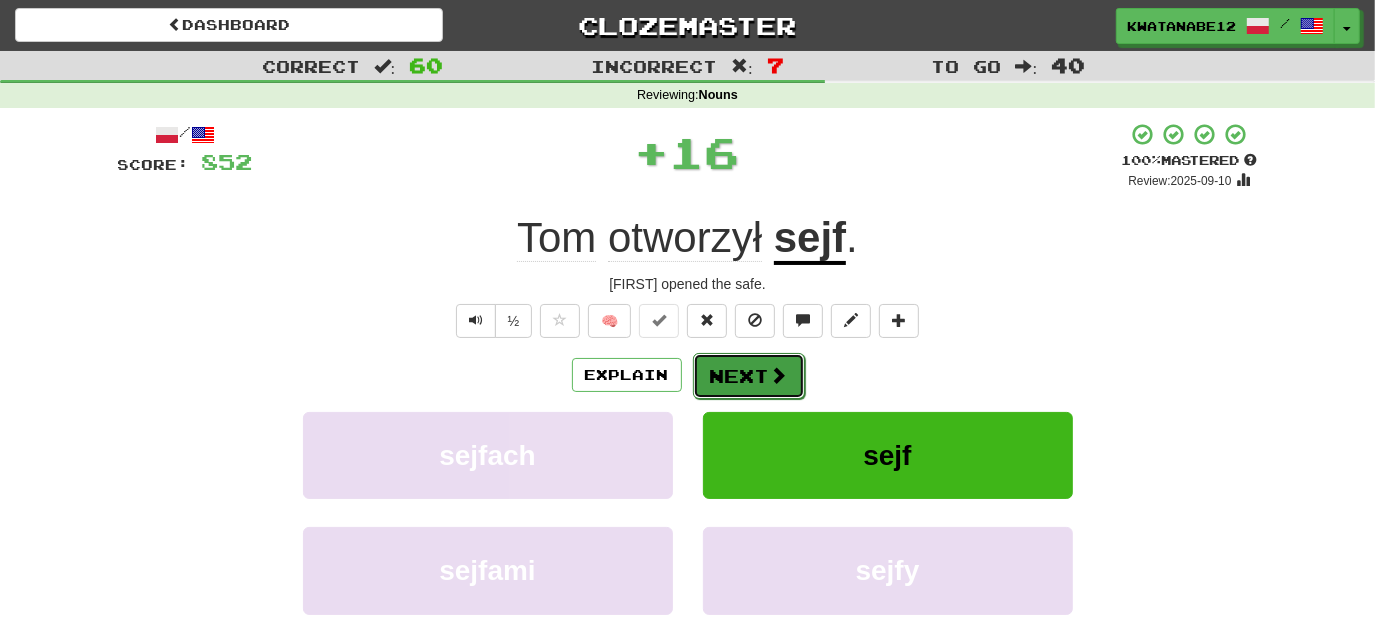 click on "Next" at bounding box center [749, 376] 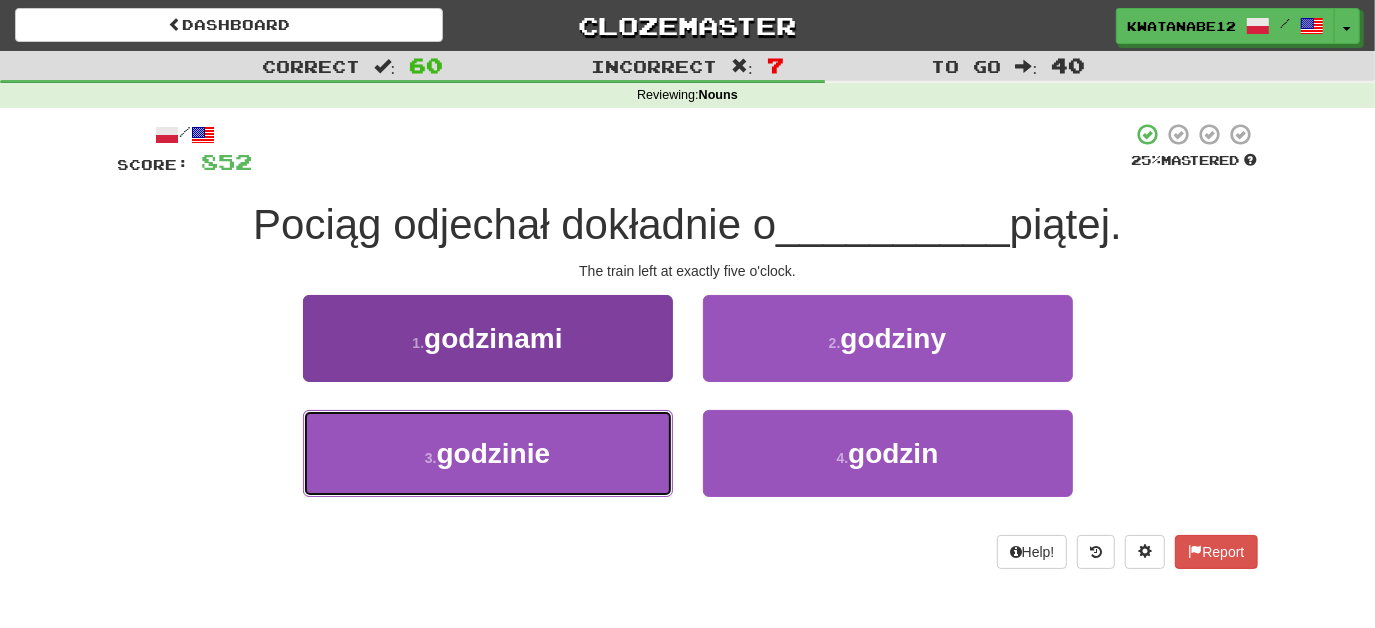 click on "3 .  godzinie" at bounding box center (488, 453) 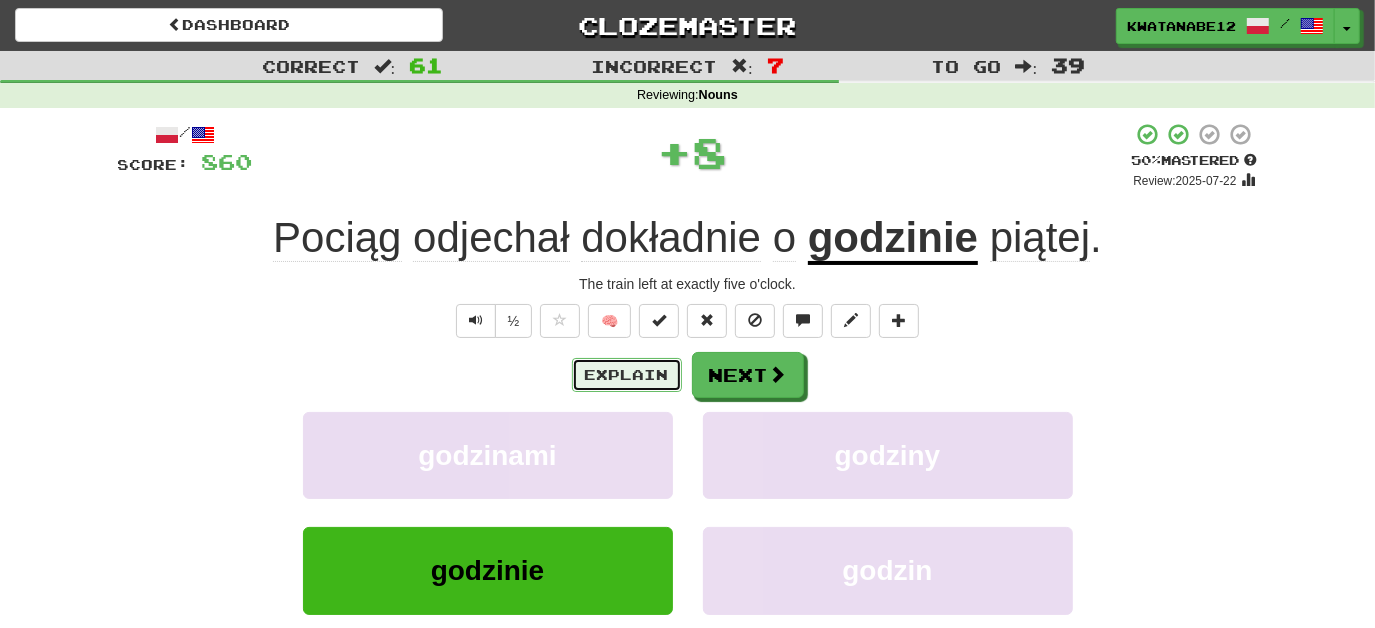 click on "Explain" at bounding box center (627, 375) 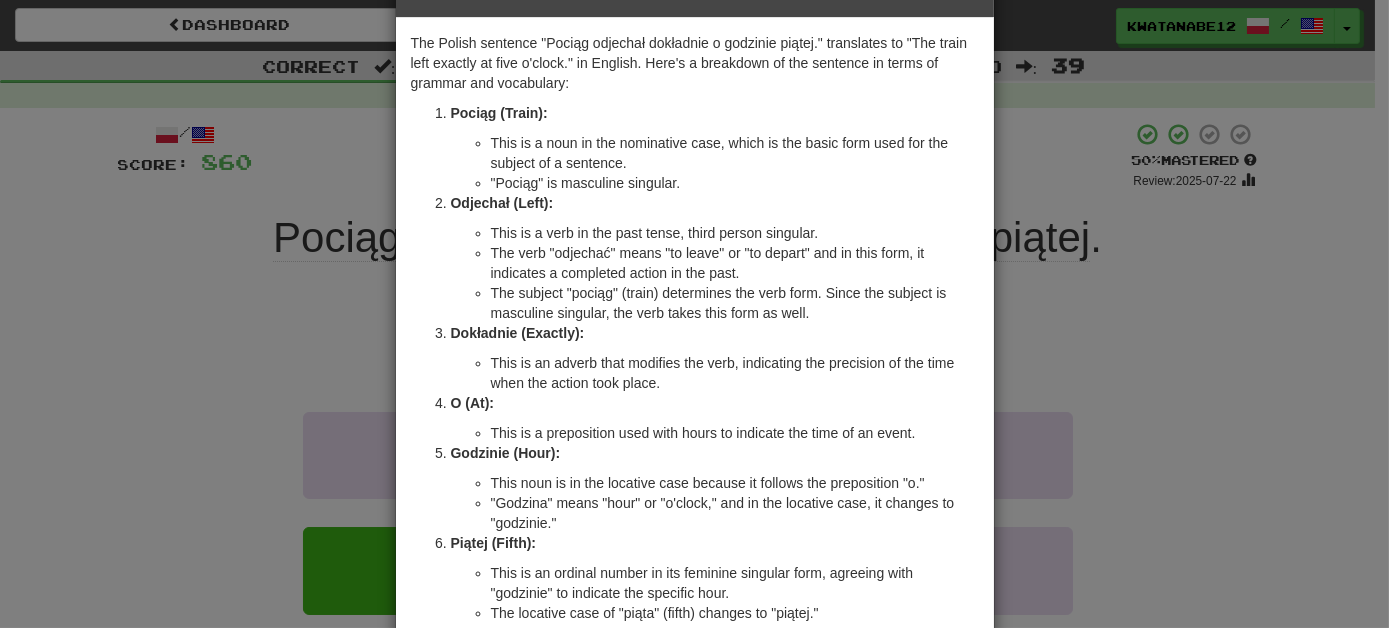 scroll, scrollTop: 0, scrollLeft: 0, axis: both 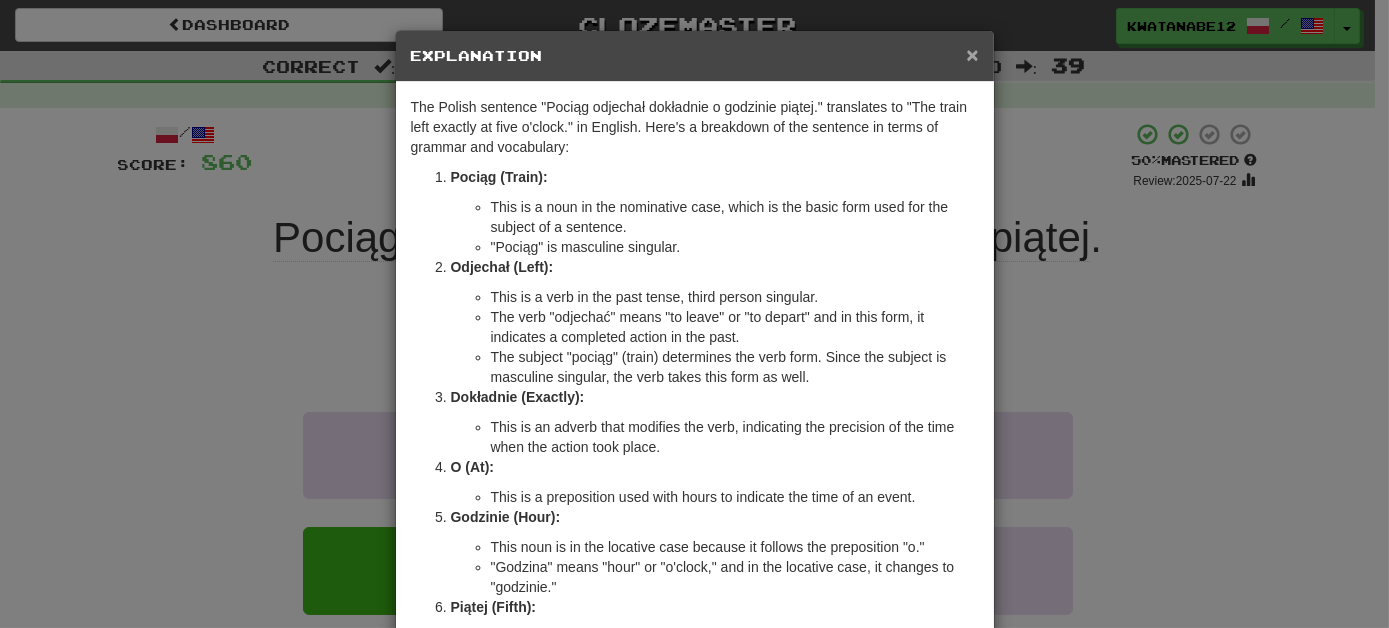 drag, startPoint x: 965, startPoint y: 50, endPoint x: 898, endPoint y: 101, distance: 84.20214 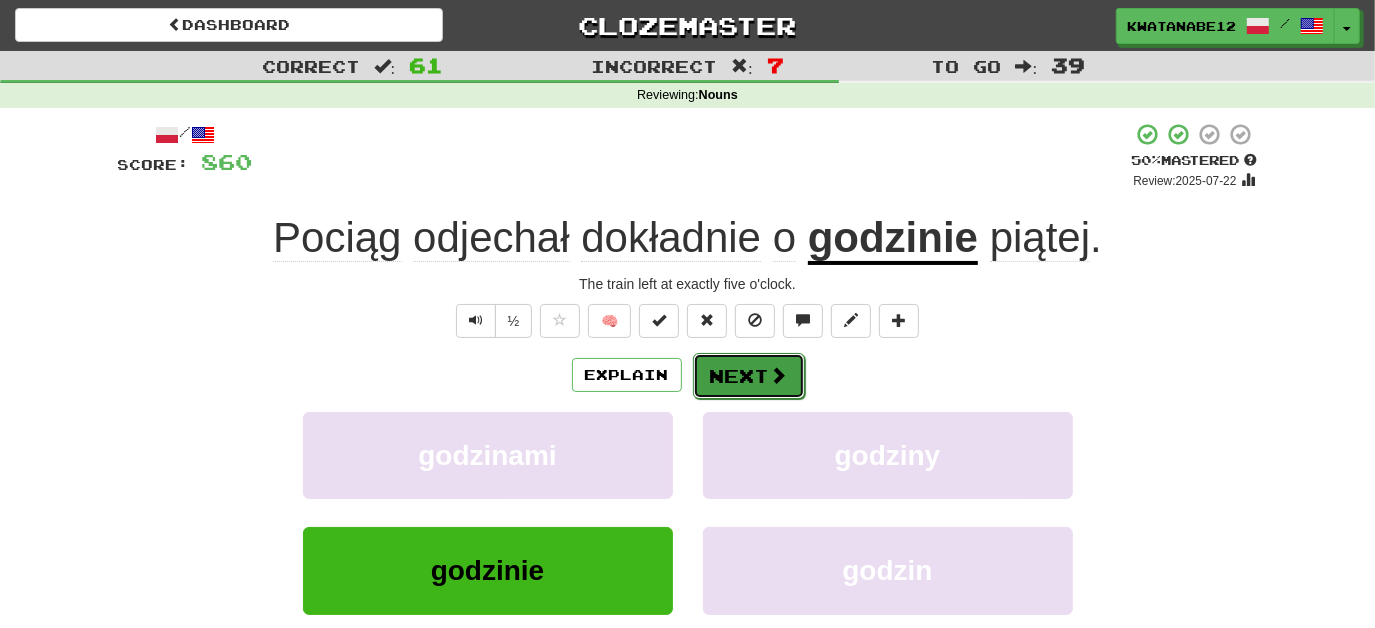click on "Next" at bounding box center (749, 376) 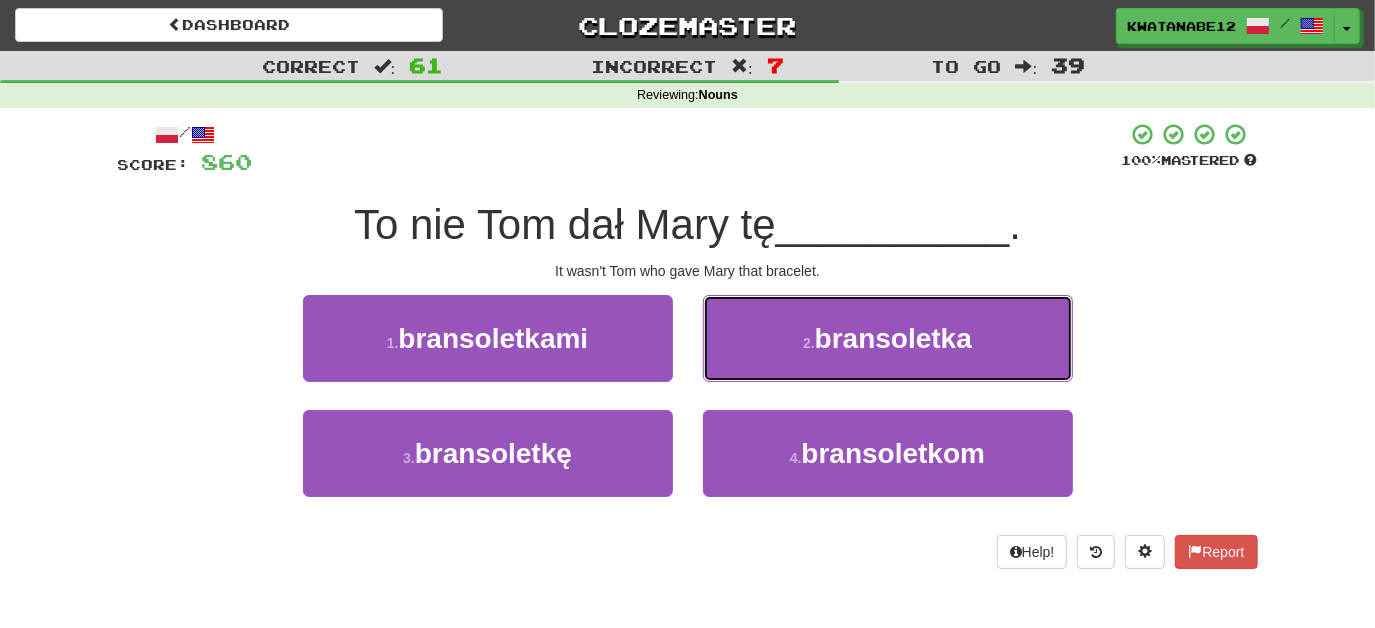 drag, startPoint x: 751, startPoint y: 335, endPoint x: 735, endPoint y: 350, distance: 21.931713 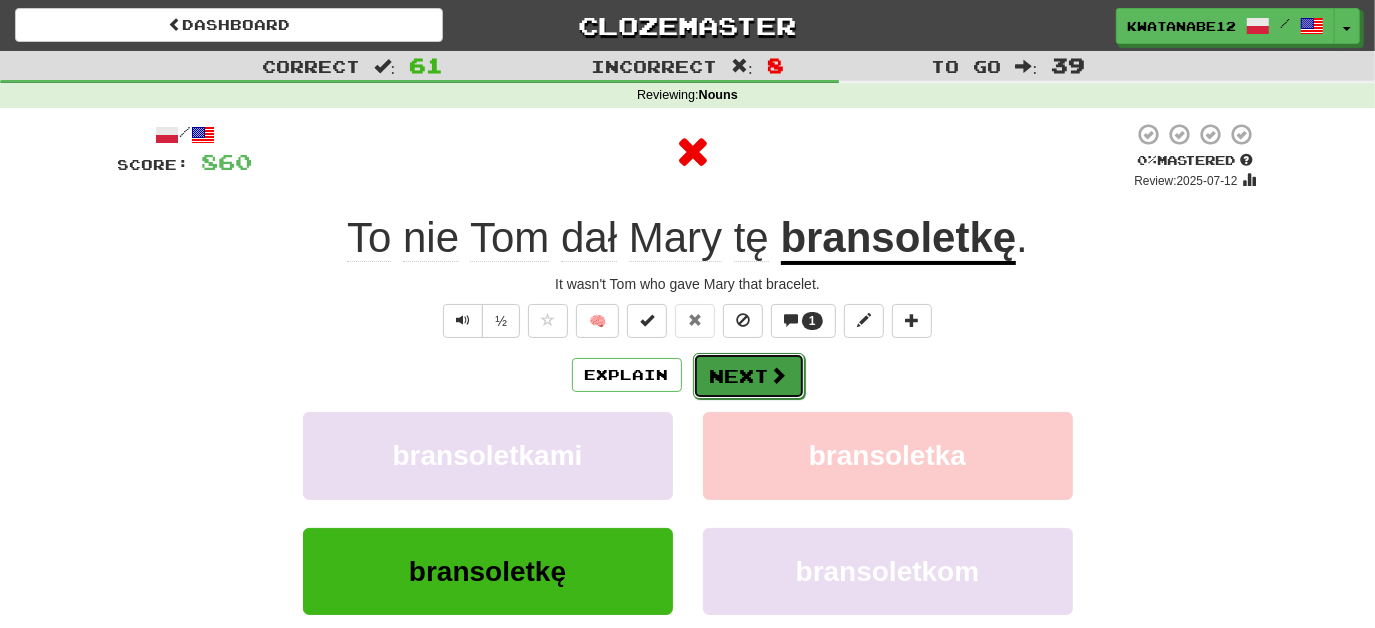 click on "Next" at bounding box center [749, 376] 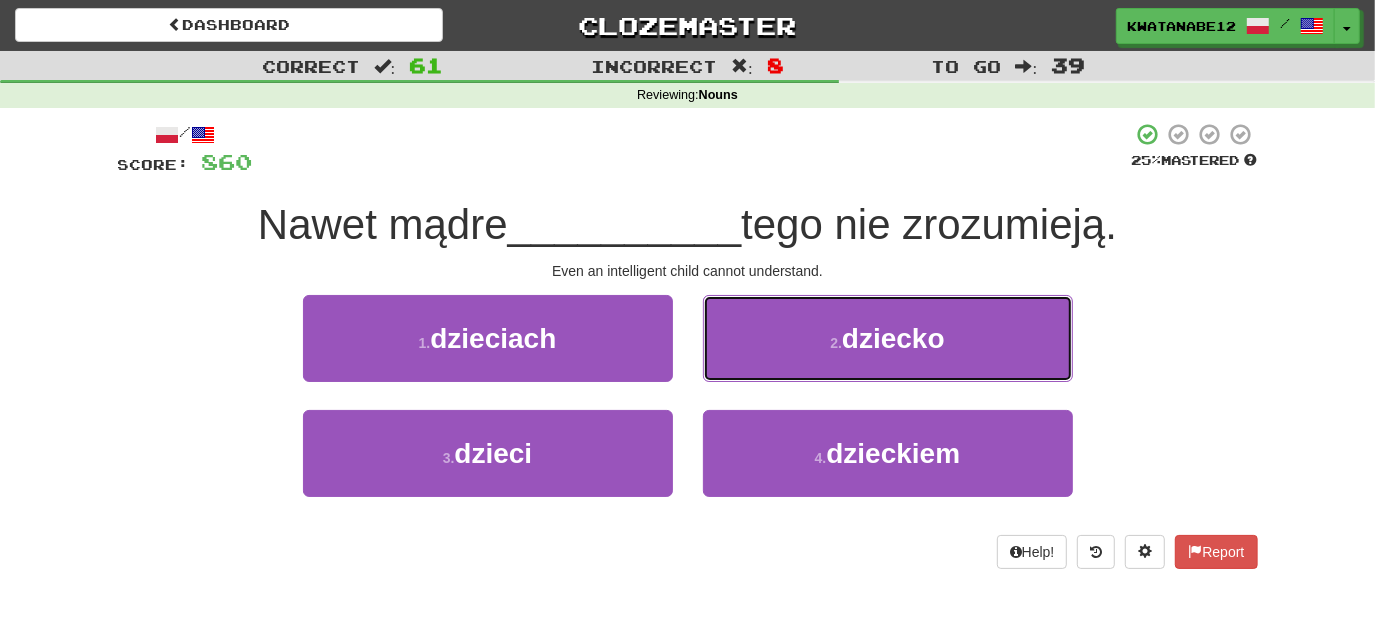 click on "2 .  dziecko" at bounding box center (888, 338) 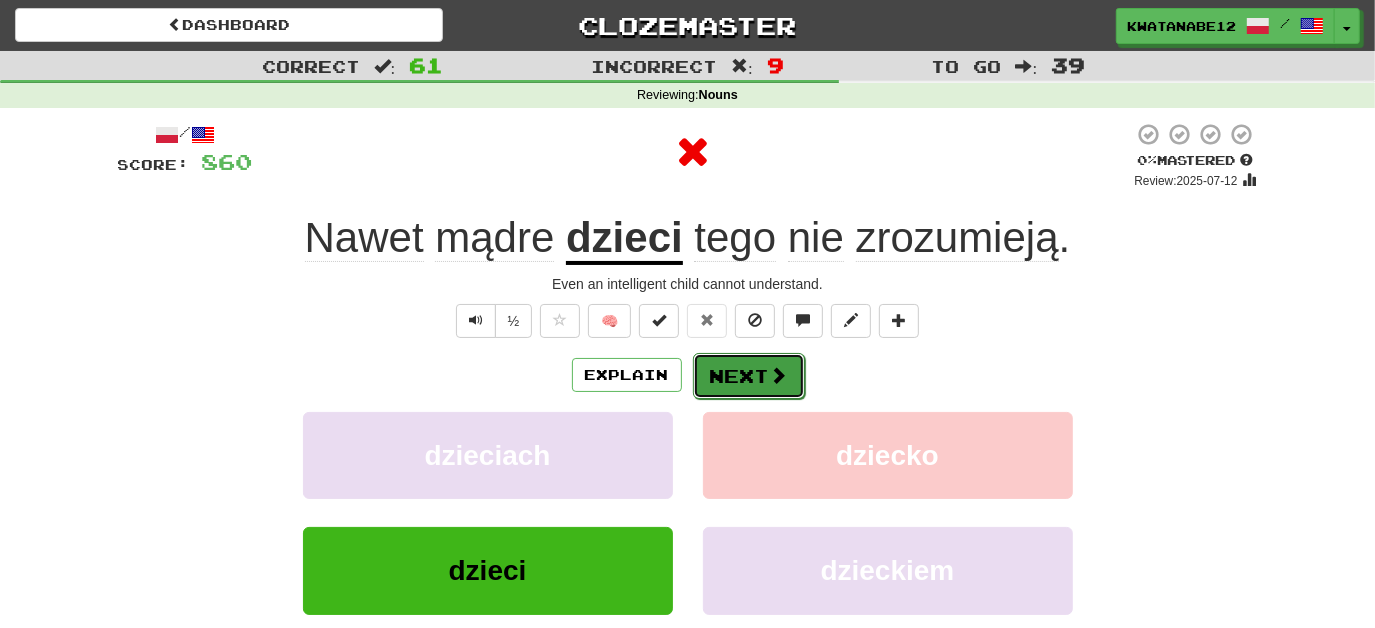 click on "Next" at bounding box center (749, 376) 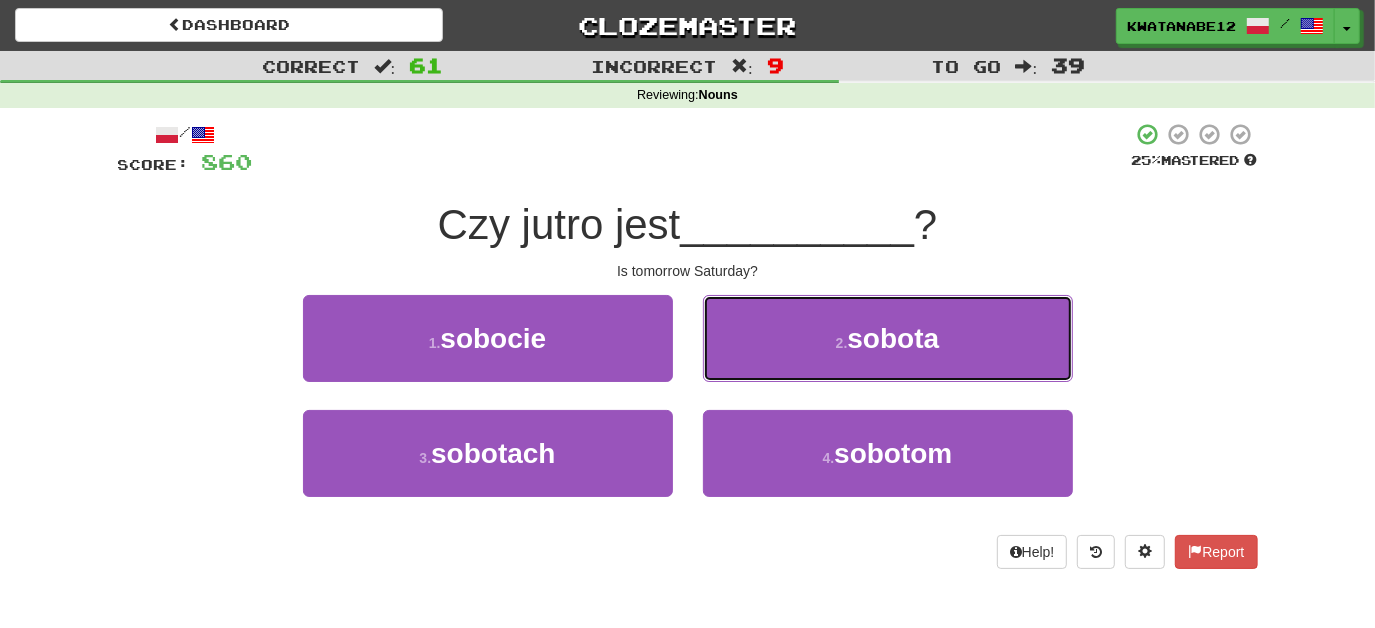 click on "2 .  sobota" at bounding box center (888, 338) 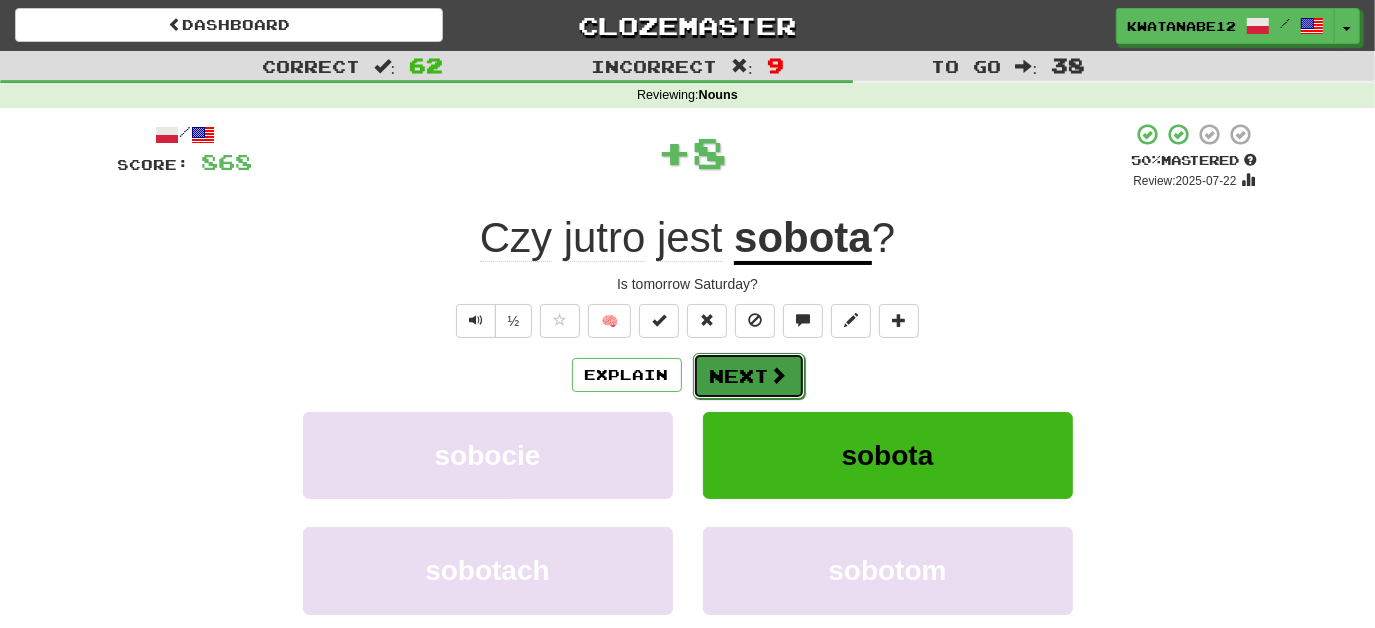 click on "Next" at bounding box center (749, 376) 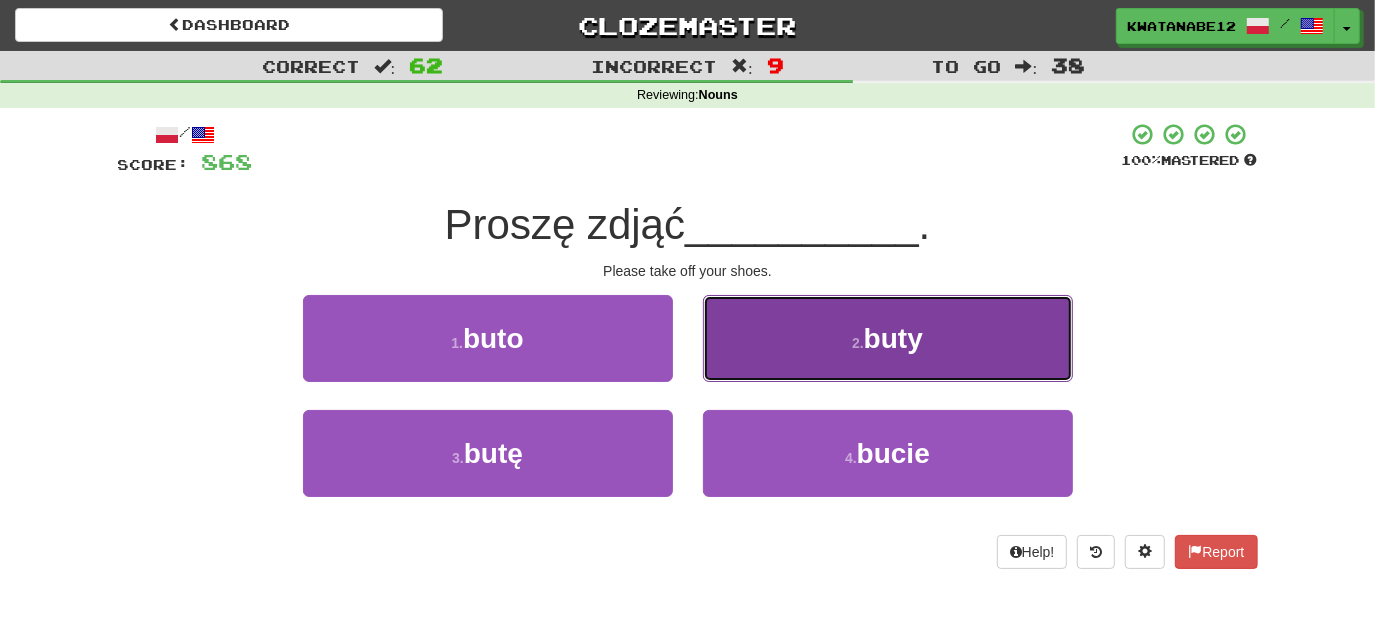click on "2 .  buty" at bounding box center [888, 338] 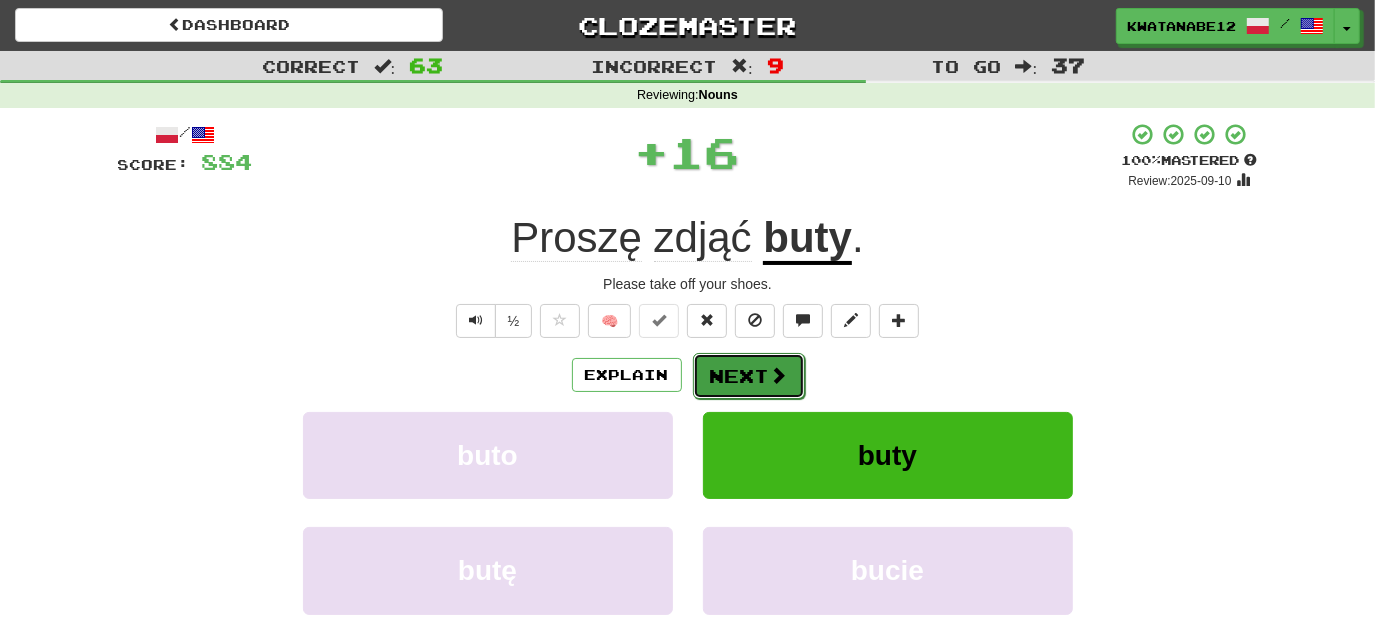 click on "Next" at bounding box center (749, 376) 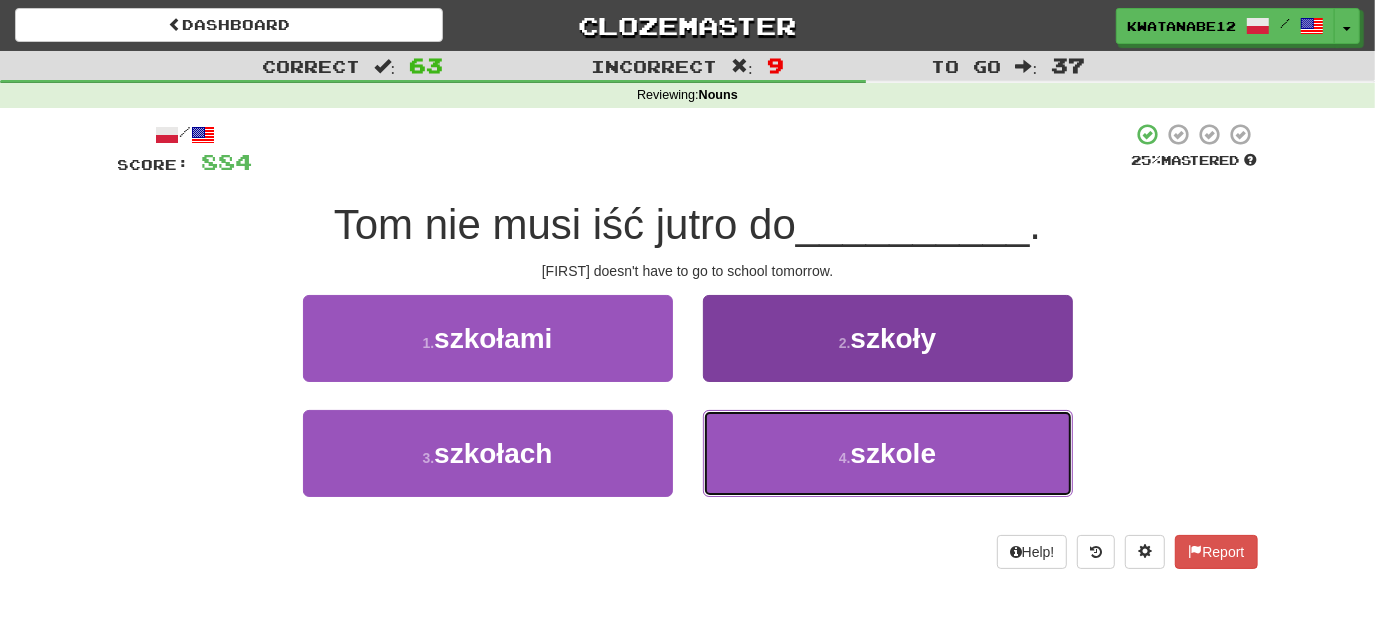 click on "4 .  szkole" at bounding box center [888, 453] 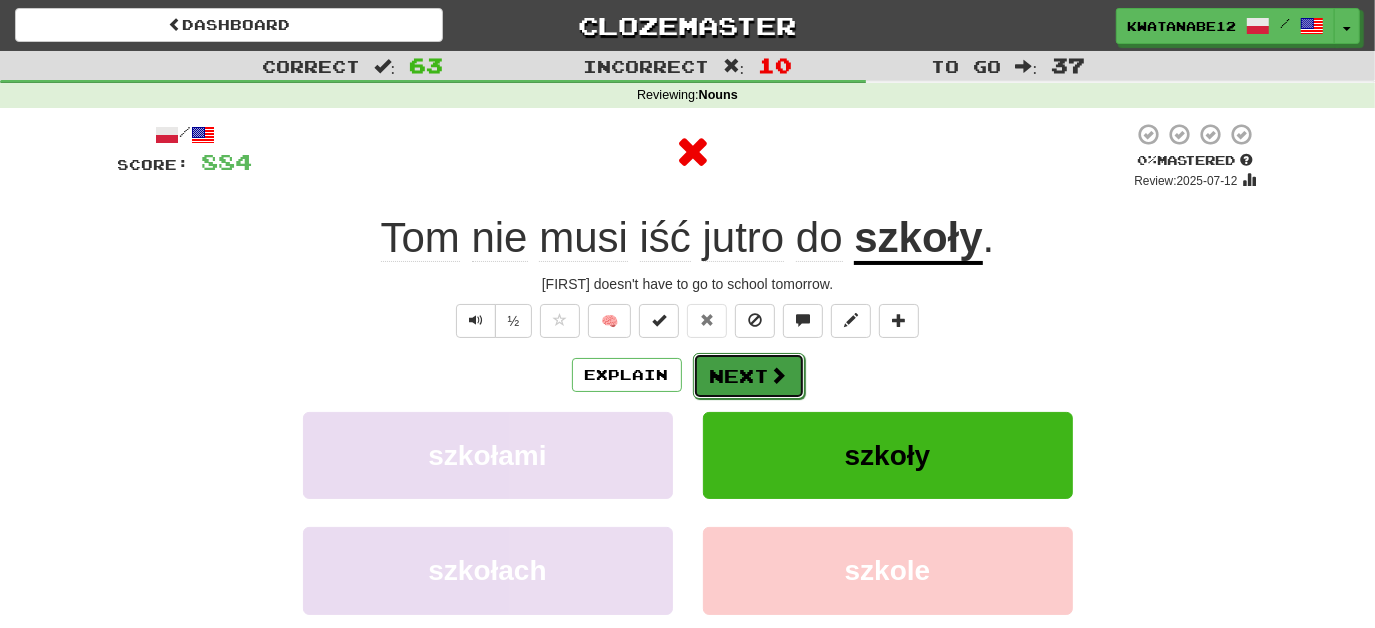 click on "Next" at bounding box center (749, 376) 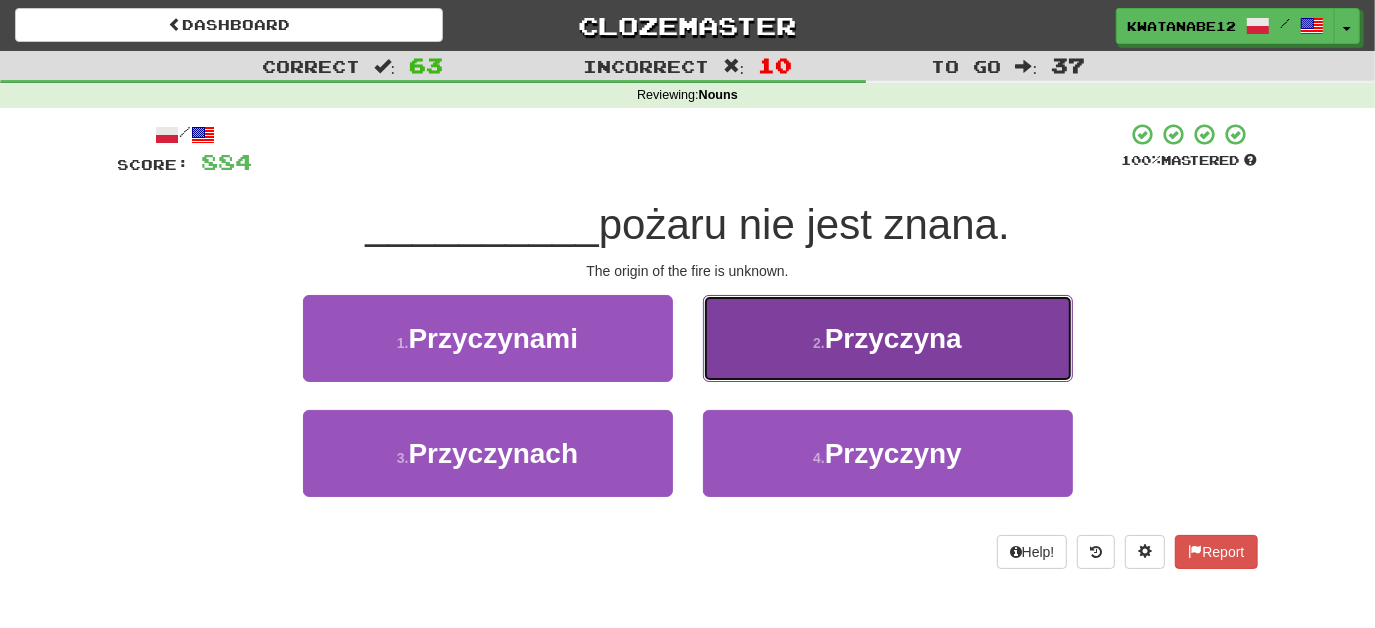click on "2 .  Przyczyna" at bounding box center [888, 338] 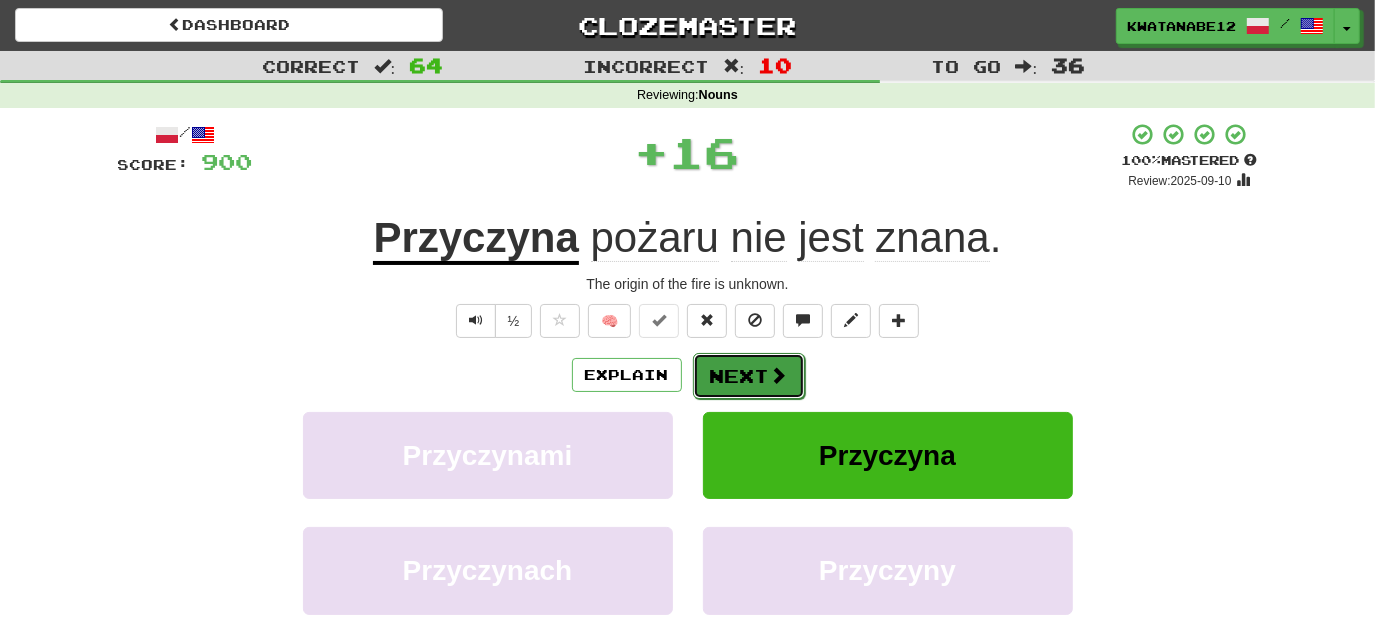 click on "Next" at bounding box center [749, 376] 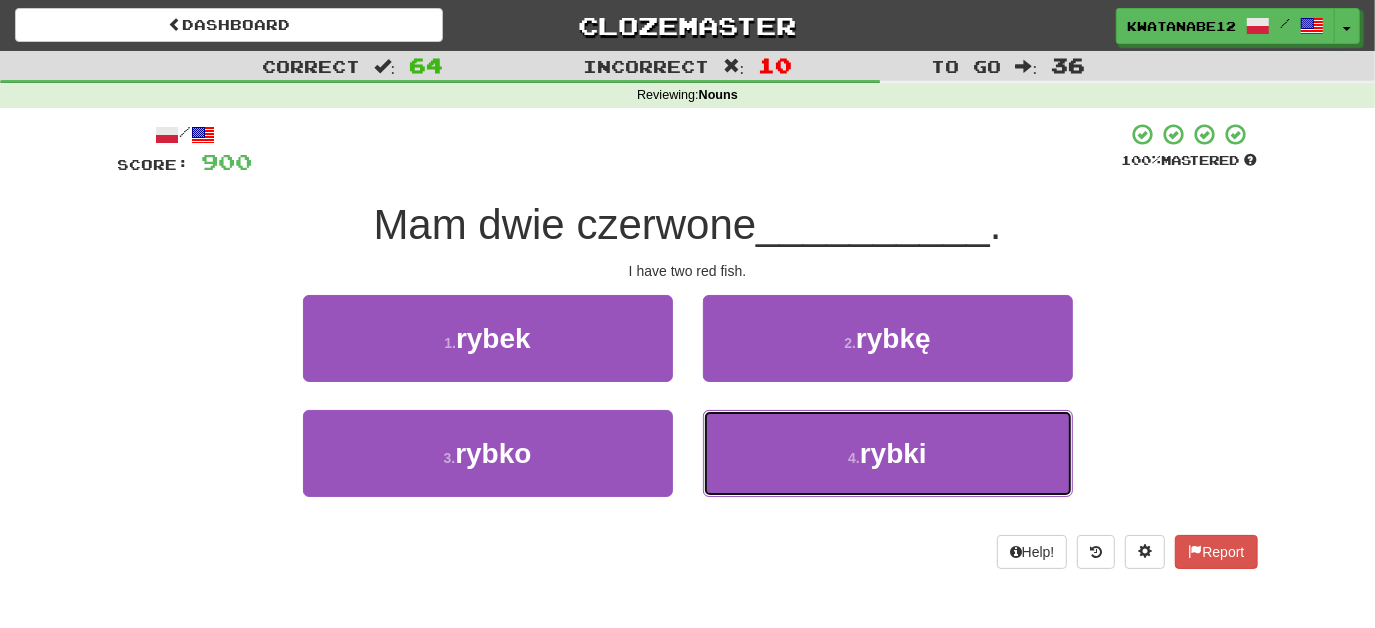drag, startPoint x: 764, startPoint y: 440, endPoint x: 749, endPoint y: 398, distance: 44.598206 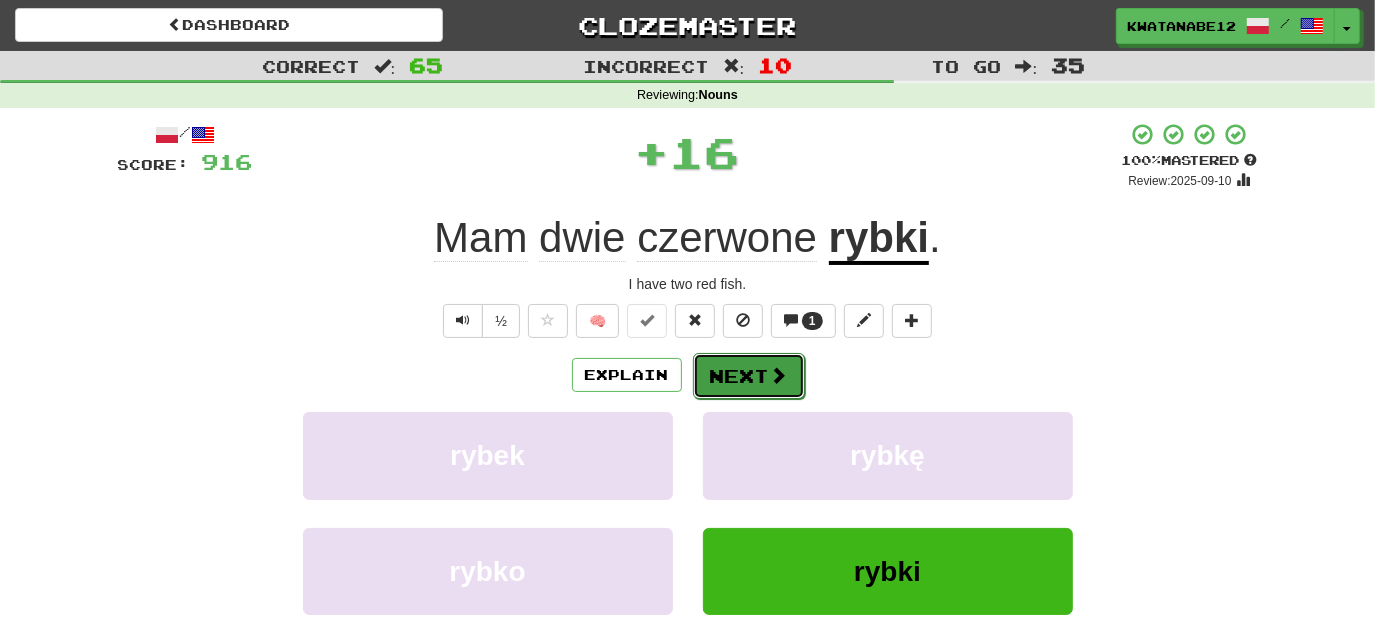 click on "Next" at bounding box center [749, 376] 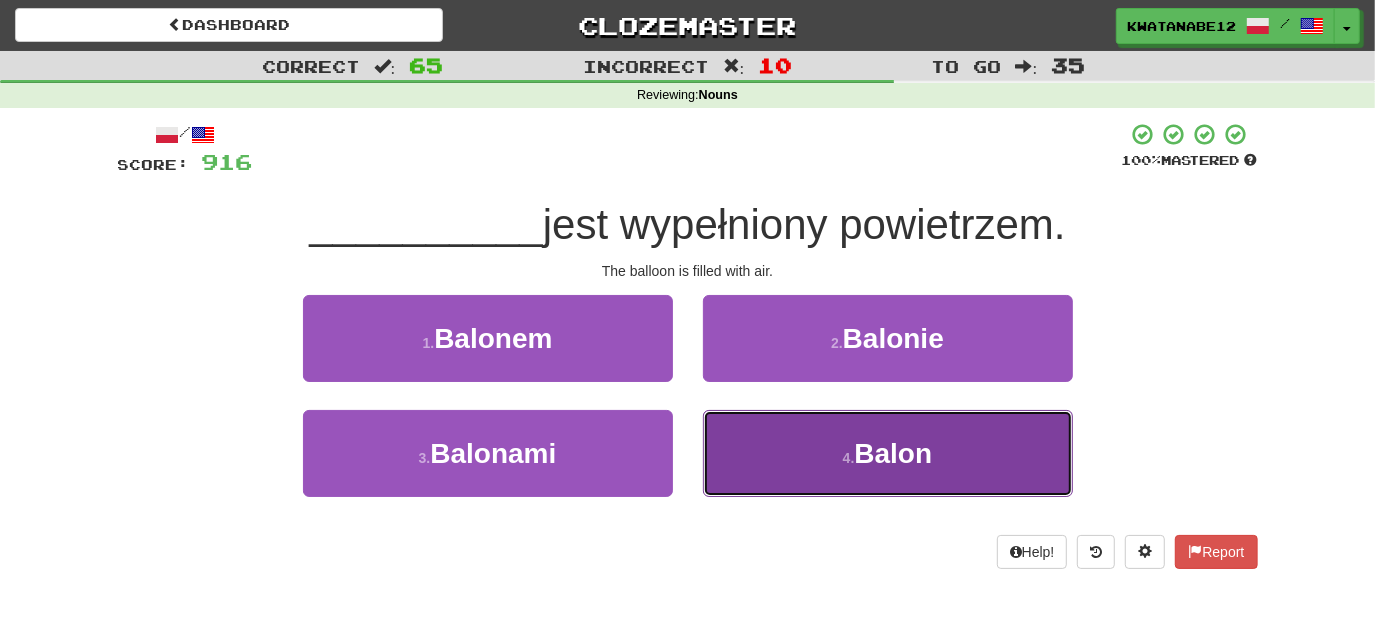 drag, startPoint x: 765, startPoint y: 435, endPoint x: 752, endPoint y: 408, distance: 29.966648 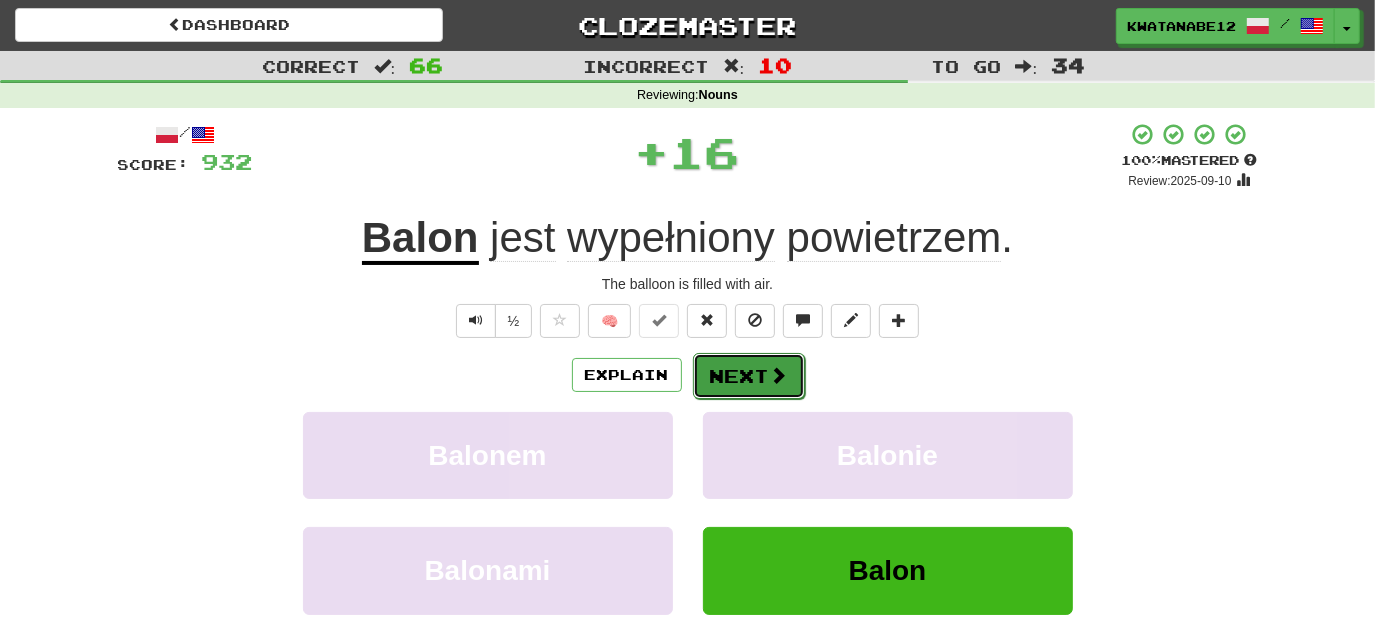 drag, startPoint x: 752, startPoint y: 408, endPoint x: 747, endPoint y: 362, distance: 46.270943 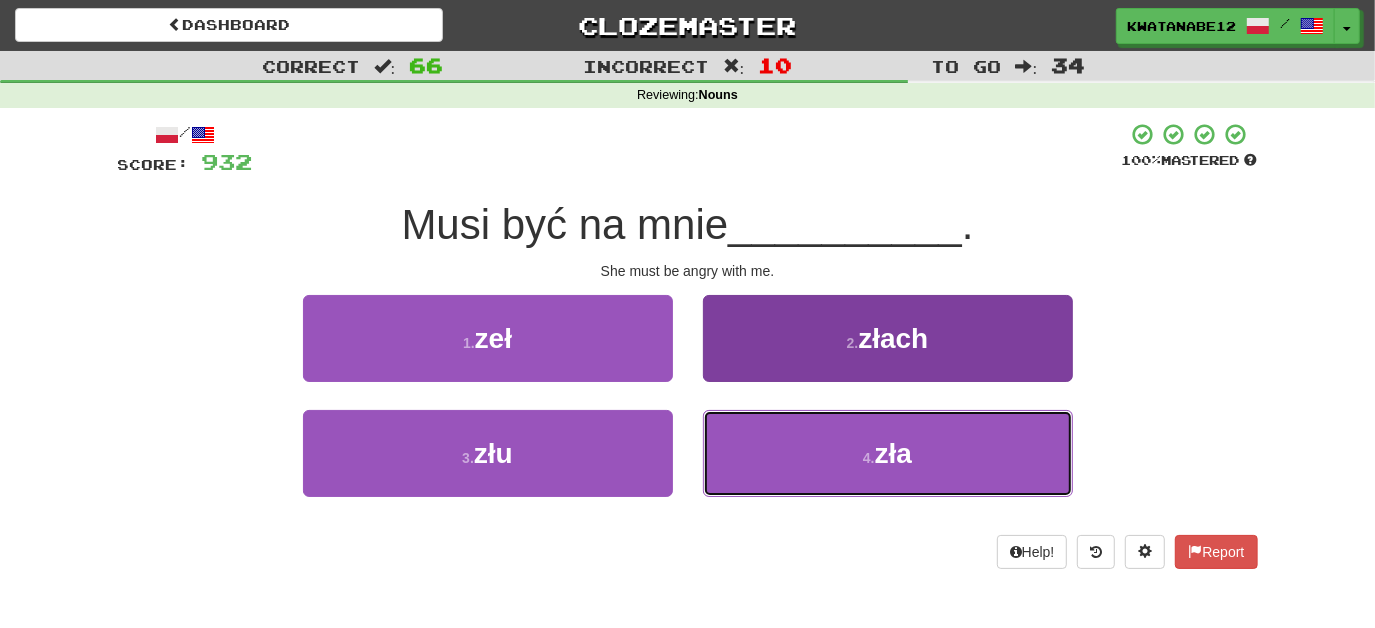click on "4 .  zła" at bounding box center [888, 453] 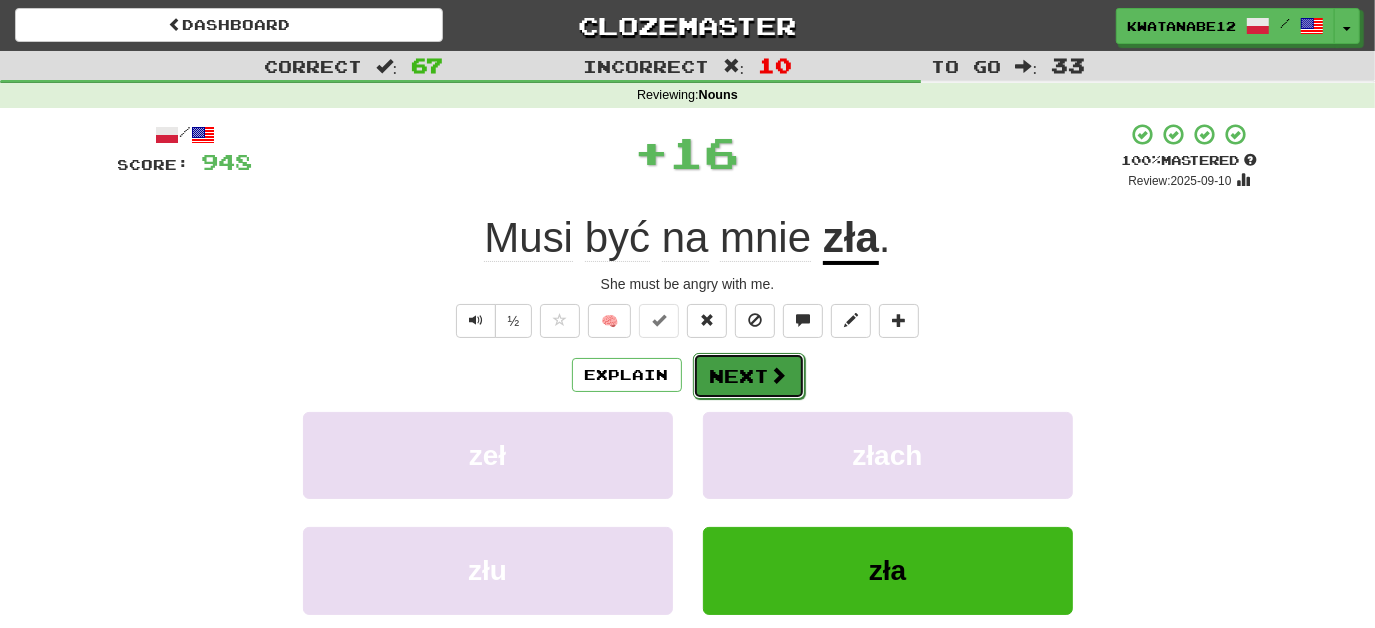 click on "Next" at bounding box center (749, 376) 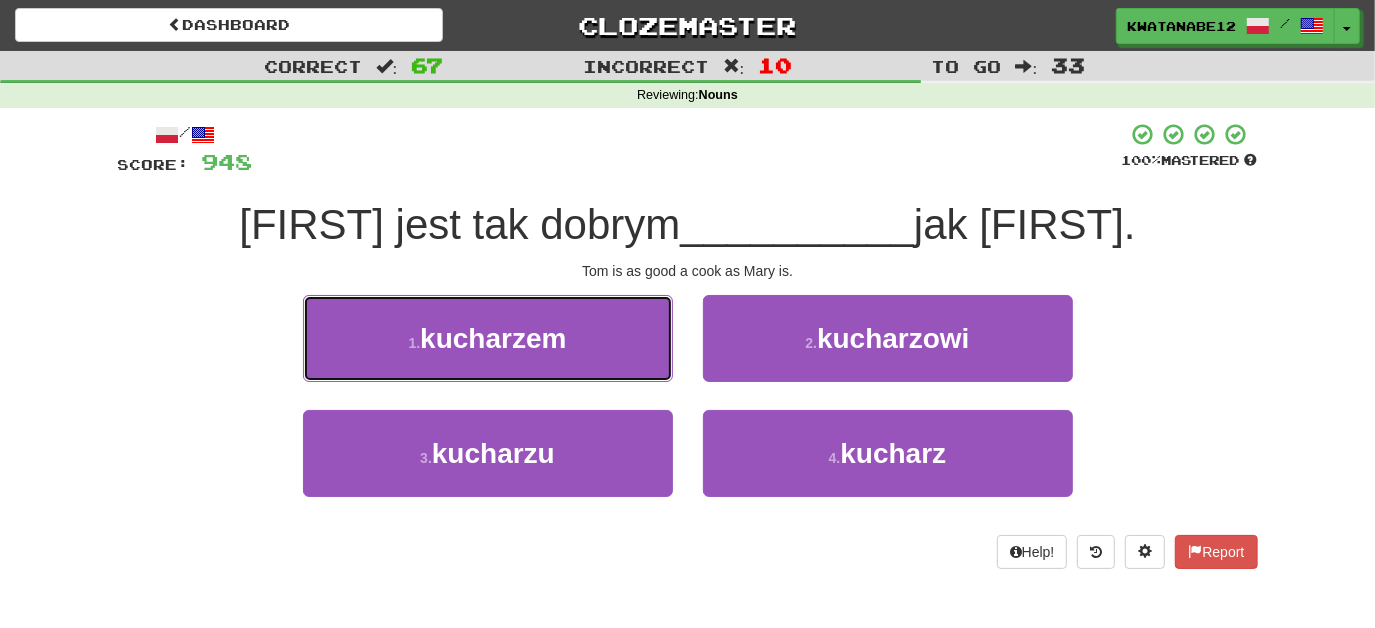 click on "1 .  kucharzem" at bounding box center (488, 338) 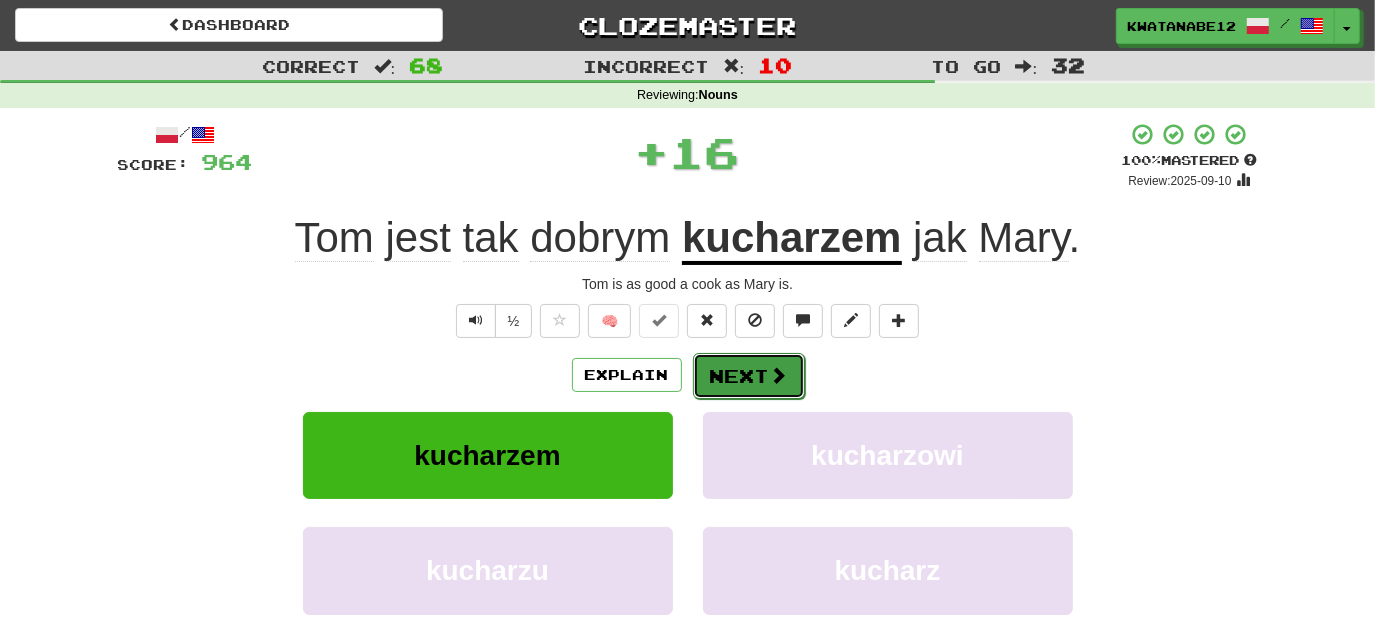 click on "Next" at bounding box center (749, 376) 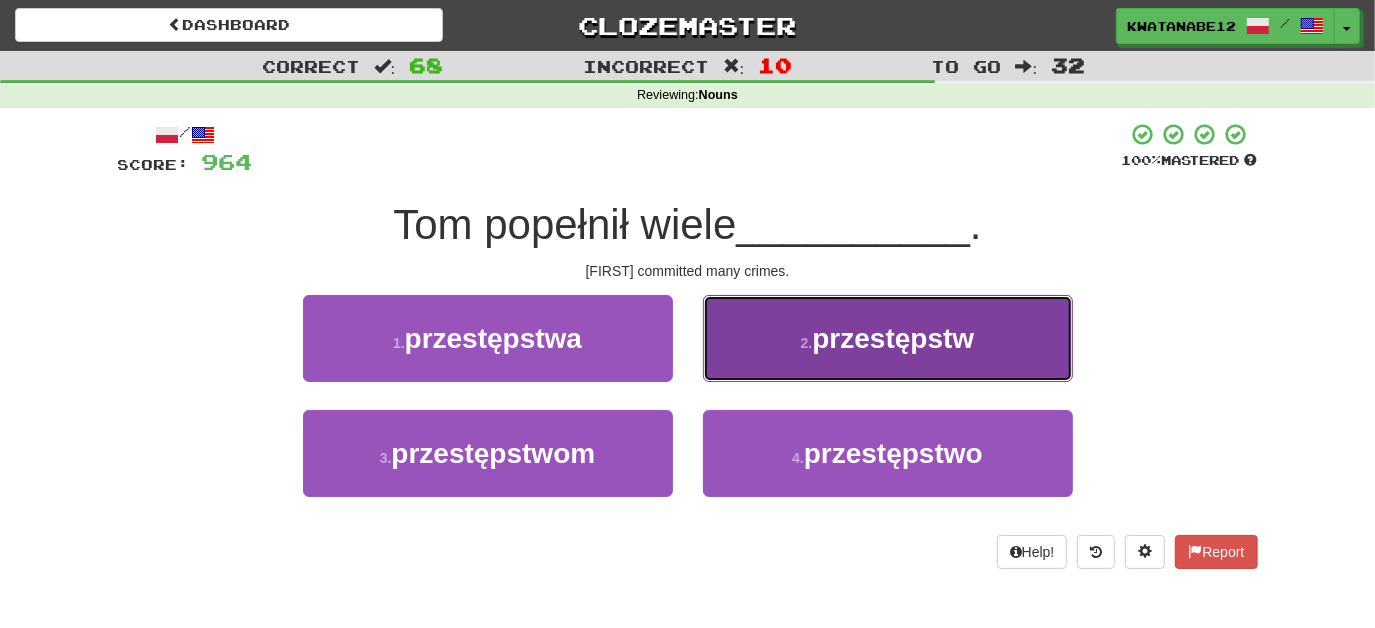 click on "2 .  przestępstw" at bounding box center [888, 338] 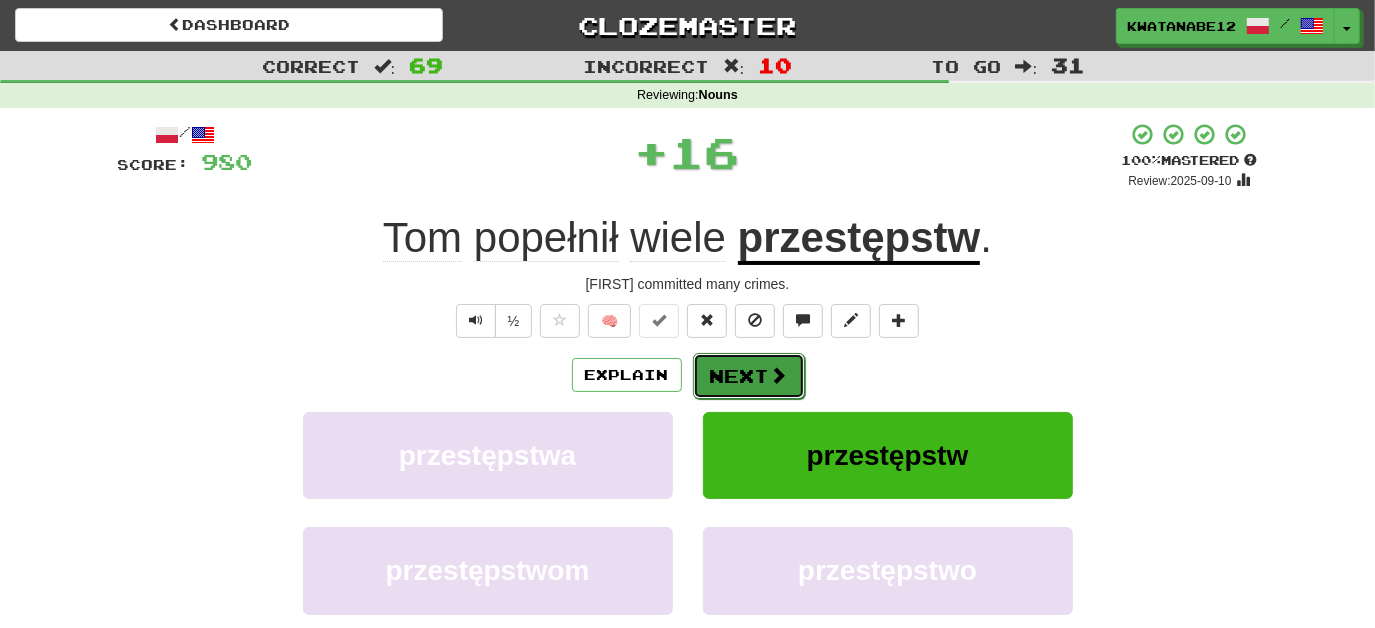 drag, startPoint x: 733, startPoint y: 372, endPoint x: 717, endPoint y: 370, distance: 16.124516 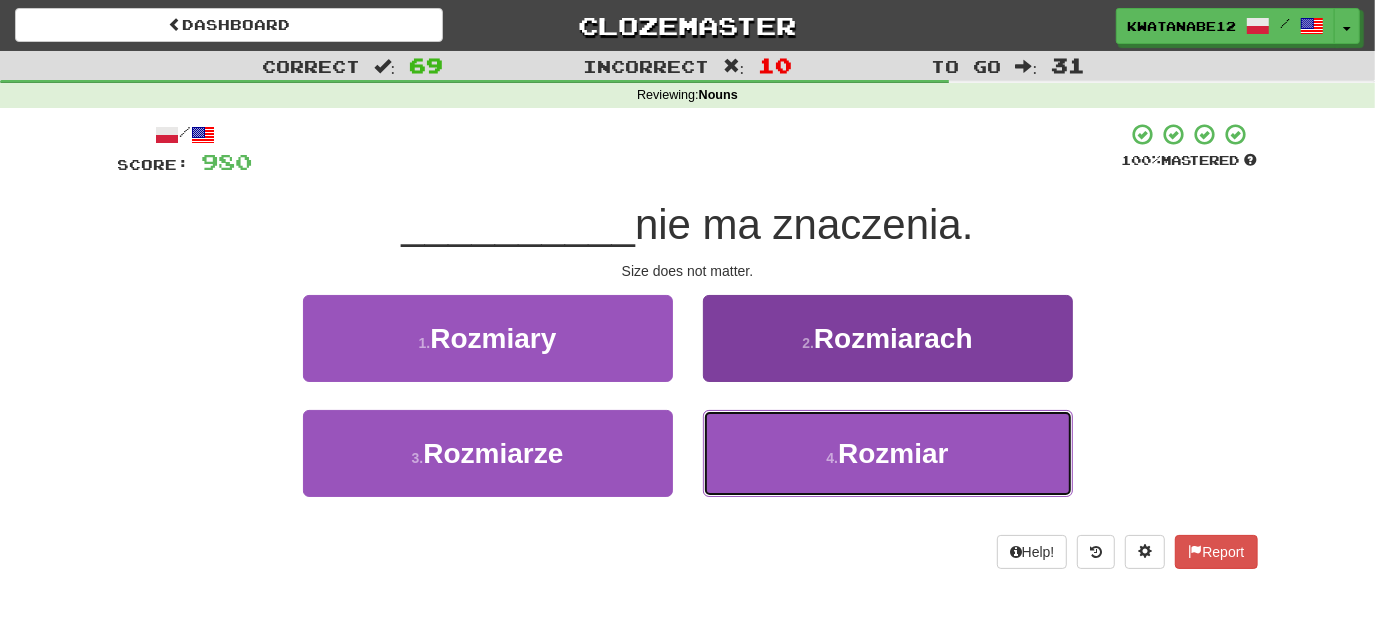 drag, startPoint x: 769, startPoint y: 439, endPoint x: 771, endPoint y: 423, distance: 16.124516 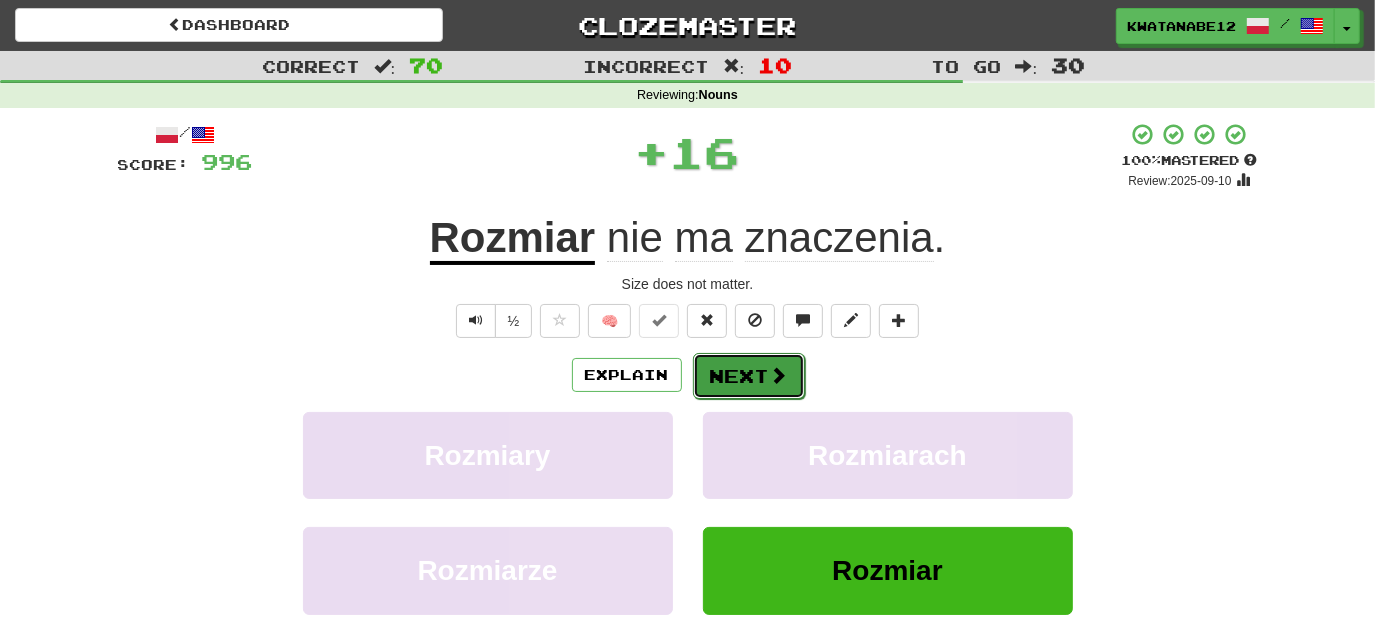 click on "Next" at bounding box center [749, 376] 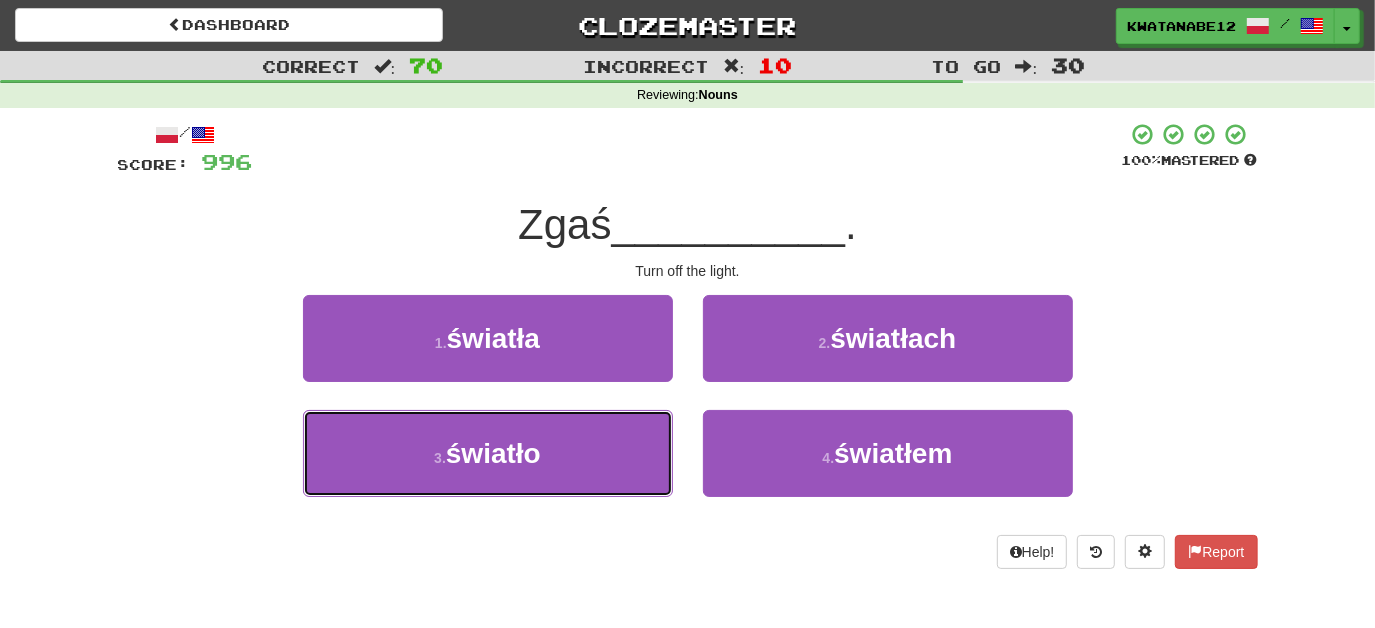 drag, startPoint x: 585, startPoint y: 446, endPoint x: 666, endPoint y: 405, distance: 90.78546 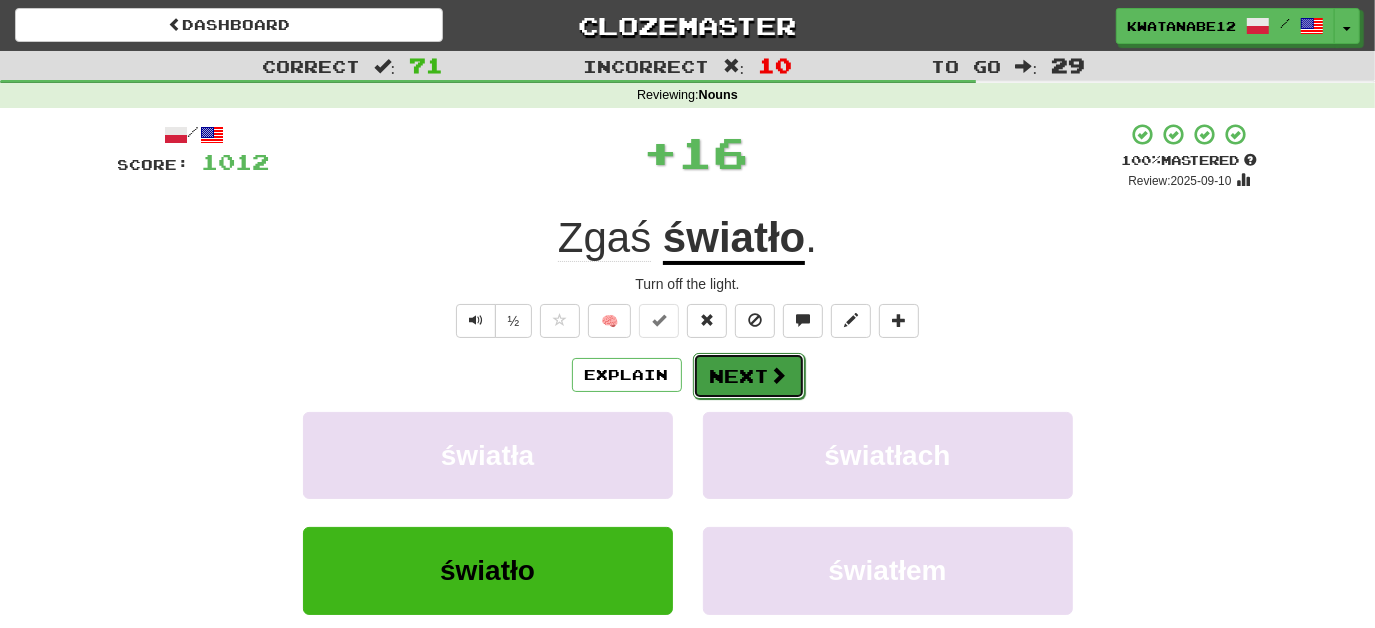click on "Next" at bounding box center [749, 376] 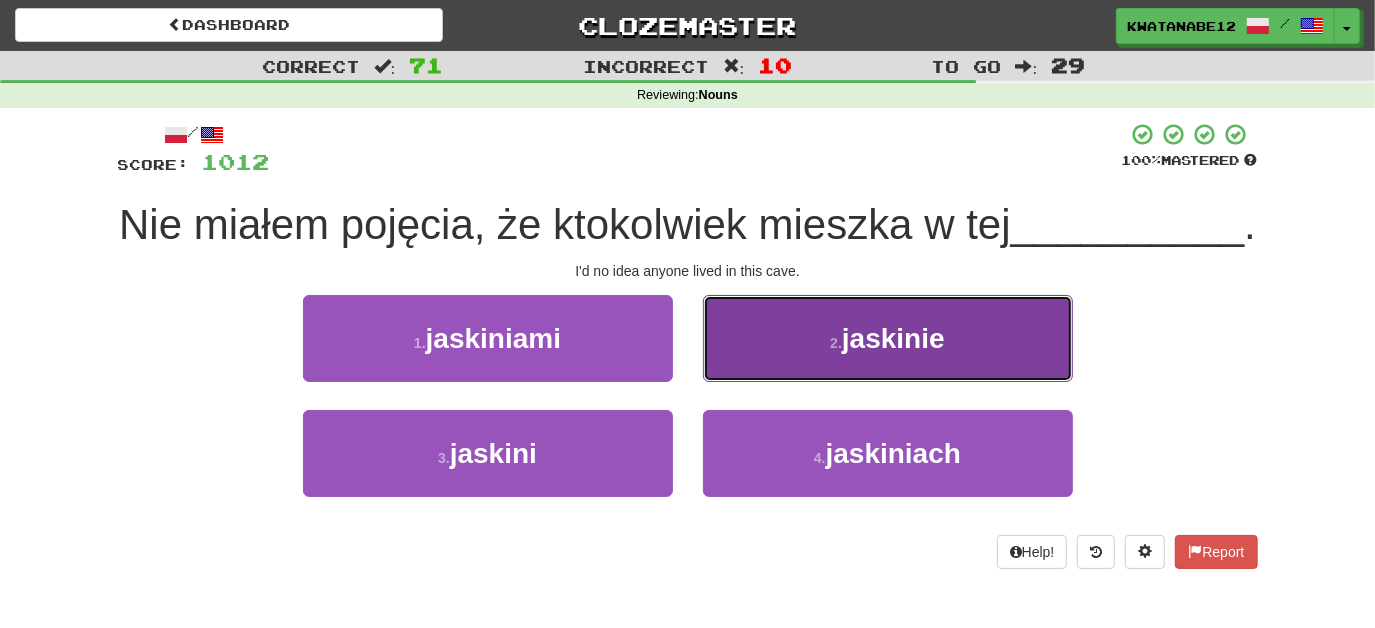click on "2 .  jaskinie" at bounding box center [888, 338] 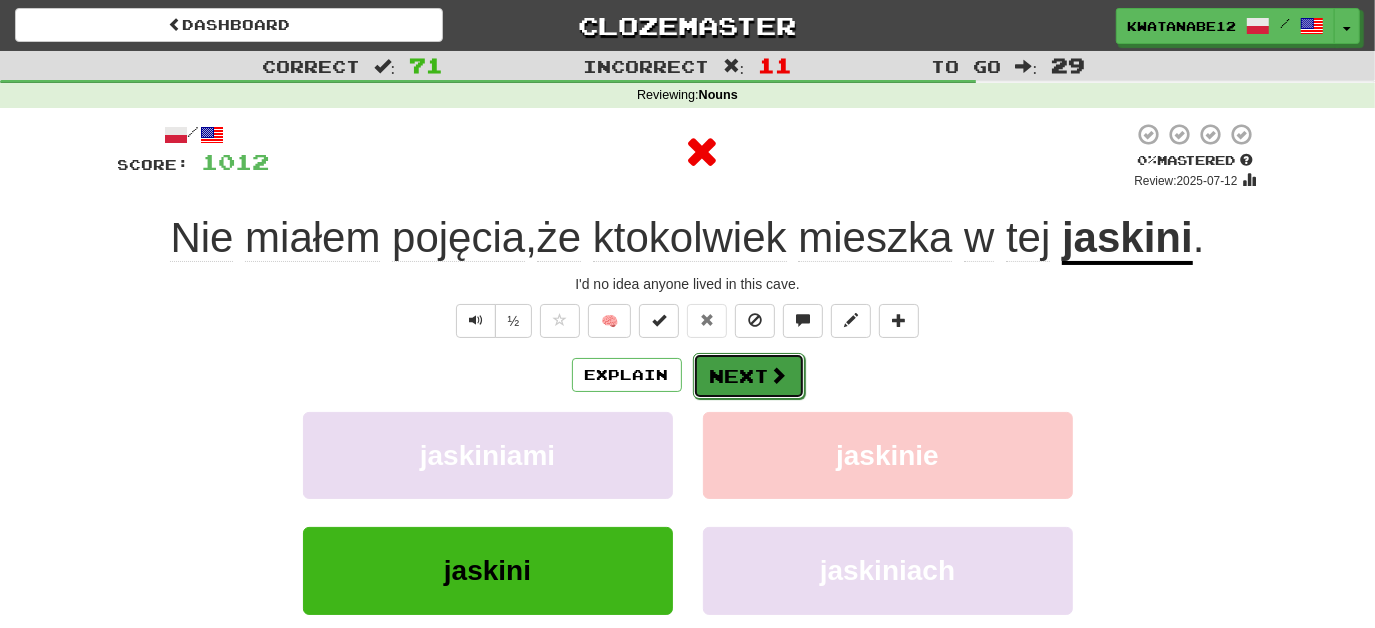 click on "Next" at bounding box center [749, 376] 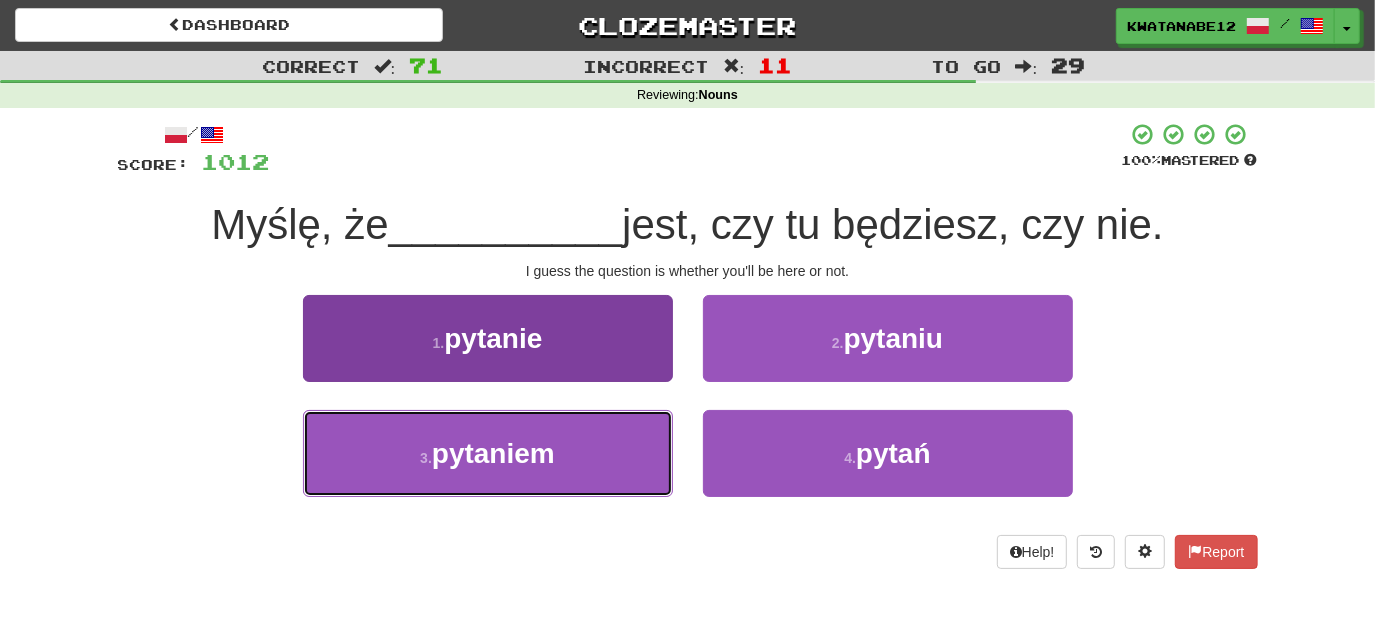 drag, startPoint x: 602, startPoint y: 471, endPoint x: 671, endPoint y: 452, distance: 71.568146 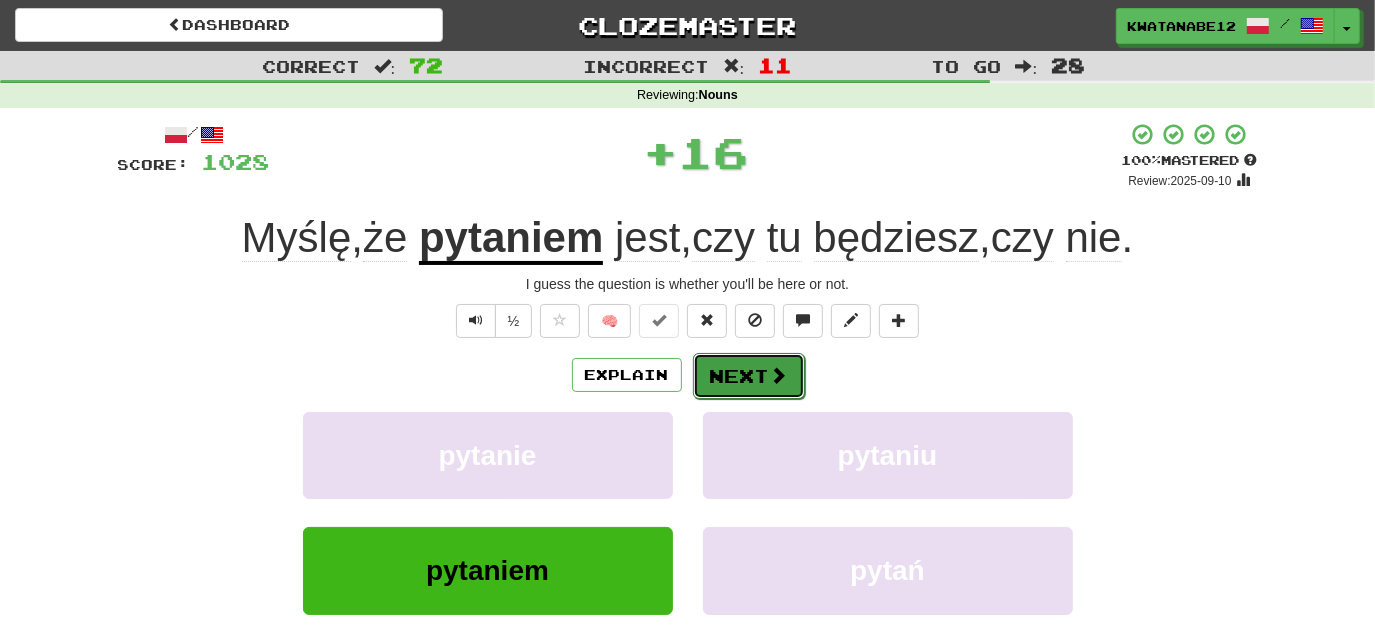 click on "Next" at bounding box center [749, 376] 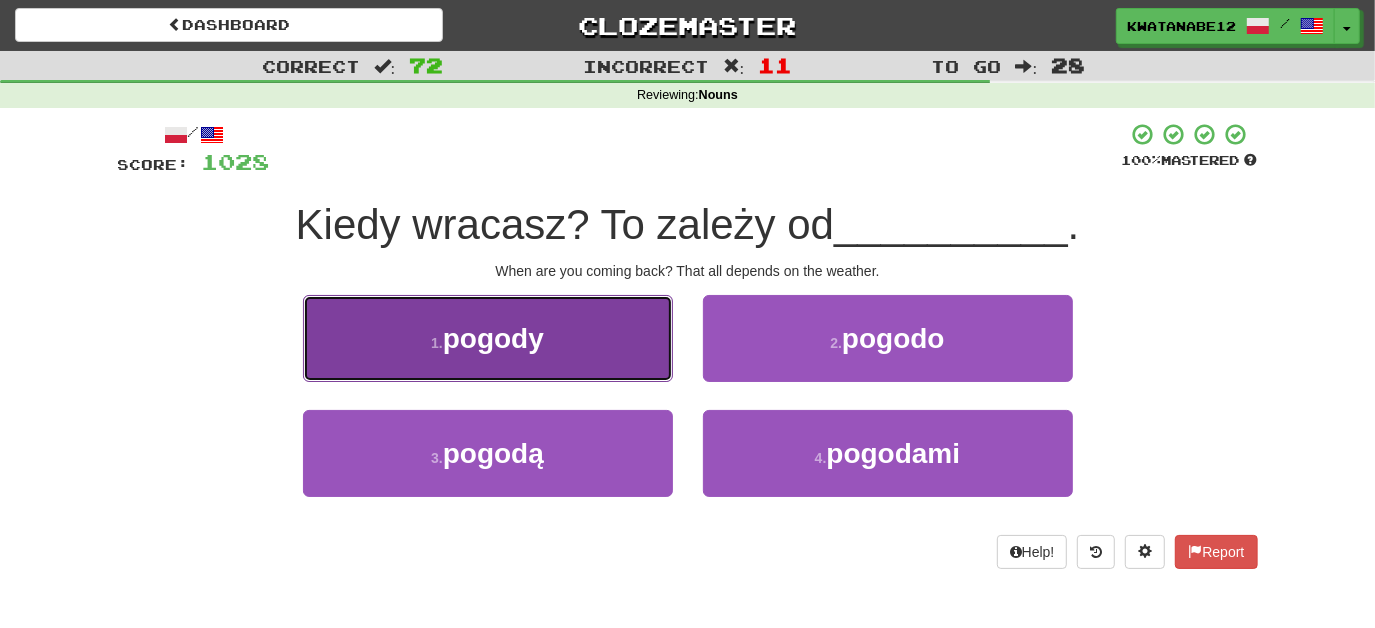 click on "1 .  pogody" at bounding box center (488, 338) 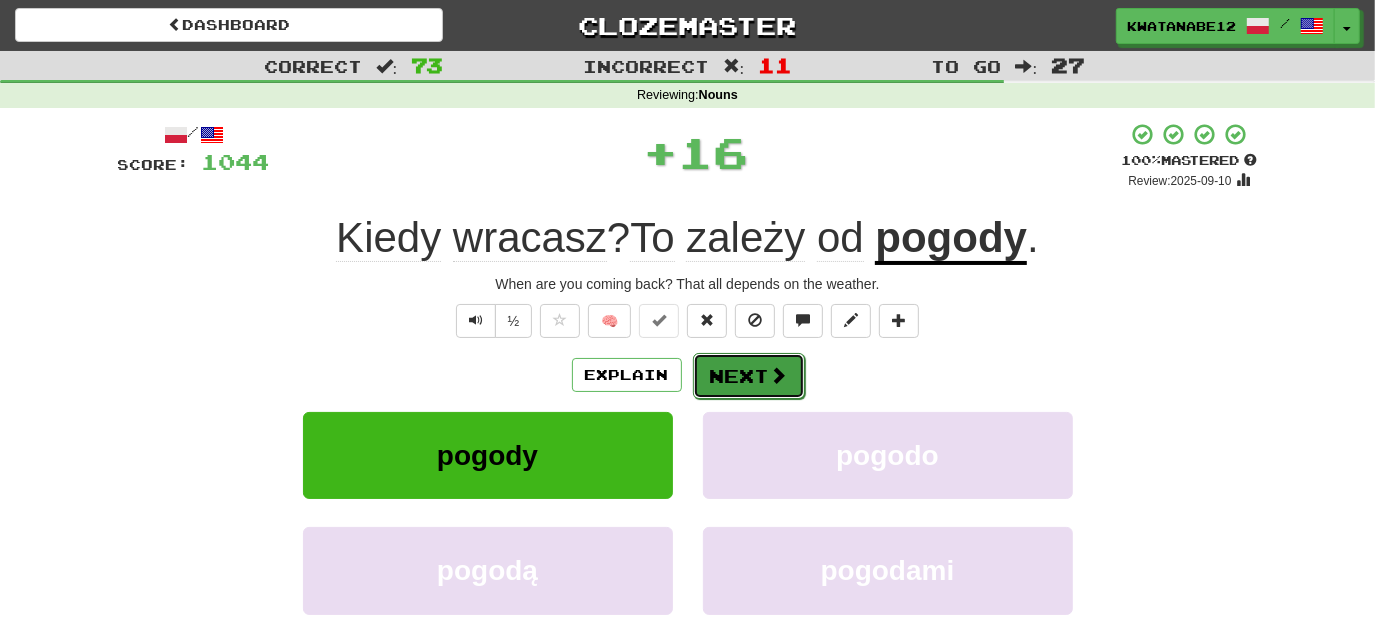 click on "Next" at bounding box center [749, 376] 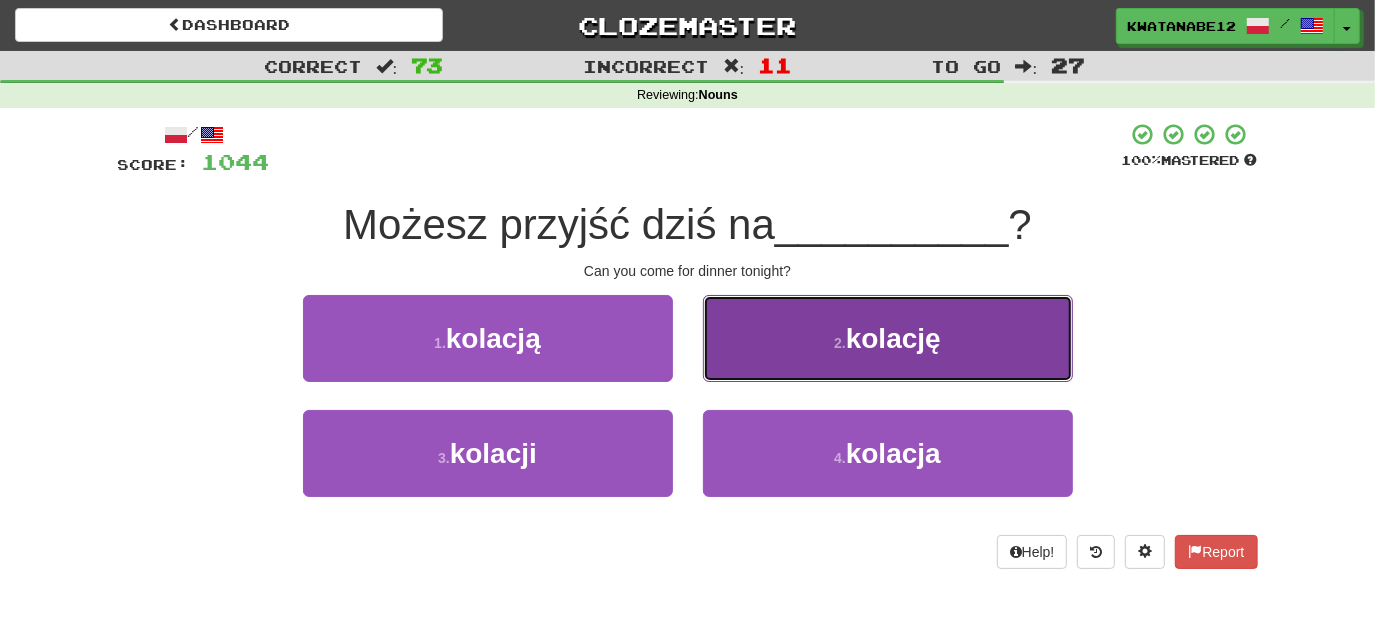 click on "2 .  kolację" at bounding box center [888, 338] 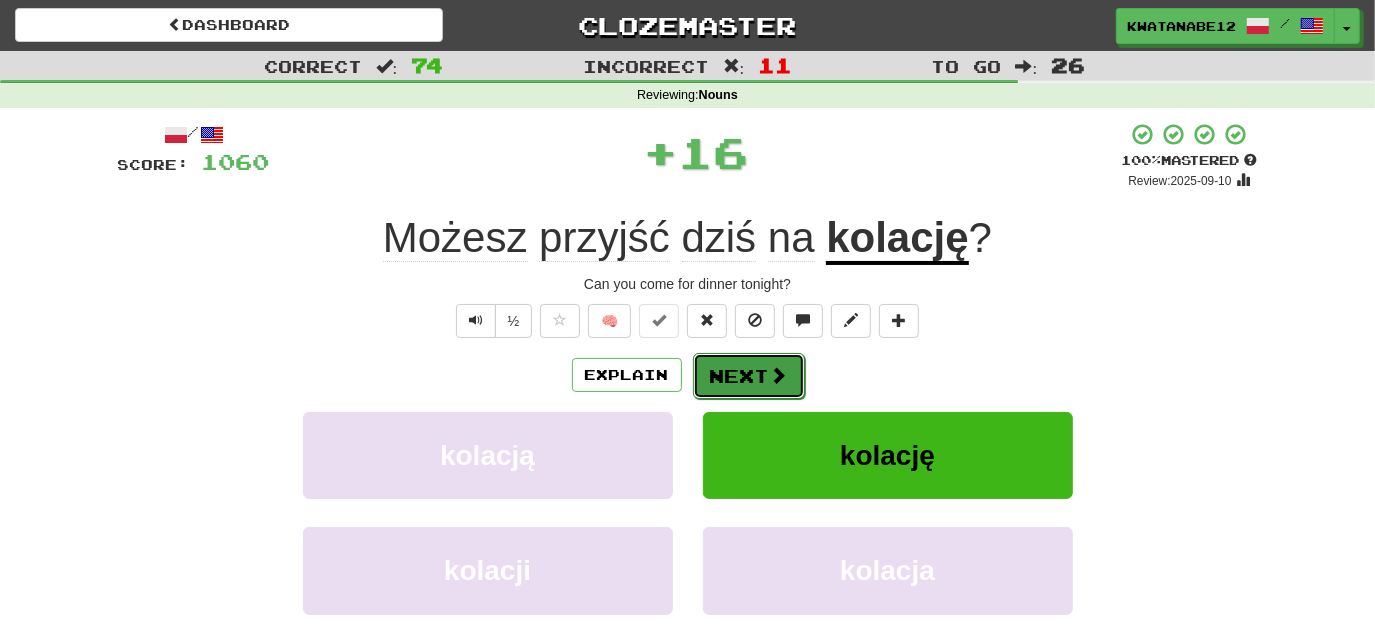 click on "Next" at bounding box center (749, 376) 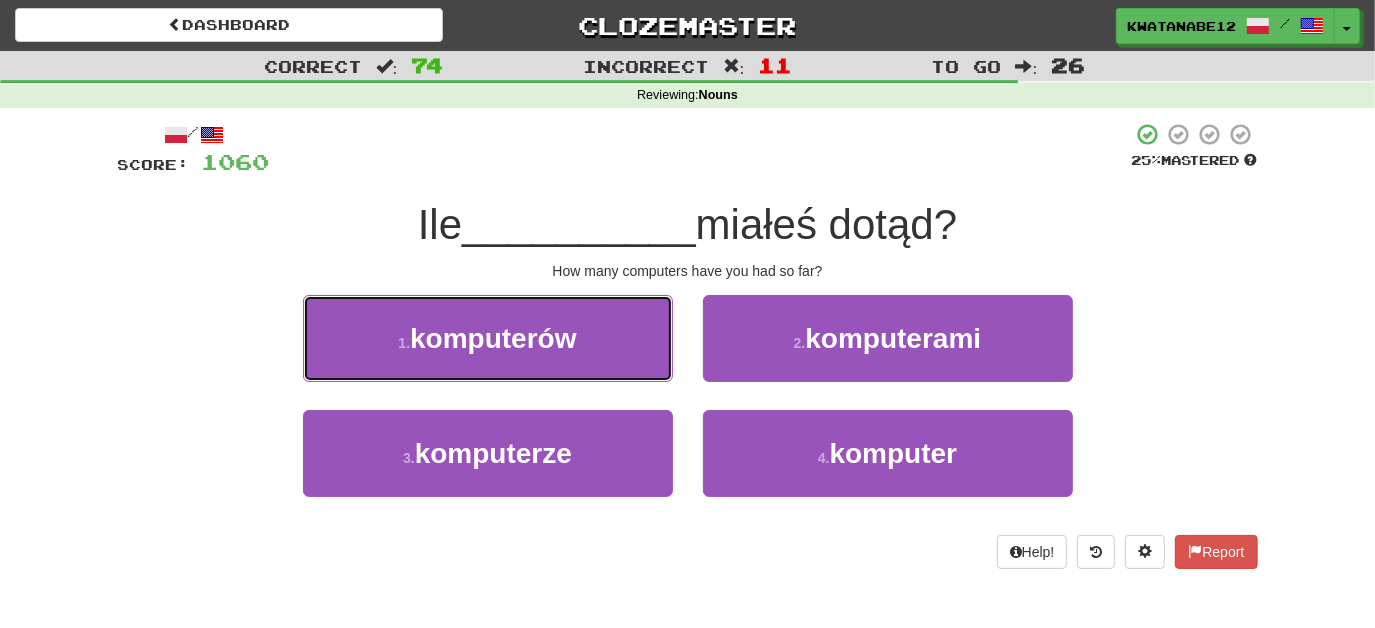 drag, startPoint x: 632, startPoint y: 344, endPoint x: 660, endPoint y: 349, distance: 28.442924 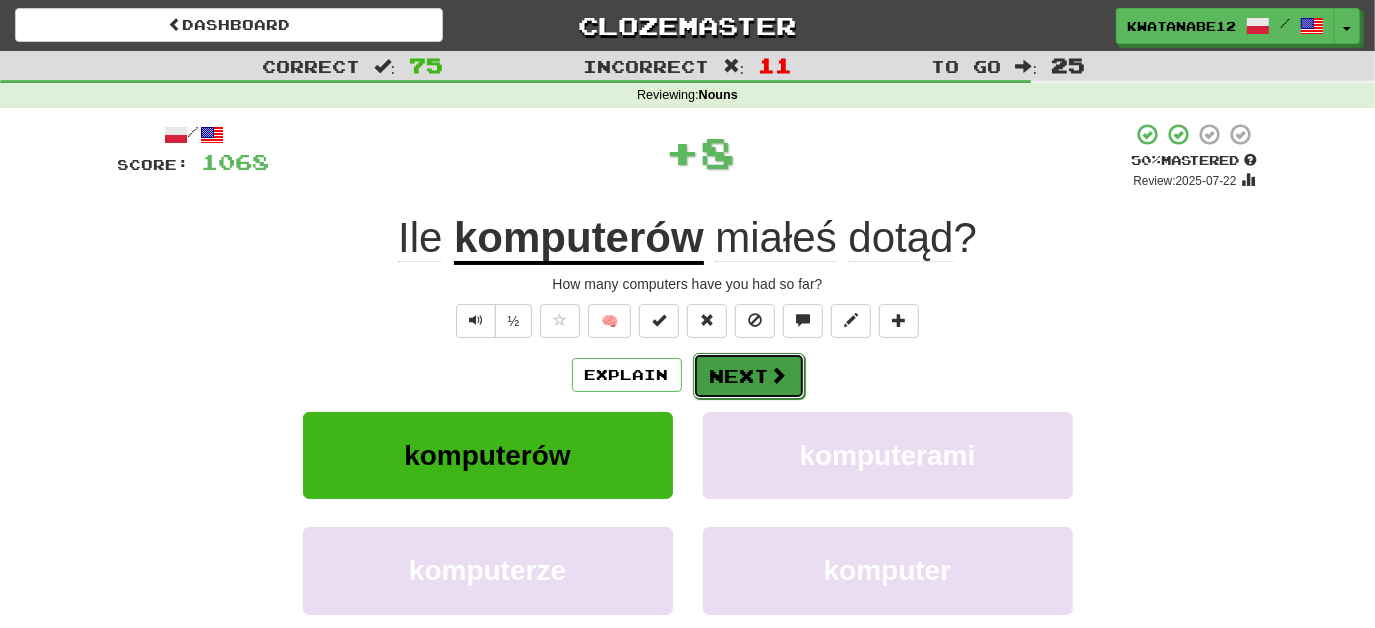 click on "Next" at bounding box center [749, 376] 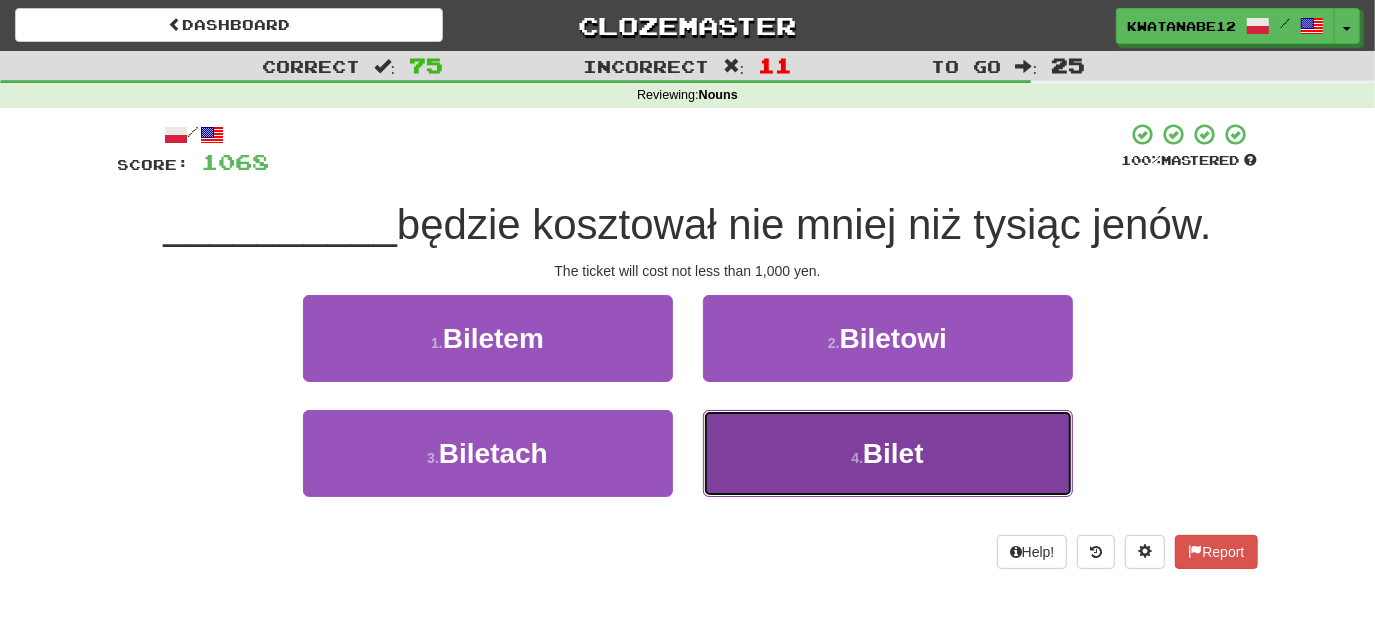 drag, startPoint x: 790, startPoint y: 452, endPoint x: 787, endPoint y: 408, distance: 44.102154 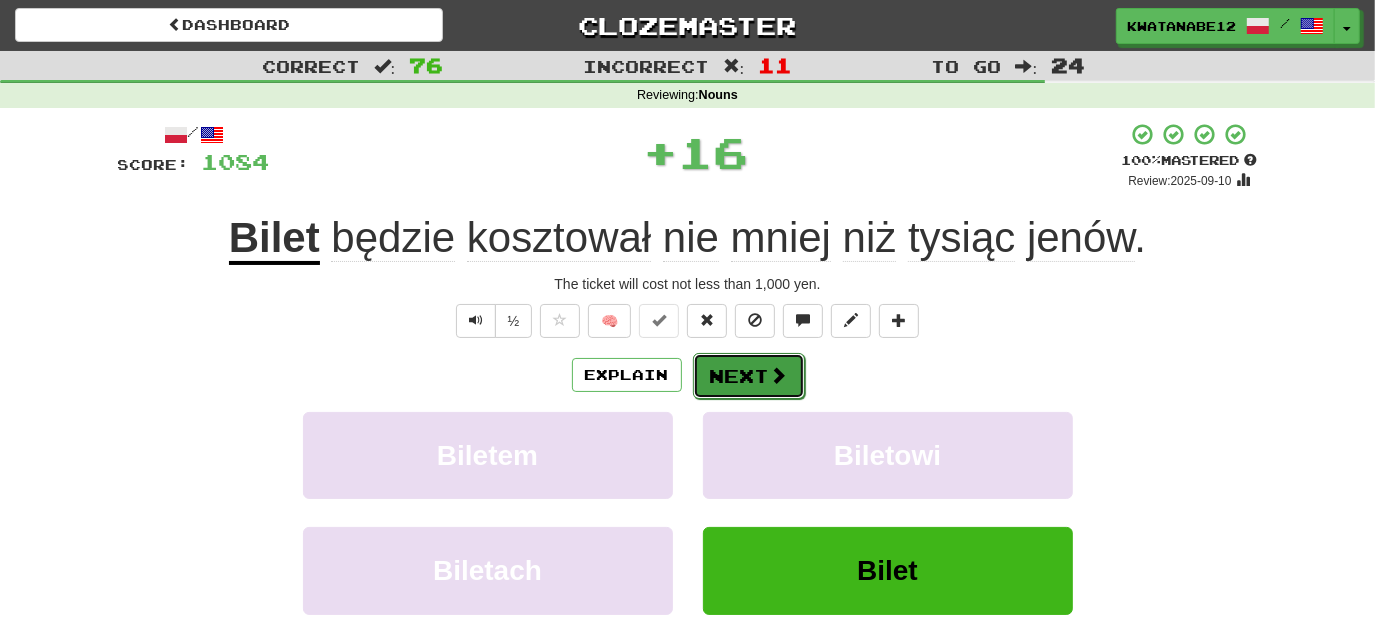 click at bounding box center [779, 375] 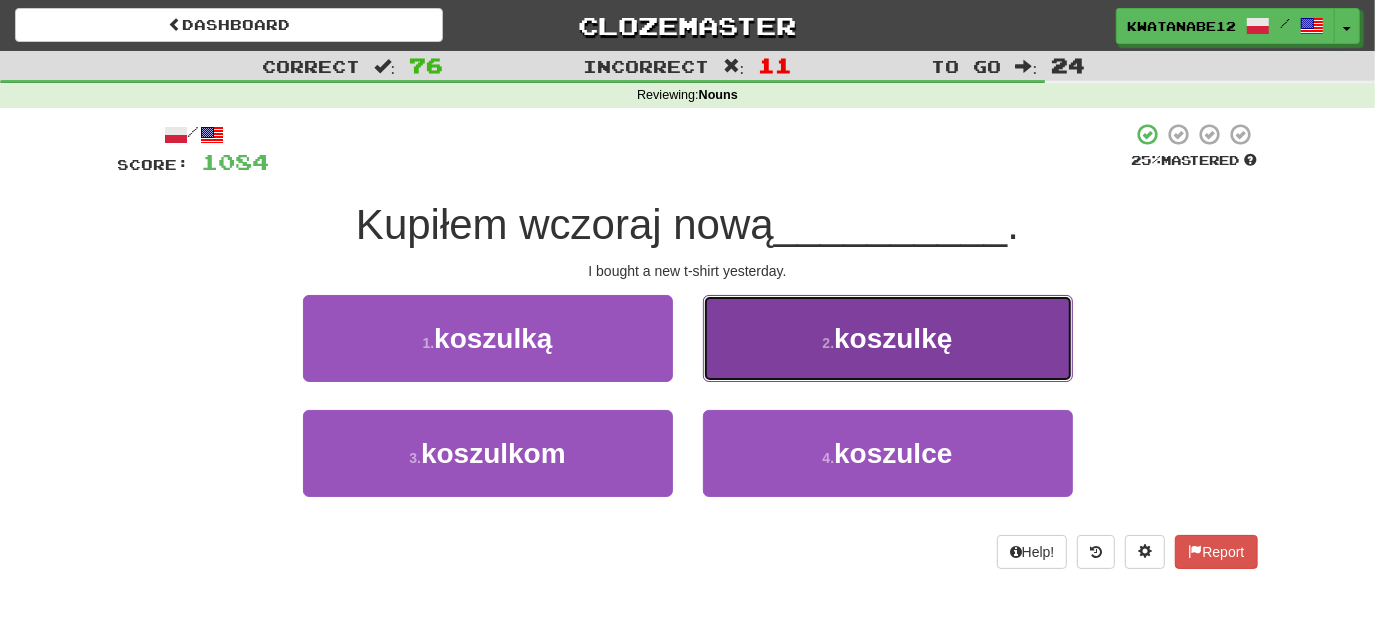click on "2 .  koszulkę" at bounding box center [888, 338] 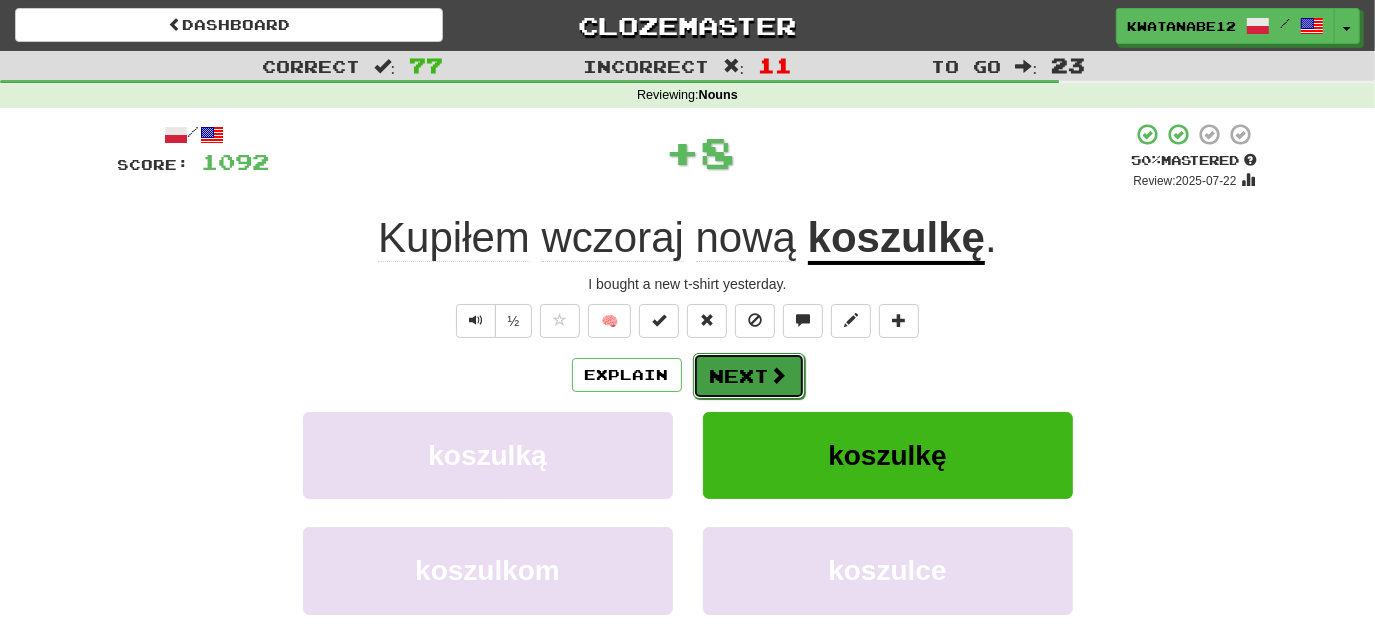 drag, startPoint x: 782, startPoint y: 351, endPoint x: 763, endPoint y: 366, distance: 24.207438 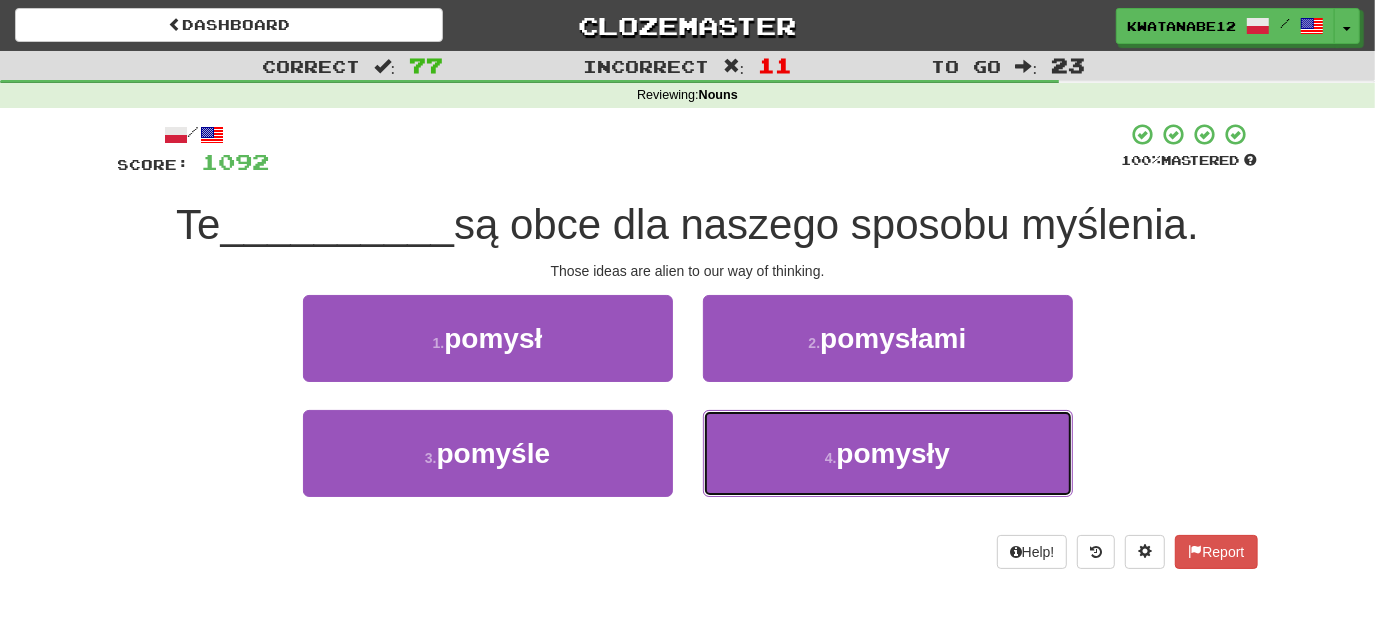 drag, startPoint x: 773, startPoint y: 444, endPoint x: 762, endPoint y: 399, distance: 46.32494 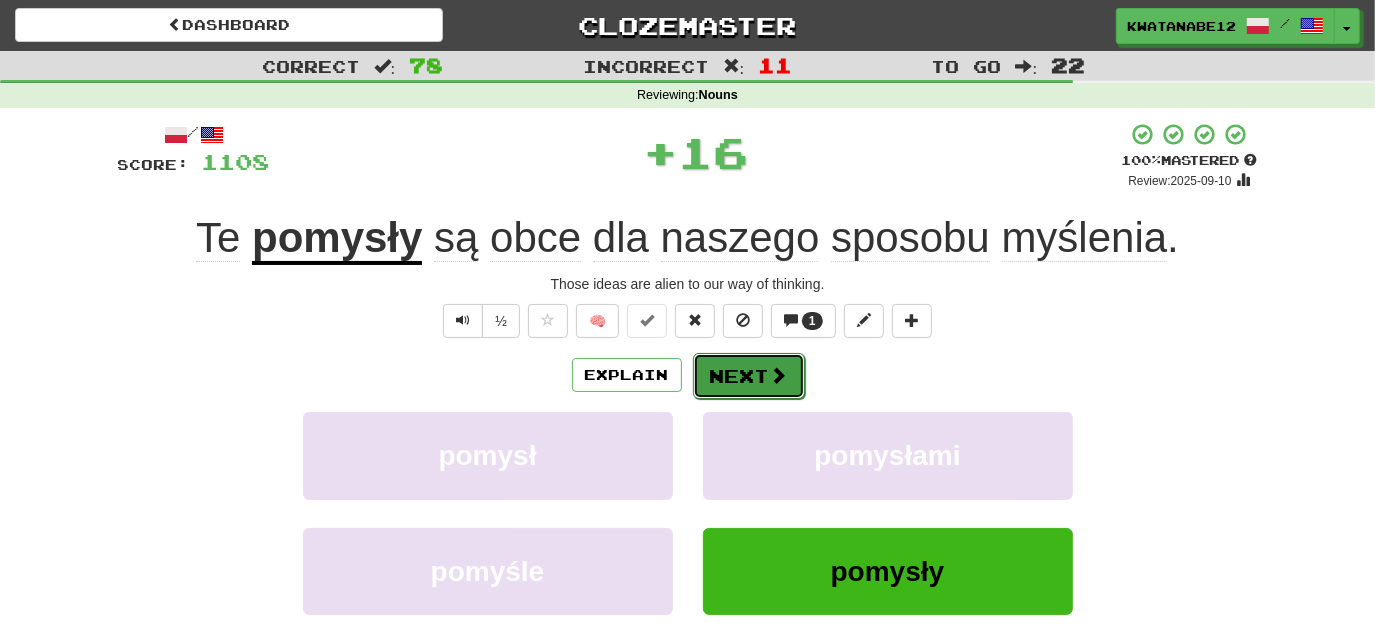 click on "Next" at bounding box center [749, 376] 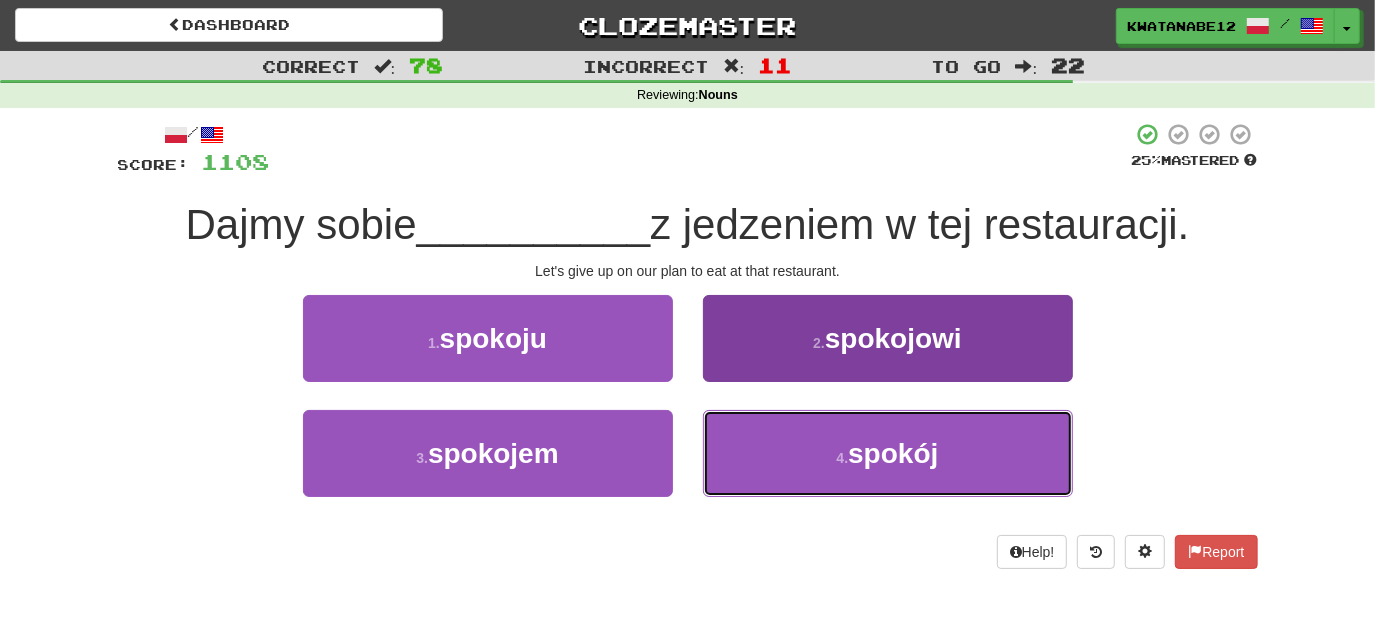 drag, startPoint x: 801, startPoint y: 460, endPoint x: 799, endPoint y: 443, distance: 17.117243 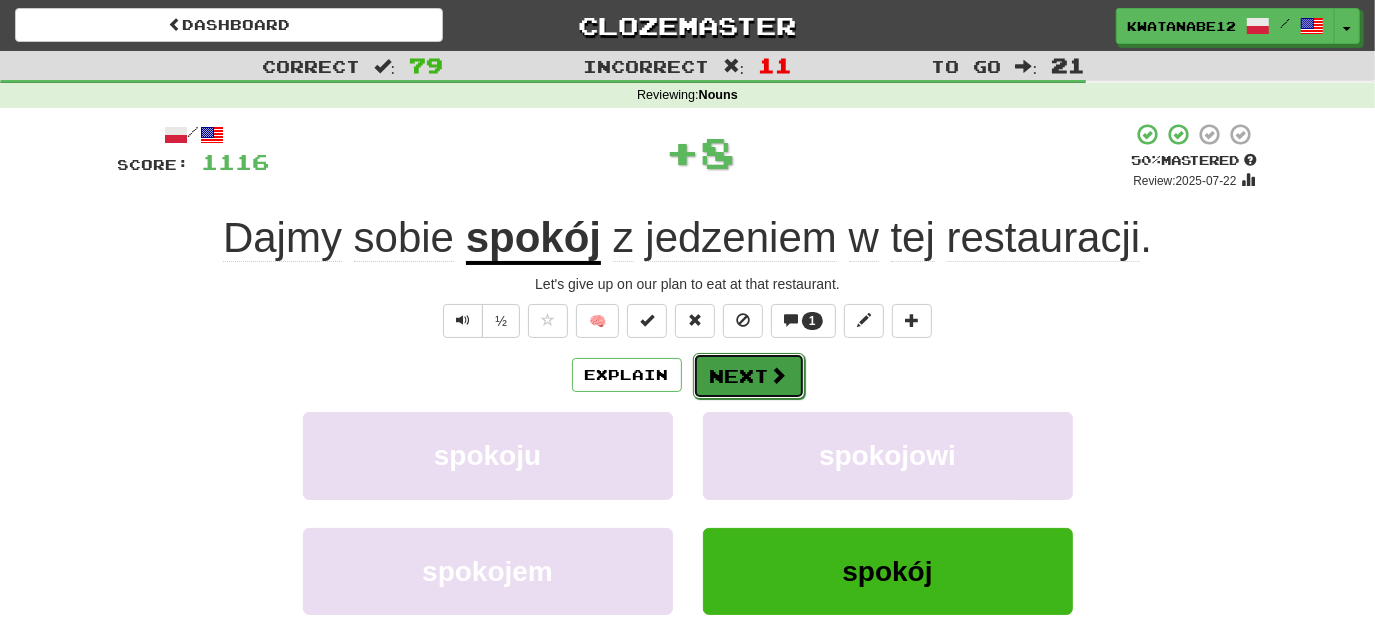click on "Next" at bounding box center (749, 376) 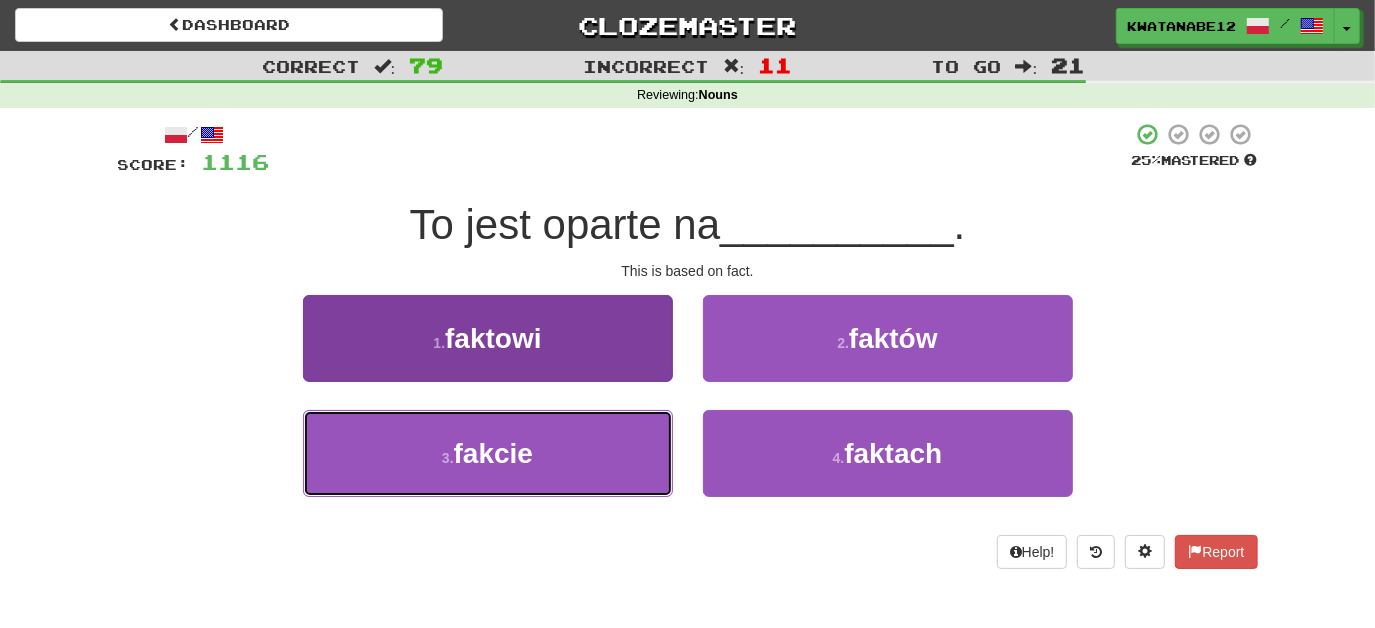 drag, startPoint x: 601, startPoint y: 439, endPoint x: 660, endPoint y: 418, distance: 62.625874 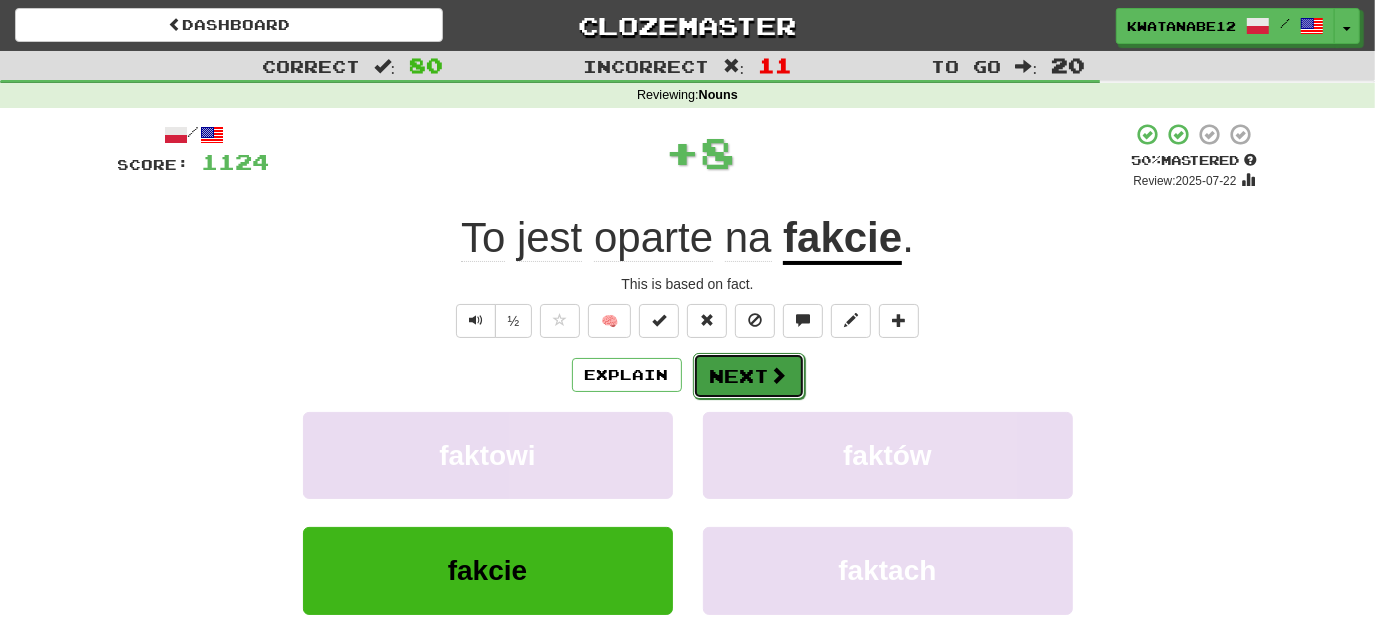 drag, startPoint x: 716, startPoint y: 372, endPoint x: 725, endPoint y: 367, distance: 10.29563 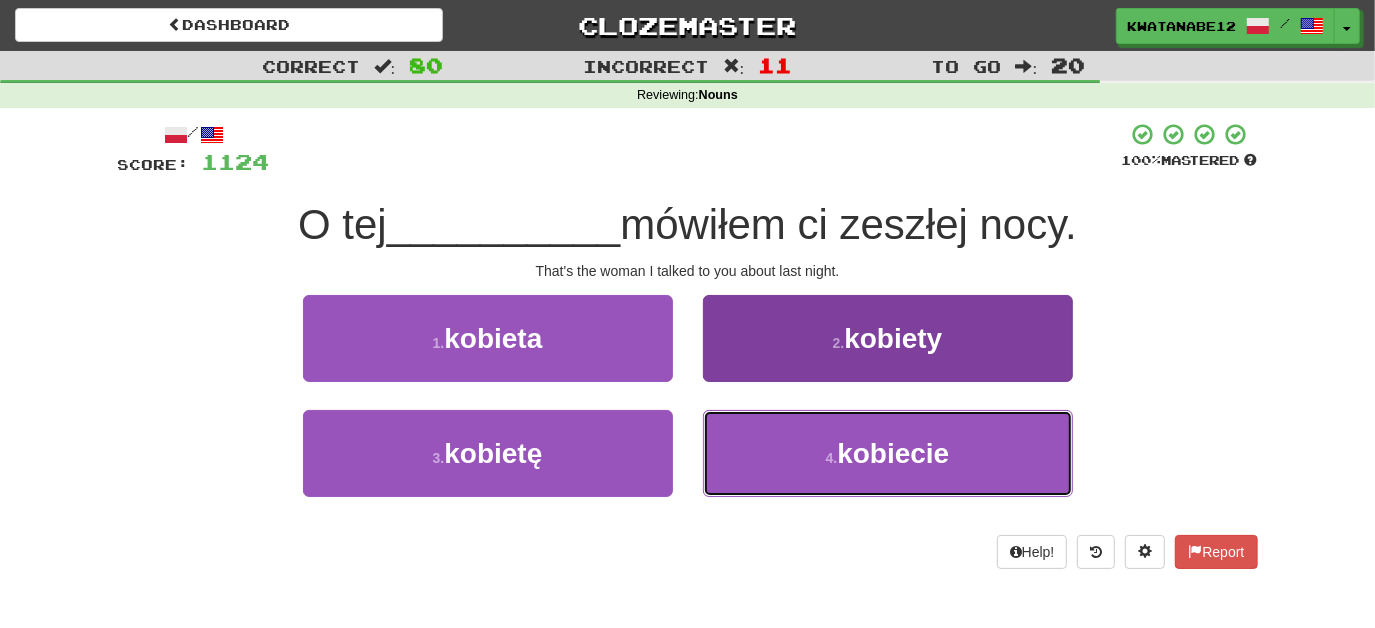 click on "4 .  kobiecie" at bounding box center (888, 453) 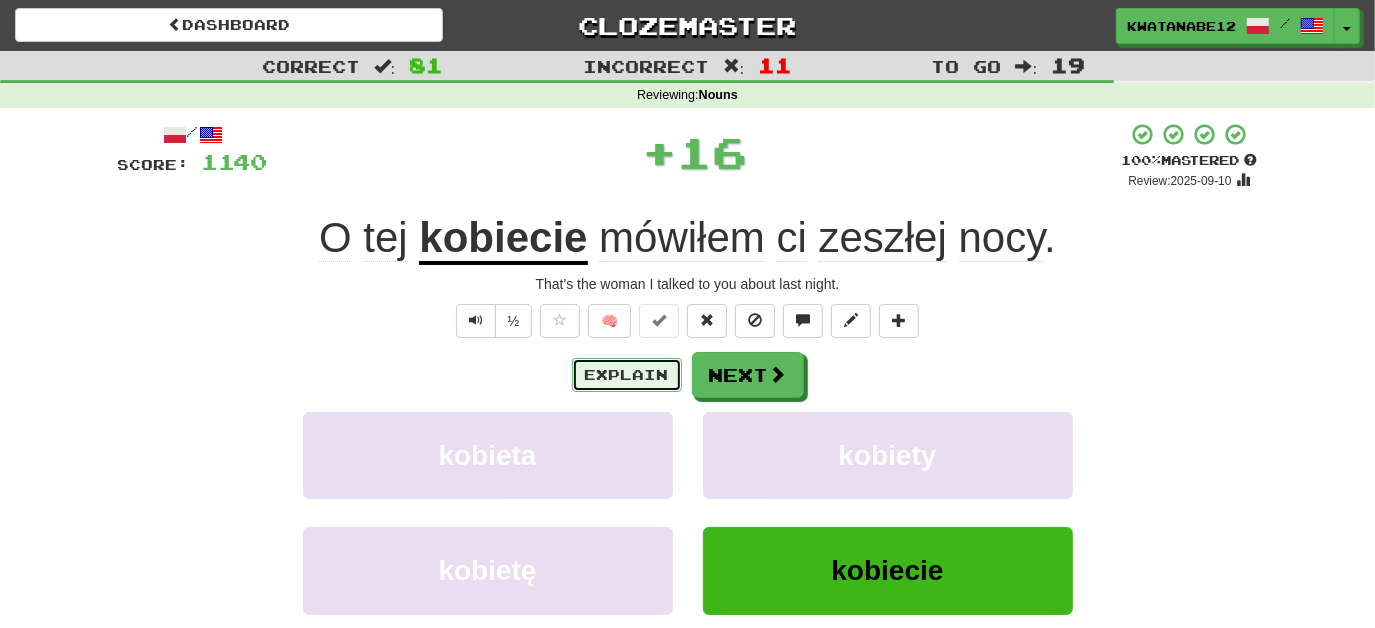 click on "Explain" at bounding box center [627, 375] 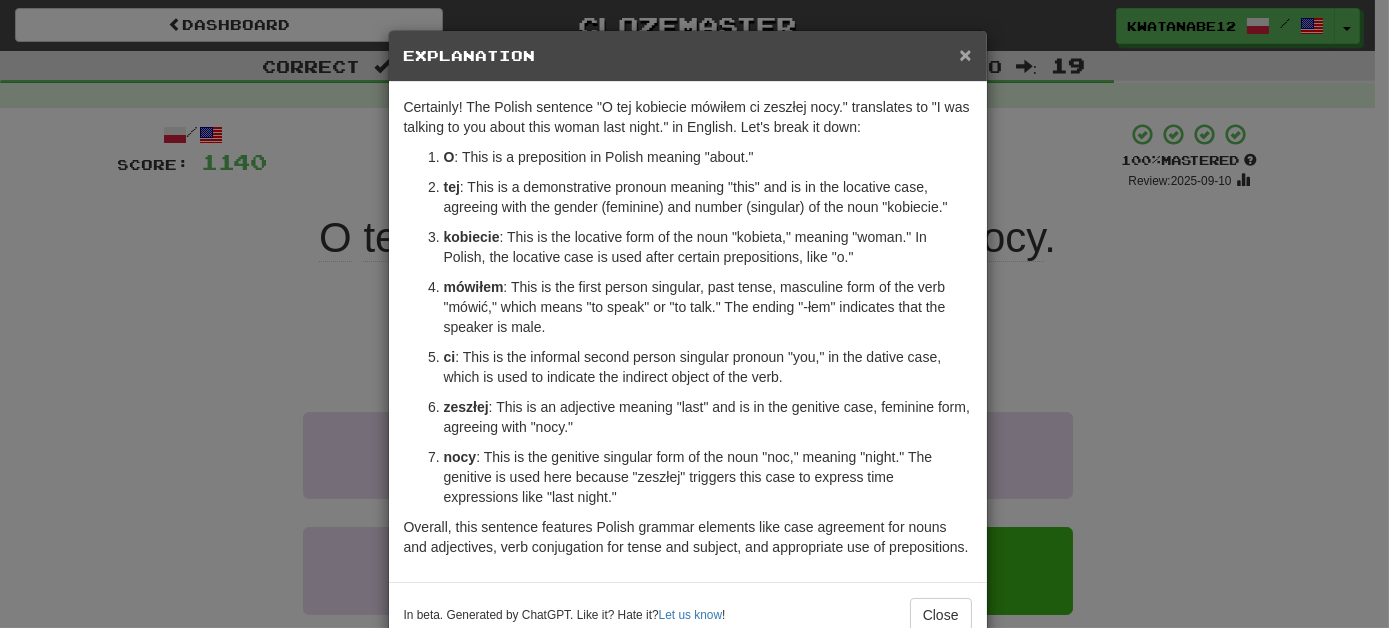 click on "×" at bounding box center [965, 54] 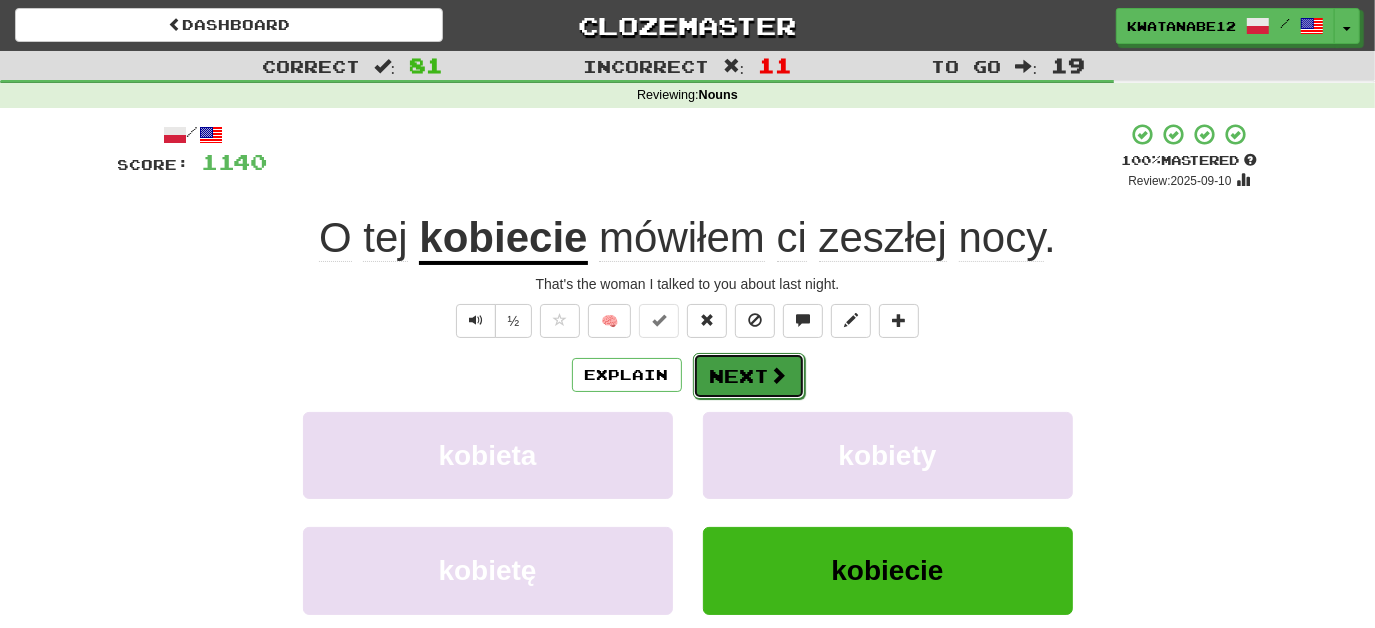 click on "Next" at bounding box center [749, 376] 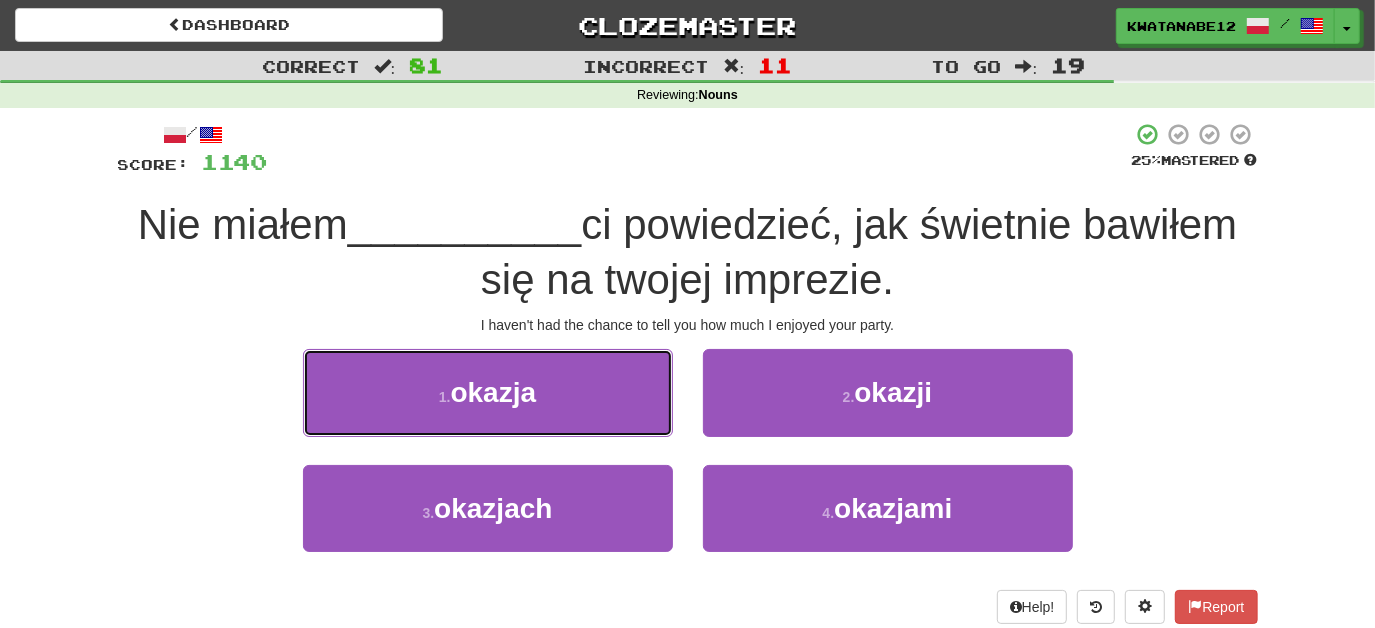 drag, startPoint x: 629, startPoint y: 407, endPoint x: 651, endPoint y: 403, distance: 22.36068 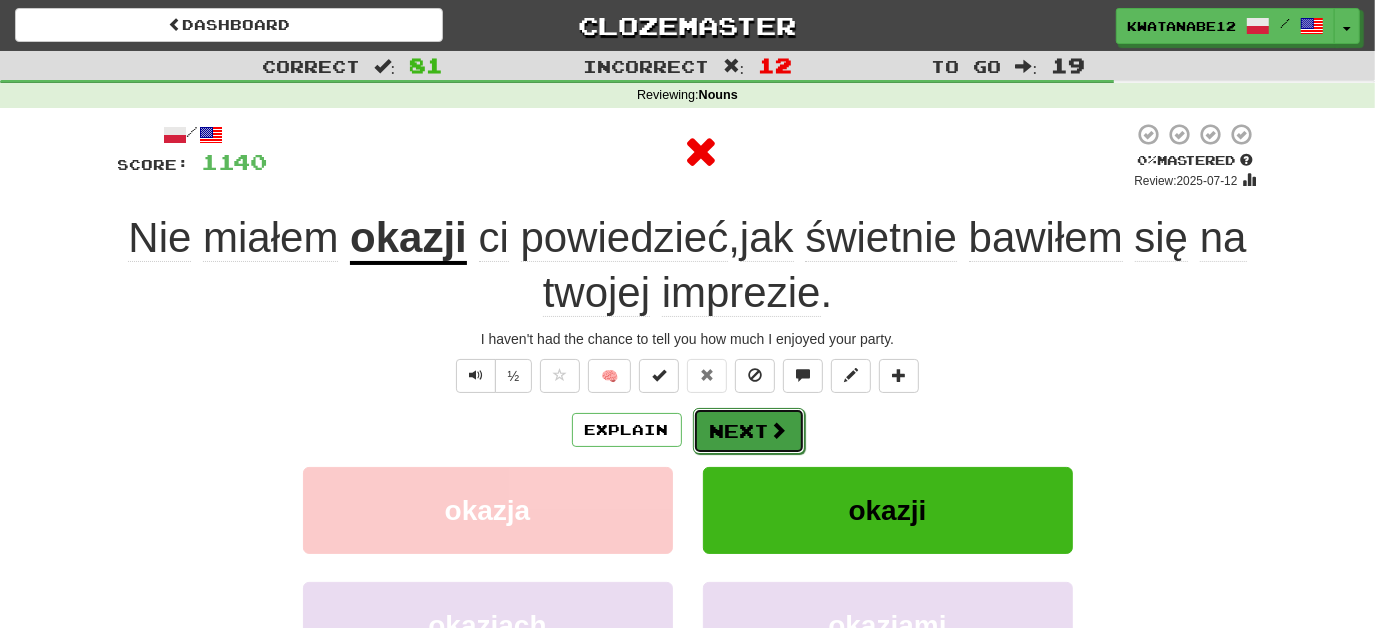 click on "Next" at bounding box center (749, 431) 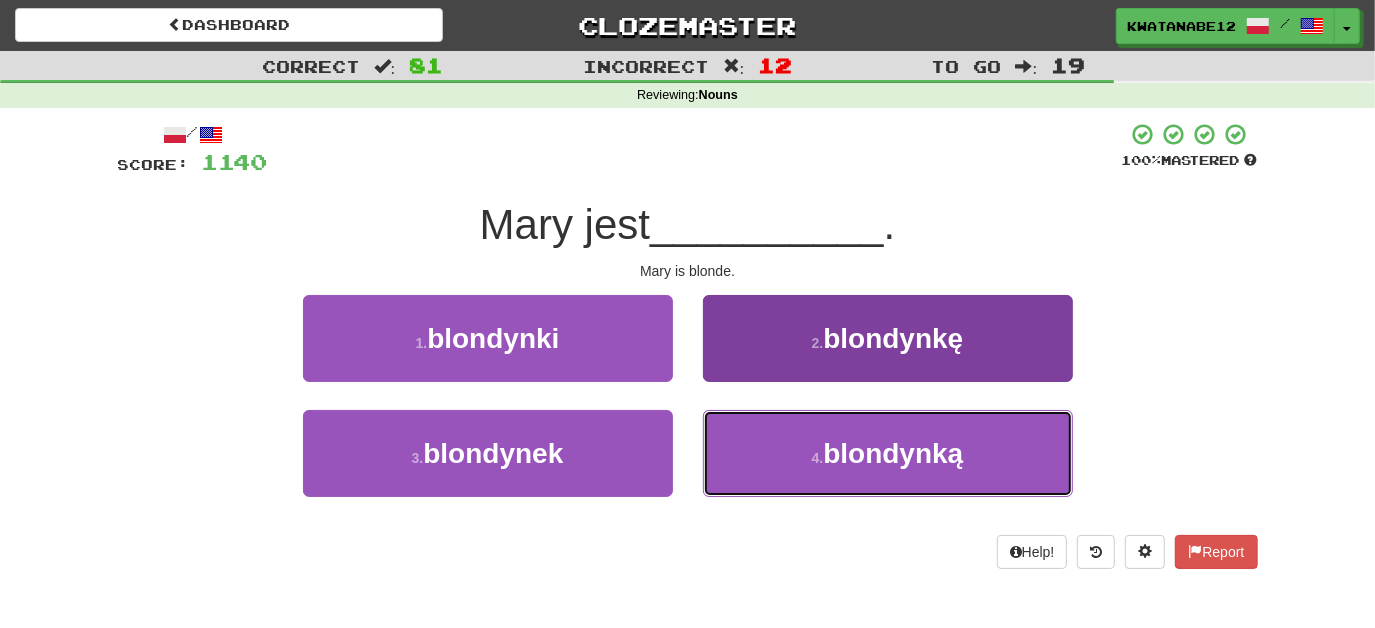 click on "4 .  blondynką" at bounding box center [888, 453] 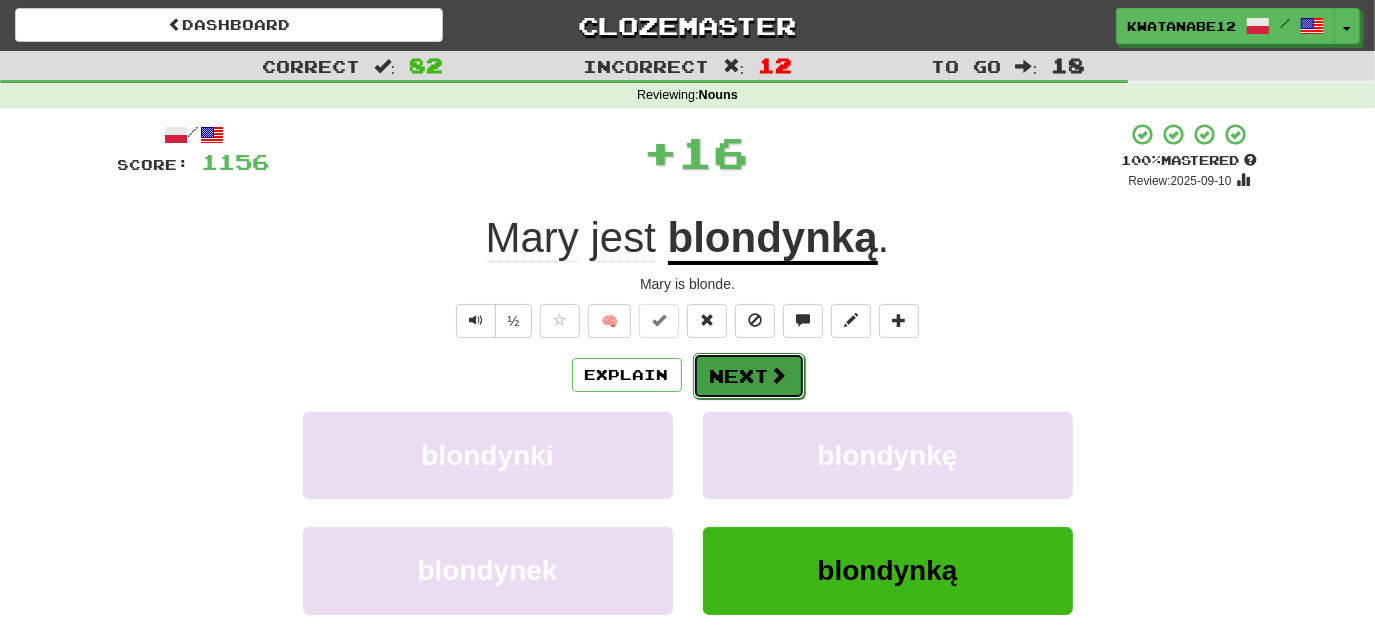 click on "Next" at bounding box center (749, 376) 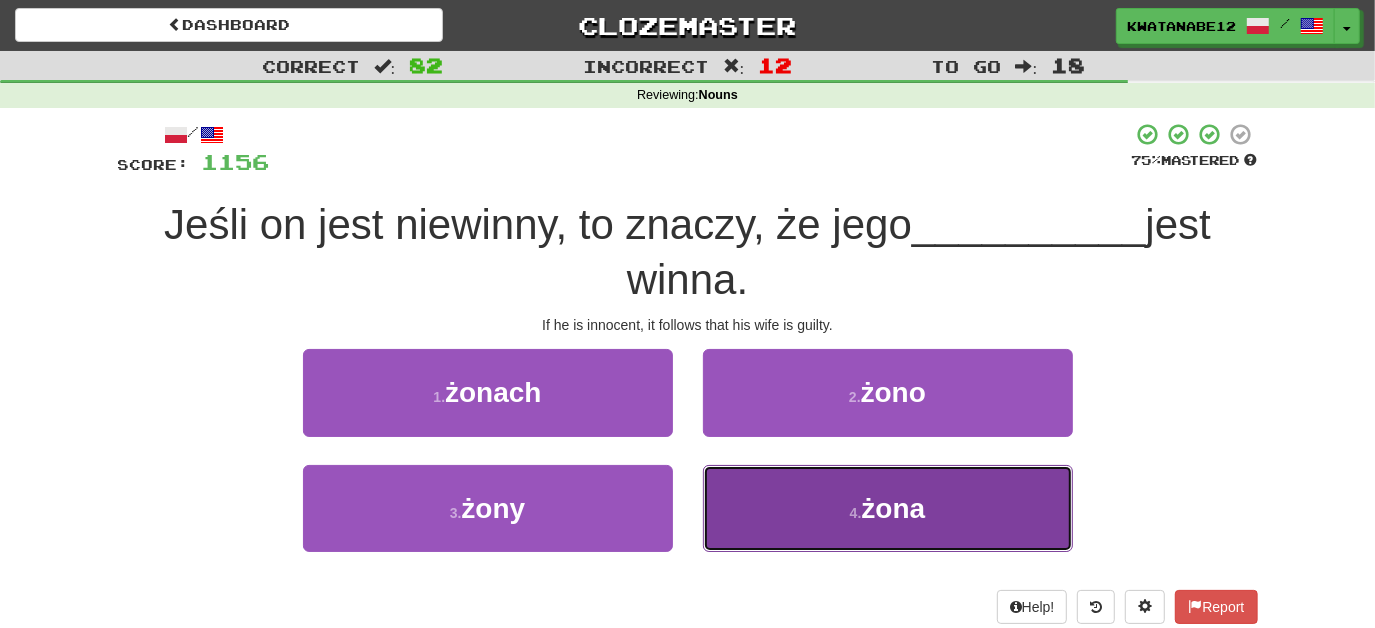 click on "4 .  żona" at bounding box center (888, 508) 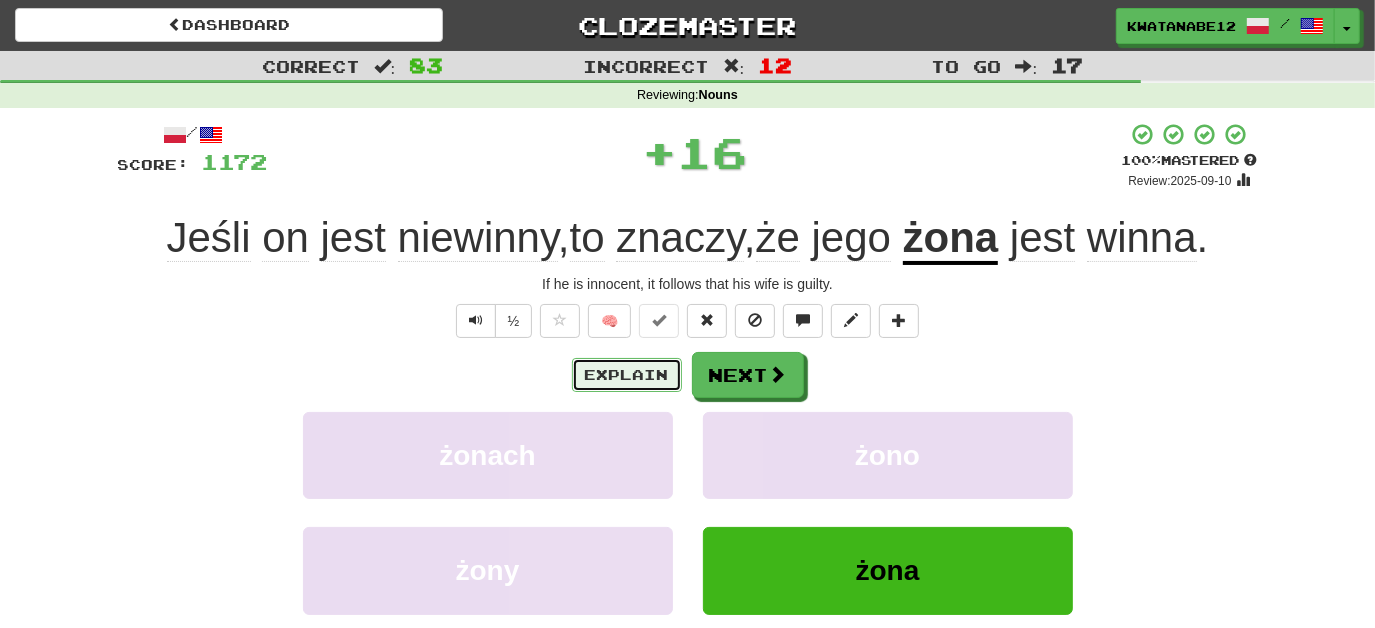 click on "Explain" at bounding box center (627, 375) 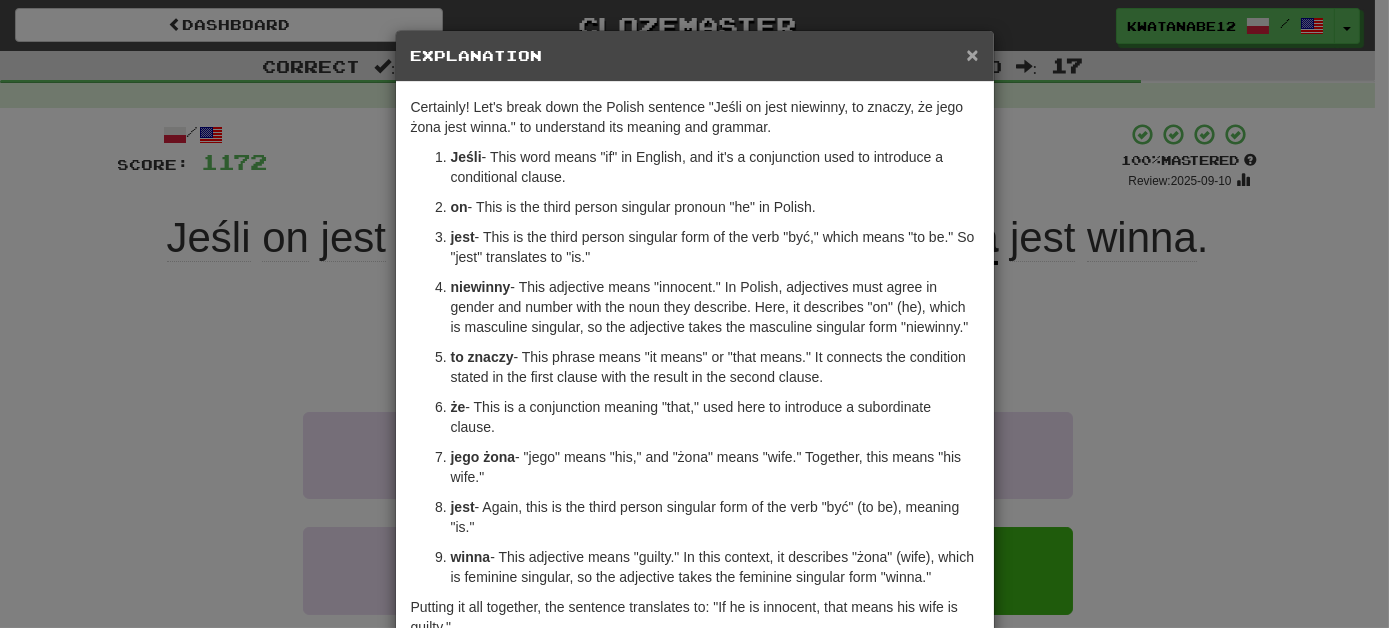 click on "×" at bounding box center (972, 54) 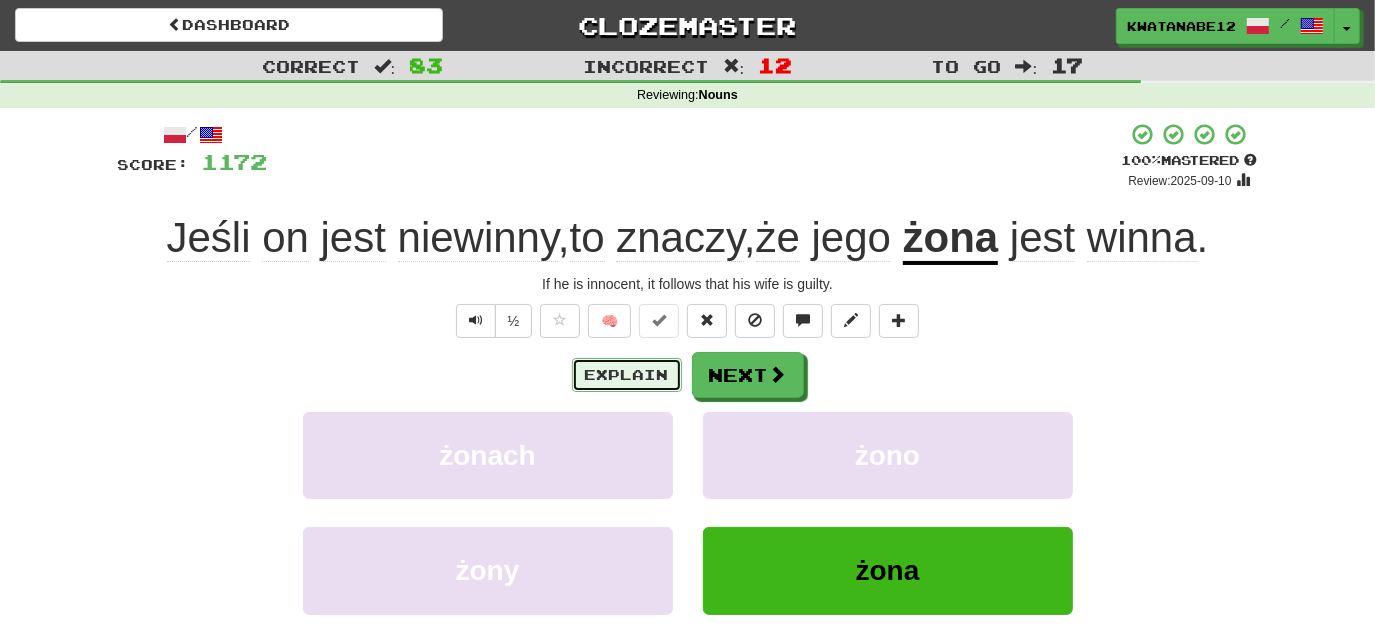 click on "Explain" at bounding box center [627, 375] 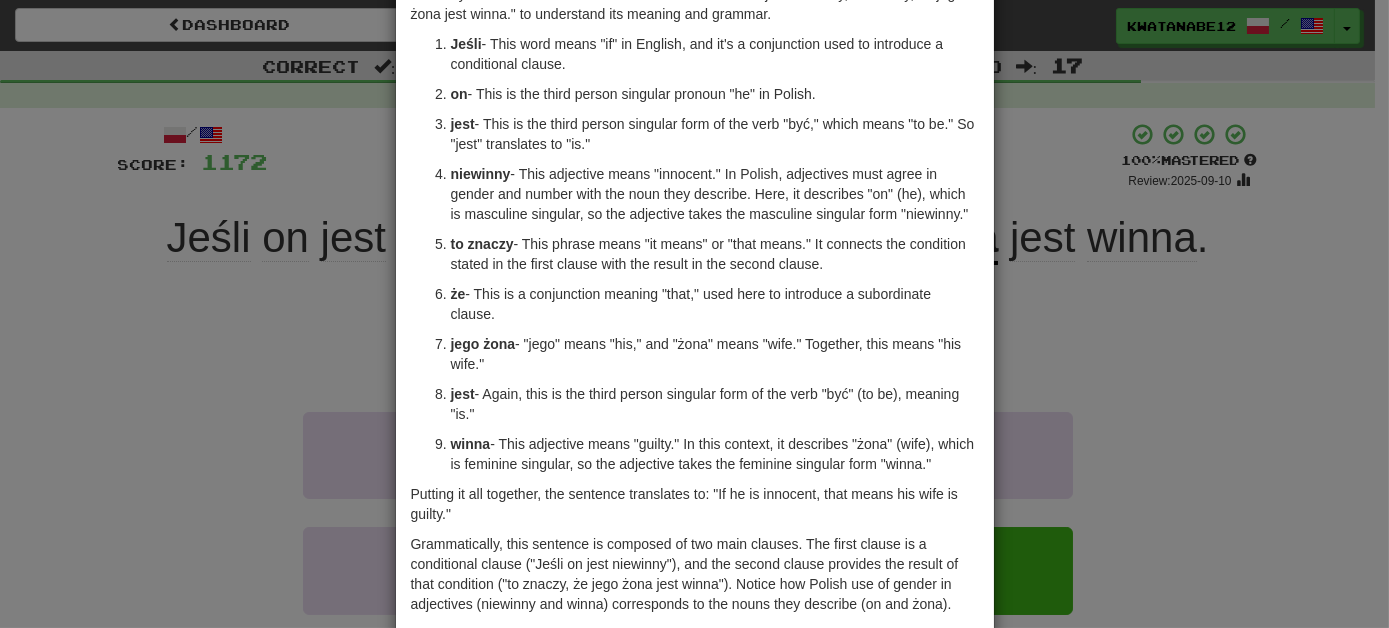 scroll, scrollTop: 112, scrollLeft: 0, axis: vertical 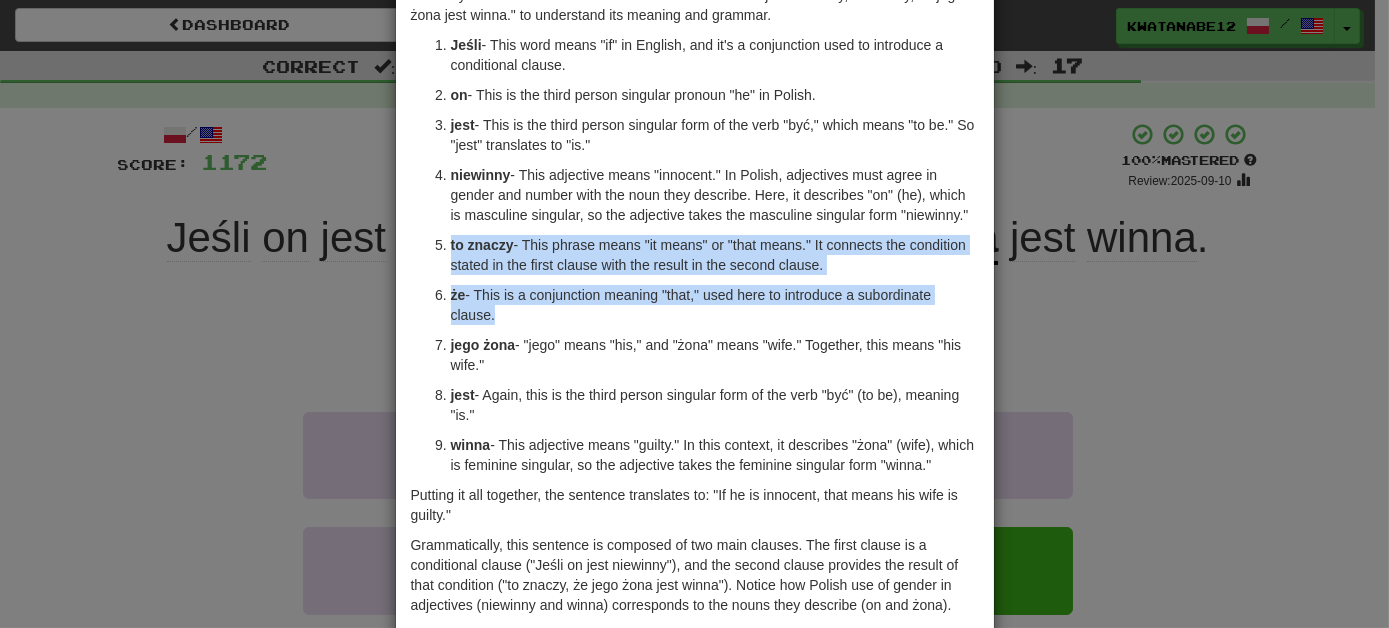 drag, startPoint x: 851, startPoint y: 231, endPoint x: 874, endPoint y: 332, distance: 103.58572 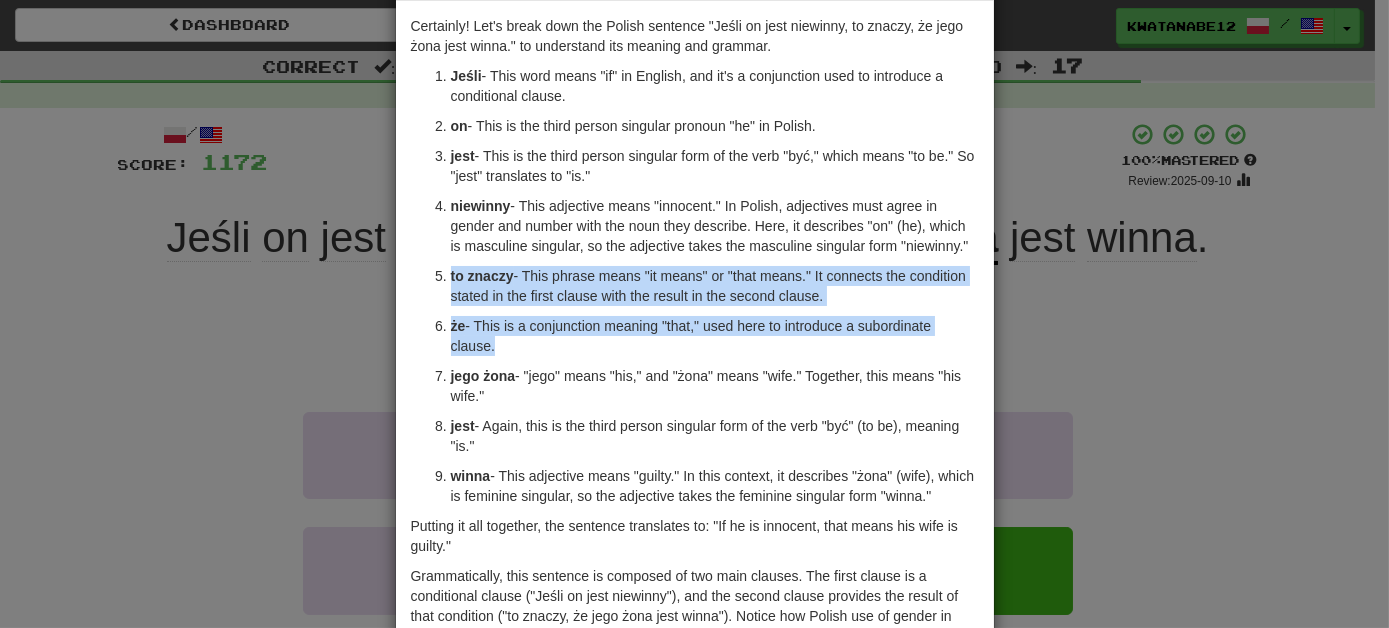 scroll, scrollTop: 76, scrollLeft: 0, axis: vertical 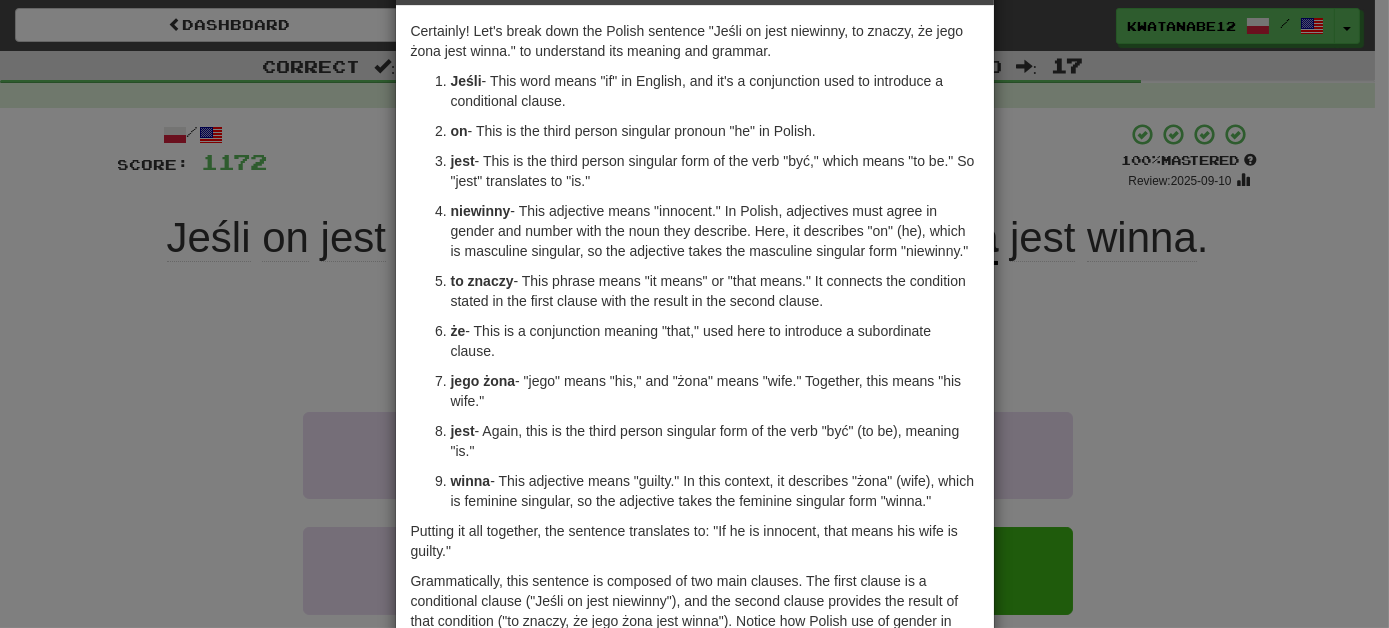 click on "jest  - Again, this is the third person singular form of the verb "być" (to be), meaning "is."" at bounding box center (715, 441) 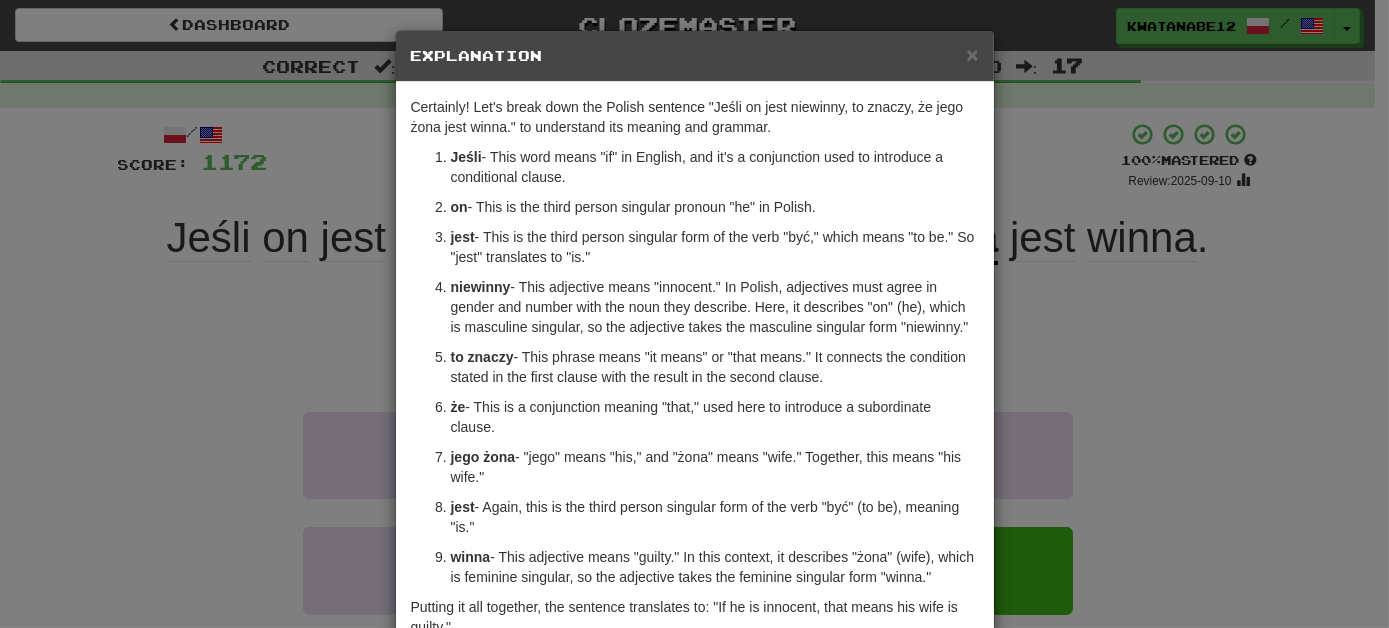 scroll, scrollTop: 0, scrollLeft: 0, axis: both 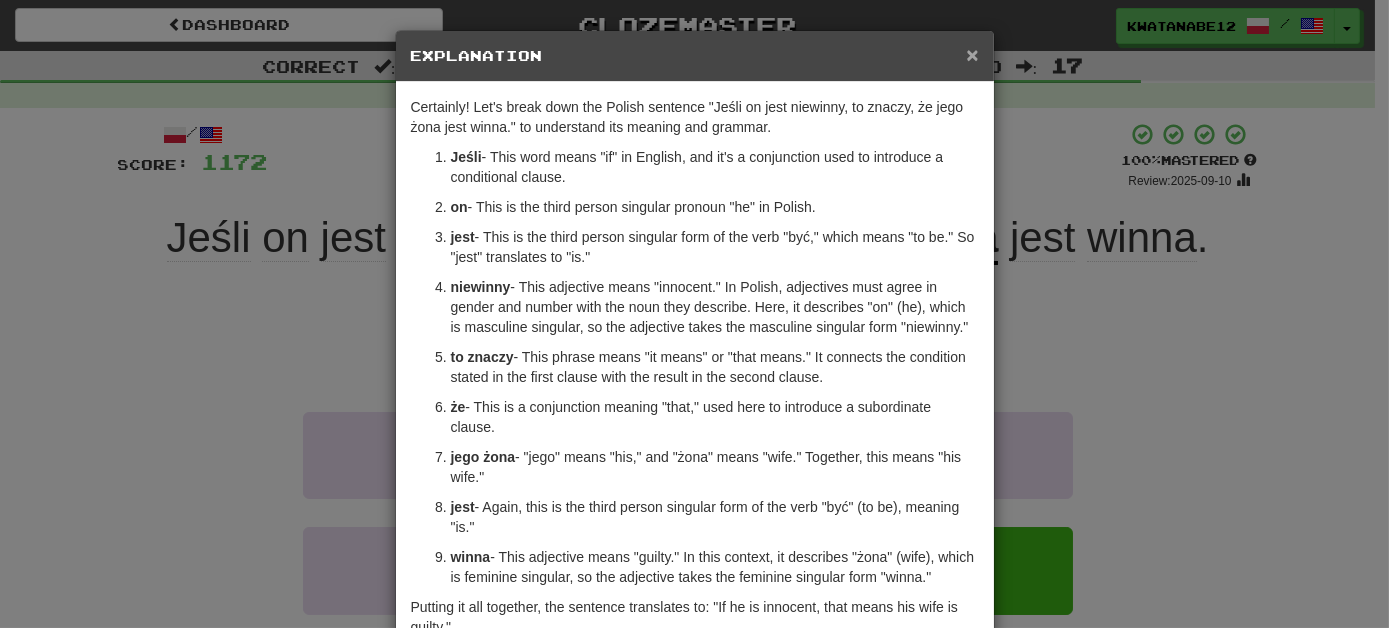 click on "×" at bounding box center (972, 54) 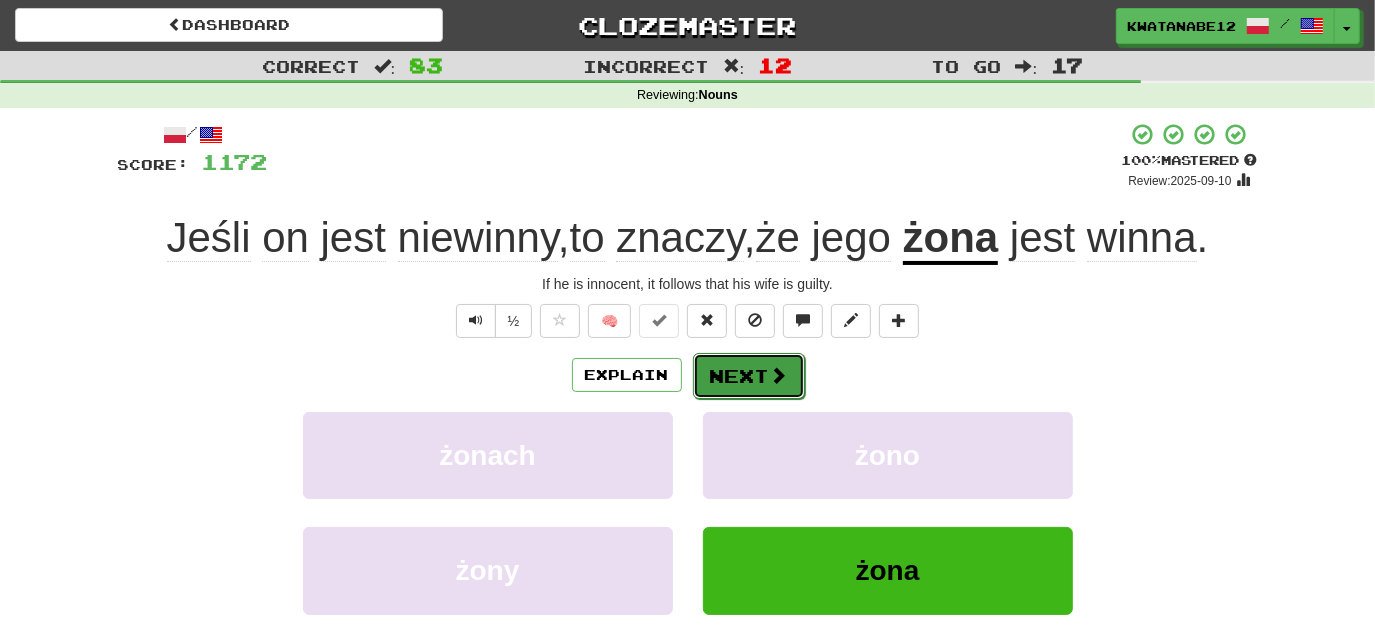 click on "Next" at bounding box center (749, 376) 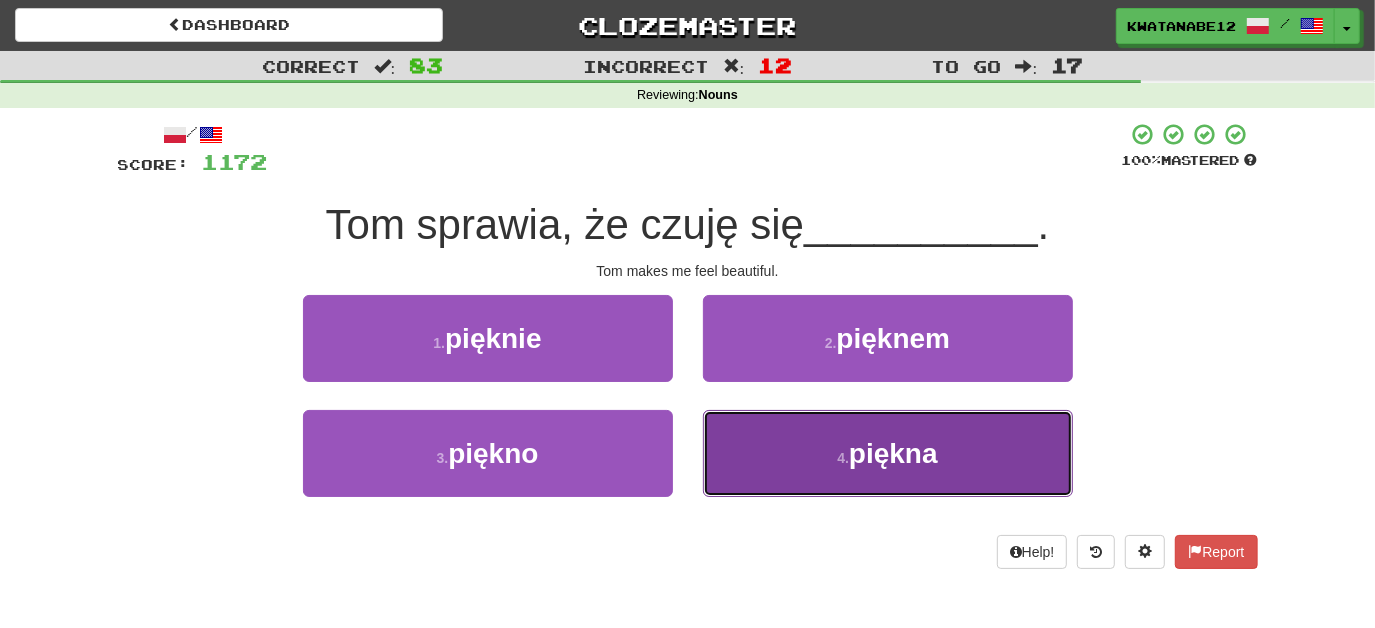 click on "4 .  piękna" at bounding box center (888, 453) 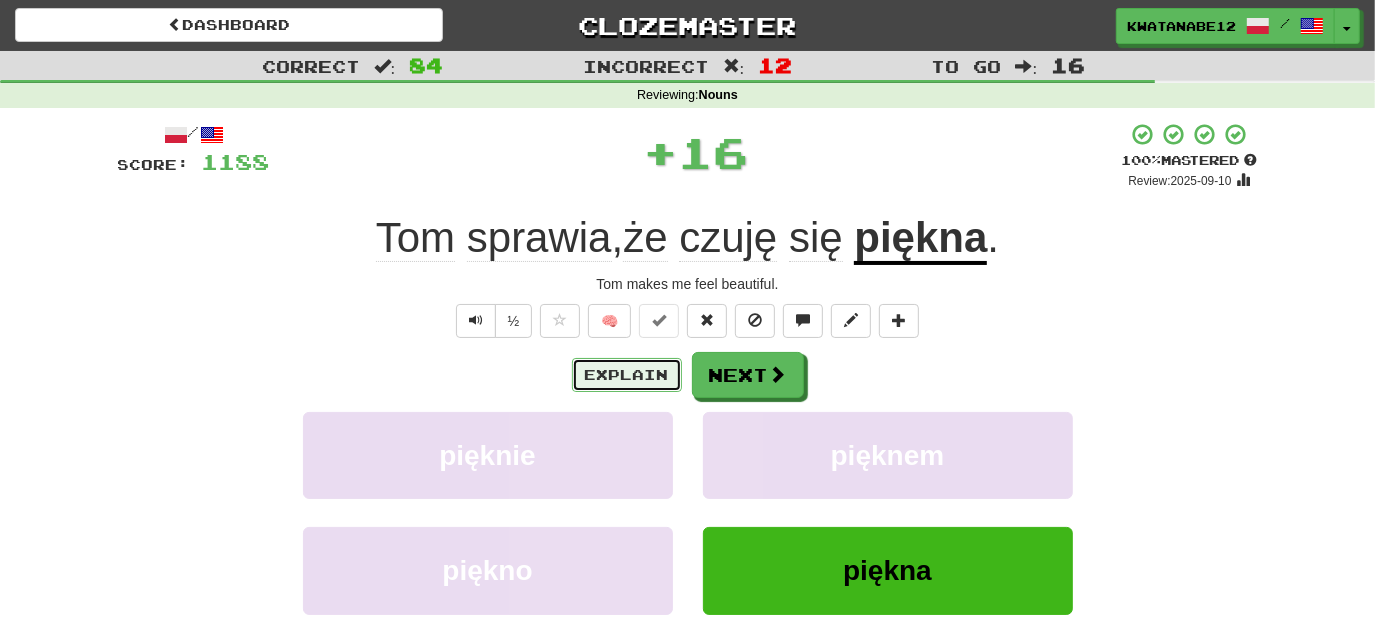 click on "Explain" at bounding box center (627, 375) 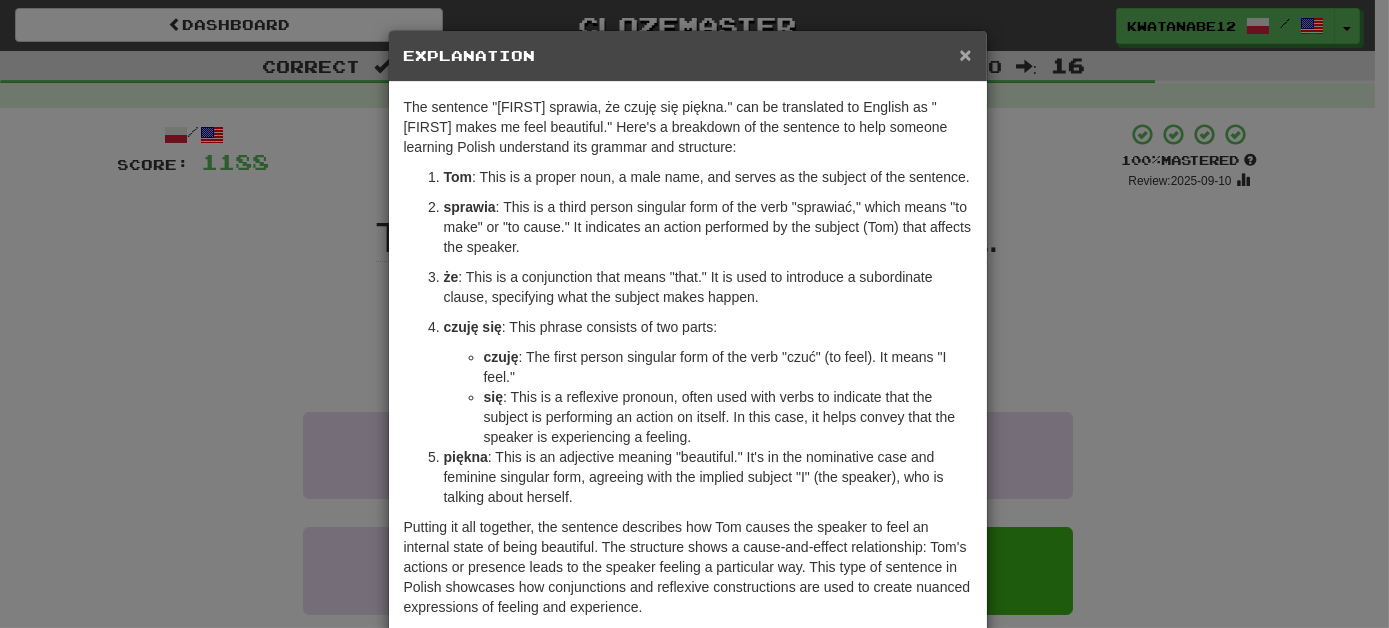 click on "×" at bounding box center (965, 54) 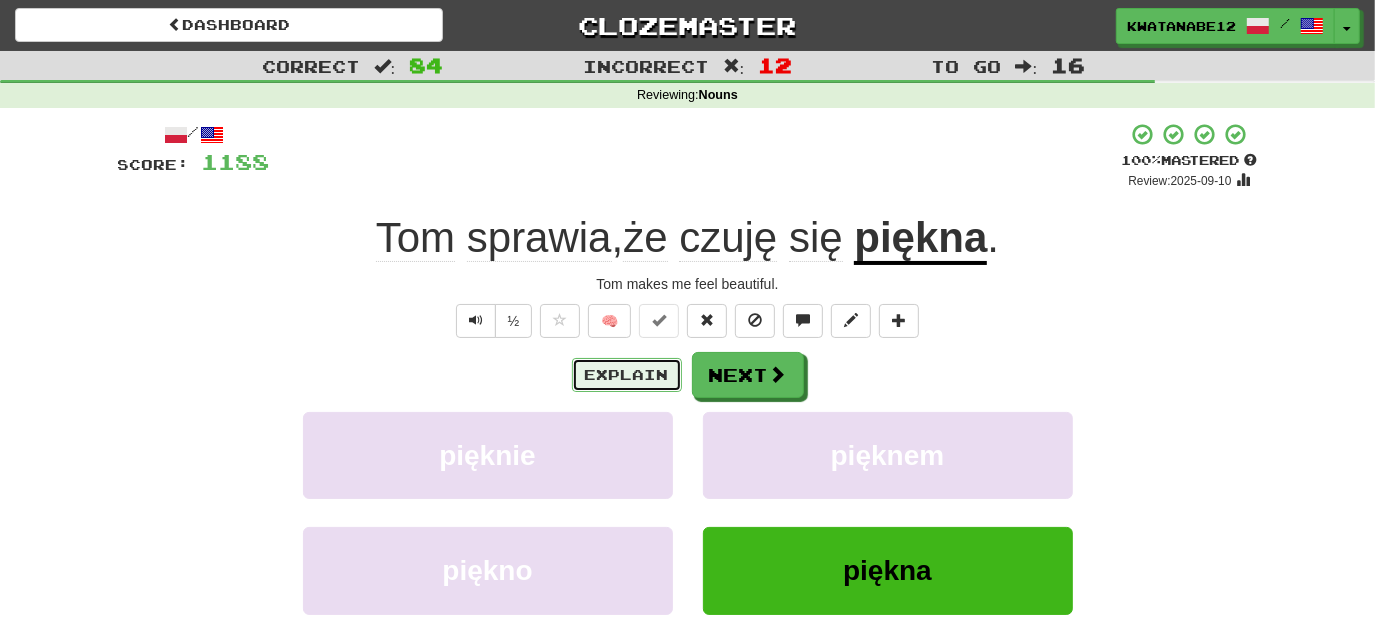 click on "Explain" at bounding box center [627, 375] 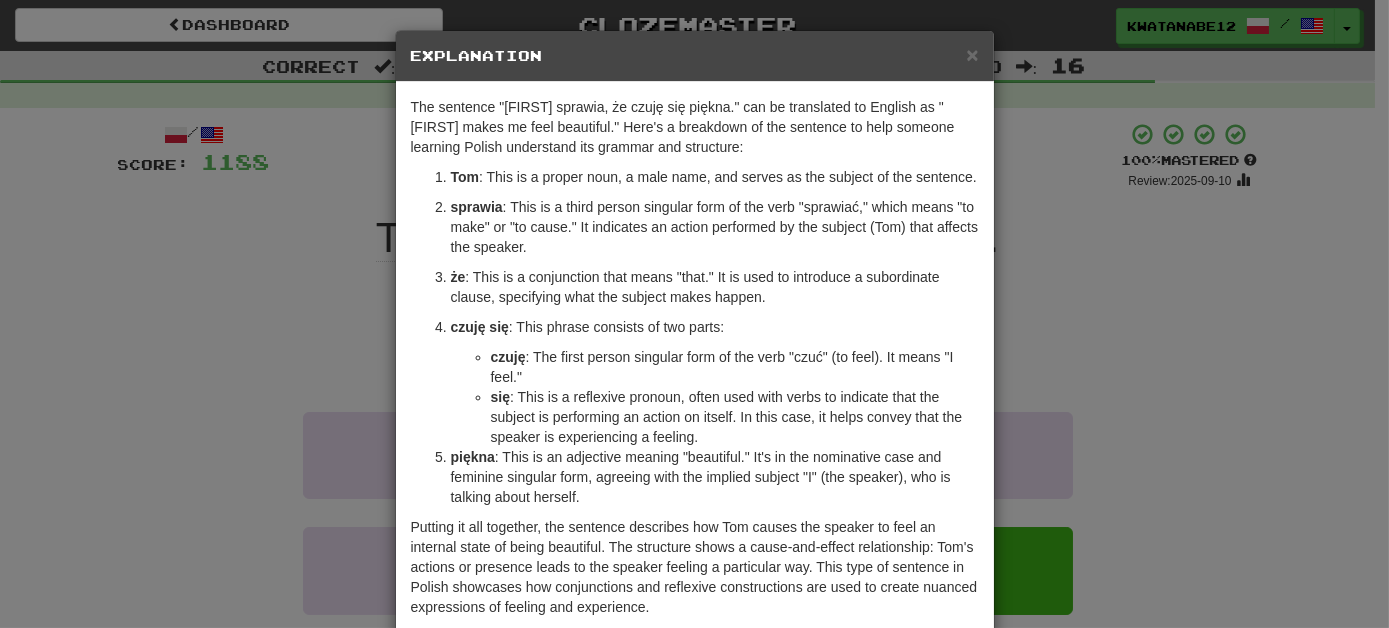 click on "× Explanation" at bounding box center [695, 56] 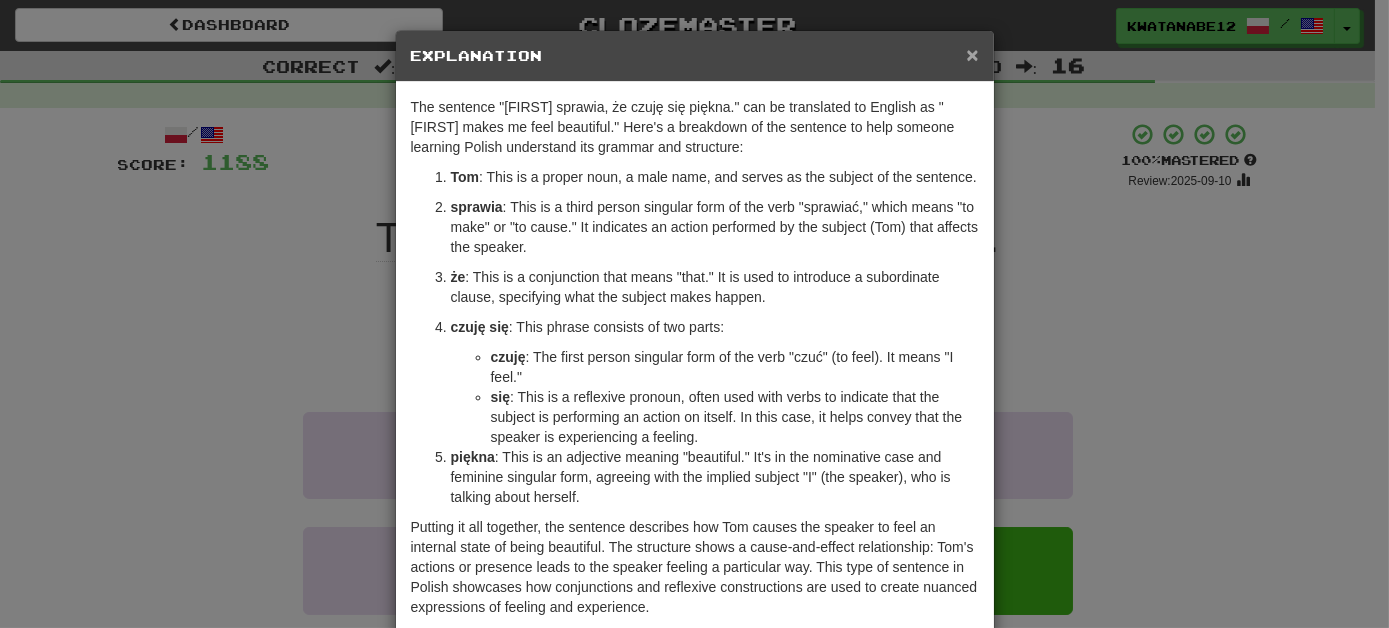 click on "×" at bounding box center (972, 54) 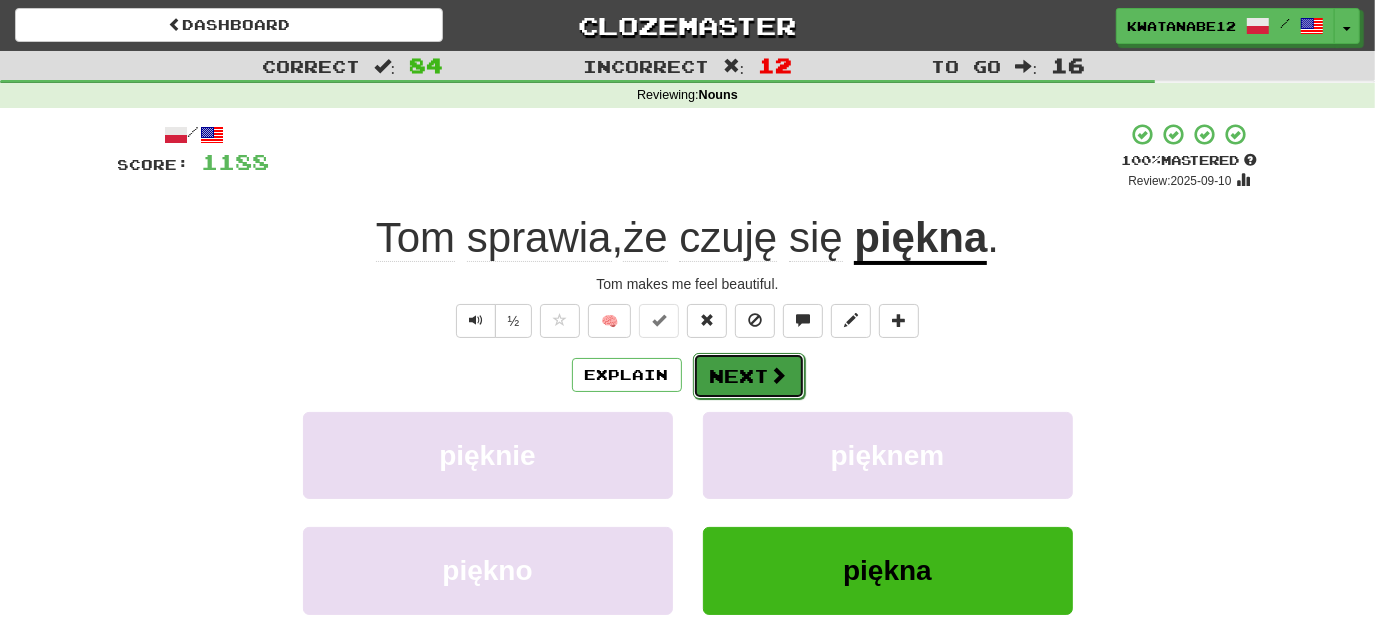 click on "Next" at bounding box center [749, 376] 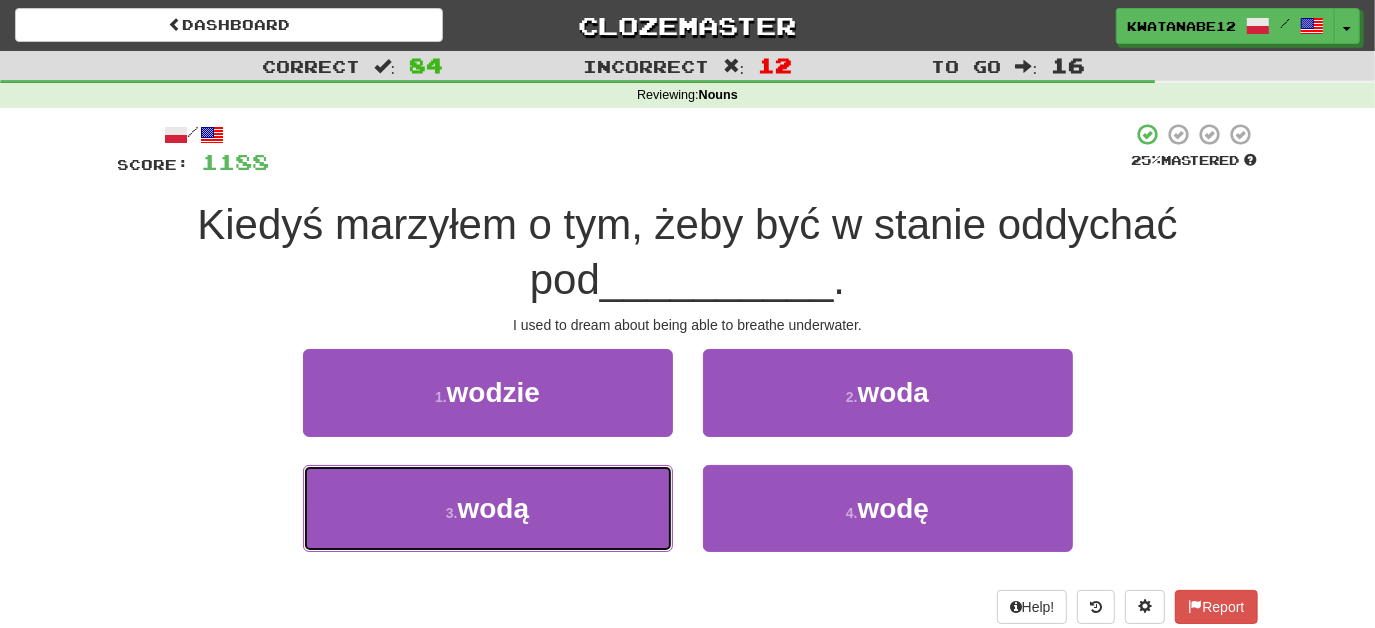 drag, startPoint x: 633, startPoint y: 467, endPoint x: 687, endPoint y: 432, distance: 64.3506 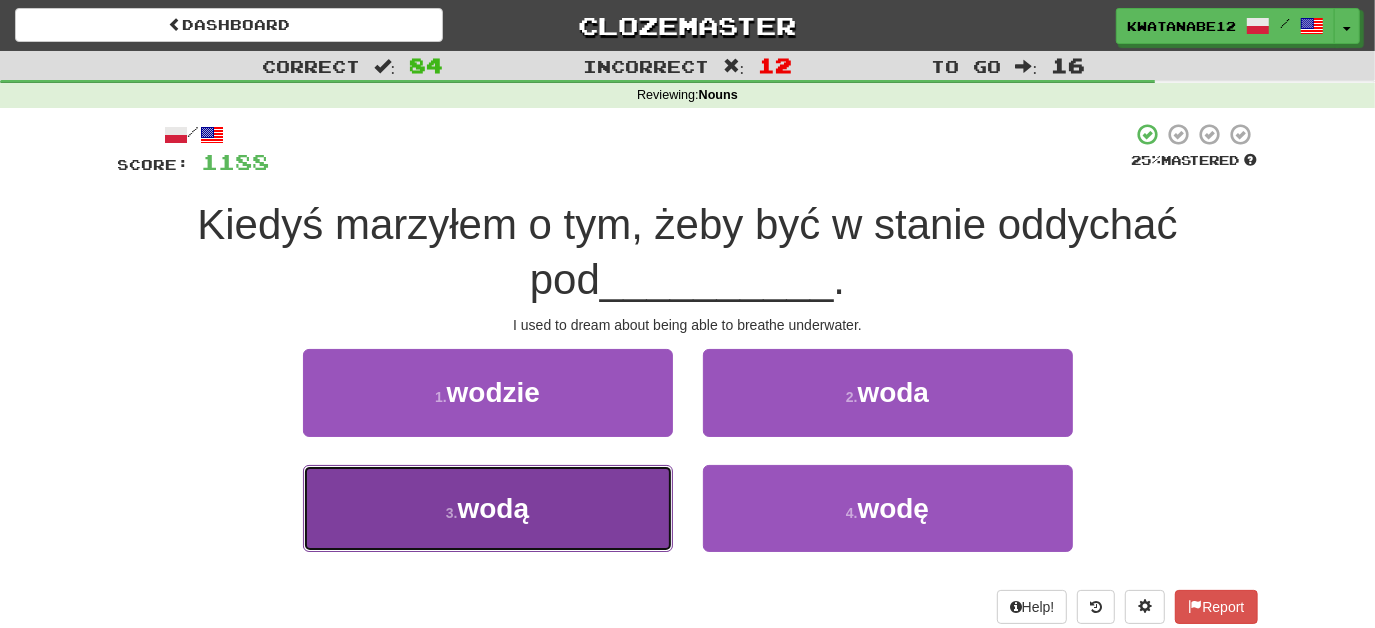 drag, startPoint x: 617, startPoint y: 501, endPoint x: 642, endPoint y: 489, distance: 27.730848 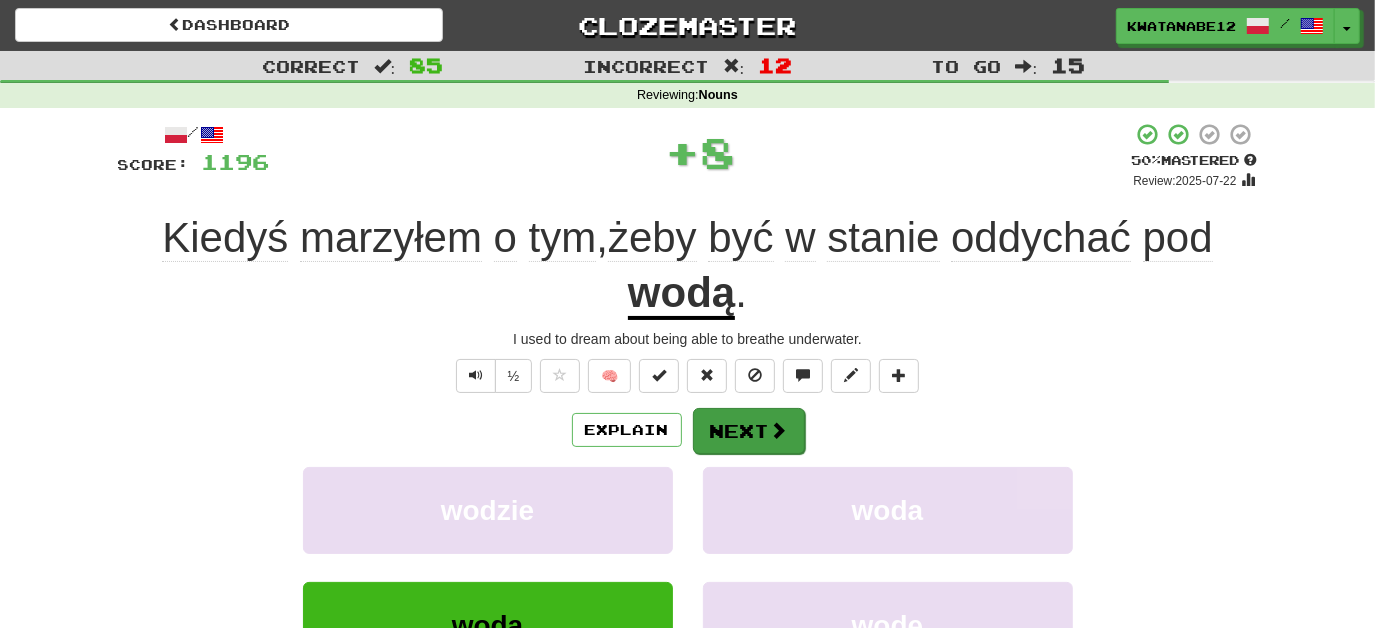 drag, startPoint x: 727, startPoint y: 403, endPoint x: 730, endPoint y: 413, distance: 10.440307 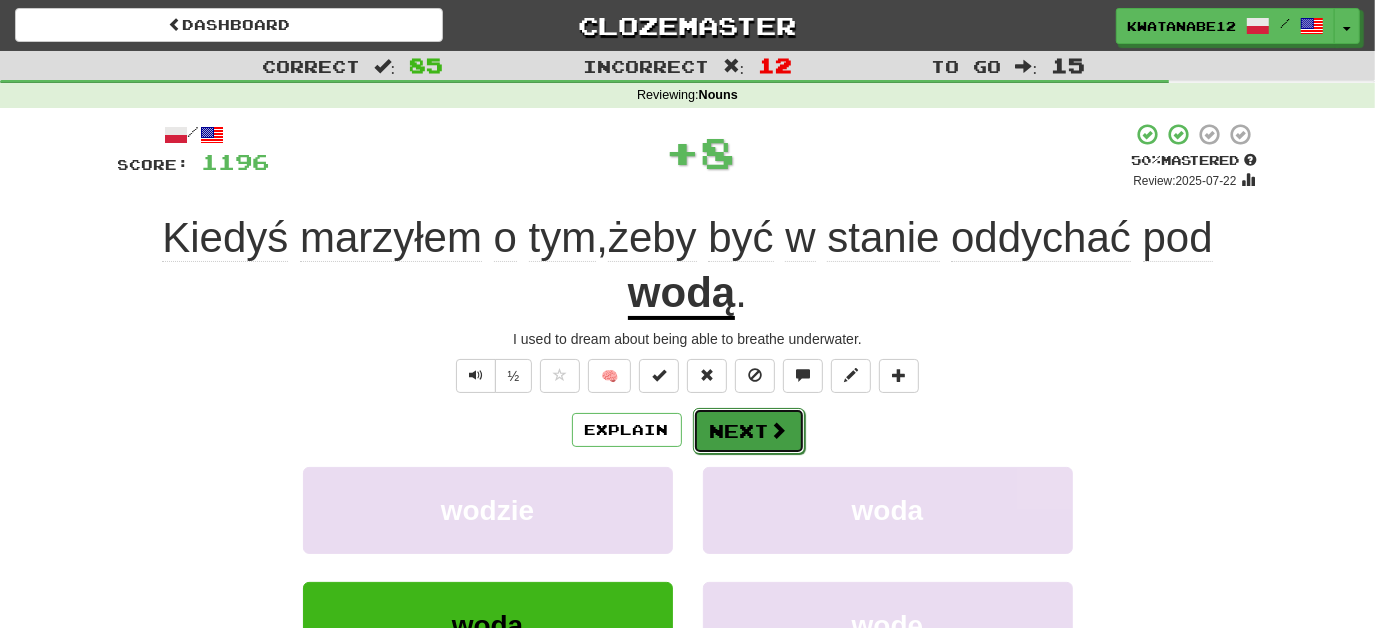 click on "Next" at bounding box center (749, 431) 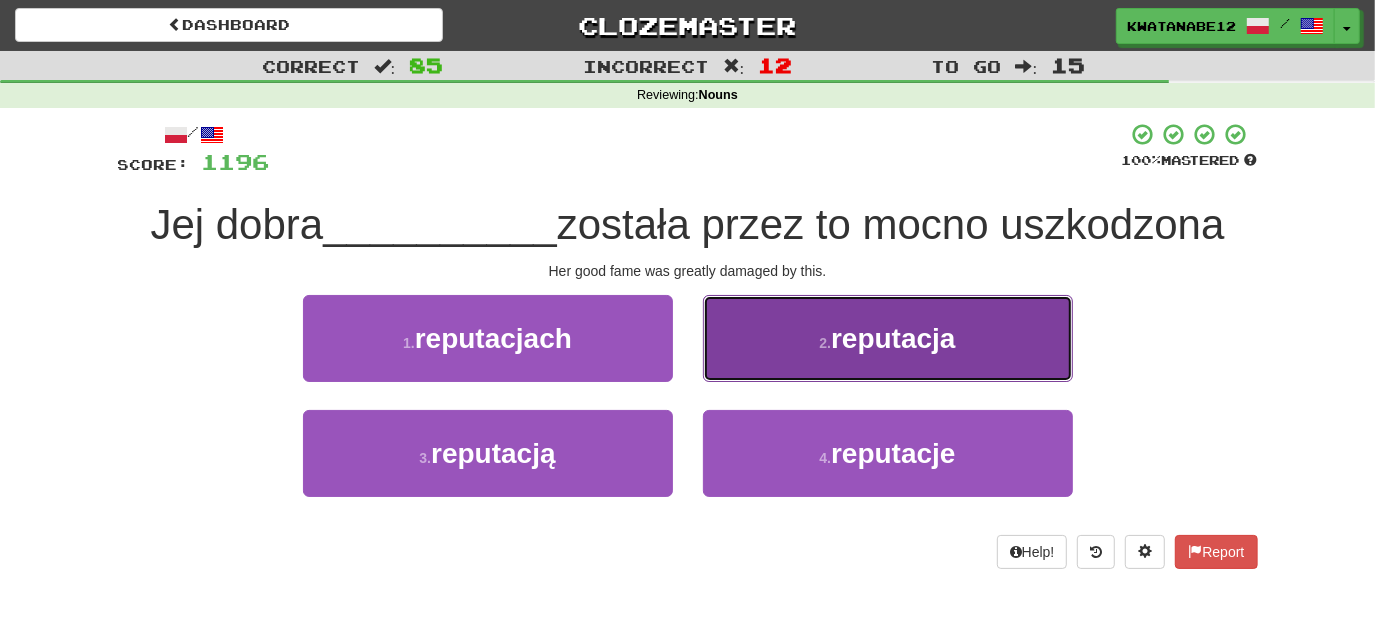 click on "2 .  reputacja" at bounding box center (888, 338) 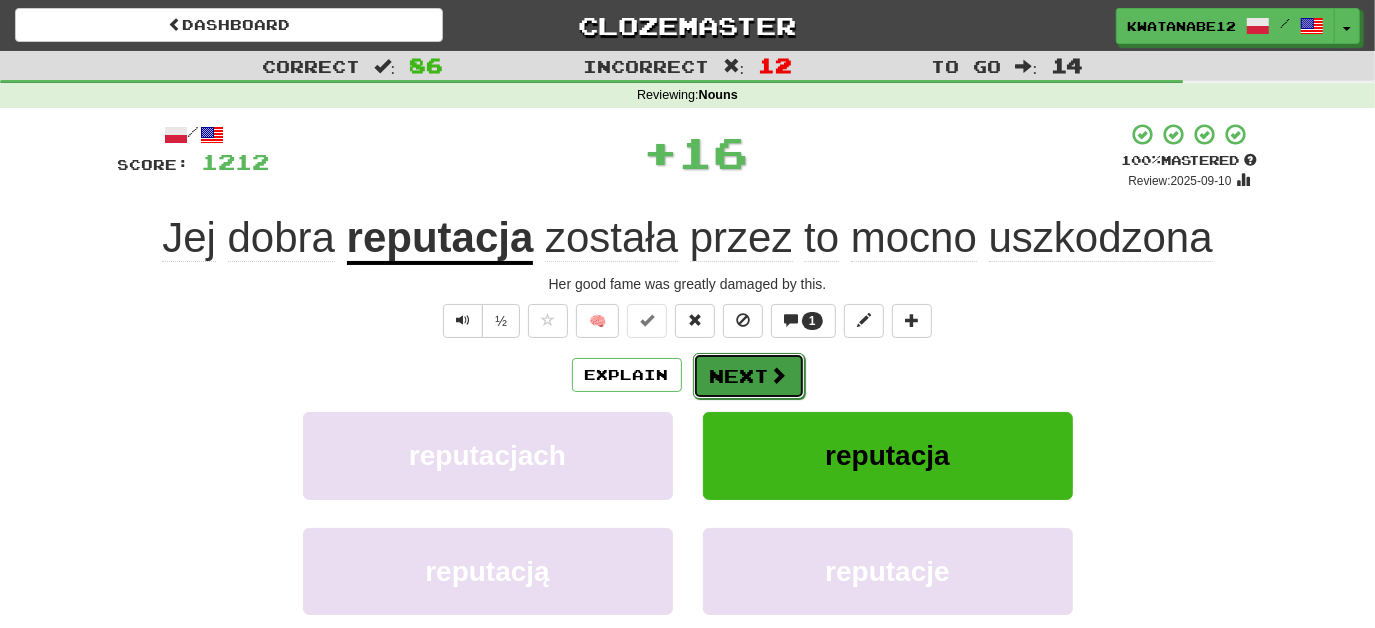 click on "Next" at bounding box center (749, 376) 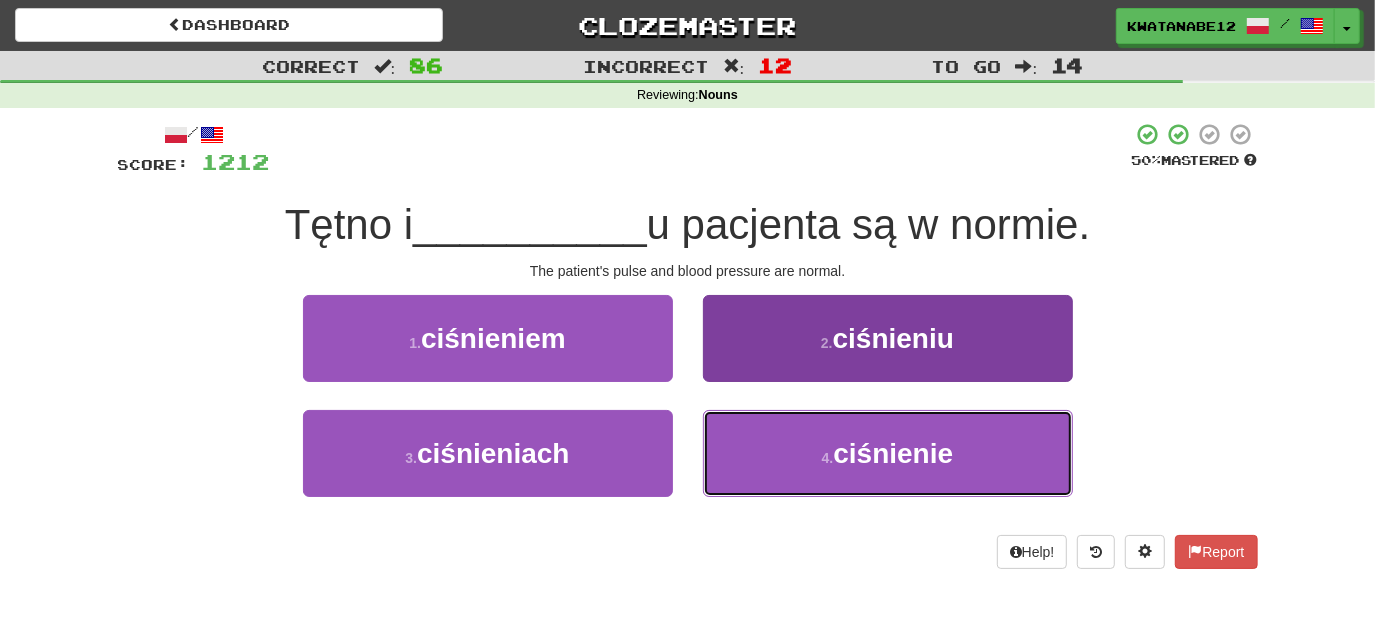 click on "4 .  ciśnienie" at bounding box center (888, 453) 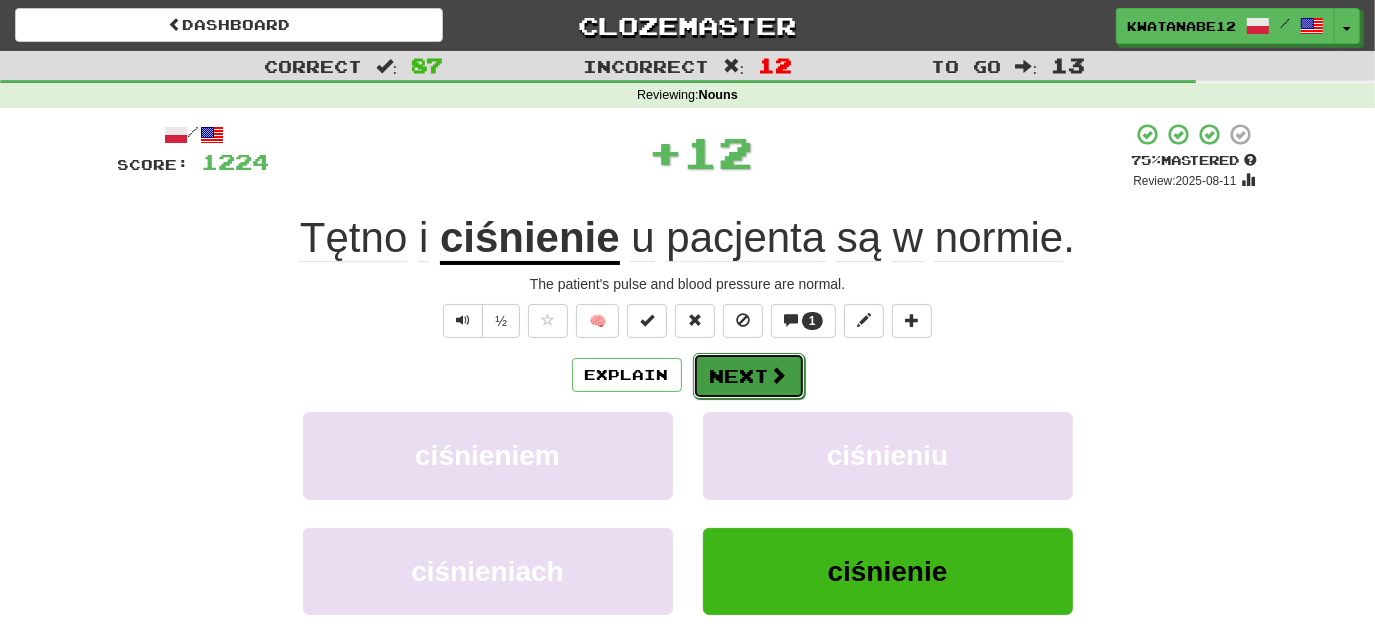 click on "Next" at bounding box center (749, 376) 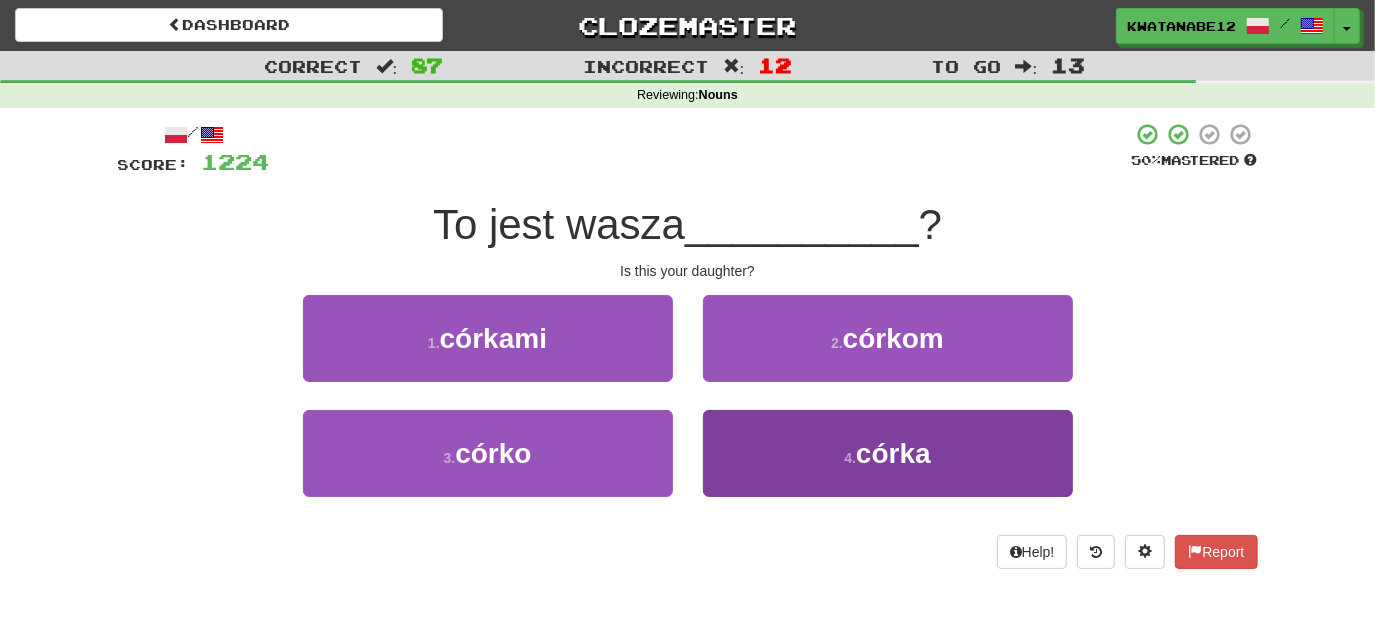 click on "1 .  córkami 2 .  córkom 3 .  córko 4 .  córka" at bounding box center (688, 410) 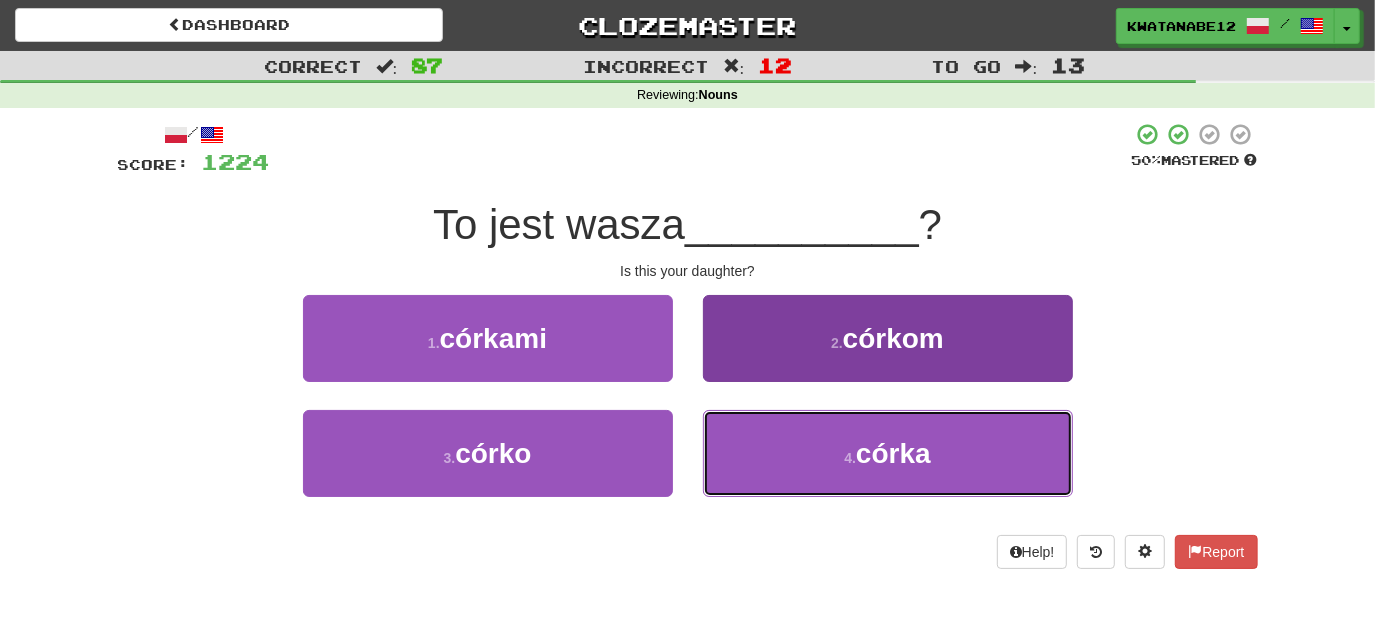 drag, startPoint x: 749, startPoint y: 445, endPoint x: 738, endPoint y: 412, distance: 34.785053 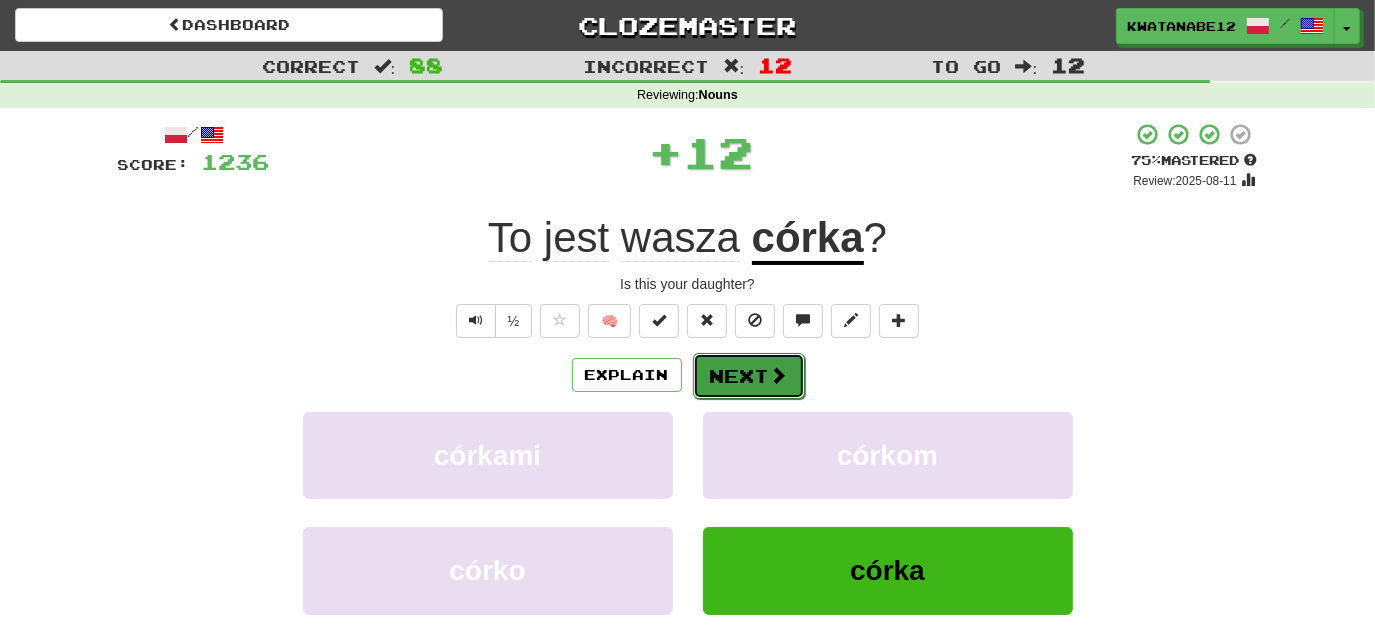 click on "Next" at bounding box center (749, 376) 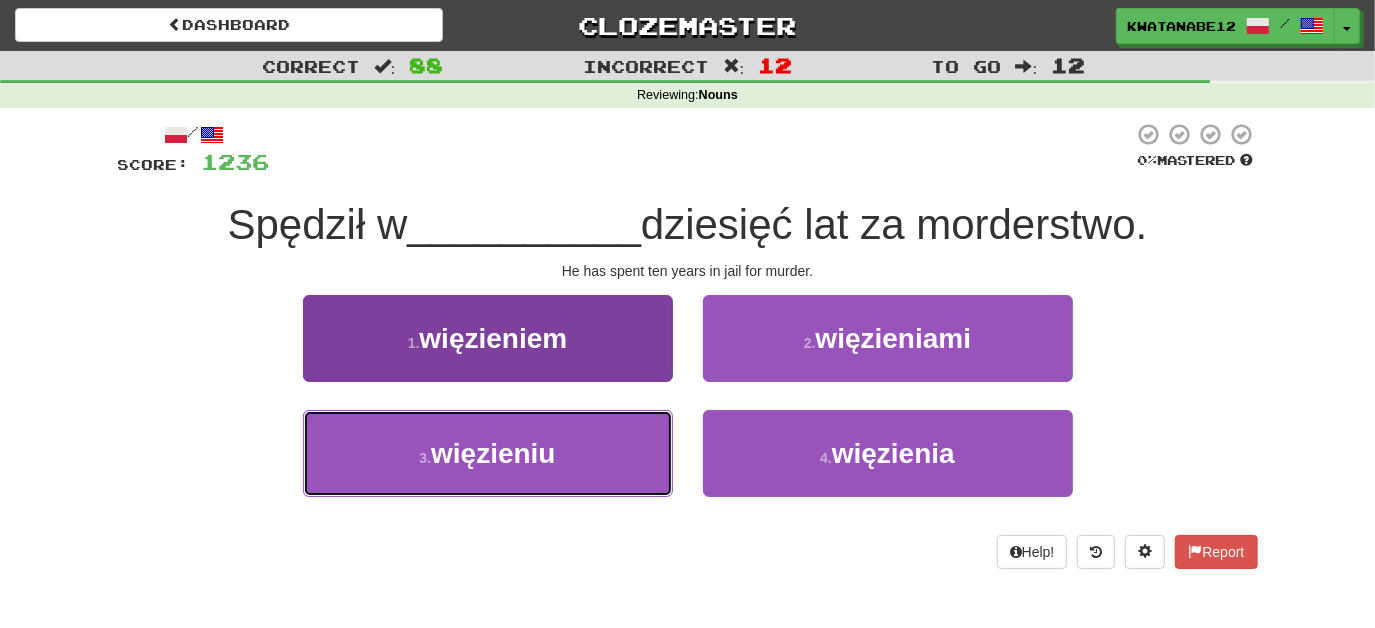 drag, startPoint x: 606, startPoint y: 443, endPoint x: 662, endPoint y: 437, distance: 56.32051 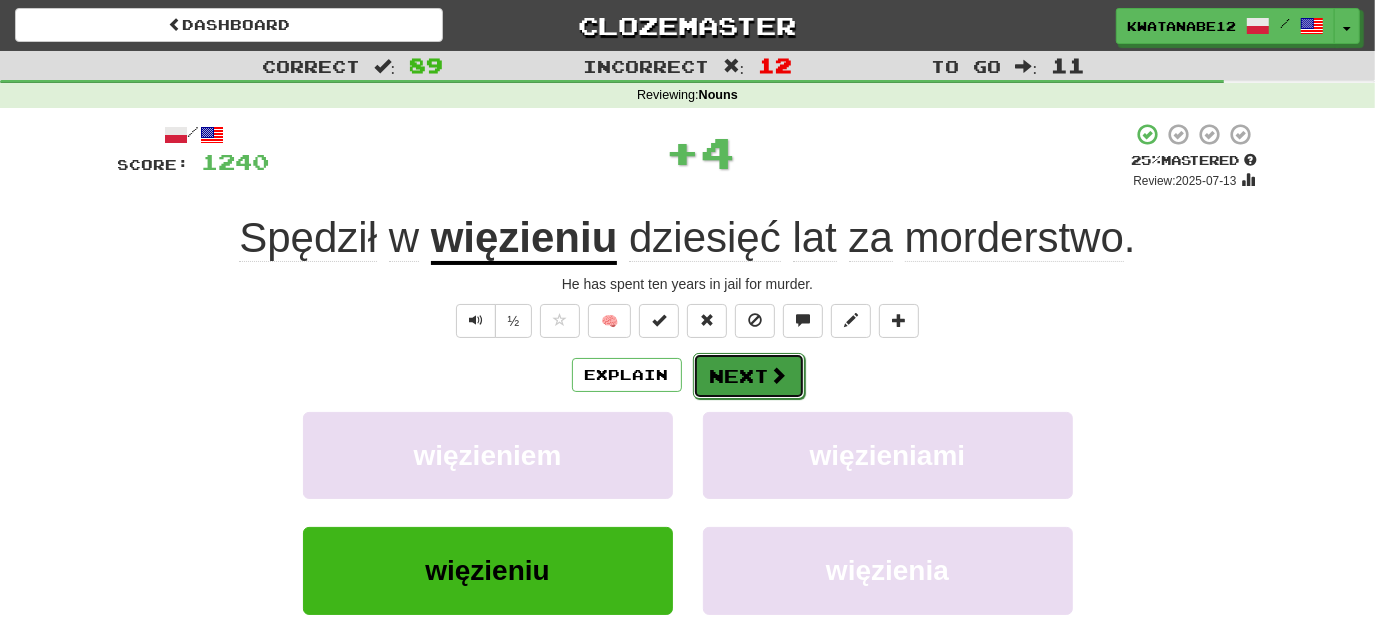 click on "Next" at bounding box center [749, 376] 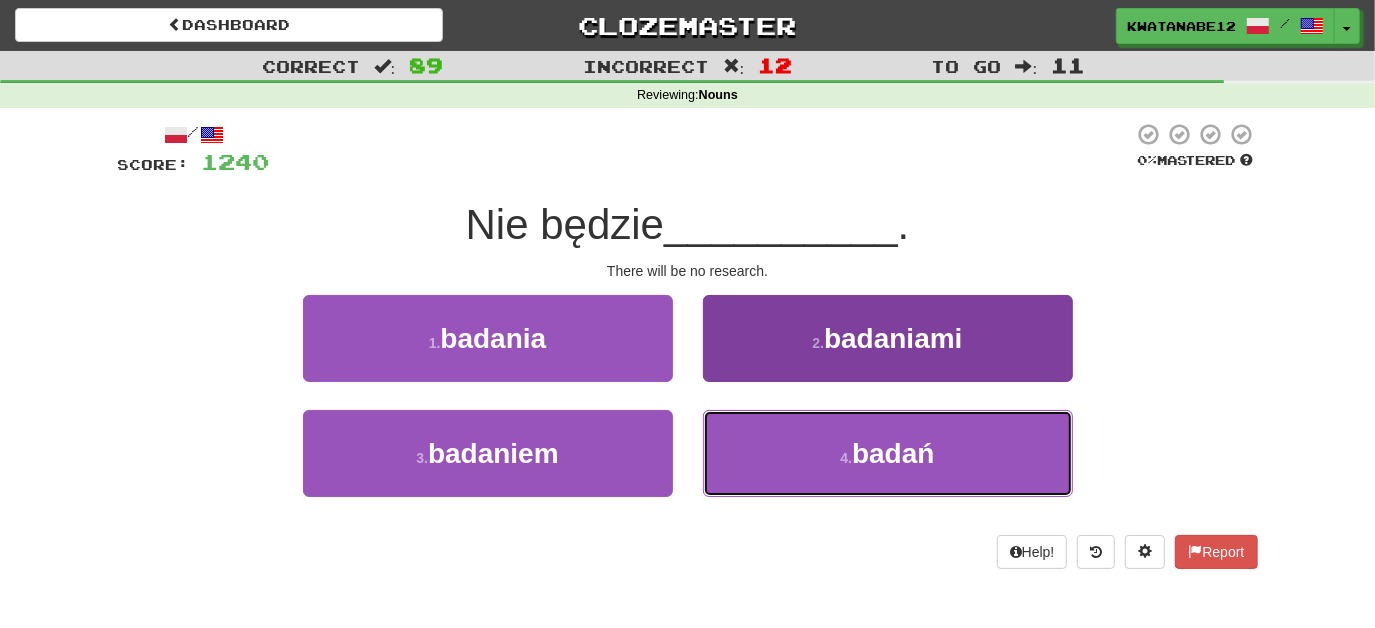 click on "4 .  badań" at bounding box center [888, 453] 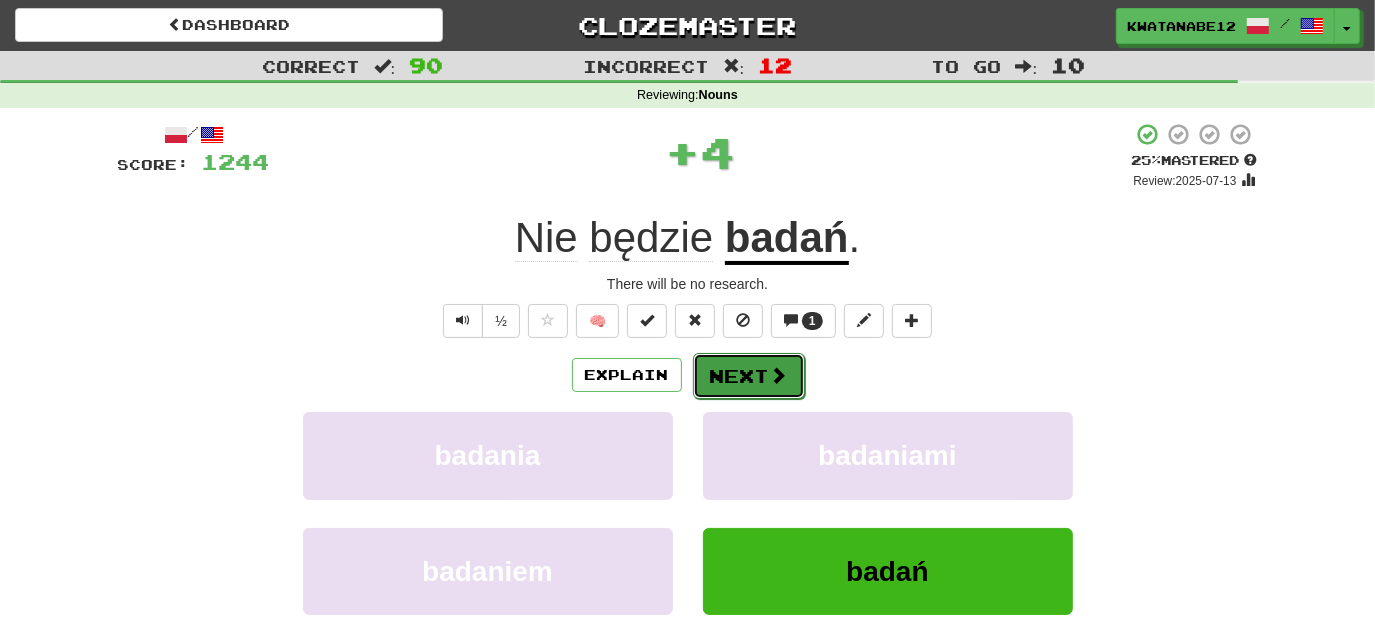 click on "Next" at bounding box center [749, 376] 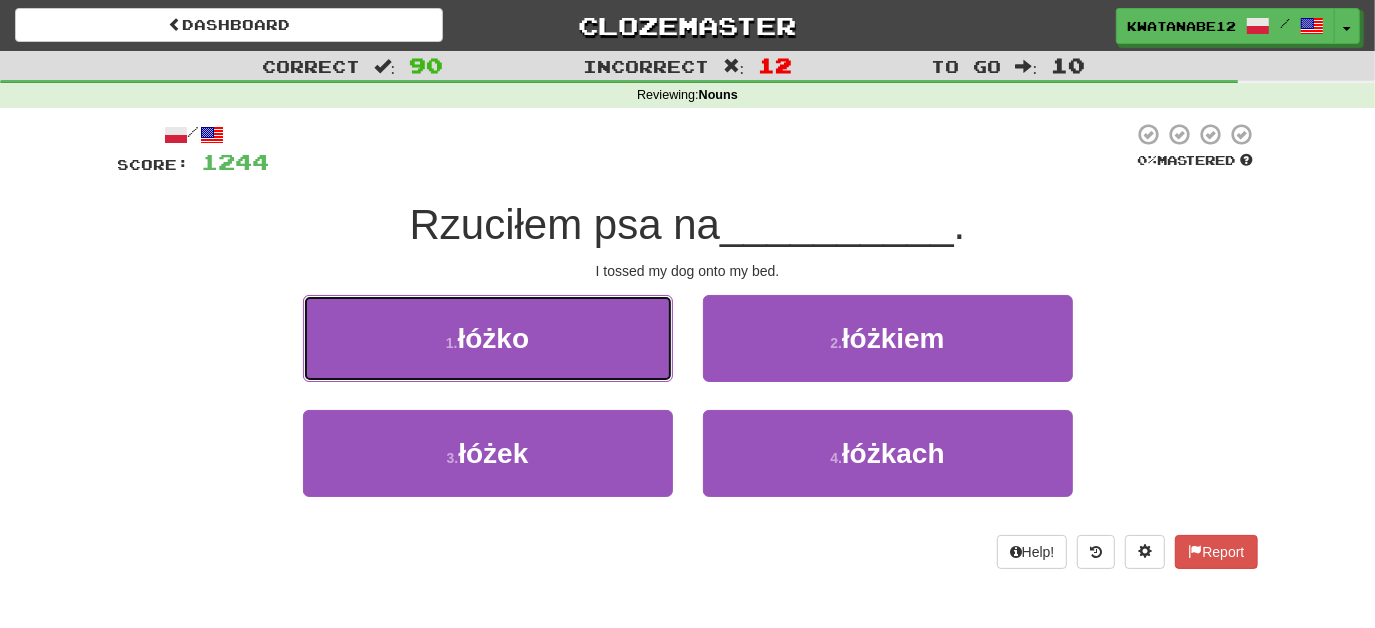 drag, startPoint x: 614, startPoint y: 338, endPoint x: 693, endPoint y: 346, distance: 79.40403 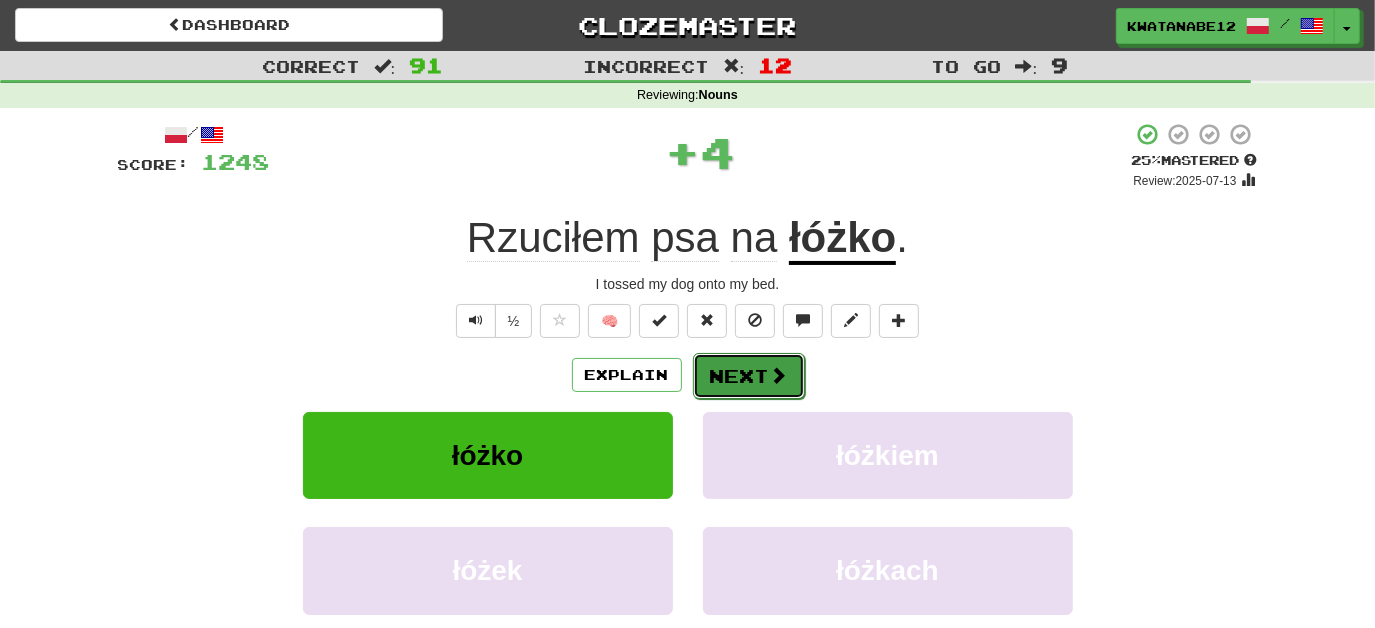 click on "Next" at bounding box center (749, 376) 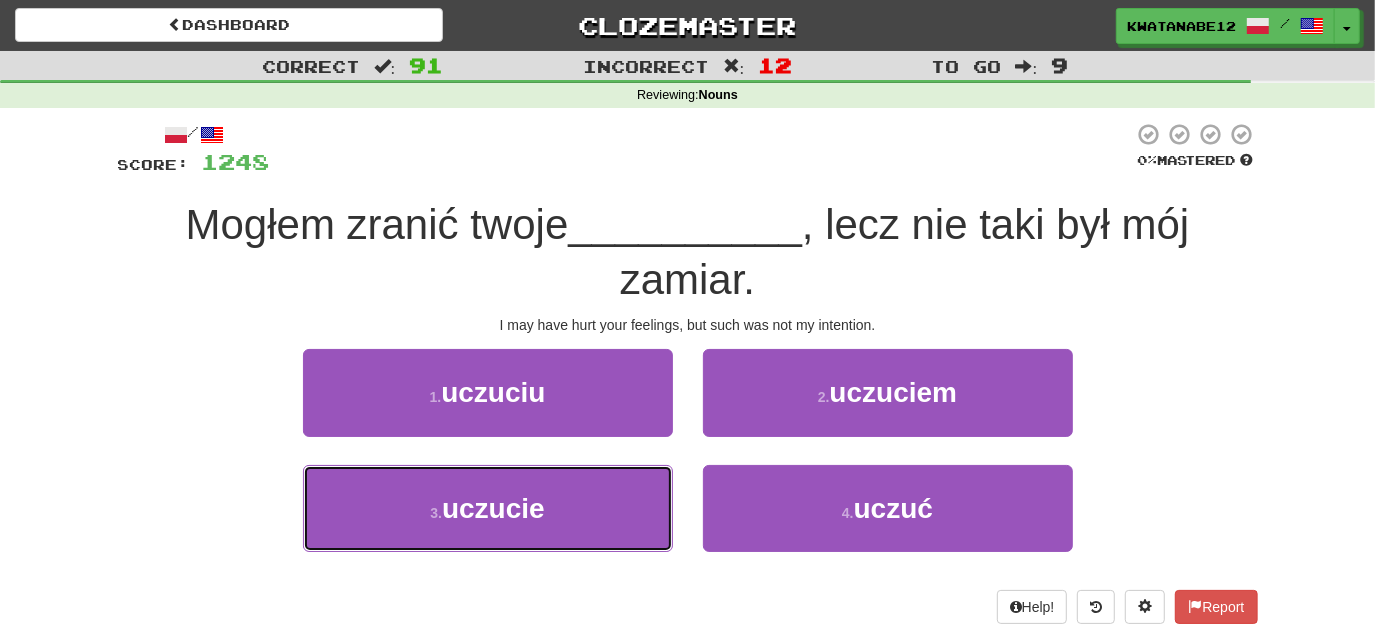 drag, startPoint x: 622, startPoint y: 487, endPoint x: 679, endPoint y: 471, distance: 59.20304 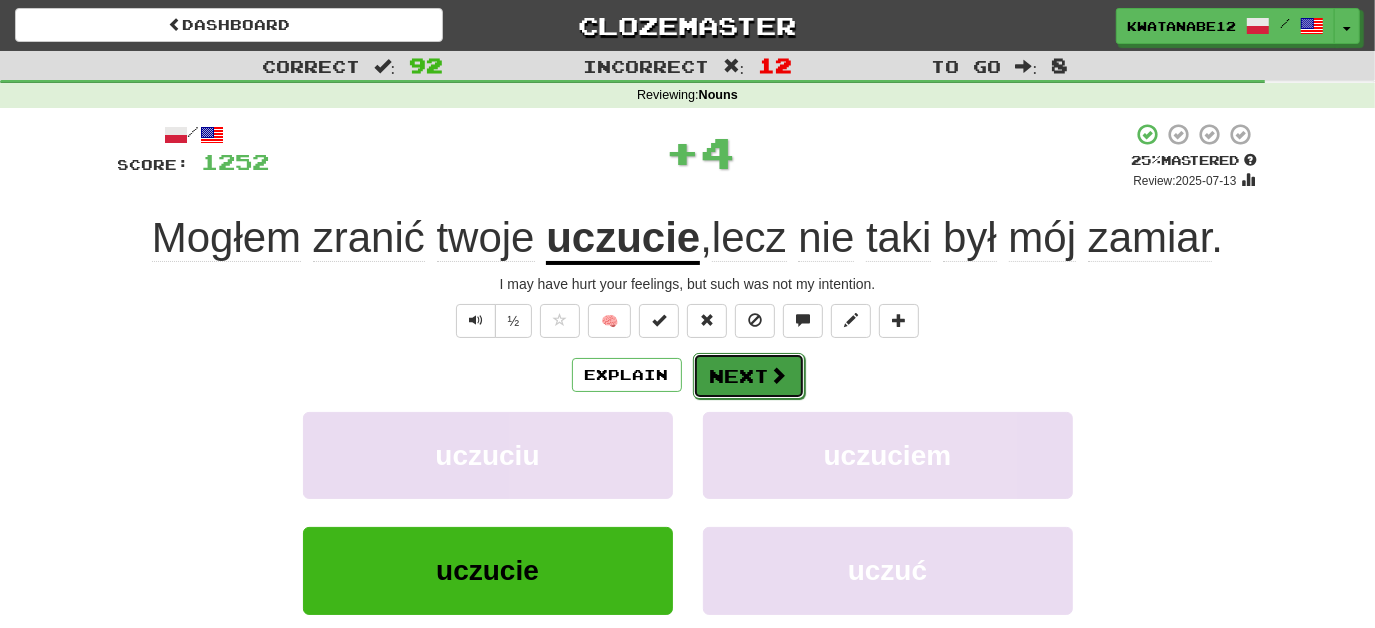 drag, startPoint x: 754, startPoint y: 391, endPoint x: 756, endPoint y: 379, distance: 12.165525 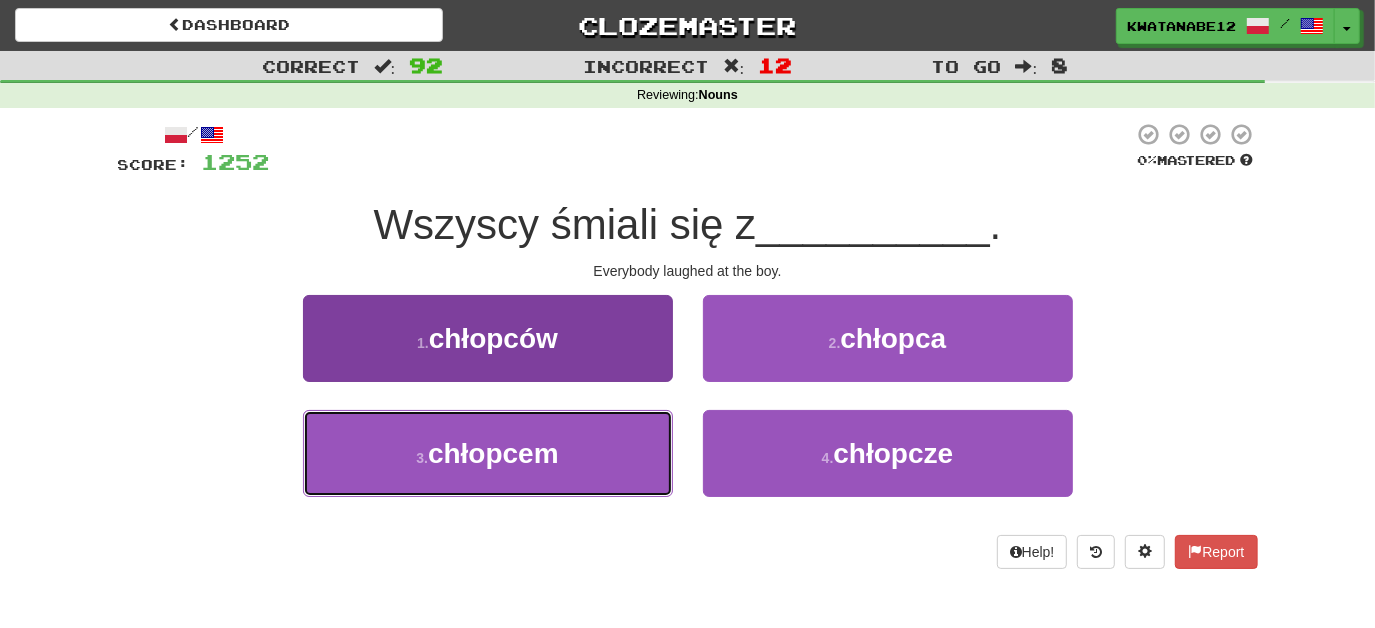 drag, startPoint x: 613, startPoint y: 440, endPoint x: 626, endPoint y: 439, distance: 13.038404 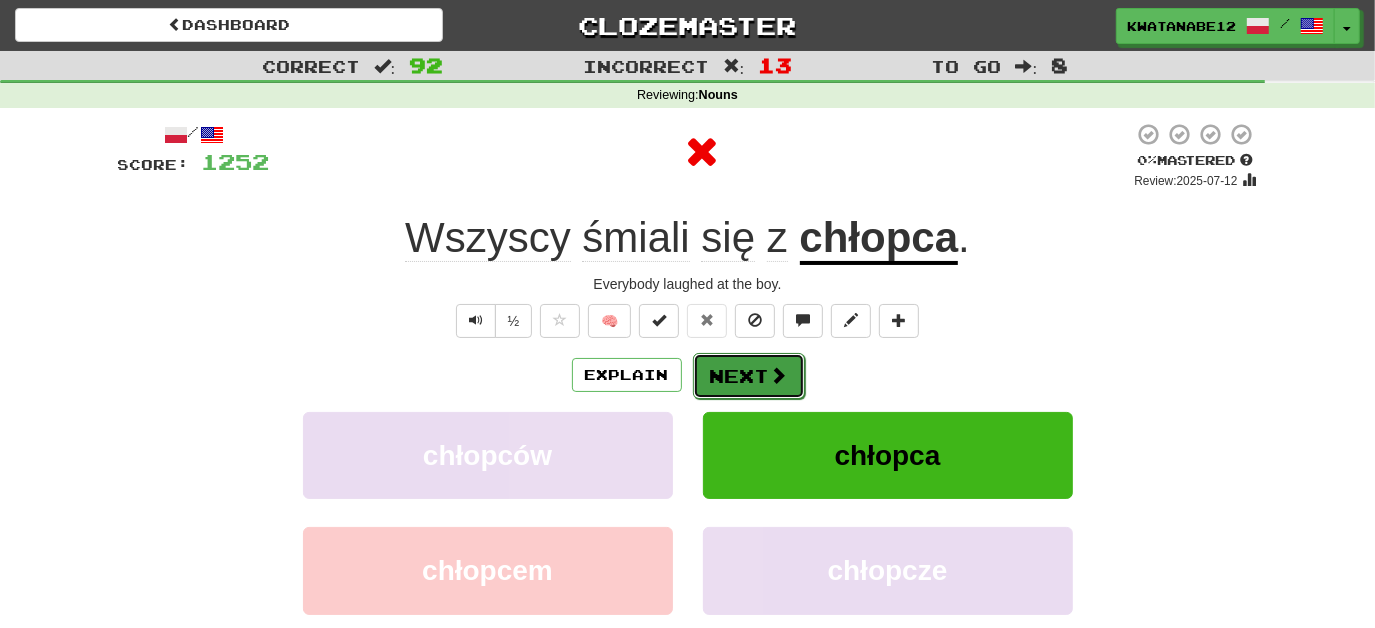 click on "Next" at bounding box center [749, 376] 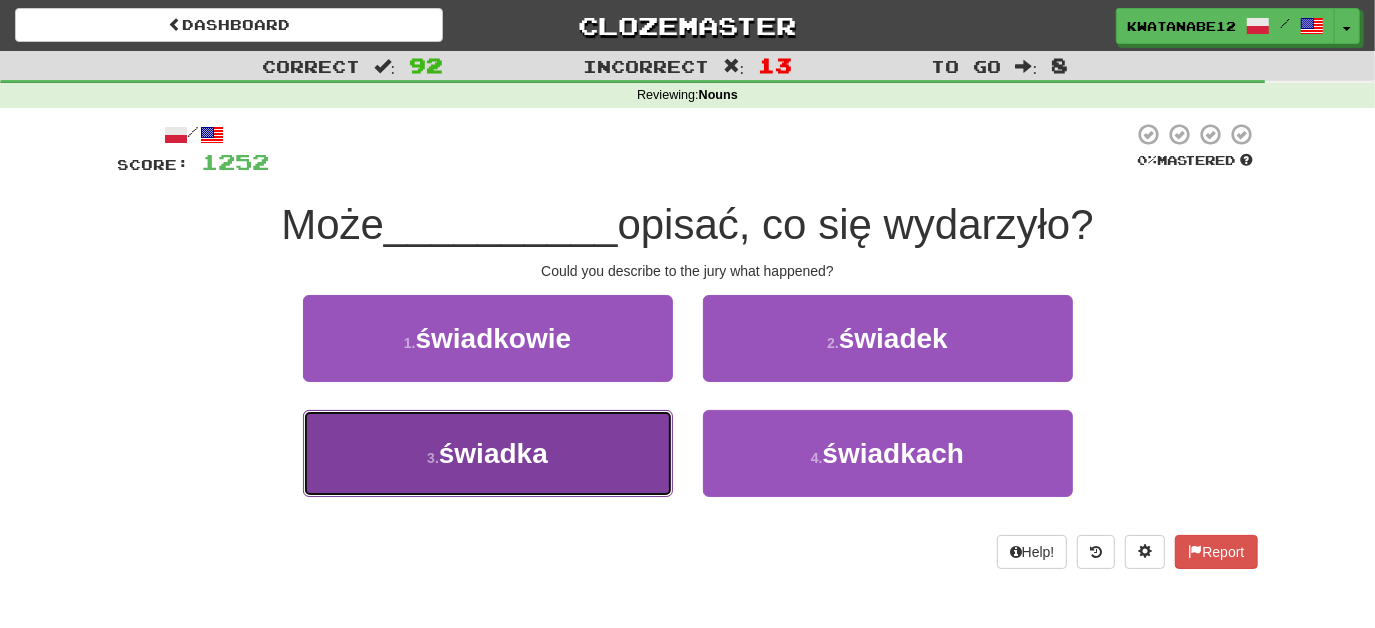 drag, startPoint x: 607, startPoint y: 428, endPoint x: 672, endPoint y: 413, distance: 66.70832 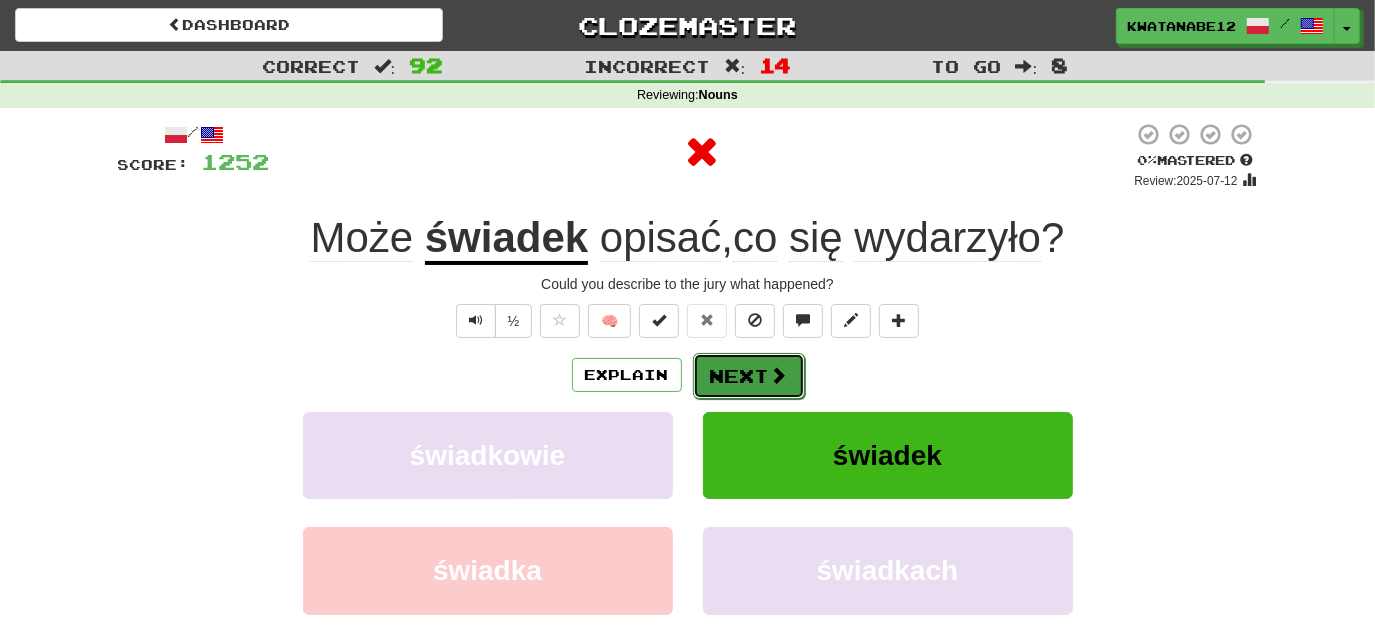 click on "Next" at bounding box center [749, 376] 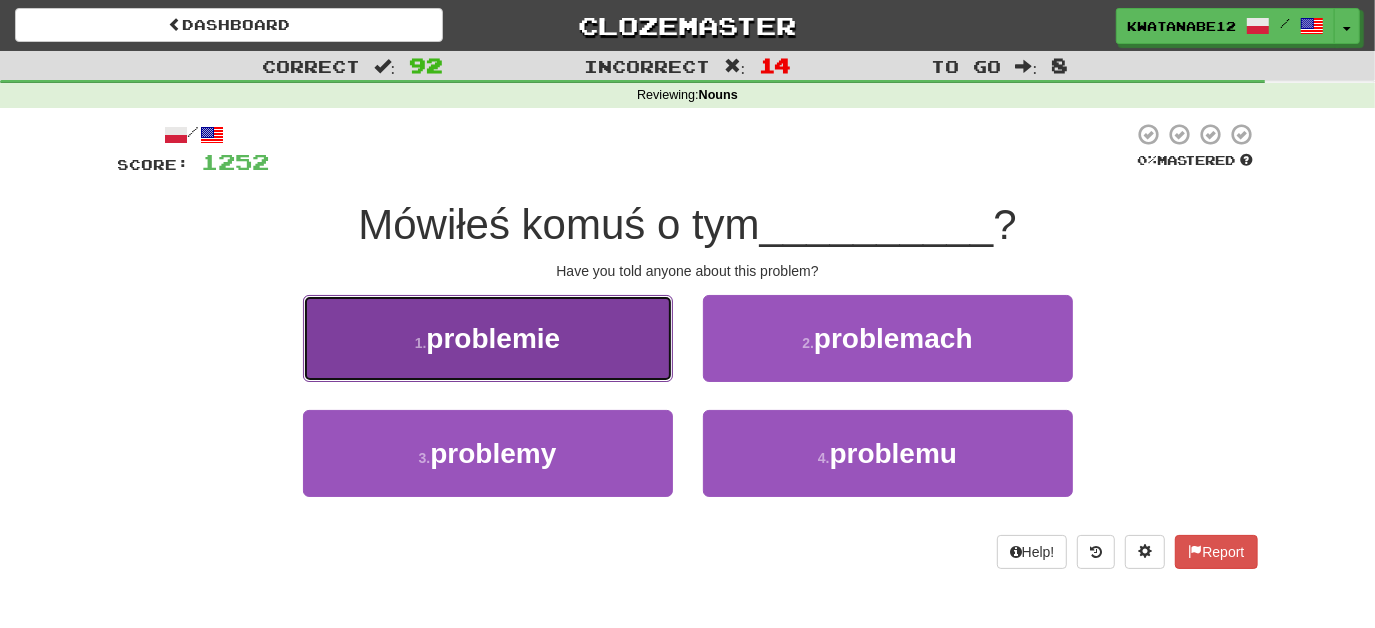 click on "1 .  problemie" at bounding box center [488, 338] 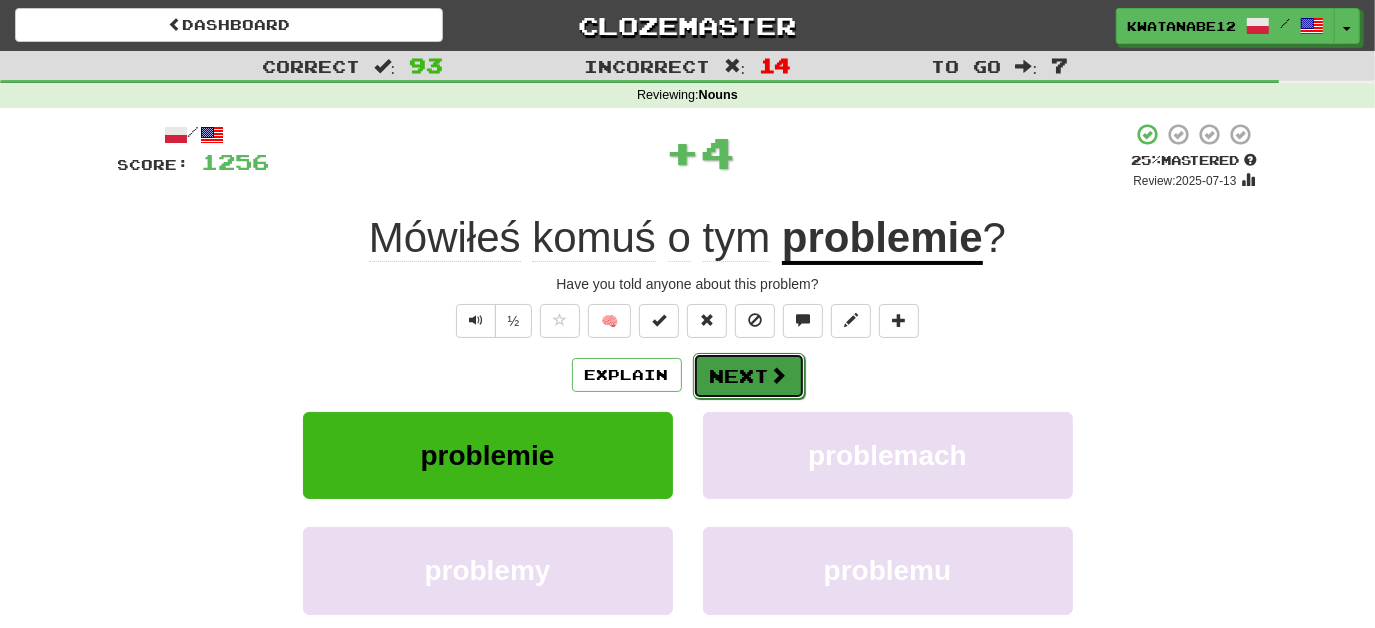 click on "Next" at bounding box center (749, 376) 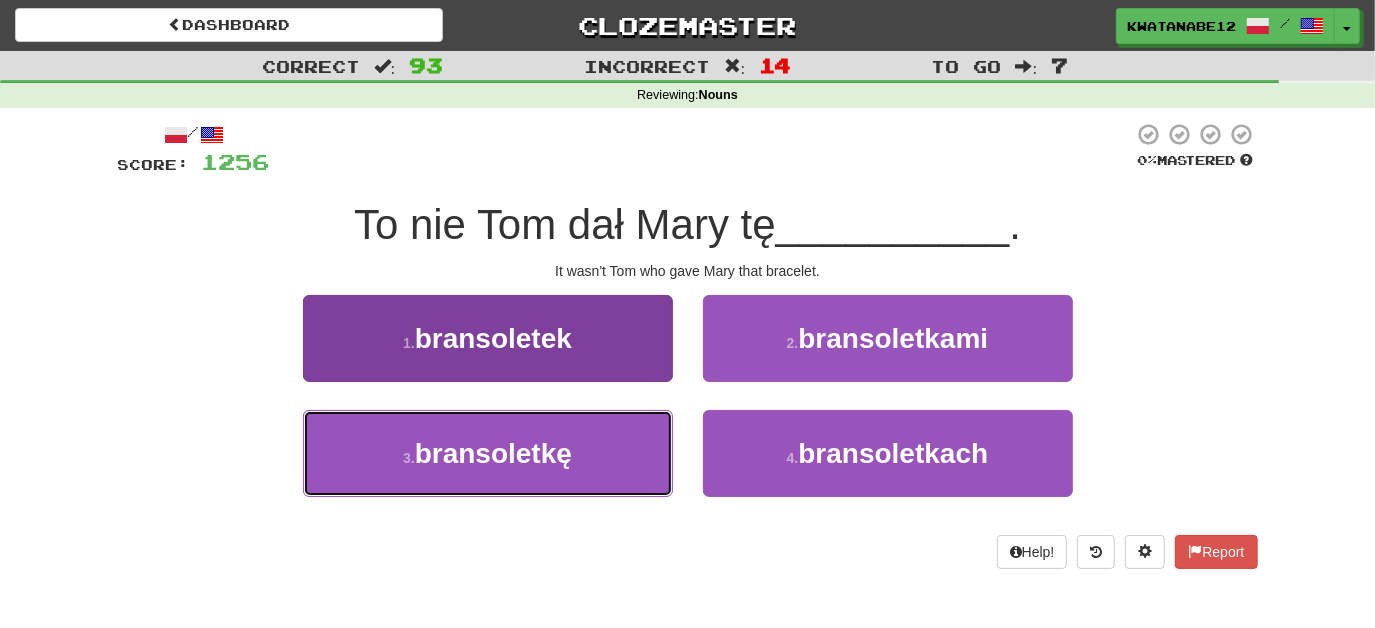 drag, startPoint x: 616, startPoint y: 448, endPoint x: 671, endPoint y: 423, distance: 60.41523 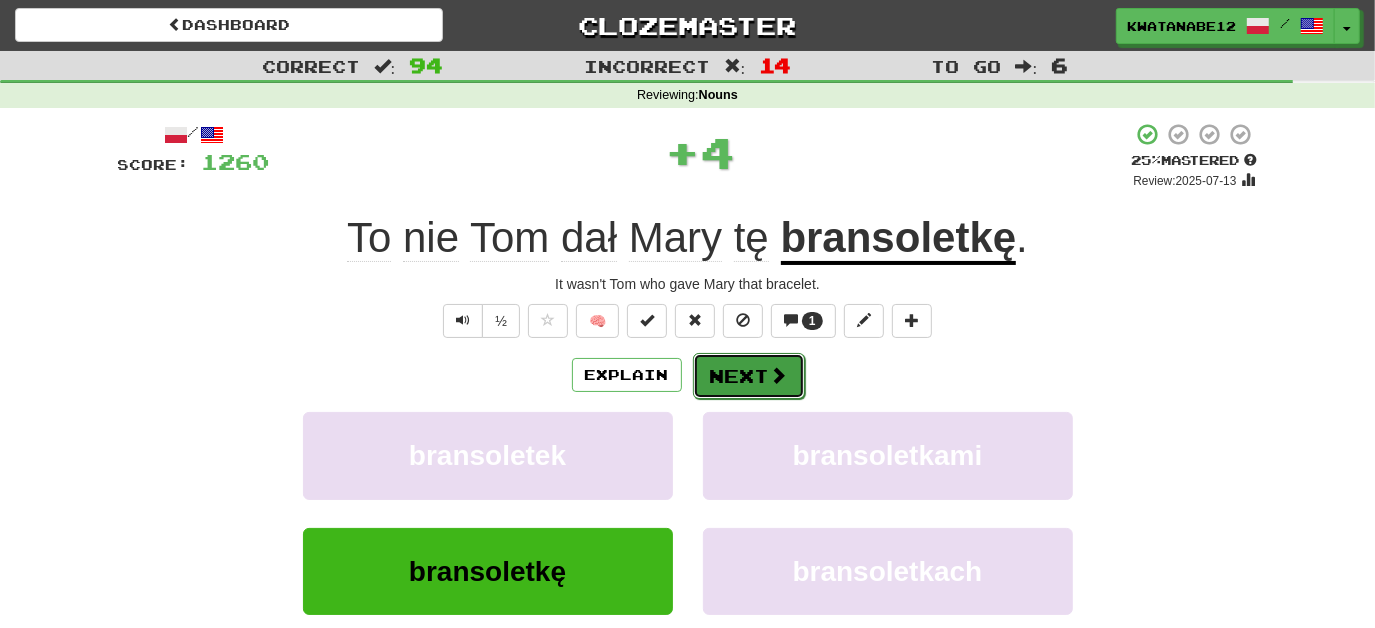 click on "Next" at bounding box center (749, 376) 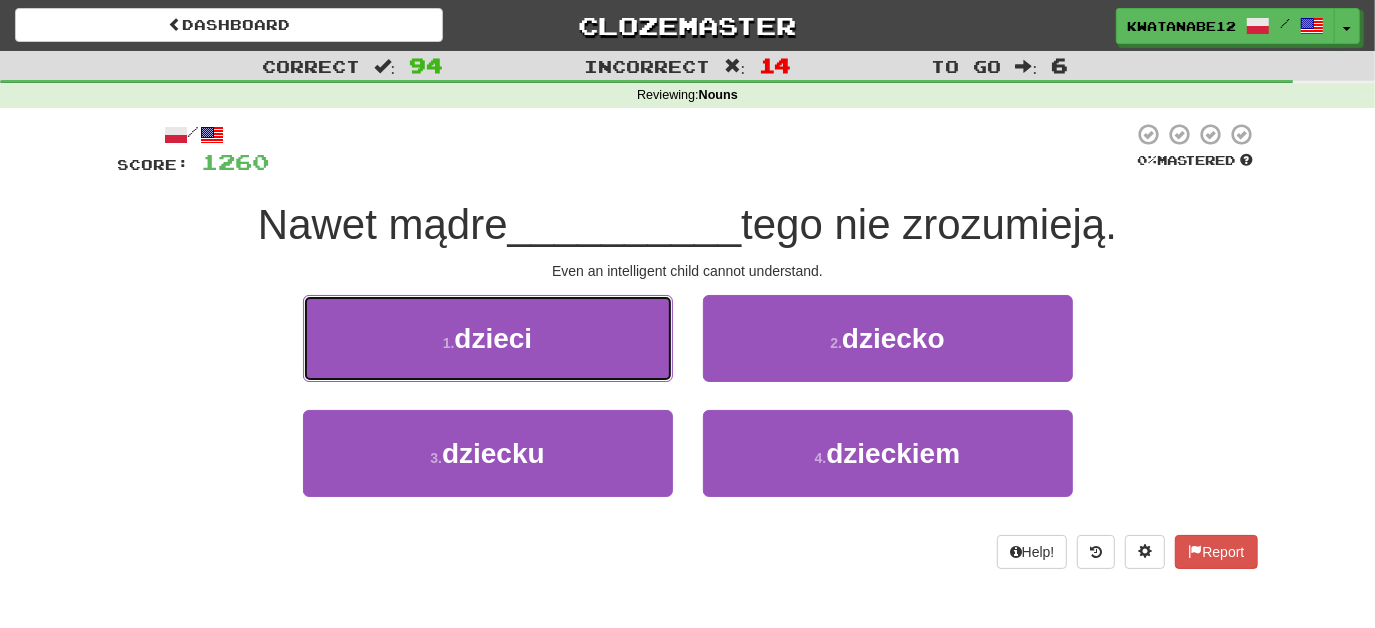 drag, startPoint x: 630, startPoint y: 340, endPoint x: 640, endPoint y: 348, distance: 12.806249 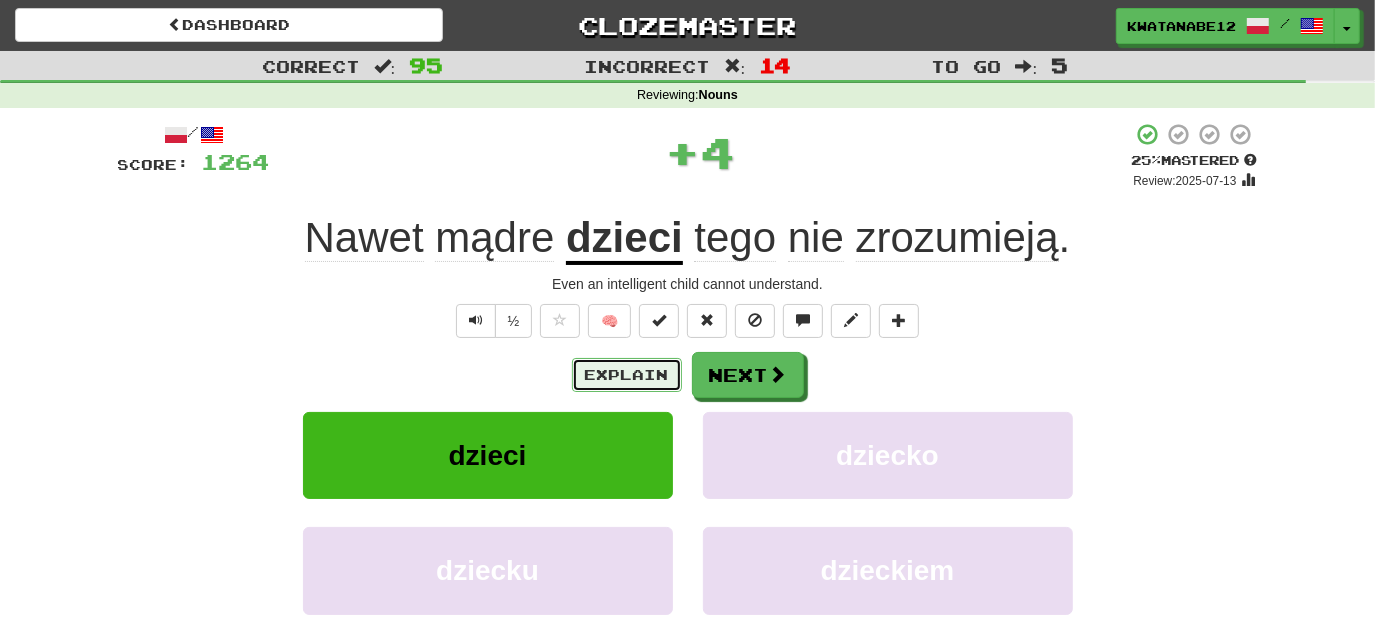 click on "Explain" at bounding box center [627, 375] 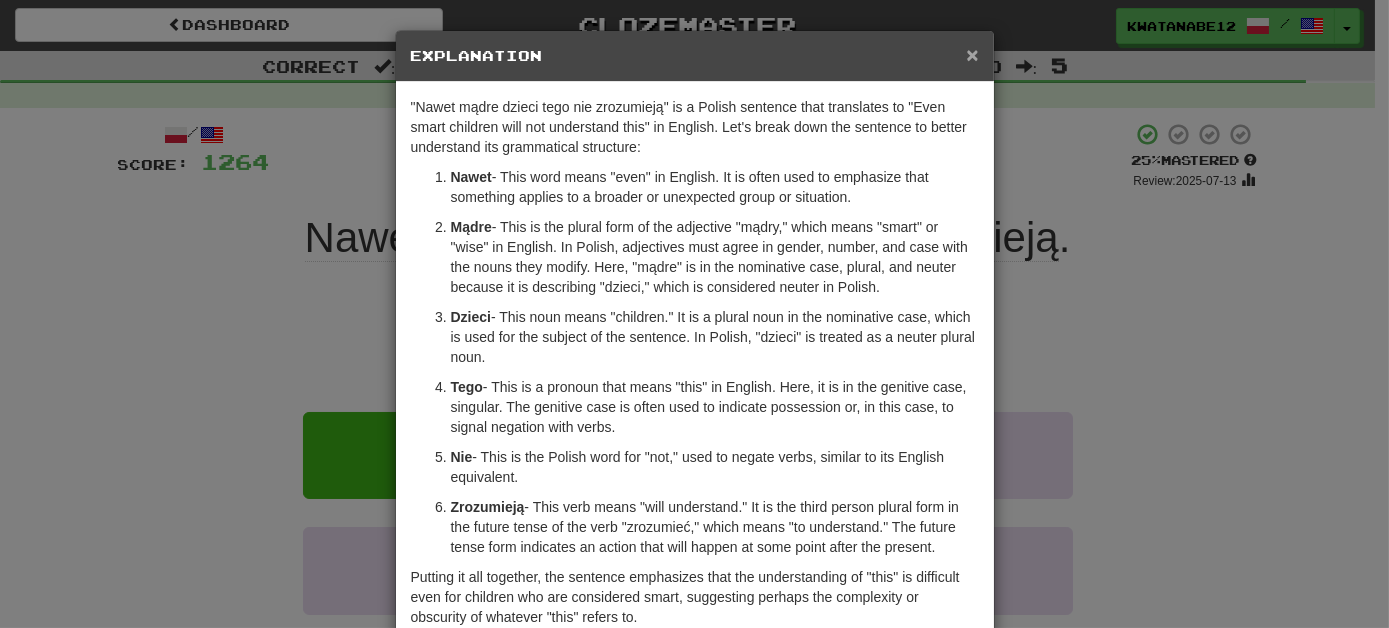 click on "×" at bounding box center [972, 54] 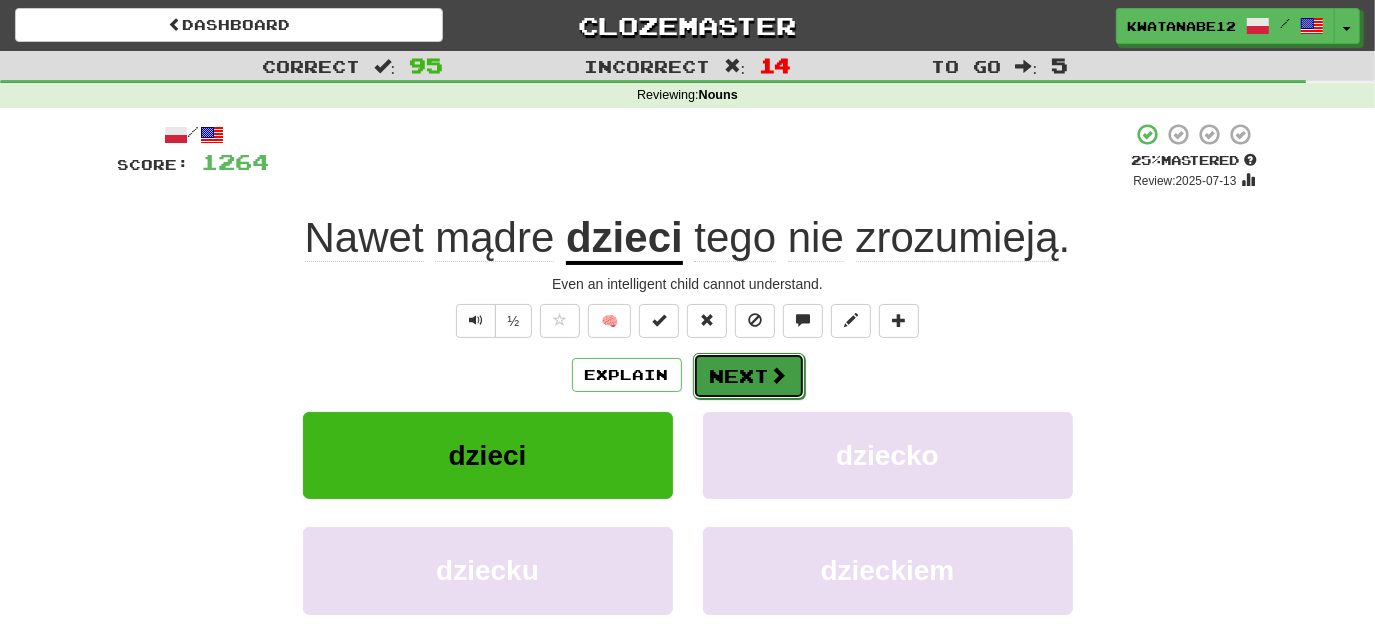 click at bounding box center [779, 375] 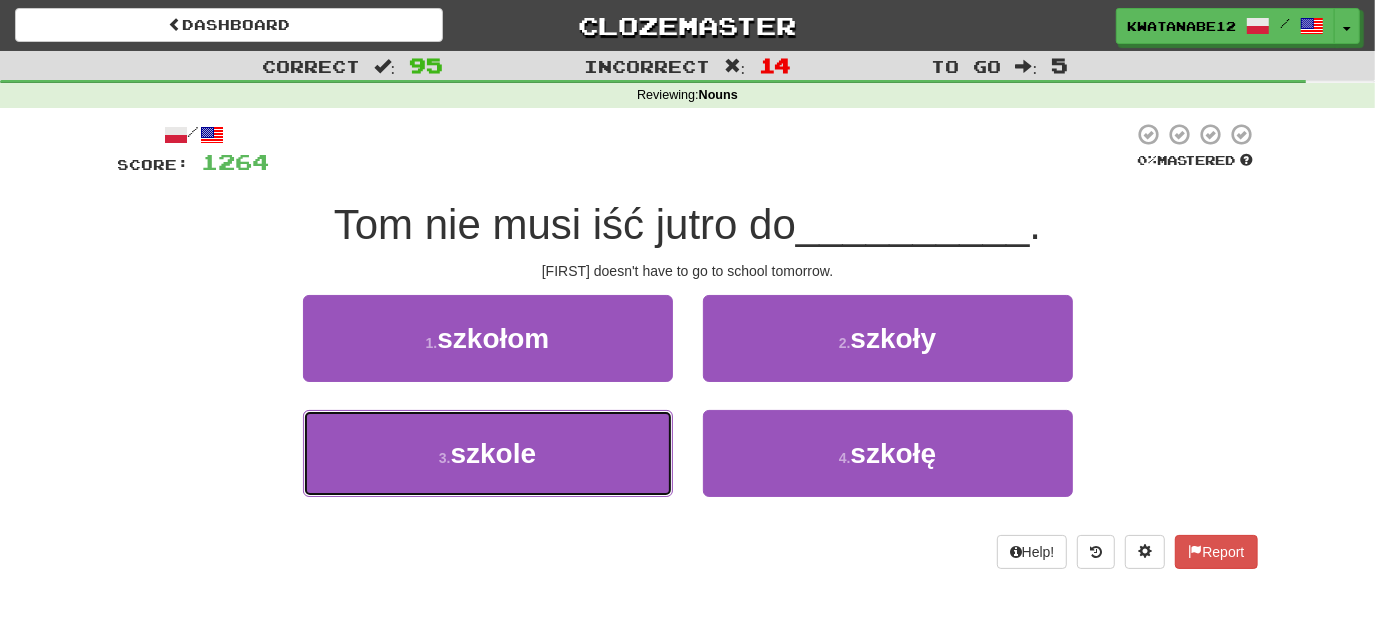 drag, startPoint x: 618, startPoint y: 447, endPoint x: 688, endPoint y: 409, distance: 79.64923 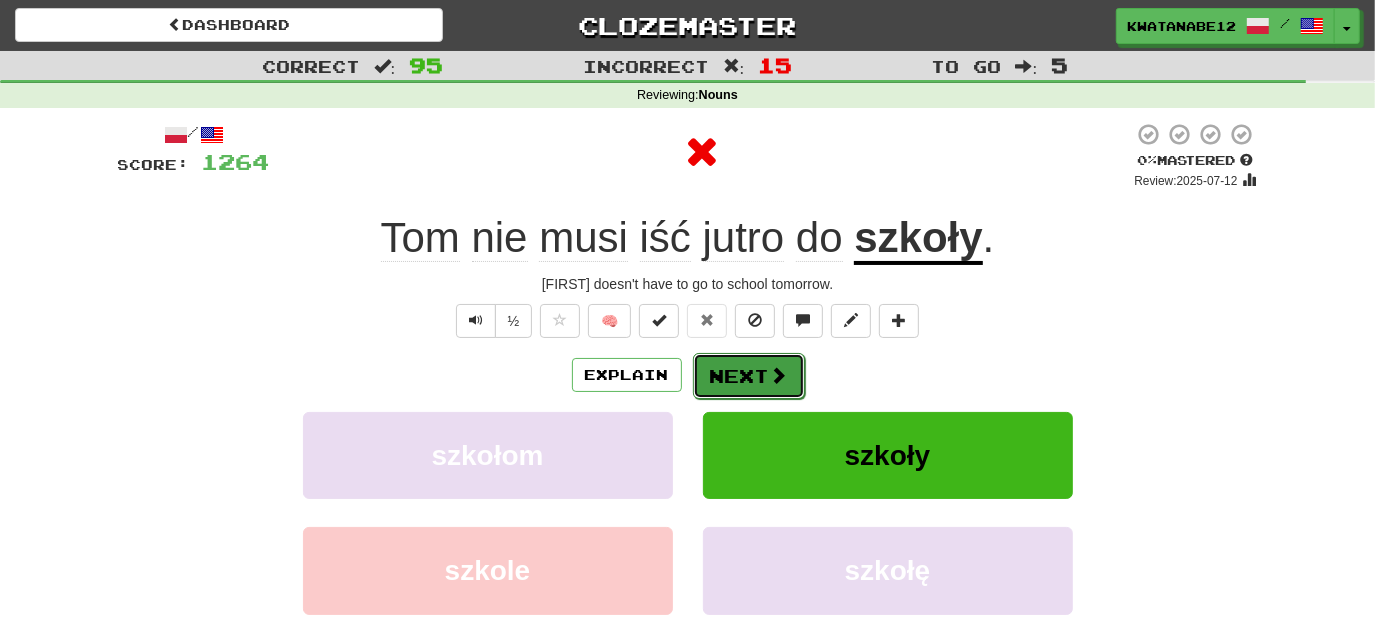 click on "Next" at bounding box center (749, 376) 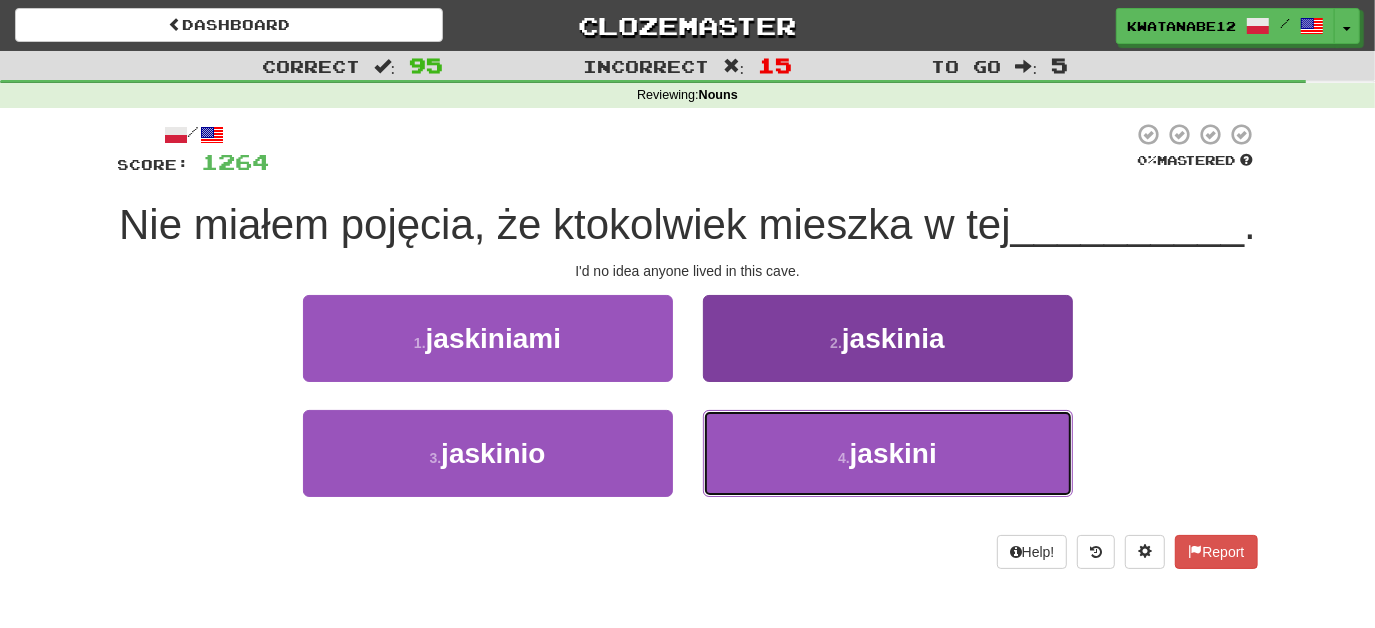 drag, startPoint x: 733, startPoint y: 508, endPoint x: 735, endPoint y: 476, distance: 32.06244 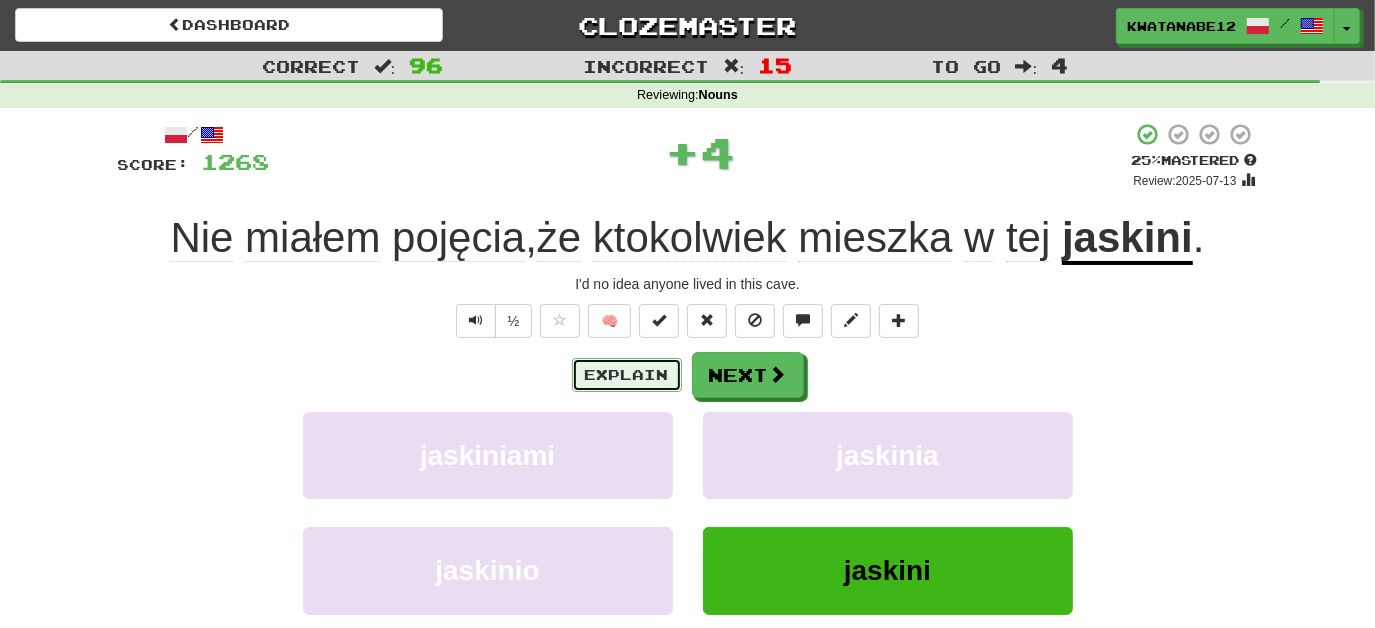 click on "Explain" at bounding box center (627, 375) 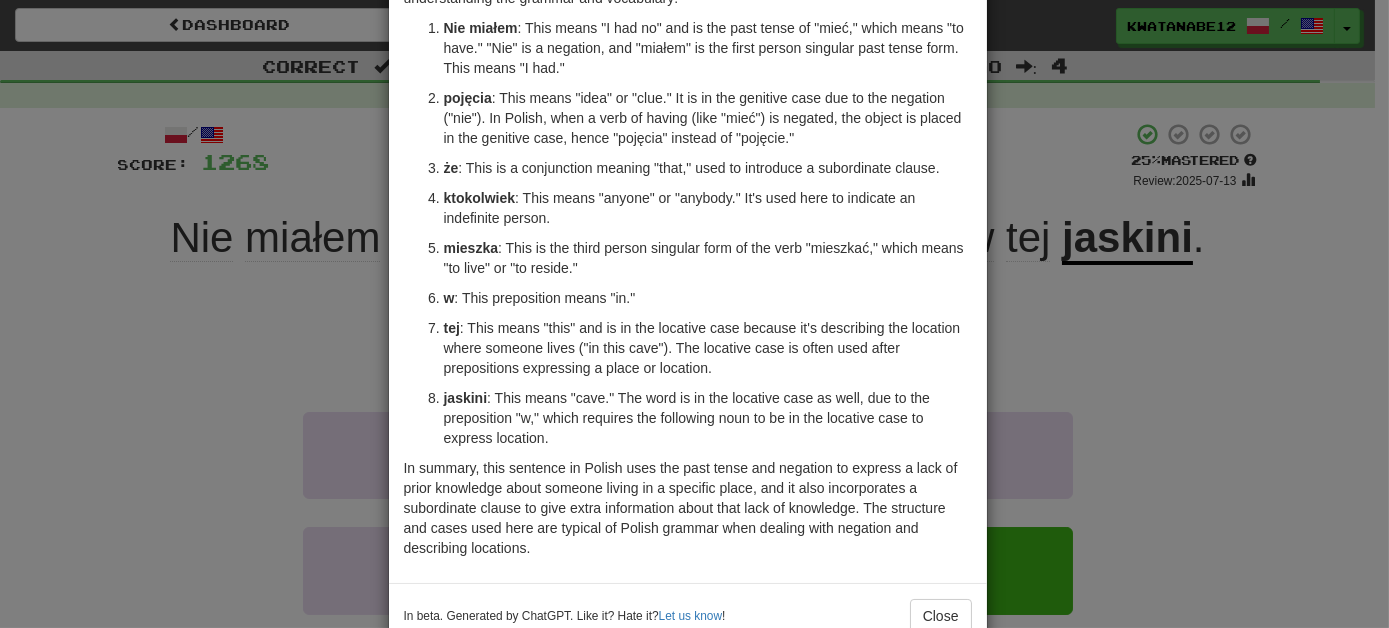 scroll, scrollTop: 0, scrollLeft: 0, axis: both 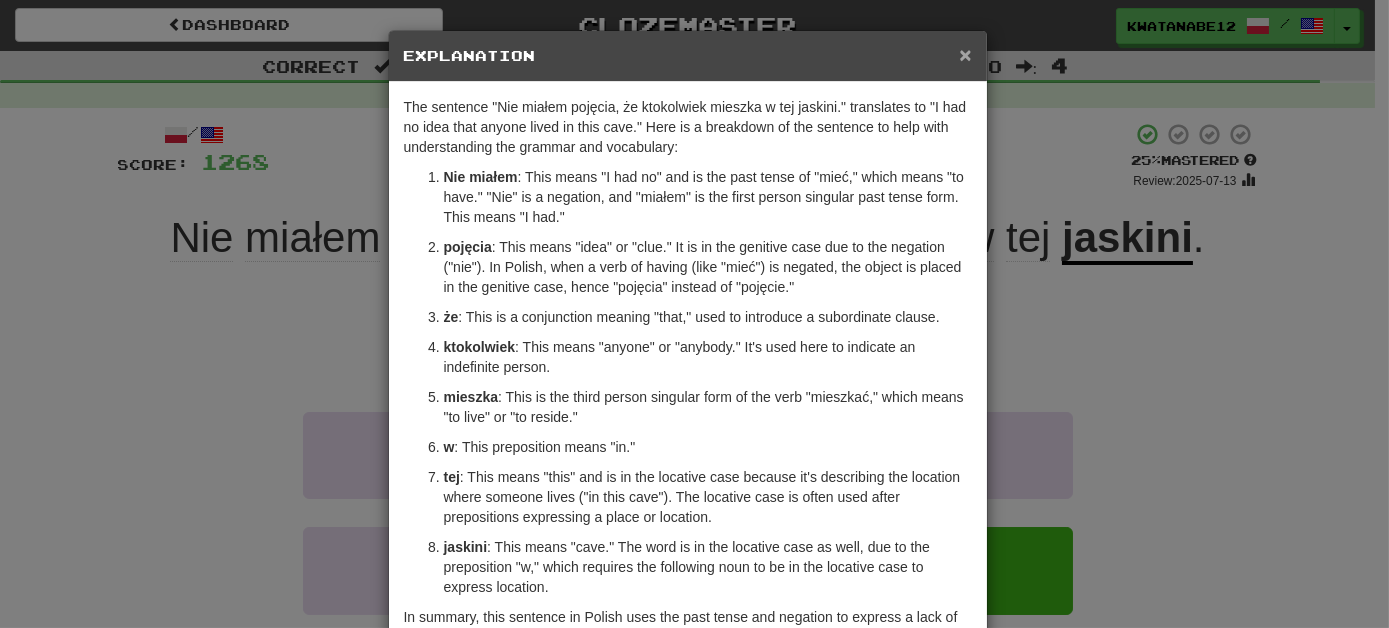 click on "×" at bounding box center [965, 54] 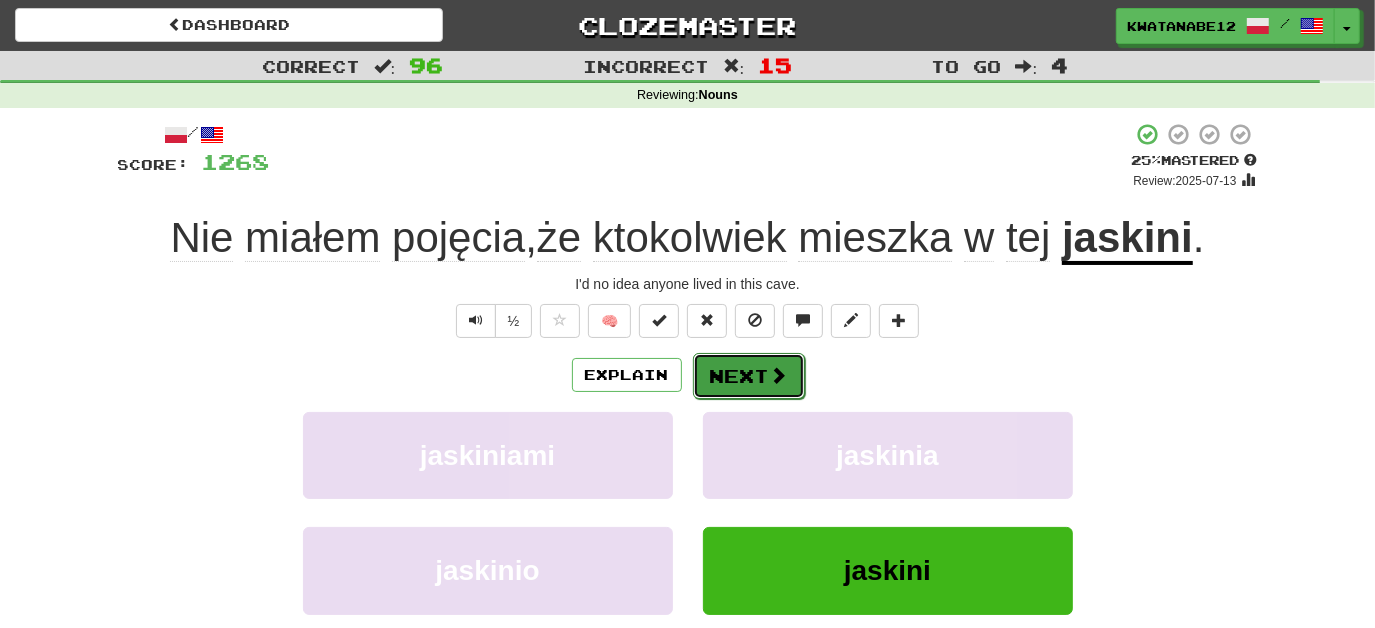 click at bounding box center (779, 375) 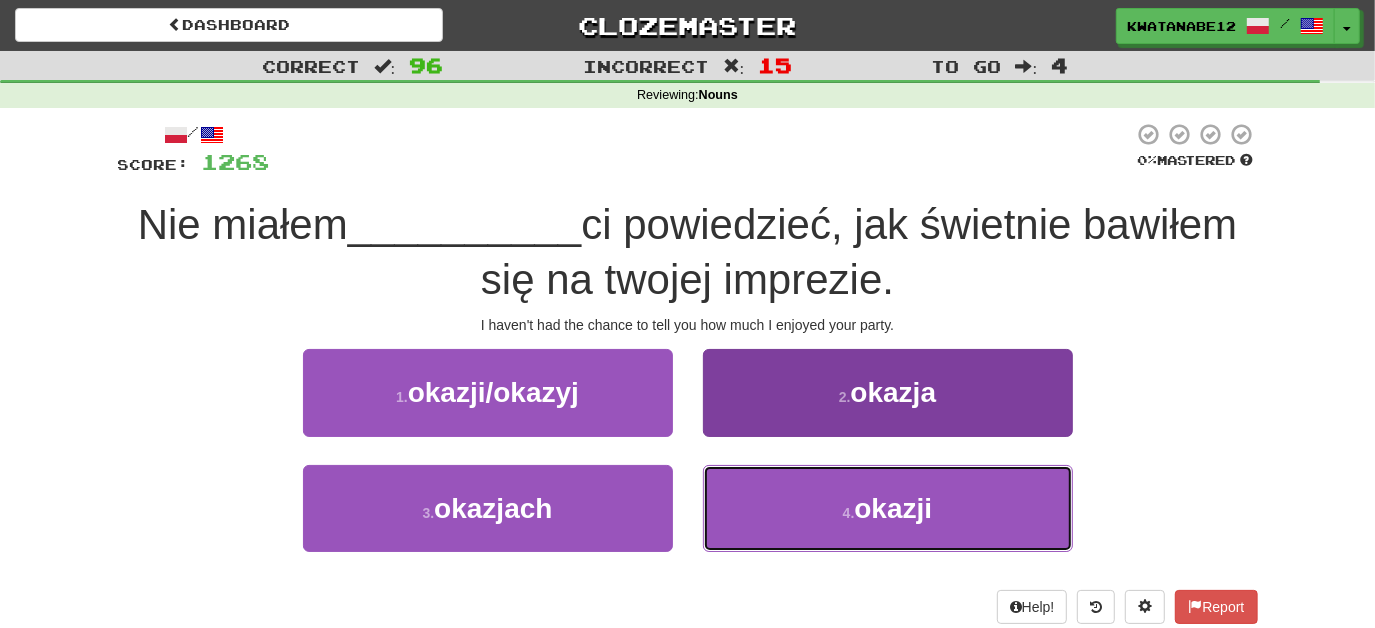 drag, startPoint x: 733, startPoint y: 482, endPoint x: 717, endPoint y: 468, distance: 21.260292 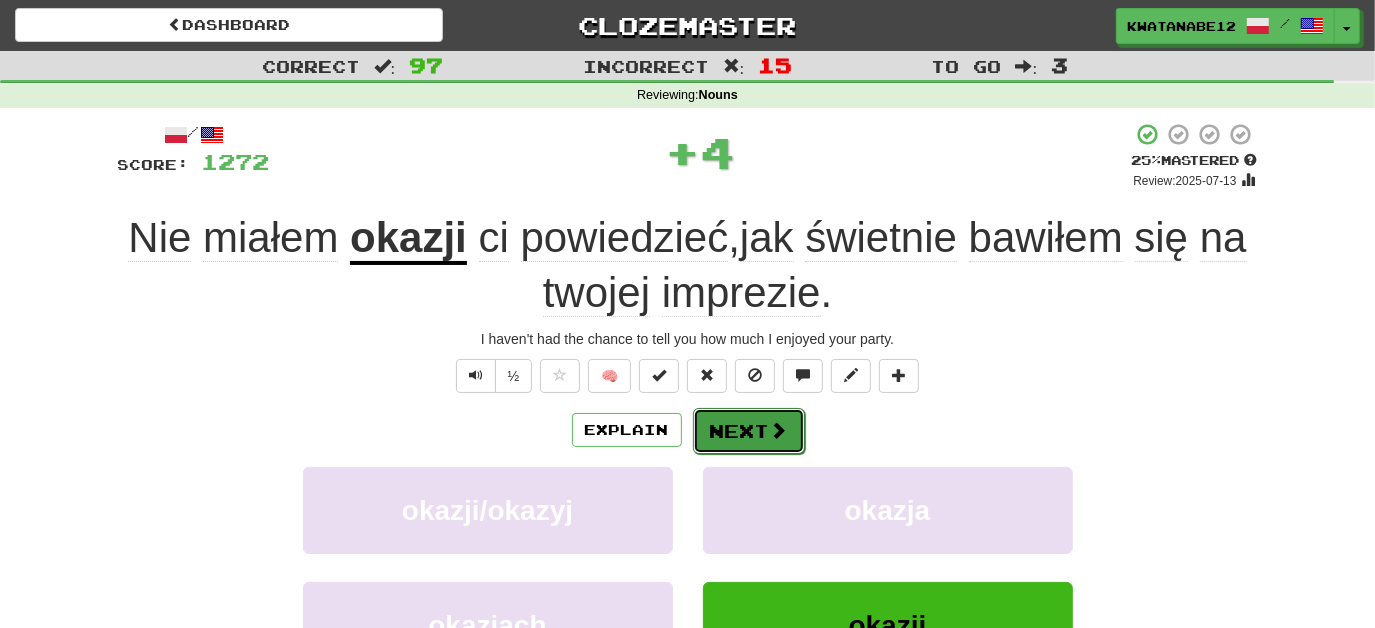 click on "Next" at bounding box center [749, 431] 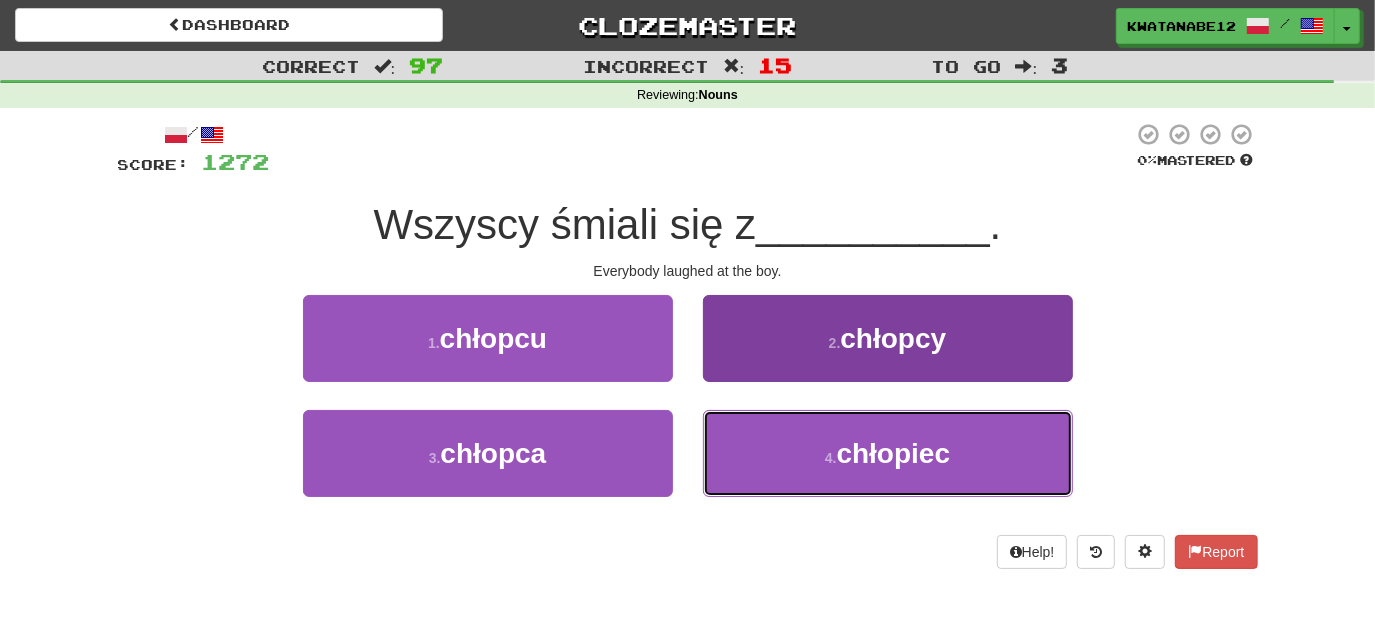 click on "4 .  chłopiec" at bounding box center [888, 453] 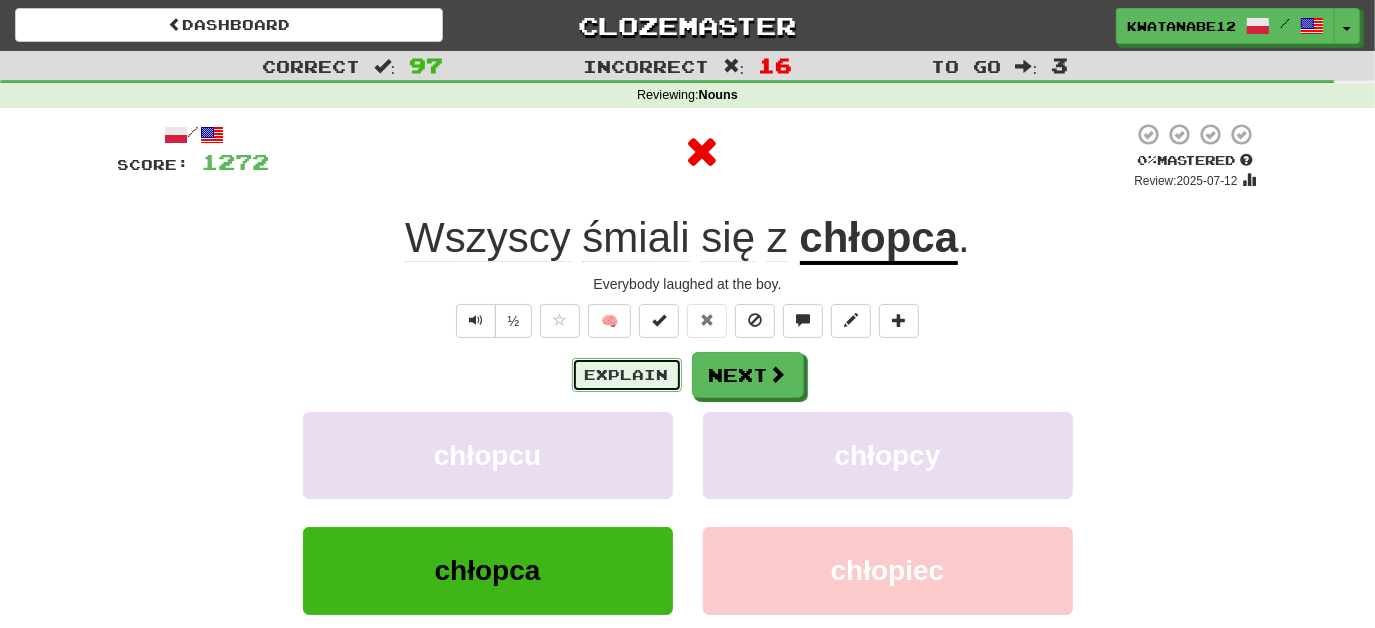 click on "Explain" at bounding box center [627, 375] 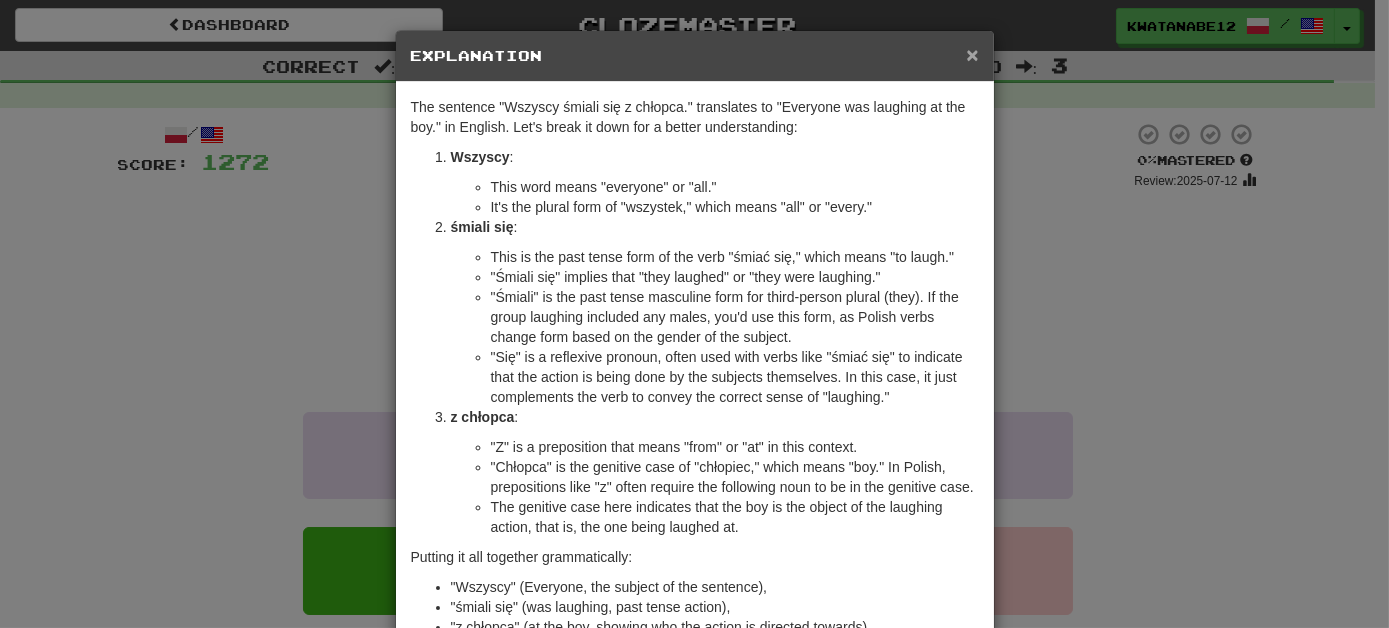 click on "×" at bounding box center (972, 54) 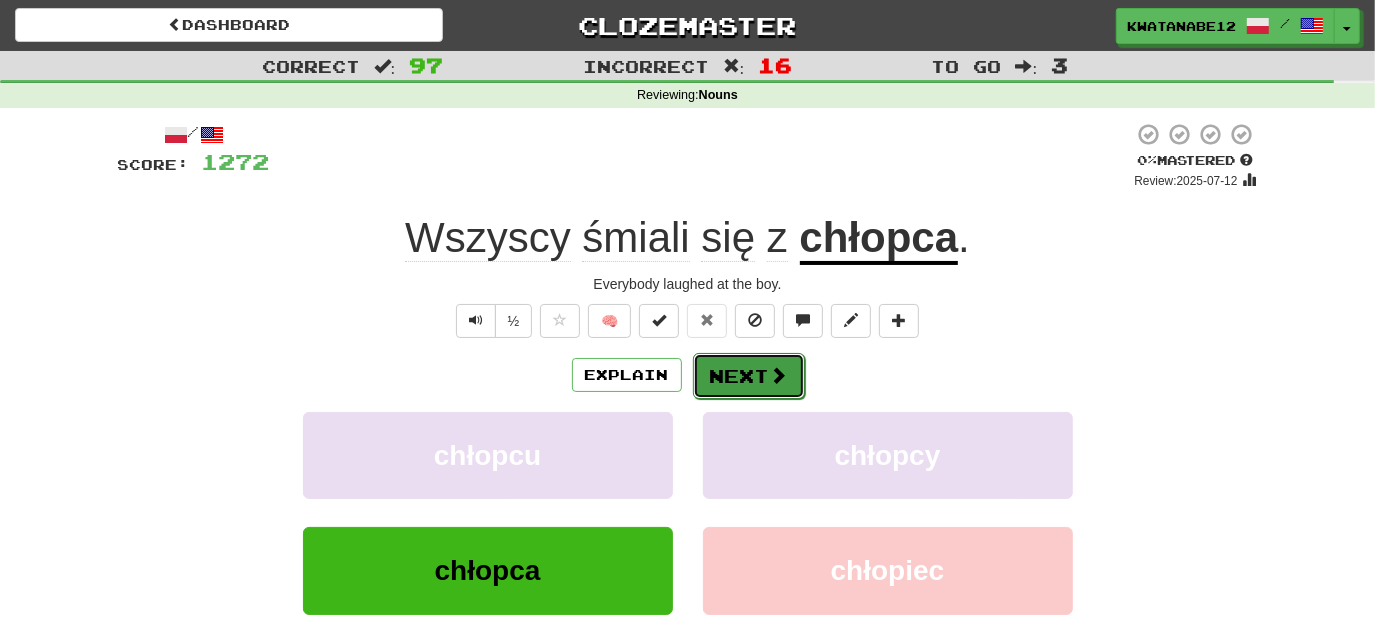 click on "Next" at bounding box center [749, 376] 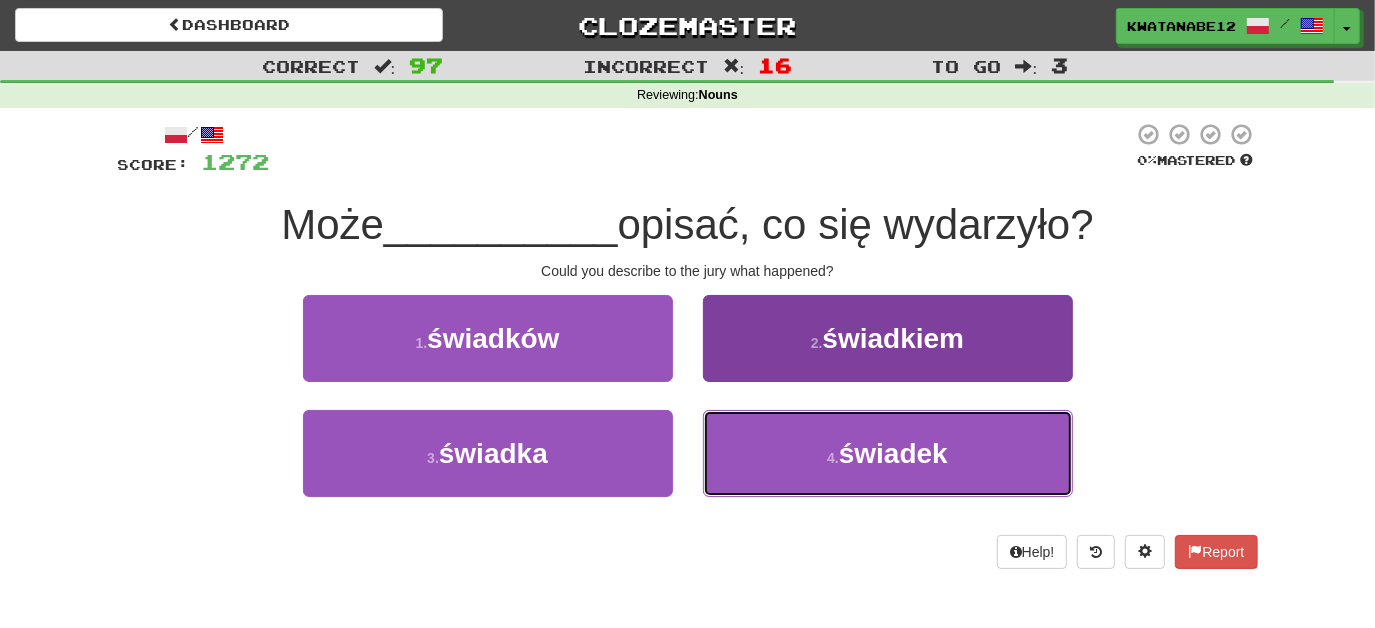drag, startPoint x: 758, startPoint y: 447, endPoint x: 749, endPoint y: 410, distance: 38.078865 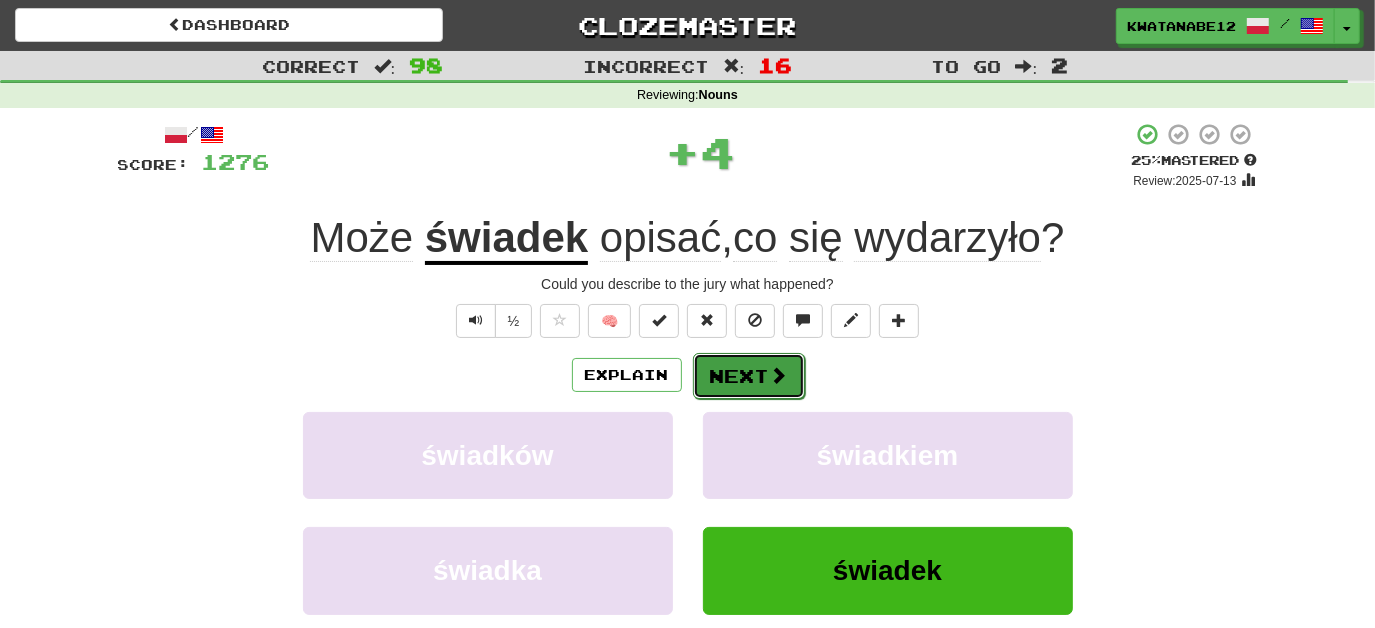 click on "Next" at bounding box center [749, 376] 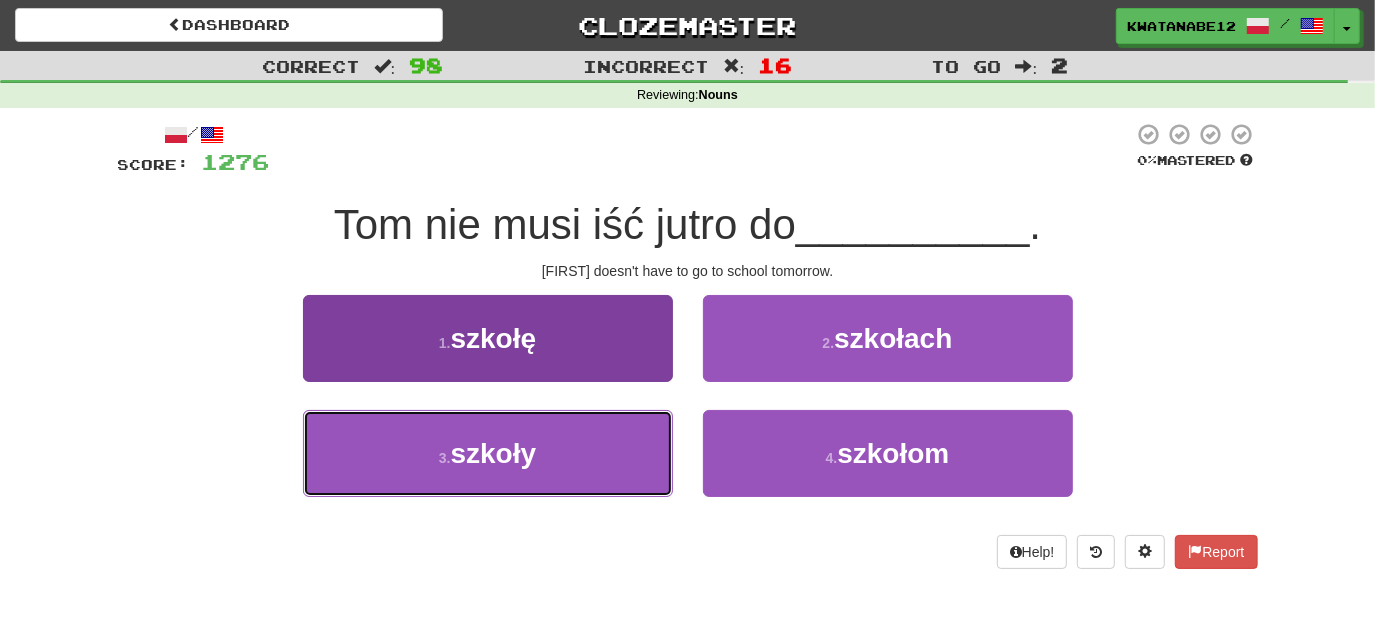 drag, startPoint x: 593, startPoint y: 452, endPoint x: 634, endPoint y: 426, distance: 48.548943 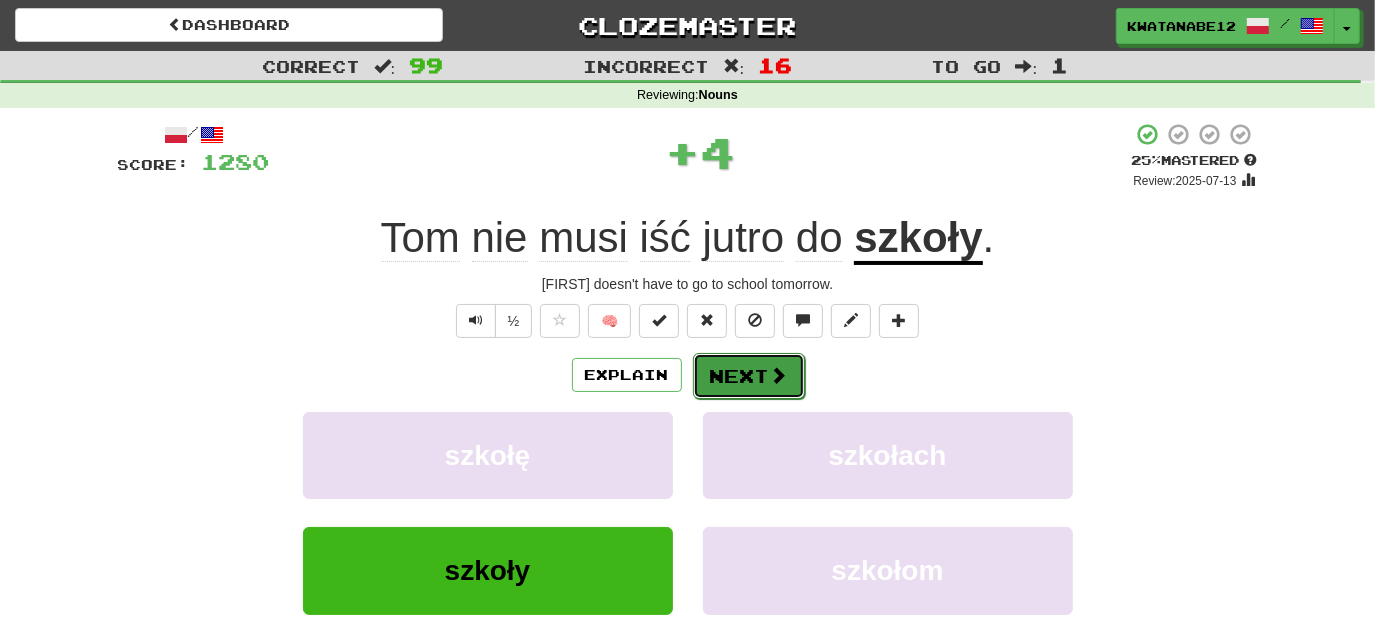 click on "Next" at bounding box center (749, 376) 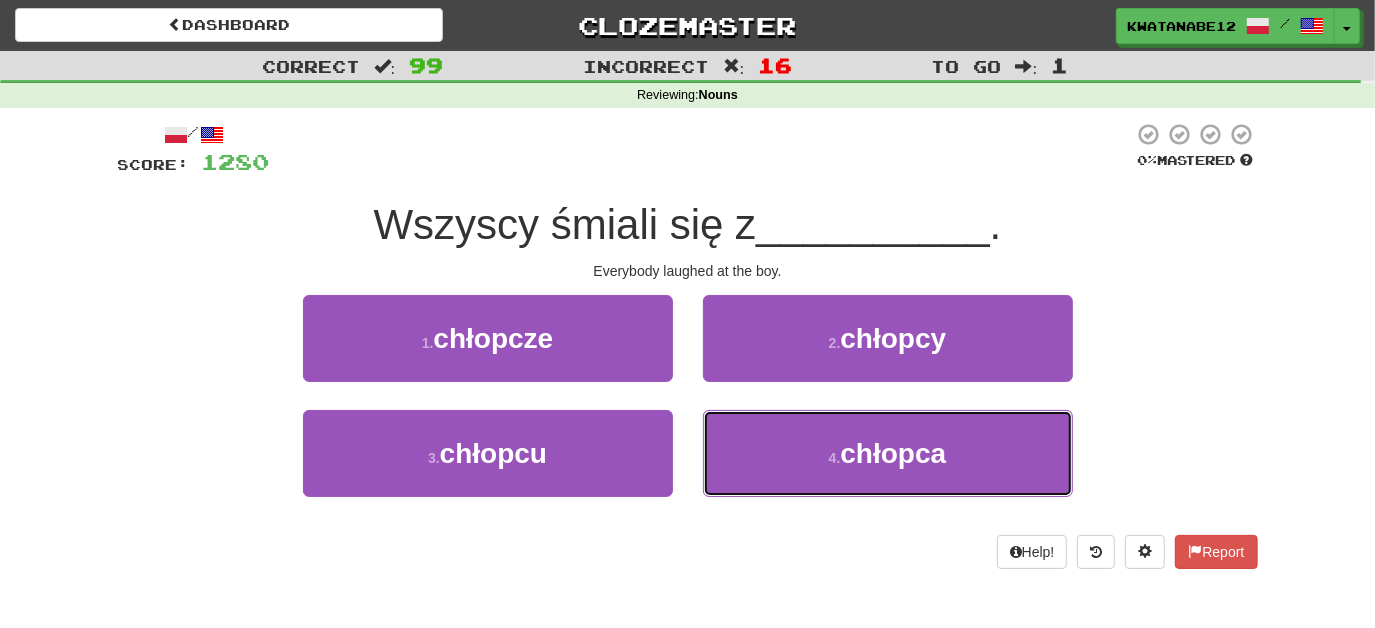 drag, startPoint x: 773, startPoint y: 460, endPoint x: 730, endPoint y: 400, distance: 73.817345 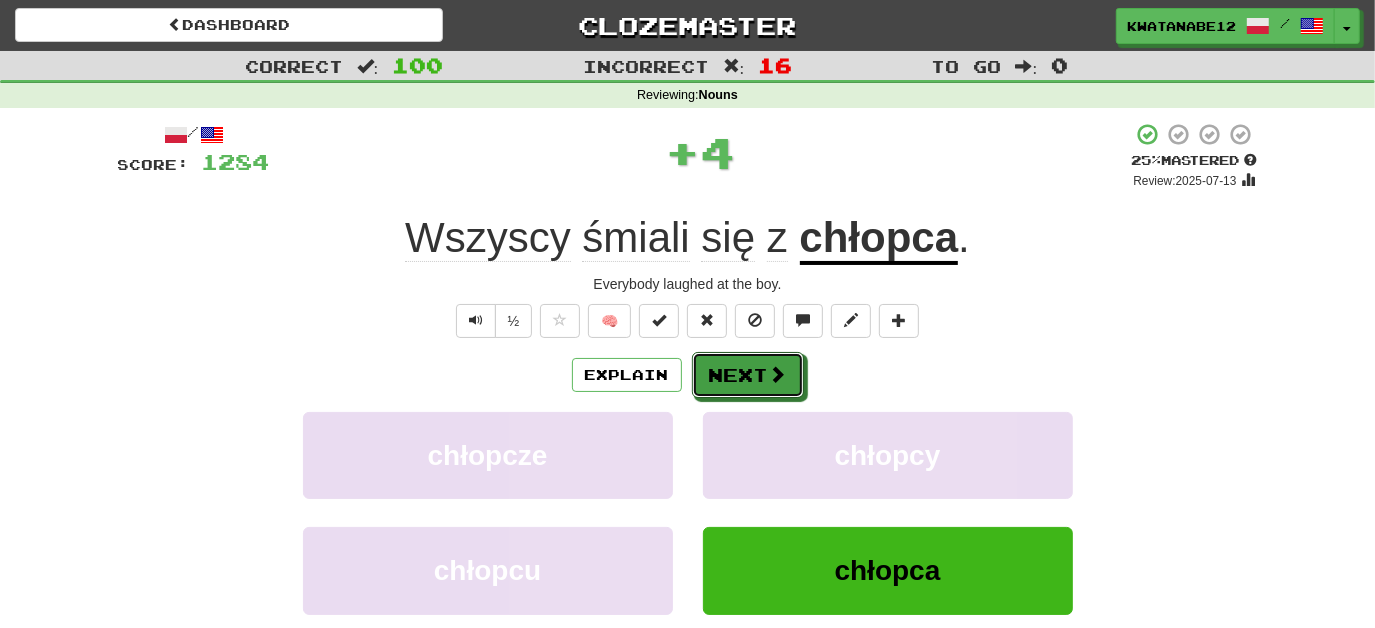 drag, startPoint x: 728, startPoint y: 381, endPoint x: 711, endPoint y: 356, distance: 30.232433 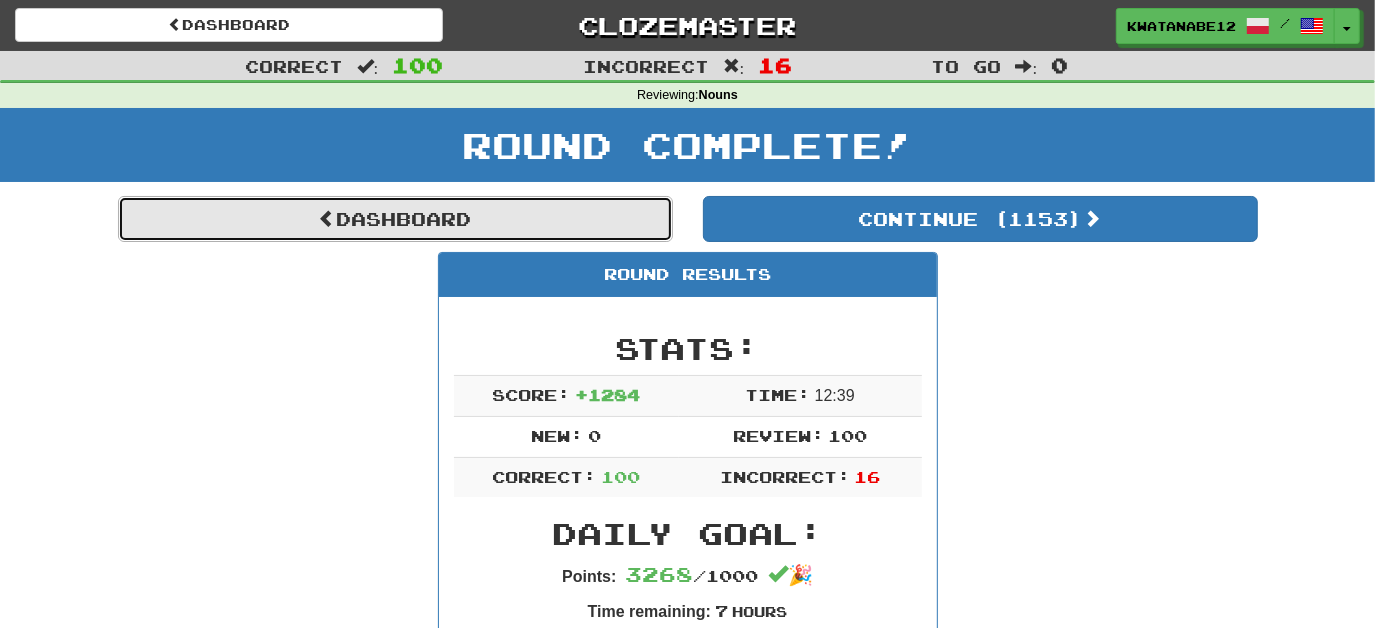 click on "Dashboard" at bounding box center (395, 219) 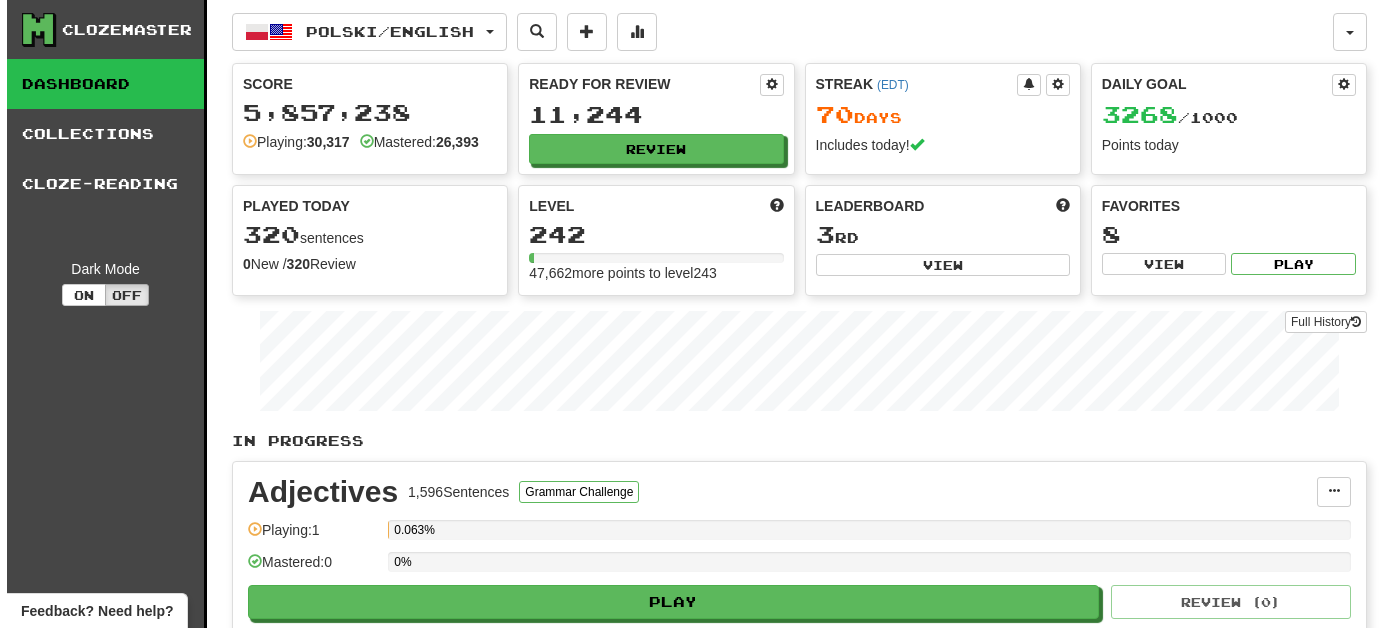 scroll, scrollTop: 0, scrollLeft: 0, axis: both 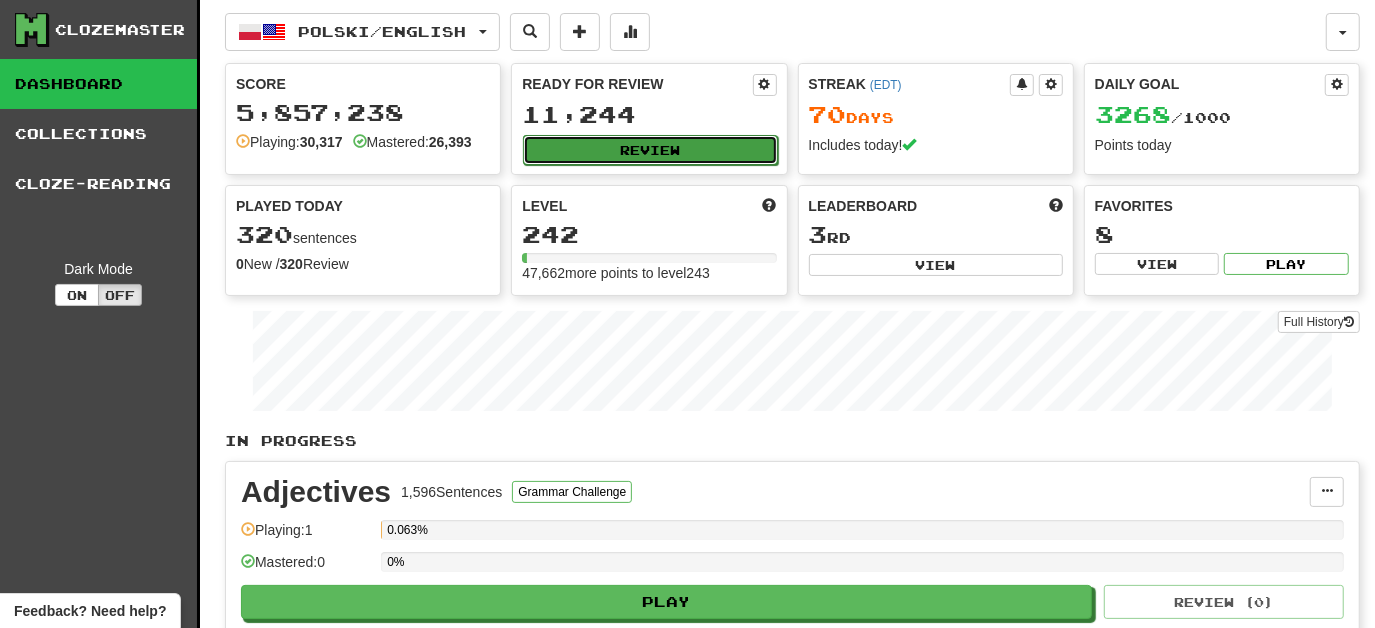 click on "Review" at bounding box center (650, 150) 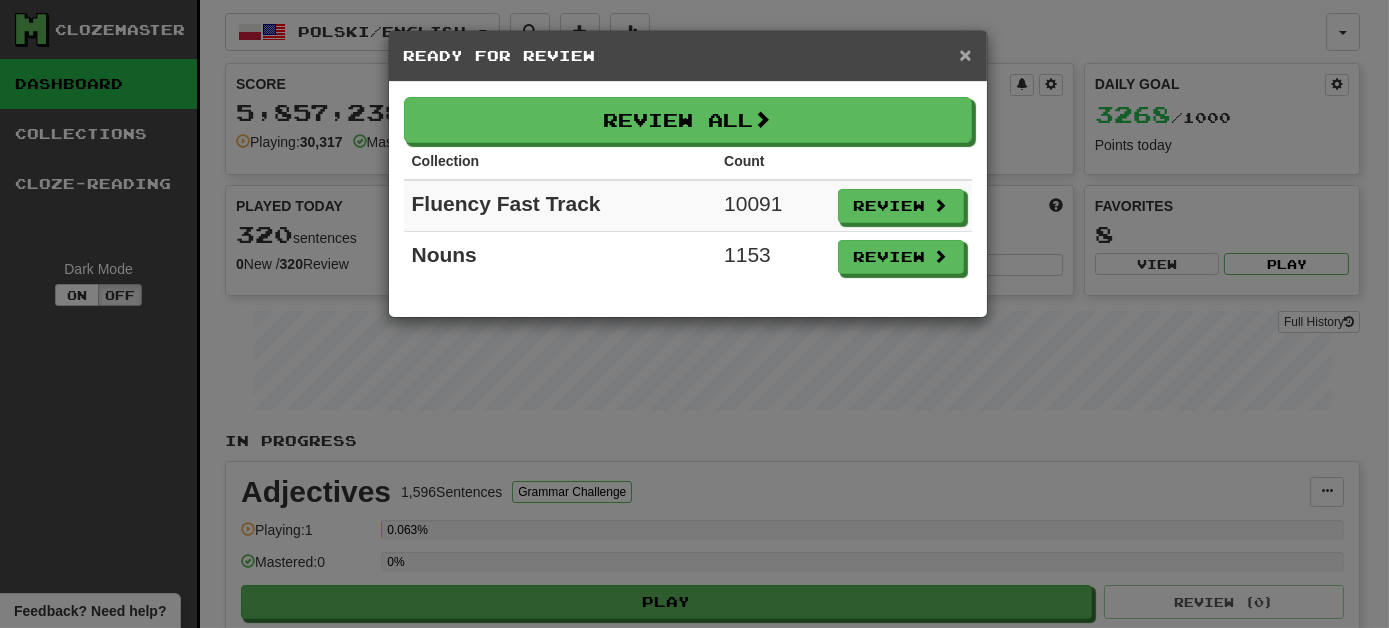 click on "×" at bounding box center [965, 54] 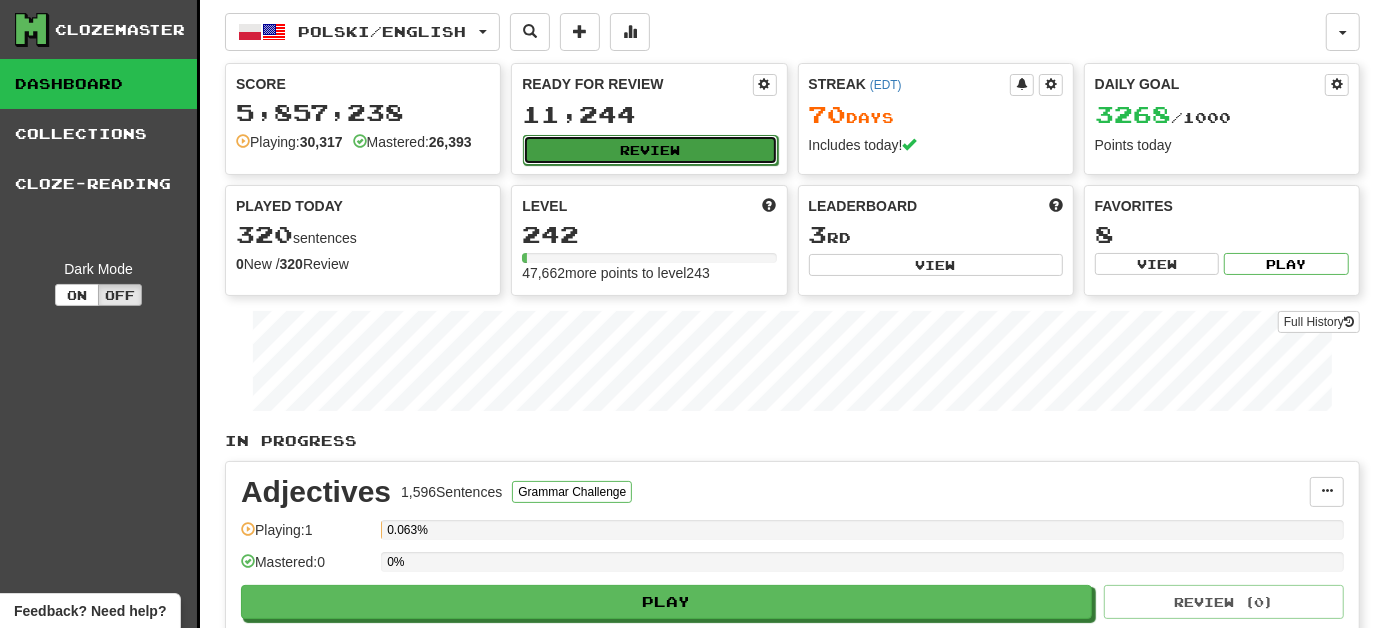 click on "Review" at bounding box center (650, 150) 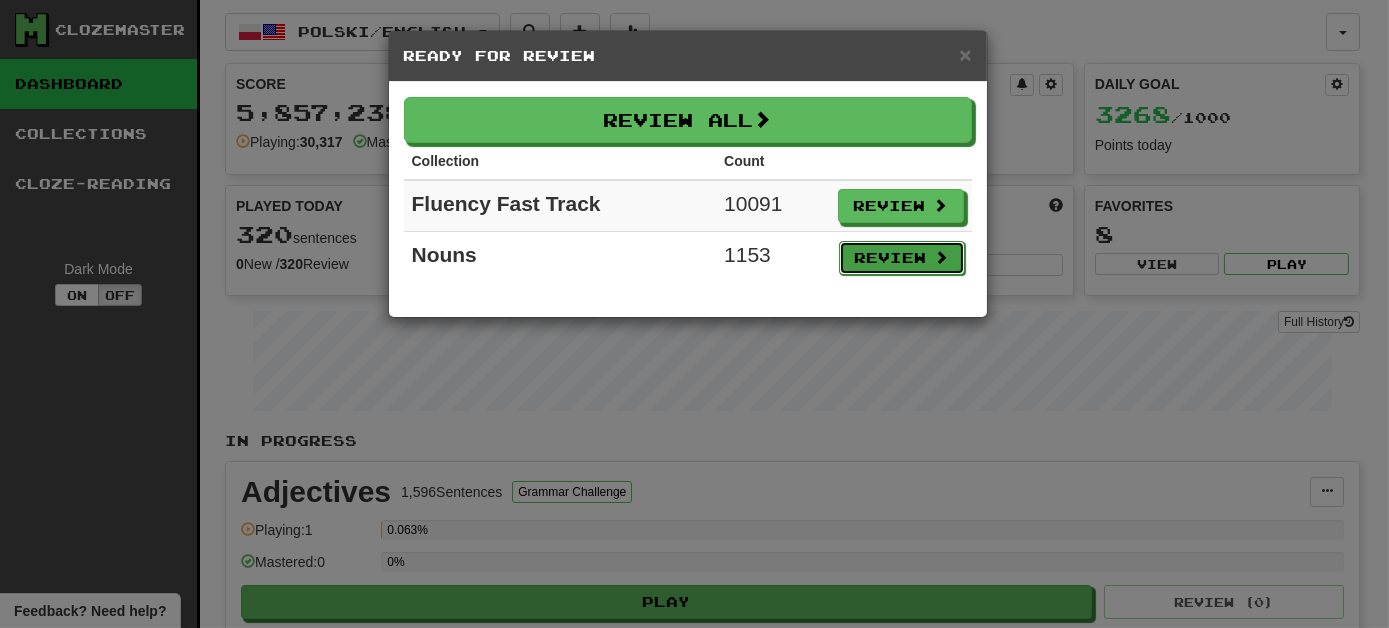 click on "Review" at bounding box center [902, 258] 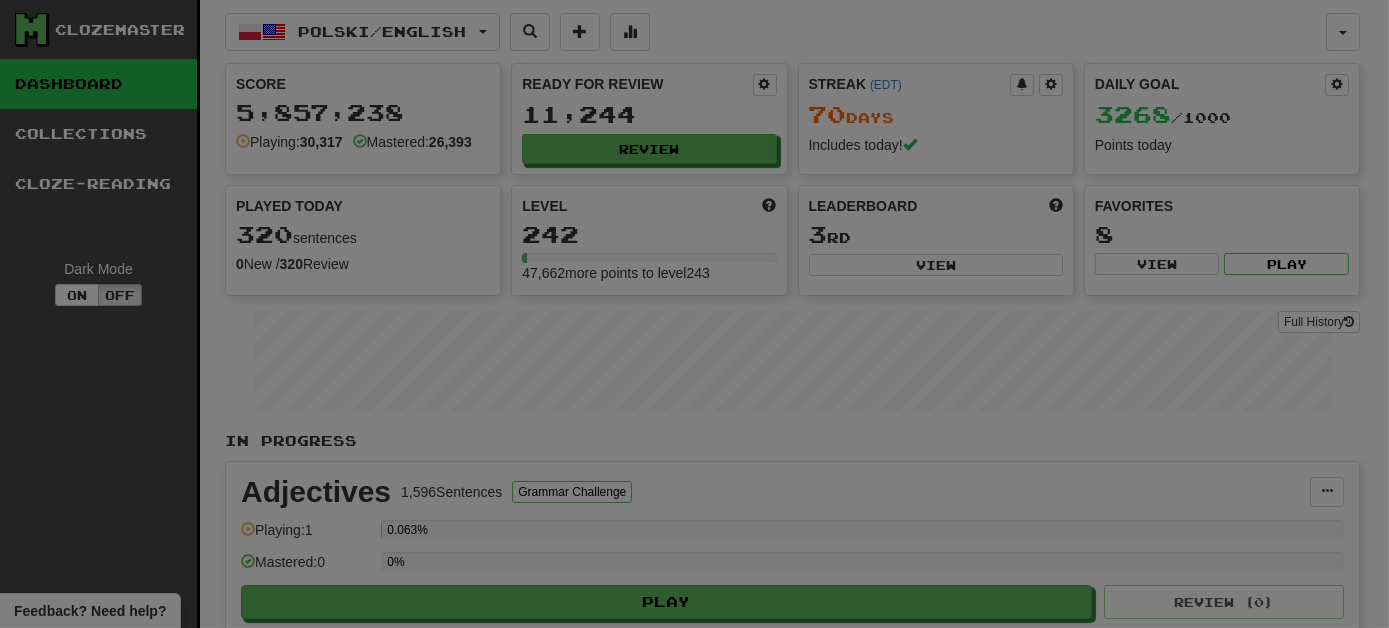 select on "***" 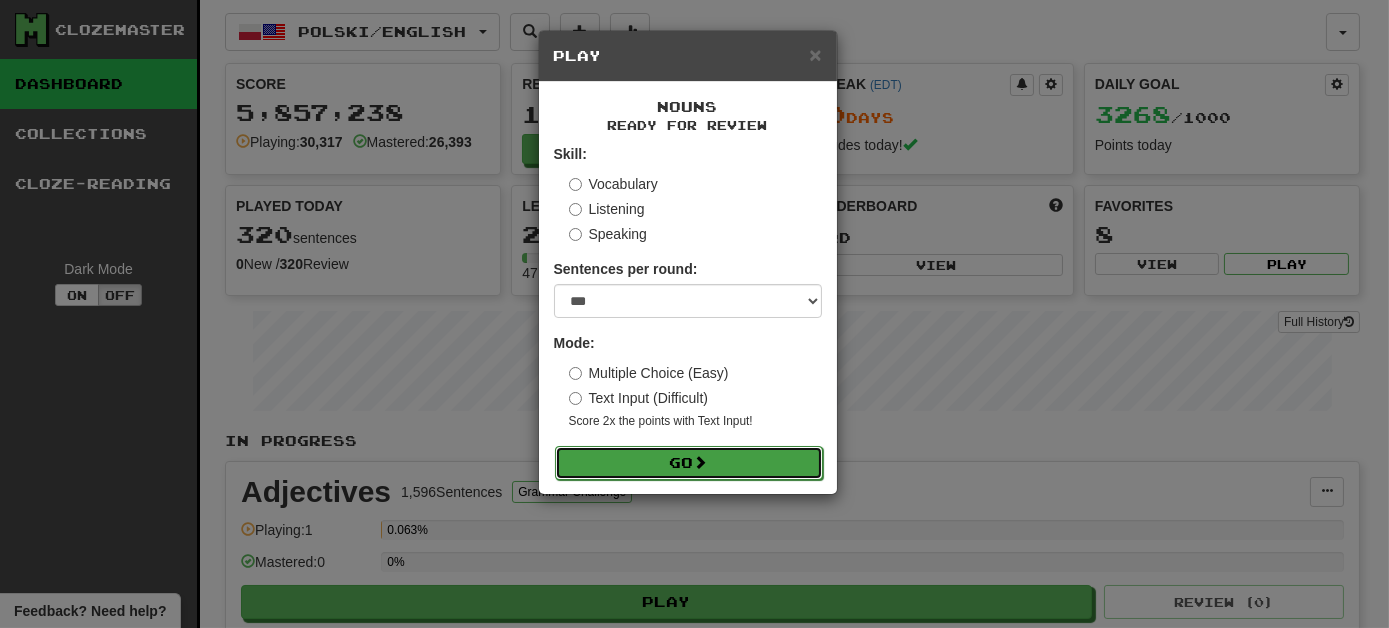 drag, startPoint x: 731, startPoint y: 457, endPoint x: 722, endPoint y: 450, distance: 11.401754 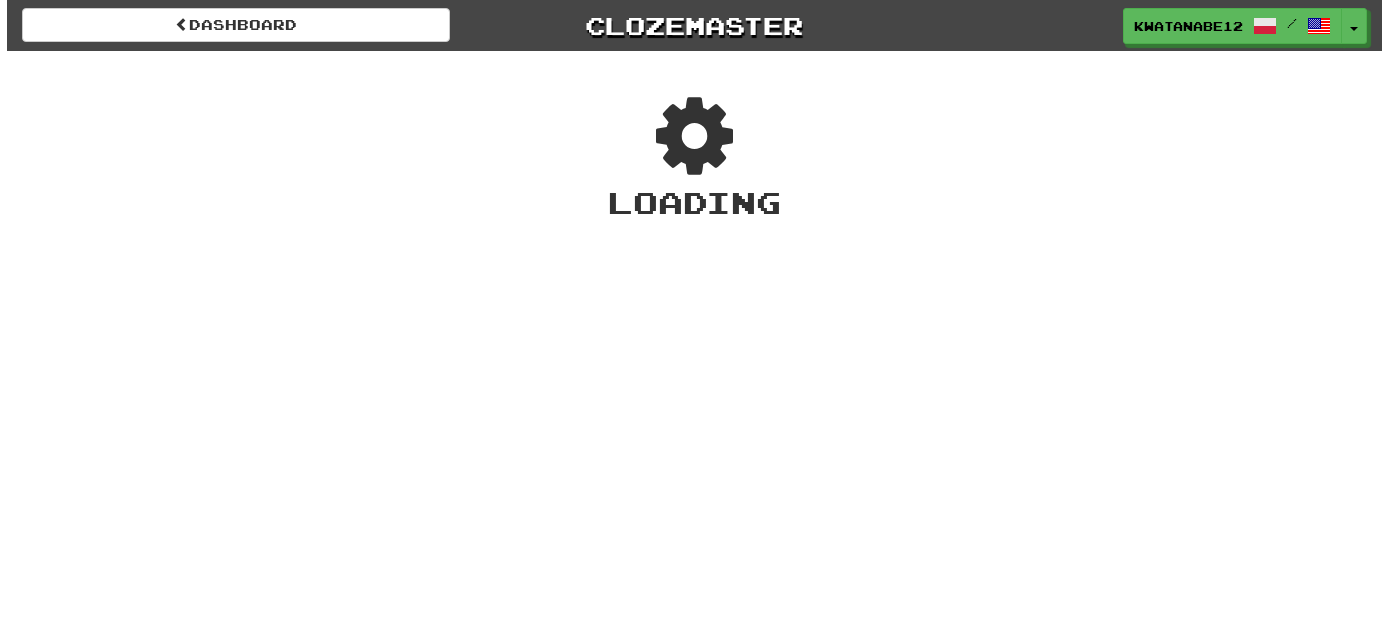 scroll, scrollTop: 0, scrollLeft: 0, axis: both 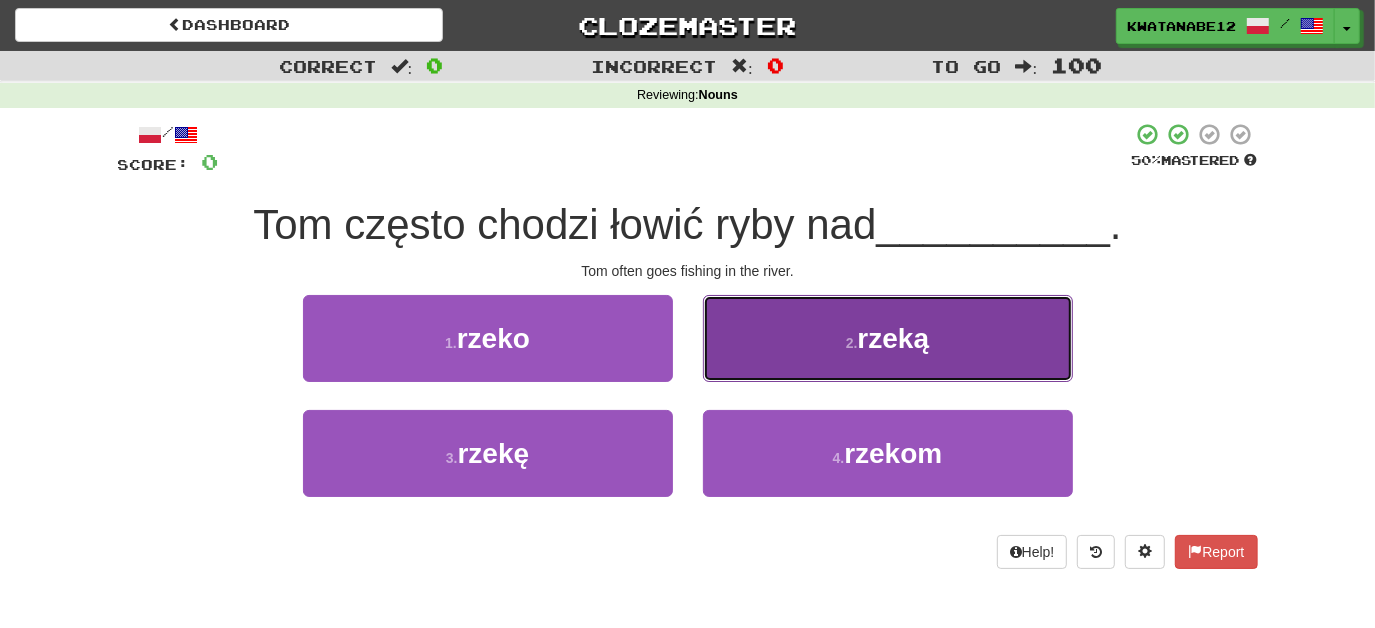 click on "2 .  rzeką" at bounding box center [888, 338] 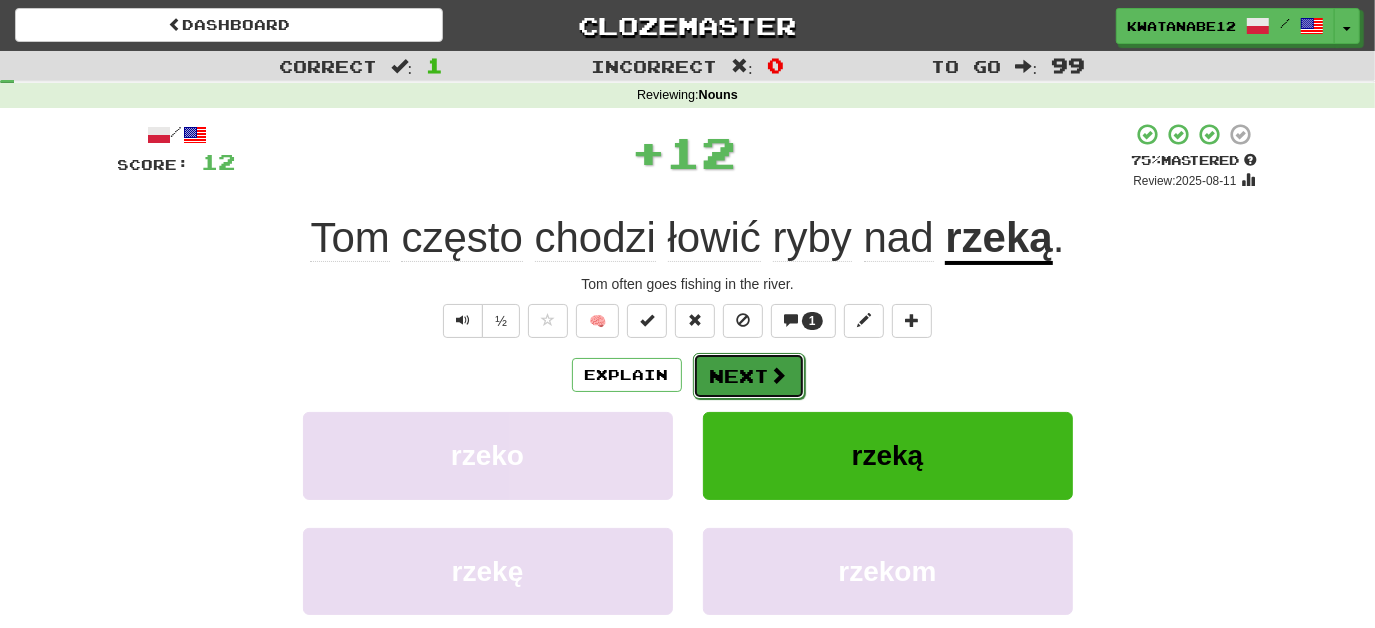 click on "Next" at bounding box center [749, 376] 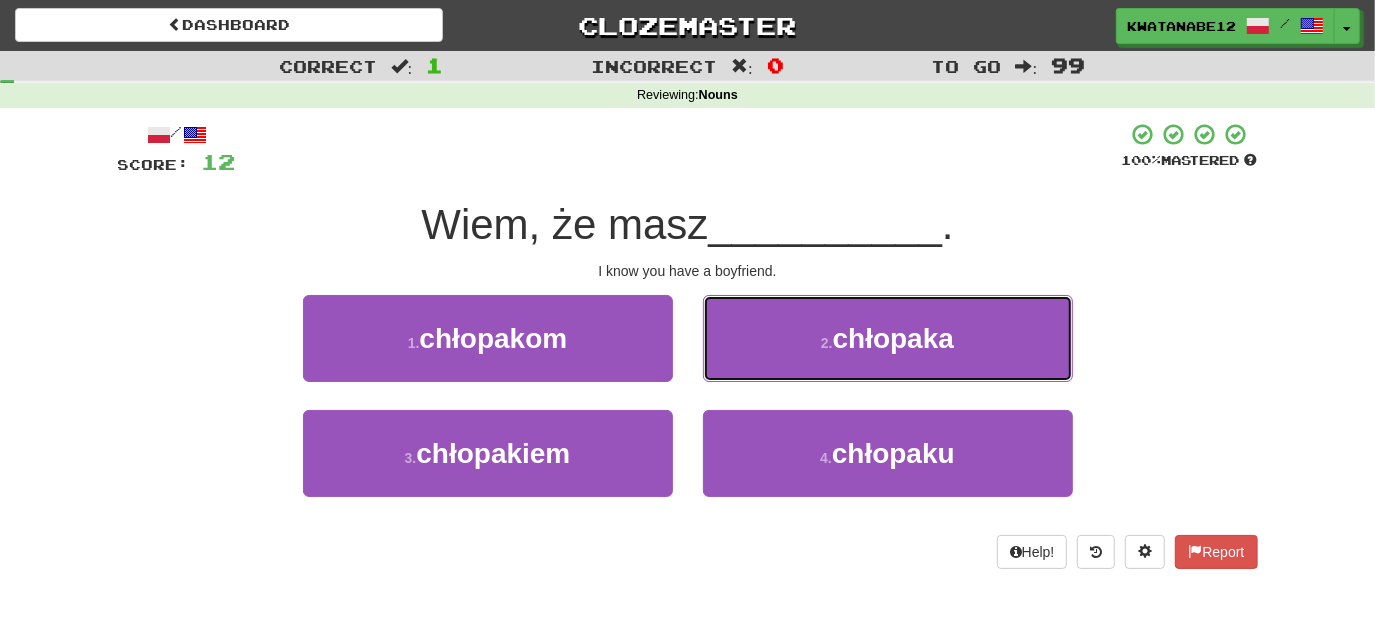 click on "2 .  chłopaka" at bounding box center (888, 338) 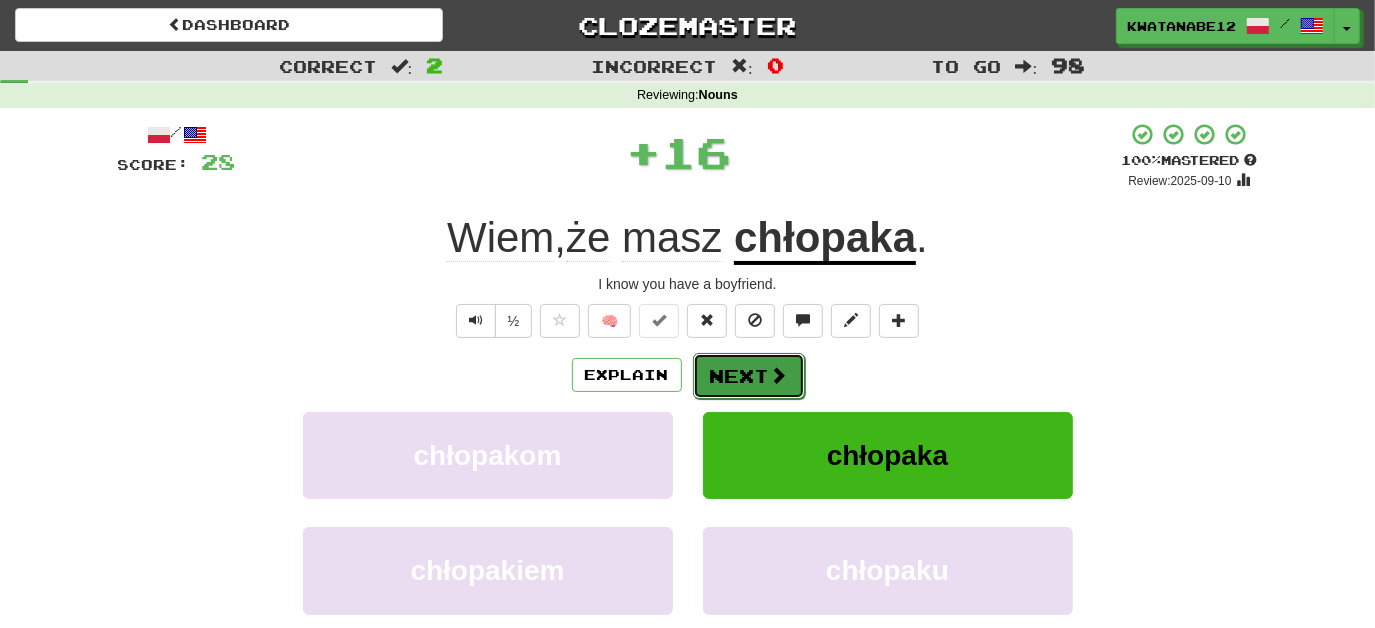 click on "Next" at bounding box center (749, 376) 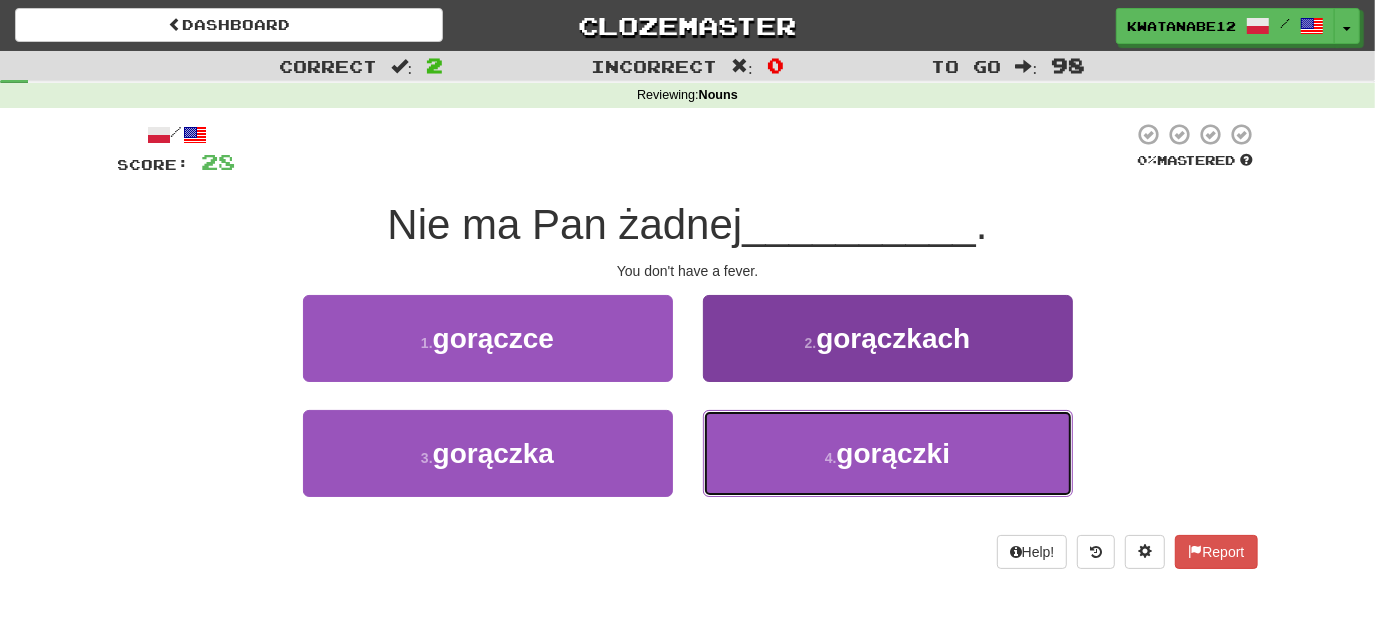 click on "4 .  gorączki" at bounding box center (888, 453) 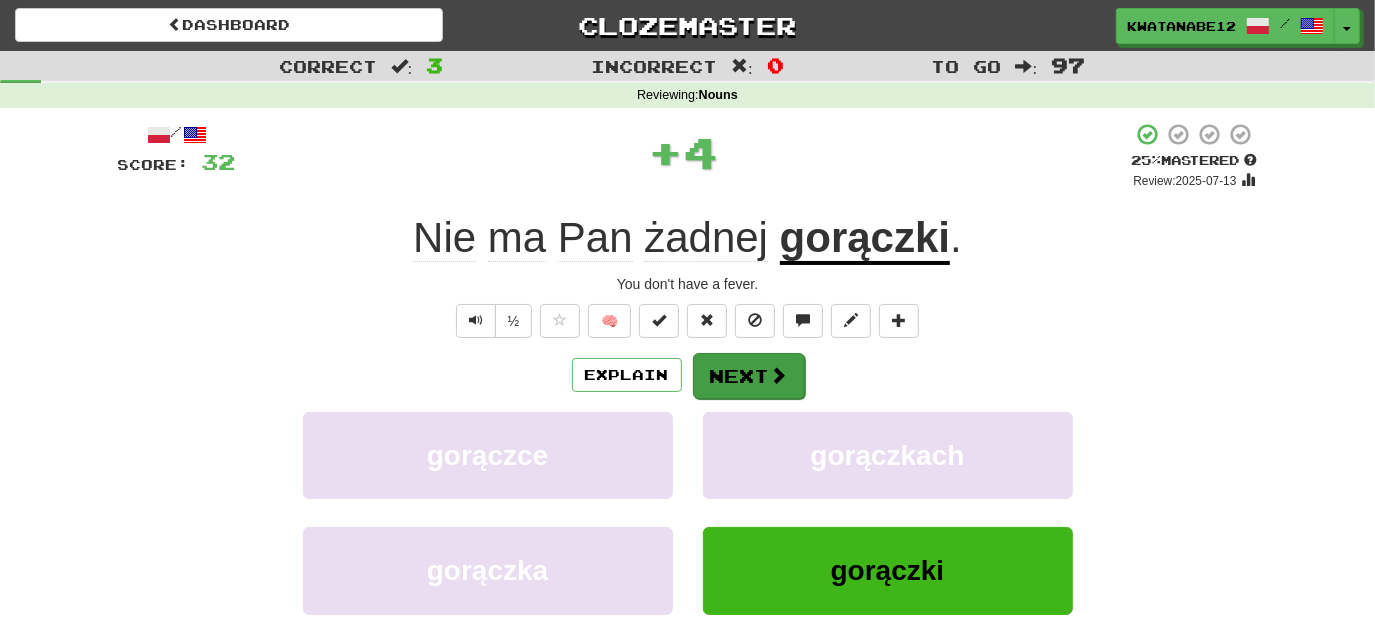 drag, startPoint x: 718, startPoint y: 404, endPoint x: 721, endPoint y: 388, distance: 16.27882 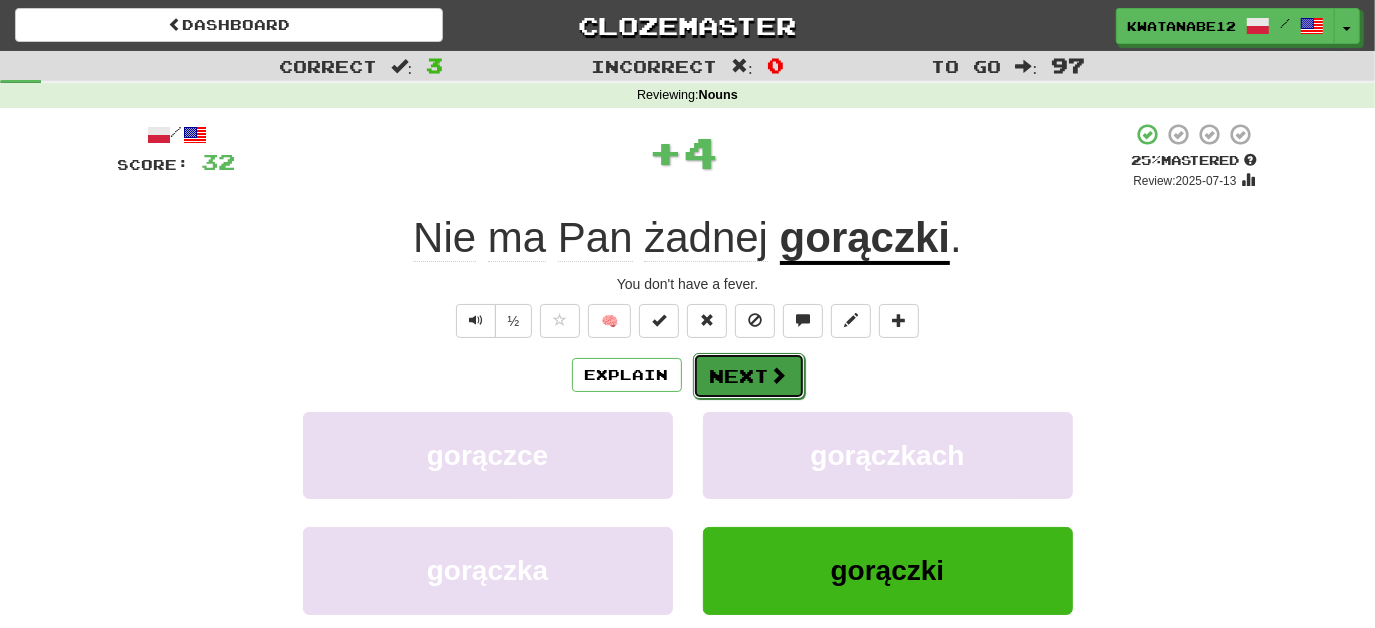 click on "Next" at bounding box center [749, 376] 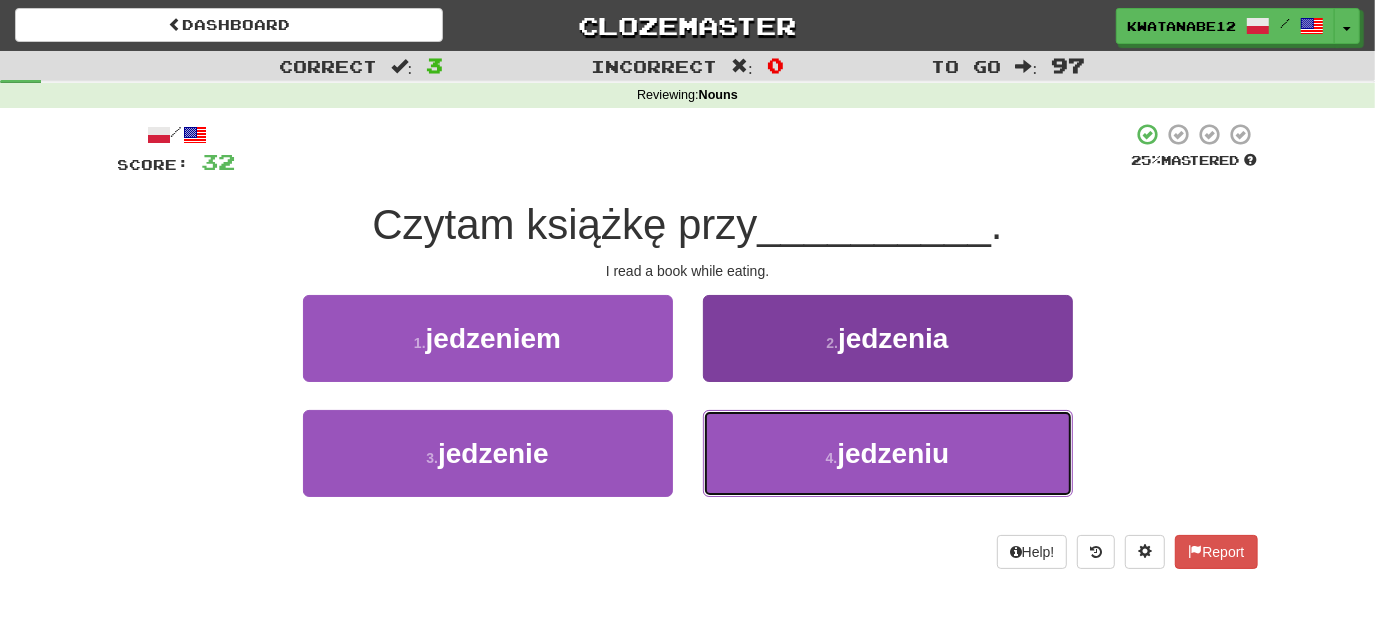 click on "4 .  jedzeniu" at bounding box center [888, 453] 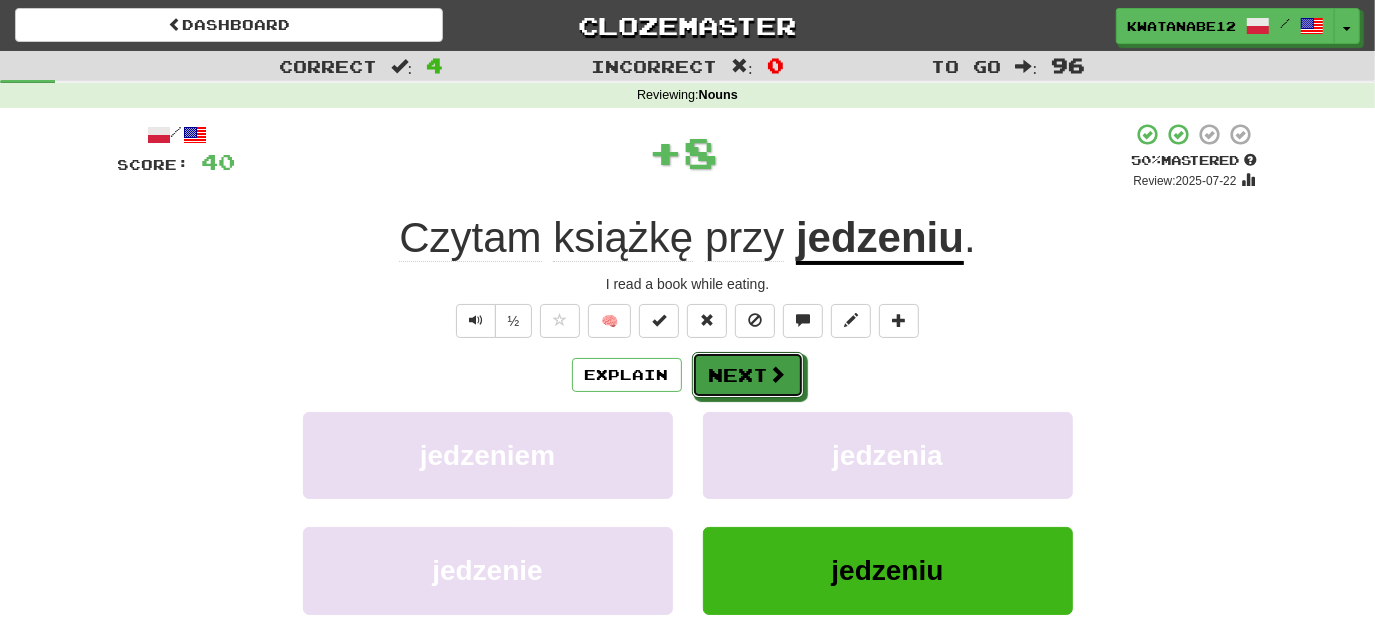 click on "Explain Next" at bounding box center (688, 375) 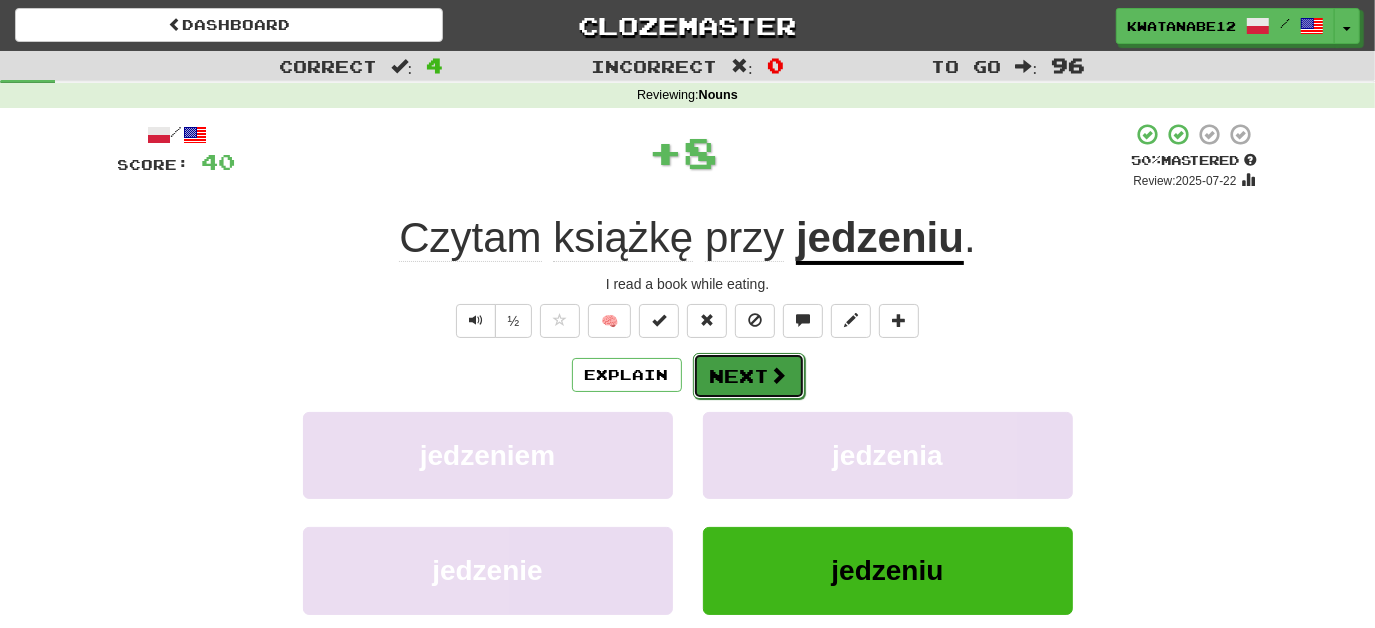 click on "Next" at bounding box center (749, 376) 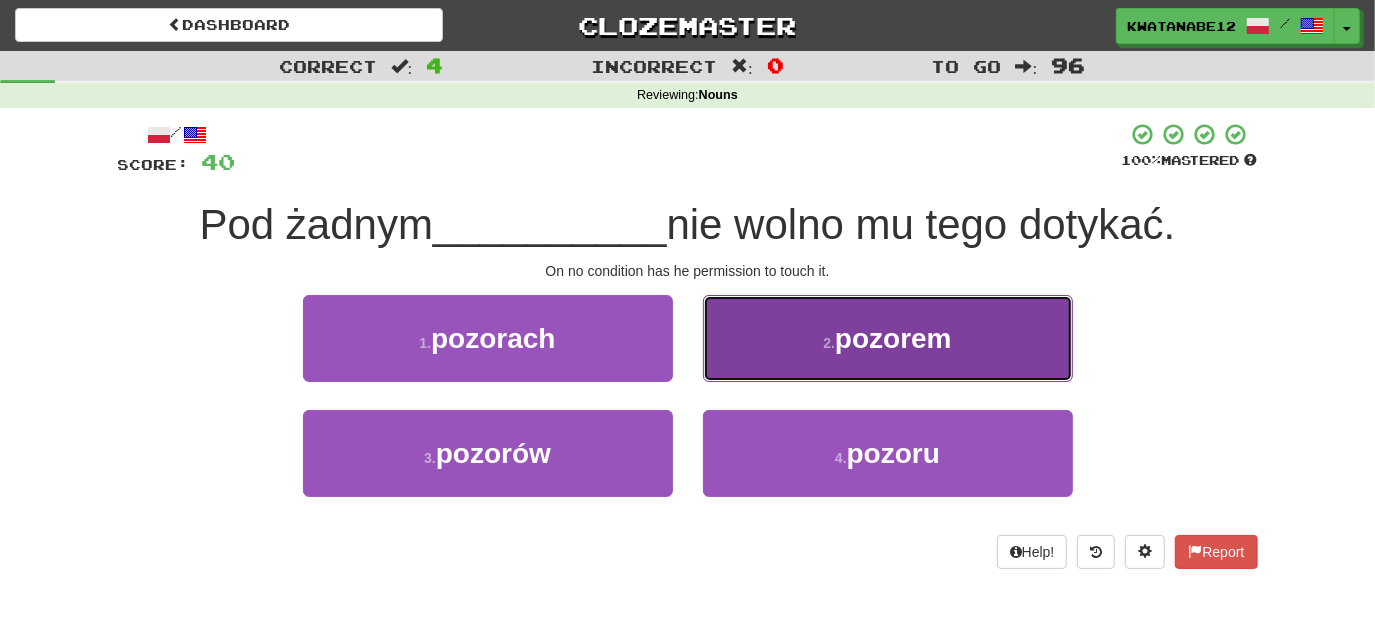 click on "2 .  pozorem" at bounding box center (888, 338) 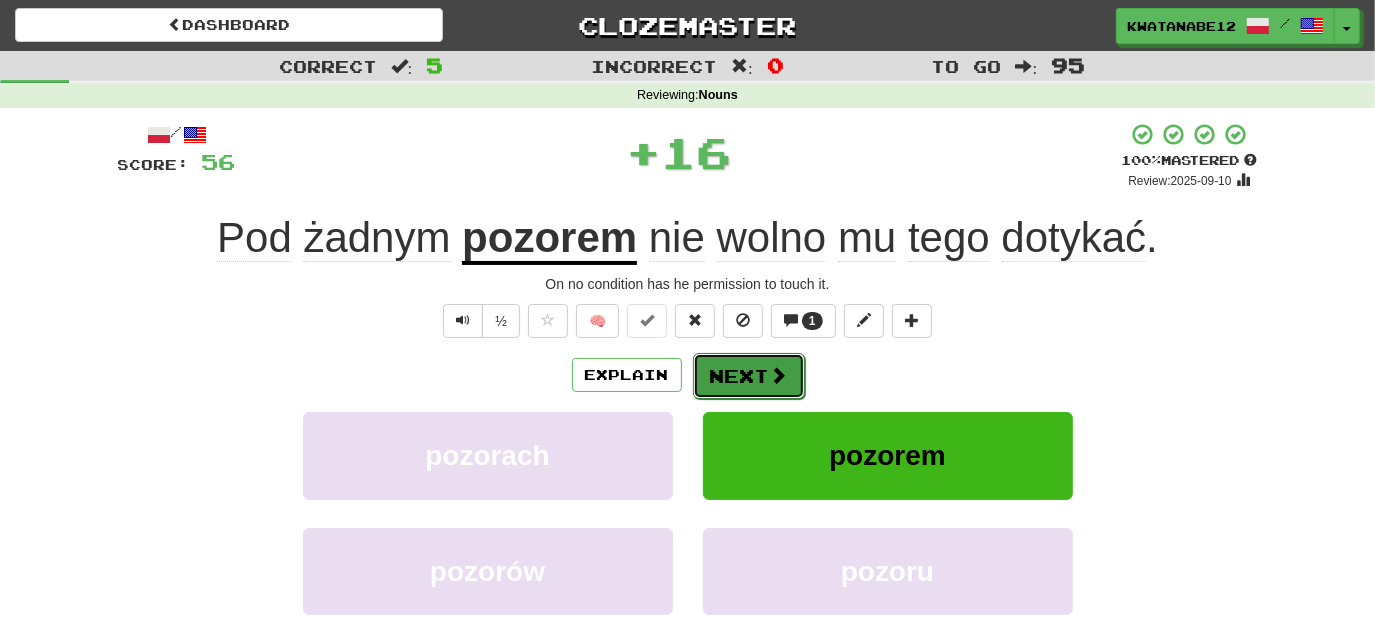 click on "Next" at bounding box center (749, 376) 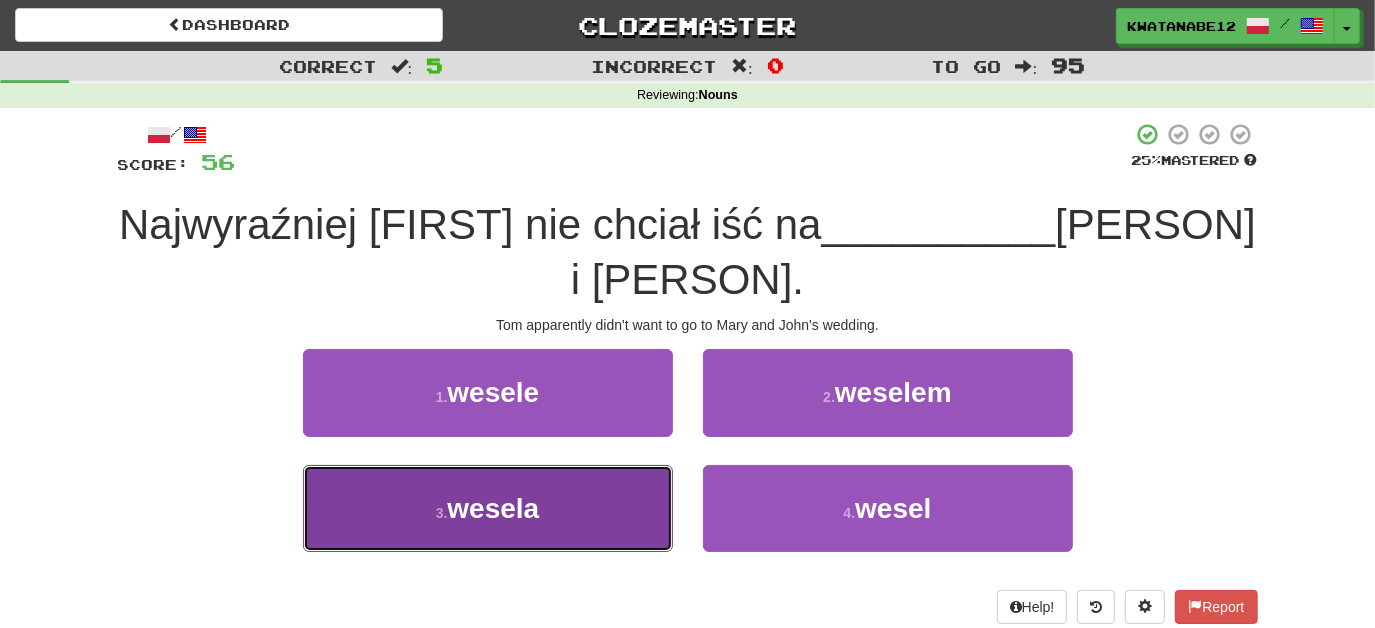 click on "3 .  wesela" at bounding box center [488, 508] 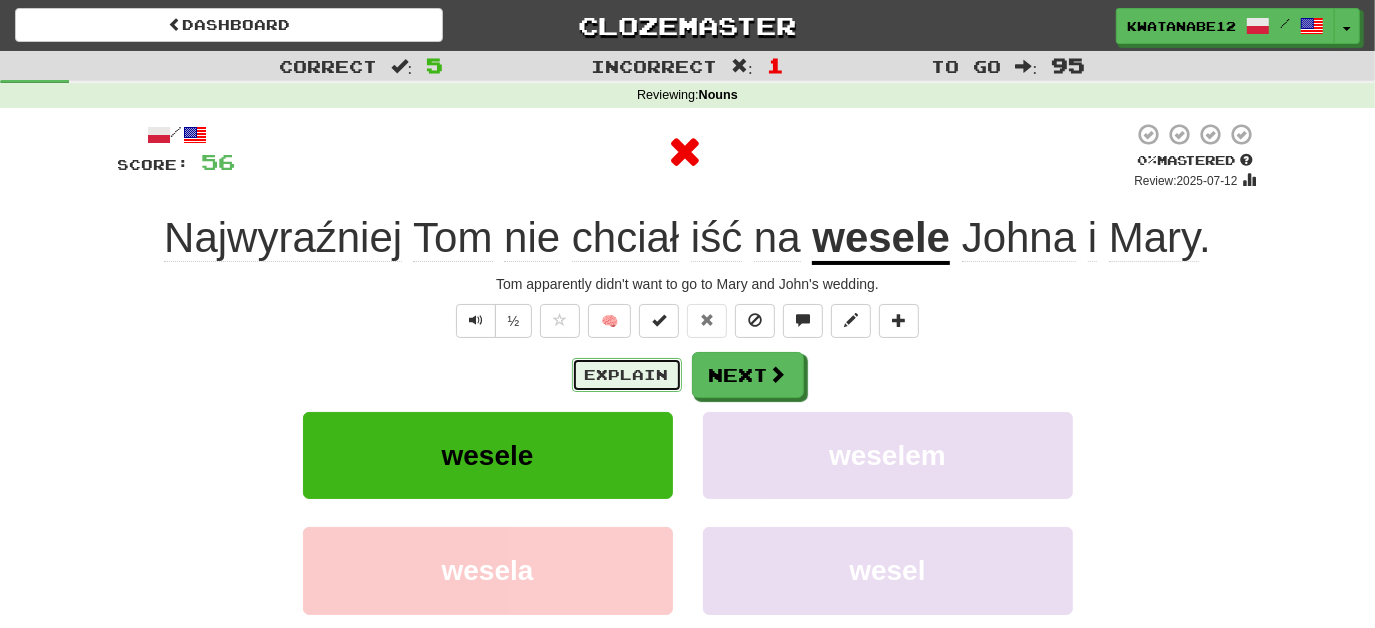 click on "Explain" at bounding box center [627, 375] 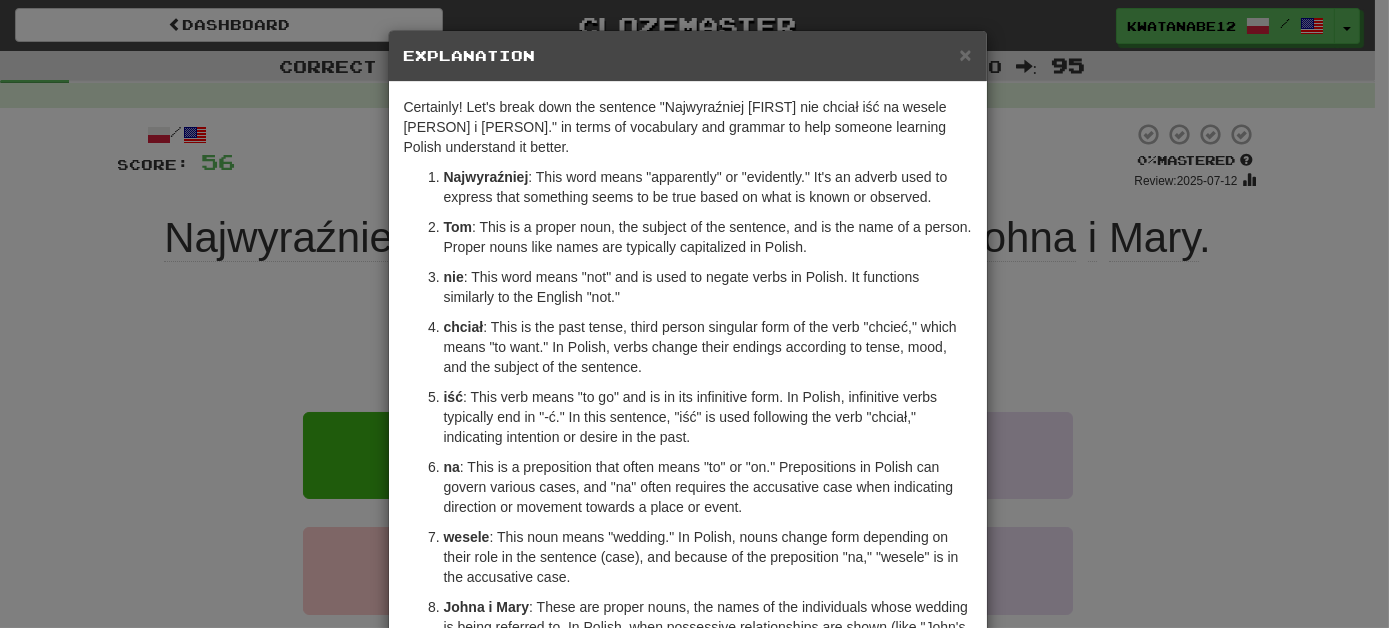 click on "× Explanation" at bounding box center [688, 56] 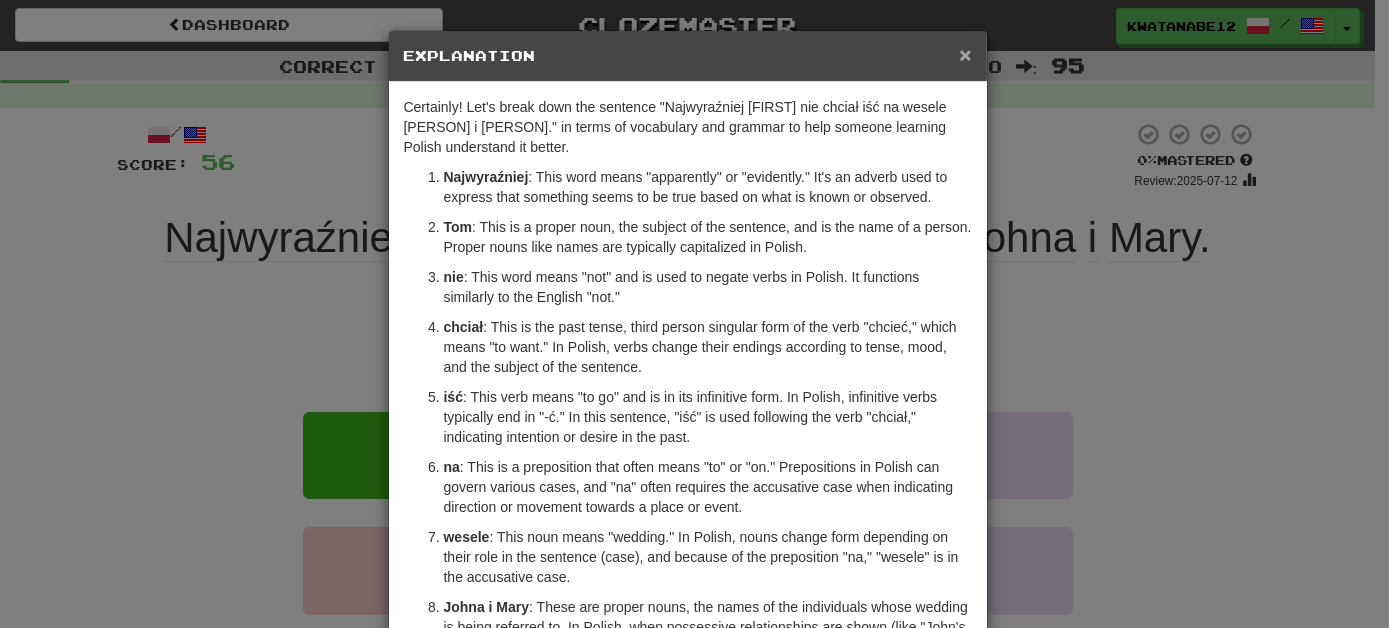 click on "×" at bounding box center [965, 54] 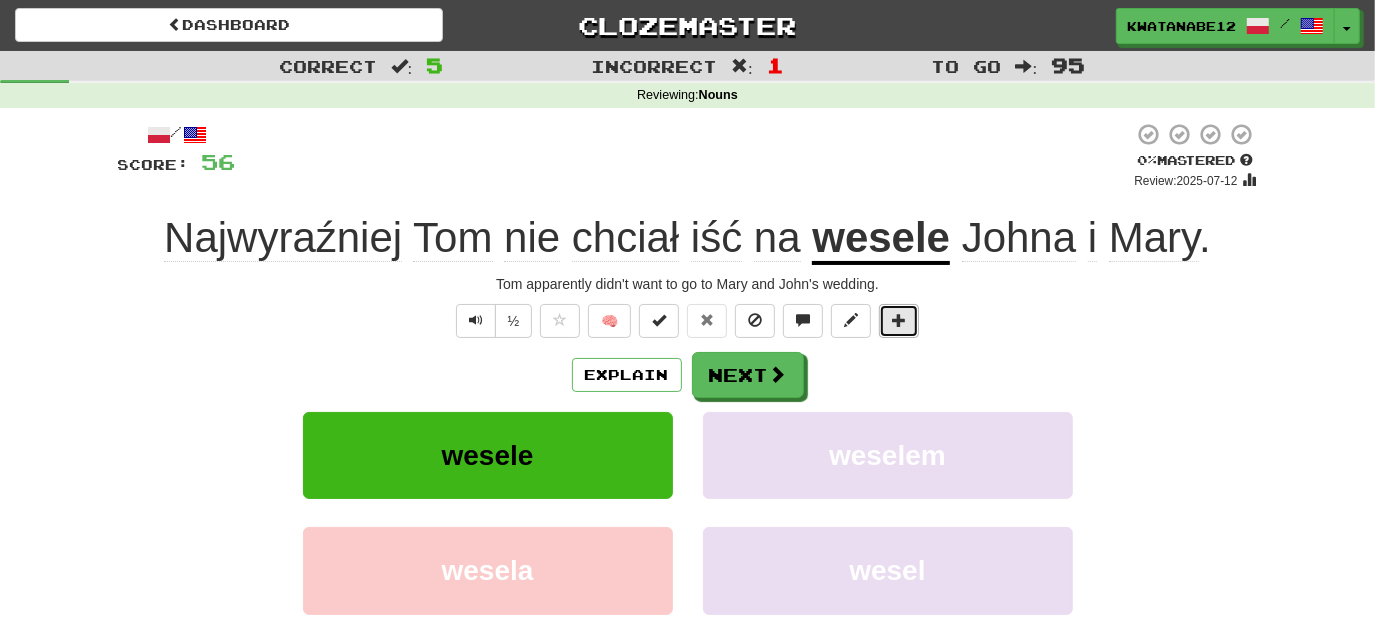 click at bounding box center (899, 321) 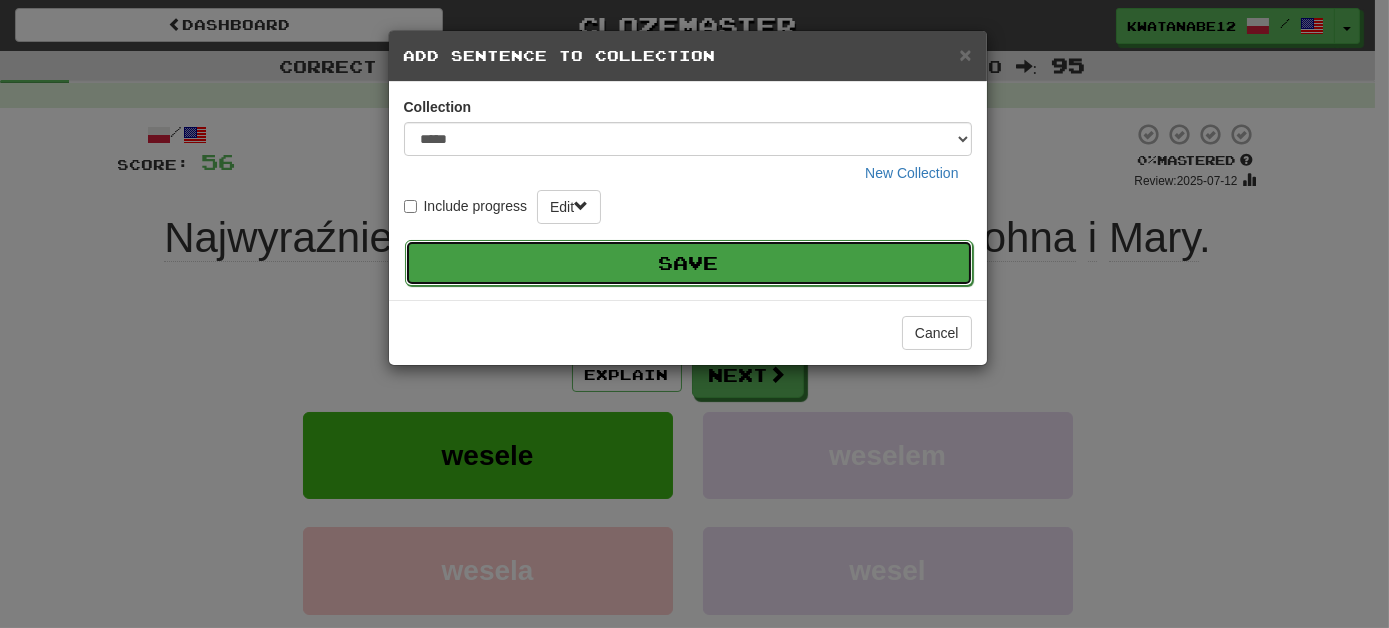 click on "Save" at bounding box center [689, 263] 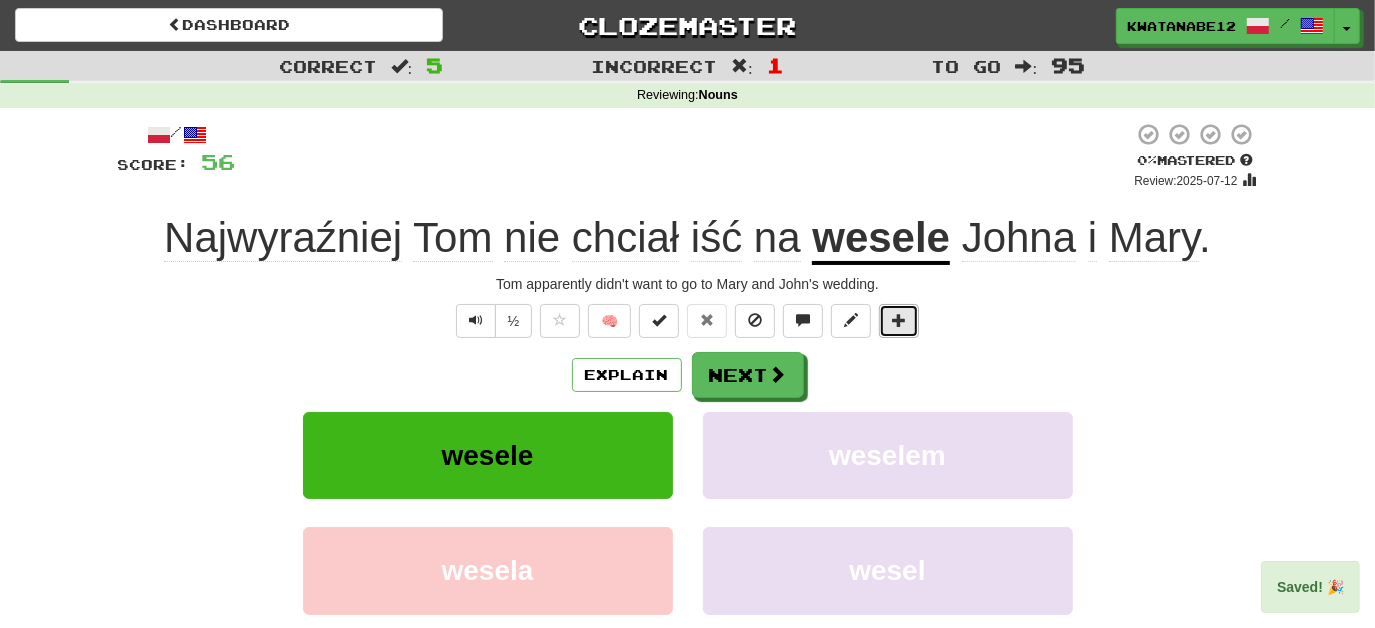 click at bounding box center (899, 321) 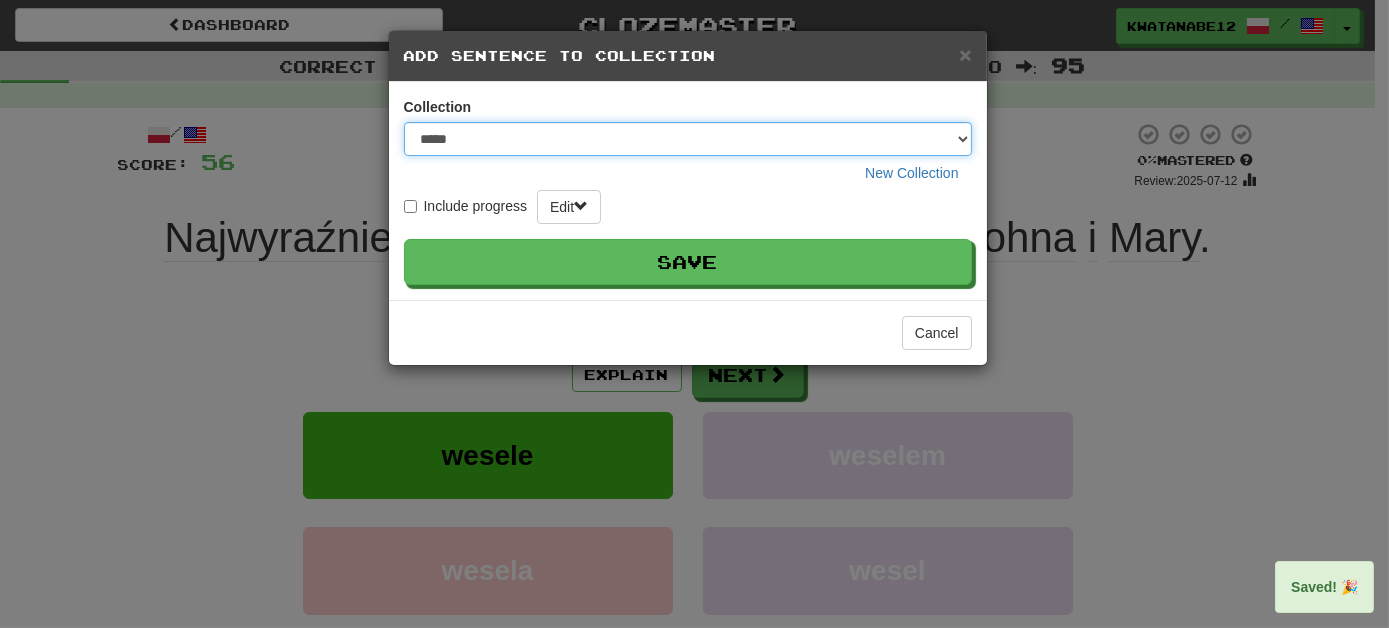 click on "***** ****** ******** **** *********" at bounding box center [688, 139] 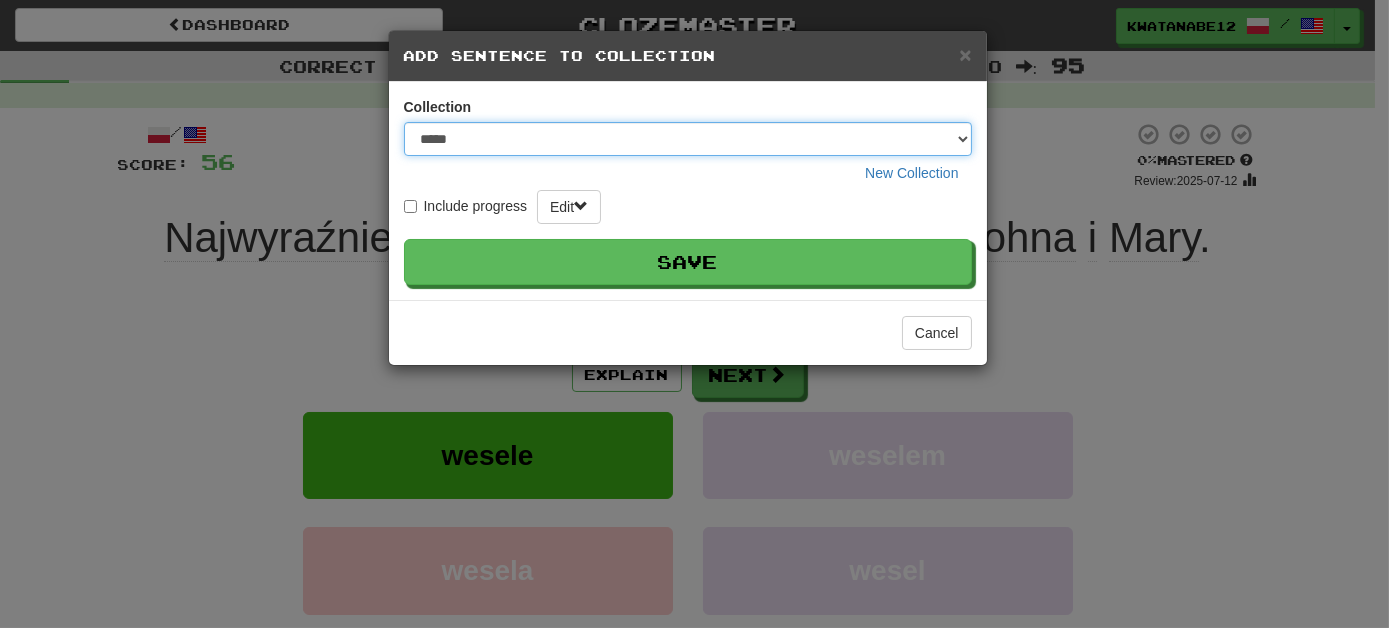 select on "****" 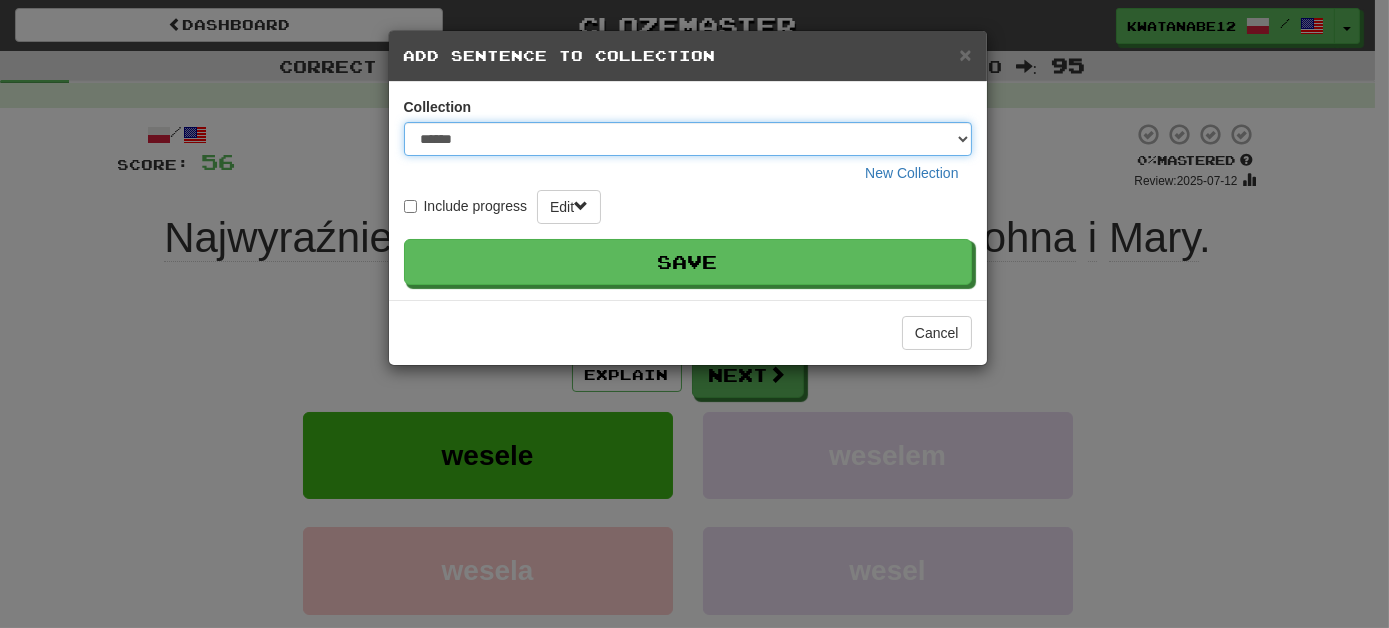 click on "***** ****** ******** **** *********" at bounding box center (688, 139) 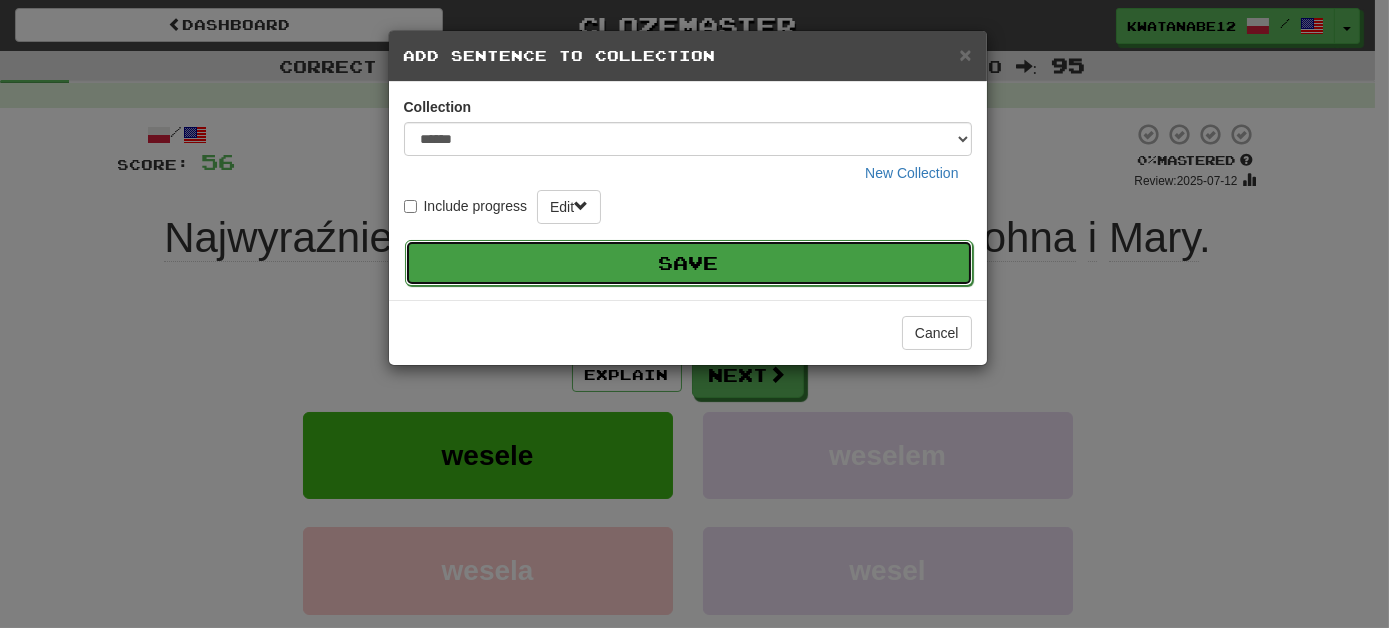 click on "Save" at bounding box center [689, 263] 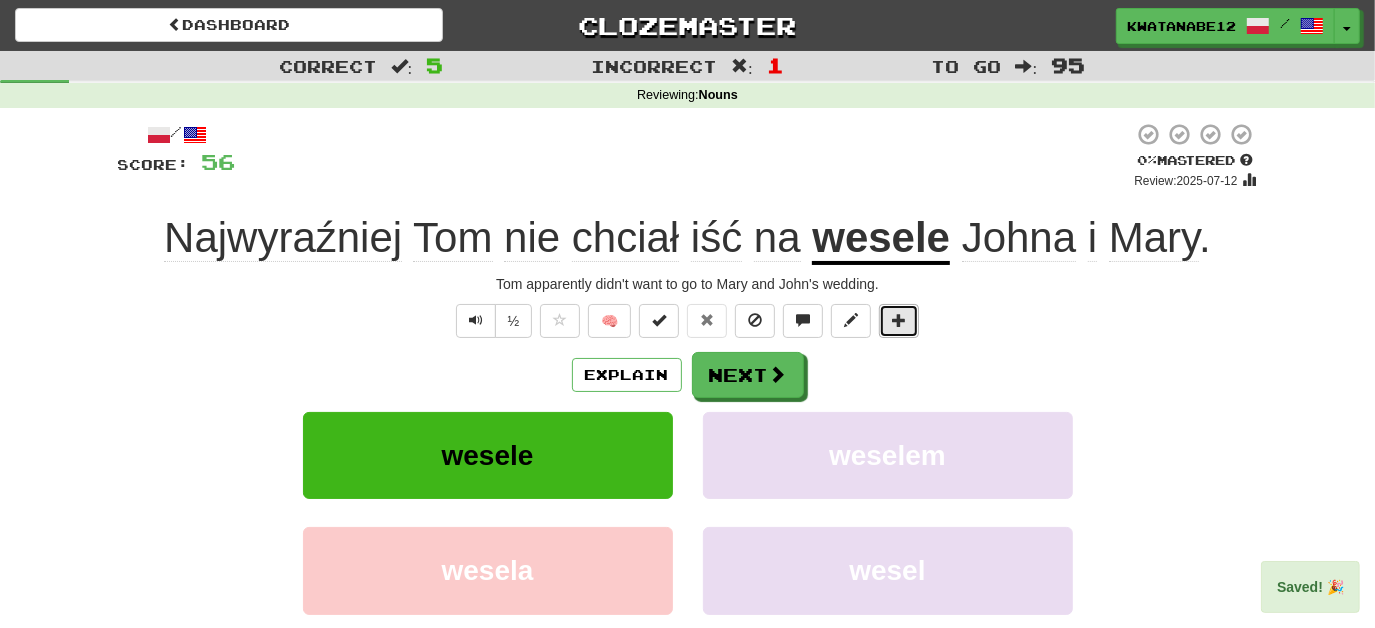 click at bounding box center [899, 321] 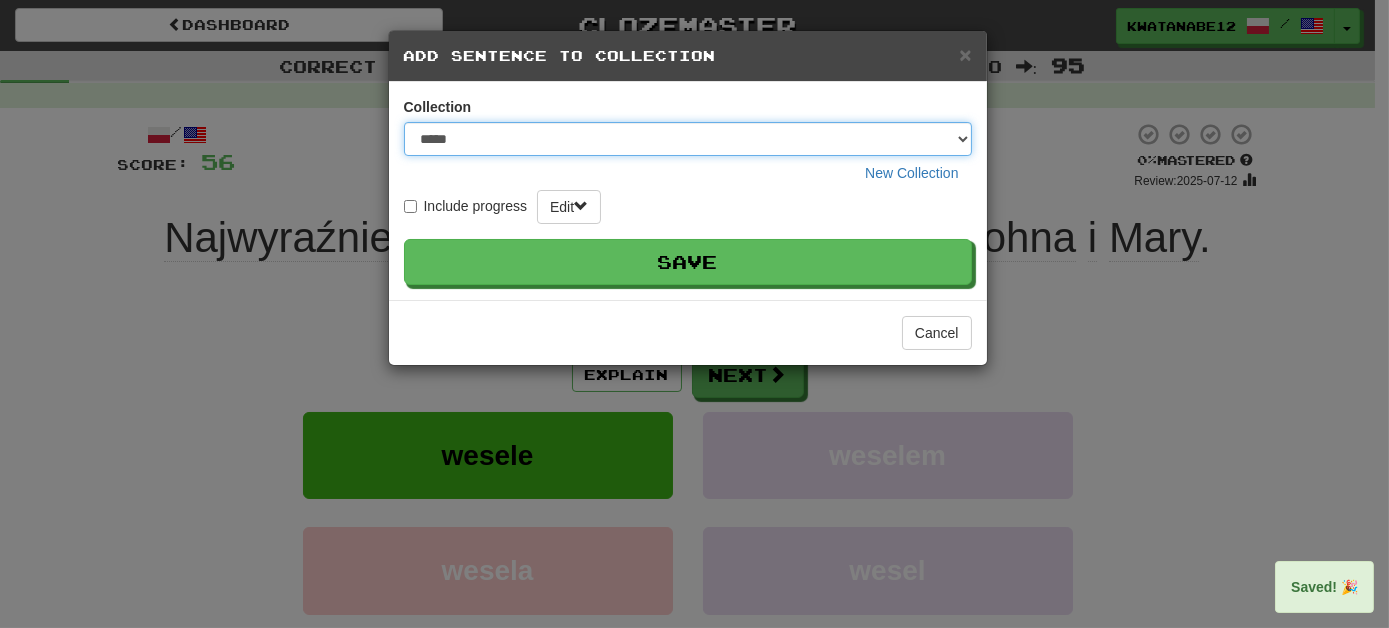 click on "***** ****** ******** **** *********" at bounding box center [688, 139] 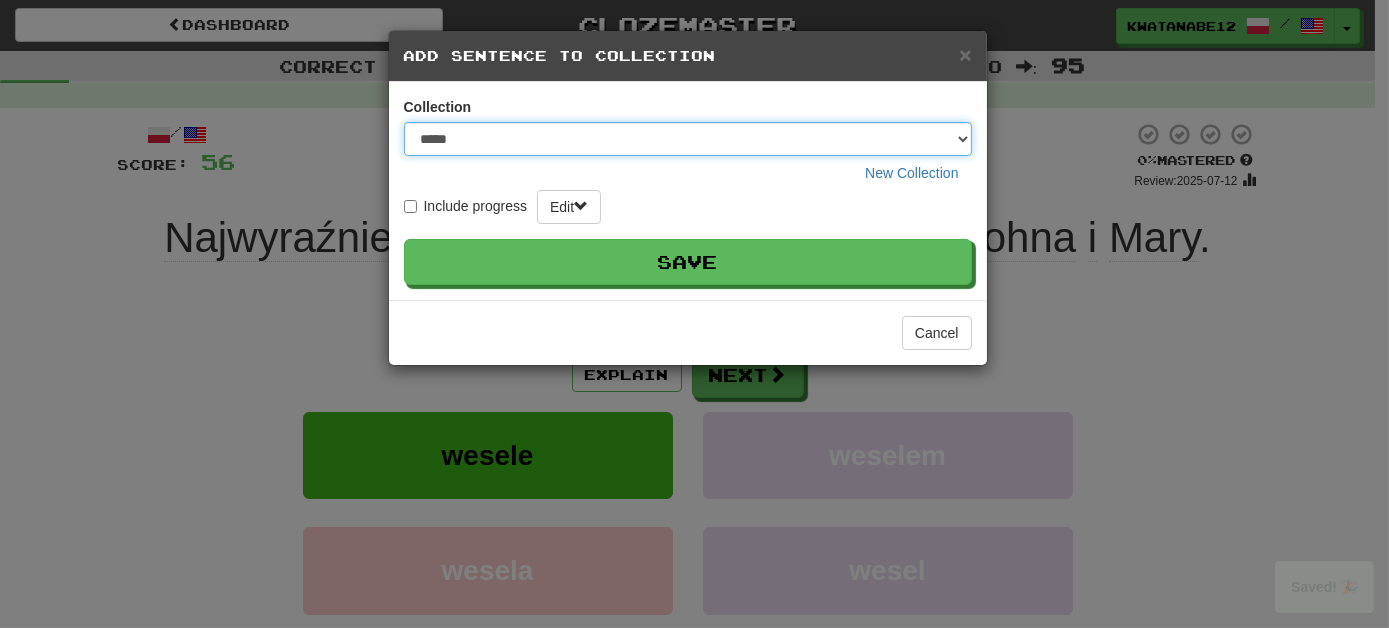 select on "****" 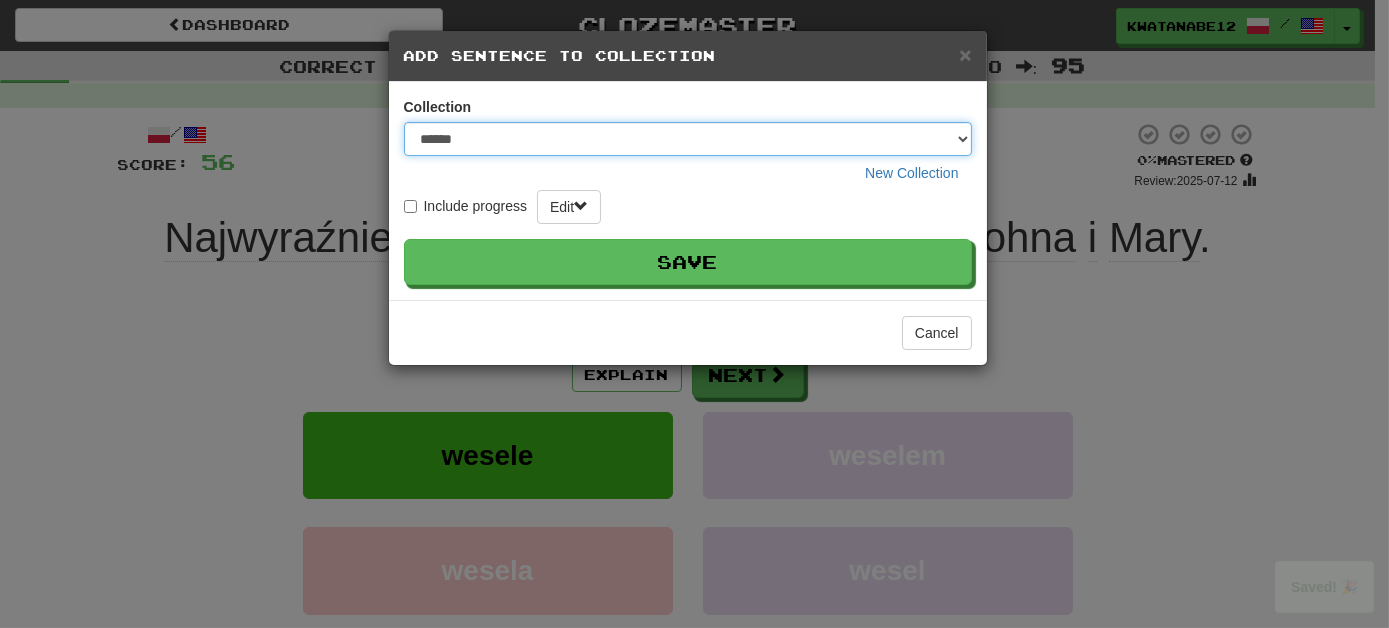 click on "***** ****** ******** **** *********" at bounding box center [688, 139] 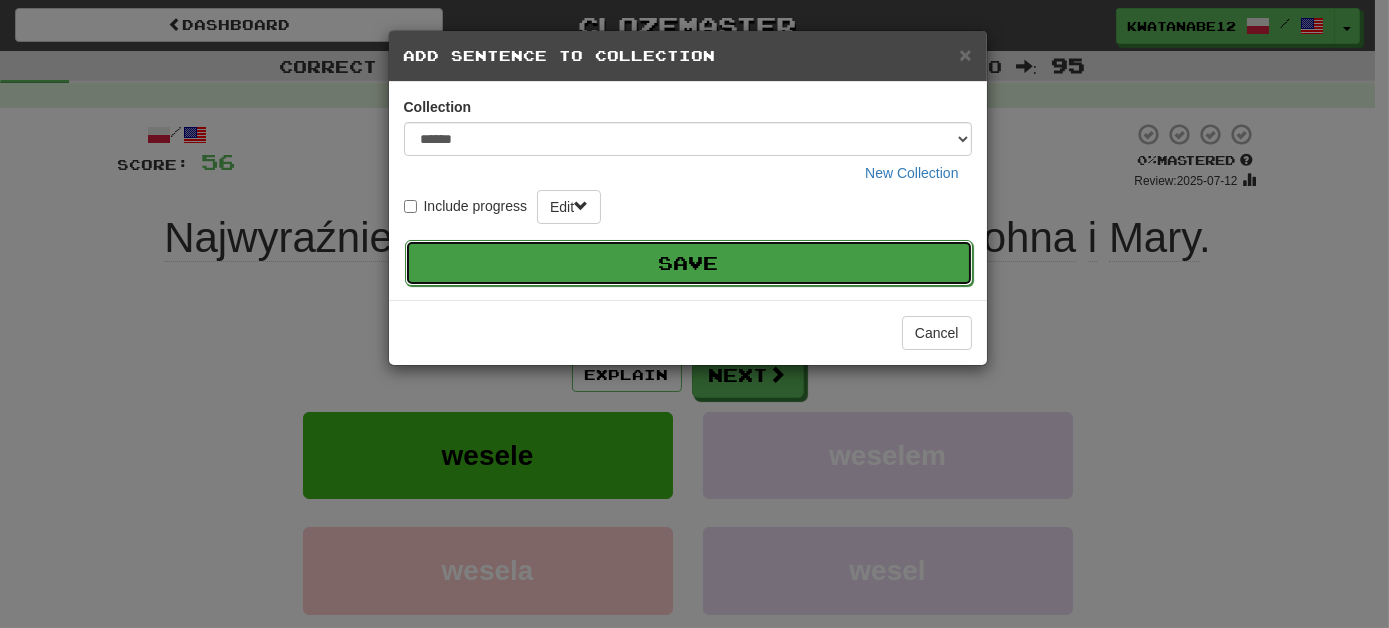 click on "Save" at bounding box center [689, 263] 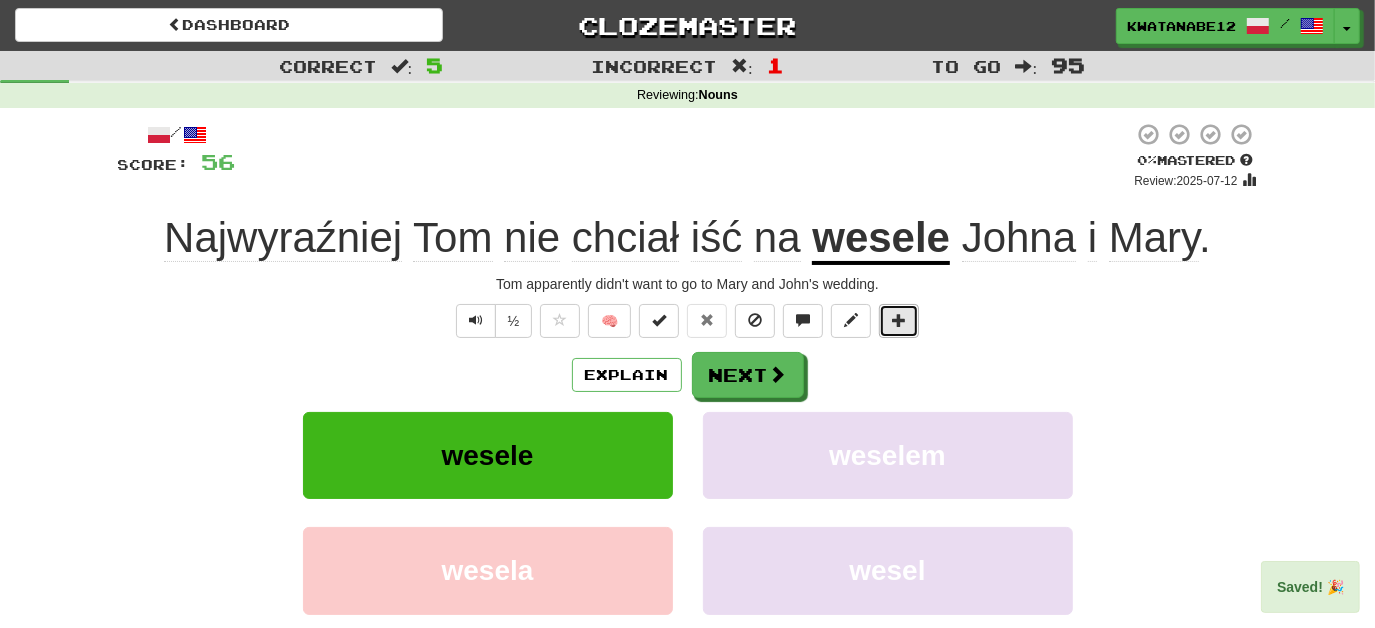click at bounding box center (899, 320) 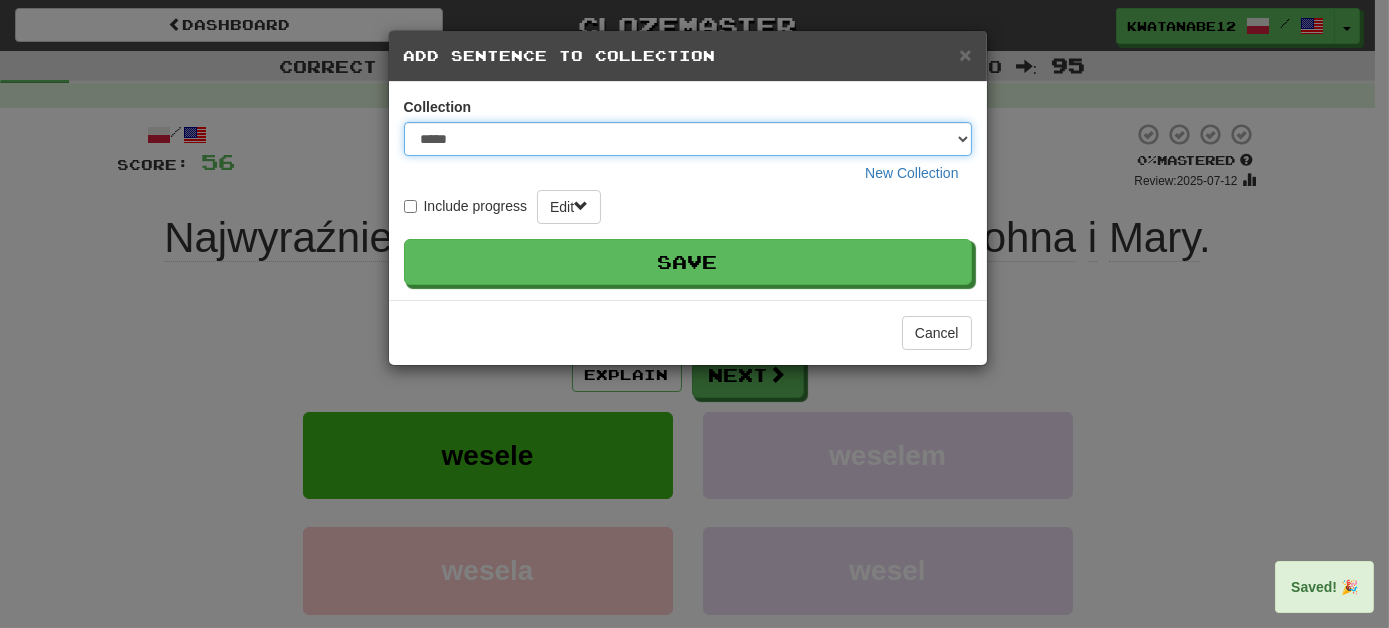 click on "***** ****** ******** **** *********" at bounding box center (688, 139) 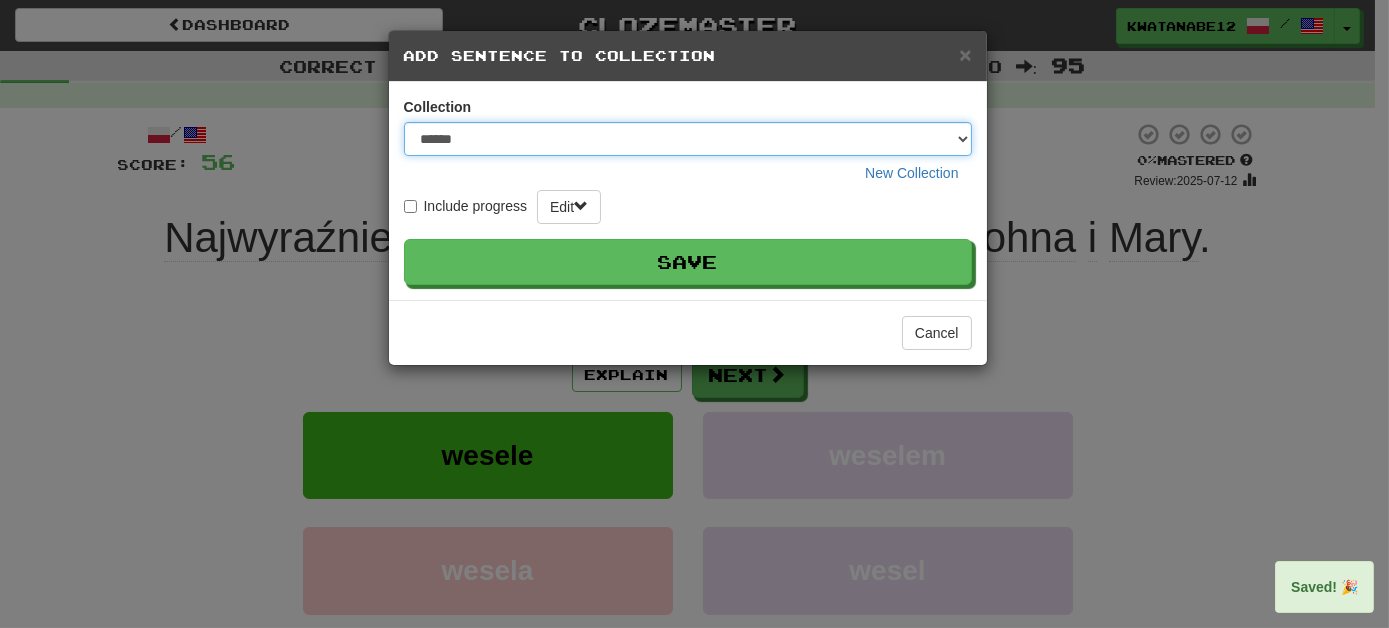 click on "***** ****** ******** **** *********" at bounding box center (688, 139) 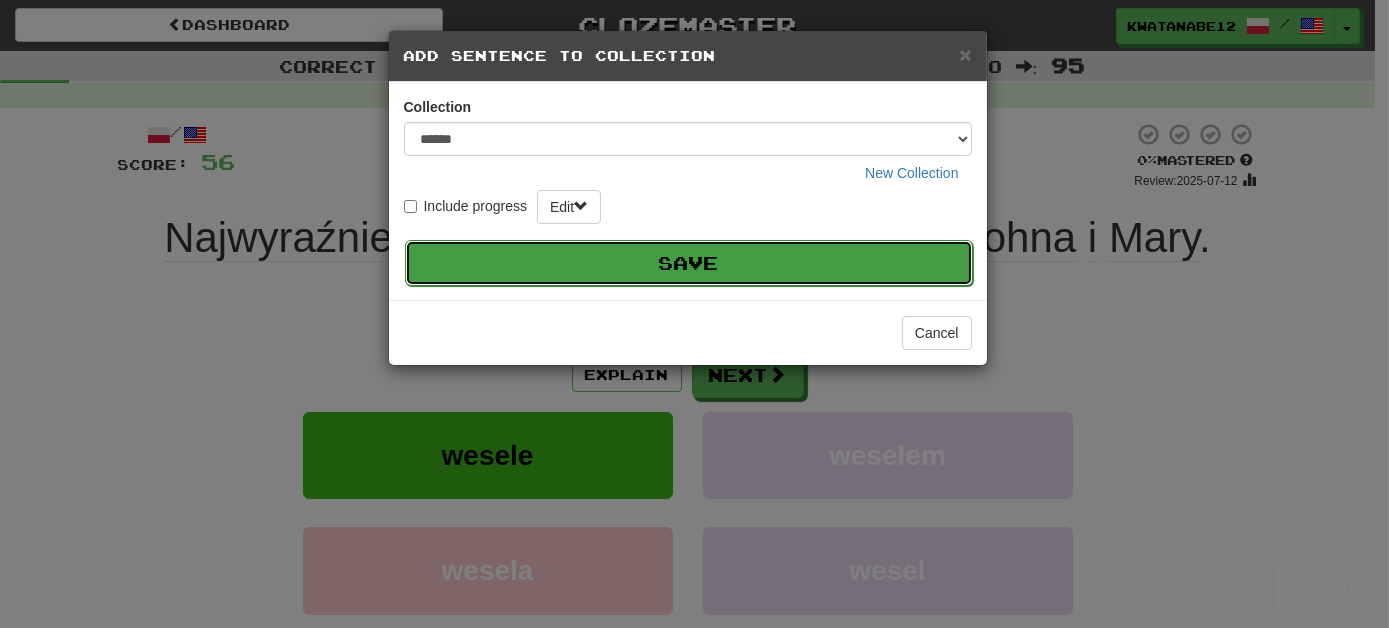 click on "Save" at bounding box center [689, 263] 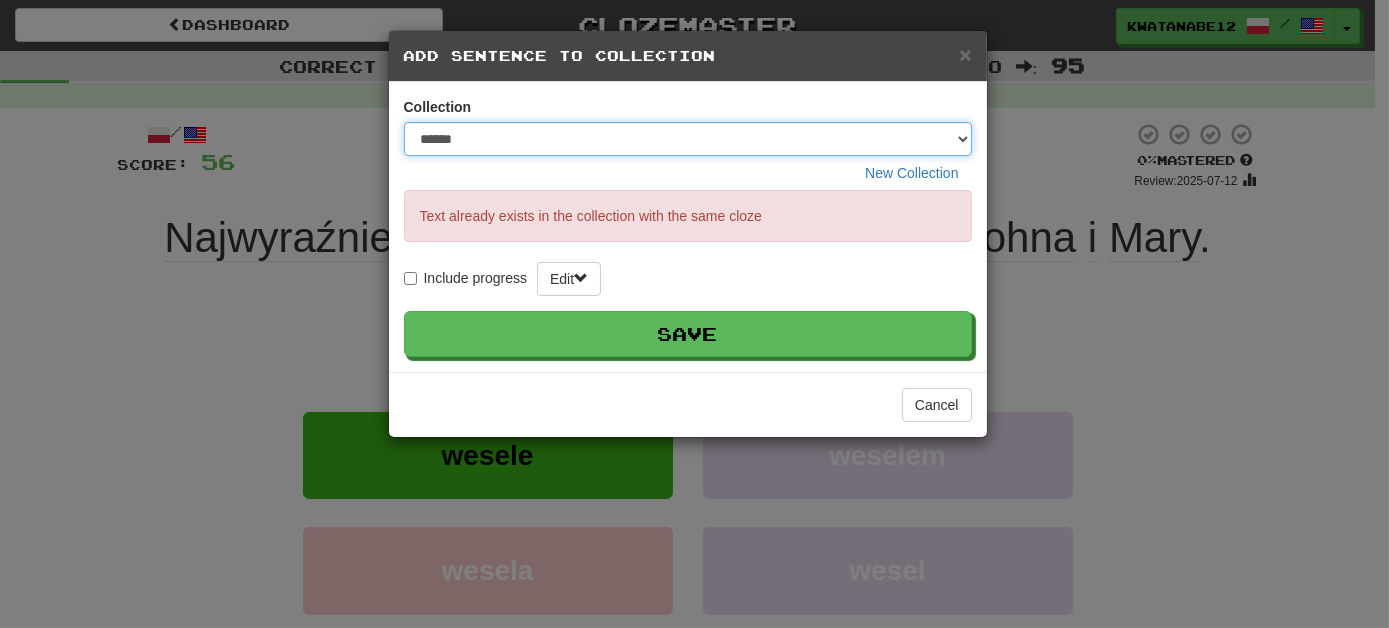 click on "***** ****** ******** **** *********" at bounding box center (688, 139) 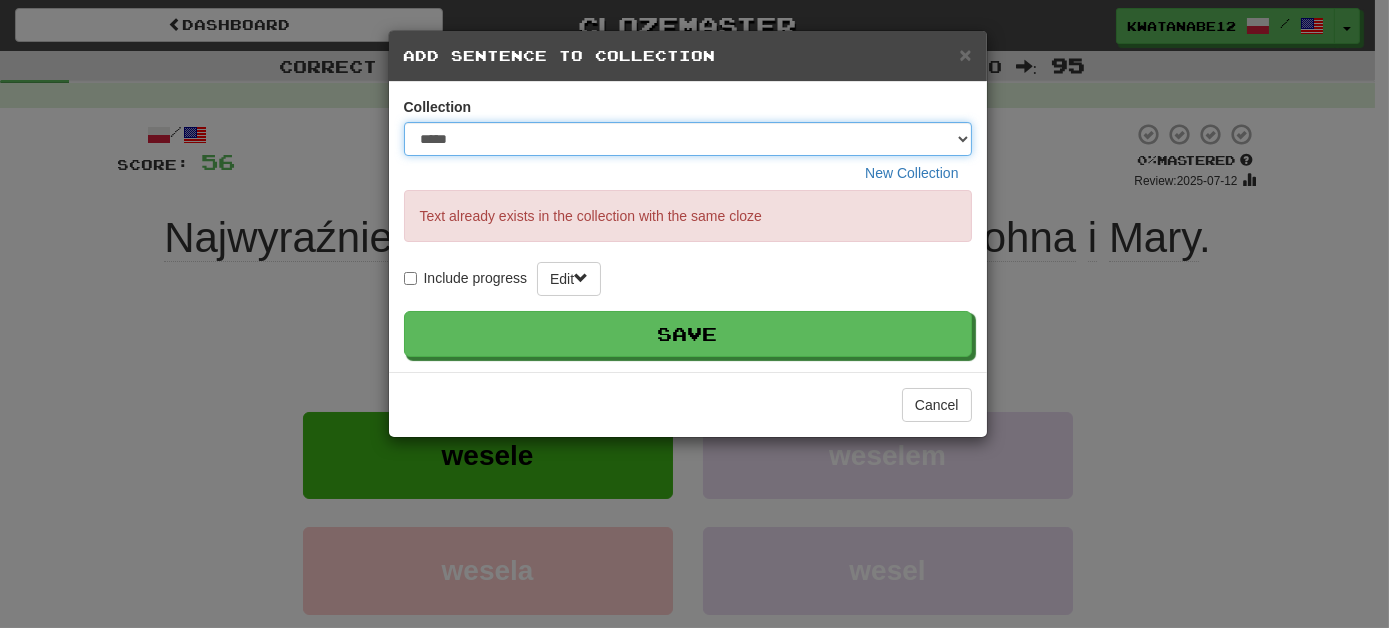 click on "***** ****** ******** **** *********" at bounding box center [688, 139] 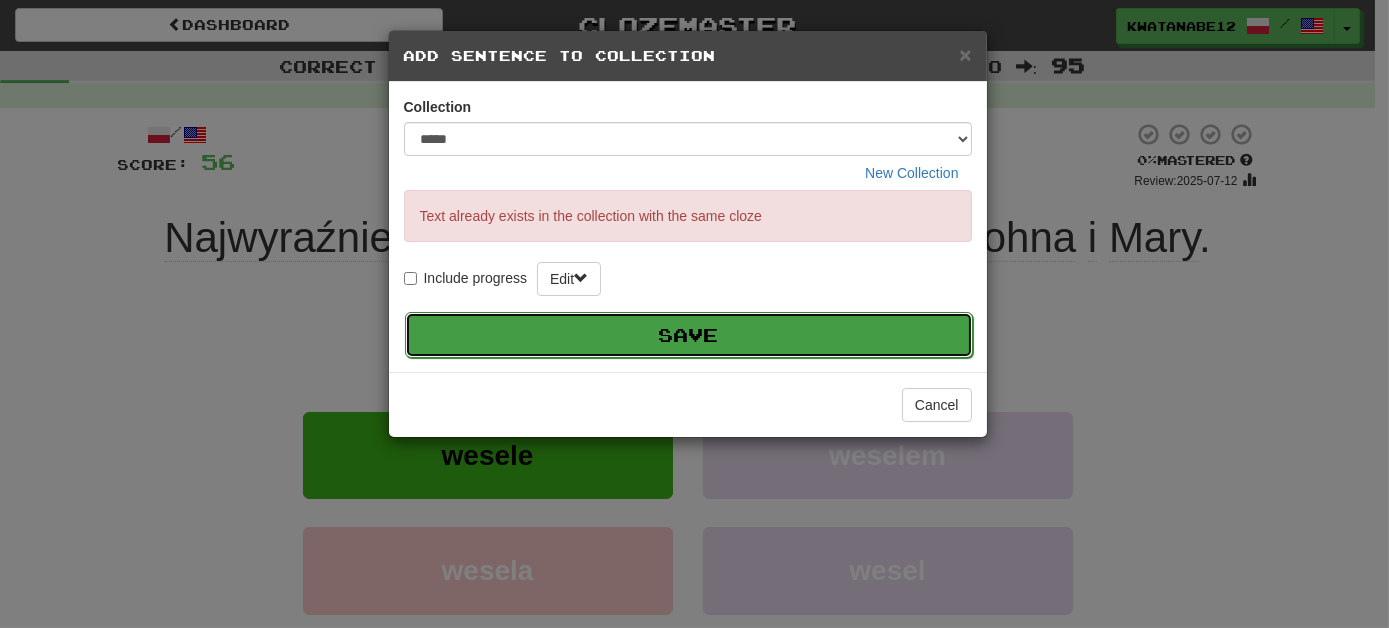 click on "Save" at bounding box center [689, 335] 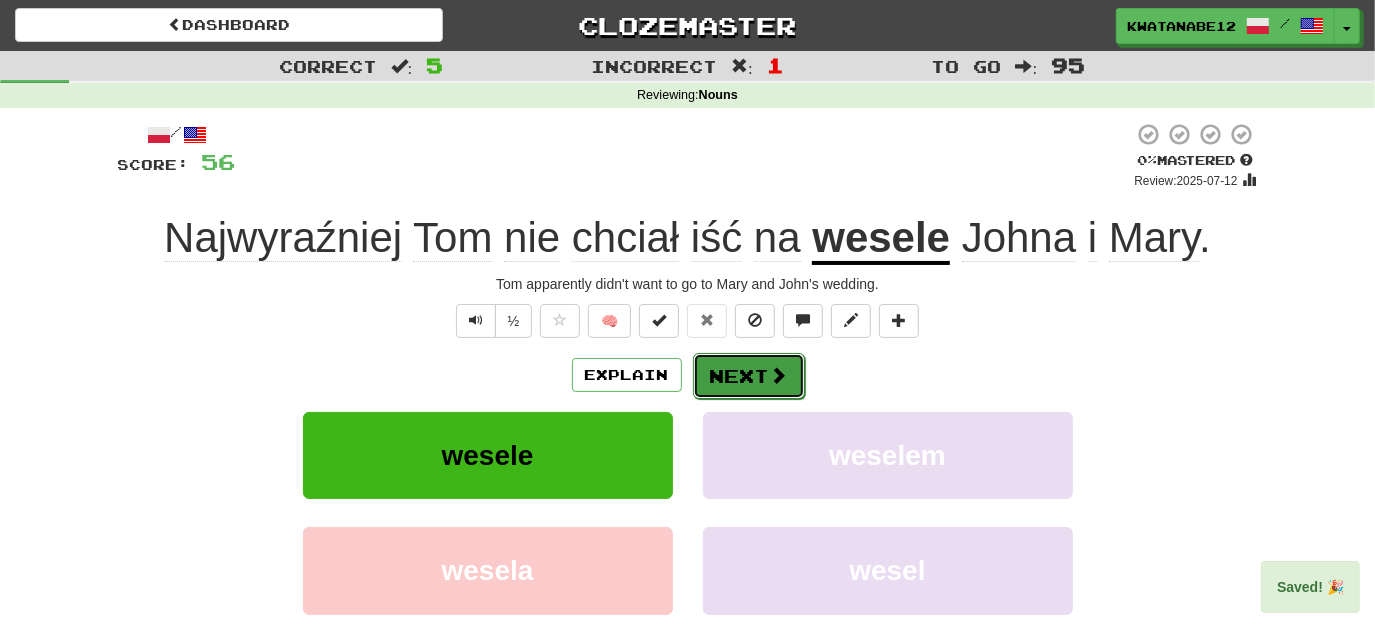 click on "Next" at bounding box center [749, 376] 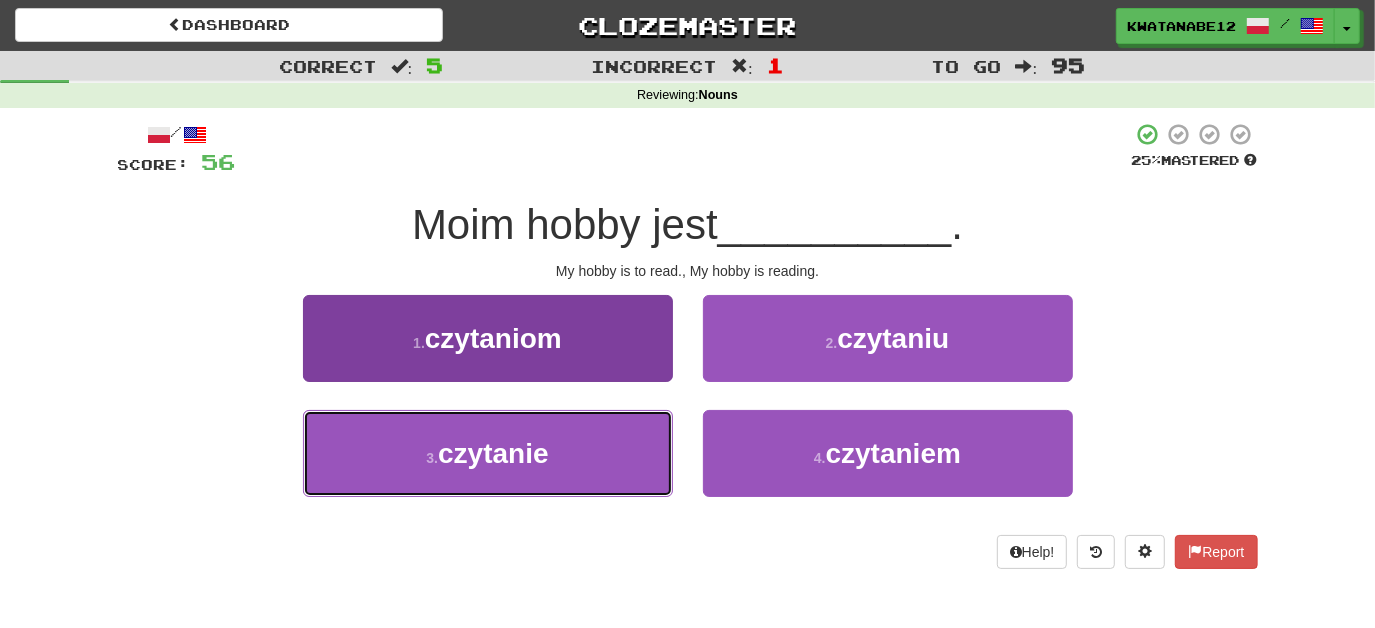 drag, startPoint x: 621, startPoint y: 481, endPoint x: 663, endPoint y: 444, distance: 55.97321 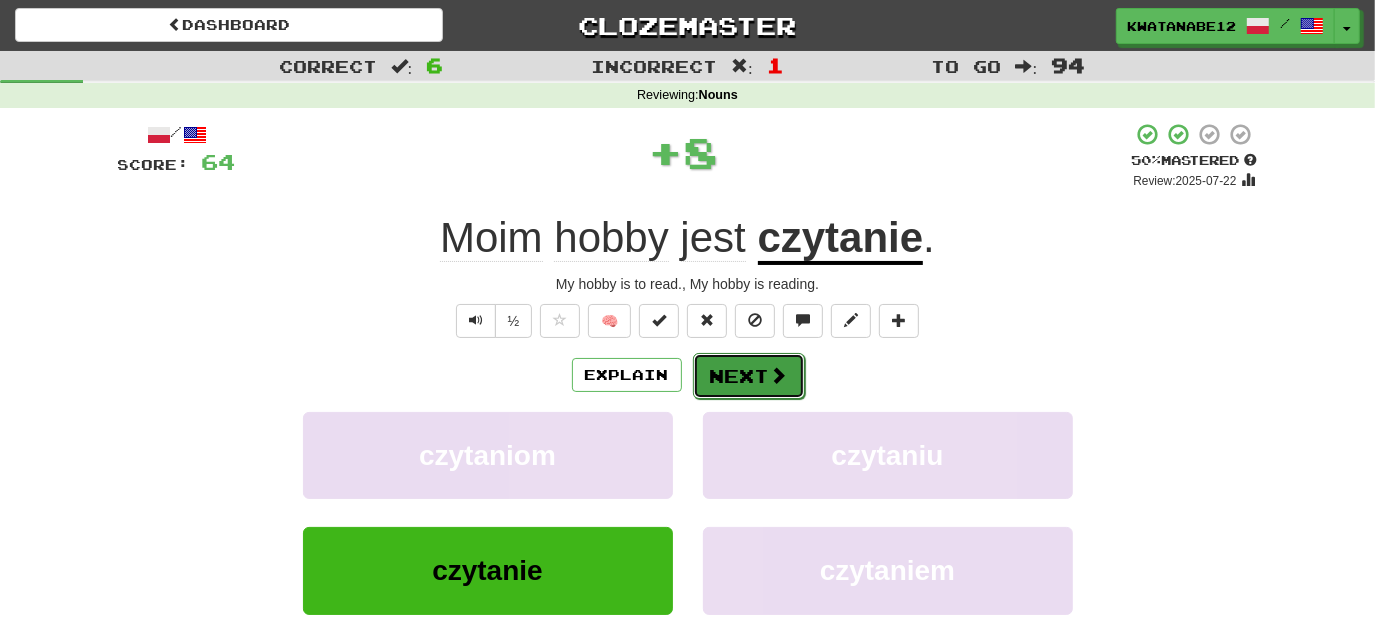 click on "Next" at bounding box center [749, 376] 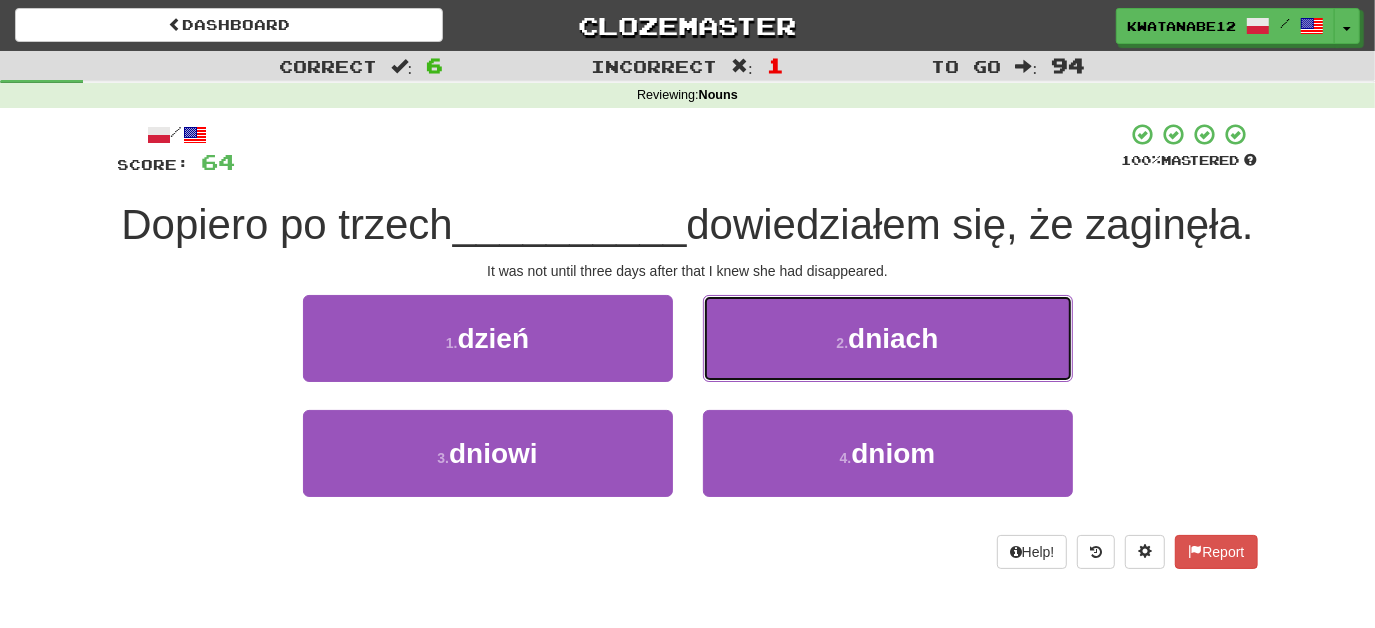 click on "2 .  dniach" at bounding box center [888, 338] 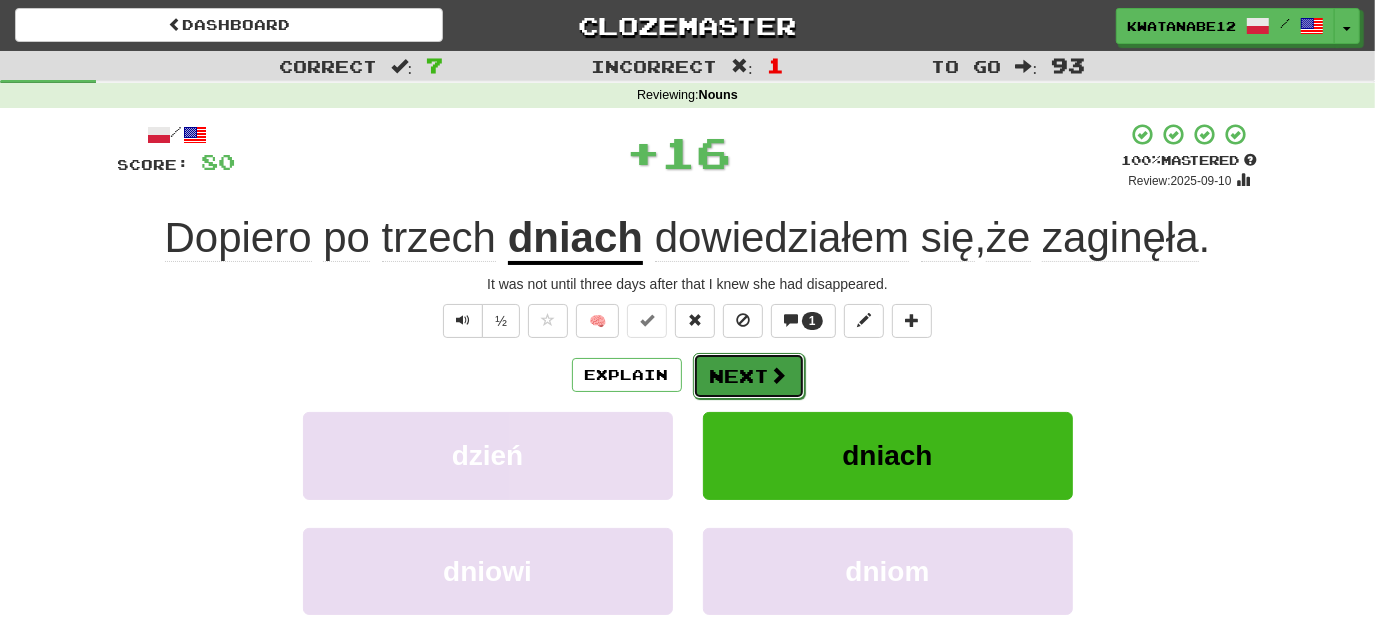 click on "Next" at bounding box center [749, 376] 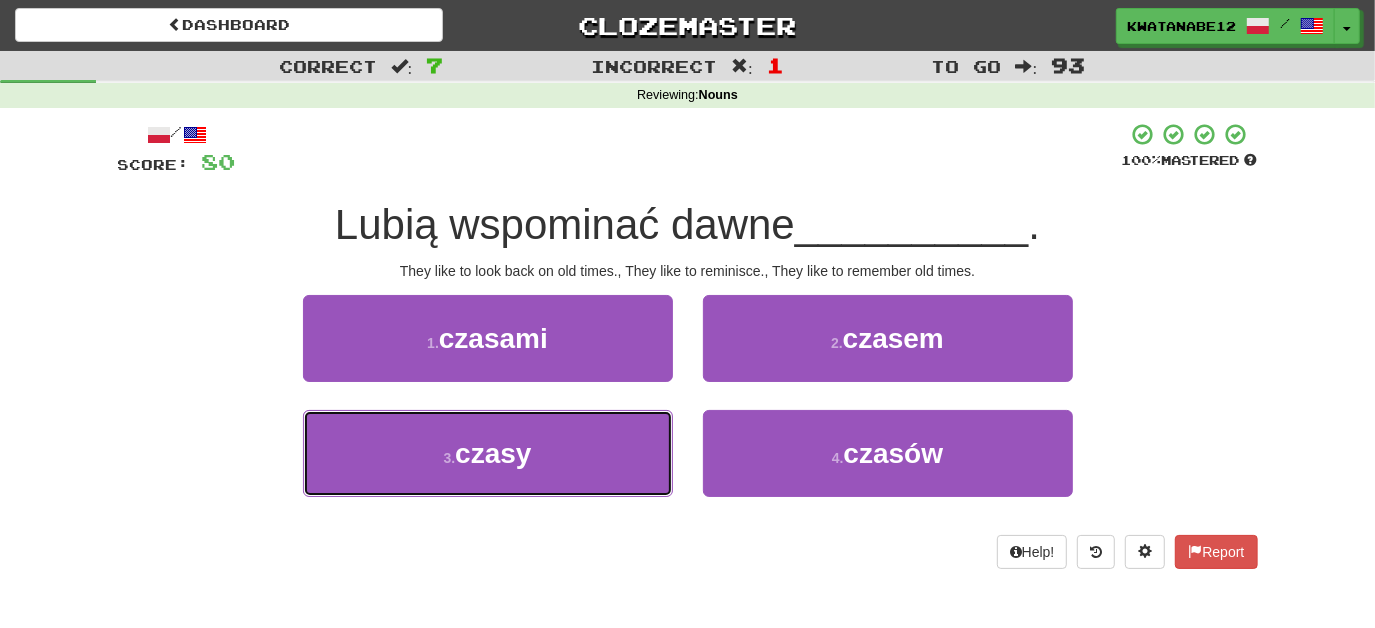 drag, startPoint x: 624, startPoint y: 452, endPoint x: 719, endPoint y: 399, distance: 108.78419 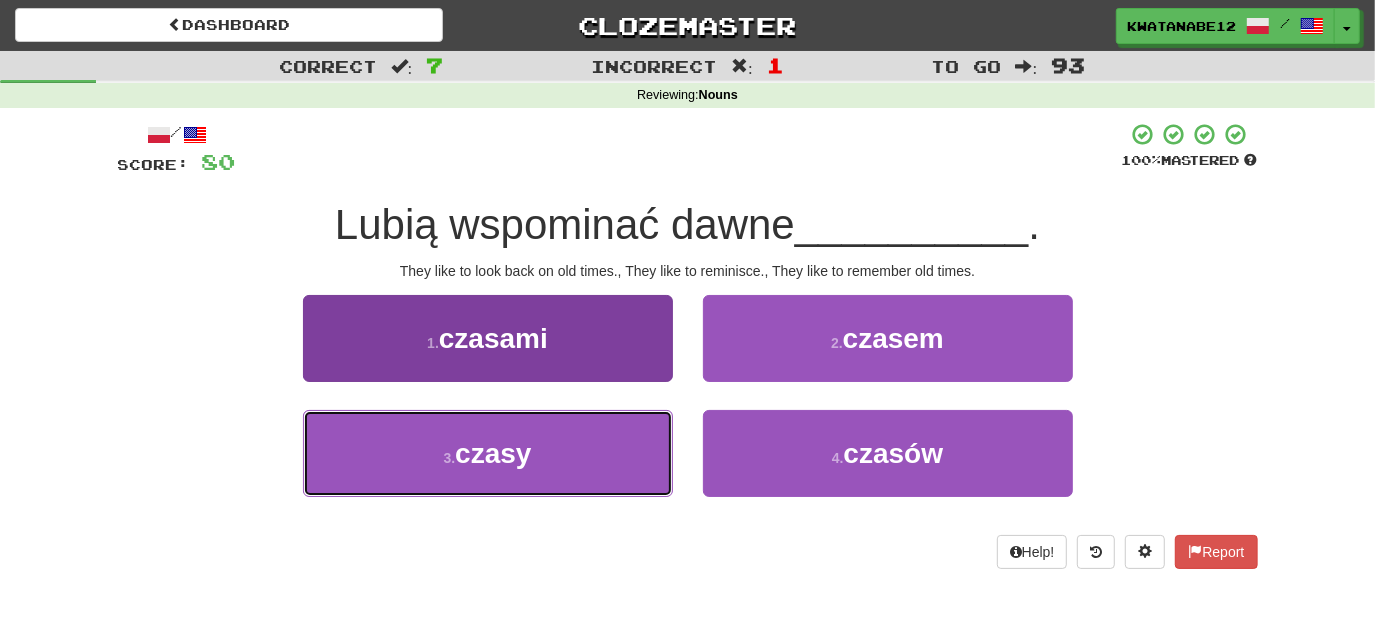 drag, startPoint x: 588, startPoint y: 454, endPoint x: 658, endPoint y: 444, distance: 70.71068 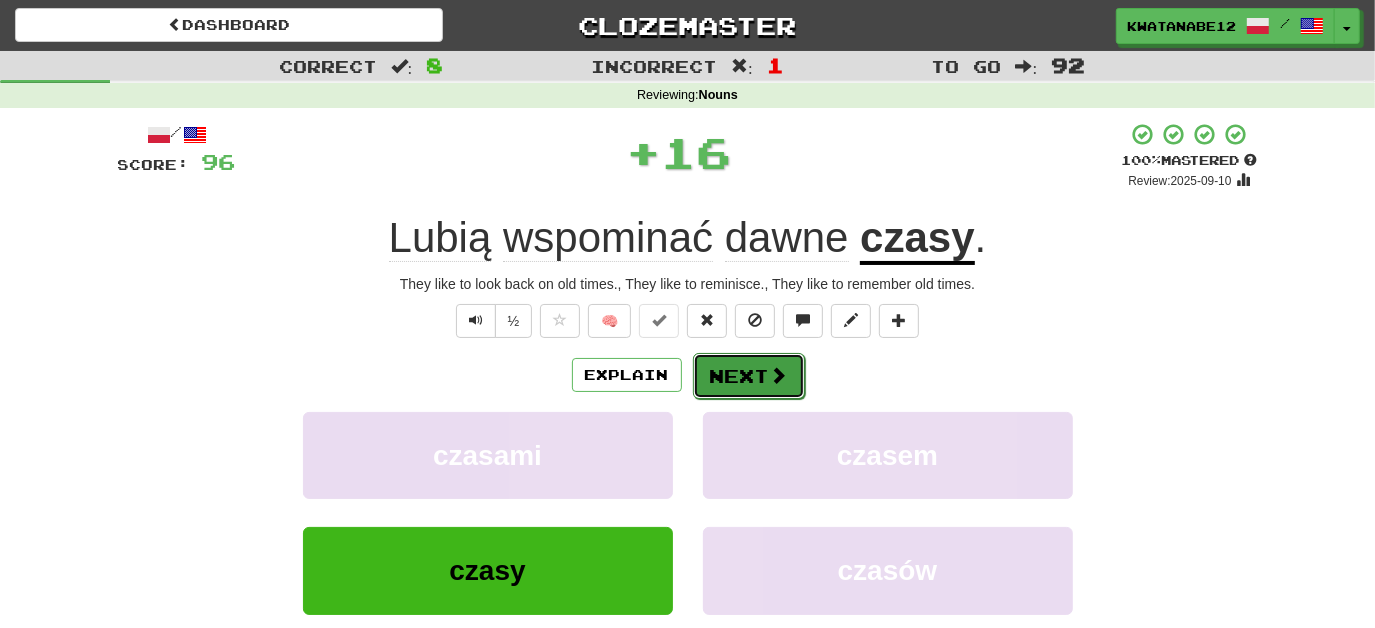 click on "Next" at bounding box center [749, 376] 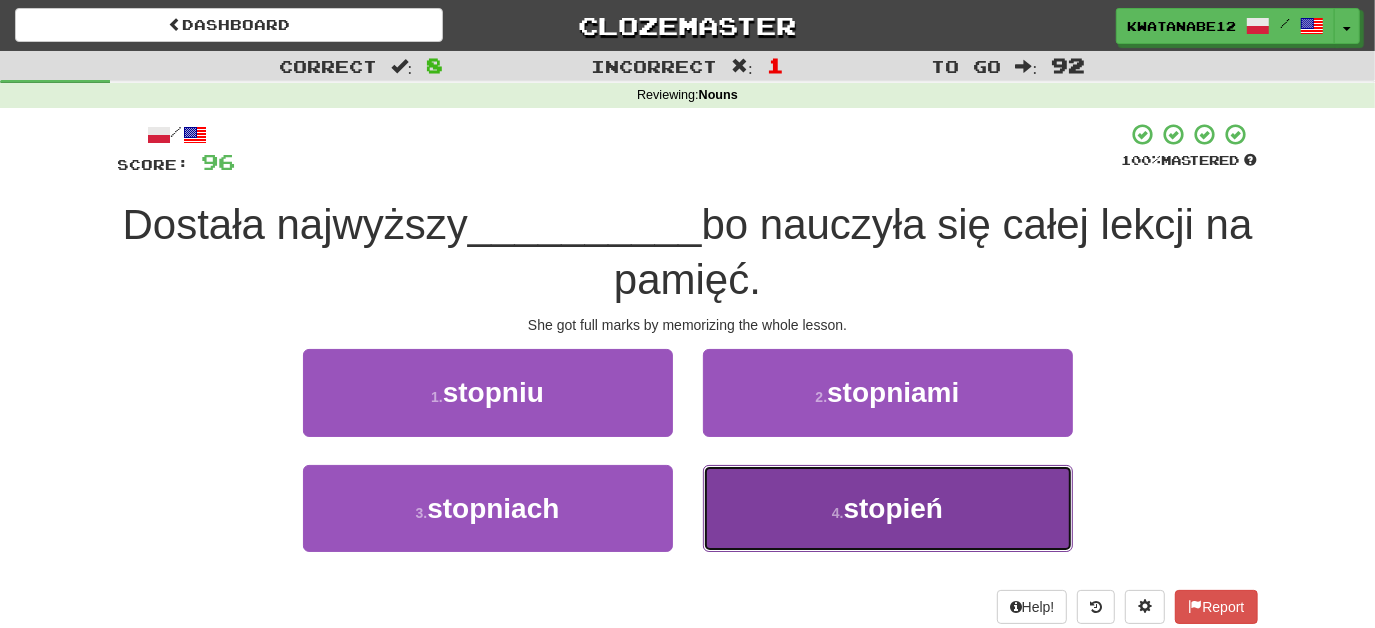click on "4 .  stopień" at bounding box center (888, 508) 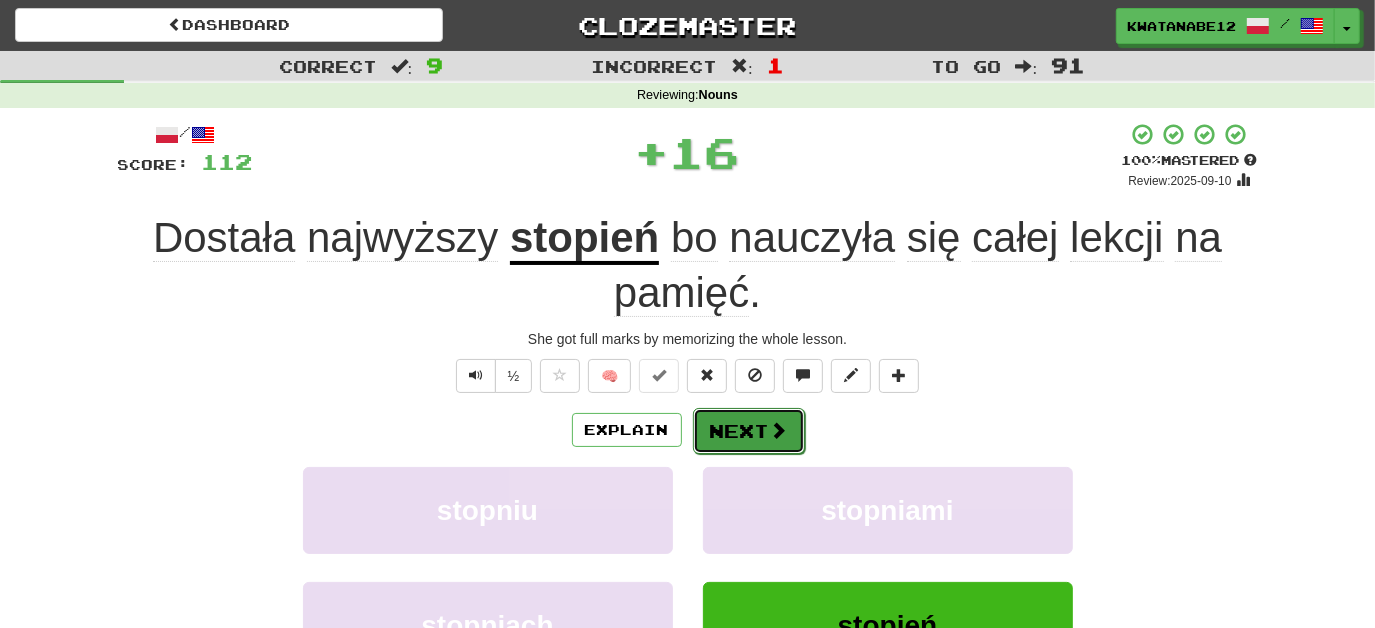 click on "Next" at bounding box center (749, 431) 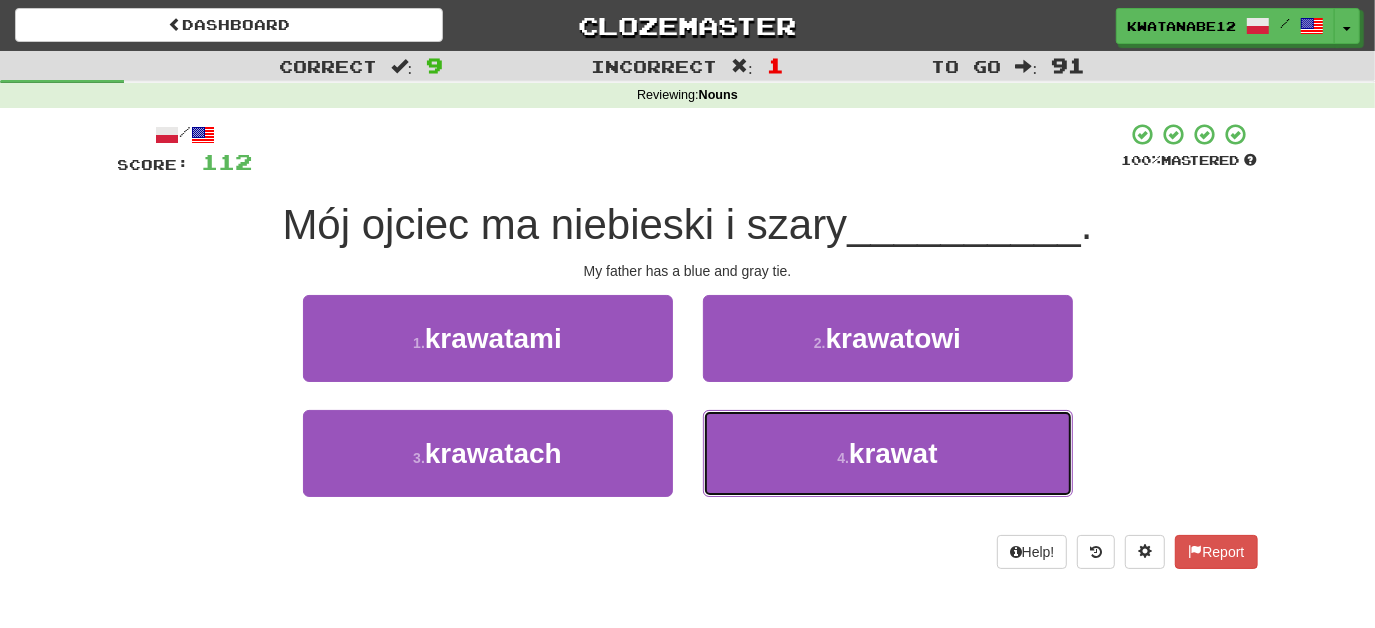 drag, startPoint x: 754, startPoint y: 447, endPoint x: 738, endPoint y: 403, distance: 46.818798 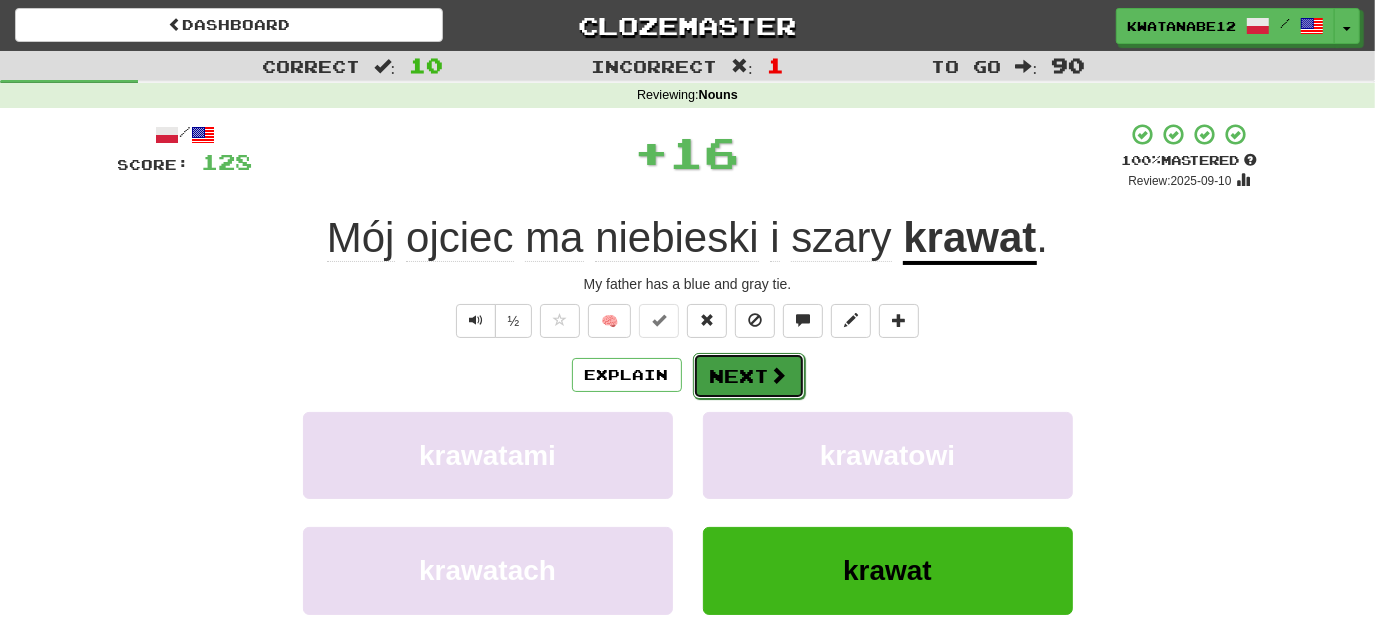 click on "Next" at bounding box center (749, 376) 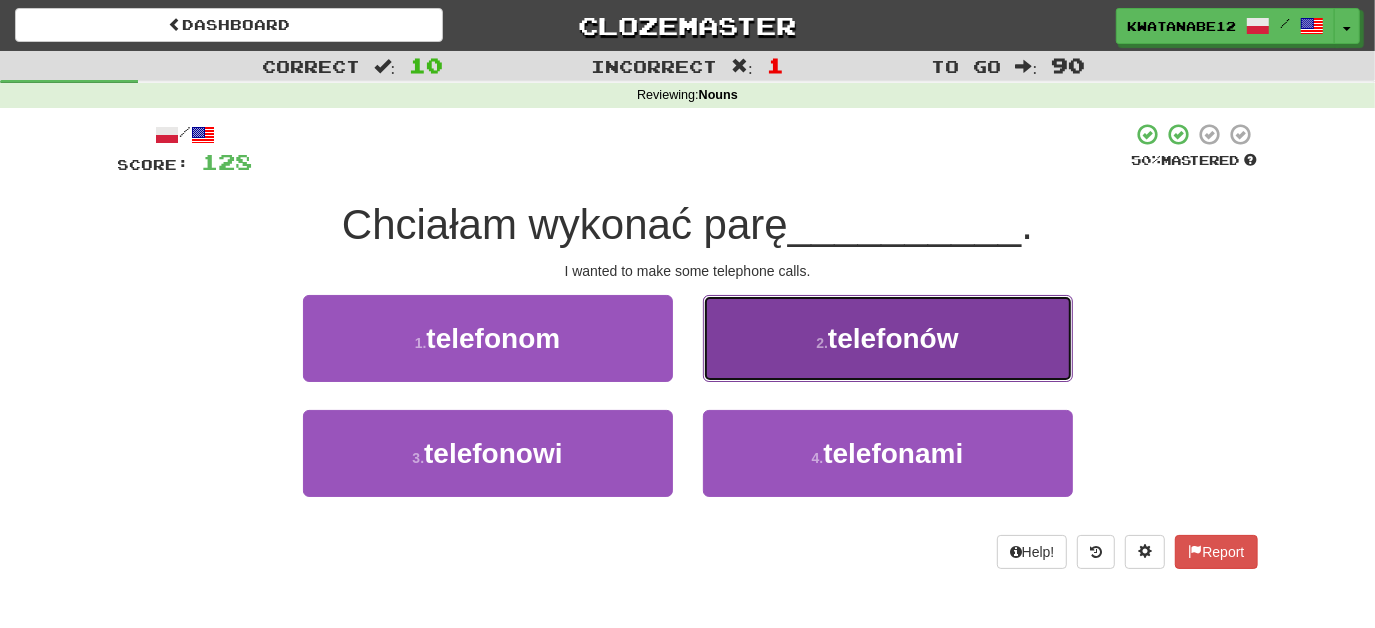 click on "2 .  telefonów" at bounding box center [888, 338] 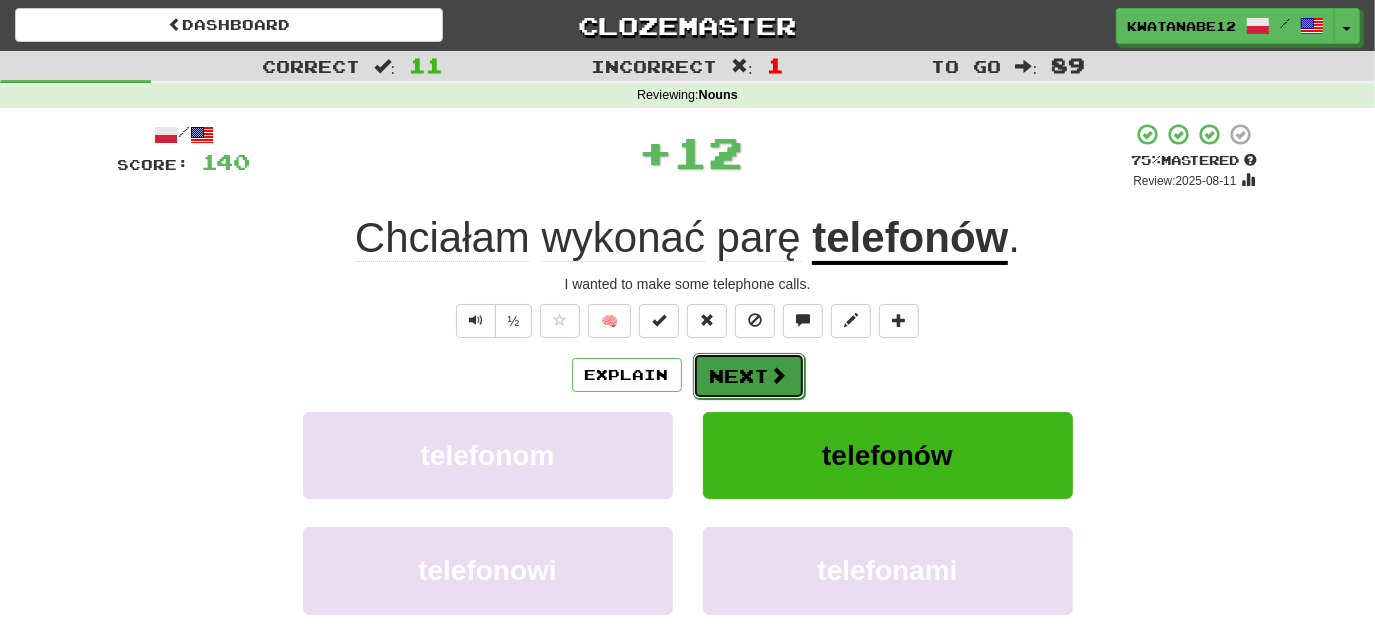 click on "Next" at bounding box center [749, 376] 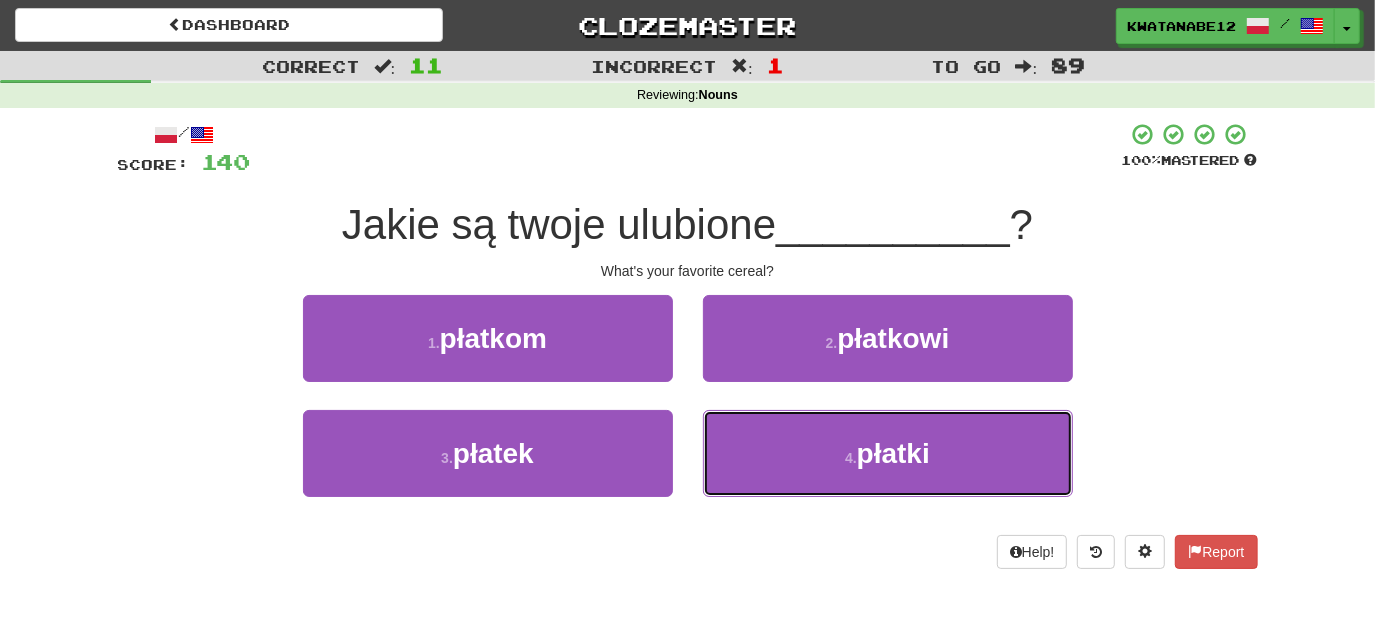 drag, startPoint x: 778, startPoint y: 464, endPoint x: 764, endPoint y: 397, distance: 68.44706 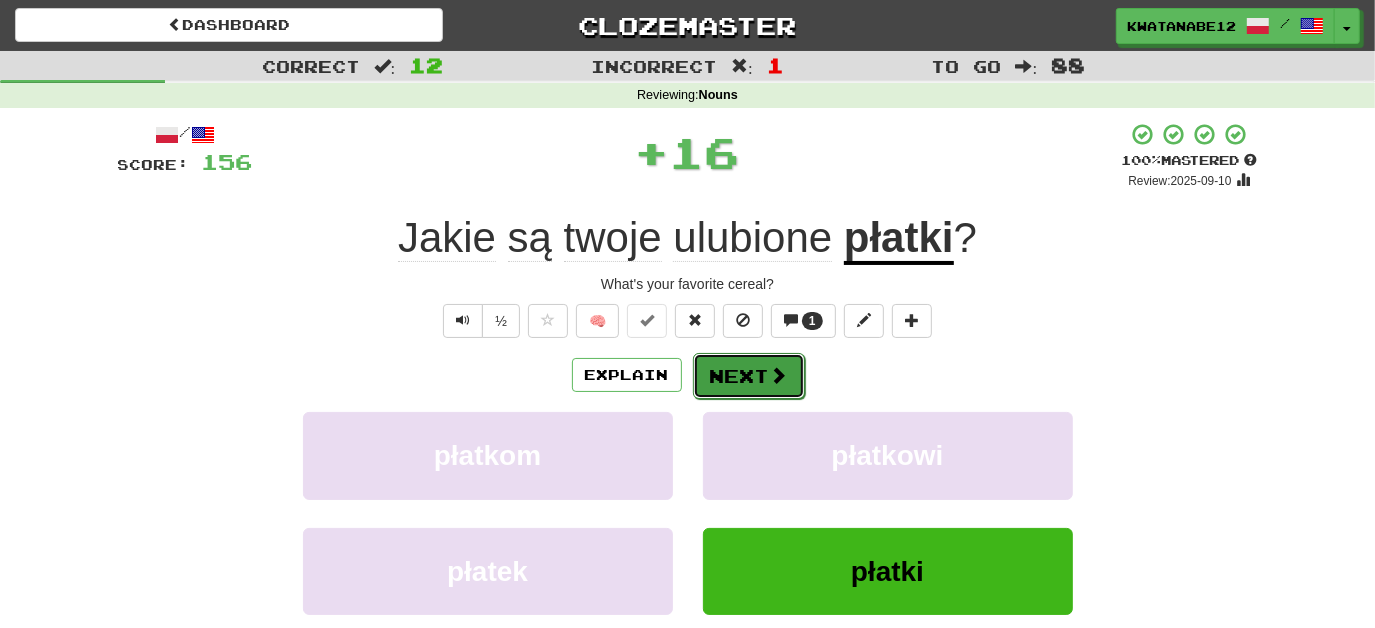 click on "Next" at bounding box center (749, 376) 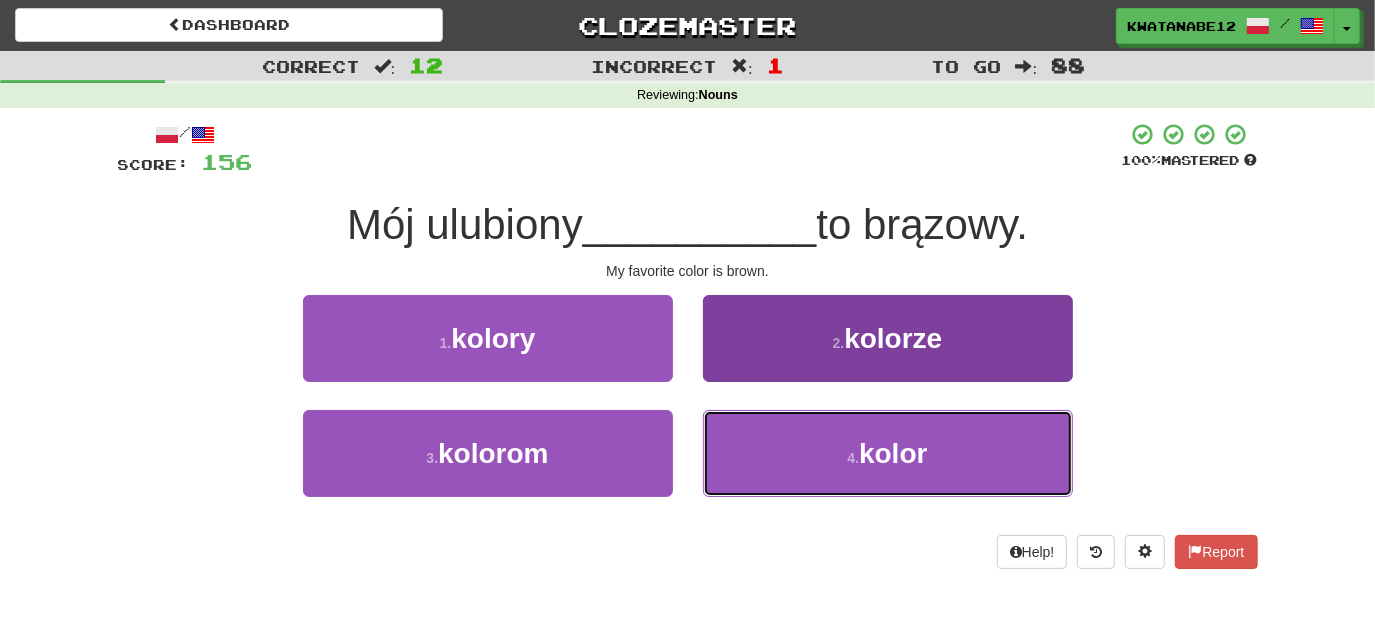 drag, startPoint x: 776, startPoint y: 460, endPoint x: 762, endPoint y: 423, distance: 39.56008 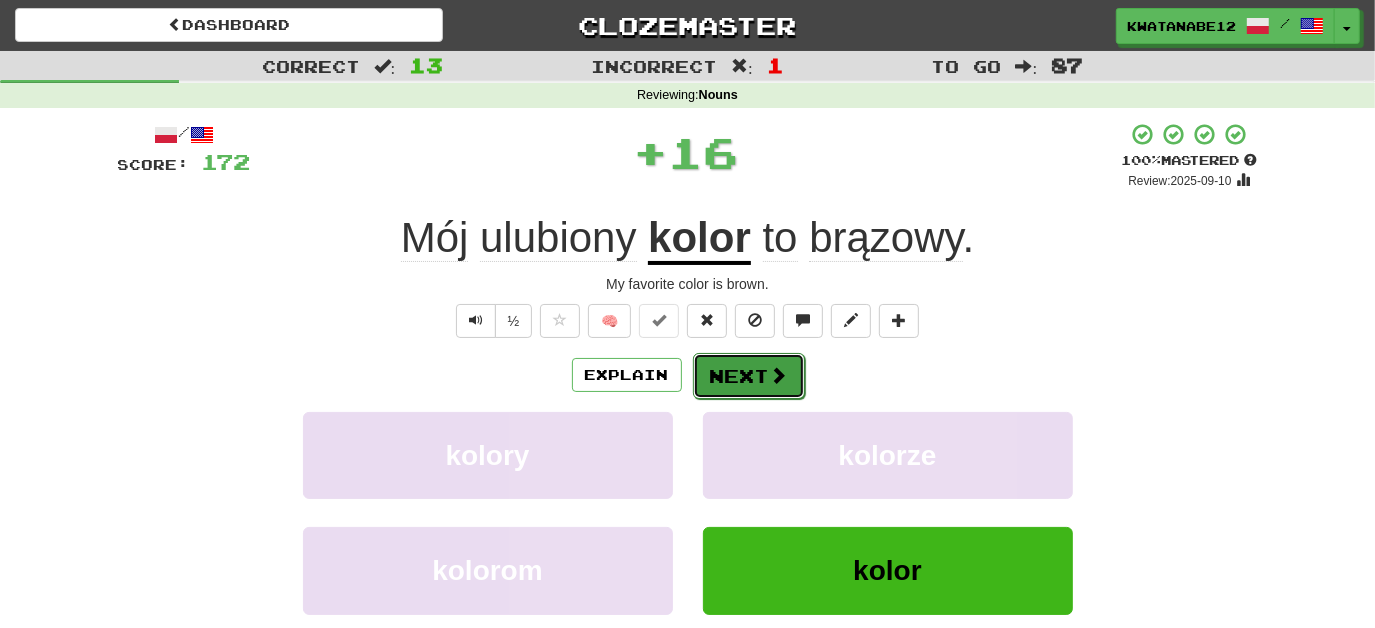 click on "Next" at bounding box center [749, 376] 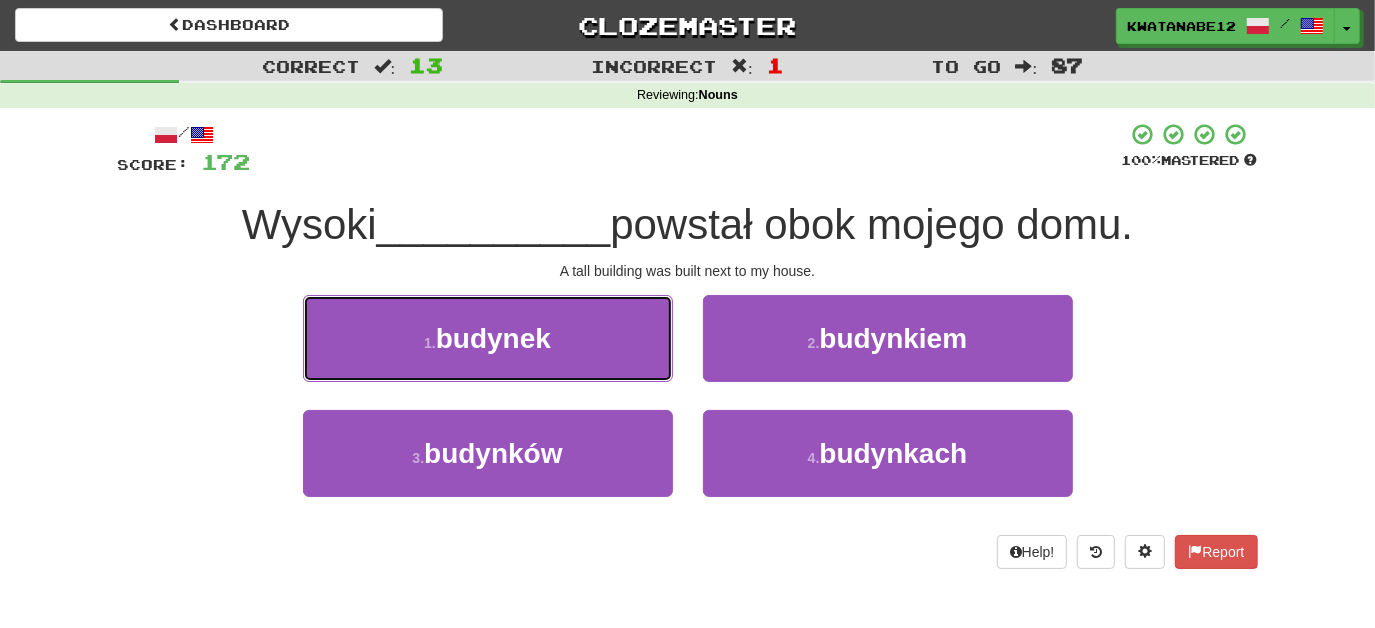 drag, startPoint x: 618, startPoint y: 327, endPoint x: 664, endPoint y: 343, distance: 48.703182 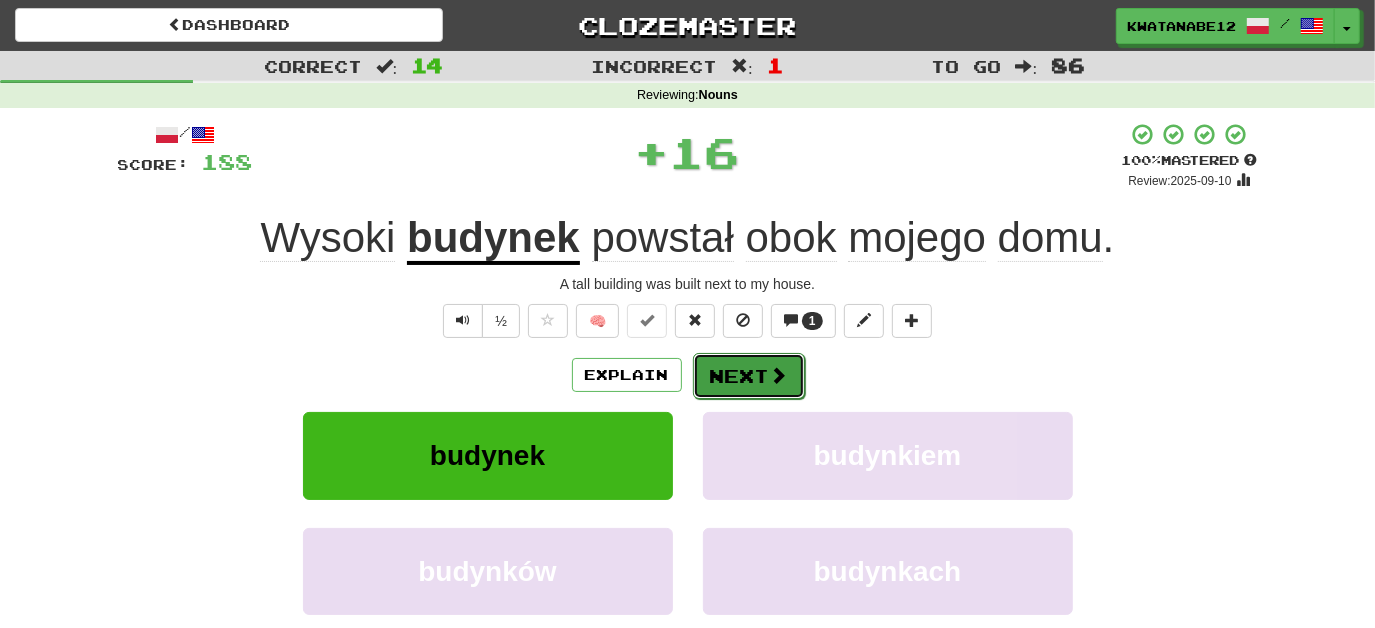 click on "Next" at bounding box center (749, 376) 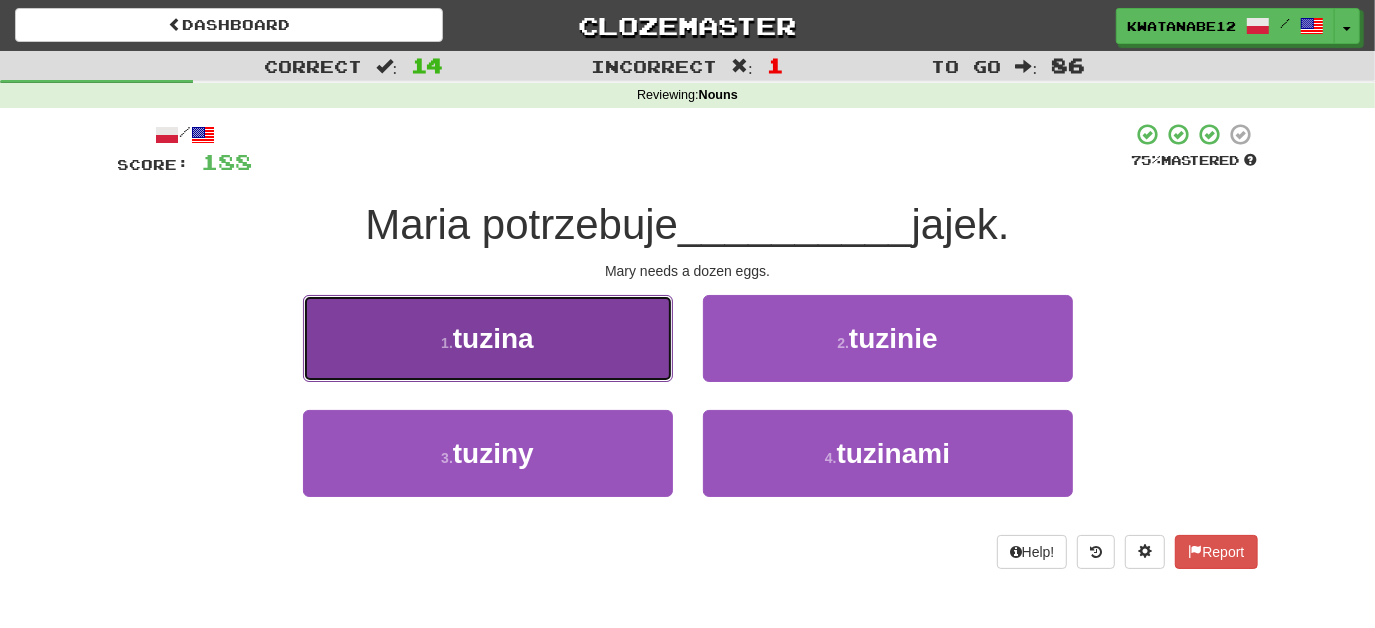 drag, startPoint x: 621, startPoint y: 351, endPoint x: 649, endPoint y: 353, distance: 28.071337 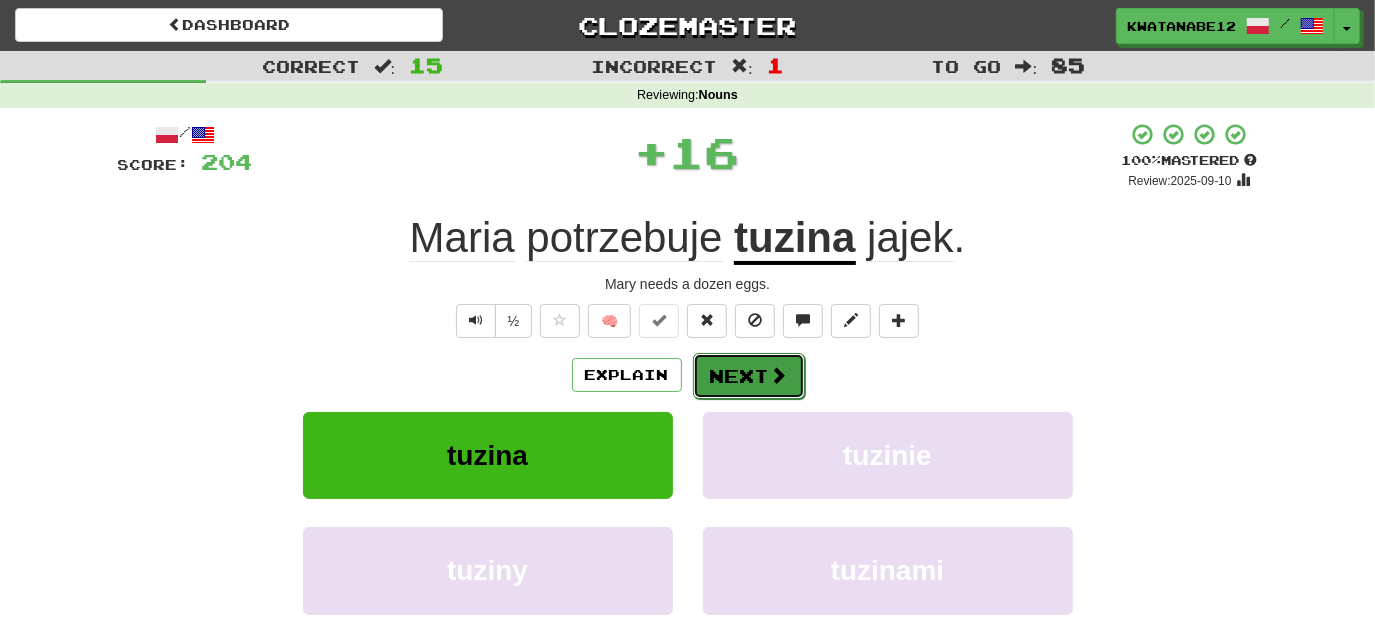 click on "Next" at bounding box center [749, 376] 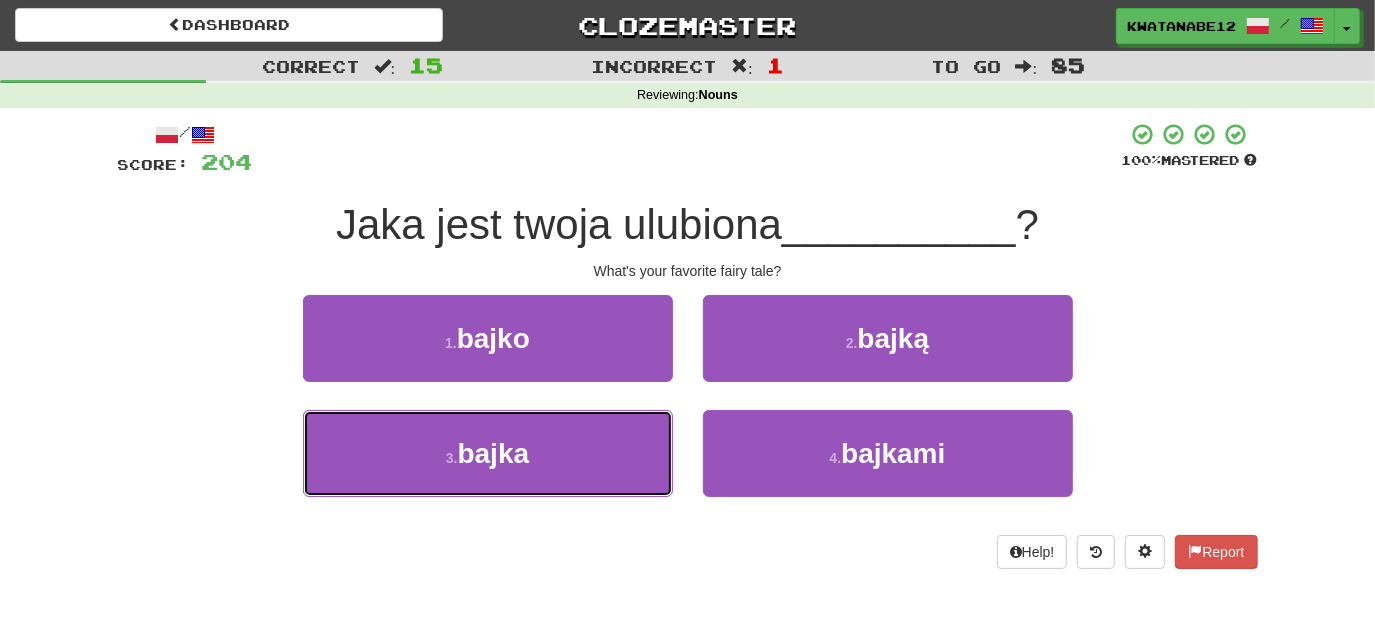drag, startPoint x: 623, startPoint y: 455, endPoint x: 706, endPoint y: 399, distance: 100.12492 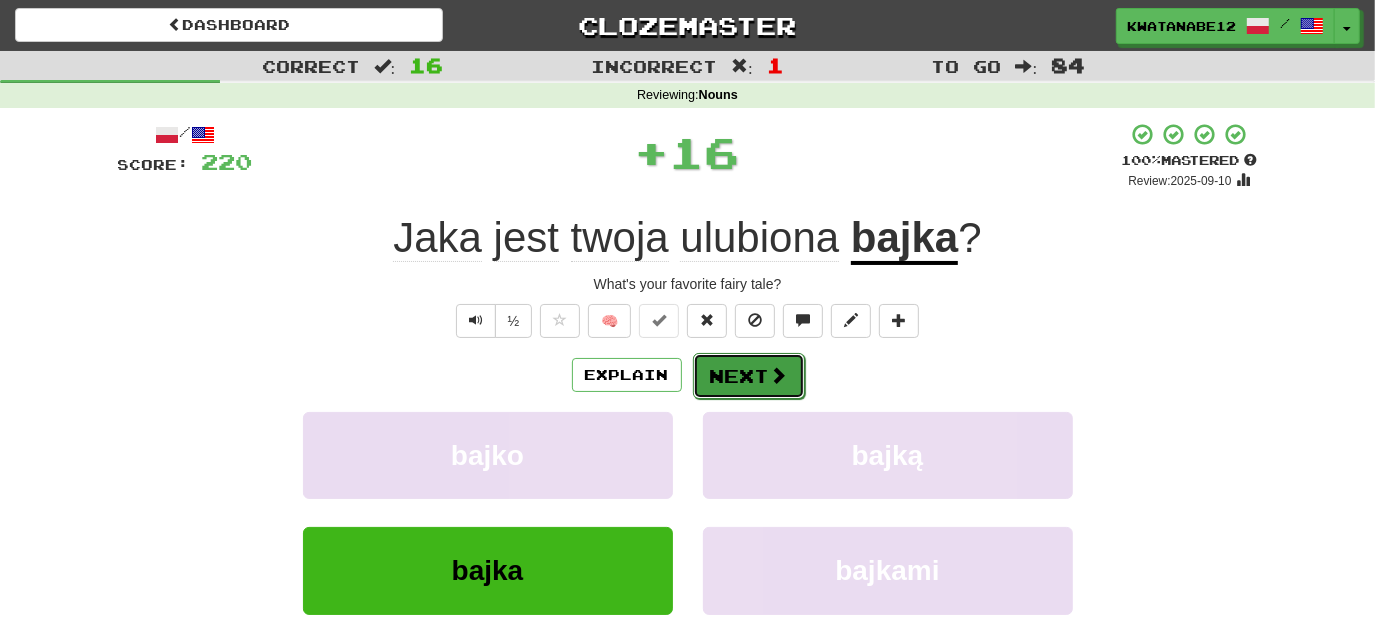 click on "Next" at bounding box center [749, 376] 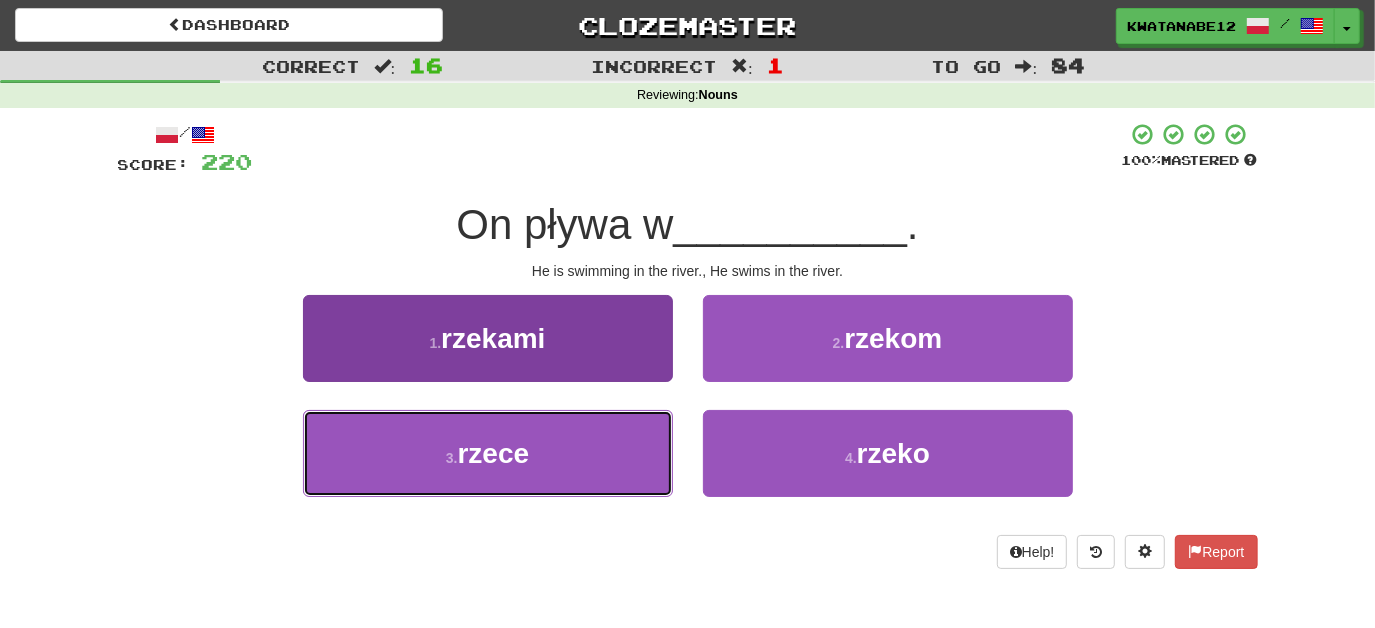 drag, startPoint x: 605, startPoint y: 427, endPoint x: 644, endPoint y: 418, distance: 40.024994 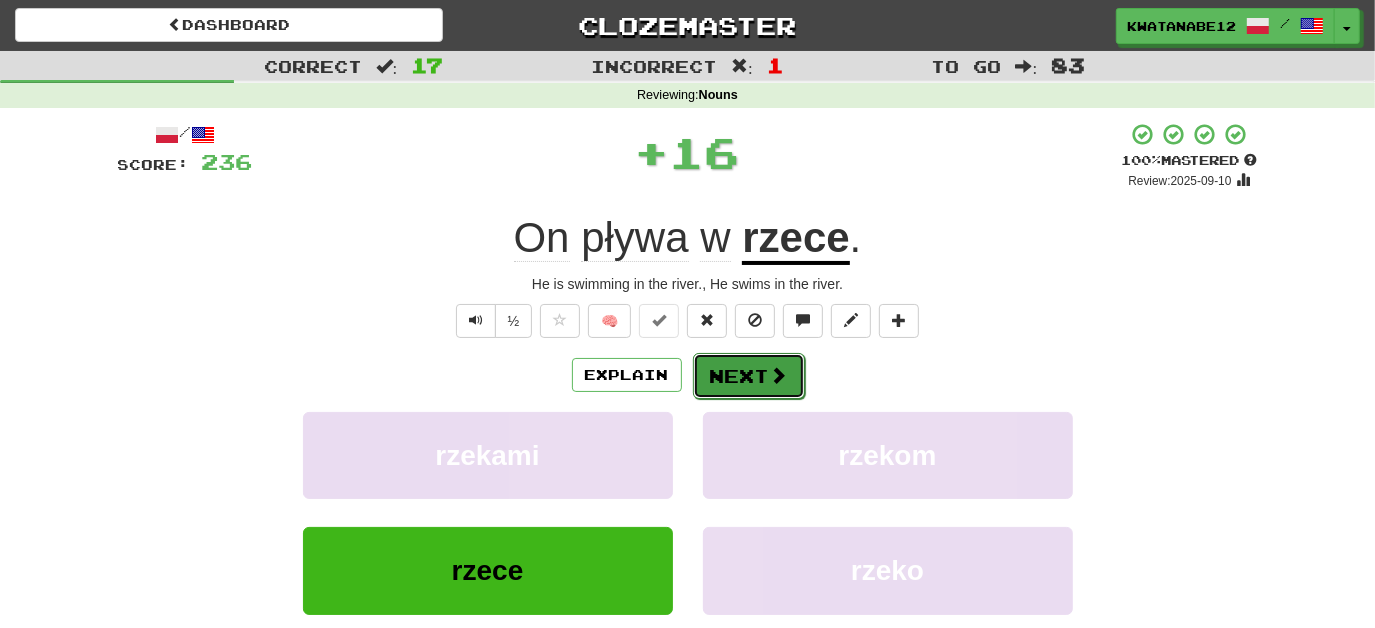 click on "Next" at bounding box center (749, 376) 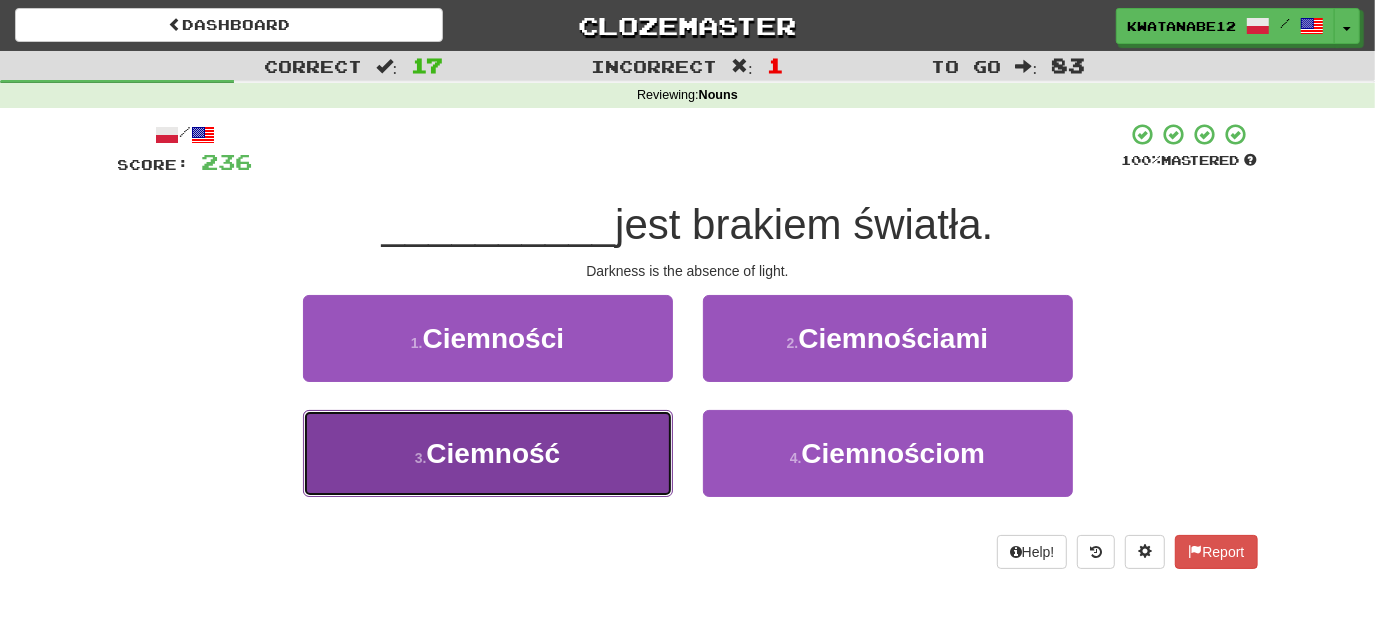 click on "3 .  Ciemność" at bounding box center (488, 453) 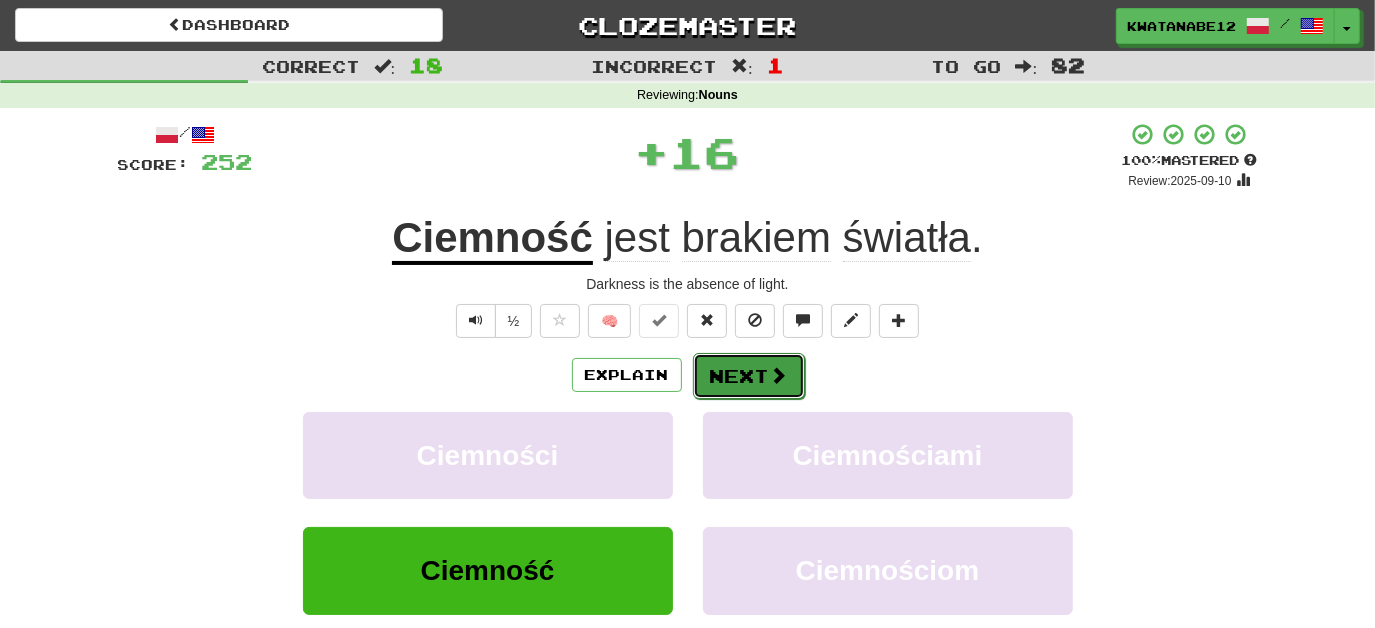 click on "Next" at bounding box center [749, 376] 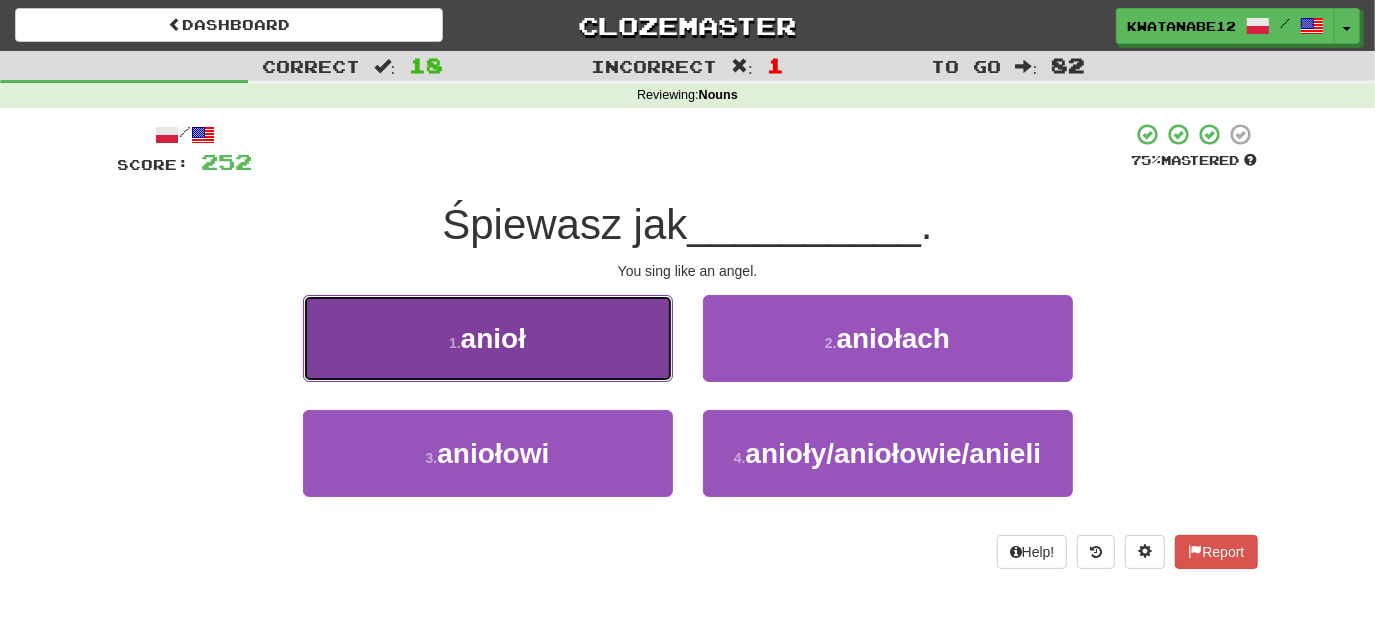 click on "1 .  anioł" at bounding box center (488, 338) 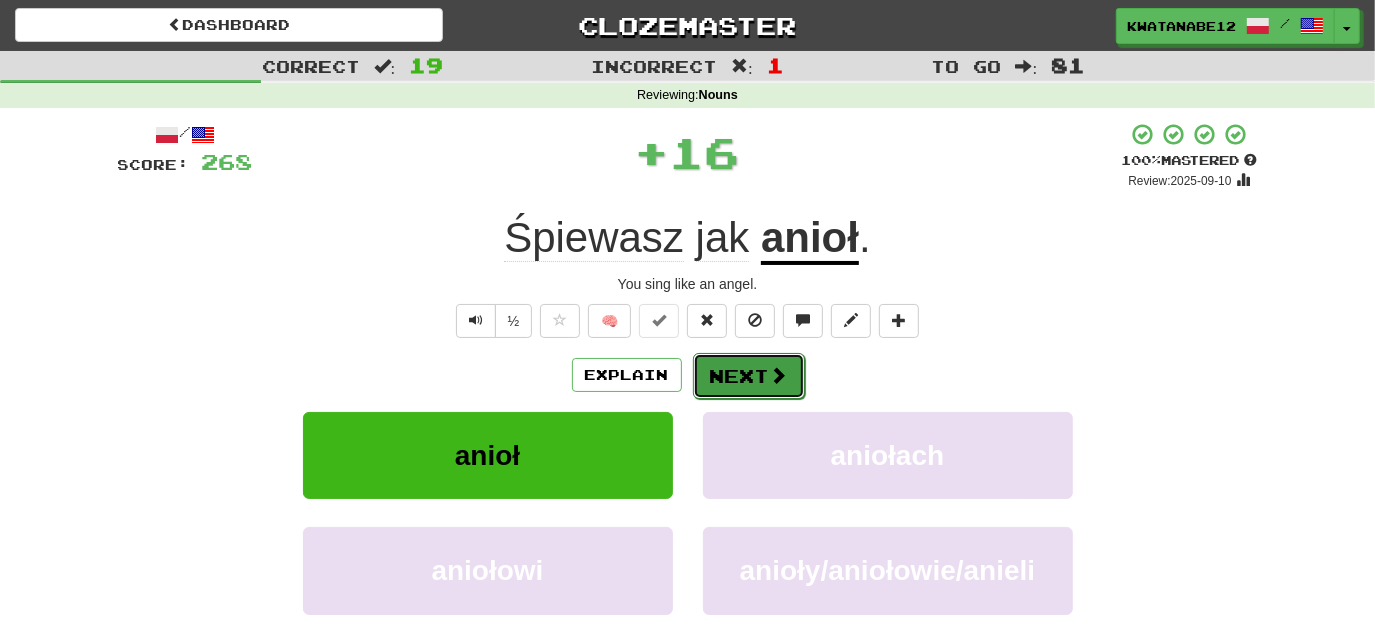 click on "Next" at bounding box center (749, 376) 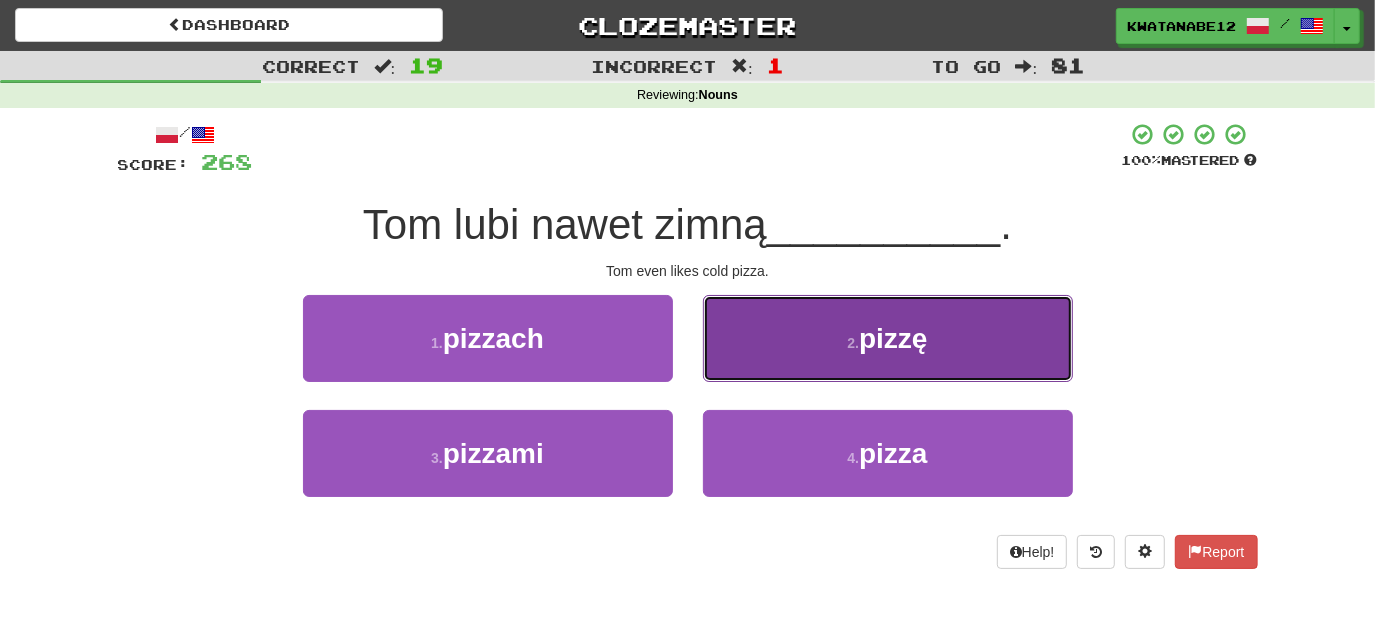 click on "2 .  pizzę" at bounding box center [888, 338] 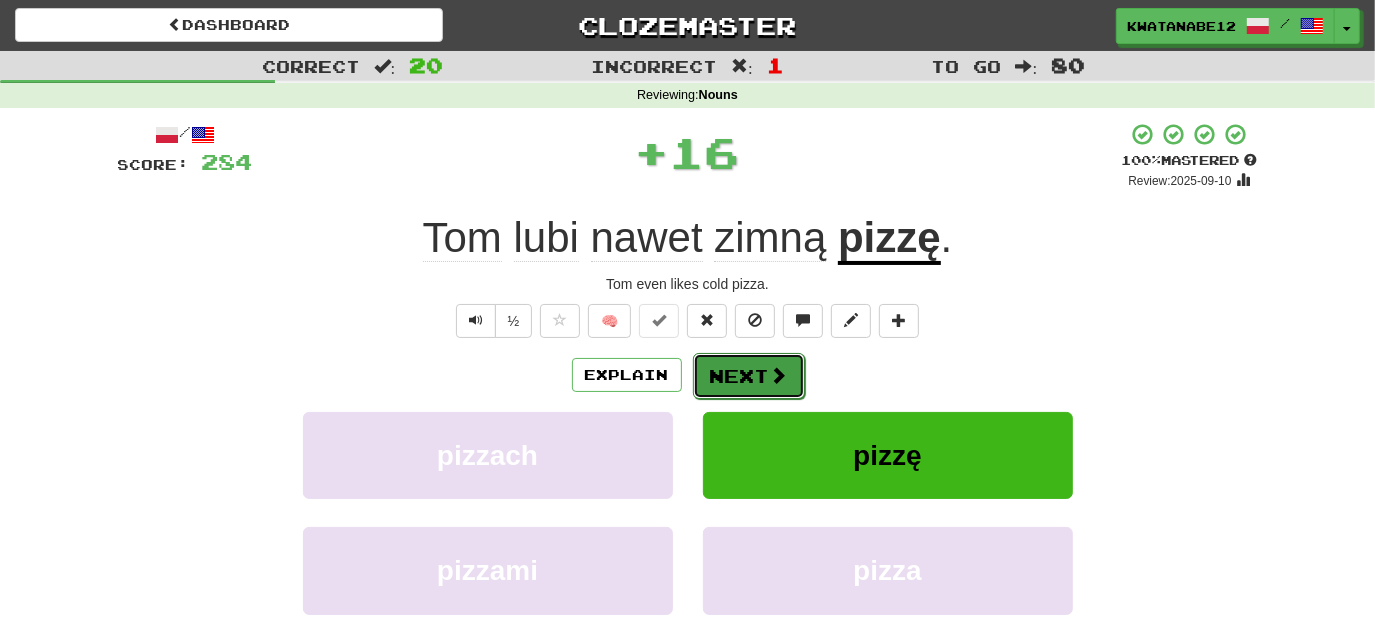 click on "Next" at bounding box center [749, 376] 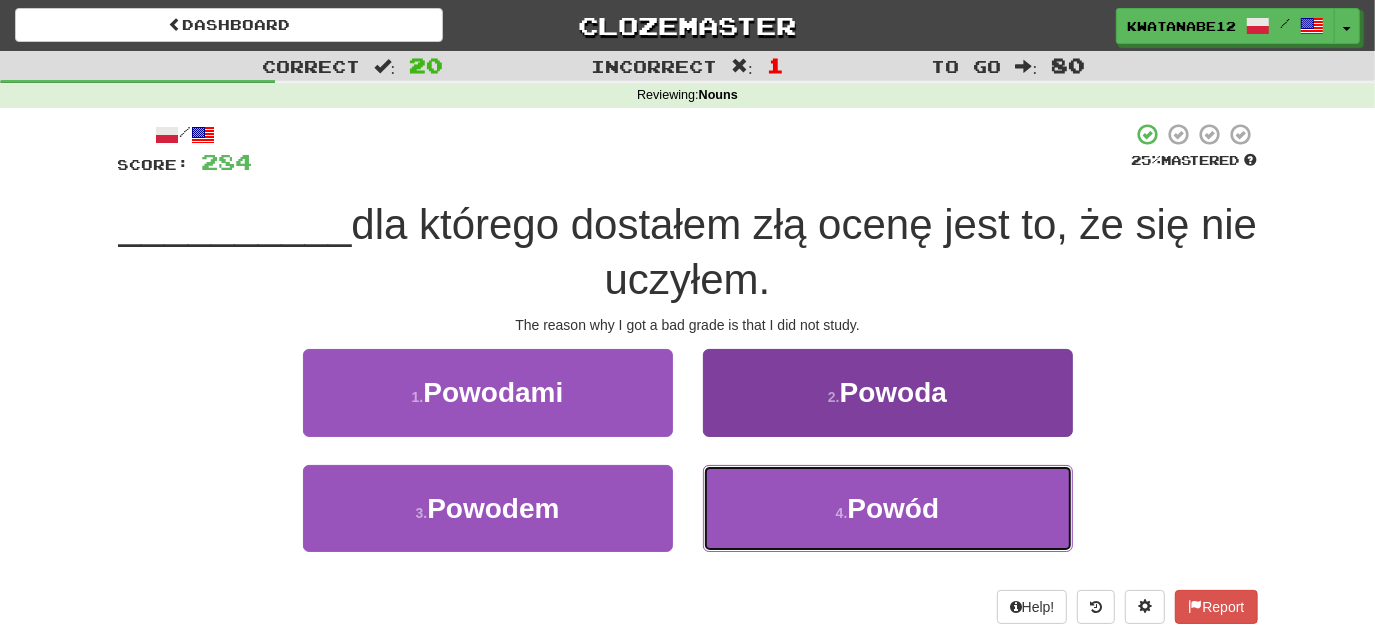 click on "4 .  Powód" at bounding box center [888, 508] 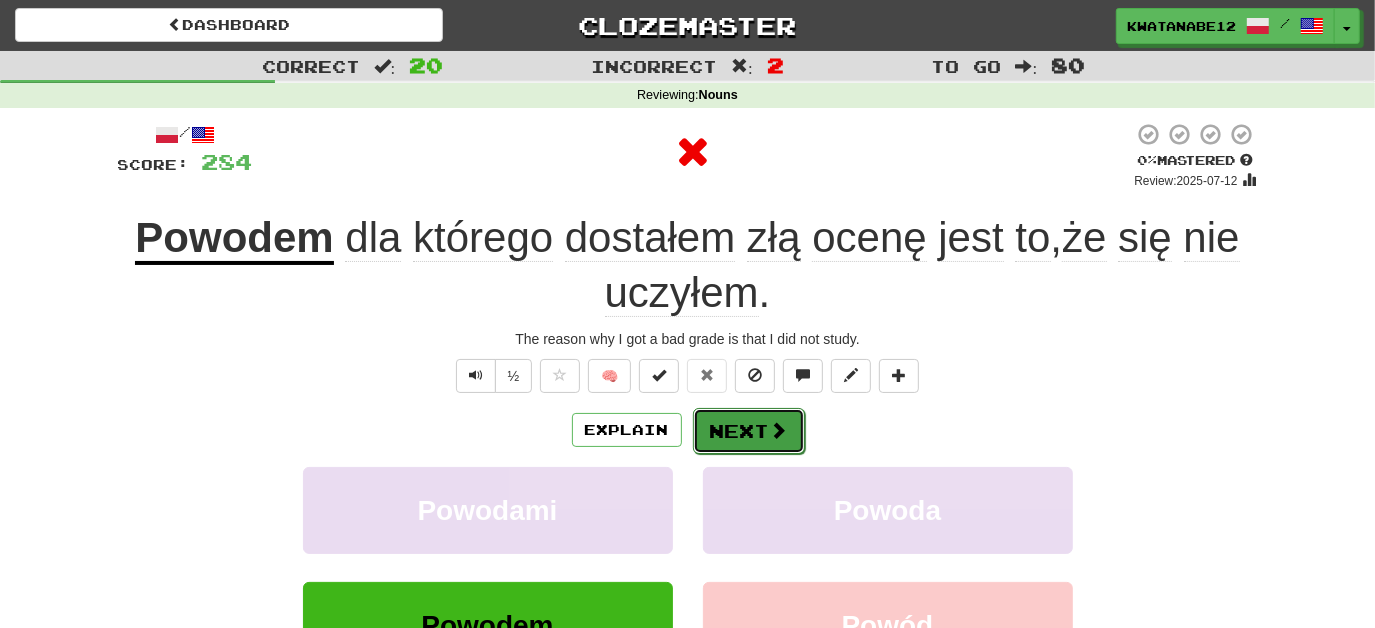 click on "Next" at bounding box center [749, 431] 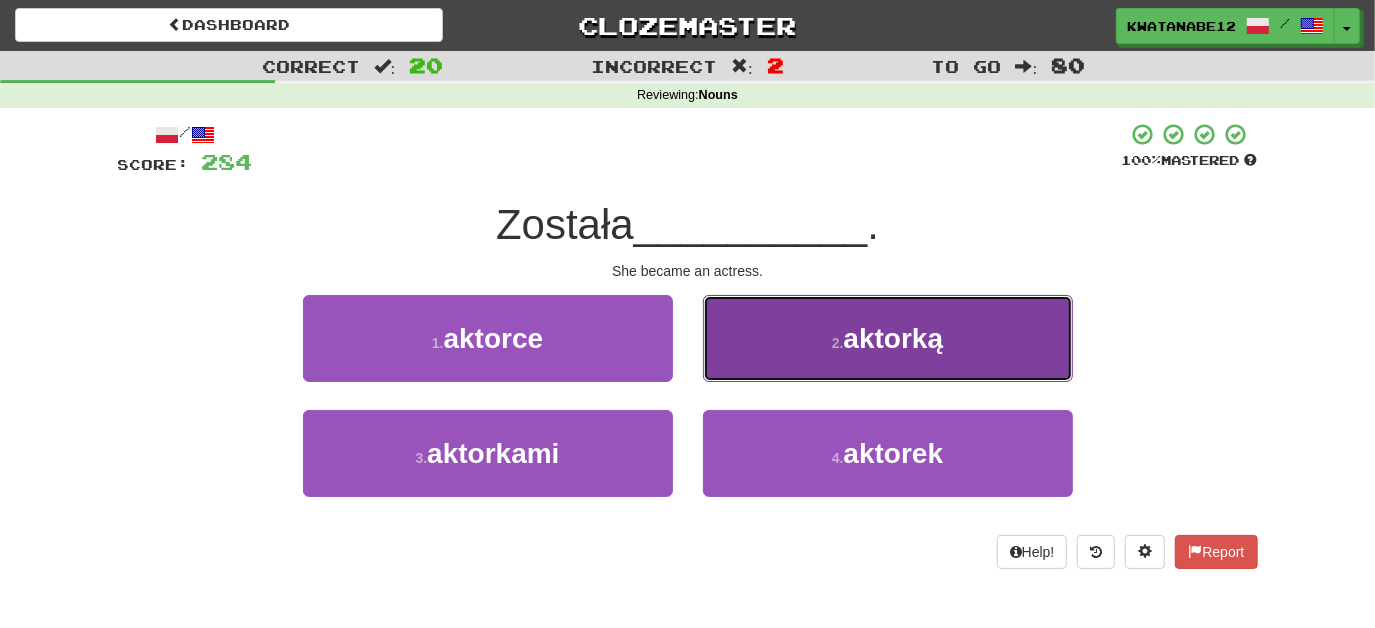 click on "2 .  aktorką" at bounding box center [888, 338] 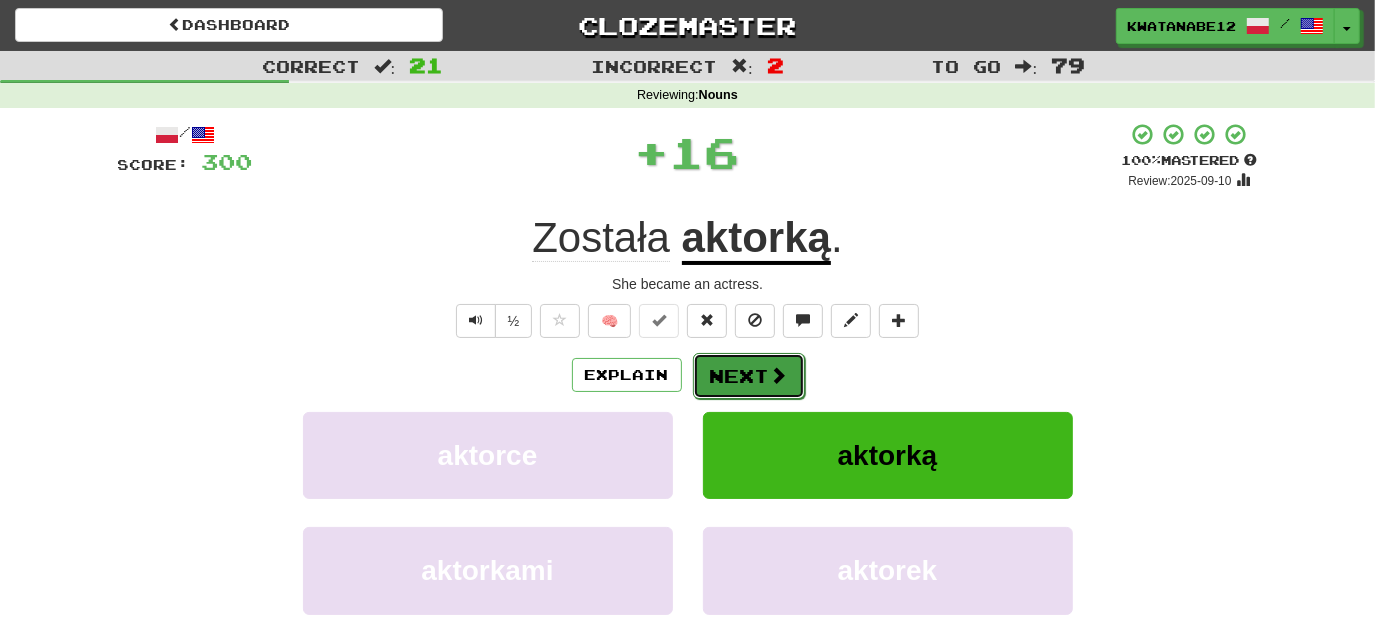 click on "Next" at bounding box center (749, 376) 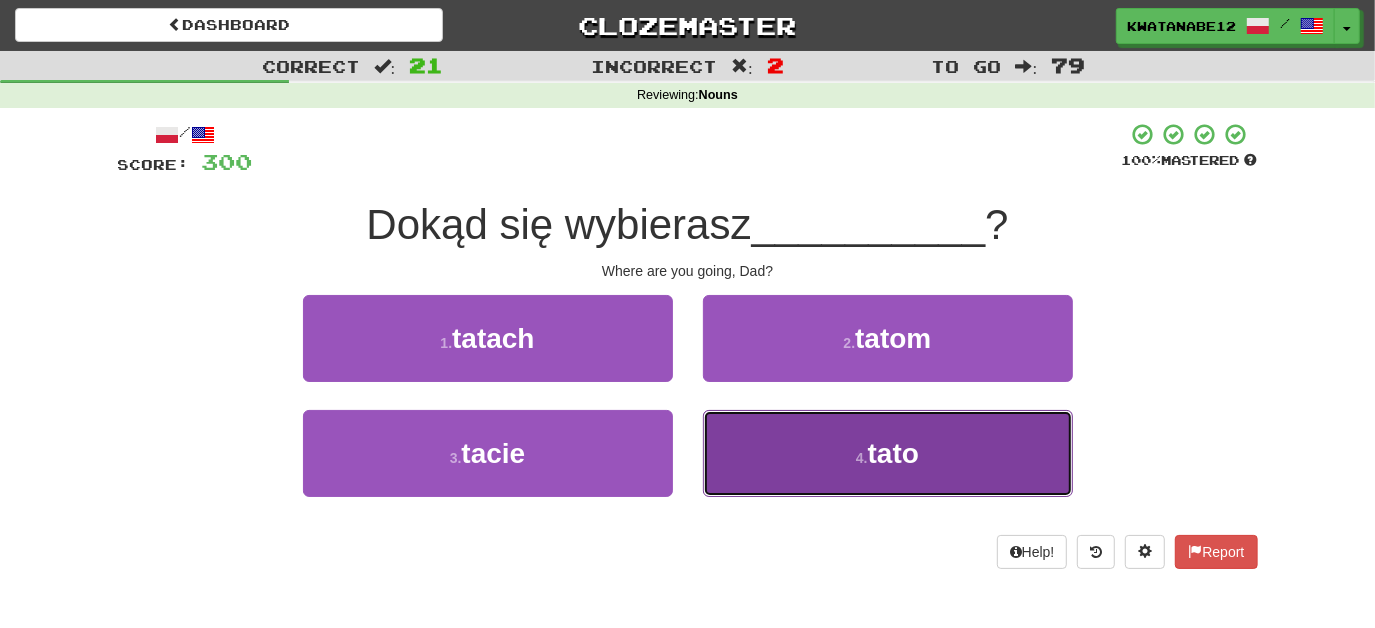 drag, startPoint x: 757, startPoint y: 449, endPoint x: 746, endPoint y: 420, distance: 31.016125 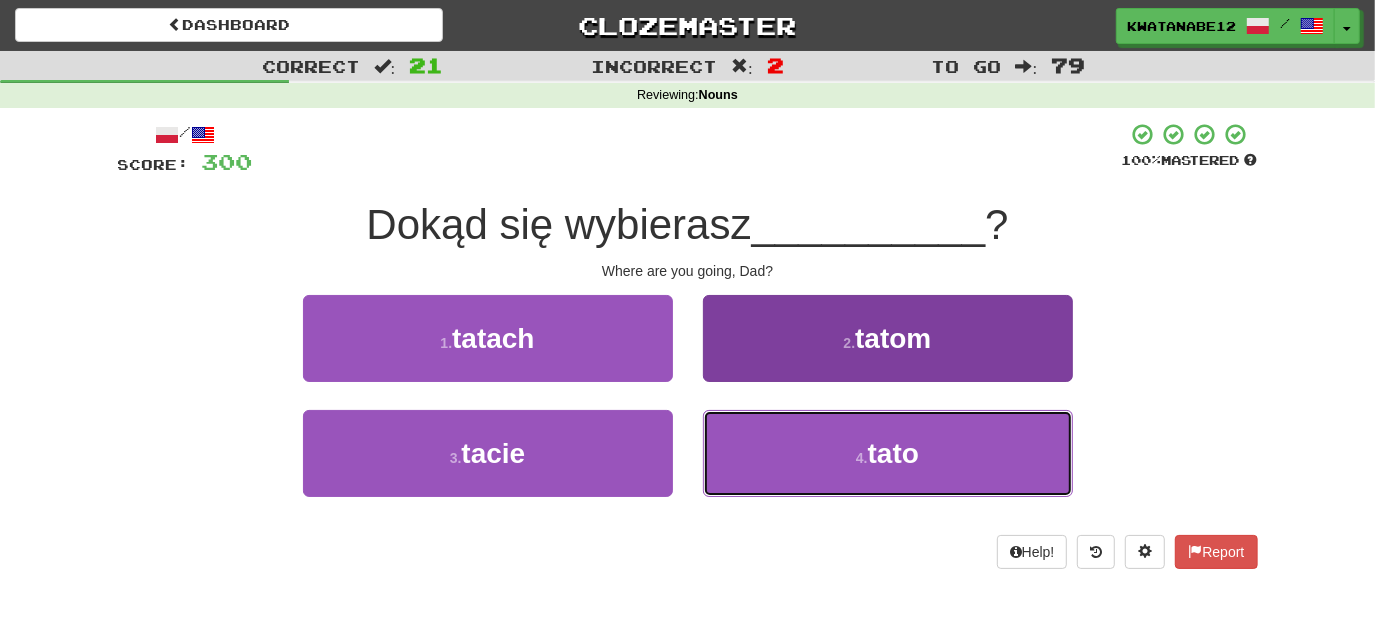 click on "4 .  tato" at bounding box center (888, 453) 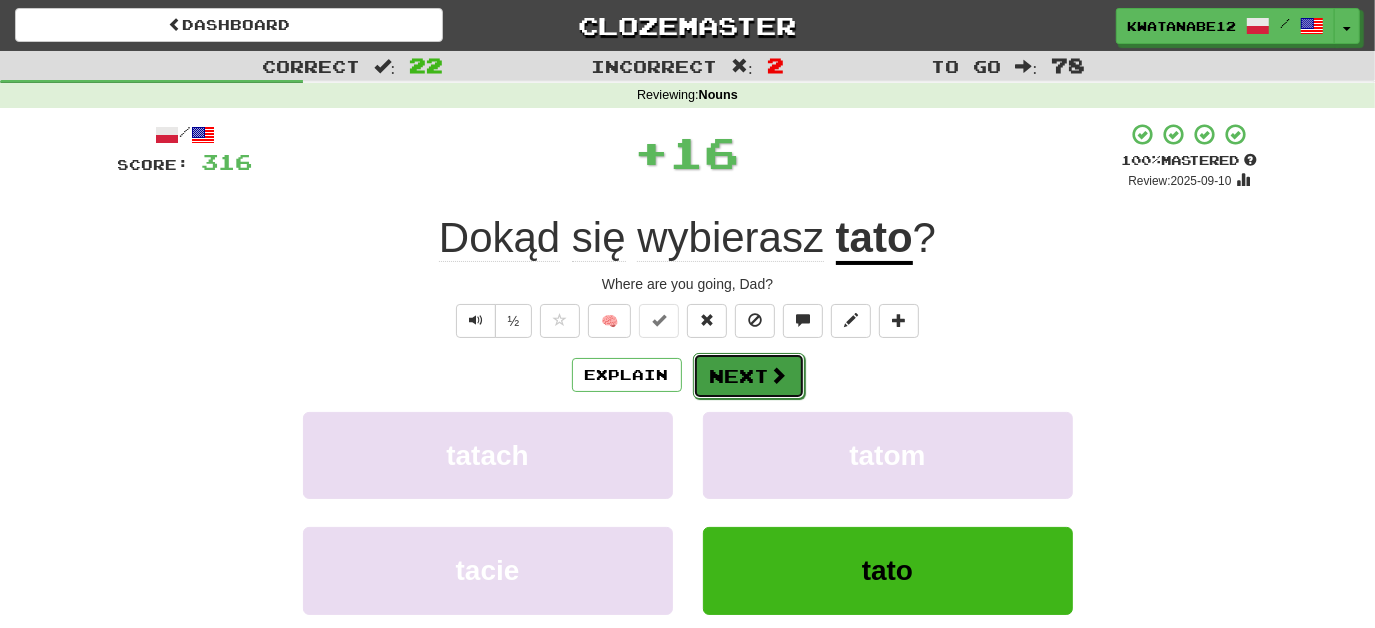 click on "Next" at bounding box center (749, 376) 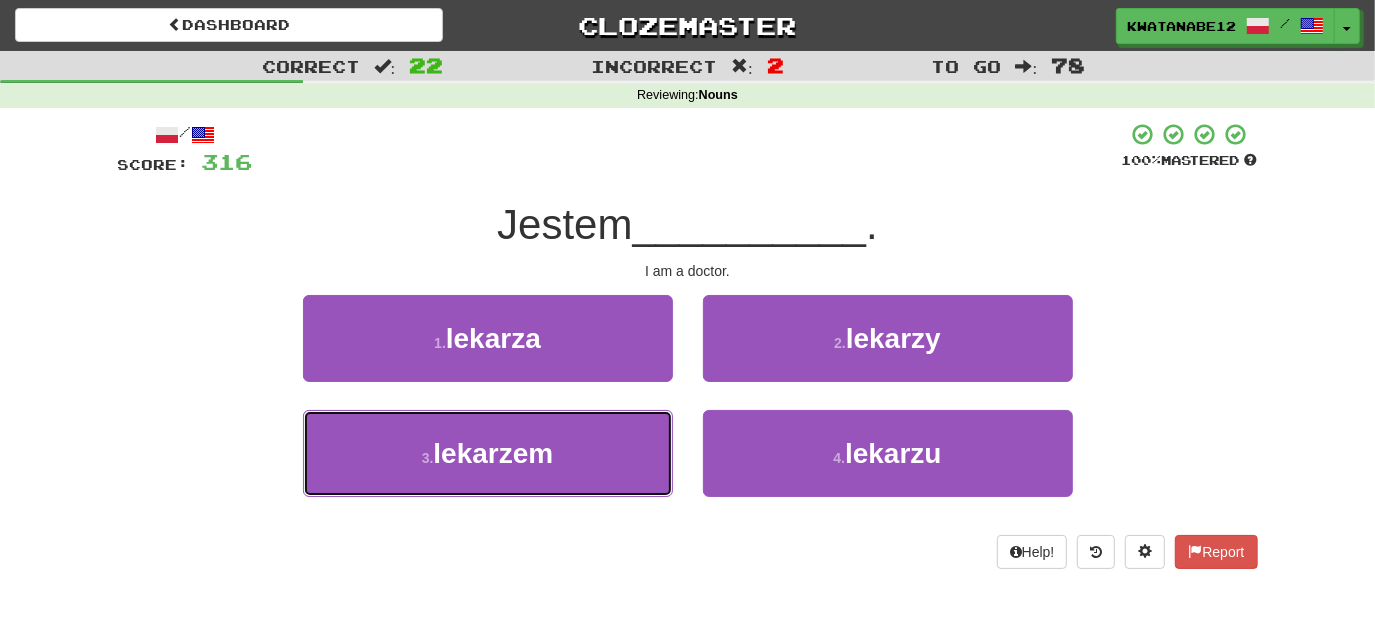 drag, startPoint x: 606, startPoint y: 463, endPoint x: 676, endPoint y: 416, distance: 84.31489 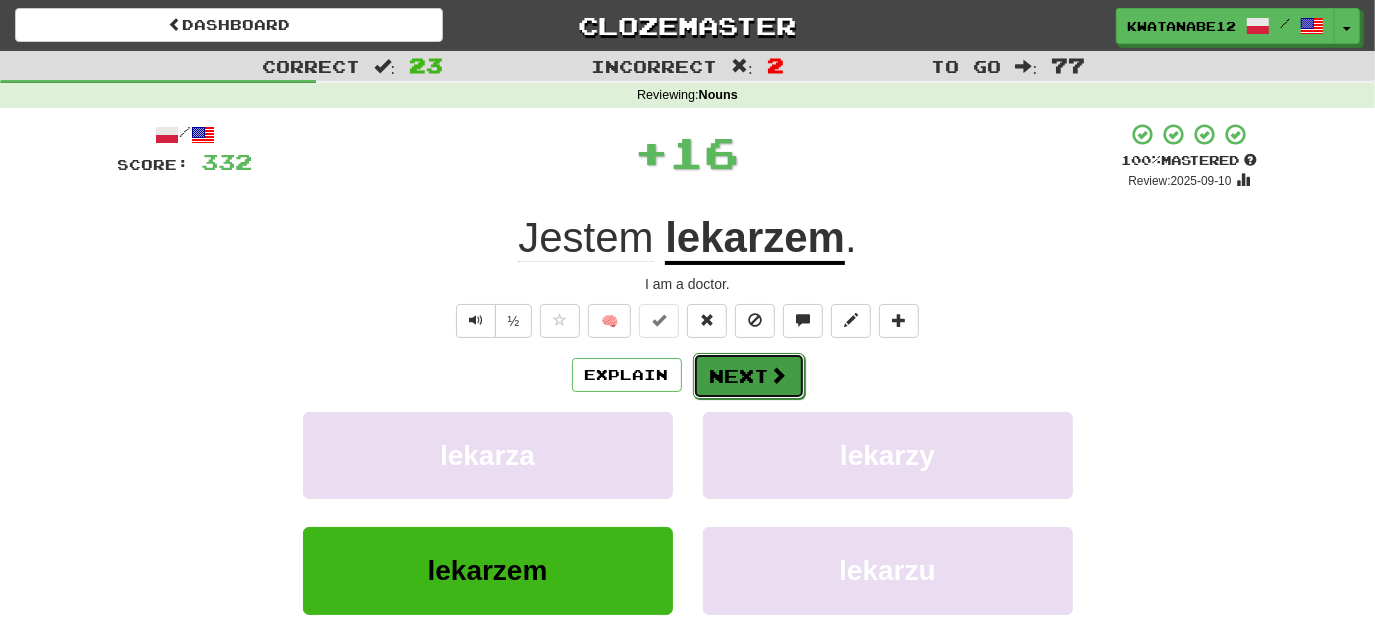 click on "Next" at bounding box center (749, 376) 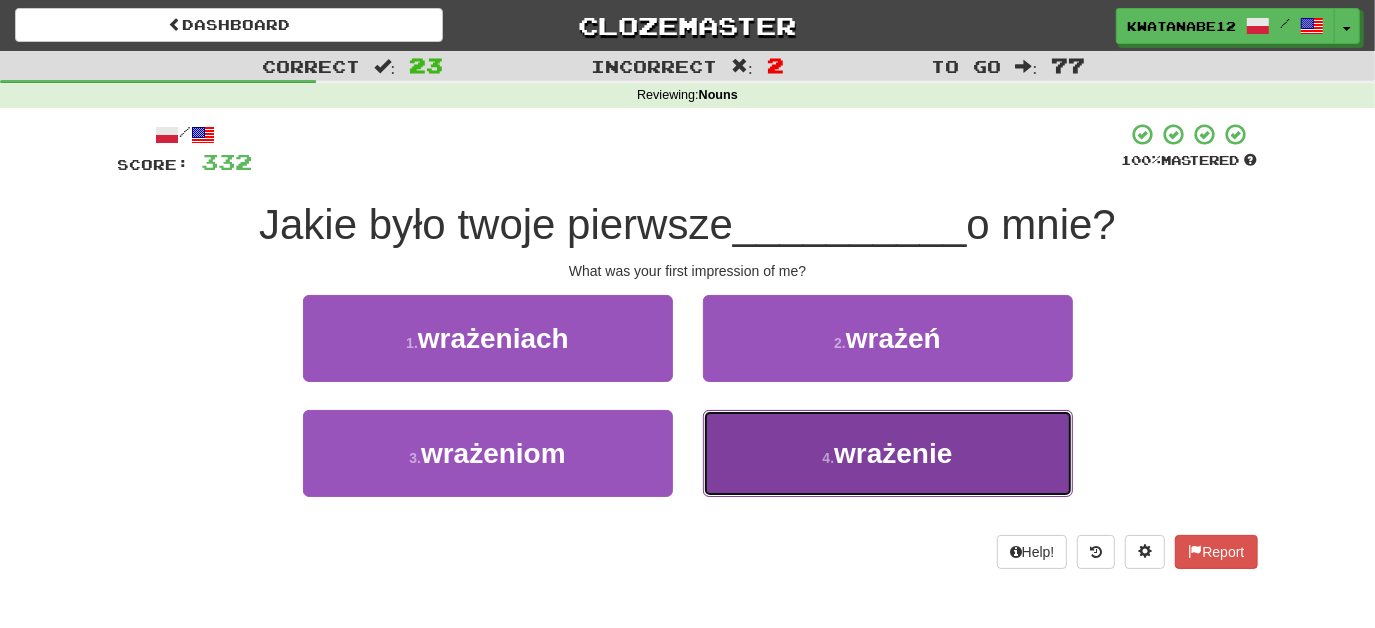 click on "4 .  wrażenie" at bounding box center (888, 453) 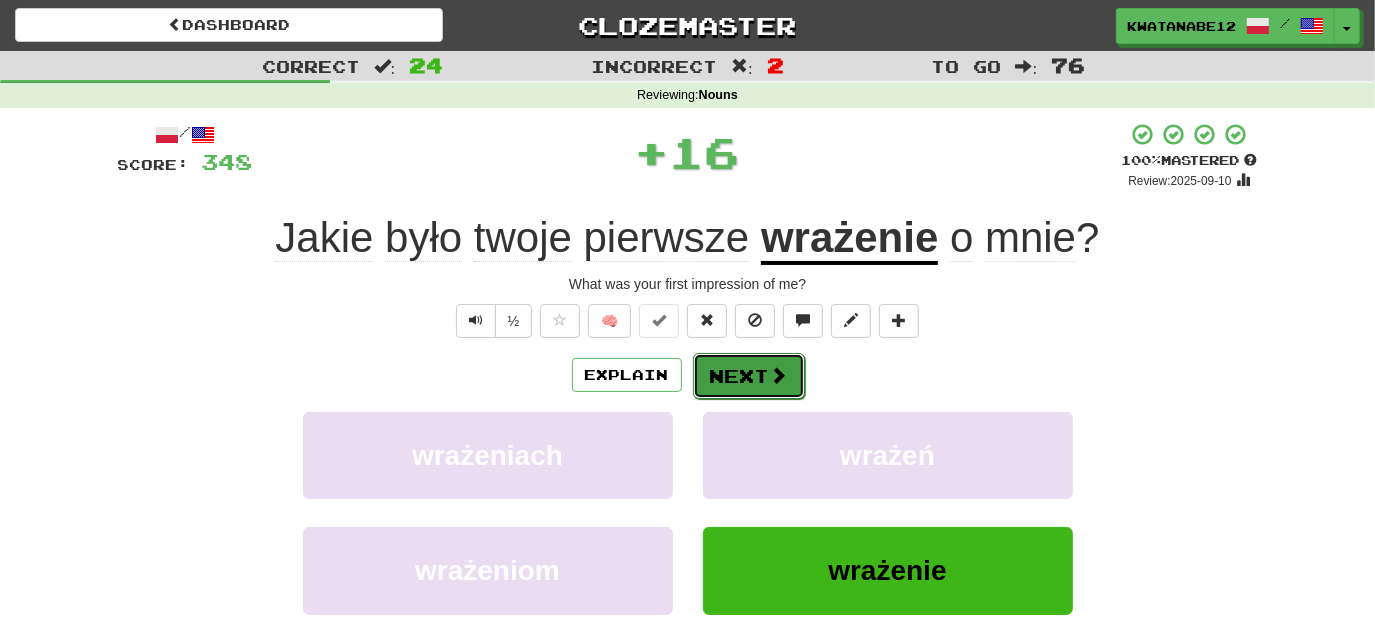 click on "Next" at bounding box center [749, 376] 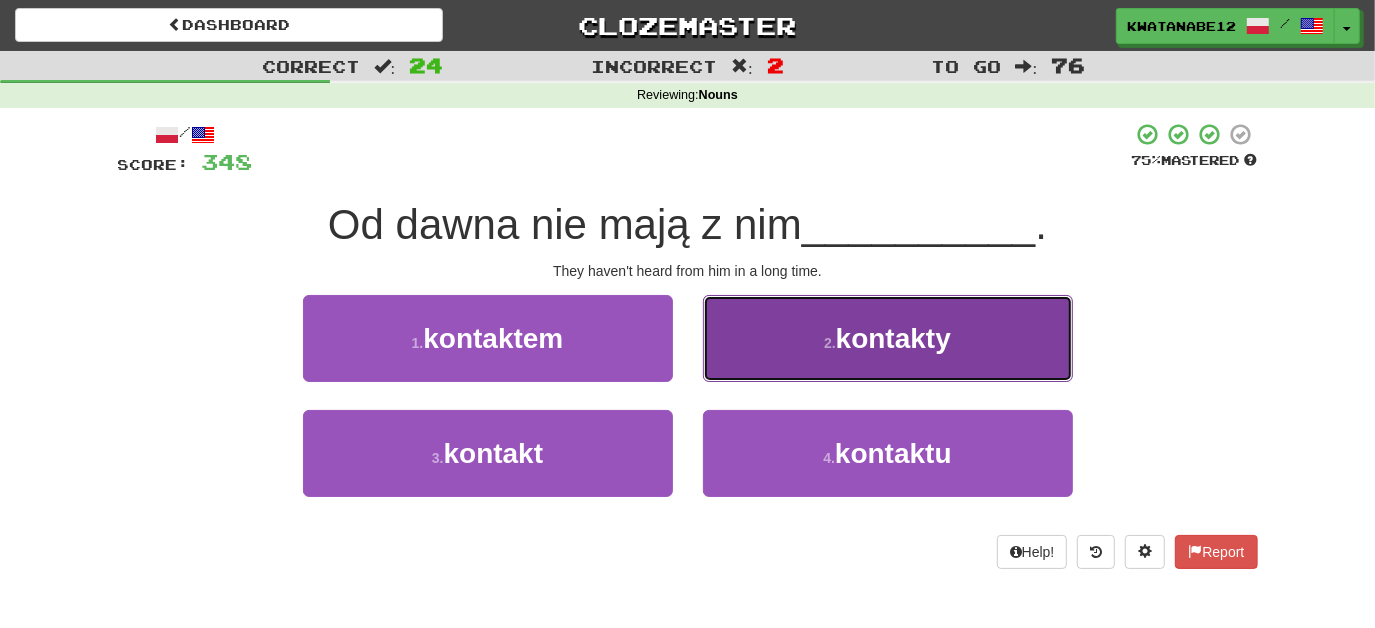 drag, startPoint x: 771, startPoint y: 336, endPoint x: 753, endPoint y: 360, distance: 30 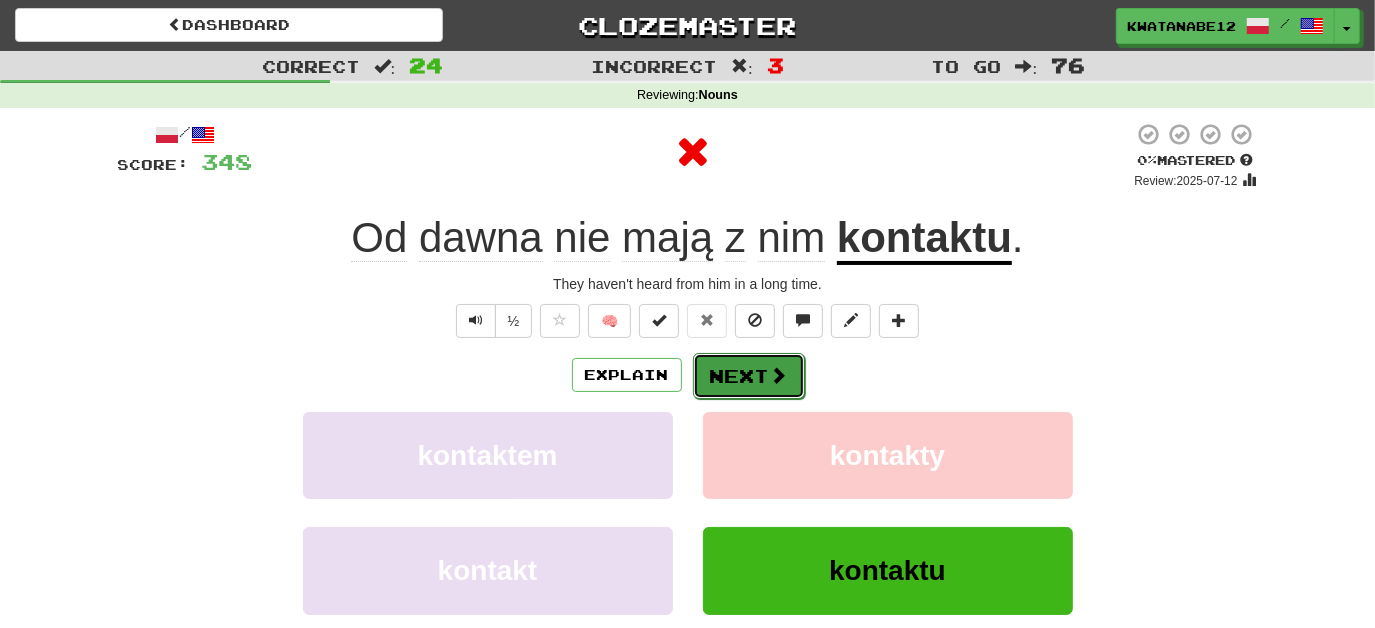 click on "Next" at bounding box center [749, 376] 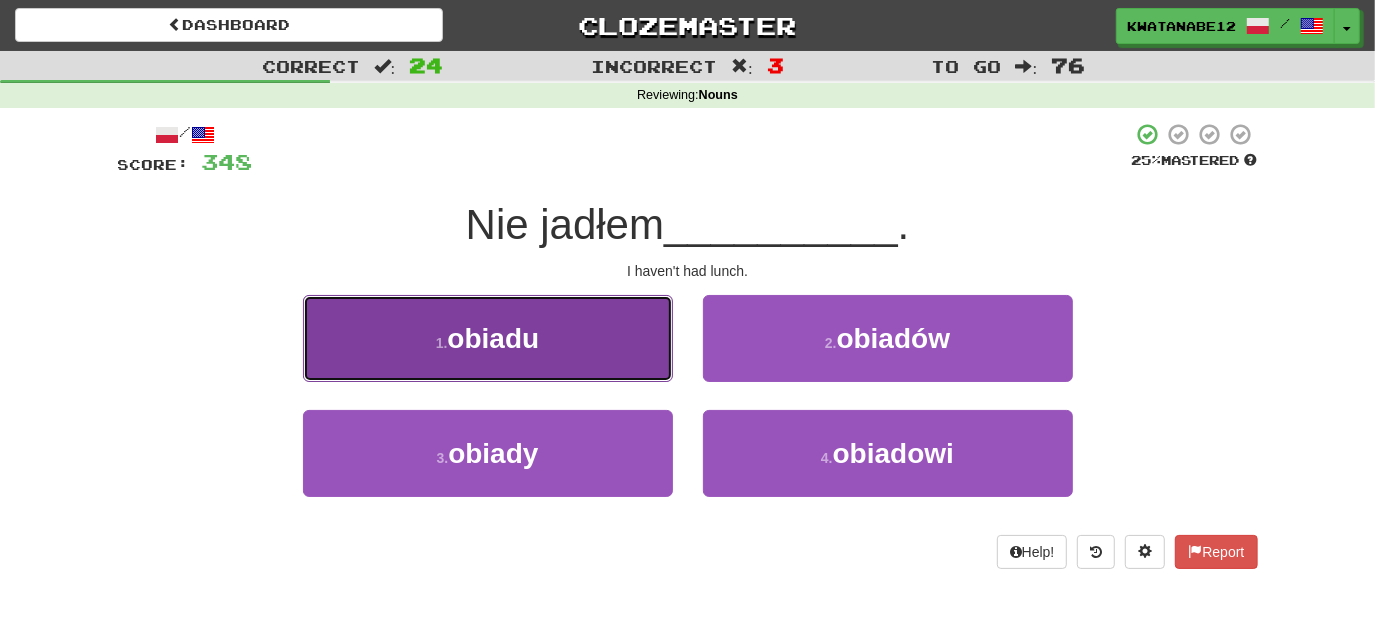 drag, startPoint x: 605, startPoint y: 342, endPoint x: 642, endPoint y: 361, distance: 41.59327 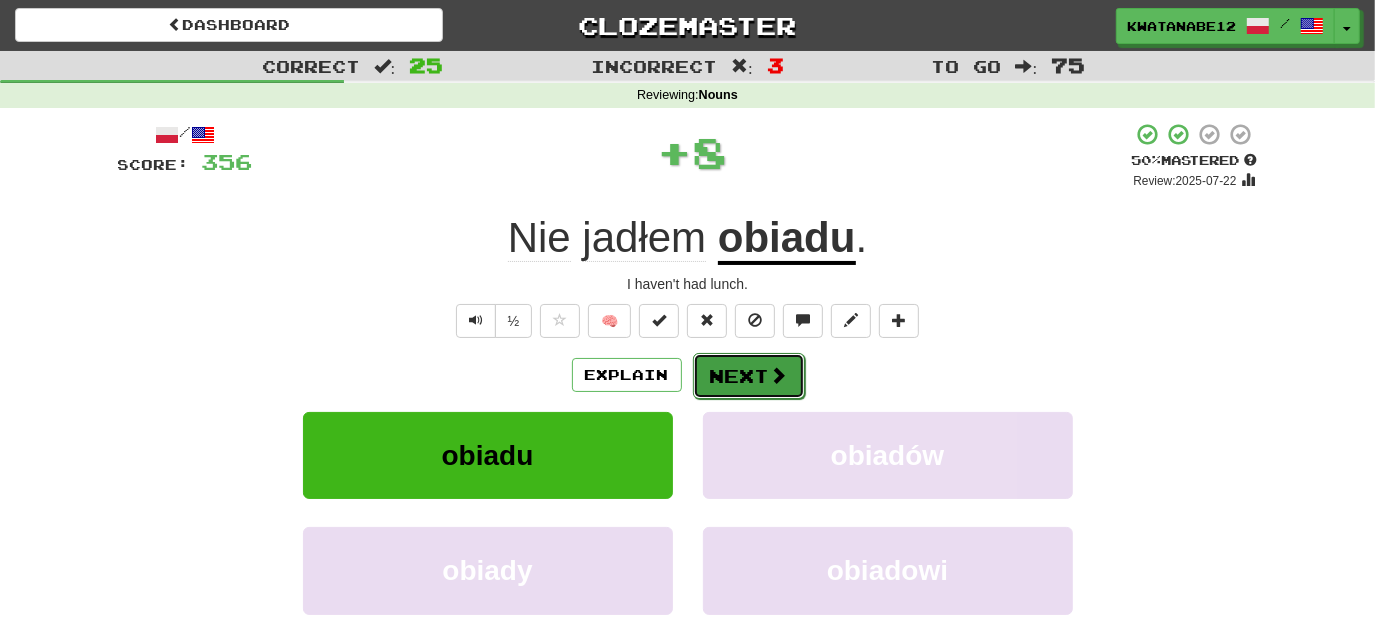 drag, startPoint x: 759, startPoint y: 369, endPoint x: 744, endPoint y: 371, distance: 15.132746 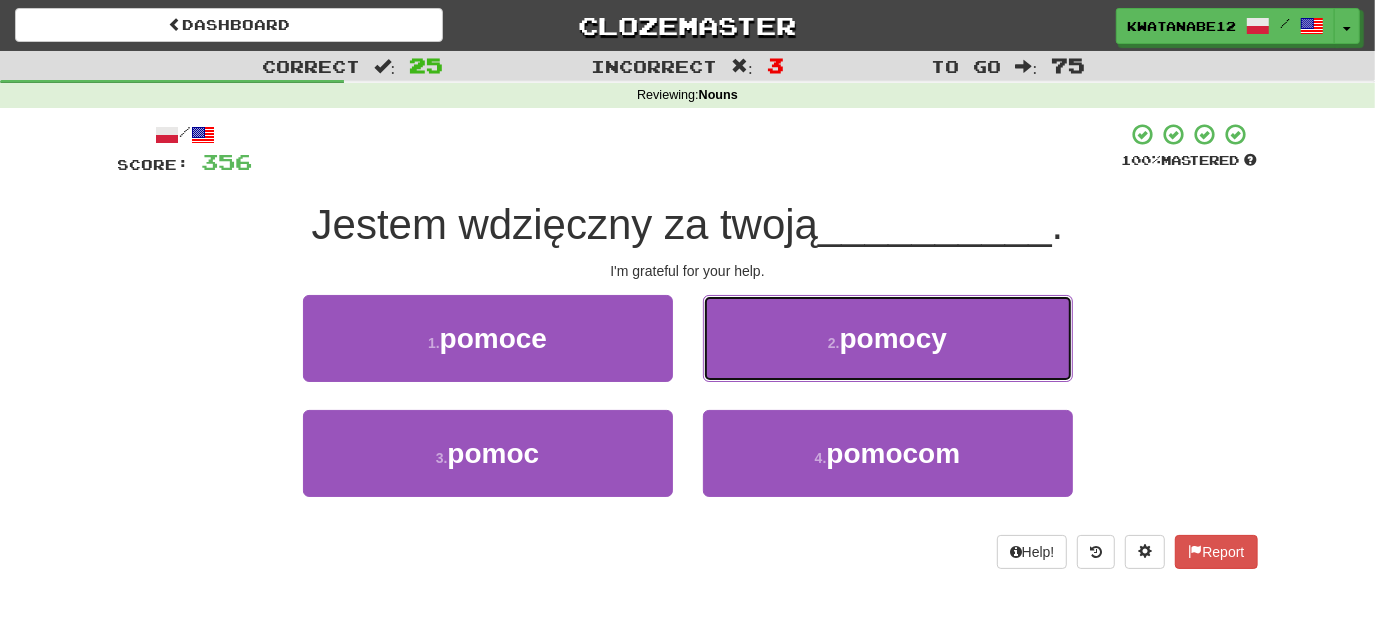 click on "2 .  pomocy" at bounding box center [888, 338] 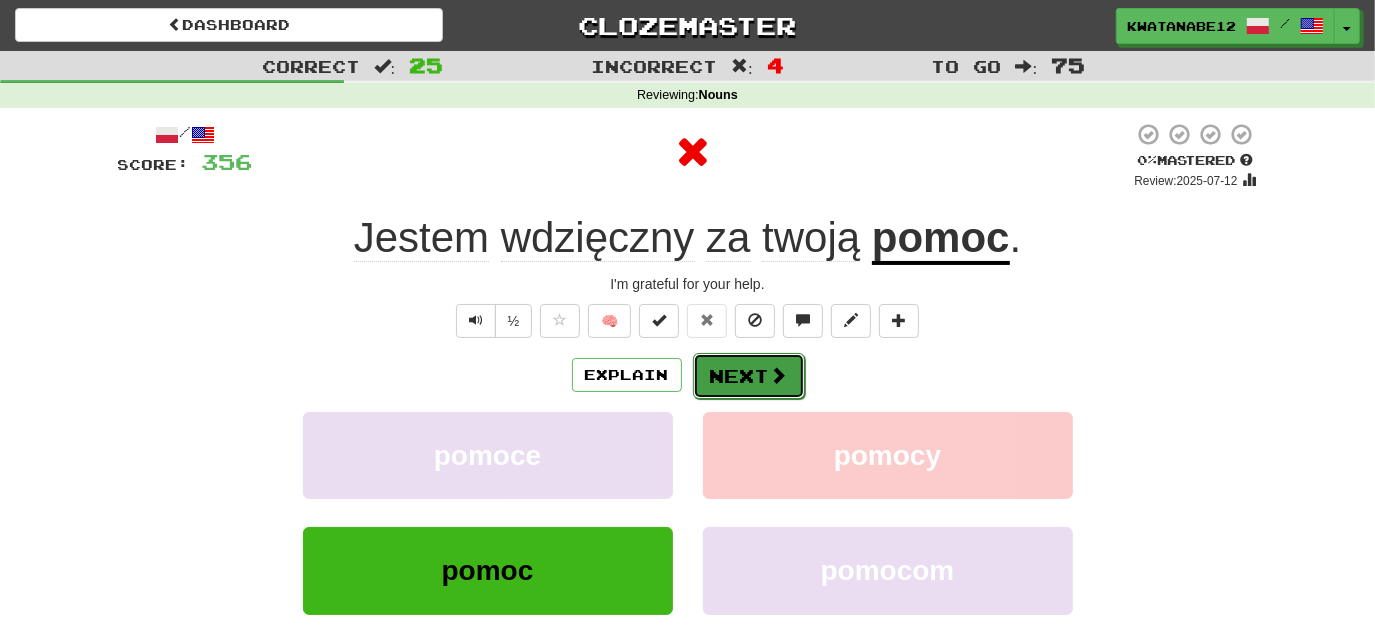click on "Next" at bounding box center (749, 376) 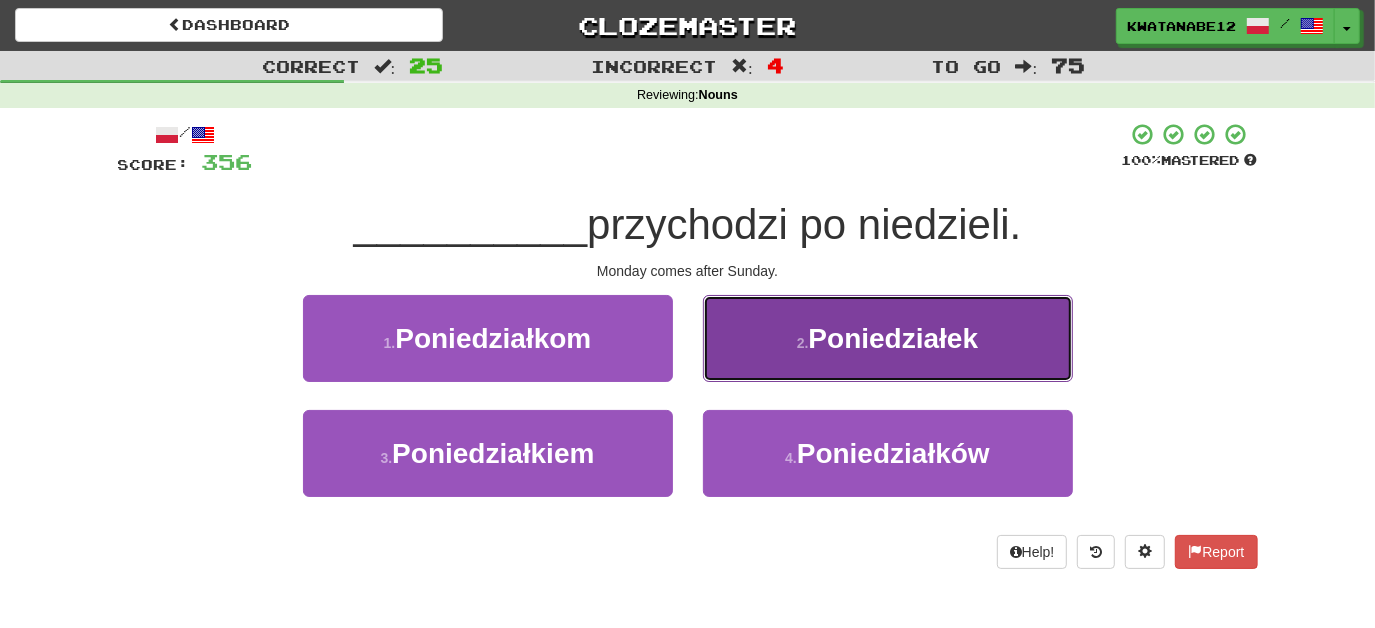 drag, startPoint x: 779, startPoint y: 354, endPoint x: 768, endPoint y: 353, distance: 11.045361 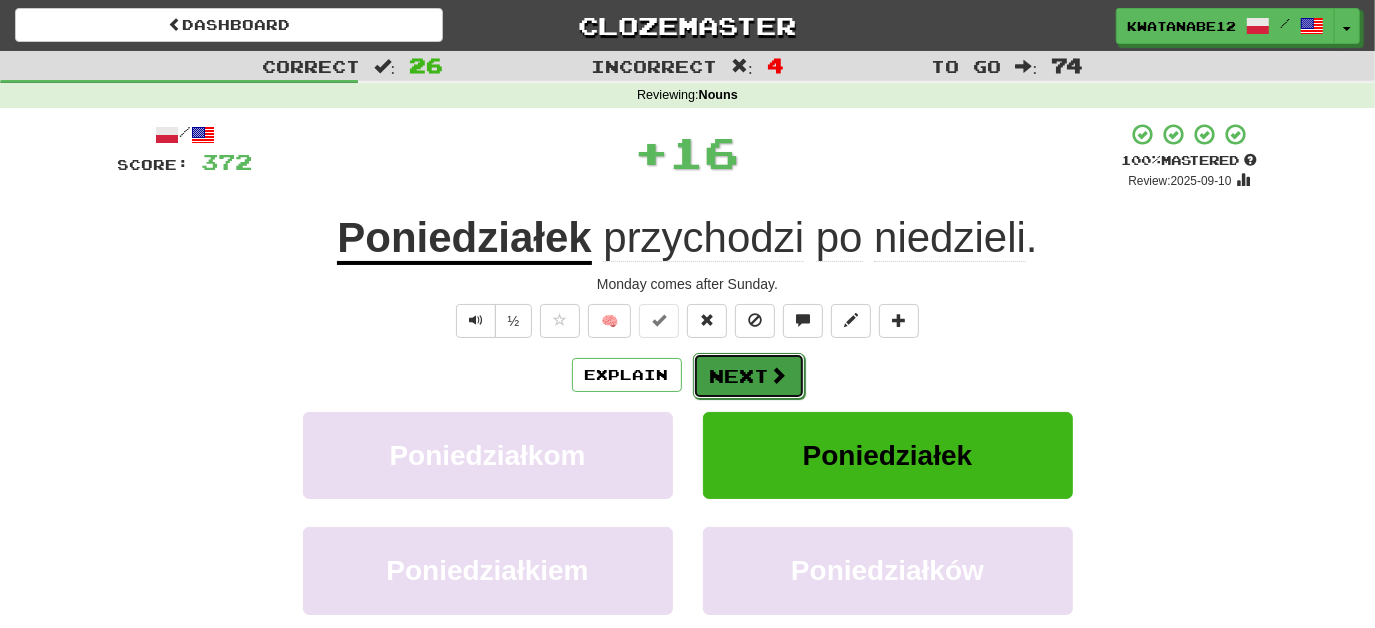 click on "Next" at bounding box center (749, 376) 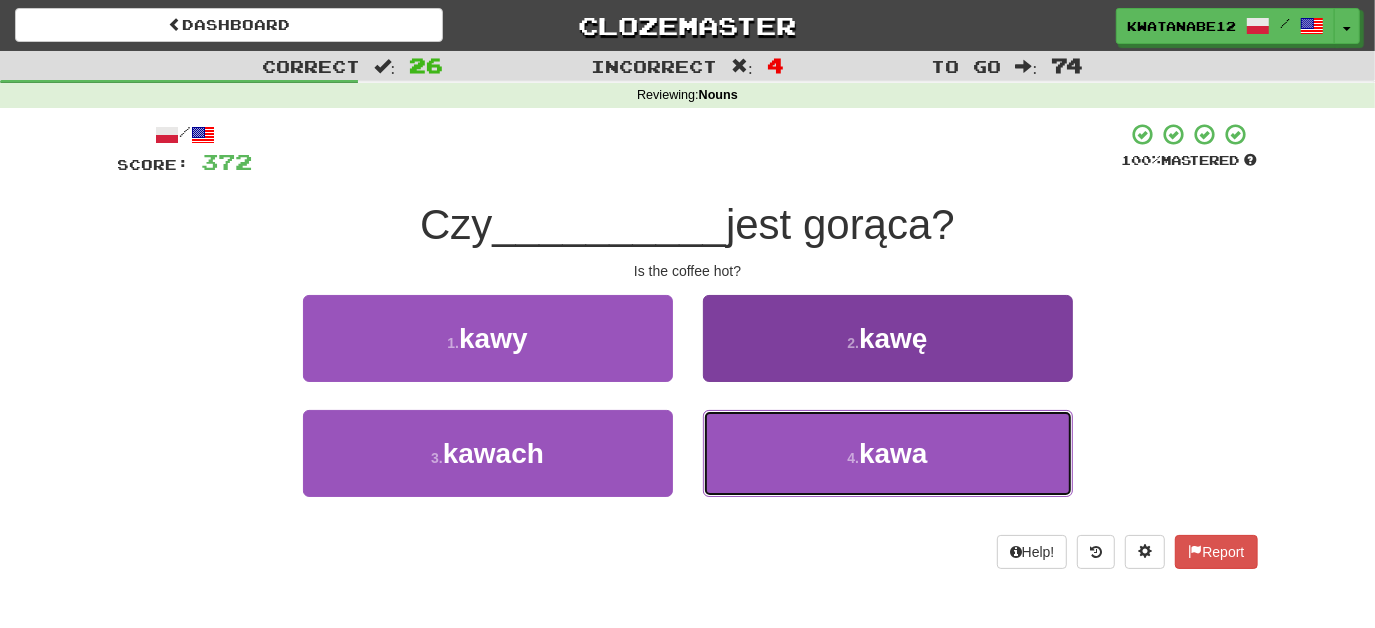 drag, startPoint x: 776, startPoint y: 461, endPoint x: 762, endPoint y: 433, distance: 31.304953 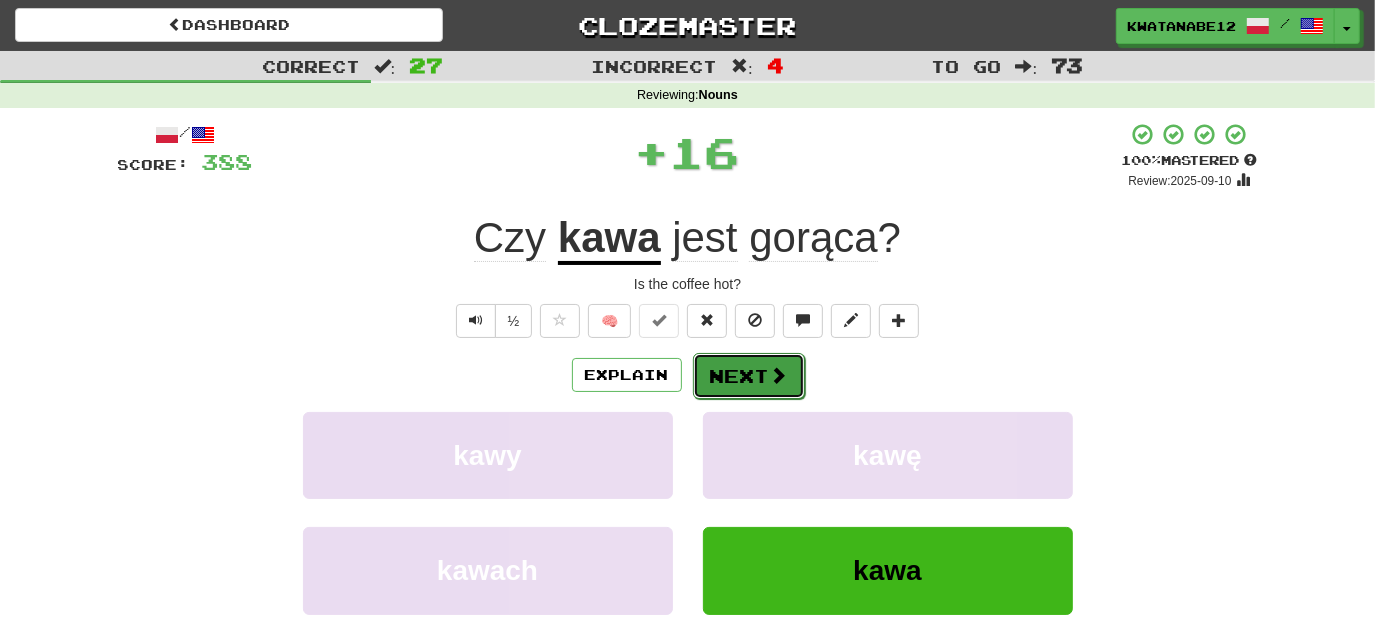 click on "Next" at bounding box center [749, 376] 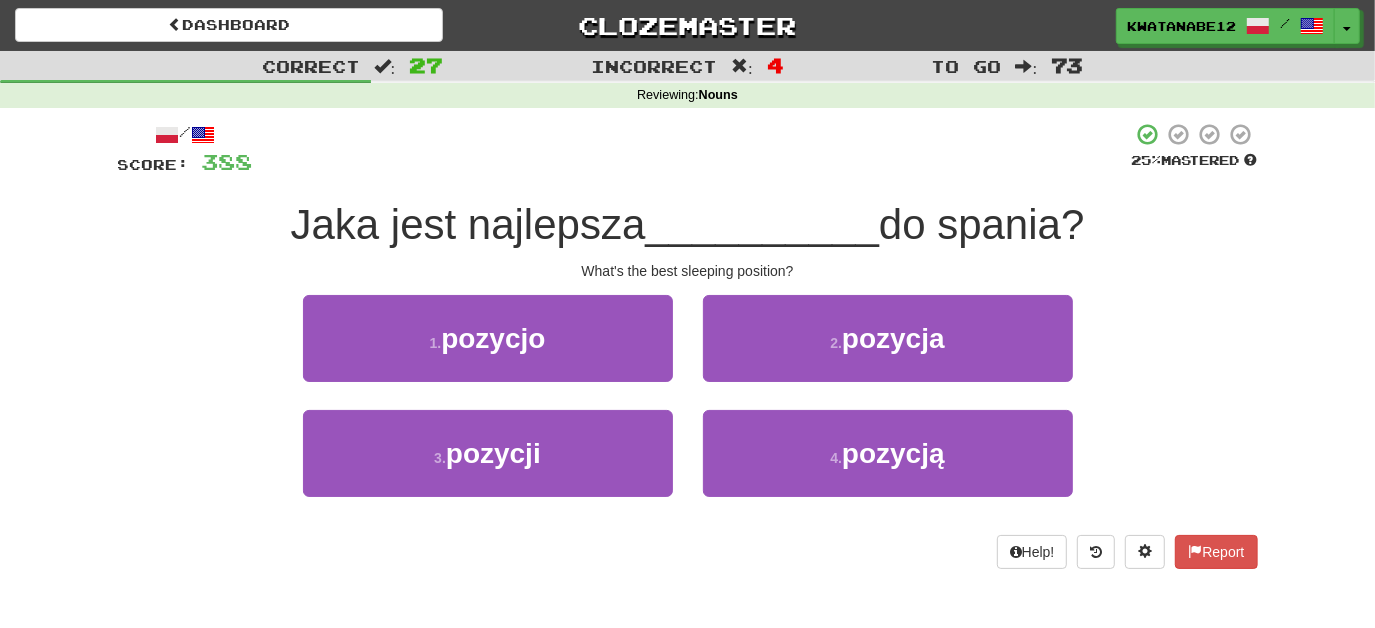 drag, startPoint x: 749, startPoint y: 346, endPoint x: 688, endPoint y: 342, distance: 61.13101 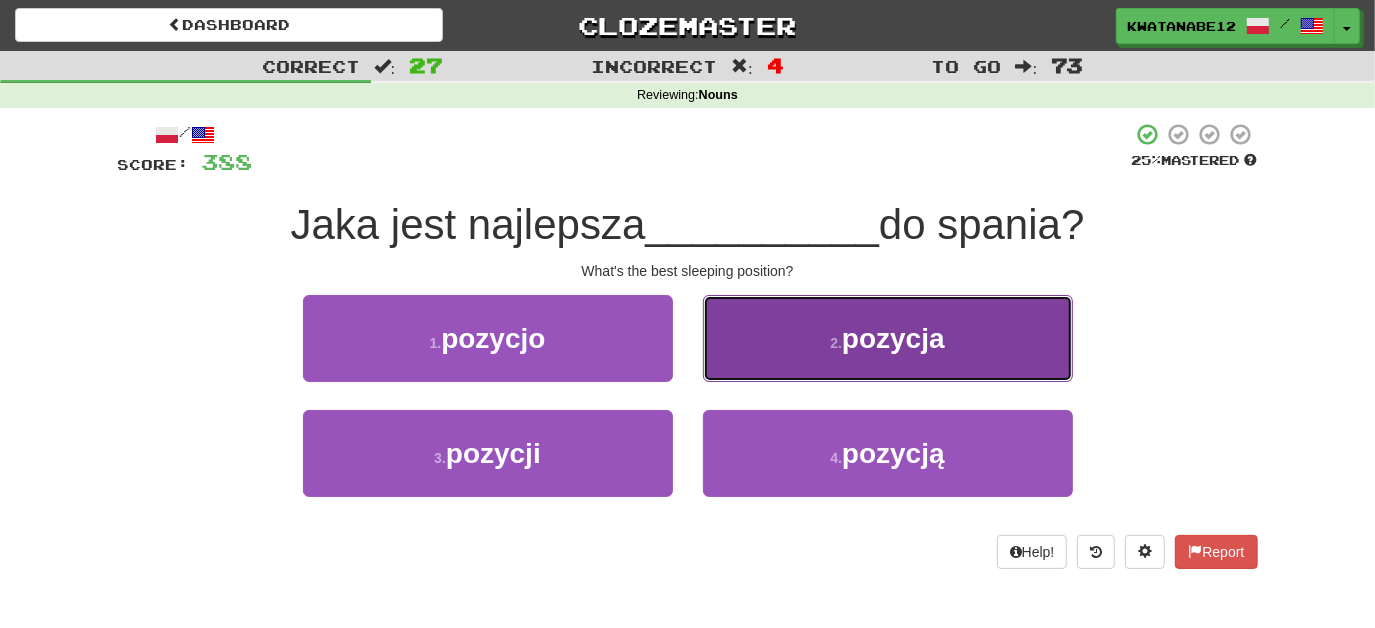 click on "2 .  pozycja" at bounding box center (888, 338) 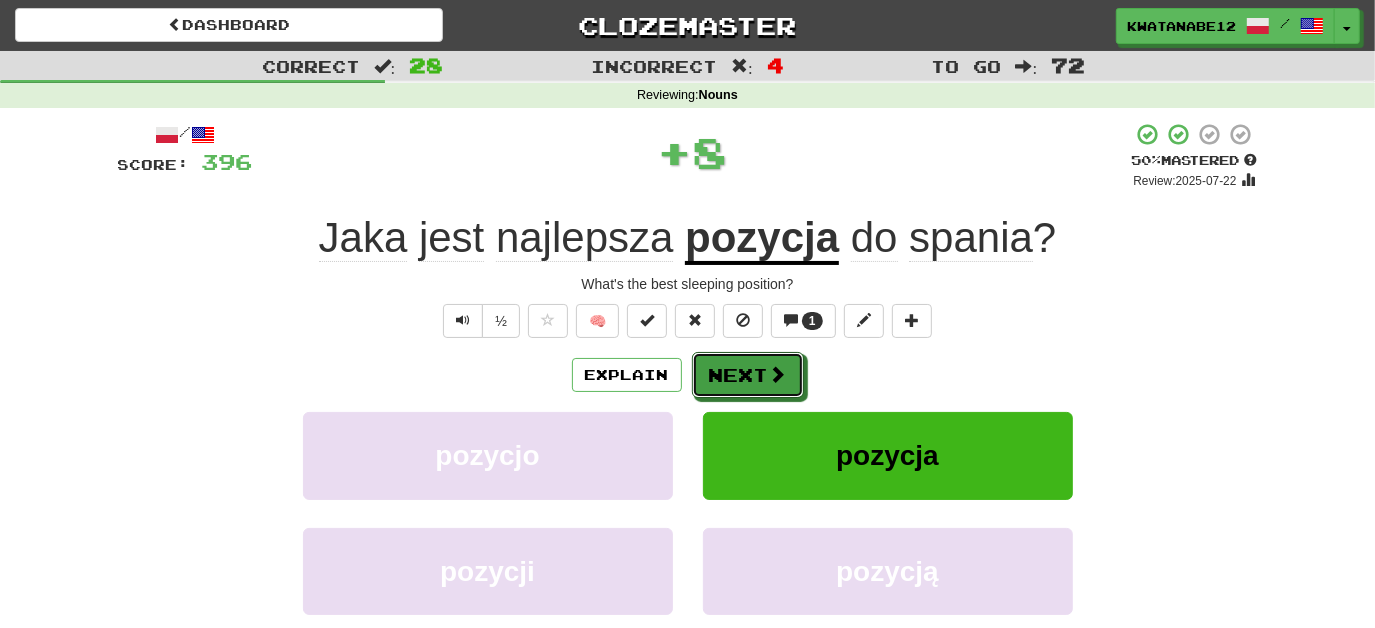drag, startPoint x: 772, startPoint y: 357, endPoint x: 744, endPoint y: 366, distance: 29.410883 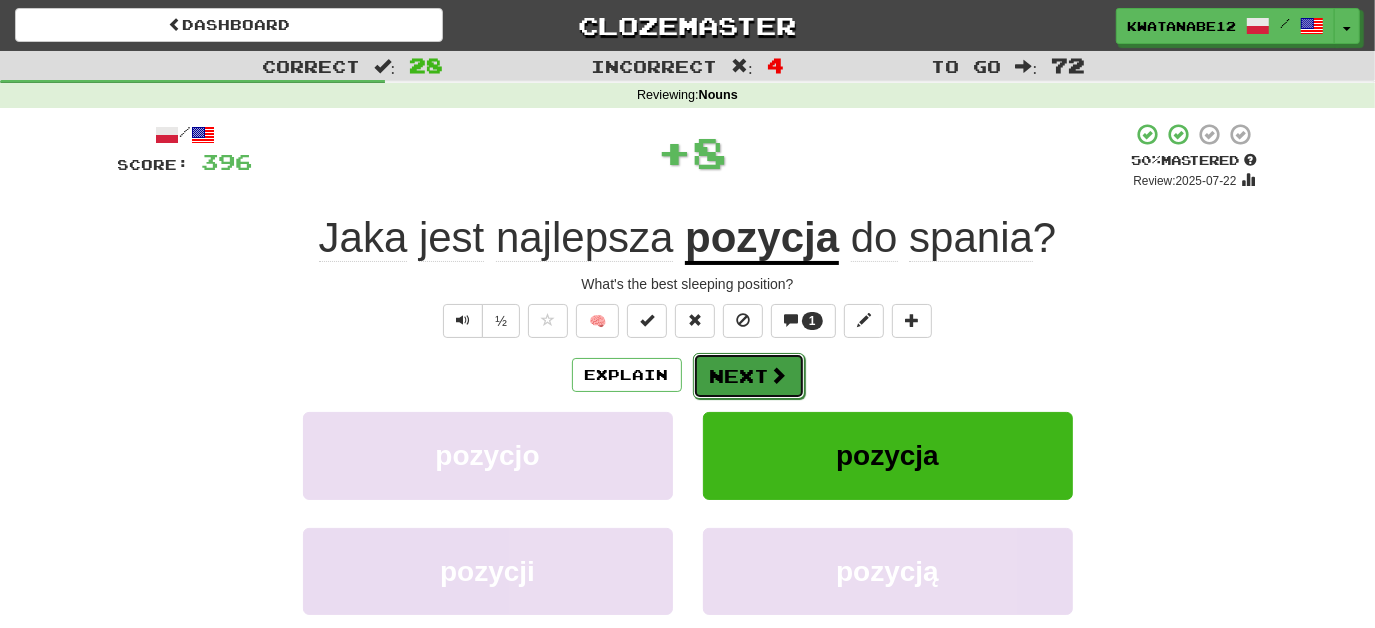 click on "Next" at bounding box center (749, 376) 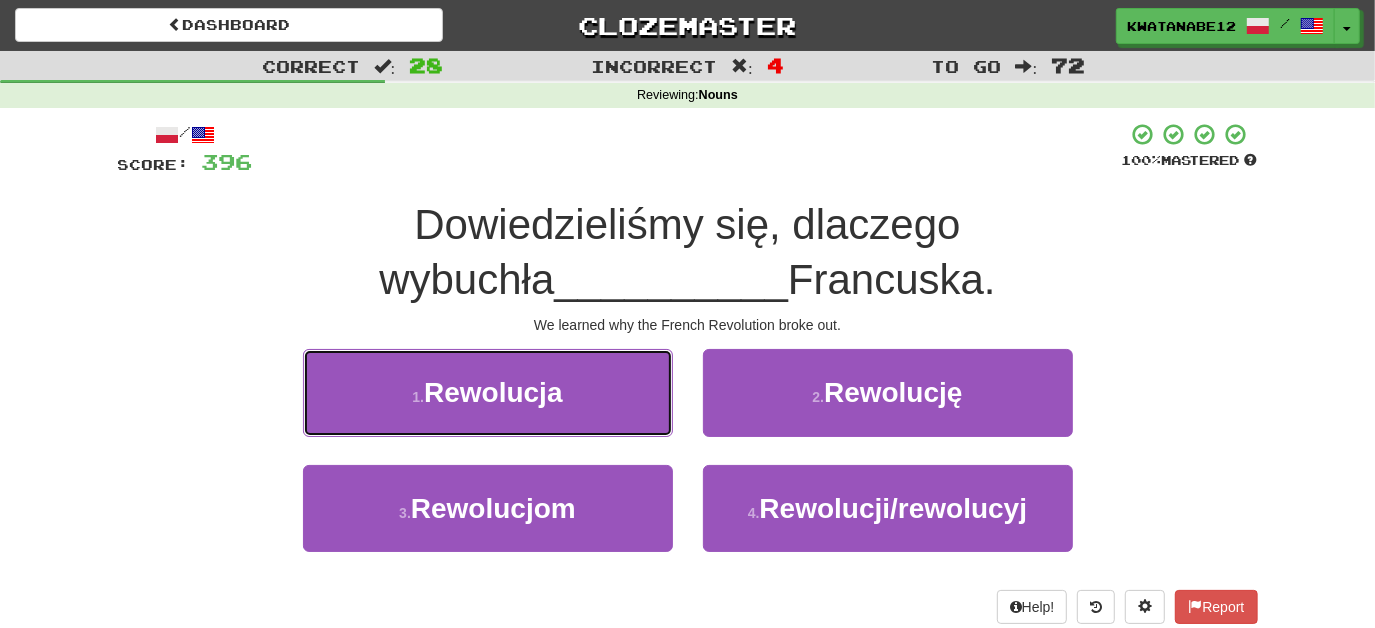 drag, startPoint x: 600, startPoint y: 396, endPoint x: 613, endPoint y: 404, distance: 15.264338 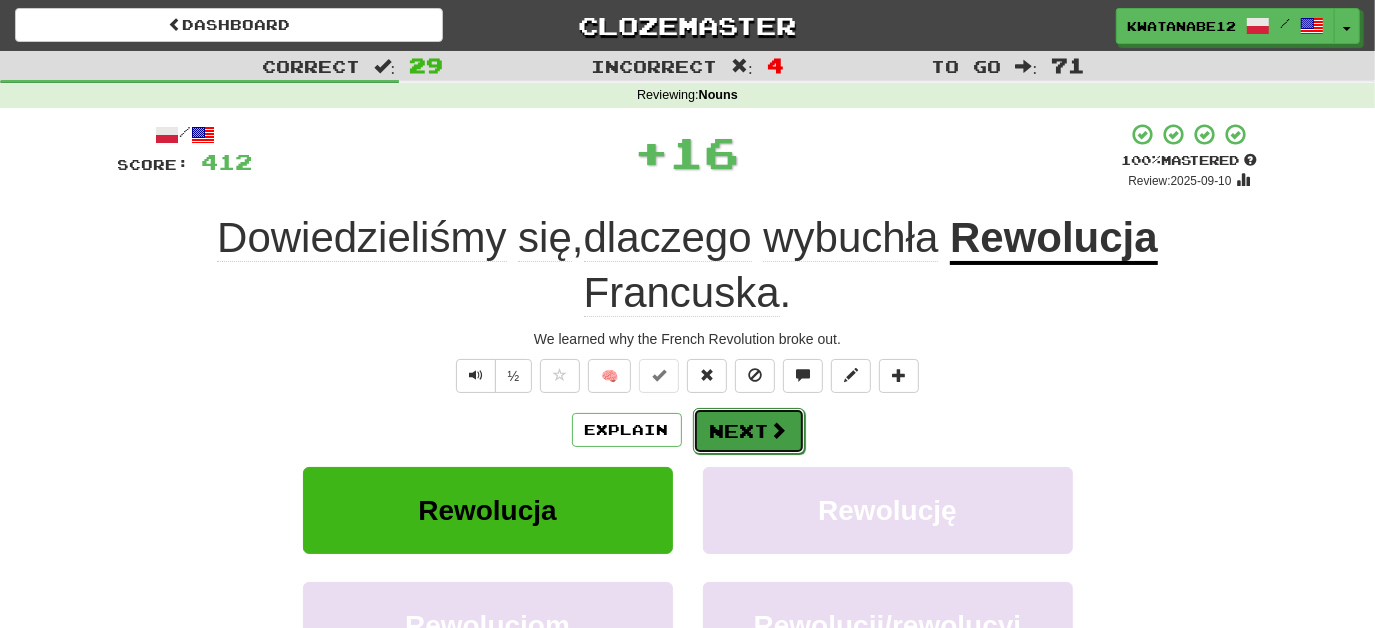 click on "Next" at bounding box center (749, 431) 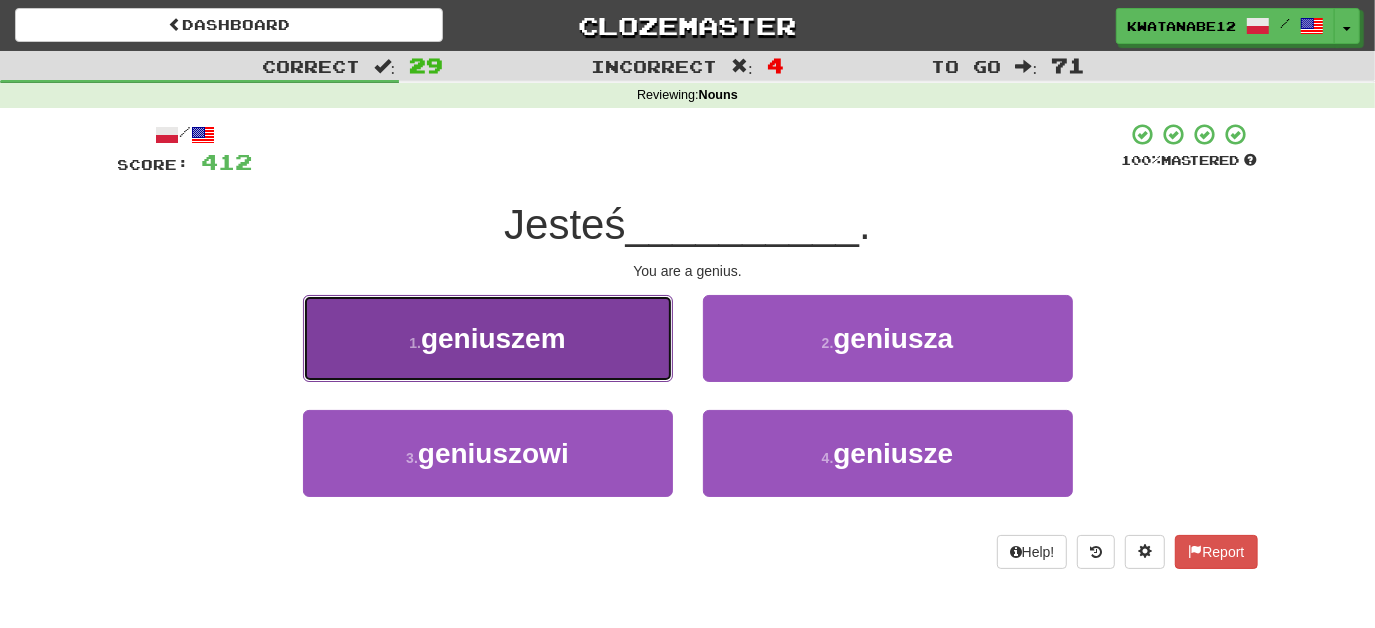 click on "1 .  geniuszem" at bounding box center (488, 338) 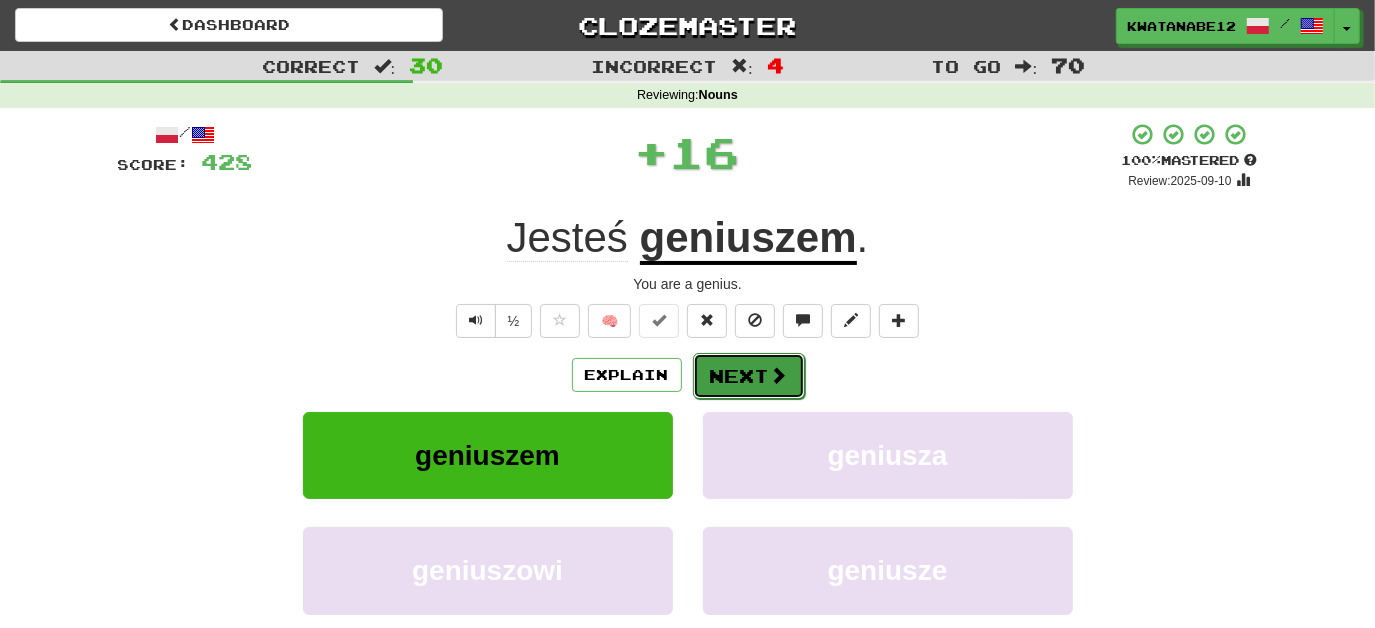 click on "Next" at bounding box center [749, 376] 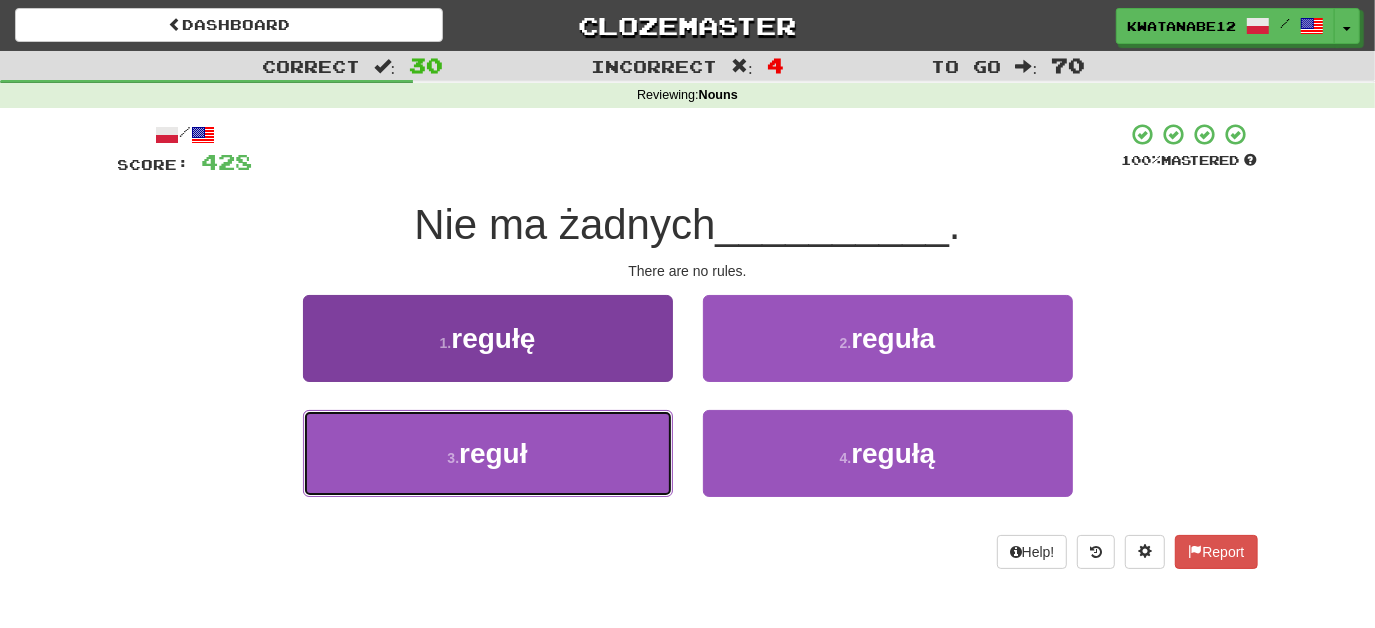 click on "3 .  reguł" at bounding box center [488, 453] 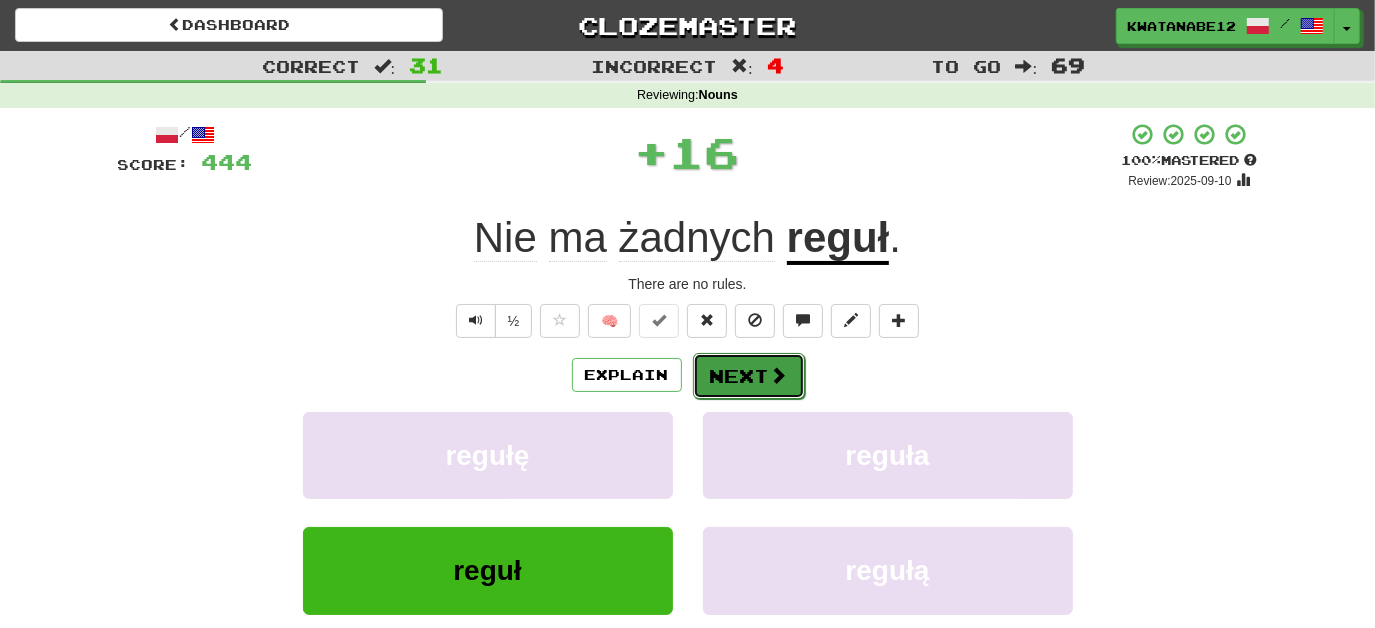 click on "Next" at bounding box center [749, 376] 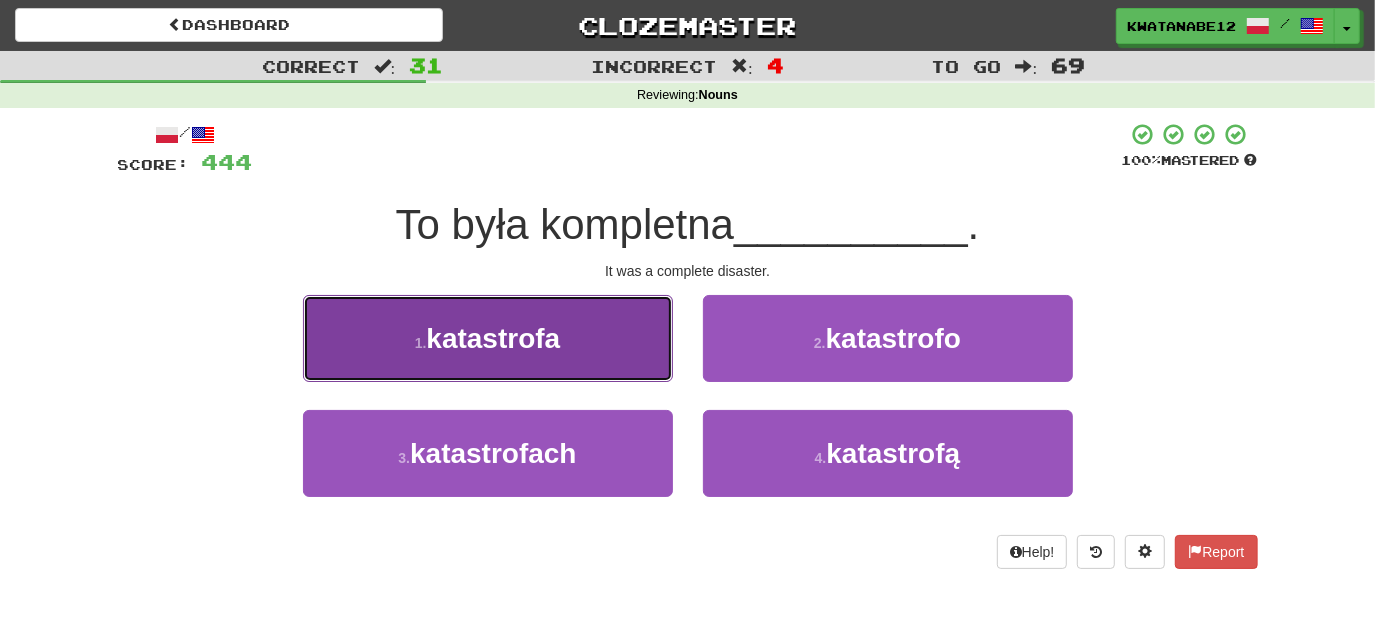 drag, startPoint x: 603, startPoint y: 350, endPoint x: 628, endPoint y: 351, distance: 25.019993 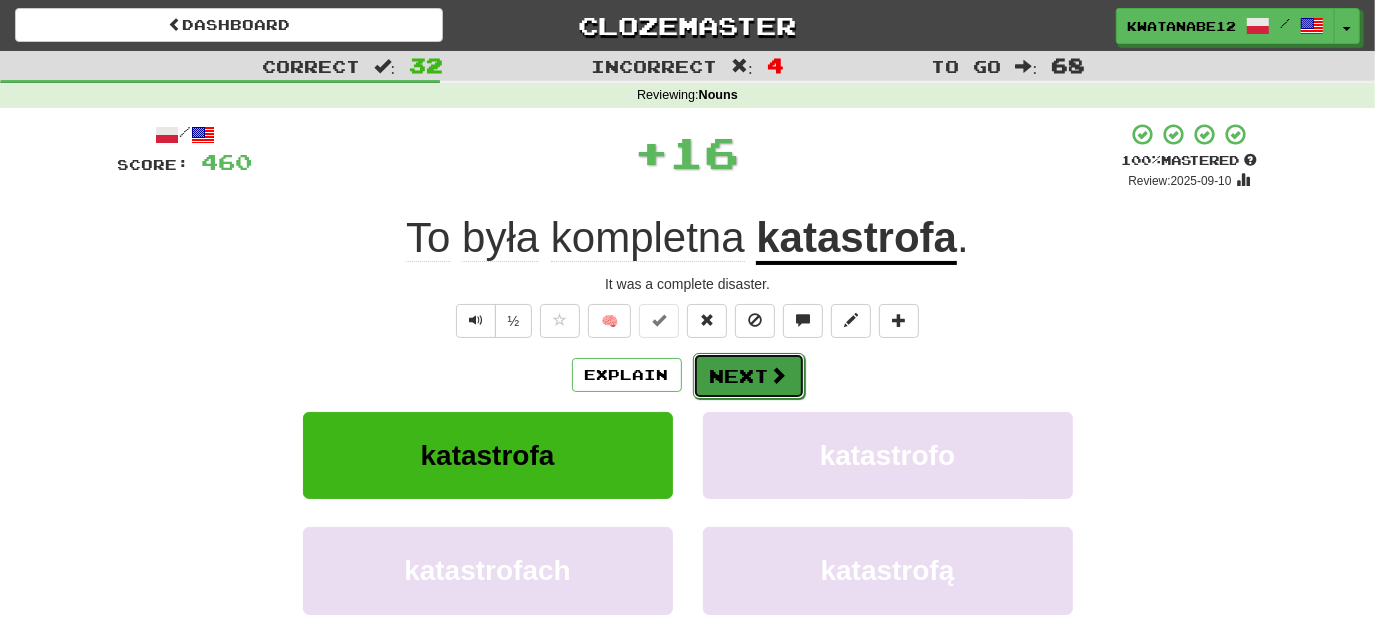 click on "Next" at bounding box center (749, 376) 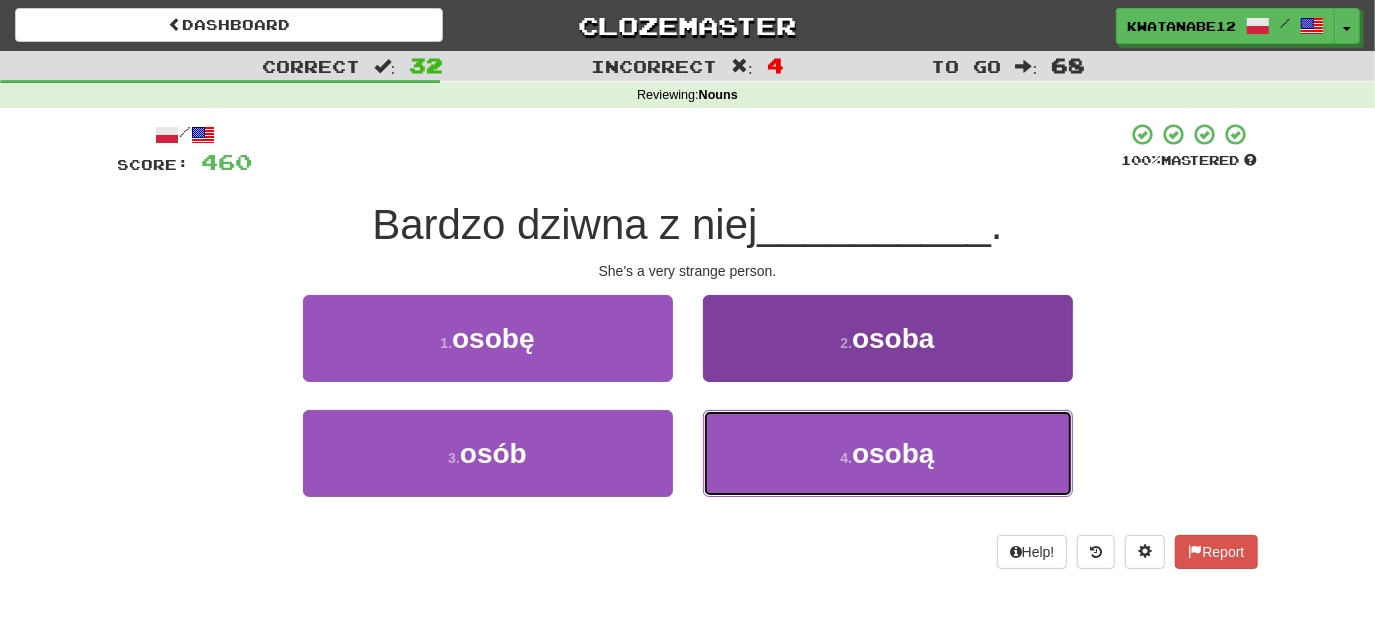 drag, startPoint x: 762, startPoint y: 434, endPoint x: 758, endPoint y: 423, distance: 11.7046995 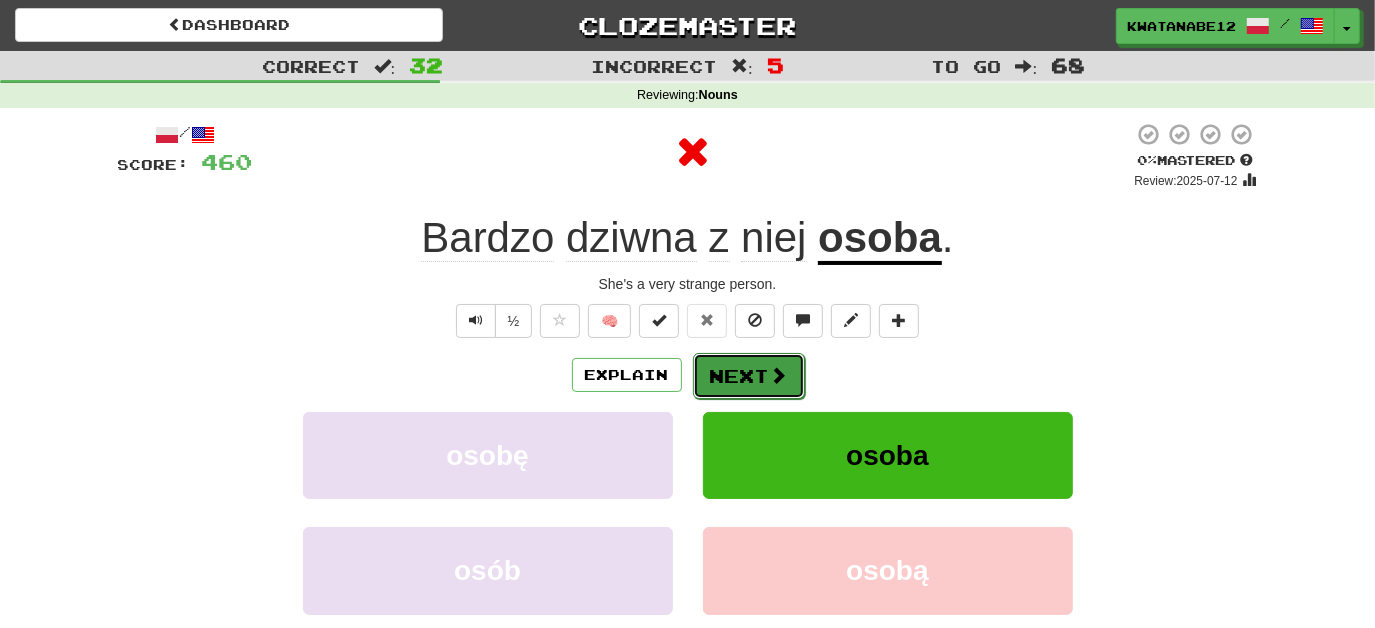 click on "Next" at bounding box center [749, 376] 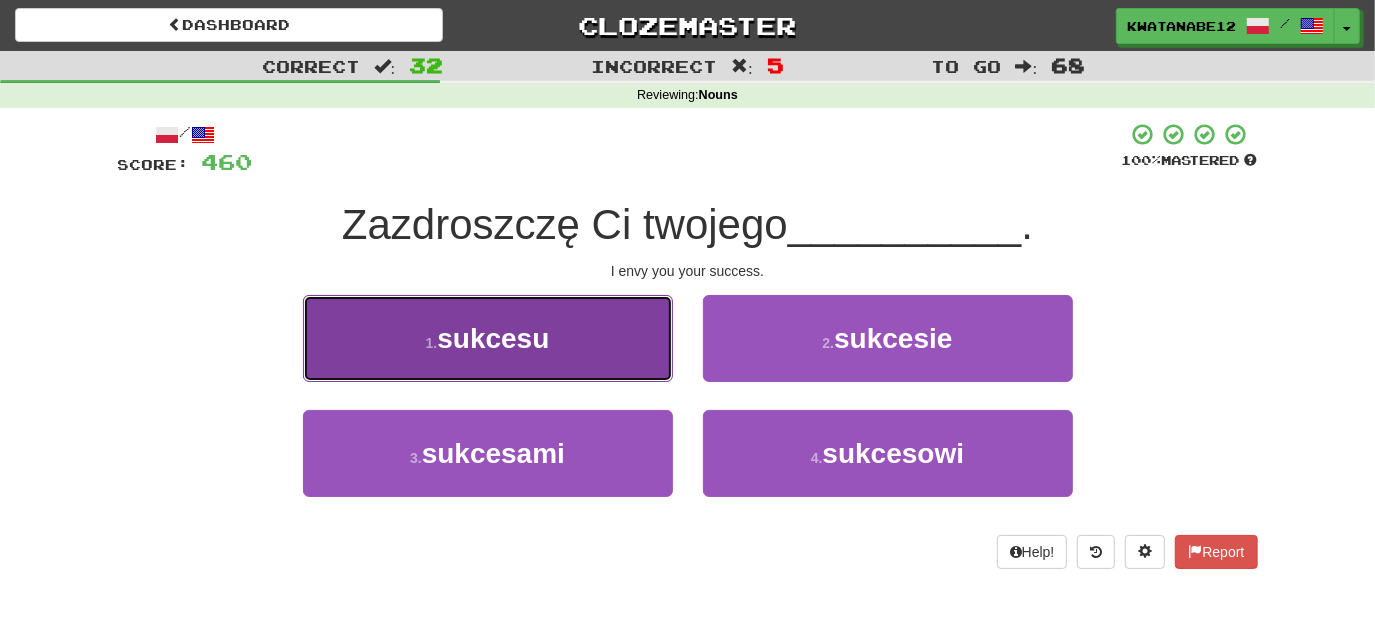 drag, startPoint x: 617, startPoint y: 354, endPoint x: 652, endPoint y: 355, distance: 35.014282 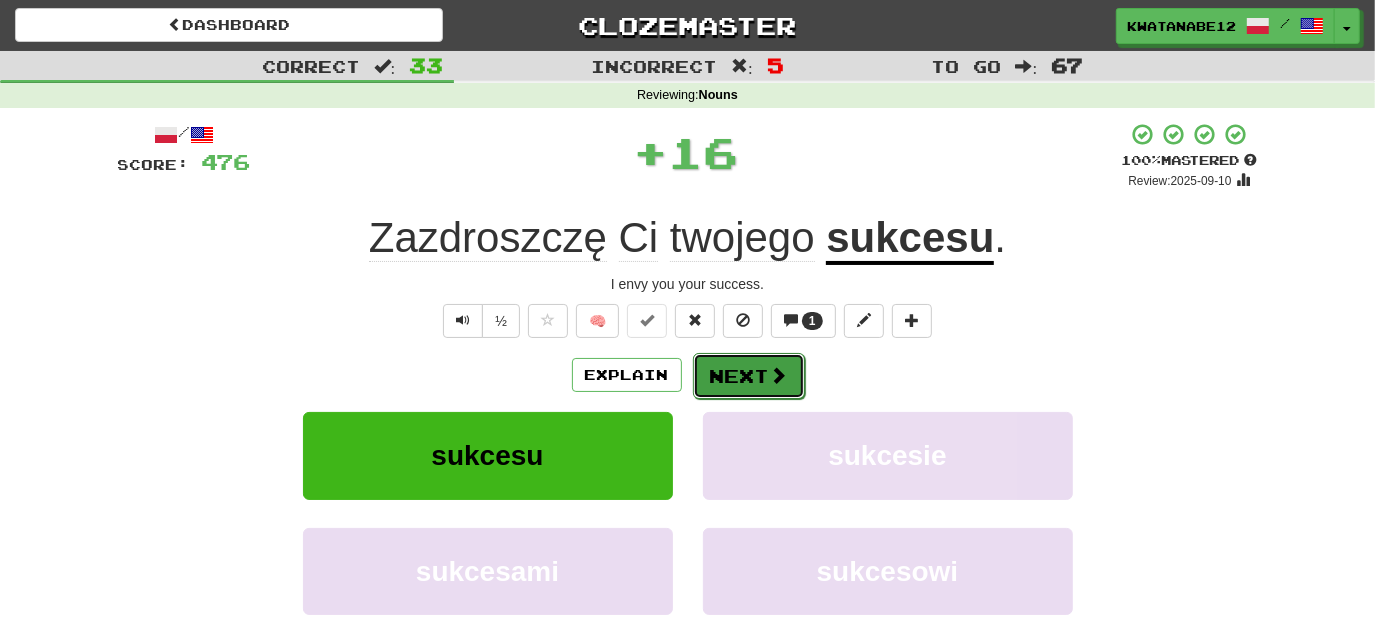 click on "Next" at bounding box center [749, 376] 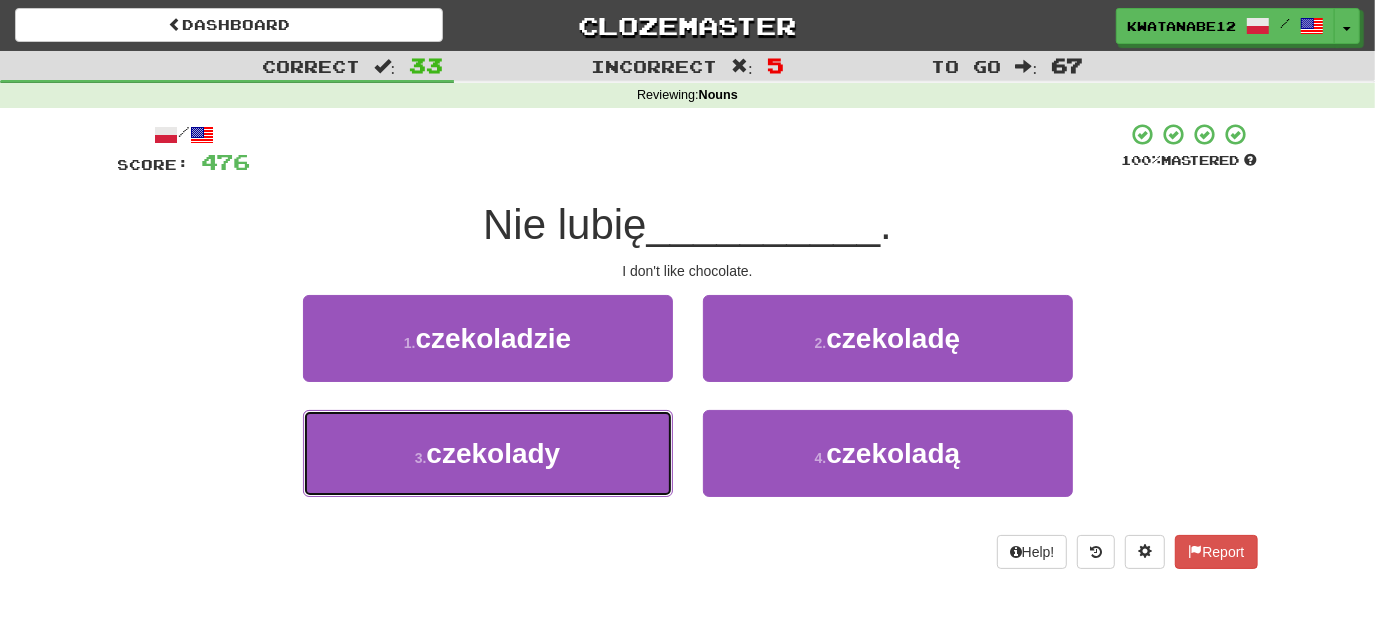 drag, startPoint x: 610, startPoint y: 455, endPoint x: 681, endPoint y: 407, distance: 85.70297 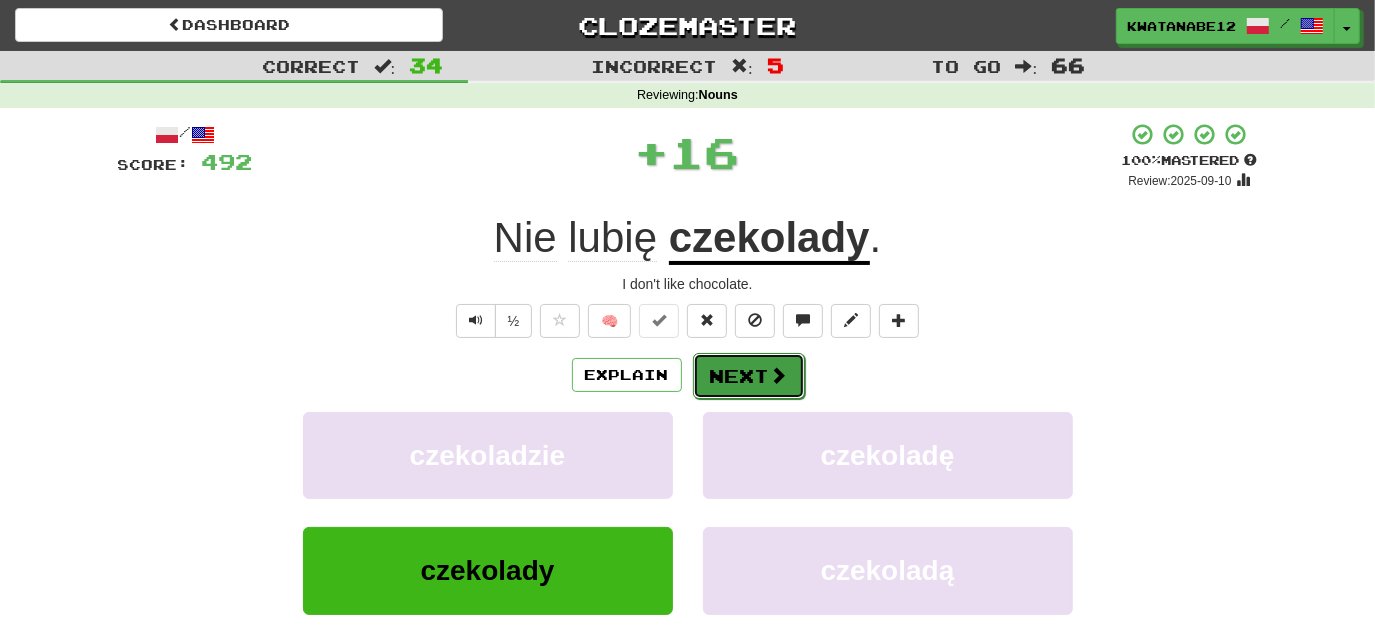 click on "Next" at bounding box center (749, 376) 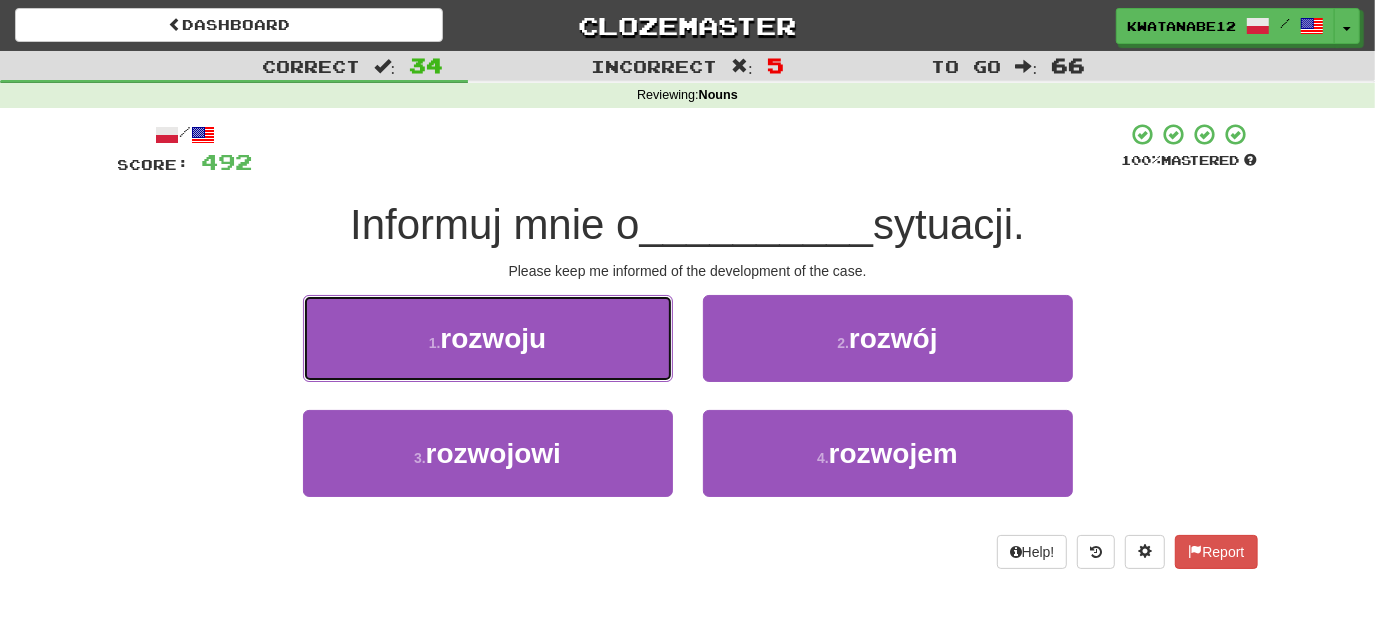 drag, startPoint x: 622, startPoint y: 328, endPoint x: 668, endPoint y: 349, distance: 50.566788 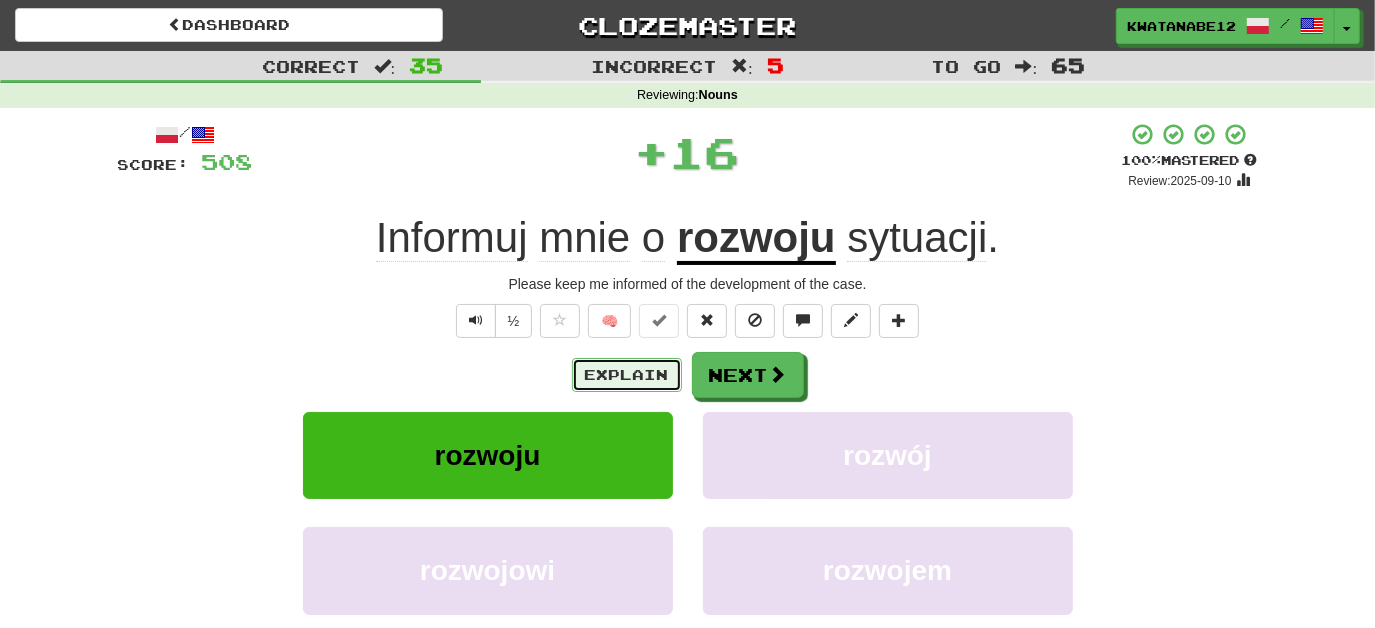 click on "Explain" at bounding box center (627, 375) 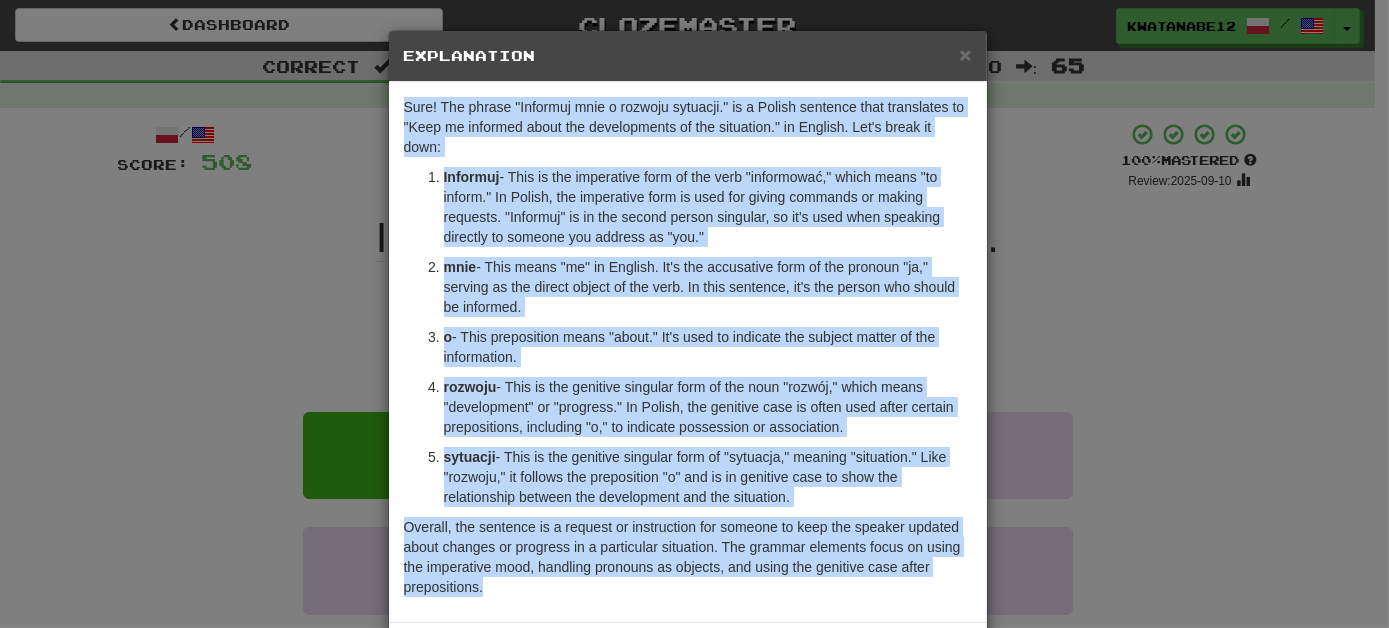 drag, startPoint x: 496, startPoint y: 588, endPoint x: 362, endPoint y: 85, distance: 520.54297 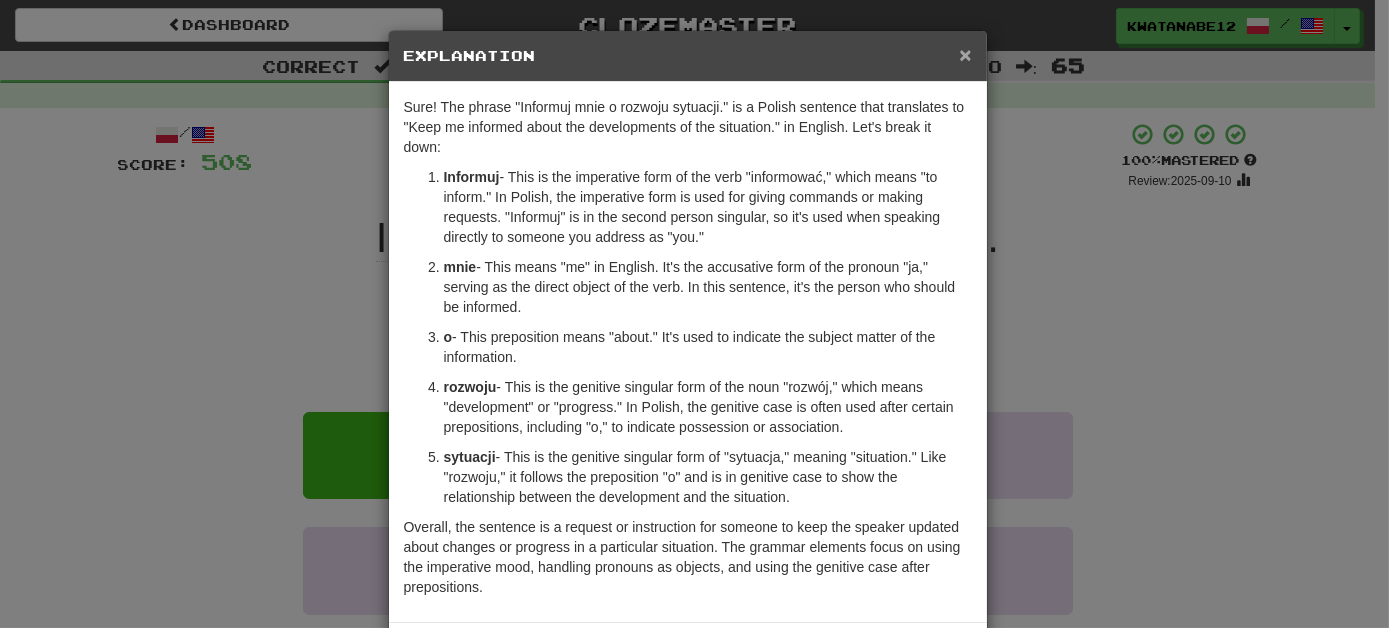 click on "×" at bounding box center [965, 54] 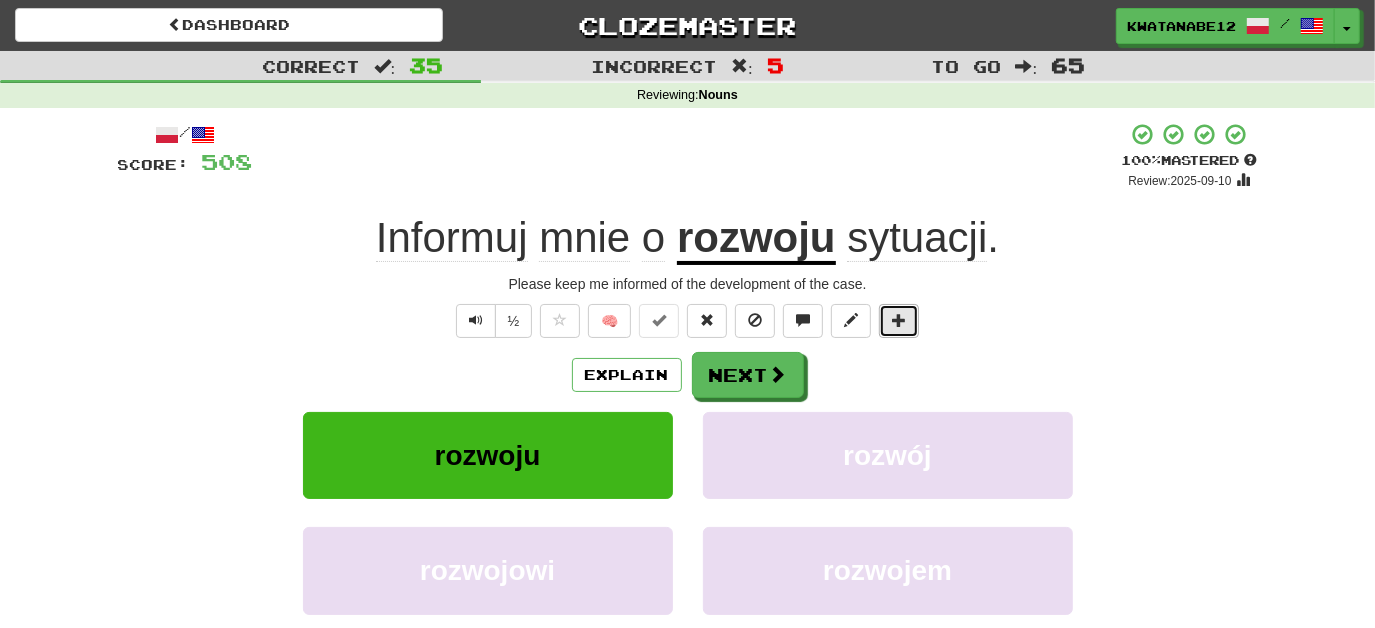 click at bounding box center (899, 320) 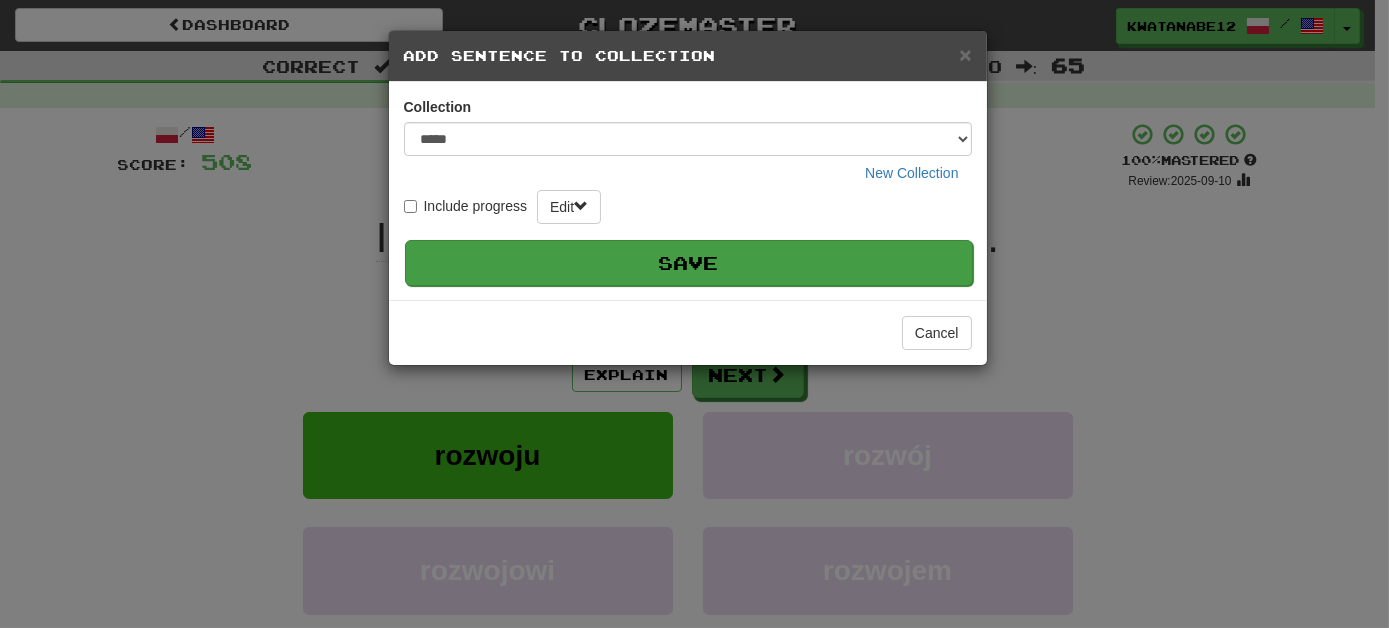 click on "Save" at bounding box center (689, 263) 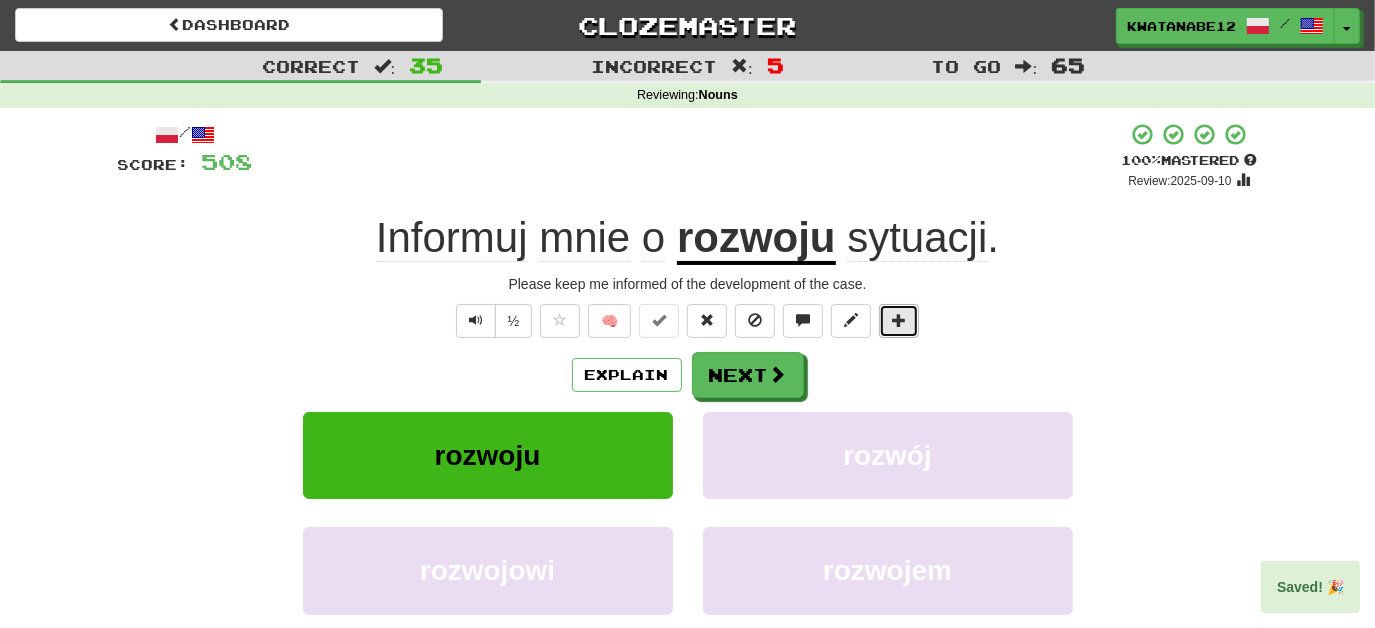 click at bounding box center (899, 320) 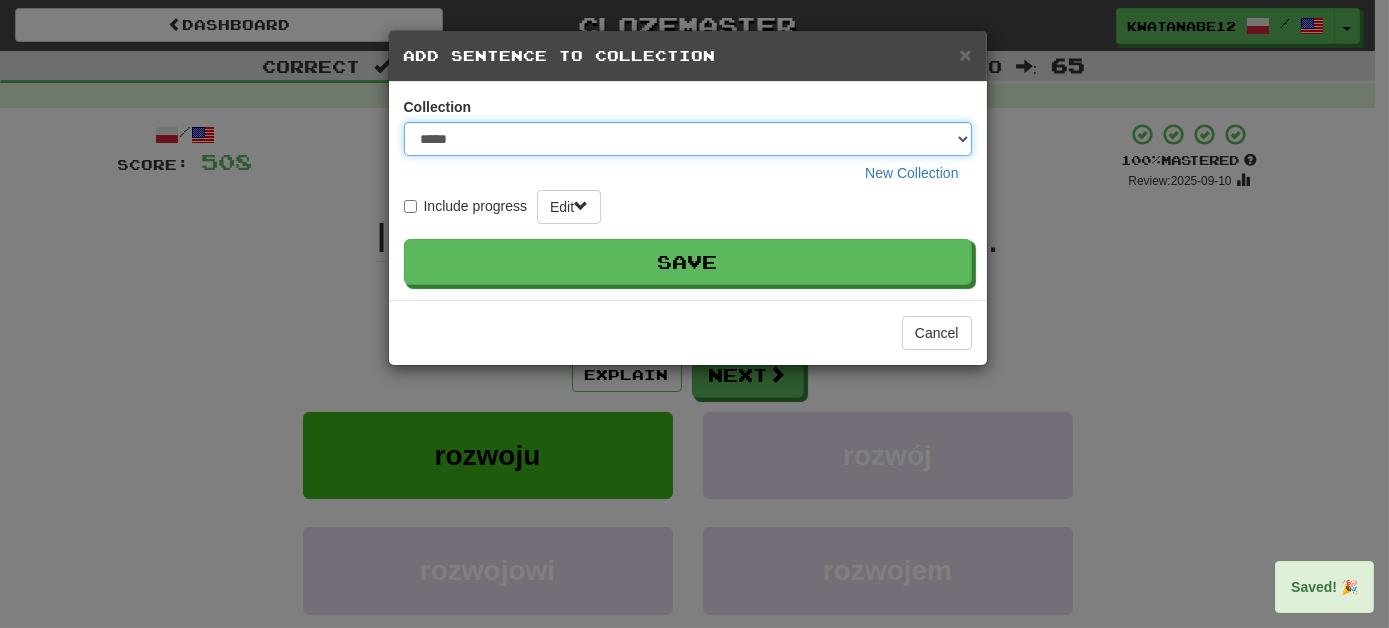 click on "***** ****** ******** **** *********" at bounding box center [688, 139] 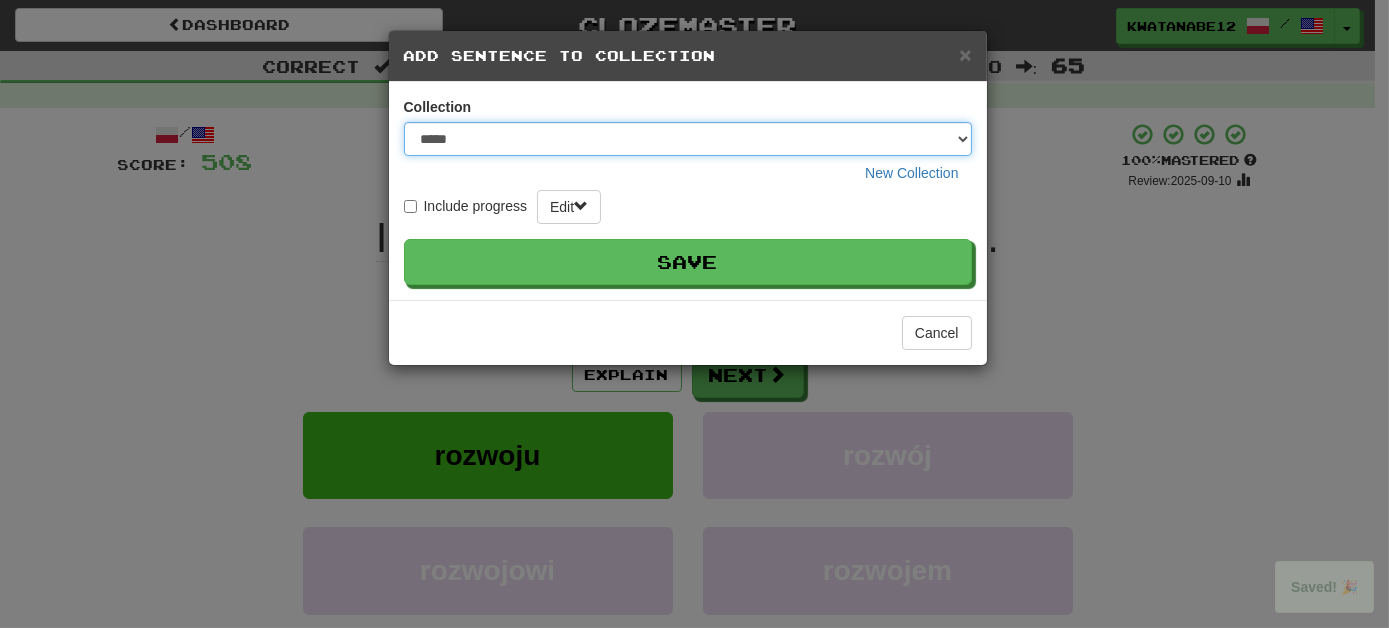 select on "****" 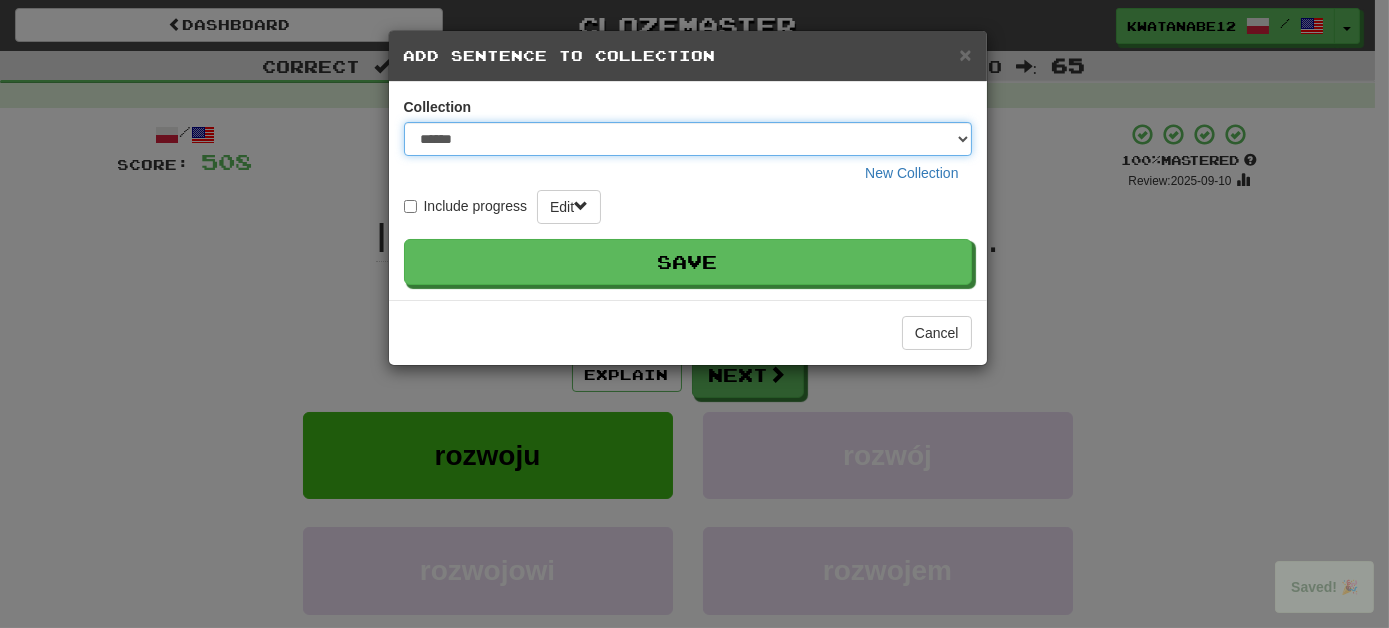click on "***** ****** ******** **** *********" at bounding box center (688, 139) 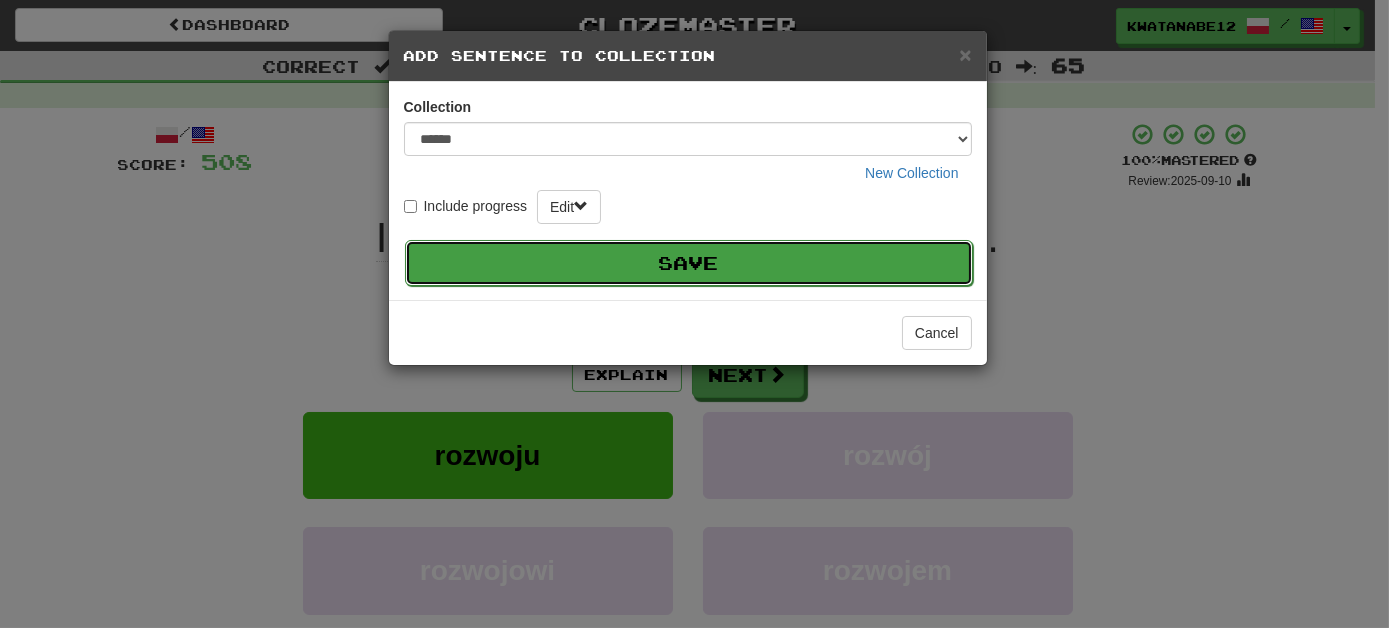 click on "Save" at bounding box center (689, 263) 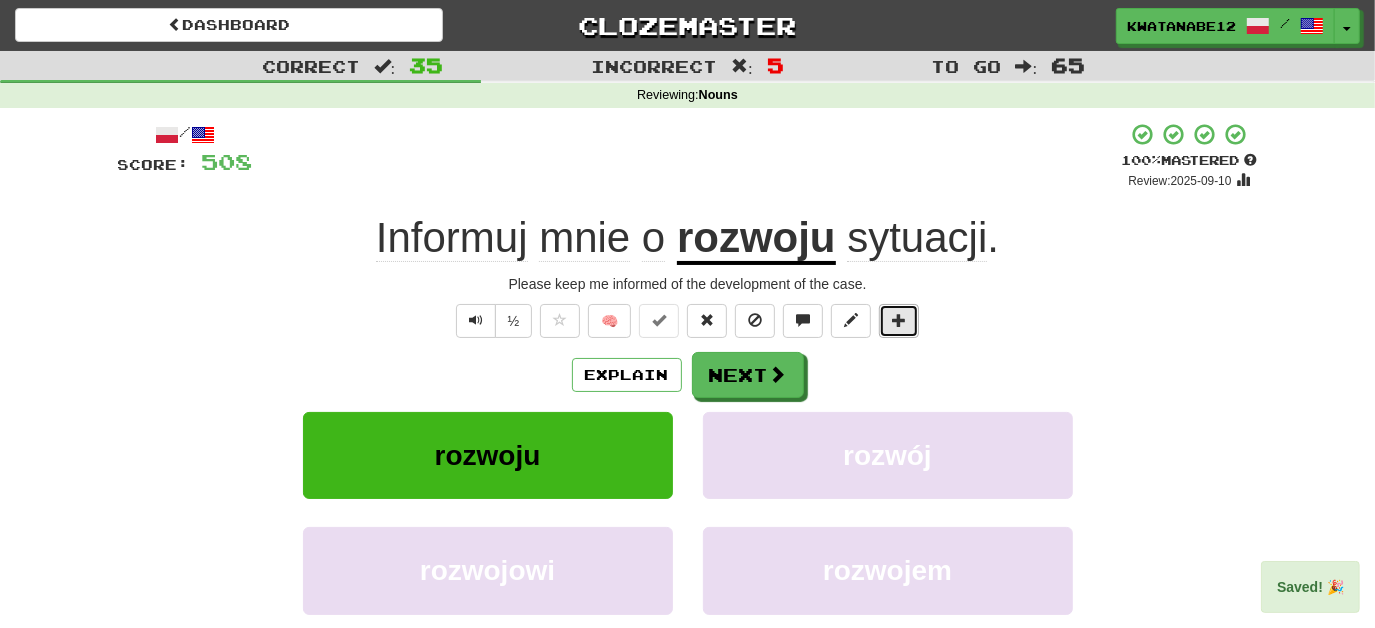click at bounding box center [899, 320] 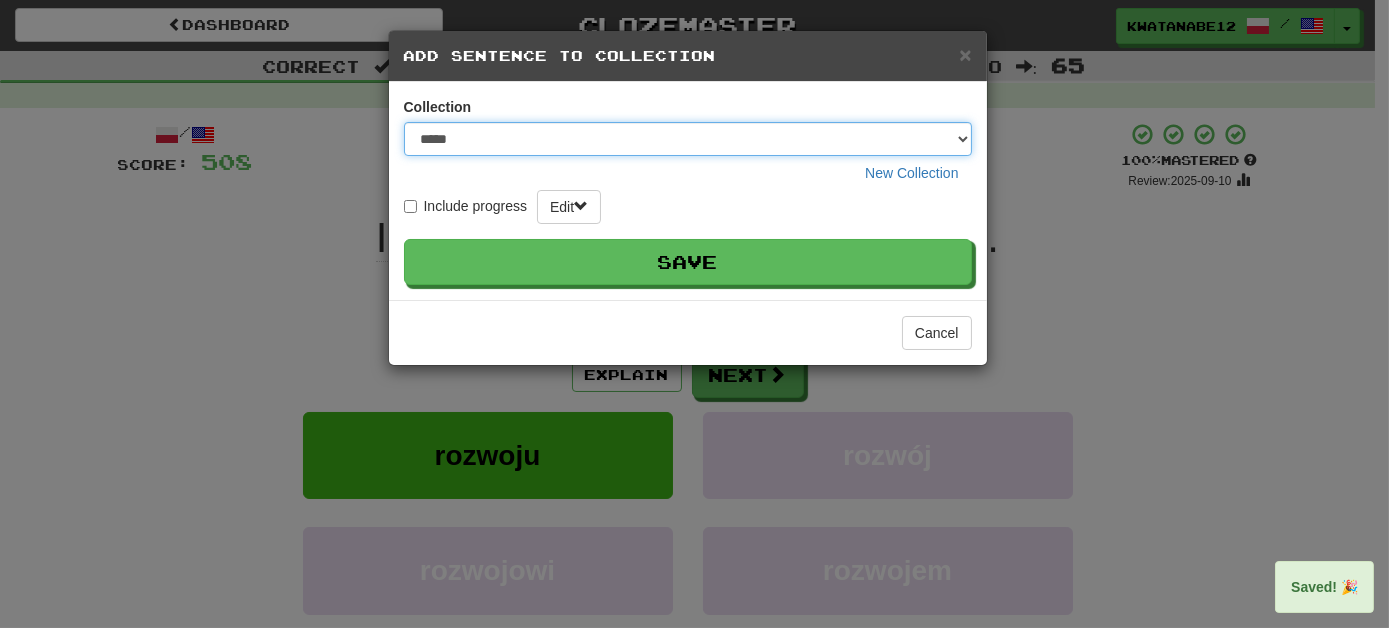 drag, startPoint x: 962, startPoint y: 134, endPoint x: 955, endPoint y: 143, distance: 11.401754 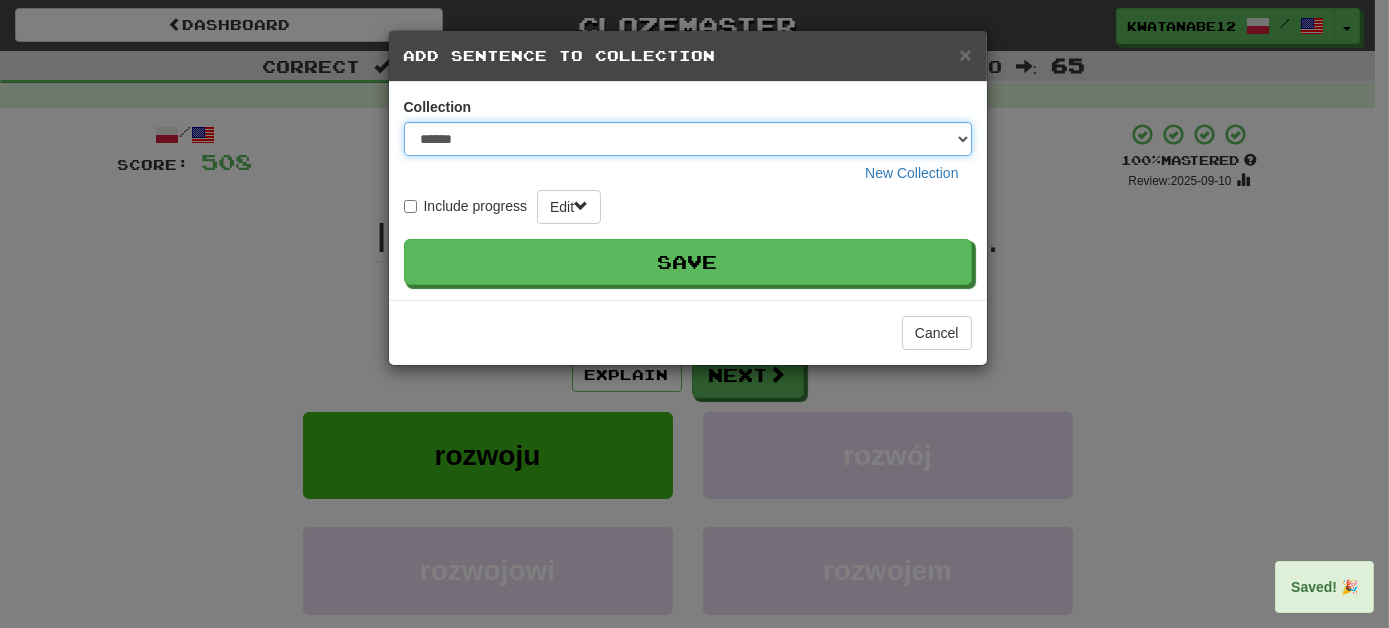 click on "***** ****** ******** **** *********" at bounding box center [688, 139] 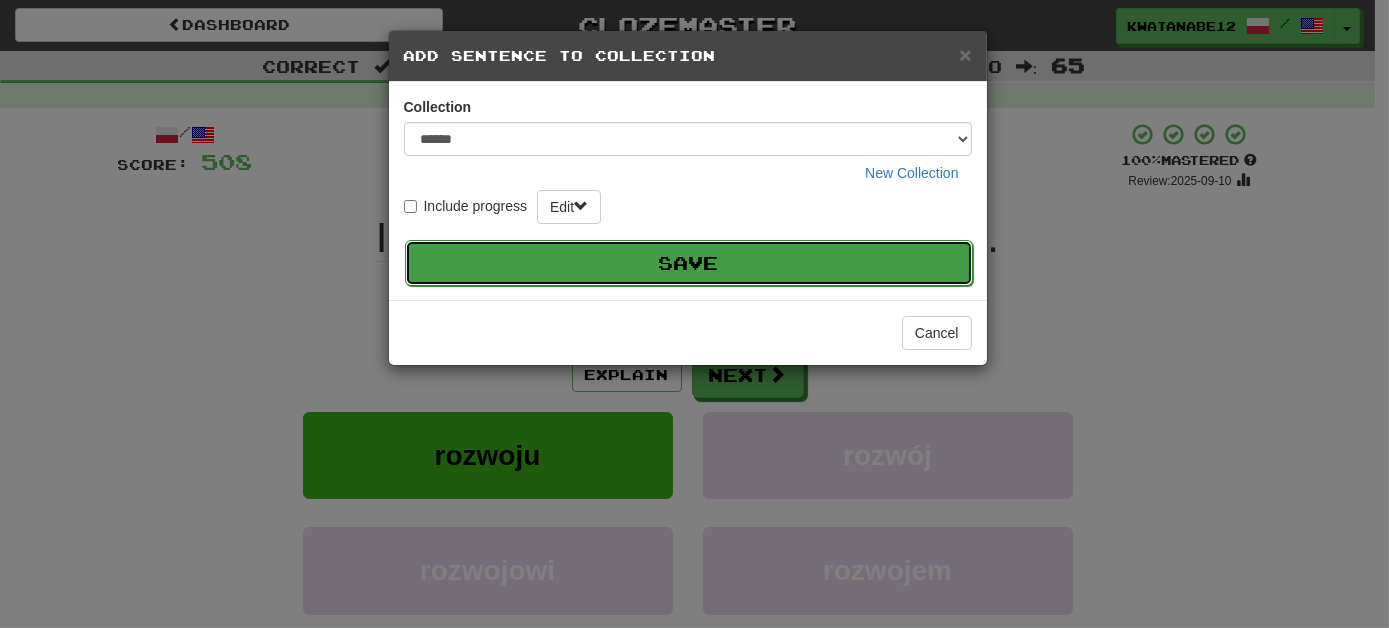 click on "Save" at bounding box center [689, 263] 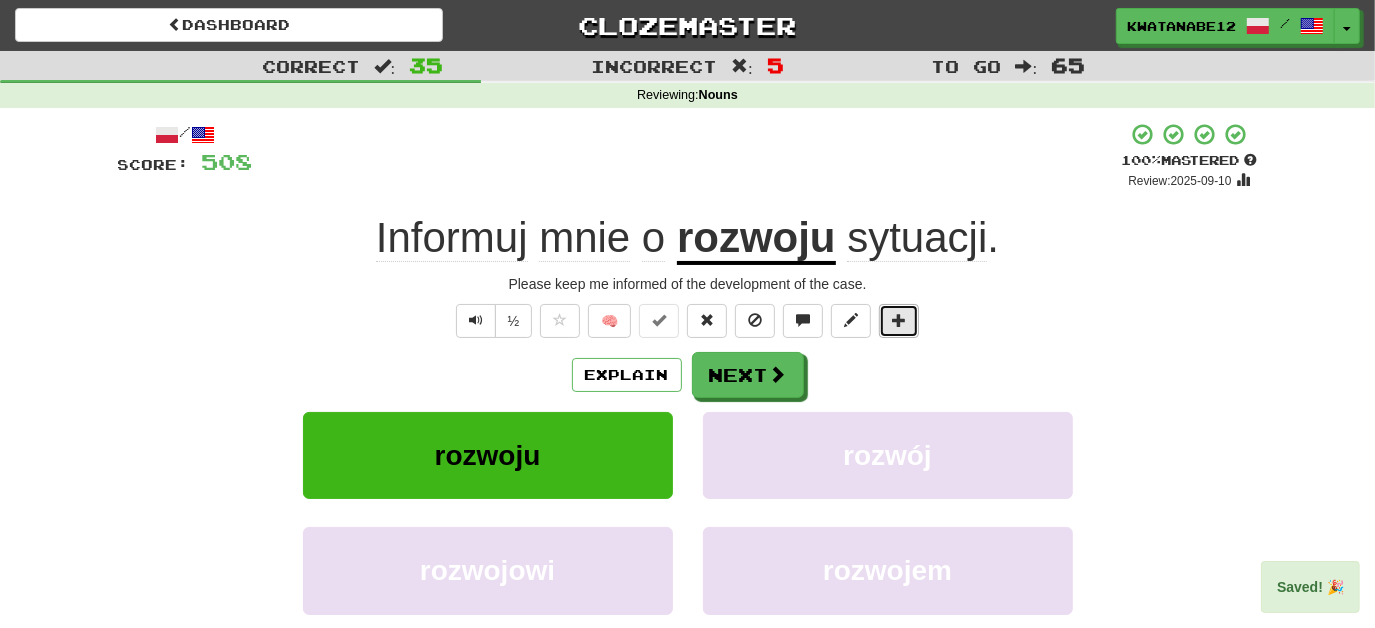 click at bounding box center [899, 320] 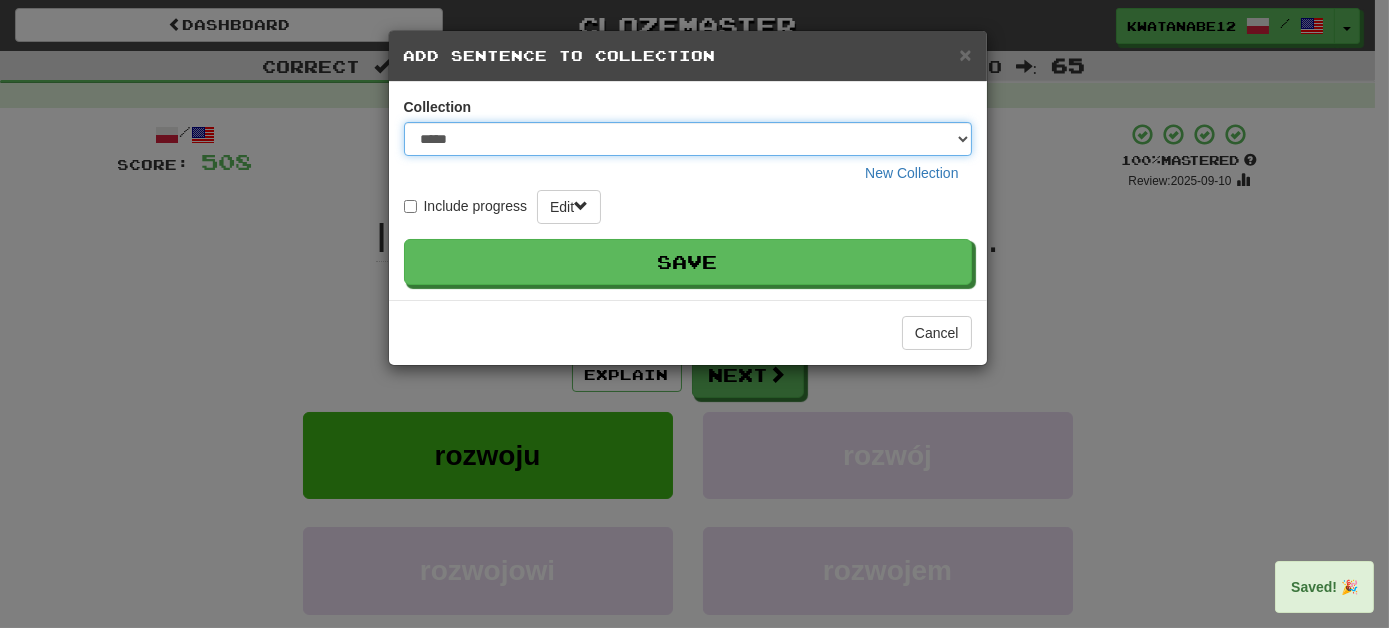 drag, startPoint x: 960, startPoint y: 140, endPoint x: 949, endPoint y: 154, distance: 17.804493 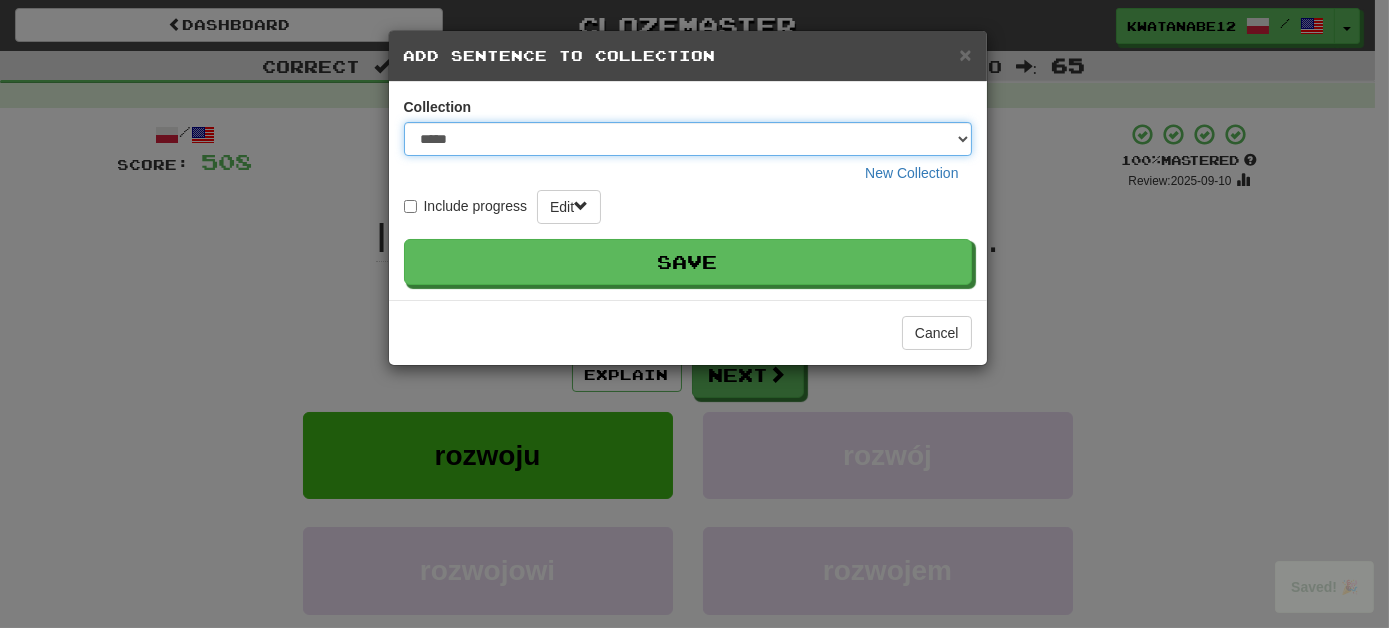 select on "****" 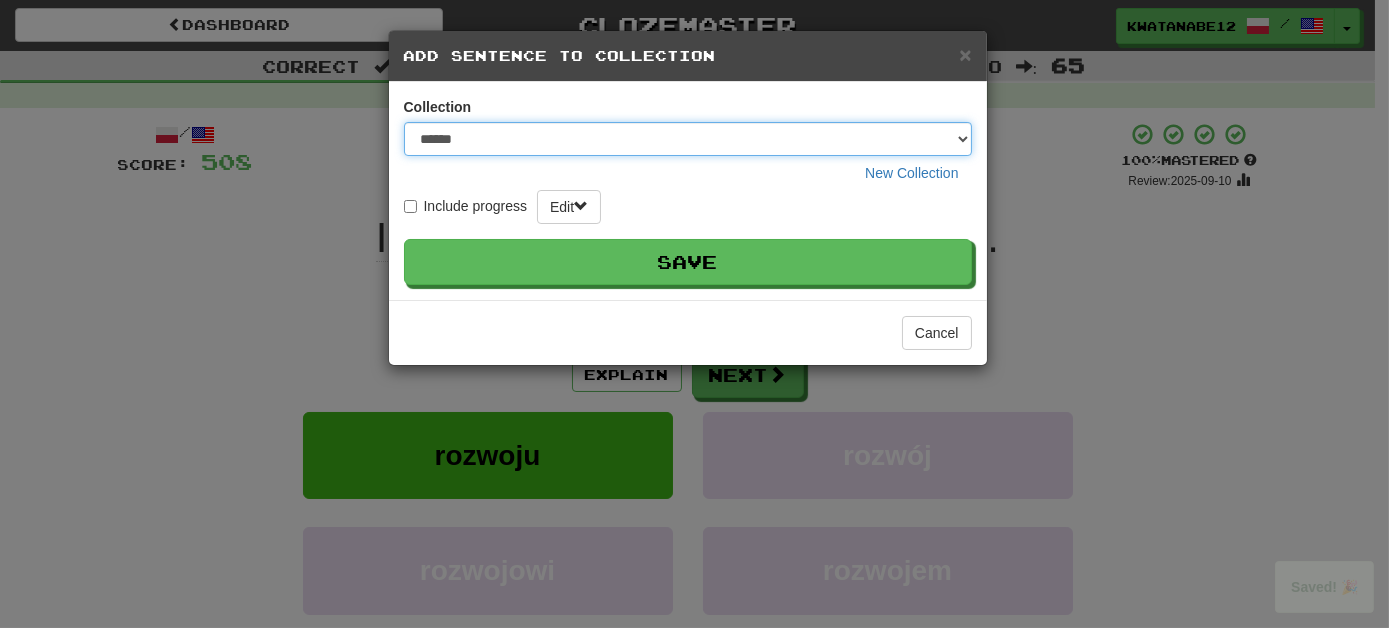 click on "***** ****** ******** **** *********" at bounding box center (688, 139) 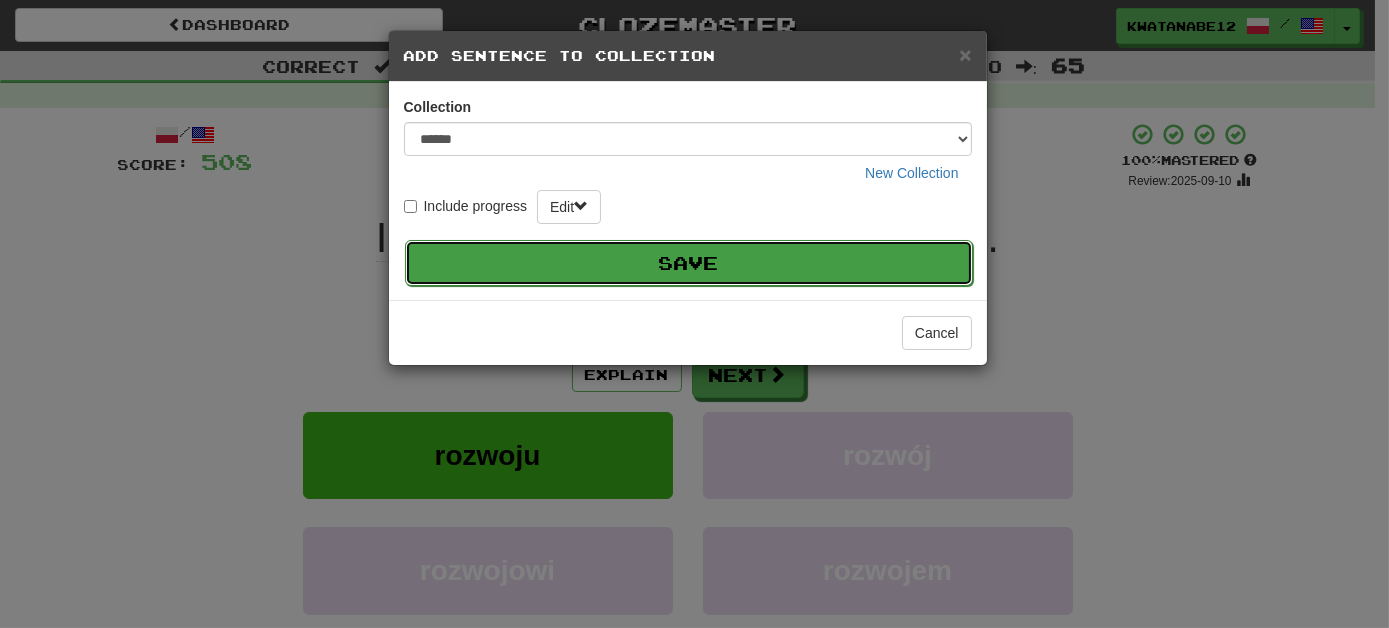 click on "Save" at bounding box center (689, 263) 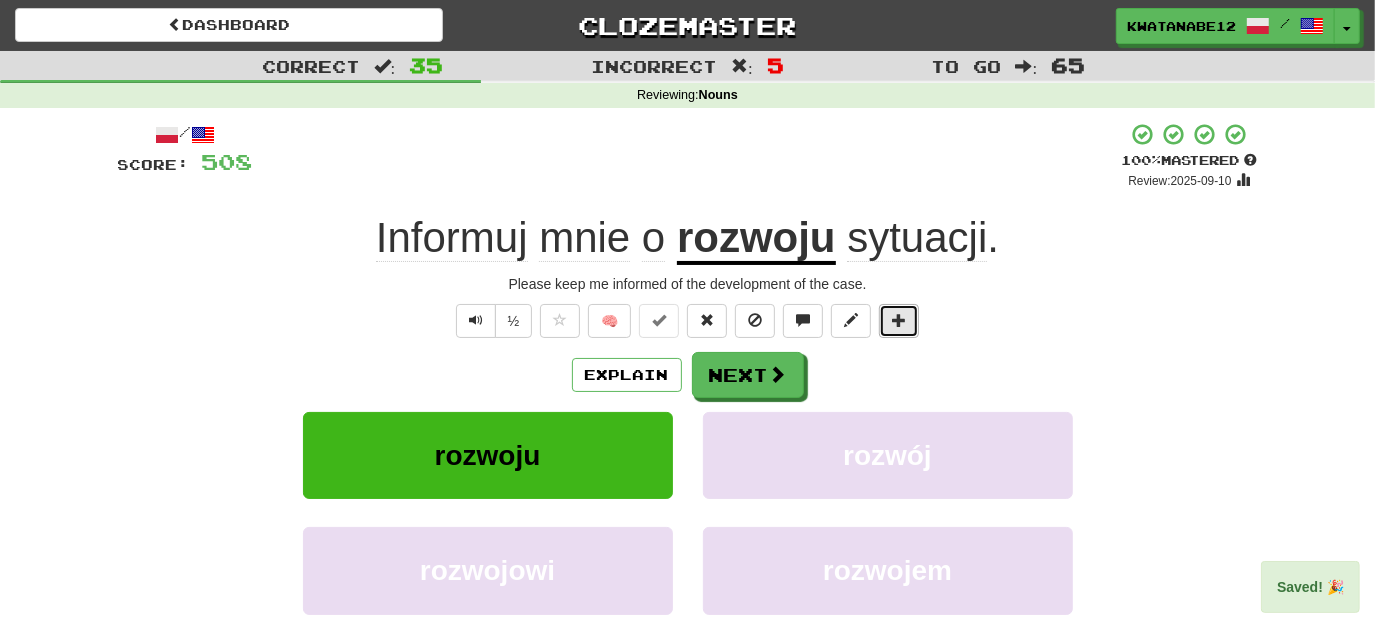 click at bounding box center (899, 320) 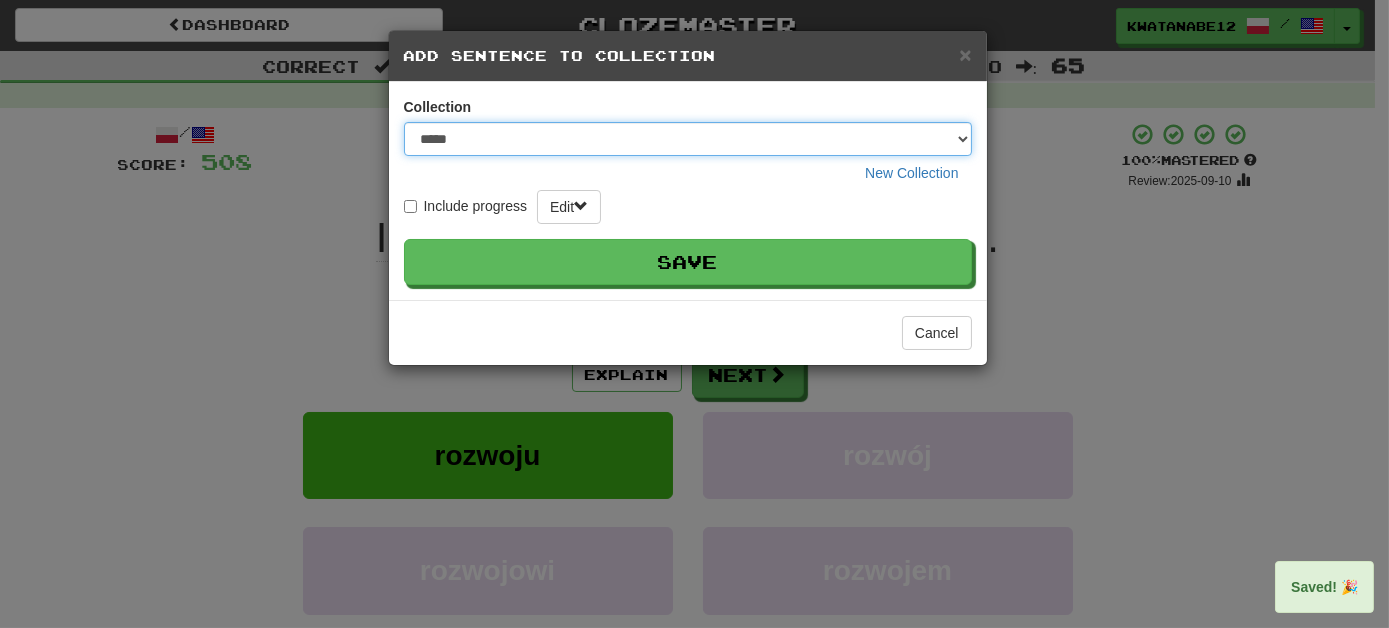 click on "***** ****** ******** **** *********" at bounding box center [688, 139] 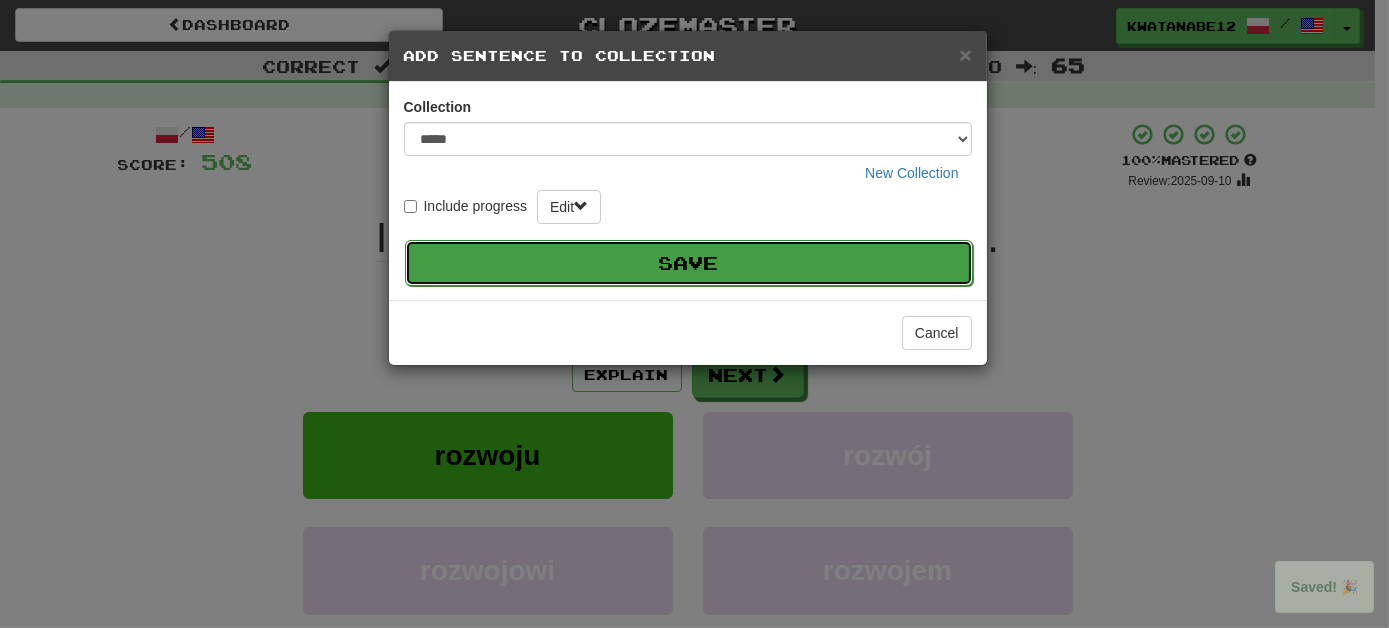 click on "Save" at bounding box center (689, 263) 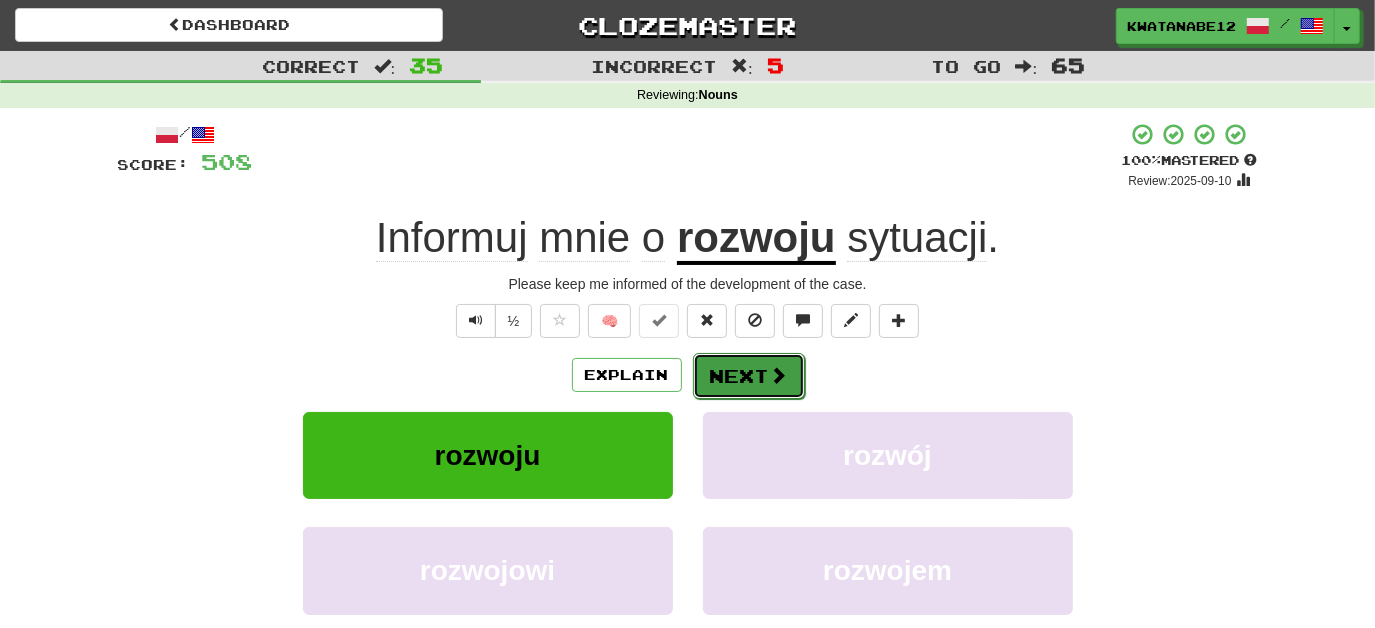 click on "Next" at bounding box center (749, 376) 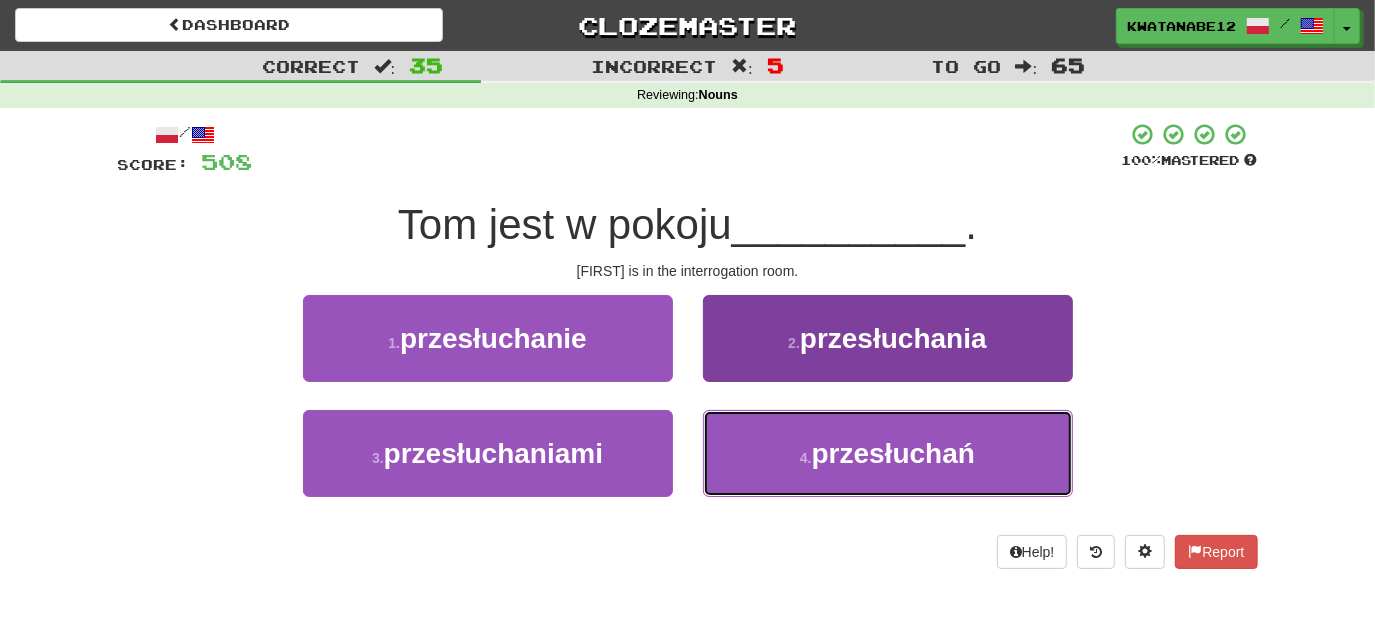 click on "4 .  przesłuchań" at bounding box center (888, 453) 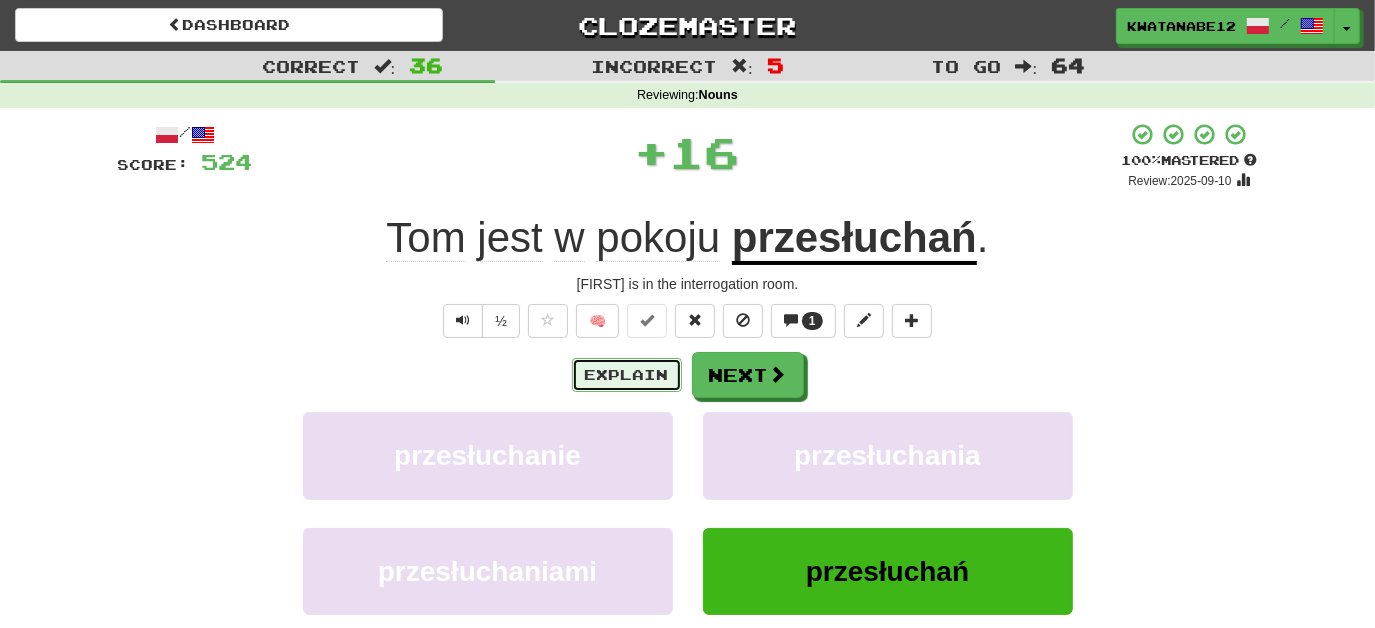 click on "Explain" at bounding box center (627, 375) 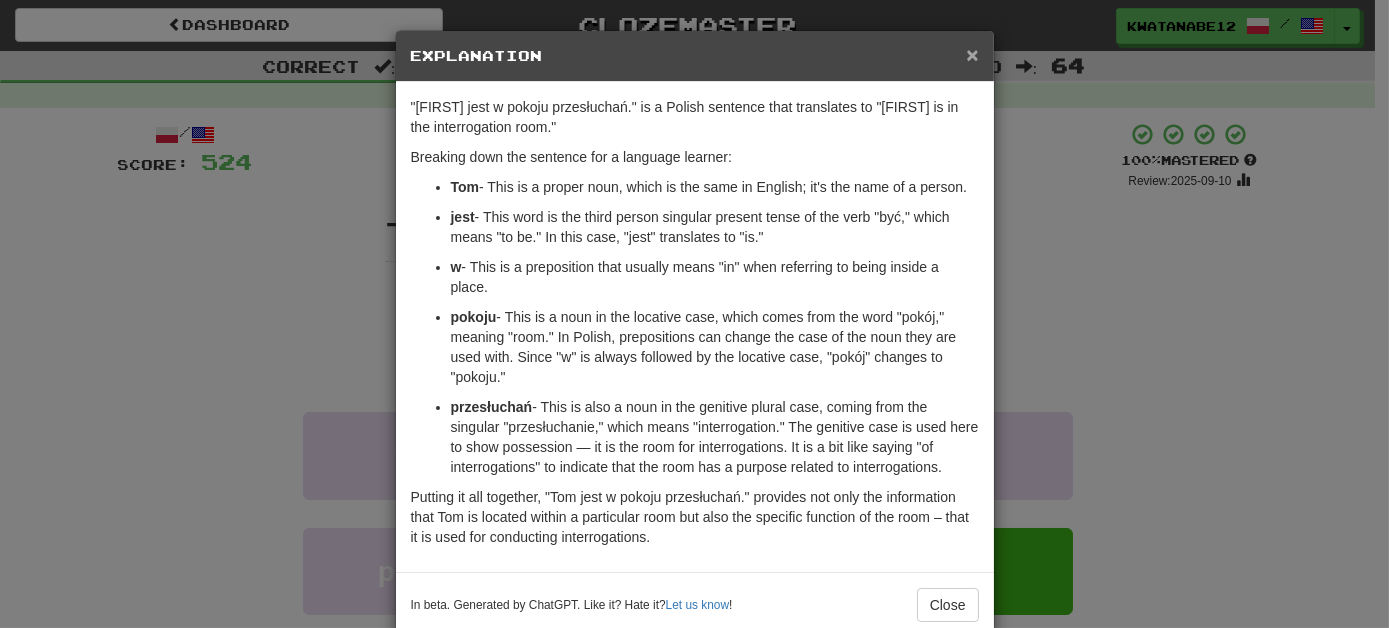 click on "×" at bounding box center (972, 54) 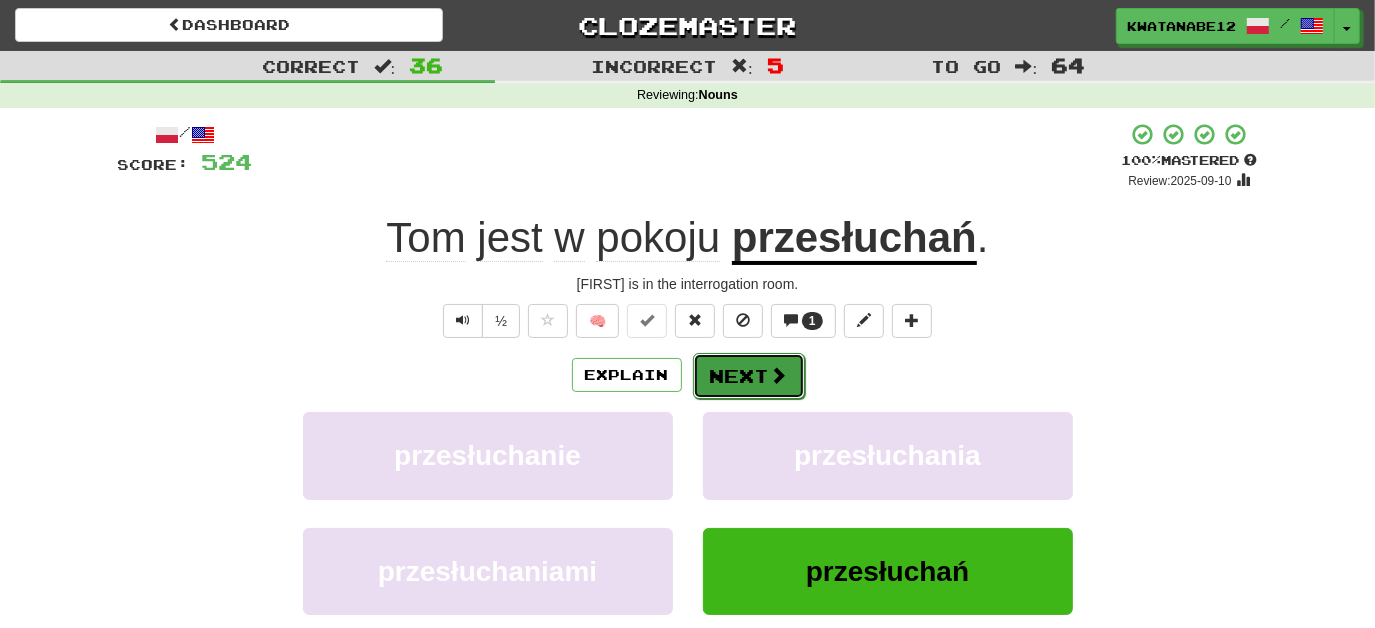 click on "Next" at bounding box center (749, 376) 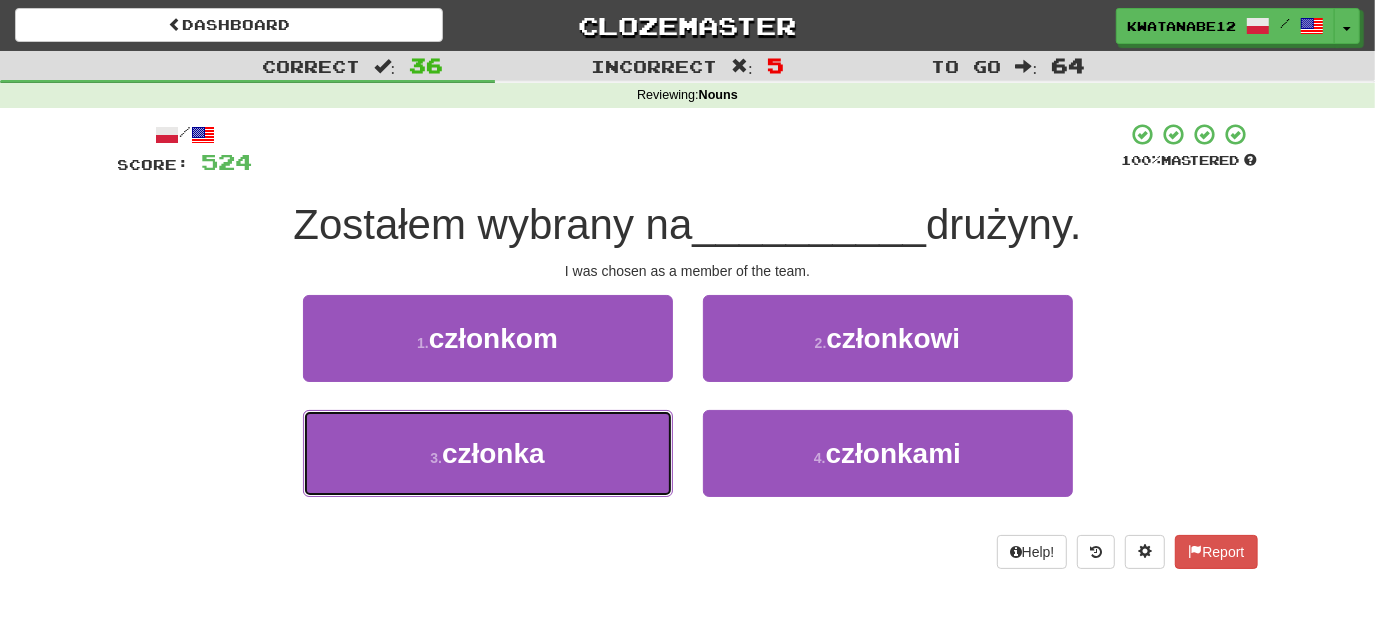 drag, startPoint x: 632, startPoint y: 440, endPoint x: 691, endPoint y: 397, distance: 73.00685 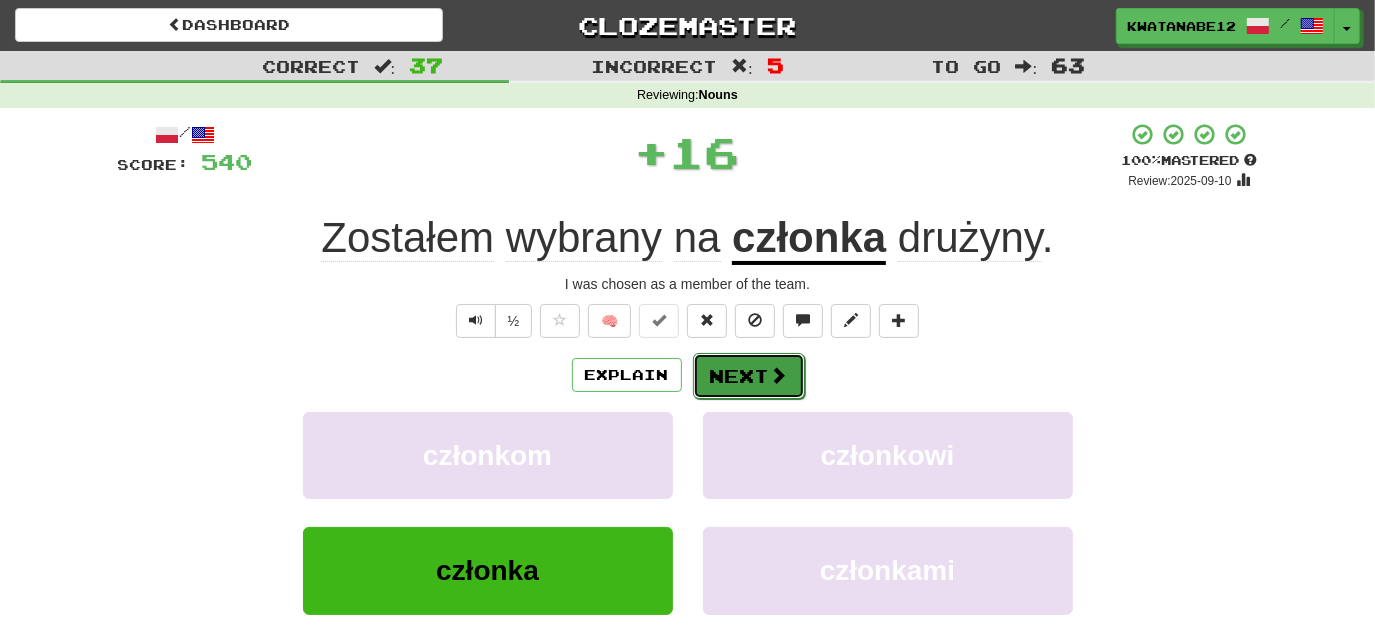 click on "Next" at bounding box center [749, 376] 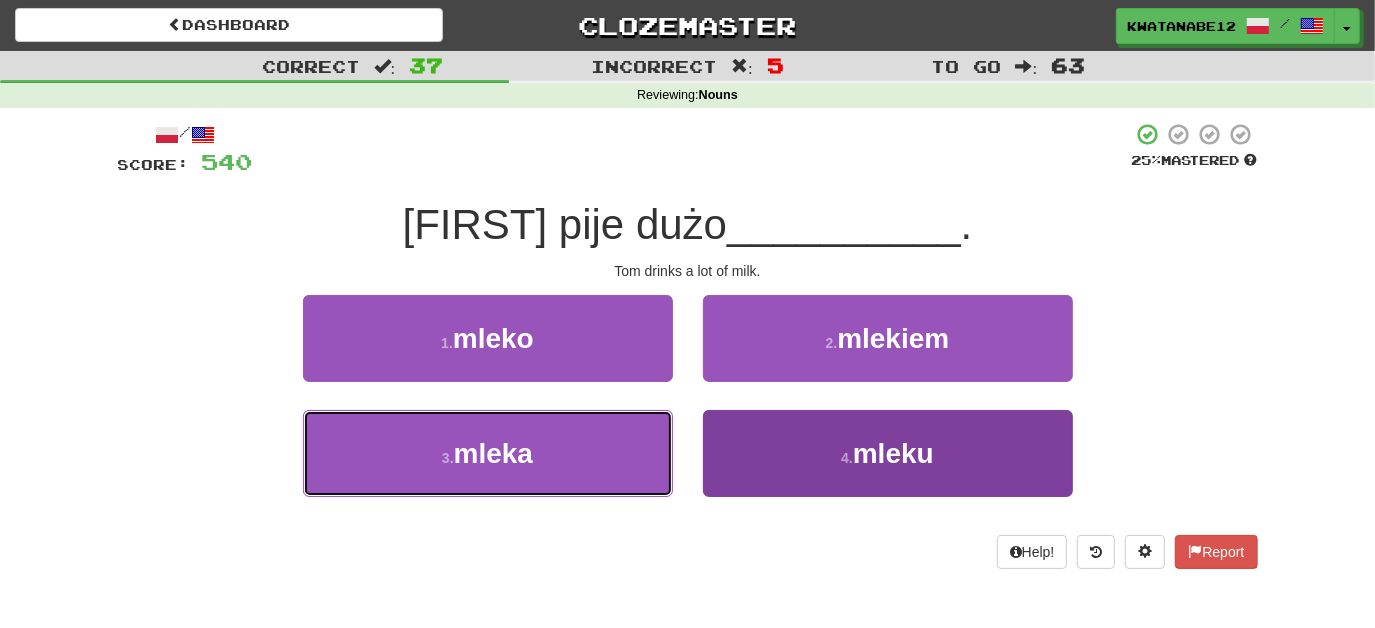 drag, startPoint x: 623, startPoint y: 449, endPoint x: 720, endPoint y: 410, distance: 104.54664 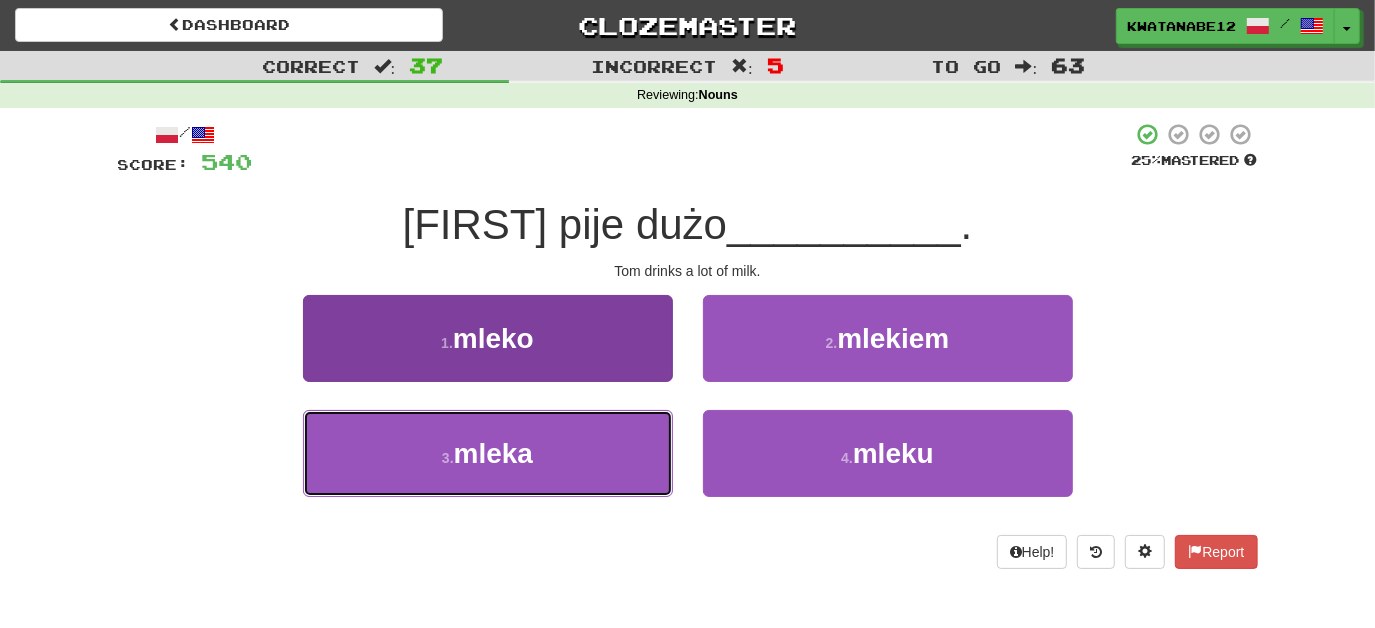 drag, startPoint x: 638, startPoint y: 438, endPoint x: 652, endPoint y: 435, distance: 14.3178215 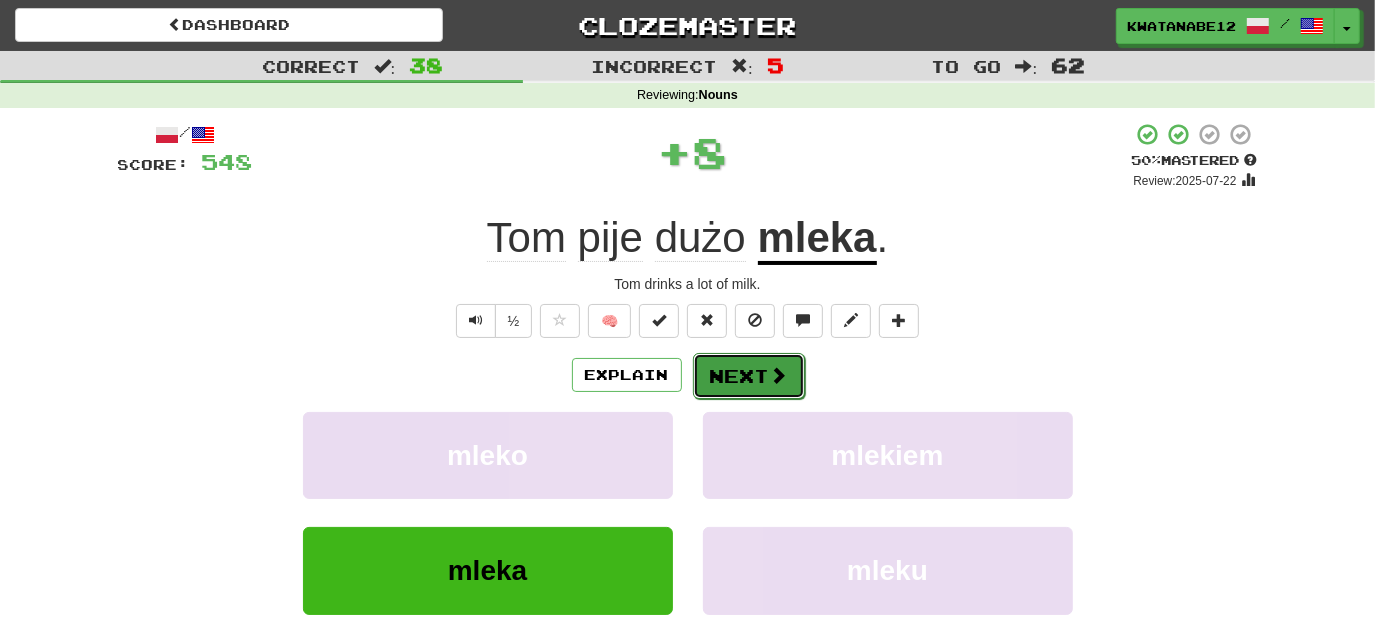 click on "Next" at bounding box center [749, 376] 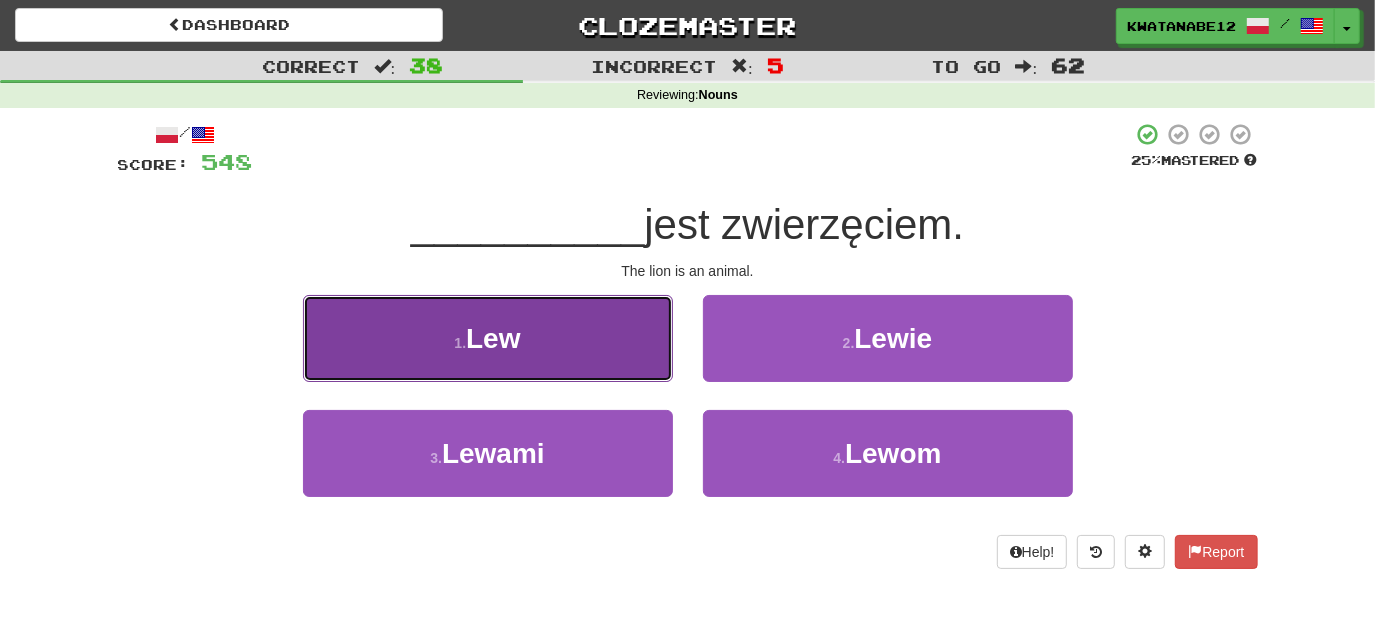 click on "1 .  Lew" at bounding box center [488, 338] 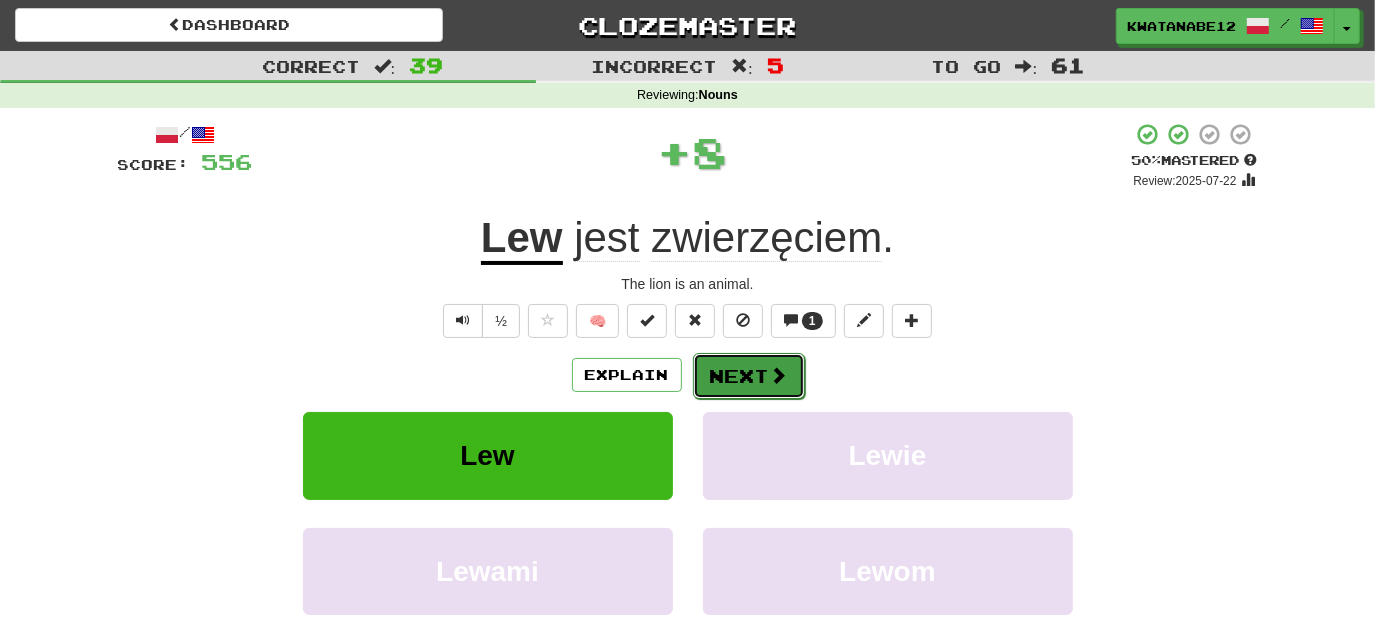 click on "Next" at bounding box center (749, 376) 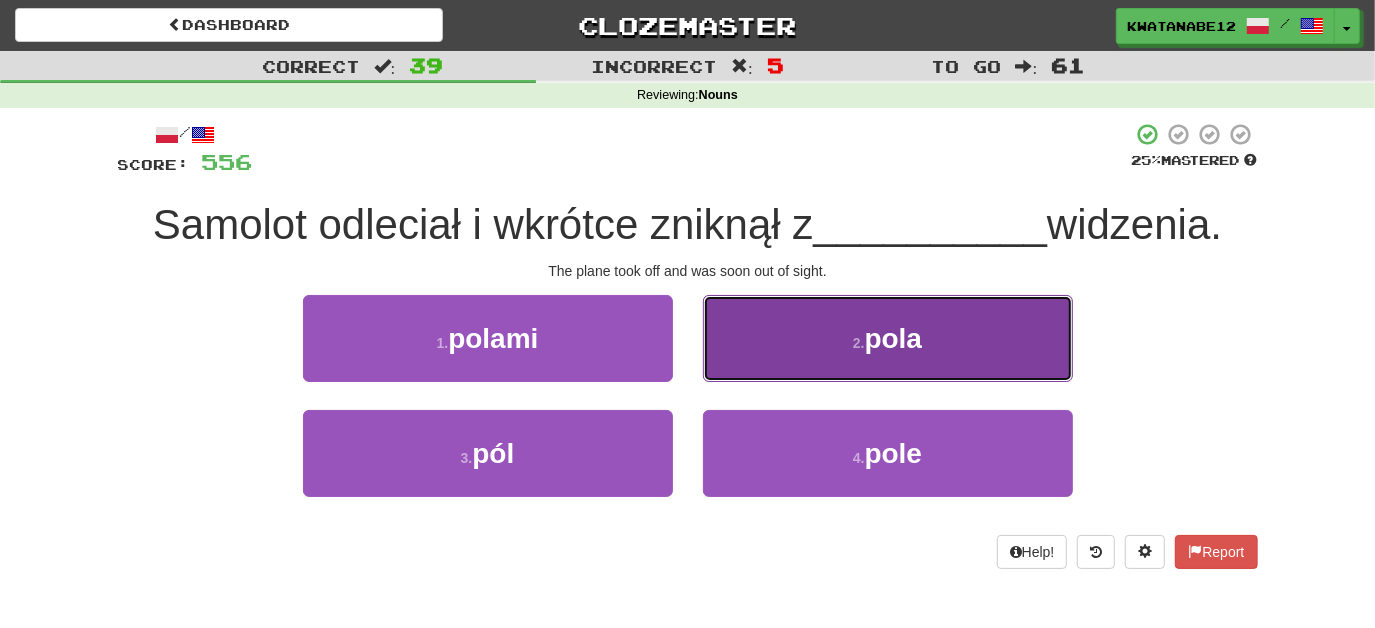drag, startPoint x: 721, startPoint y: 364, endPoint x: 732, endPoint y: 364, distance: 11 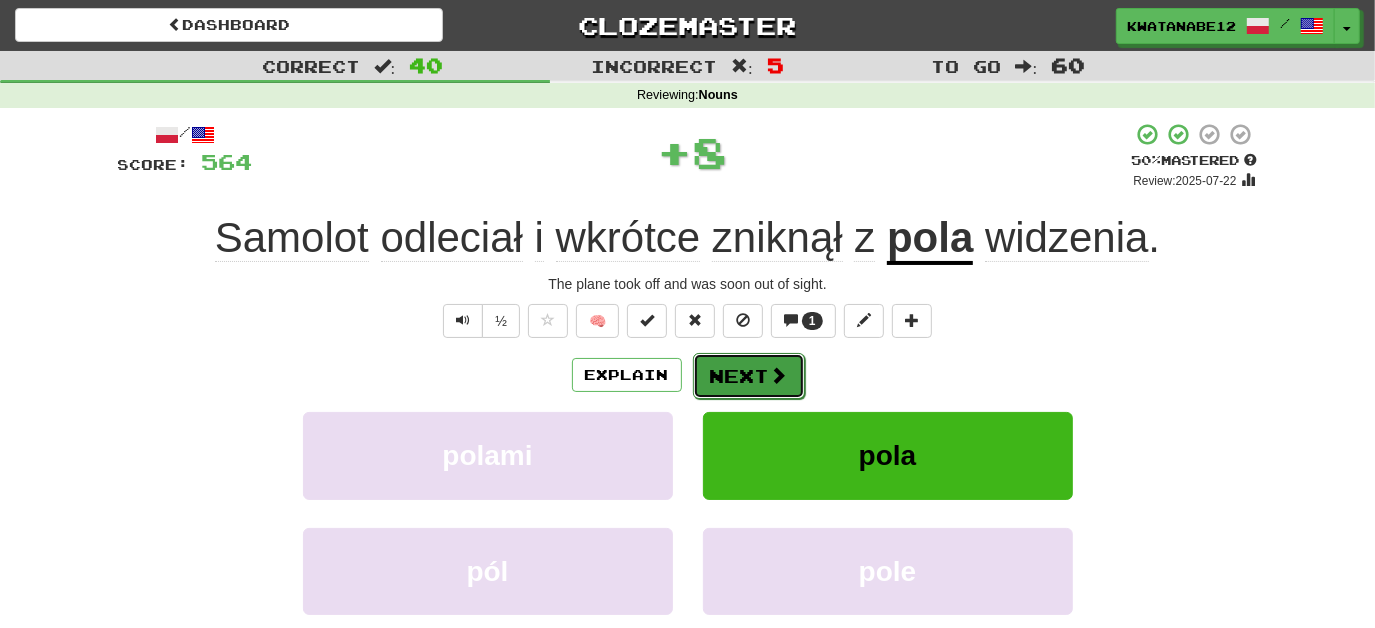 click on "Next" at bounding box center [749, 376] 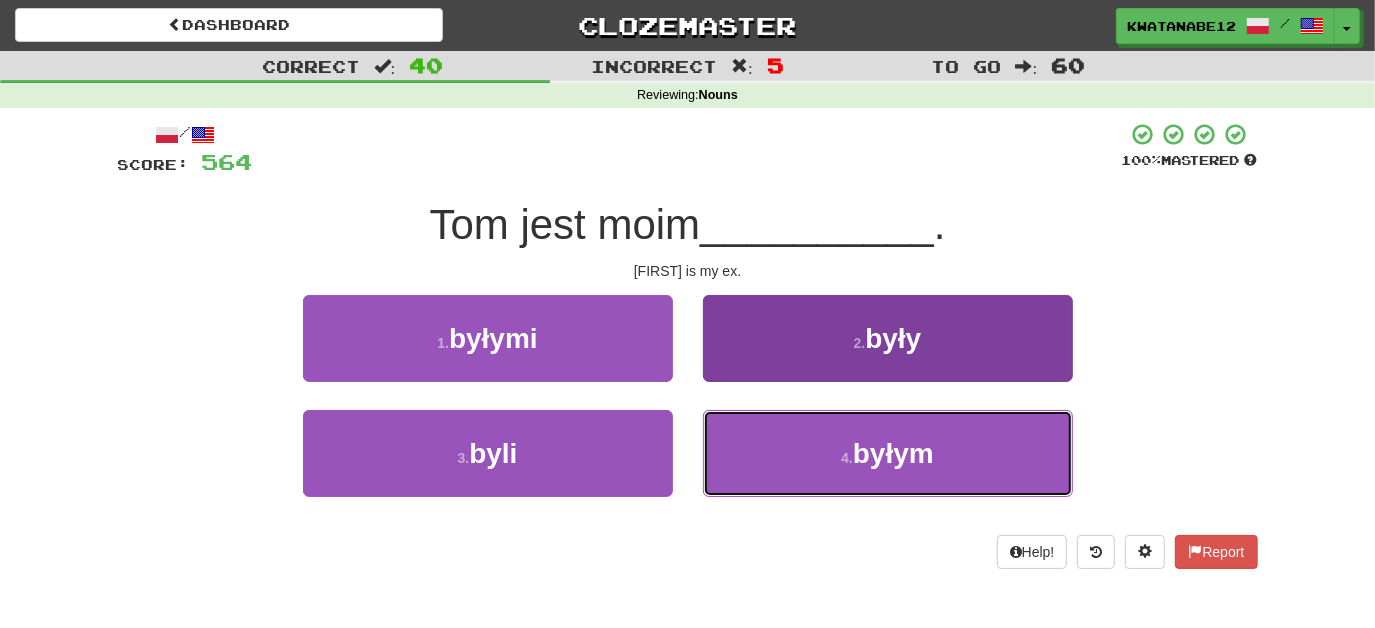 click on "4 .  byłym" at bounding box center (888, 453) 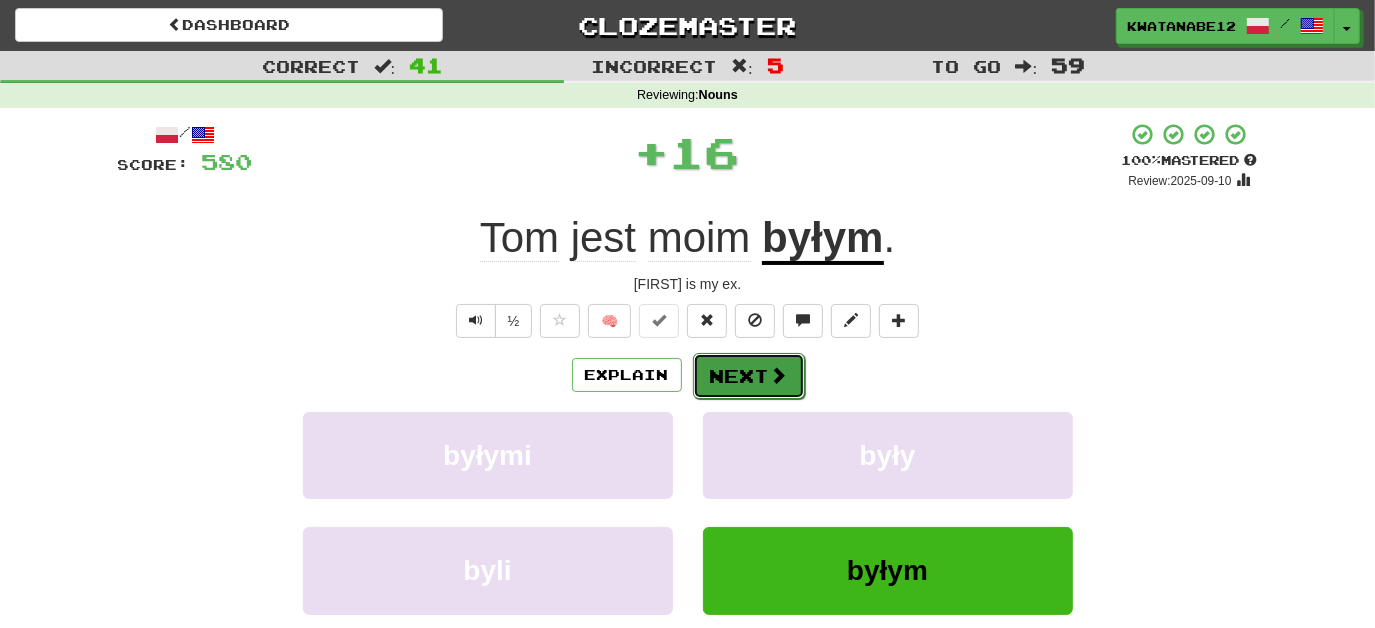 click on "Next" at bounding box center [749, 376] 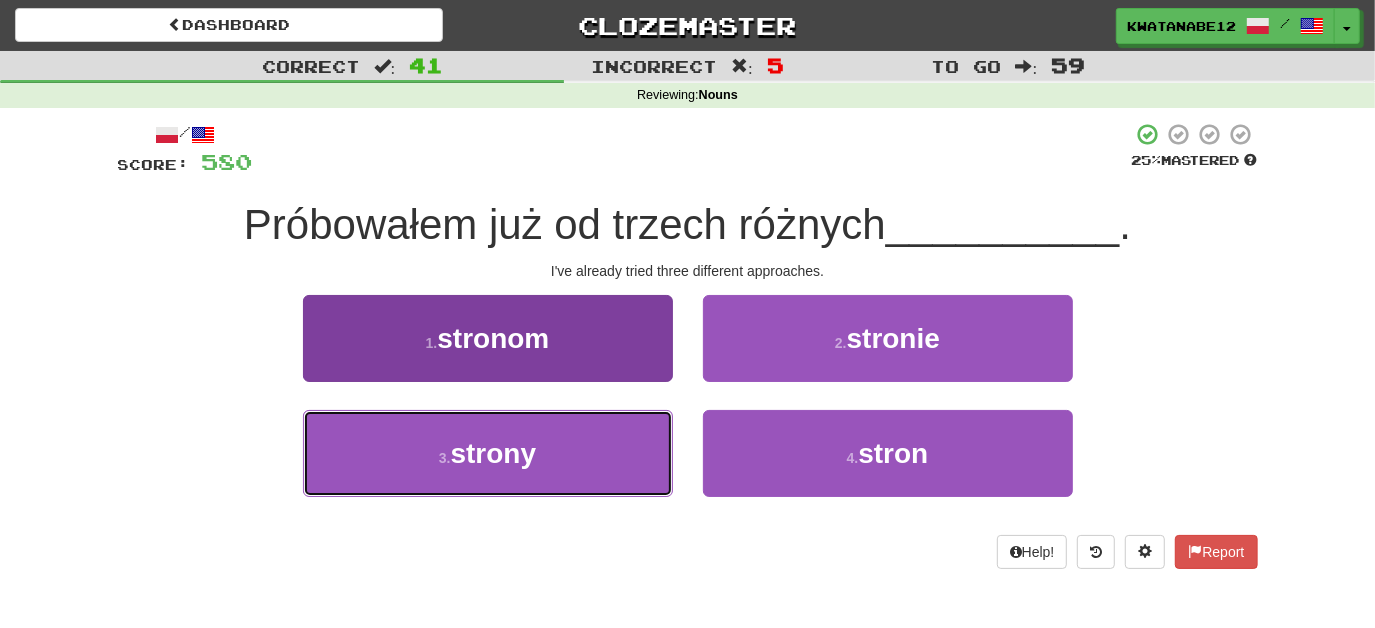 drag, startPoint x: 614, startPoint y: 441, endPoint x: 652, endPoint y: 432, distance: 39.051247 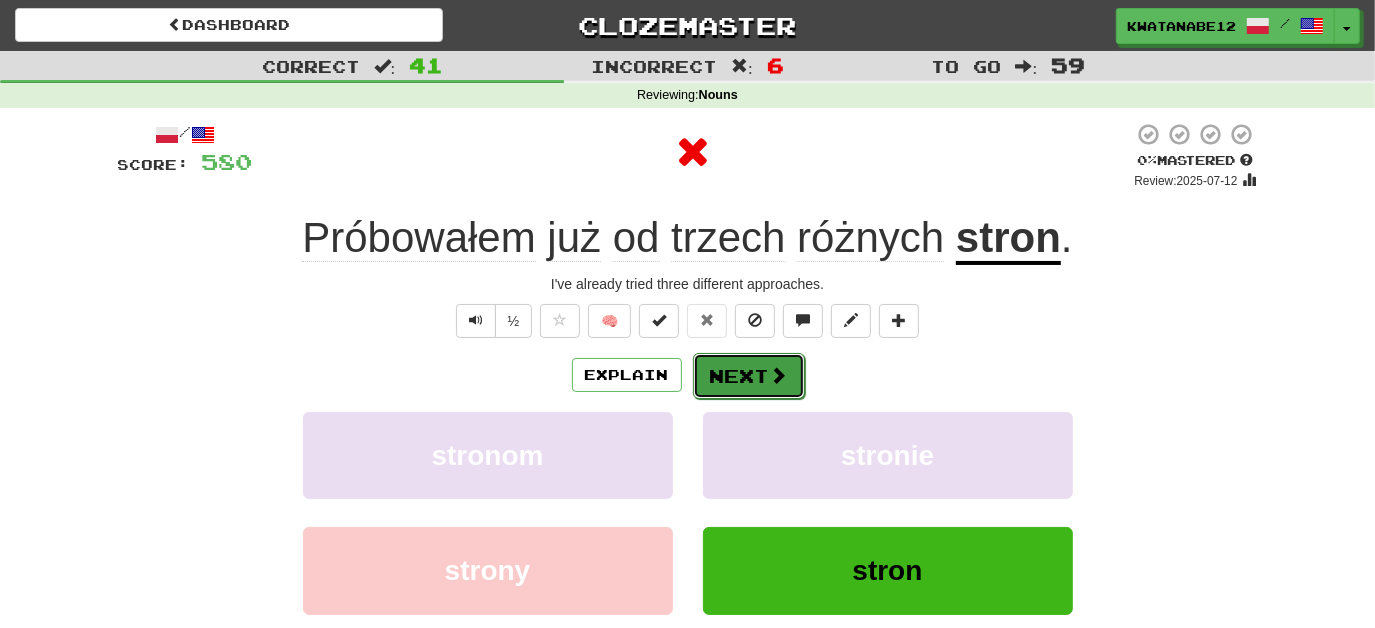 click on "Next" at bounding box center (749, 376) 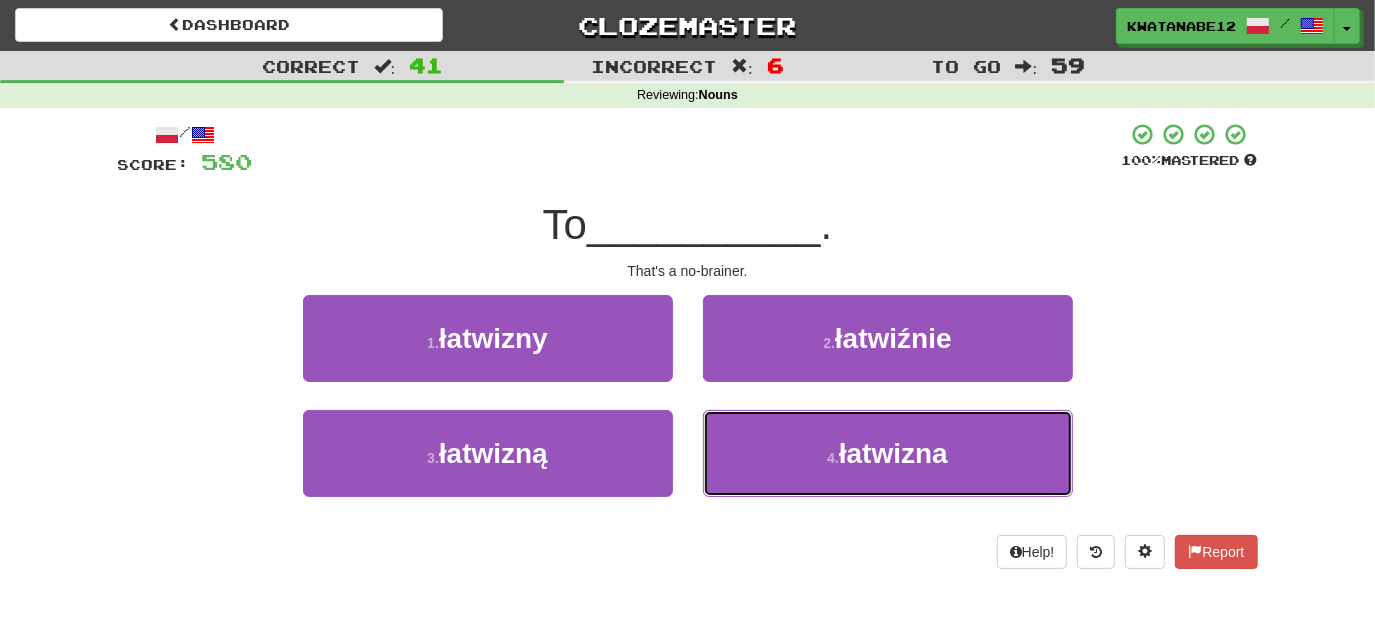 drag, startPoint x: 756, startPoint y: 444, endPoint x: 738, endPoint y: 401, distance: 46.615448 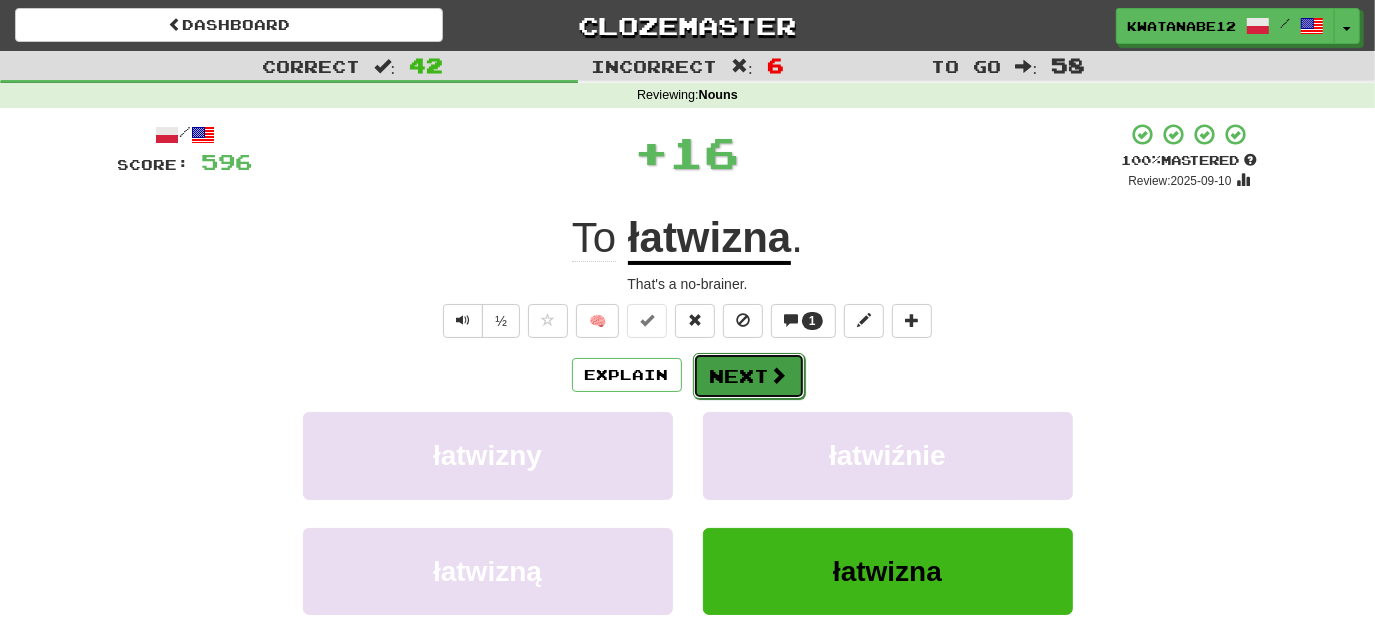 click on "Next" at bounding box center [749, 376] 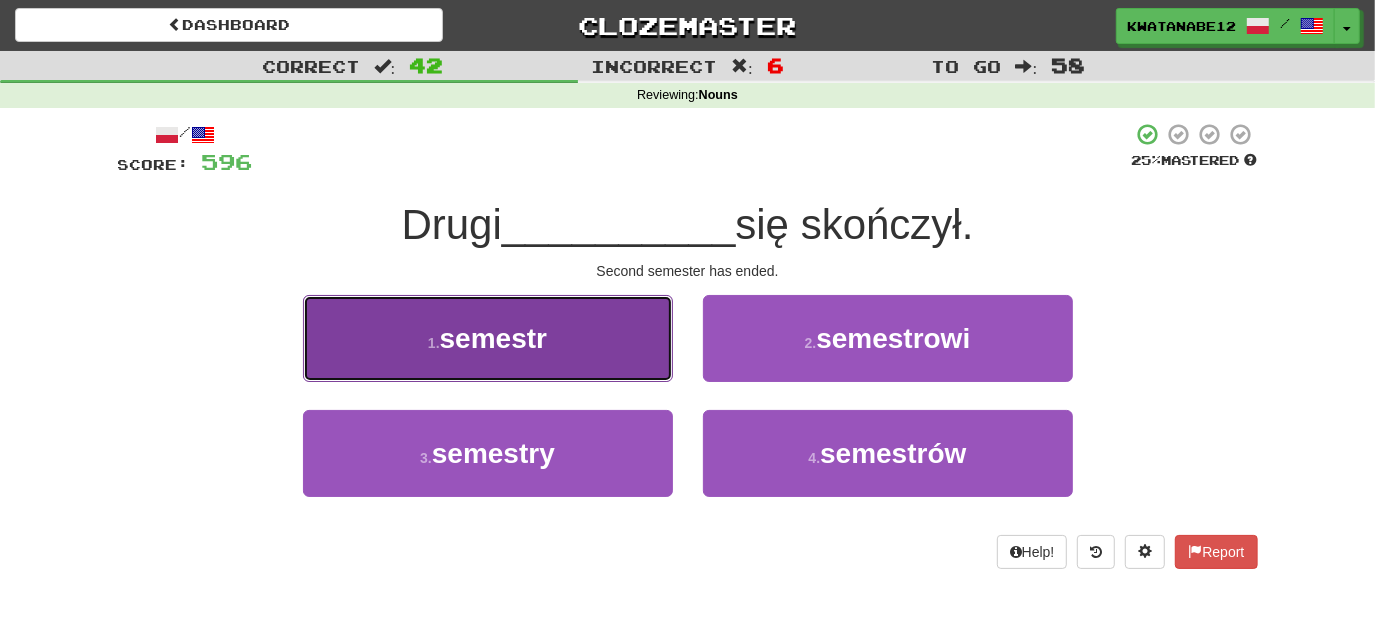click on "1 .  semestr" at bounding box center [488, 338] 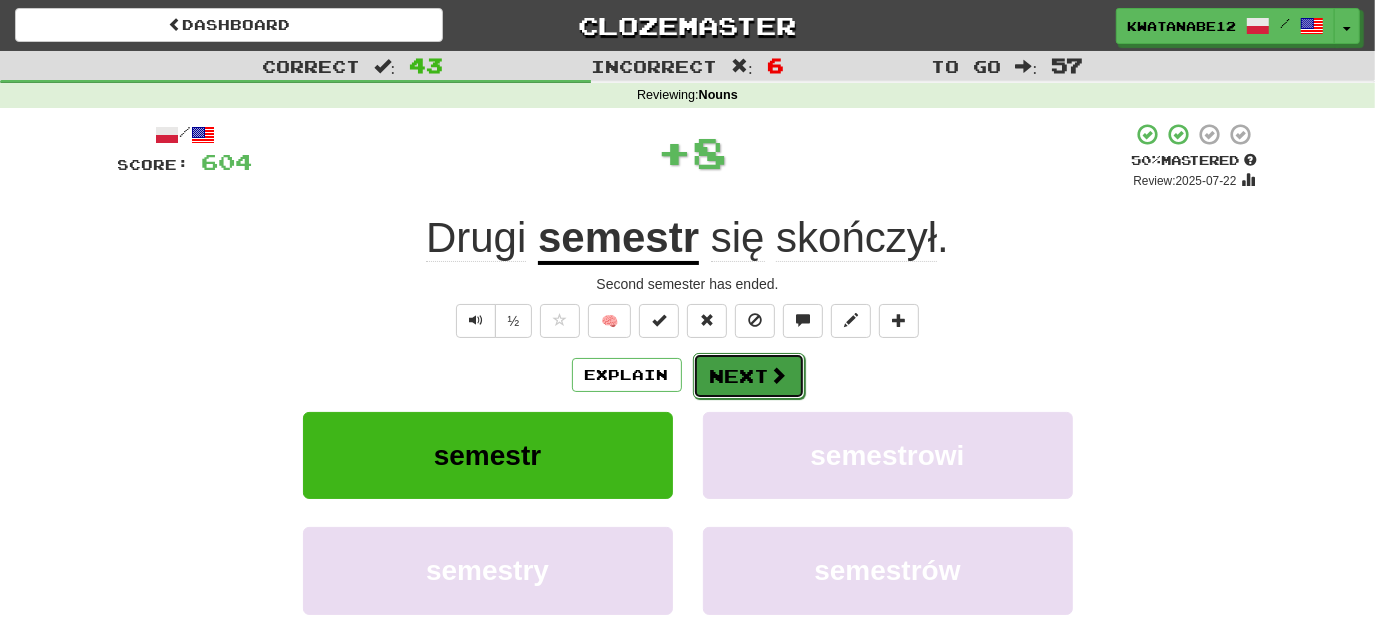 click on "Next" at bounding box center [749, 376] 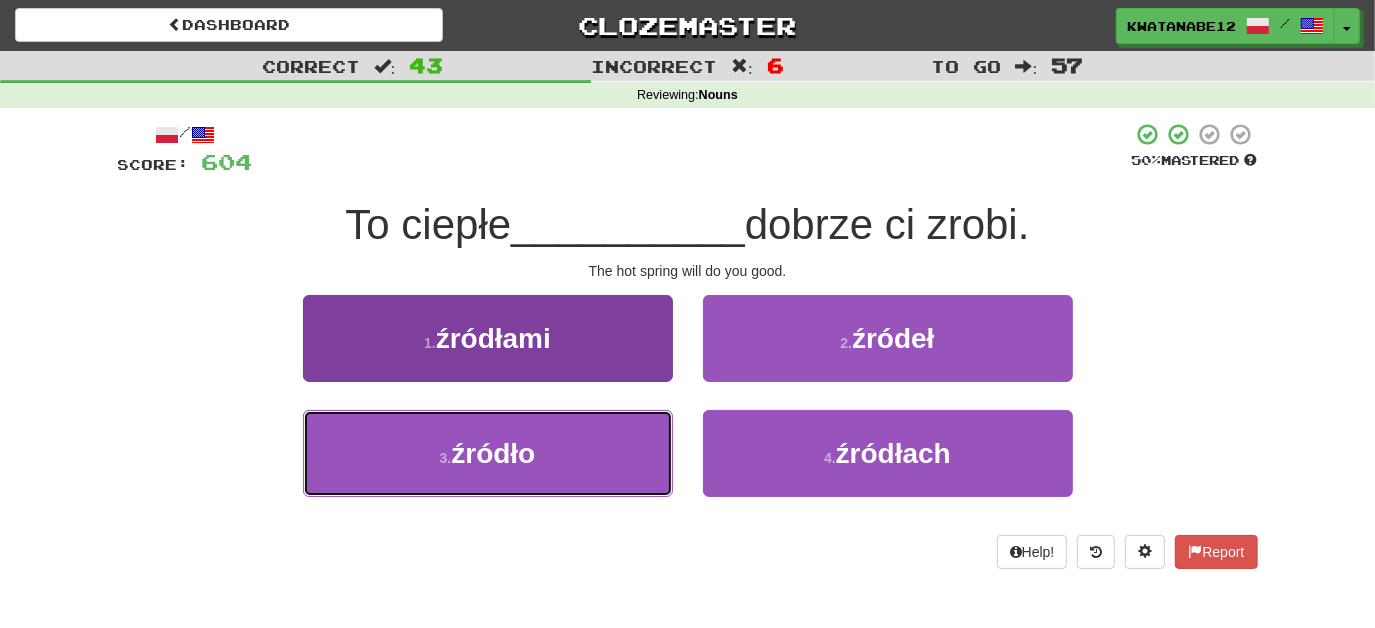 drag, startPoint x: 633, startPoint y: 447, endPoint x: 658, endPoint y: 435, distance: 27.730848 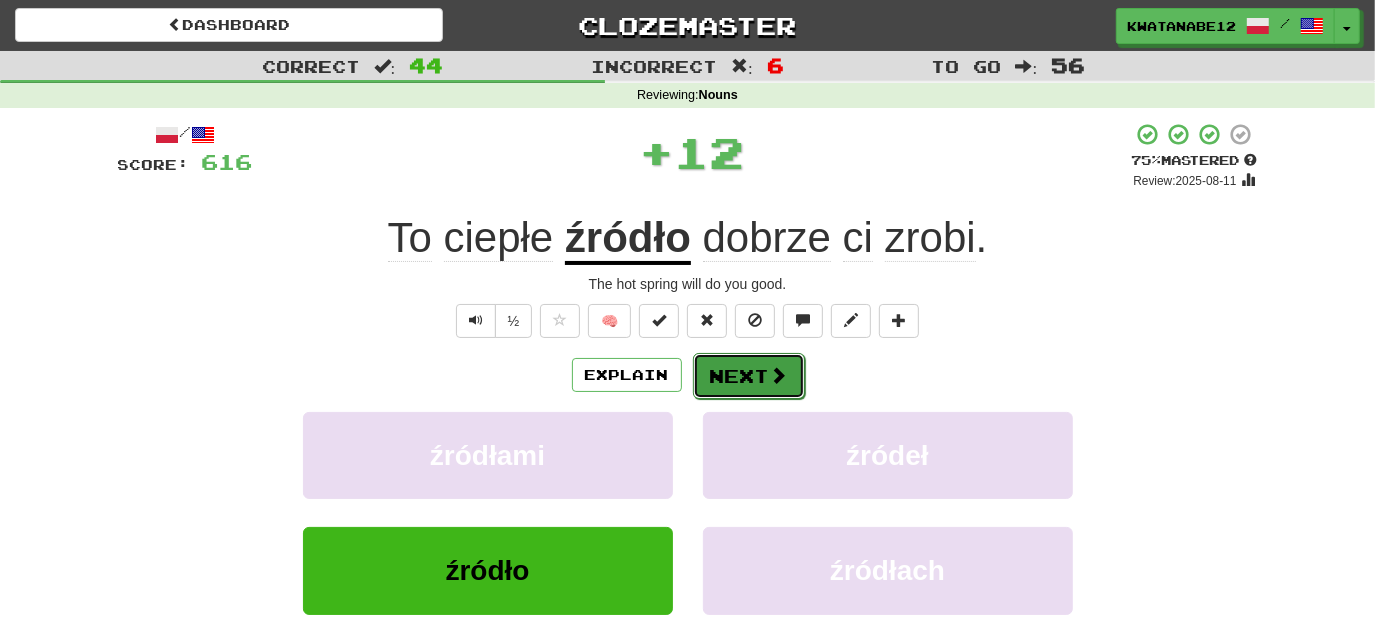 click on "Next" at bounding box center (749, 376) 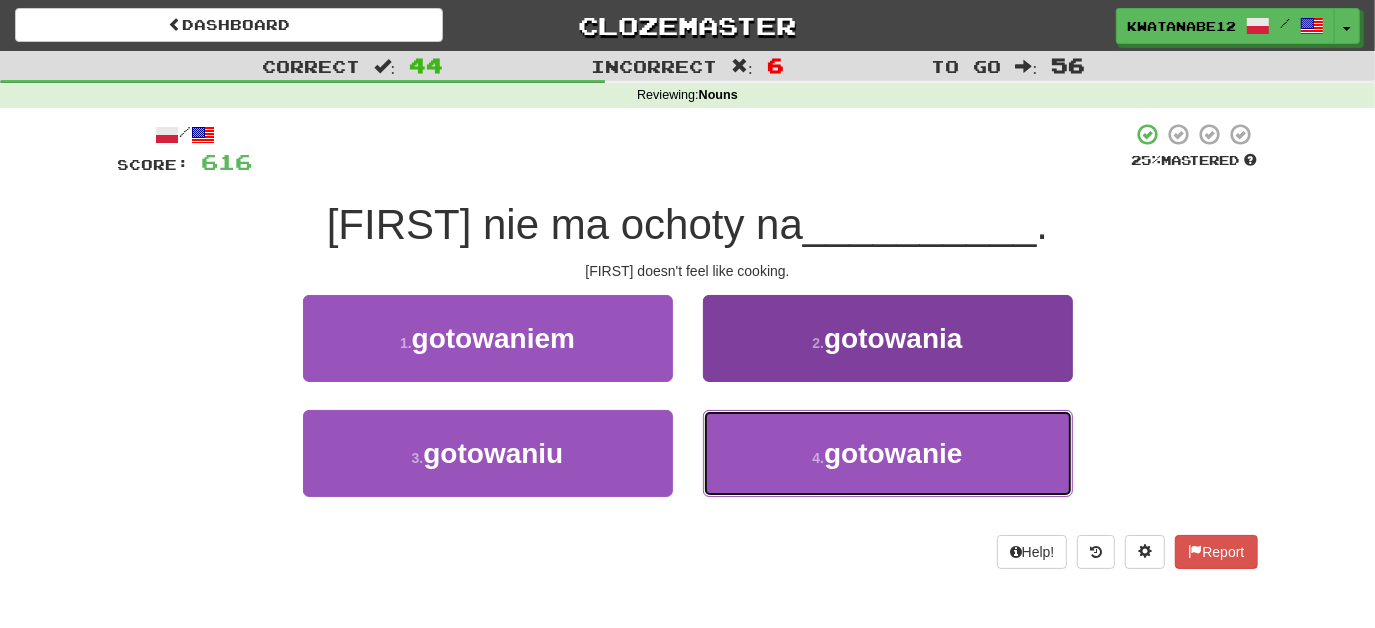 click on "4 .  gotowanie" at bounding box center [888, 453] 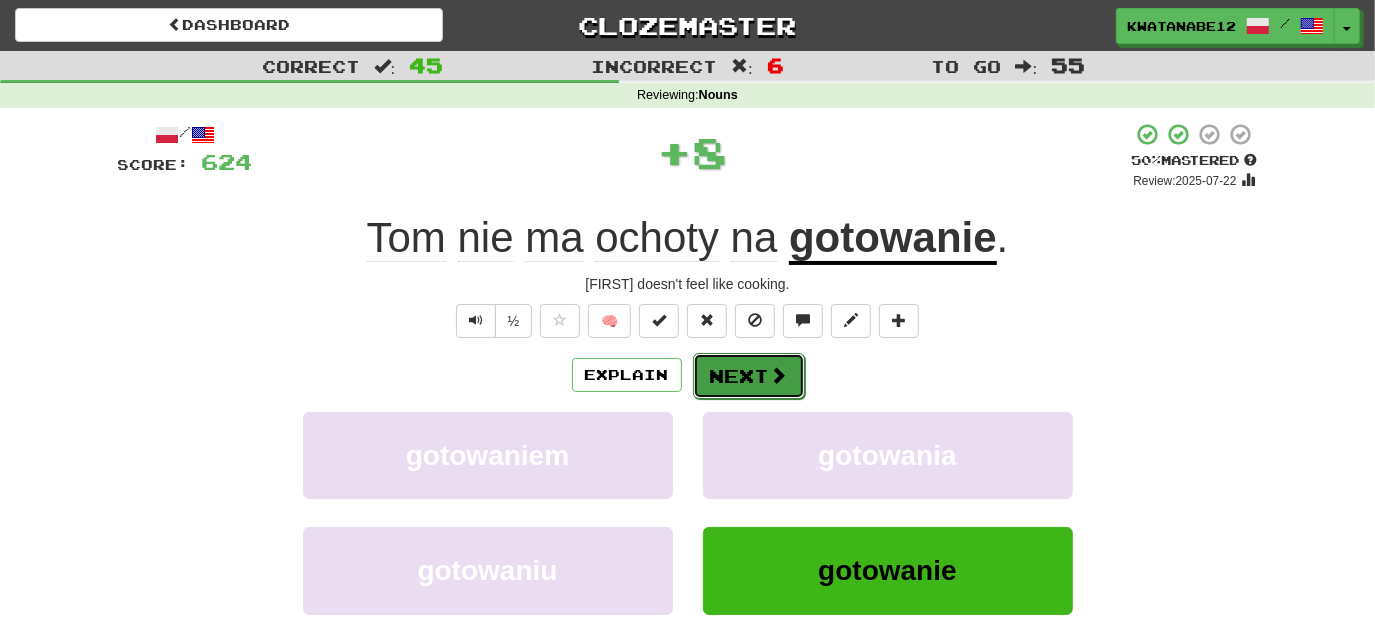 click on "Next" at bounding box center [749, 376] 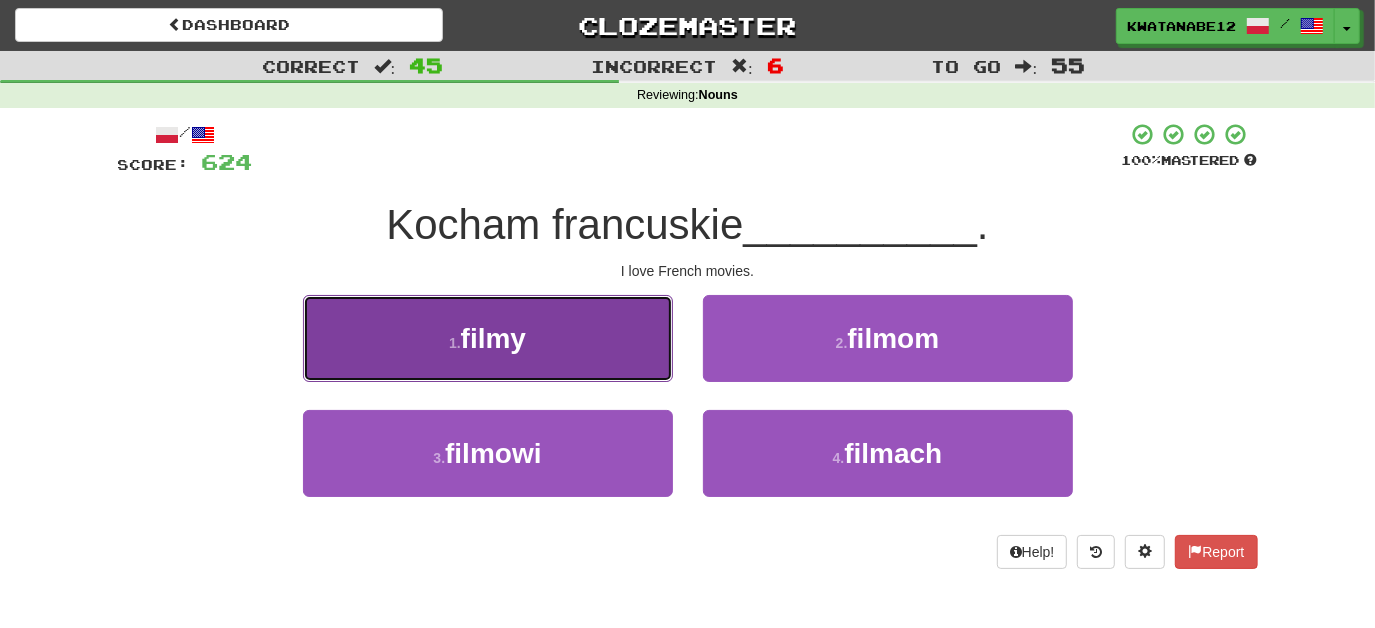 click on "1 .  filmy" at bounding box center [488, 338] 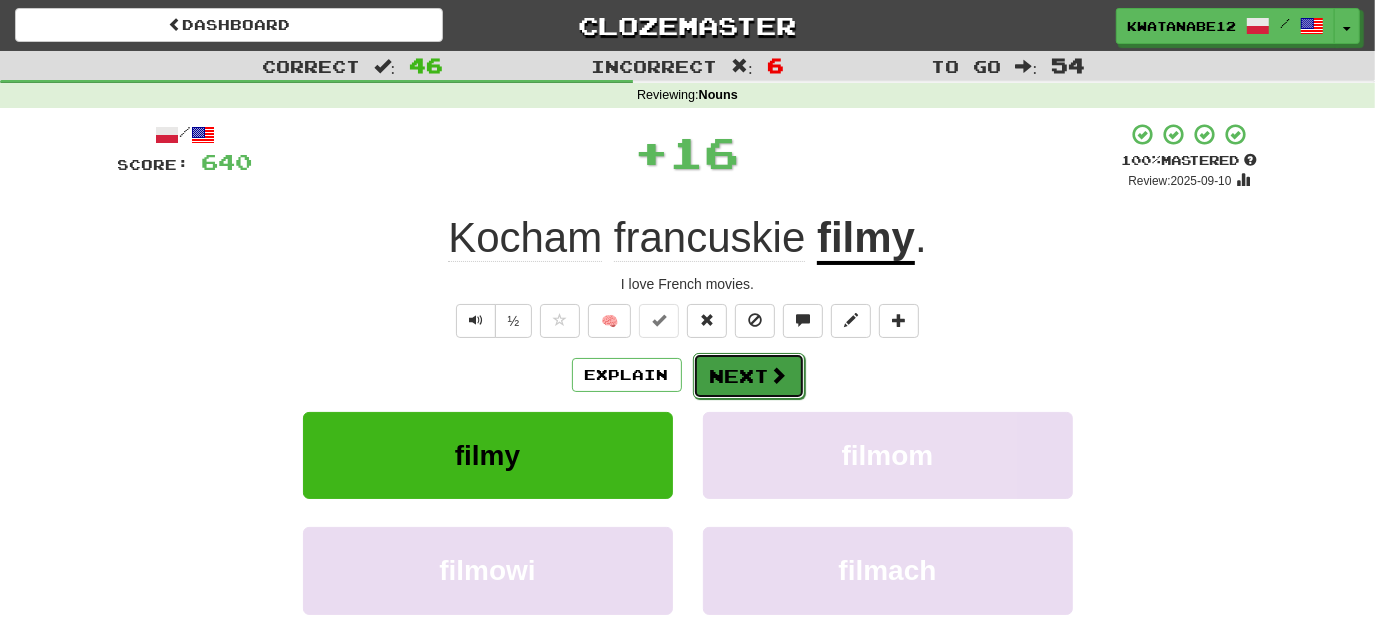 click on "Next" at bounding box center [749, 376] 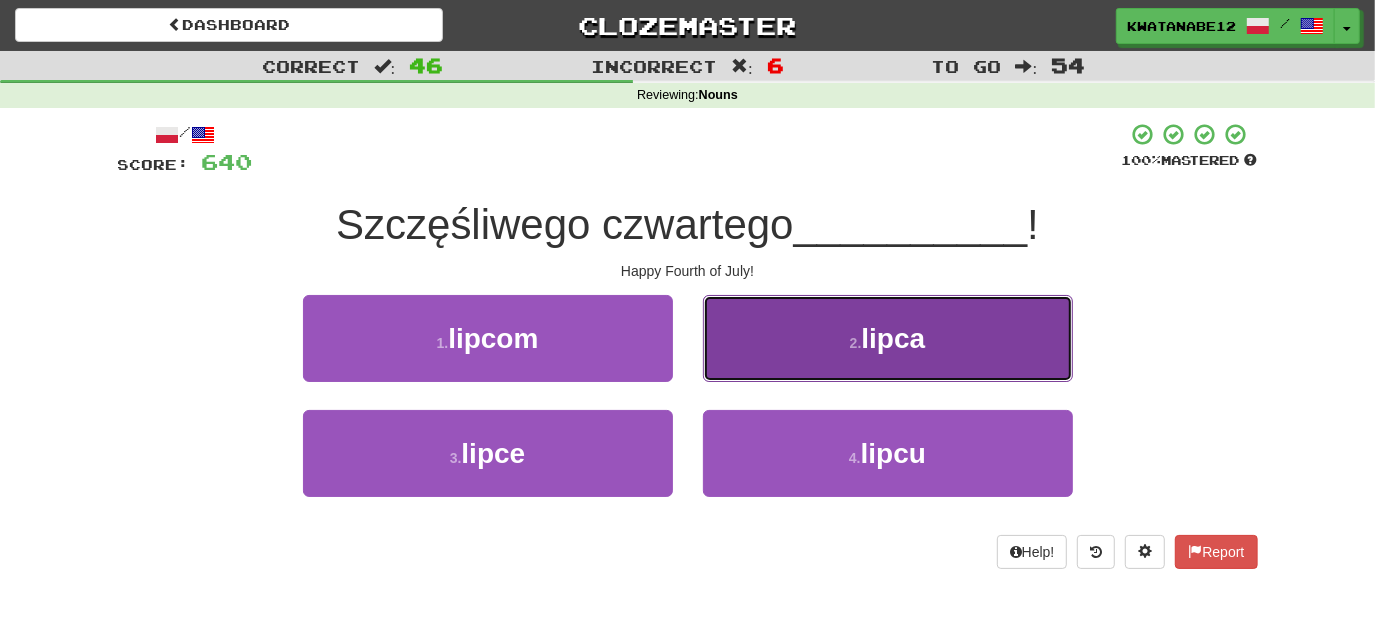 click on "2 .  lipca" at bounding box center [888, 338] 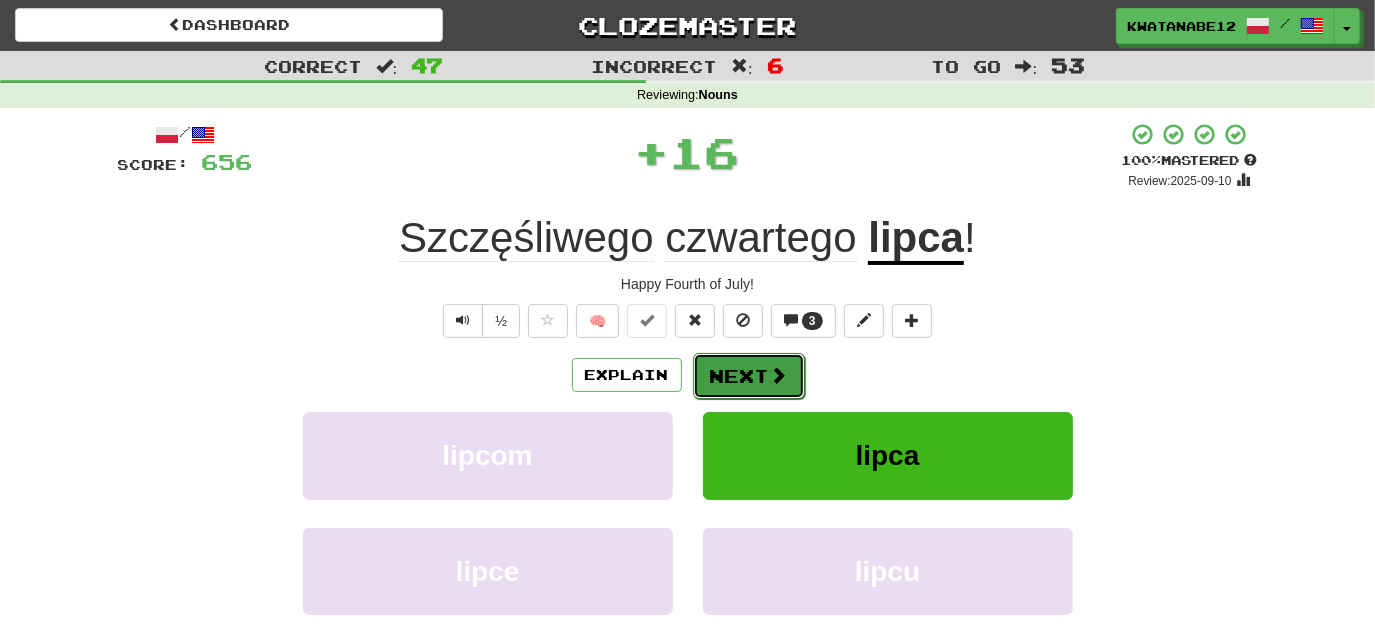 click on "Next" at bounding box center (749, 376) 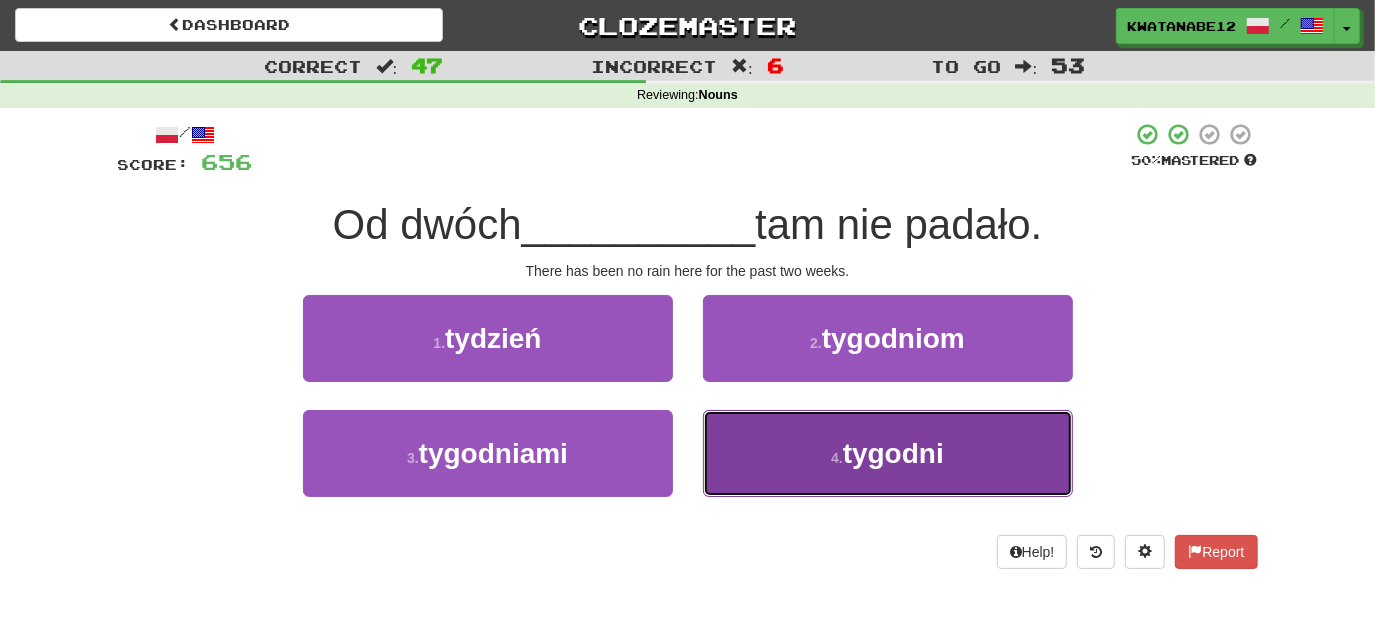 click on "4 .  tygodni" at bounding box center [888, 453] 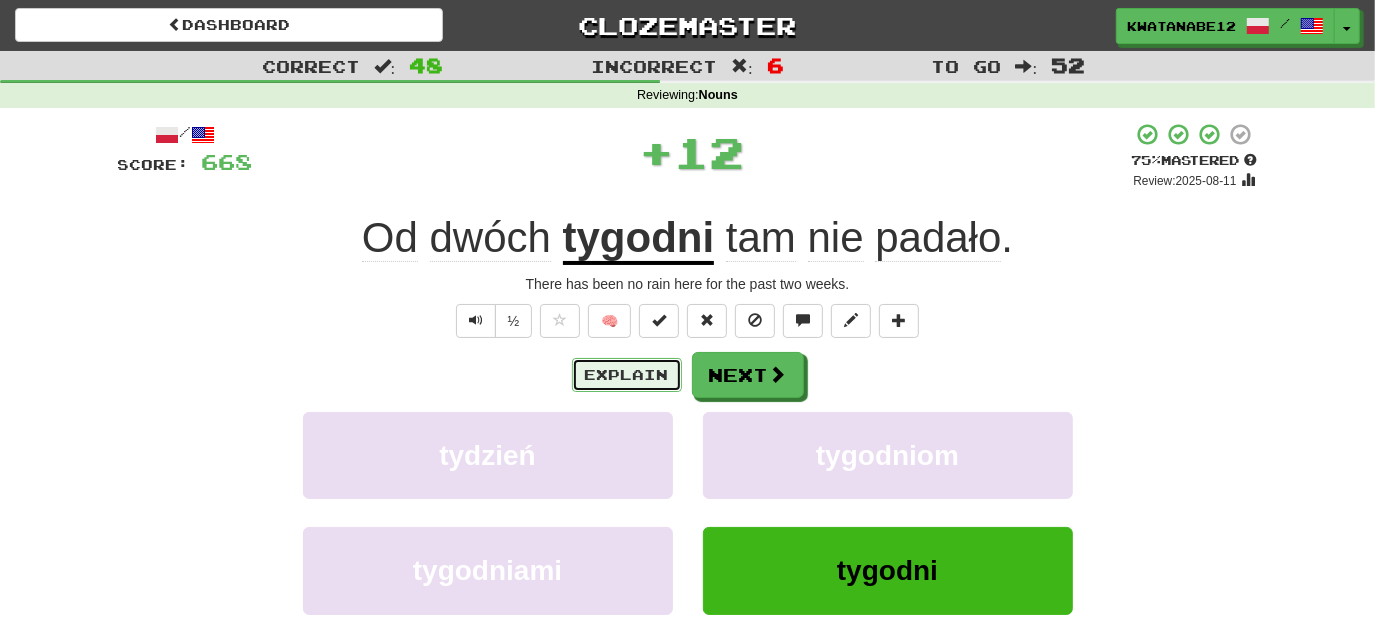 click on "Explain" at bounding box center [627, 375] 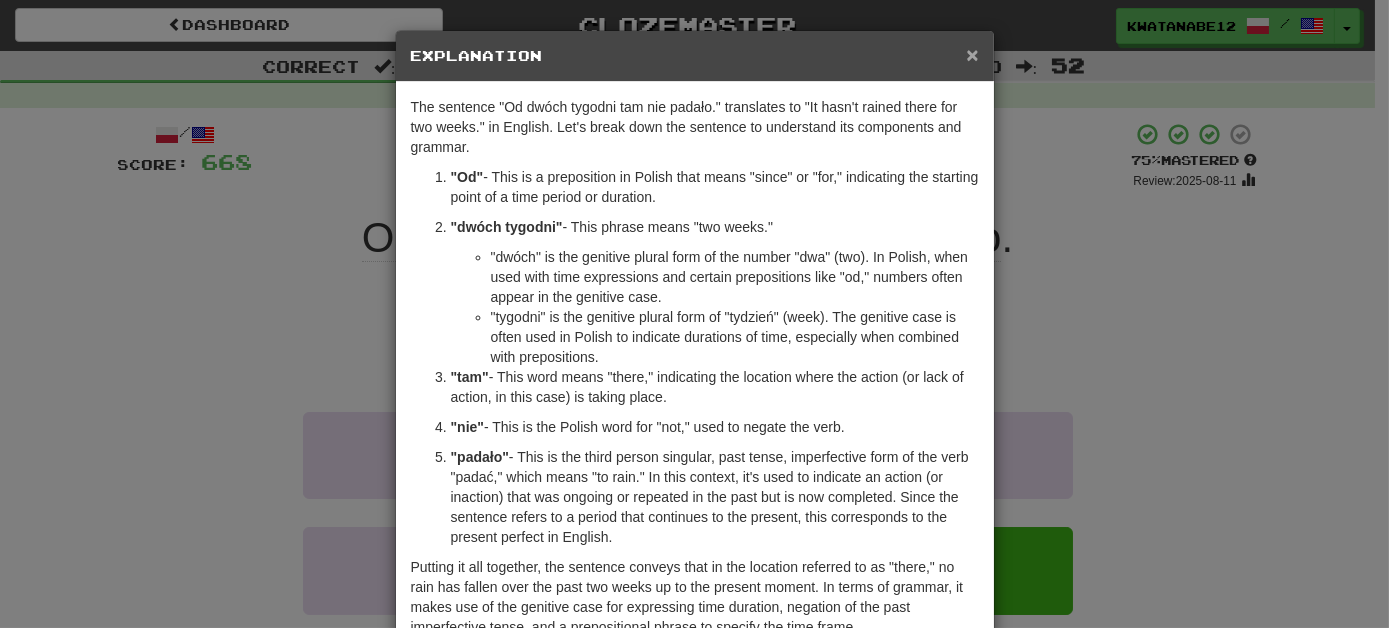 click on "×" at bounding box center [972, 54] 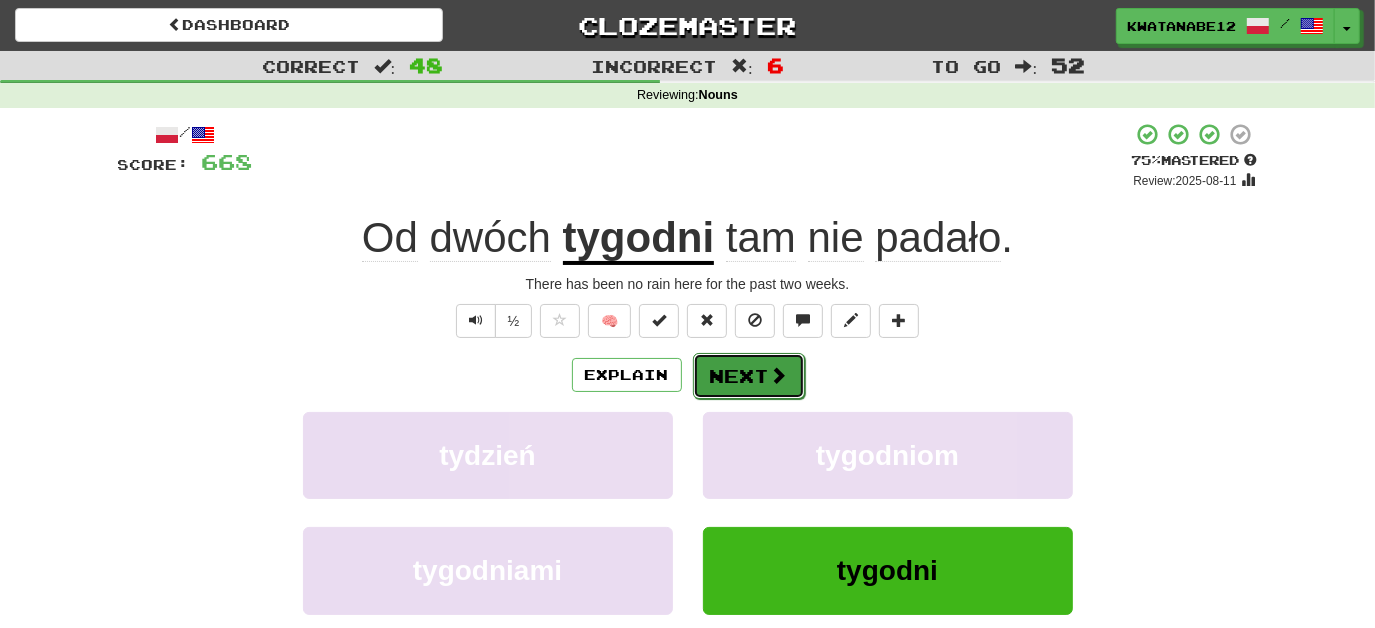 click on "Next" at bounding box center [749, 376] 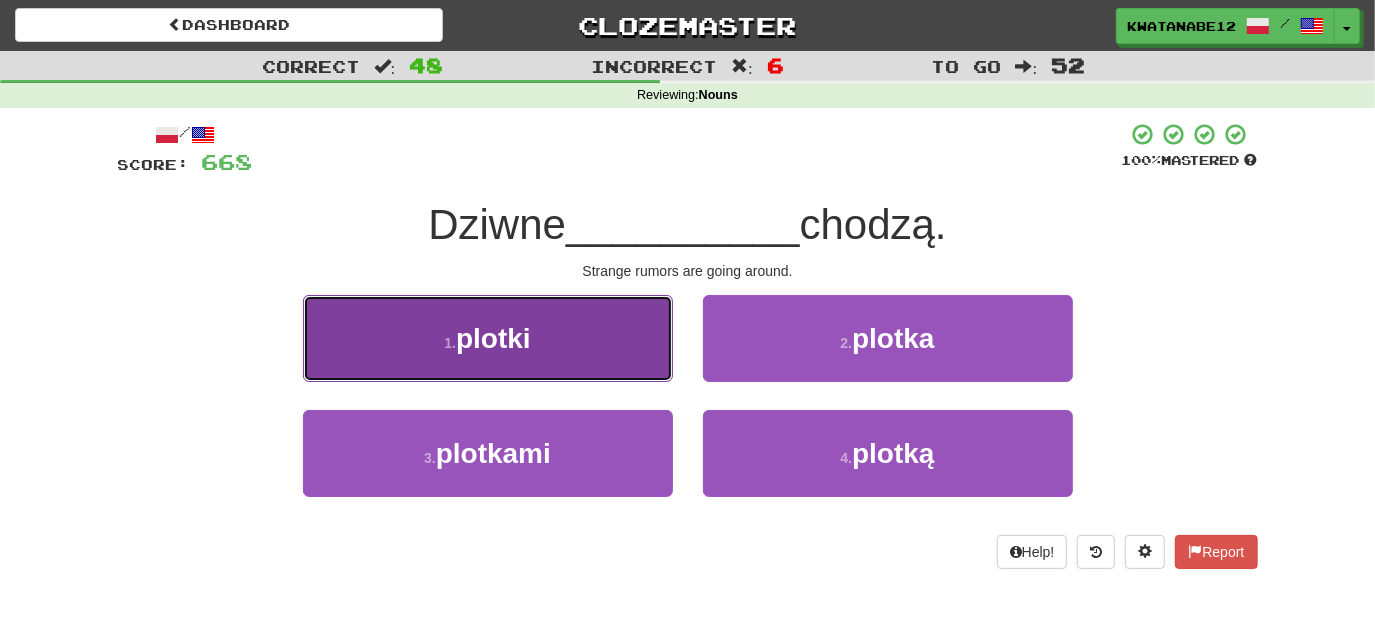 drag, startPoint x: 620, startPoint y: 361, endPoint x: 634, endPoint y: 363, distance: 14.142136 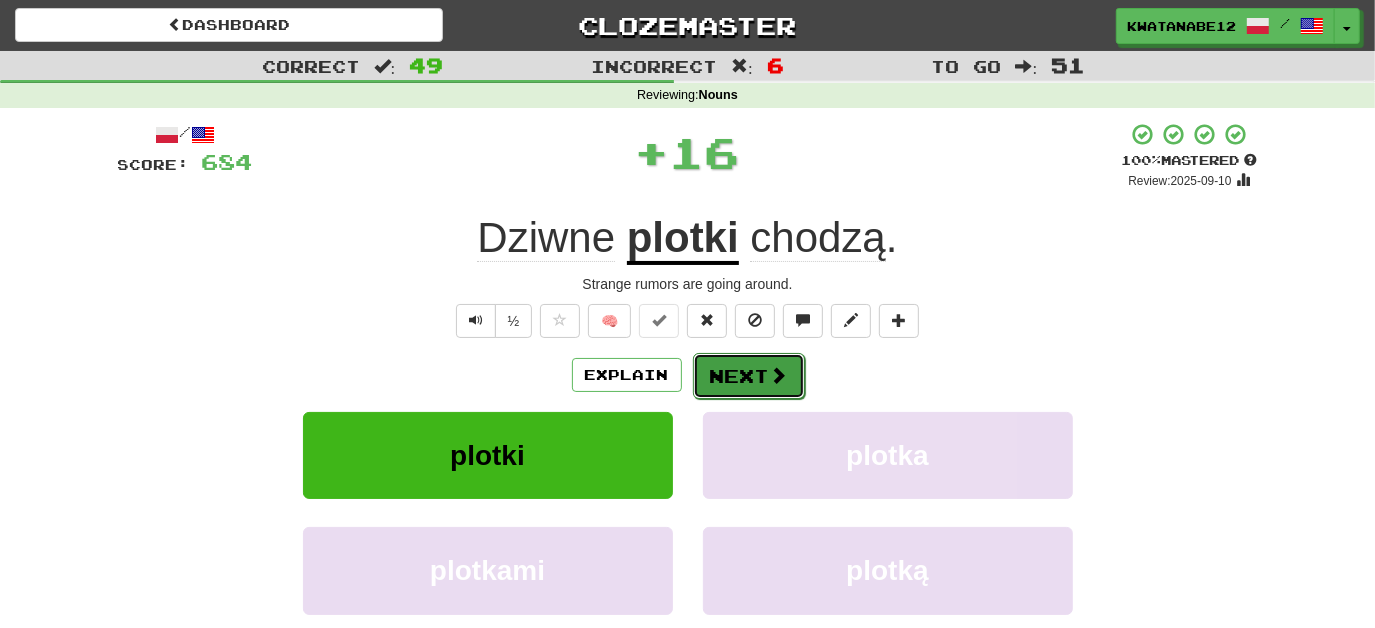 click on "Next" at bounding box center [749, 376] 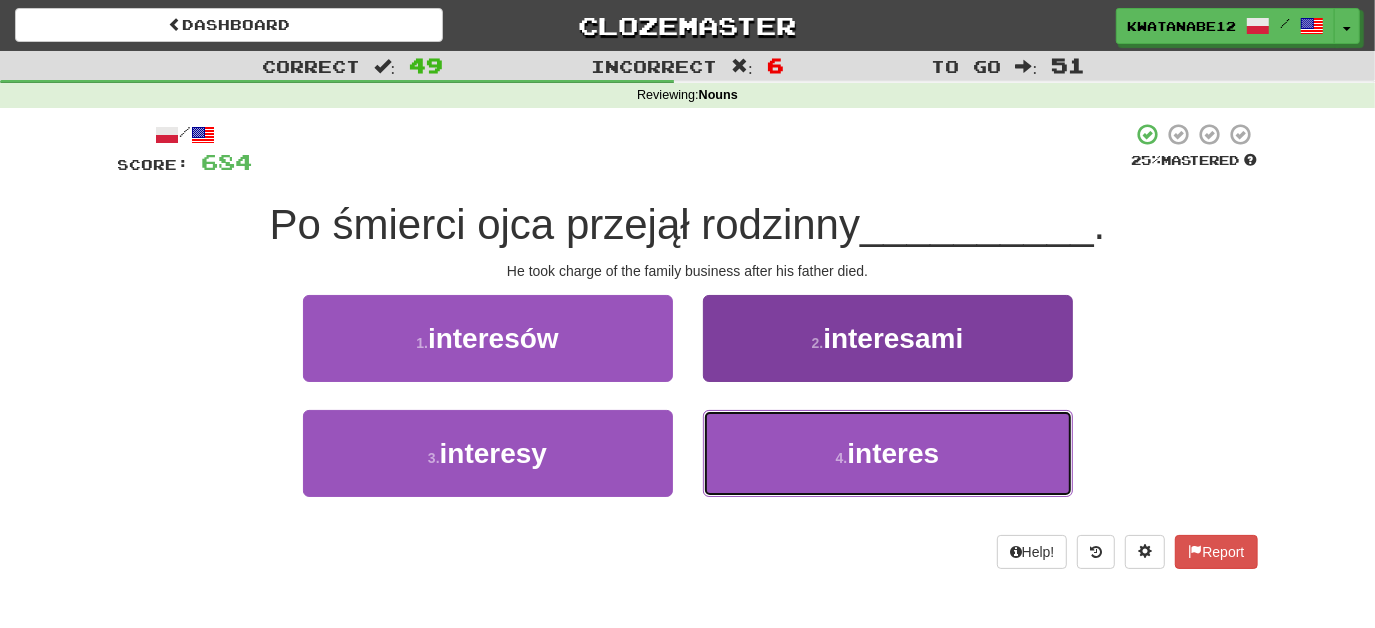 click on "4 .  interes" at bounding box center [888, 453] 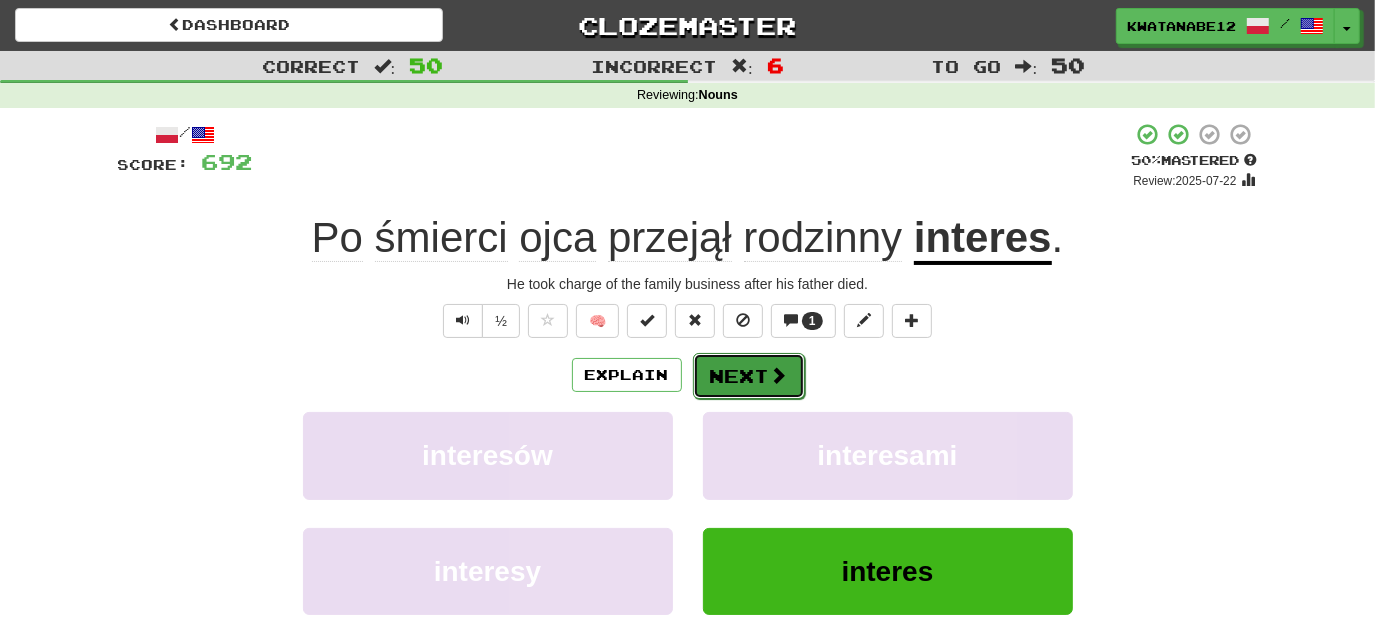 click on "Next" at bounding box center (749, 376) 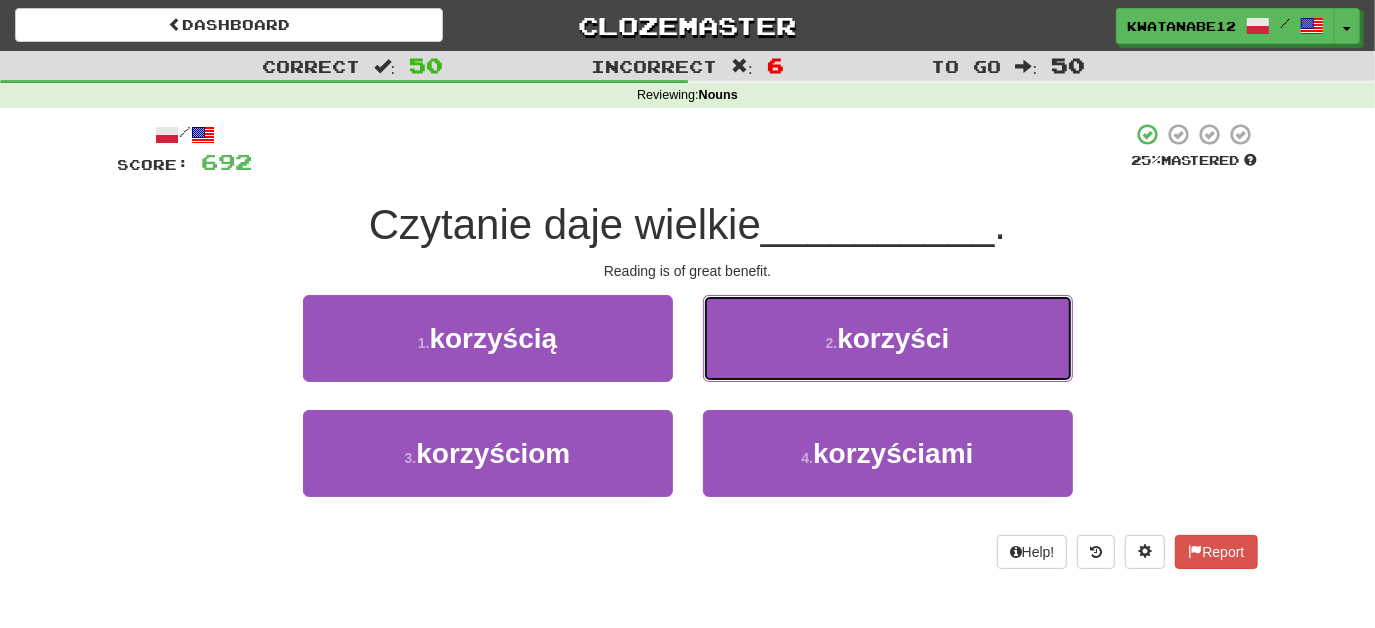 click on "2 .  korzyści" at bounding box center (888, 338) 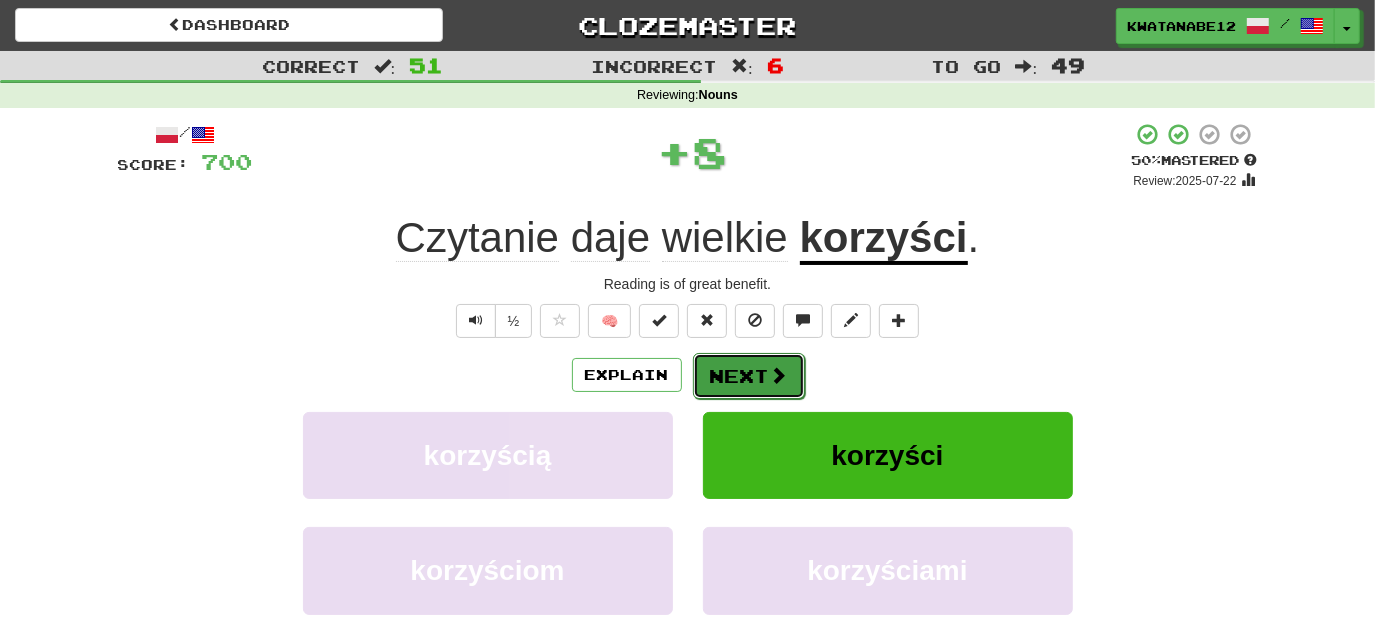 click on "Next" at bounding box center [749, 376] 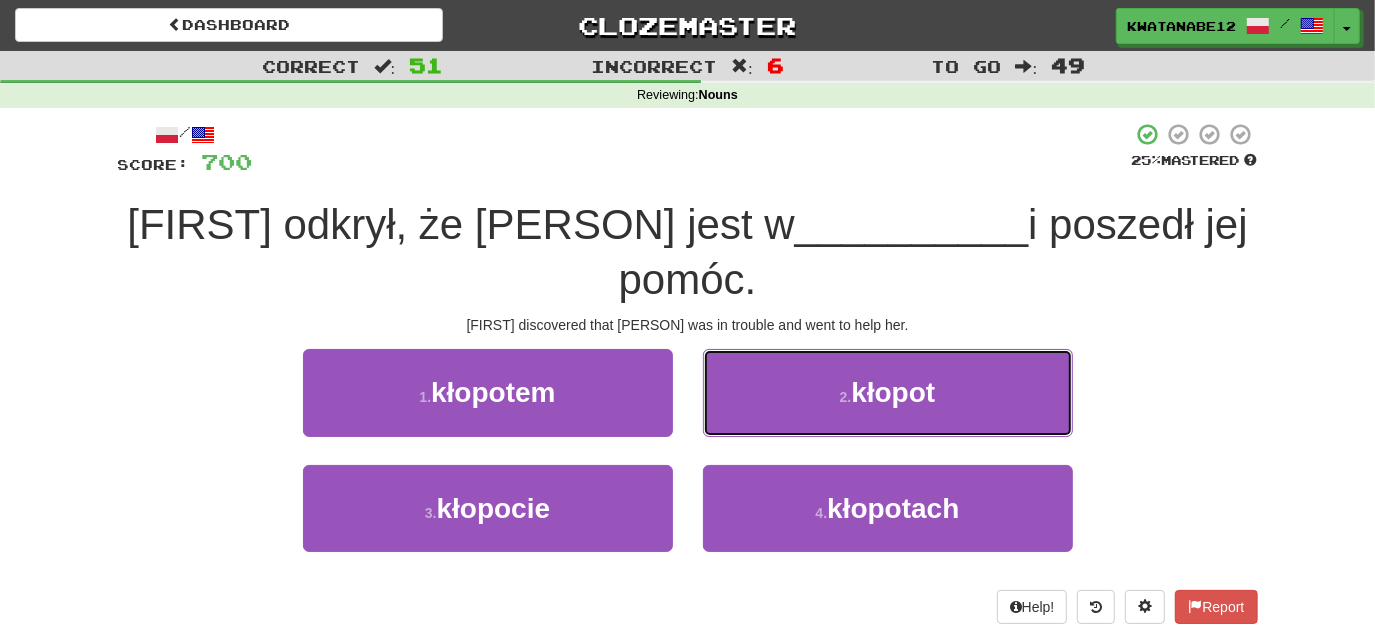 drag, startPoint x: 745, startPoint y: 335, endPoint x: 741, endPoint y: 348, distance: 13.601471 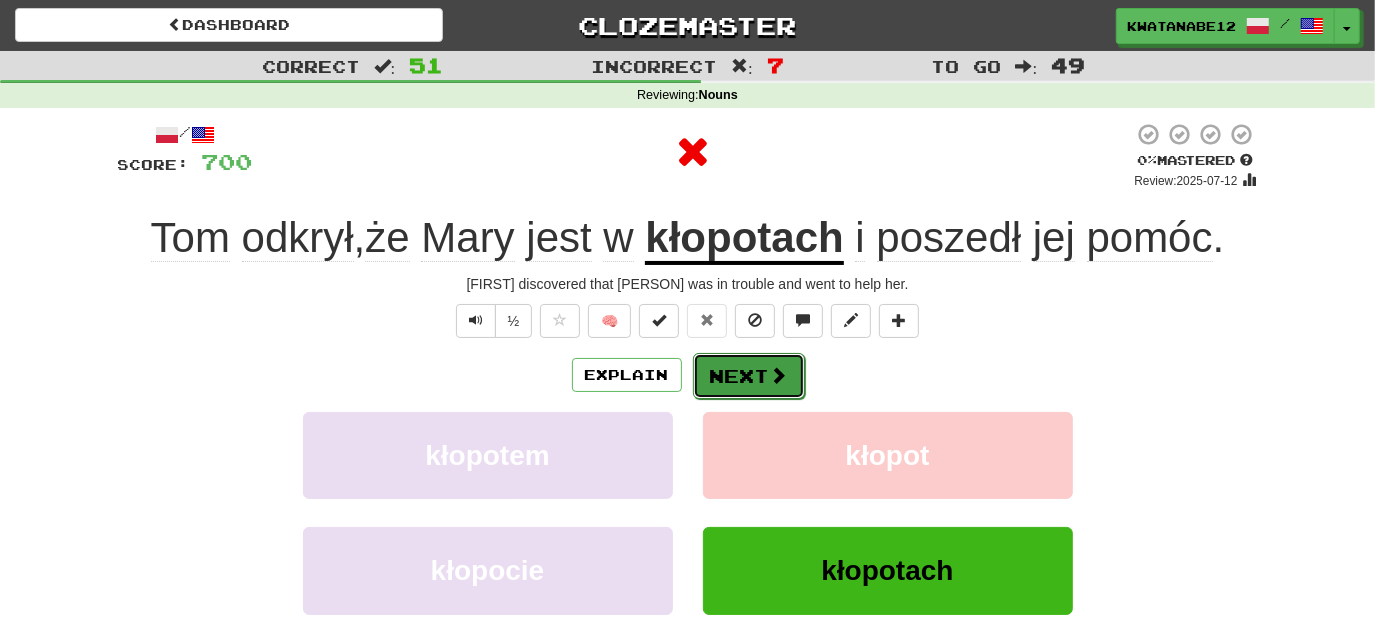 click on "Next" at bounding box center [749, 376] 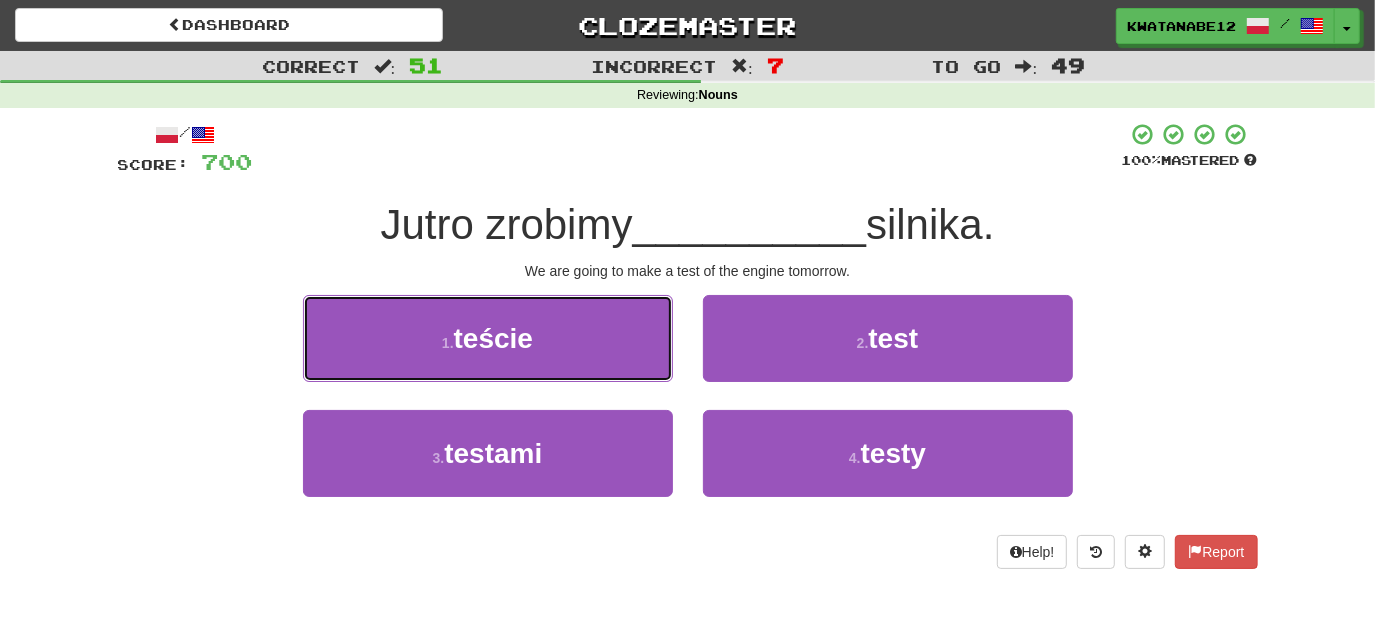 drag, startPoint x: 624, startPoint y: 343, endPoint x: 653, endPoint y: 349, distance: 29.614185 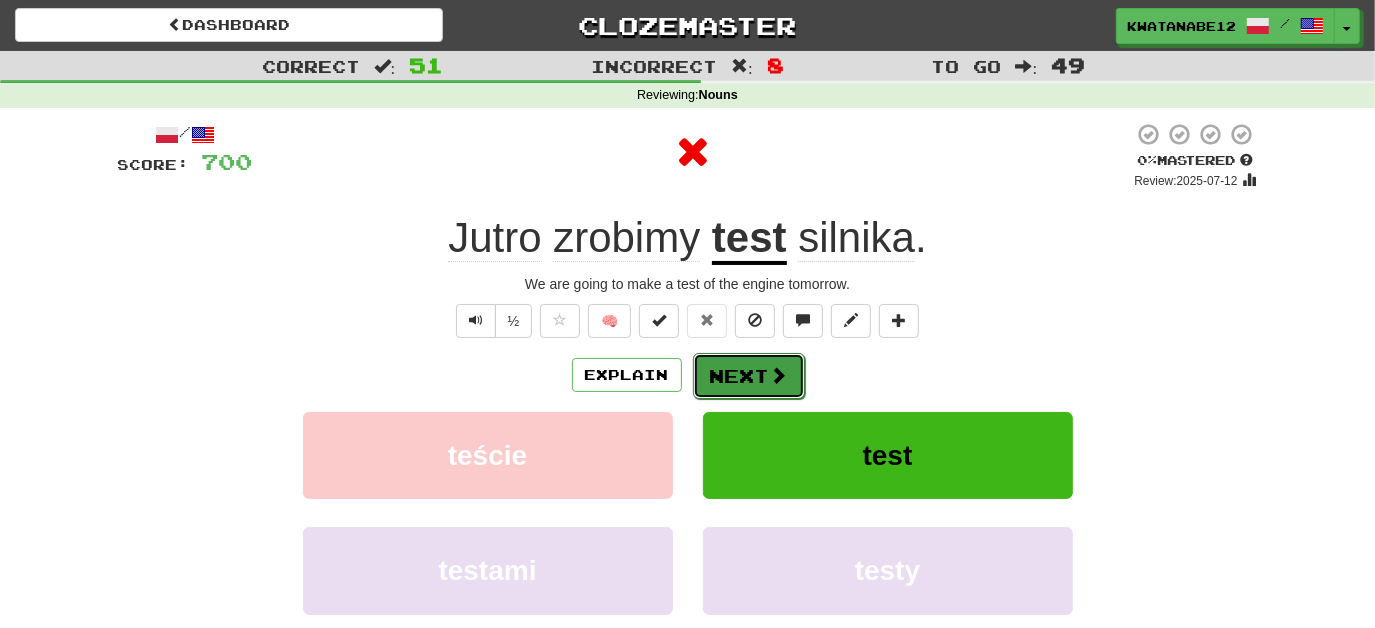 drag, startPoint x: 743, startPoint y: 363, endPoint x: 730, endPoint y: 359, distance: 13.601471 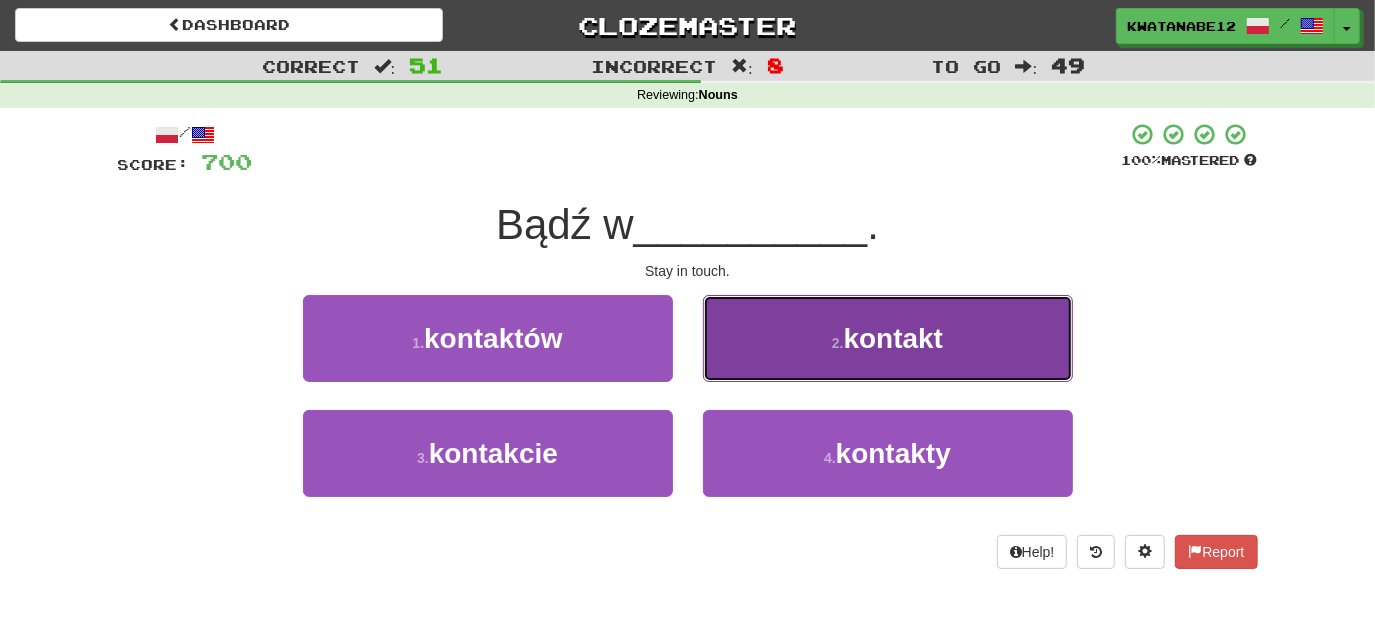 click on "2 .  kontakt" at bounding box center [888, 338] 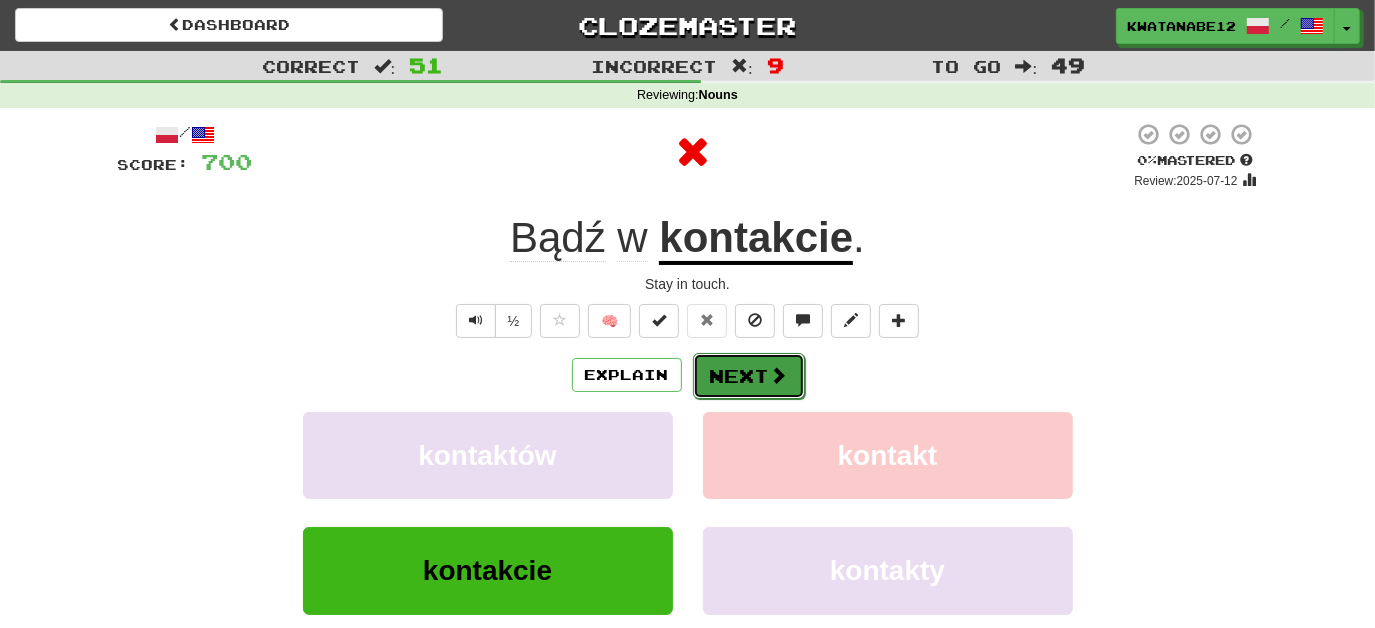 click on "Next" at bounding box center (749, 376) 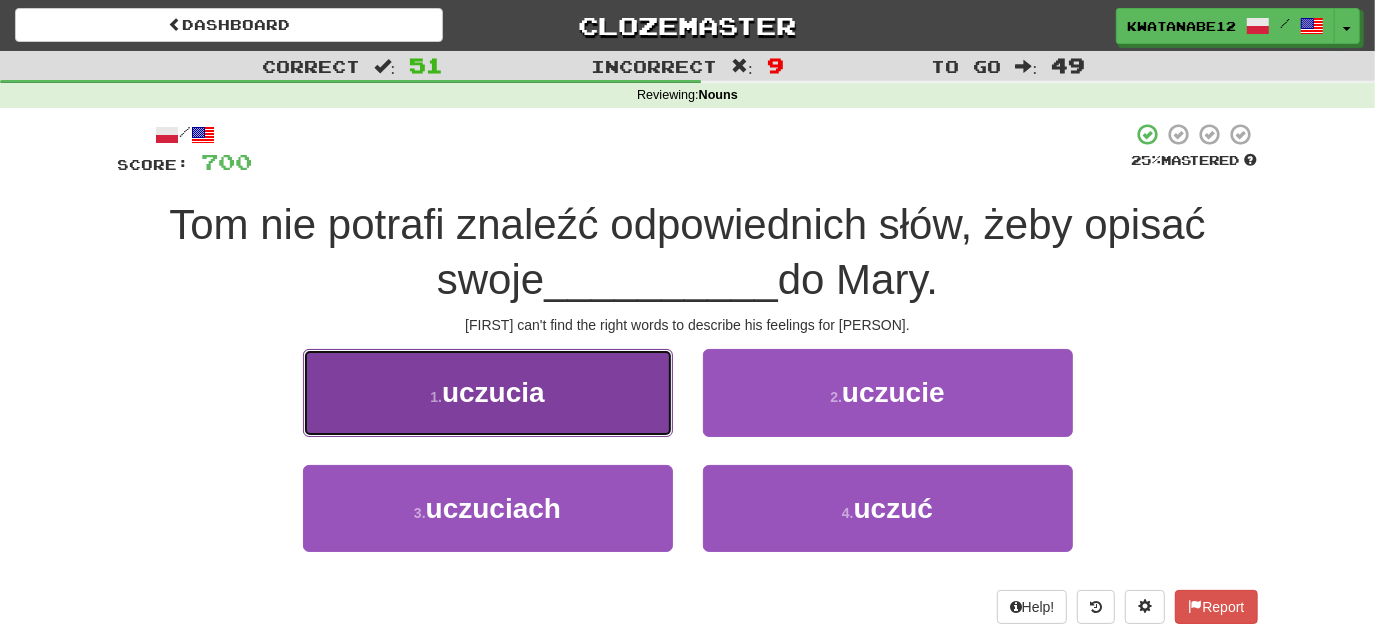 click on "1 .  uczucia" at bounding box center (488, 392) 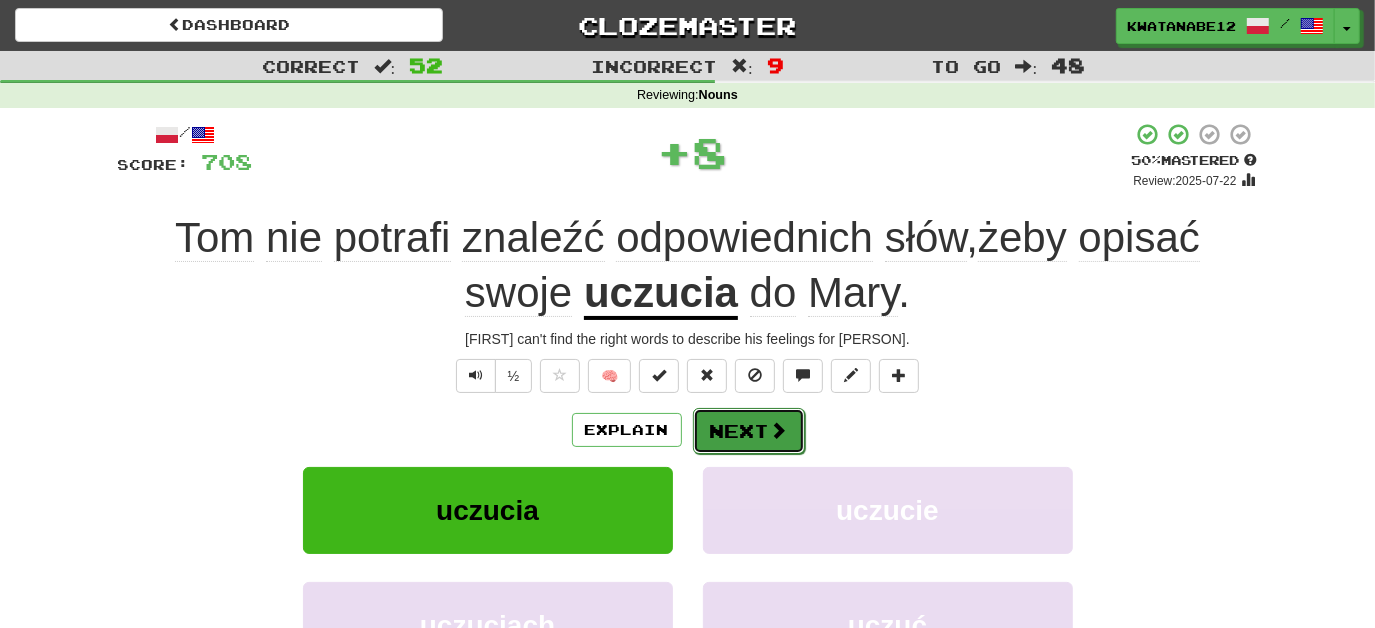 click on "Next" at bounding box center (749, 431) 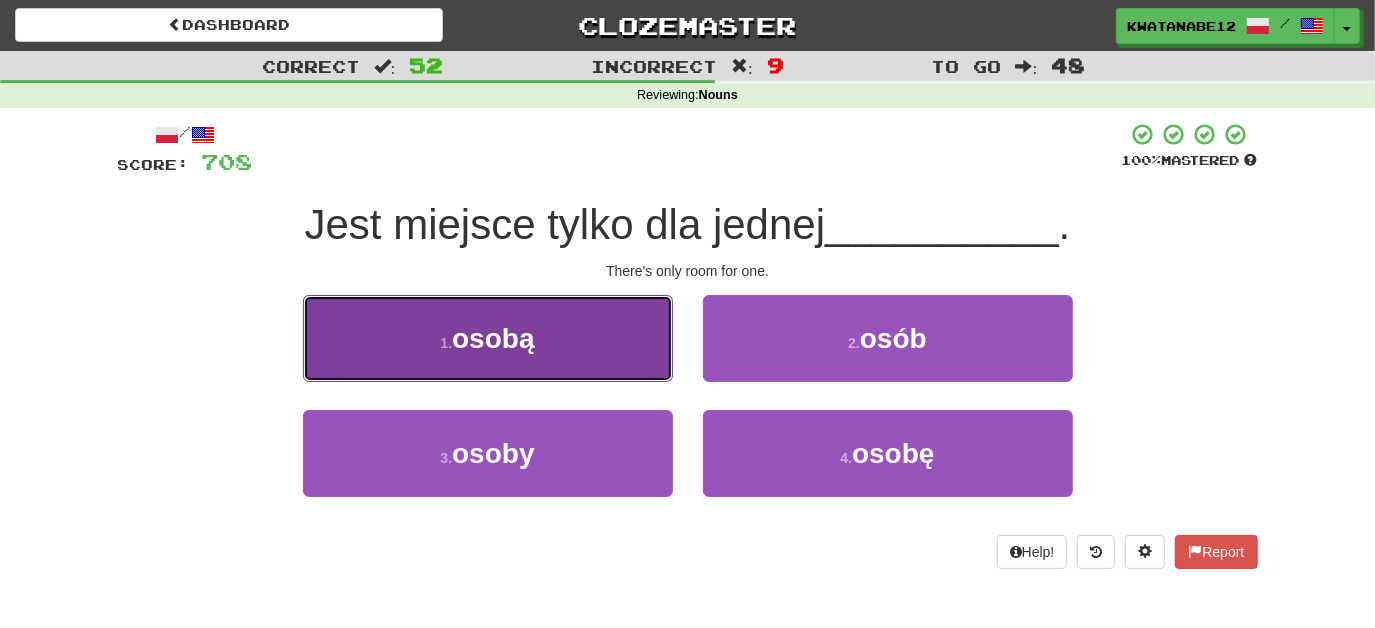 drag, startPoint x: 624, startPoint y: 358, endPoint x: 638, endPoint y: 365, distance: 15.652476 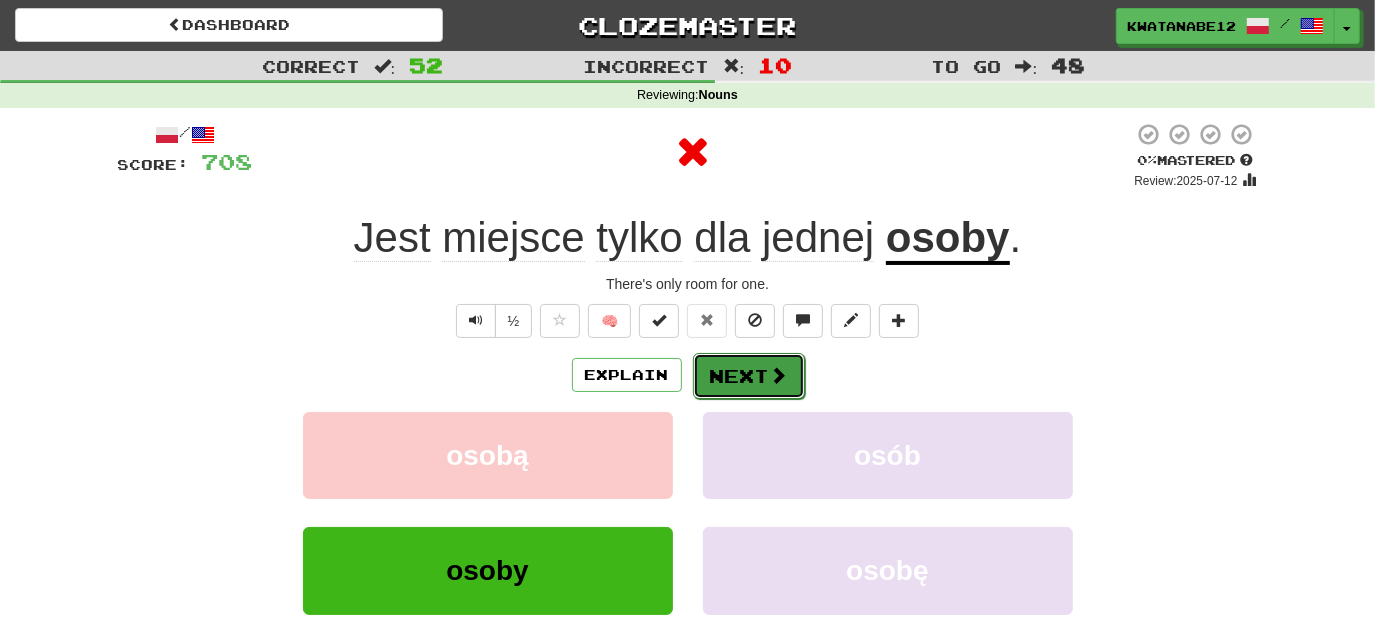 click on "Next" at bounding box center (749, 376) 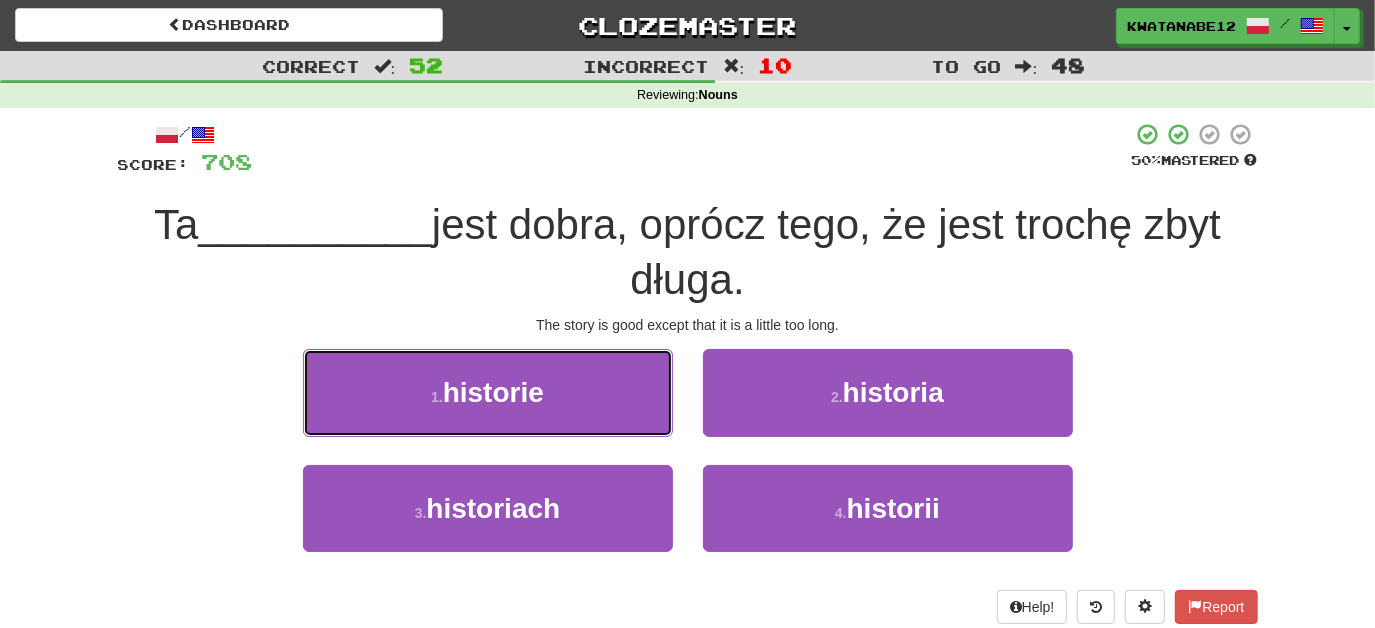 drag, startPoint x: 621, startPoint y: 396, endPoint x: 669, endPoint y: 401, distance: 48.259712 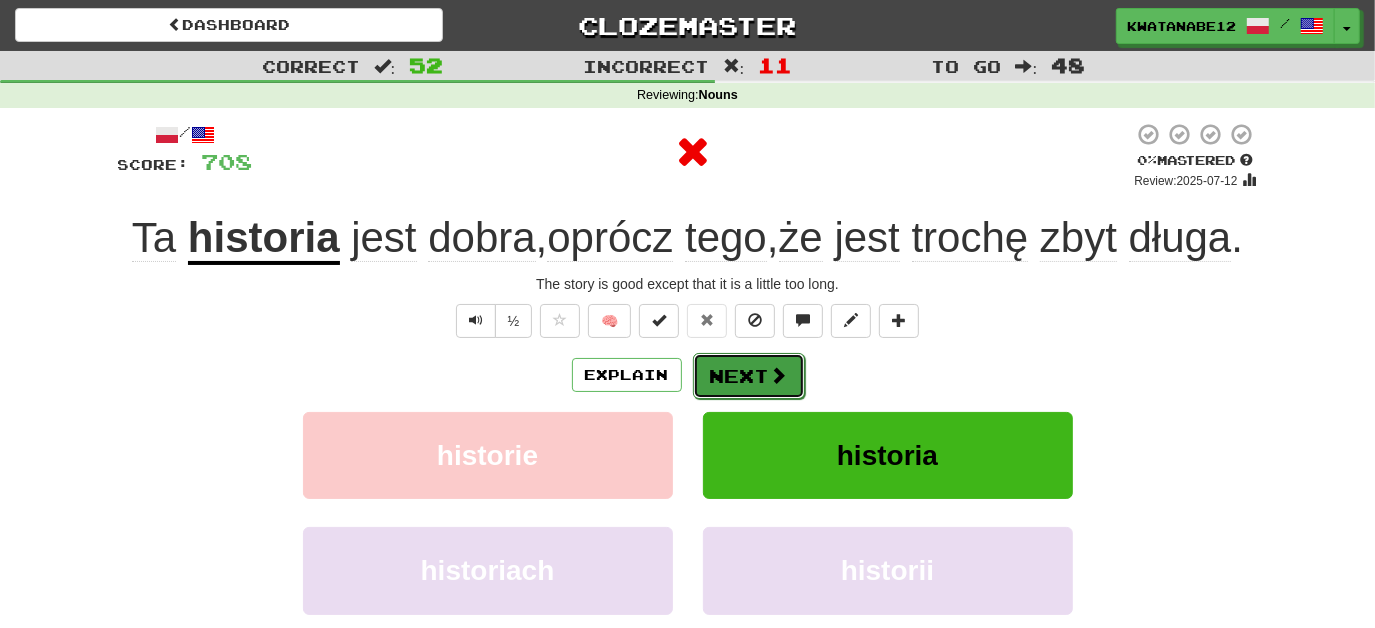 click on "Next" at bounding box center (749, 376) 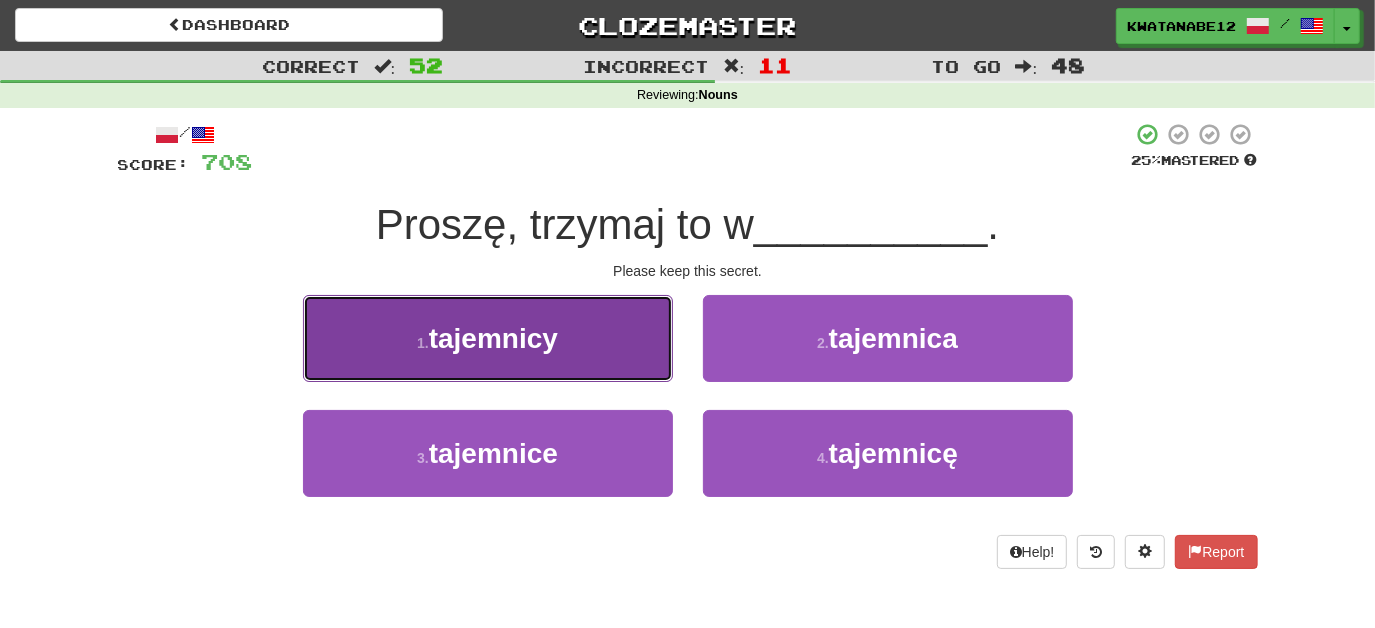 click on "1 .  tajemnicy" at bounding box center [488, 338] 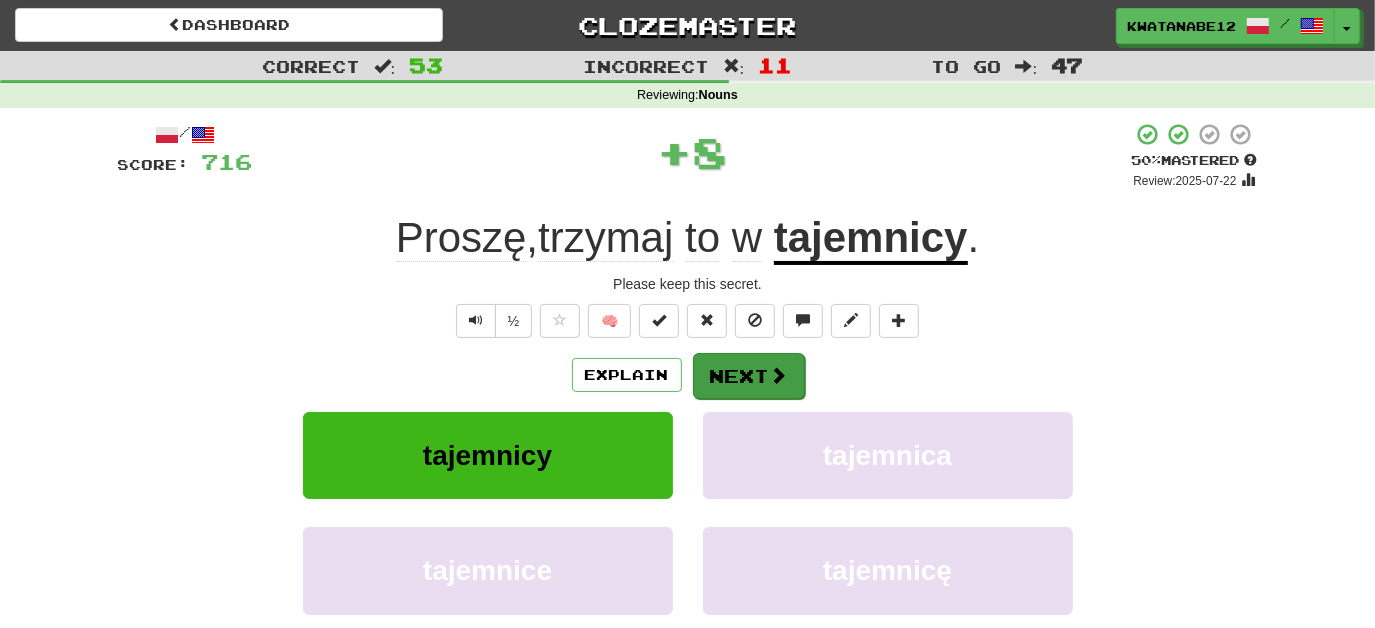 click on "/  Score:   716 + 8 50 %  Mastered Review:  2025-07-22 Proszę ,  trzymaj   to   w   tajemnicy . Please keep this secret. ½ 🧠 Explain Next tajemnicy tajemnica tajemnice tajemnicę Learn more: tajemnicy tajemnica tajemnice tajemnicę  Help!  Report Sentence Source" at bounding box center [688, 435] 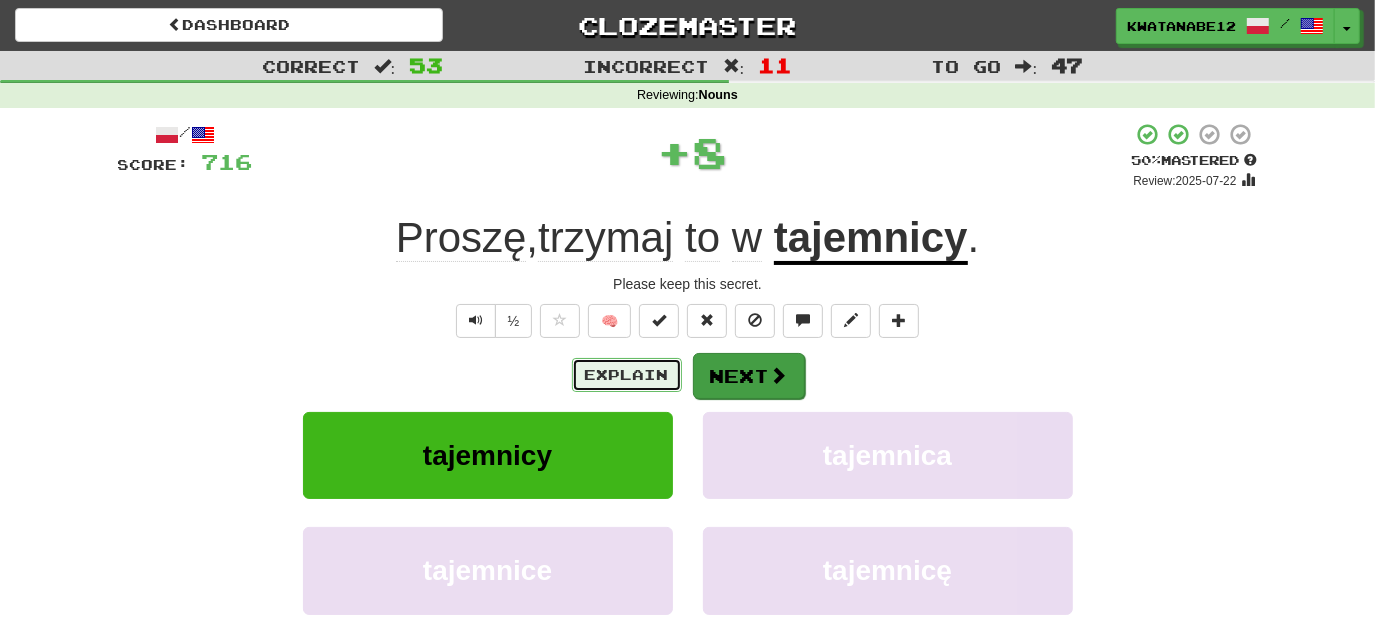 drag, startPoint x: 671, startPoint y: 372, endPoint x: 697, endPoint y: 374, distance: 26.076809 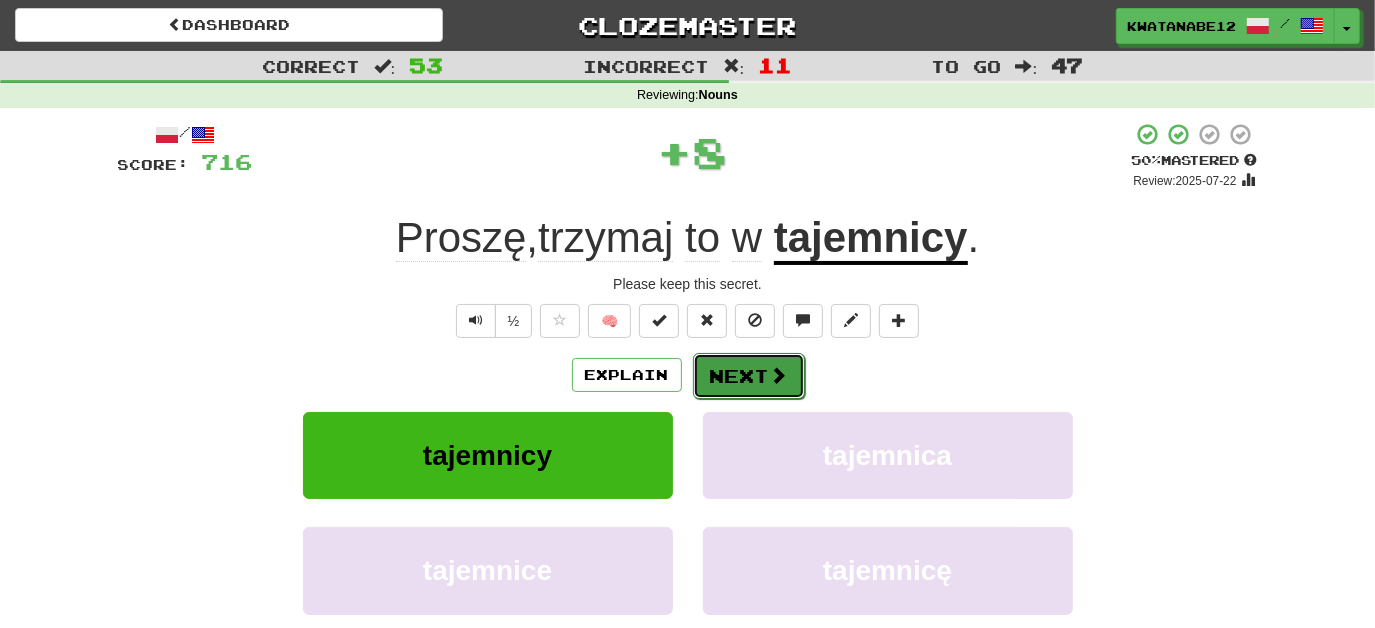 click on "Next" at bounding box center [749, 376] 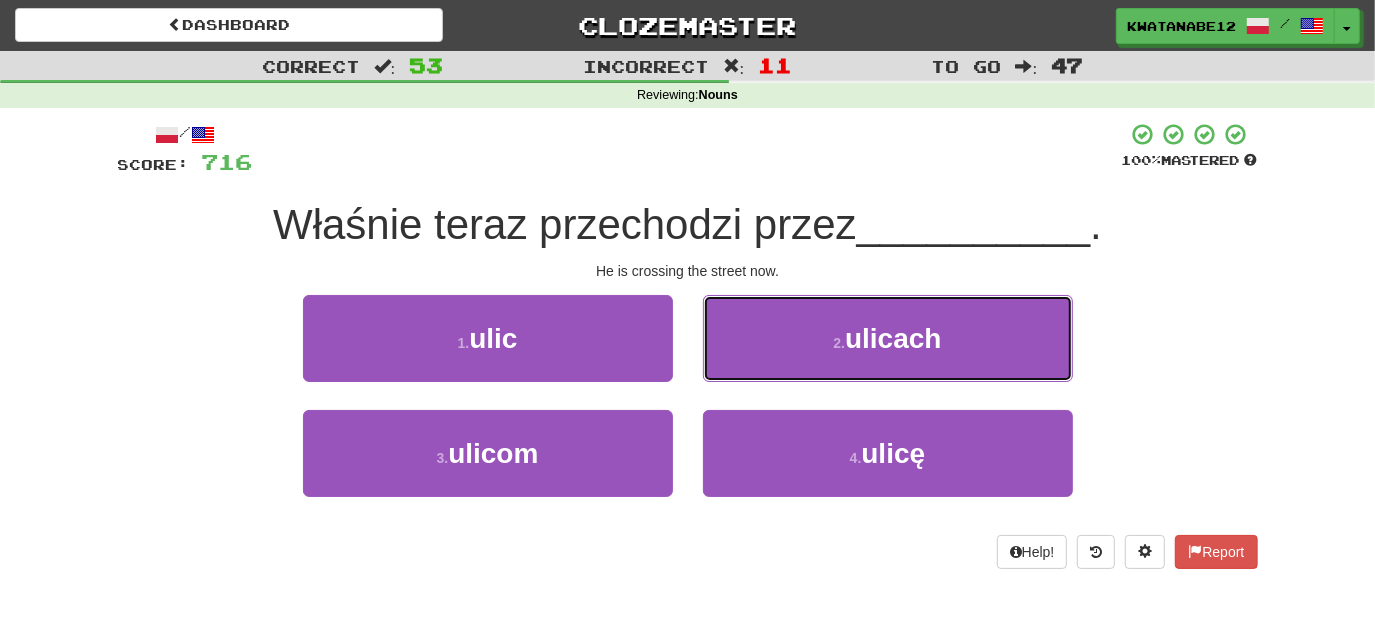 click on "2 .  ulicach" at bounding box center [888, 338] 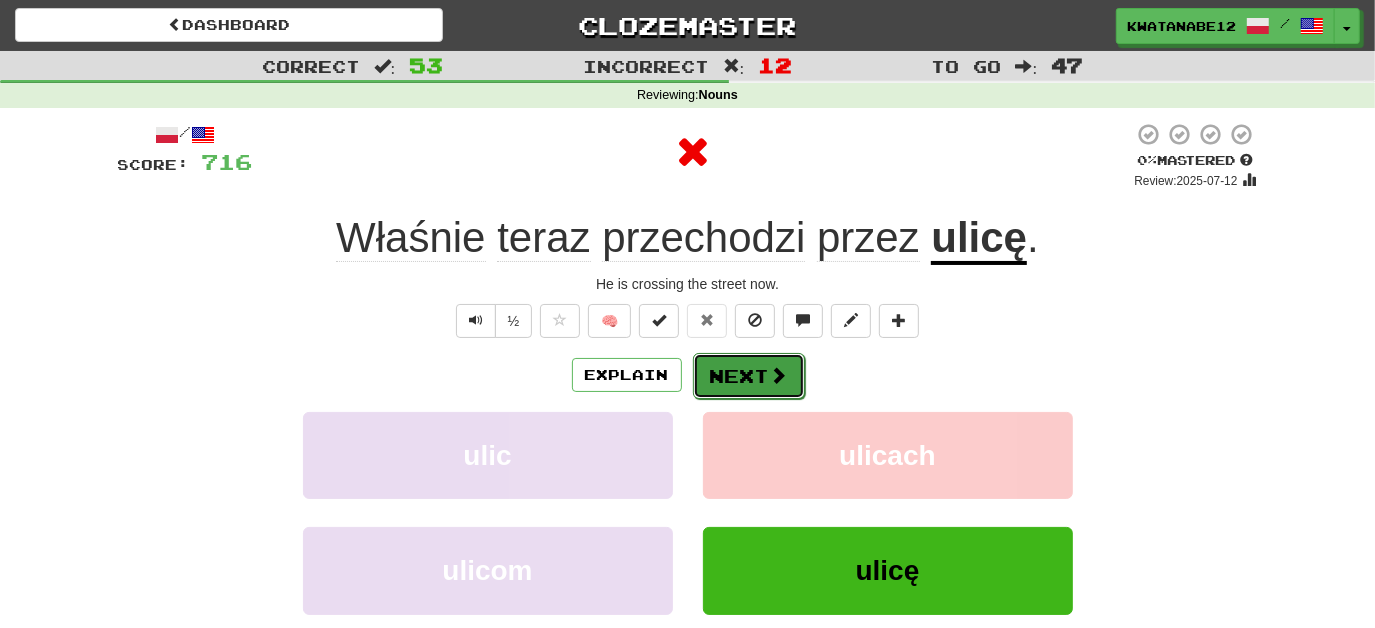 click on "Next" at bounding box center [749, 376] 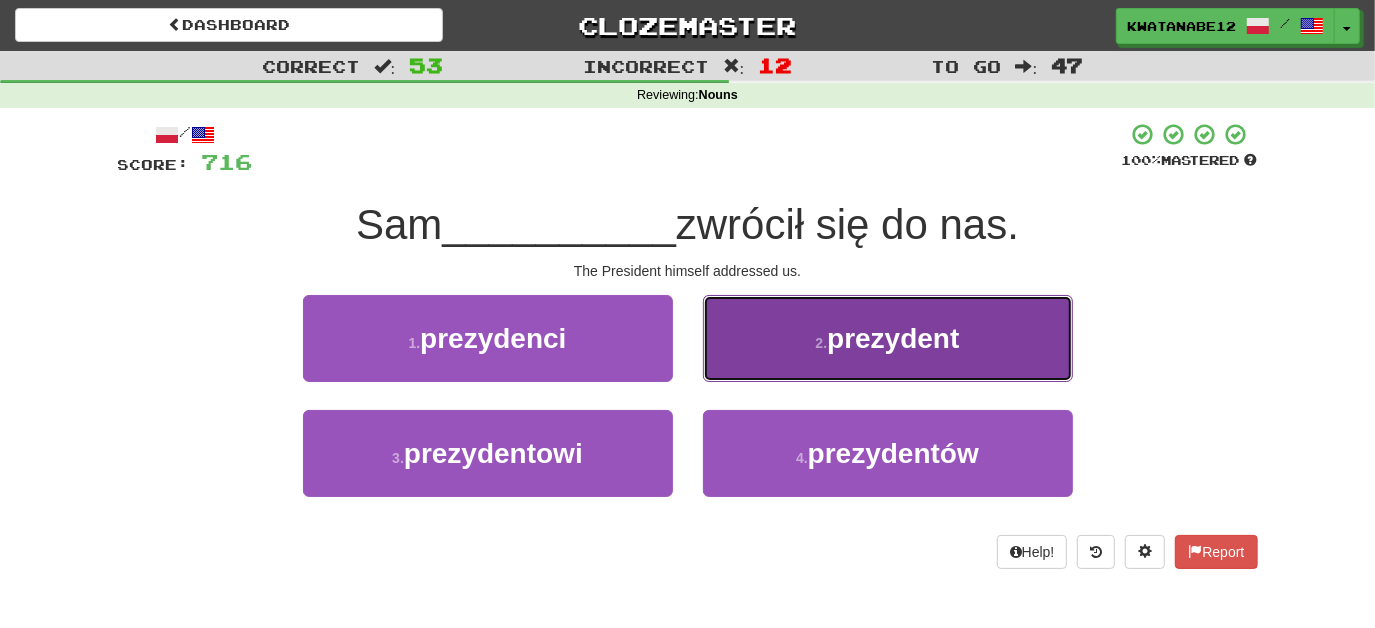click on "2 .  prezydent" at bounding box center [888, 338] 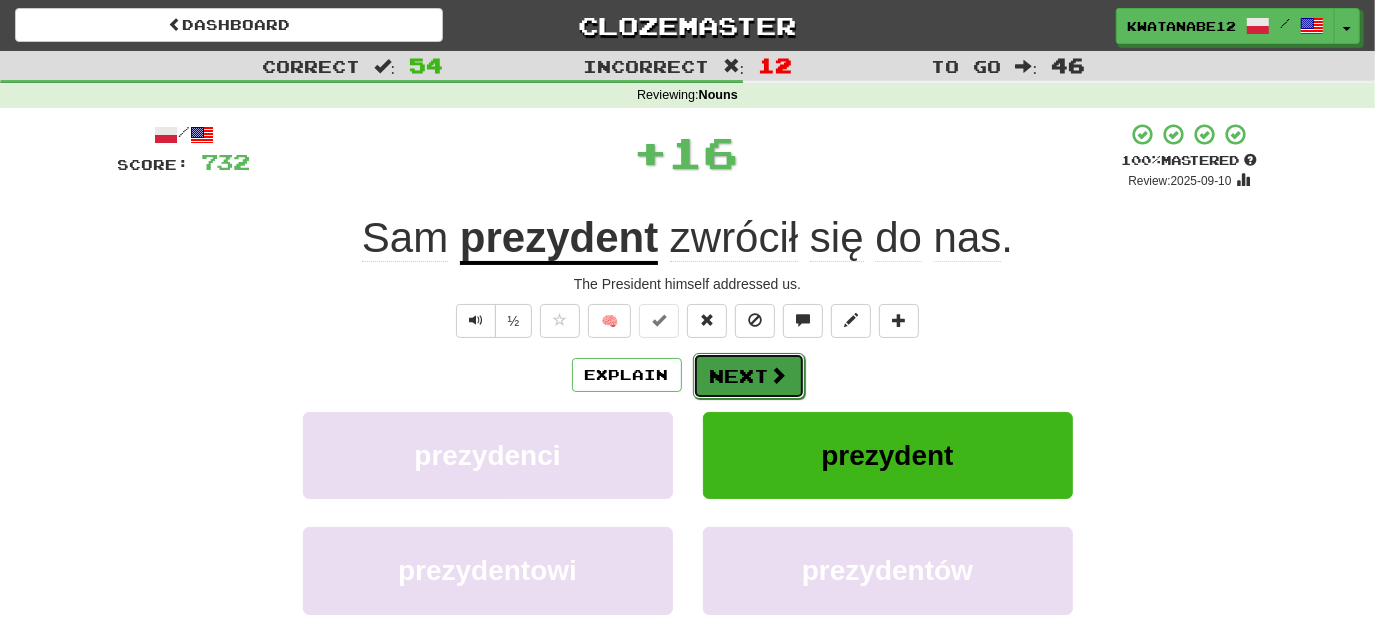click on "Next" at bounding box center [749, 376] 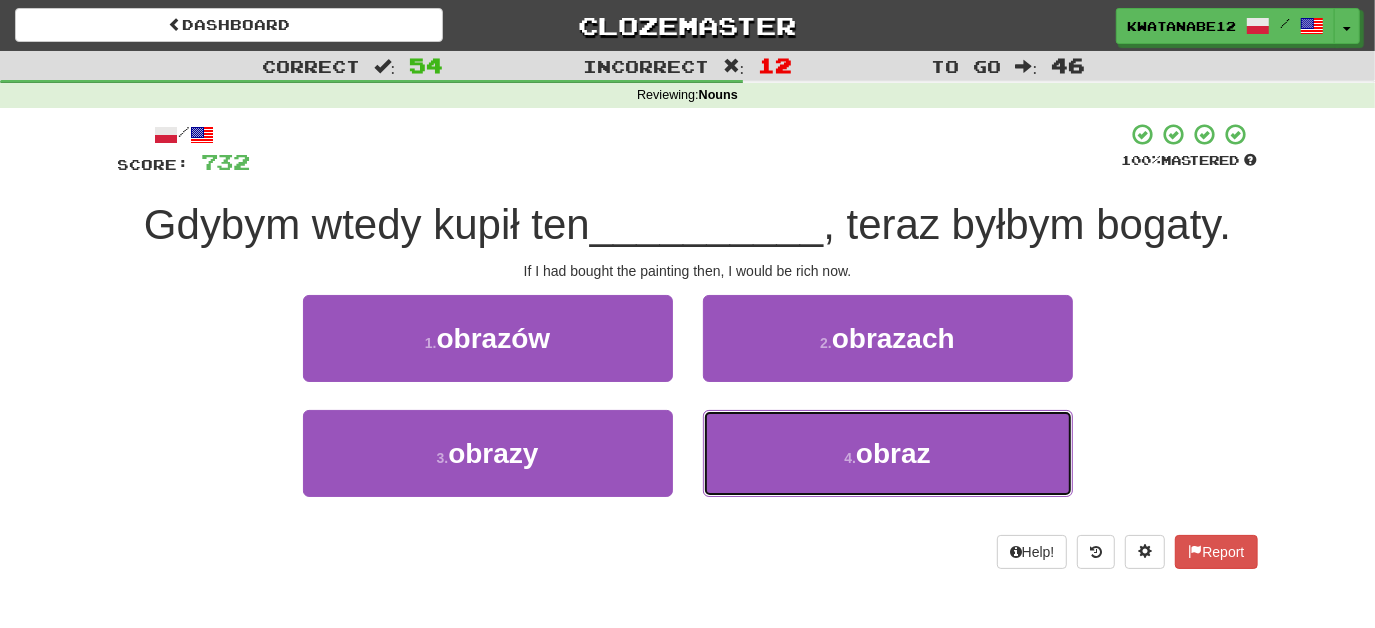 drag, startPoint x: 731, startPoint y: 423, endPoint x: 732, endPoint y: 397, distance: 26.019224 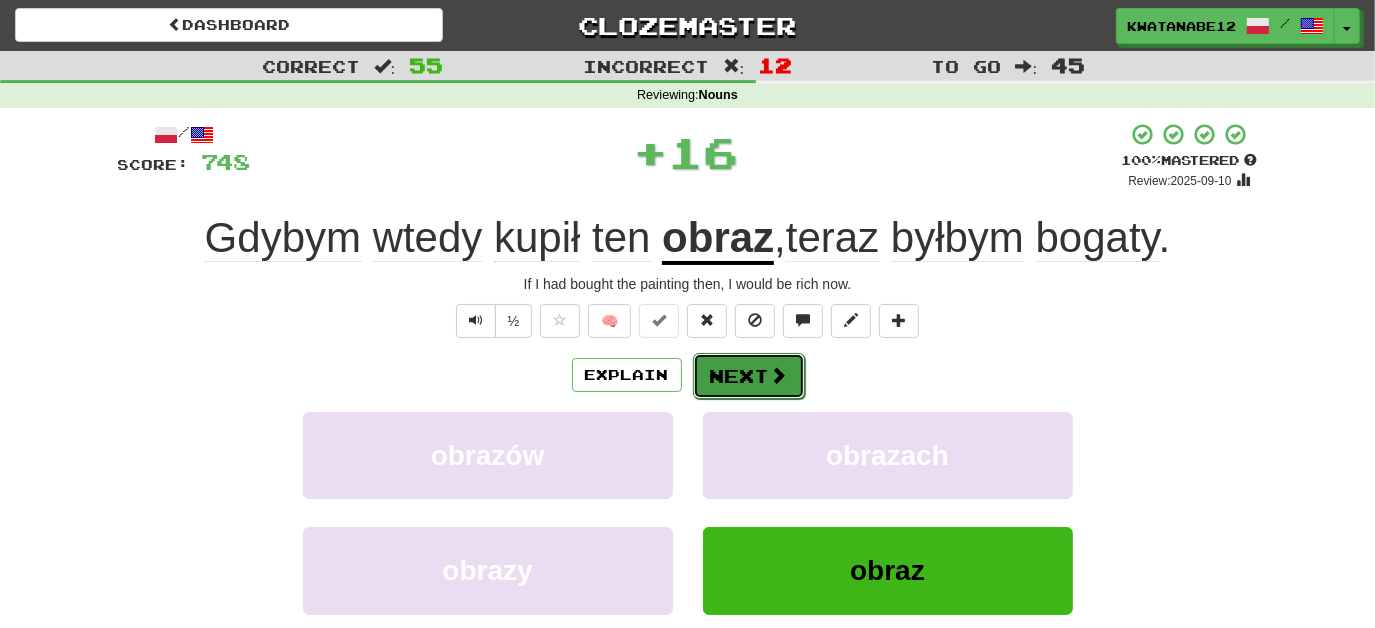 click on "Next" at bounding box center [749, 376] 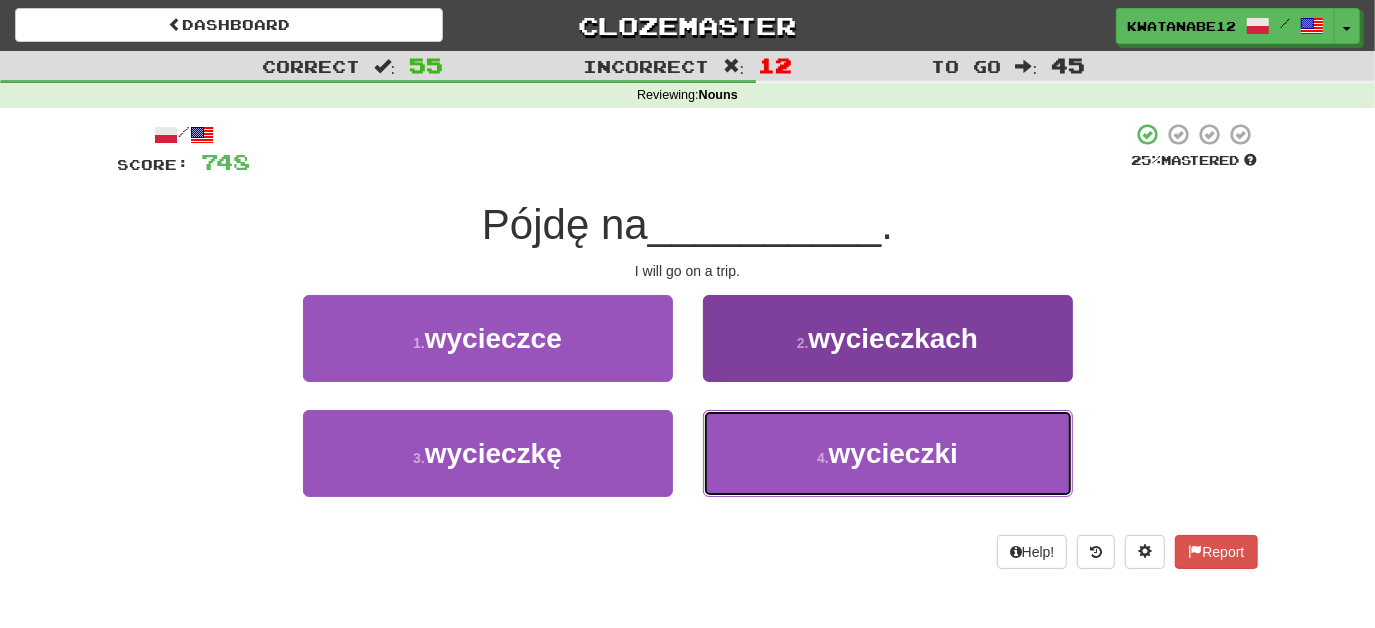 click on "4 .  wycieczki" at bounding box center (888, 453) 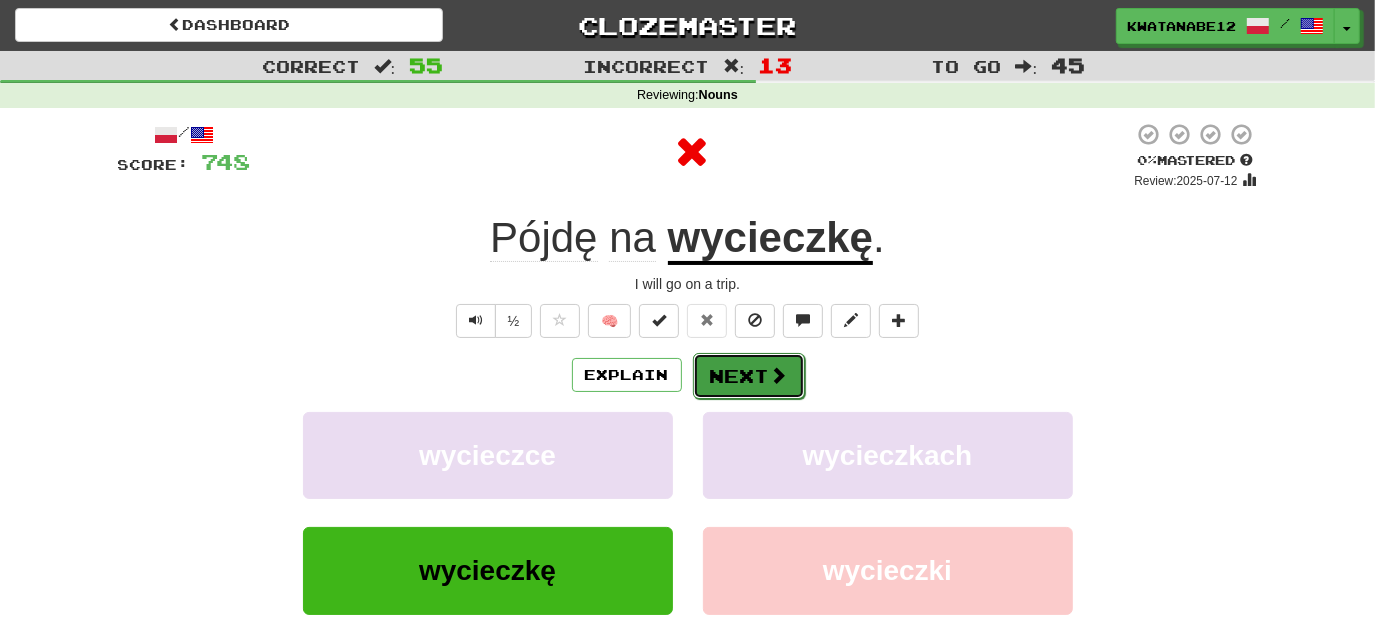 click on "Next" at bounding box center [749, 376] 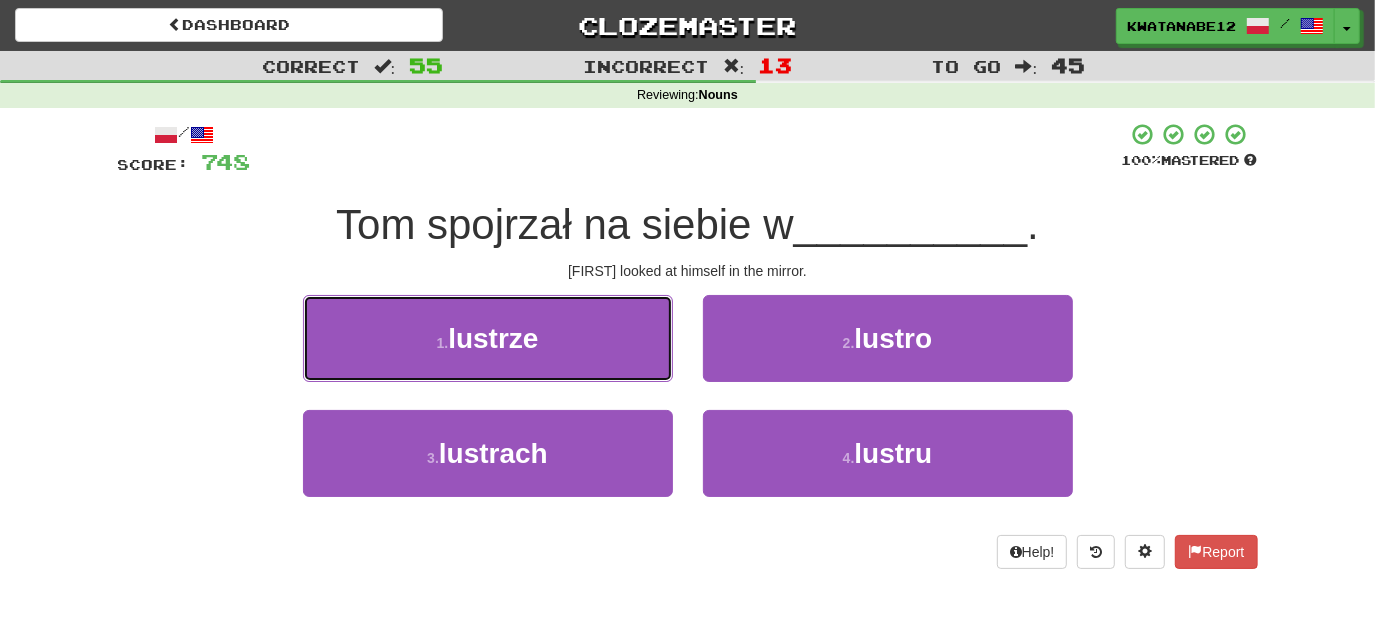 drag, startPoint x: 600, startPoint y: 334, endPoint x: 647, endPoint y: 338, distance: 47.169907 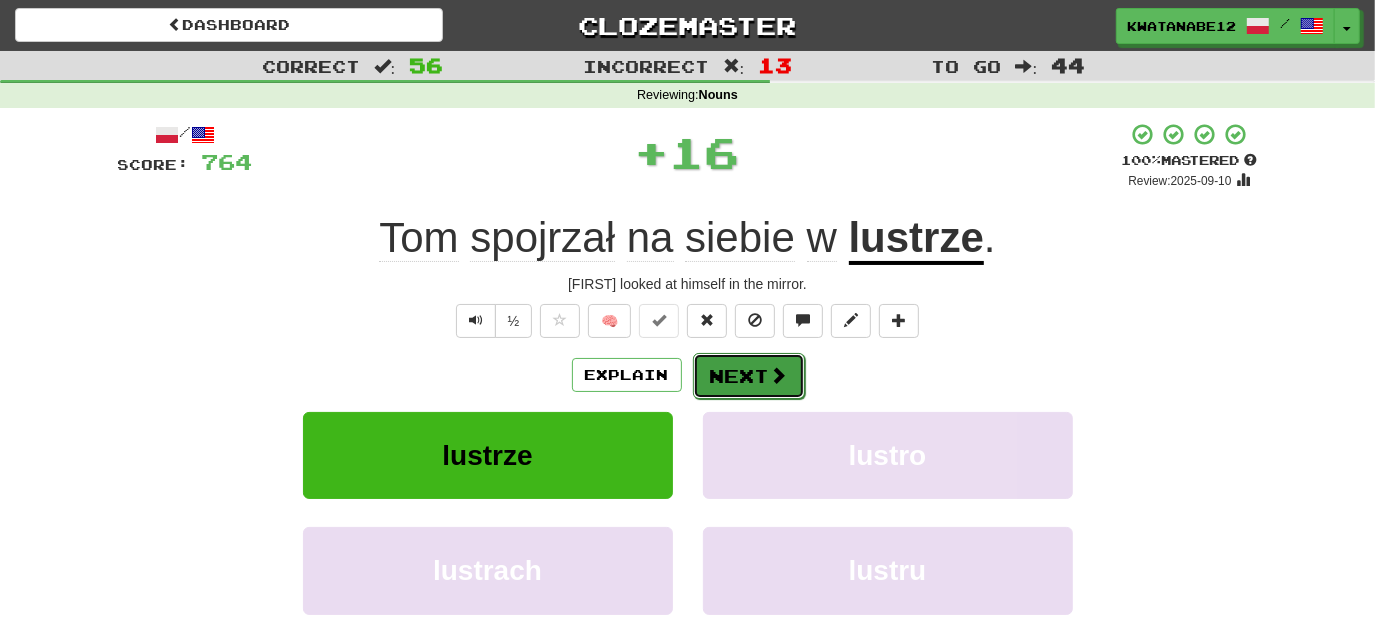 click on "Next" at bounding box center [749, 376] 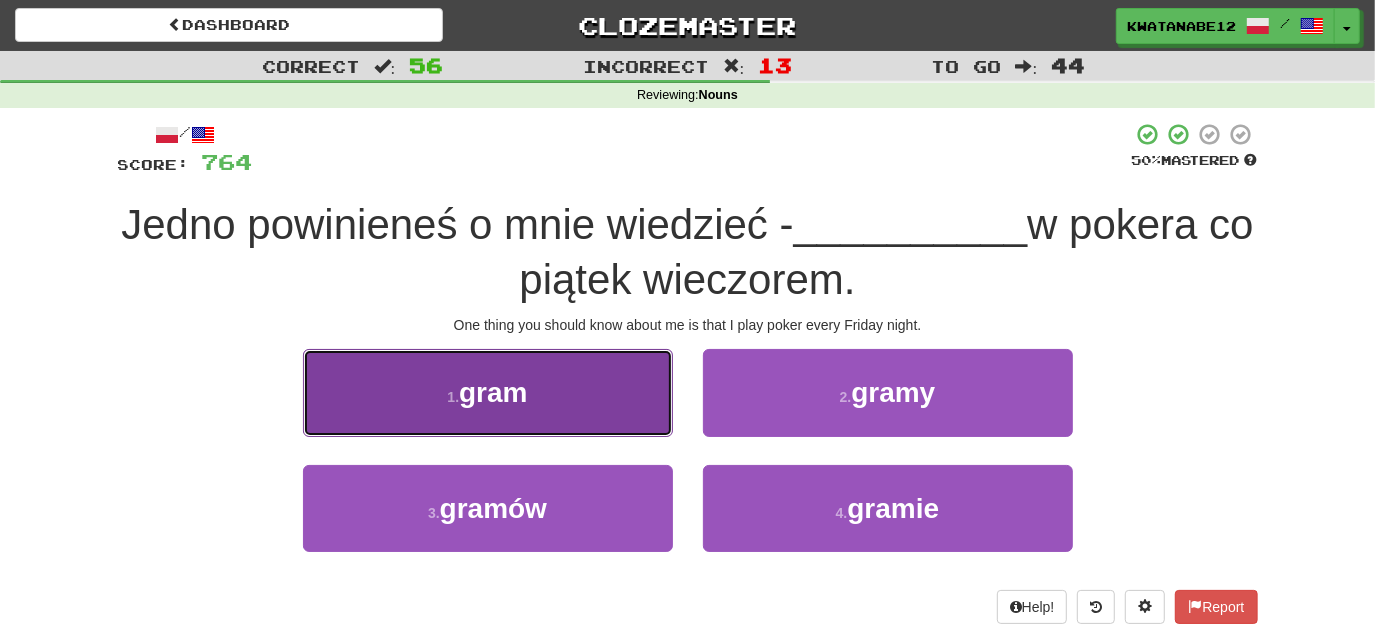 drag, startPoint x: 621, startPoint y: 399, endPoint x: 634, endPoint y: 407, distance: 15.264338 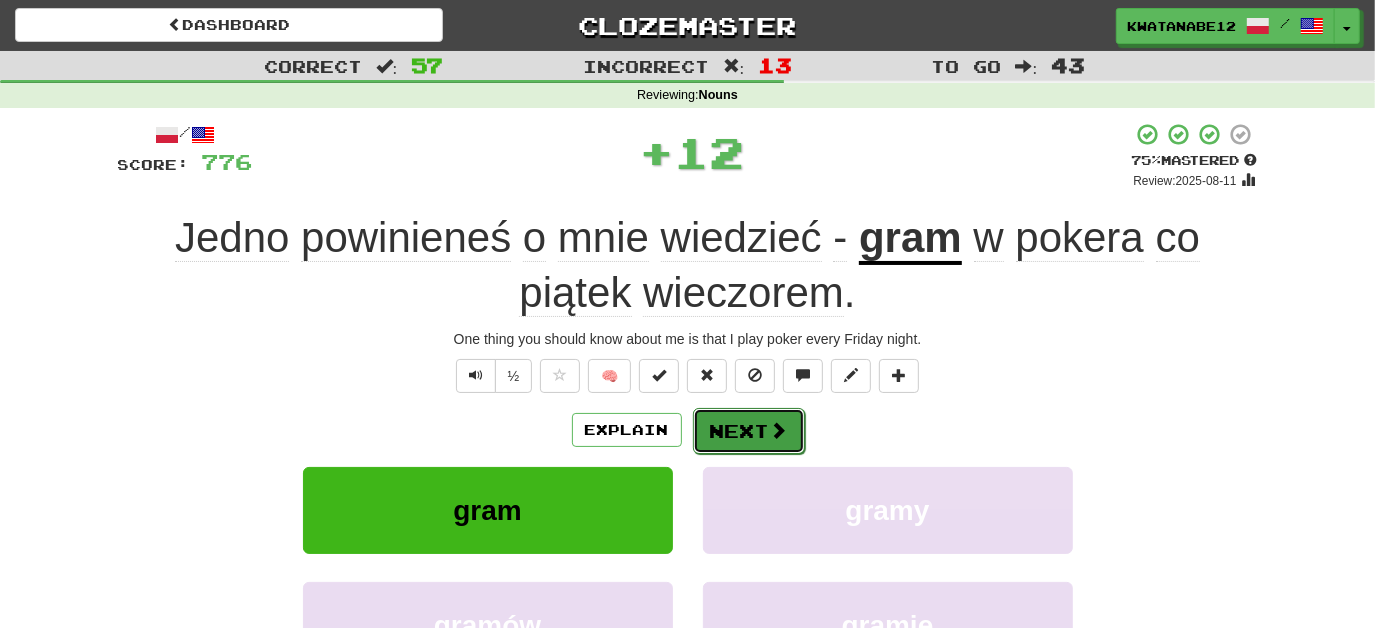 click on "Next" at bounding box center (749, 431) 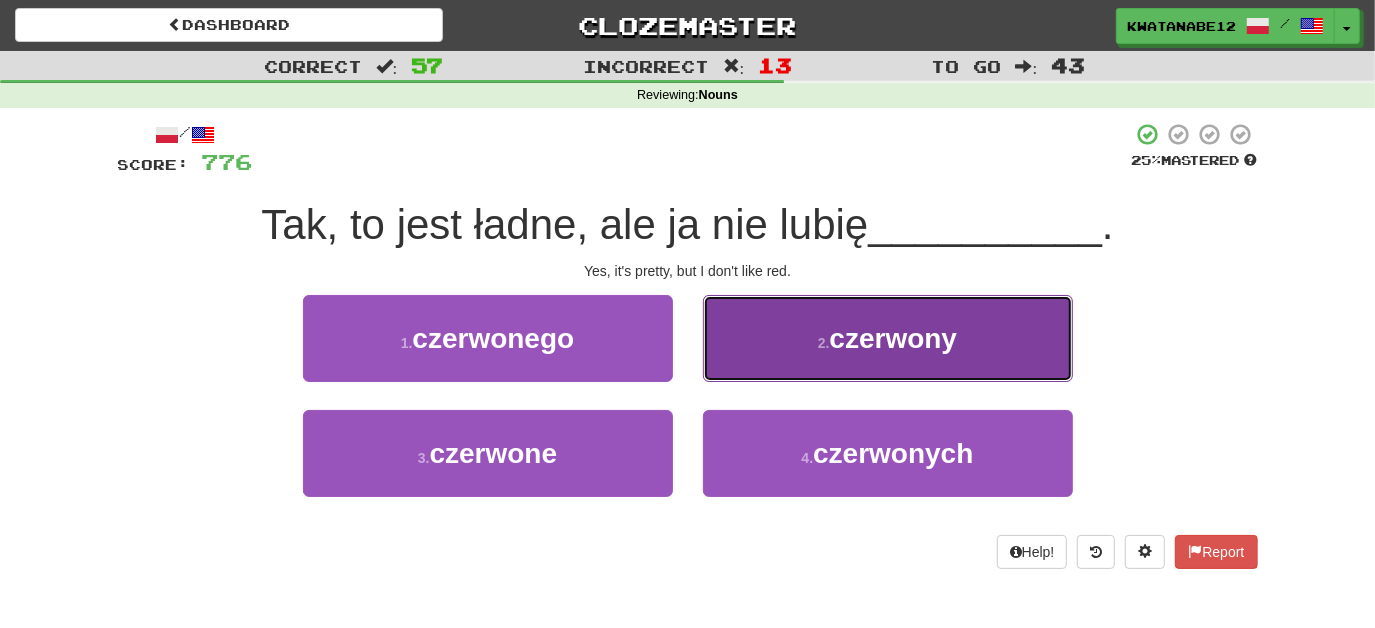 click on "2 .  czerwony" at bounding box center [888, 338] 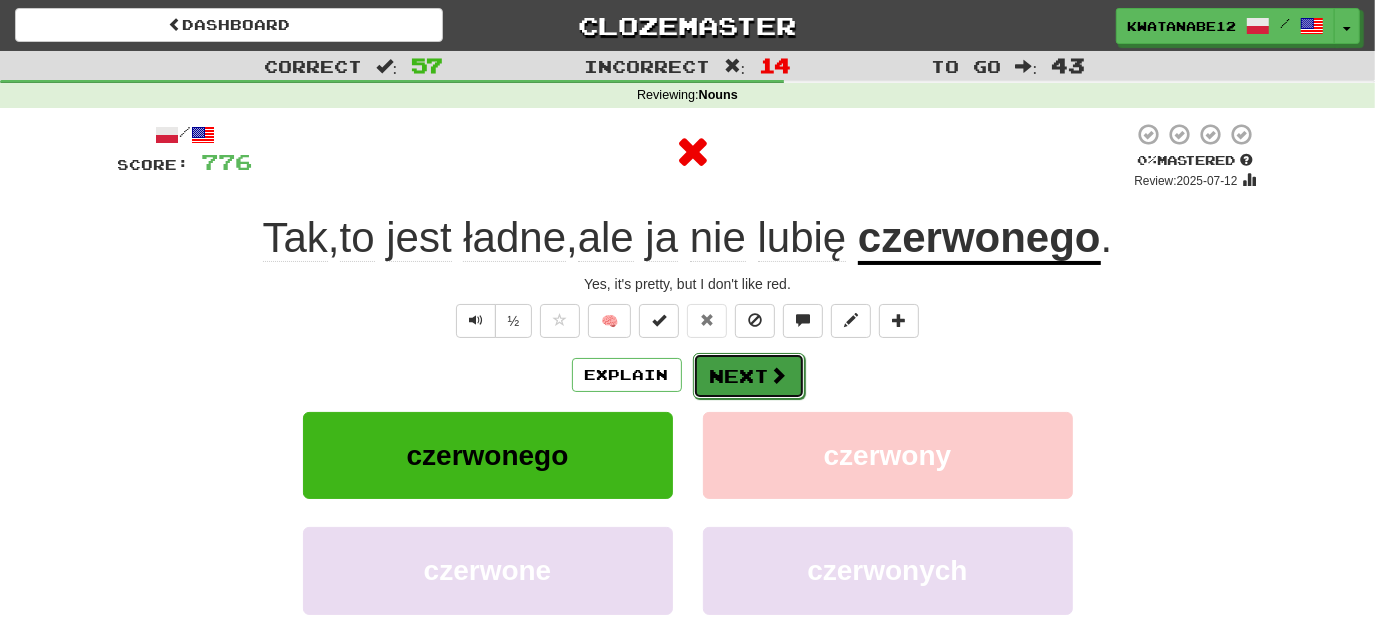 click on "Next" at bounding box center [749, 376] 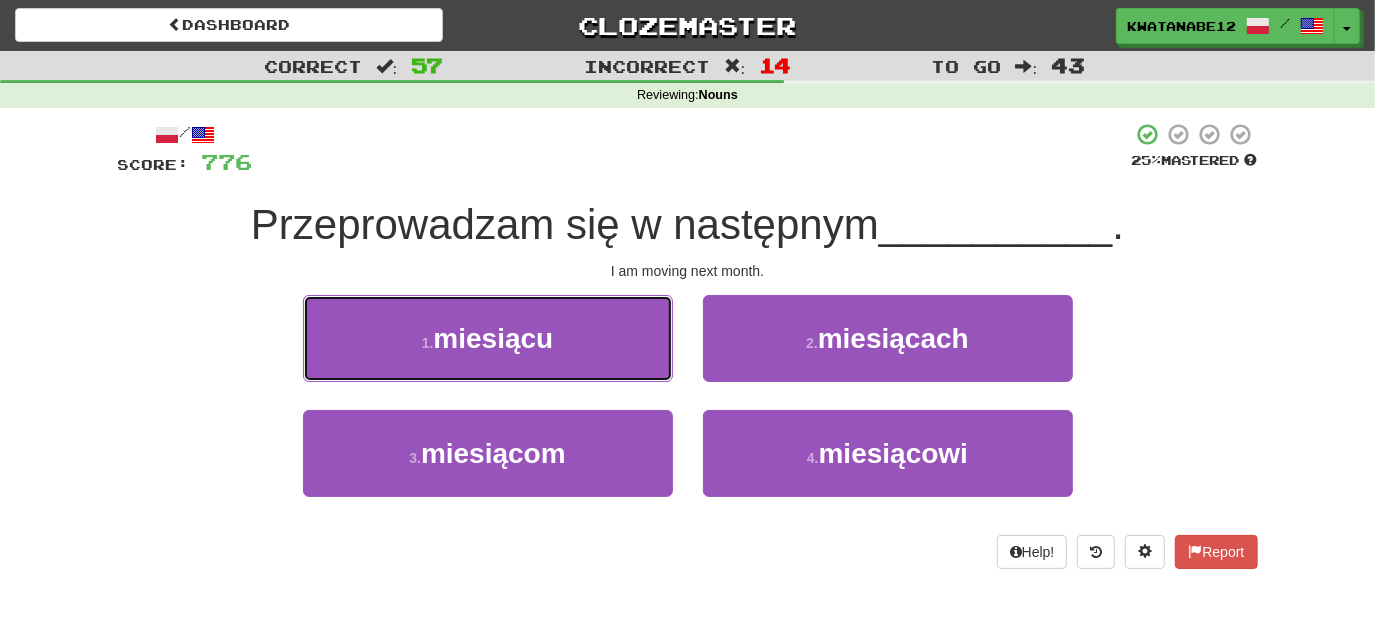 drag, startPoint x: 628, startPoint y: 346, endPoint x: 698, endPoint y: 349, distance: 70.064255 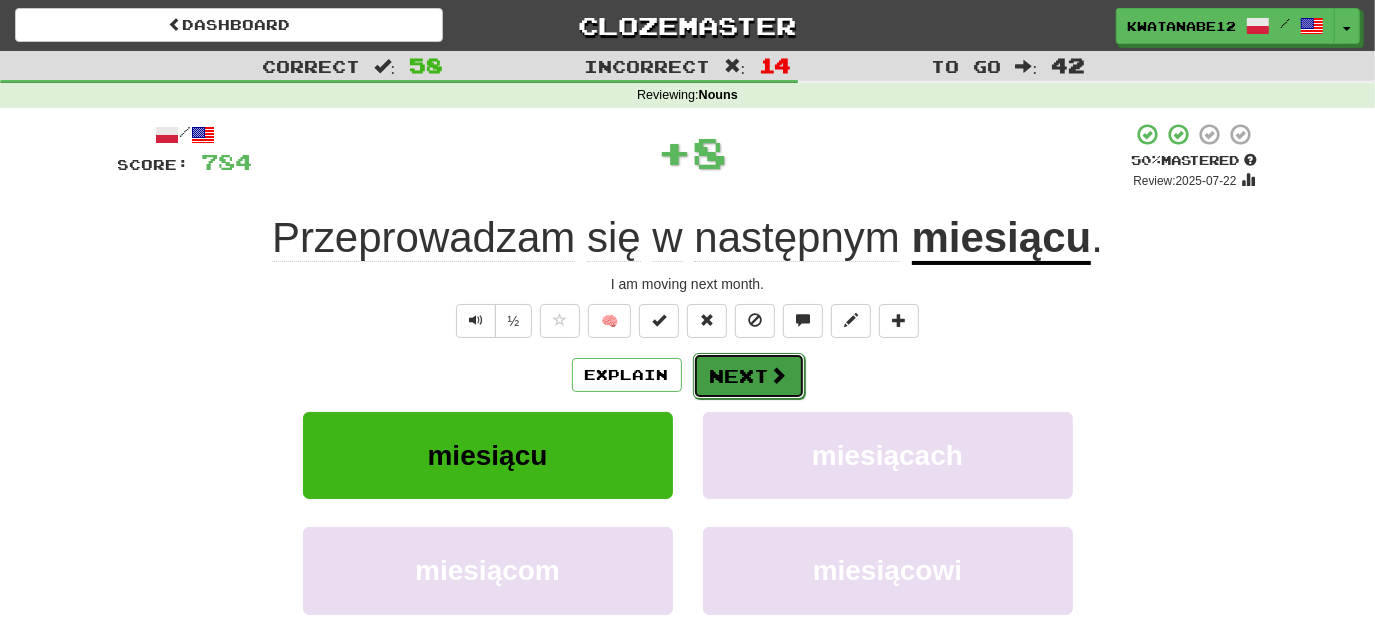 click on "Next" at bounding box center (749, 376) 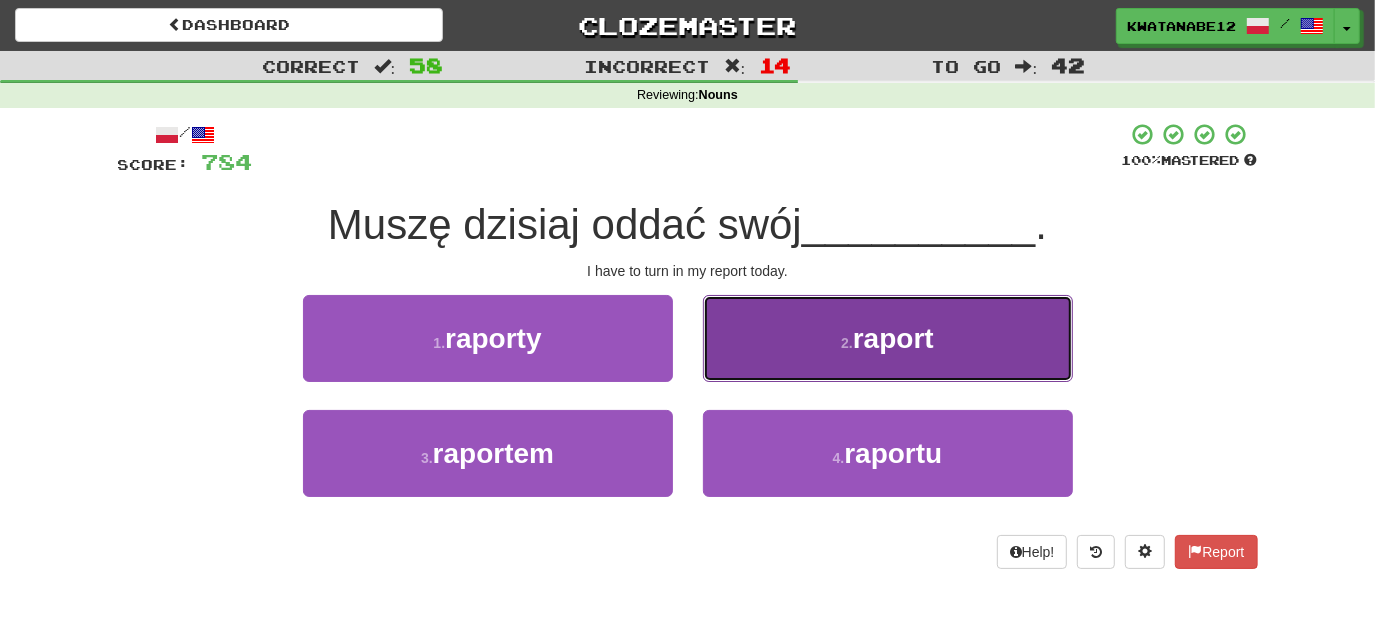 drag, startPoint x: 763, startPoint y: 344, endPoint x: 764, endPoint y: 355, distance: 11.045361 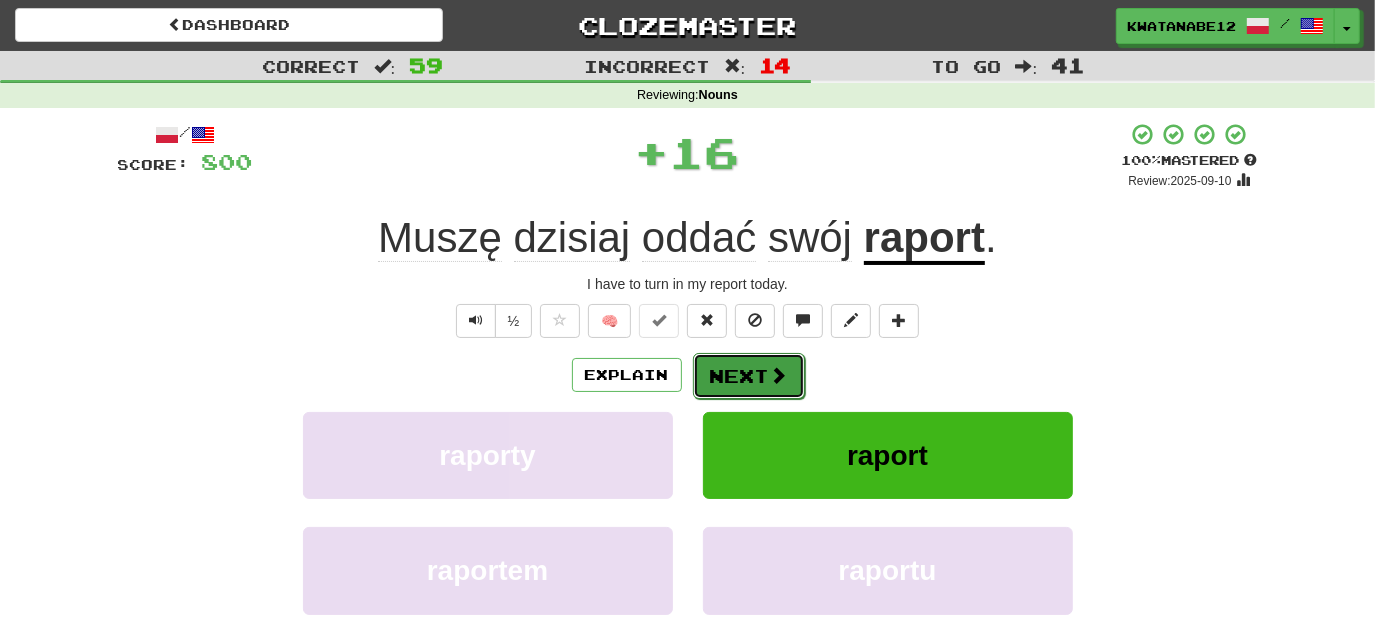 click on "Next" at bounding box center [749, 376] 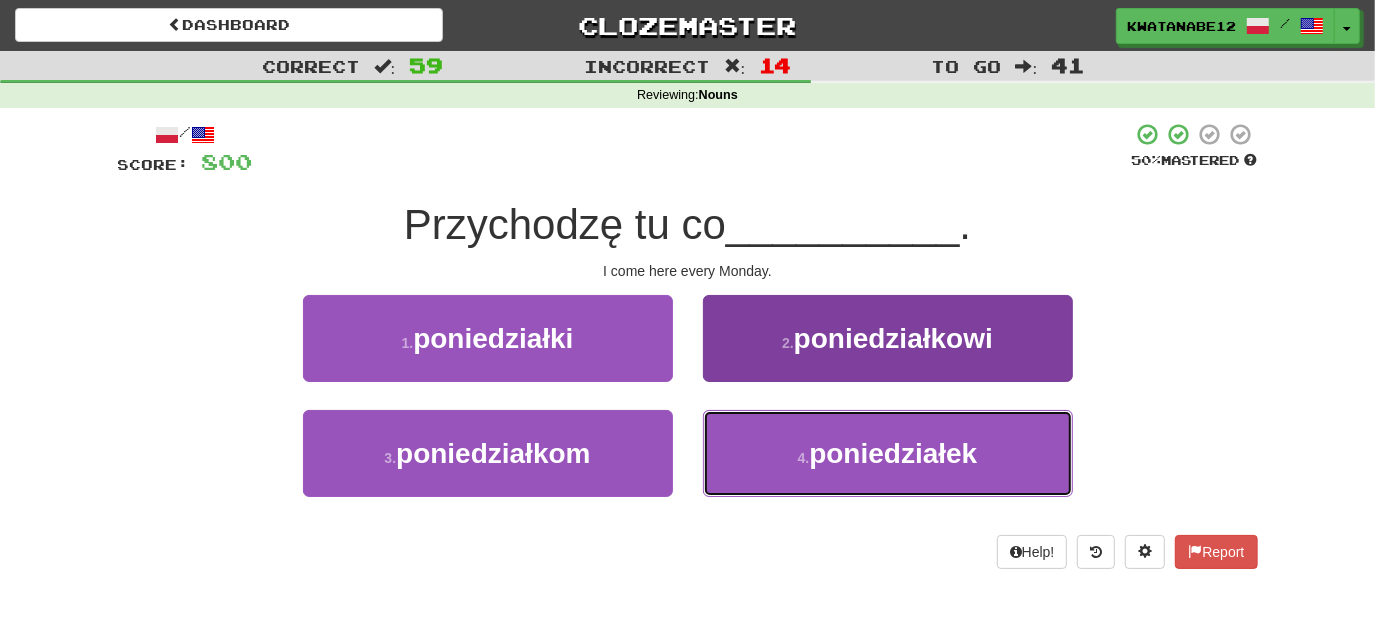 drag, startPoint x: 763, startPoint y: 446, endPoint x: 757, endPoint y: 418, distance: 28.635643 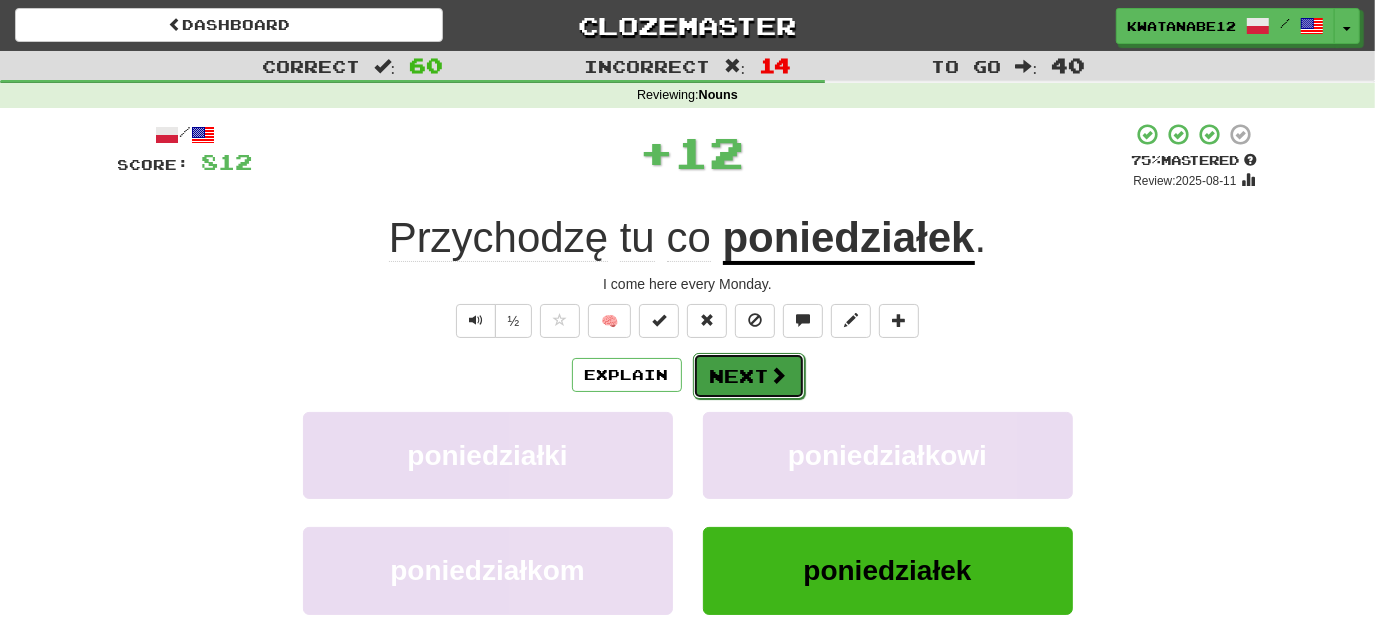 click on "Next" at bounding box center (749, 376) 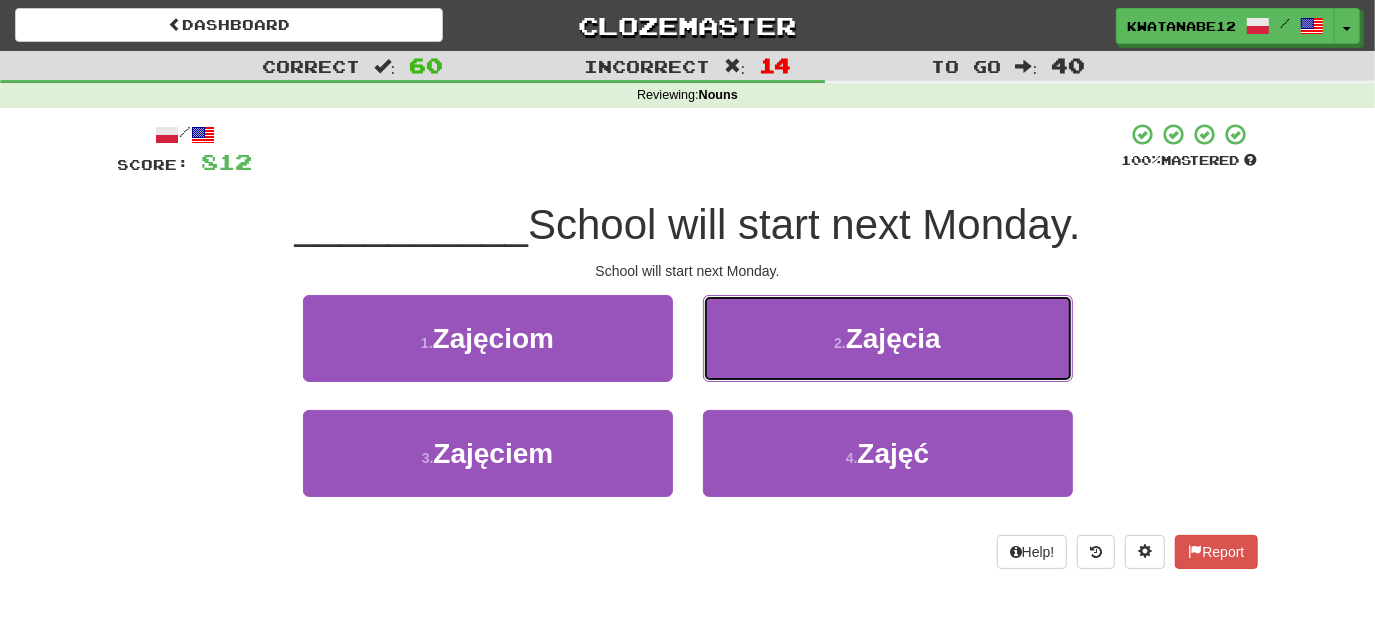 drag, startPoint x: 768, startPoint y: 392, endPoint x: 757, endPoint y: 410, distance: 21.095022 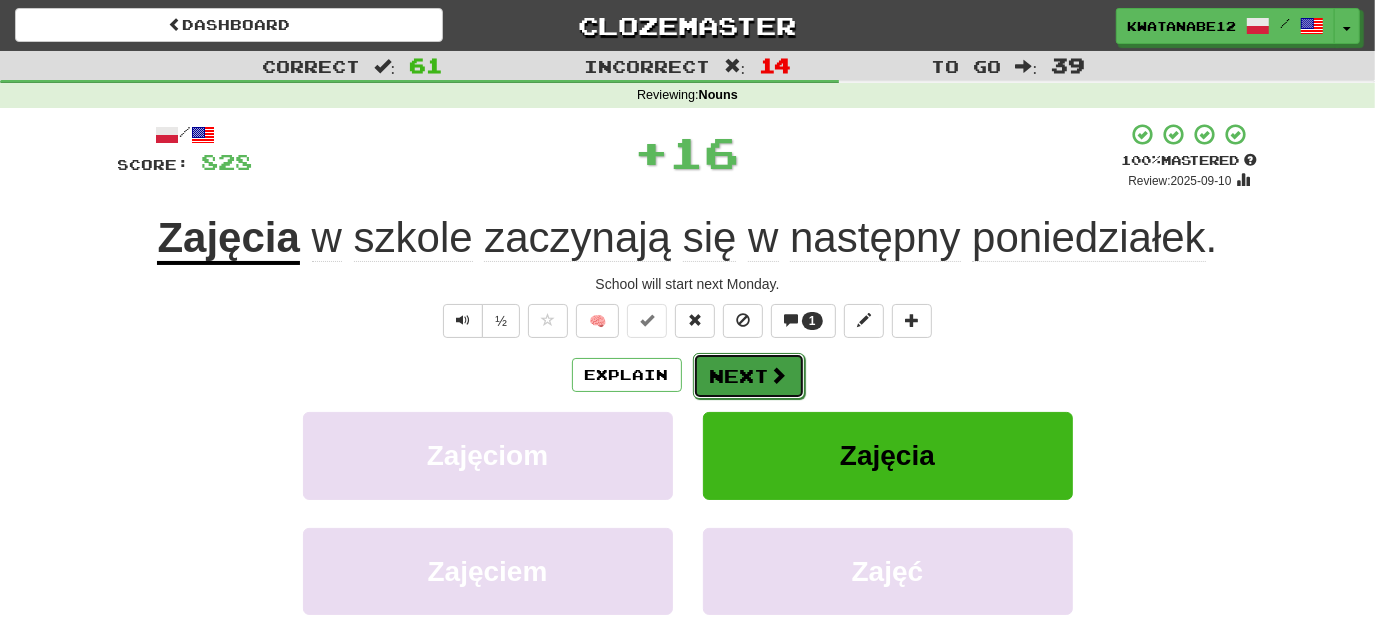 click on "Next" at bounding box center [749, 376] 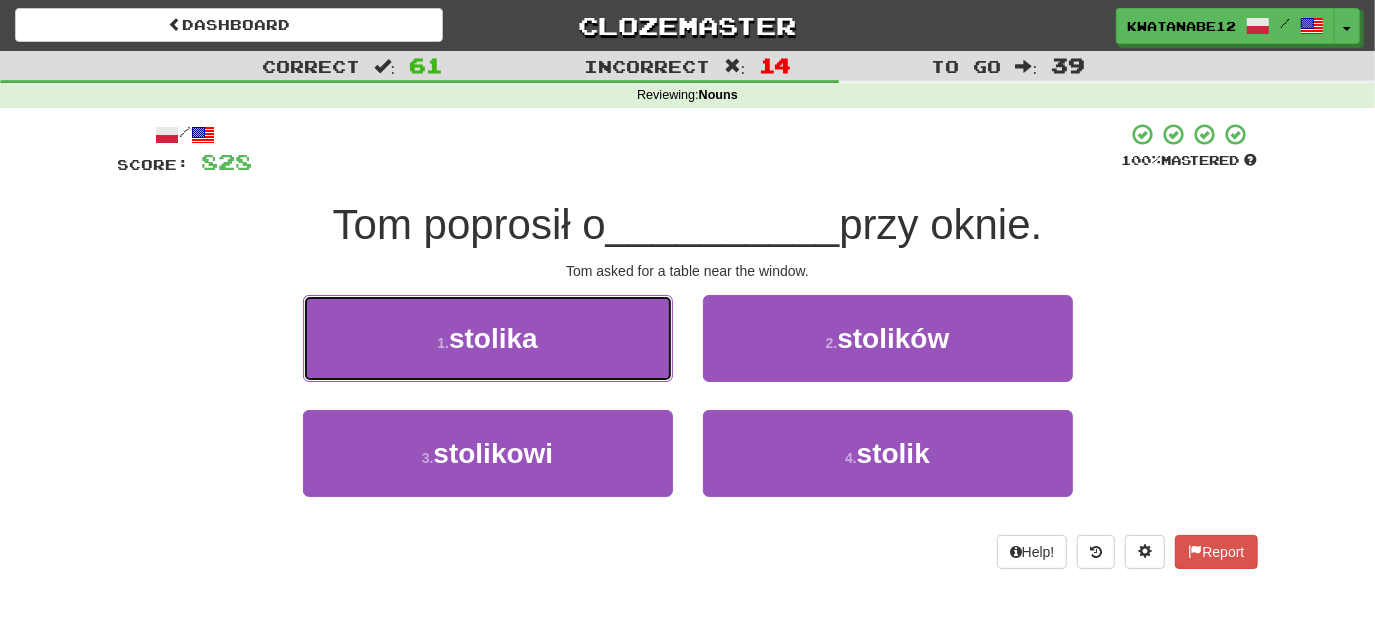 click on "1 .  stolika" at bounding box center [488, 338] 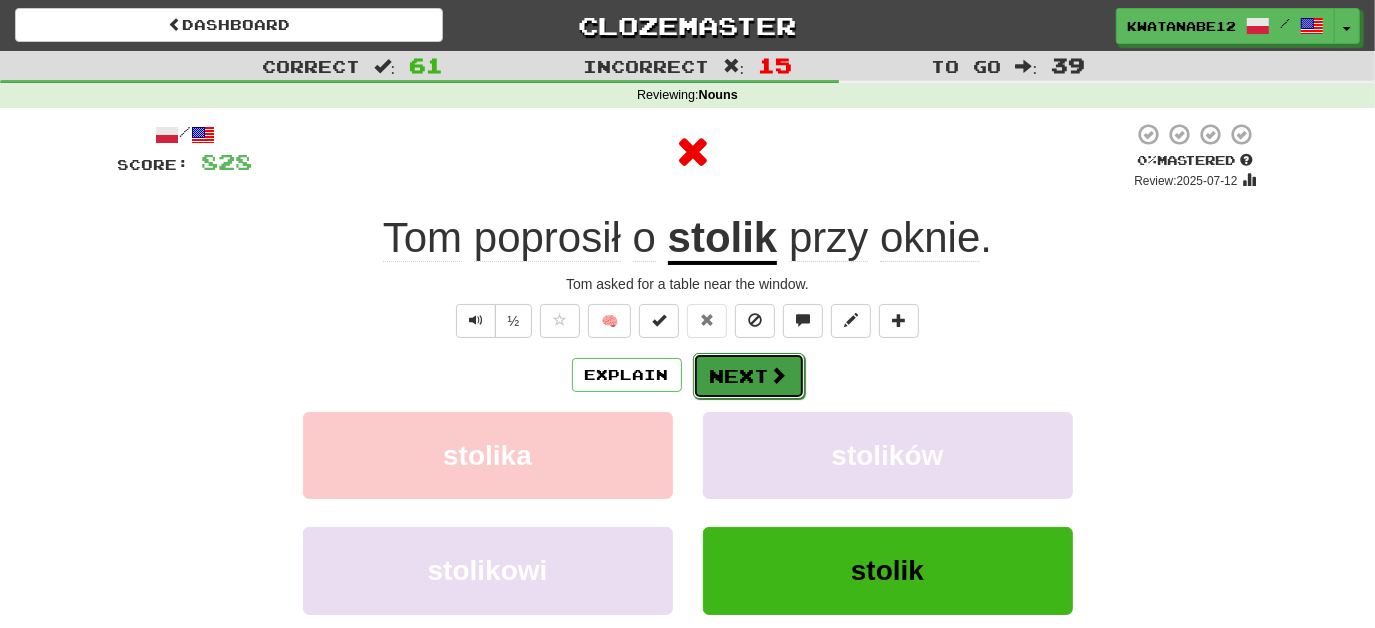 click on "Next" at bounding box center (749, 376) 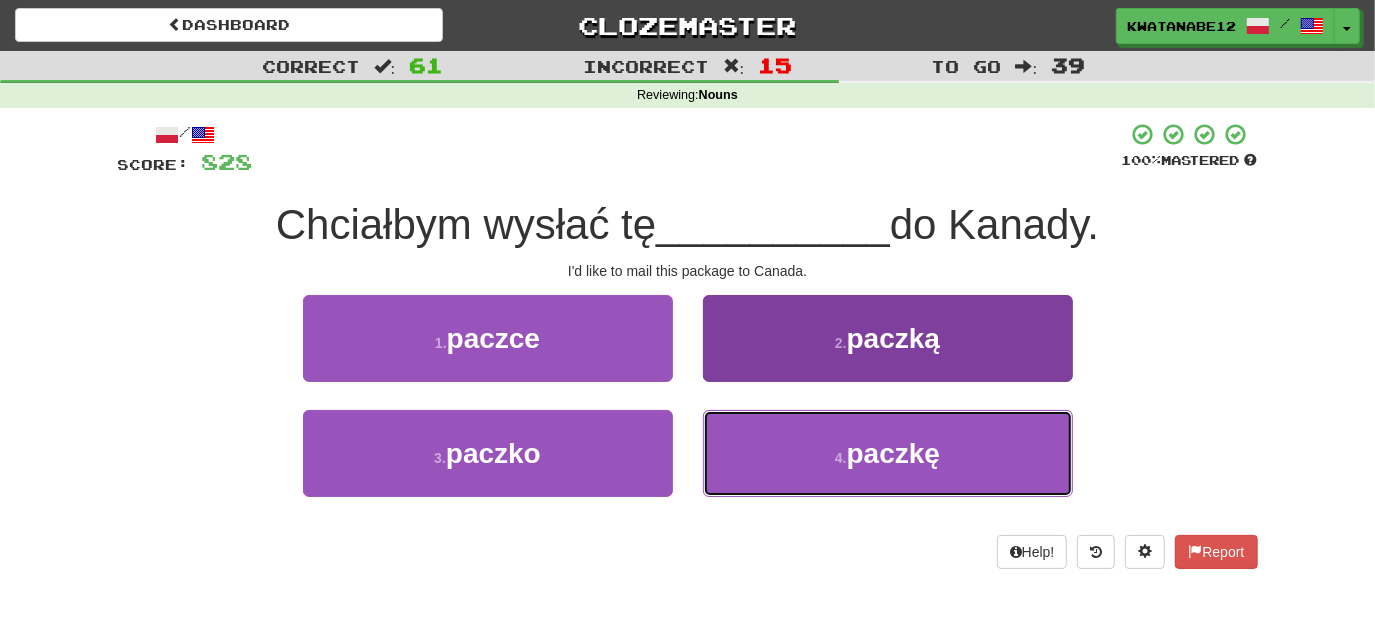drag, startPoint x: 778, startPoint y: 454, endPoint x: 771, endPoint y: 440, distance: 15.652476 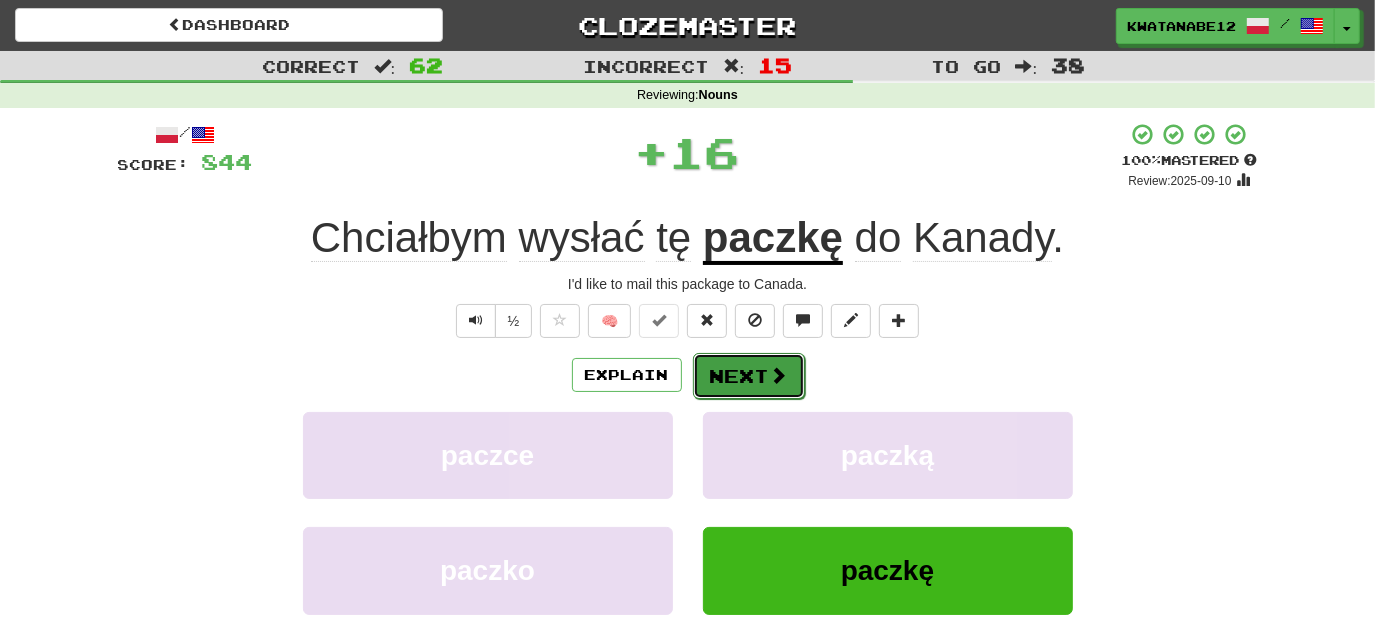 click on "Next" at bounding box center [749, 376] 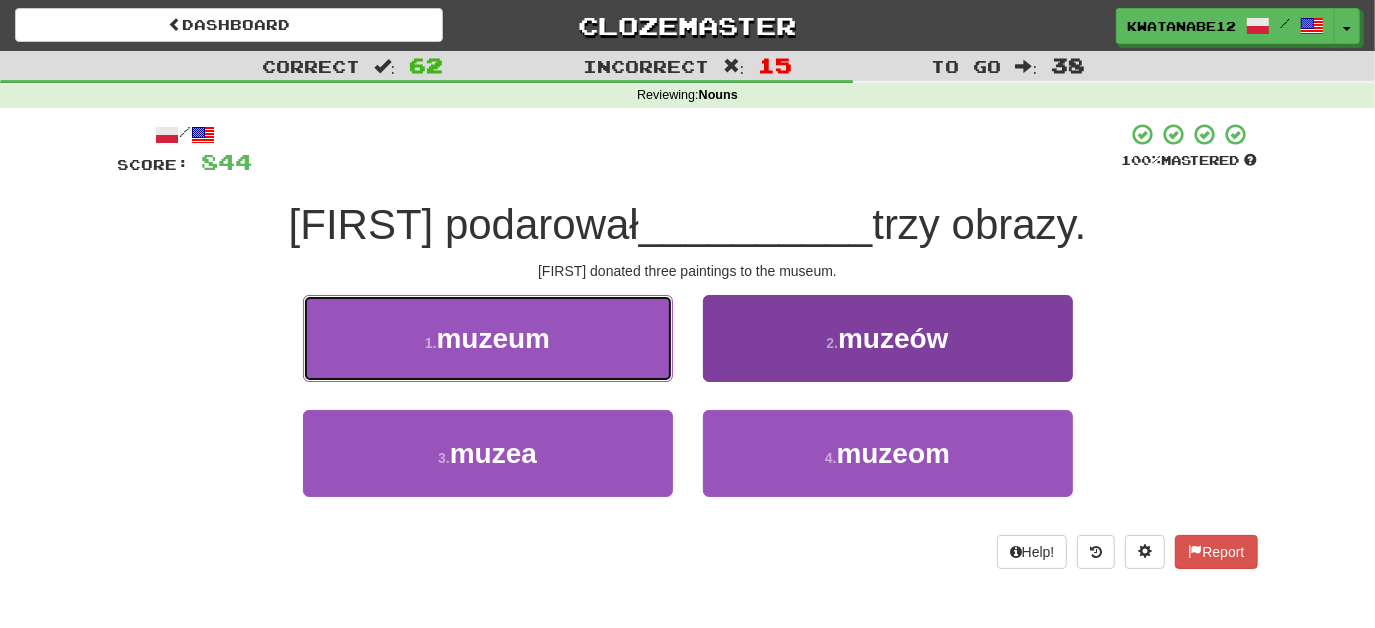 drag, startPoint x: 620, startPoint y: 346, endPoint x: 717, endPoint y: 364, distance: 98.65597 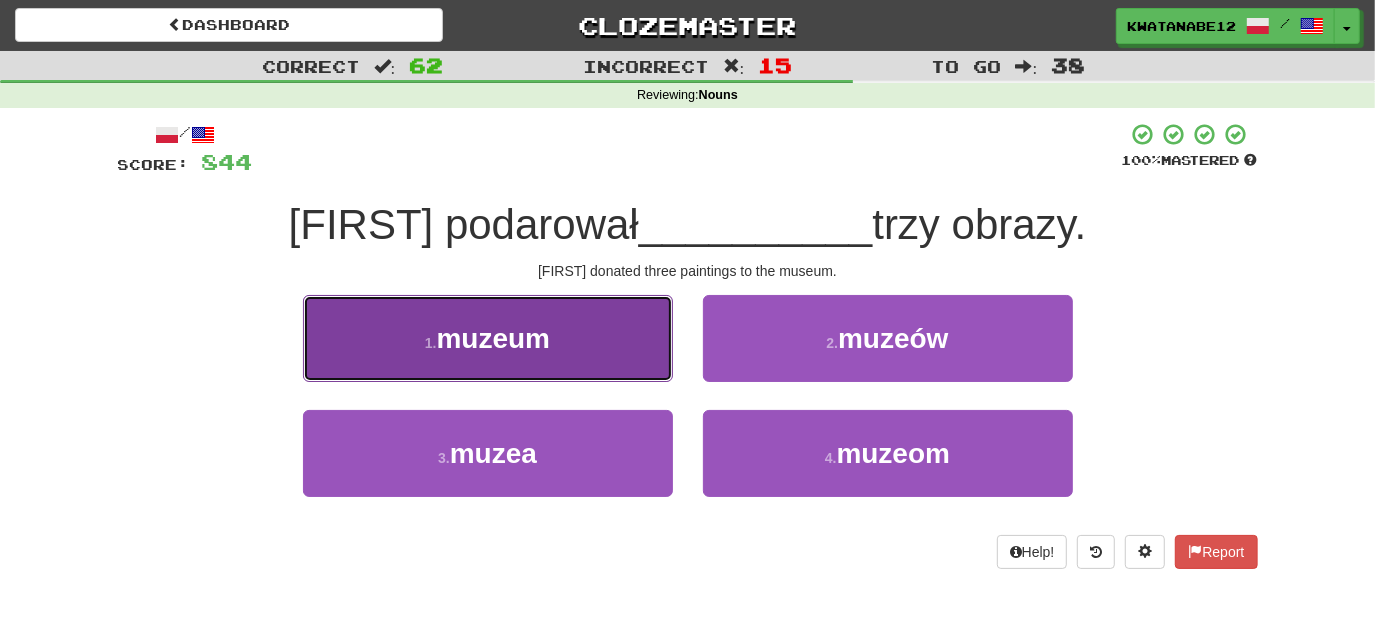 click on "1 .  muzeum" at bounding box center [488, 338] 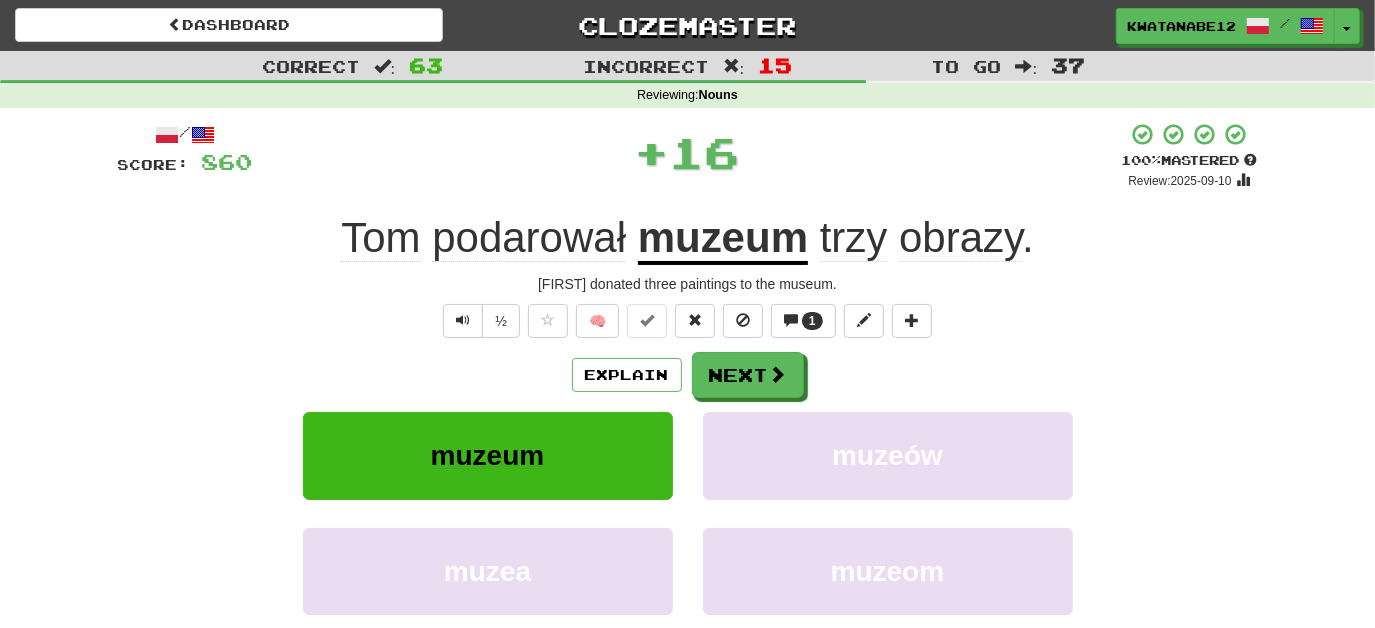 click on "/  Score:   860 + 16 100 %  Mastered Review:  2025-09-10 [FIRST]   podarował   muzeum   trzy   obrazy . [FIRST] donated three paintings to the museum. ½ 🧠 1 Explain Next muzeum muzeów muzea muzeom Learn more: muzeum muzeów muzea muzeom  Help!  Report Sentence Source" at bounding box center [688, 435] 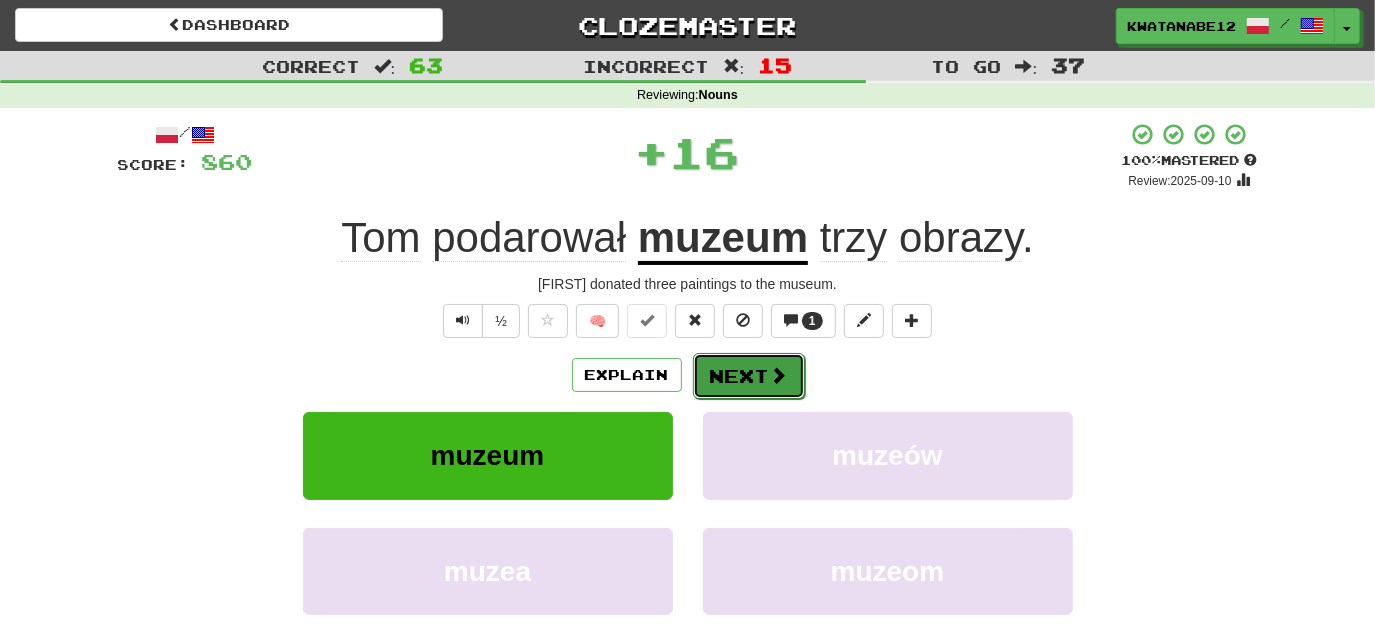 click on "Next" at bounding box center [749, 376] 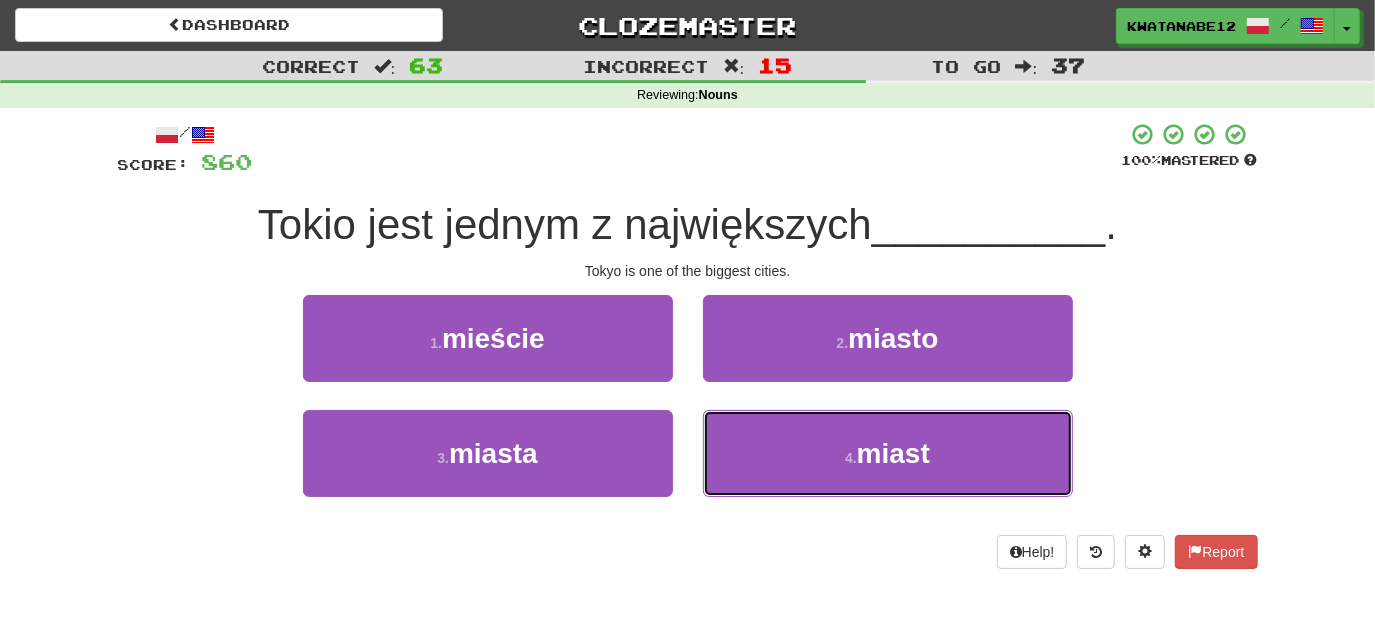 drag, startPoint x: 794, startPoint y: 439, endPoint x: 781, endPoint y: 407, distance: 34.539833 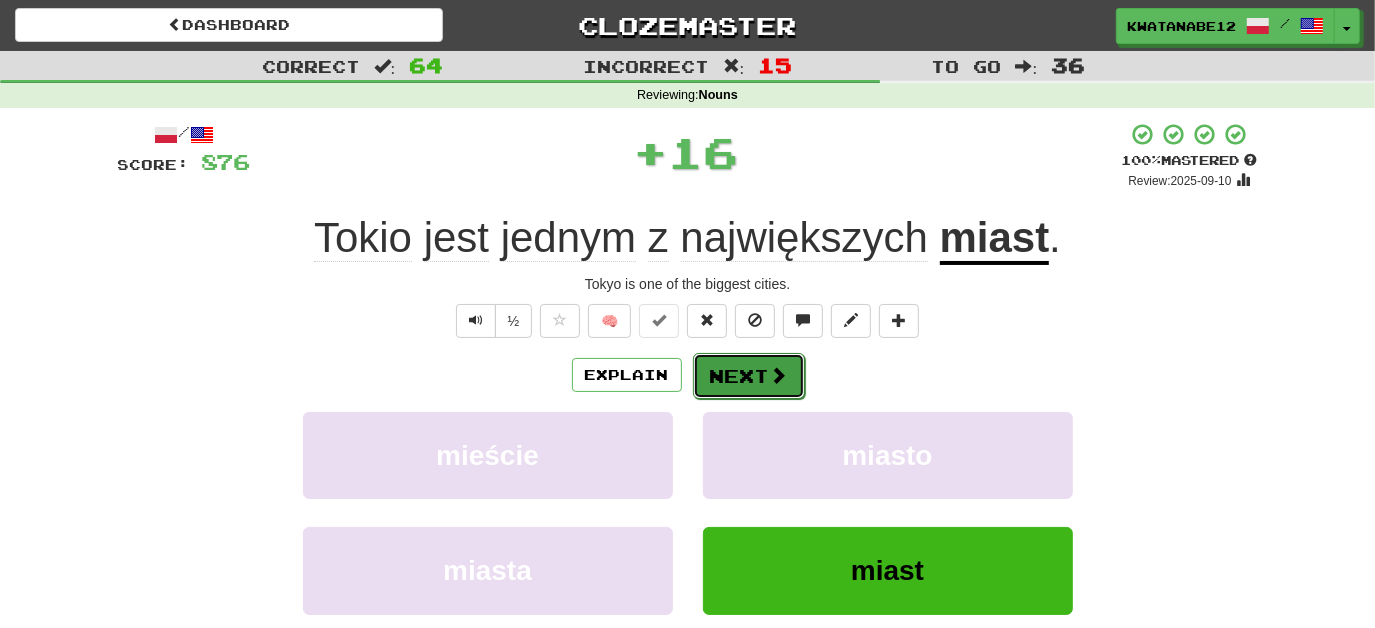 click at bounding box center (779, 375) 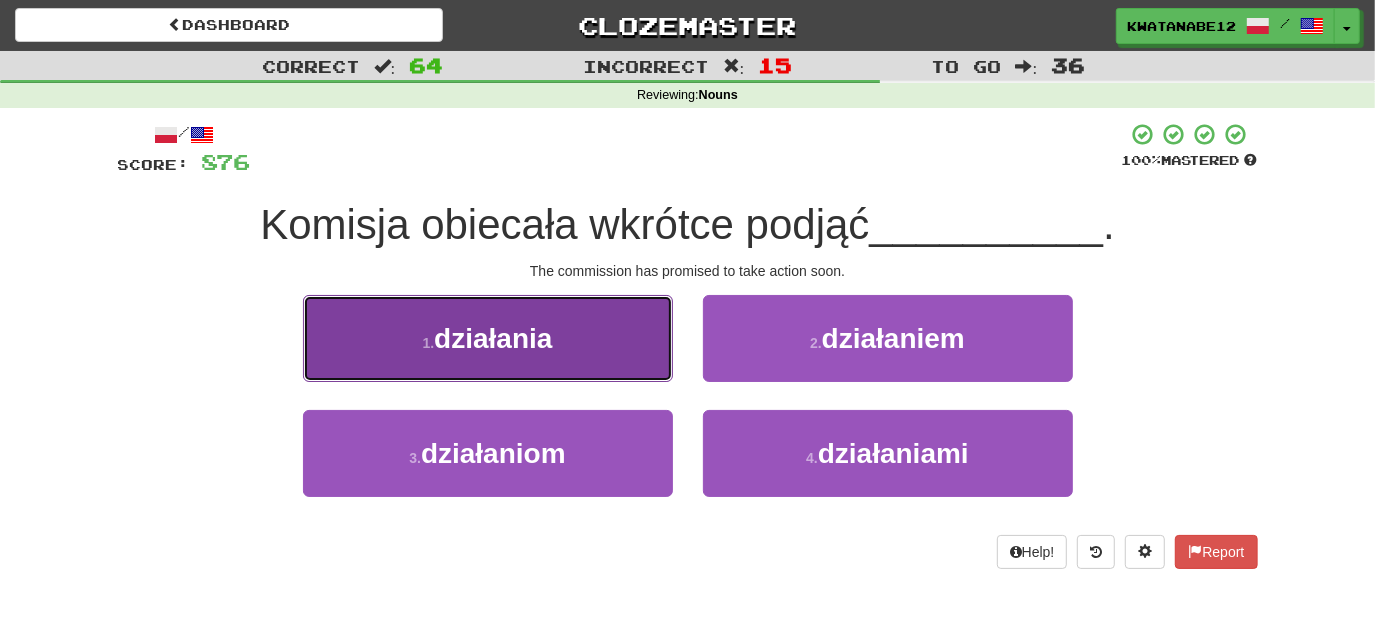 drag, startPoint x: 613, startPoint y: 340, endPoint x: 624, endPoint y: 340, distance: 11 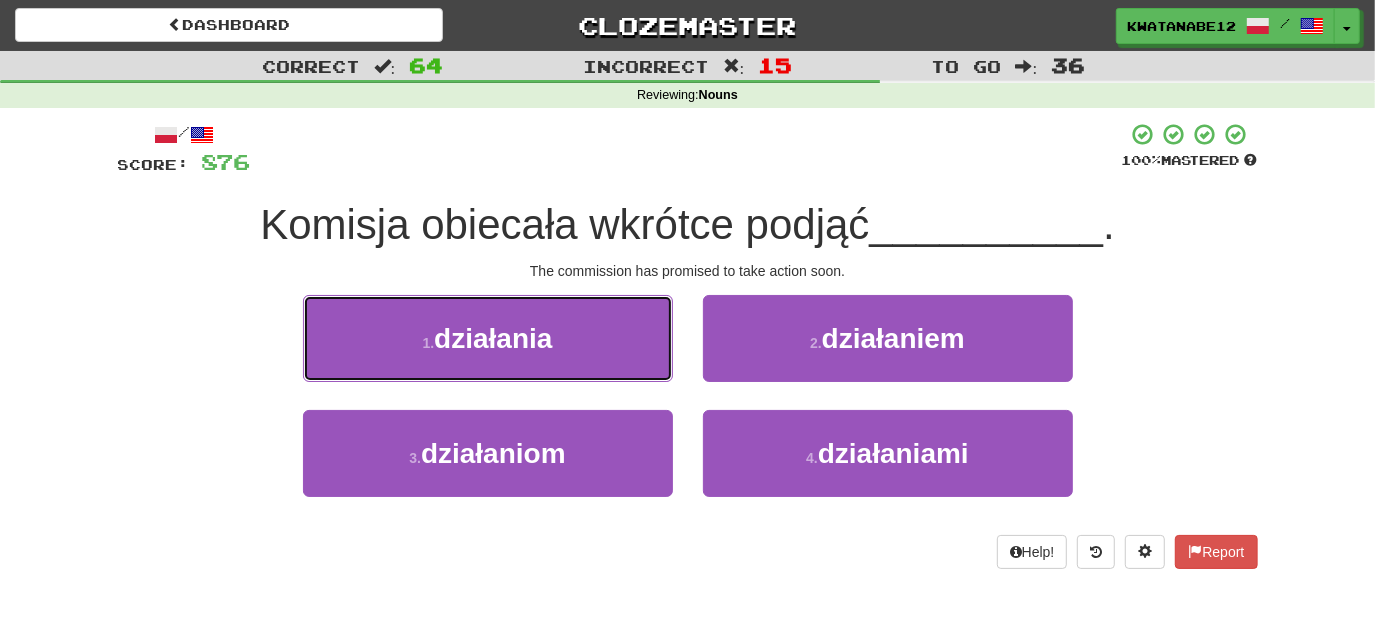 click on "1 .  działania" at bounding box center (488, 338) 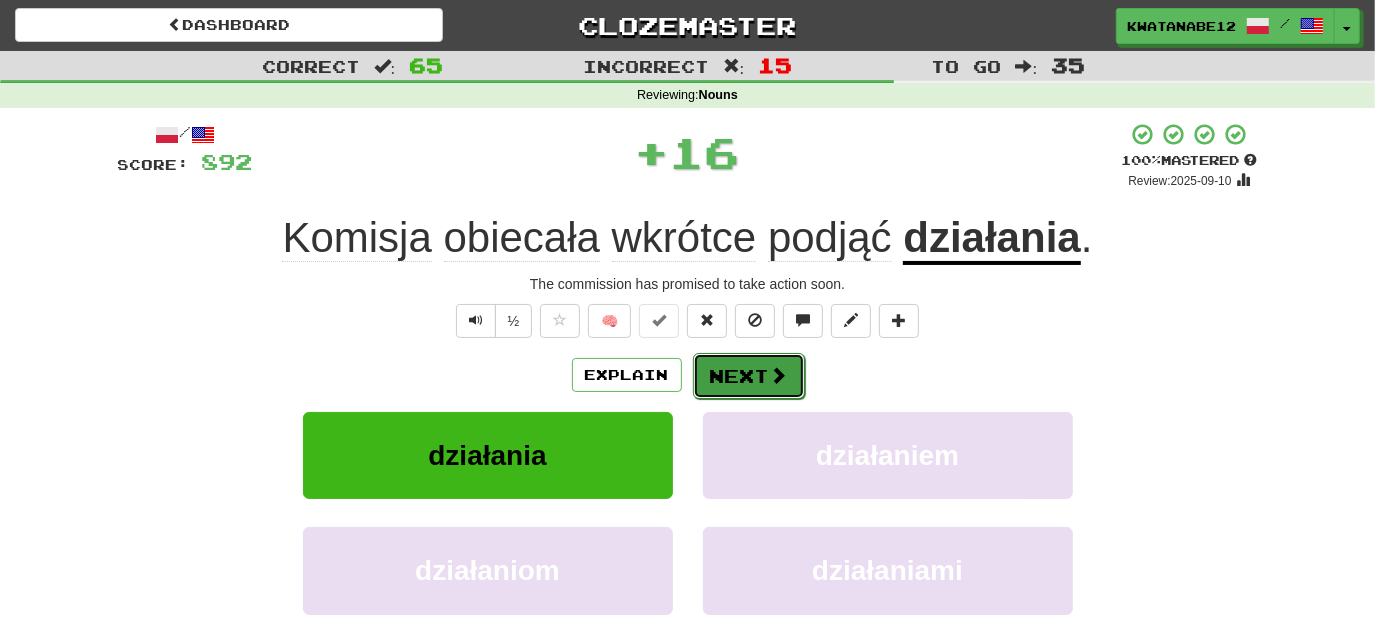 click at bounding box center (779, 375) 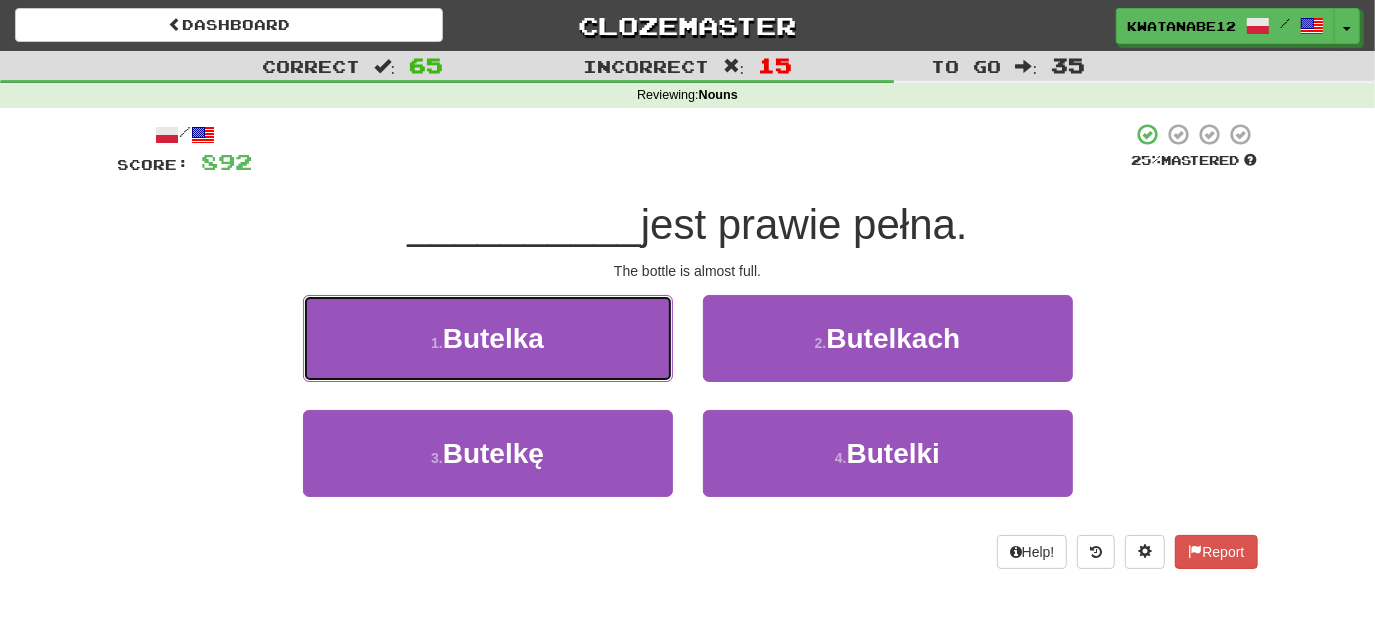 drag, startPoint x: 616, startPoint y: 325, endPoint x: 712, endPoint y: 343, distance: 97.67292 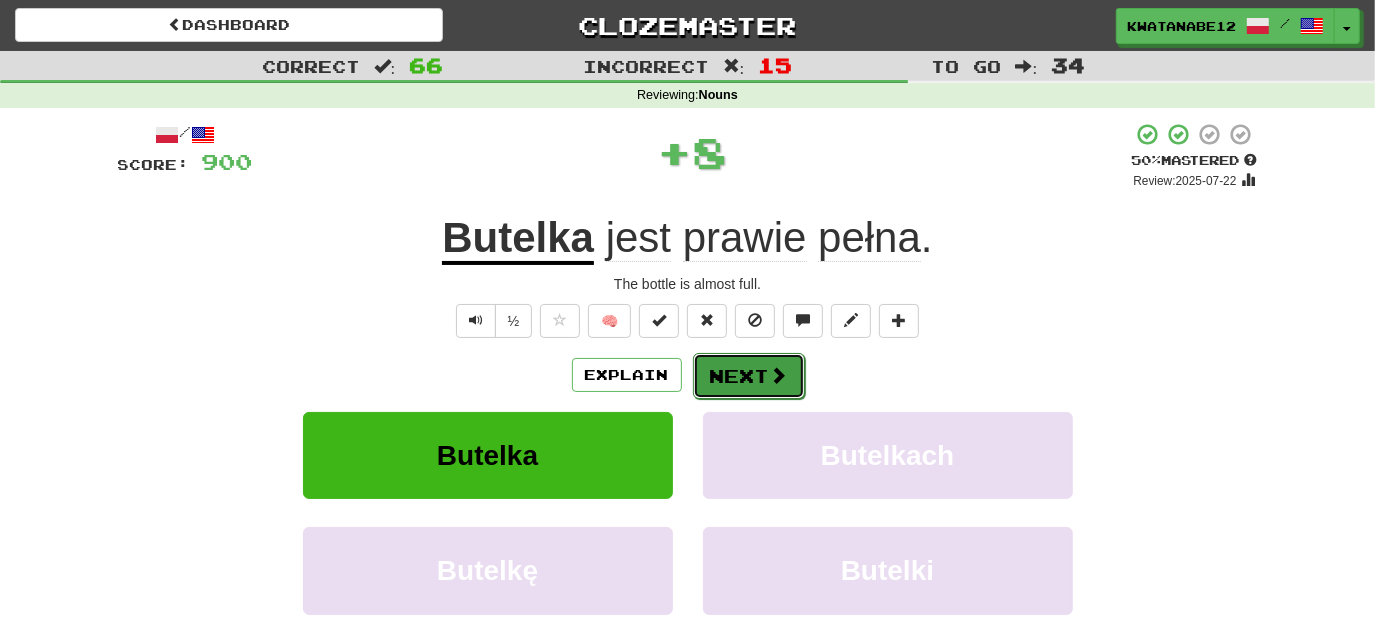 click on "Next" at bounding box center (749, 376) 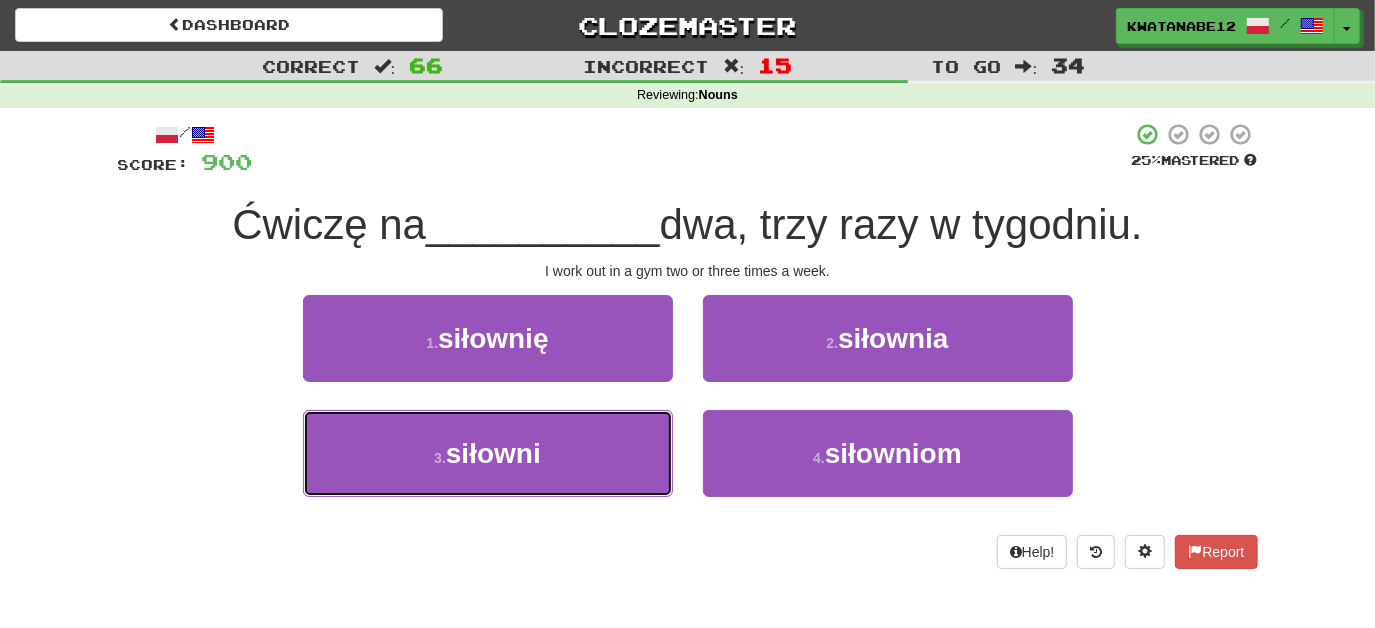 drag, startPoint x: 629, startPoint y: 464, endPoint x: 696, endPoint y: 420, distance: 80.1561 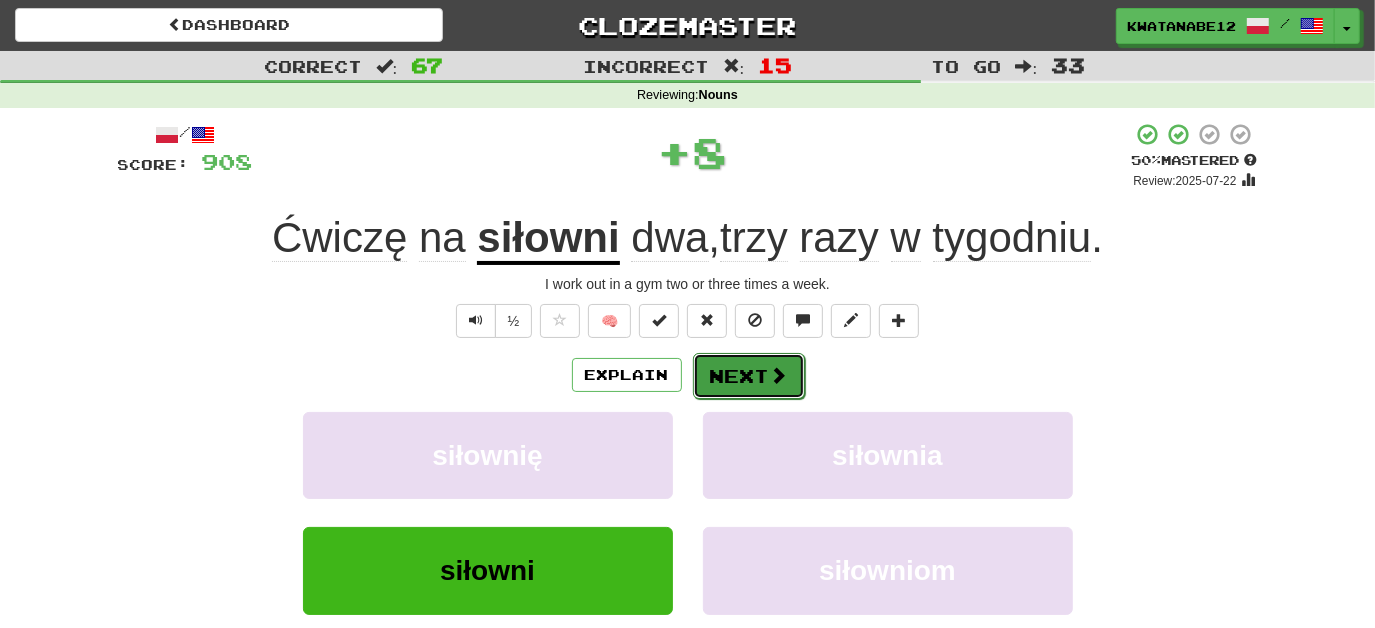 click on "Next" at bounding box center [749, 376] 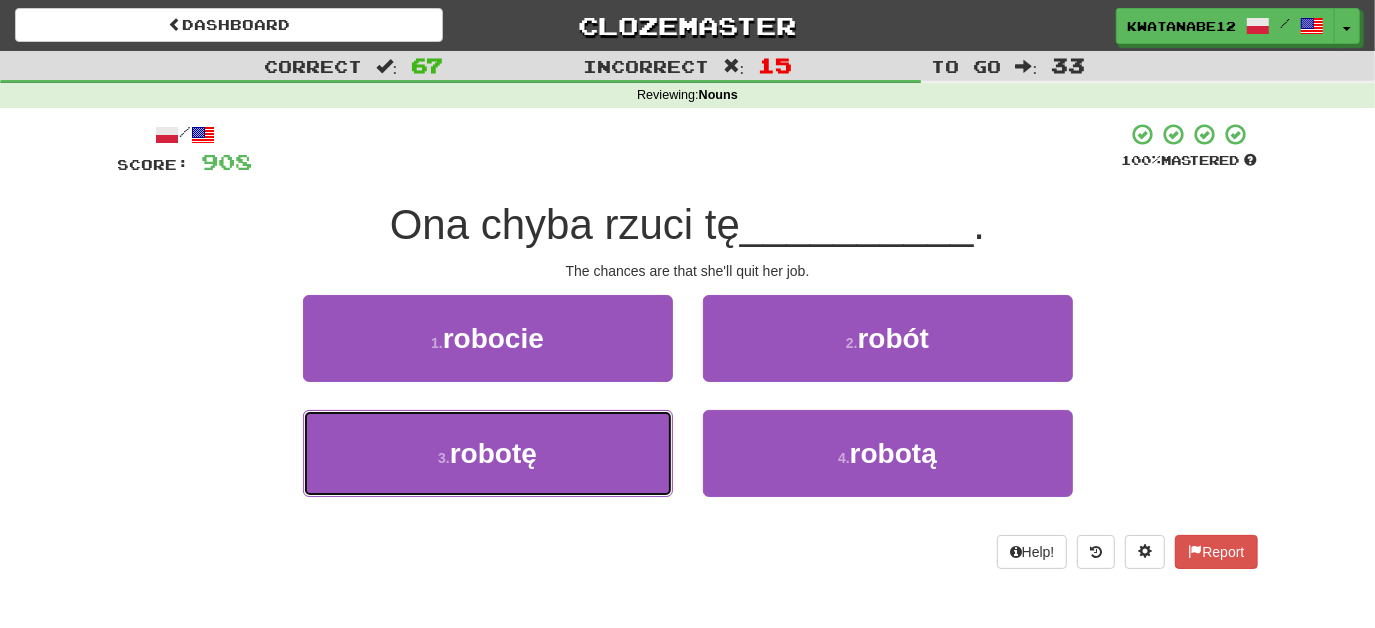 drag, startPoint x: 616, startPoint y: 437, endPoint x: 668, endPoint y: 402, distance: 62.681736 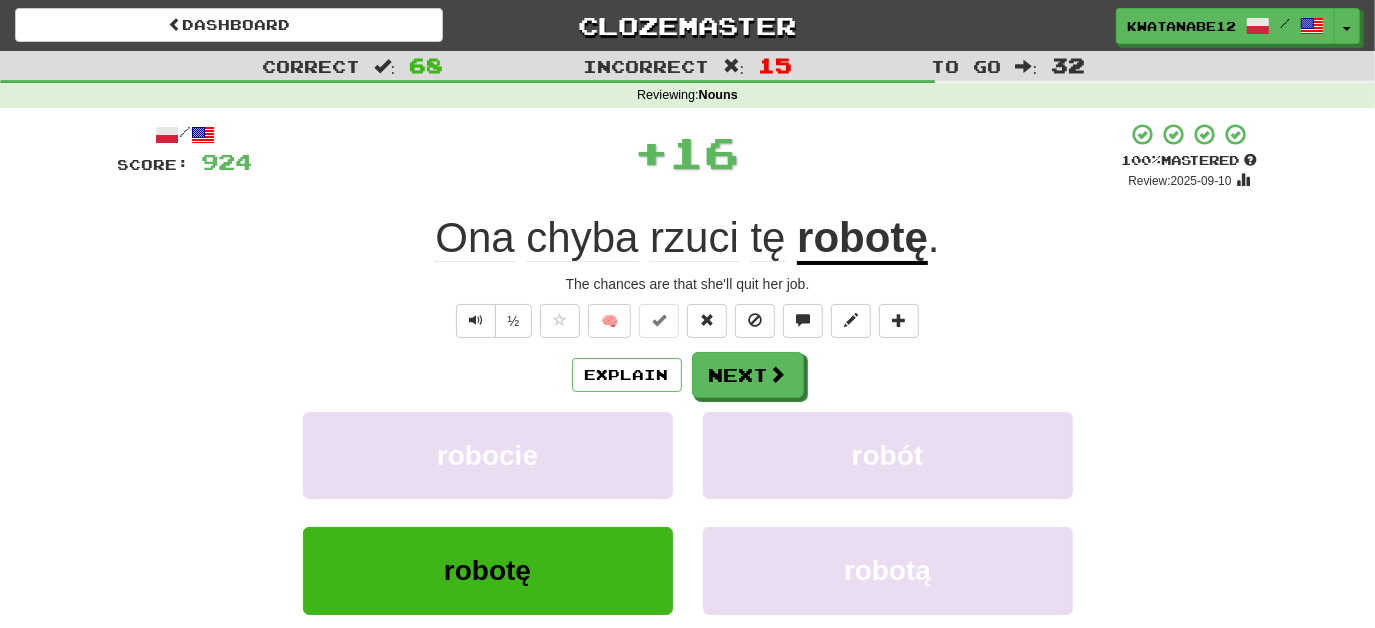 click on "/  Score:   924 + 16 100 %  Mastered Review:  2025-09-10 Ona   chyba   rzuci   tę   robotę . The chances are that she'll quit her job. ½ 🧠 Explain Next robocie robót robotę robotą Learn more: robocie robót robotę robotą  Help!  Report Sentence Source" at bounding box center [688, 435] 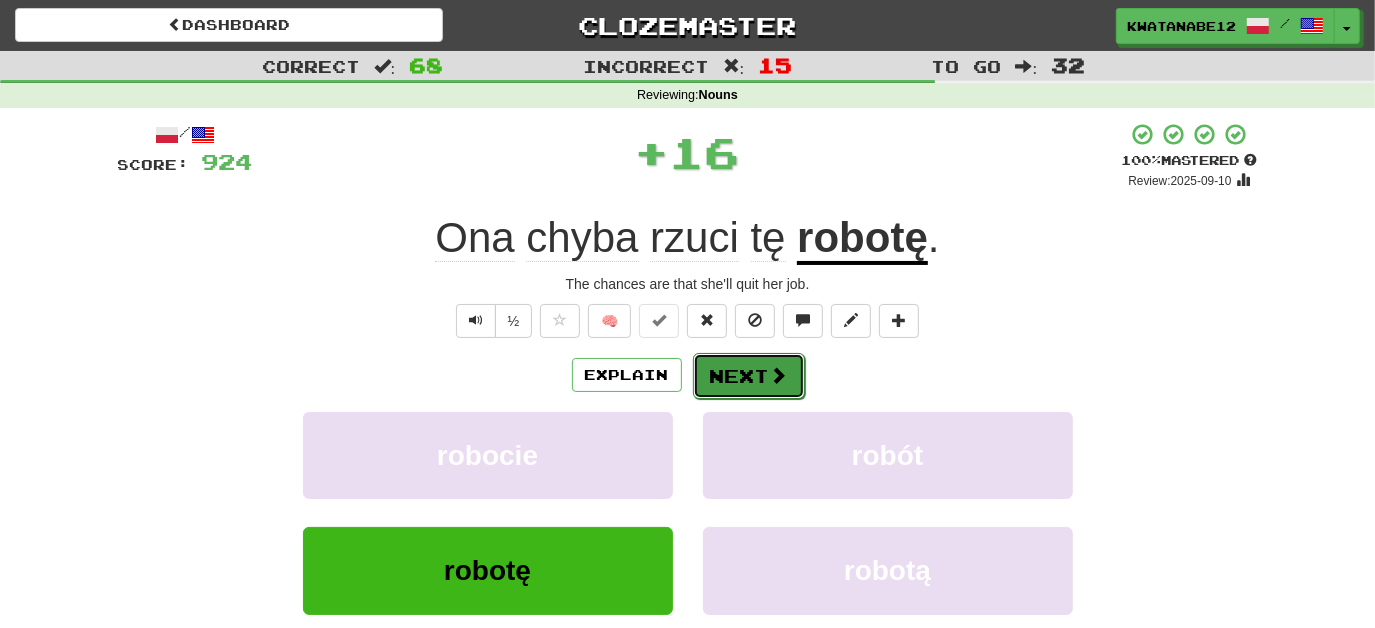click on "Next" at bounding box center [749, 376] 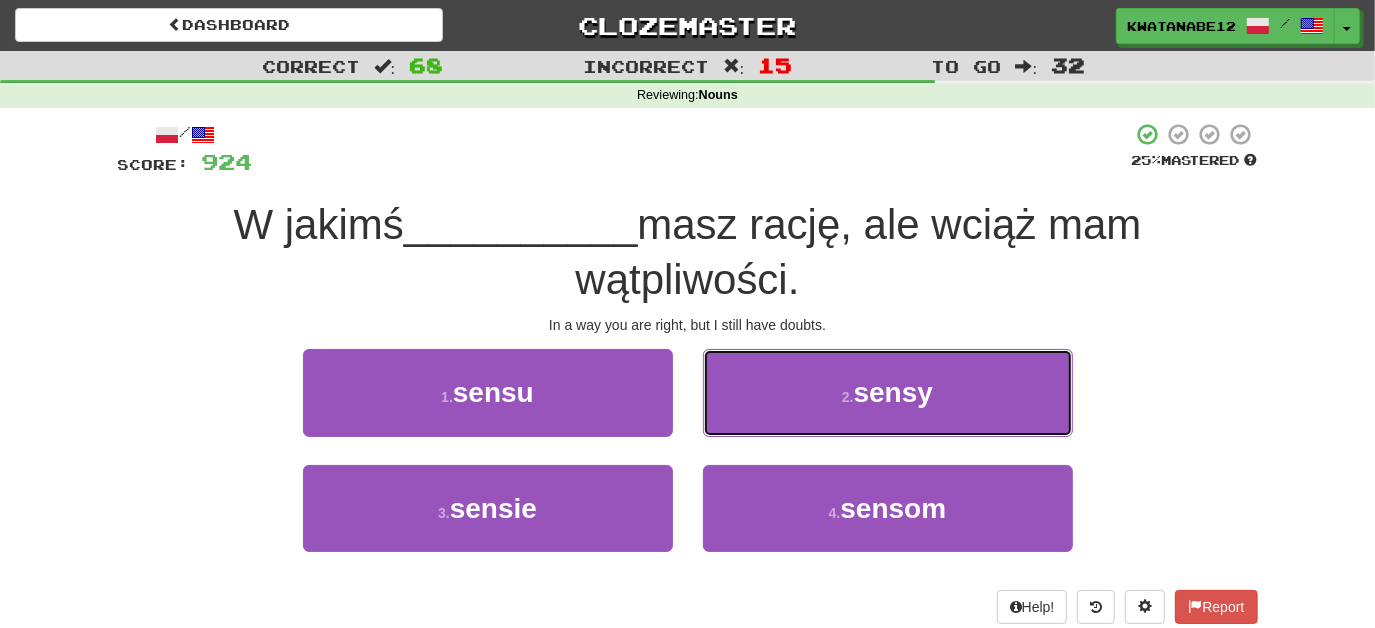 drag, startPoint x: 757, startPoint y: 396, endPoint x: 736, endPoint y: 404, distance: 22.472204 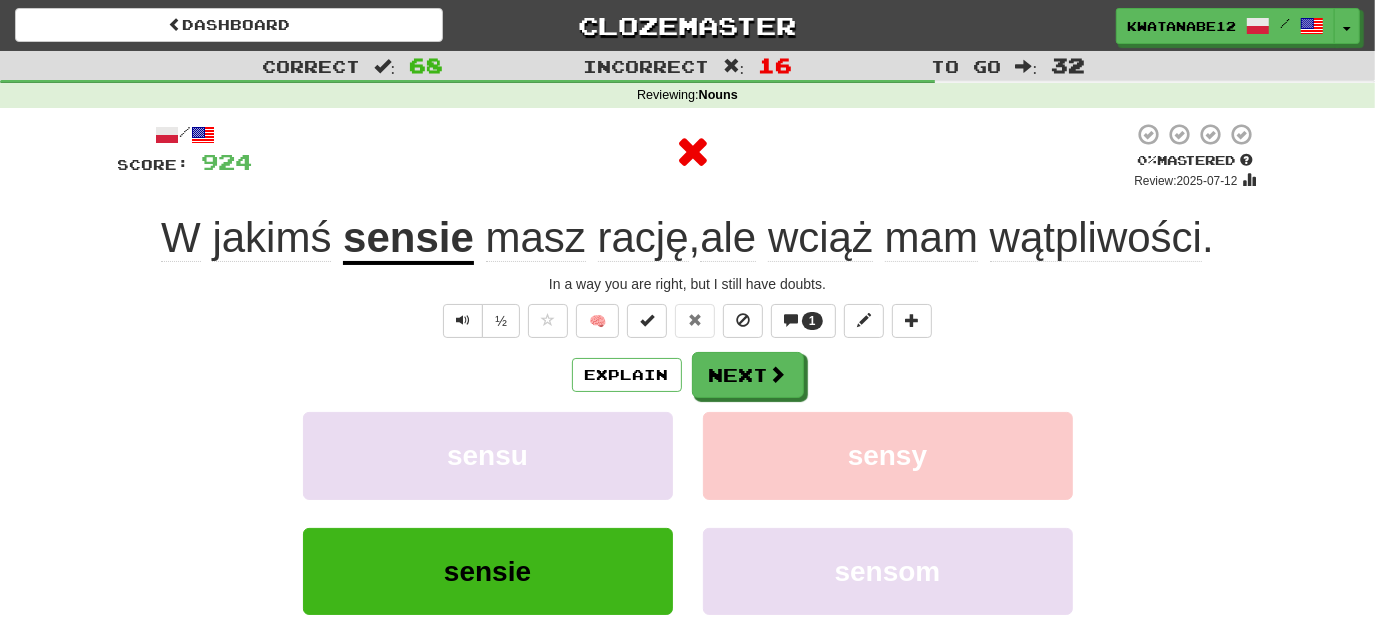 click on "Explain Next sensu sensy sensie sensom Learn more: sensu sensy sensie sensom" at bounding box center (688, 512) 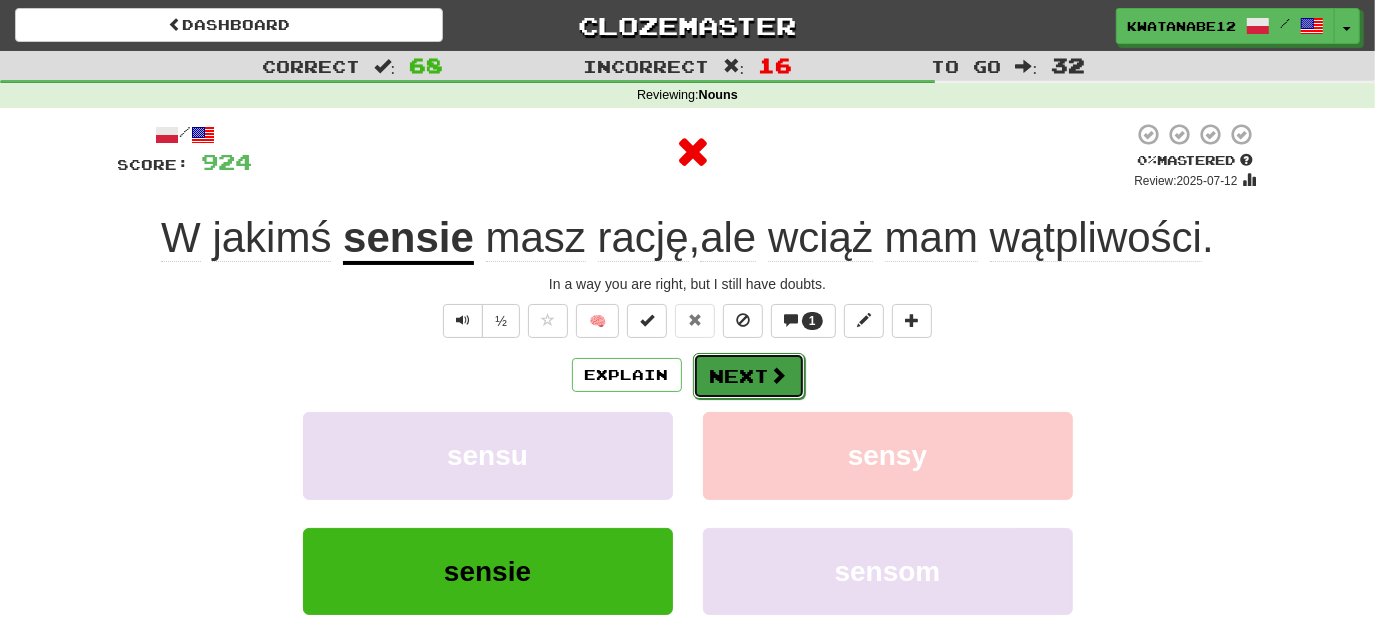 click on "Next" at bounding box center (749, 376) 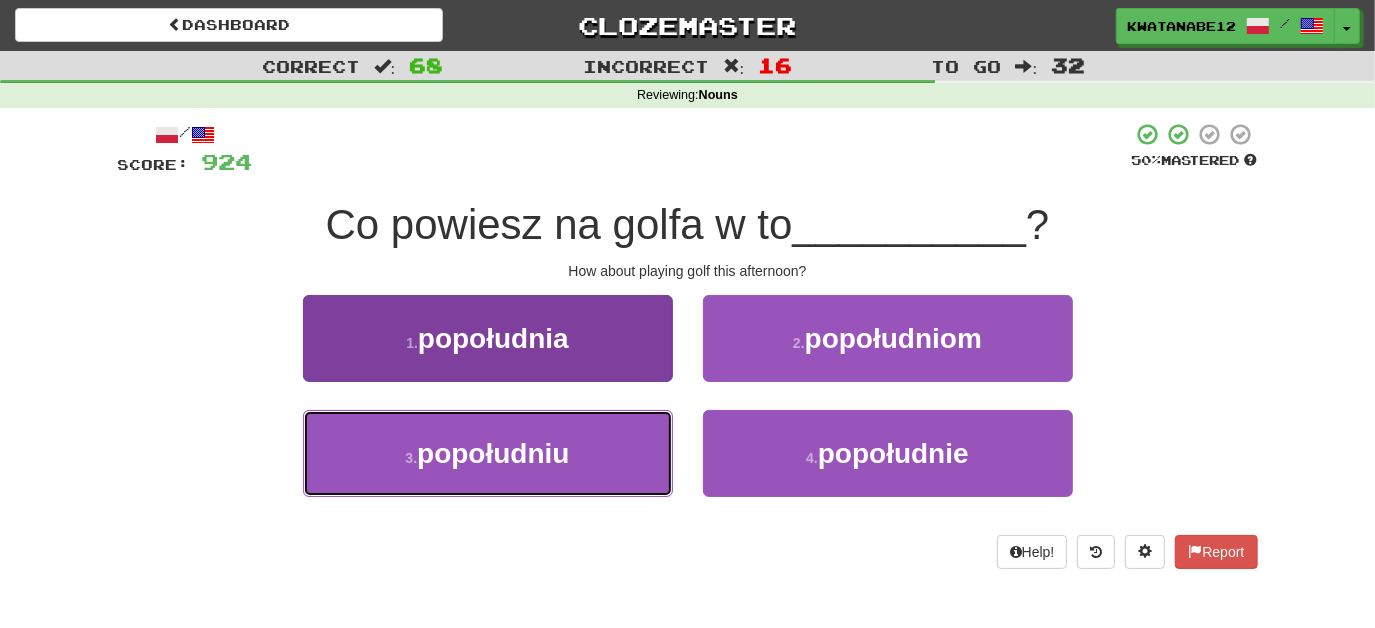 click on "3 .  popołudniu" at bounding box center (488, 453) 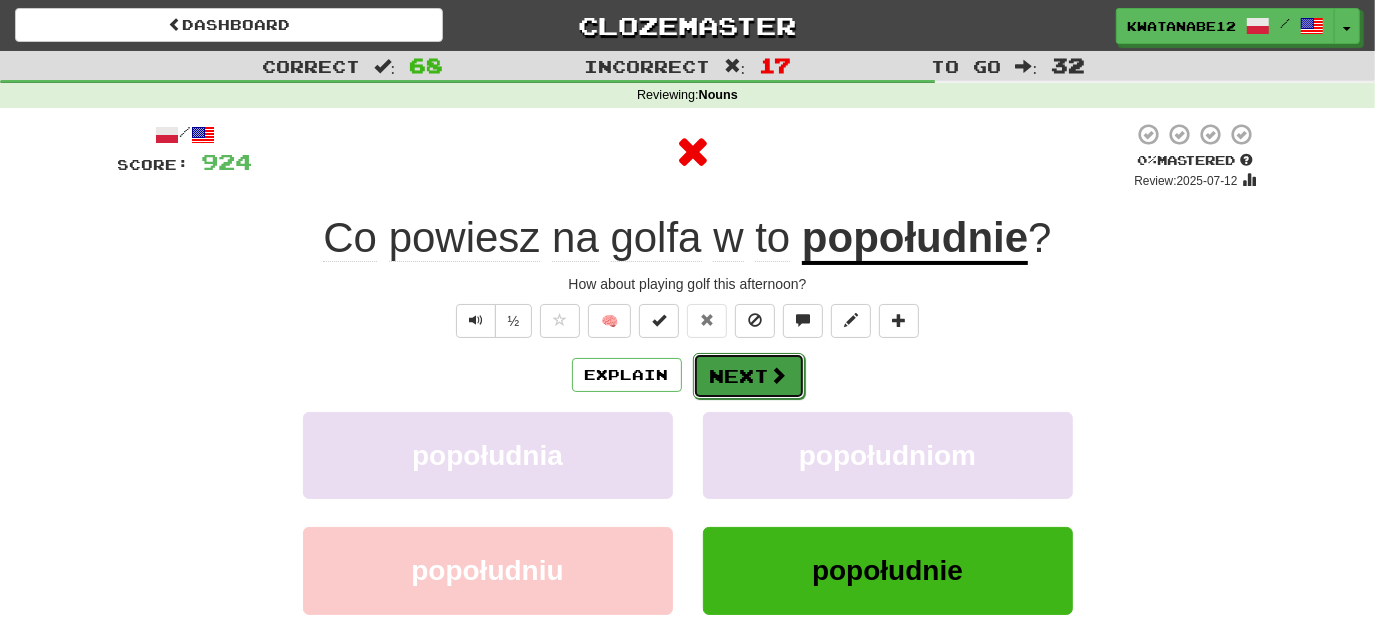 click on "Next" at bounding box center (749, 376) 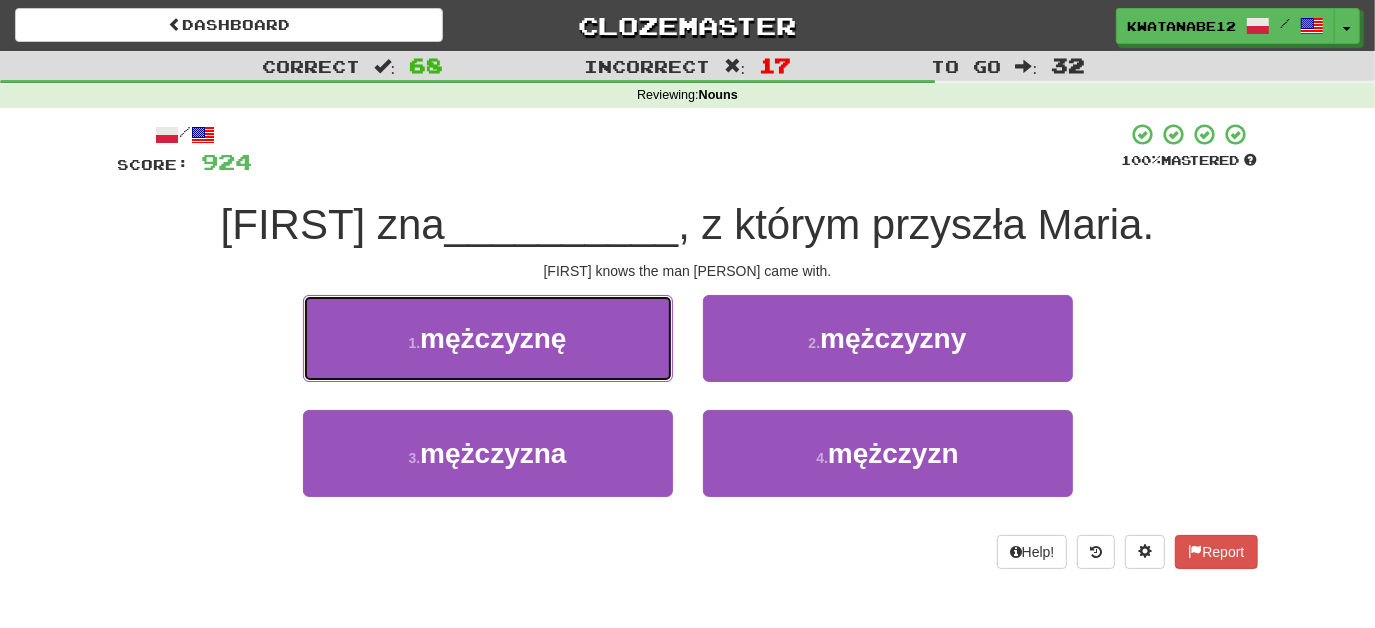 drag, startPoint x: 624, startPoint y: 345, endPoint x: 664, endPoint y: 348, distance: 40.112343 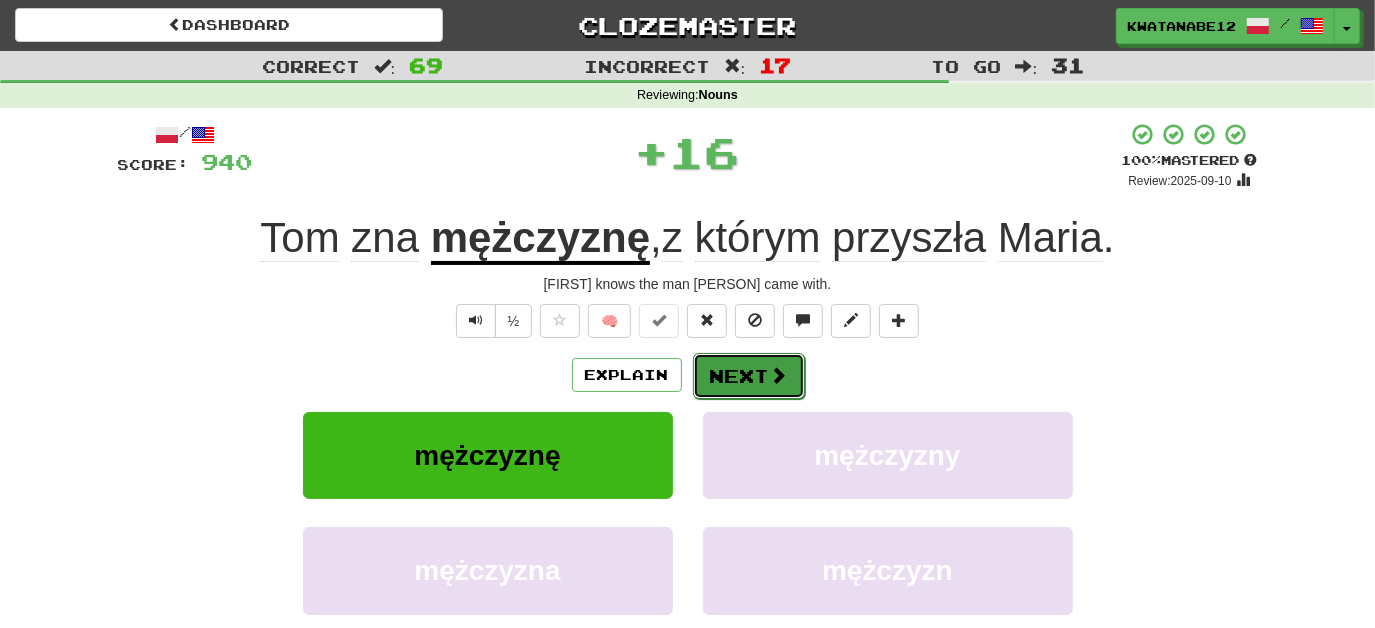 click on "Next" at bounding box center (749, 376) 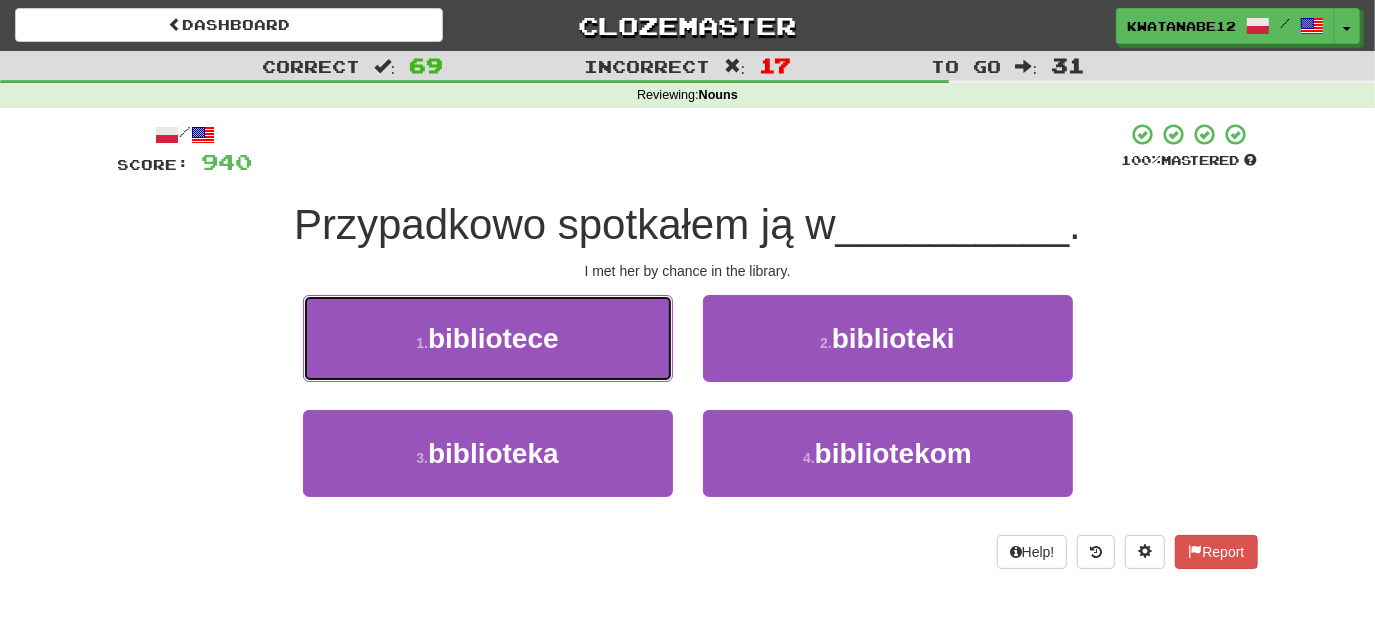 drag, startPoint x: 626, startPoint y: 345, endPoint x: 680, endPoint y: 345, distance: 54 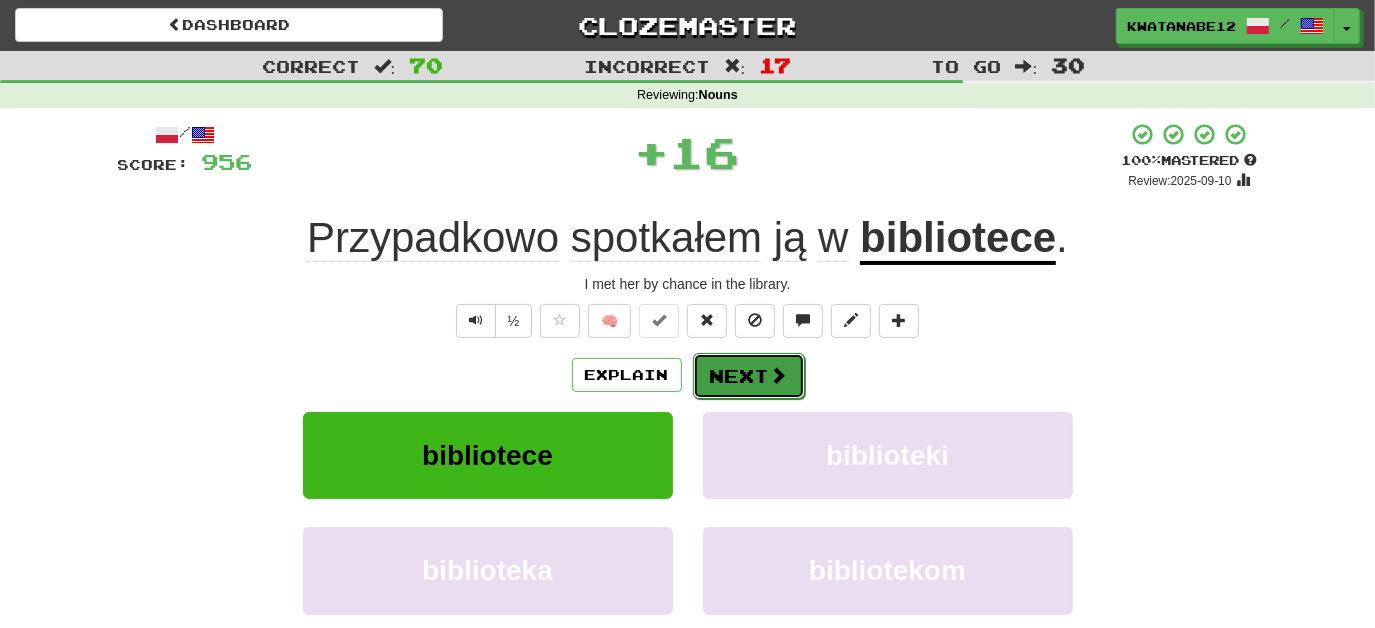 click on "Next" at bounding box center (749, 376) 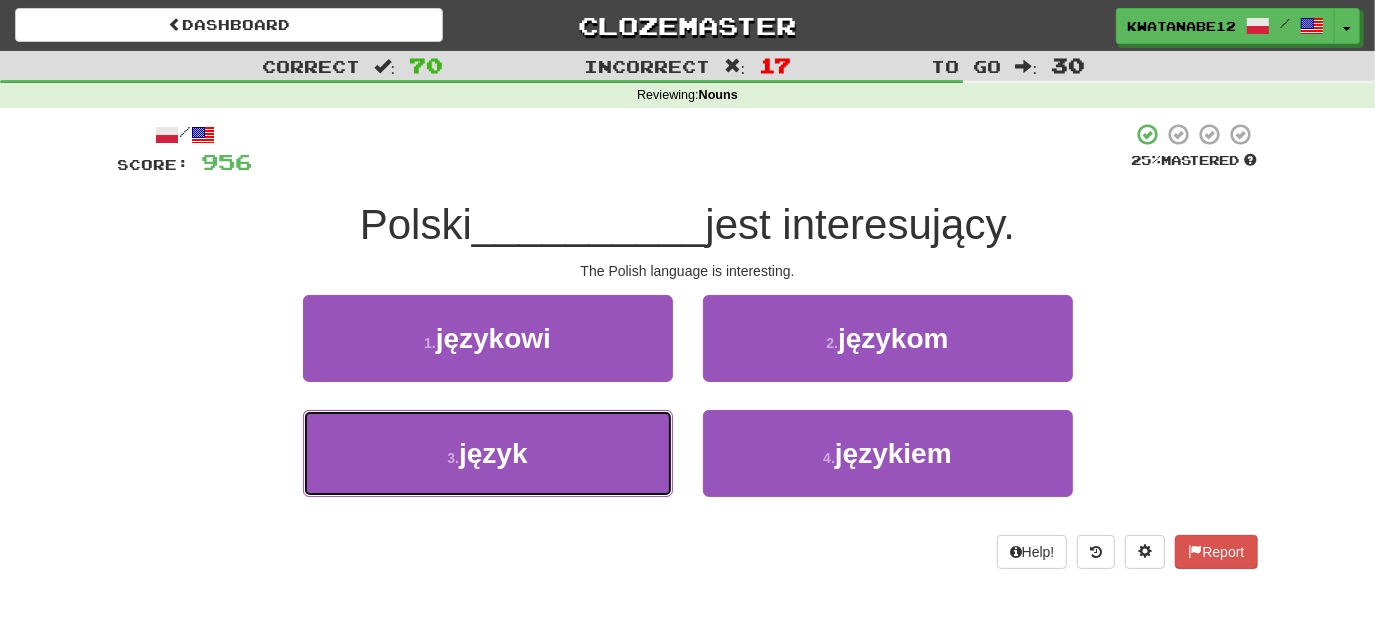 drag, startPoint x: 620, startPoint y: 460, endPoint x: 707, endPoint y: 409, distance: 100.84642 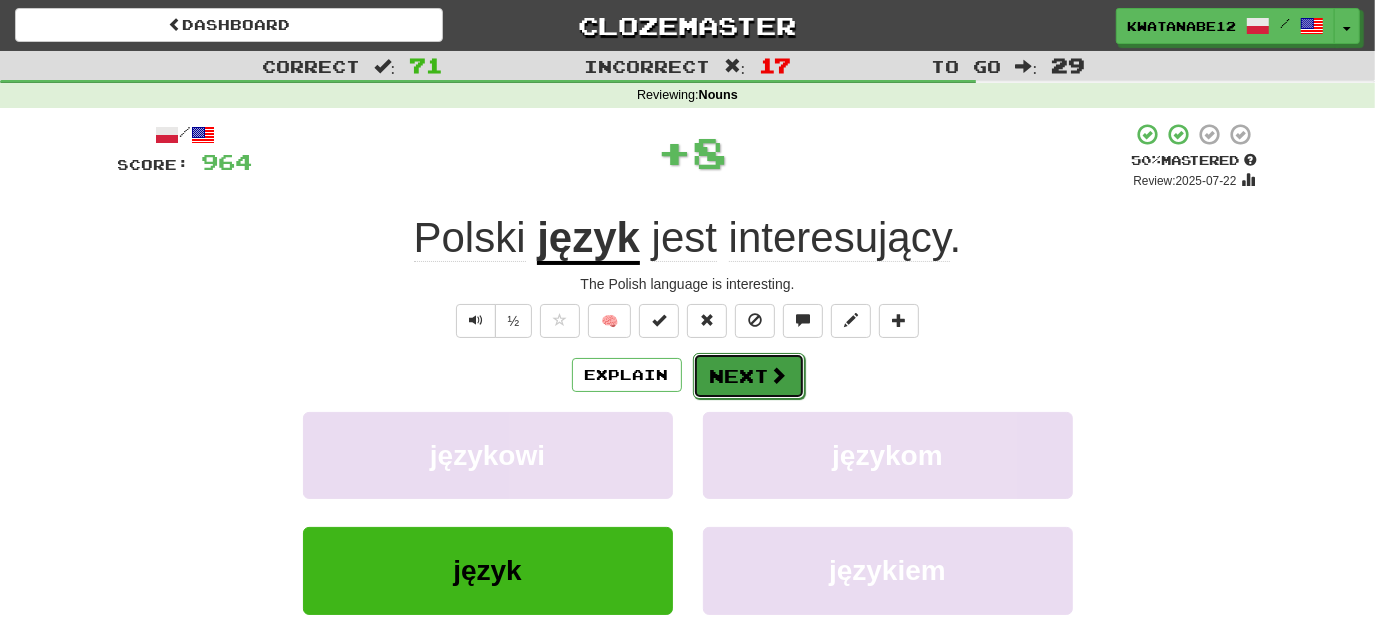 click on "Next" at bounding box center [749, 376] 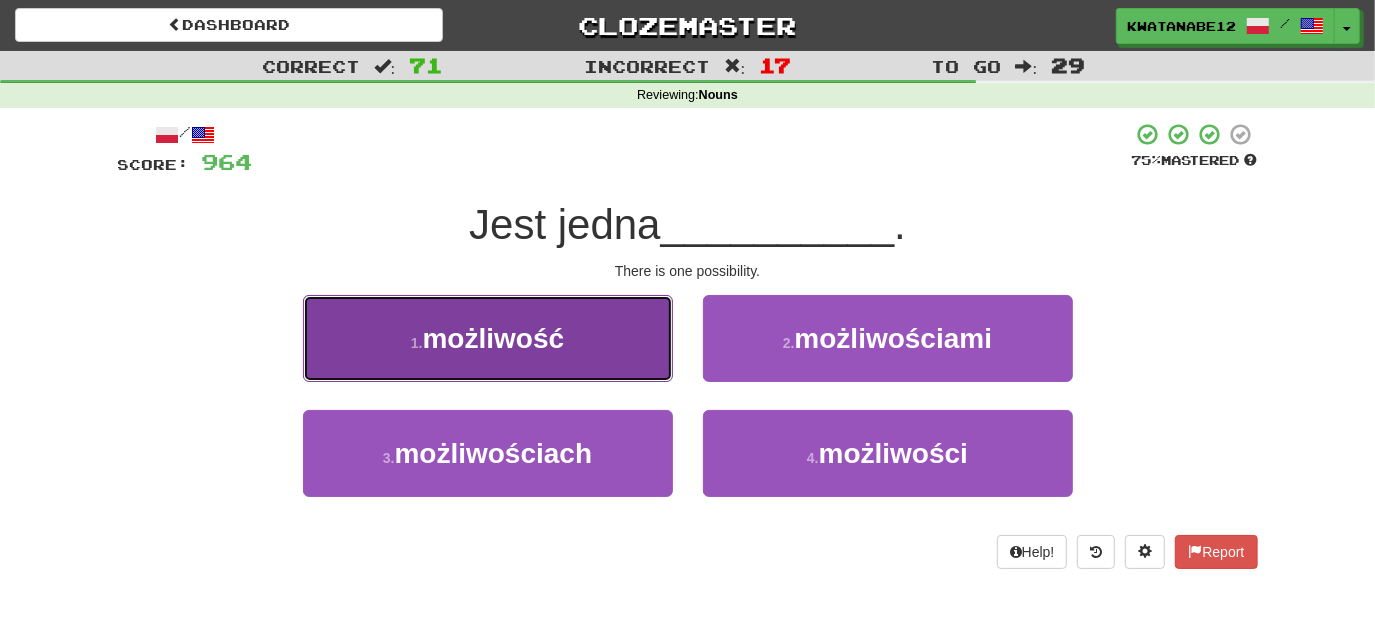 drag, startPoint x: 615, startPoint y: 357, endPoint x: 646, endPoint y: 362, distance: 31.400637 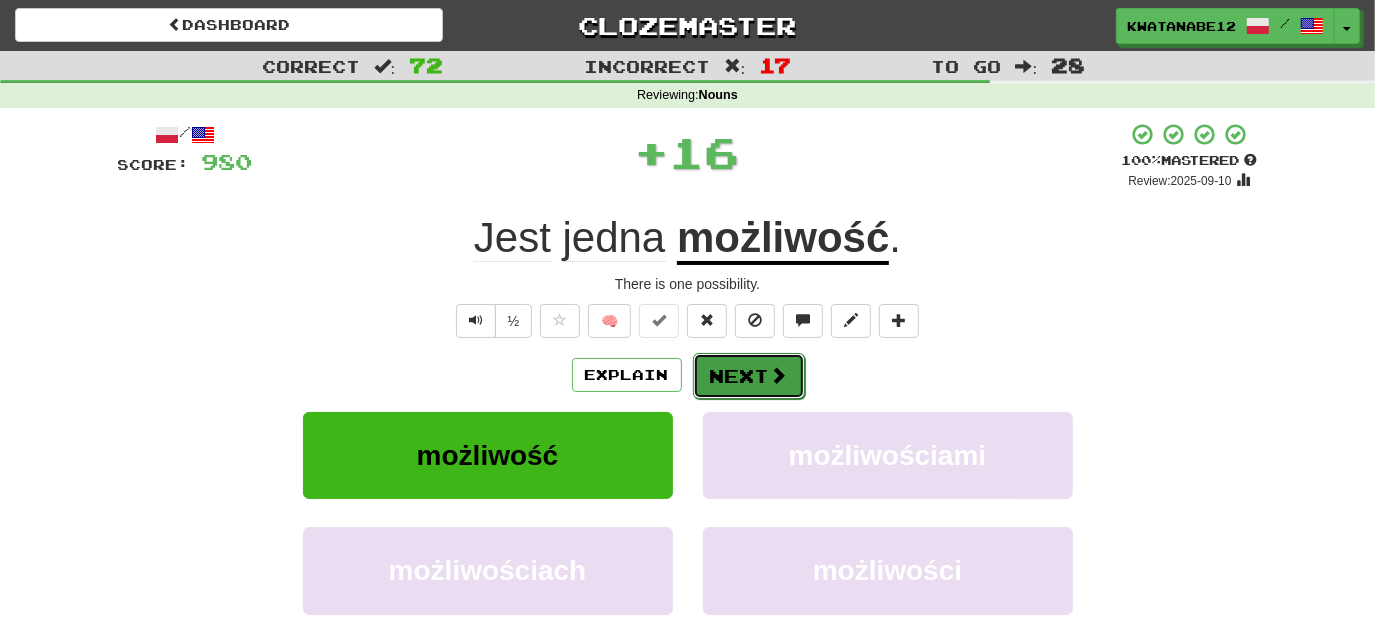 click on "Next" at bounding box center (749, 376) 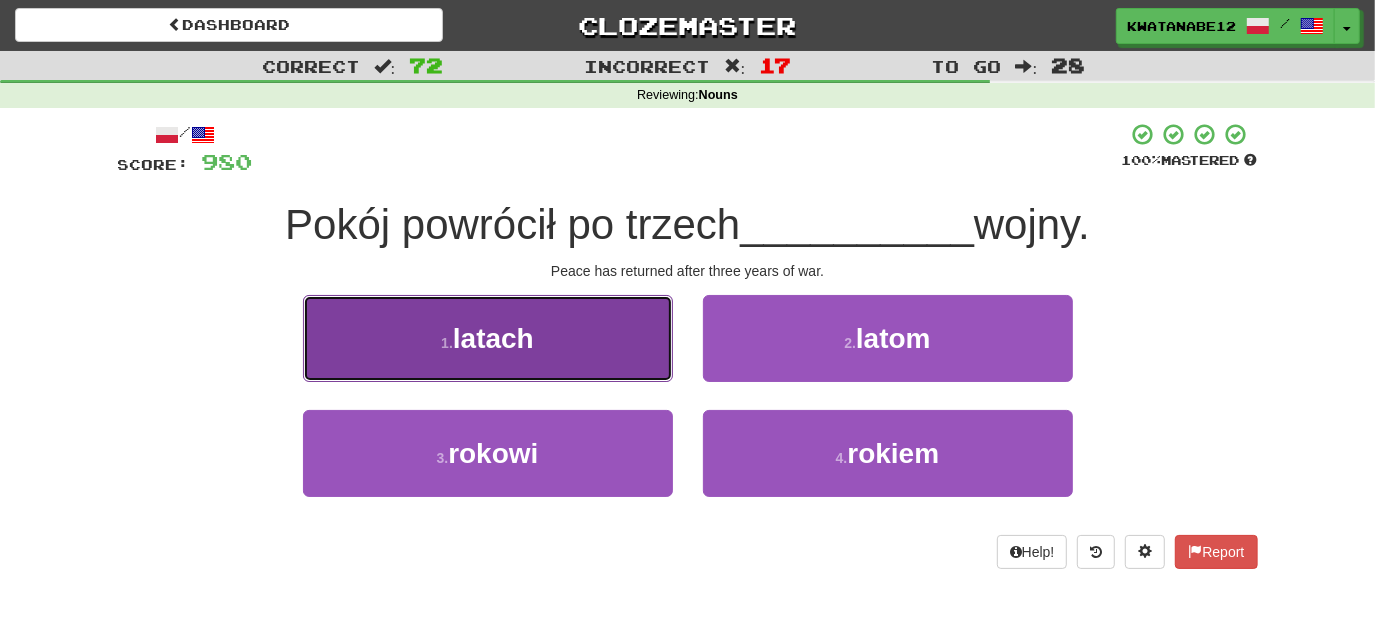 click on "1 .  latach" at bounding box center [488, 338] 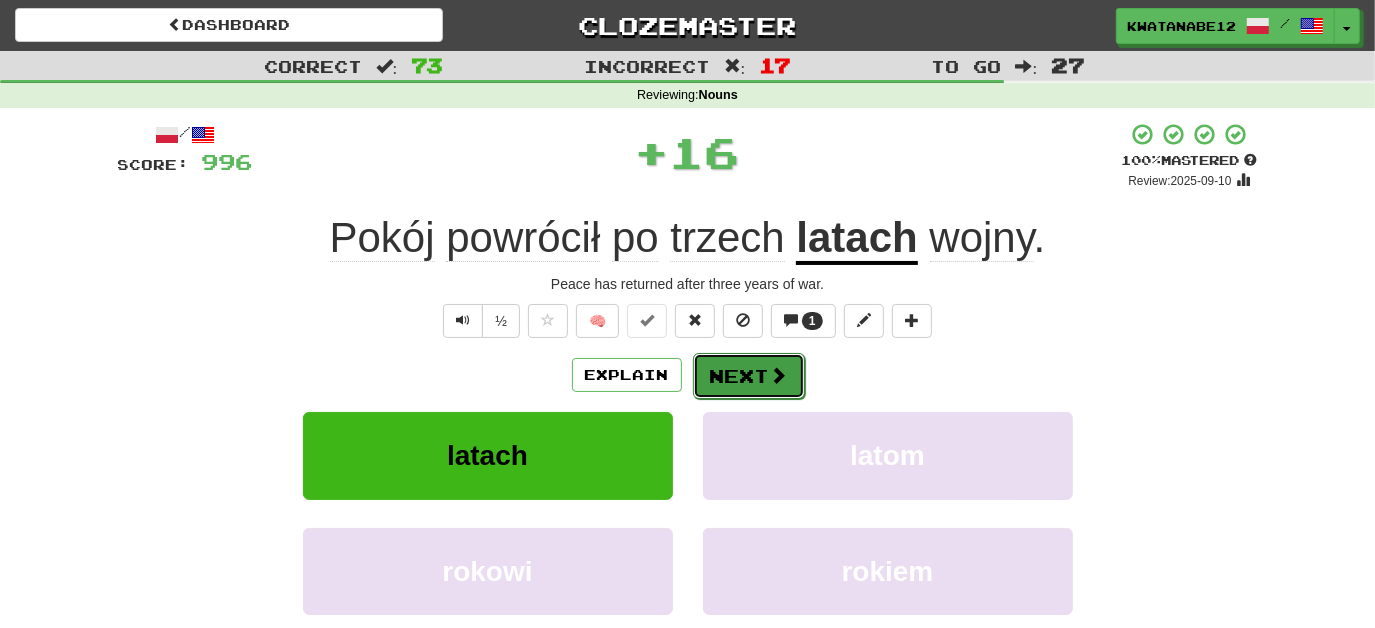 click on "Next" at bounding box center (749, 376) 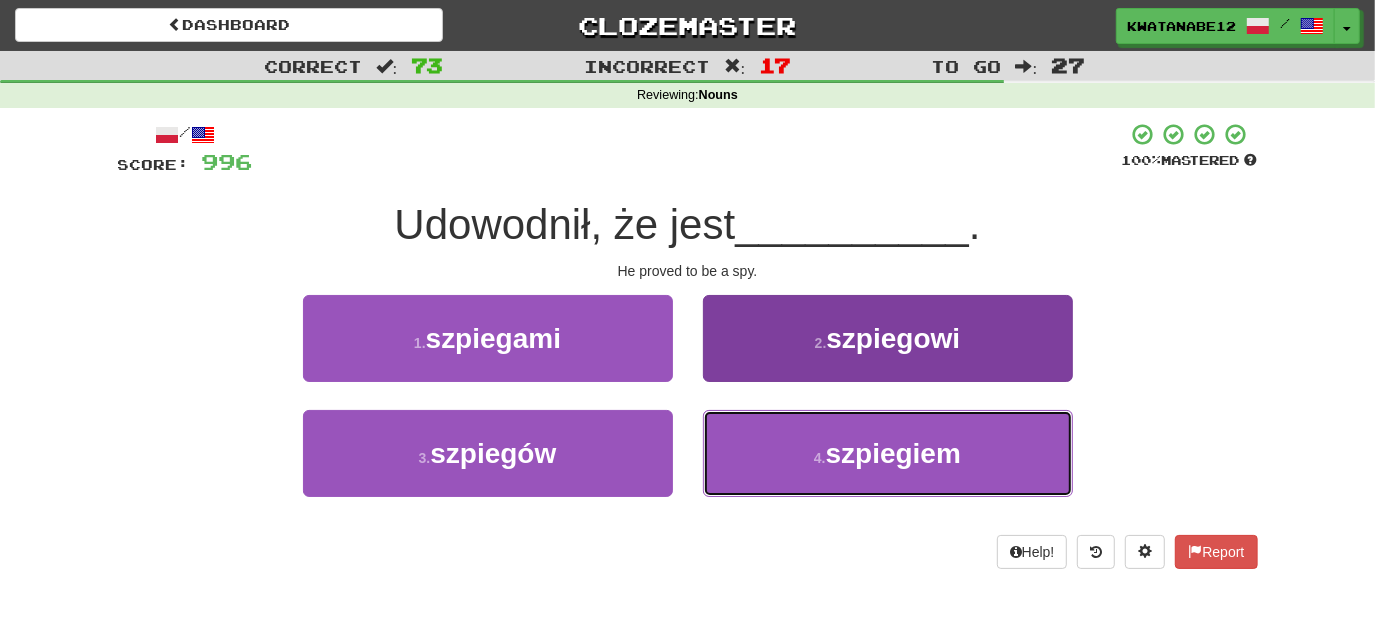 click on "4 .  szpiegiem" at bounding box center [888, 453] 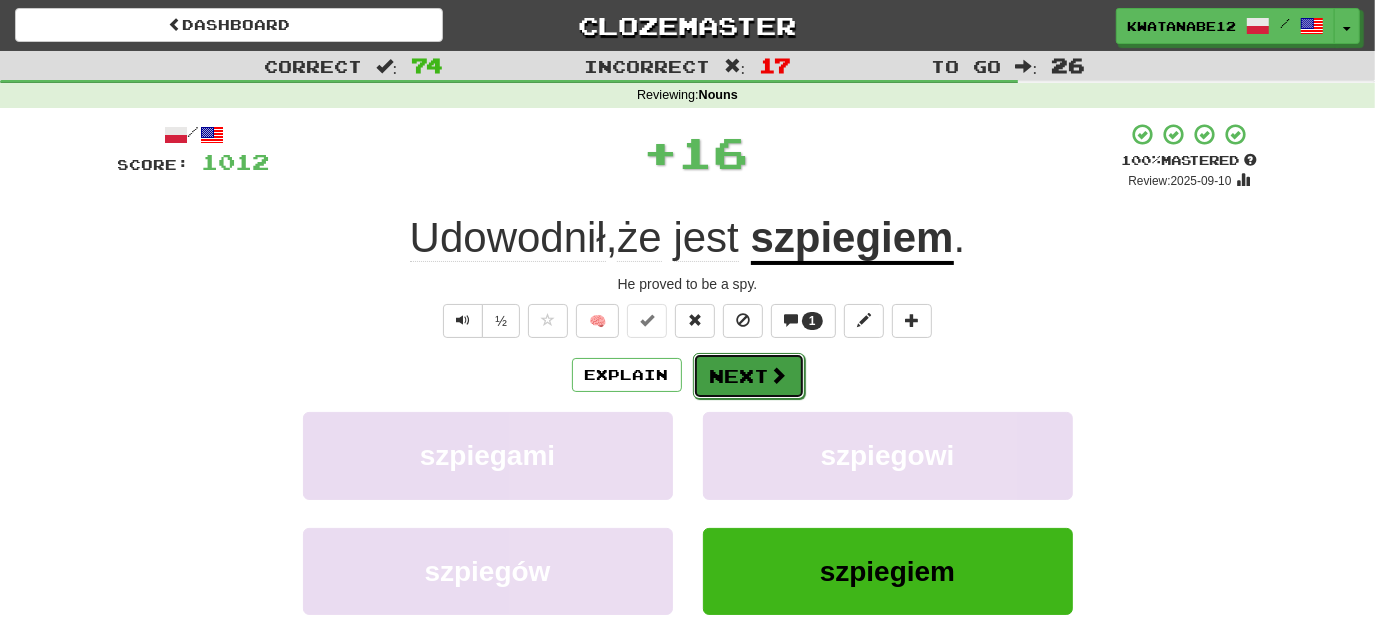 click on "Next" at bounding box center (749, 376) 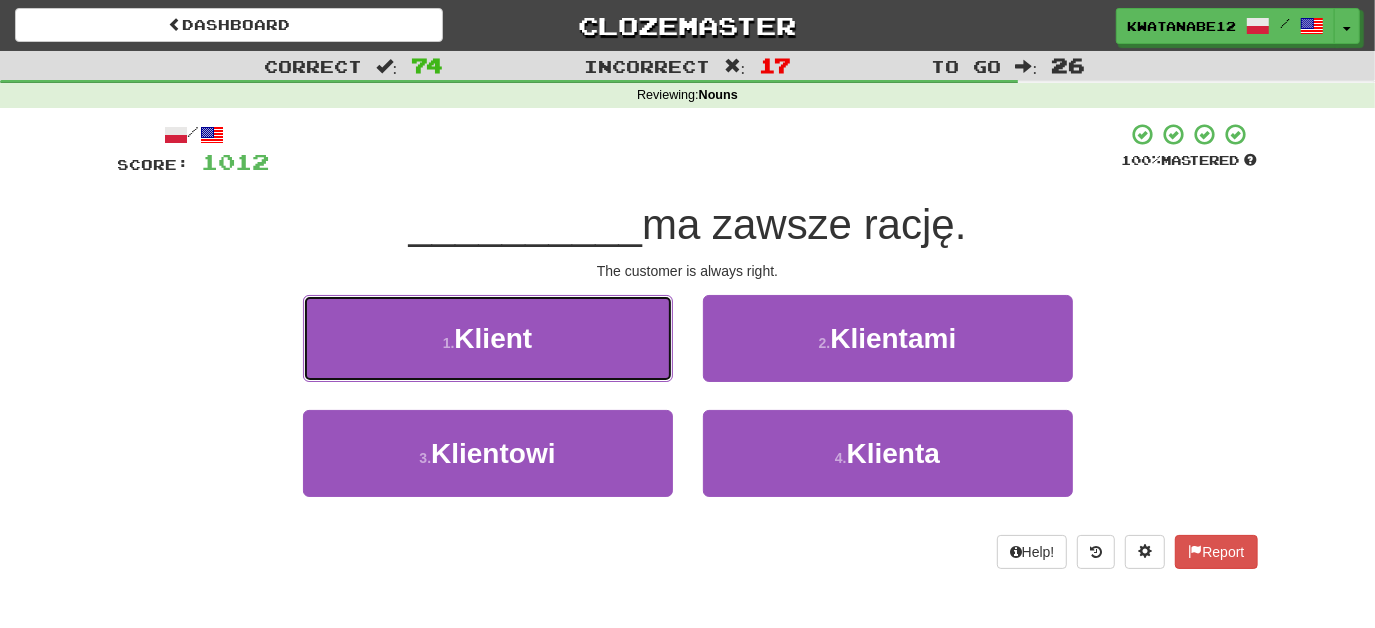 click on "1 .  Klient" at bounding box center (488, 338) 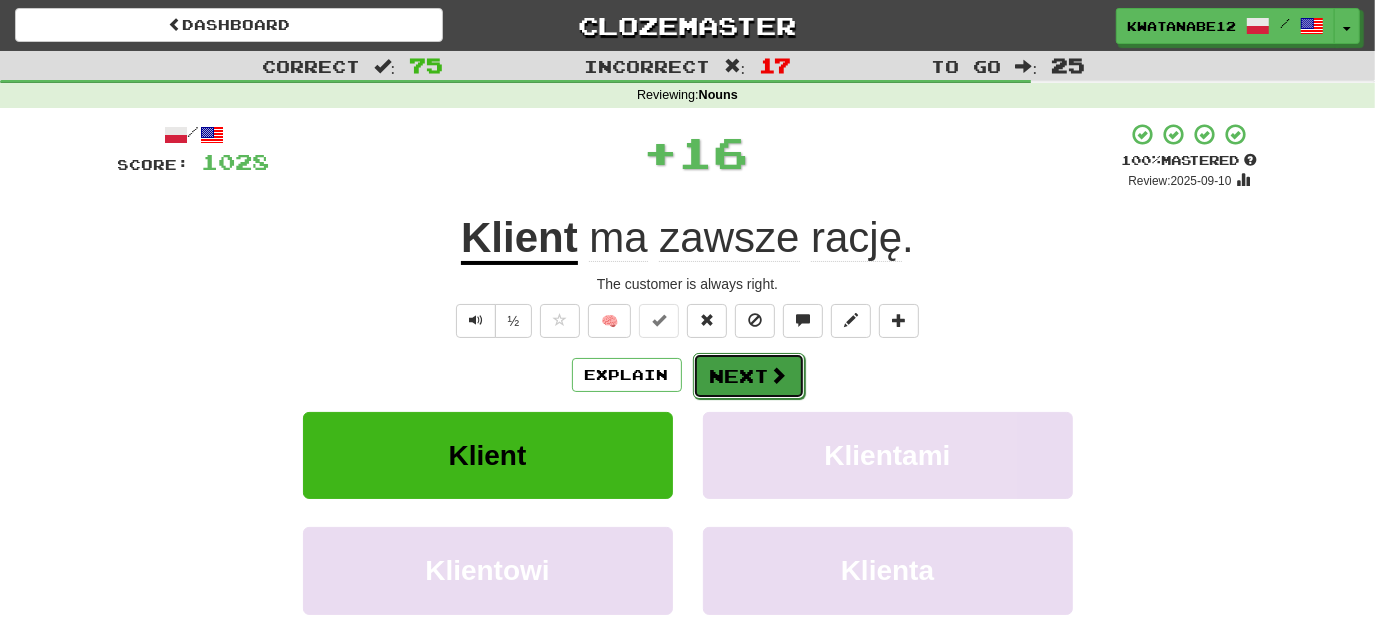click on "Next" at bounding box center (749, 376) 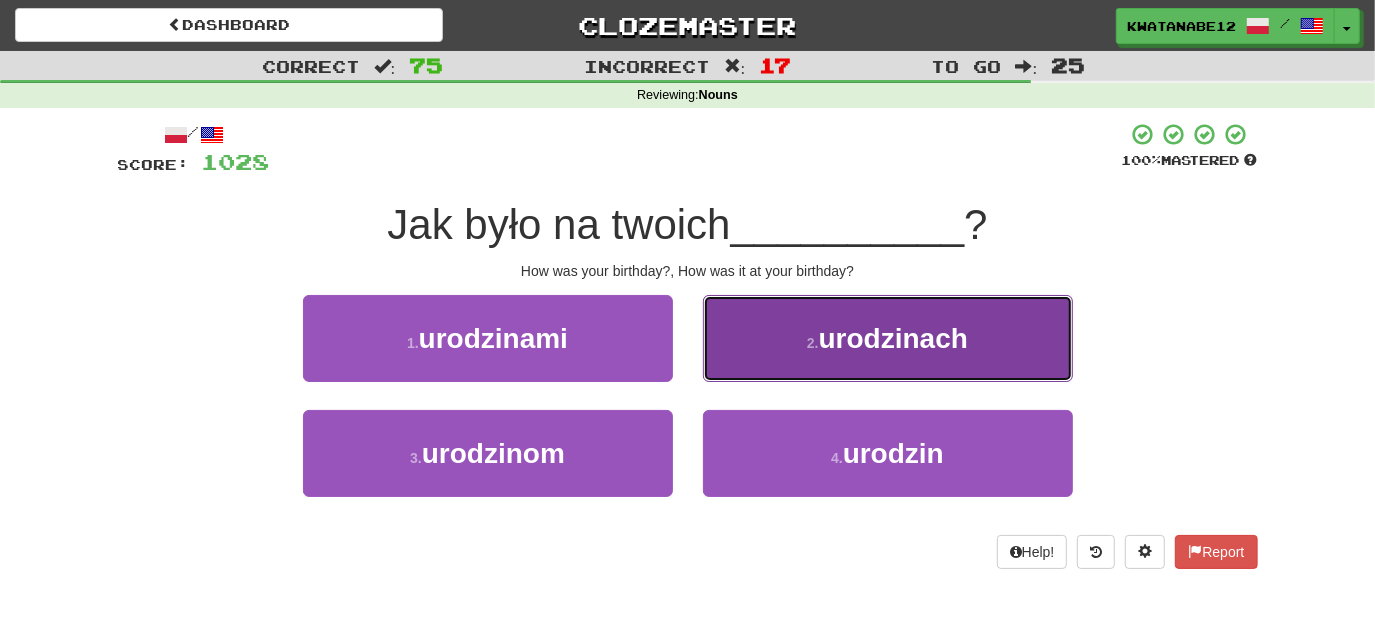 click on "2 .  urodzinach" at bounding box center [888, 338] 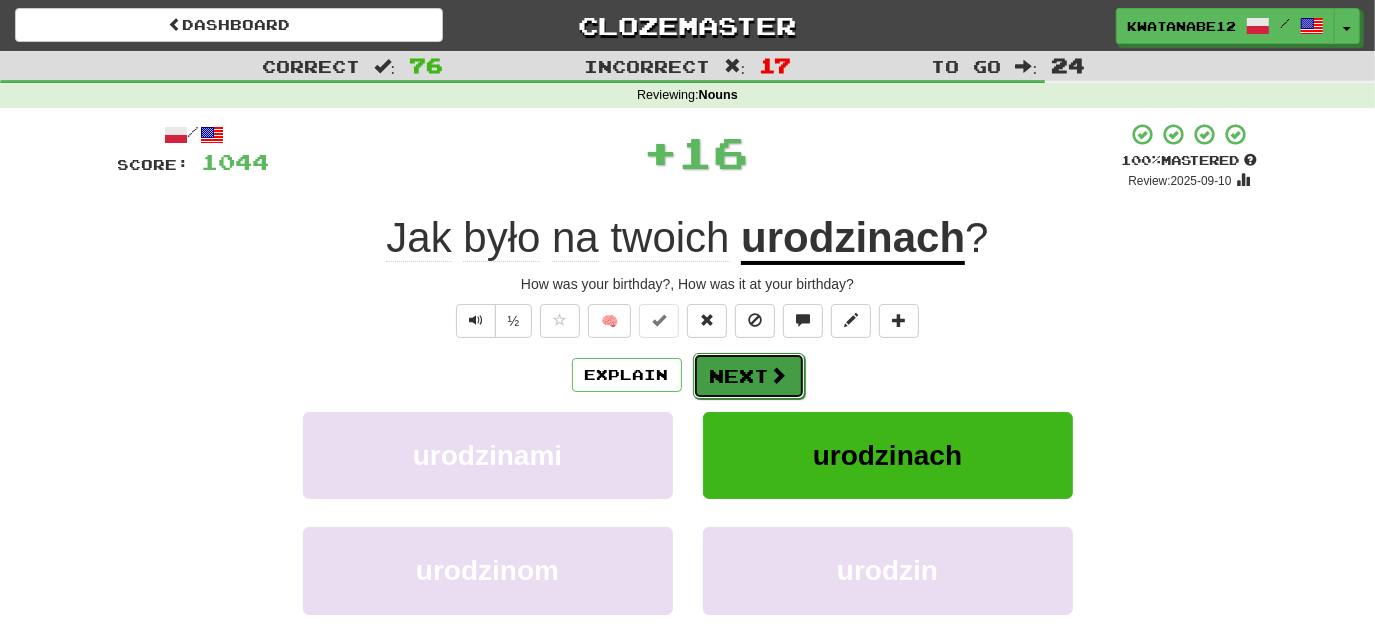 click on "Next" at bounding box center [749, 376] 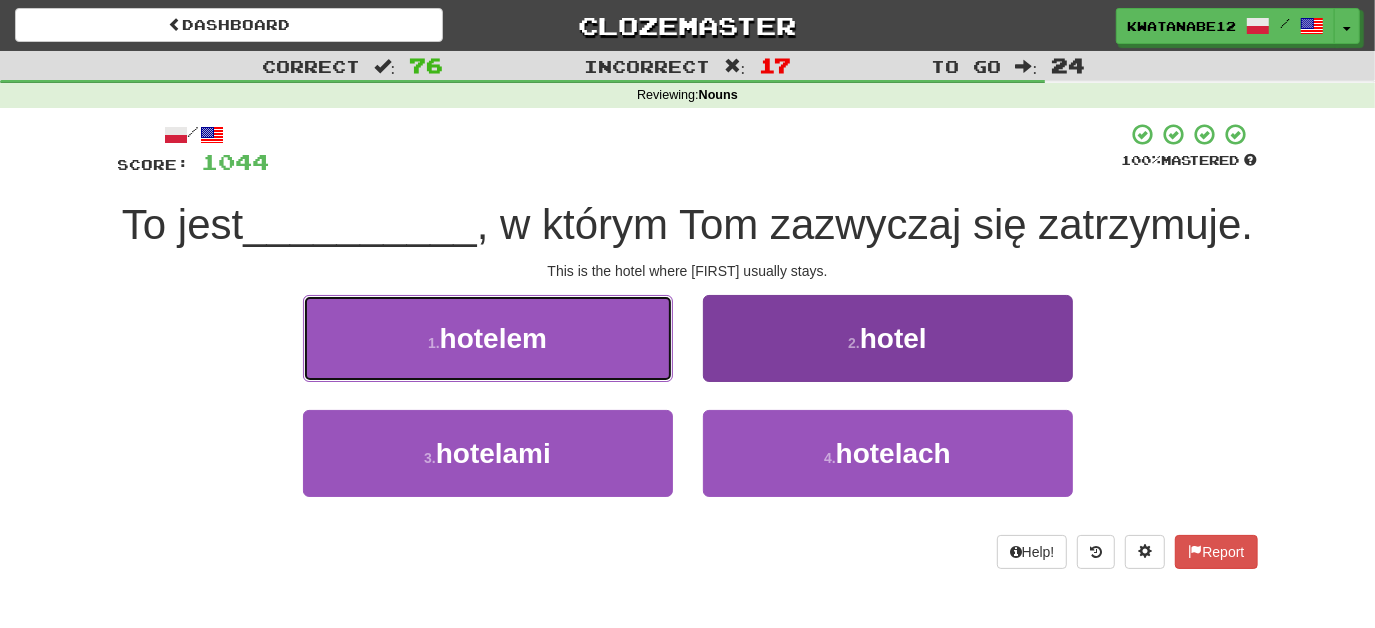 drag, startPoint x: 670, startPoint y: 415, endPoint x: 723, endPoint y: 424, distance: 53.75872 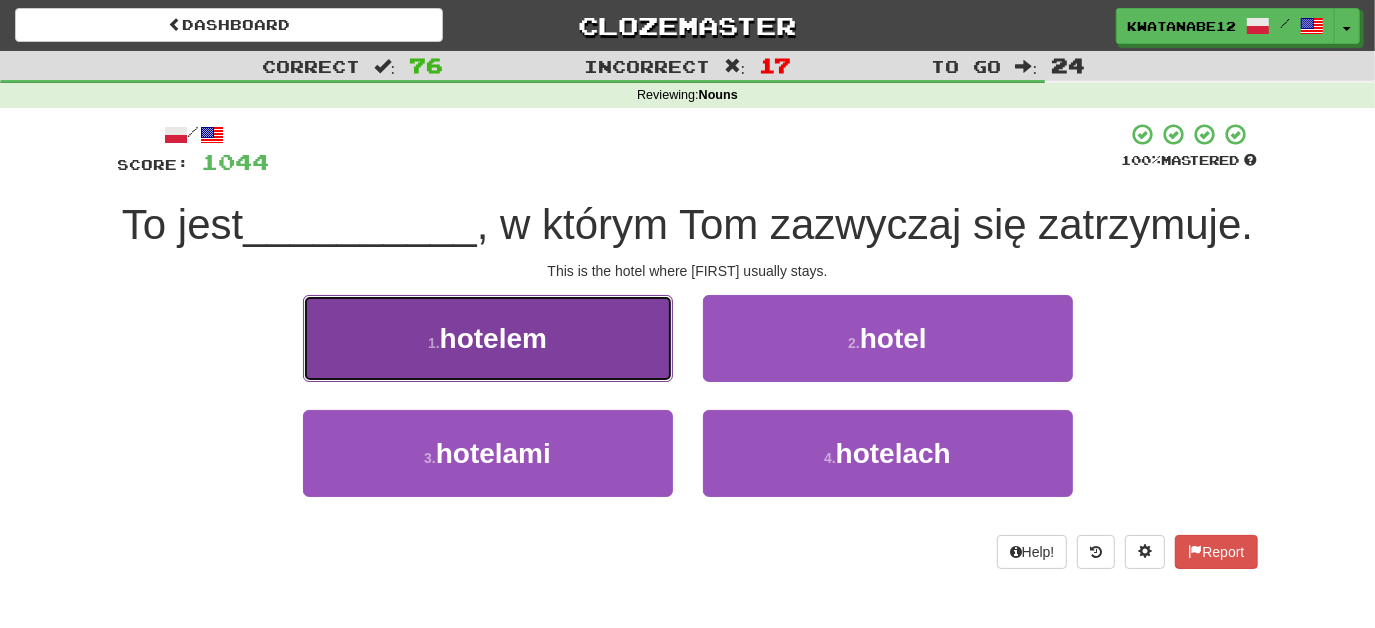 drag, startPoint x: 606, startPoint y: 395, endPoint x: 664, endPoint y: 412, distance: 60.440052 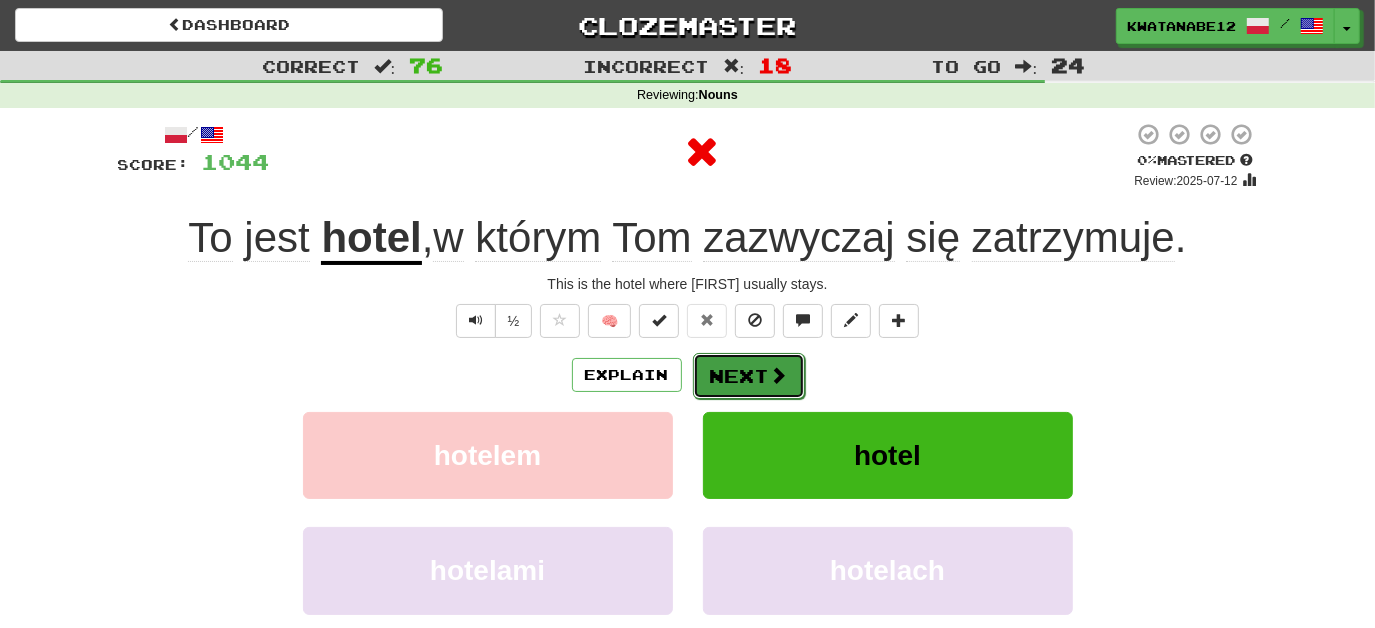 click on "Next" at bounding box center (749, 376) 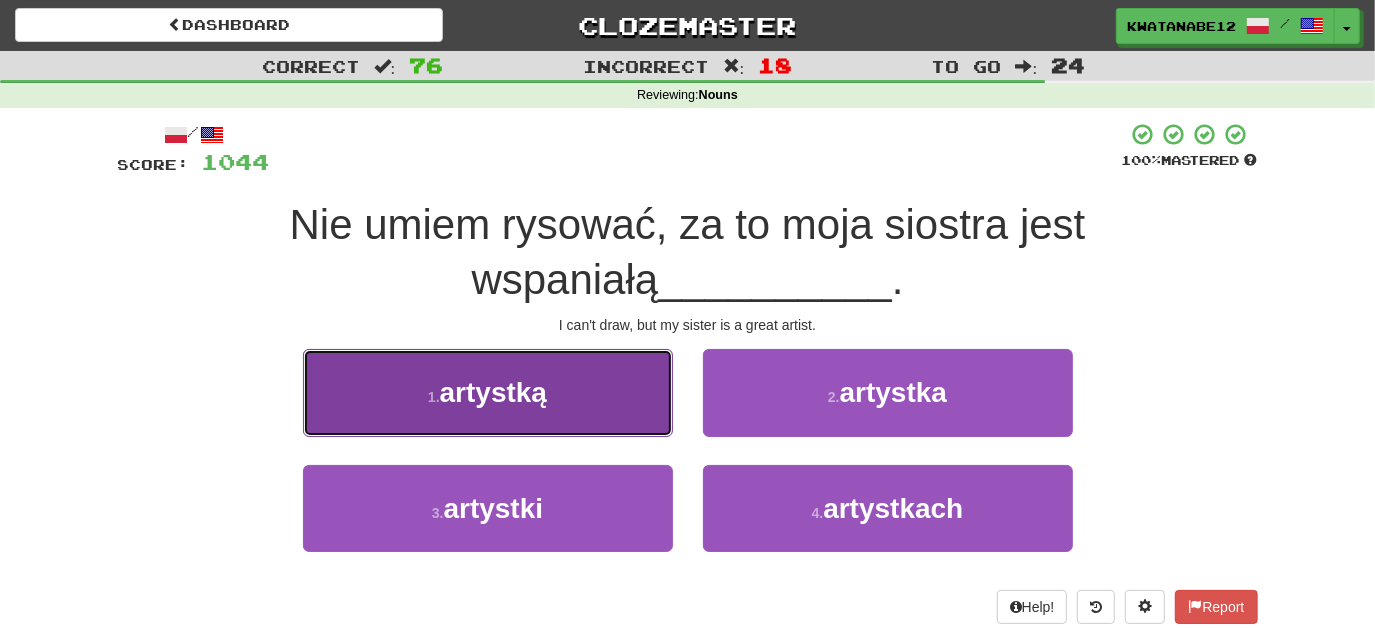 drag, startPoint x: 605, startPoint y: 407, endPoint x: 637, endPoint y: 407, distance: 32 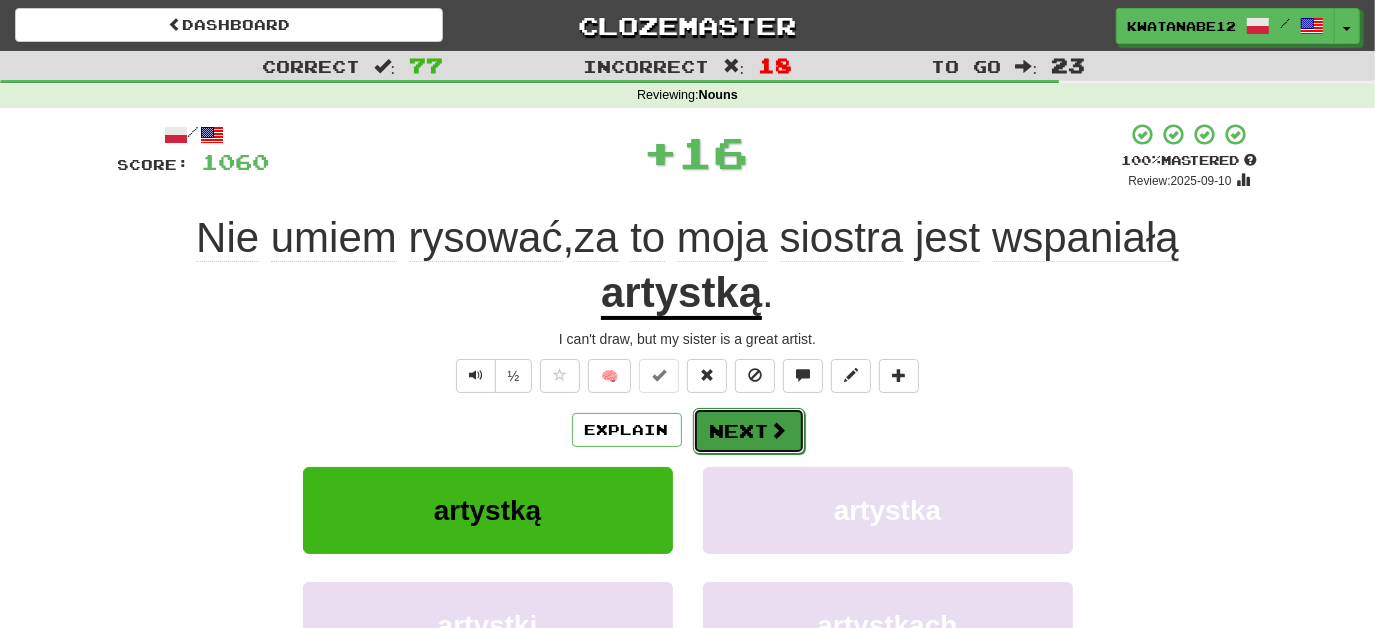 click on "Next" at bounding box center (749, 431) 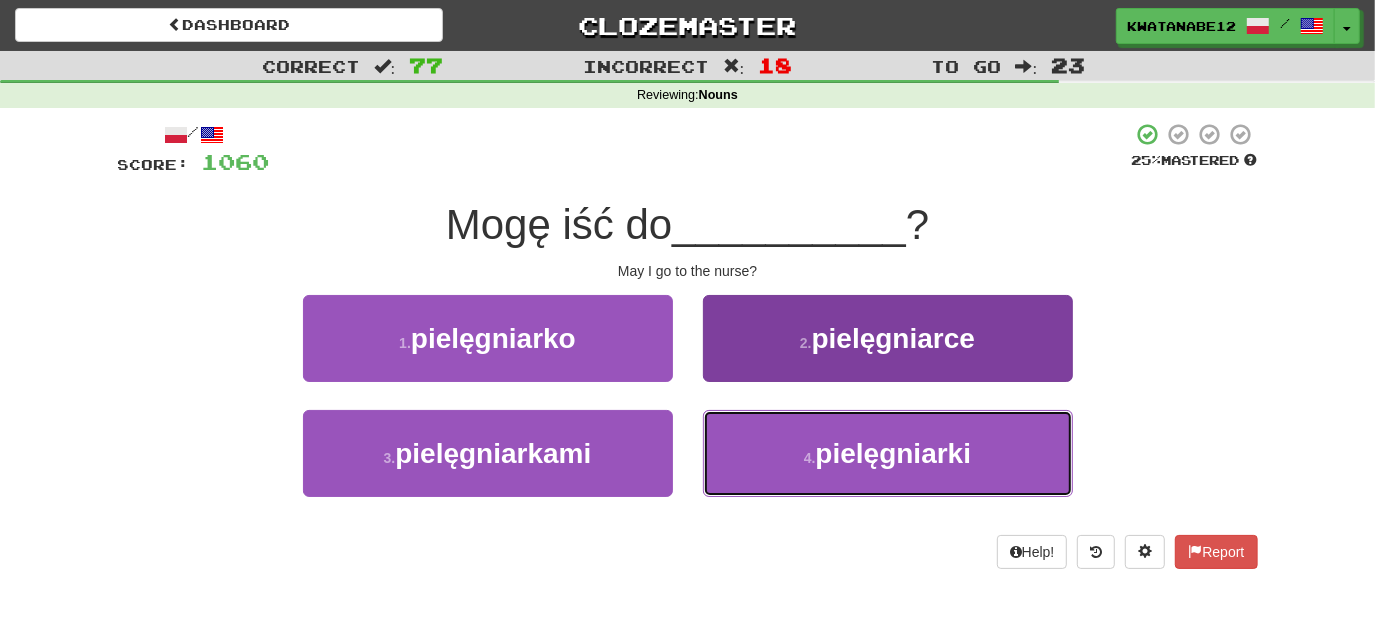 drag, startPoint x: 776, startPoint y: 455, endPoint x: 764, endPoint y: 430, distance: 27.730848 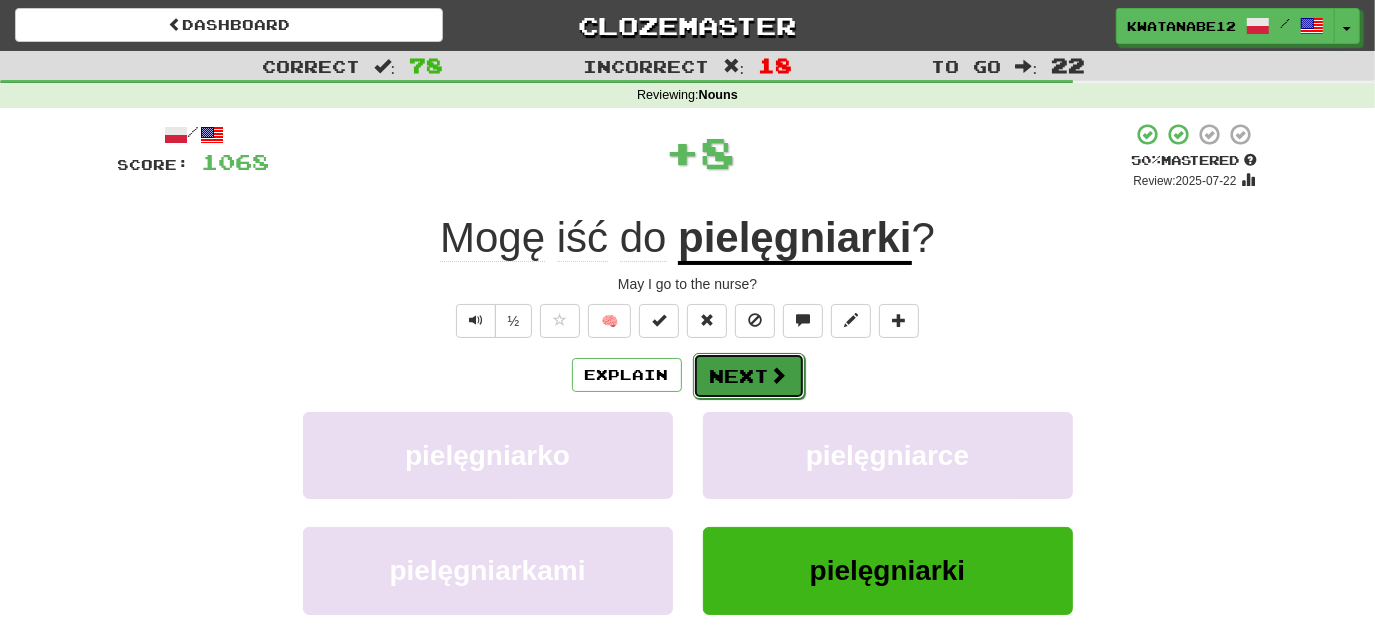 click on "Next" at bounding box center [749, 376] 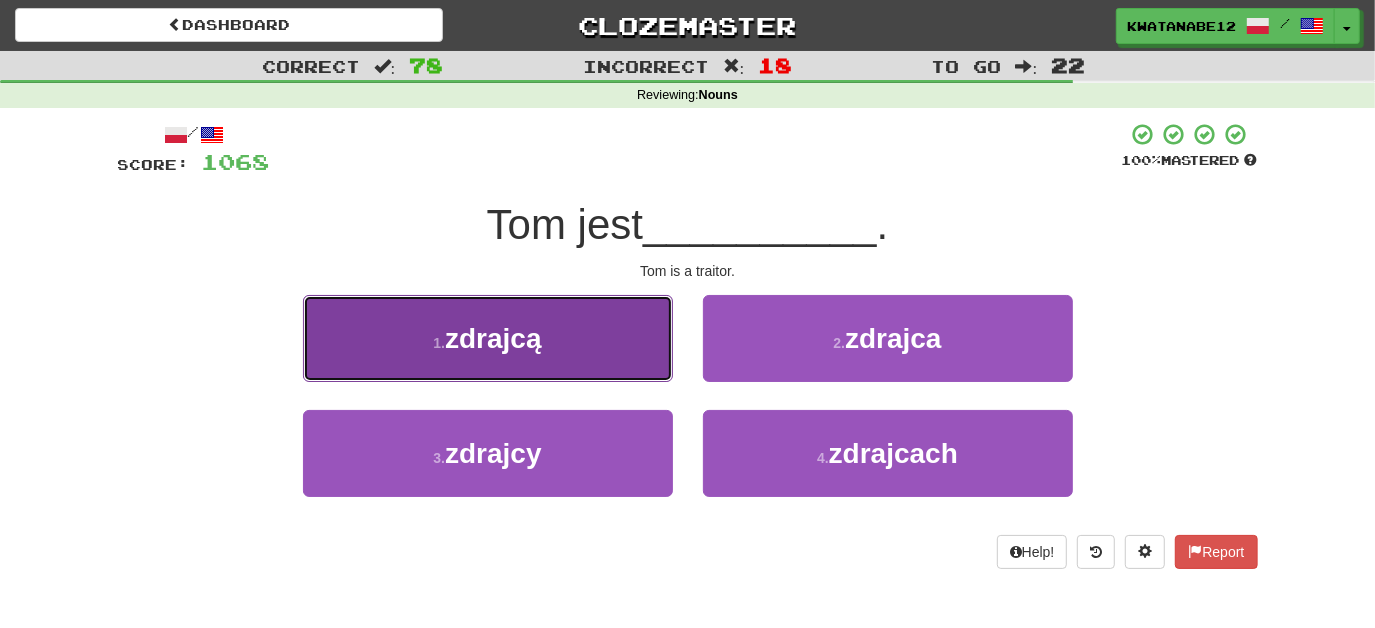 drag, startPoint x: 604, startPoint y: 349, endPoint x: 634, endPoint y: 352, distance: 30.149628 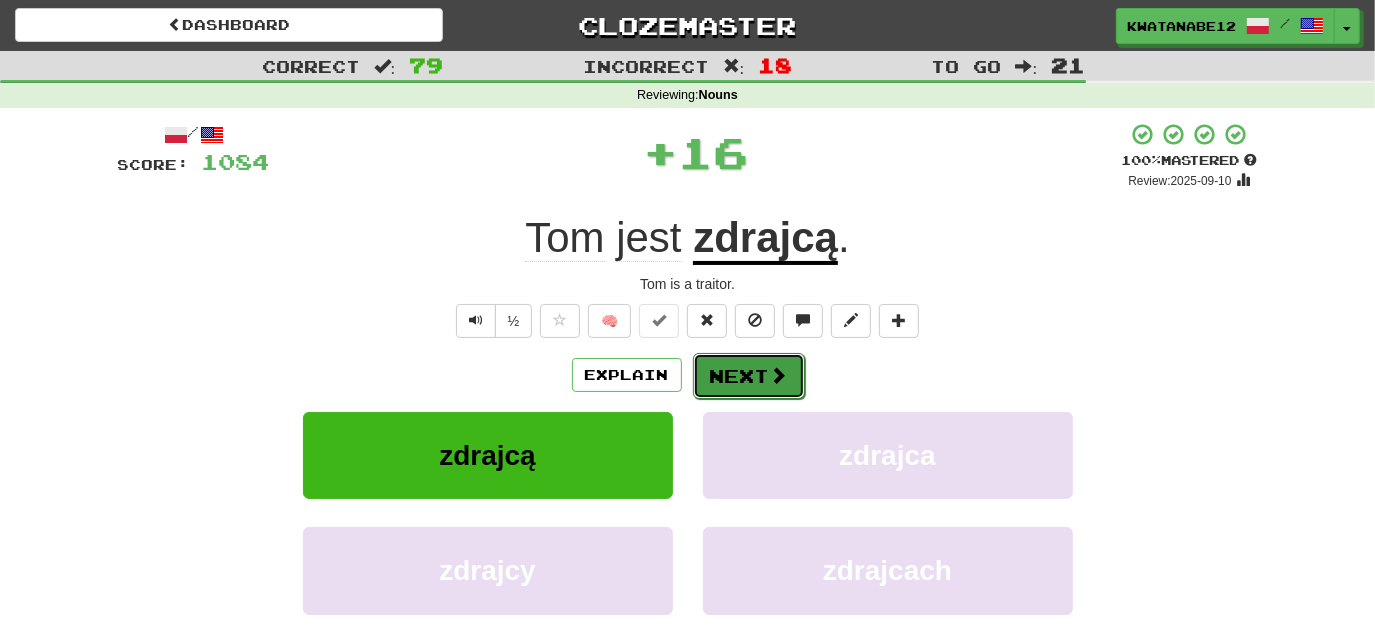 click on "Next" at bounding box center (749, 376) 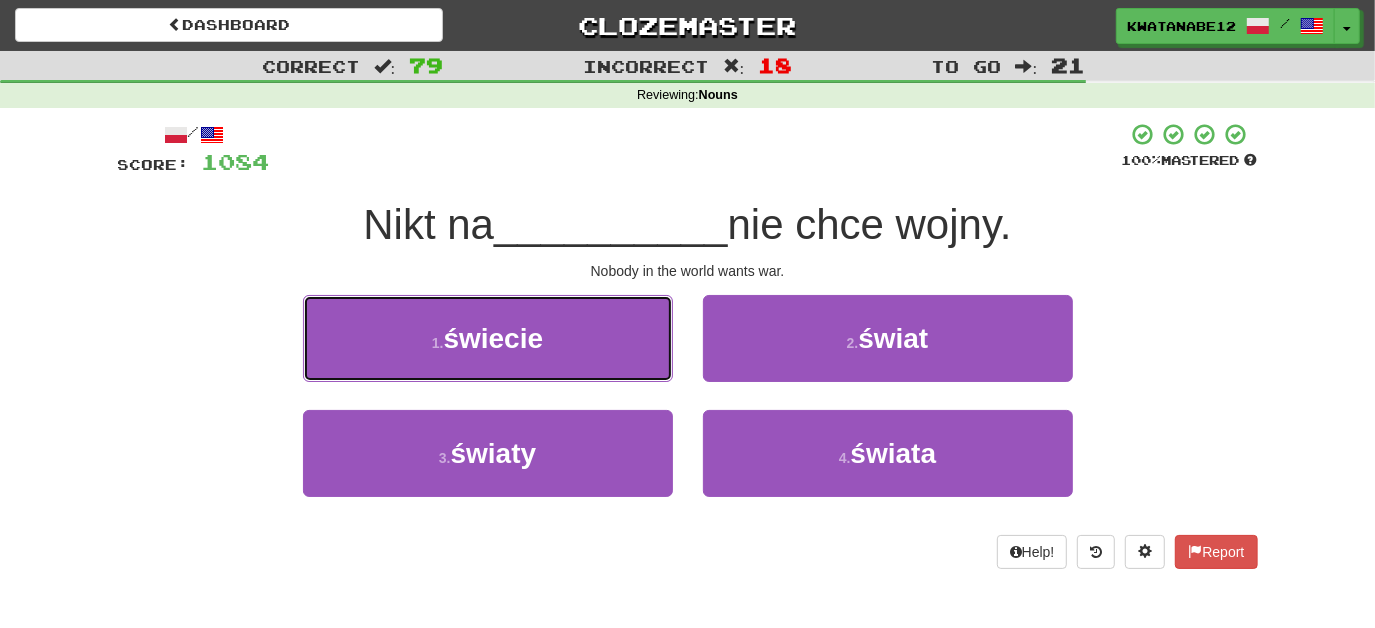 drag, startPoint x: 632, startPoint y: 332, endPoint x: 694, endPoint y: 345, distance: 63.348244 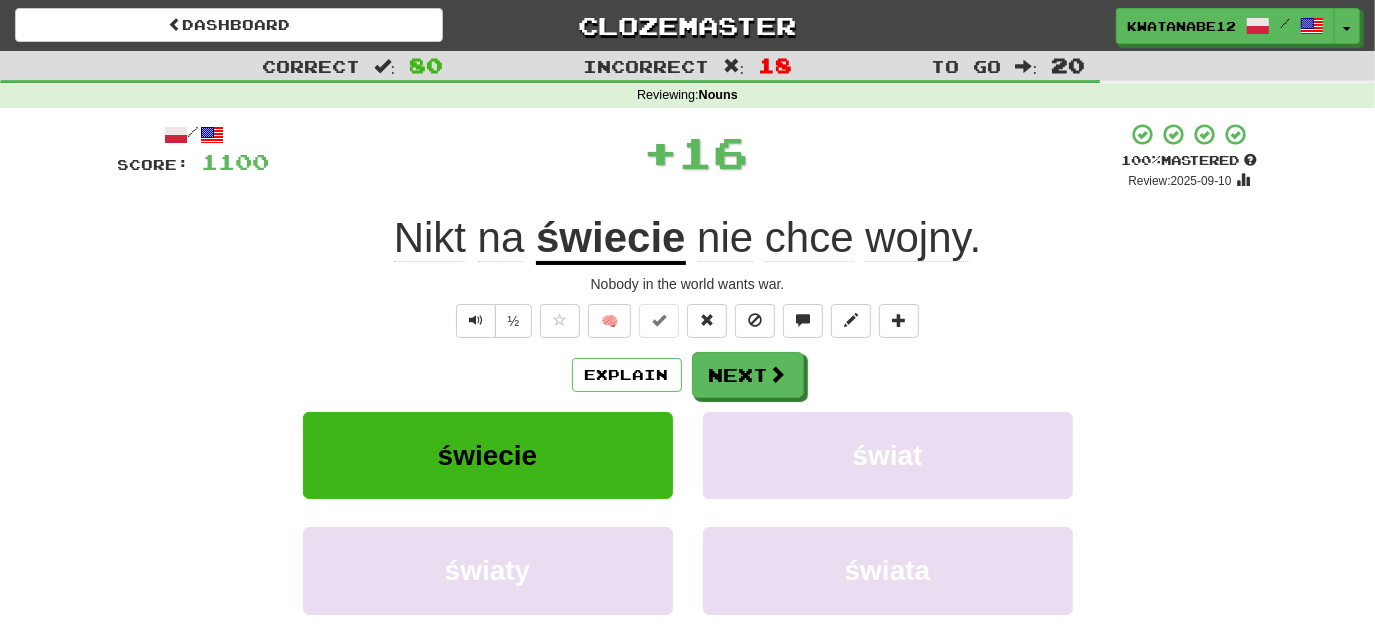 click on "/  Score:   1100 + 16 100 %  Mastered Review:  2025-09-10 Nikt   na   świecie   nie   chce   wojny . Nobody in the world wants war. ½ 🧠 Explain Next świecie świat światy świata Learn more: świecie świat światy świata  Help!  Report Sentence Source" at bounding box center (688, 435) 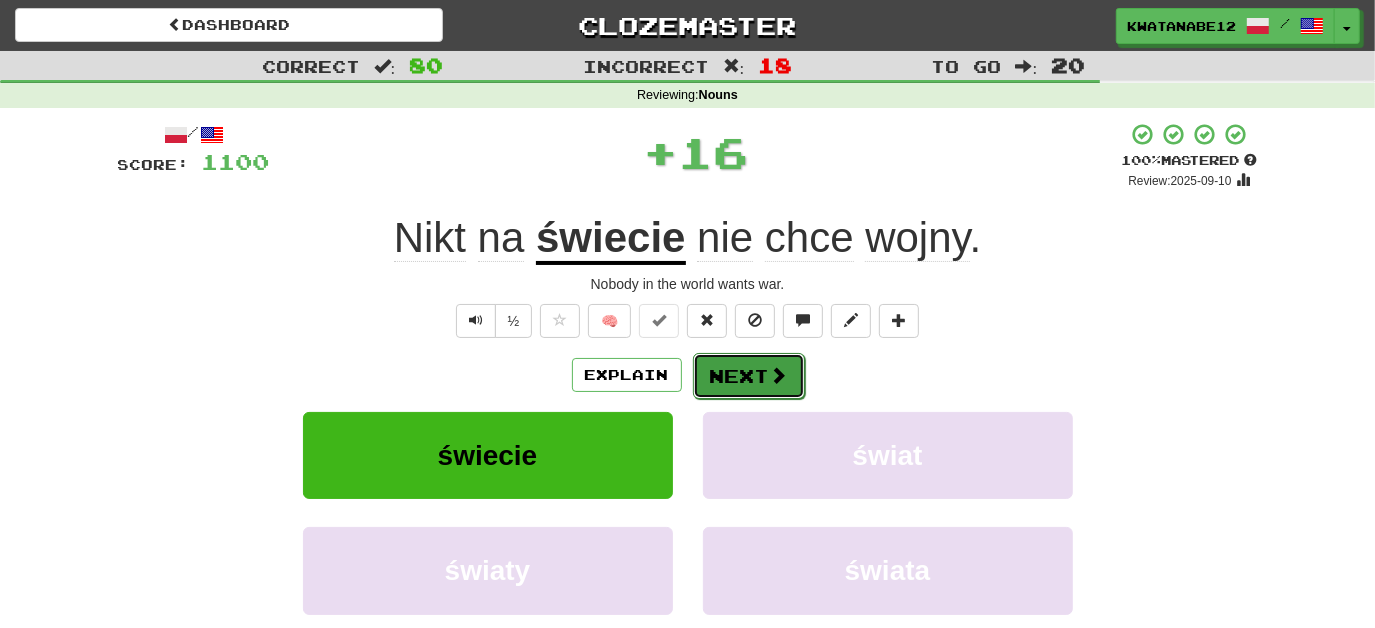 click on "Next" at bounding box center (749, 376) 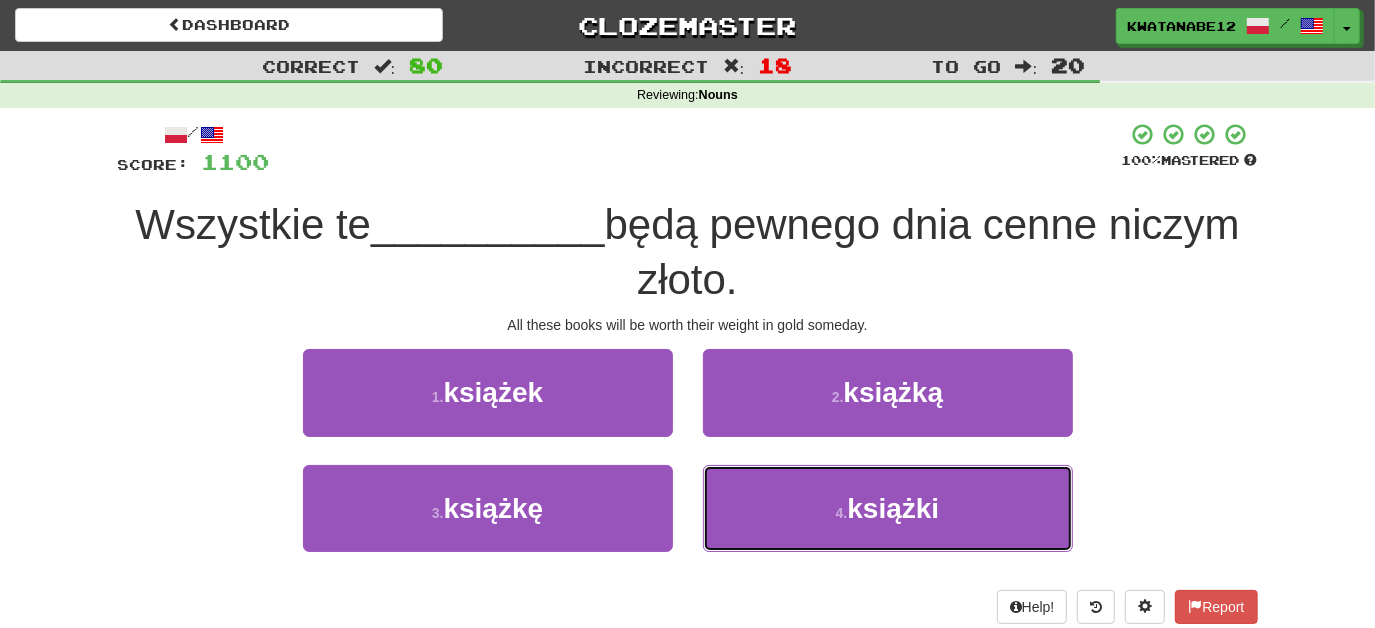 drag, startPoint x: 799, startPoint y: 490, endPoint x: 790, endPoint y: 455, distance: 36.138622 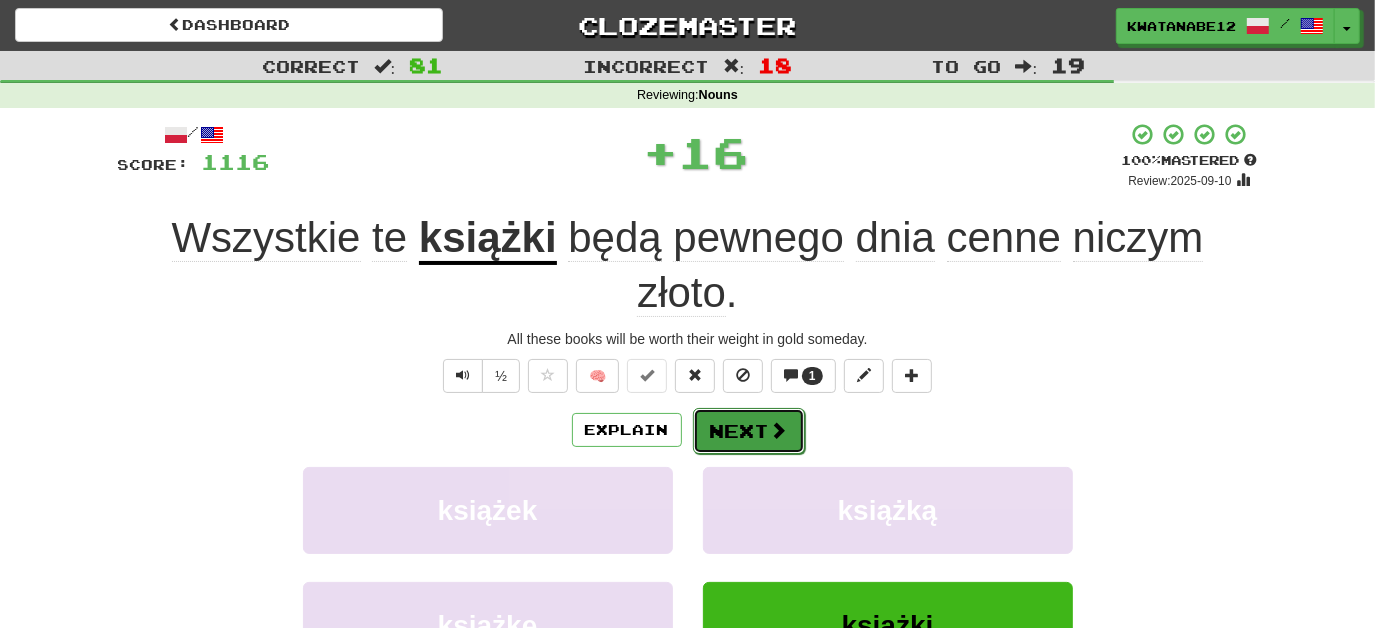 click at bounding box center [779, 430] 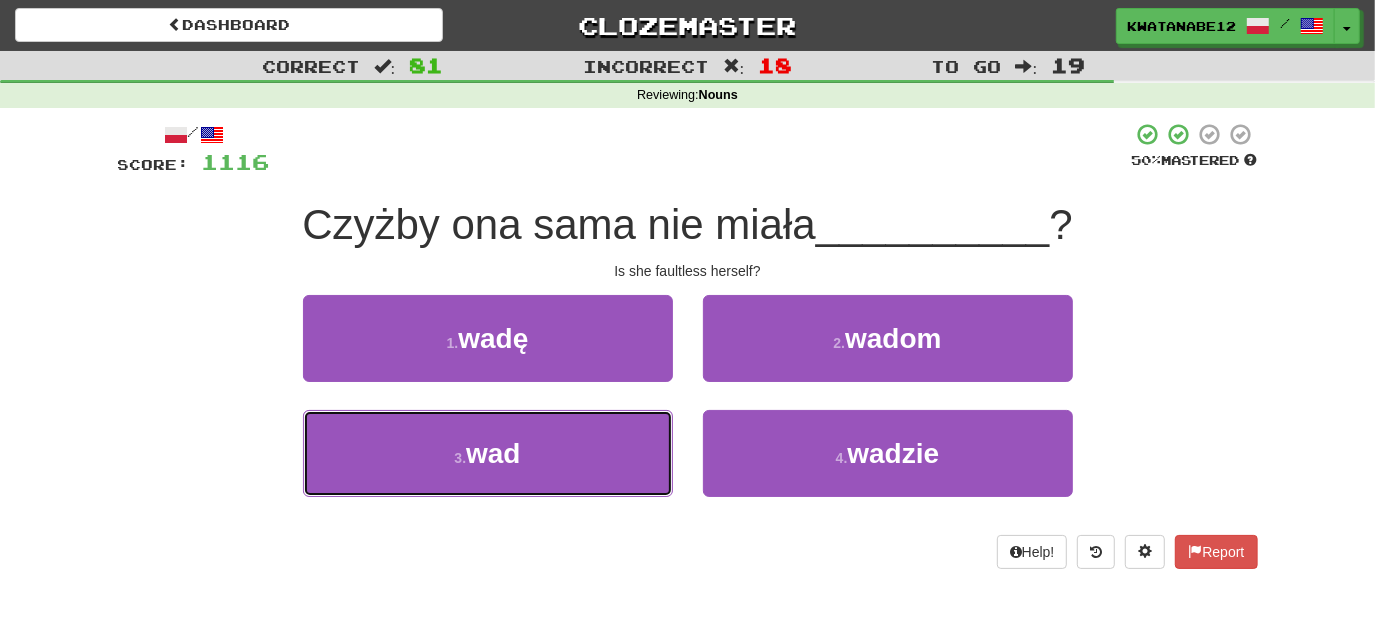 drag, startPoint x: 613, startPoint y: 441, endPoint x: 686, endPoint y: 428, distance: 74.1485 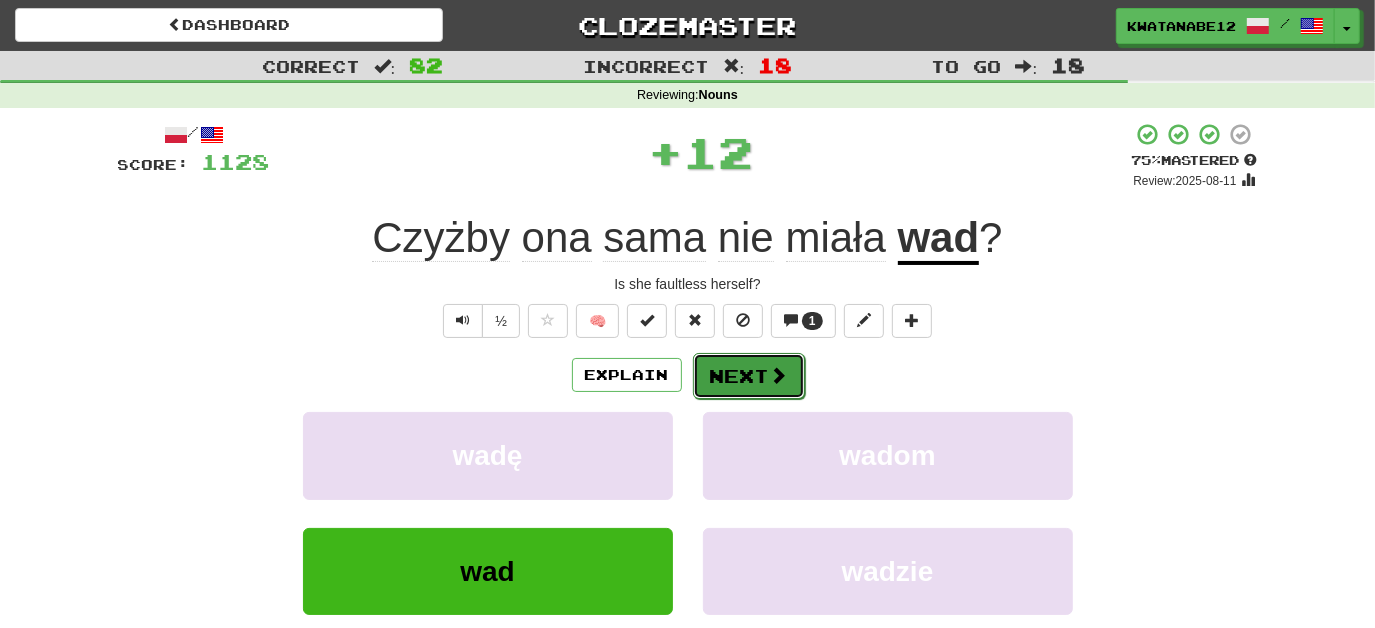 click on "Next" at bounding box center (749, 376) 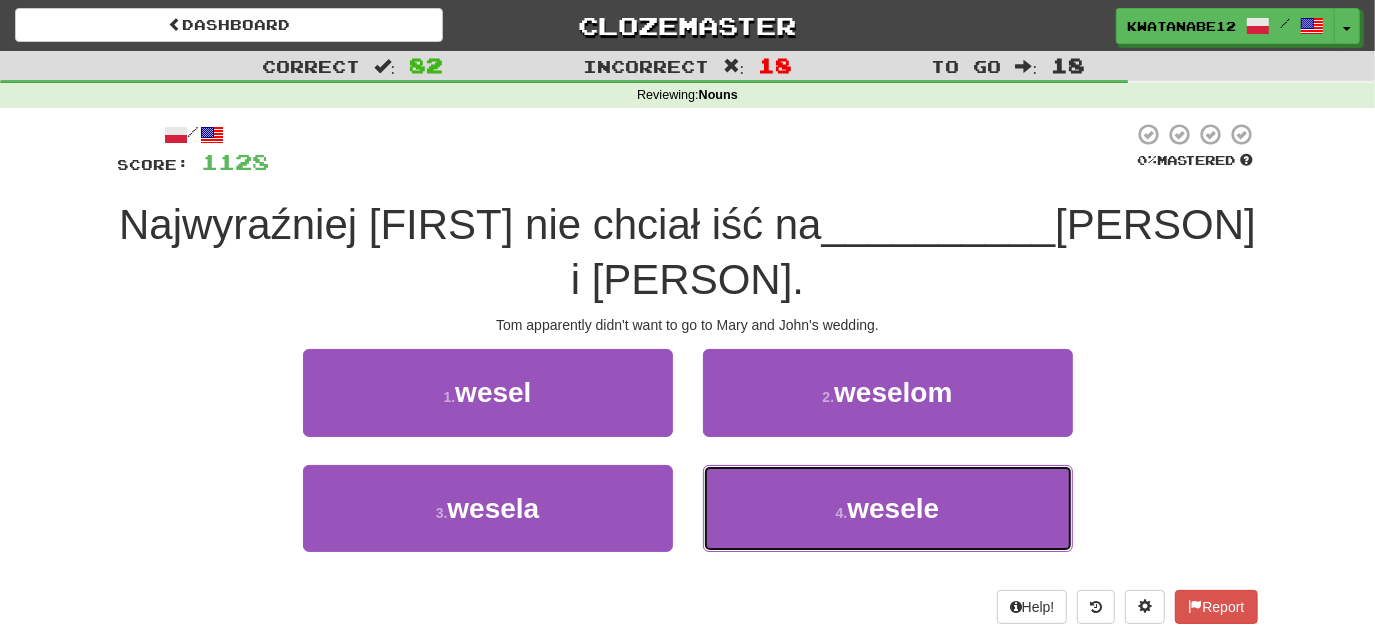 click on "4 .  wesele" at bounding box center (888, 508) 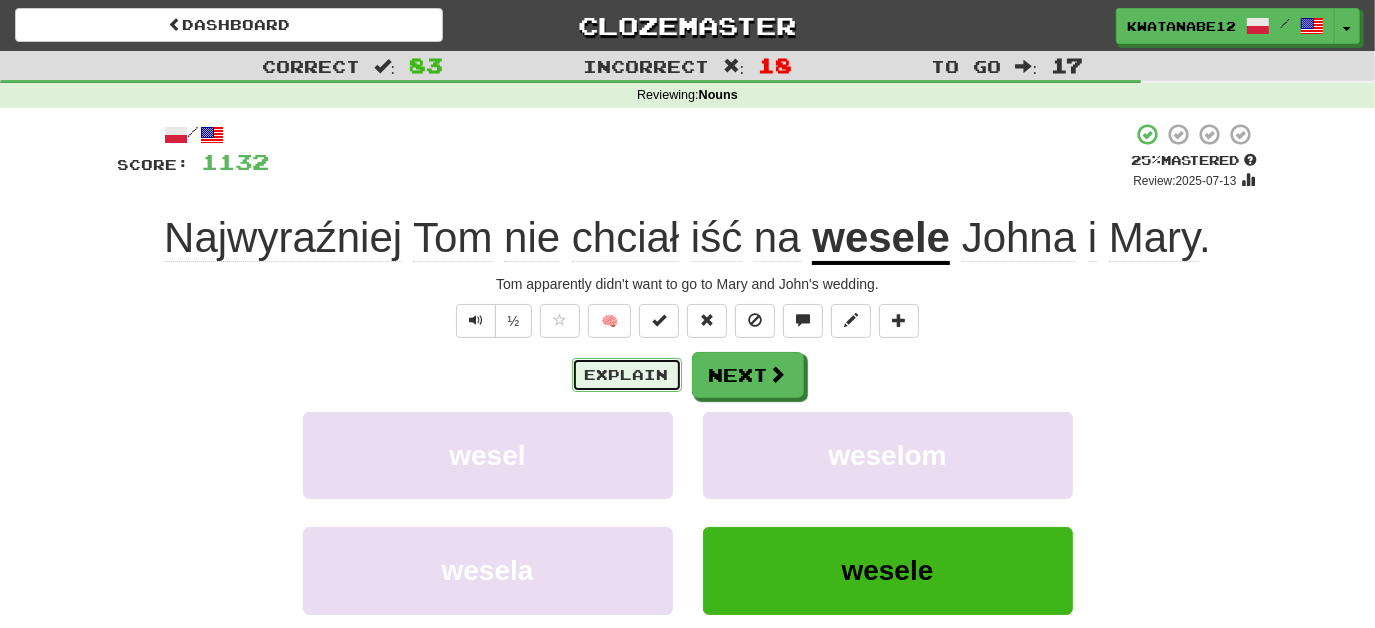 click on "Explain" at bounding box center [627, 375] 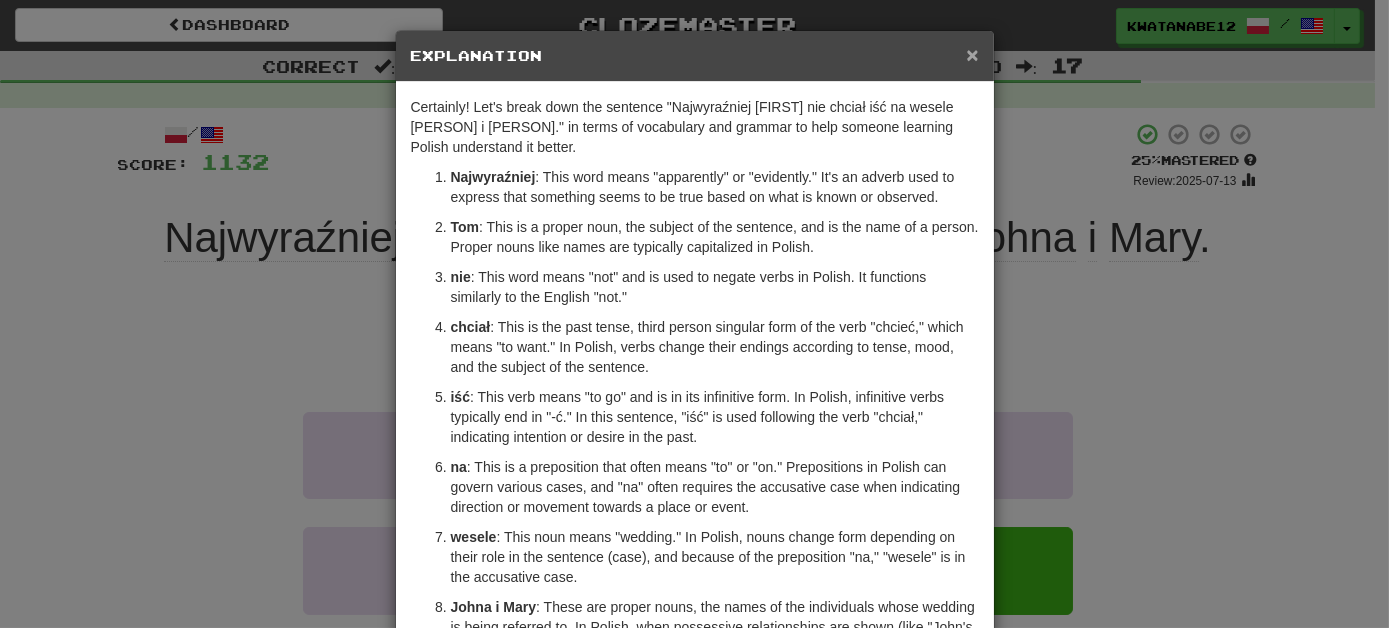 click on "×" at bounding box center (972, 54) 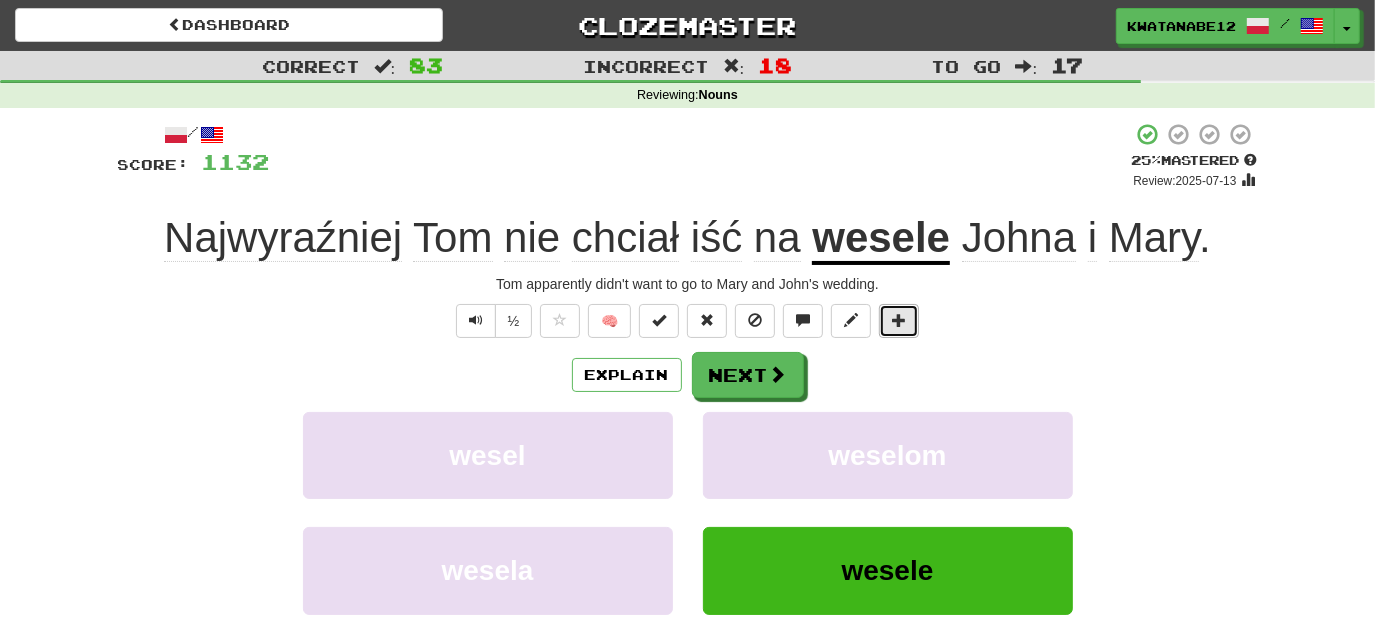 click at bounding box center (899, 320) 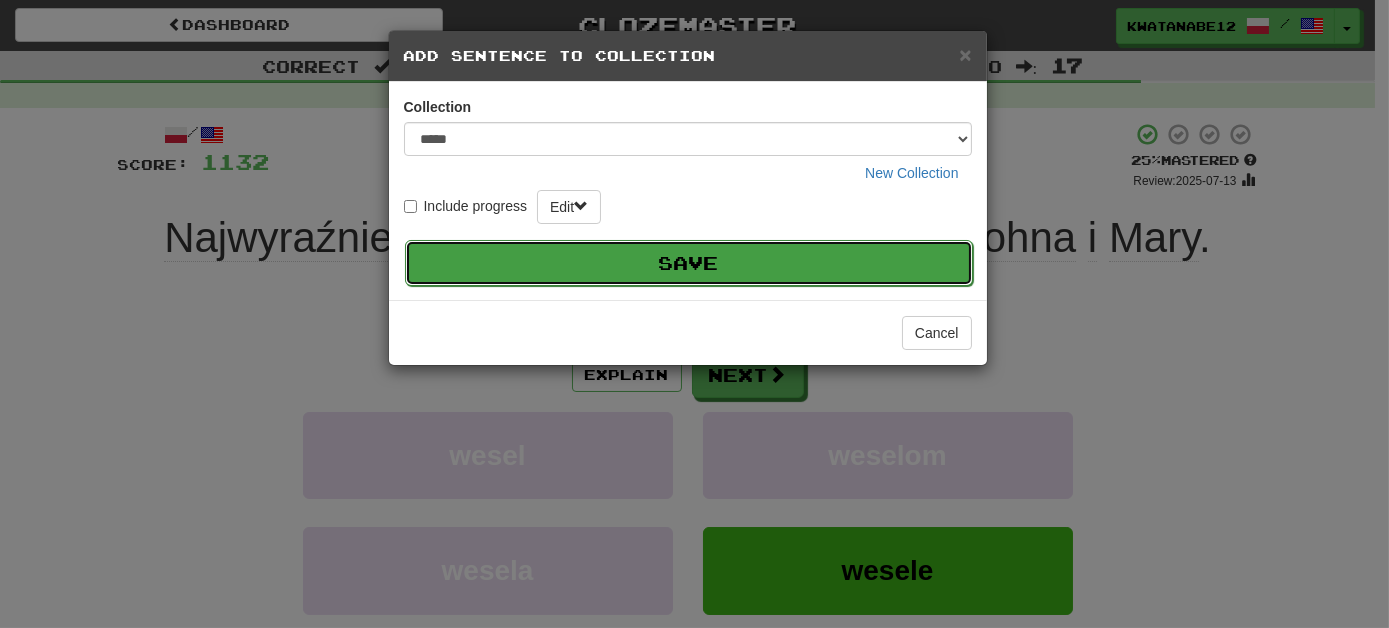 click on "Save" at bounding box center (689, 263) 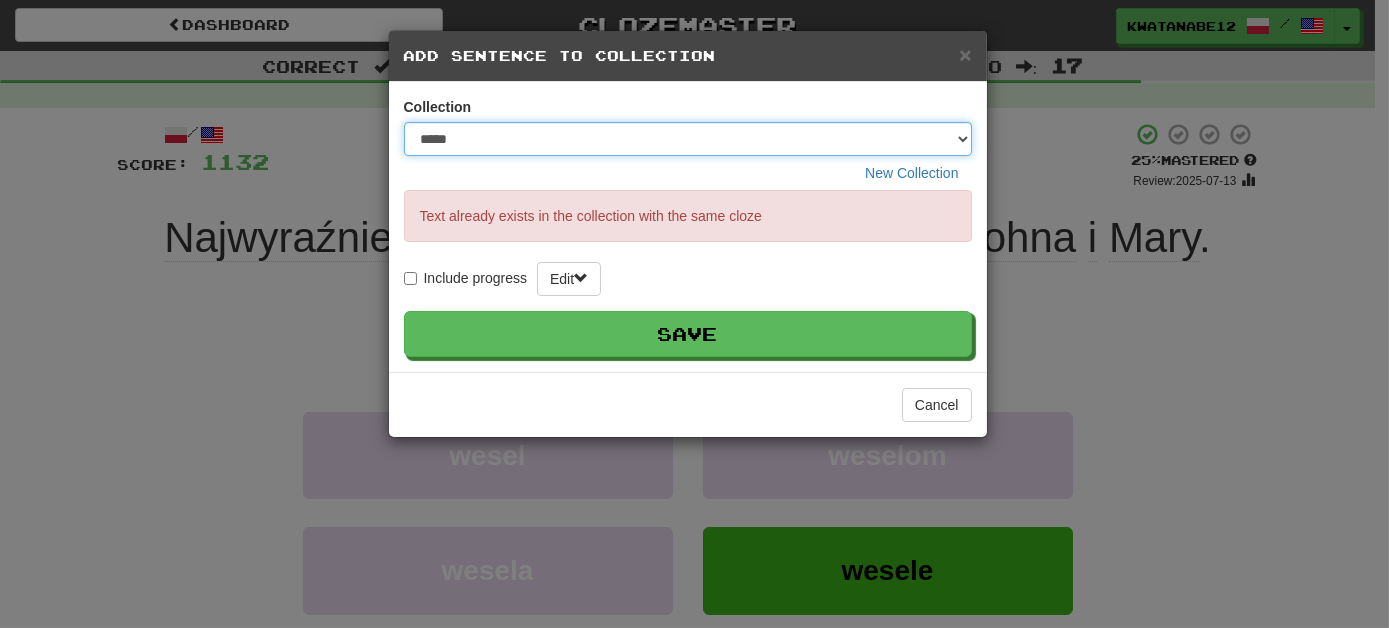 click on "***** ****** ******** **** *********" at bounding box center [688, 139] 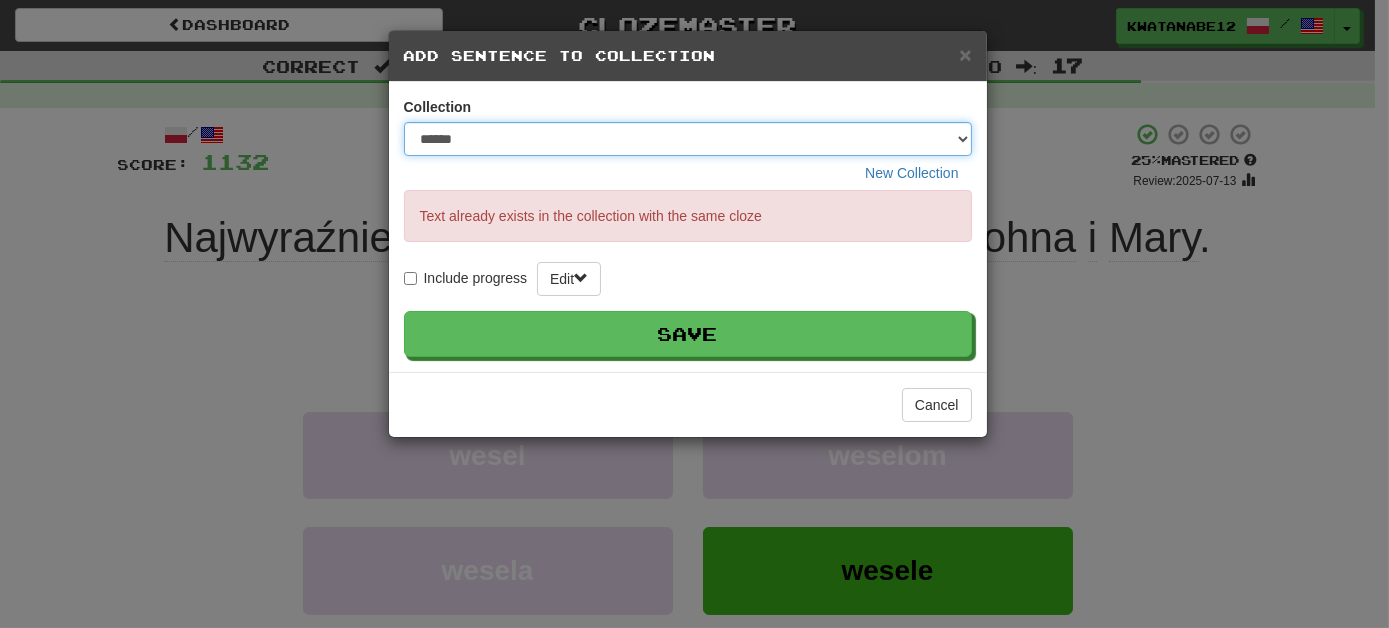 click on "***** ****** ******** **** *********" at bounding box center [688, 139] 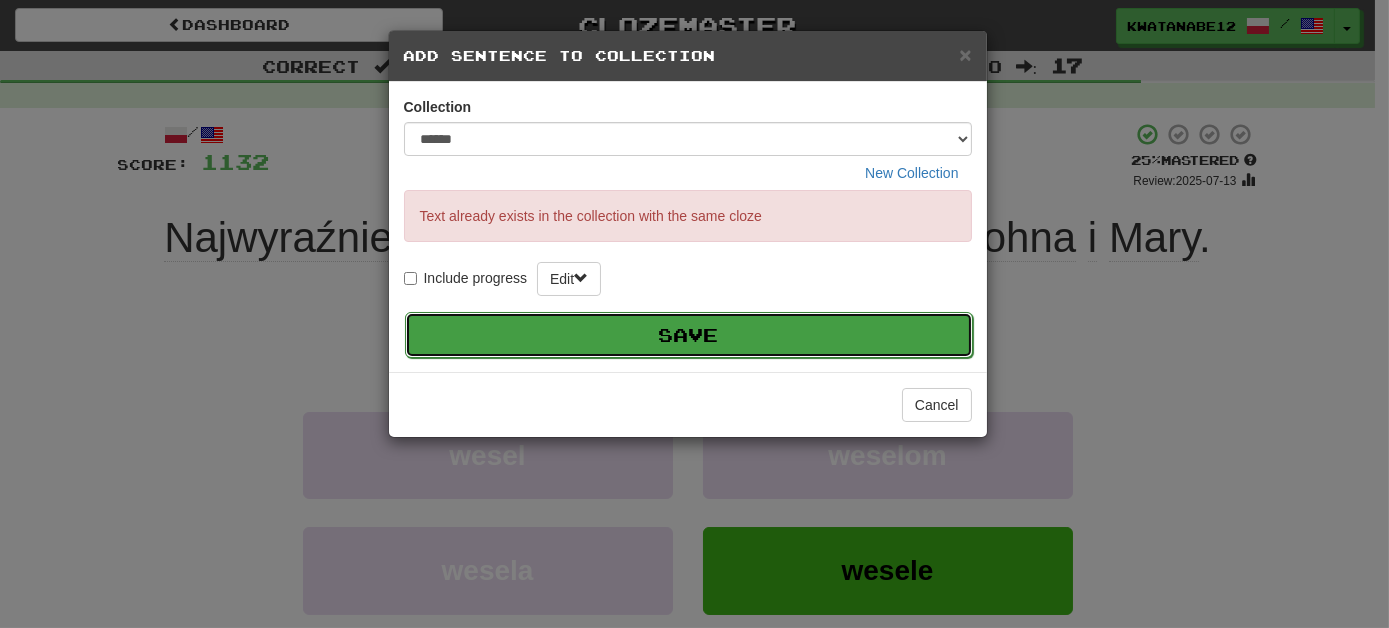 click on "Save" at bounding box center [689, 335] 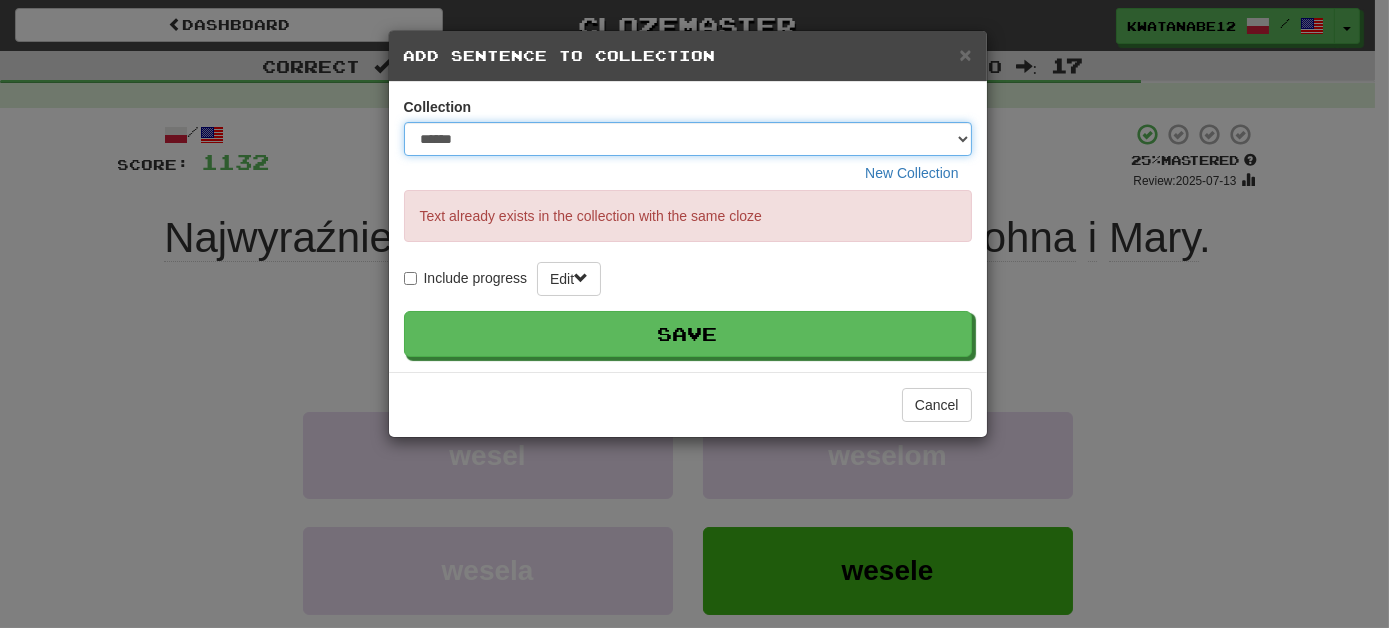click on "***** ****** ******** **** *********" at bounding box center [688, 139] 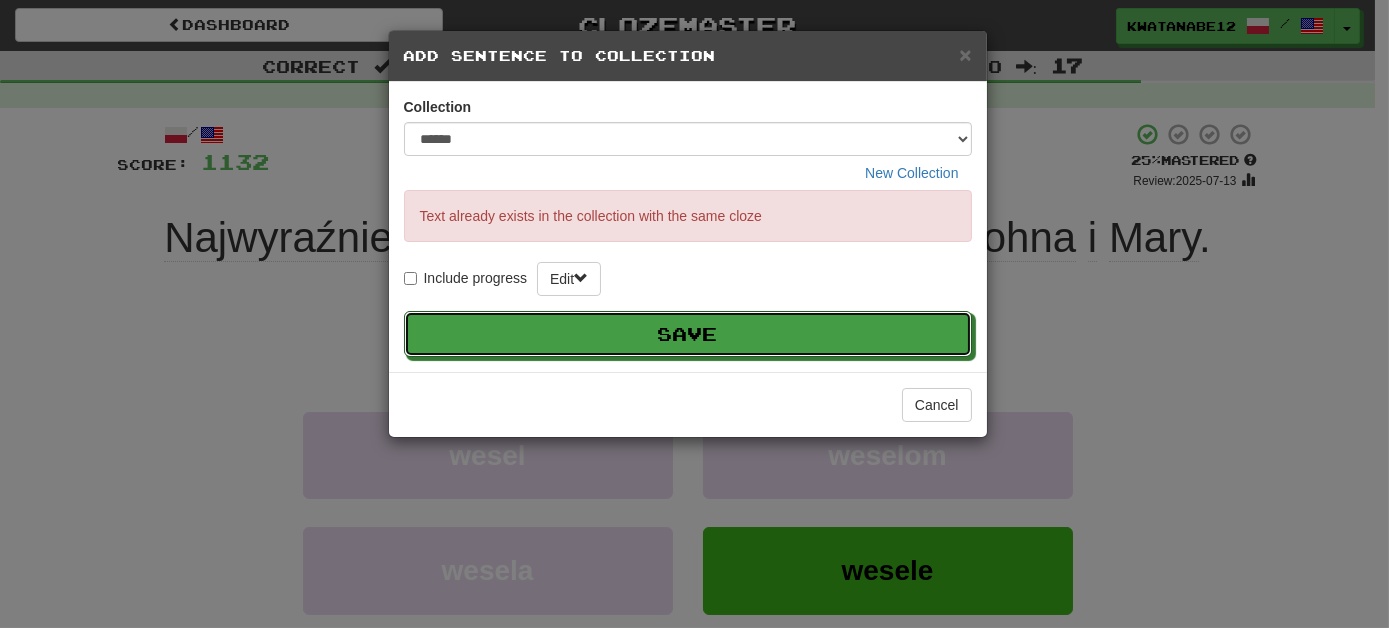 click on "Save" at bounding box center [688, 334] 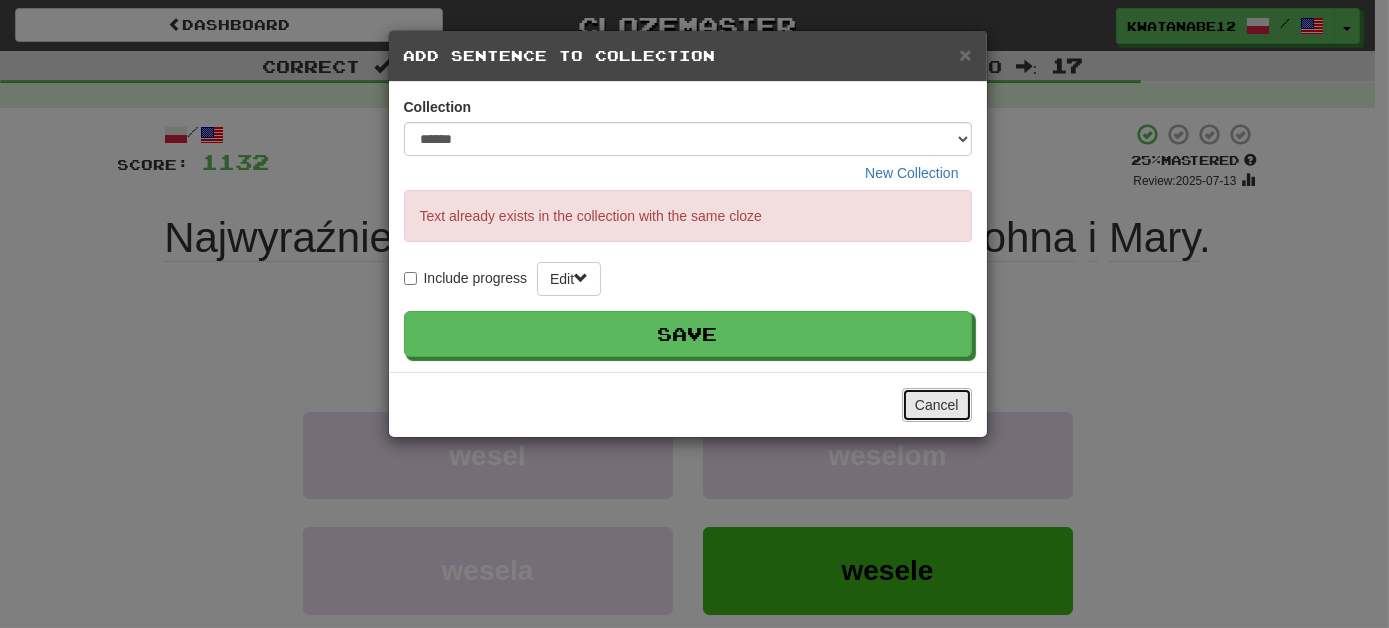 click on "Cancel" at bounding box center [937, 405] 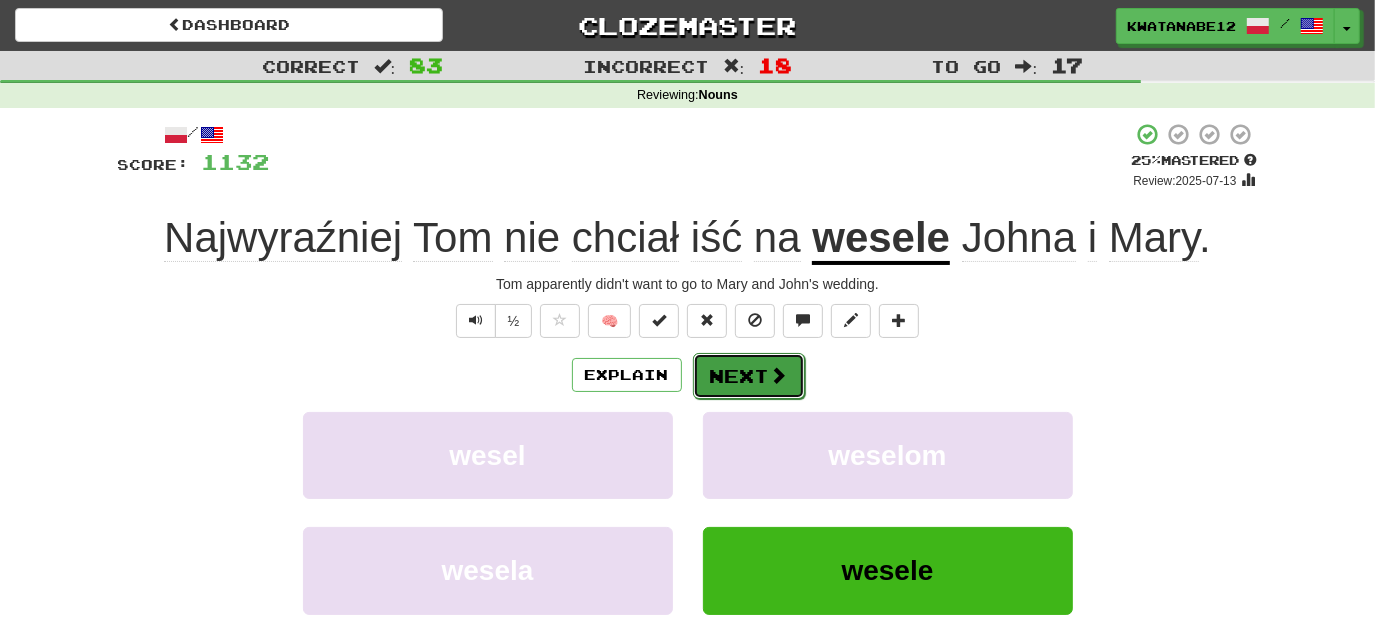 click on "Next" at bounding box center (749, 376) 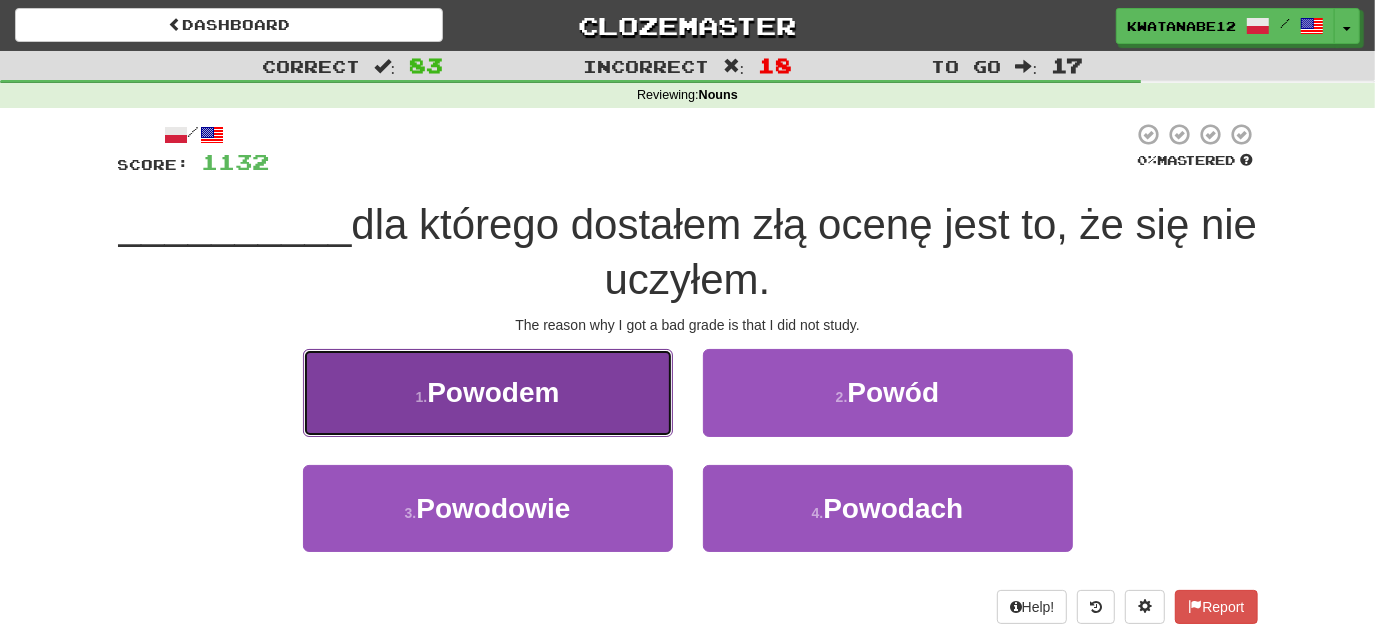 click on "1 .  Powodem" at bounding box center (488, 392) 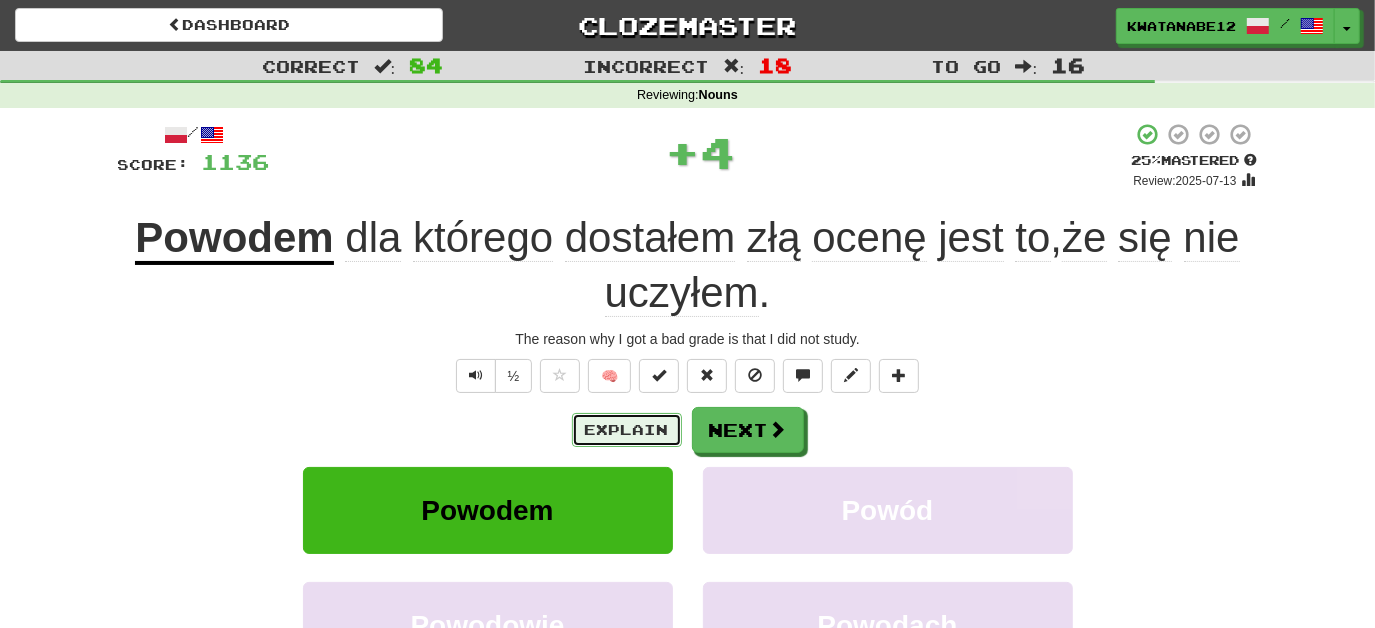 click on "Explain" at bounding box center (627, 430) 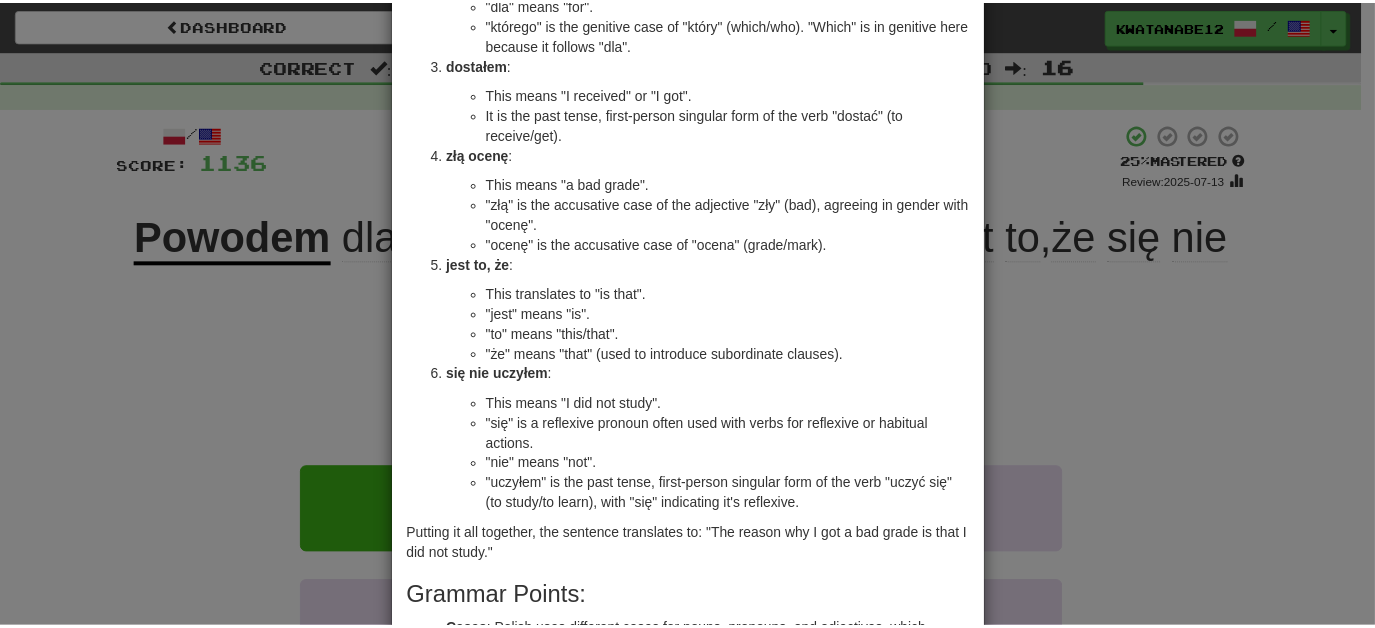 scroll, scrollTop: 0, scrollLeft: 0, axis: both 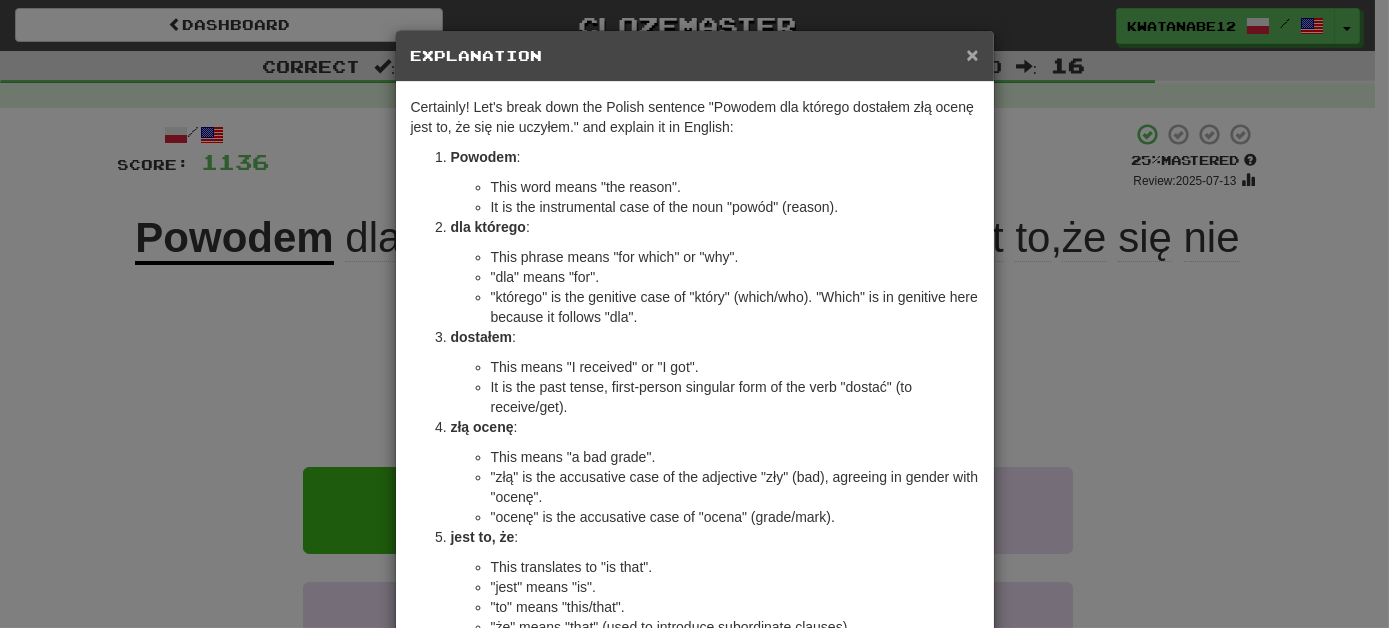 click on "×" at bounding box center [972, 54] 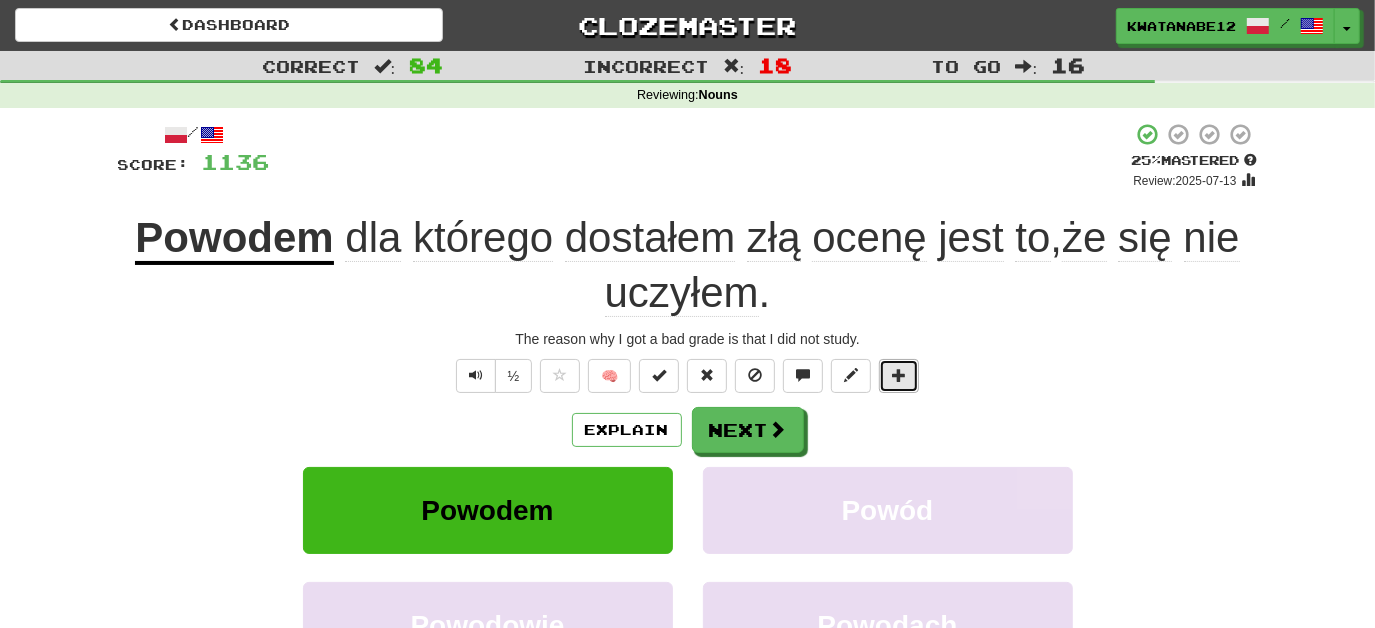 click at bounding box center (899, 375) 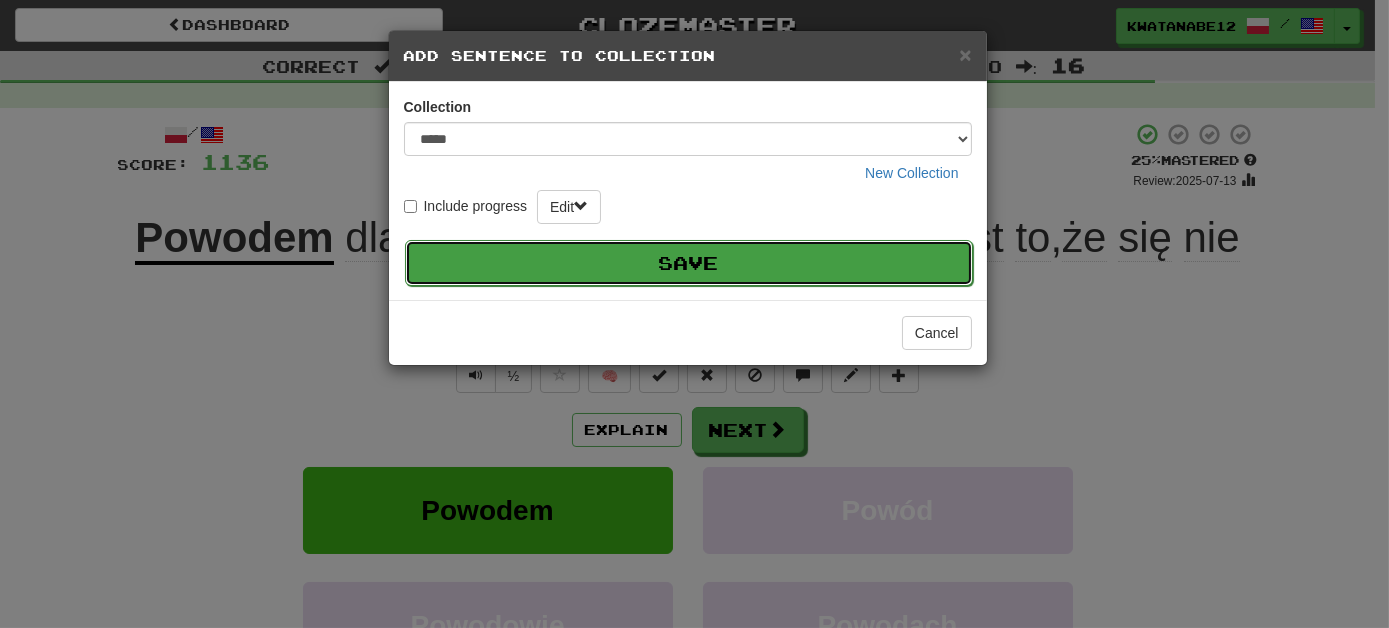 click on "Save" at bounding box center [689, 263] 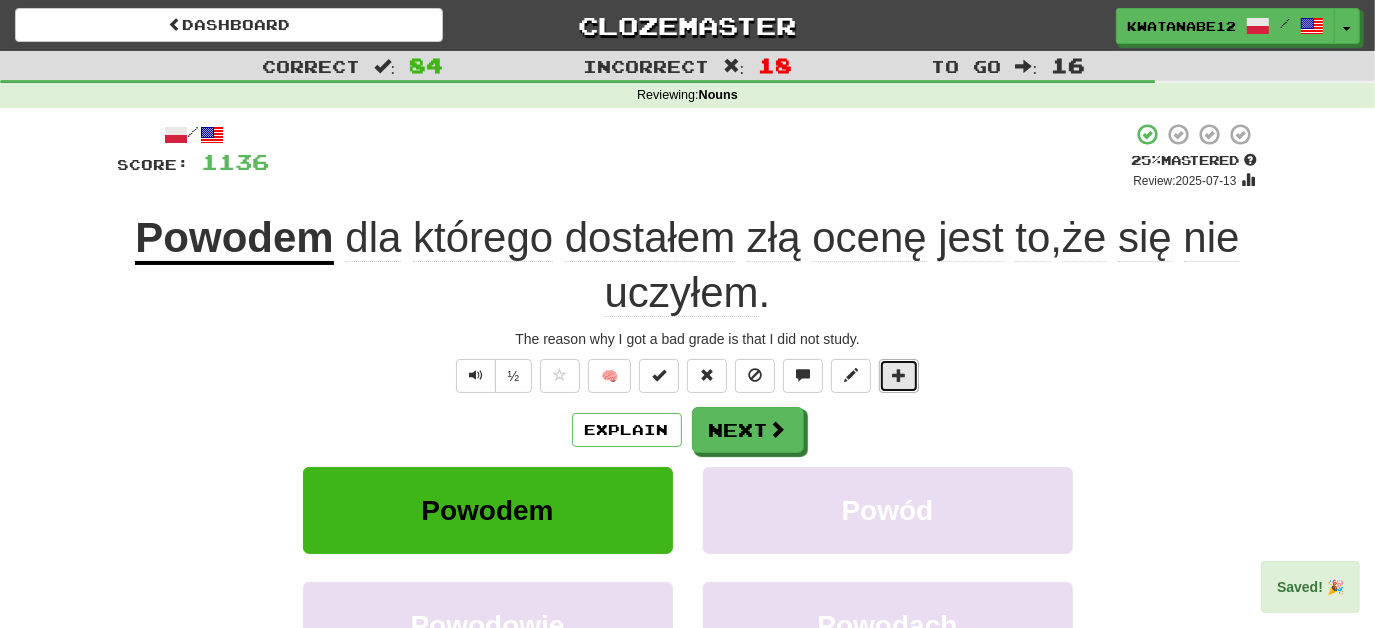 click at bounding box center [899, 376] 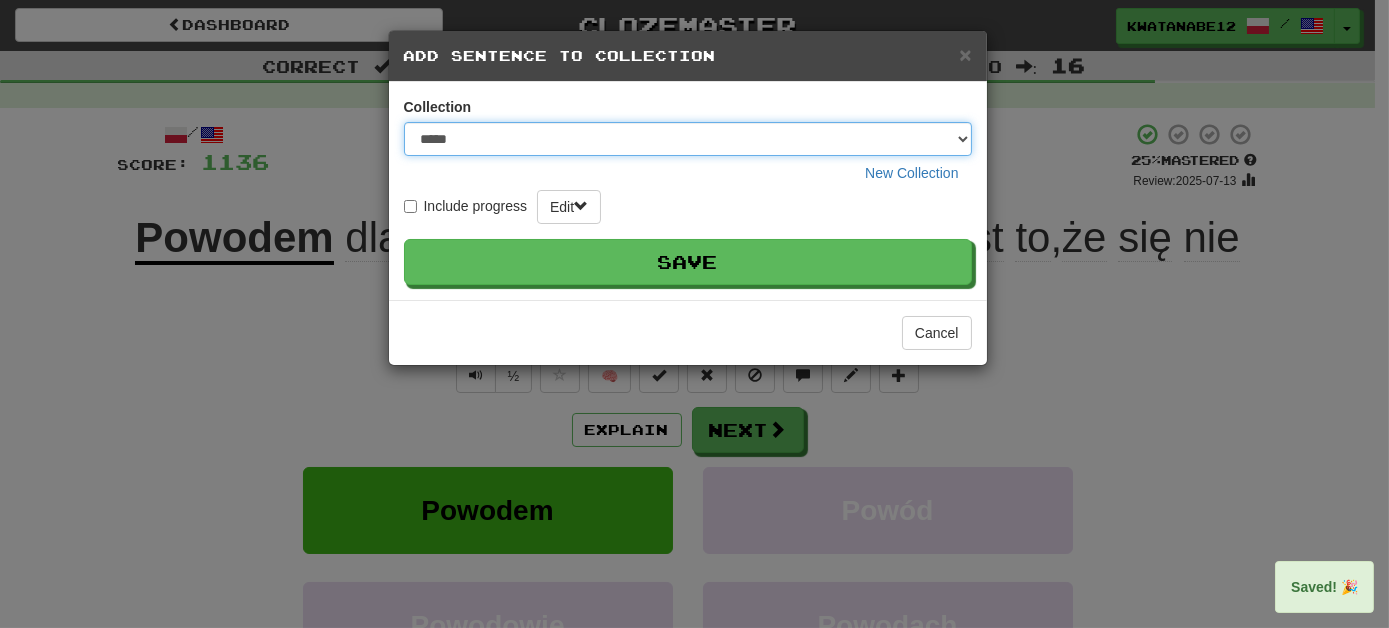 click on "***** ****** ******** **** *********" at bounding box center (688, 139) 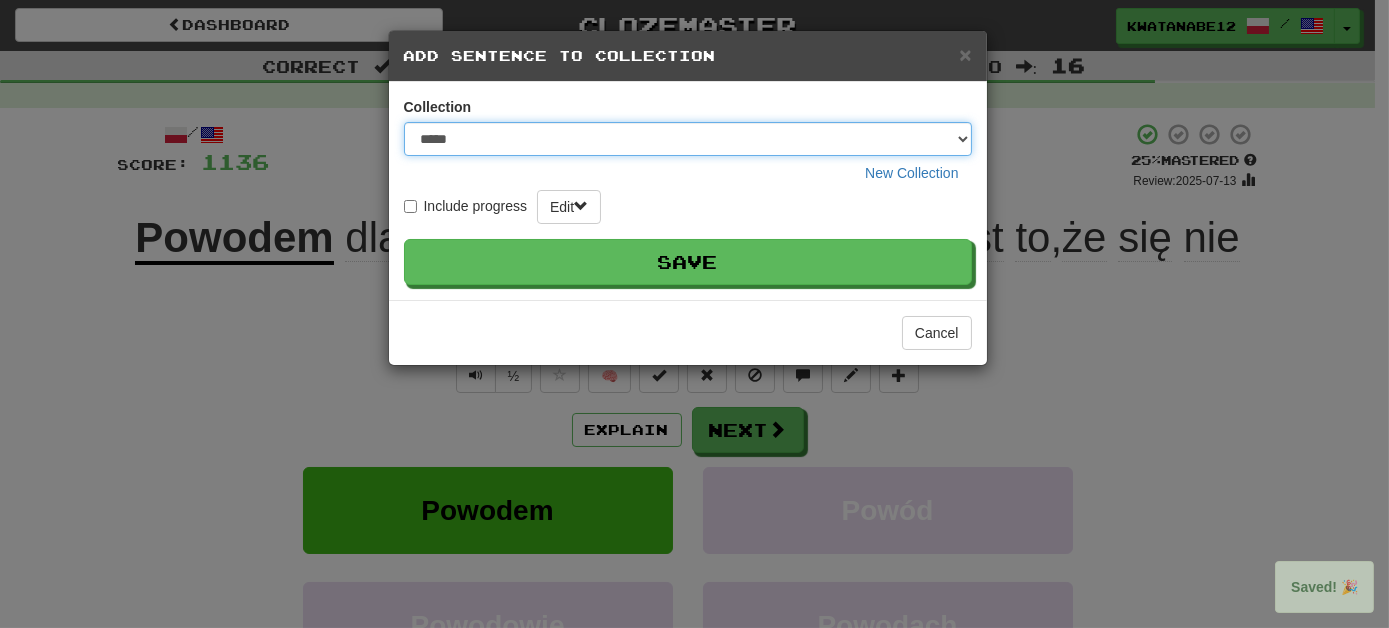 select on "****" 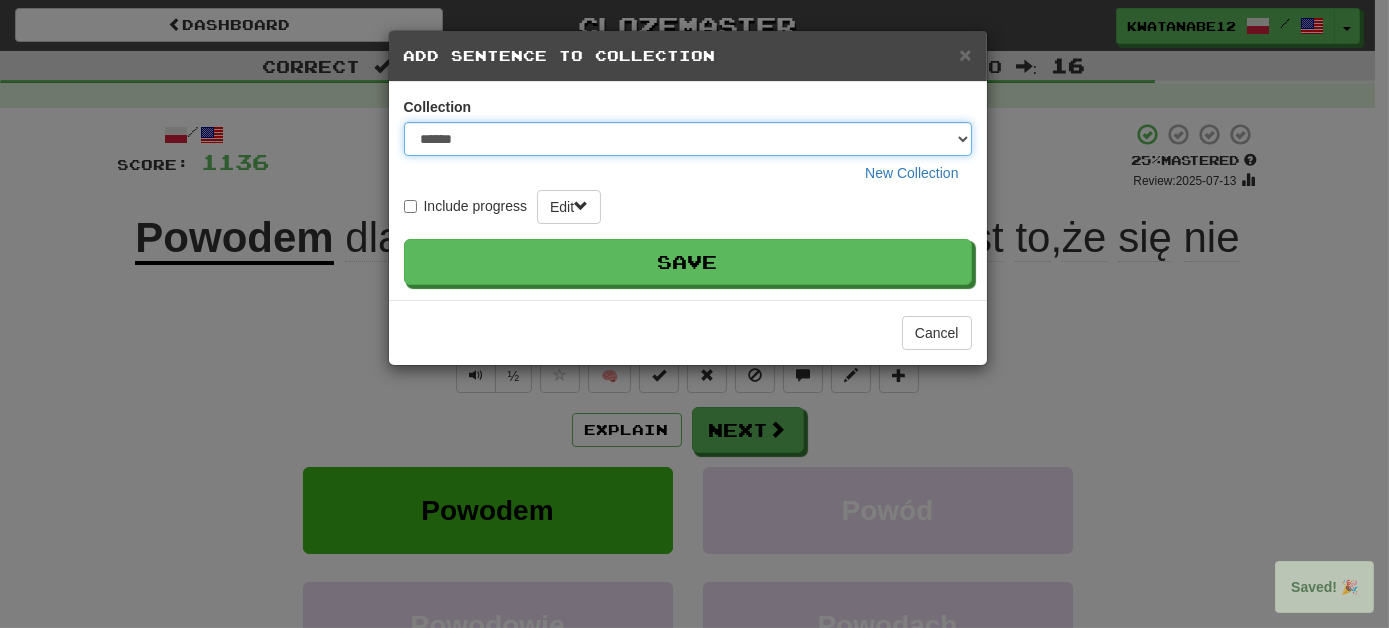 click on "***** ****** ******** **** *********" at bounding box center (688, 139) 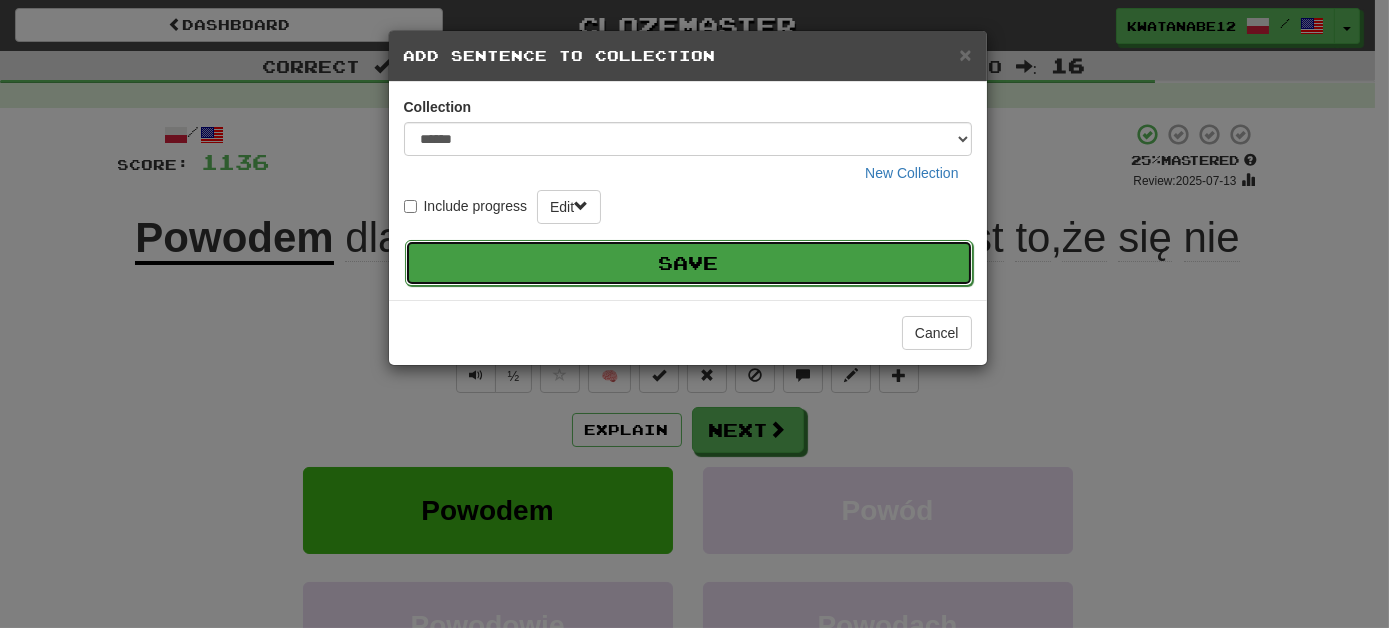 click on "Save" at bounding box center [689, 263] 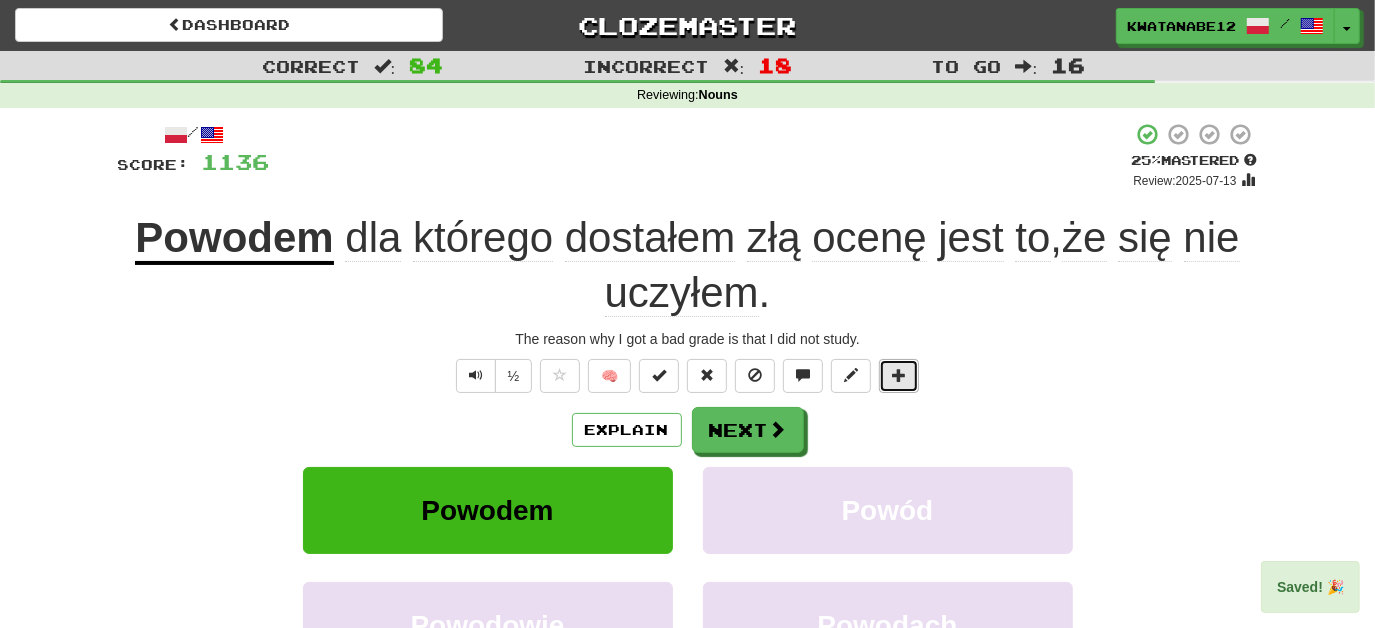 click at bounding box center (899, 375) 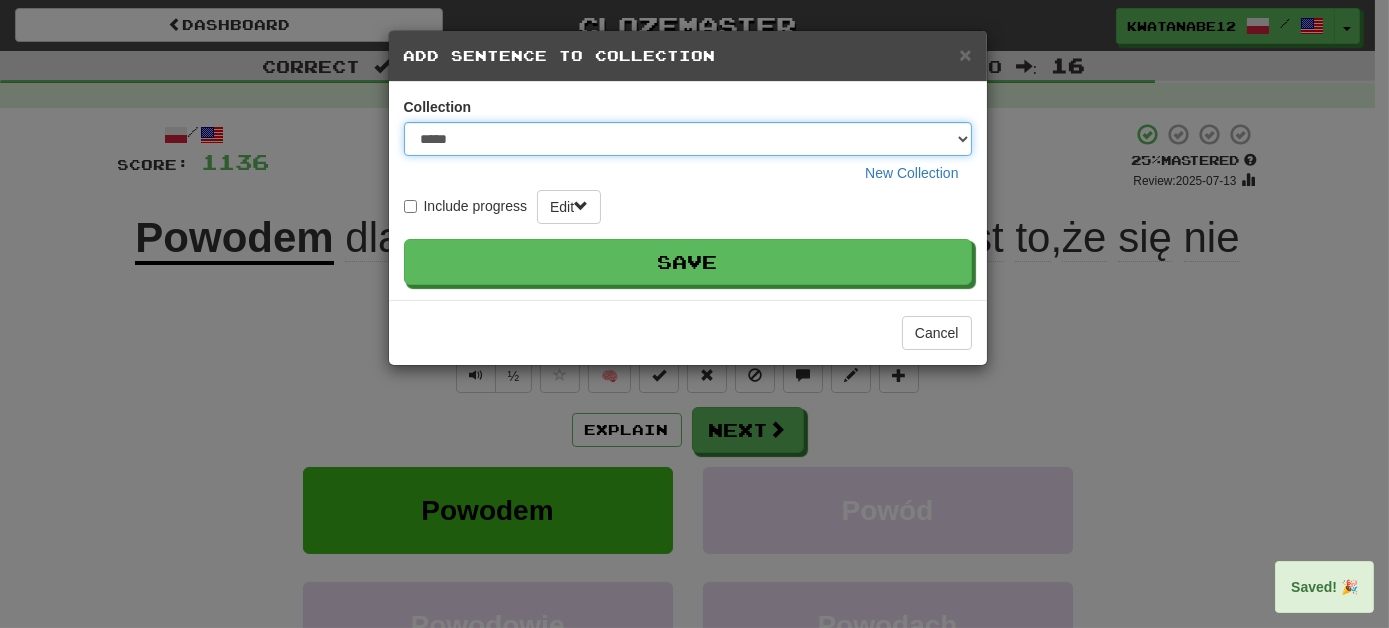 click on "***** ****** ******** **** *********" at bounding box center [688, 139] 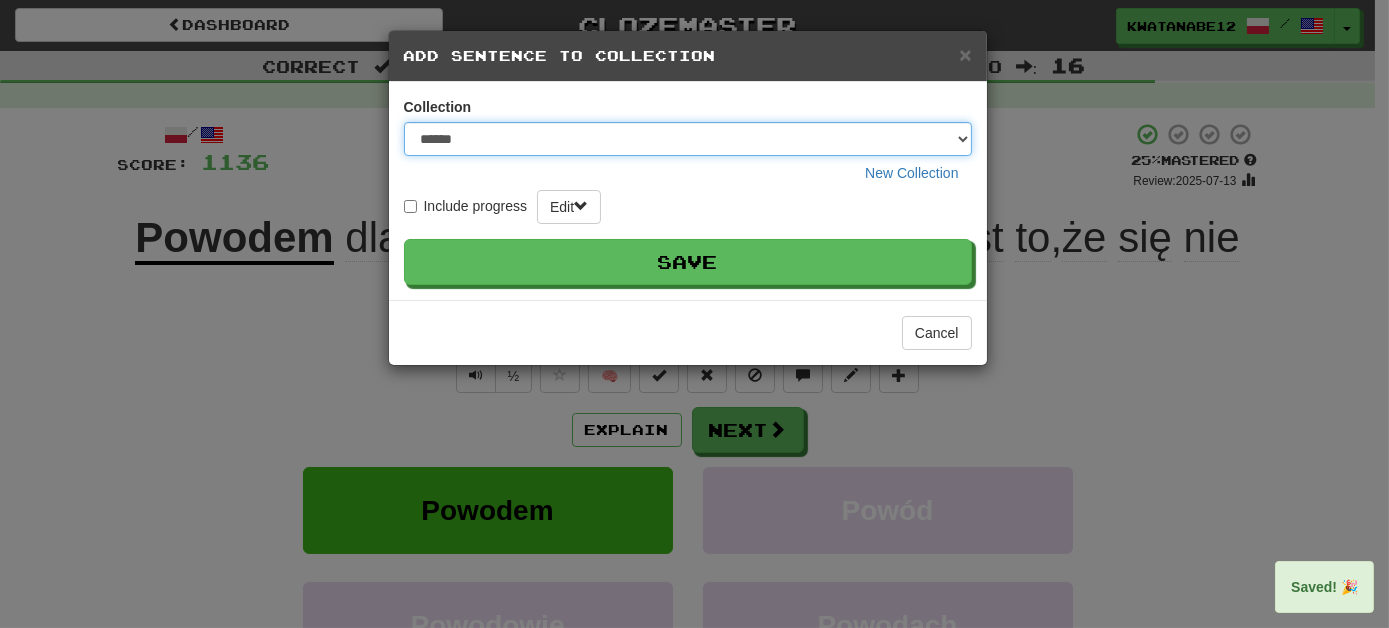 click on "***** ****** ******** **** *********" at bounding box center (688, 139) 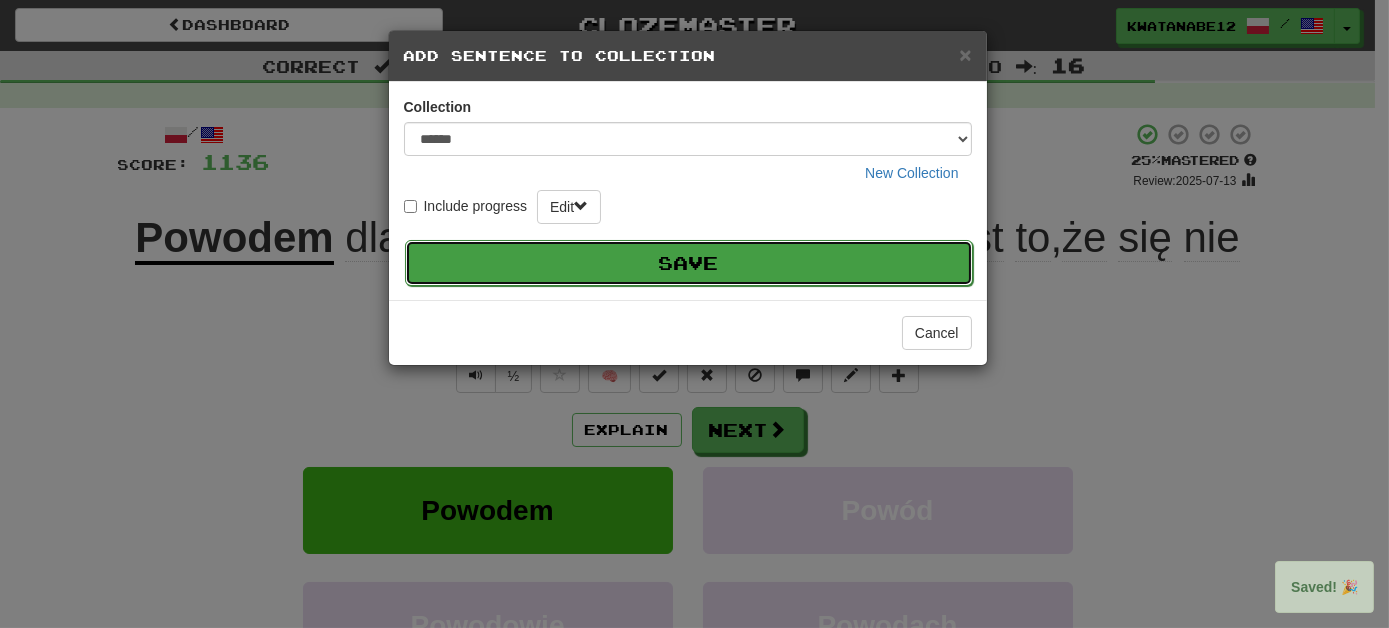 drag, startPoint x: 891, startPoint y: 266, endPoint x: 890, endPoint y: 283, distance: 17.029387 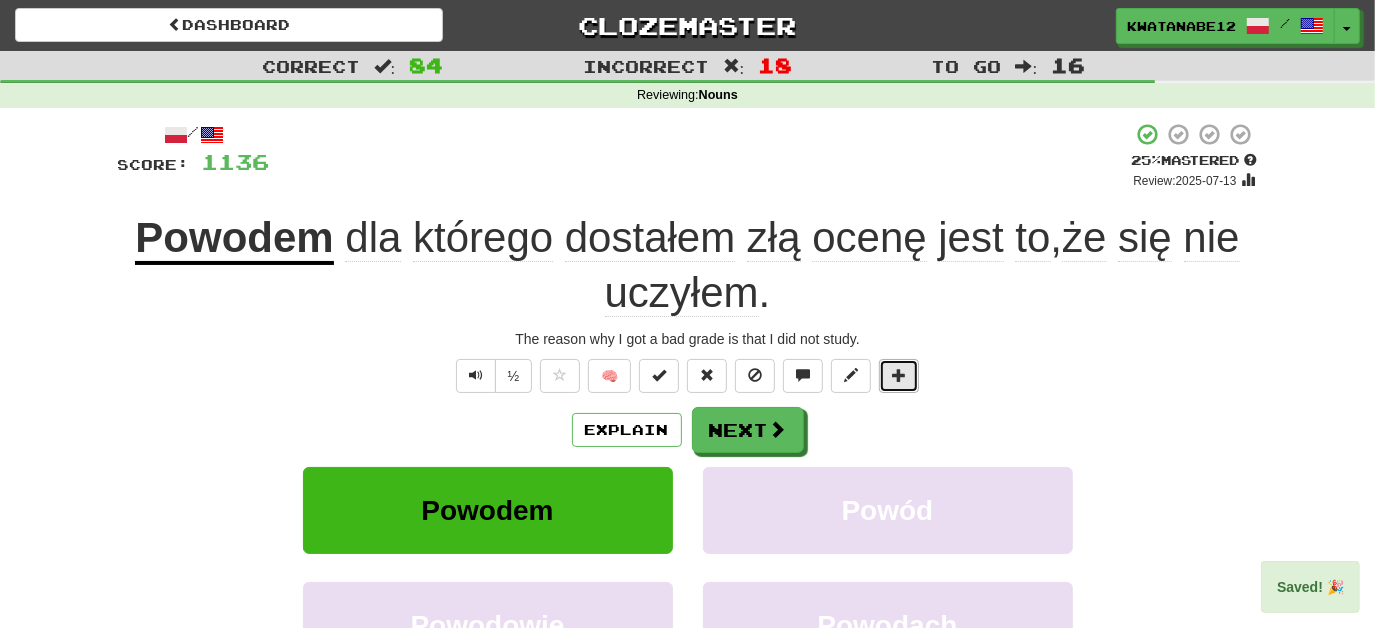 click at bounding box center (899, 375) 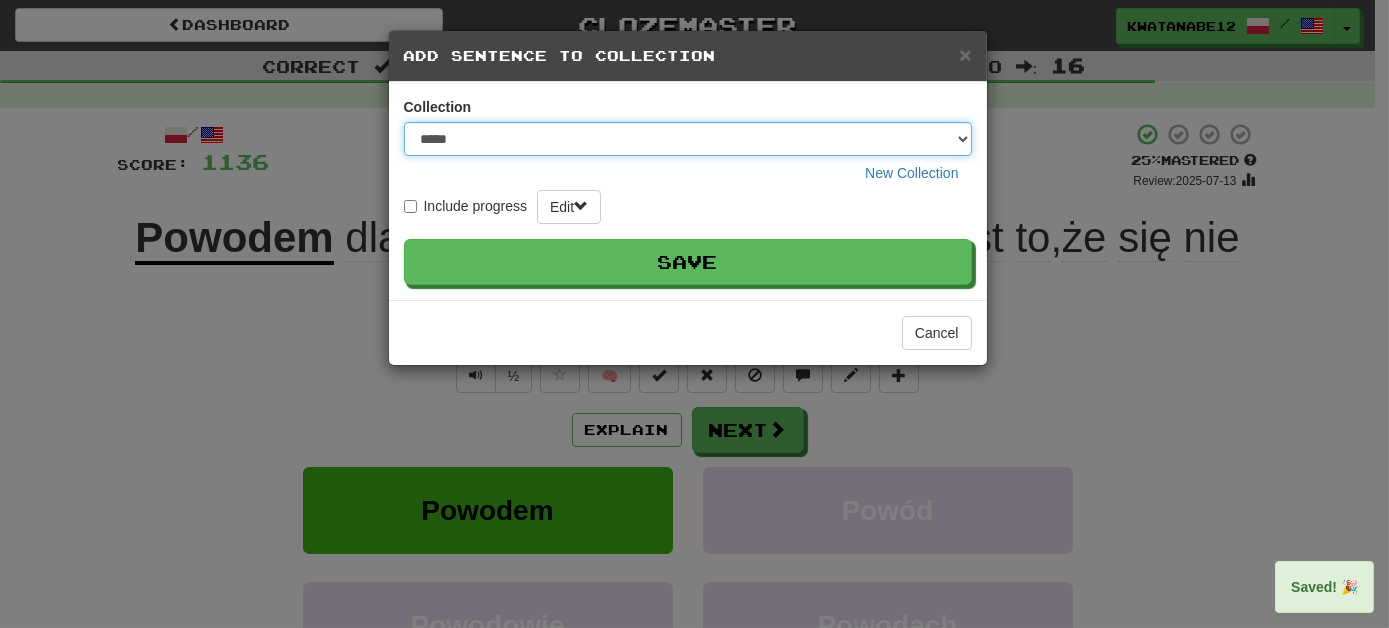click on "***** ****** ******** **** *********" at bounding box center (688, 139) 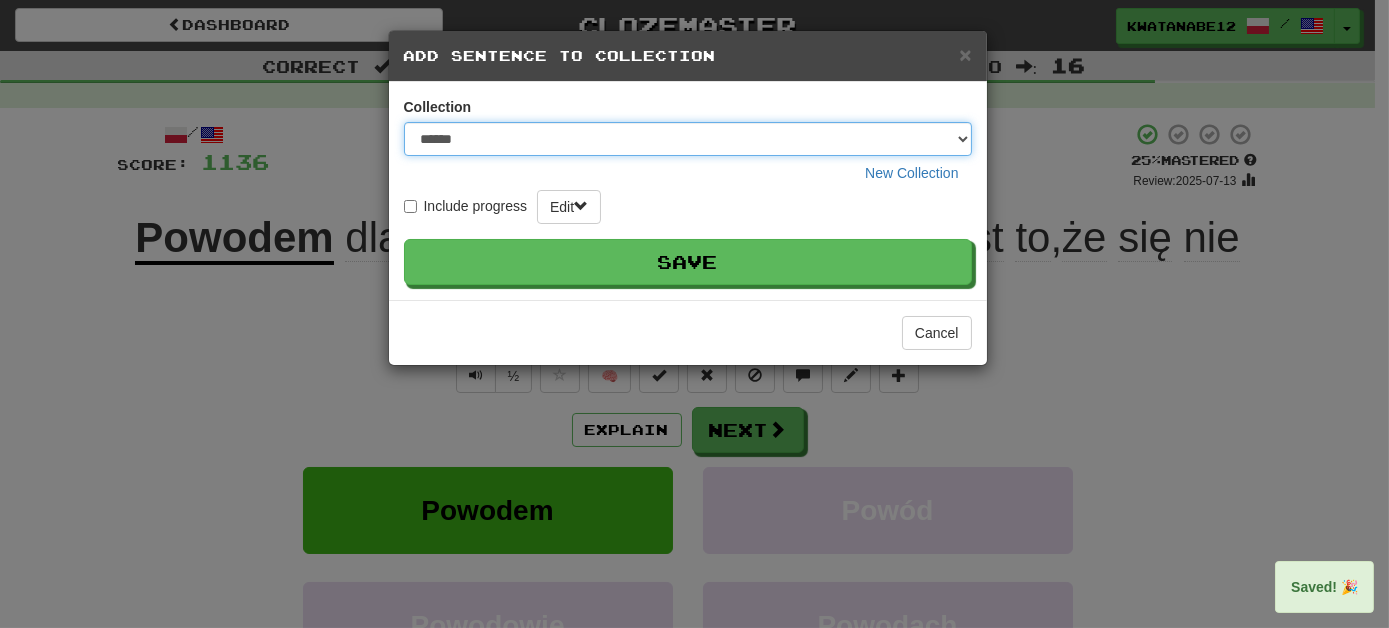 click on "***** ****** ******** **** *********" at bounding box center (688, 139) 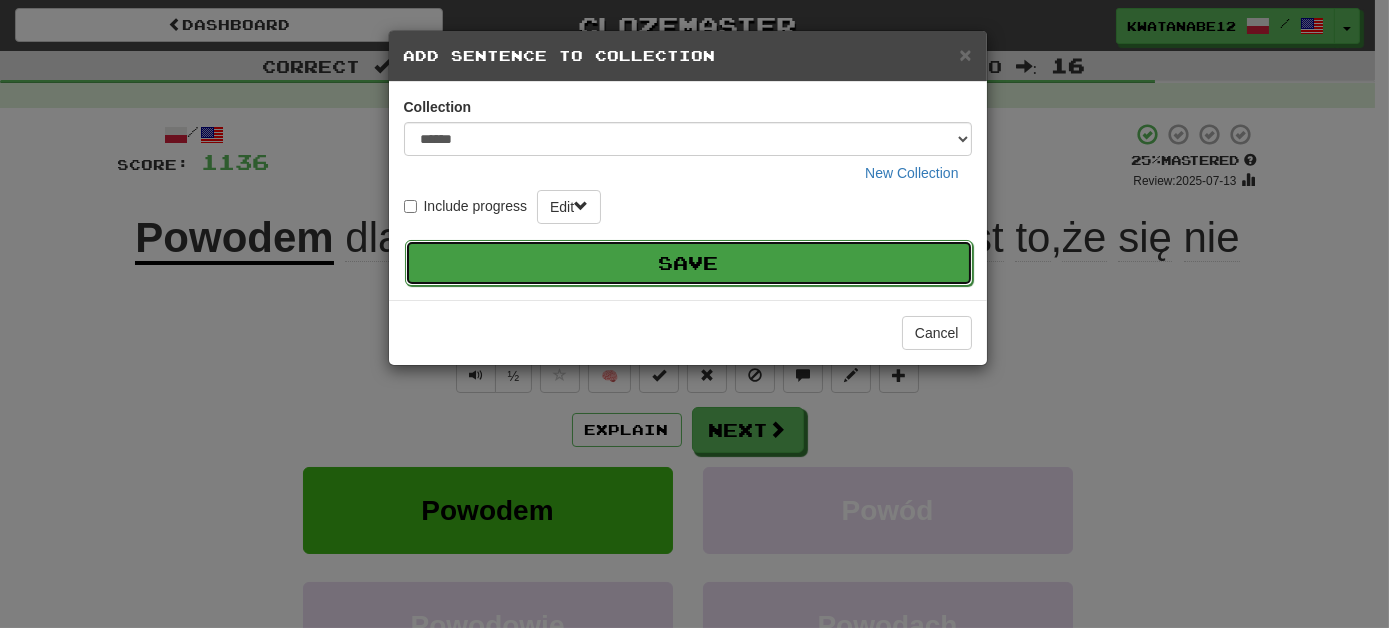 click on "Save" at bounding box center [689, 263] 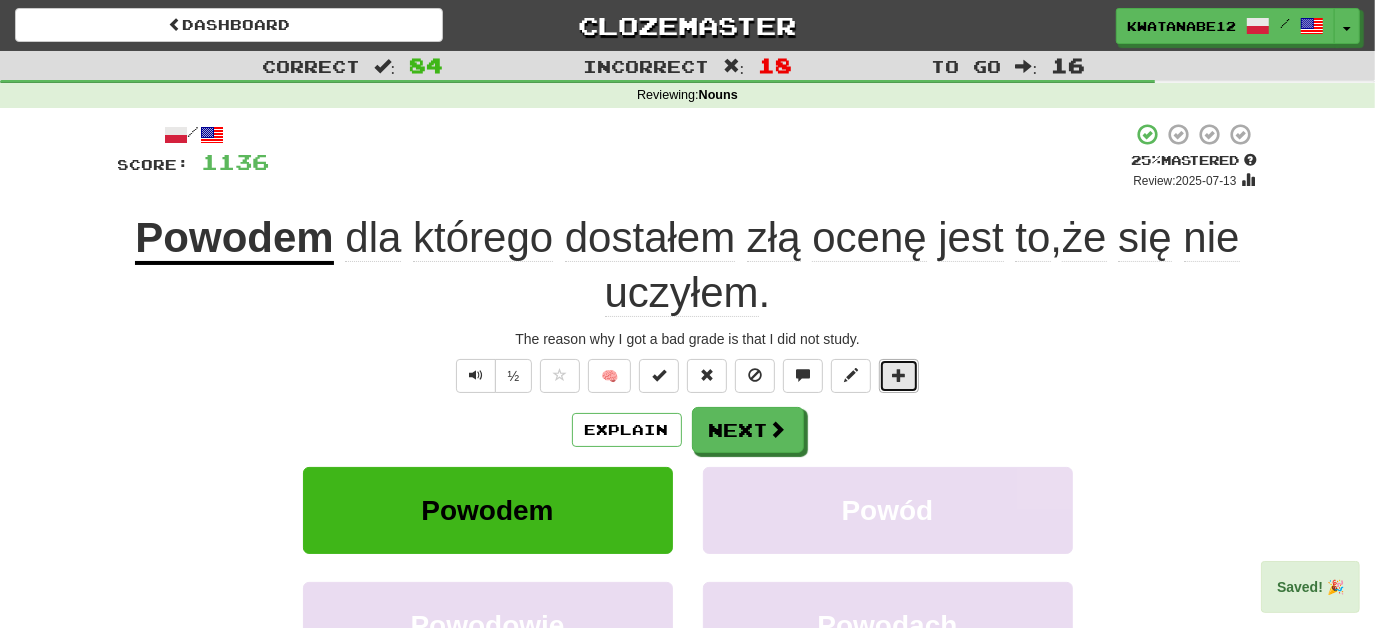 click at bounding box center [899, 376] 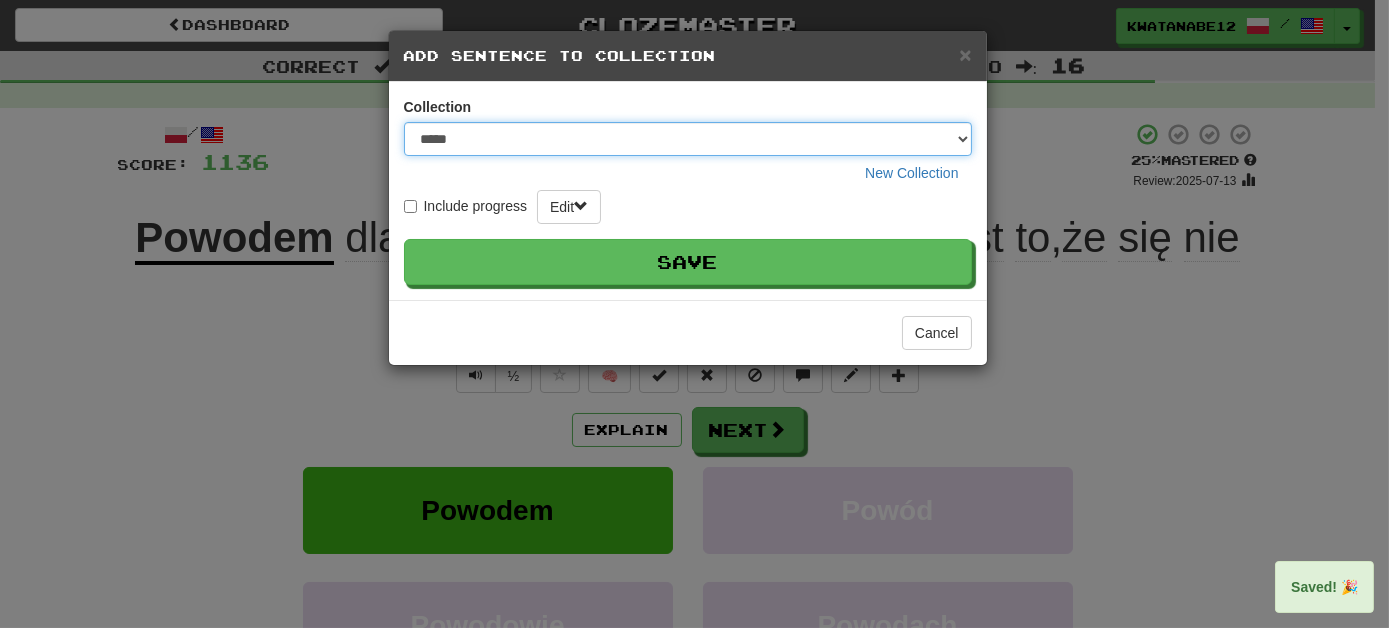 click on "***** ****** ******** **** *********" at bounding box center (688, 139) 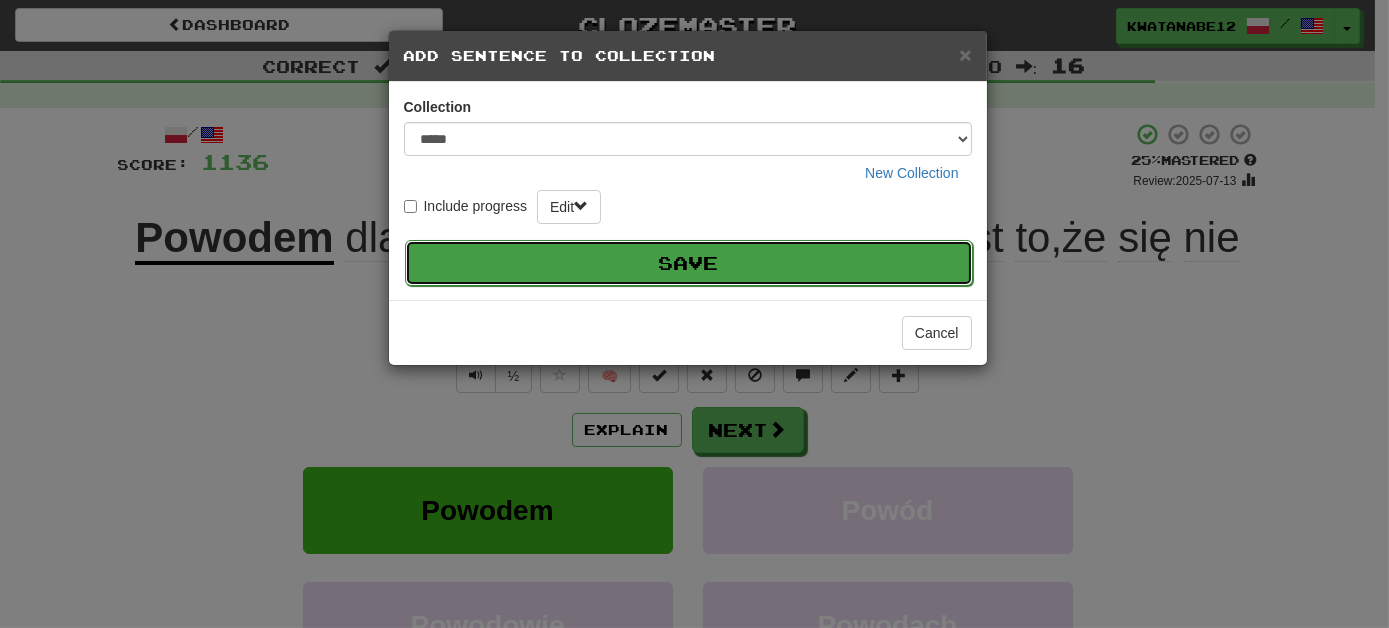 click on "Save" at bounding box center [689, 263] 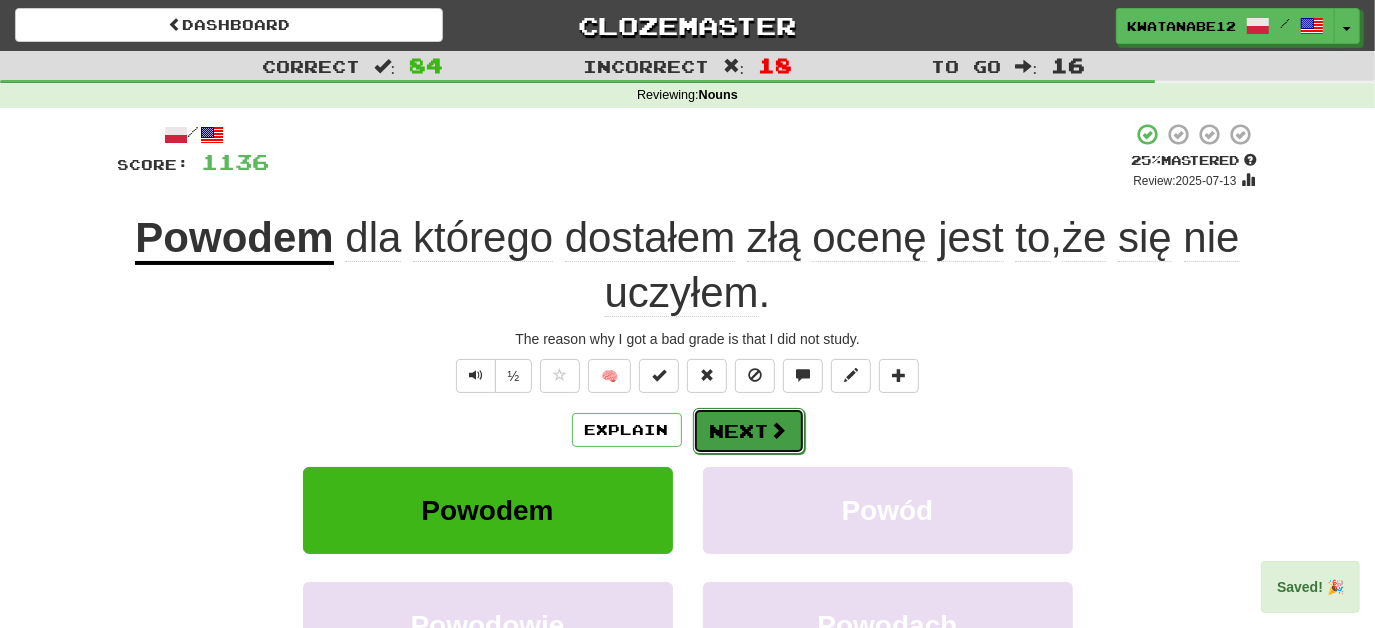 click at bounding box center [779, 430] 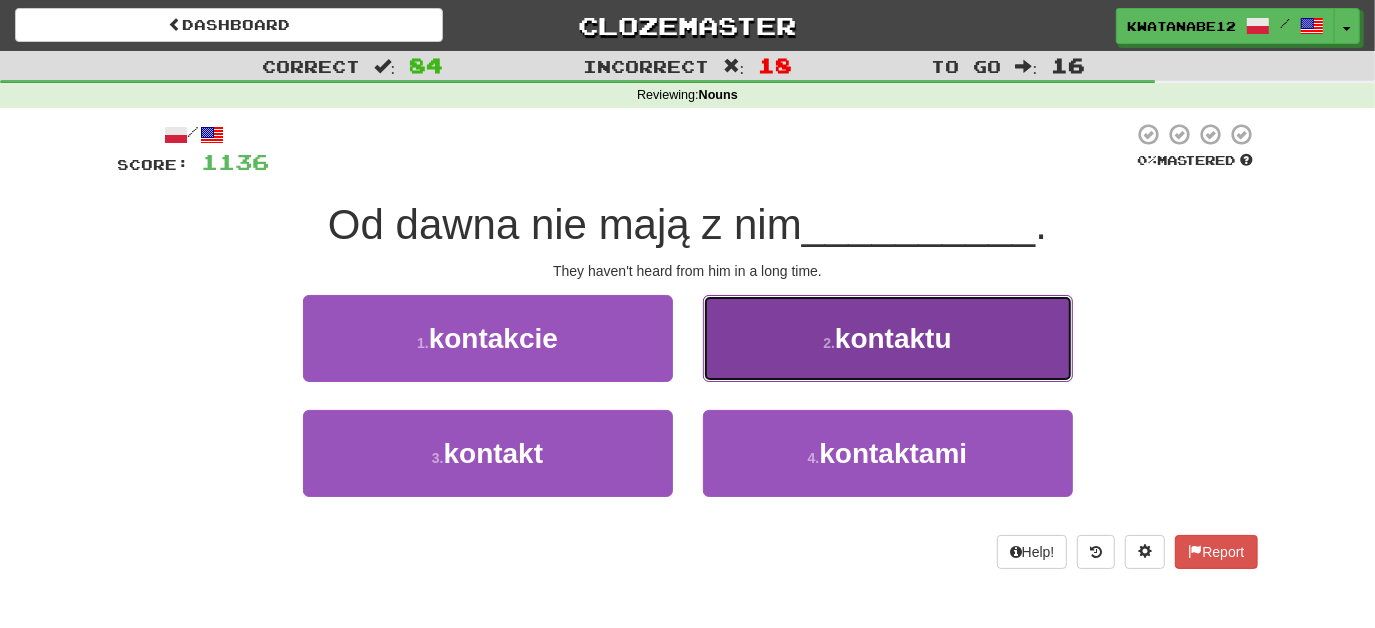 click on "2 .  kontaktu" at bounding box center [888, 338] 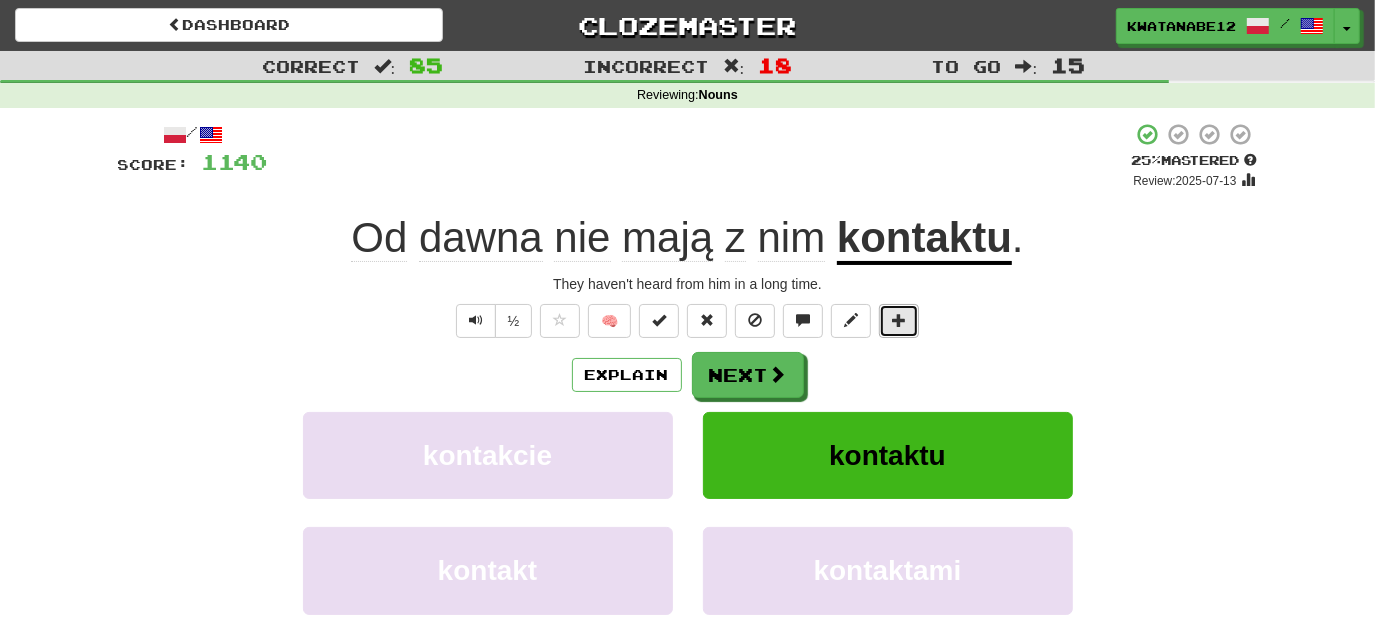 click at bounding box center (899, 320) 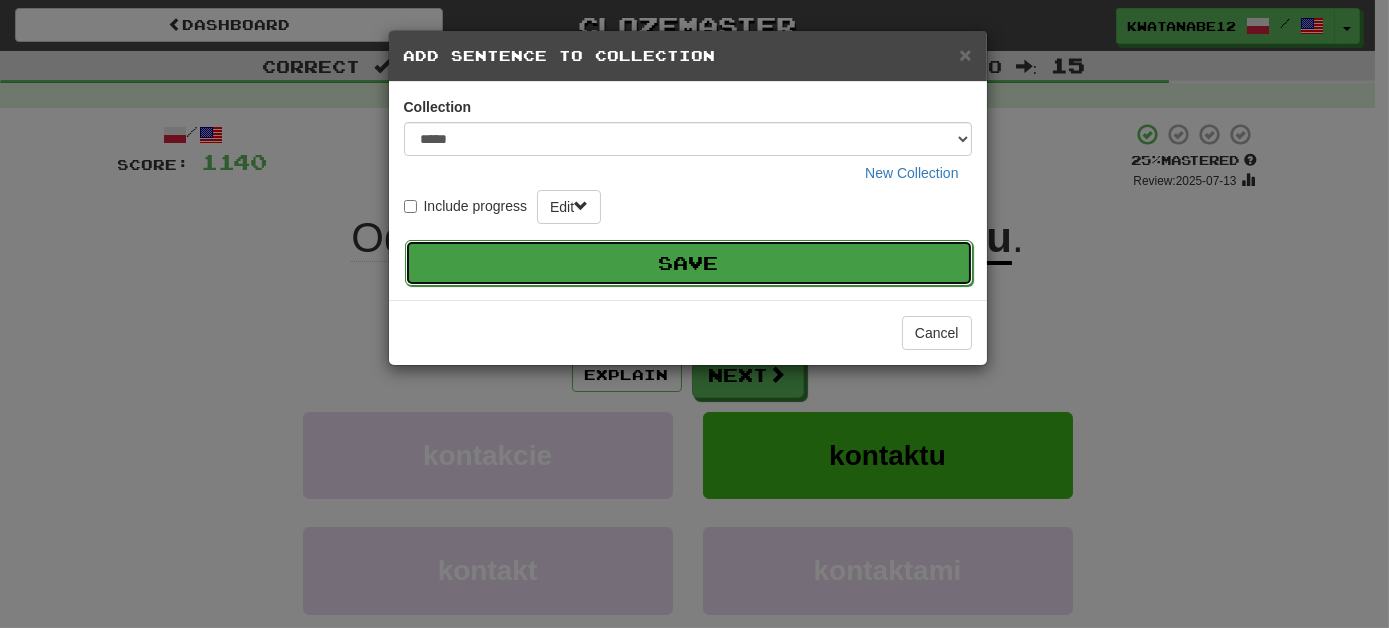 click on "Save" at bounding box center (689, 263) 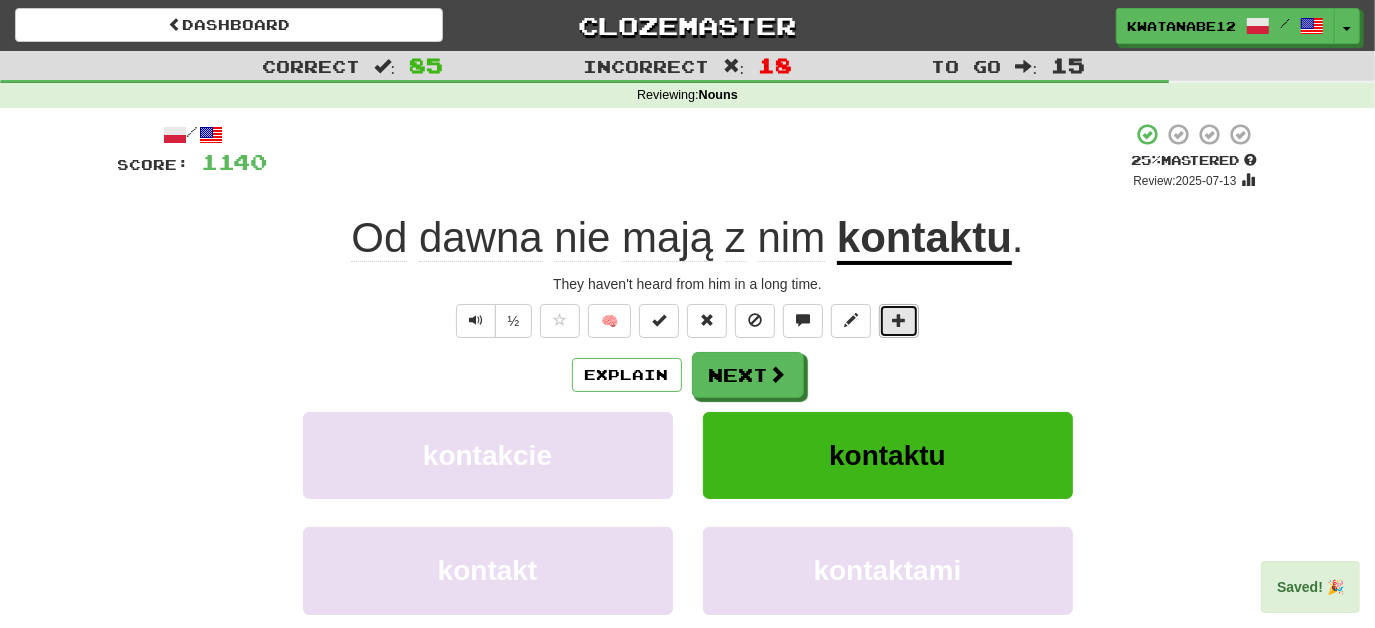 click at bounding box center [899, 321] 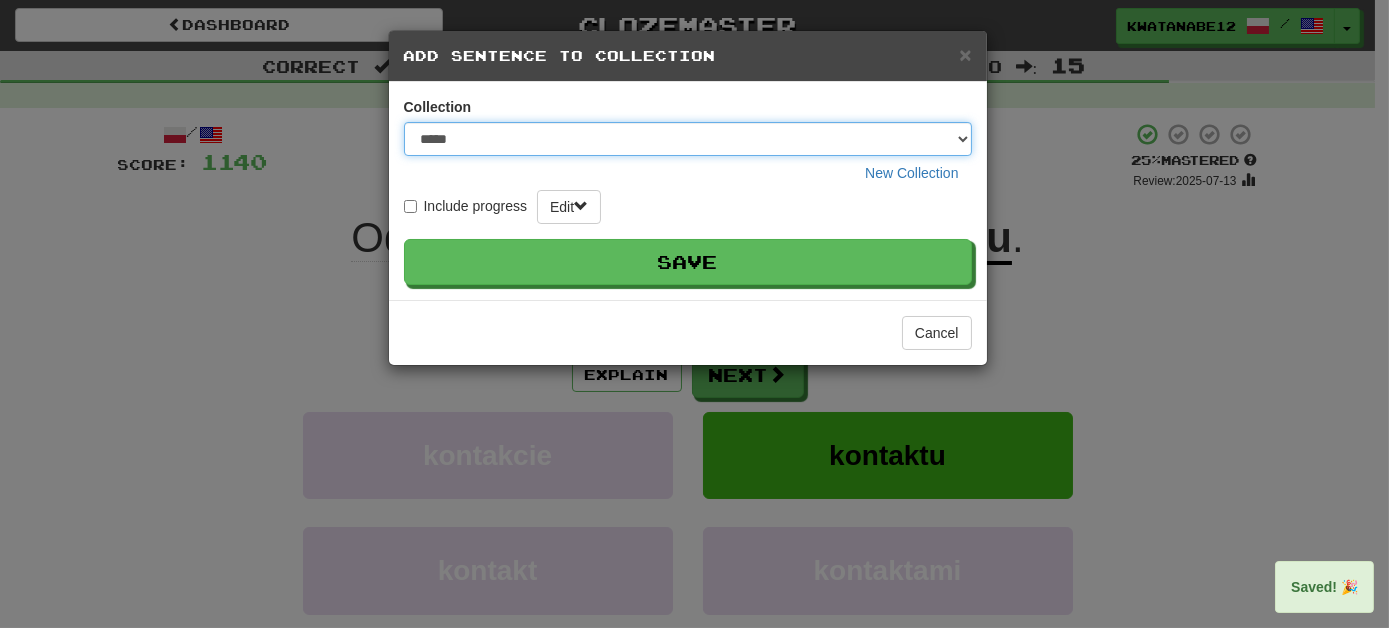 click on "***** ****** ******** **** *********" at bounding box center [688, 139] 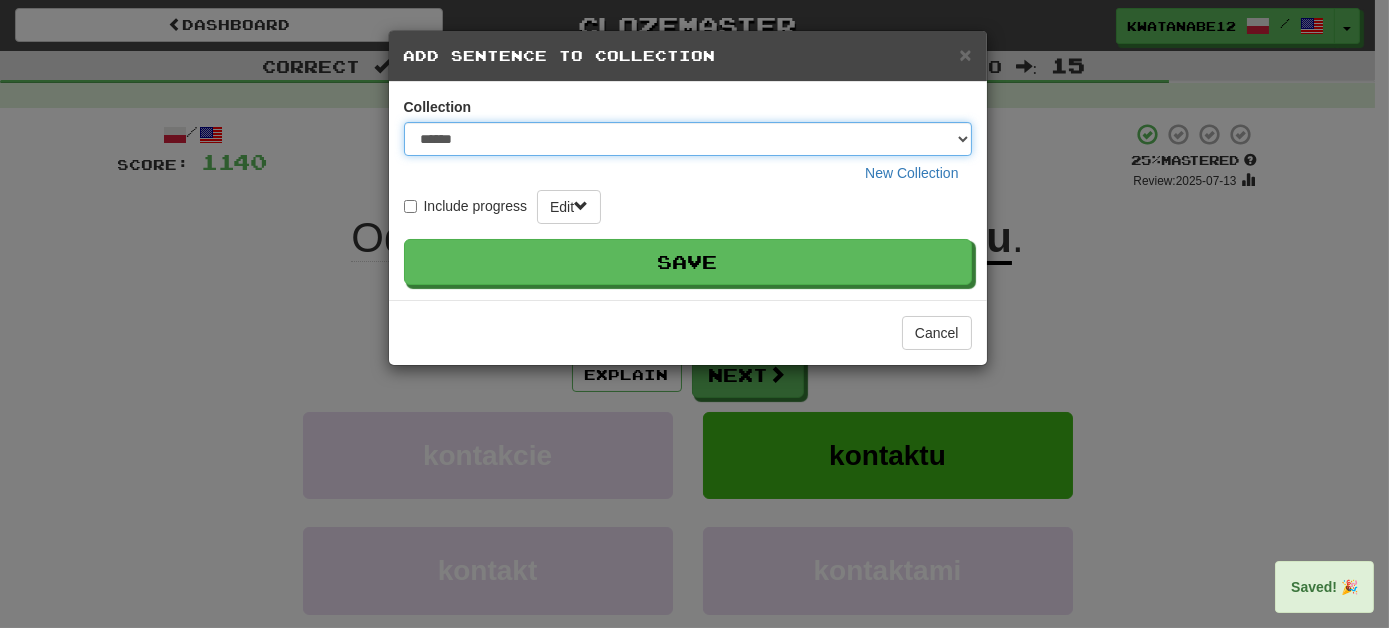click on "***** ****** ******** **** *********" at bounding box center (688, 139) 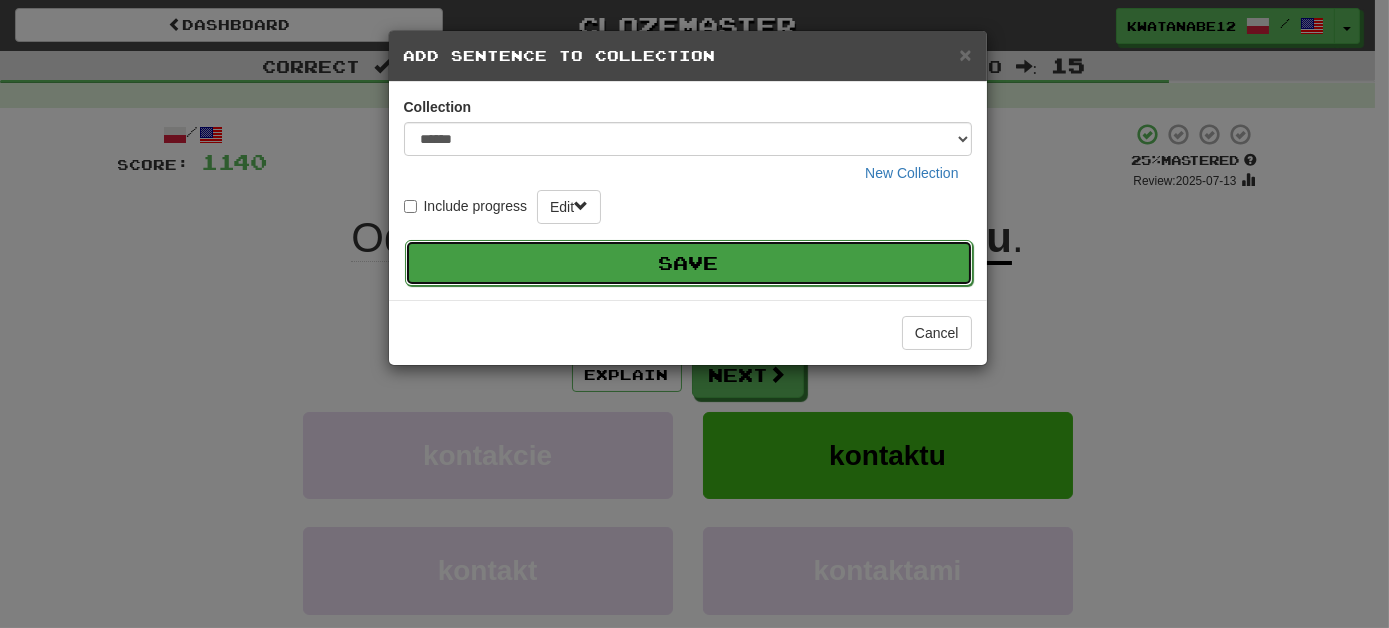 click on "Save" at bounding box center [689, 263] 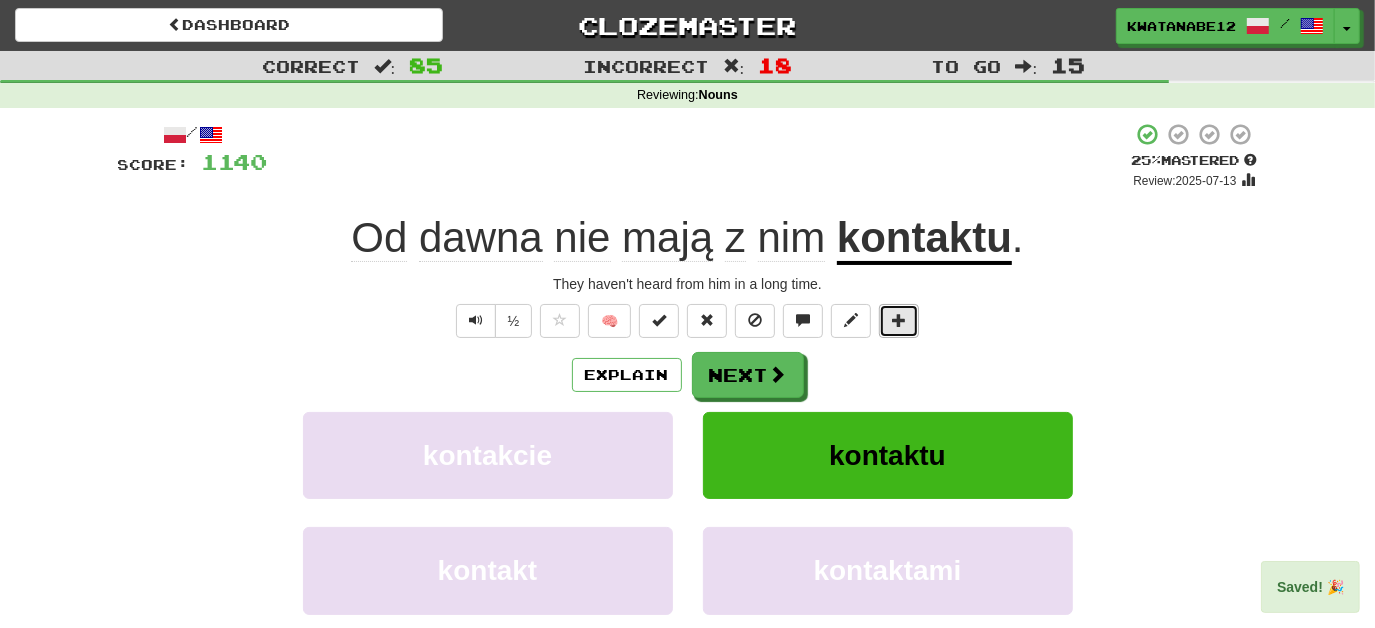 click at bounding box center (899, 320) 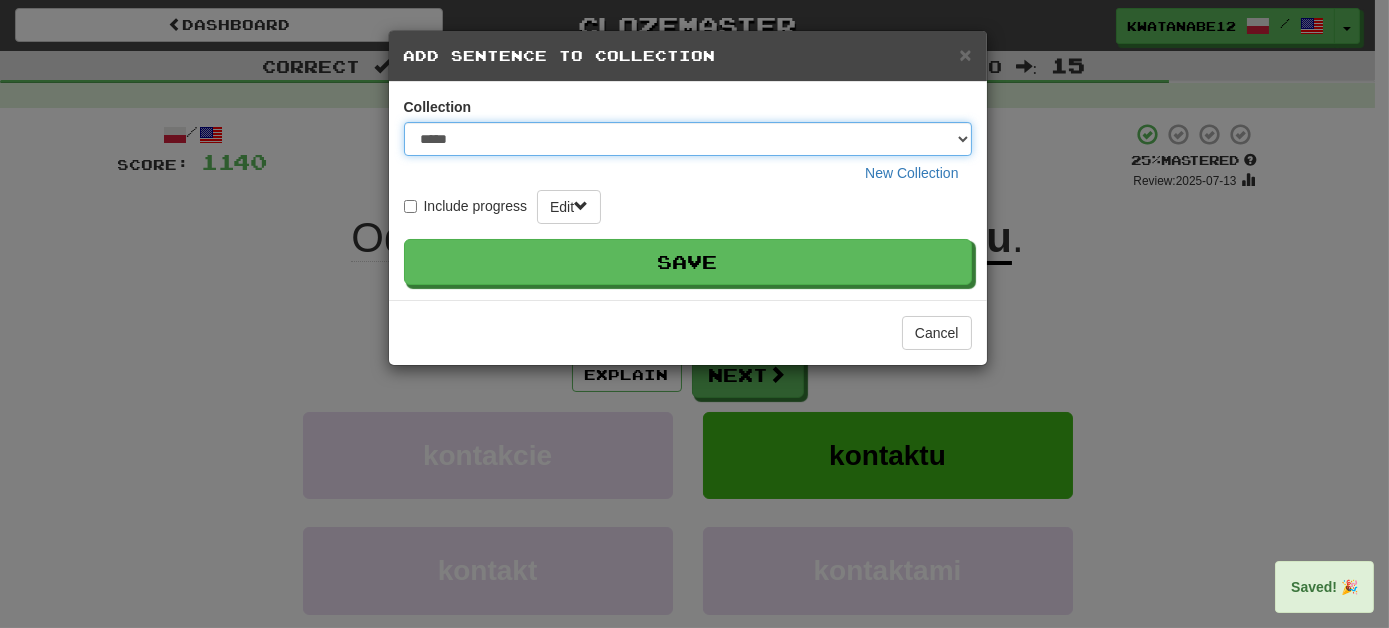 click on "***** ****** ******** **** *********" at bounding box center (688, 139) 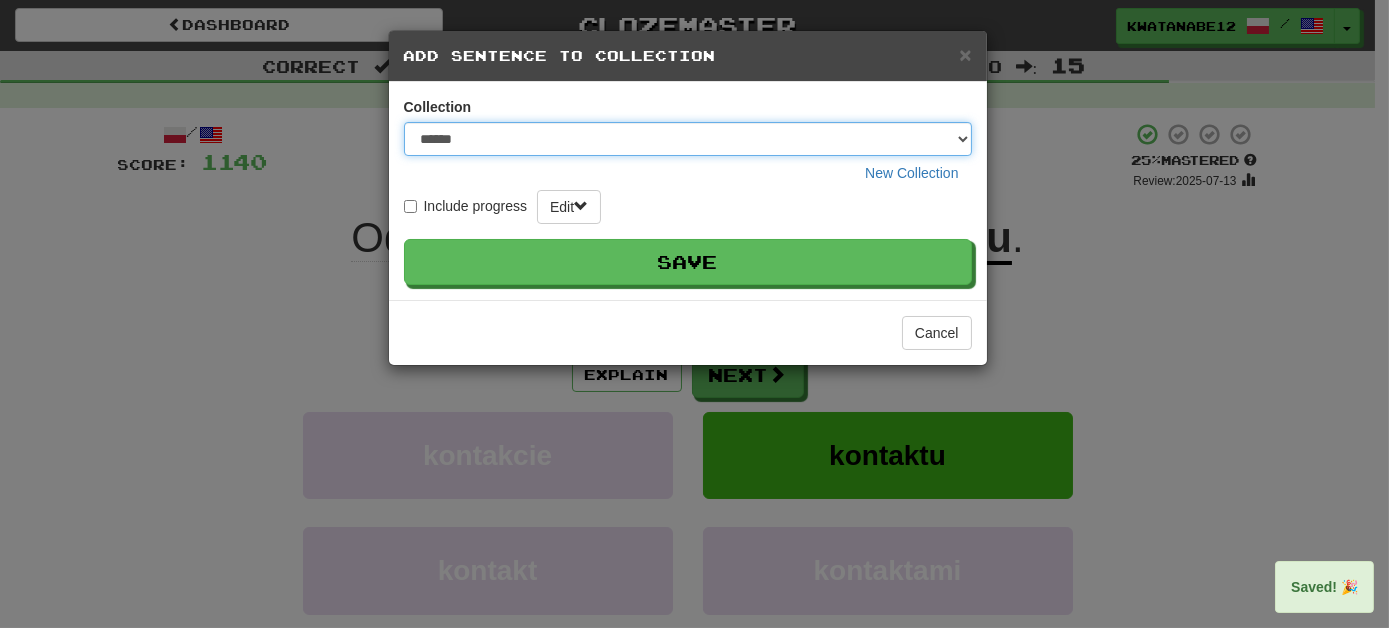 click on "***** ****** ******** **** *********" at bounding box center [688, 139] 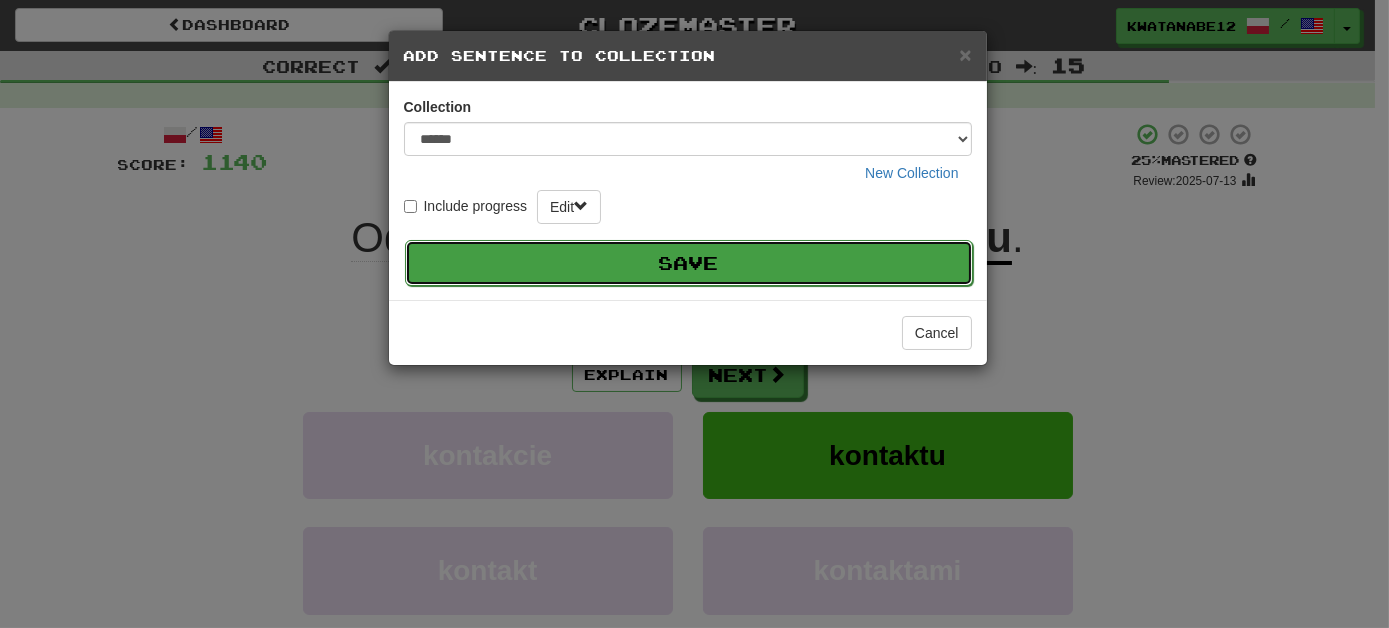 click on "Save" at bounding box center (689, 263) 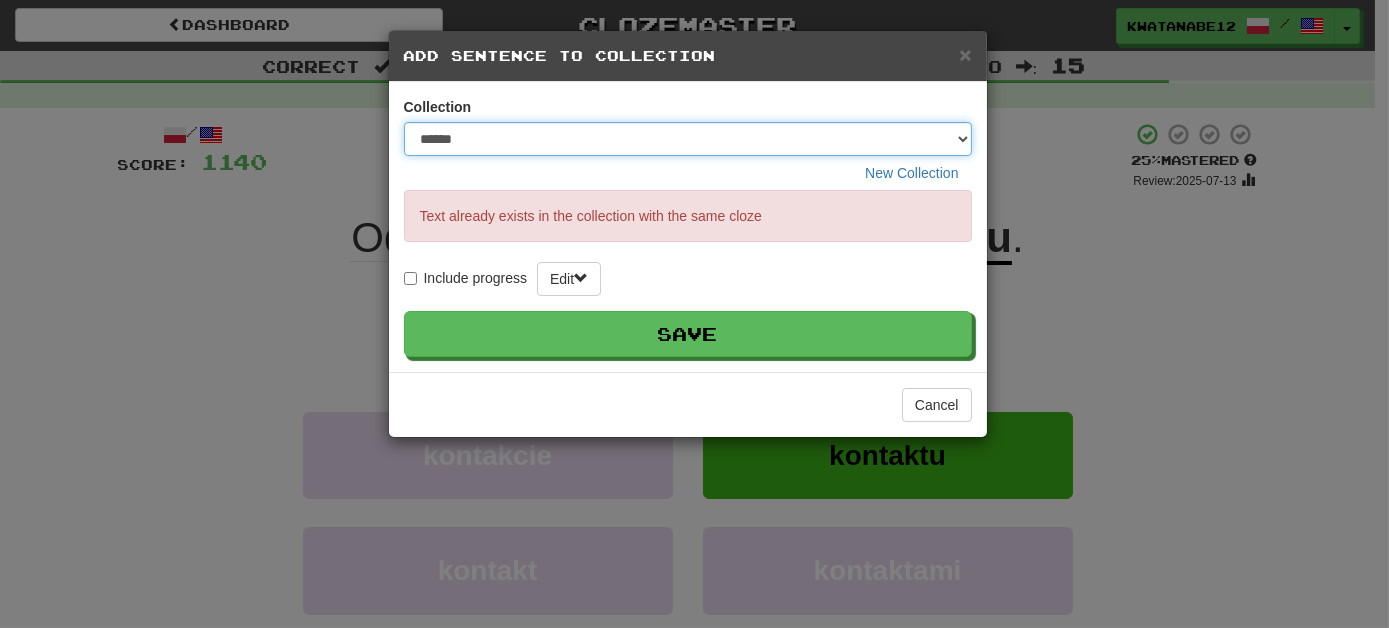 click on "***** ****** ******** **** *********" at bounding box center (688, 139) 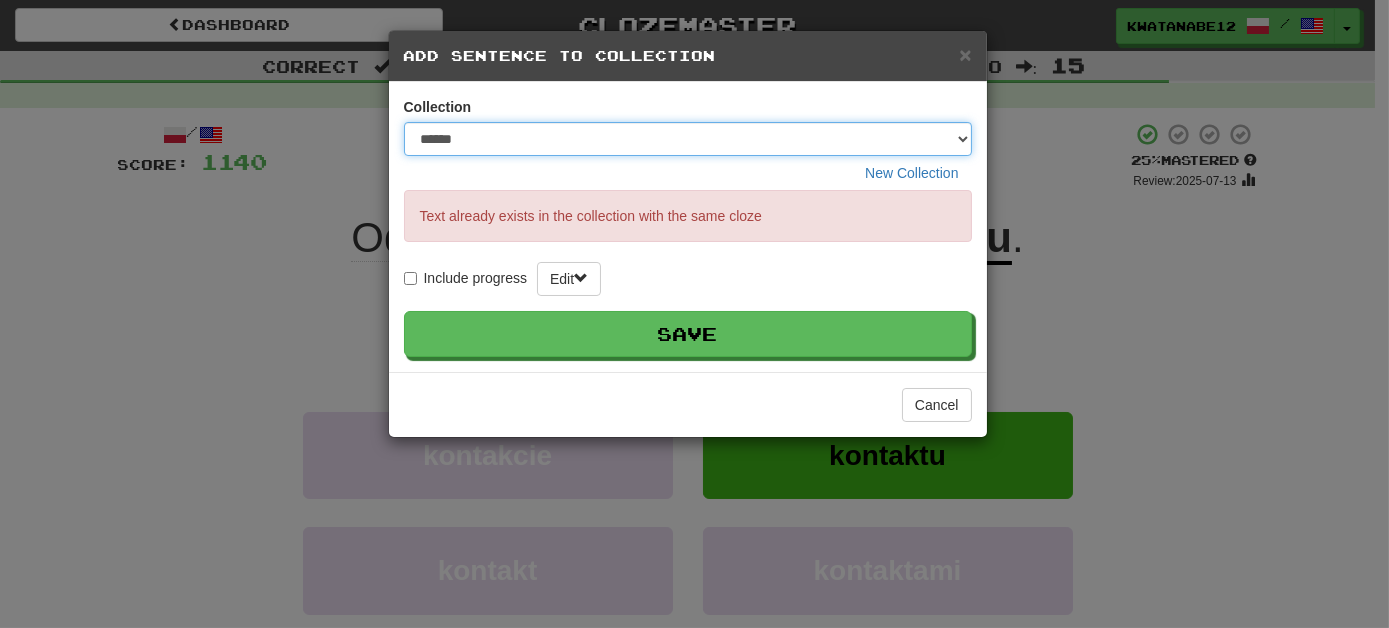 select on "****" 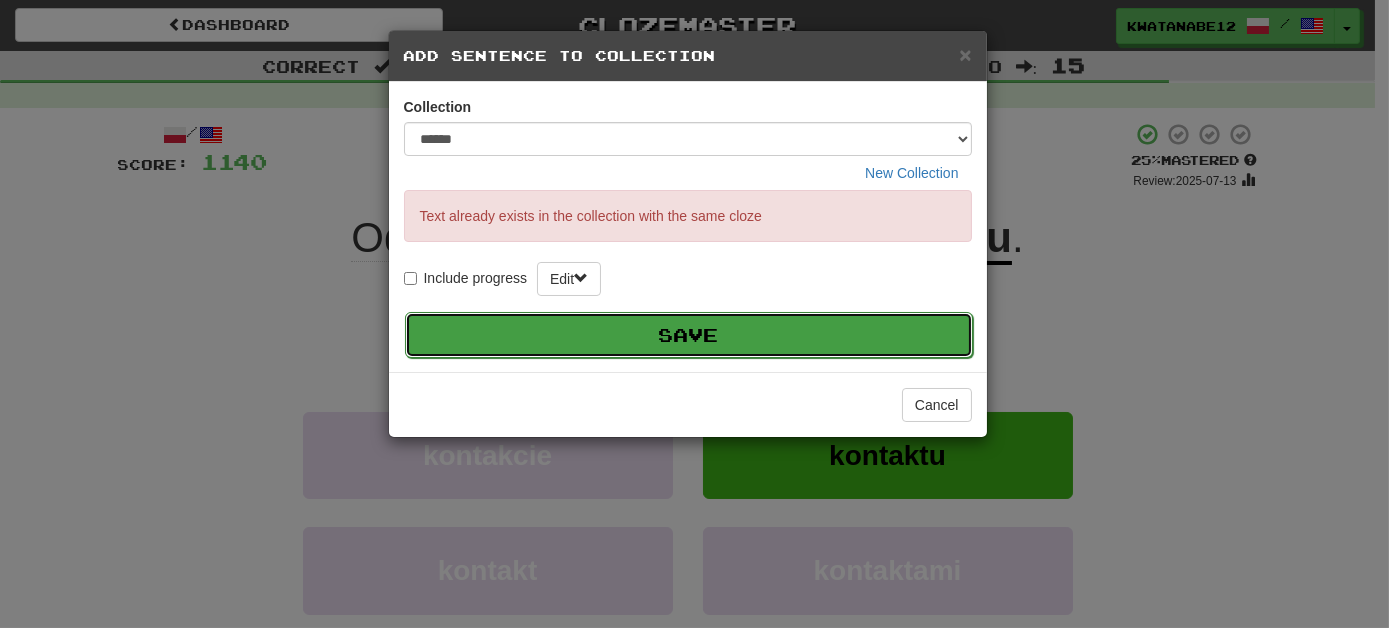 click on "Save" at bounding box center (689, 335) 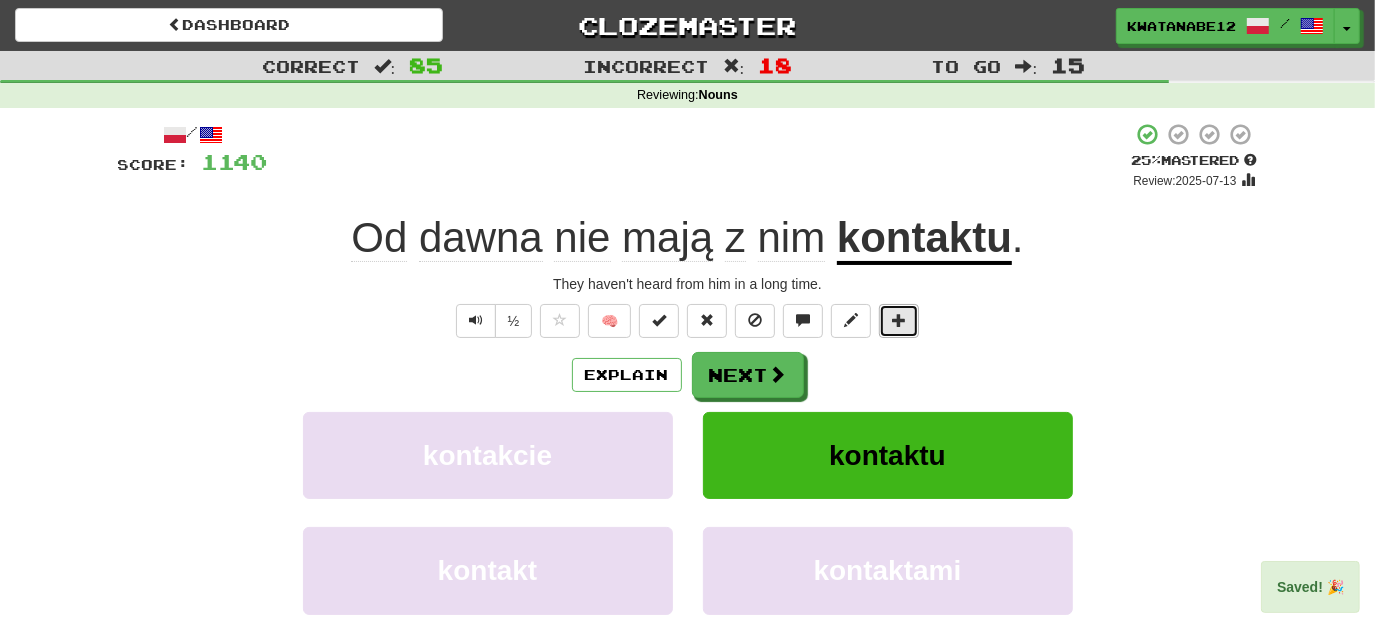 click at bounding box center (899, 321) 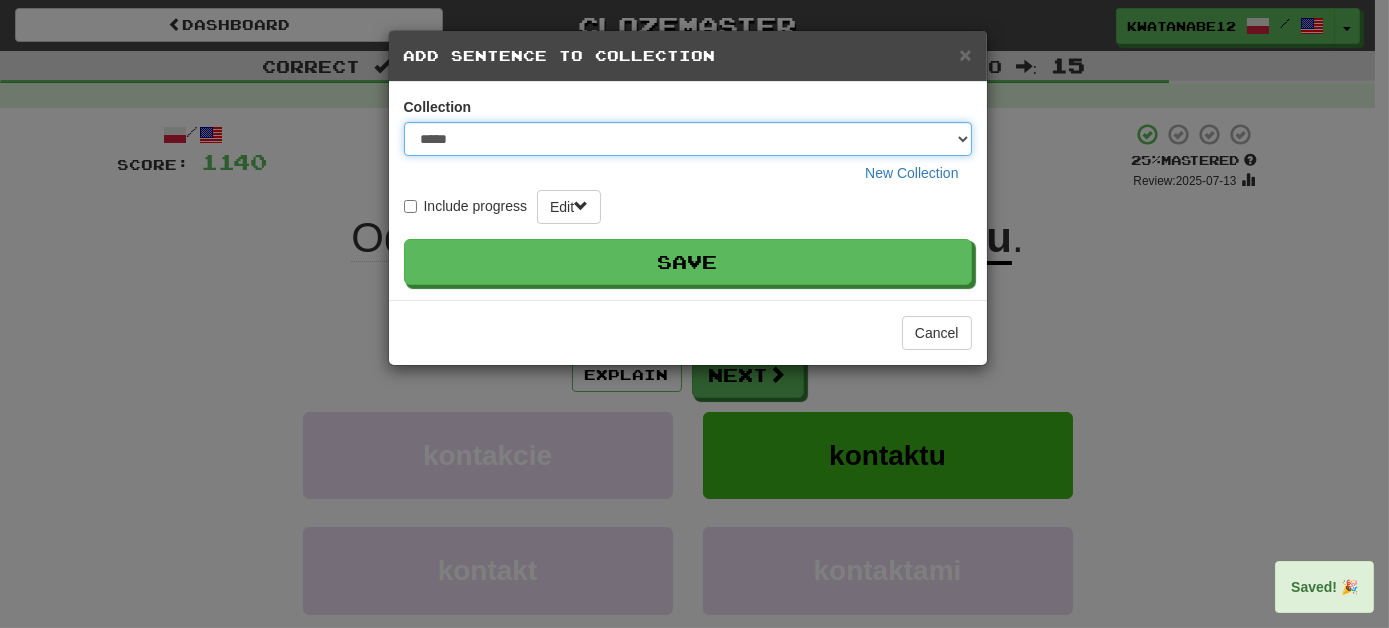 click on "***** ****** ******** **** *********" at bounding box center [688, 139] 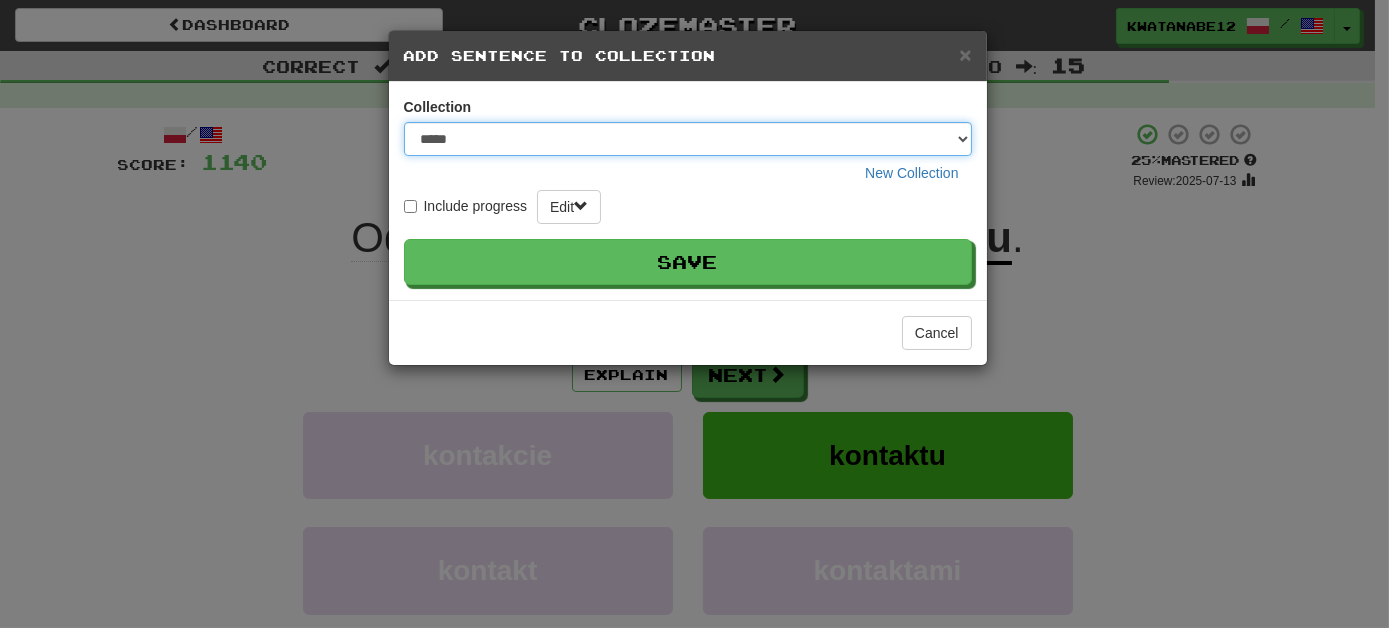 select on "*****" 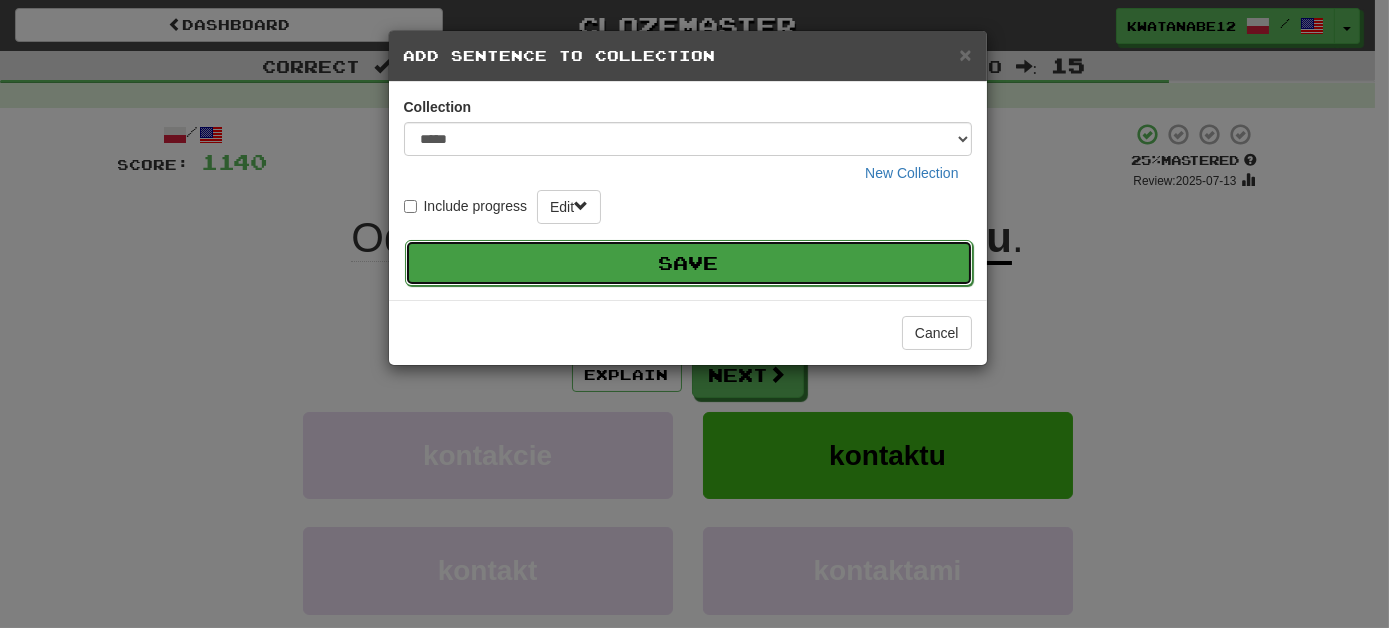click on "Save" at bounding box center [689, 263] 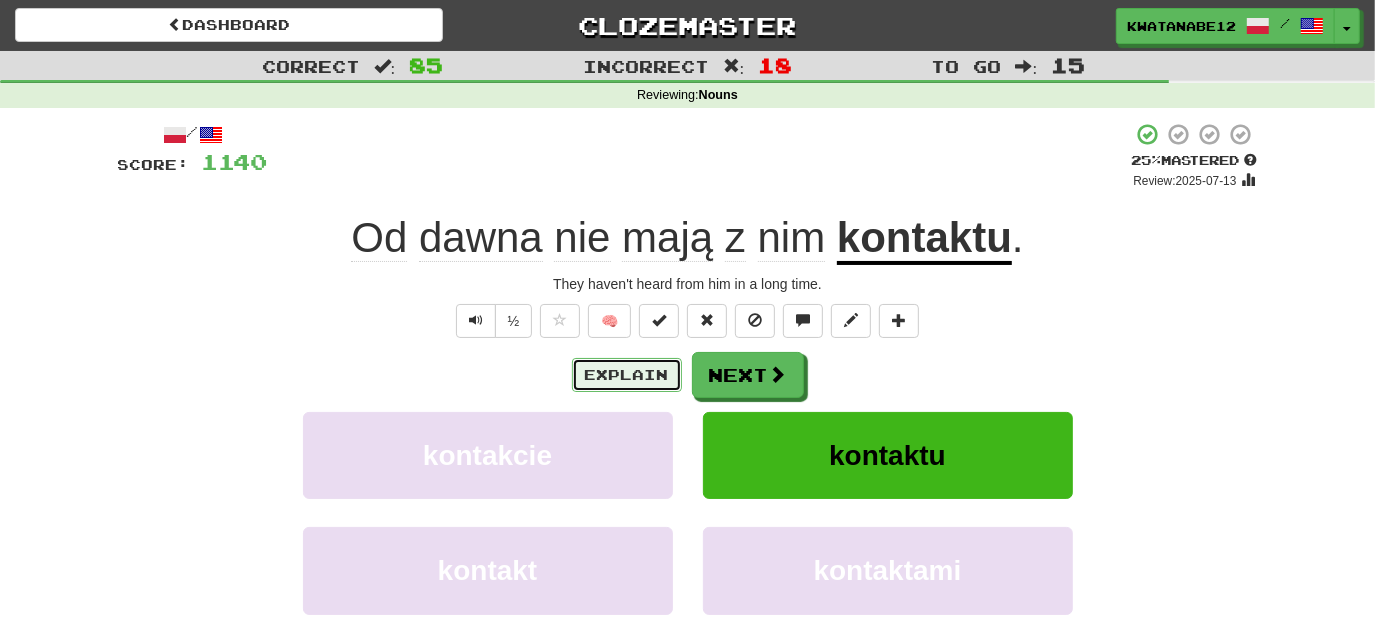 click on "Explain" at bounding box center (627, 375) 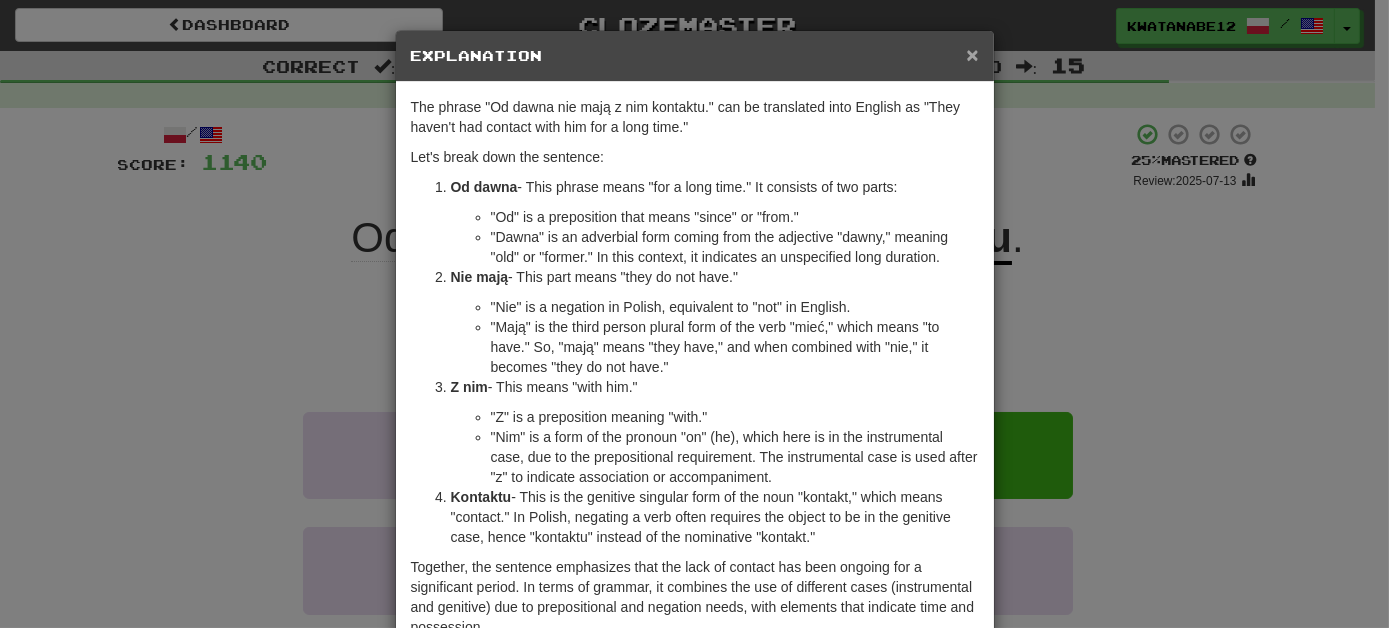 click on "×" at bounding box center [972, 54] 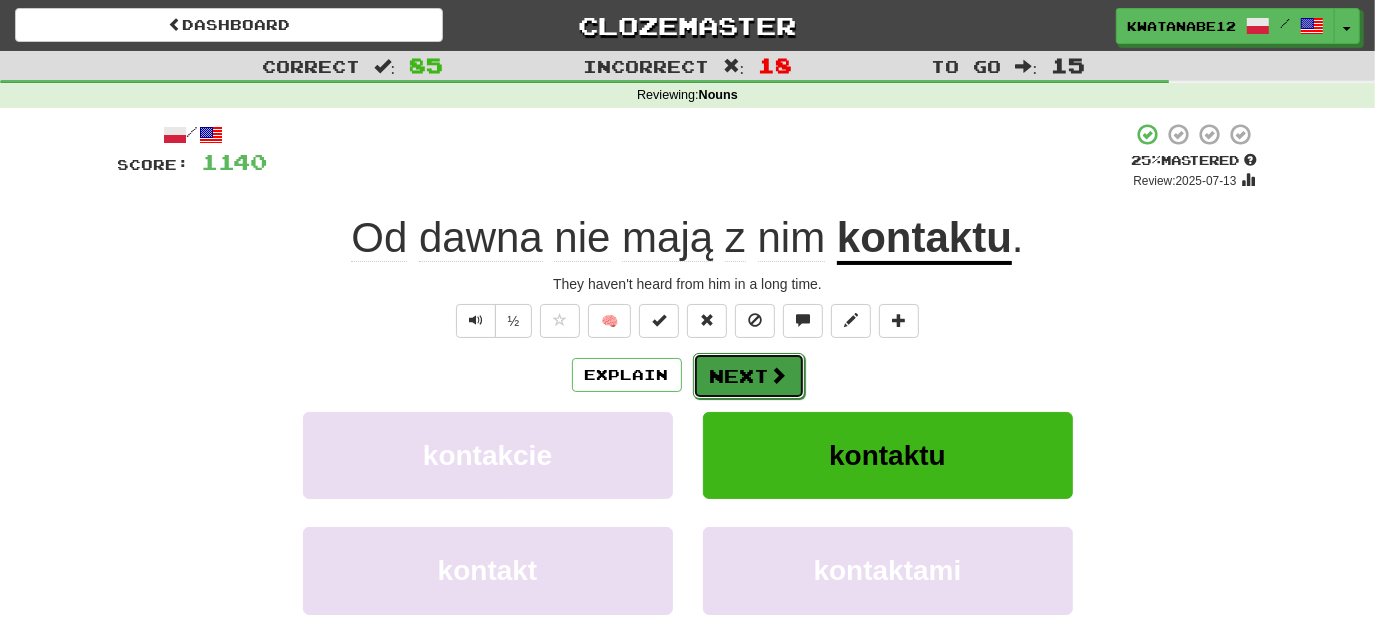click on "Next" at bounding box center [749, 376] 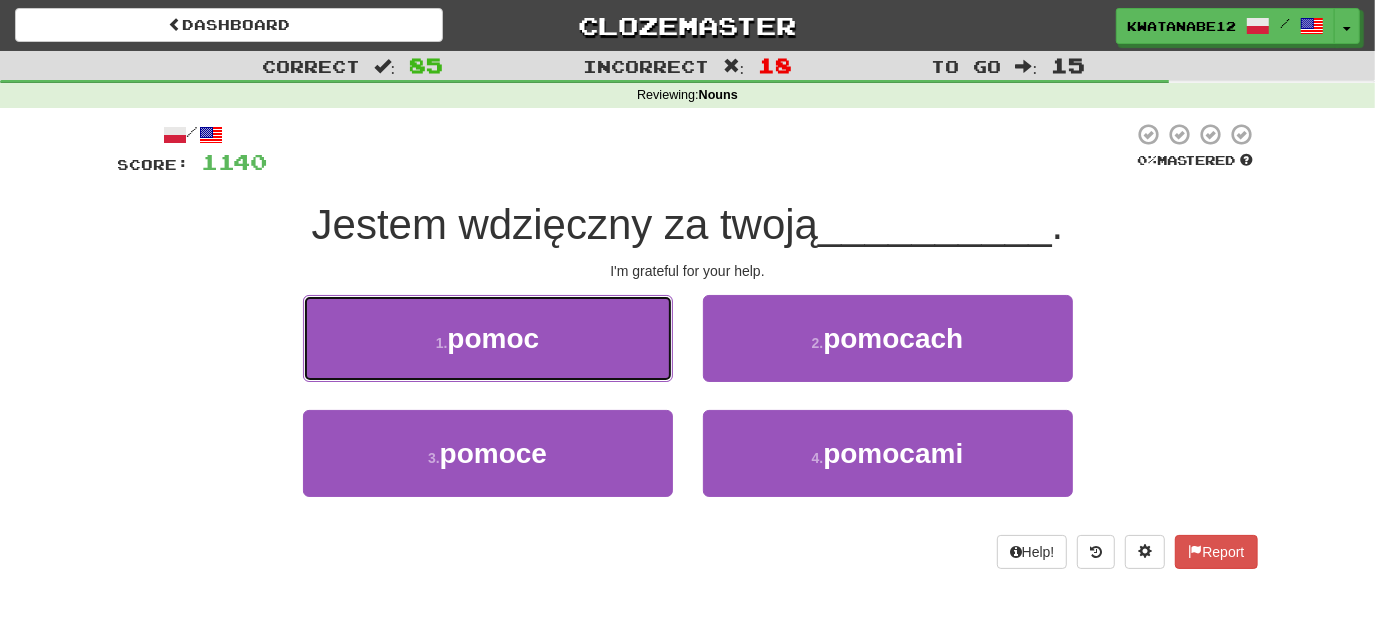 drag, startPoint x: 619, startPoint y: 332, endPoint x: 637, endPoint y: 334, distance: 18.110771 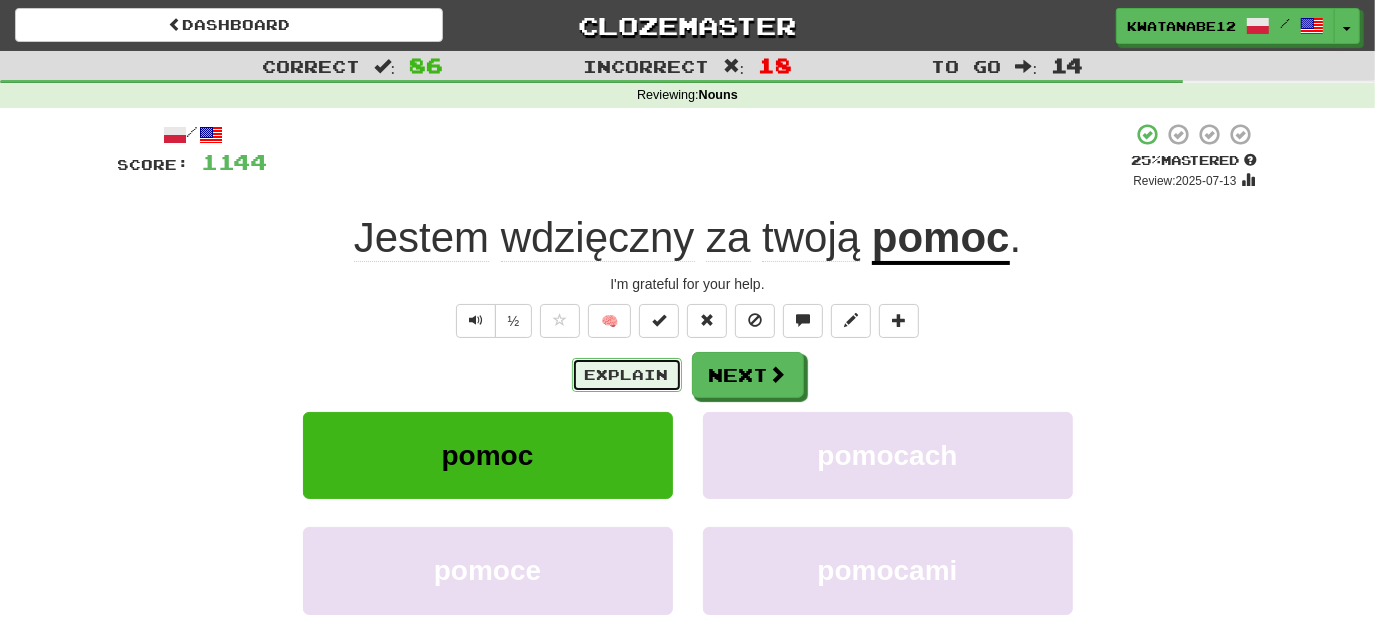 click on "Explain" at bounding box center [627, 375] 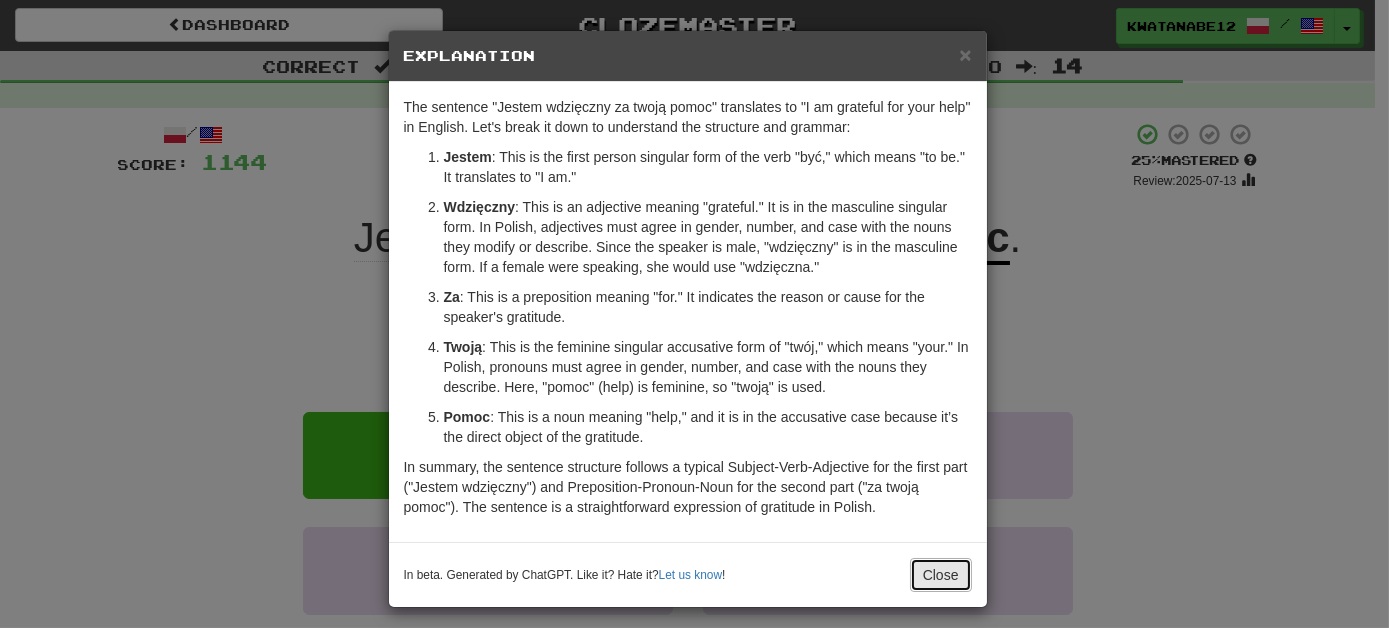 click on "Close" at bounding box center (941, 575) 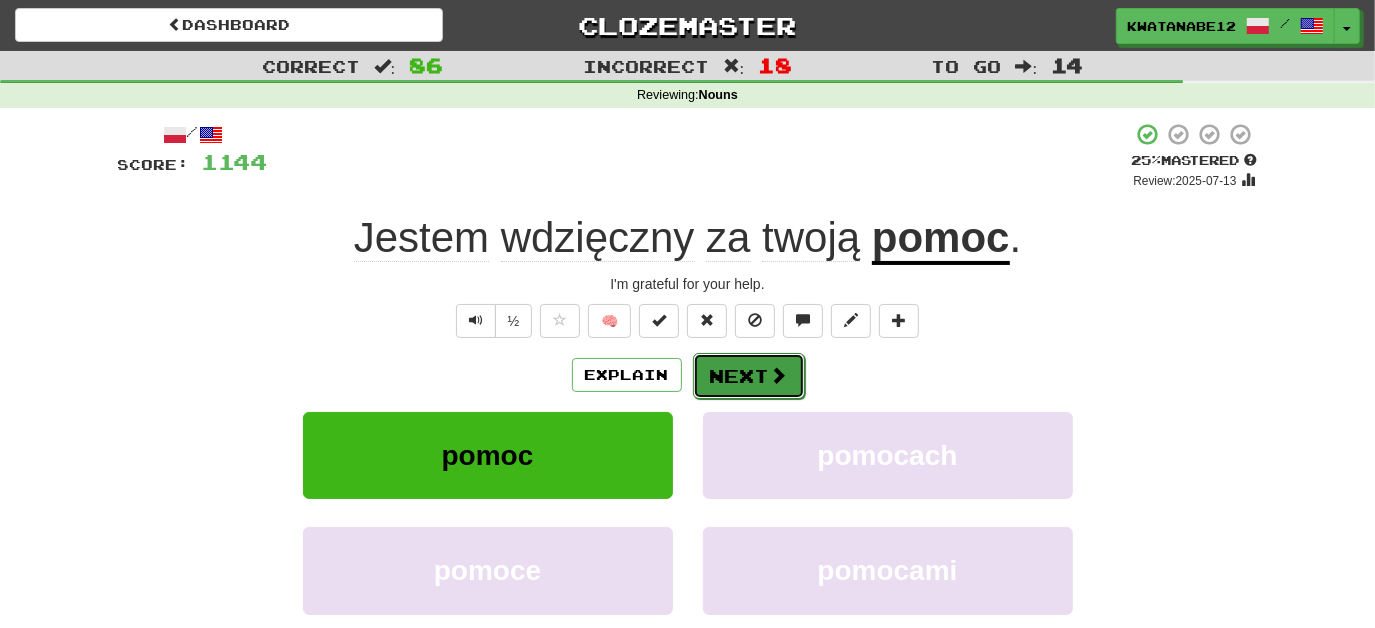 click on "Next" at bounding box center (749, 376) 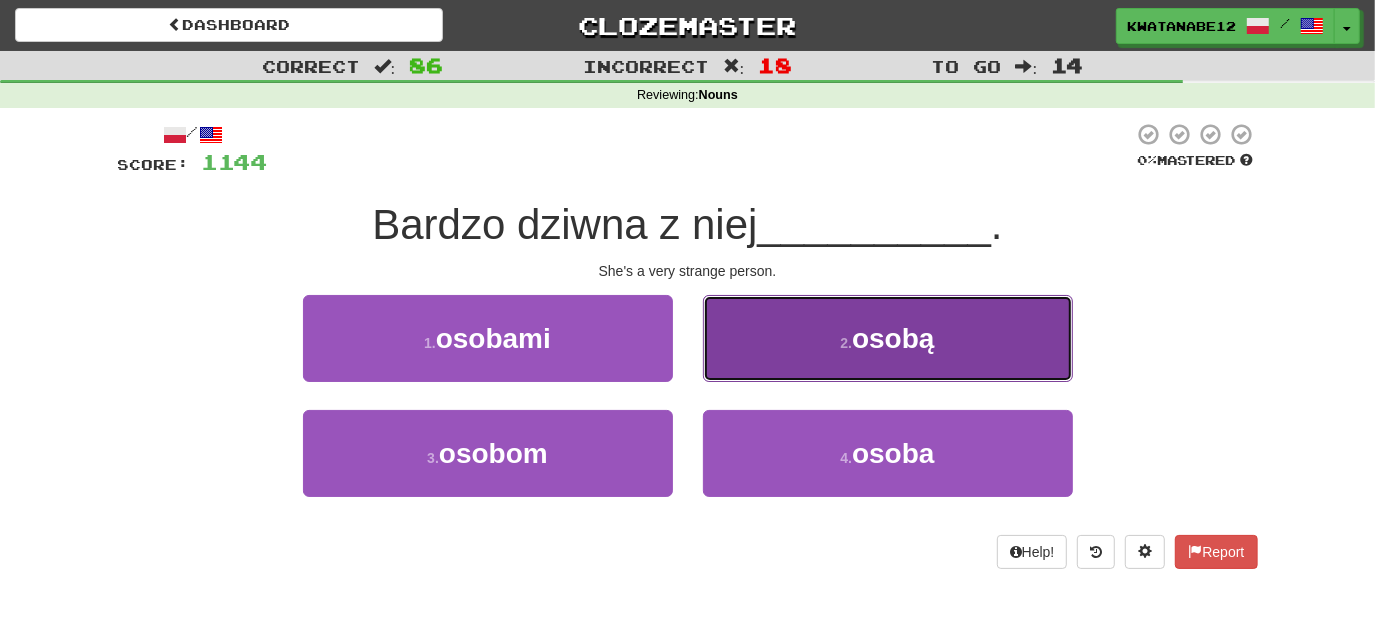 click on "2 .  osobą" at bounding box center [888, 338] 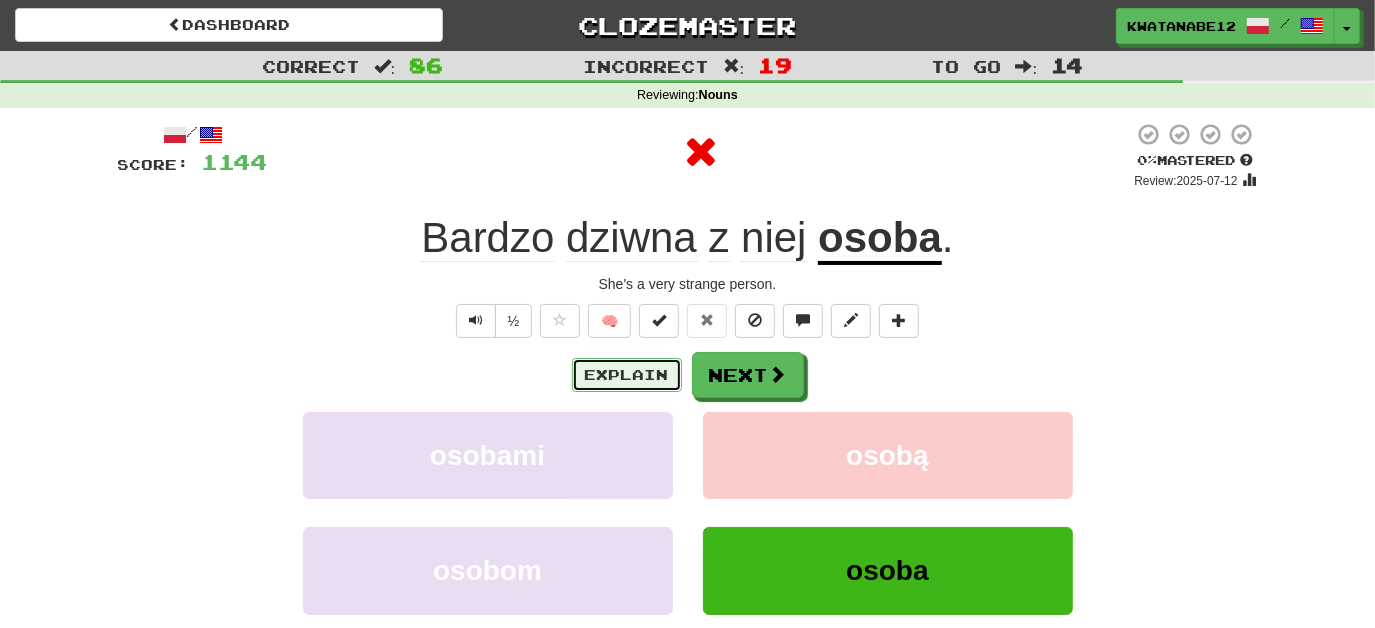 click on "Explain" at bounding box center [627, 375] 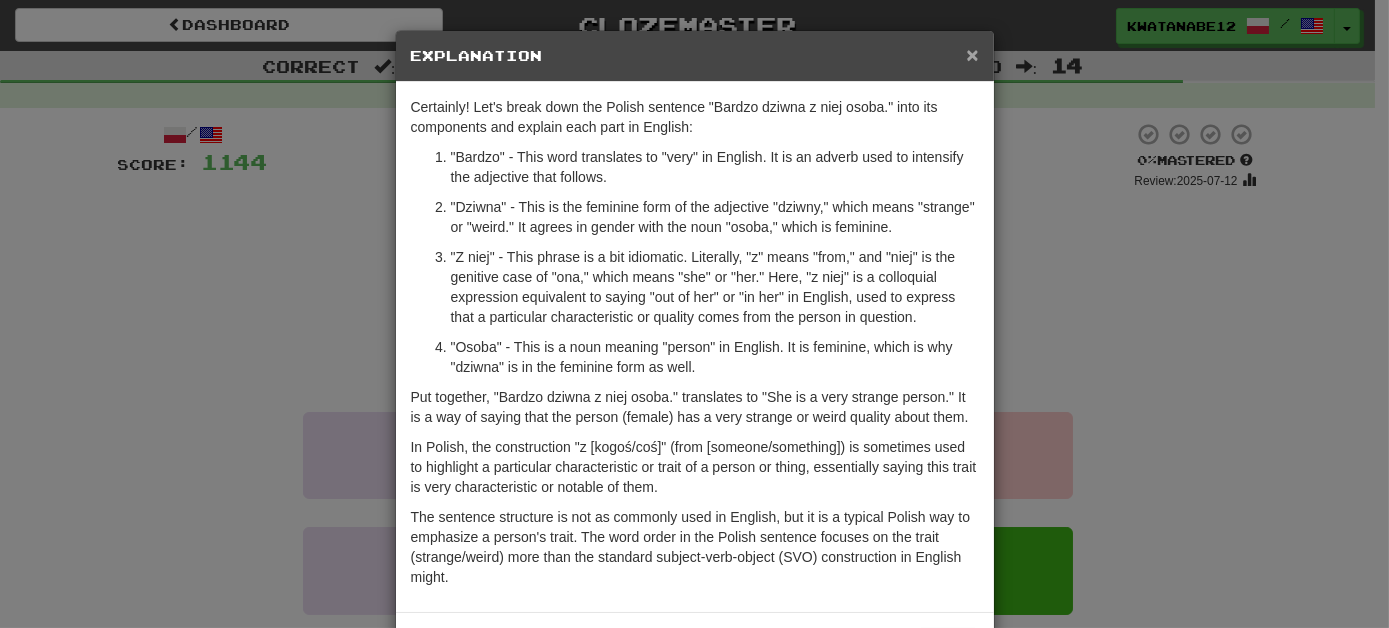 click on "×" at bounding box center [972, 54] 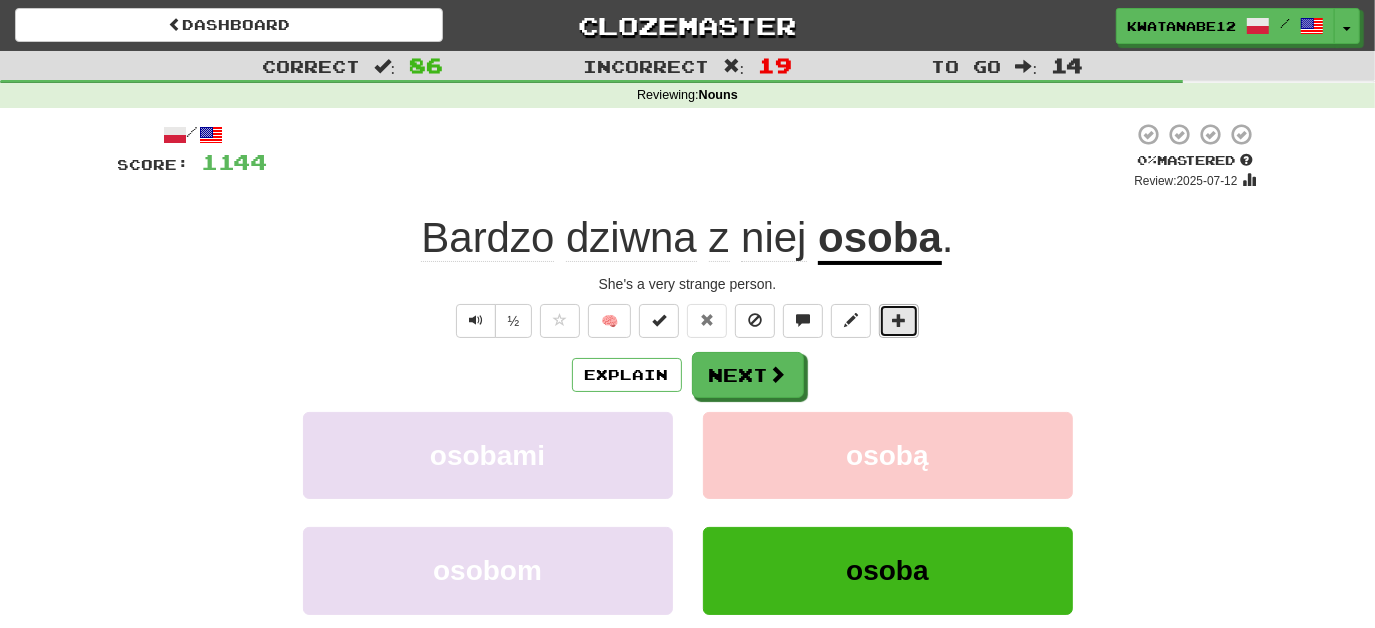 click at bounding box center [899, 321] 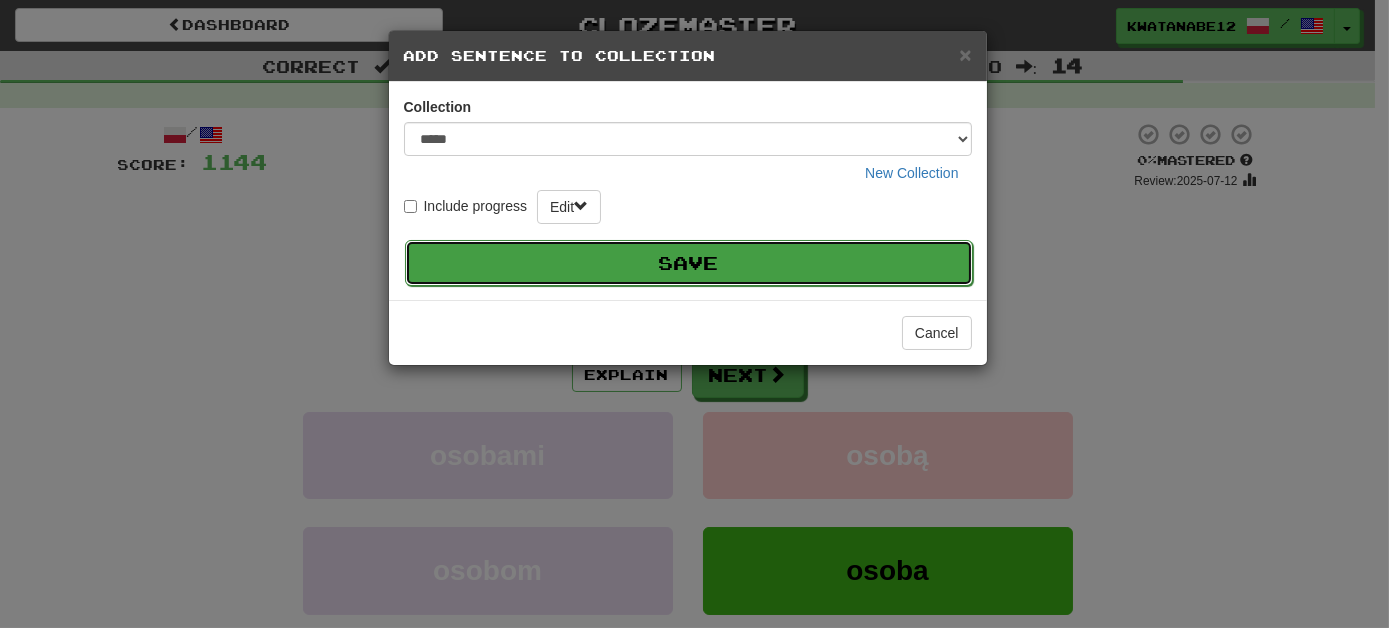 click on "Save" at bounding box center (689, 263) 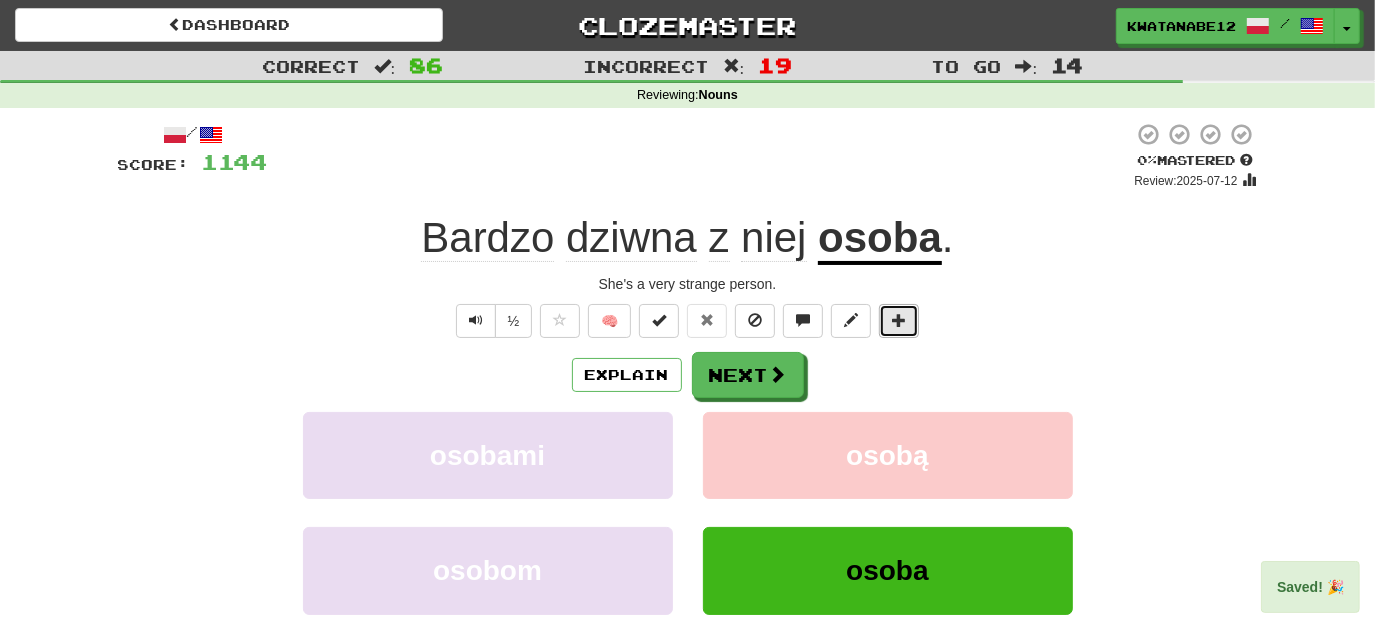 click at bounding box center (899, 320) 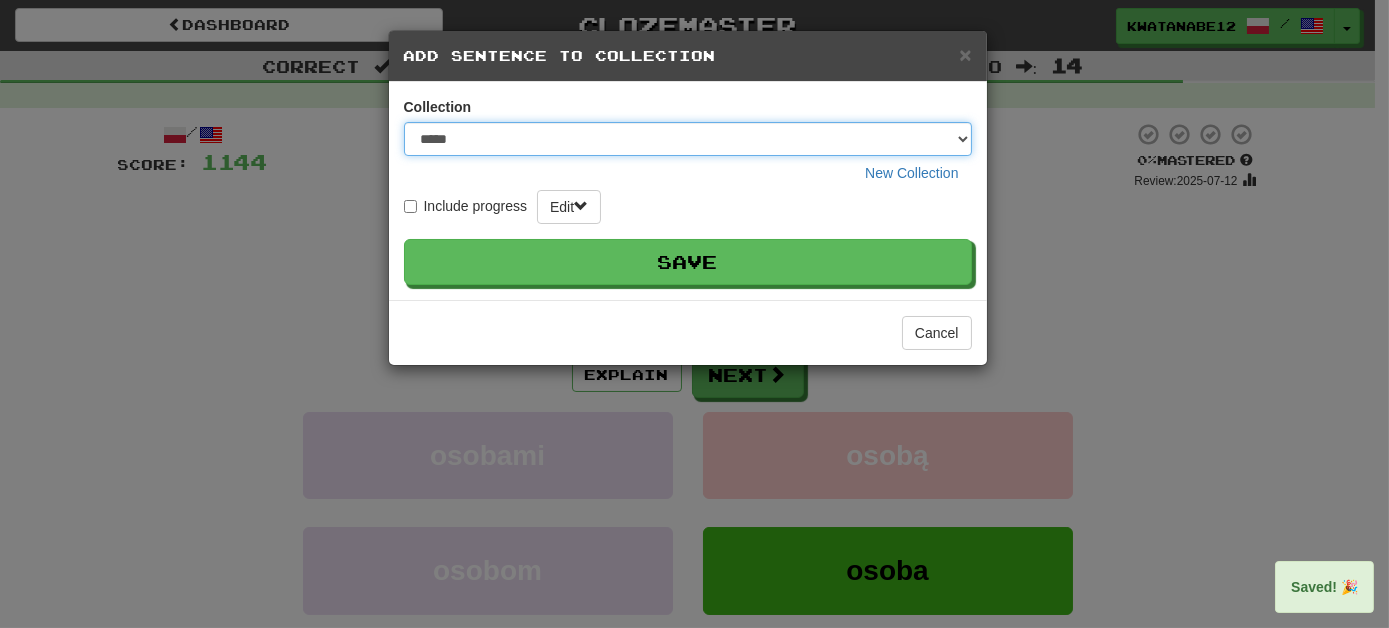 click on "***** ****** ******** **** *********" at bounding box center [688, 139] 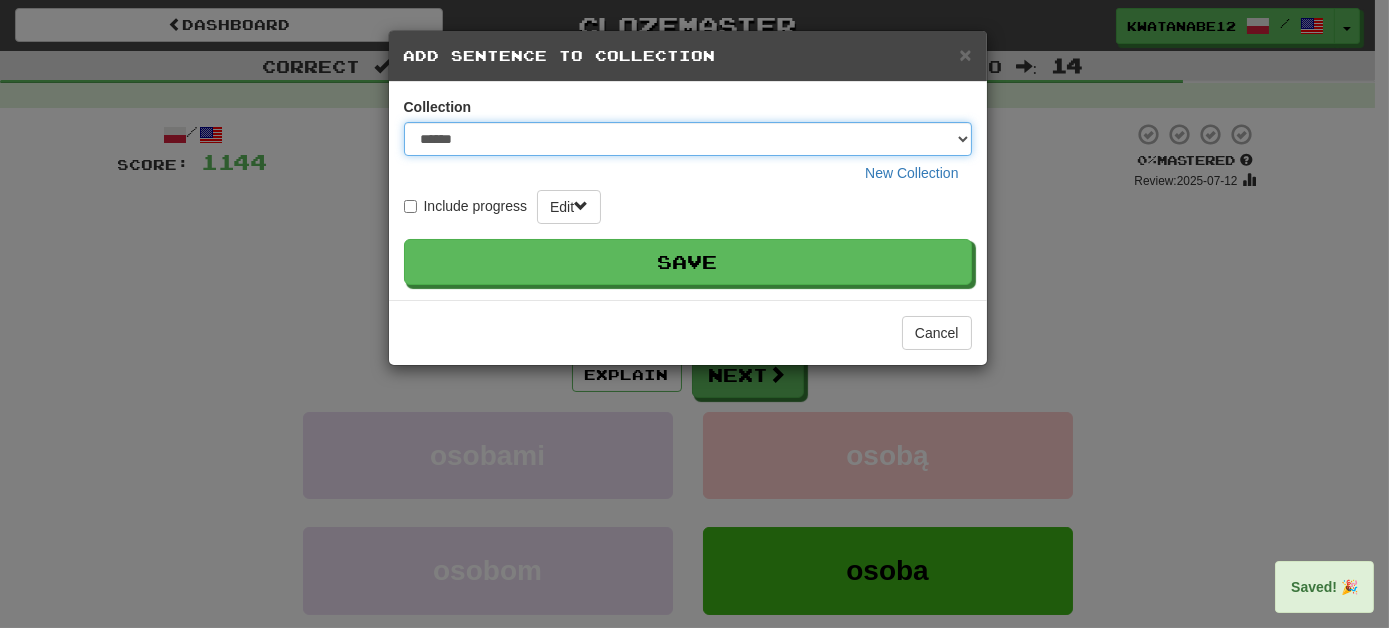 click on "***** ****** ******** **** *********" at bounding box center [688, 139] 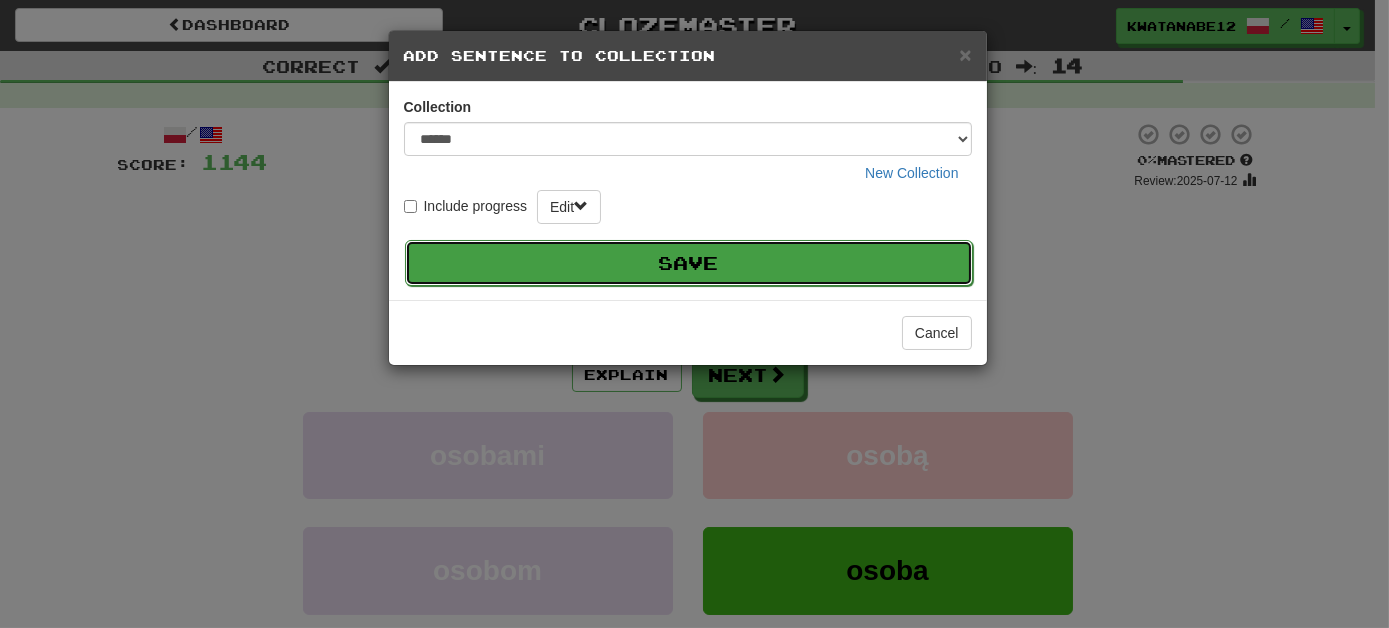 click on "Save" at bounding box center [689, 263] 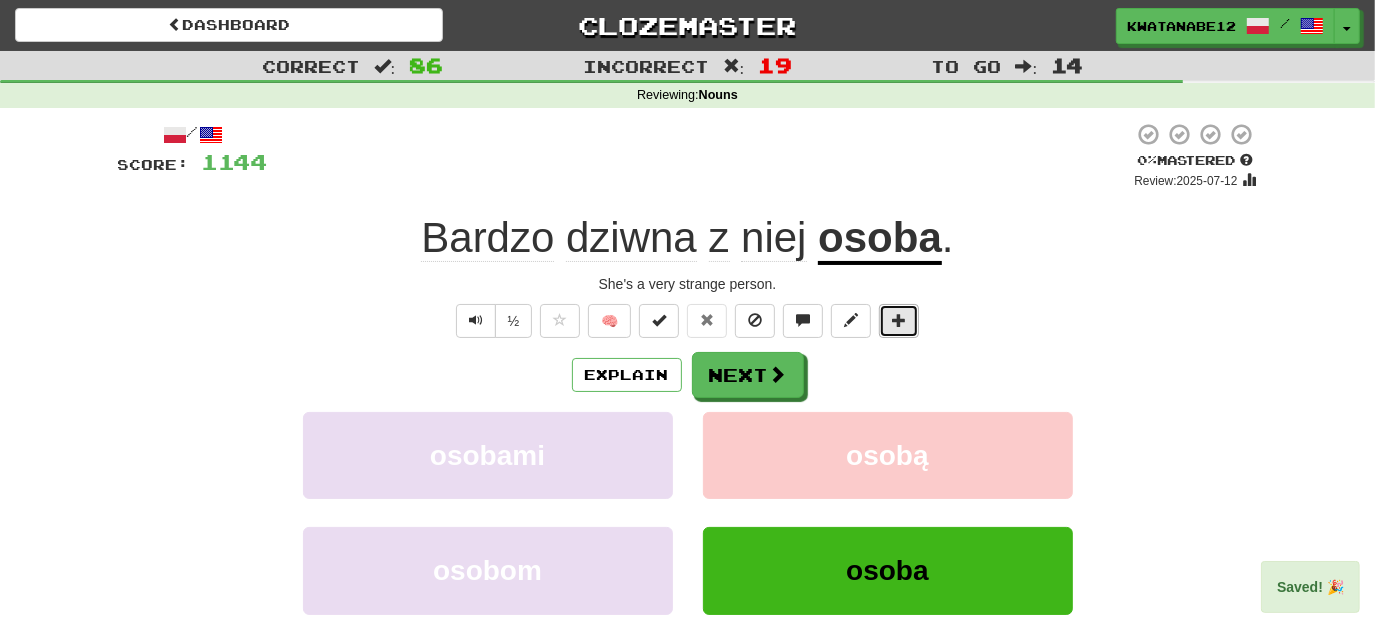 click at bounding box center [899, 320] 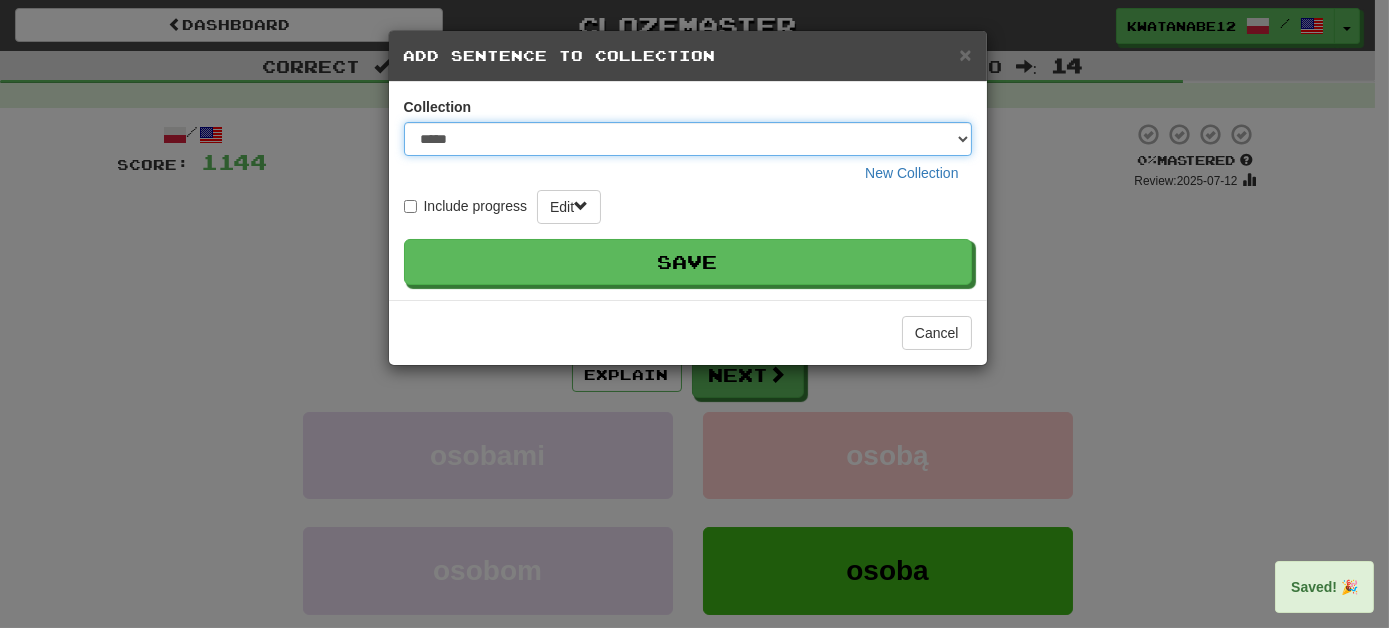click on "***** ****** ******** **** *********" at bounding box center (688, 139) 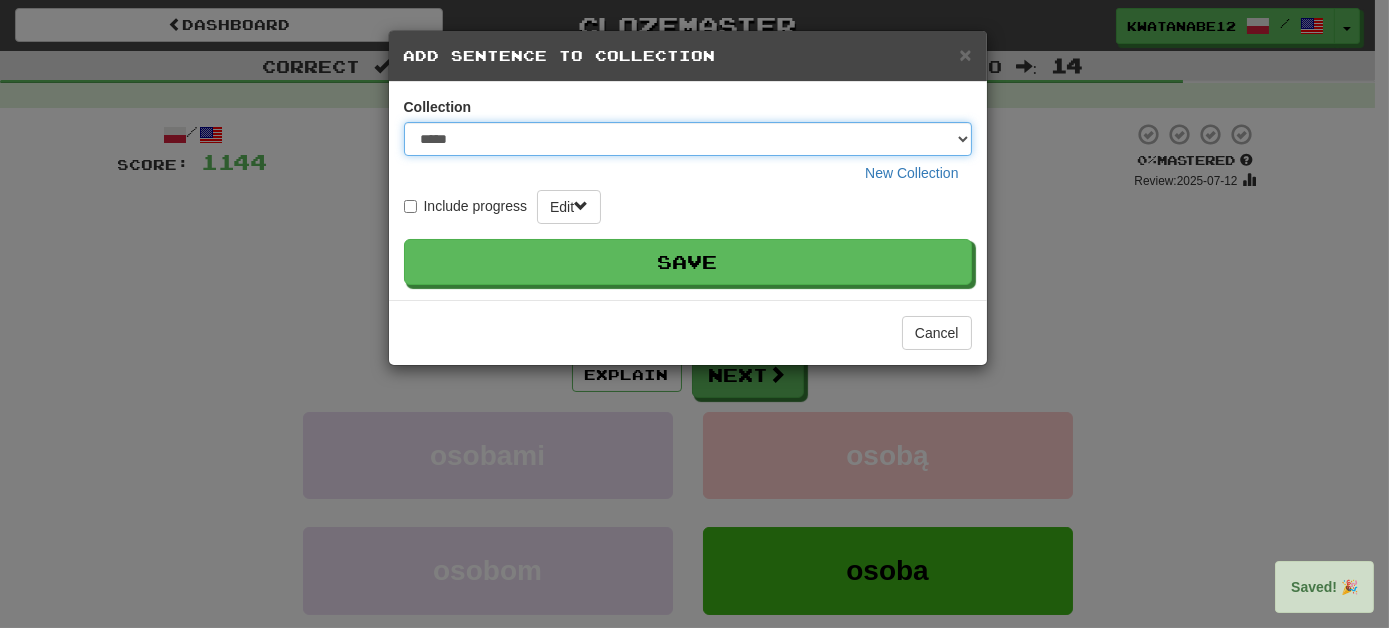 select on "****" 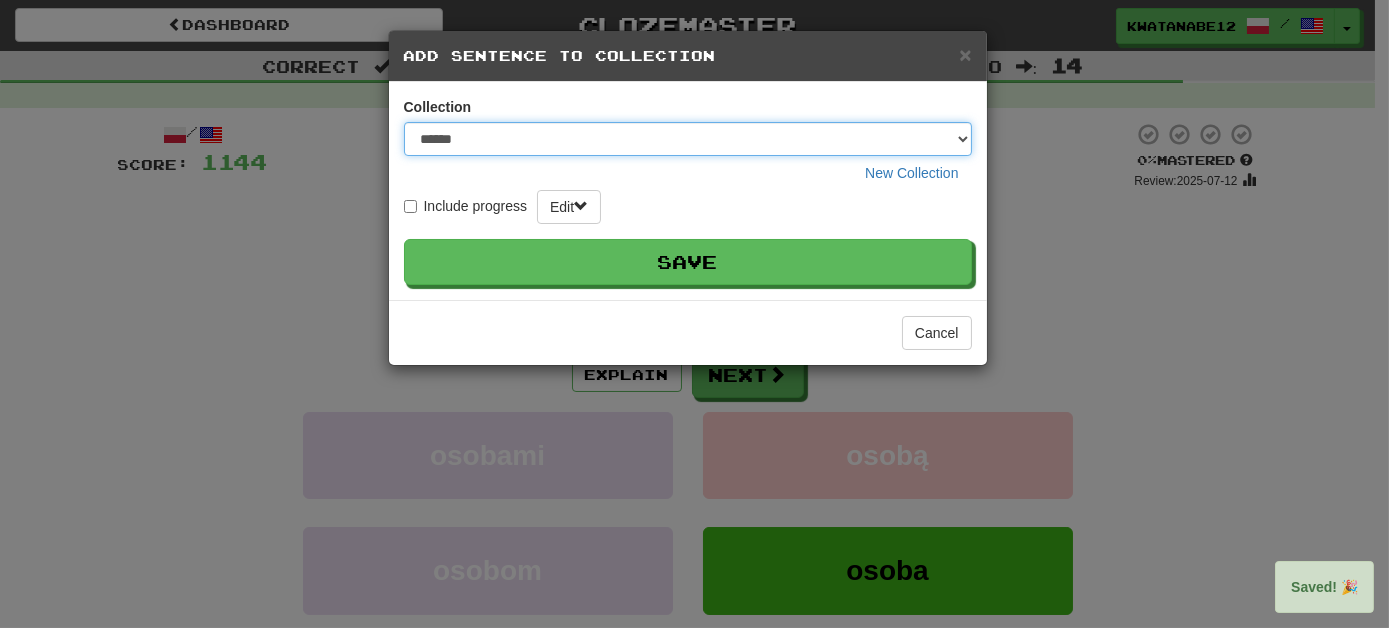 click on "***** ****** ******** **** *********" at bounding box center (688, 139) 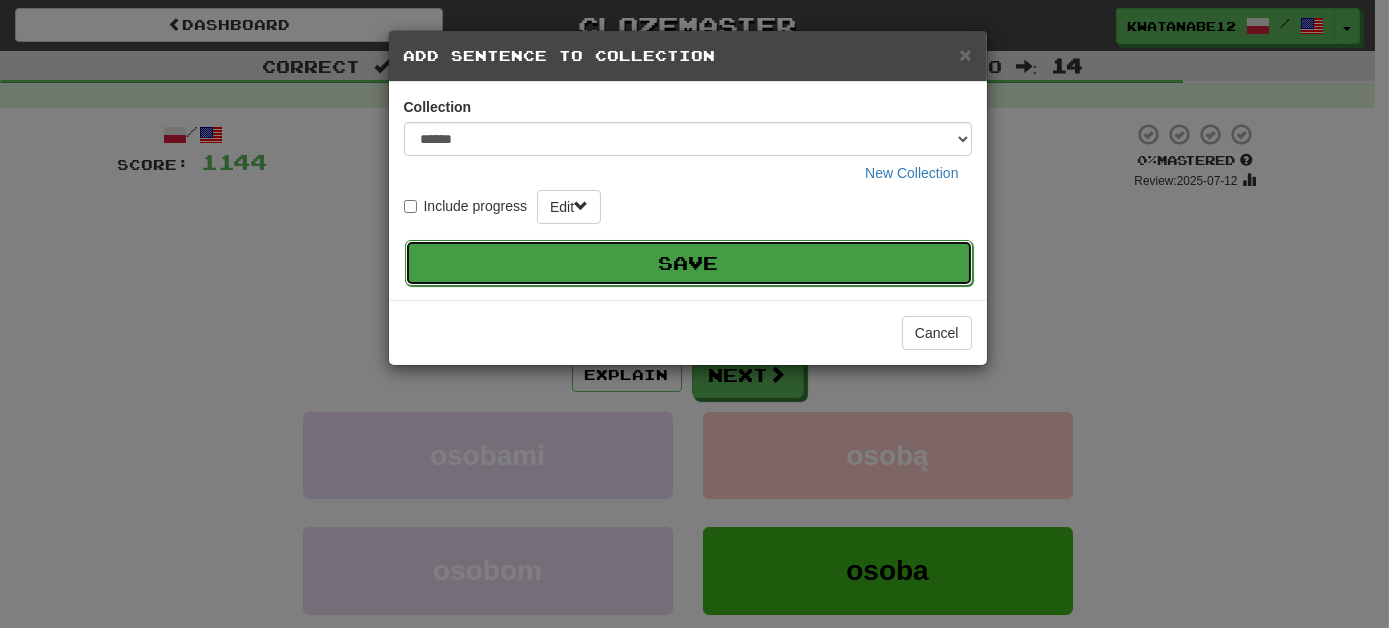click on "Save" at bounding box center [689, 263] 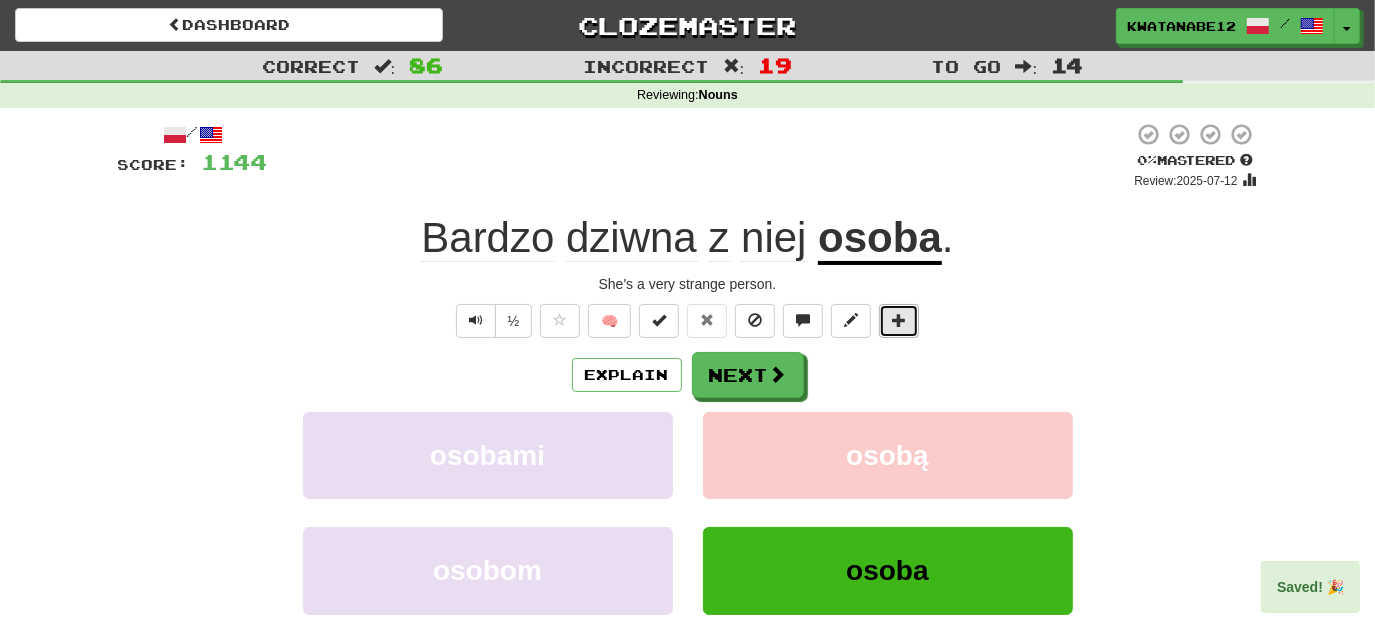 click at bounding box center [899, 320] 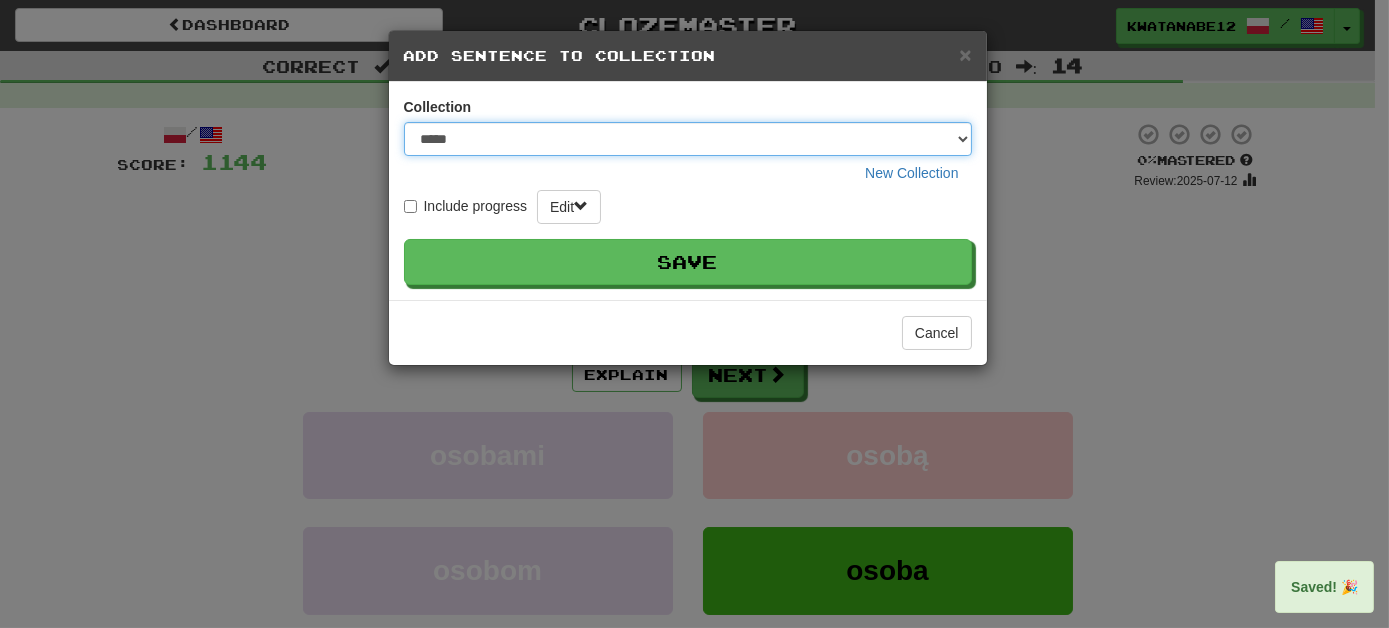 click on "***** ****** ******** **** *********" at bounding box center [688, 139] 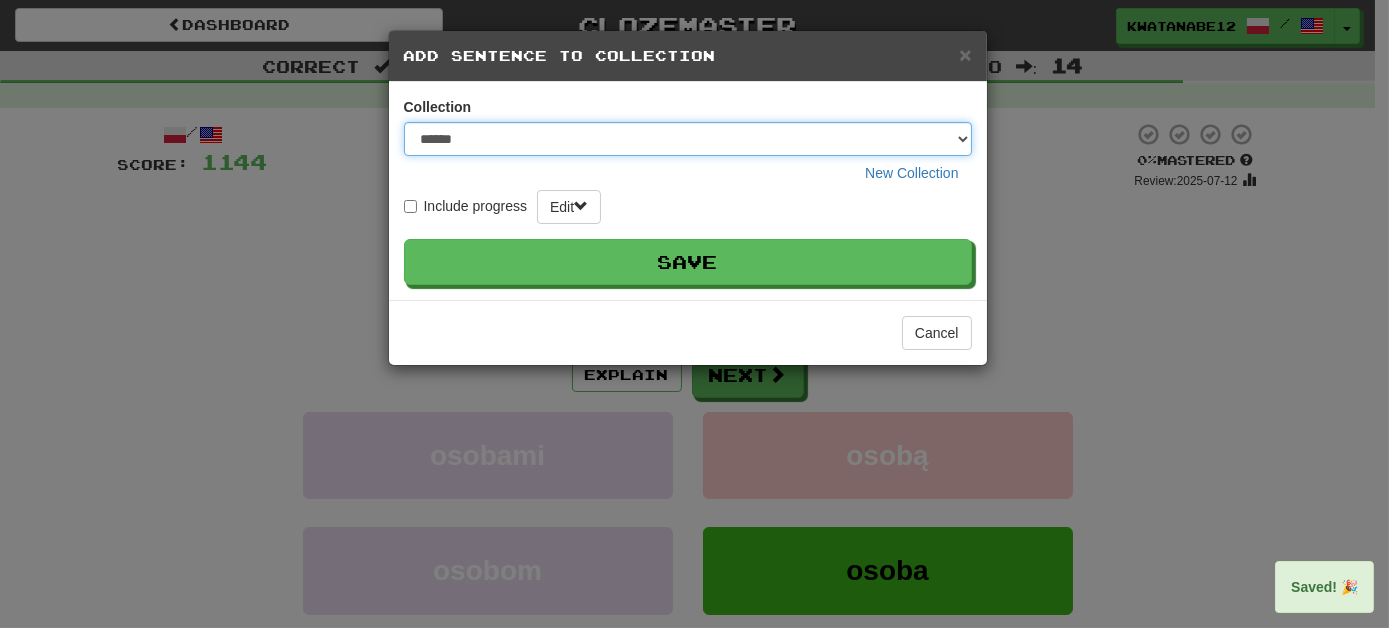 click on "***** ****** ******** **** *********" at bounding box center [688, 139] 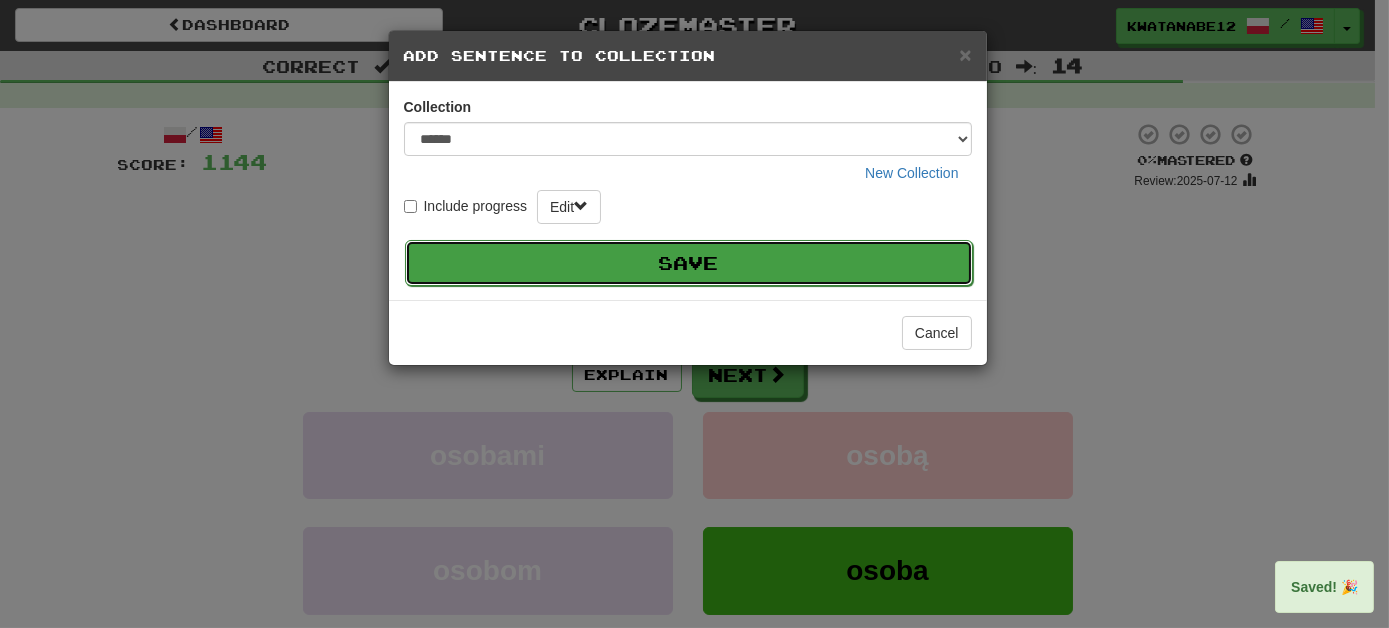 click on "Save" at bounding box center [689, 263] 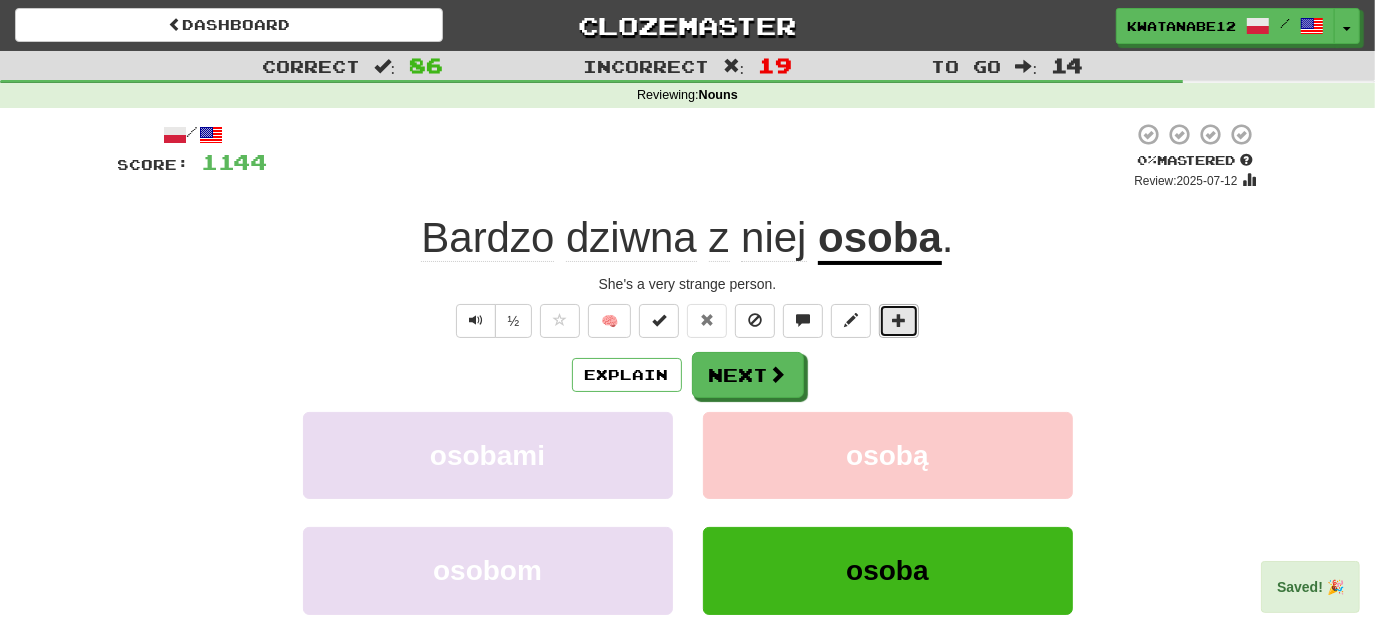 click at bounding box center [899, 320] 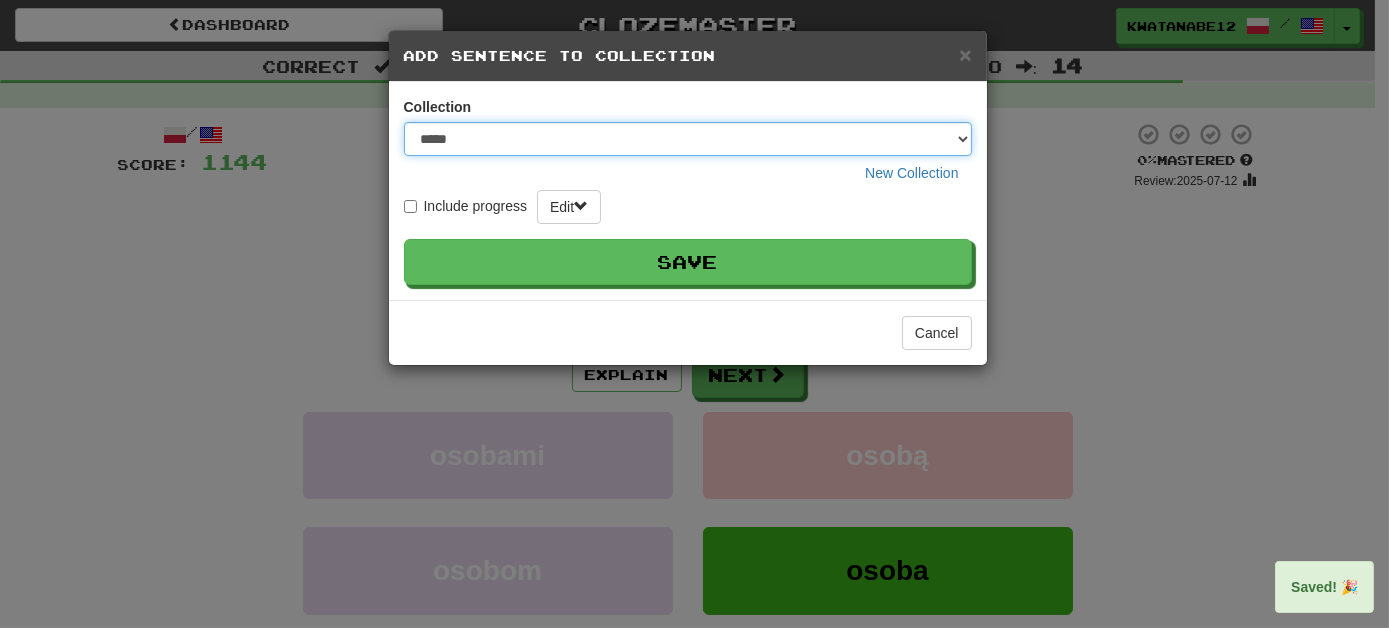 click on "***** ****** ******** **** *********" at bounding box center [688, 139] 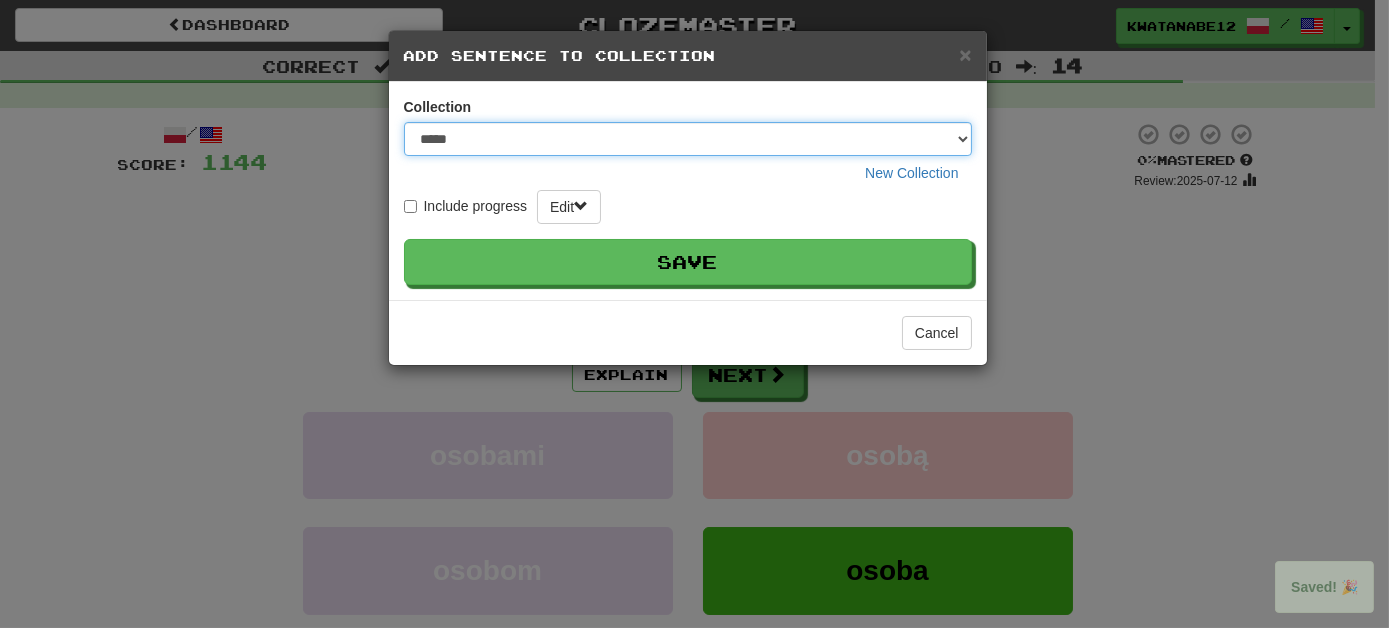 select on "*****" 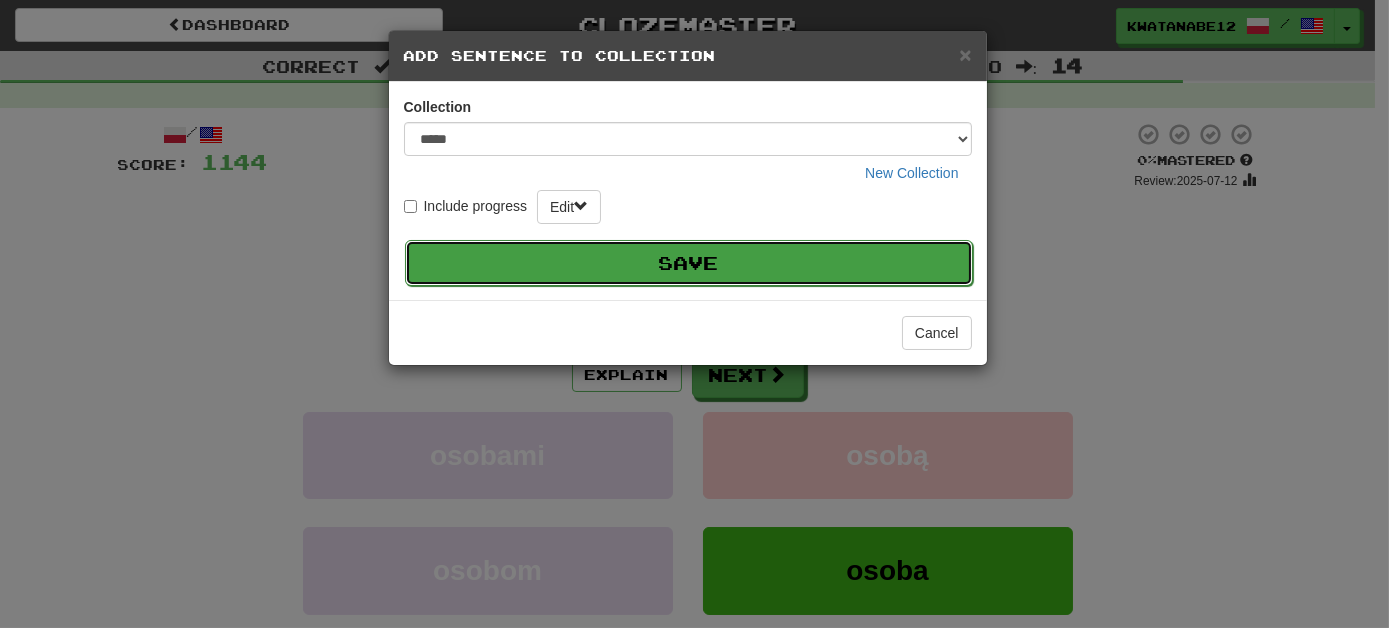 click on "Save" at bounding box center (689, 263) 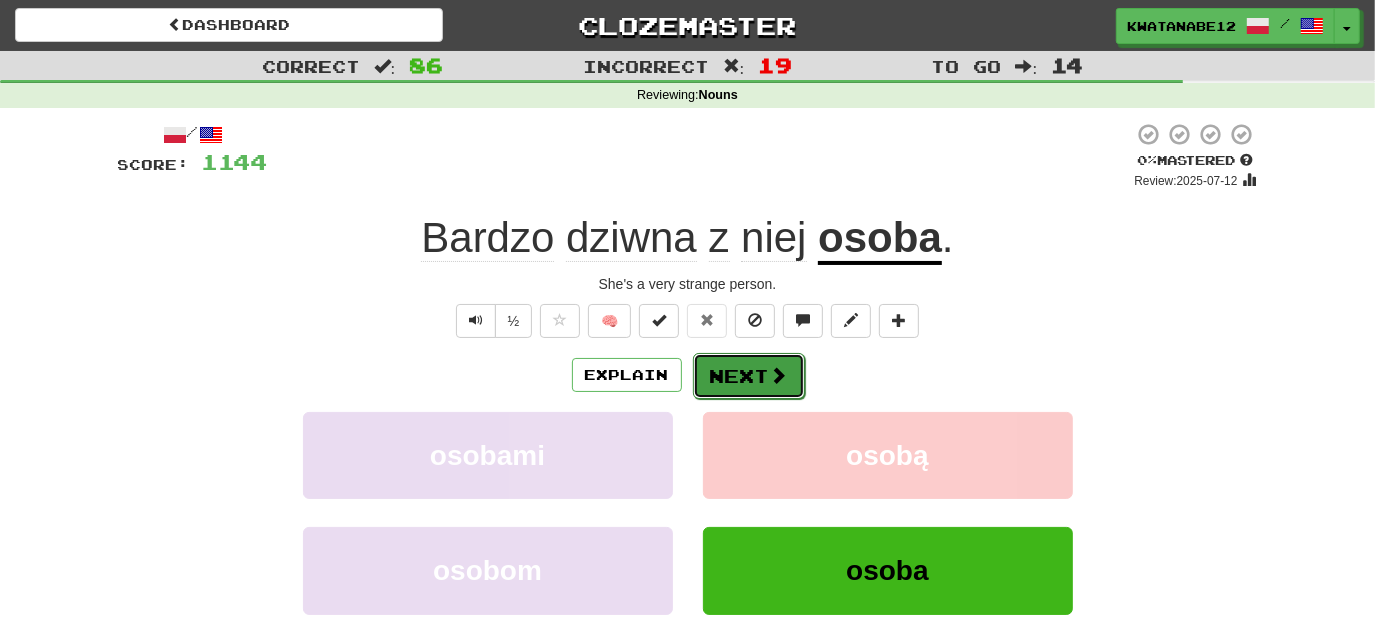 click at bounding box center (779, 375) 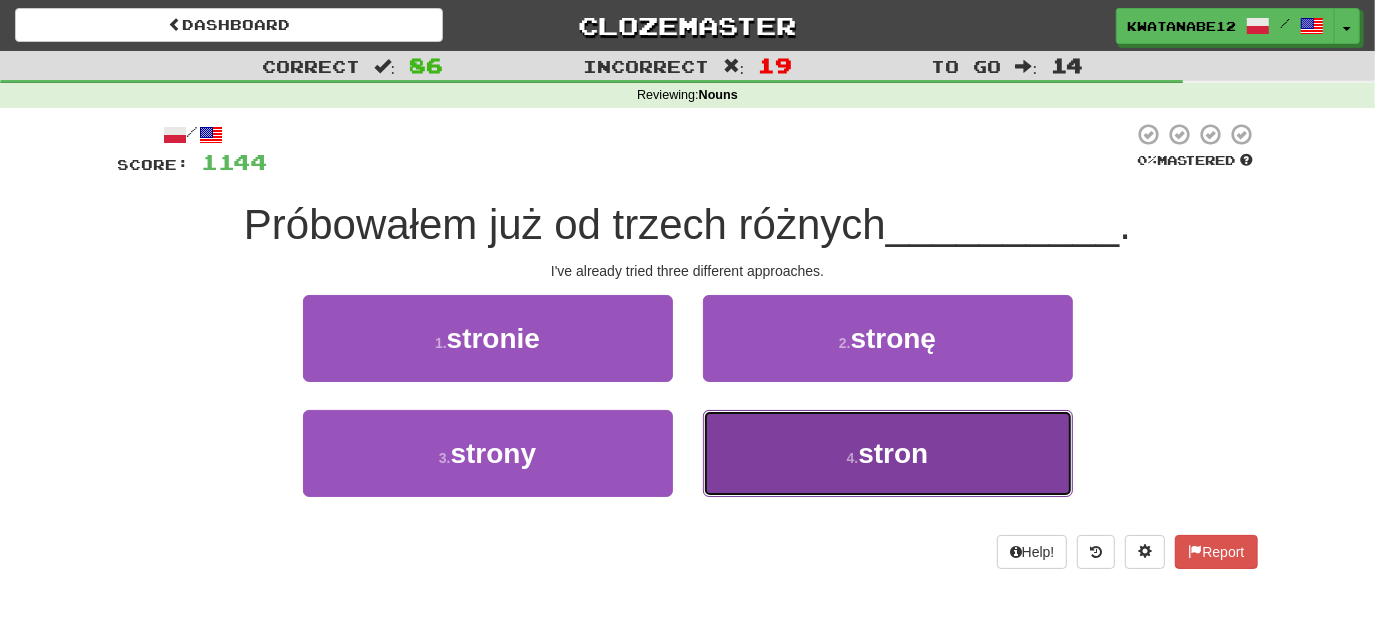 click on "4 .  stron" at bounding box center [888, 453] 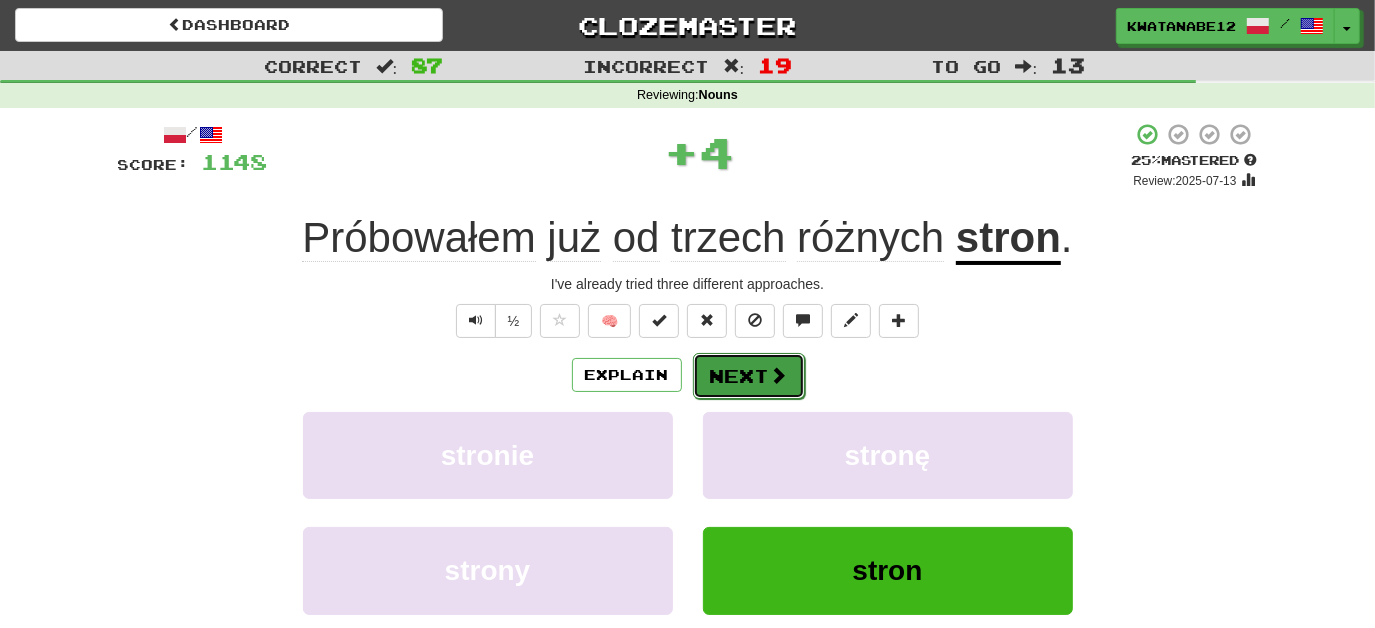 click on "Next" at bounding box center (749, 376) 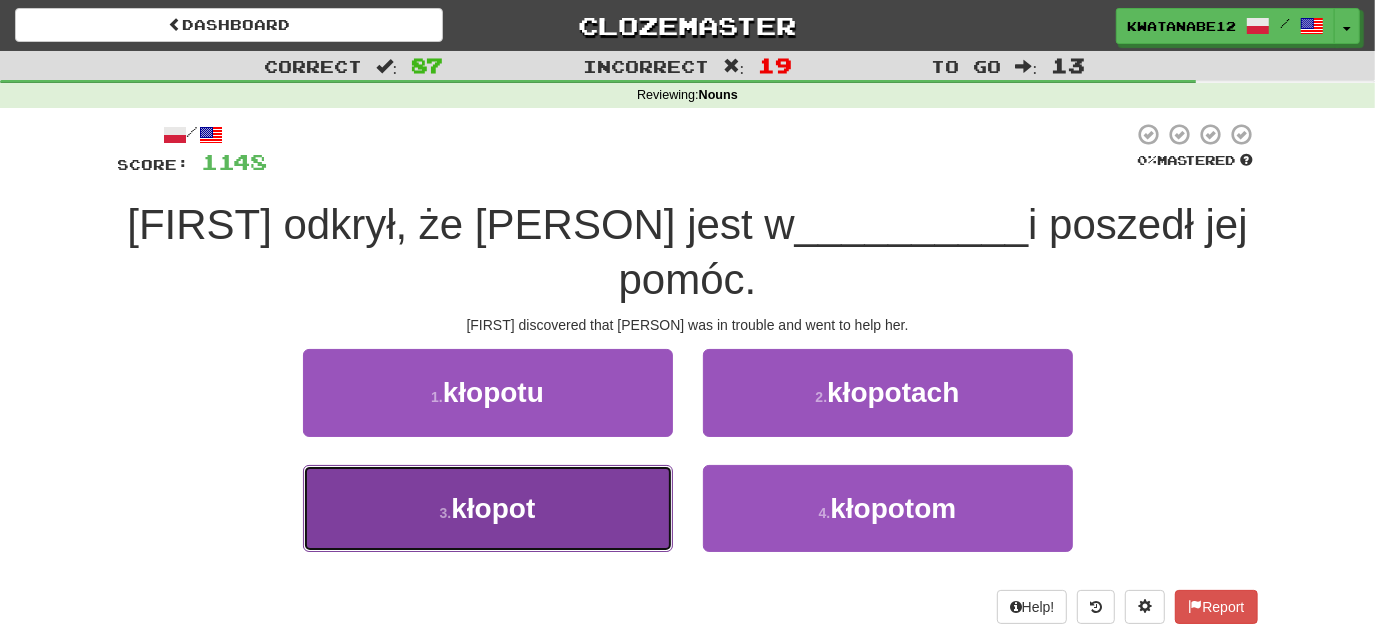 click on "3 .  kłopot" at bounding box center (488, 508) 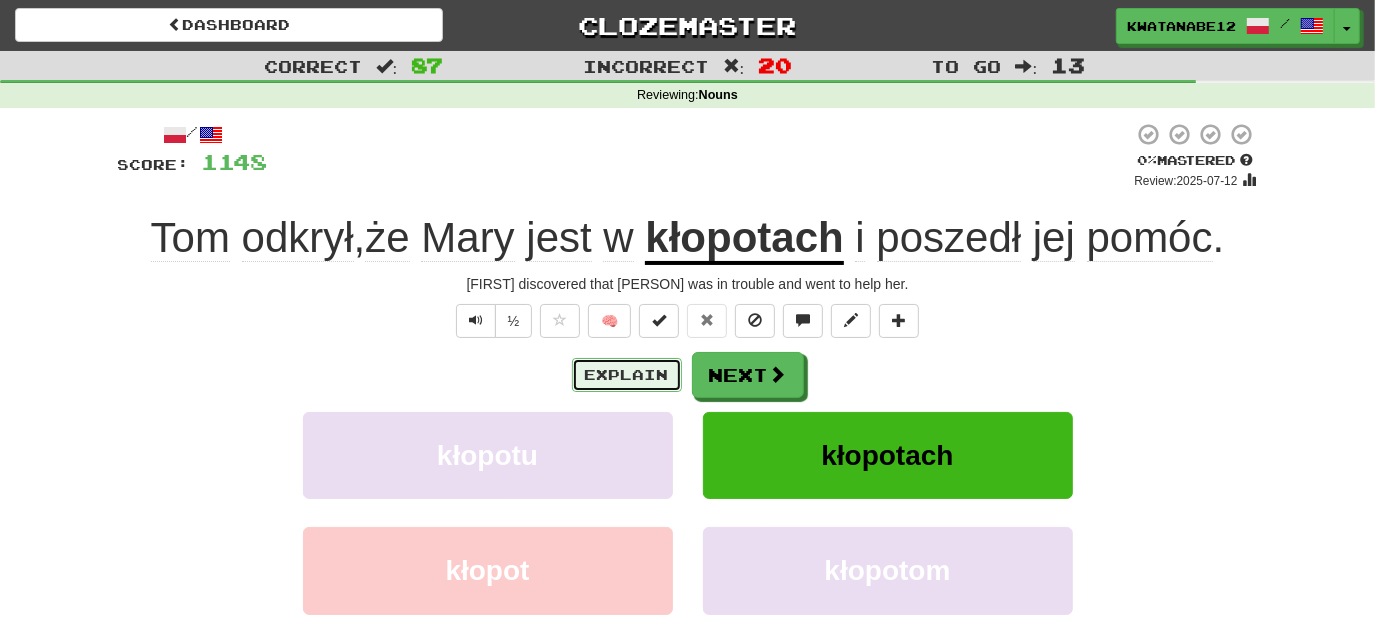 click on "Explain" at bounding box center (627, 375) 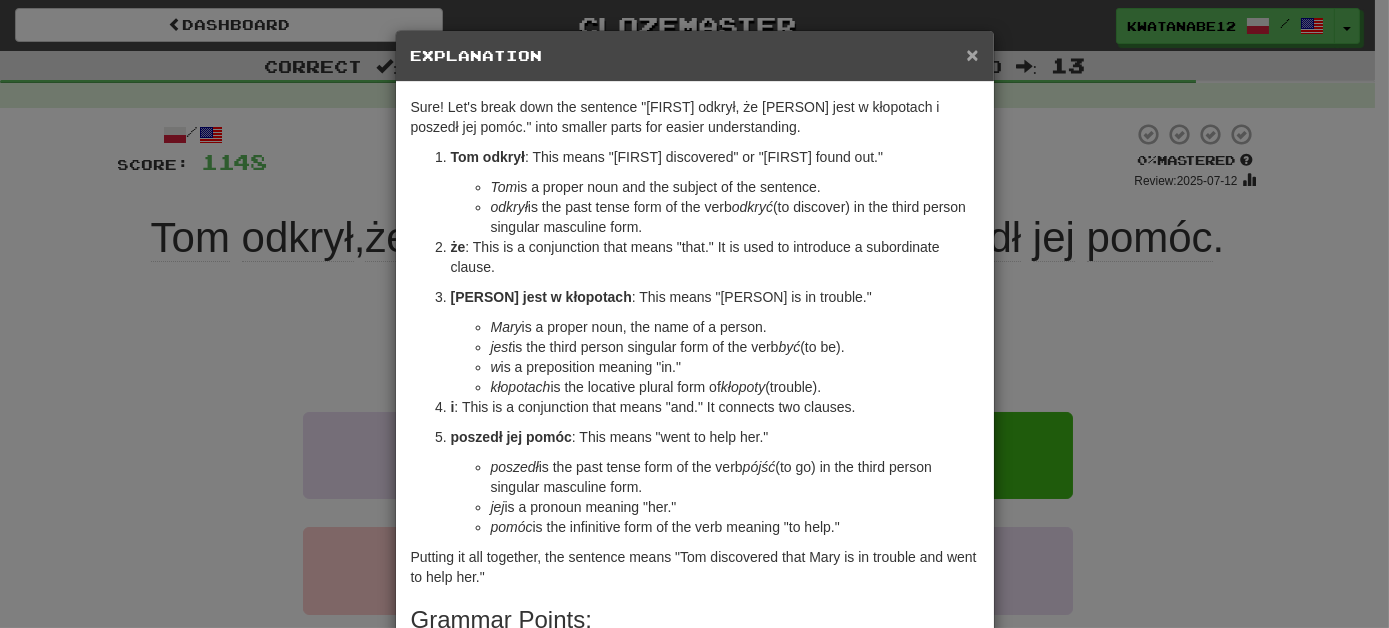 click on "×" at bounding box center [972, 54] 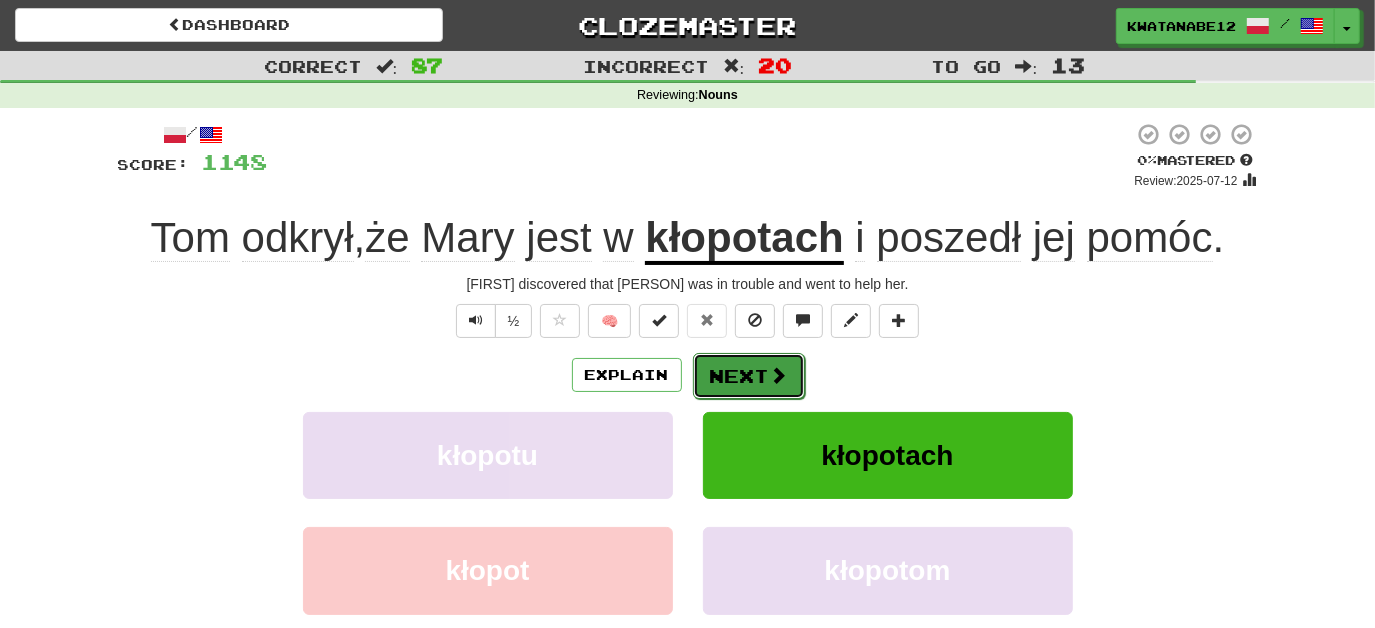 click on "Next" at bounding box center (749, 376) 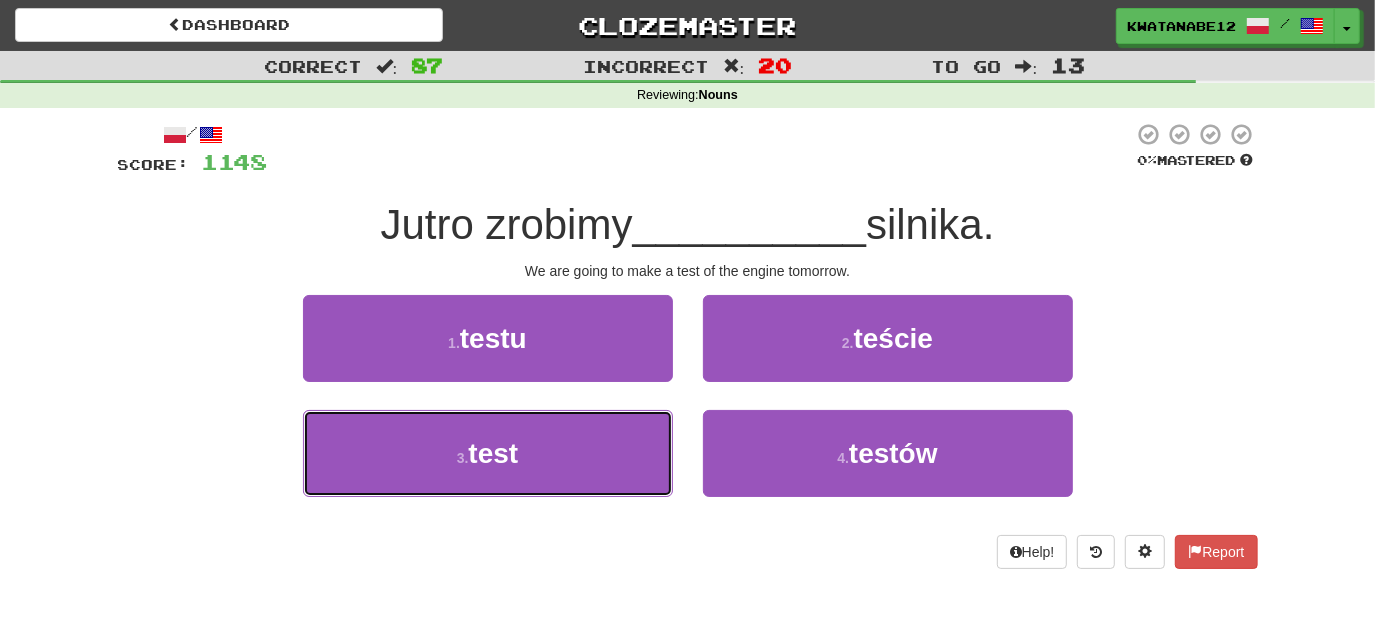 drag, startPoint x: 633, startPoint y: 436, endPoint x: 681, endPoint y: 397, distance: 61.846584 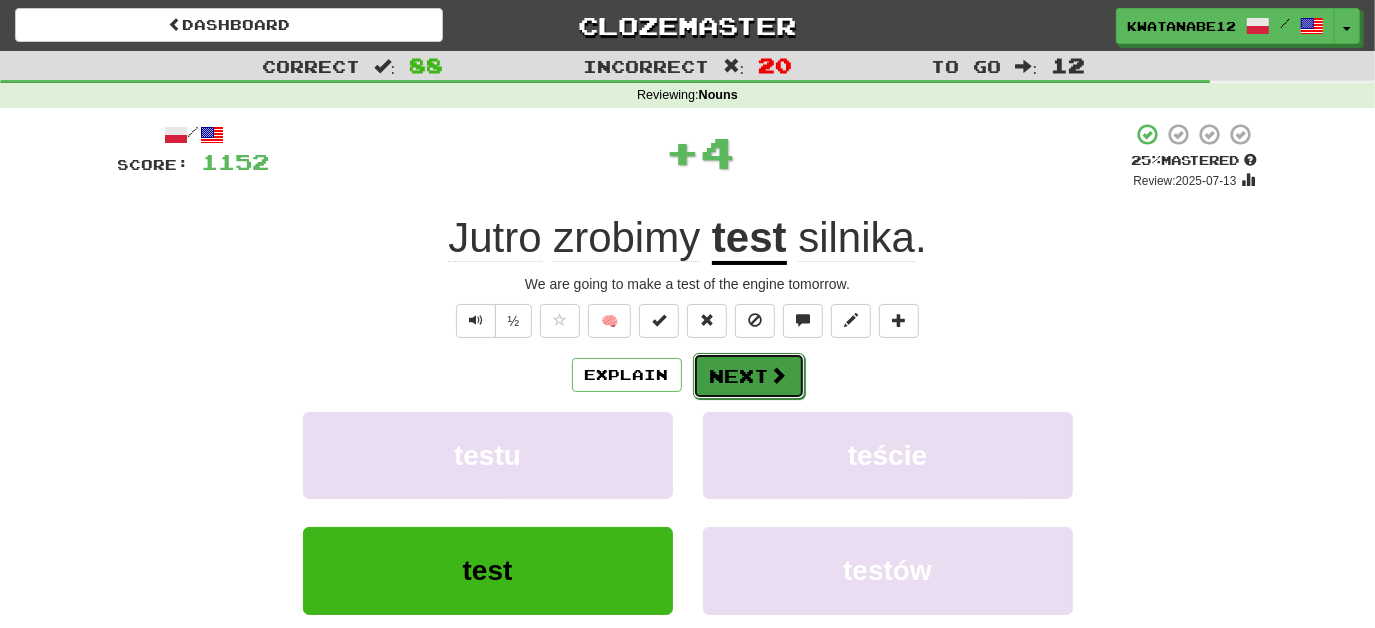 click on "Next" at bounding box center (749, 376) 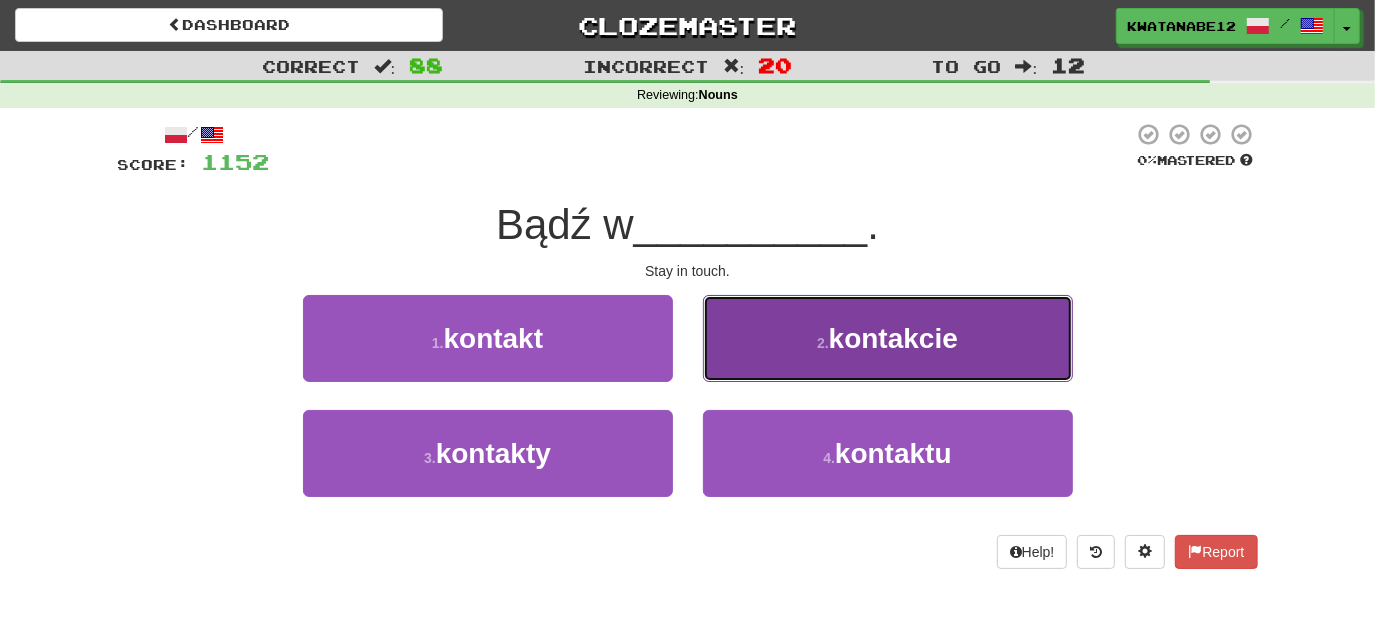 click on "2 .  kontakcie" at bounding box center [888, 338] 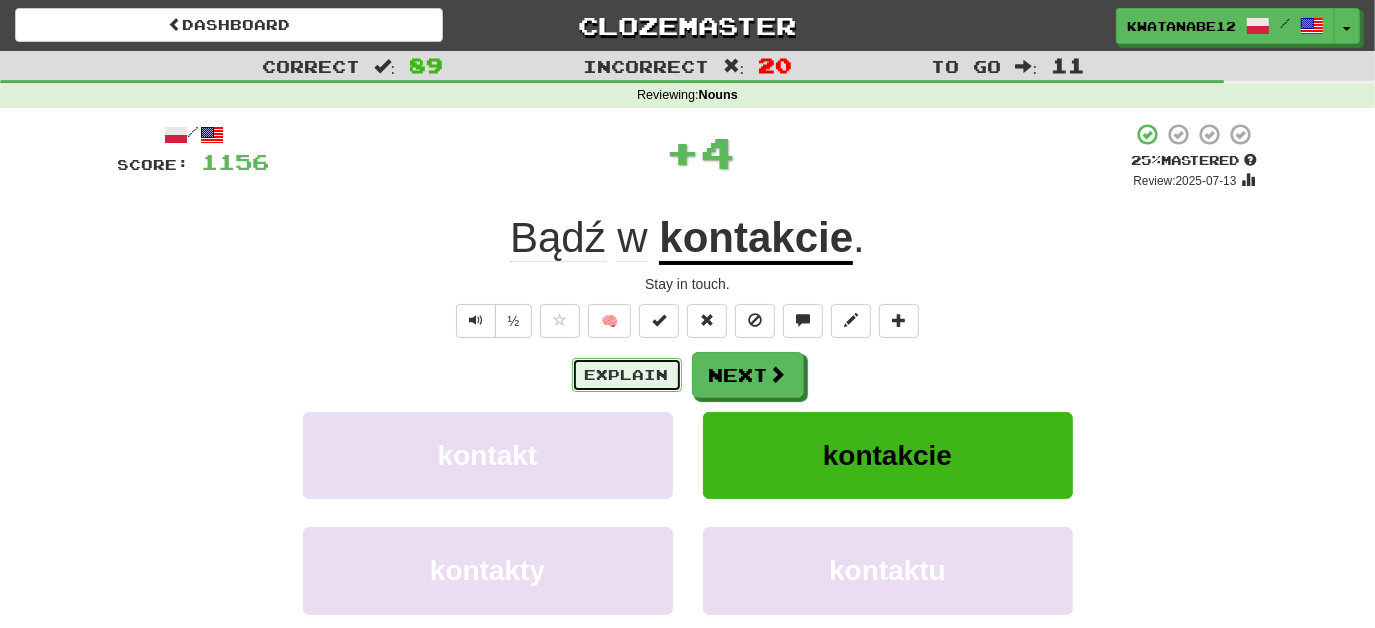 click on "Explain" at bounding box center [627, 375] 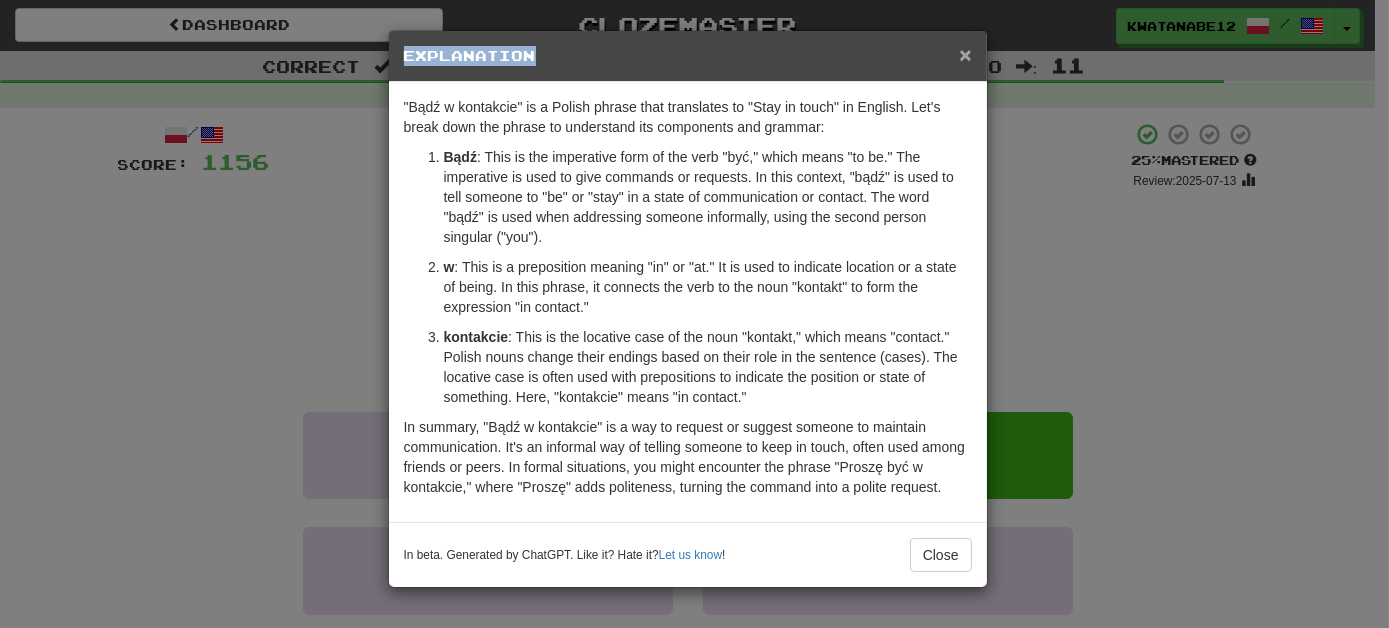 click on "× Explanation" at bounding box center [688, 56] 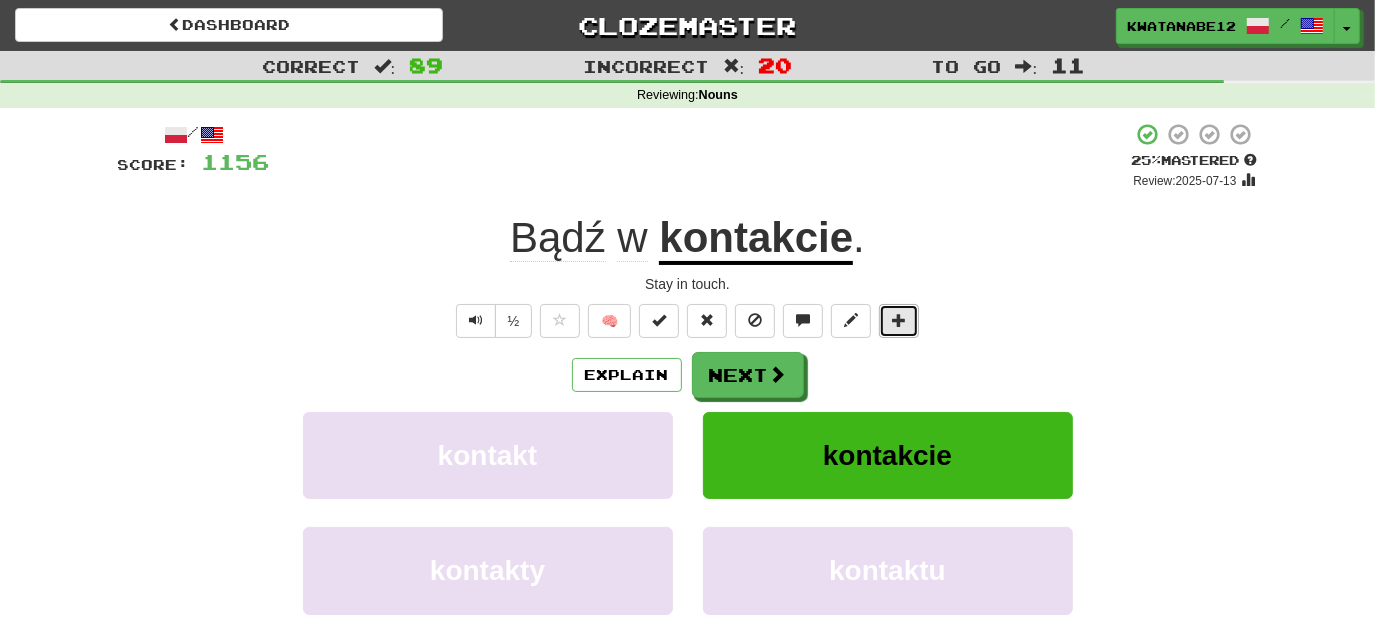 click at bounding box center (899, 321) 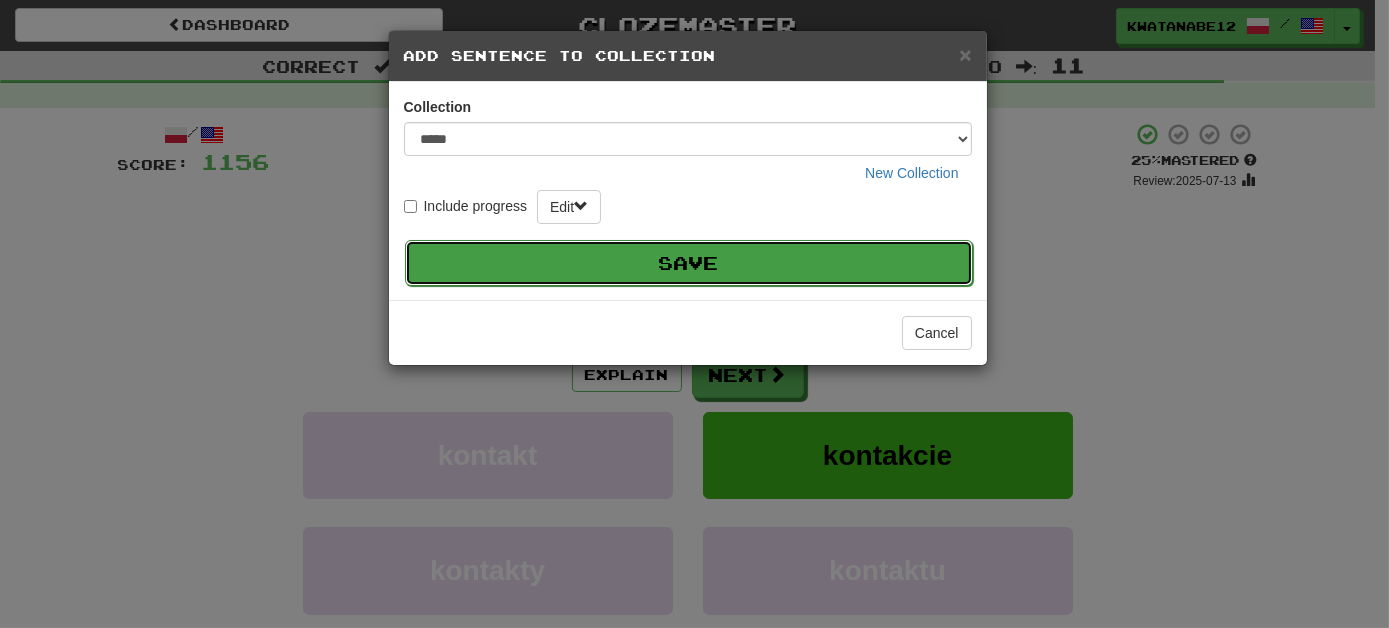 click on "Save" at bounding box center [689, 263] 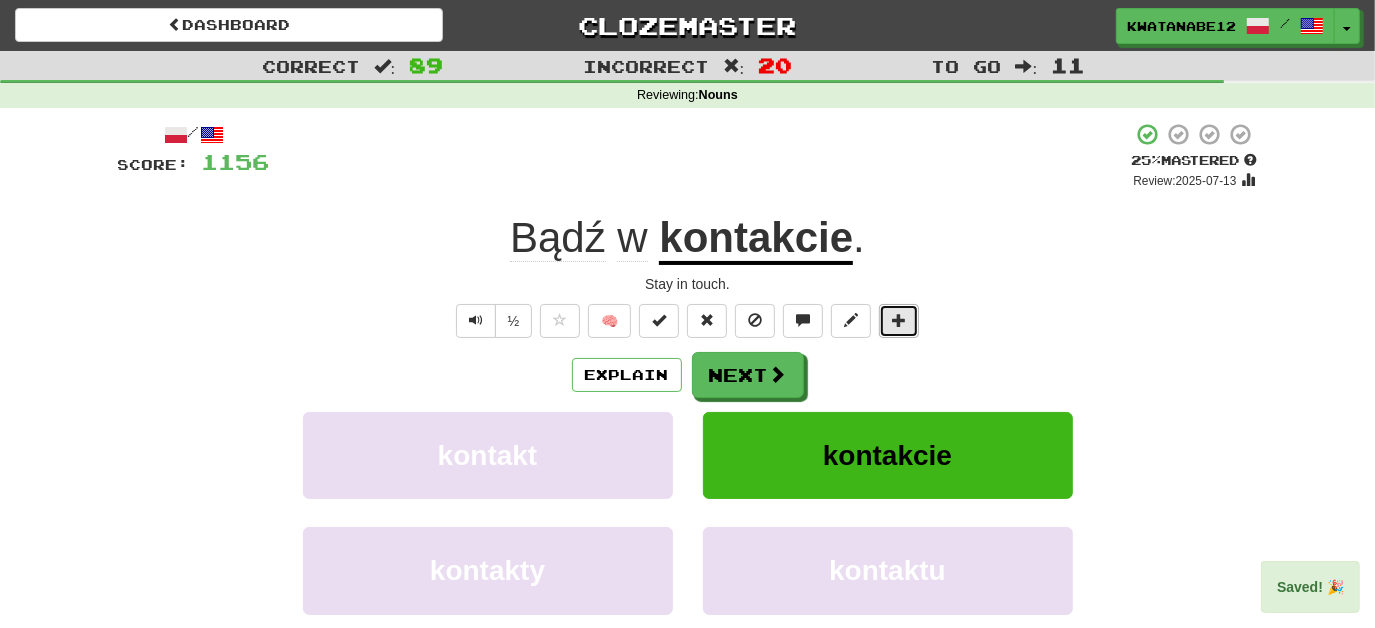 click at bounding box center (899, 320) 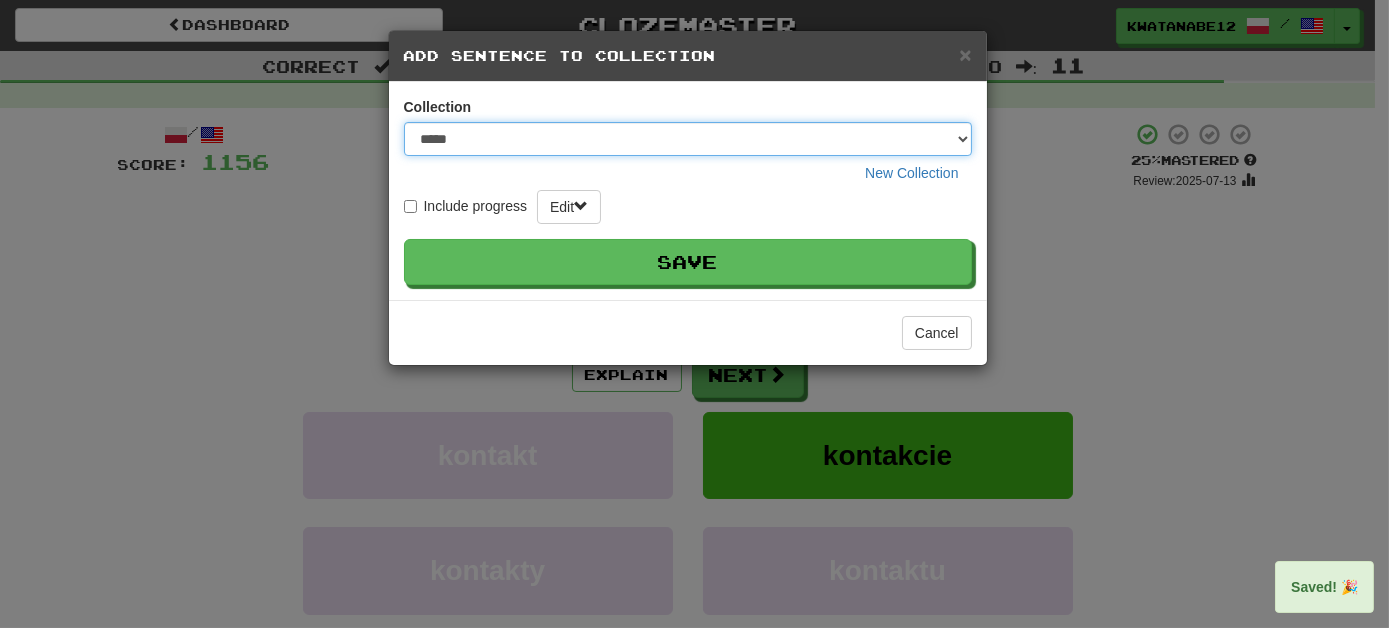 click on "***** ****** ******** **** *********" at bounding box center (688, 139) 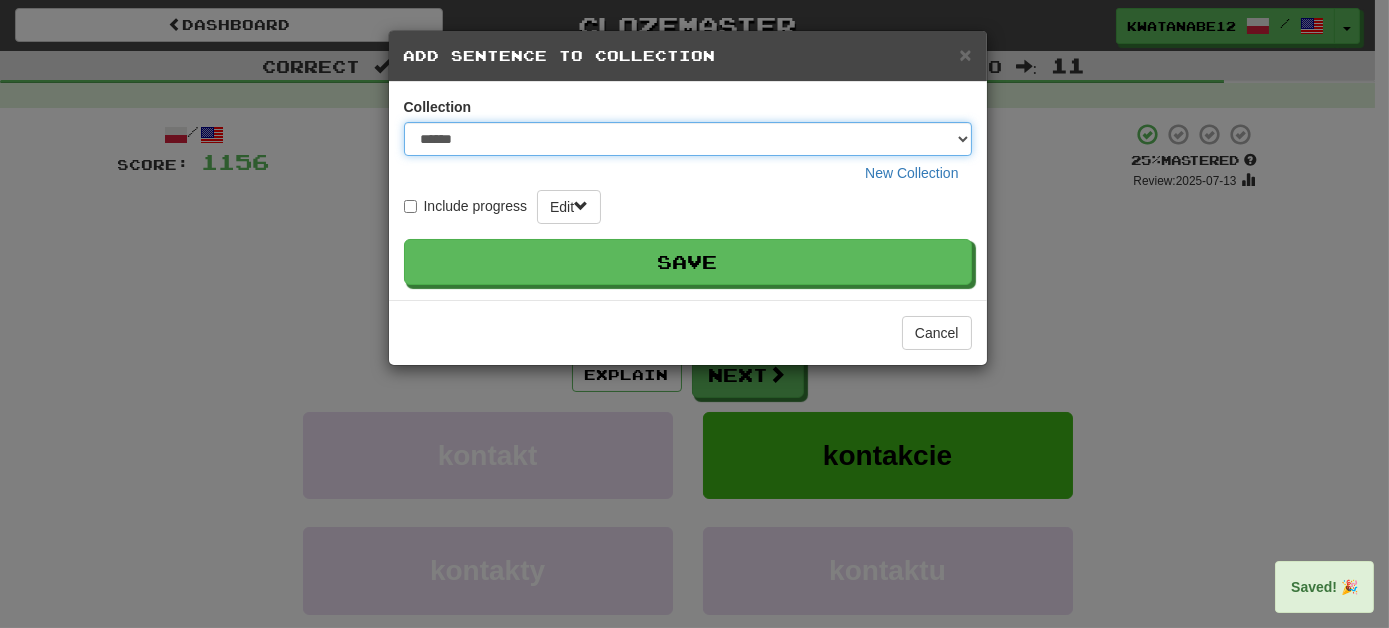 click on "***** ****** ******** **** *********" at bounding box center [688, 139] 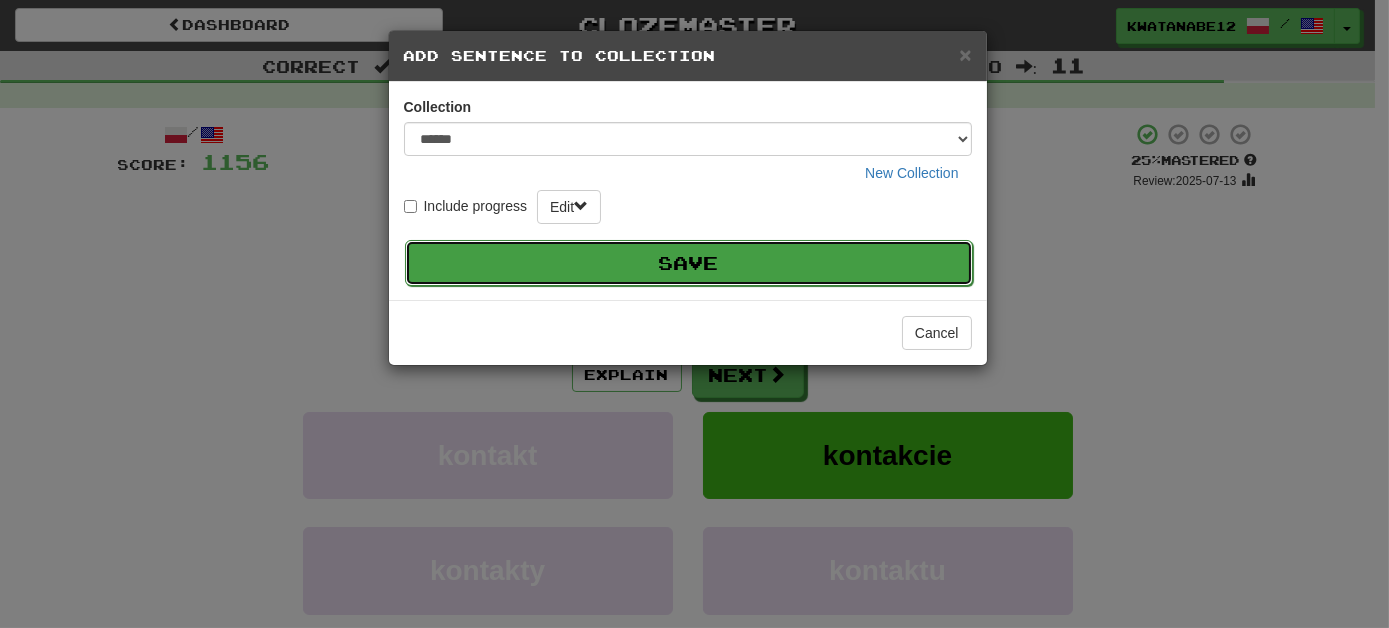 click on "Save" at bounding box center (689, 263) 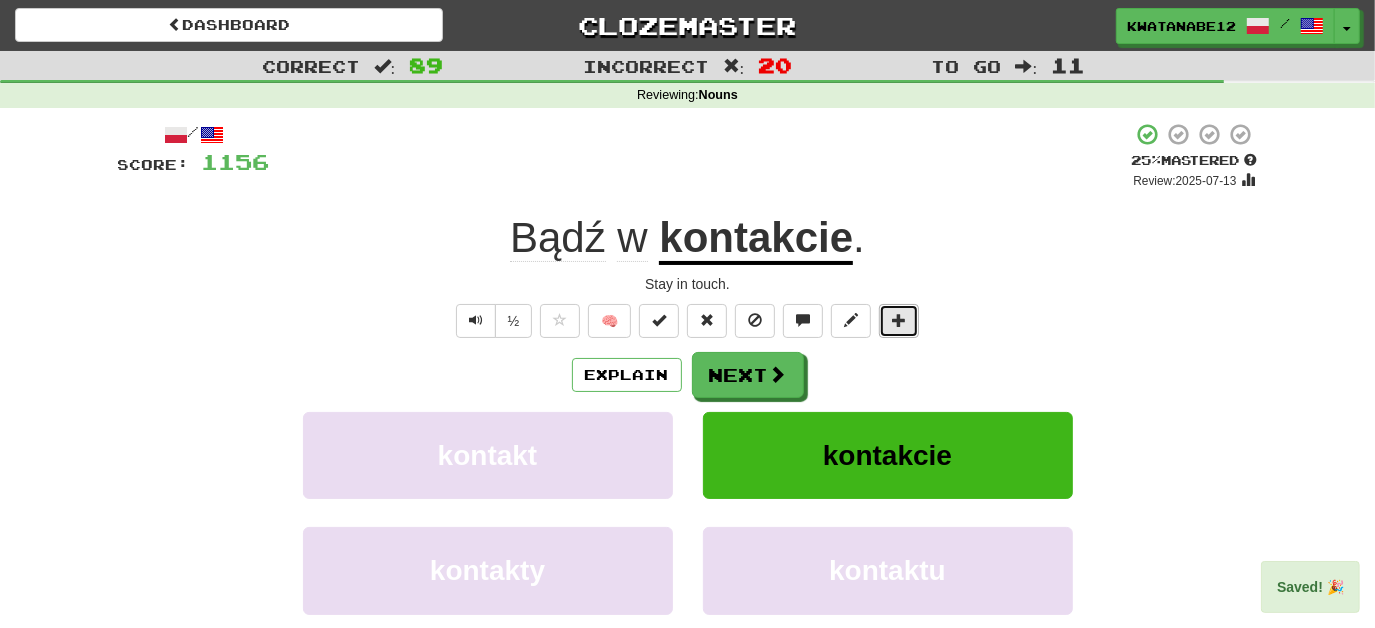 click at bounding box center [899, 320] 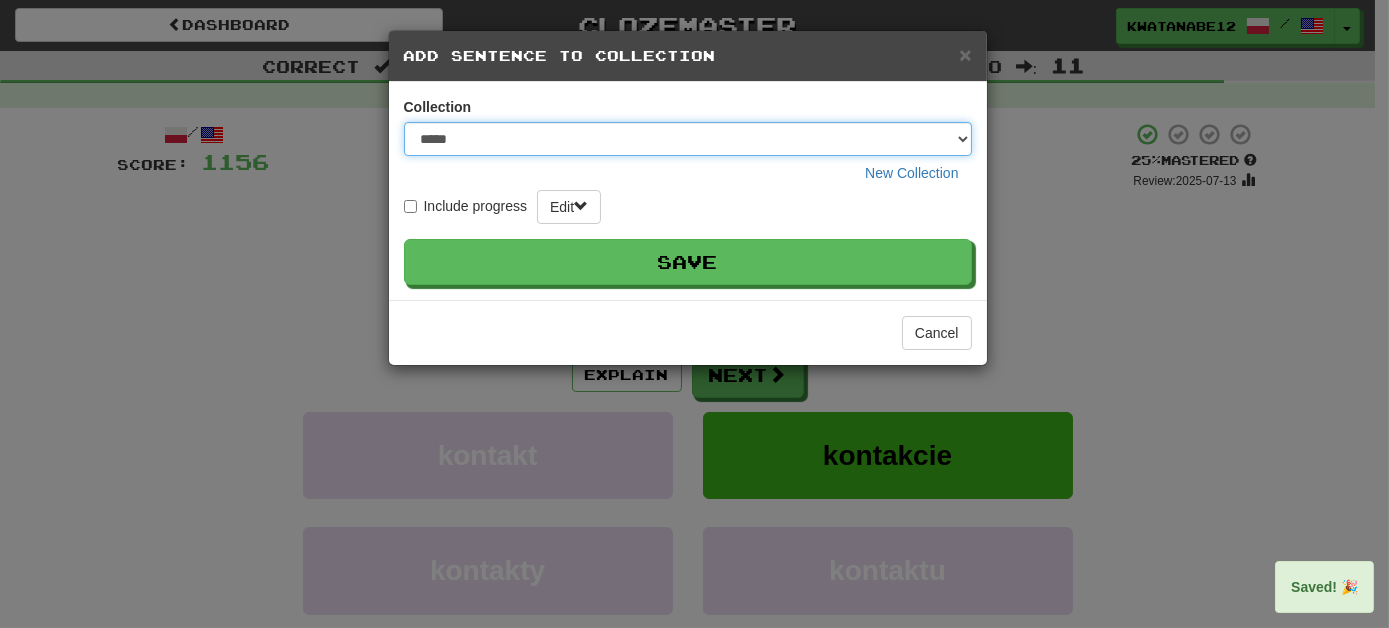 click on "***** ****** ******** **** *********" at bounding box center [688, 139] 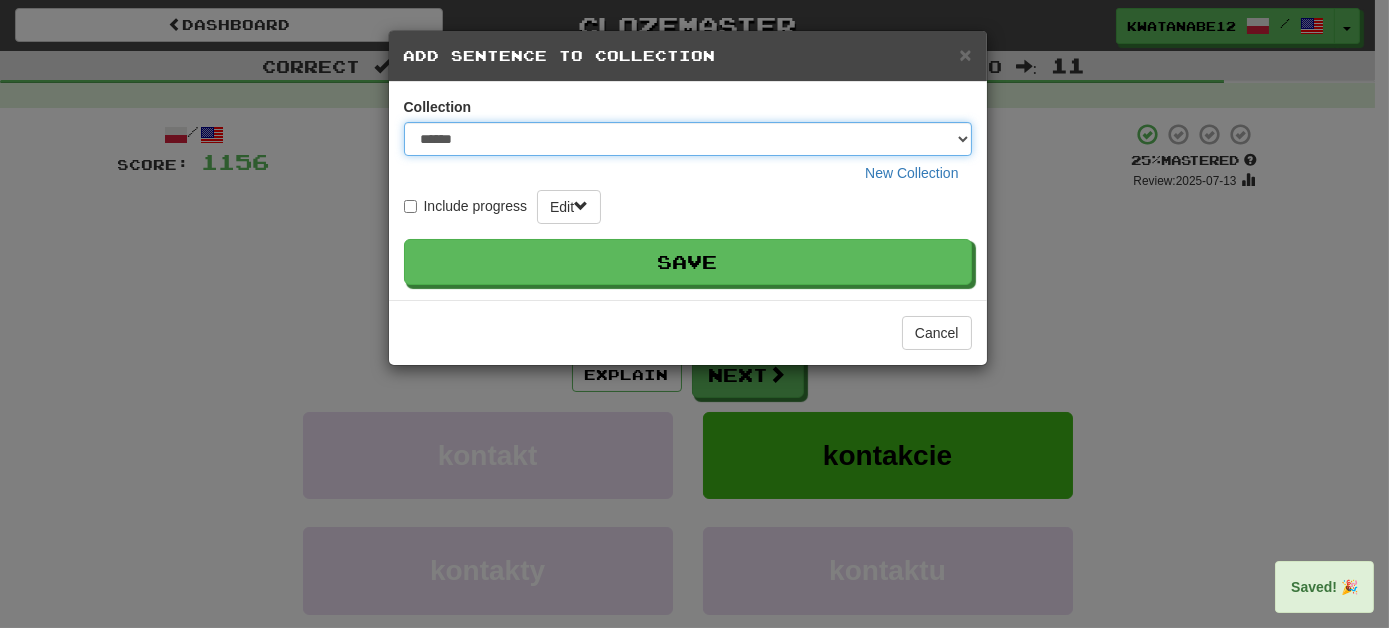 click on "***** ****** ******** **** *********" at bounding box center [688, 139] 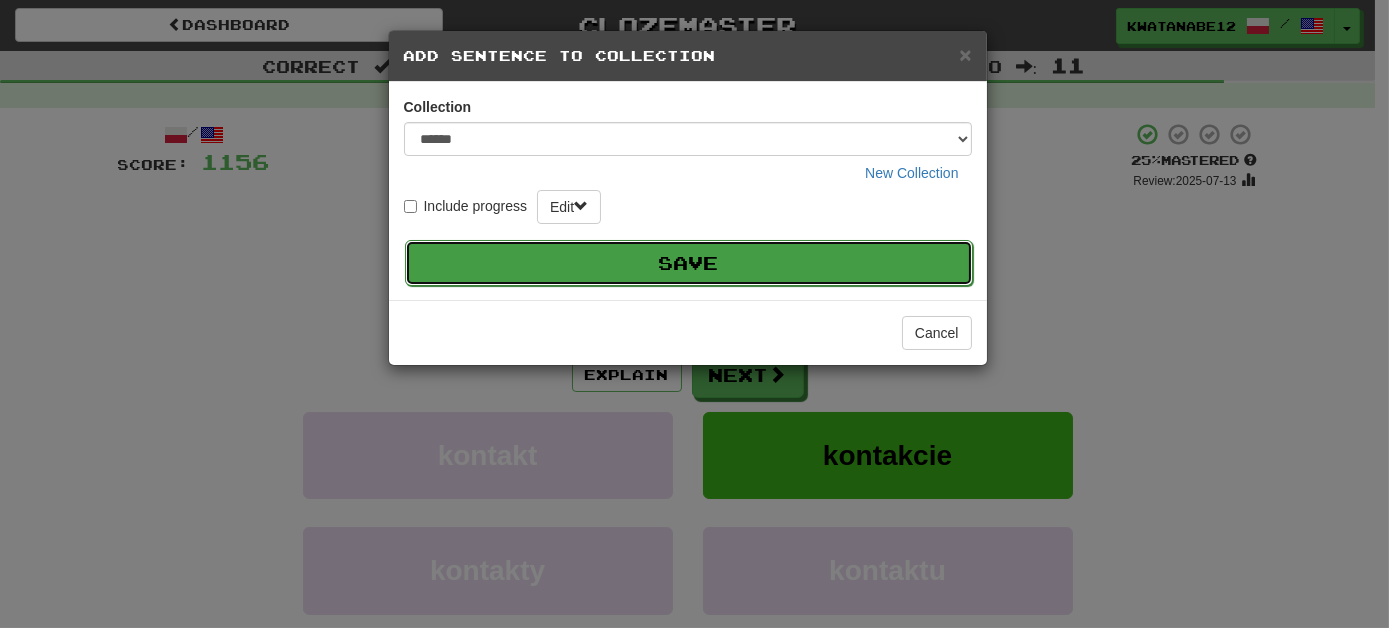 click on "Save" at bounding box center [689, 263] 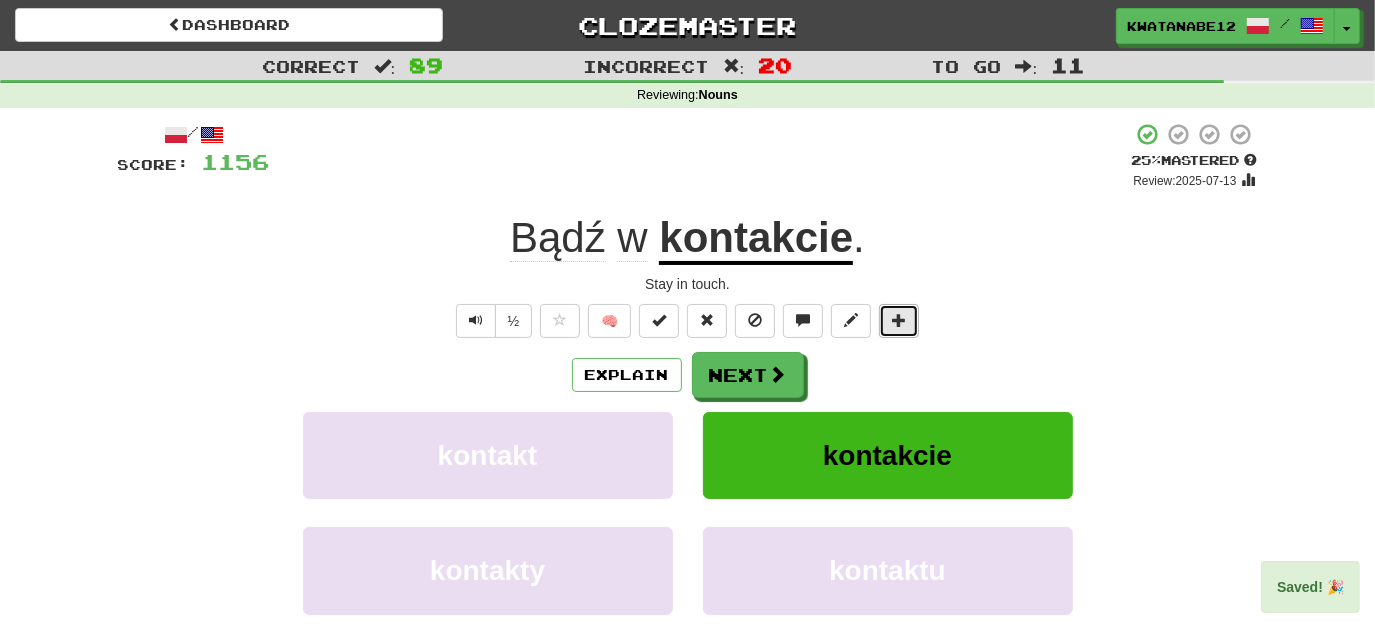 click at bounding box center (899, 321) 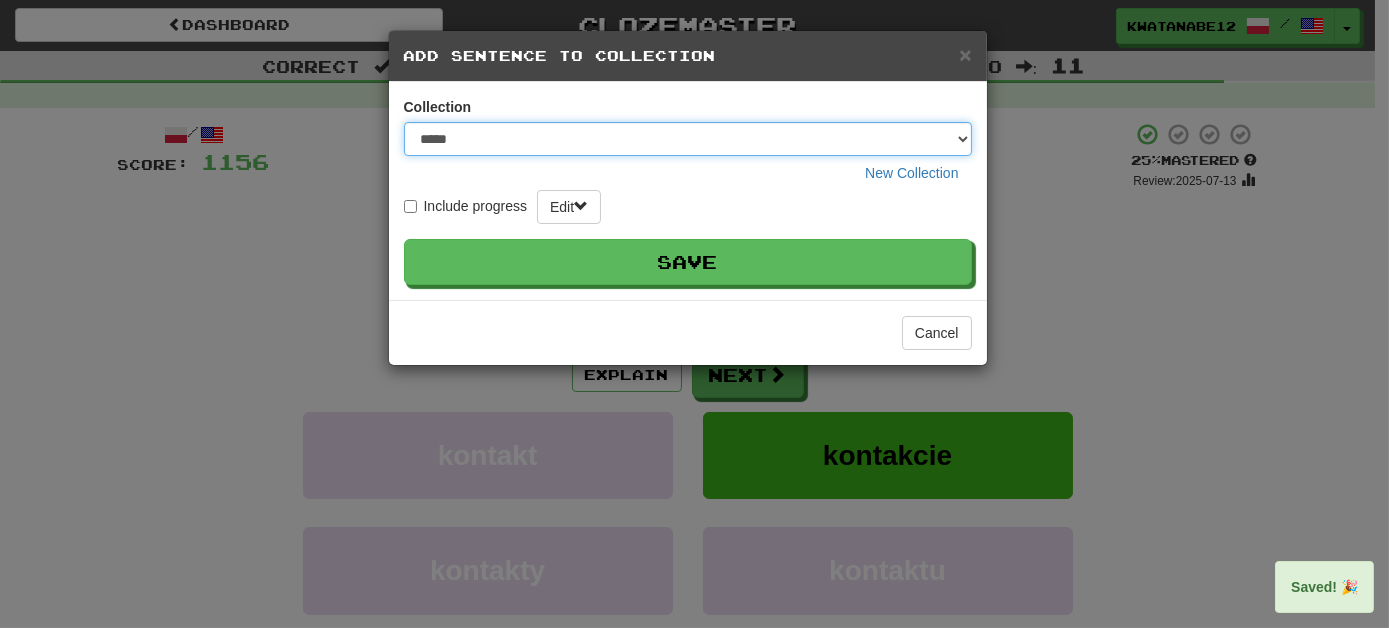 click on "***** ****** ******** **** *********" at bounding box center (688, 139) 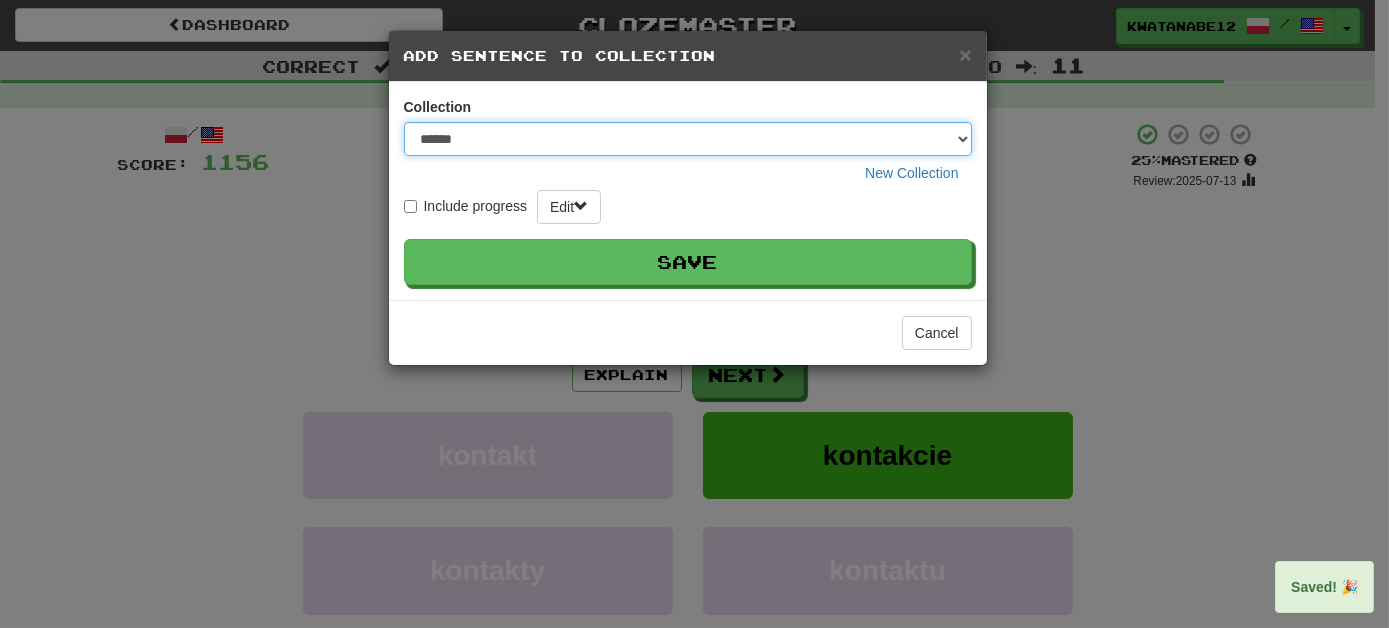 click on "***** ****** ******** **** *********" at bounding box center [688, 139] 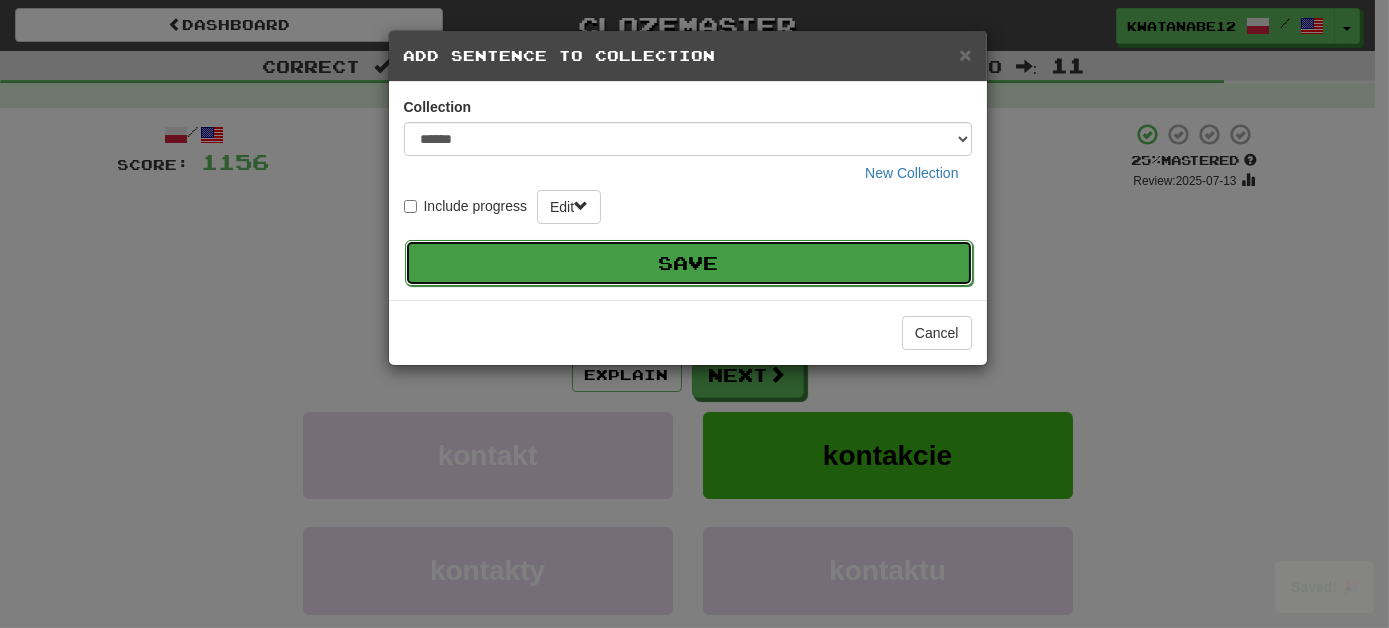click on "Save" at bounding box center [689, 263] 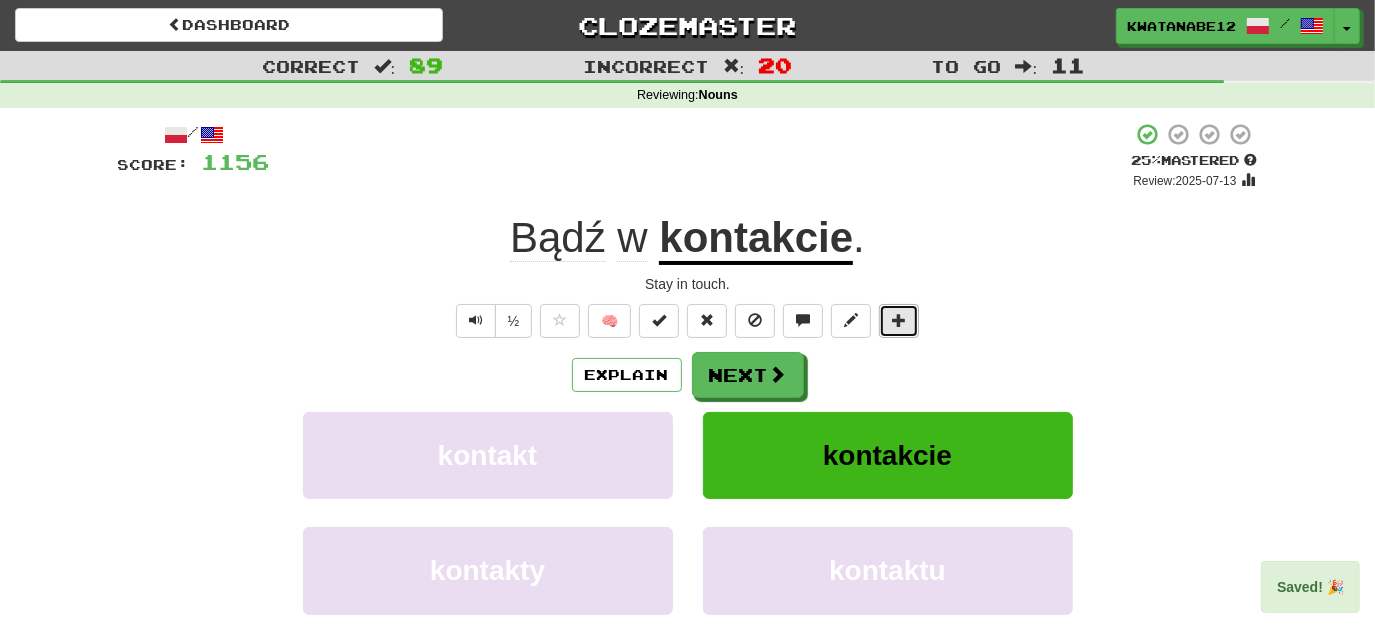 click at bounding box center (899, 320) 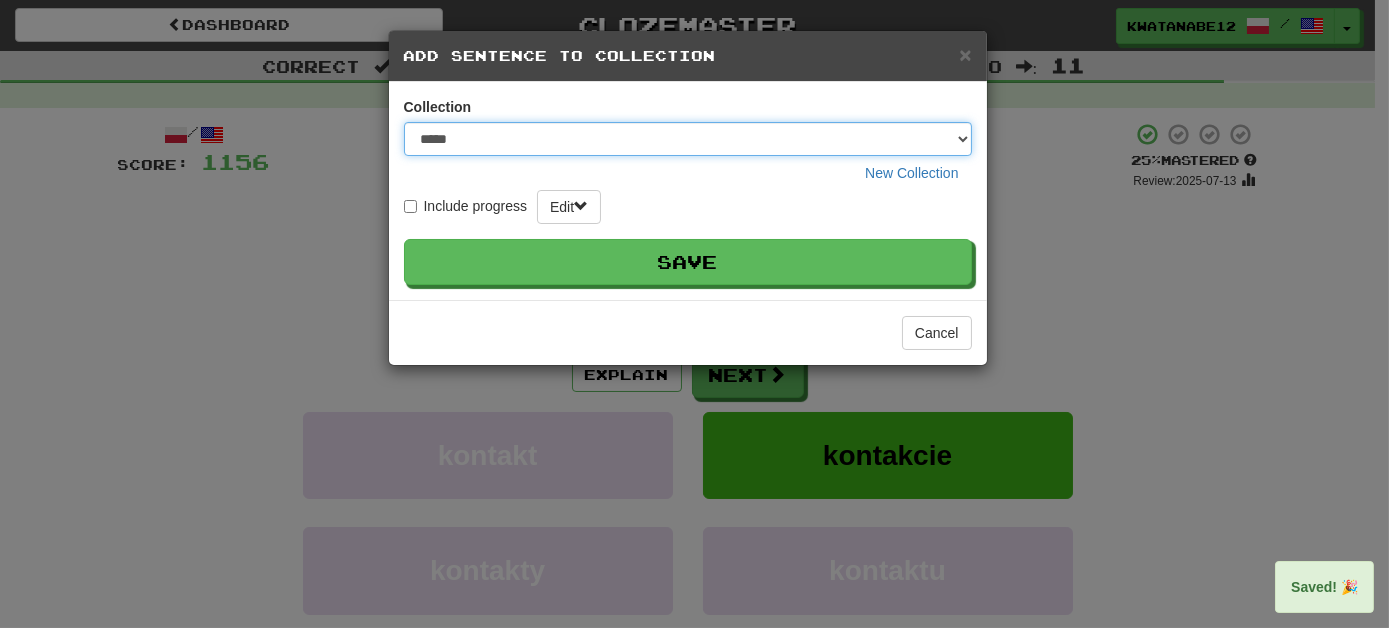 click on "***** ****** ******** **** *********" at bounding box center [688, 139] 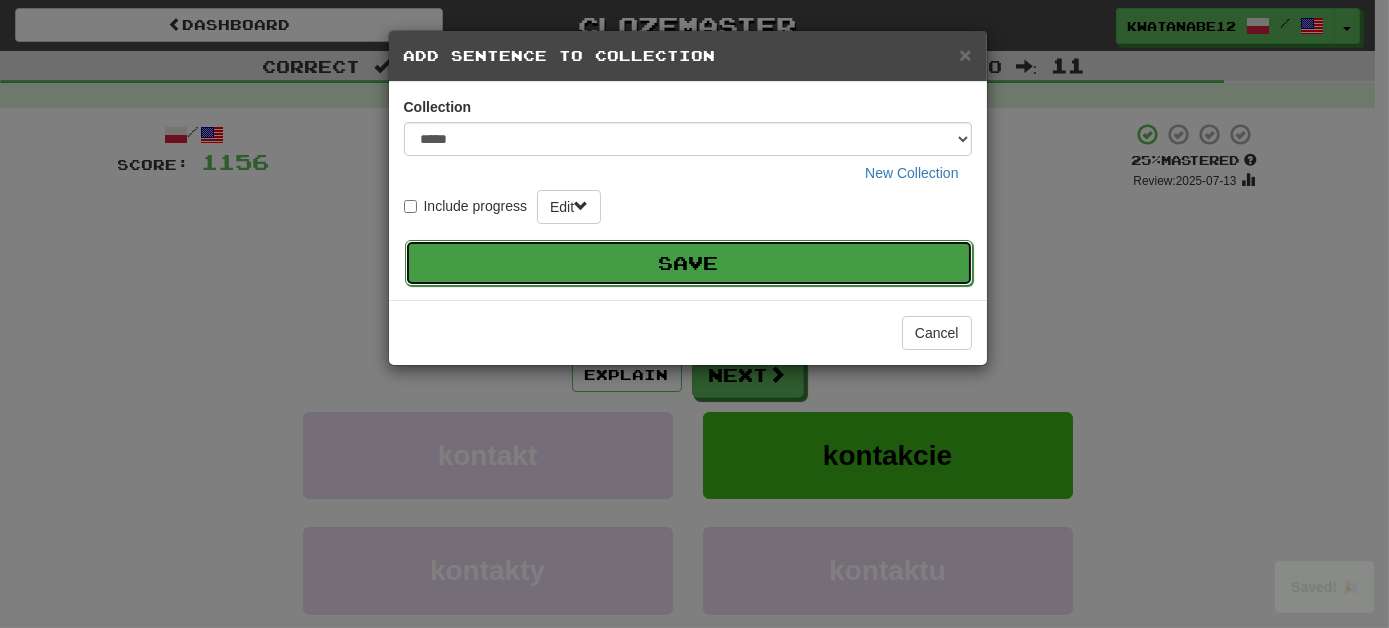click on "Save" at bounding box center (689, 263) 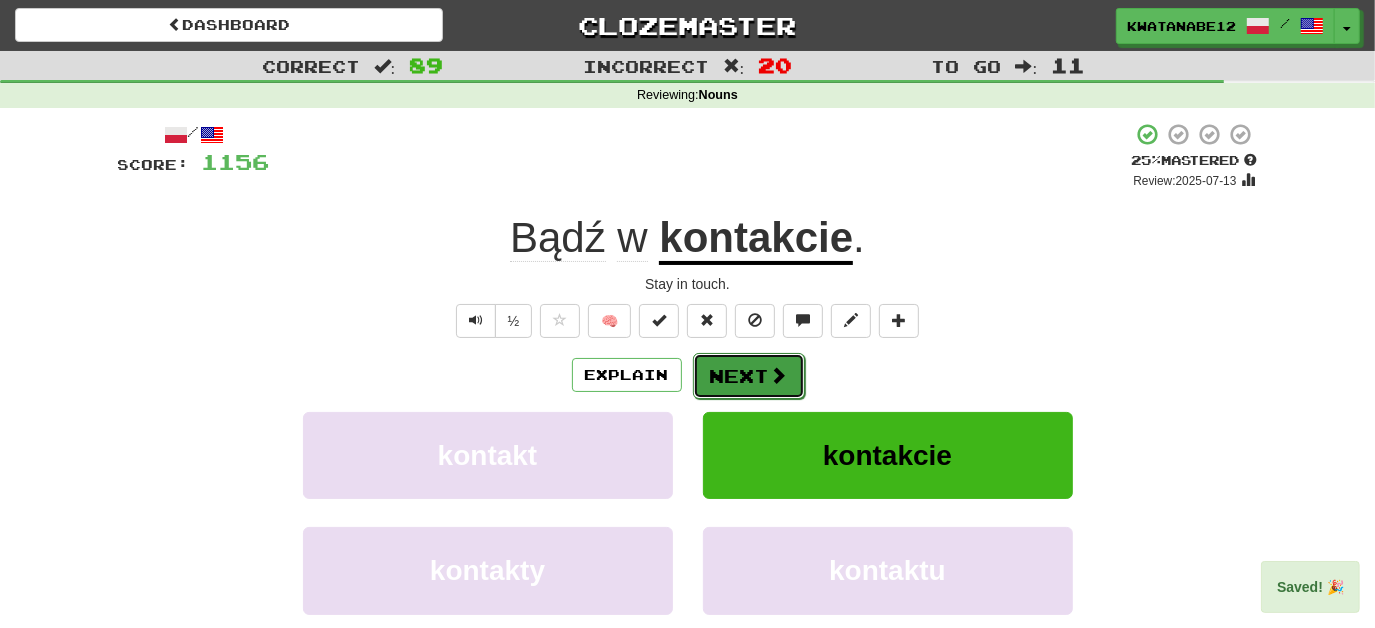 click on "Next" at bounding box center [749, 376] 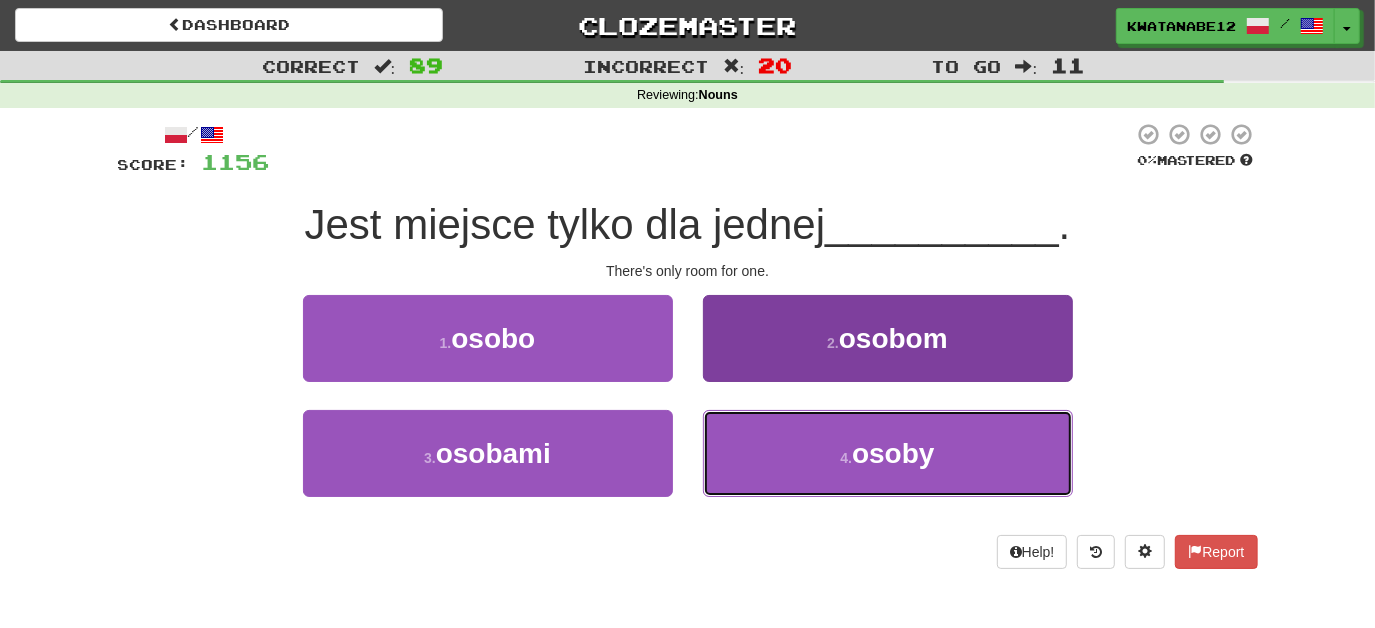 drag, startPoint x: 791, startPoint y: 437, endPoint x: 782, endPoint y: 424, distance: 15.811388 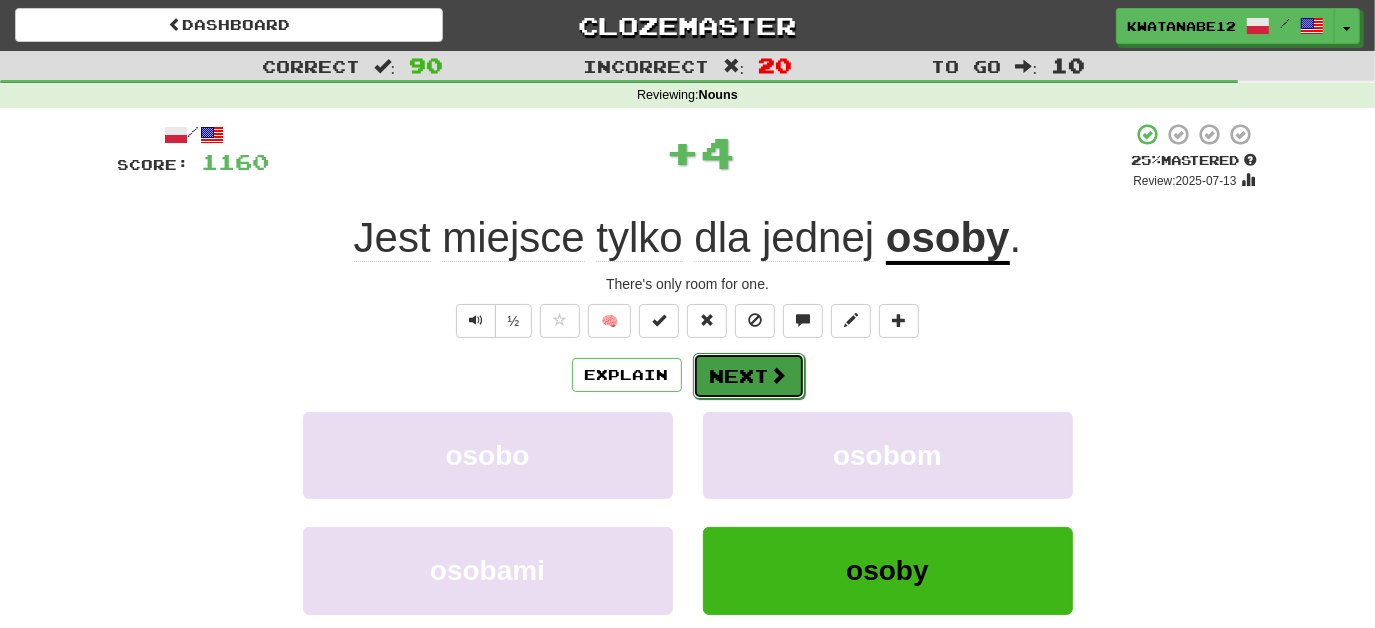 click on "Next" at bounding box center [749, 376] 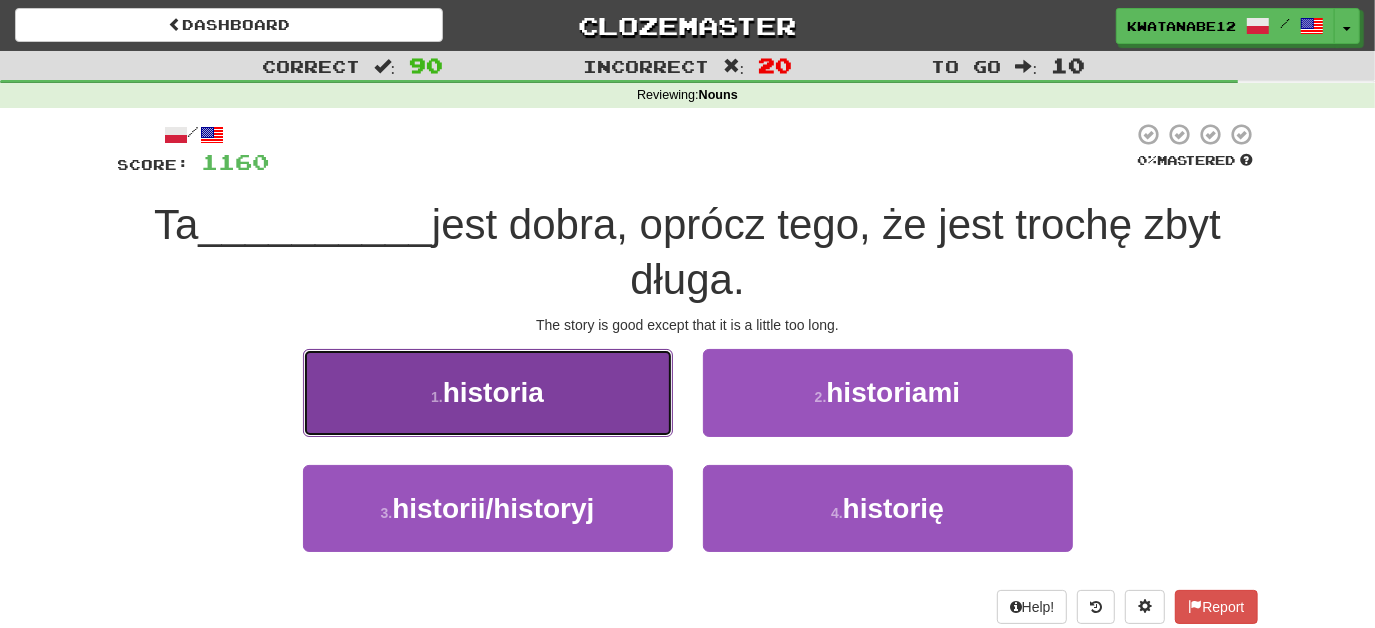 drag, startPoint x: 615, startPoint y: 387, endPoint x: 631, endPoint y: 391, distance: 16.492422 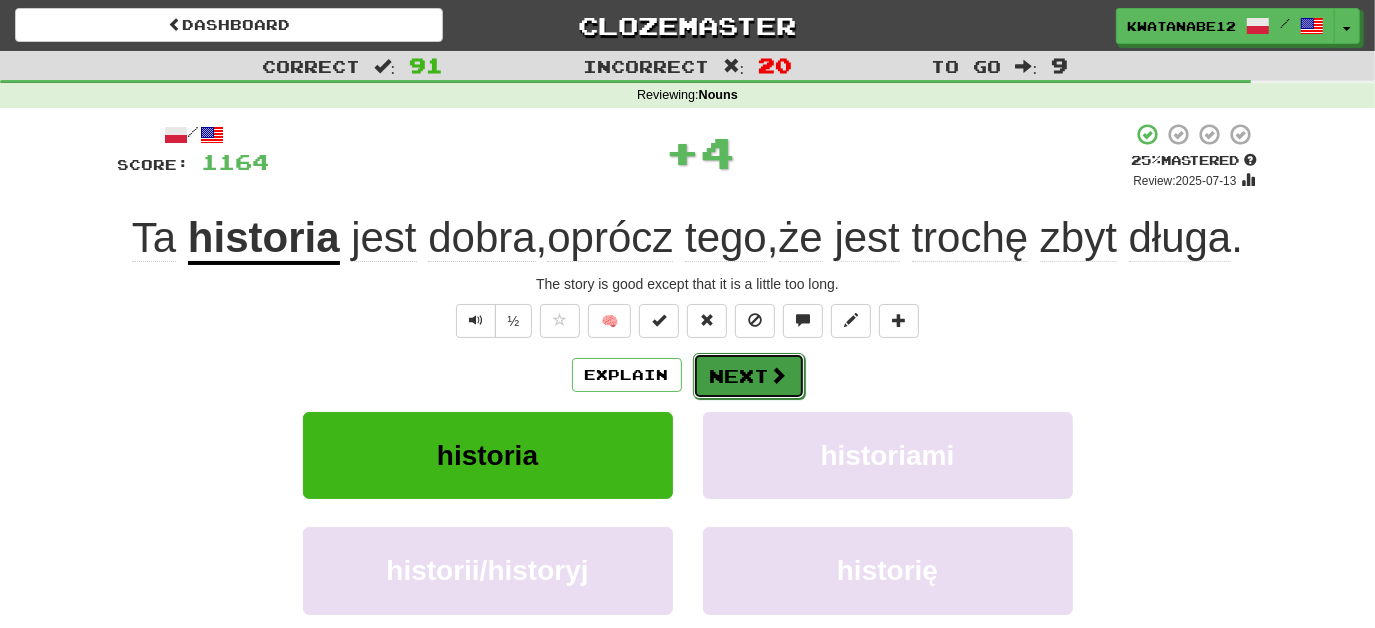 click on "Next" at bounding box center [749, 376] 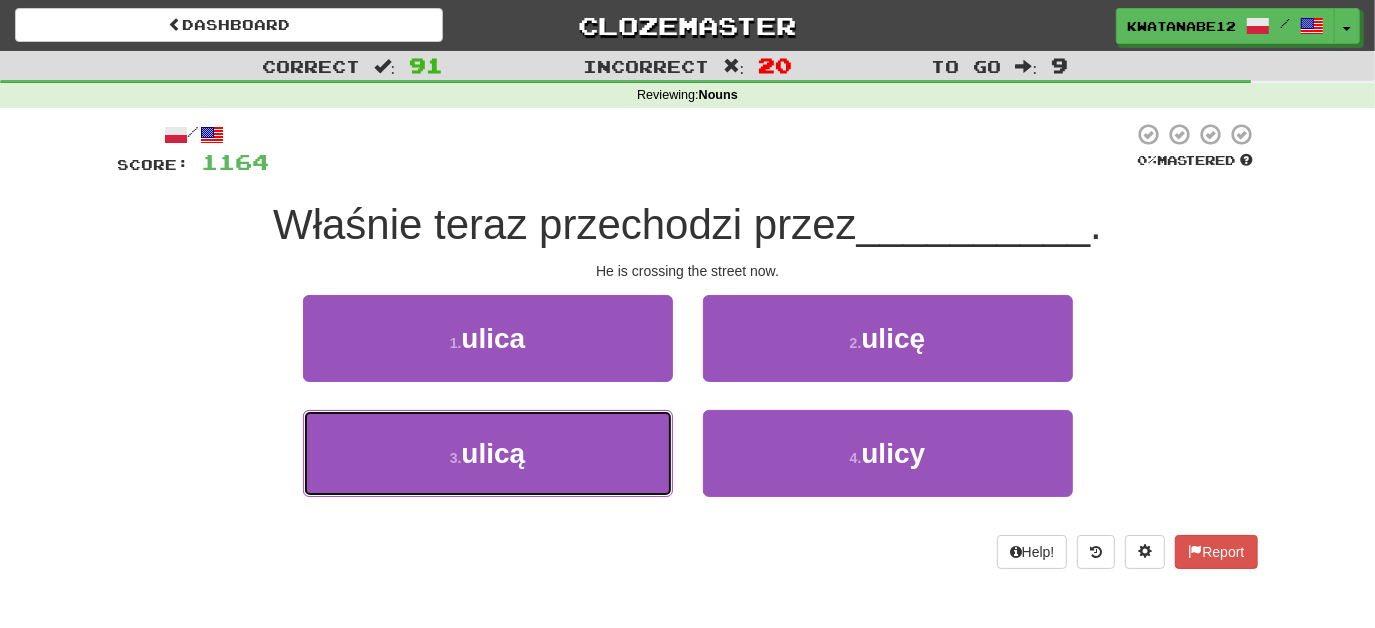 drag, startPoint x: 595, startPoint y: 472, endPoint x: 678, endPoint y: 419, distance: 98.478424 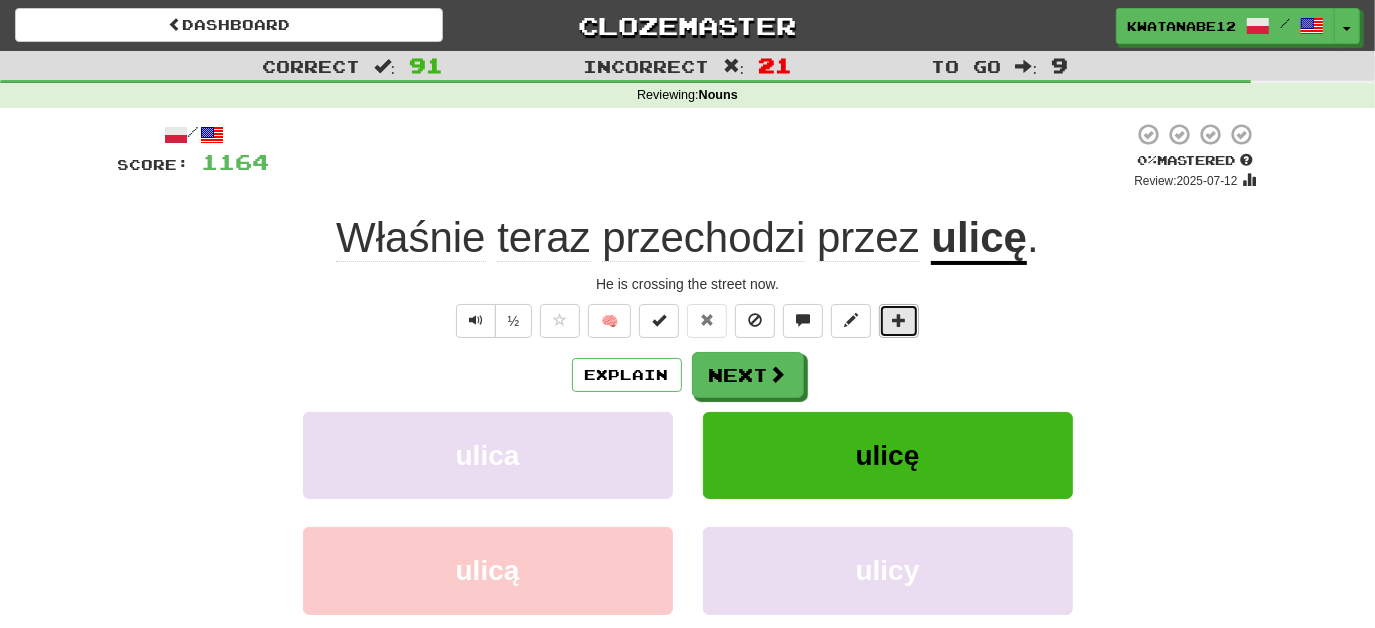 click at bounding box center (899, 320) 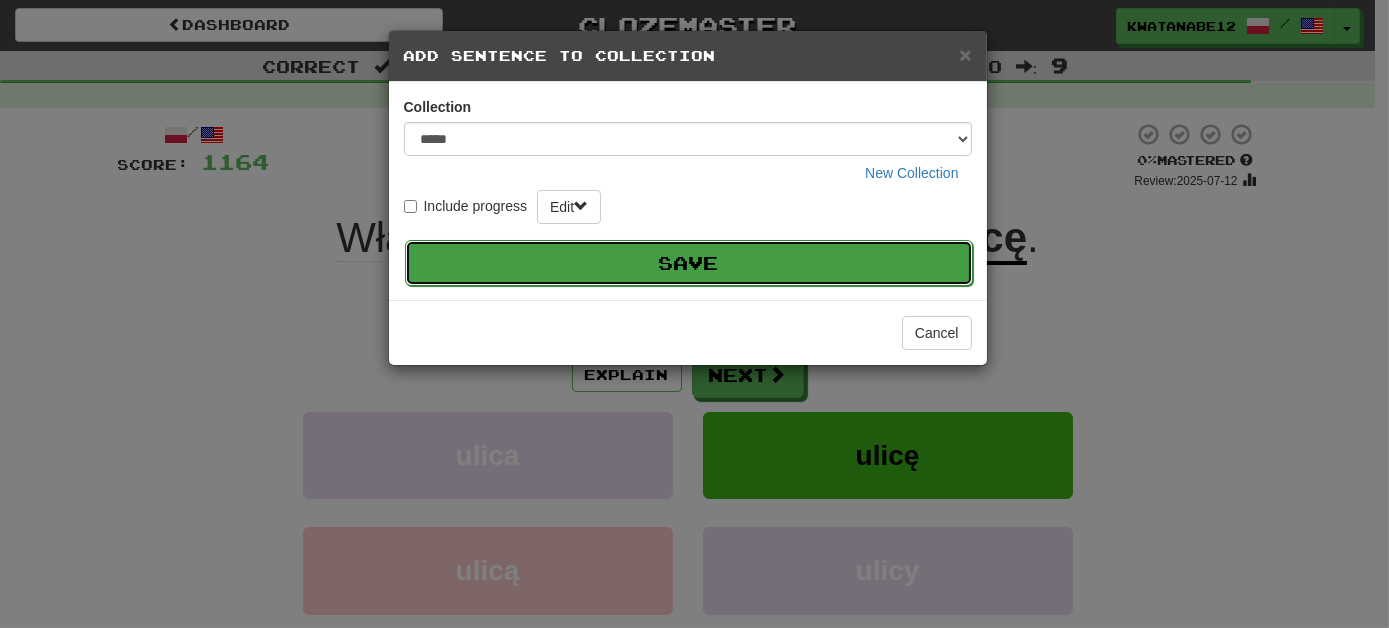 click on "Save" at bounding box center (689, 263) 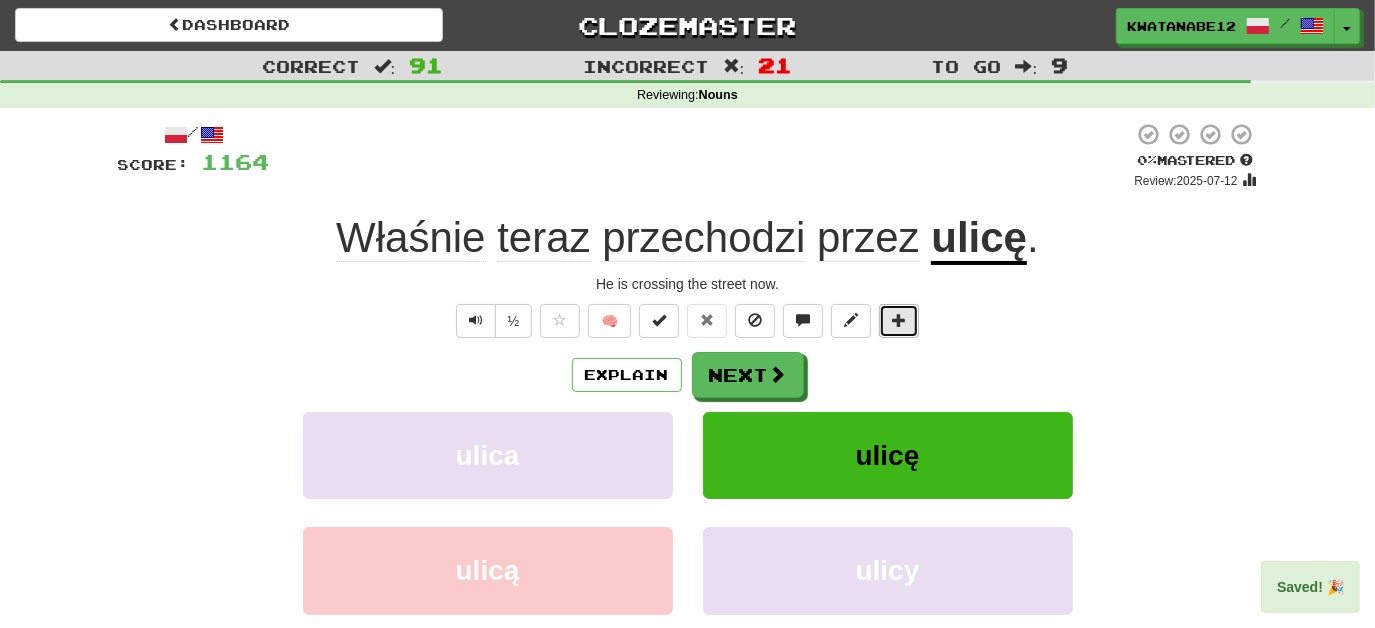click at bounding box center (899, 321) 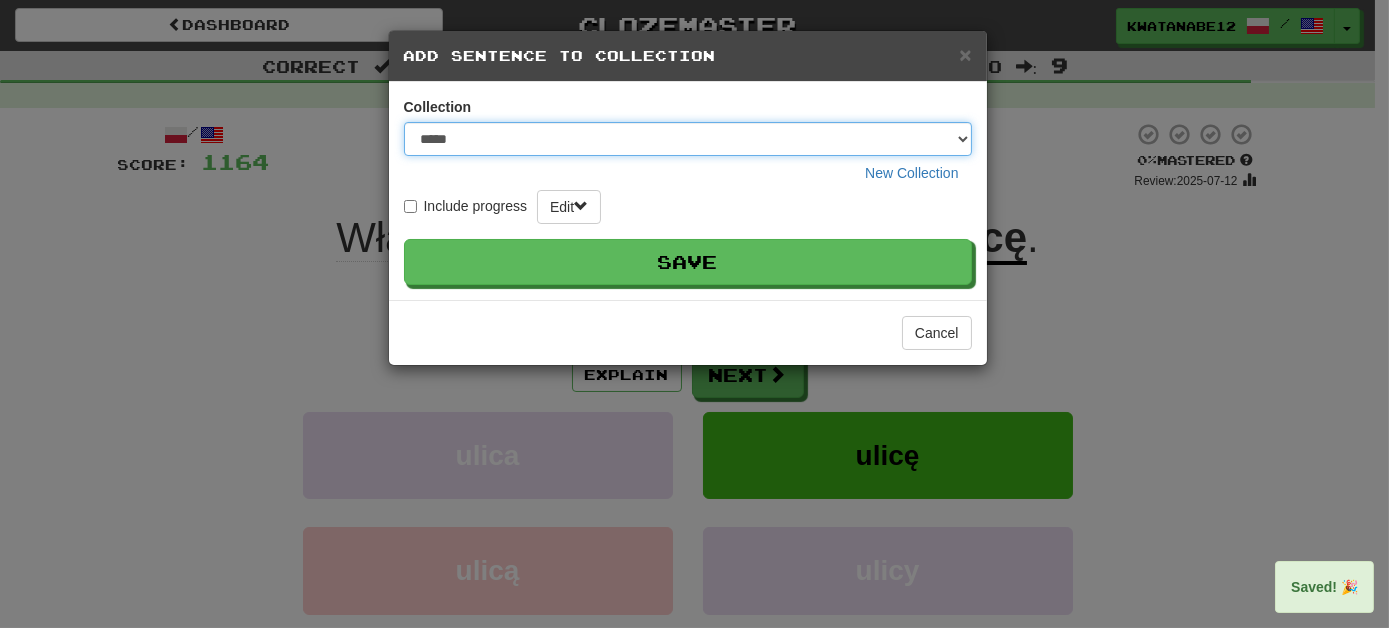 click on "***** ****** ******** **** *********" at bounding box center (688, 139) 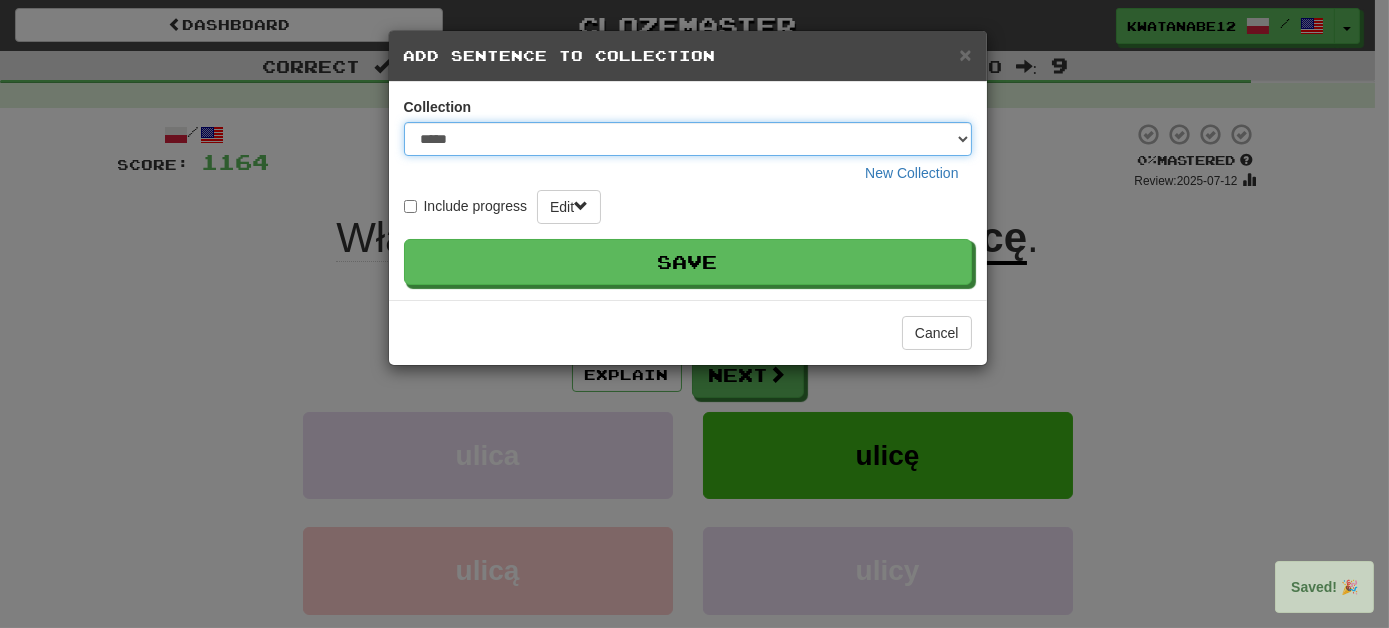select on "****" 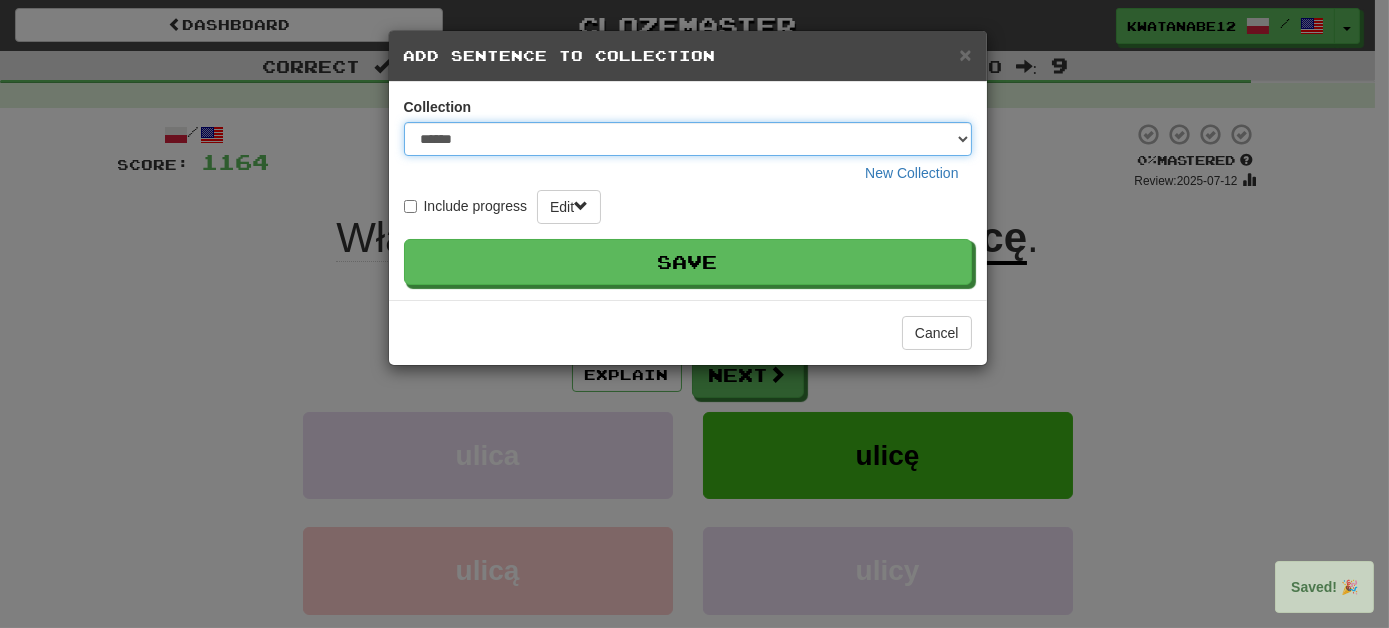 click on "***** ****** ******** **** *********" at bounding box center (688, 139) 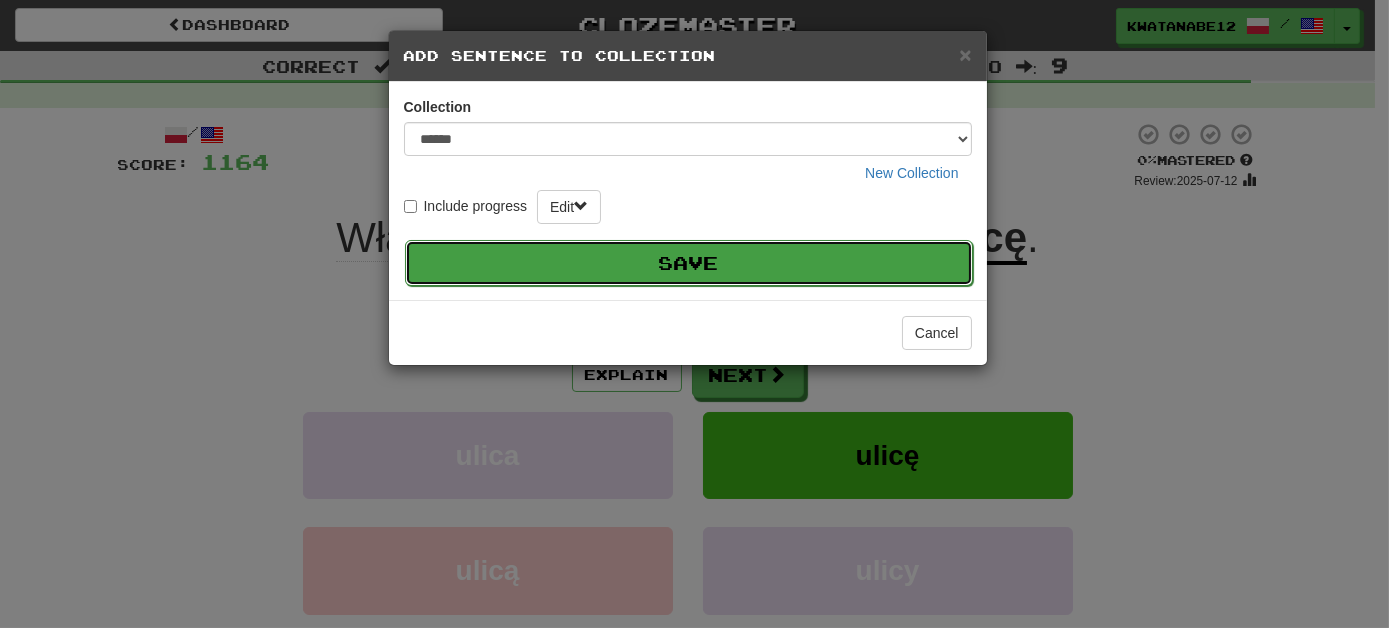 click on "Save" at bounding box center [689, 263] 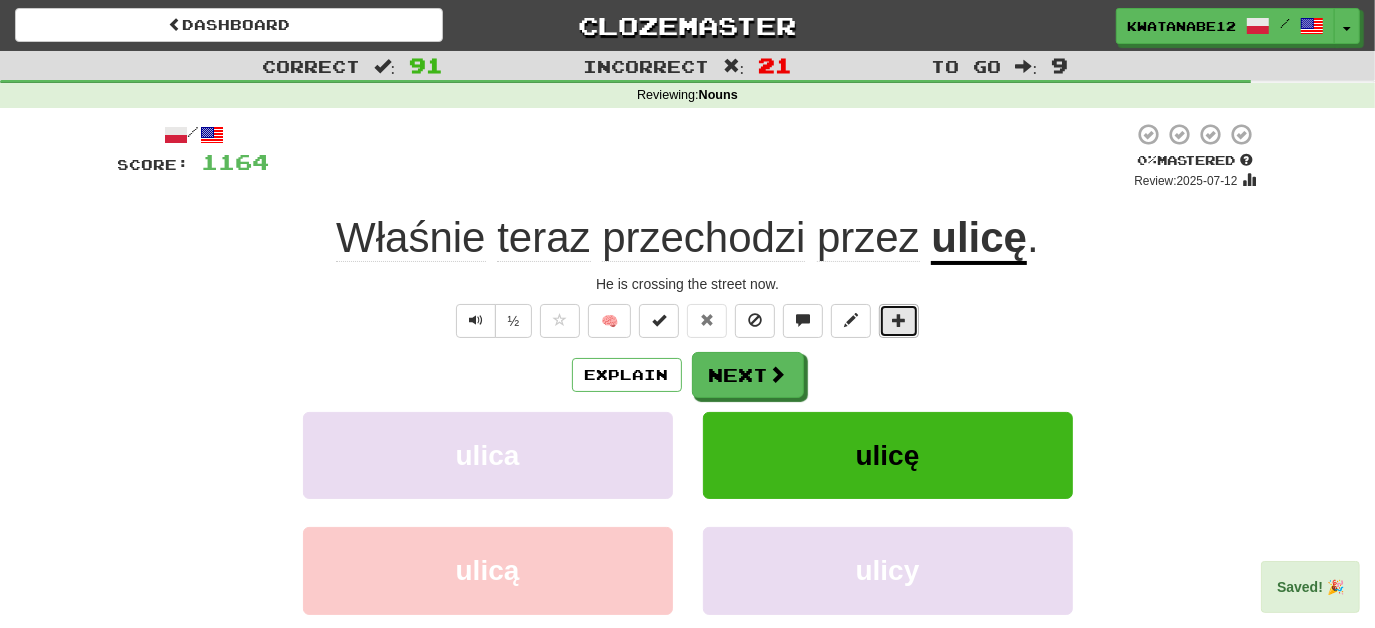 click at bounding box center (899, 320) 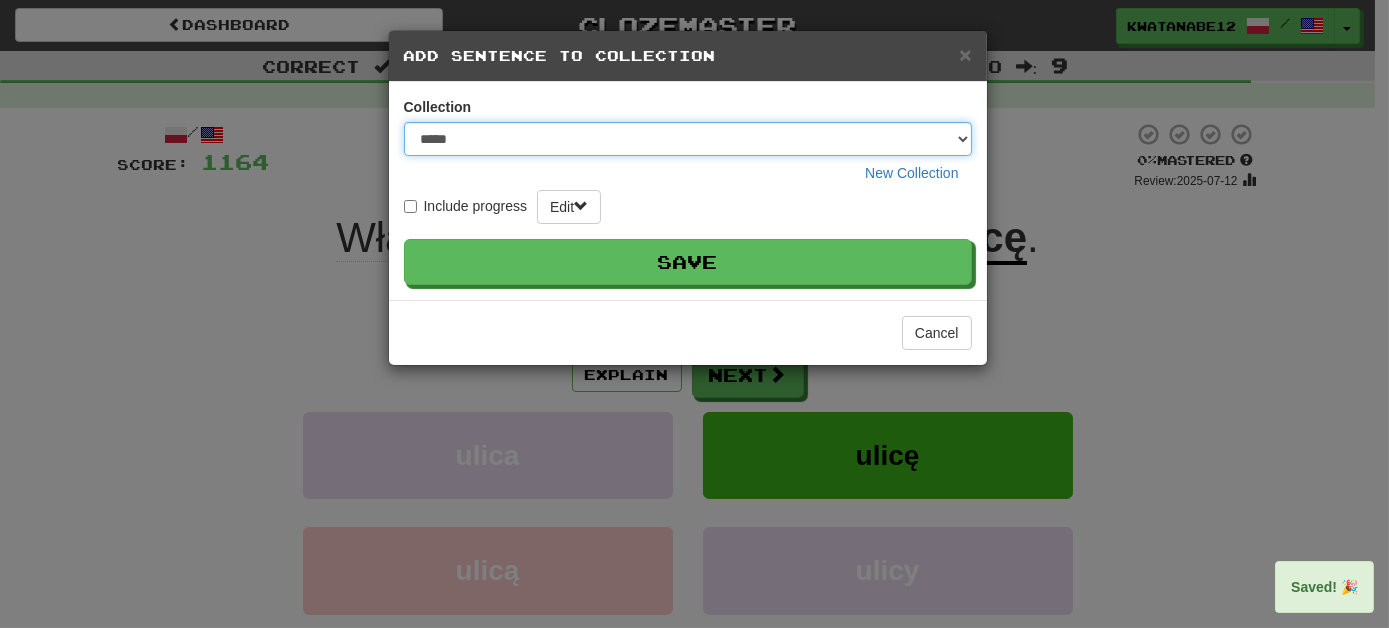 click on "***** ****** ******** **** *********" at bounding box center [688, 139] 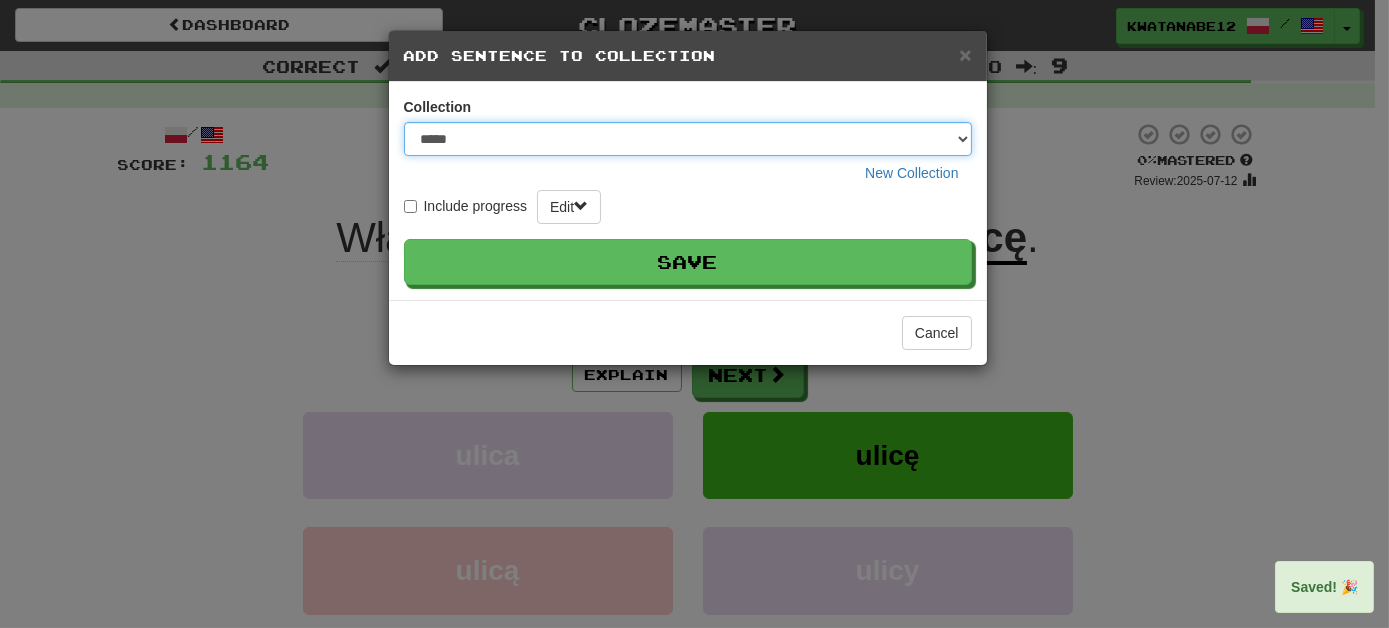 select on "****" 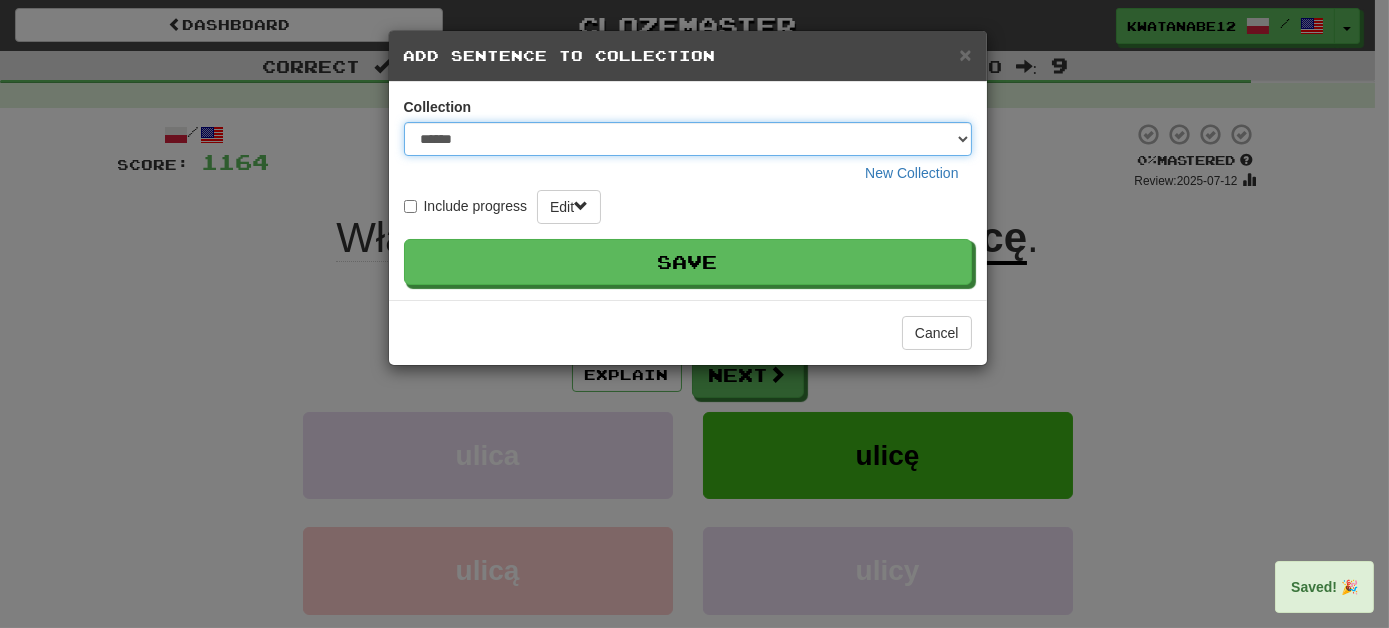 click on "***** ****** ******** **** *********" at bounding box center [688, 139] 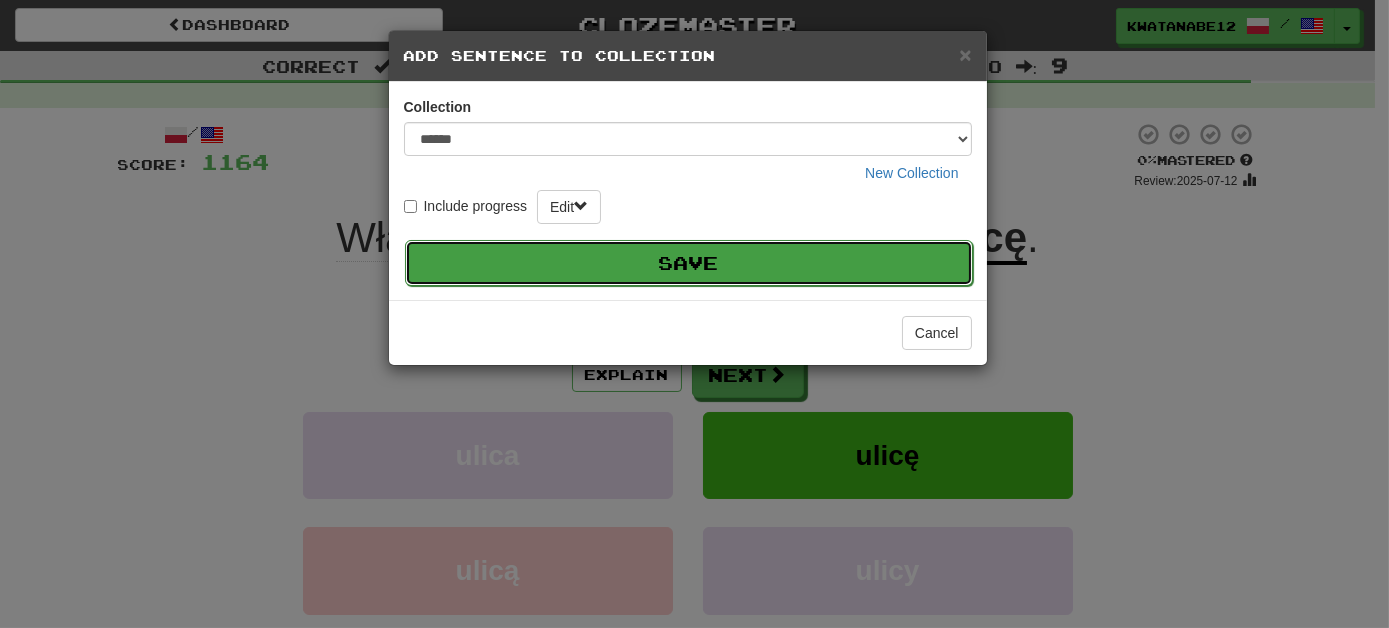 click on "Save" at bounding box center [689, 263] 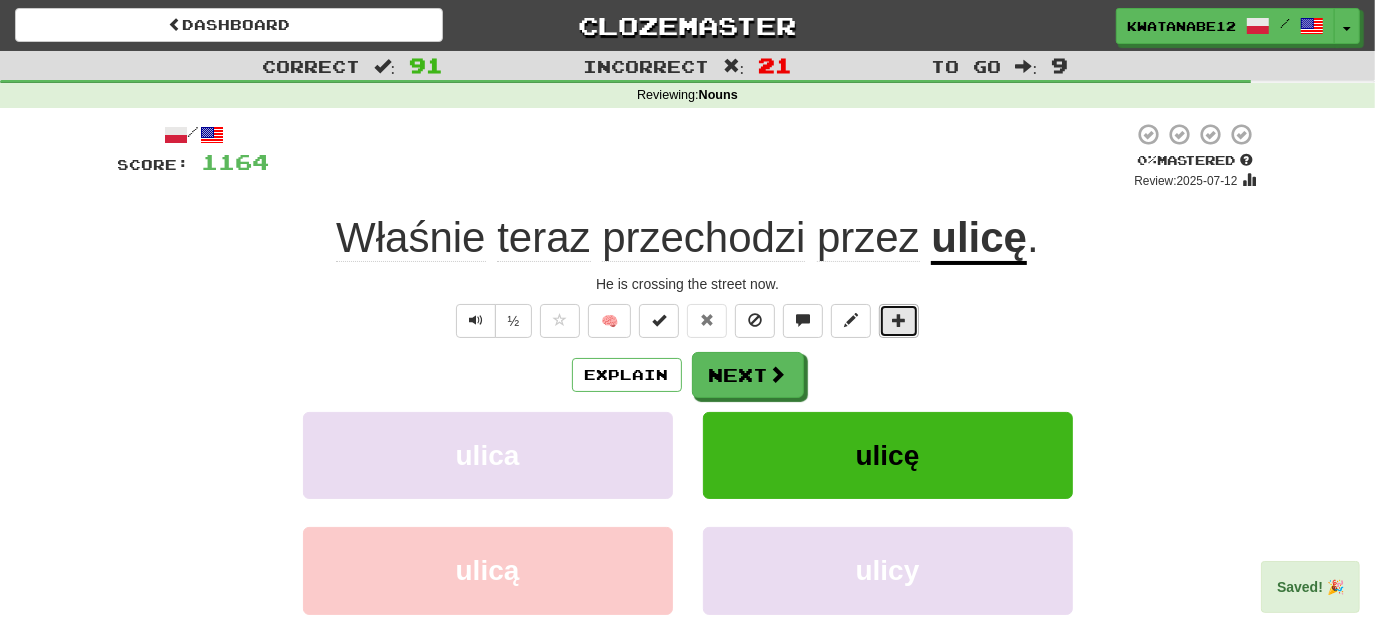 click at bounding box center [899, 320] 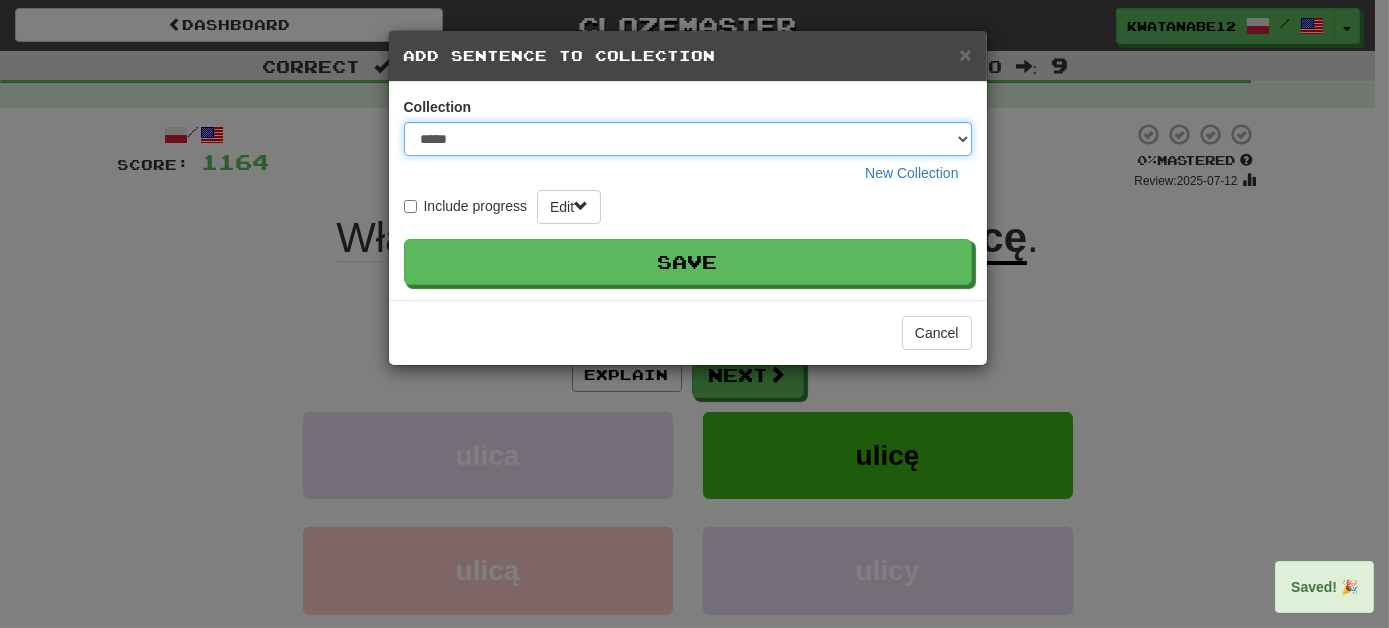 click on "***** ****** ******** **** *********" at bounding box center [688, 139] 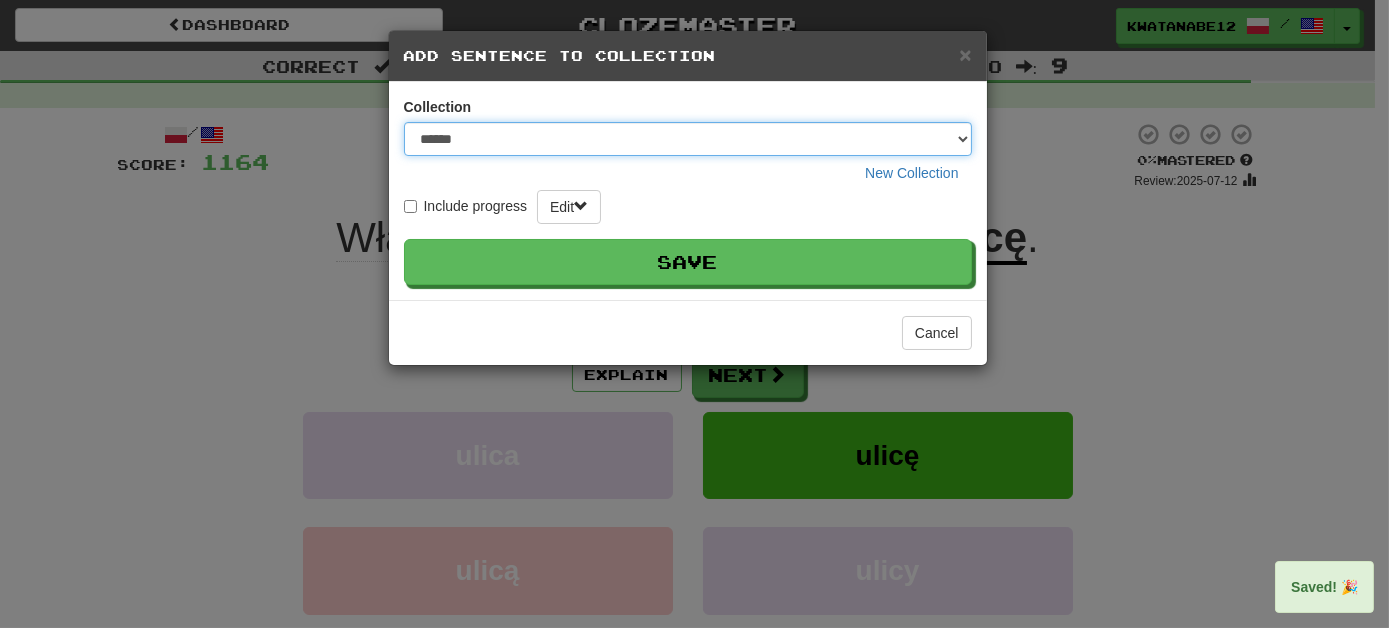 click on "***** ****** ******** **** *********" at bounding box center (688, 139) 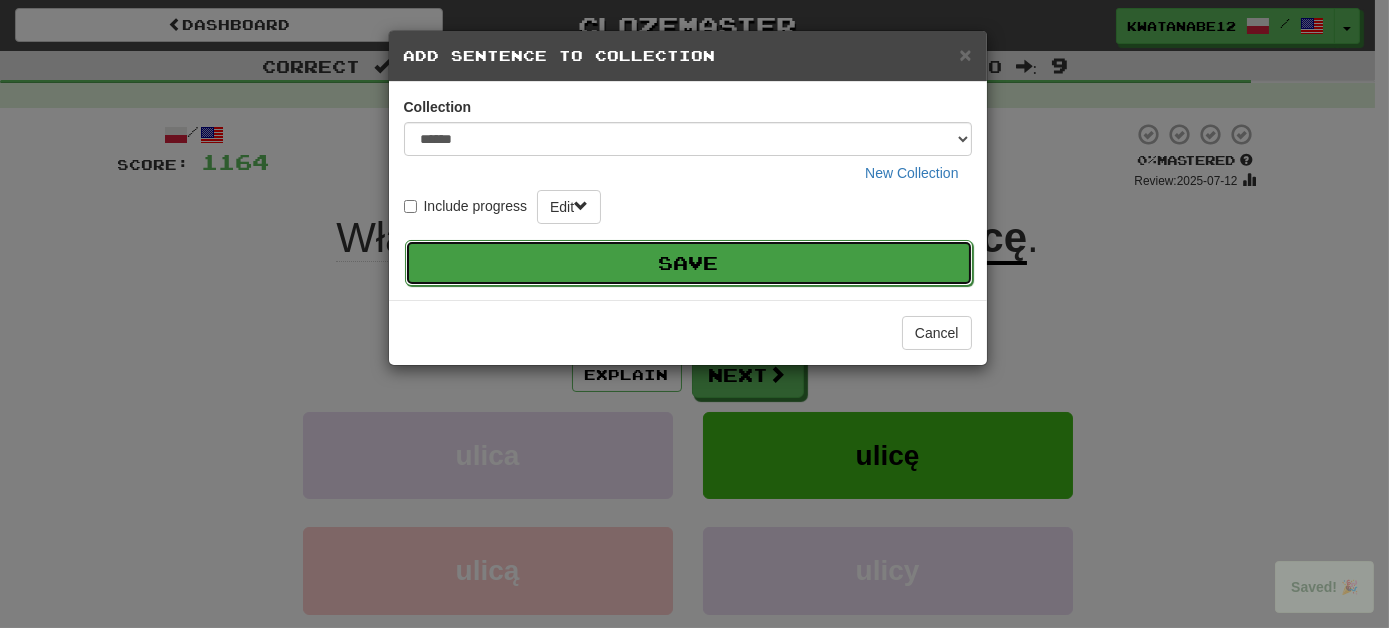 click on "Save" at bounding box center [689, 263] 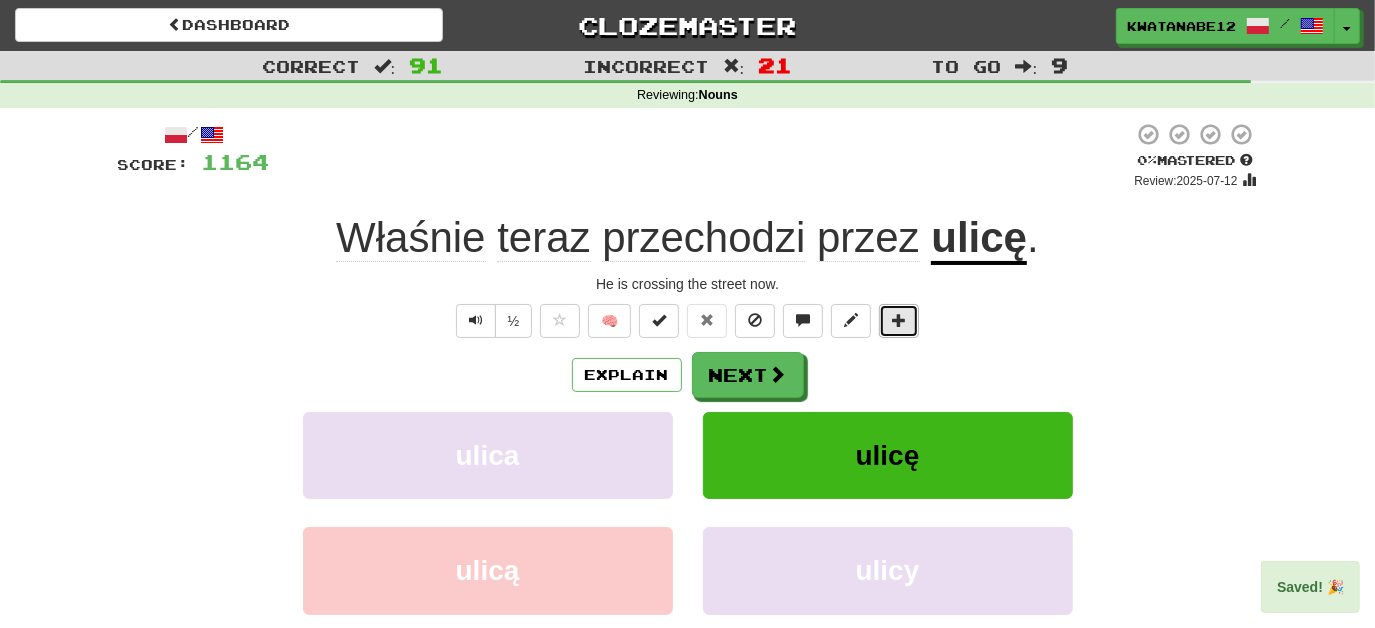 click at bounding box center [899, 320] 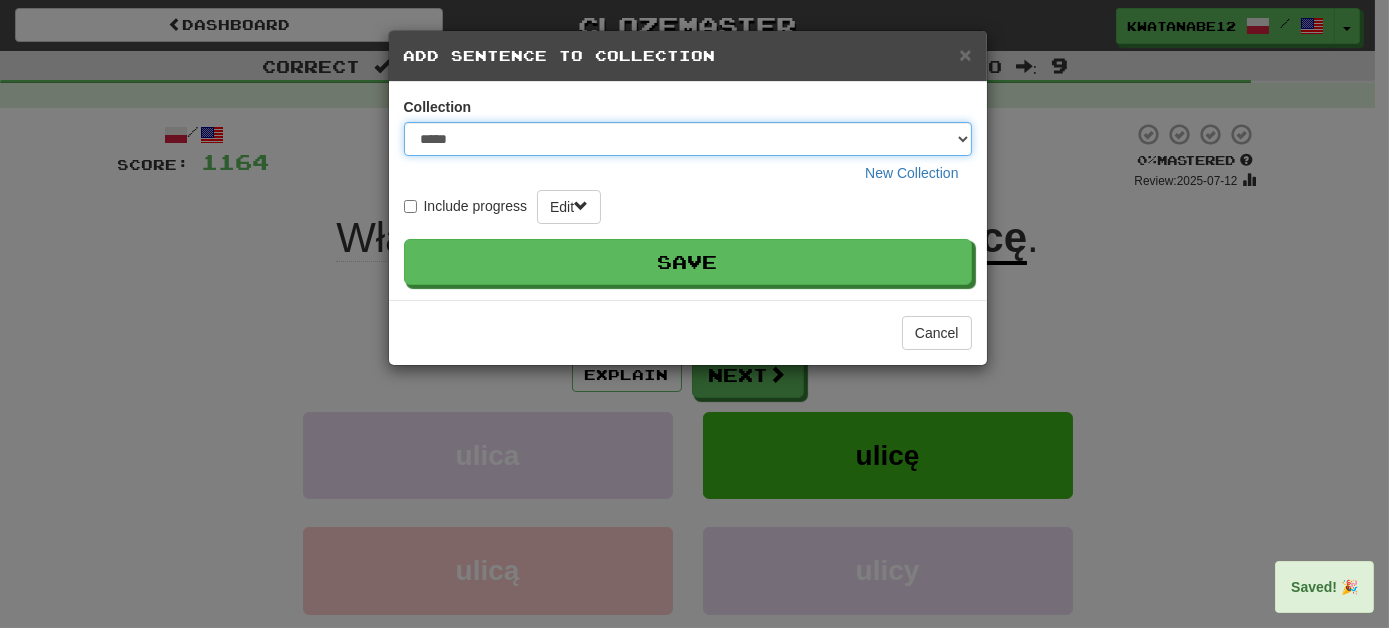 click on "***** ****** ******** **** *********" at bounding box center (688, 139) 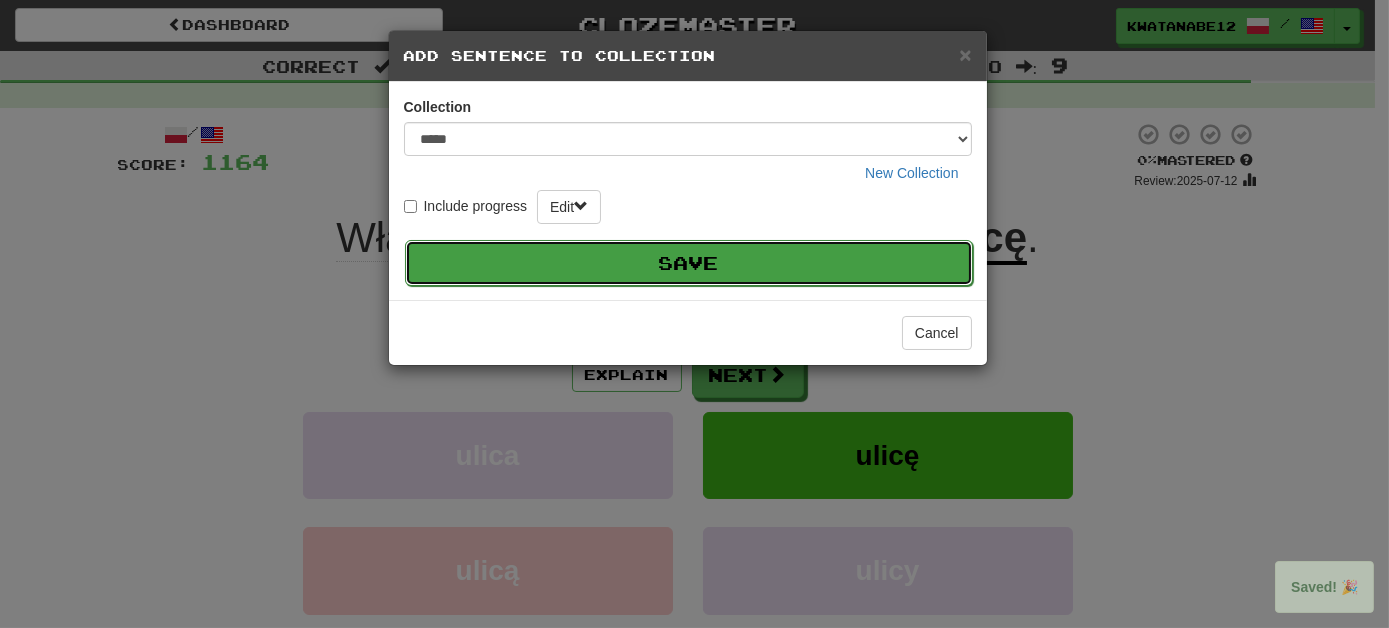 click on "Save" at bounding box center (689, 263) 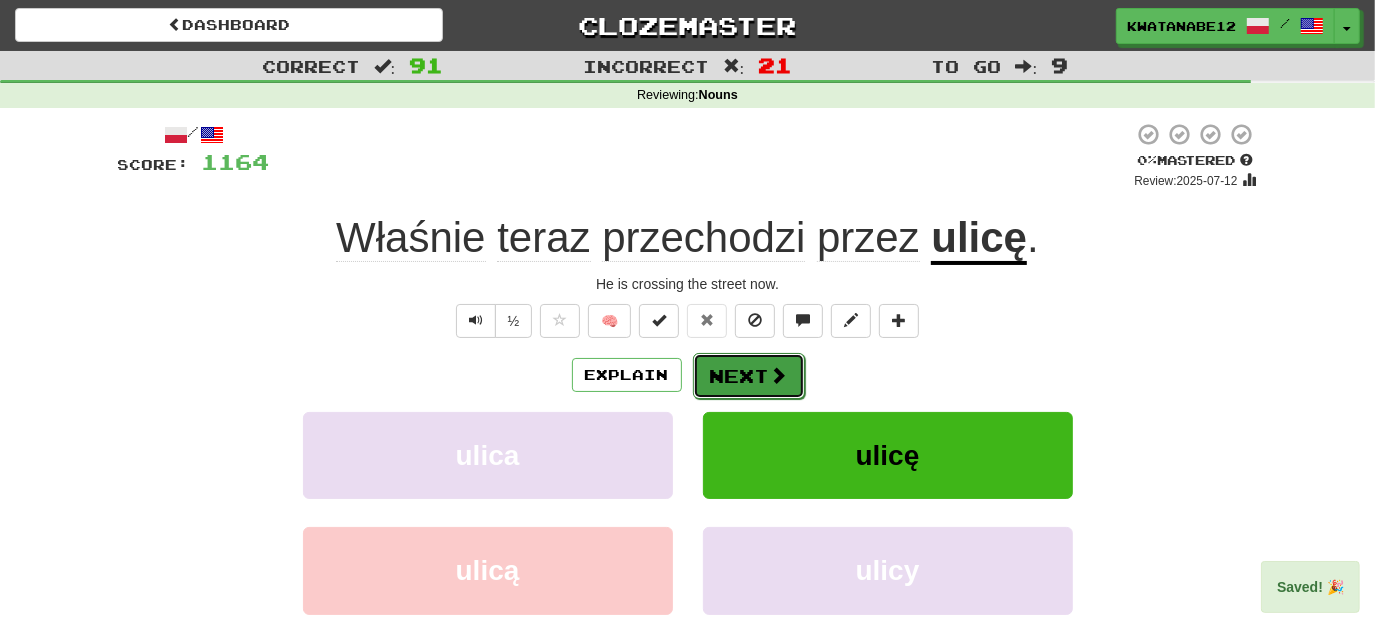 click on "Next" at bounding box center [749, 376] 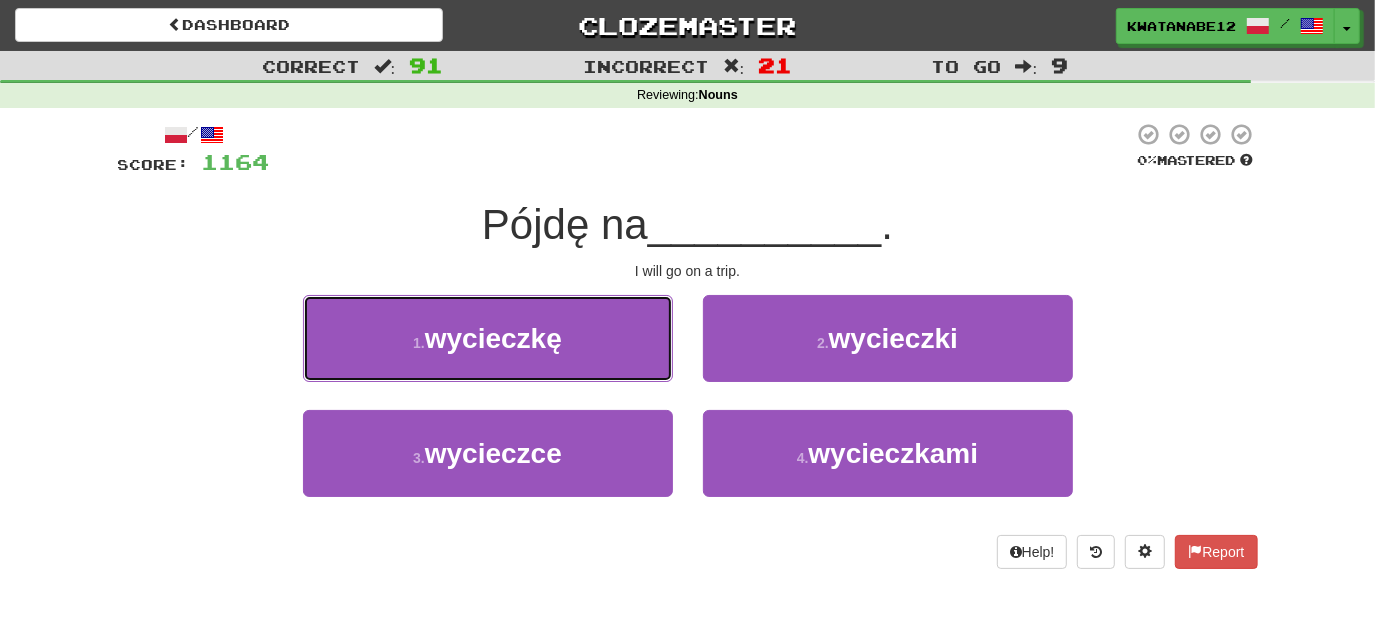 drag, startPoint x: 603, startPoint y: 338, endPoint x: 668, endPoint y: 350, distance: 66.09841 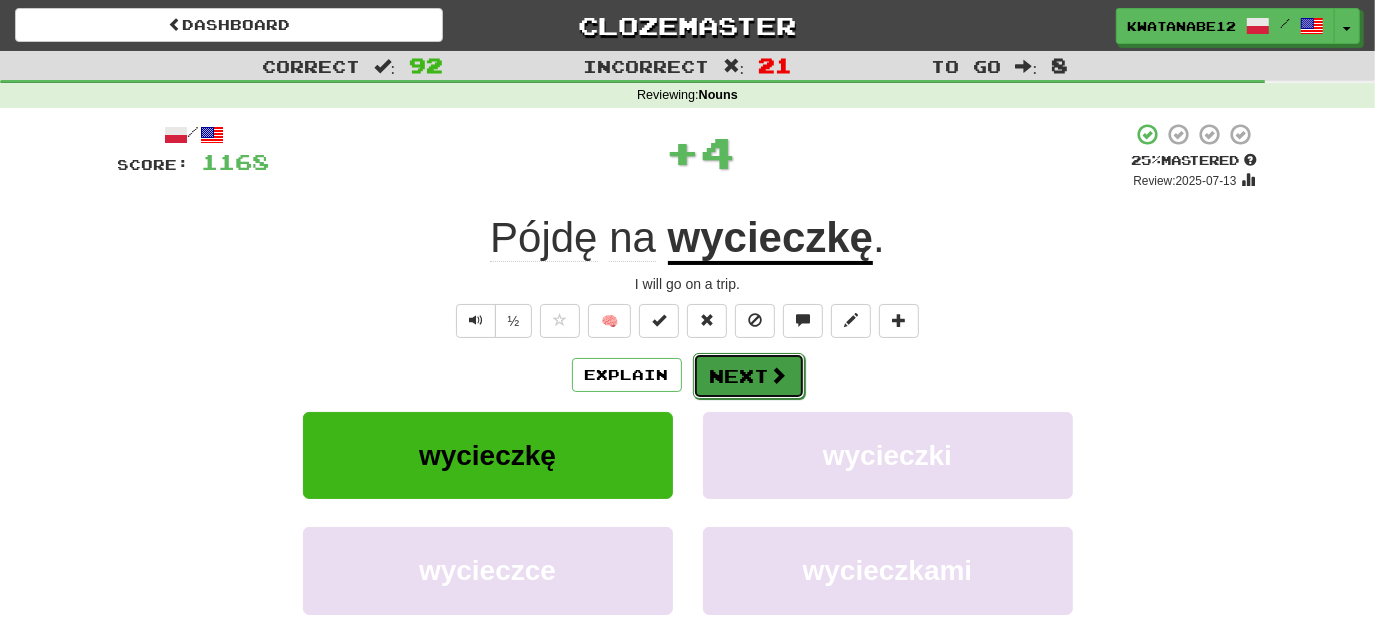 click on "Next" at bounding box center [749, 376] 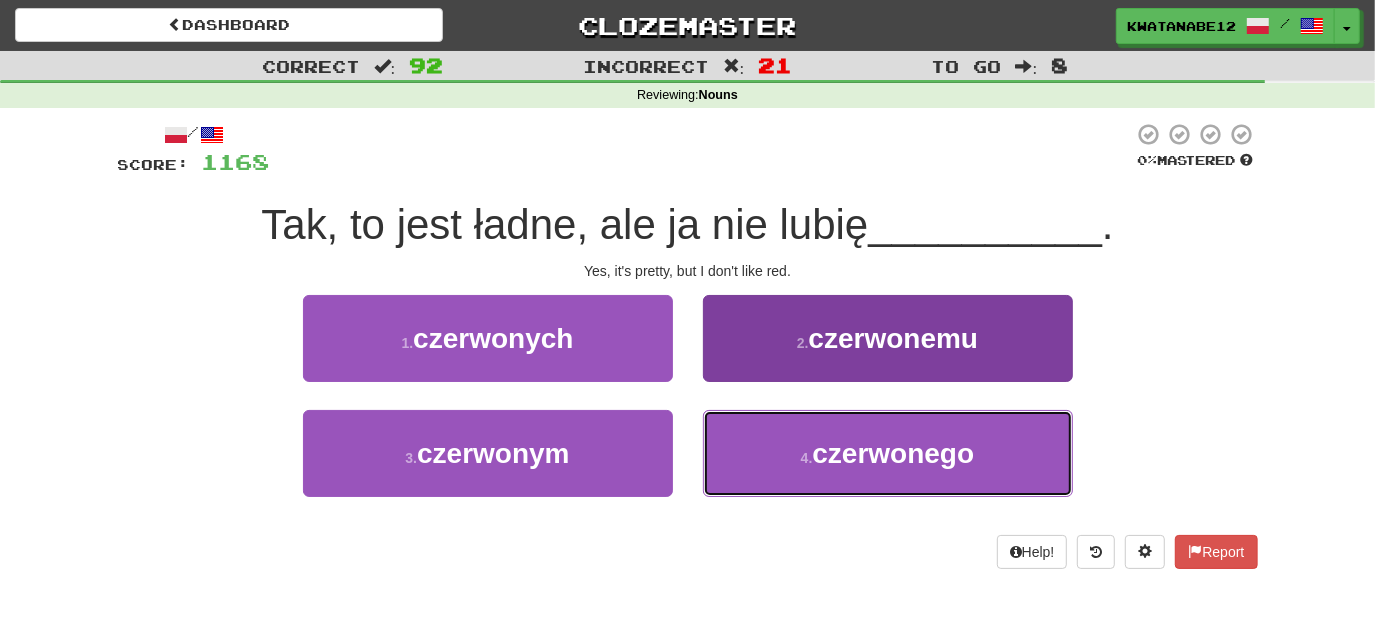 click on "4 .  czerwonego" at bounding box center (888, 453) 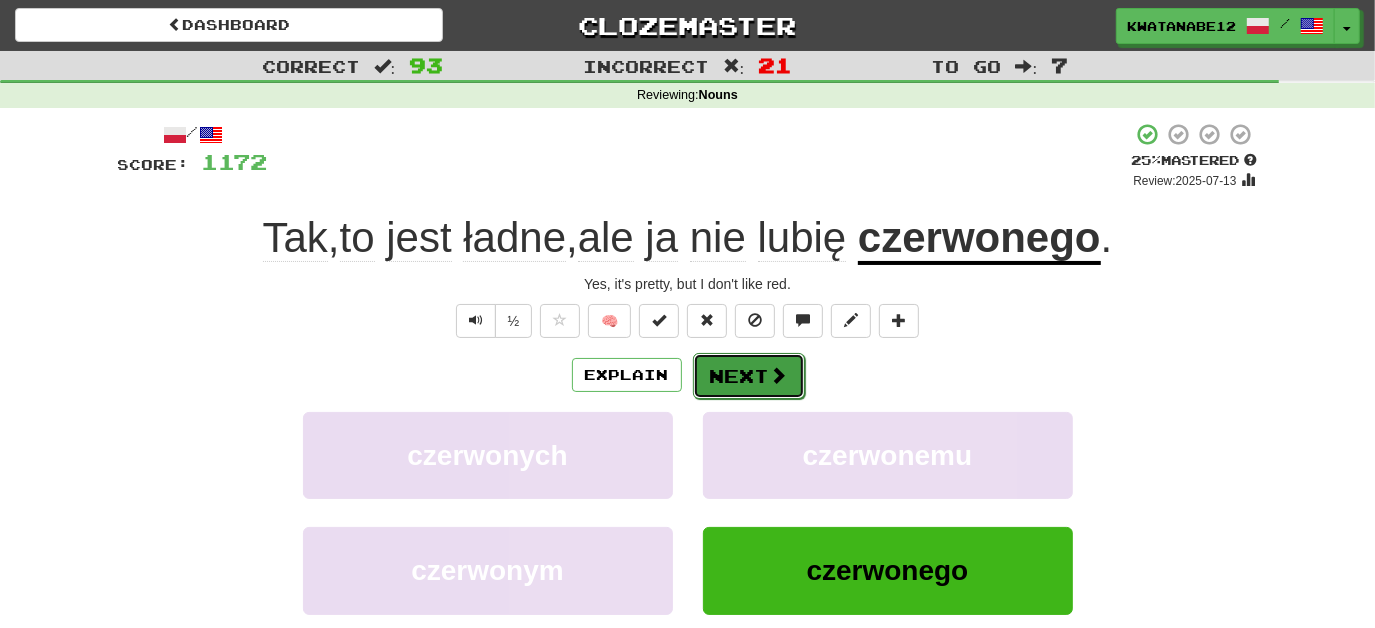 click on "Next" at bounding box center [749, 376] 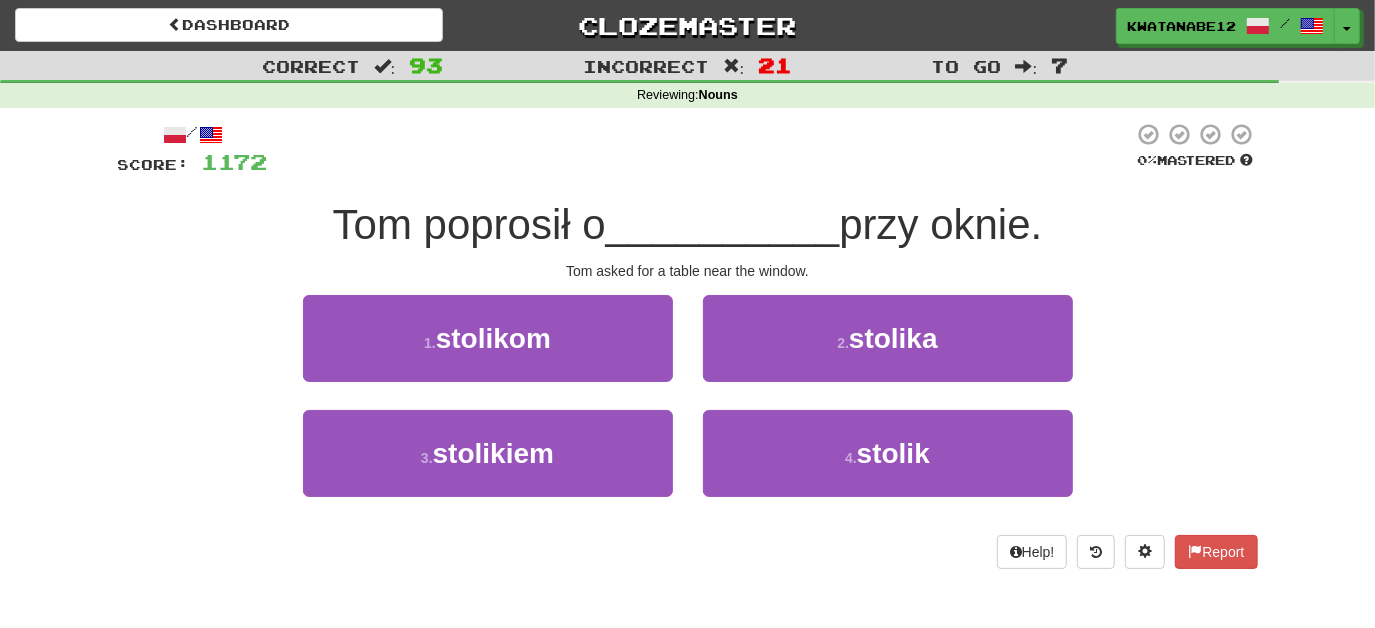 click on "2 .  stolika" at bounding box center [888, 352] 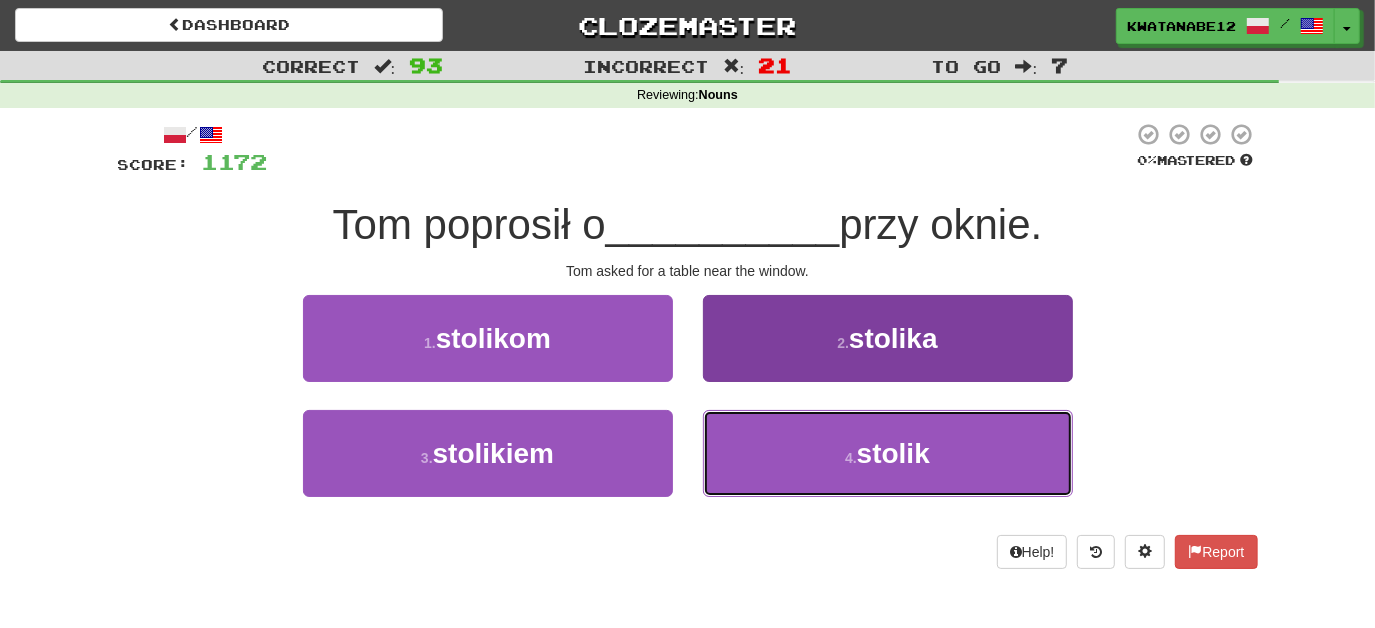 click on "4 .  stolik" at bounding box center [888, 453] 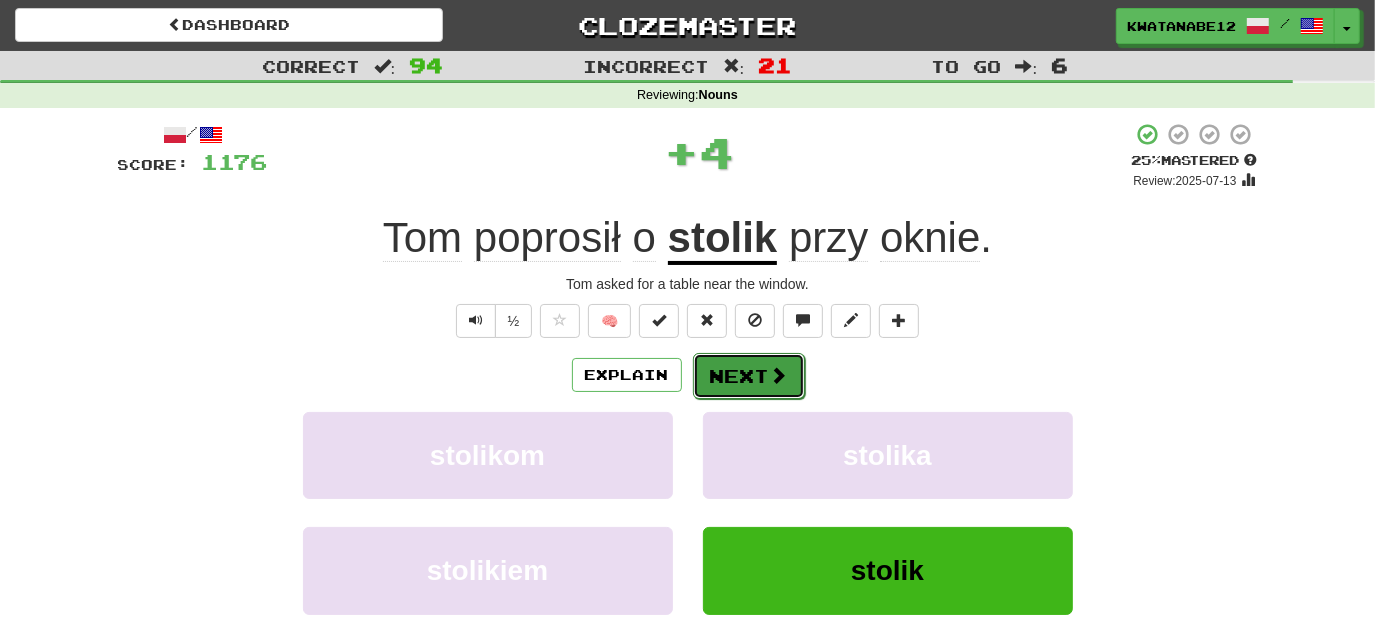 click on "Next" at bounding box center (749, 376) 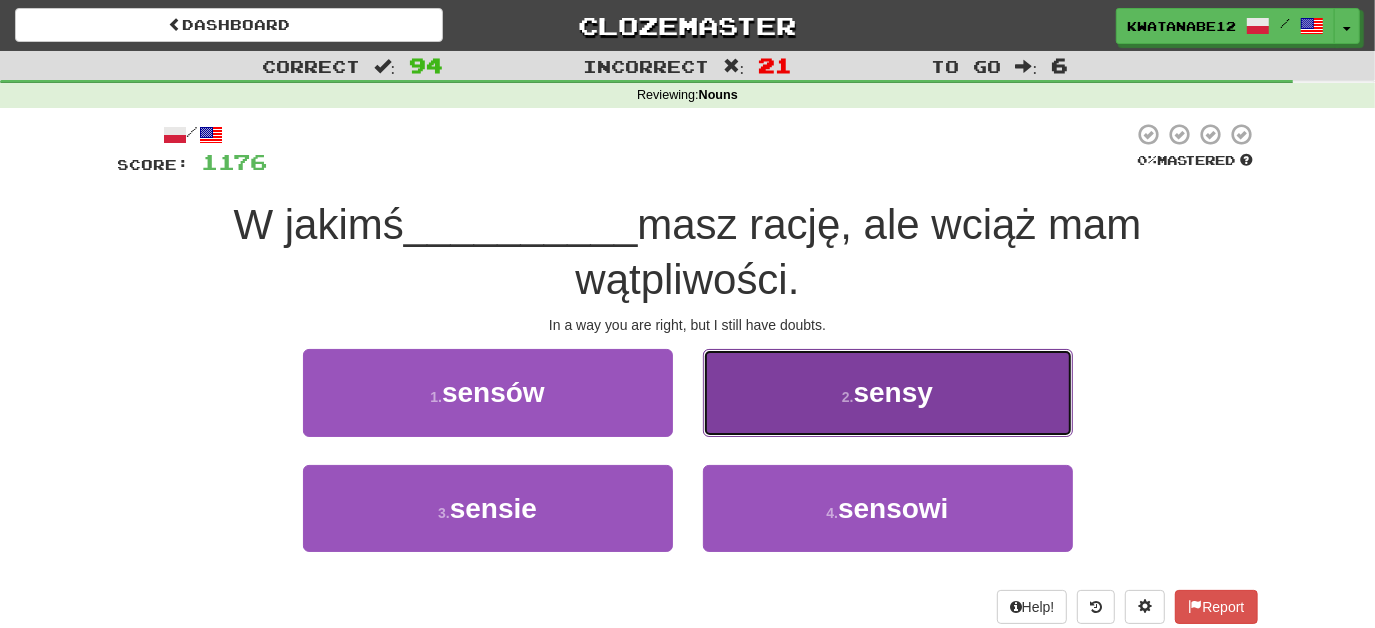 click on "2 . sensy" at bounding box center [888, 392] 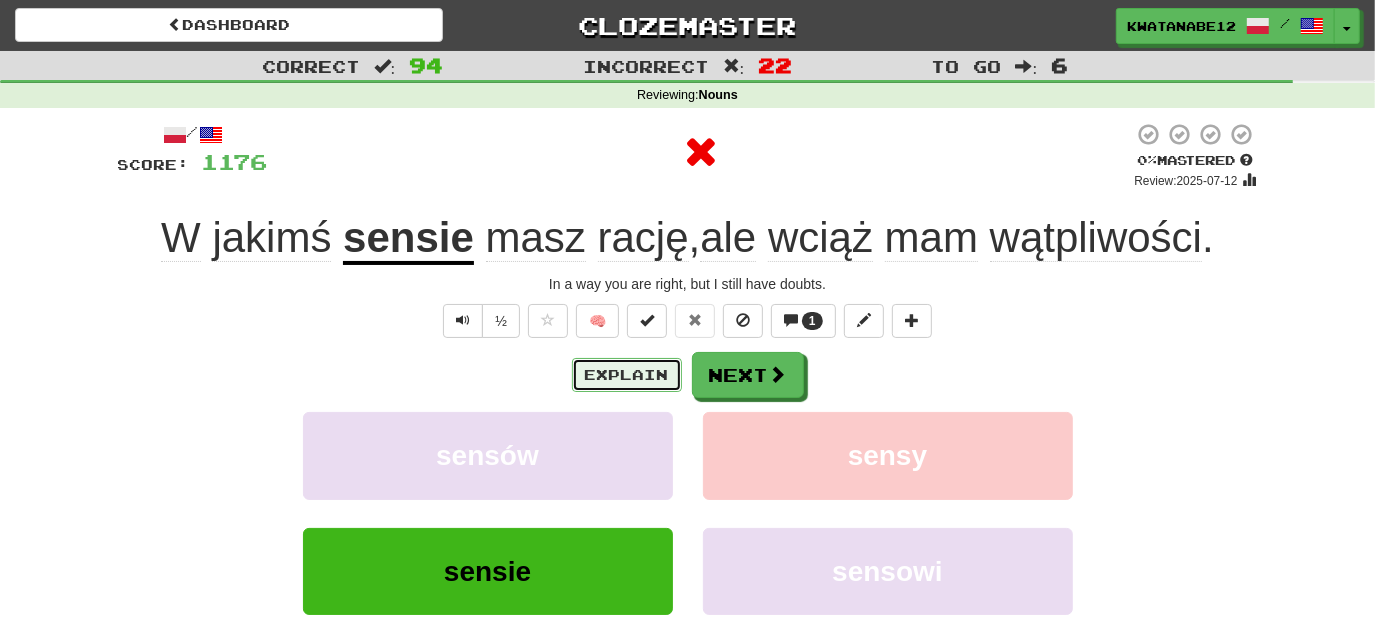 click on "Explain" at bounding box center (627, 375) 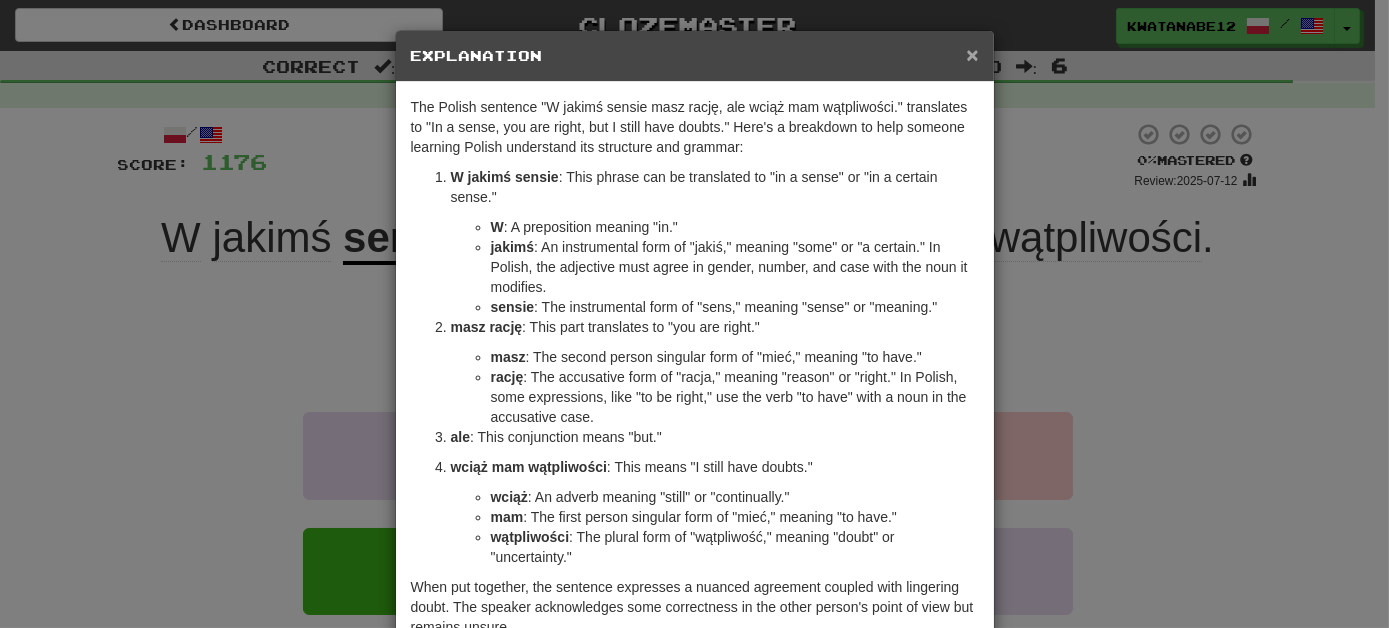 click on "×" at bounding box center (972, 54) 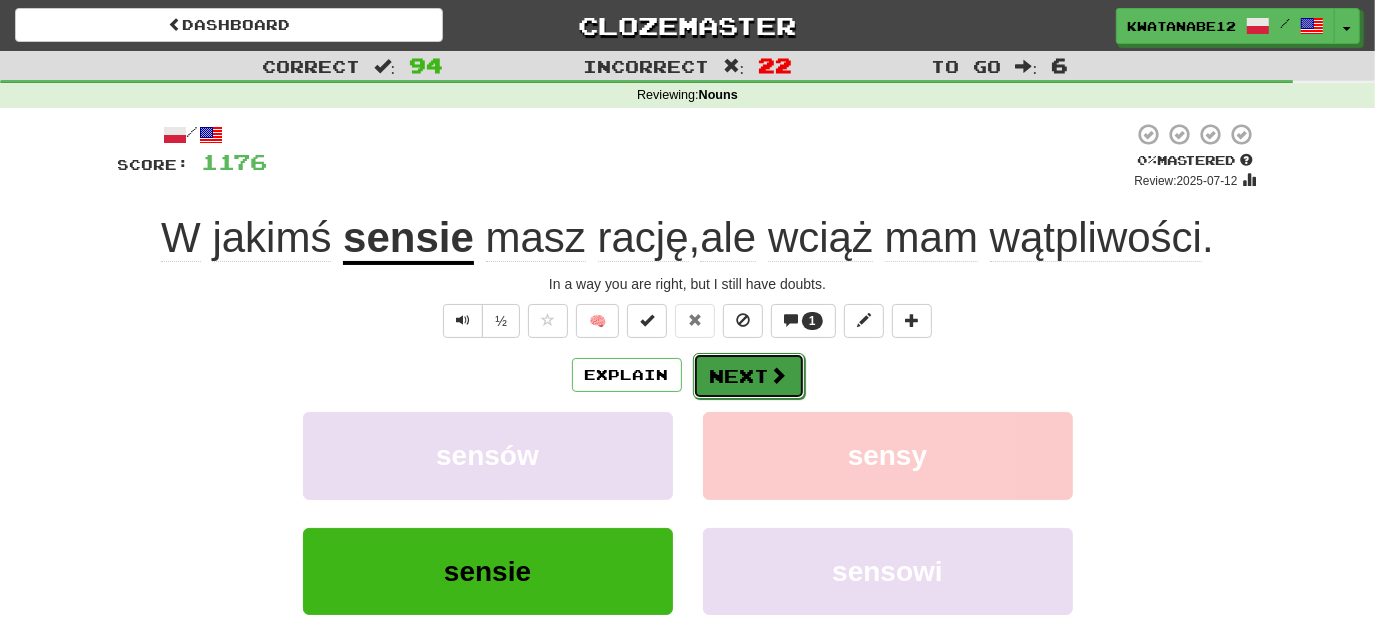 click at bounding box center [779, 375] 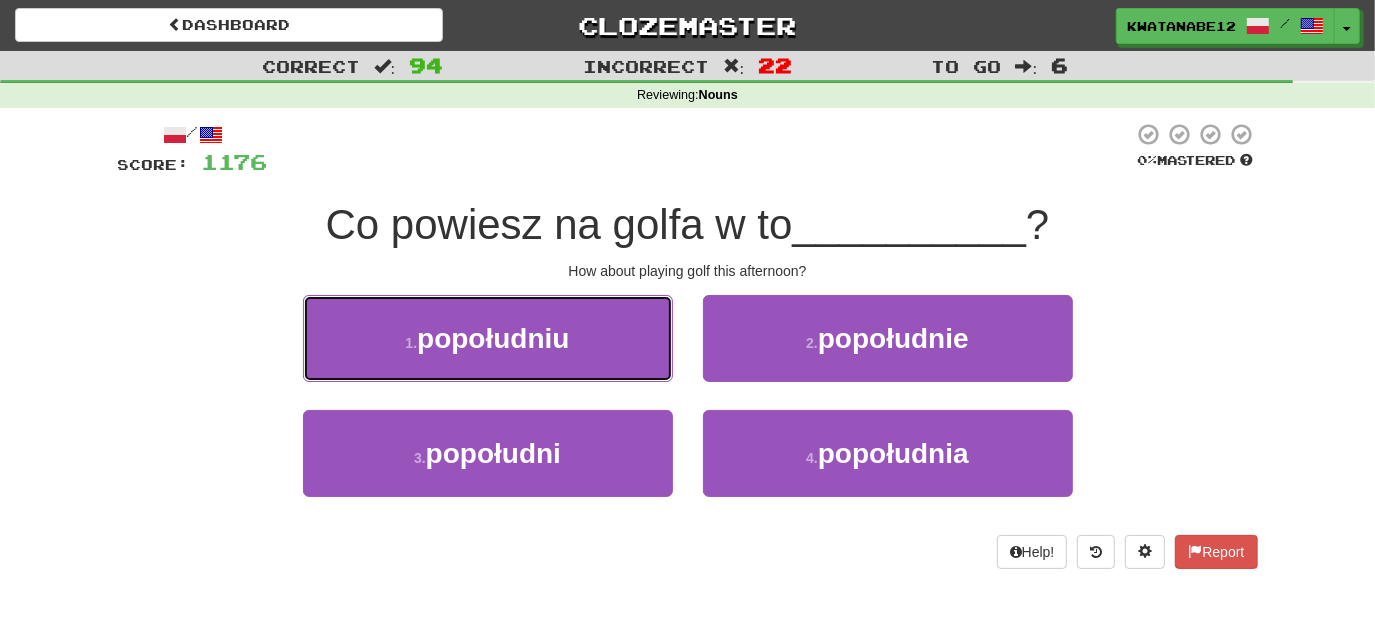 click on "1 .  popołudniu" at bounding box center [488, 338] 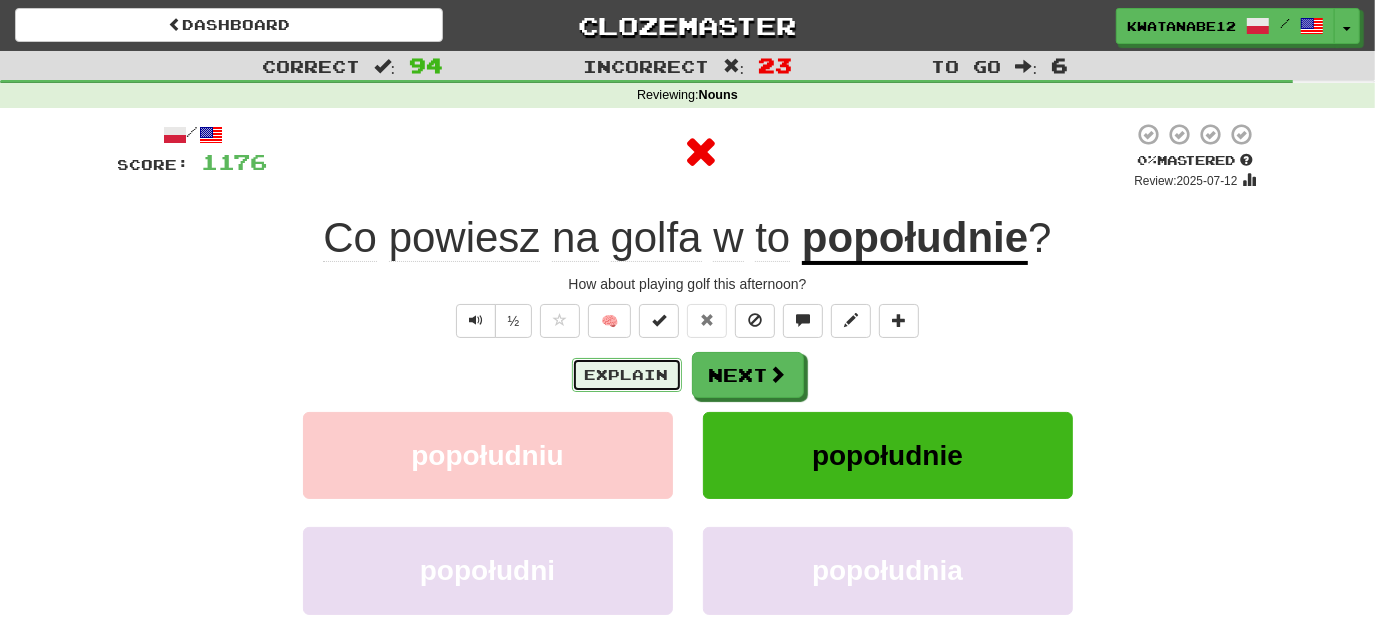 click on "Explain" at bounding box center [627, 375] 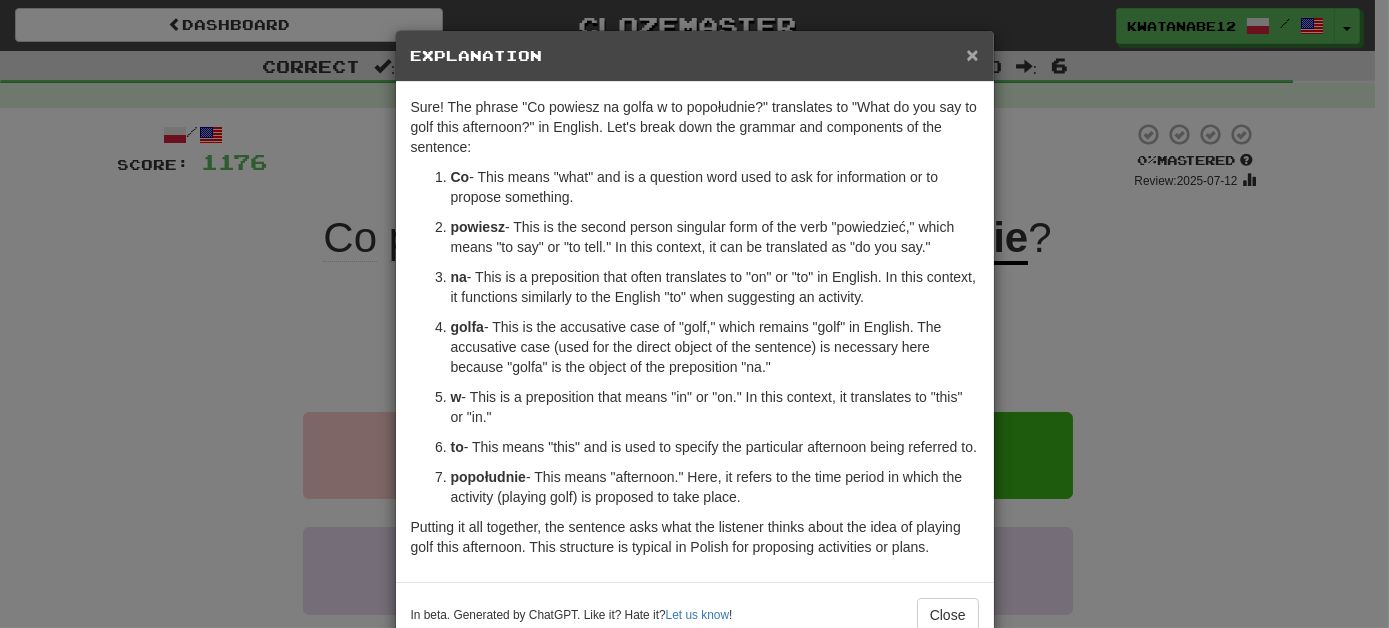 click on "×" at bounding box center [972, 54] 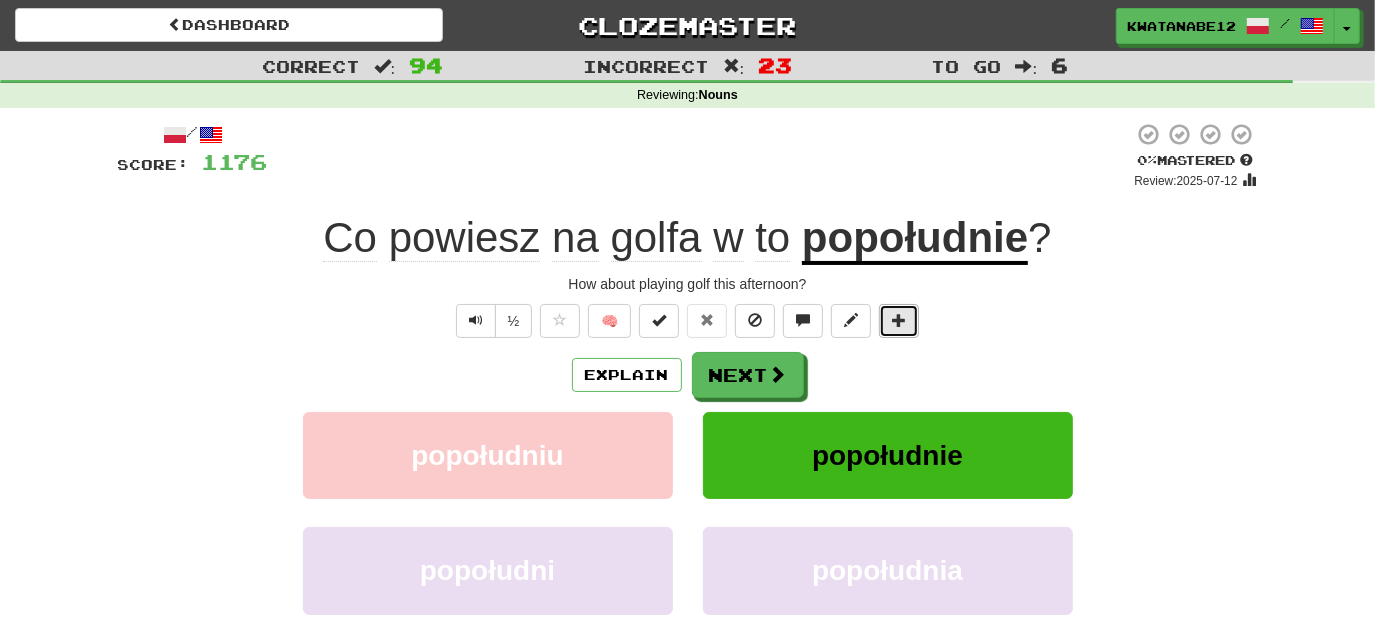 click at bounding box center (899, 320) 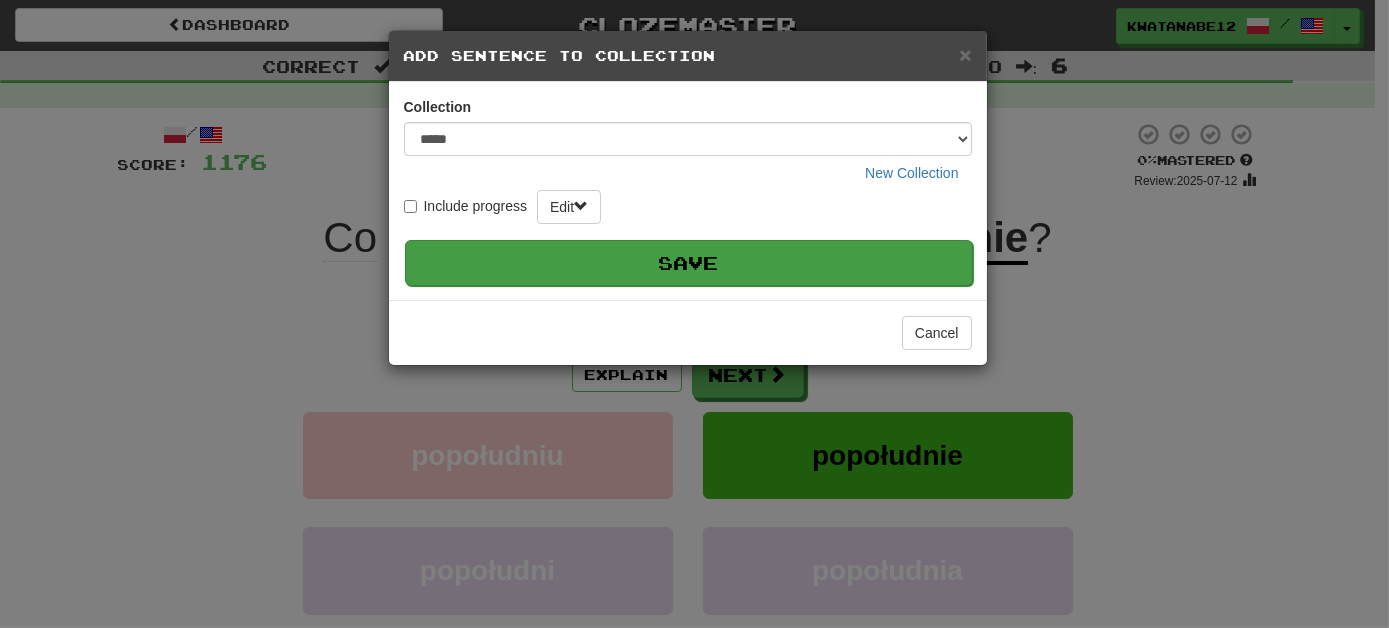 click on "Save" at bounding box center [689, 263] 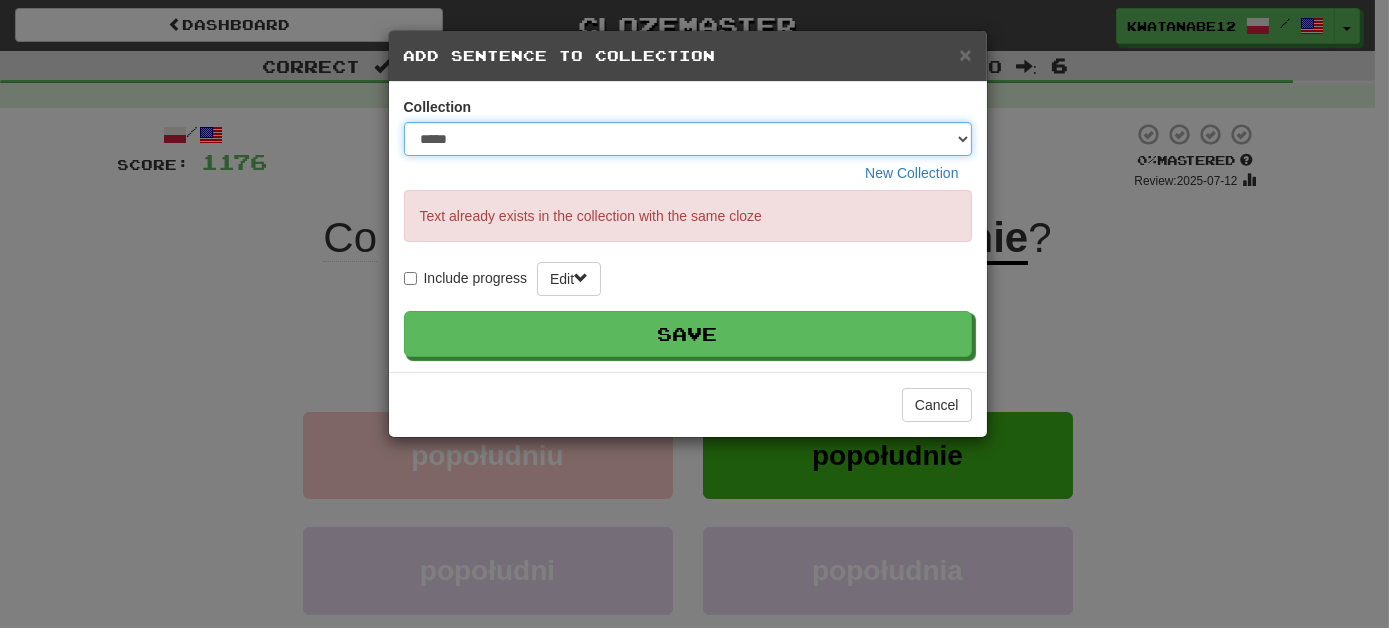 click on "***** ****** ******** **** *********" at bounding box center (688, 139) 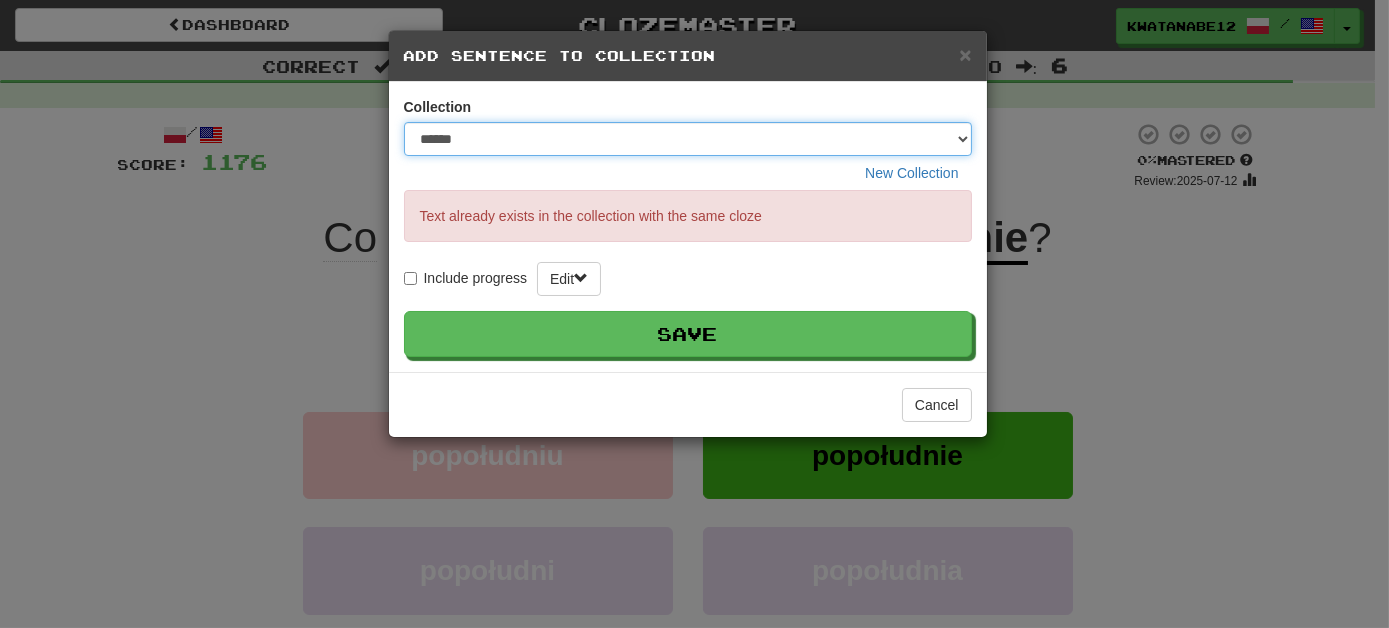 click on "***** ****** ******** **** *********" at bounding box center (688, 139) 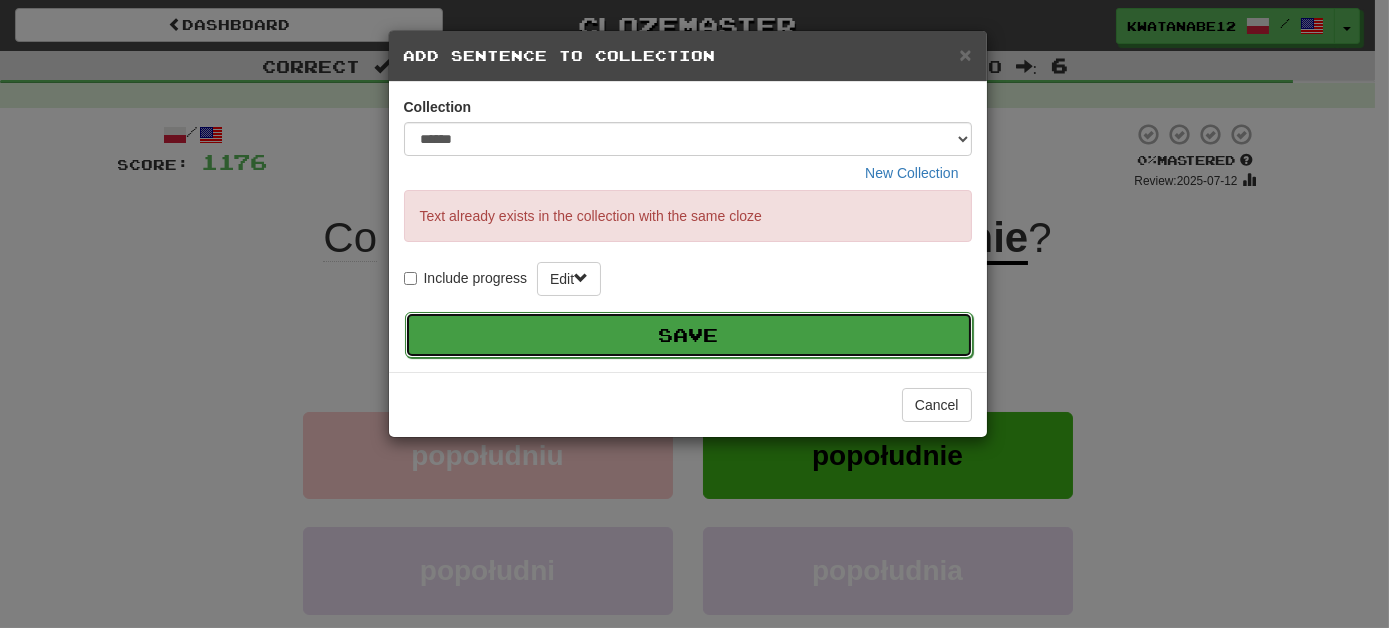click on "Save" at bounding box center [689, 335] 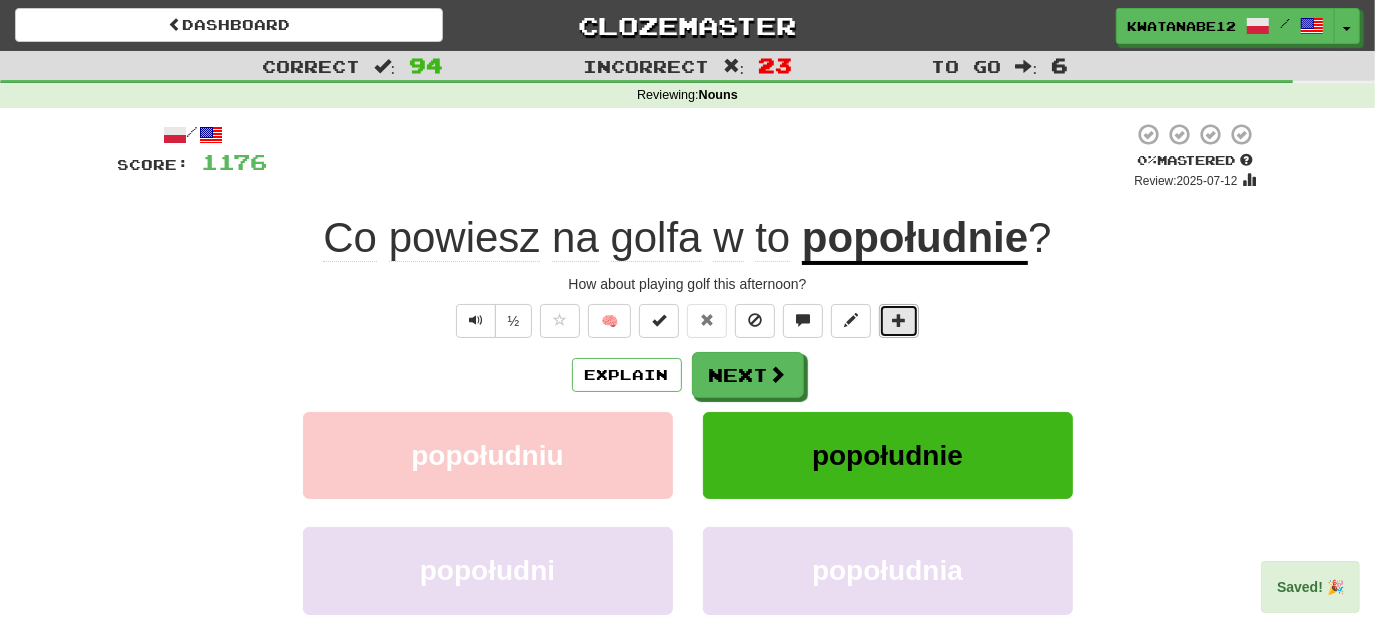 click at bounding box center (899, 321) 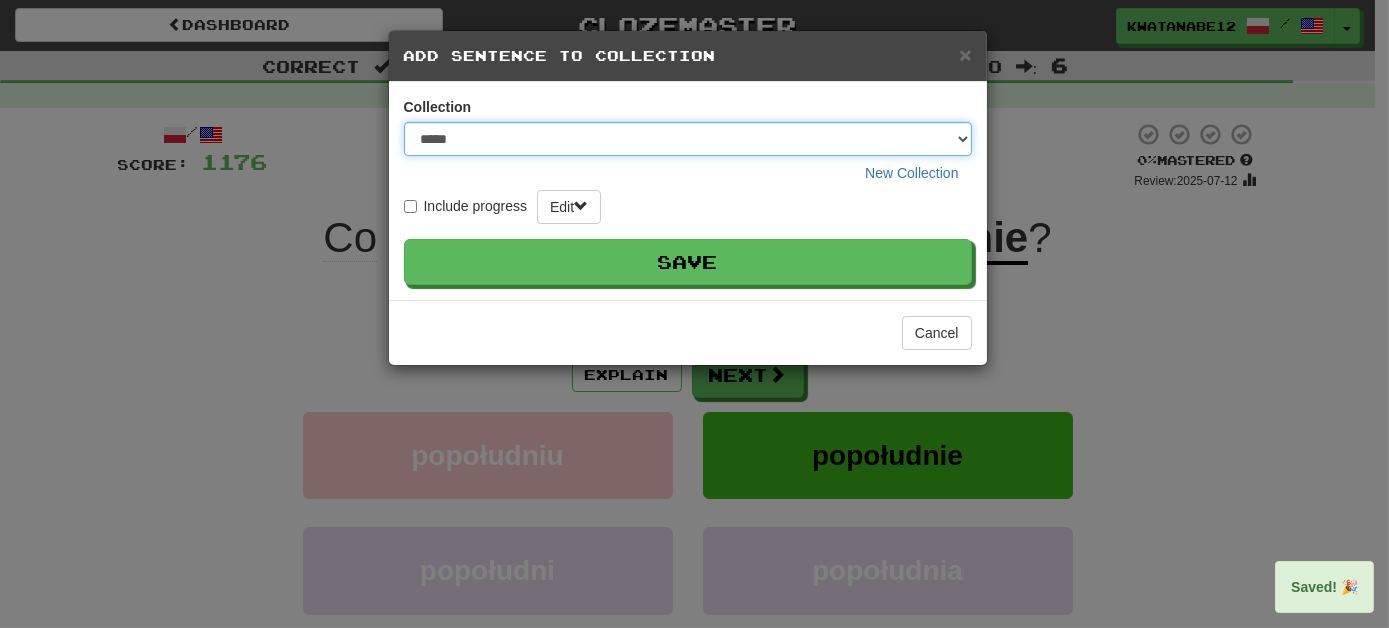 click on "***** ****** ******** **** *********" at bounding box center [688, 139] 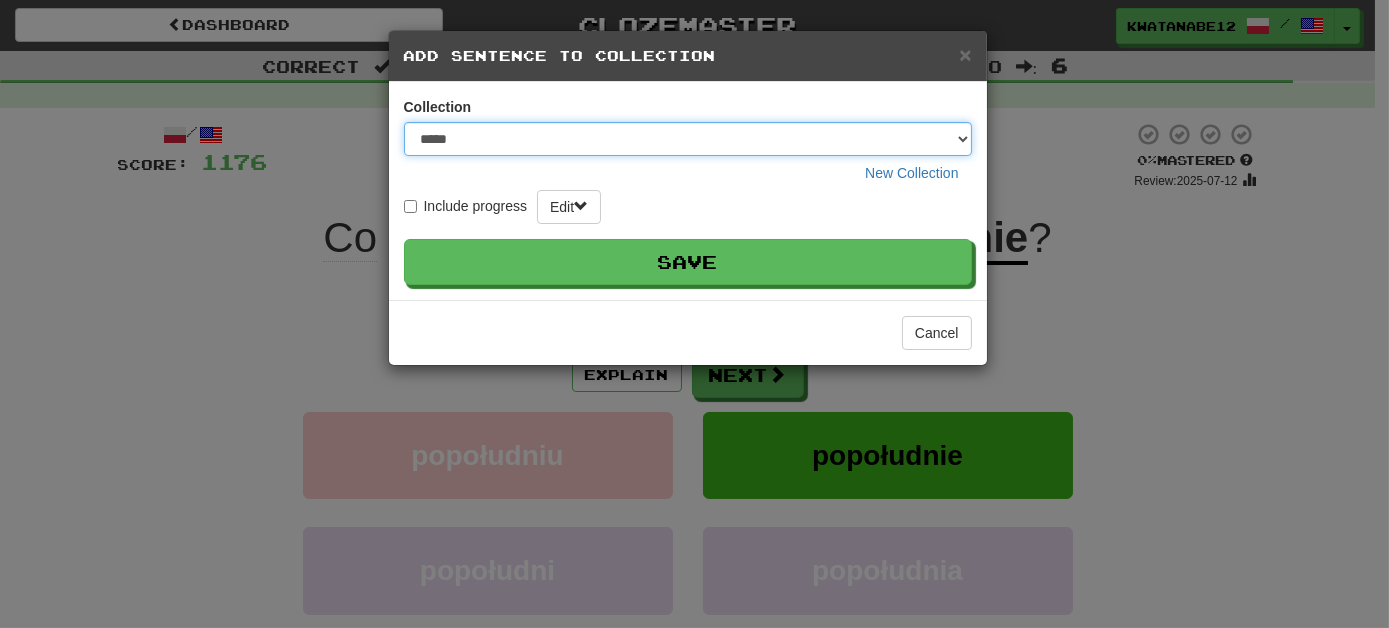 select on "****" 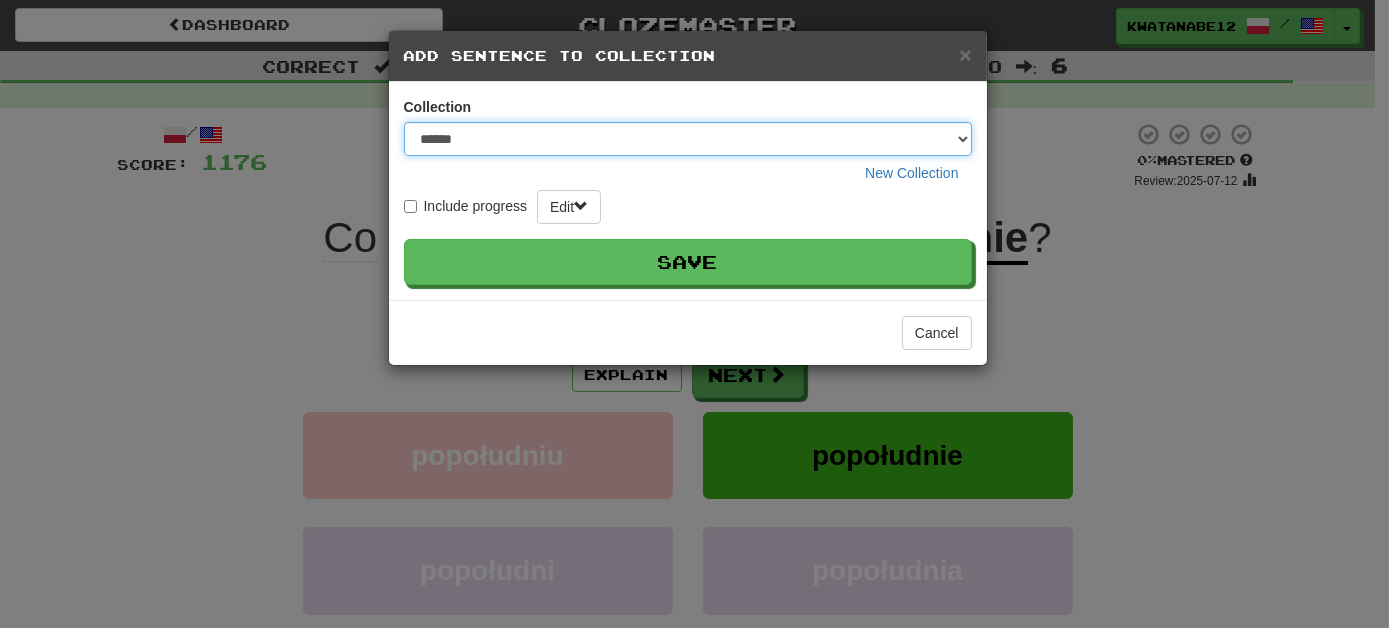 click on "***** ****** ******** **** *********" at bounding box center [688, 139] 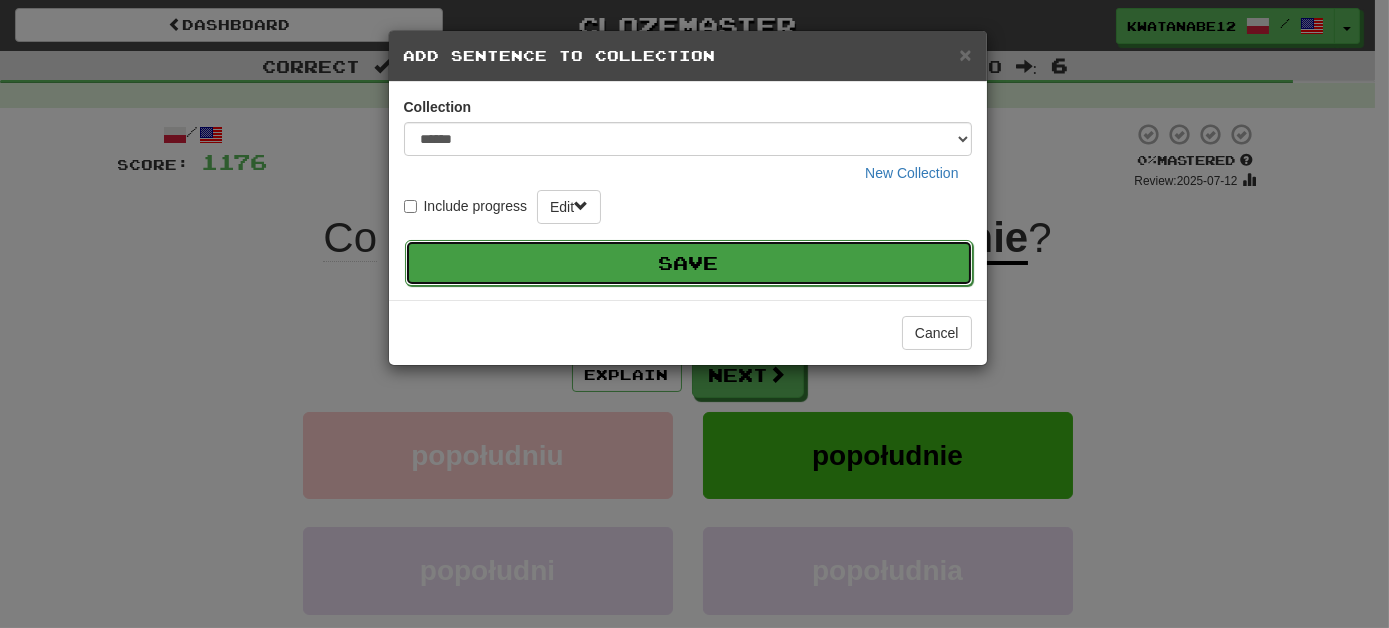 click on "Save" at bounding box center [689, 263] 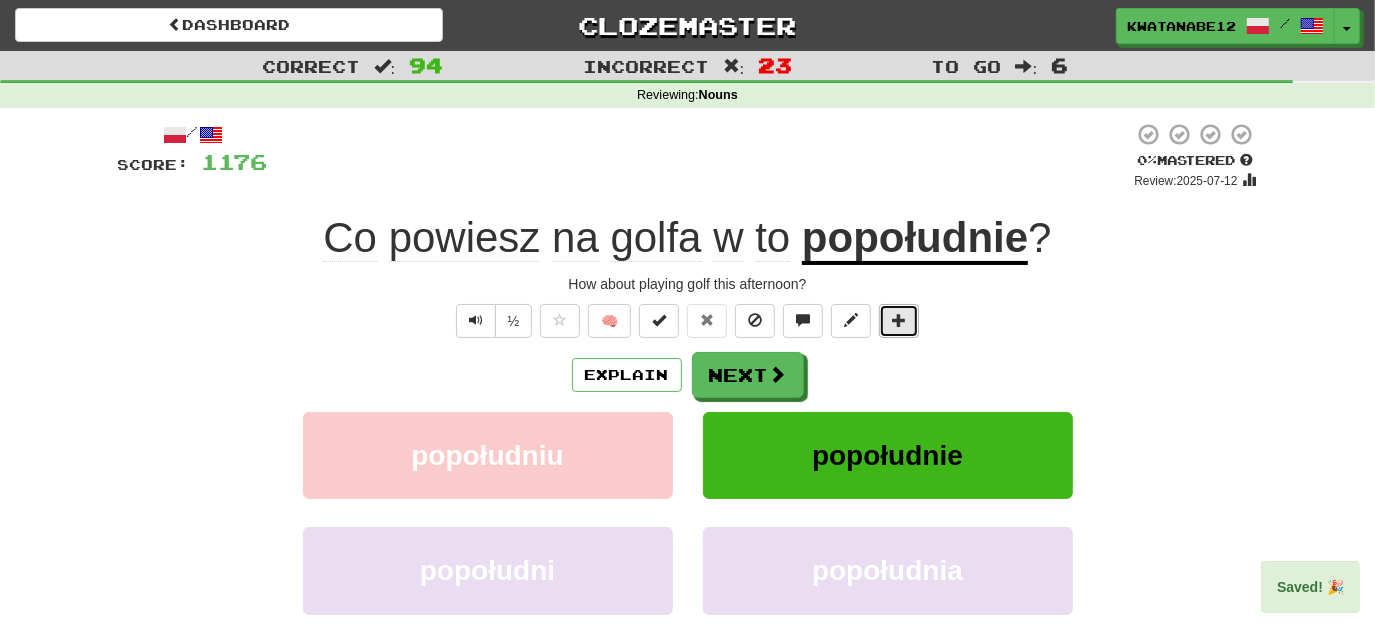 click at bounding box center [899, 320] 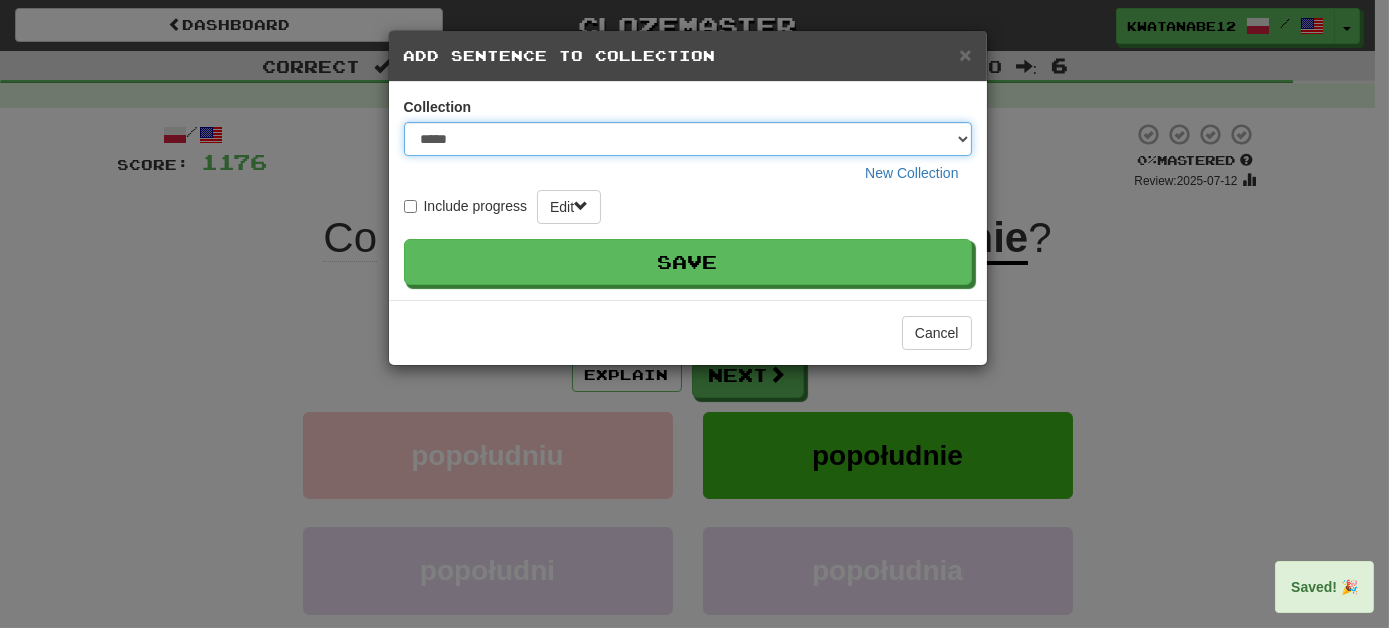 click on "***** ****** ******** **** *********" at bounding box center [688, 139] 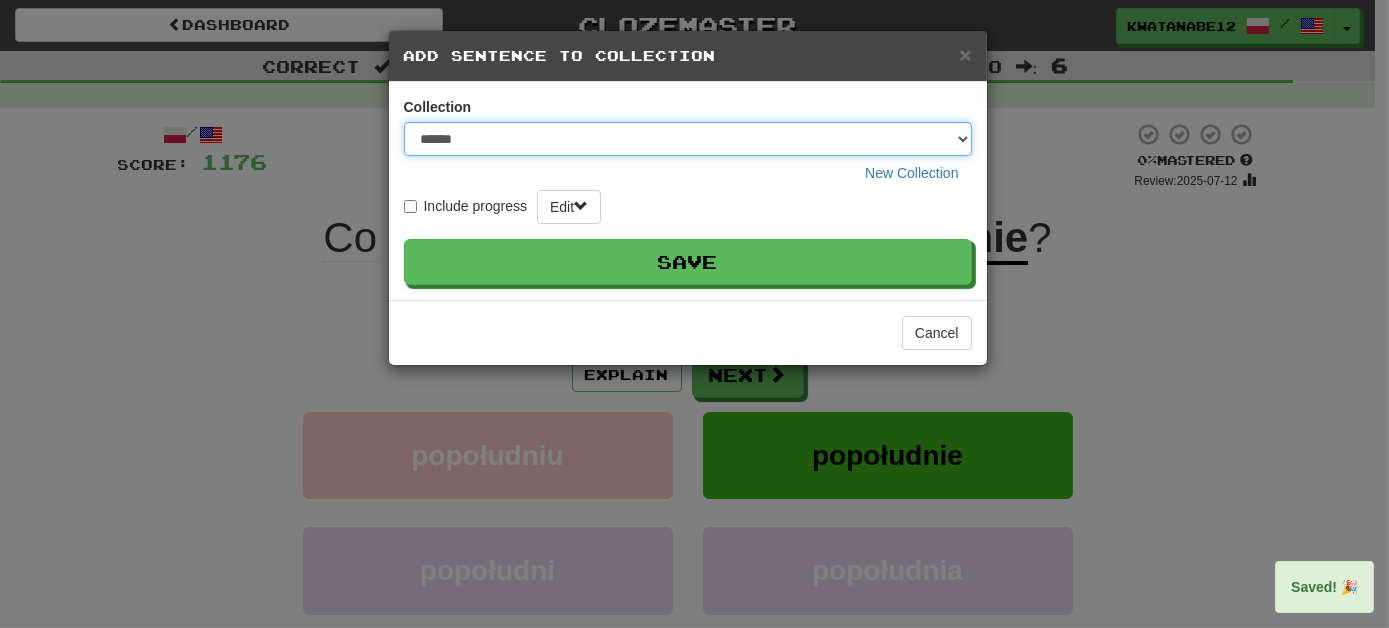 click on "***** ****** ******** **** *********" at bounding box center [688, 139] 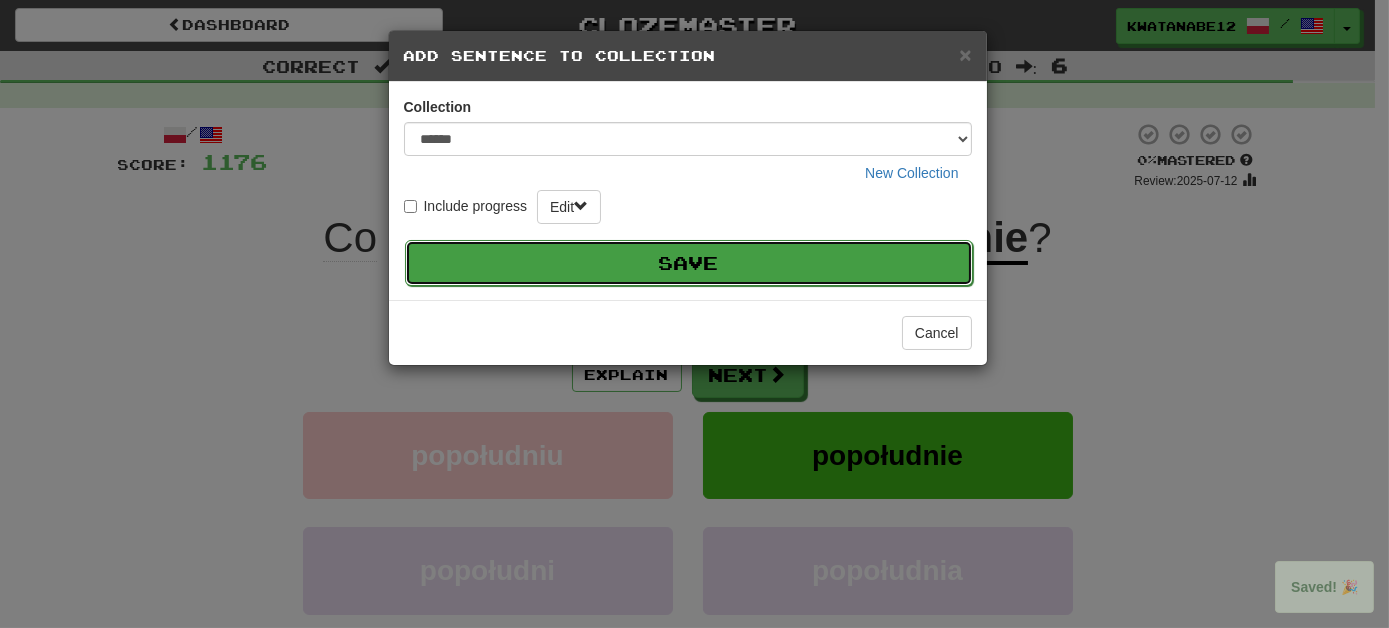 click on "Save" at bounding box center (689, 263) 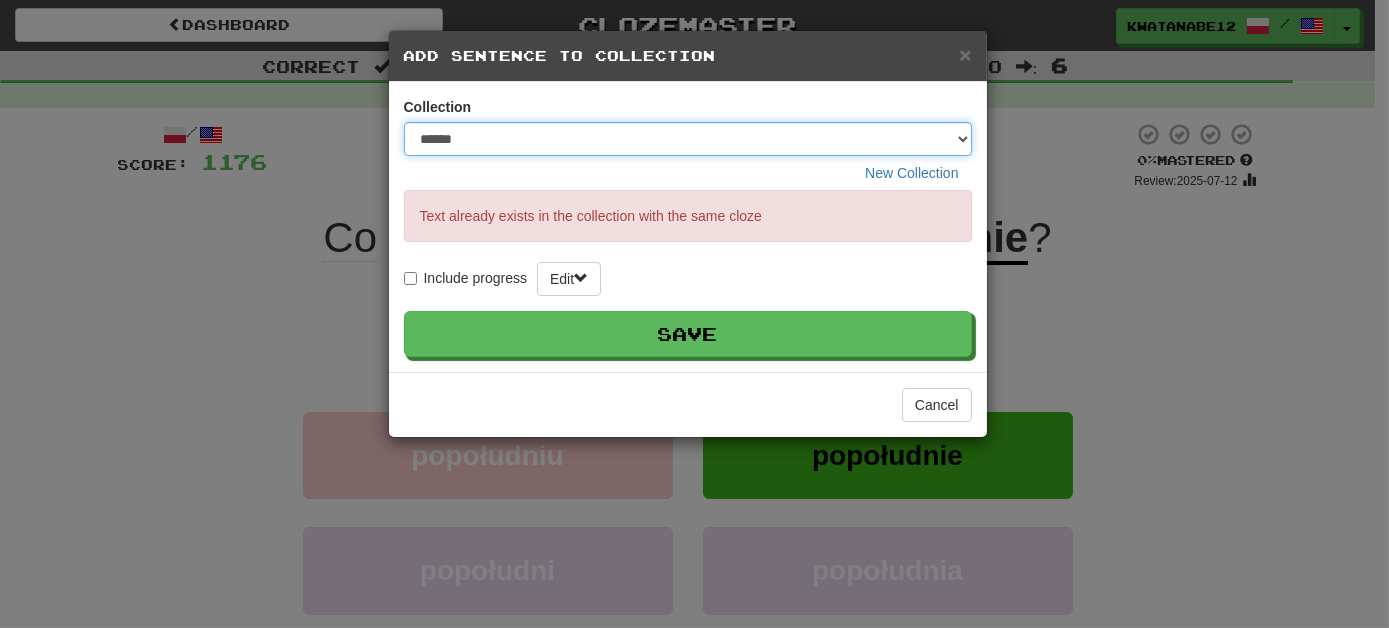 drag, startPoint x: 967, startPoint y: 138, endPoint x: 954, endPoint y: 154, distance: 20.615528 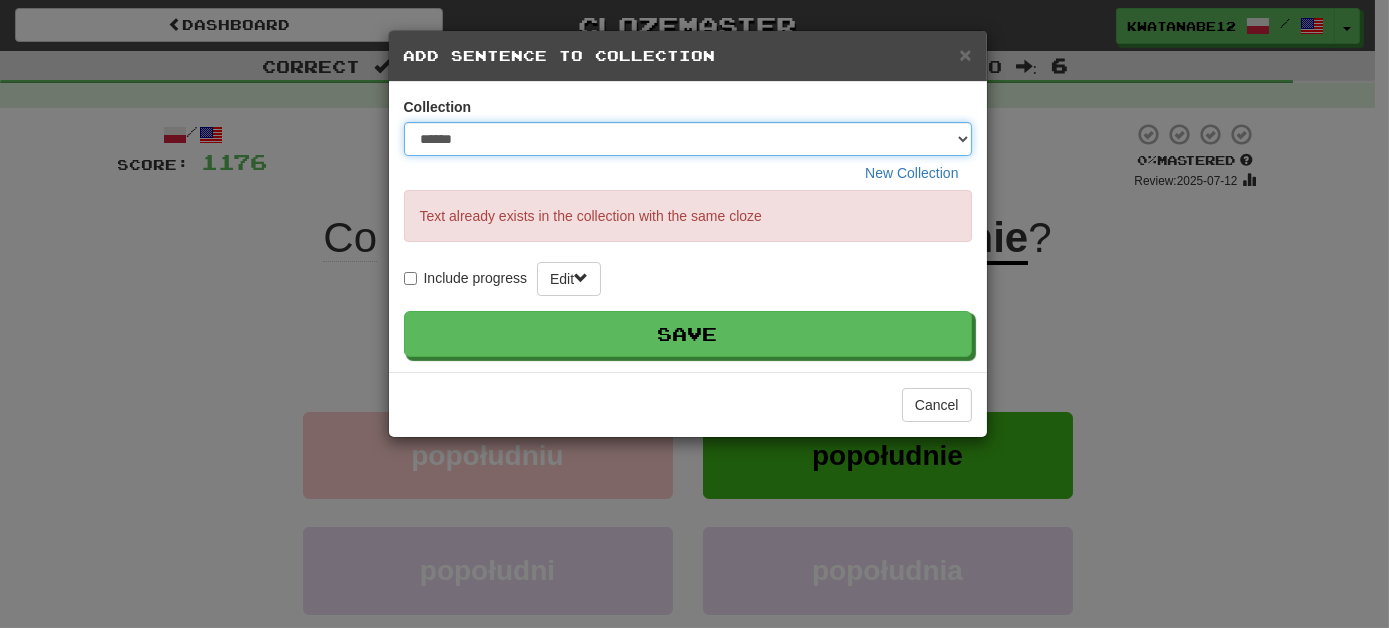 select on "*****" 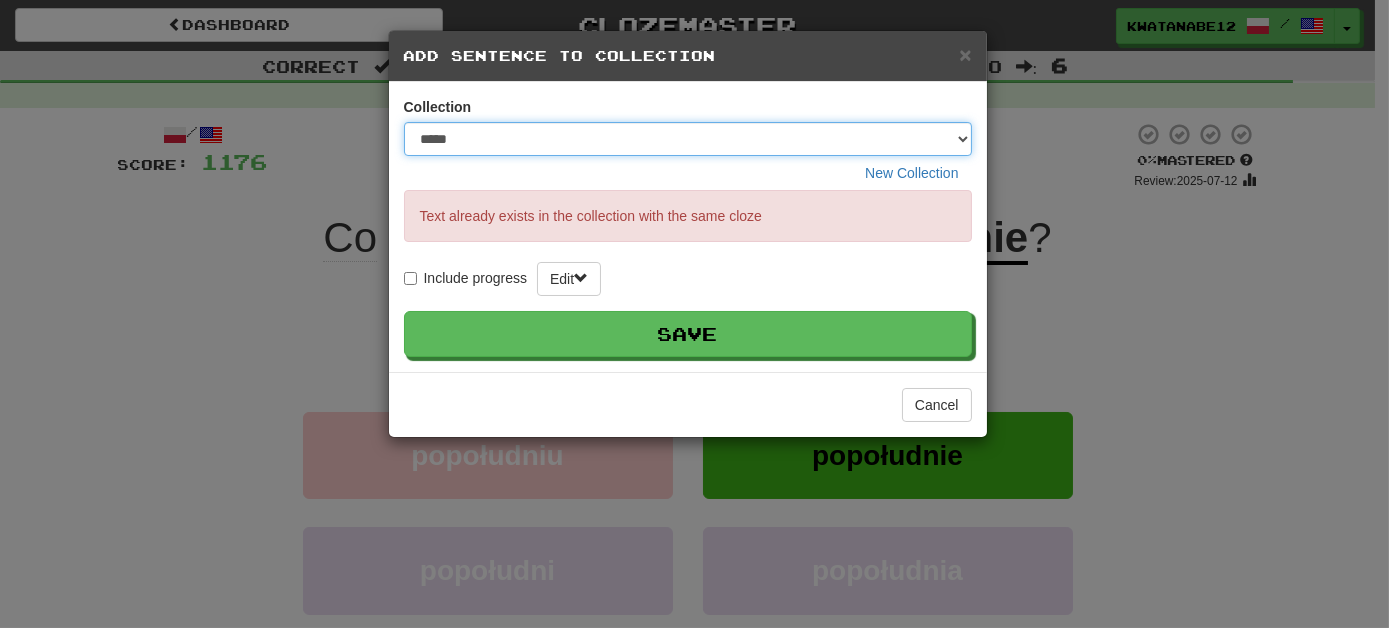 click on "***** ****** ******** **** *********" at bounding box center (688, 139) 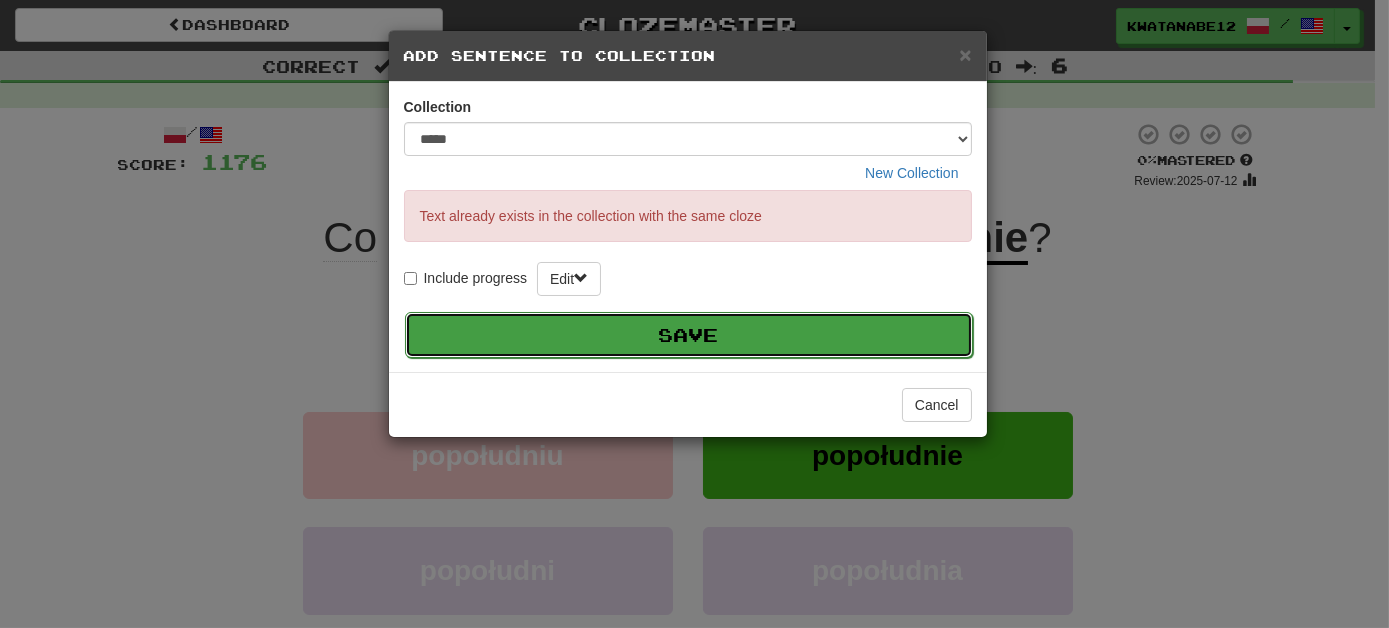 click on "Save" at bounding box center [689, 335] 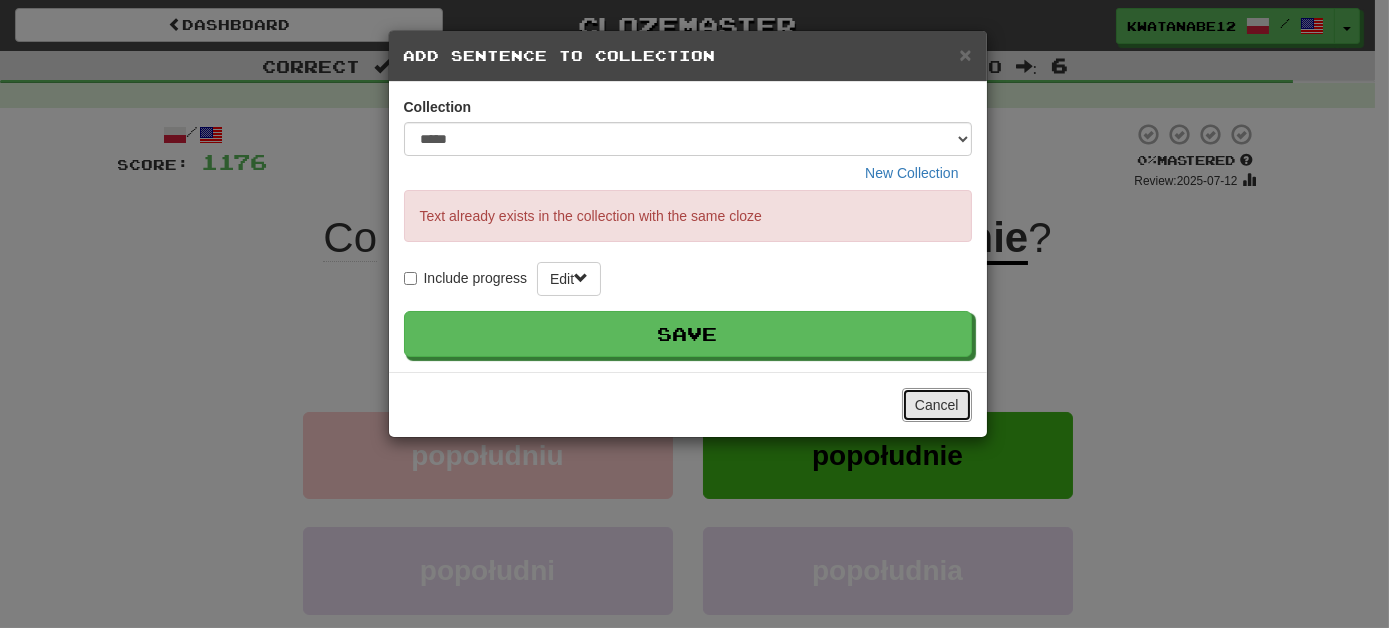 drag, startPoint x: 939, startPoint y: 391, endPoint x: 912, endPoint y: 387, distance: 27.294687 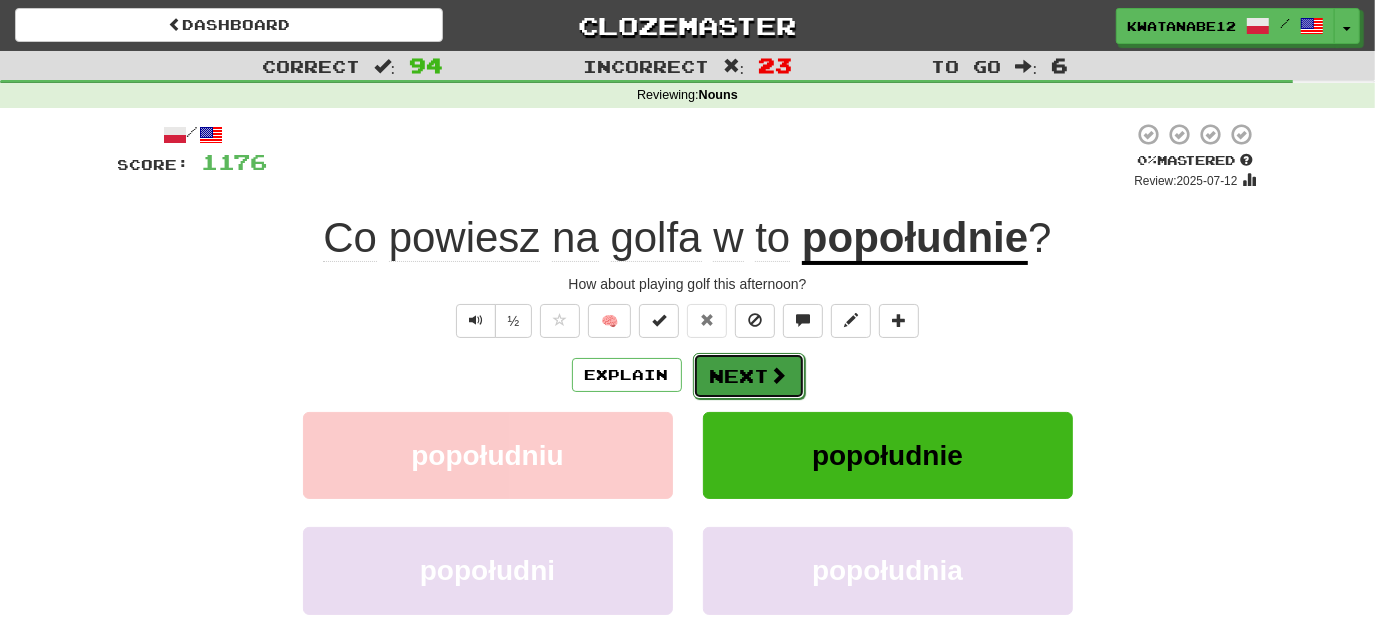 click on "Next" at bounding box center [749, 376] 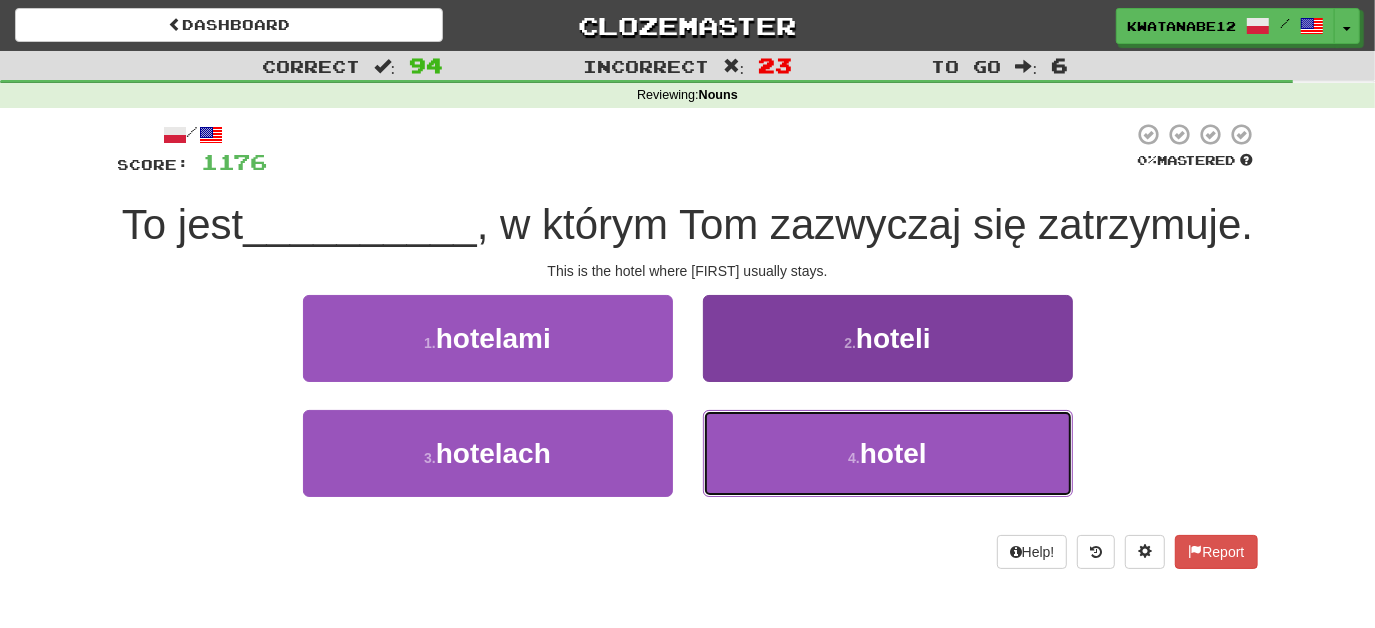 click on "4 .  hotel" at bounding box center (888, 453) 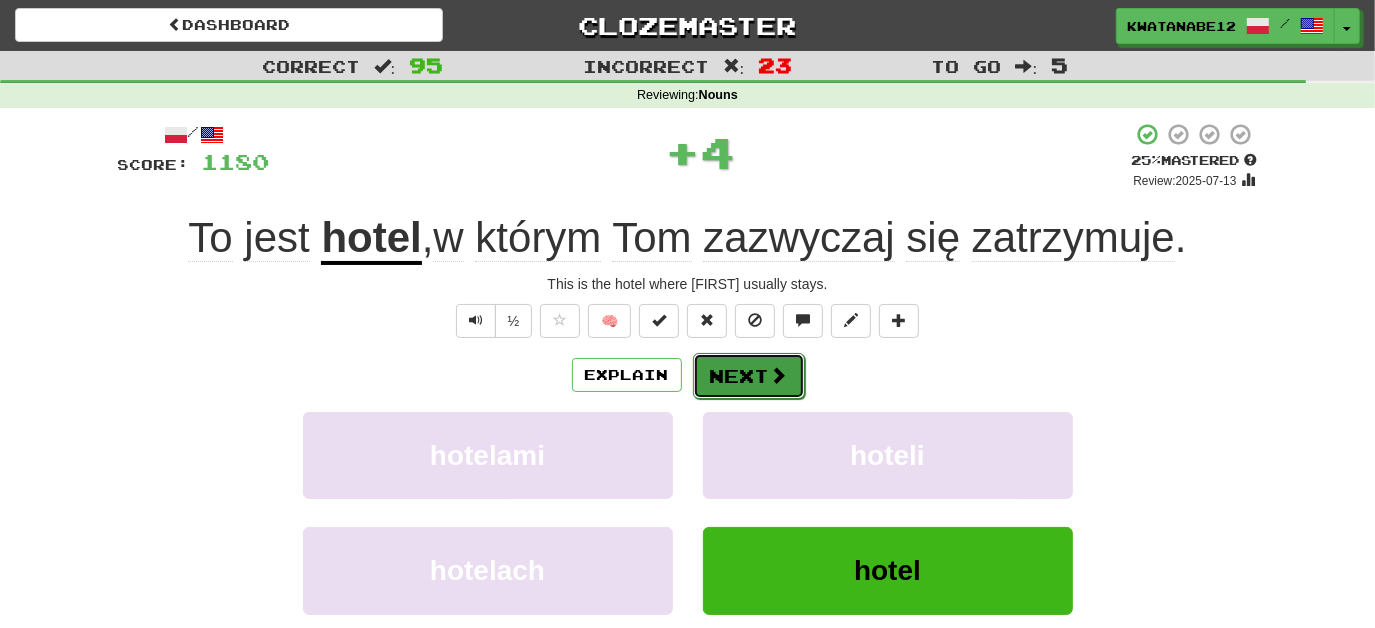 click on "Next" at bounding box center [749, 376] 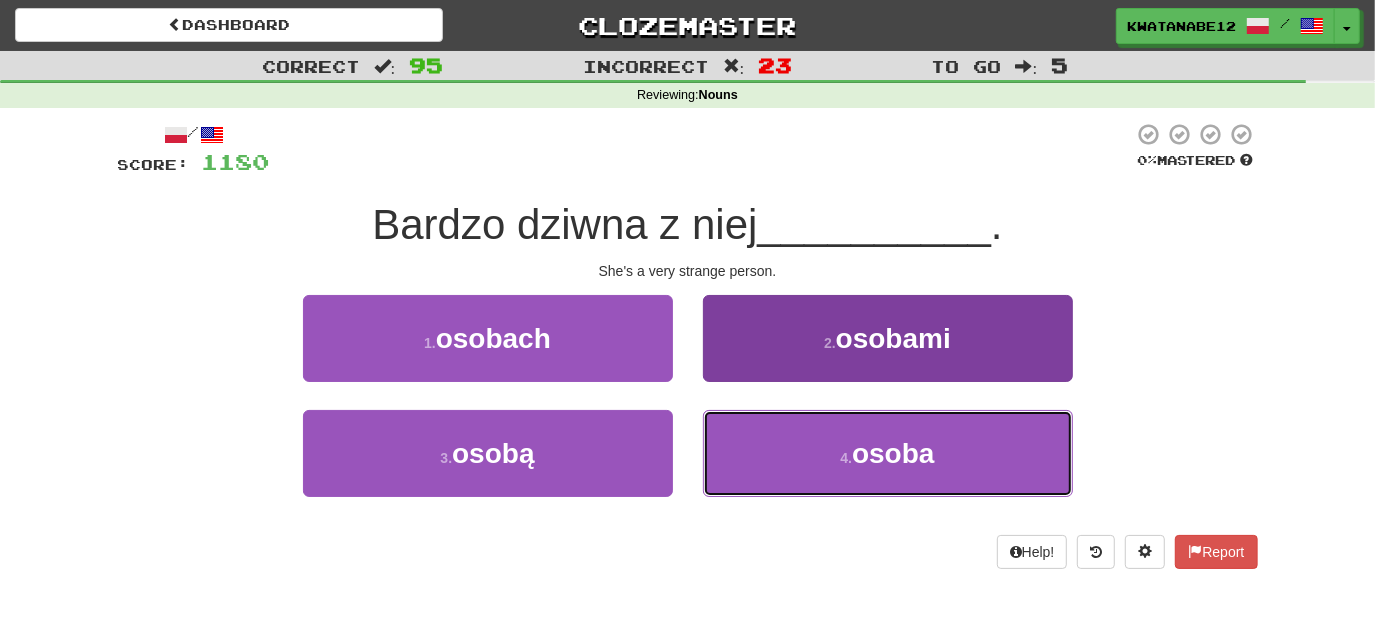 drag, startPoint x: 814, startPoint y: 435, endPoint x: 779, endPoint y: 449, distance: 37.696156 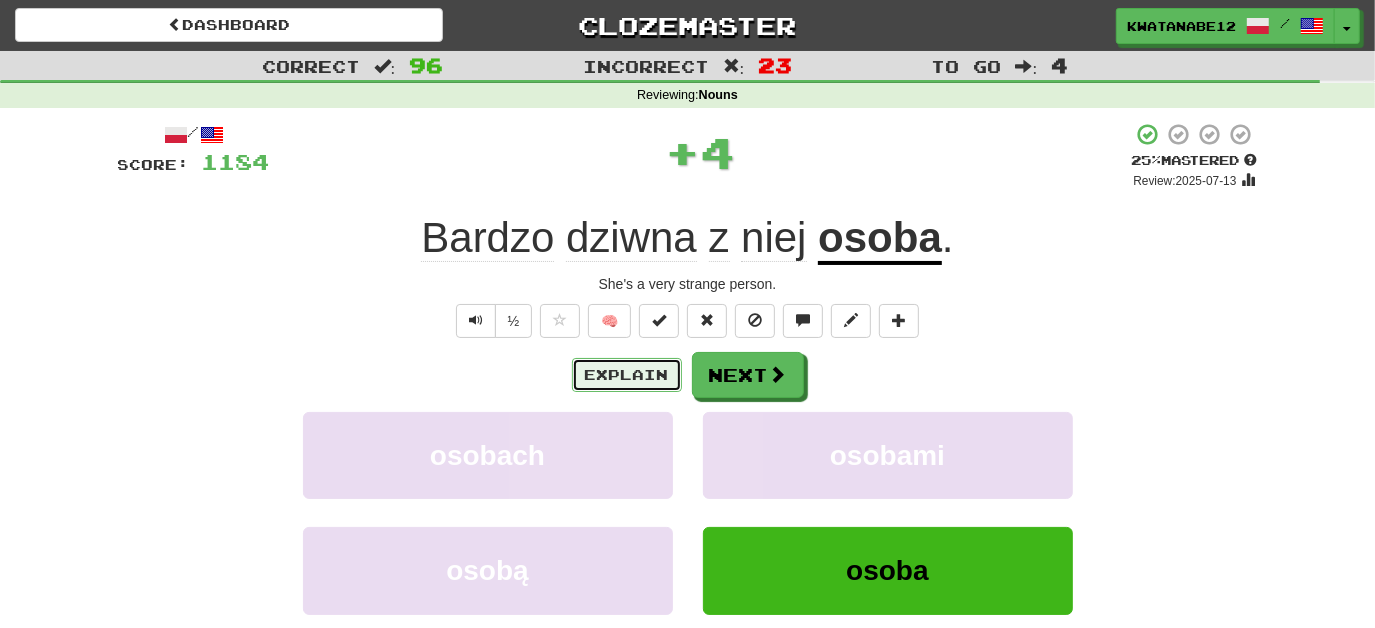 click on "Explain" at bounding box center [627, 375] 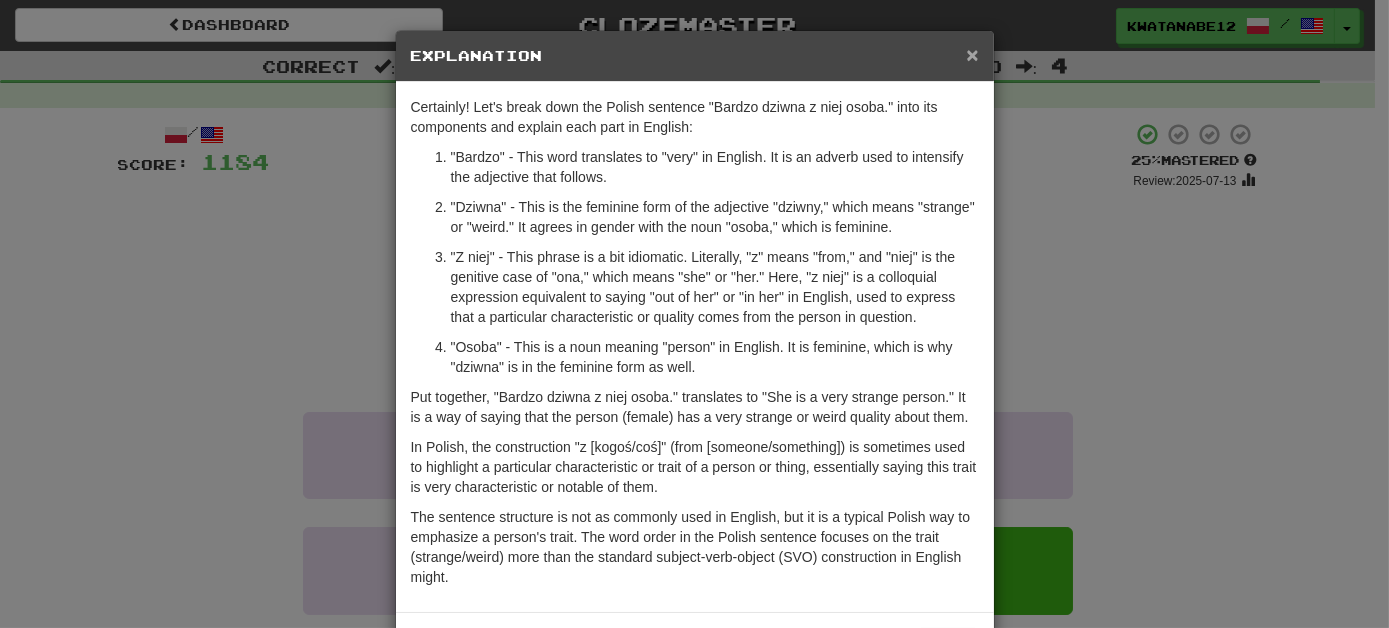 drag, startPoint x: 963, startPoint y: 52, endPoint x: 890, endPoint y: 155, distance: 126.24579 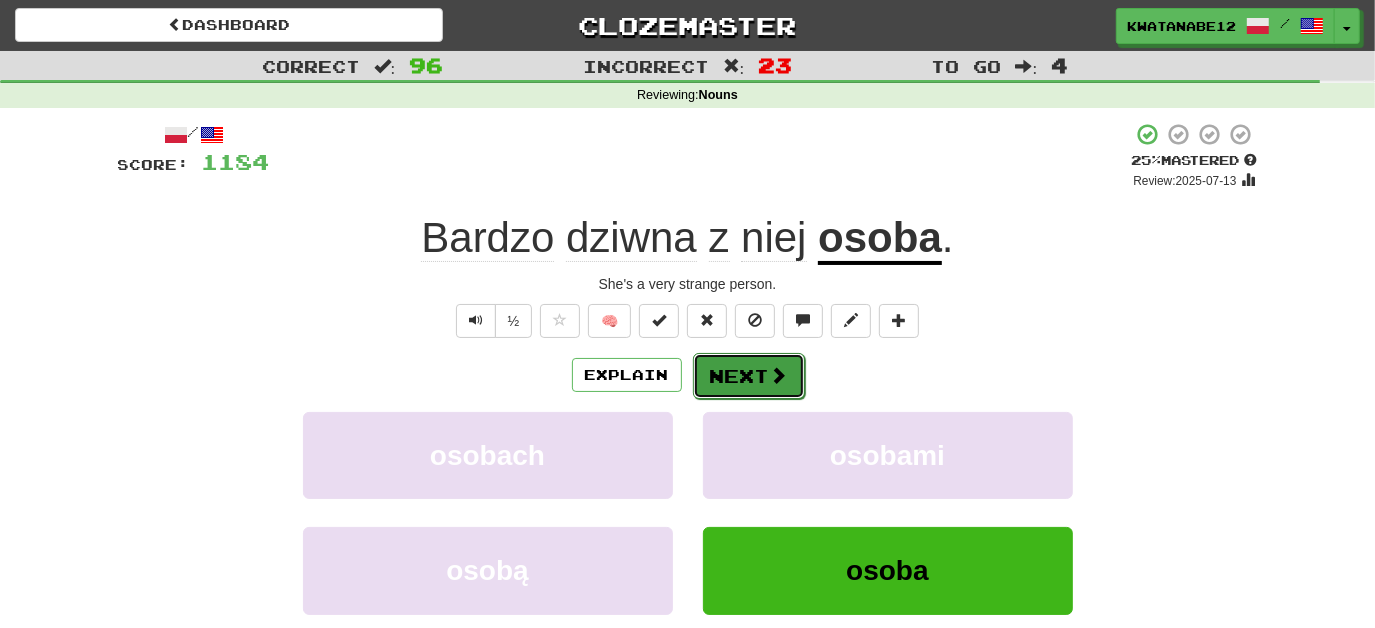 click on "Next" at bounding box center (749, 376) 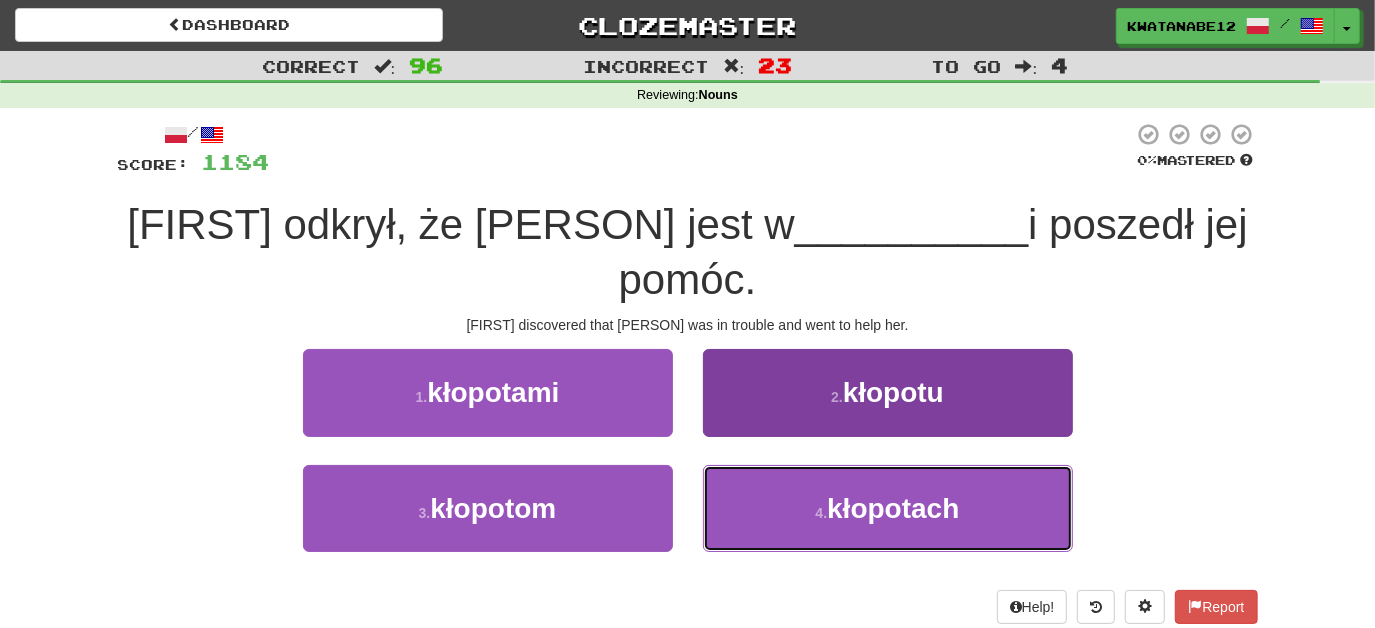 drag, startPoint x: 763, startPoint y: 452, endPoint x: 760, endPoint y: 442, distance: 10.440307 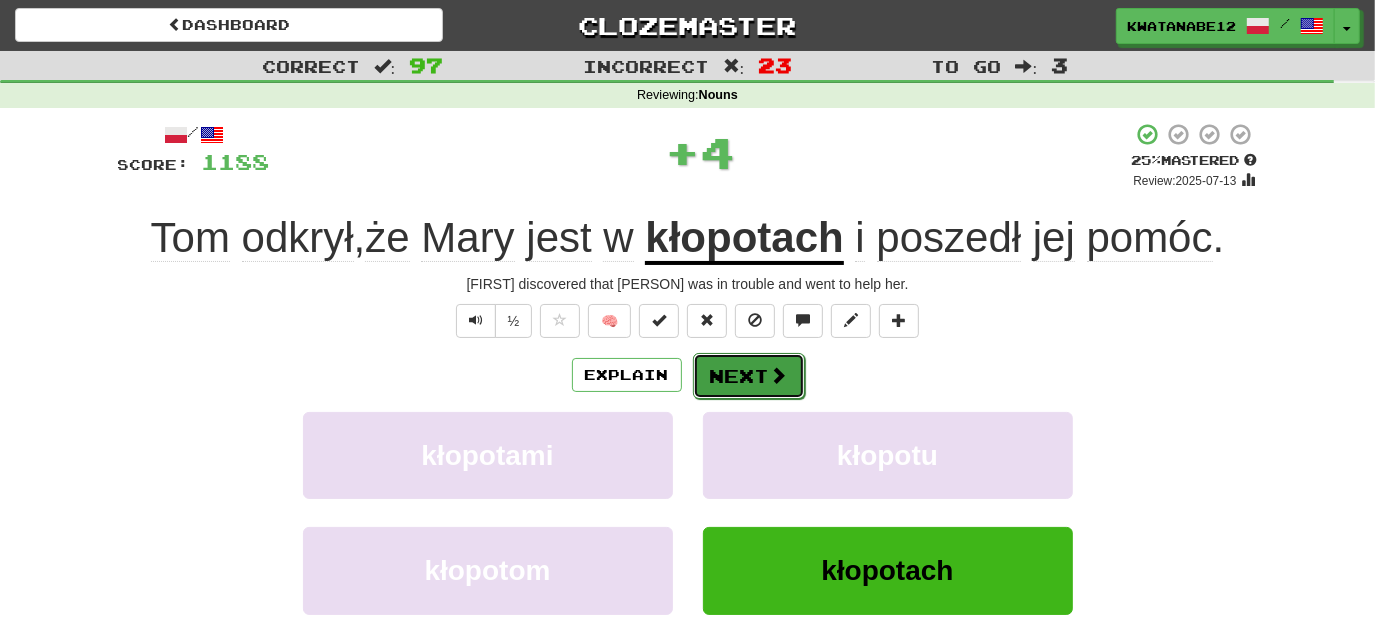 click on "Next" at bounding box center [749, 376] 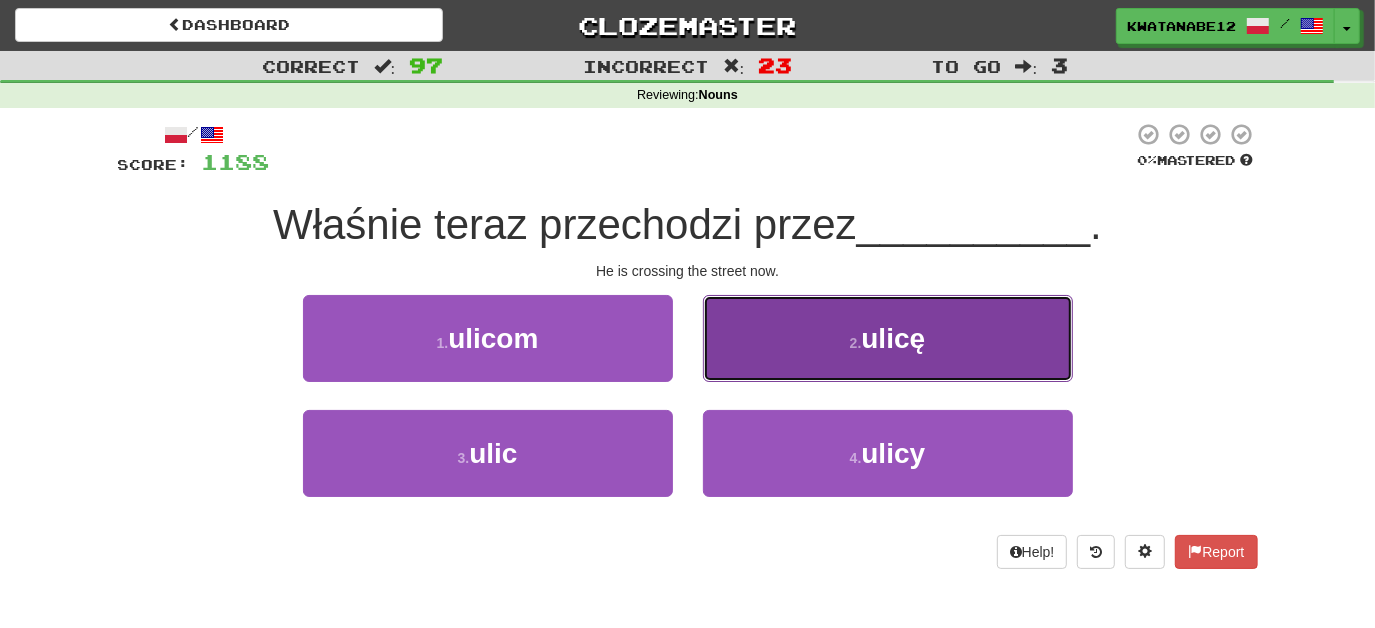 click on "2 .  ulicę" at bounding box center (888, 338) 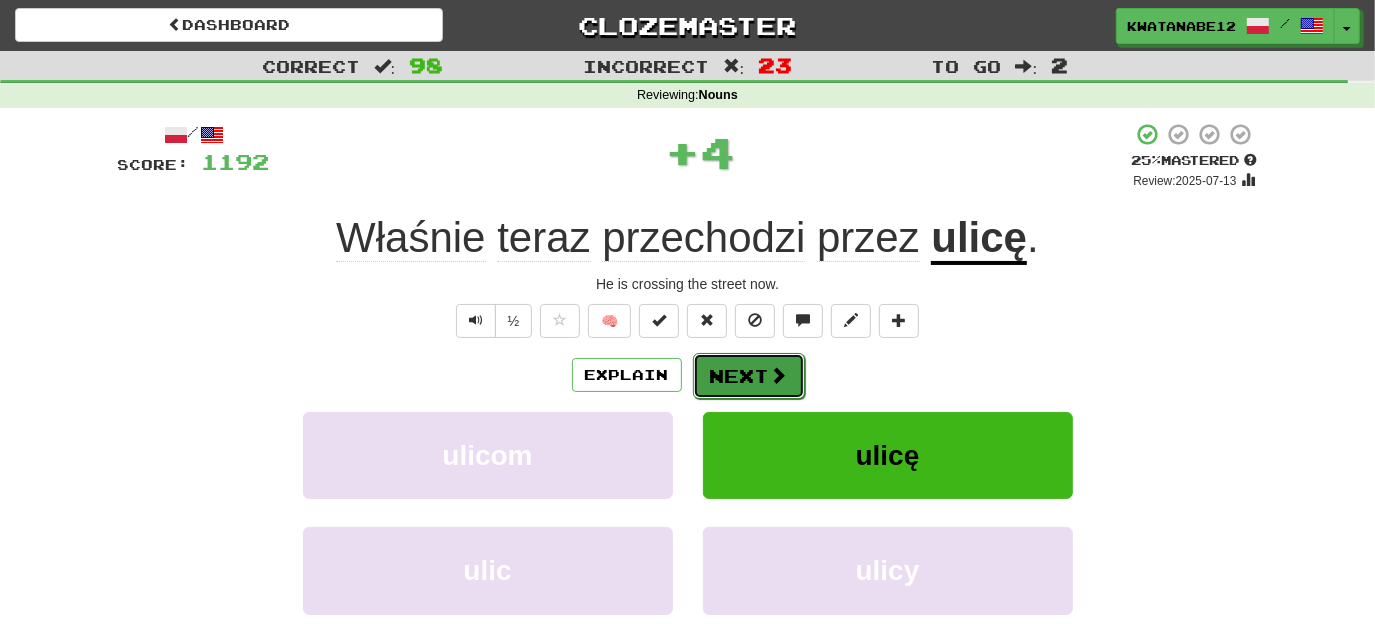 click on "Next" at bounding box center (749, 376) 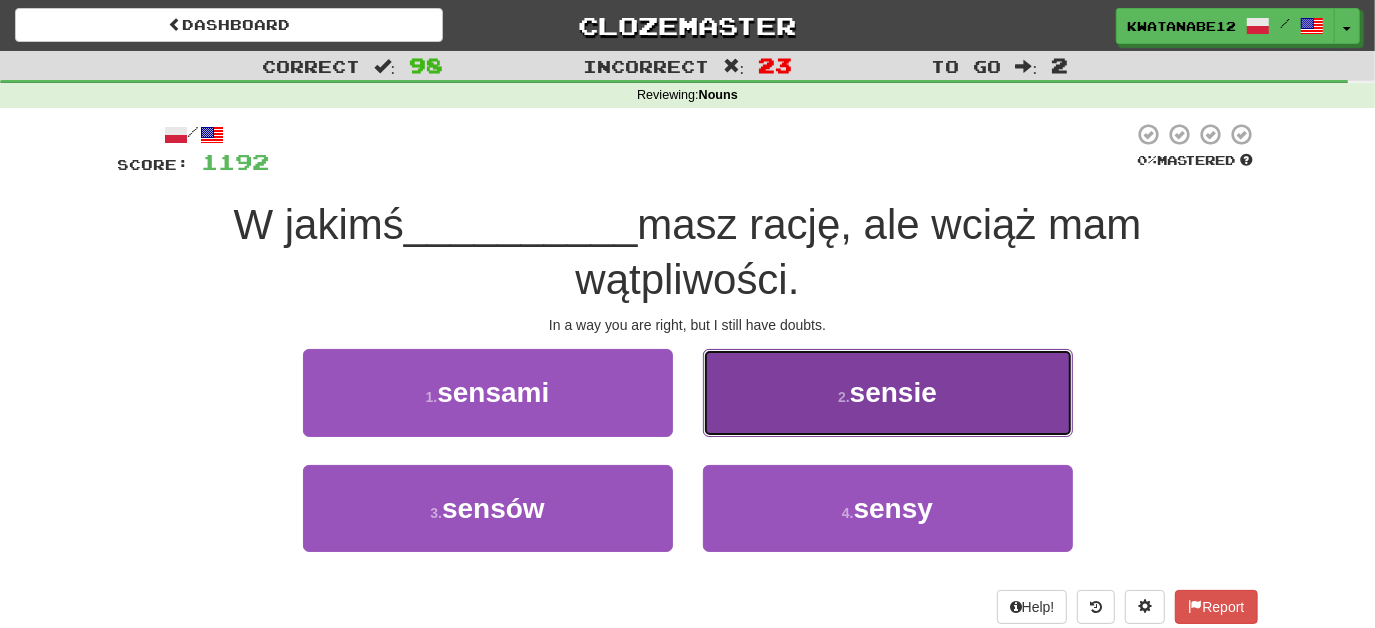 click on "2 .  sensie" at bounding box center (888, 392) 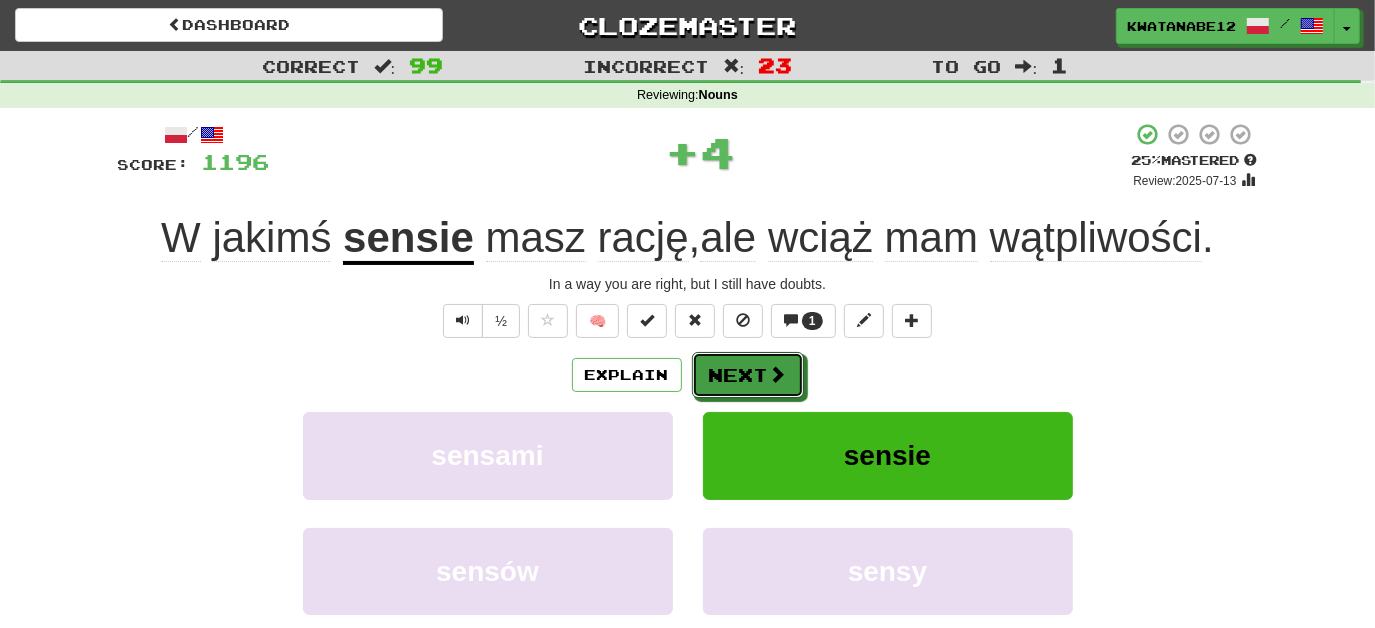 drag, startPoint x: 749, startPoint y: 372, endPoint x: 718, endPoint y: 343, distance: 42.44997 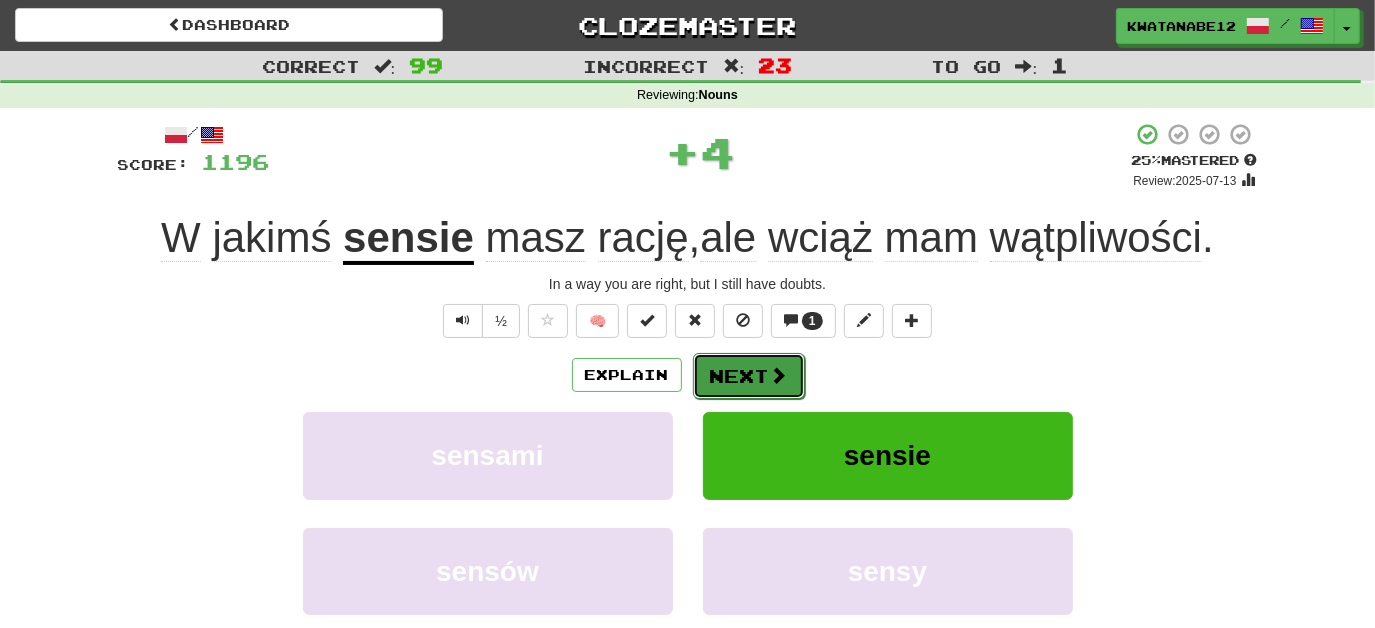 click on "Next" at bounding box center (749, 376) 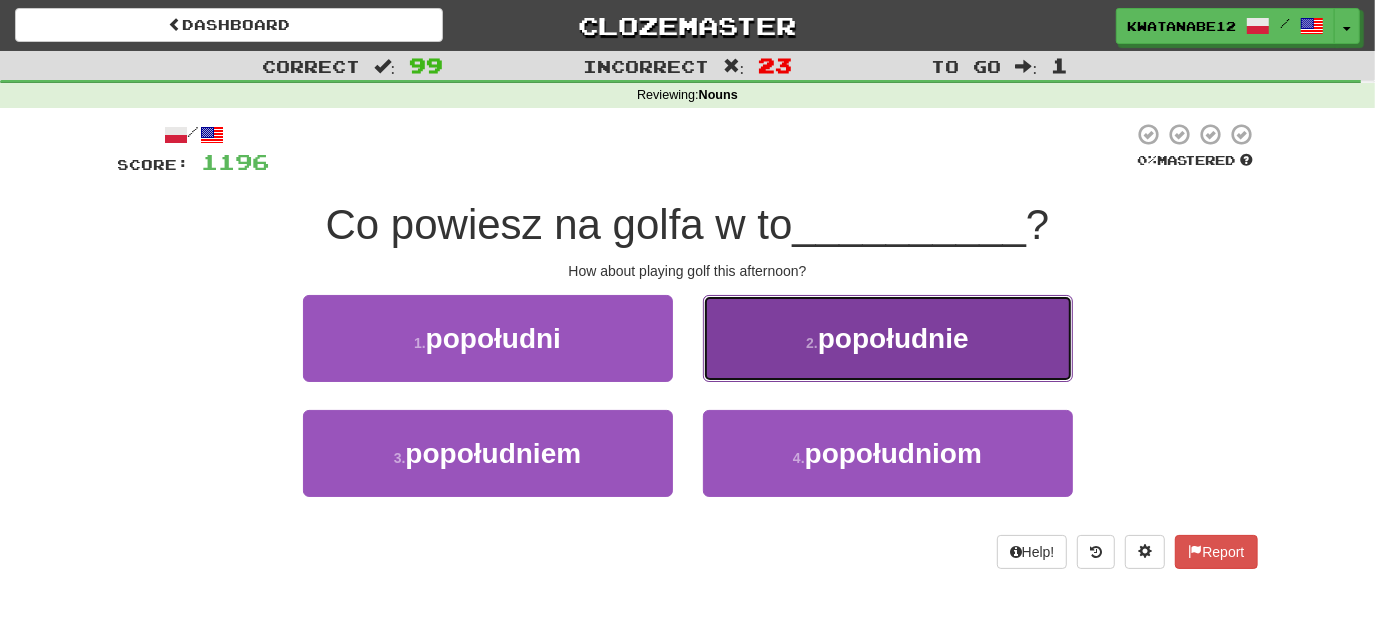 click on "2 .  popołudnie" at bounding box center [888, 338] 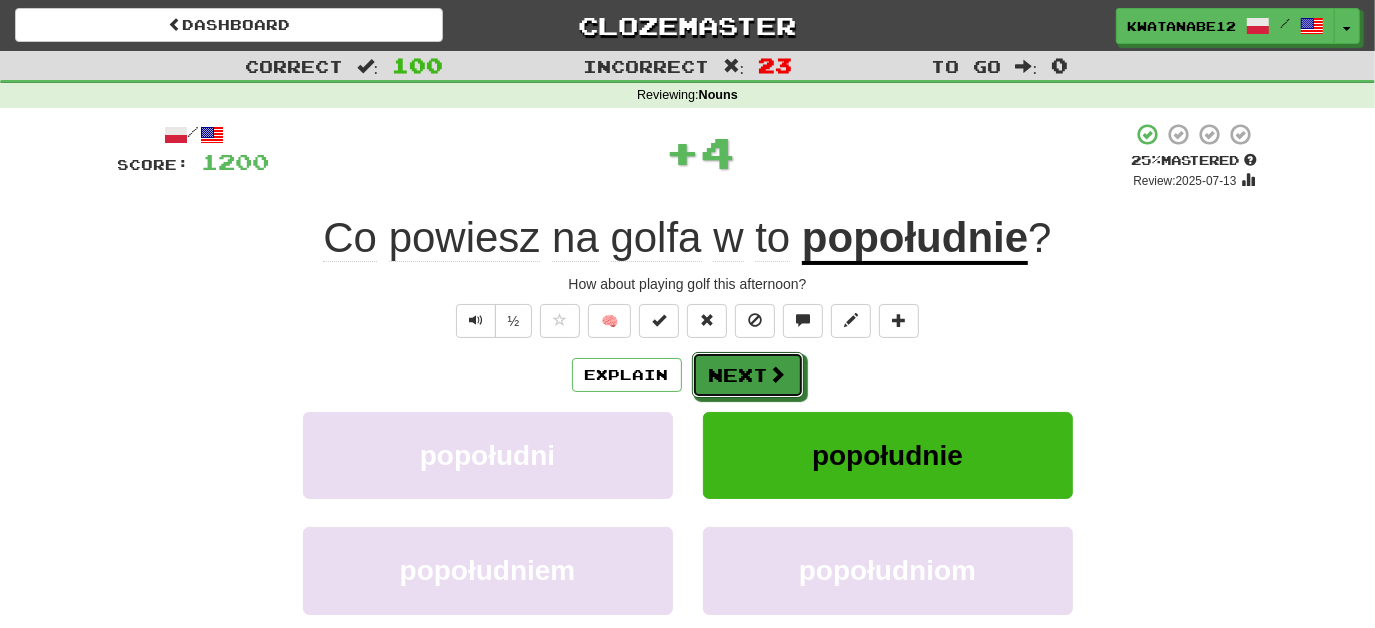 drag, startPoint x: 723, startPoint y: 360, endPoint x: 682, endPoint y: 330, distance: 50.803543 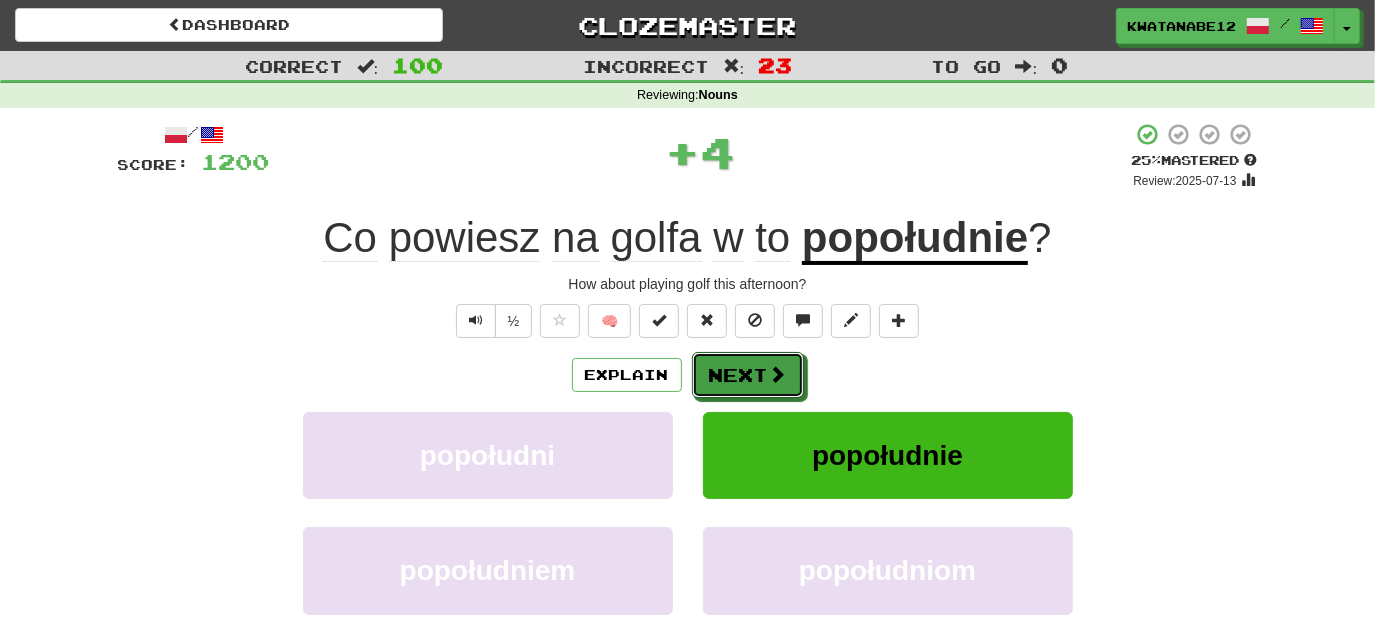 drag, startPoint x: 752, startPoint y: 391, endPoint x: 728, endPoint y: 364, distance: 36.124783 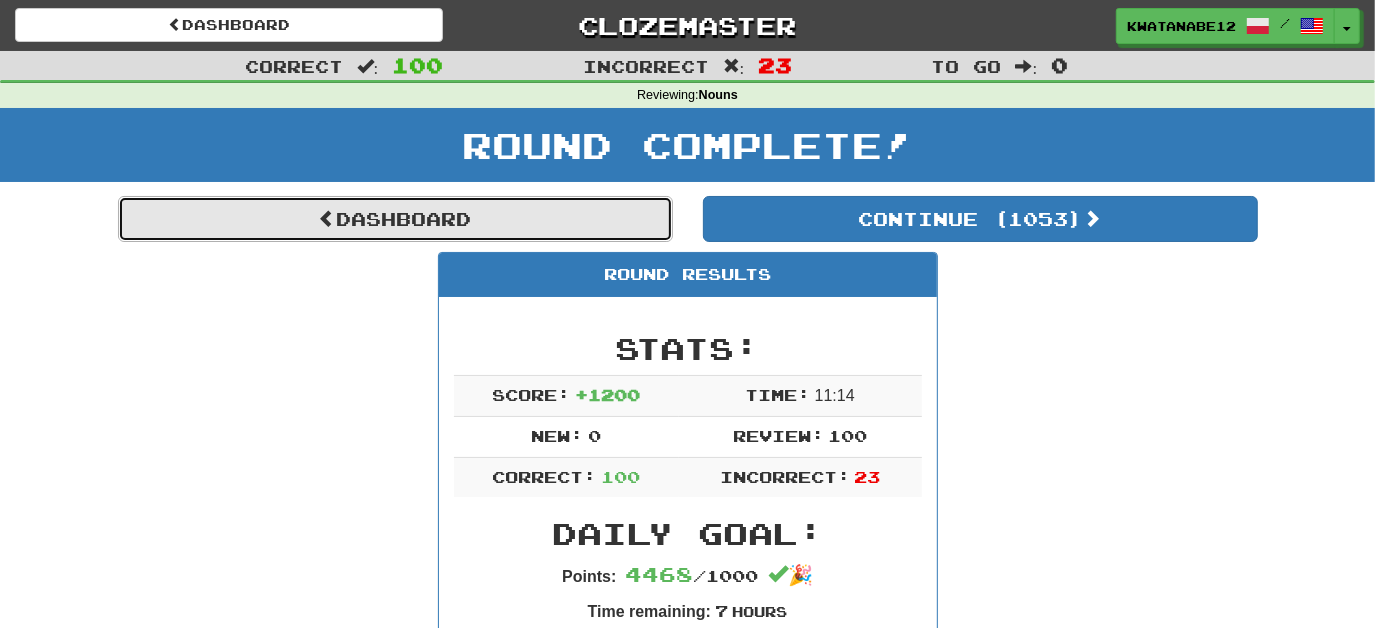 click on "Dashboard" at bounding box center (395, 219) 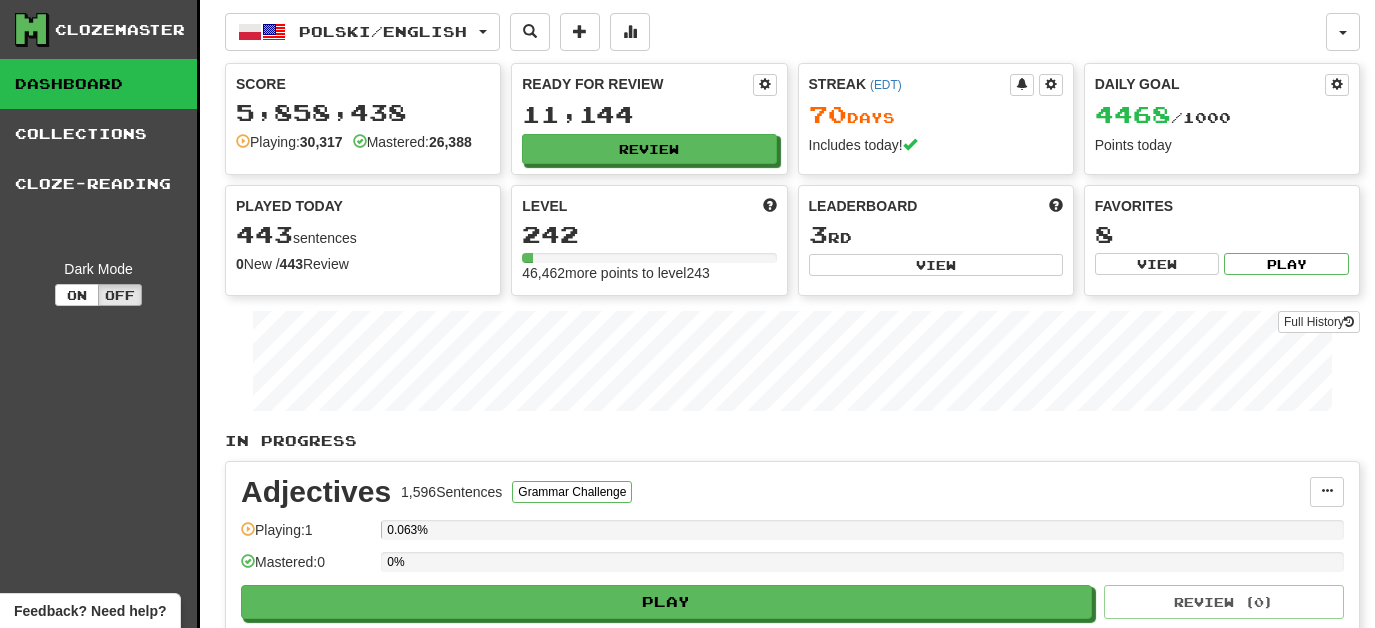 scroll, scrollTop: 0, scrollLeft: 0, axis: both 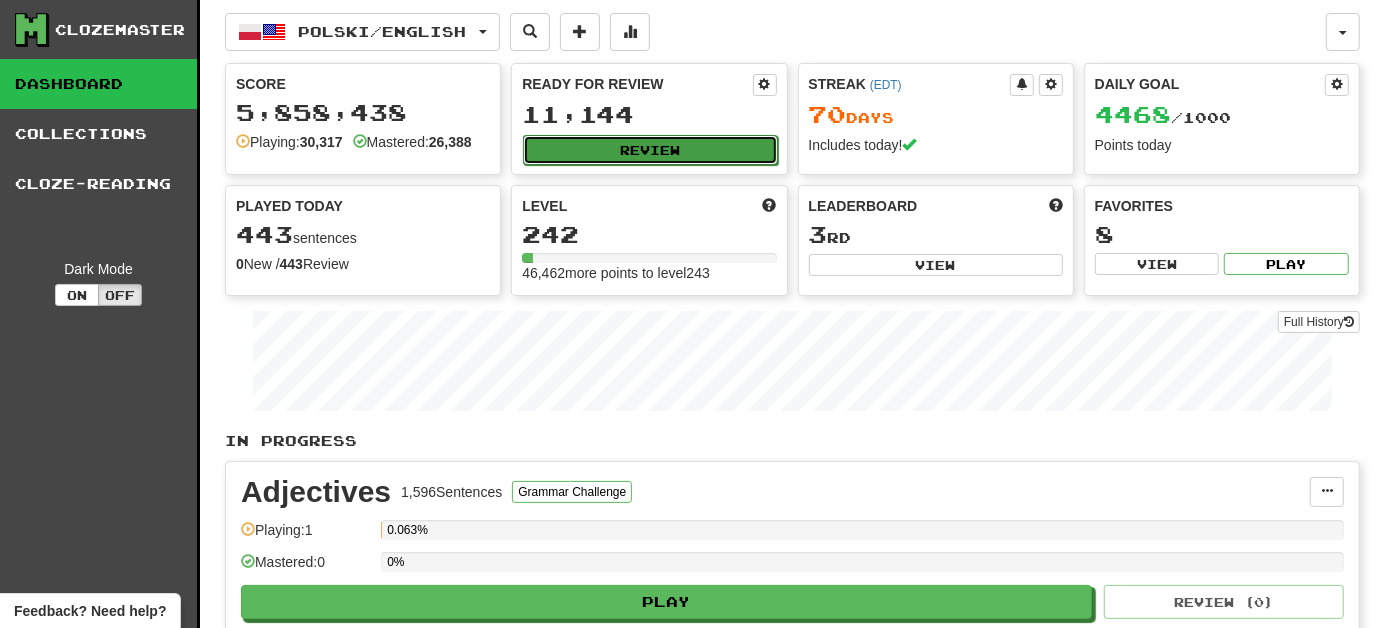 click on "Review" at bounding box center [650, 150] 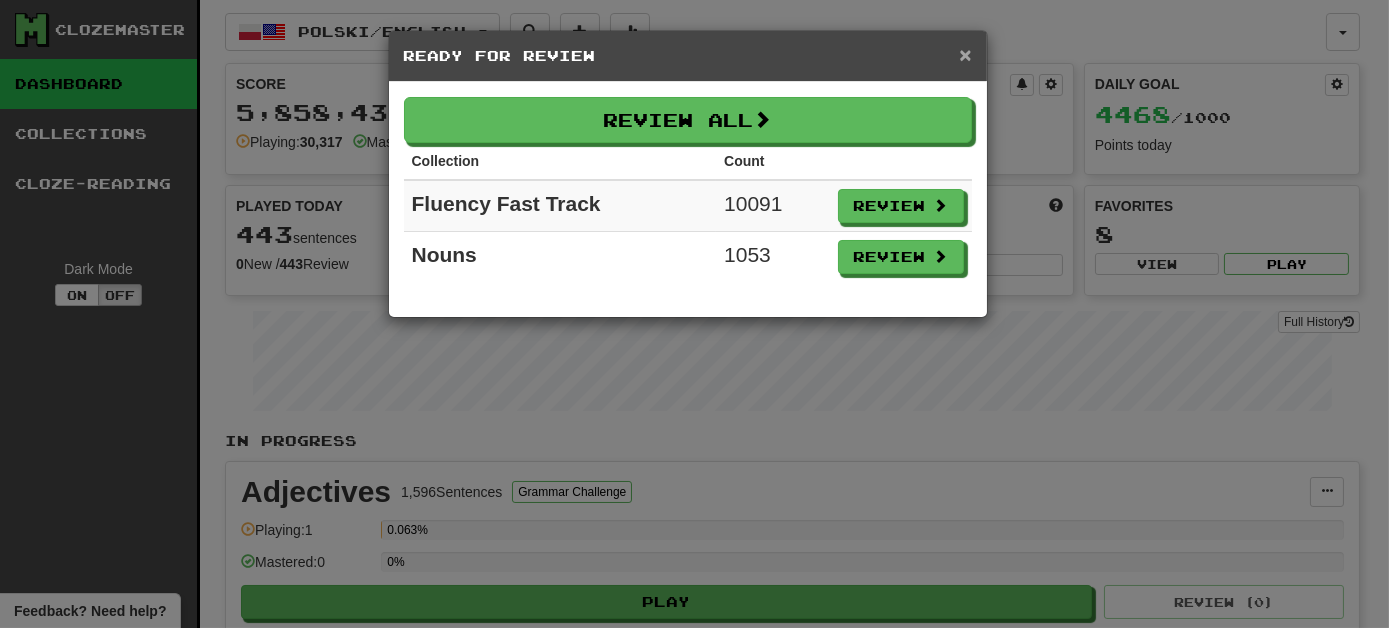 click on "×" at bounding box center (965, 54) 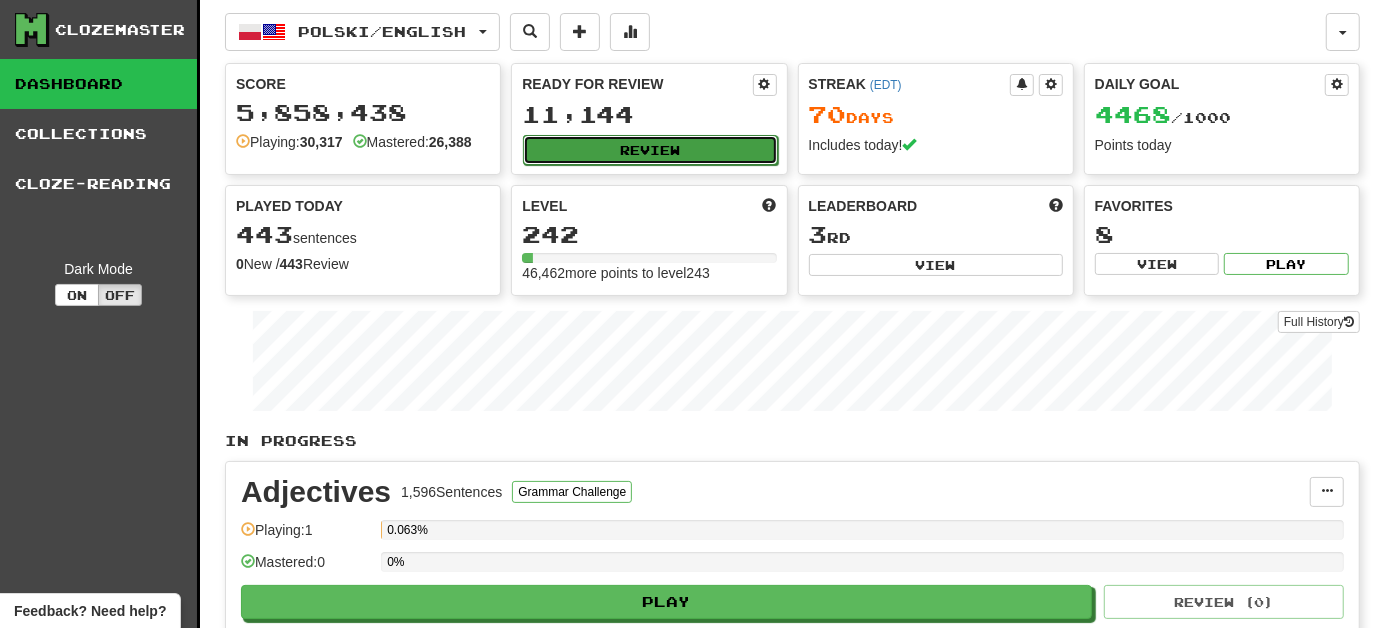click on "Review" at bounding box center (650, 150) 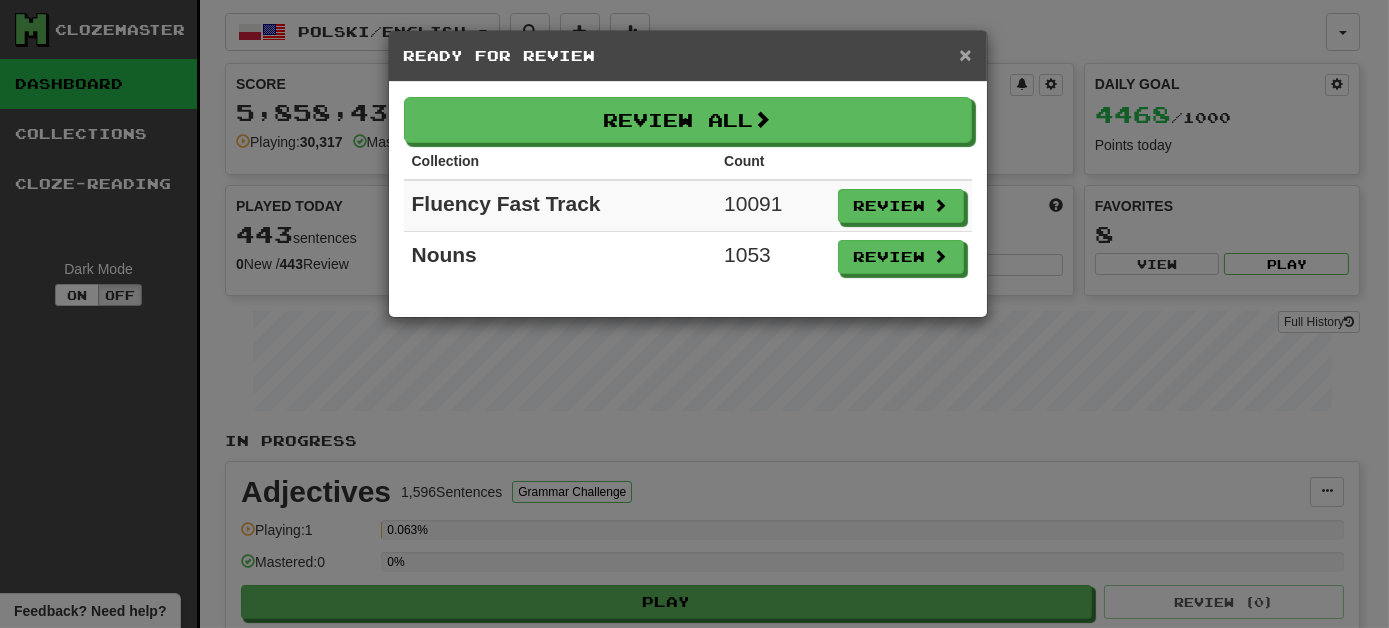 click on "×" at bounding box center (965, 54) 